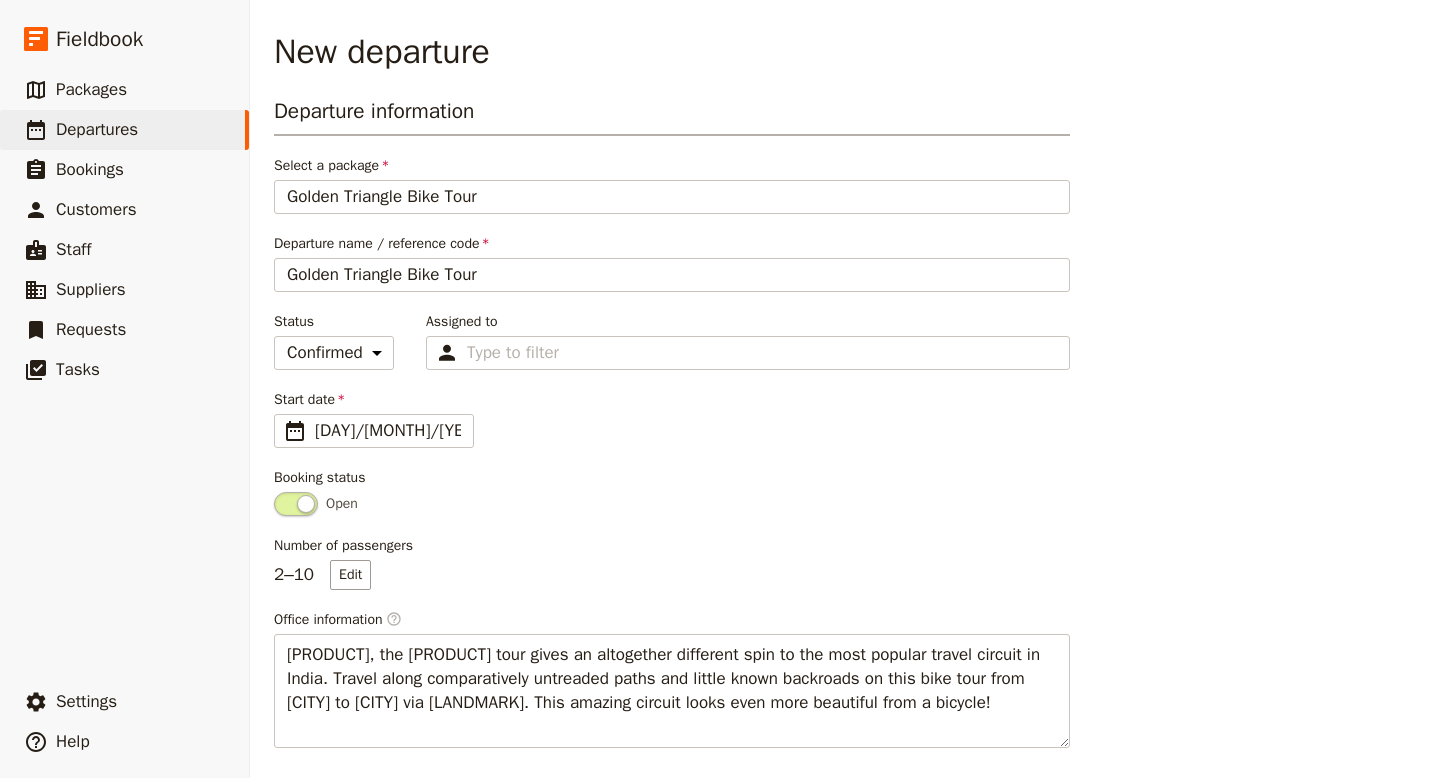 select on "CONFIRMED" 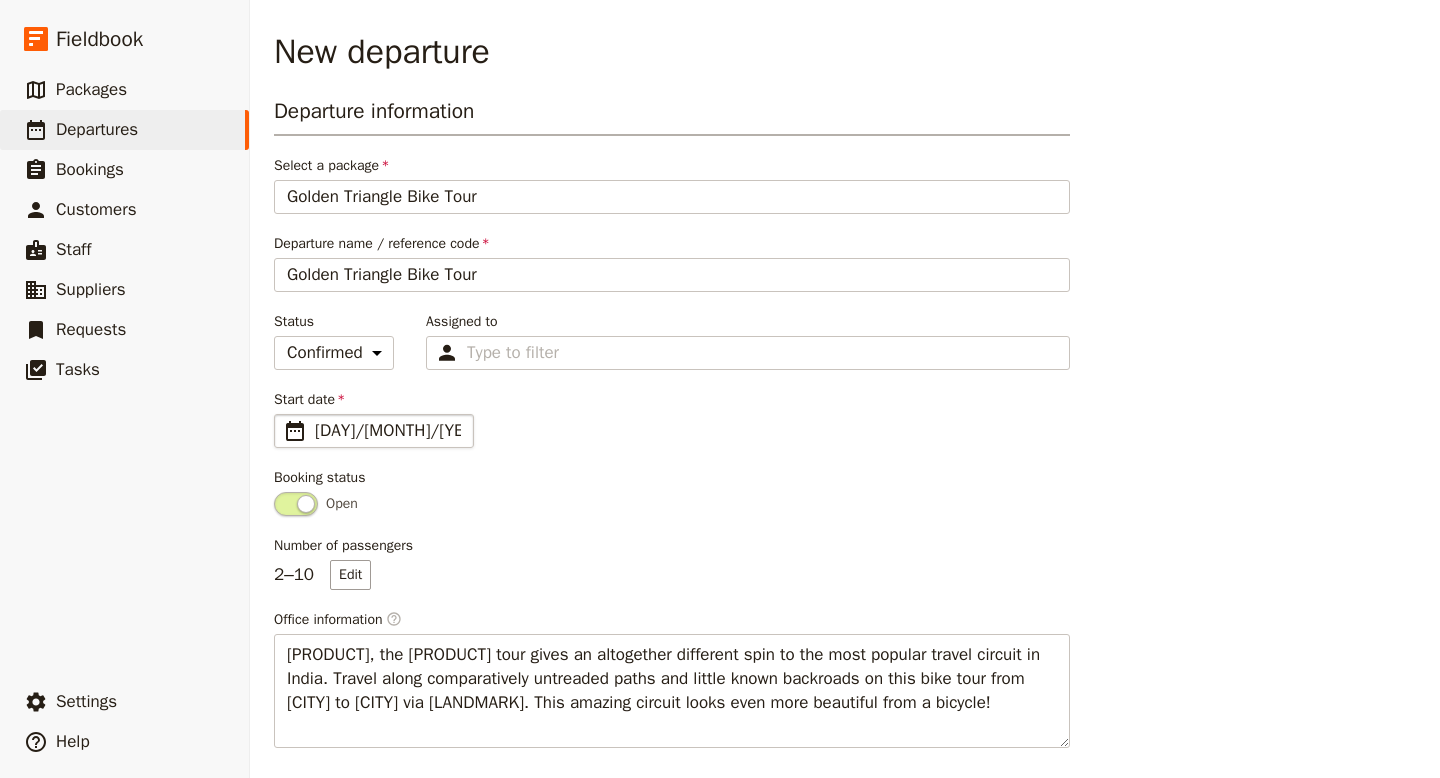 click on "[DAY]/[MONTH]/[YEAR]" at bounding box center [388, 431] 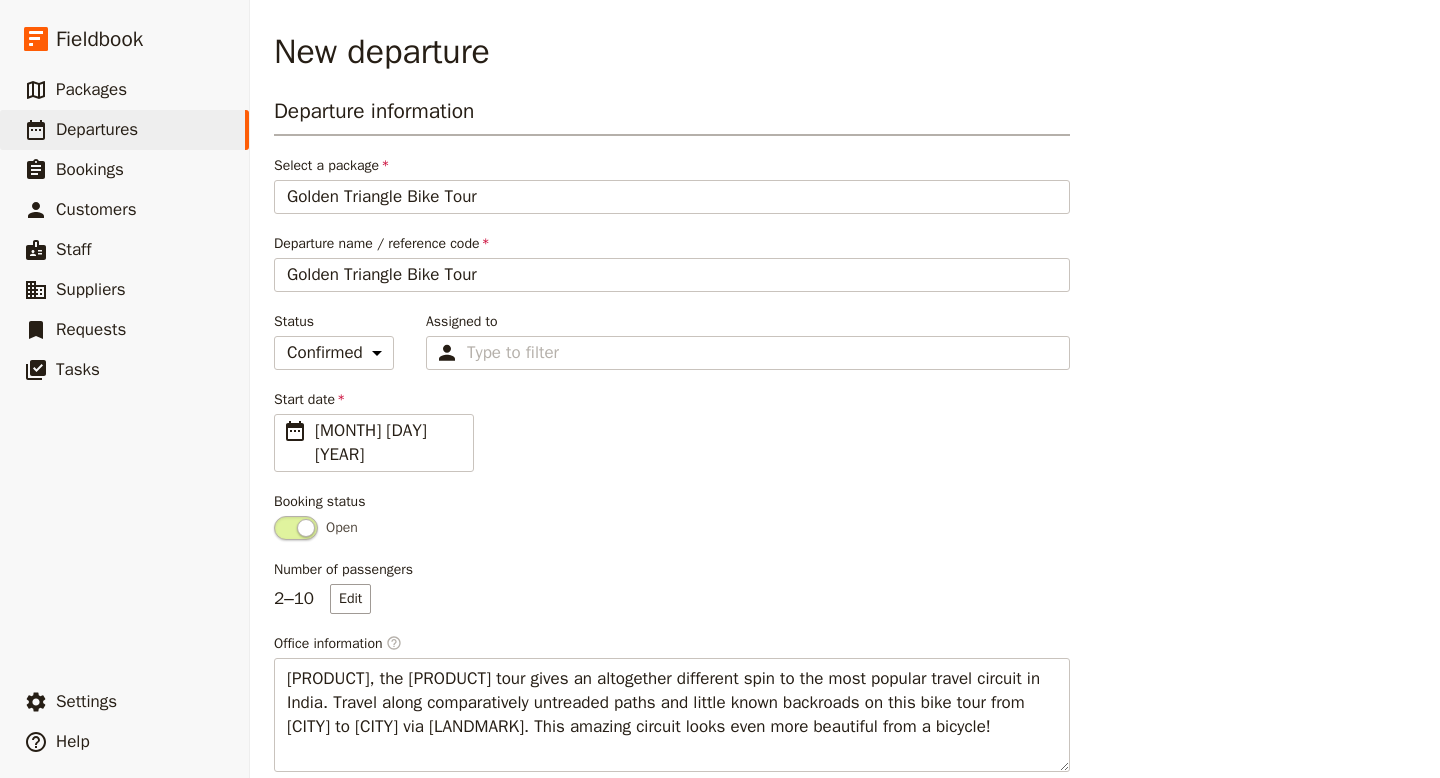 click on "Start date ​ [MONTH] [DAY] [YEAR] [DAY]/[MONTH]/[YEAR]" at bounding box center [672, 431] 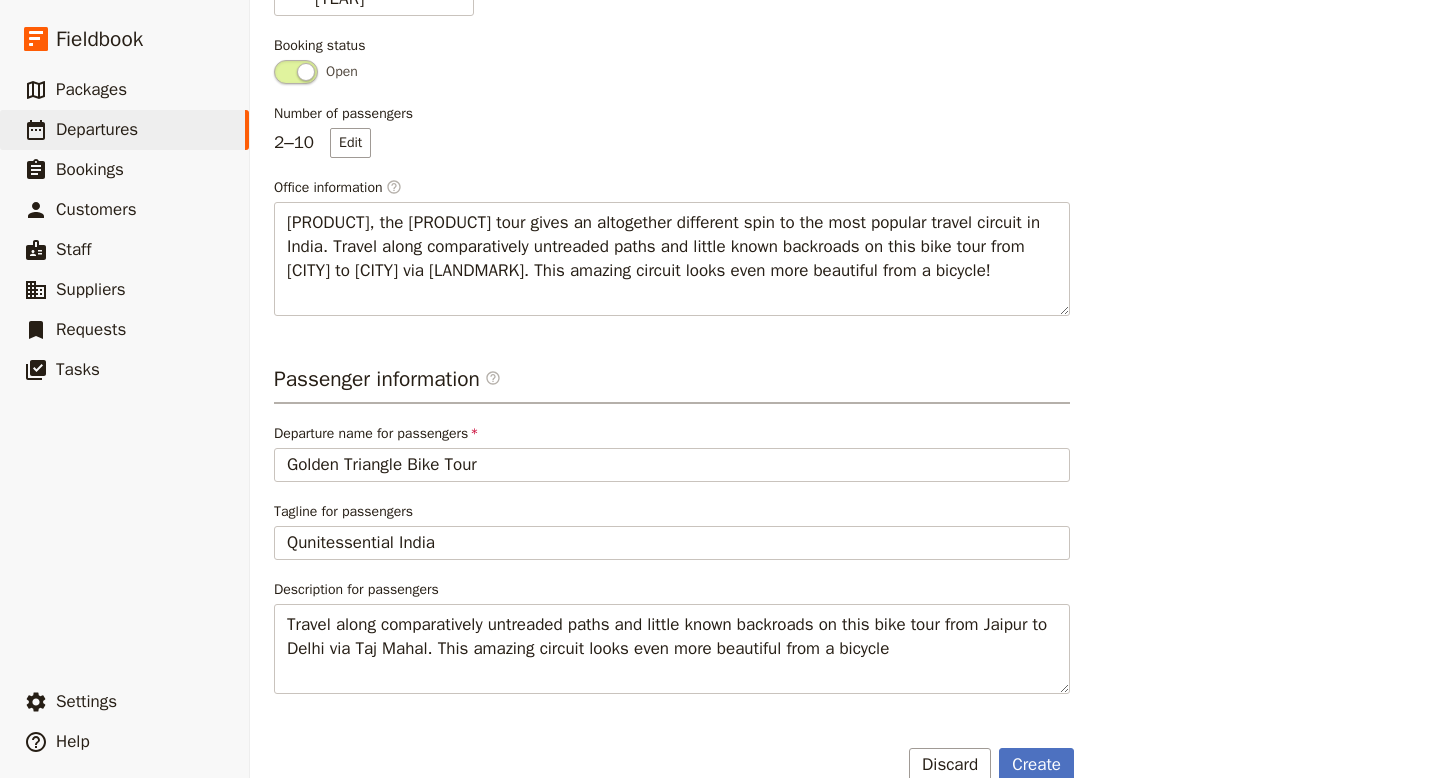 scroll, scrollTop: 468, scrollLeft: 0, axis: vertical 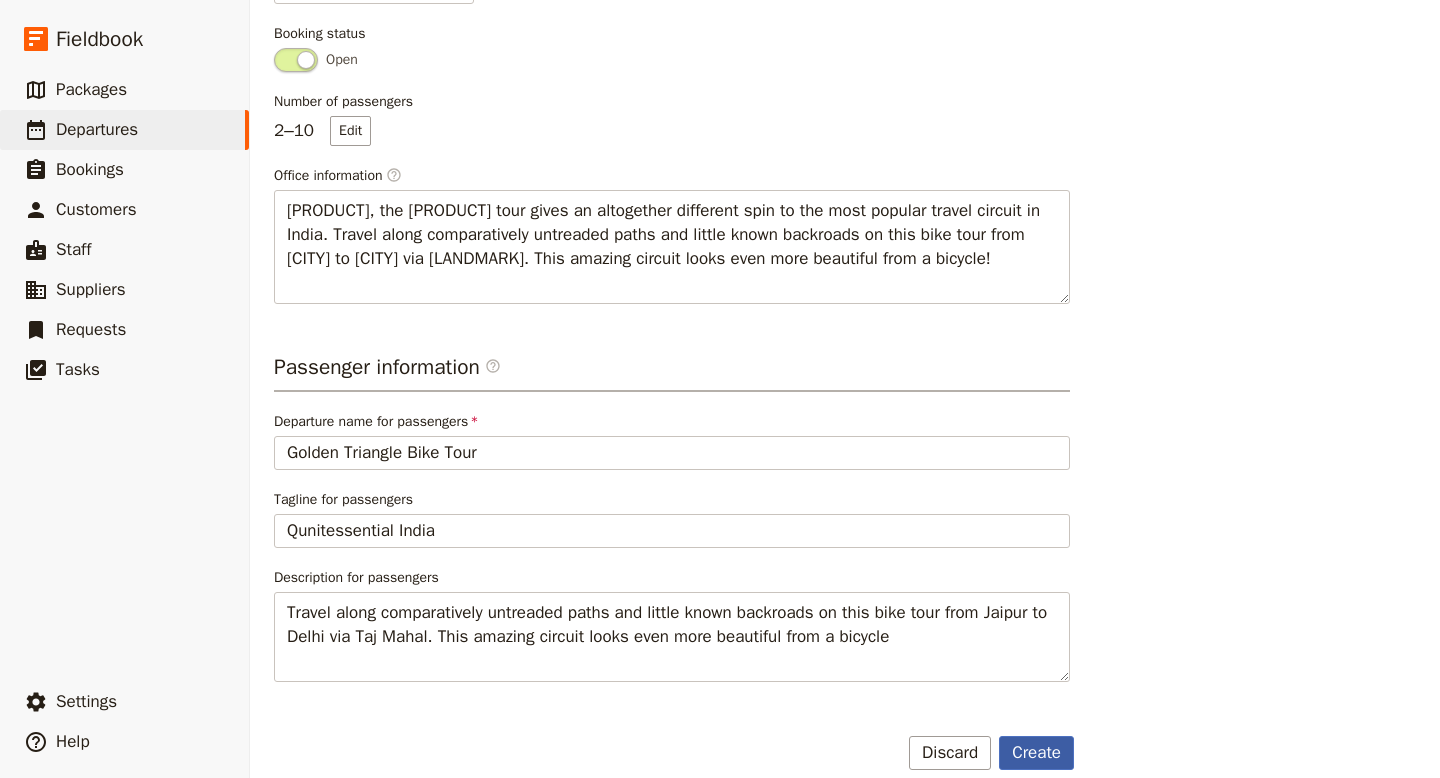 click on "Create" at bounding box center [1036, 753] 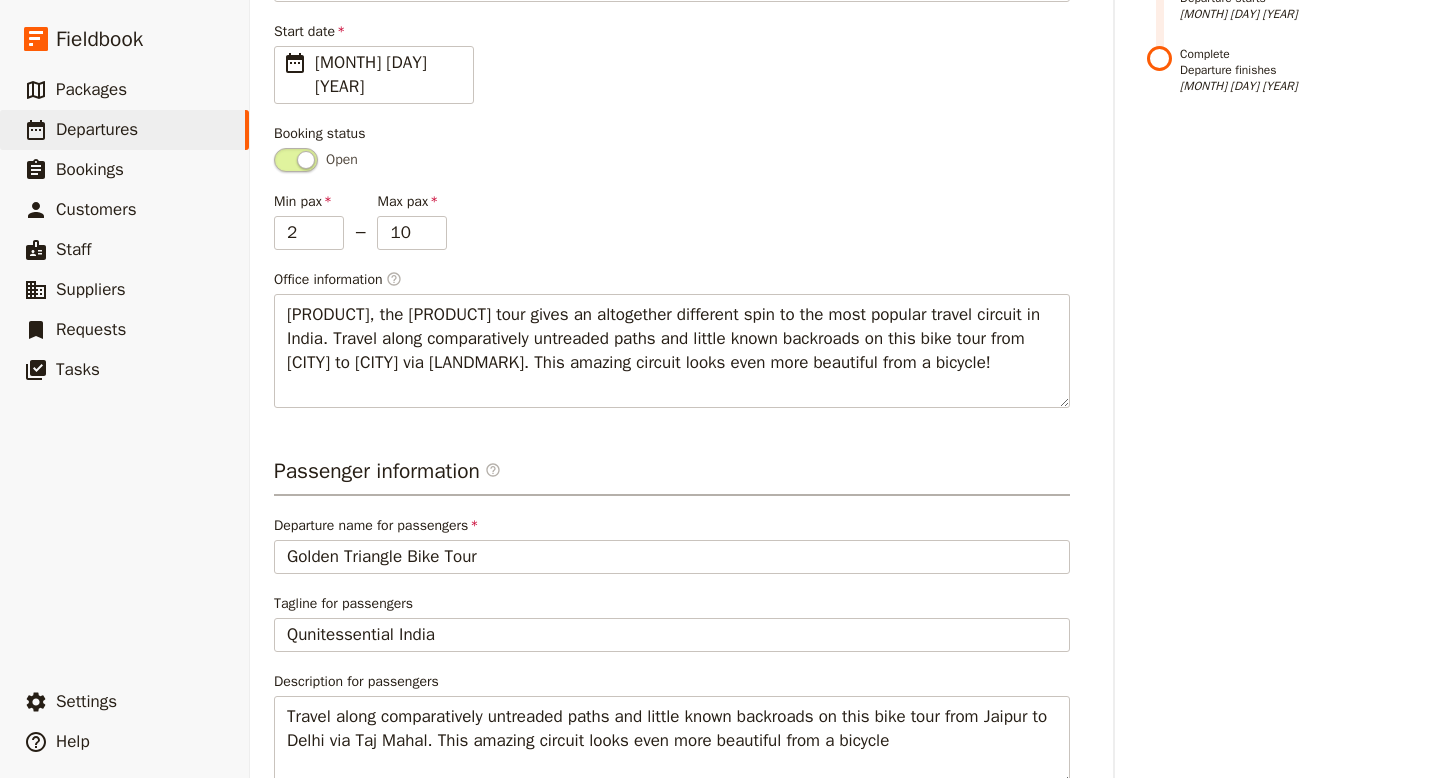 scroll, scrollTop: 610, scrollLeft: 0, axis: vertical 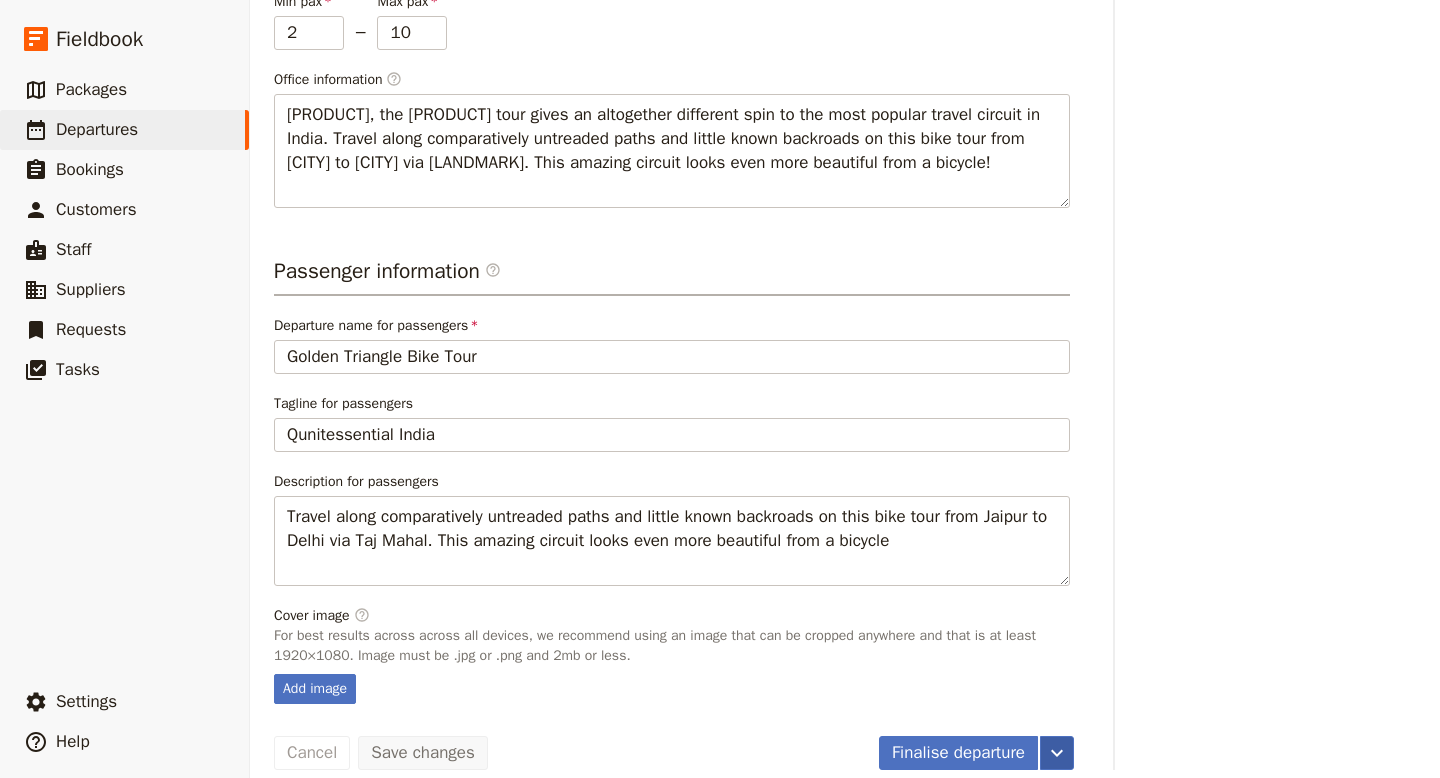 click 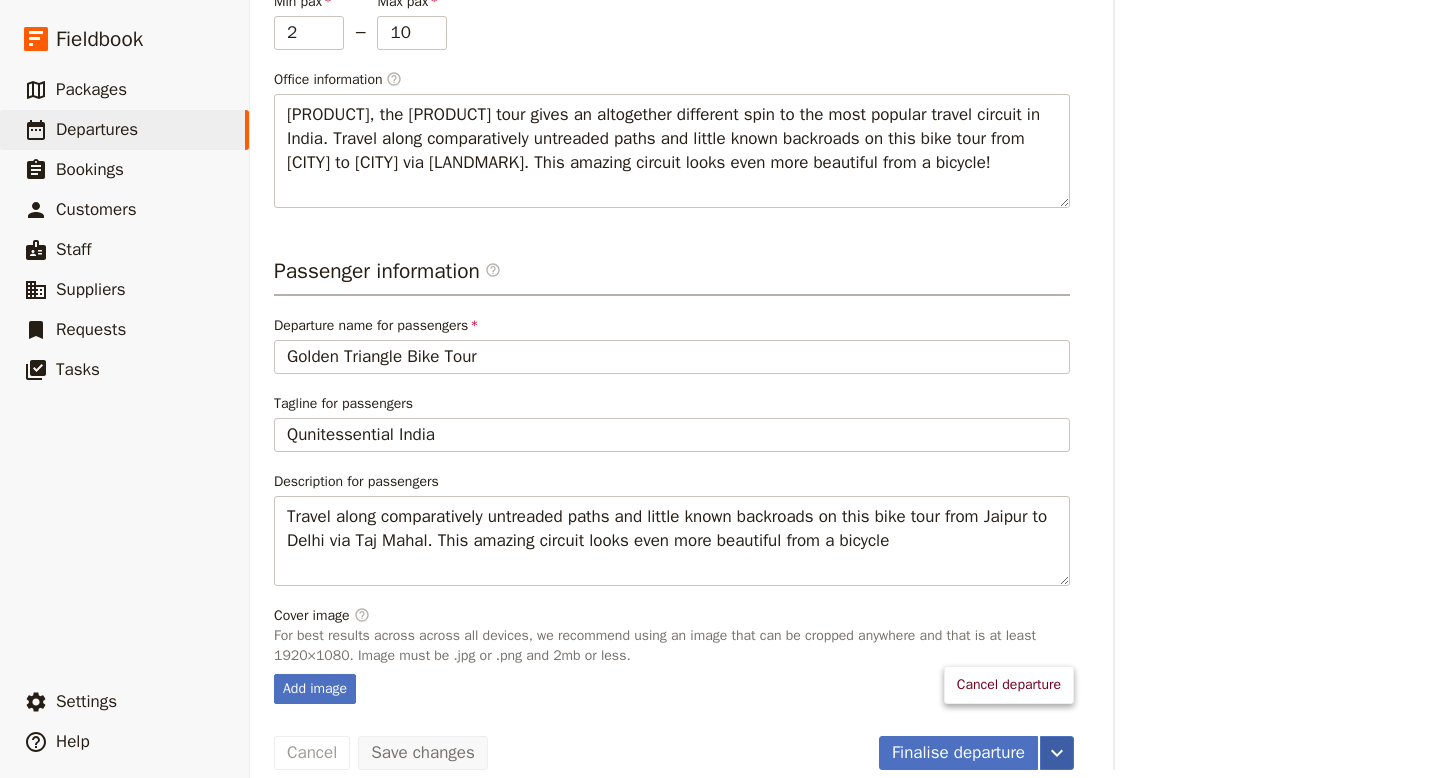 click 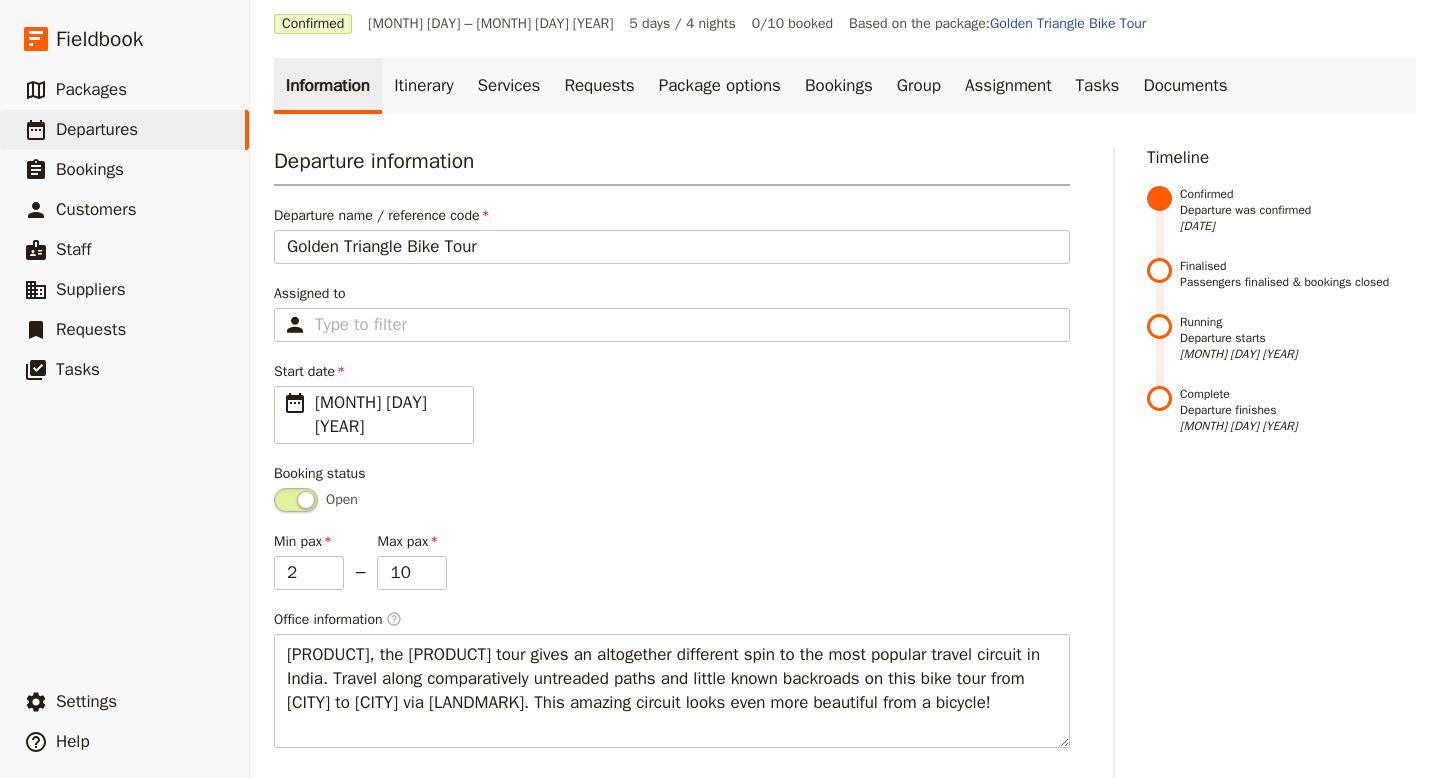 scroll, scrollTop: 0, scrollLeft: 0, axis: both 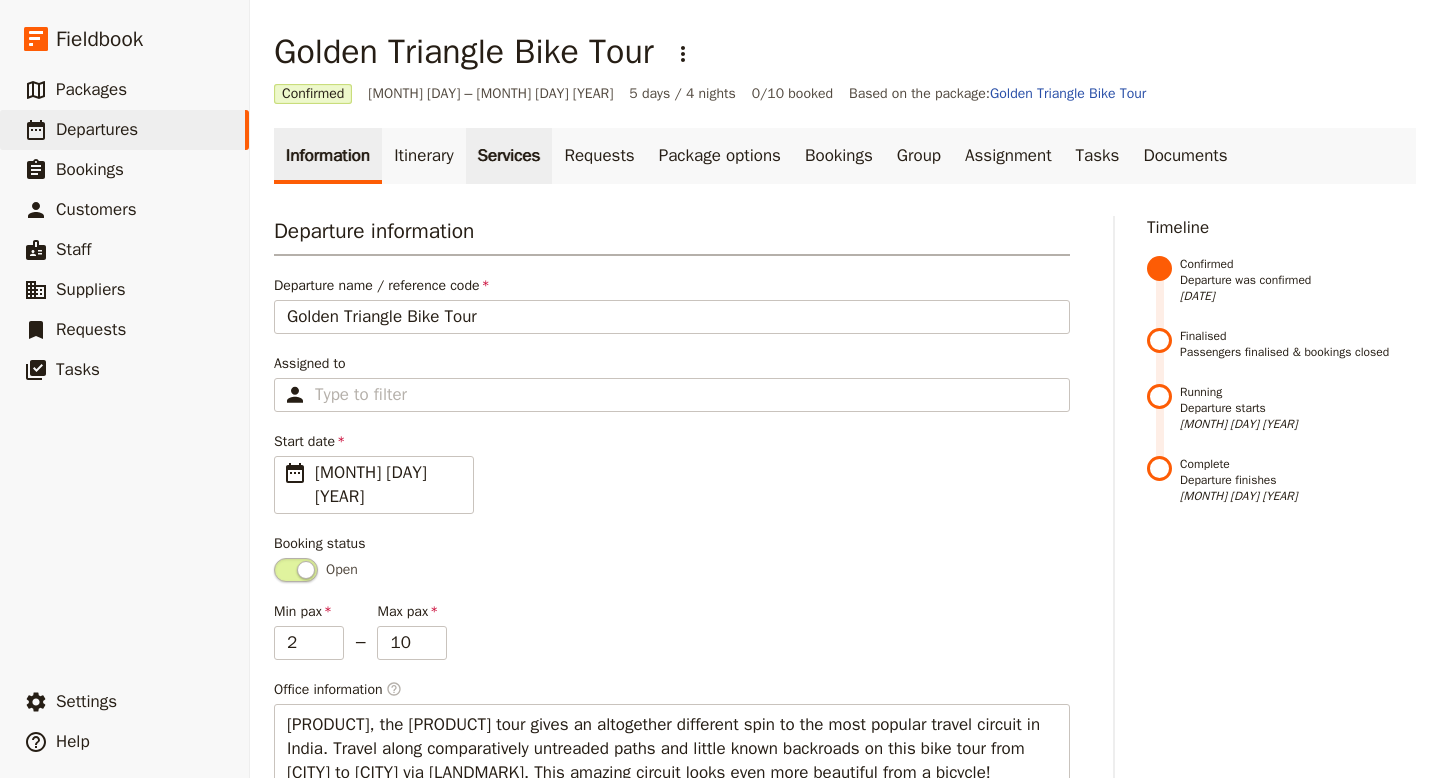 click on "Services" at bounding box center [509, 156] 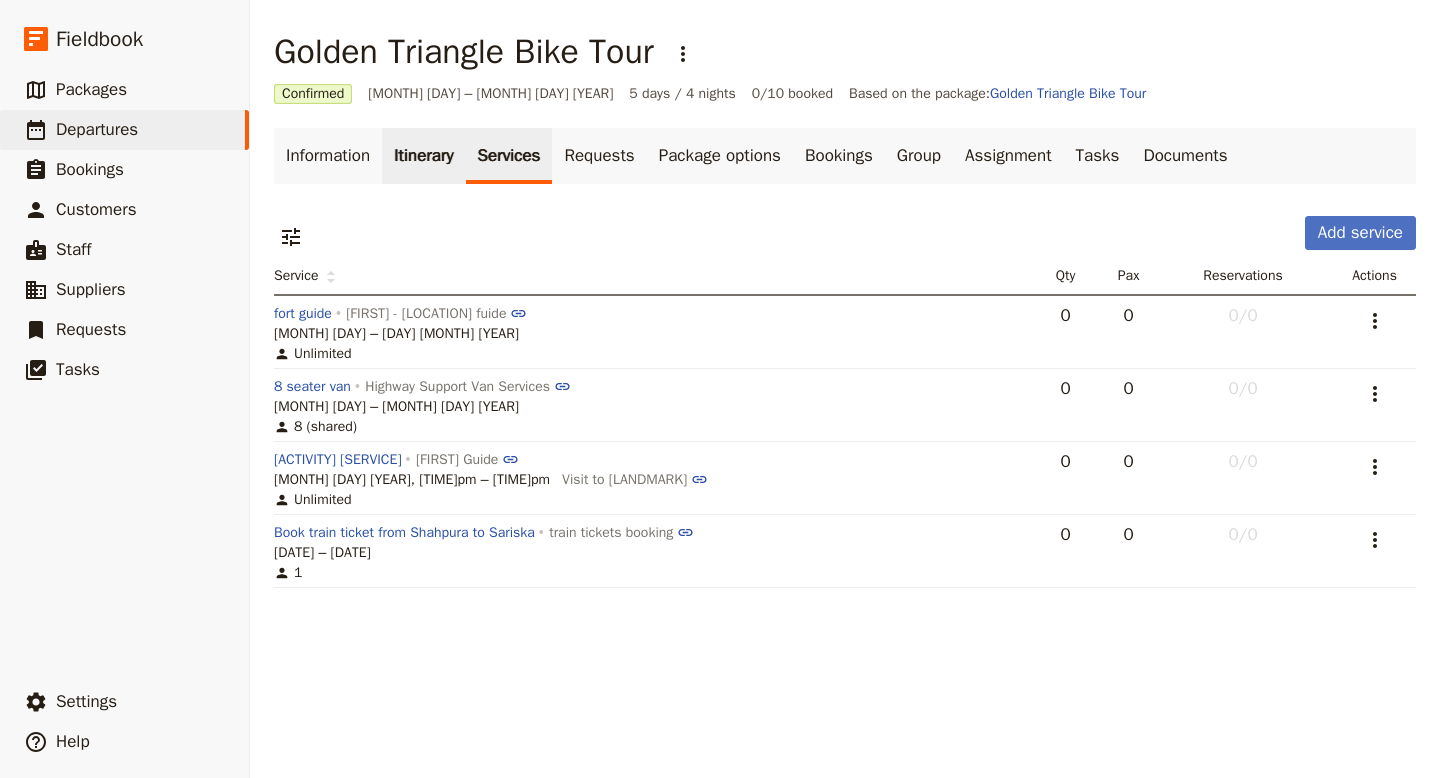click on "Itinerary" at bounding box center [423, 156] 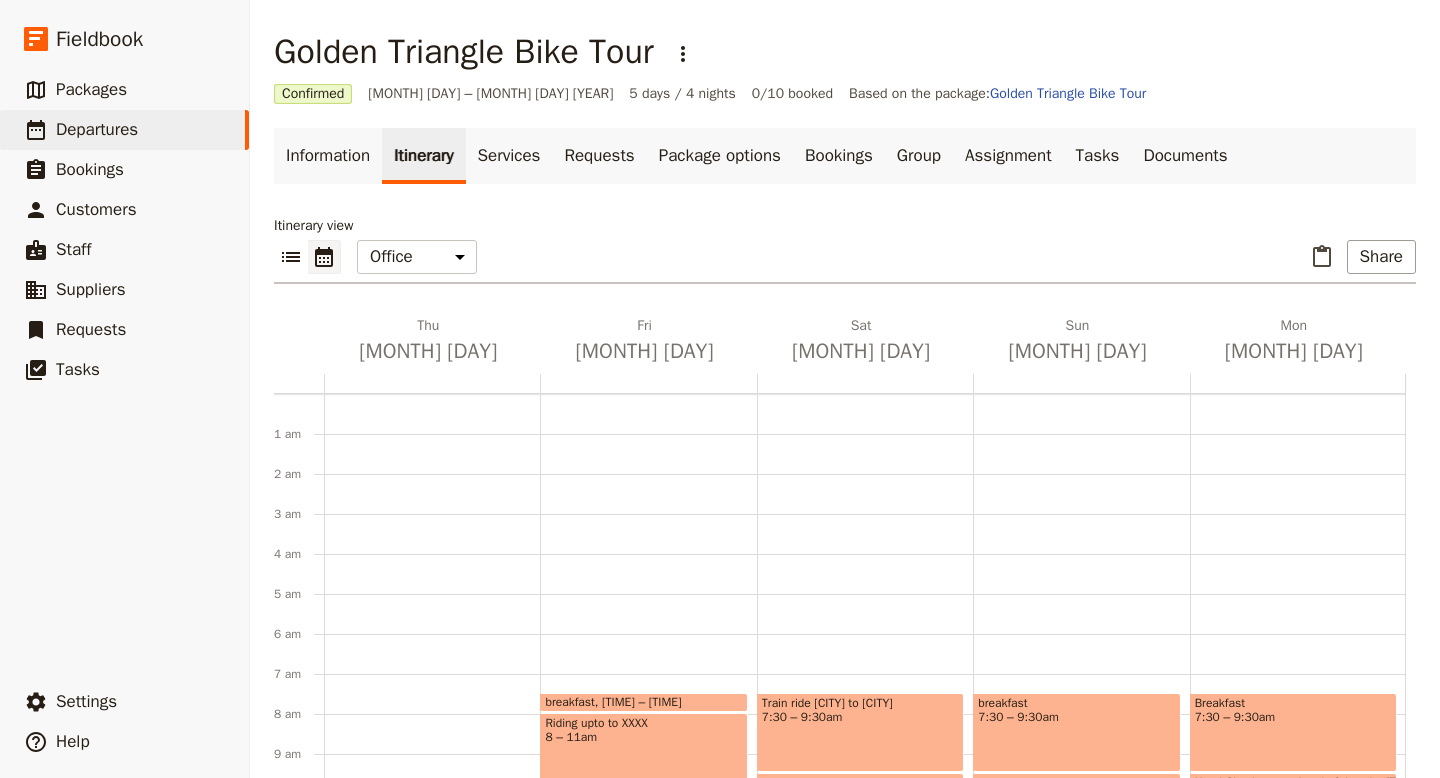 scroll, scrollTop: 260, scrollLeft: 0, axis: vertical 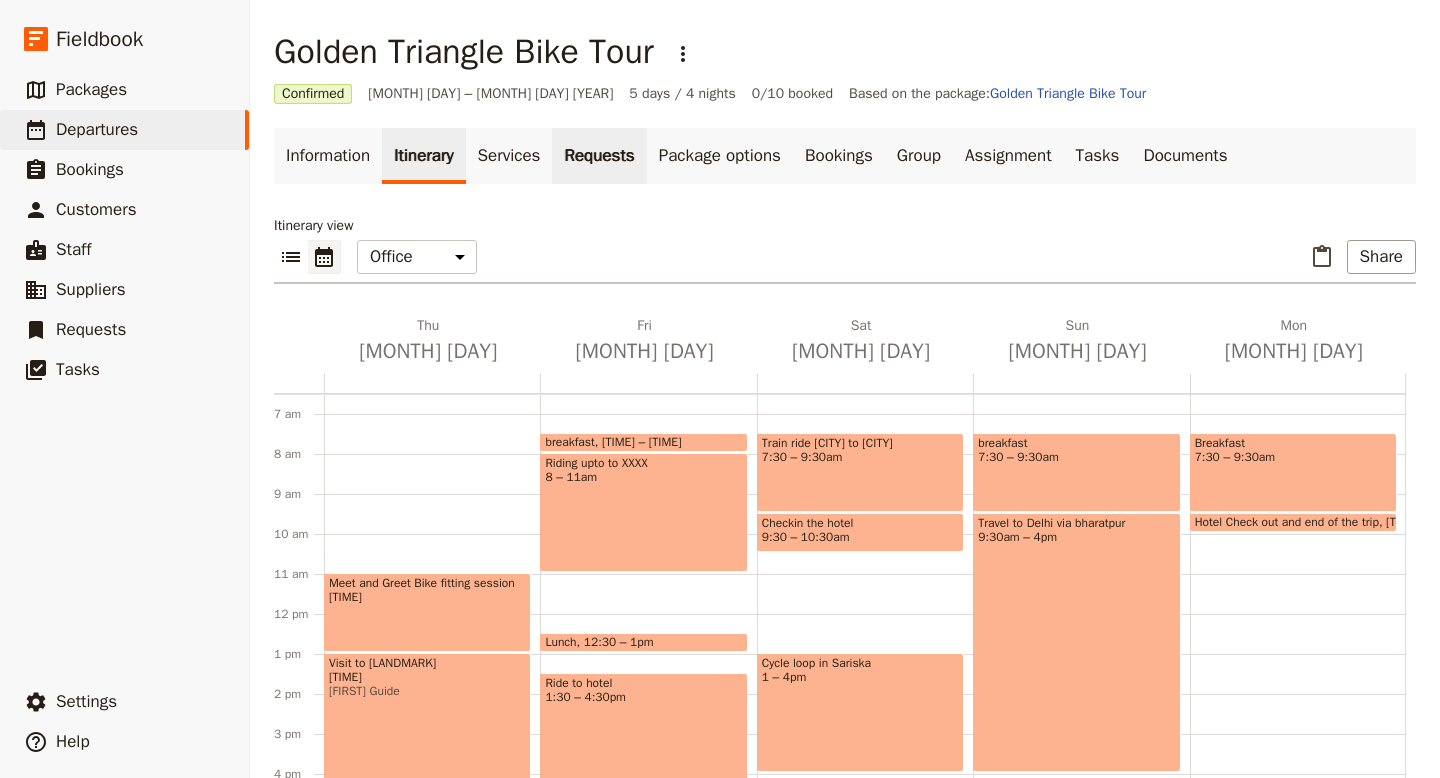 click on "Requests" at bounding box center (599, 156) 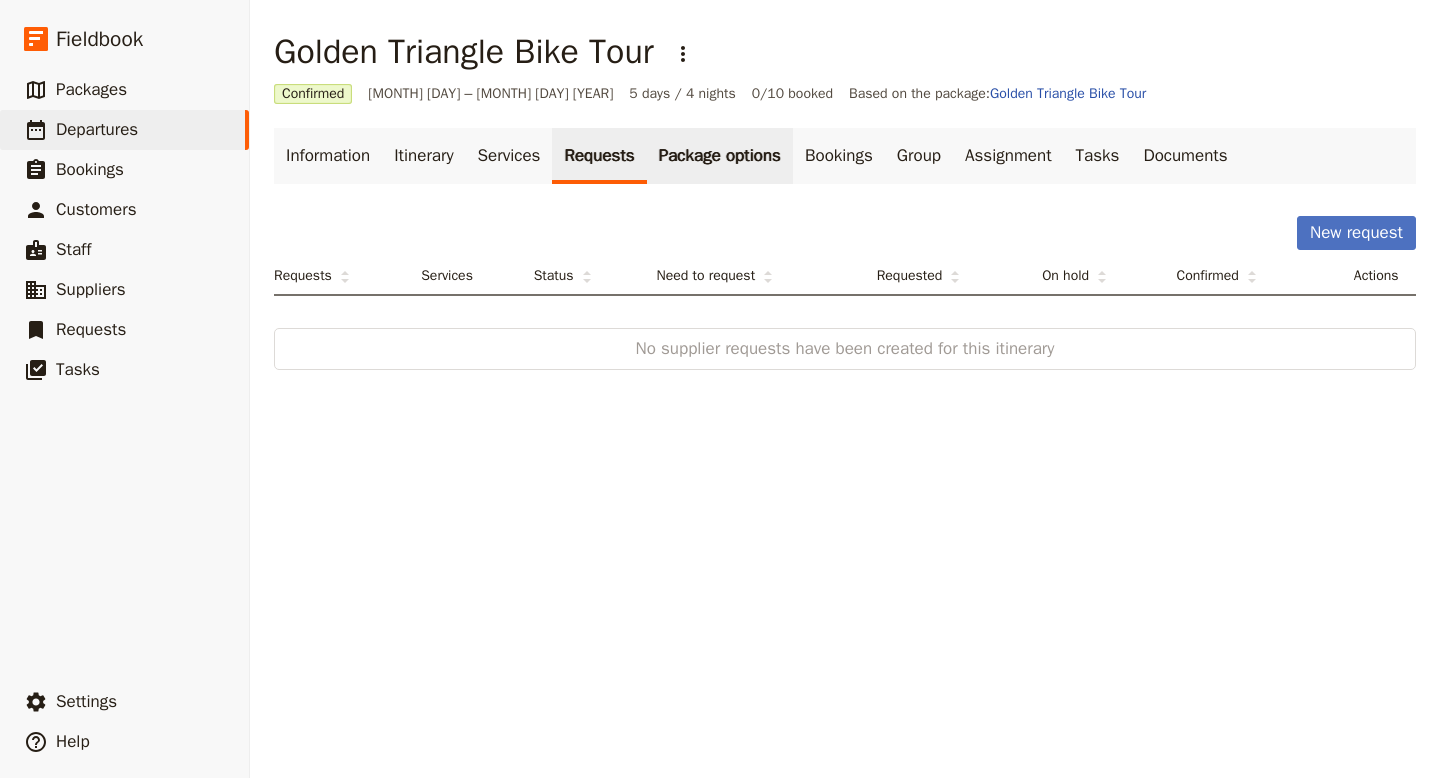 click on "Package options" at bounding box center [720, 156] 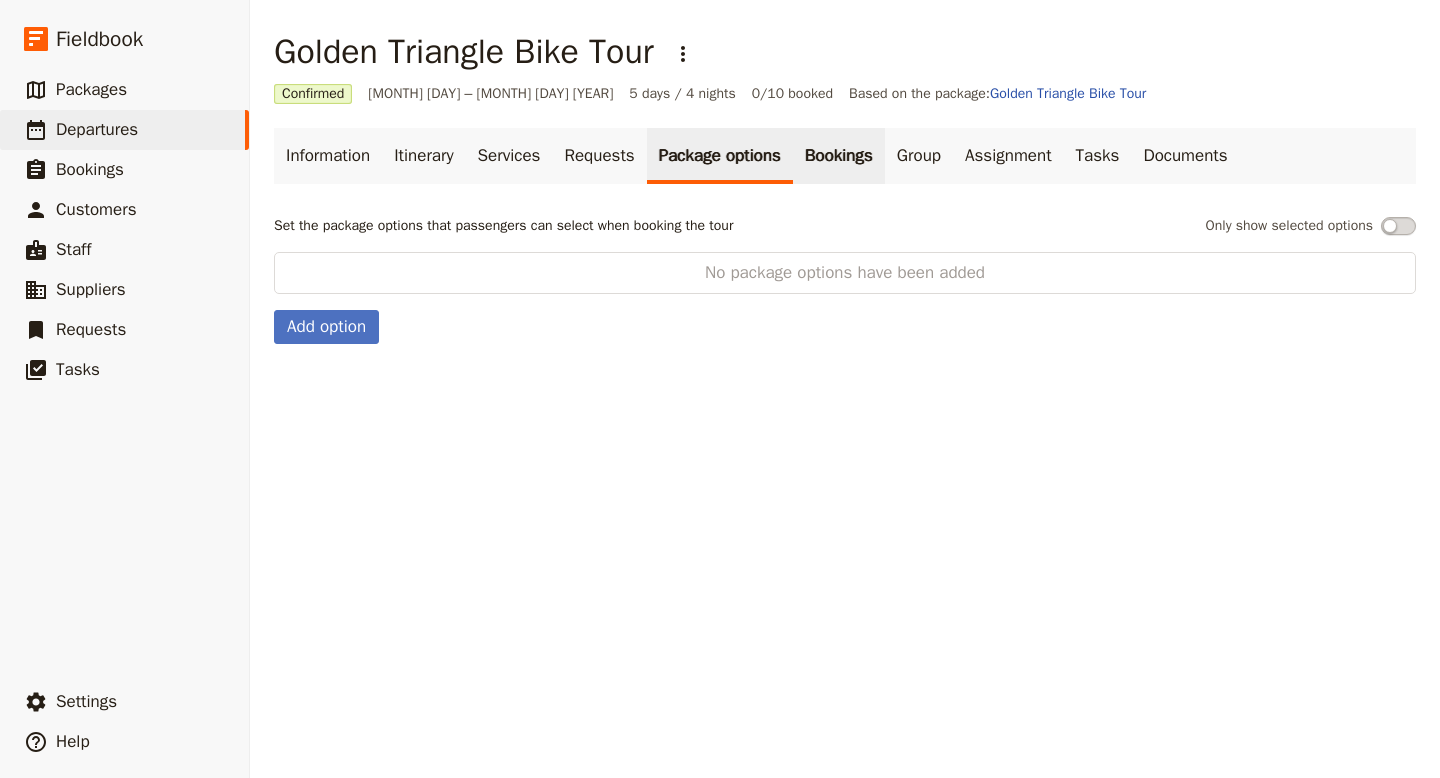 click on "Bookings" at bounding box center (839, 156) 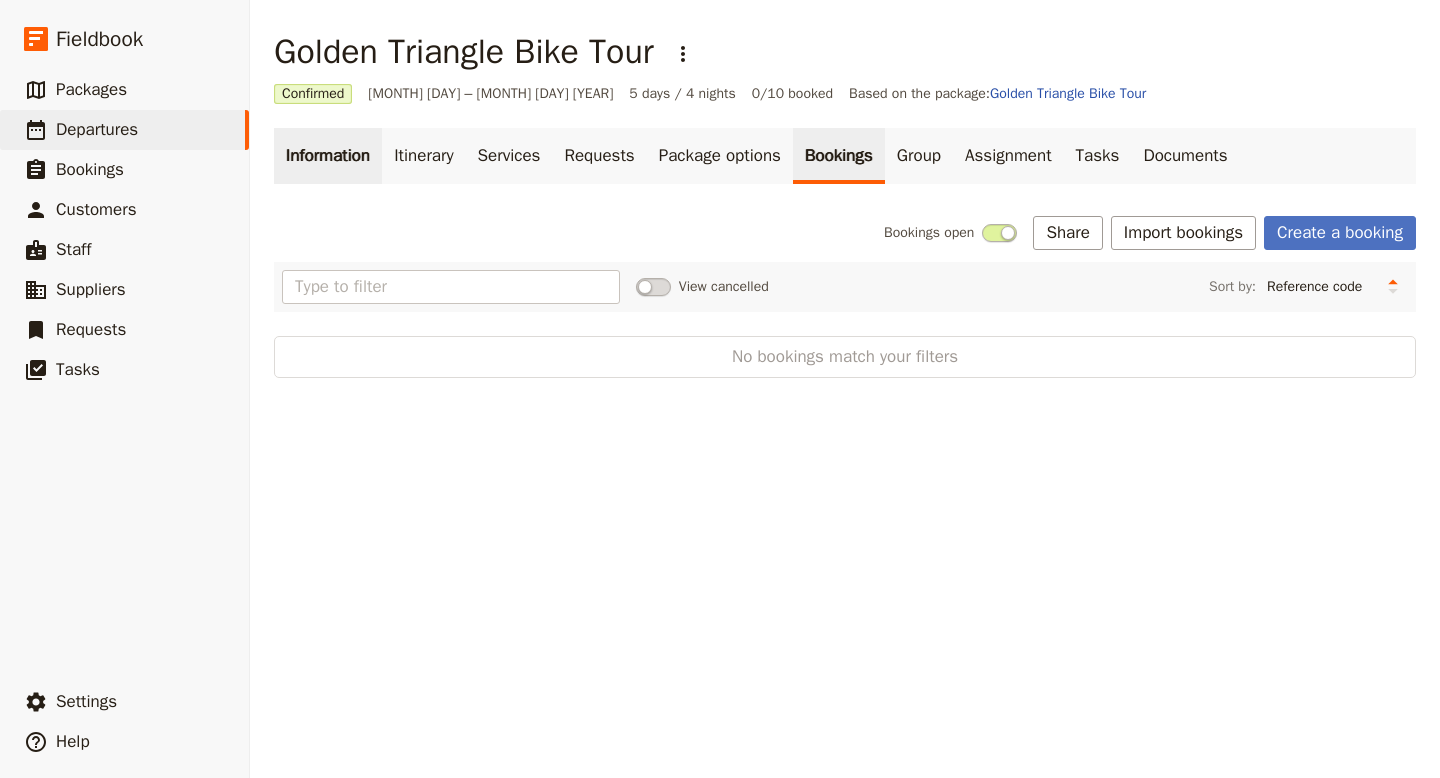 click on "Information" at bounding box center [328, 156] 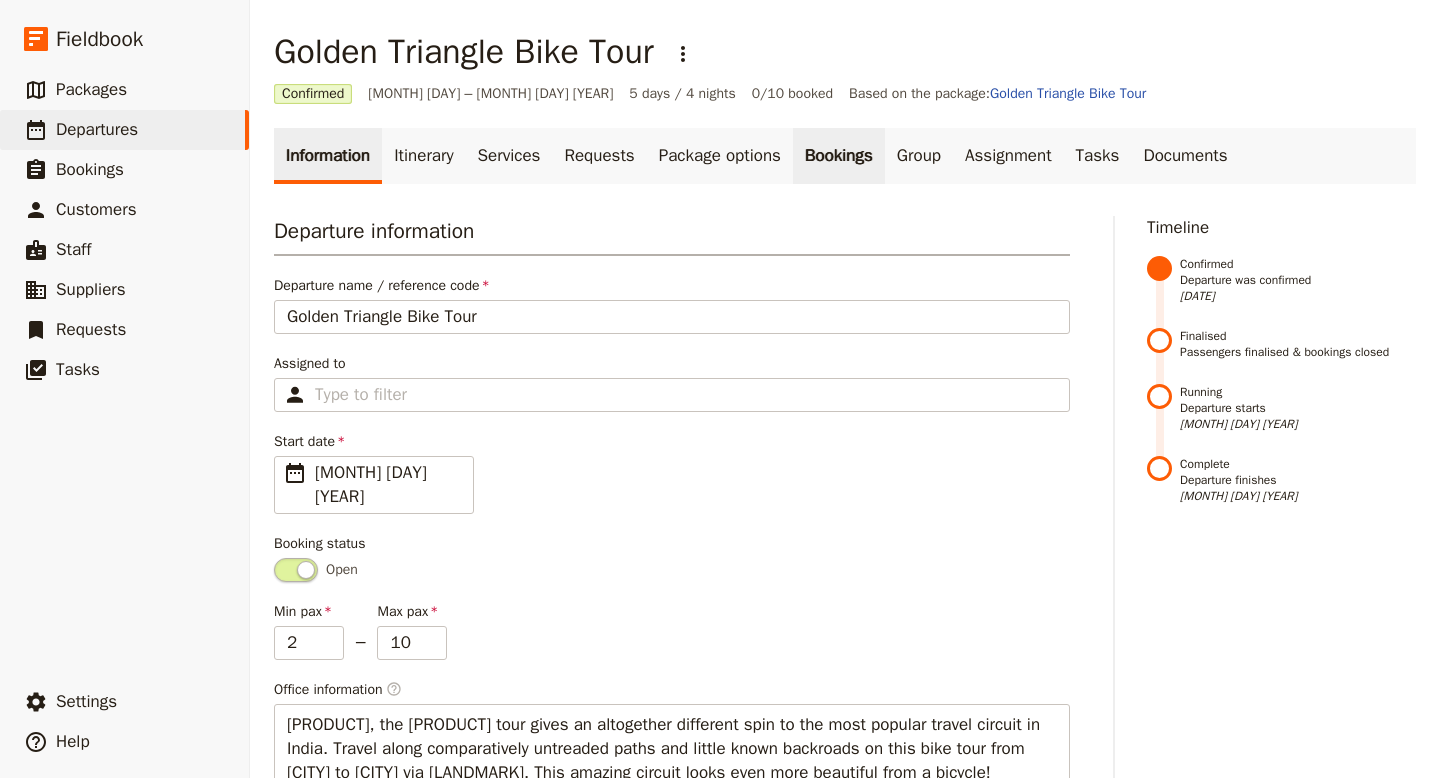 click on "Bookings" at bounding box center [839, 156] 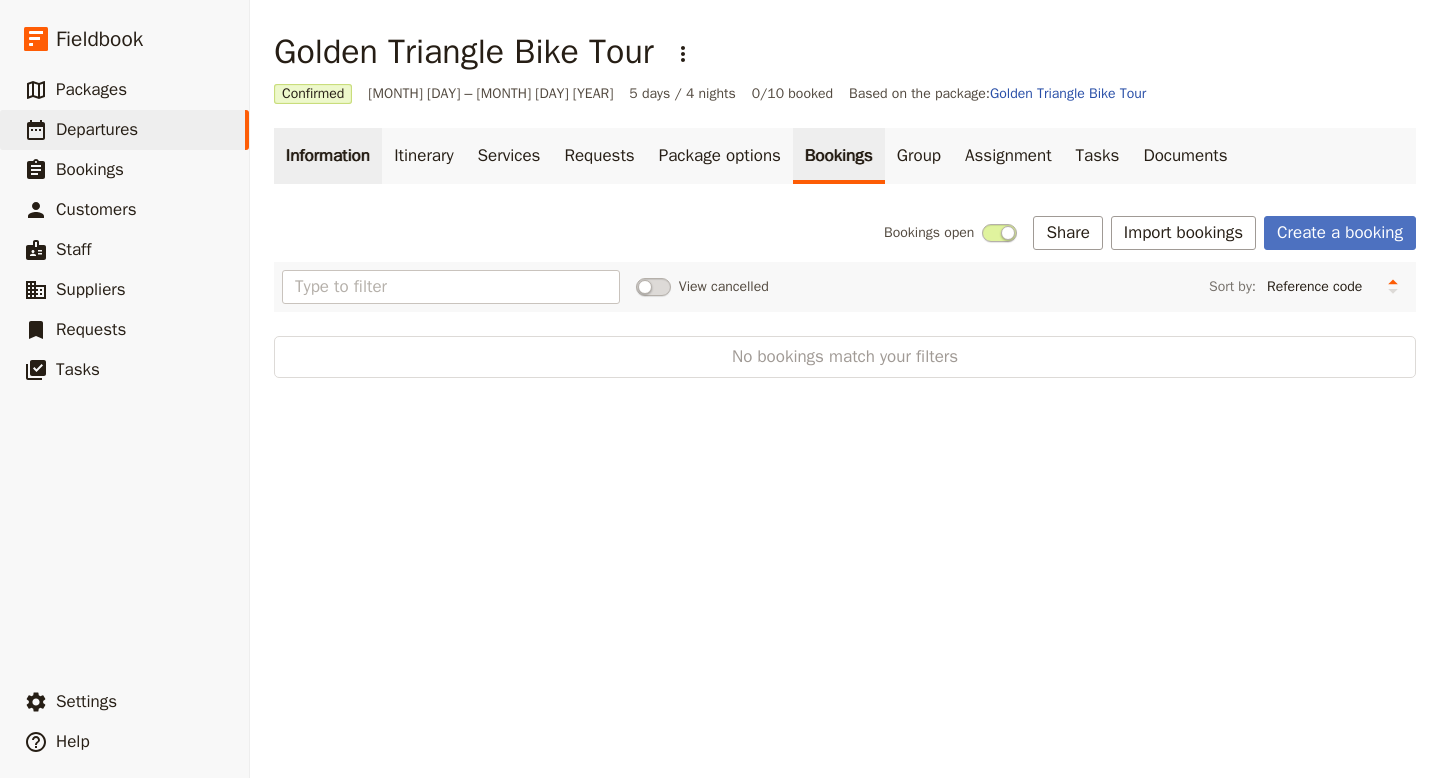 click on "Information" at bounding box center [328, 156] 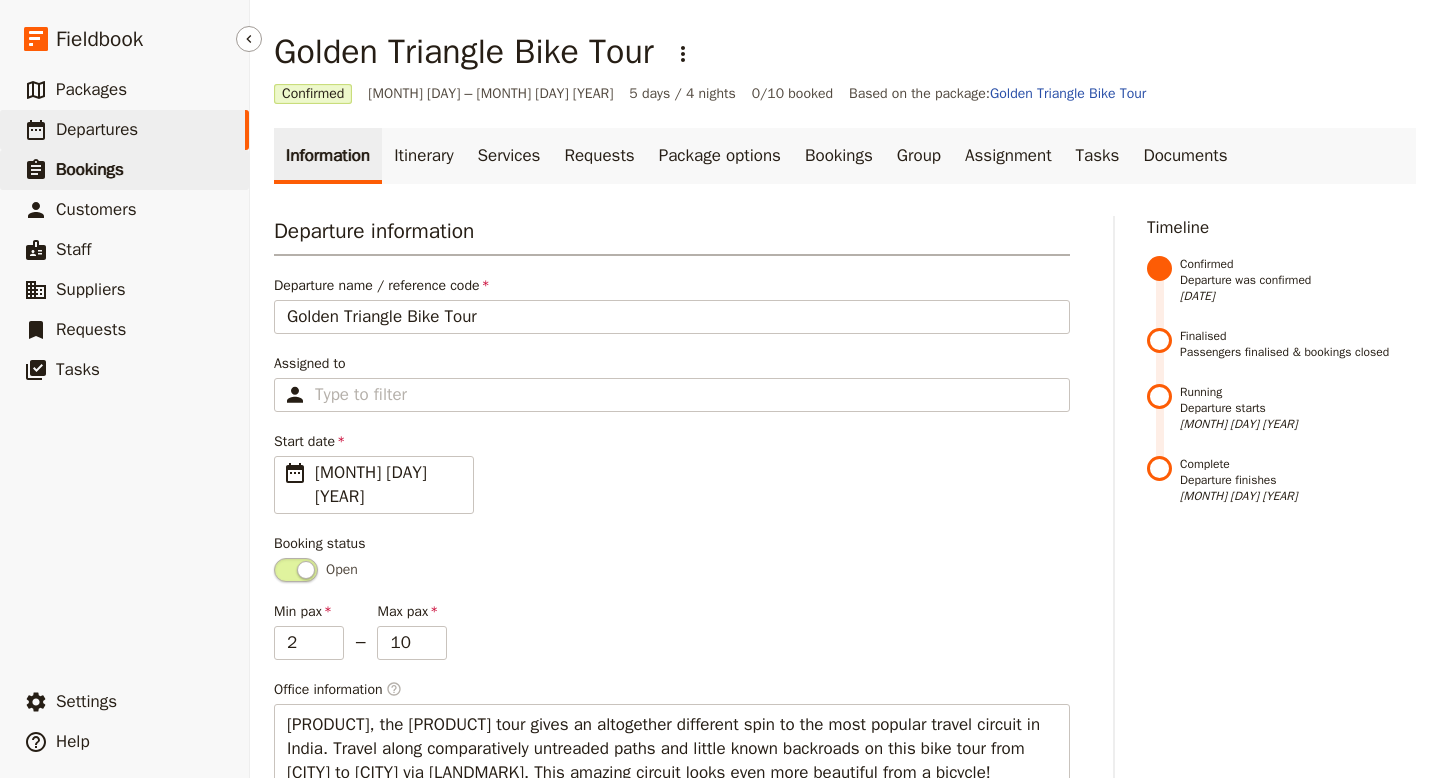 click on "Bookings" at bounding box center [90, 169] 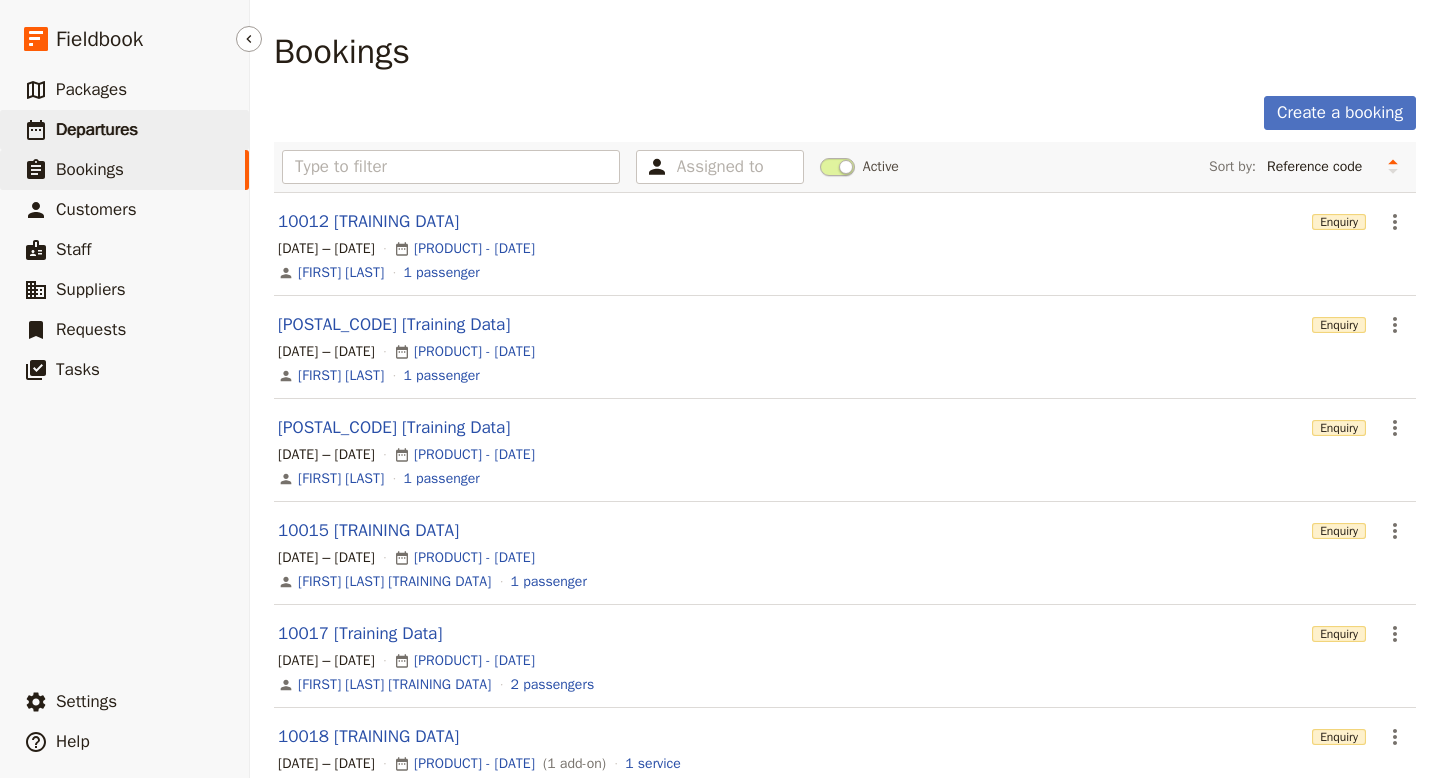 click on "Departures" at bounding box center (97, 129) 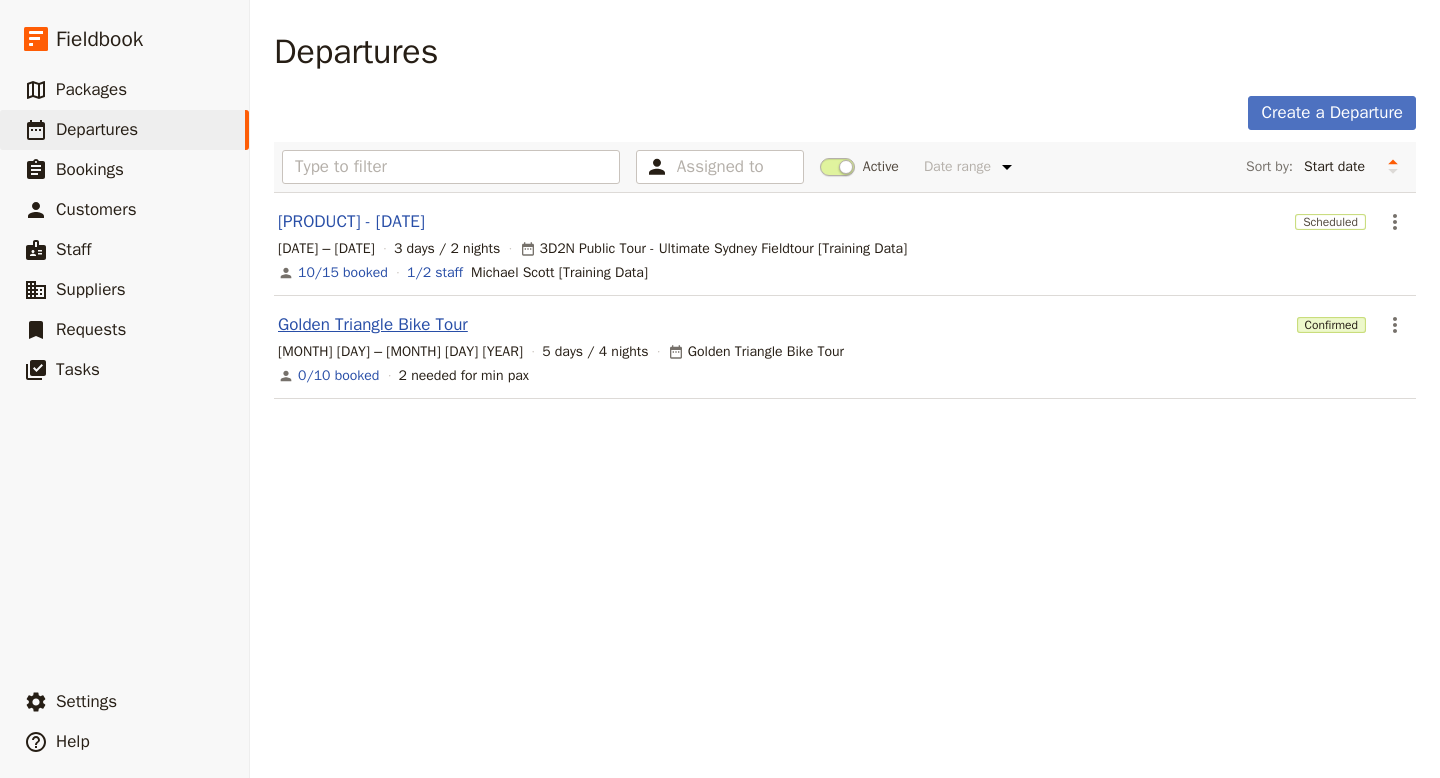 click on "[TOUR NAME]" at bounding box center [373, 325] 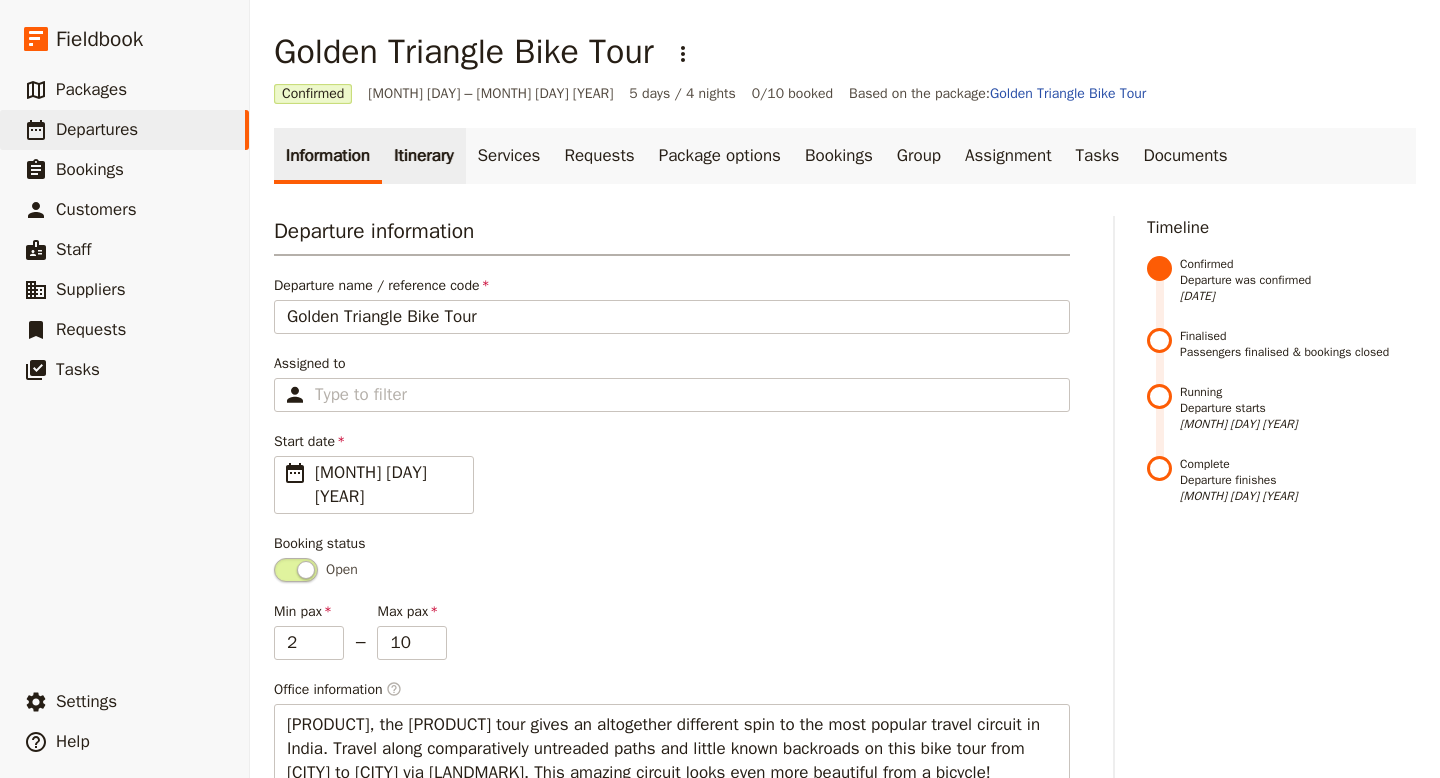 click on "Itinerary" at bounding box center (423, 156) 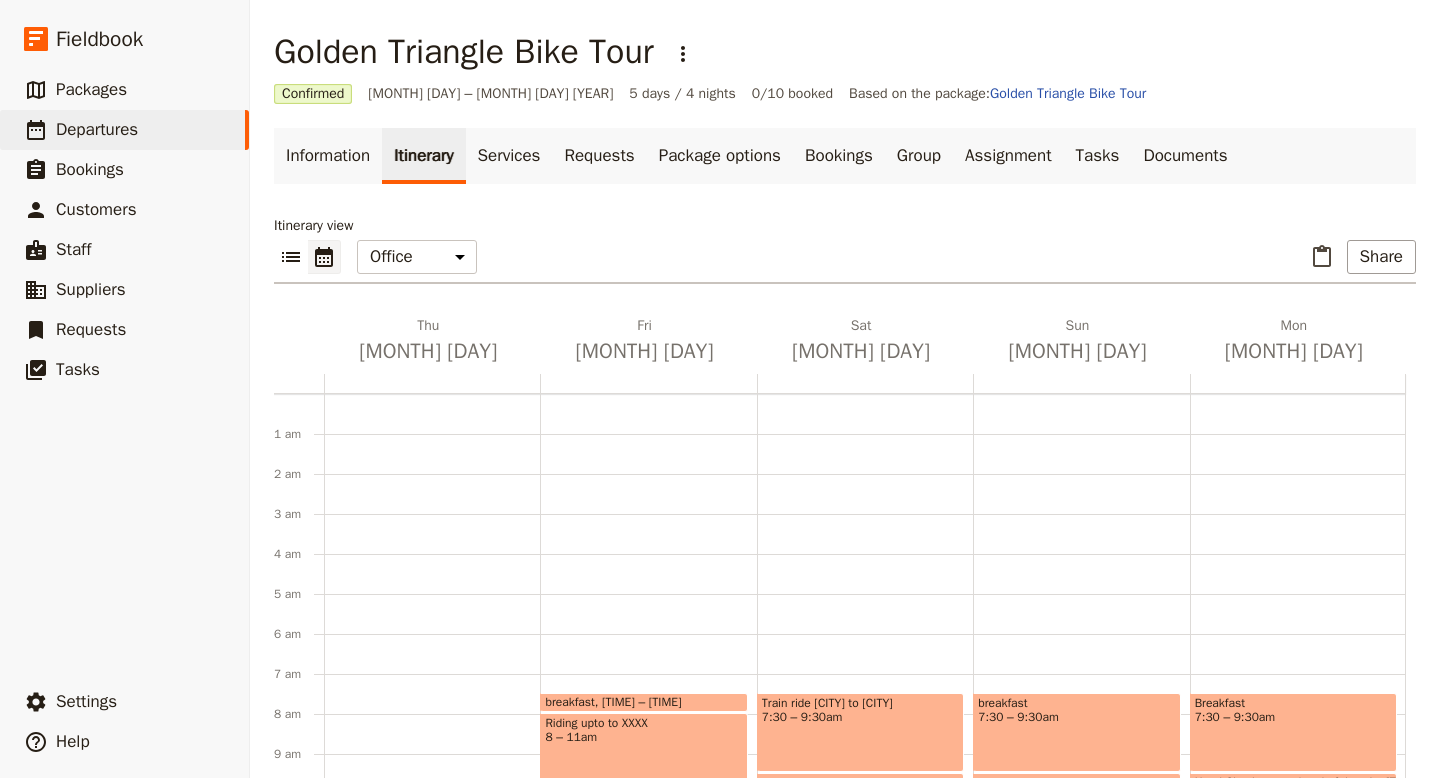 scroll, scrollTop: 260, scrollLeft: 0, axis: vertical 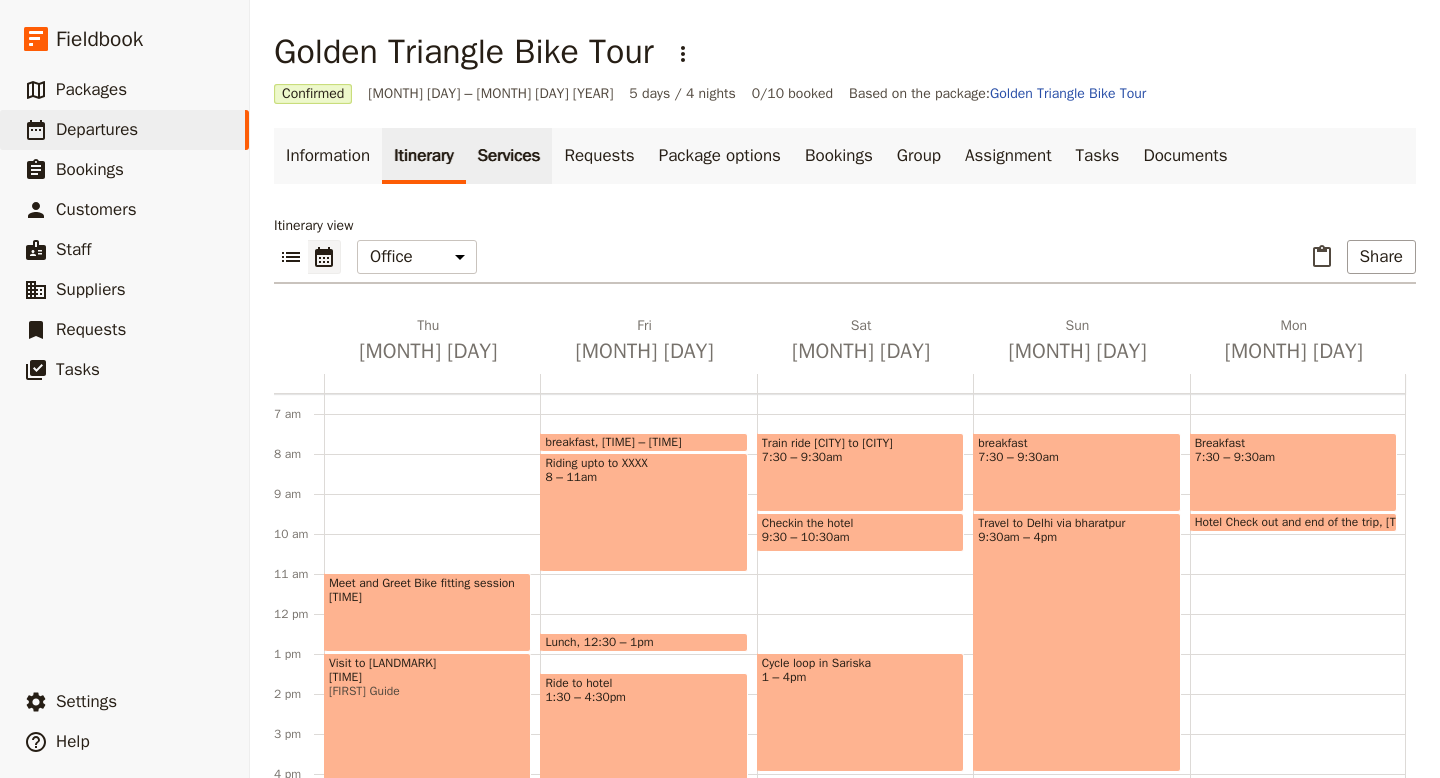 click on "Services" at bounding box center [509, 156] 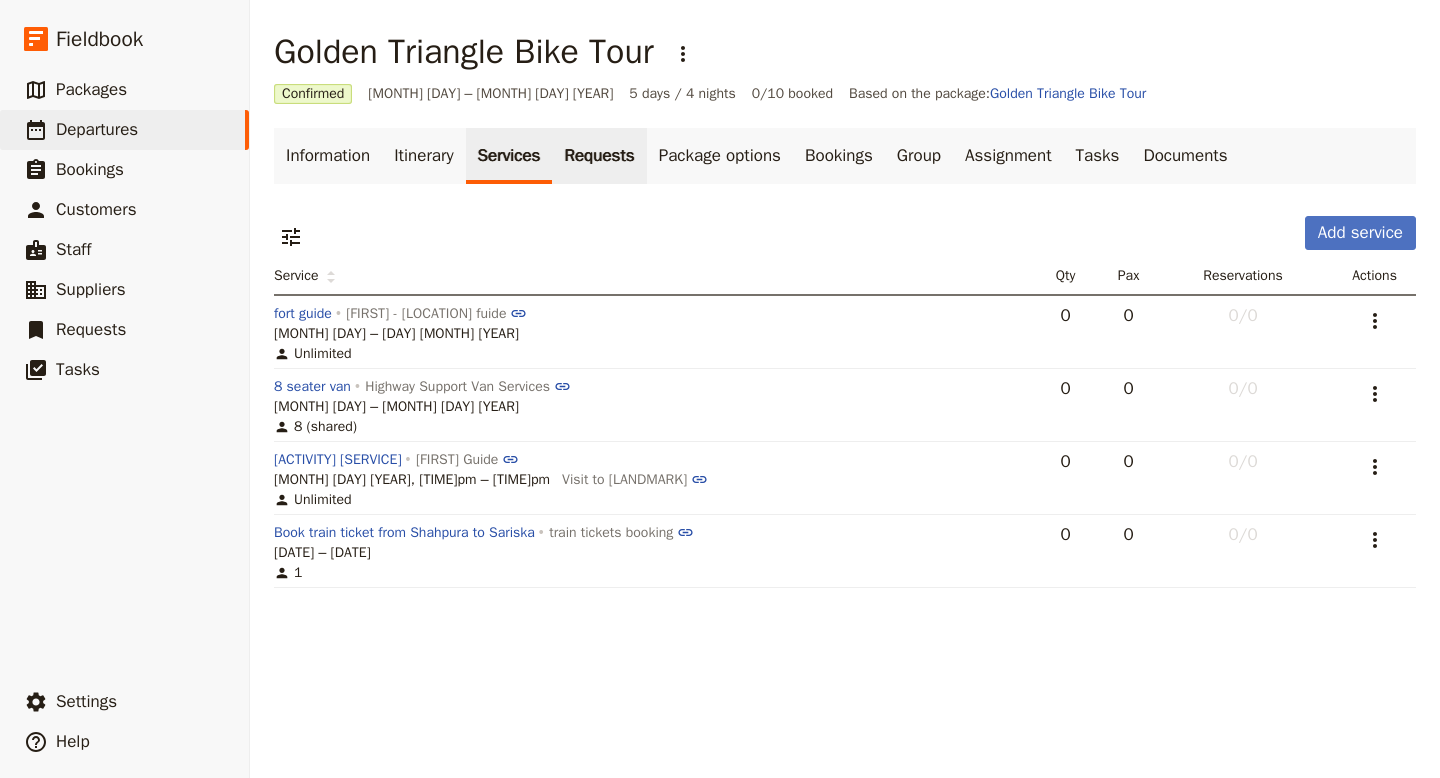 click on "Requests" at bounding box center (599, 156) 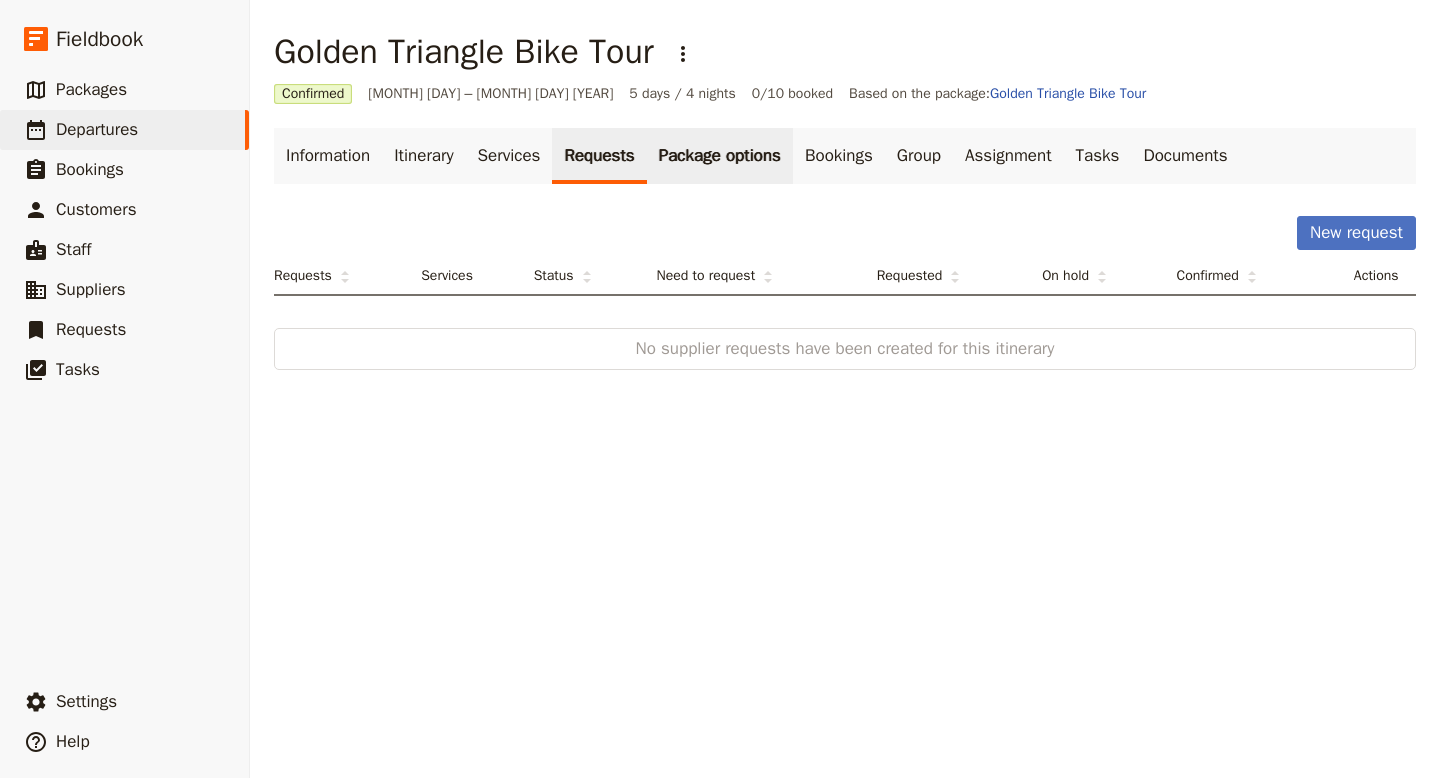 click on "Package options" at bounding box center (720, 156) 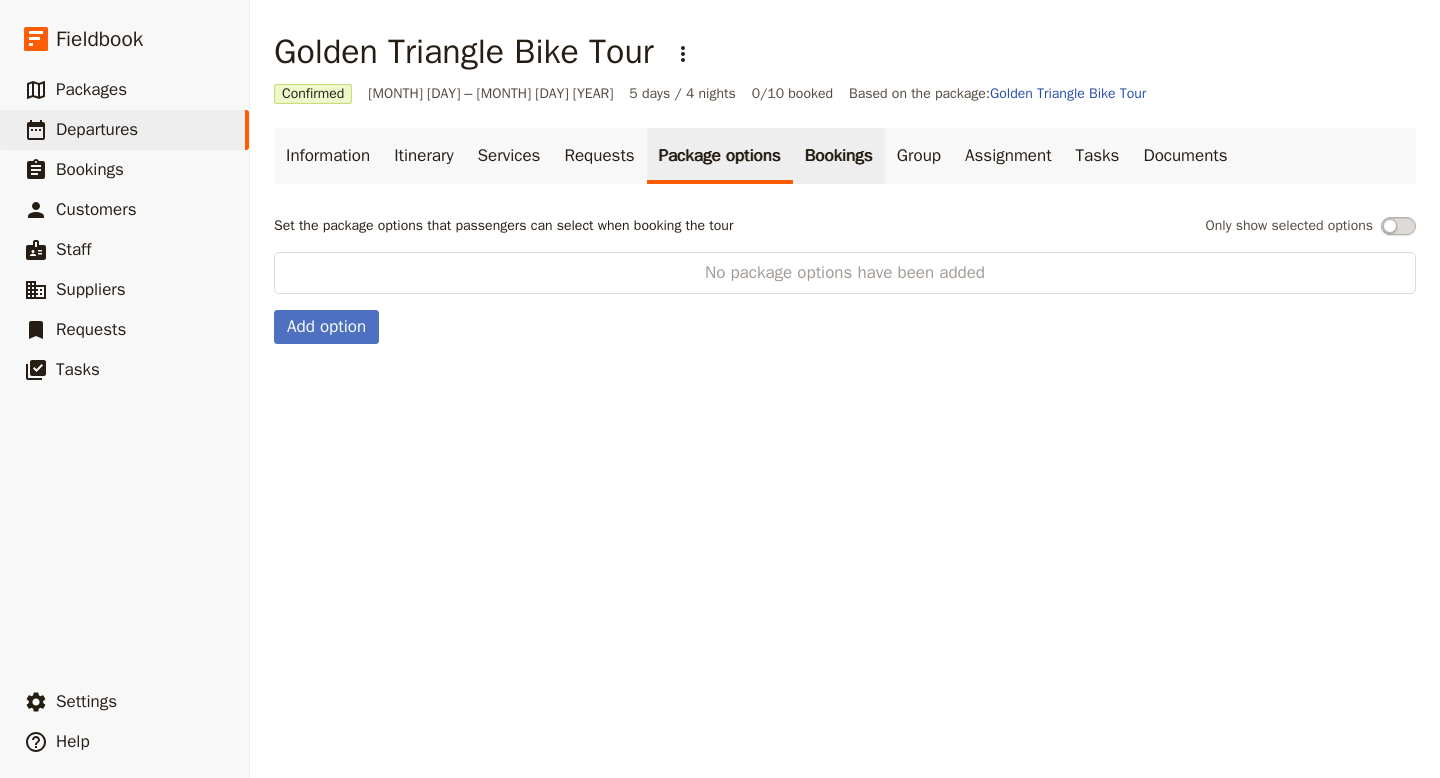 click on "Bookings" at bounding box center [839, 156] 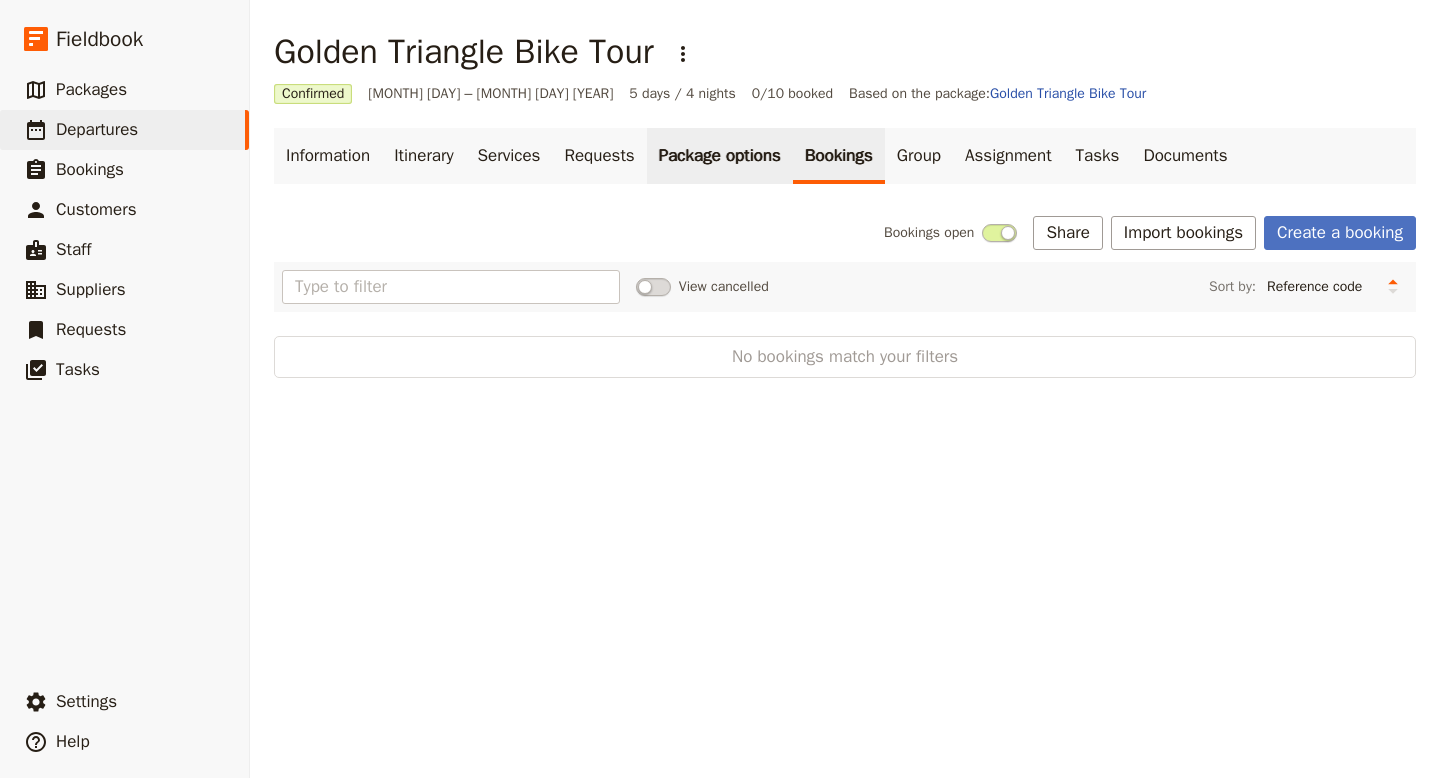 click on "Package options" at bounding box center [720, 156] 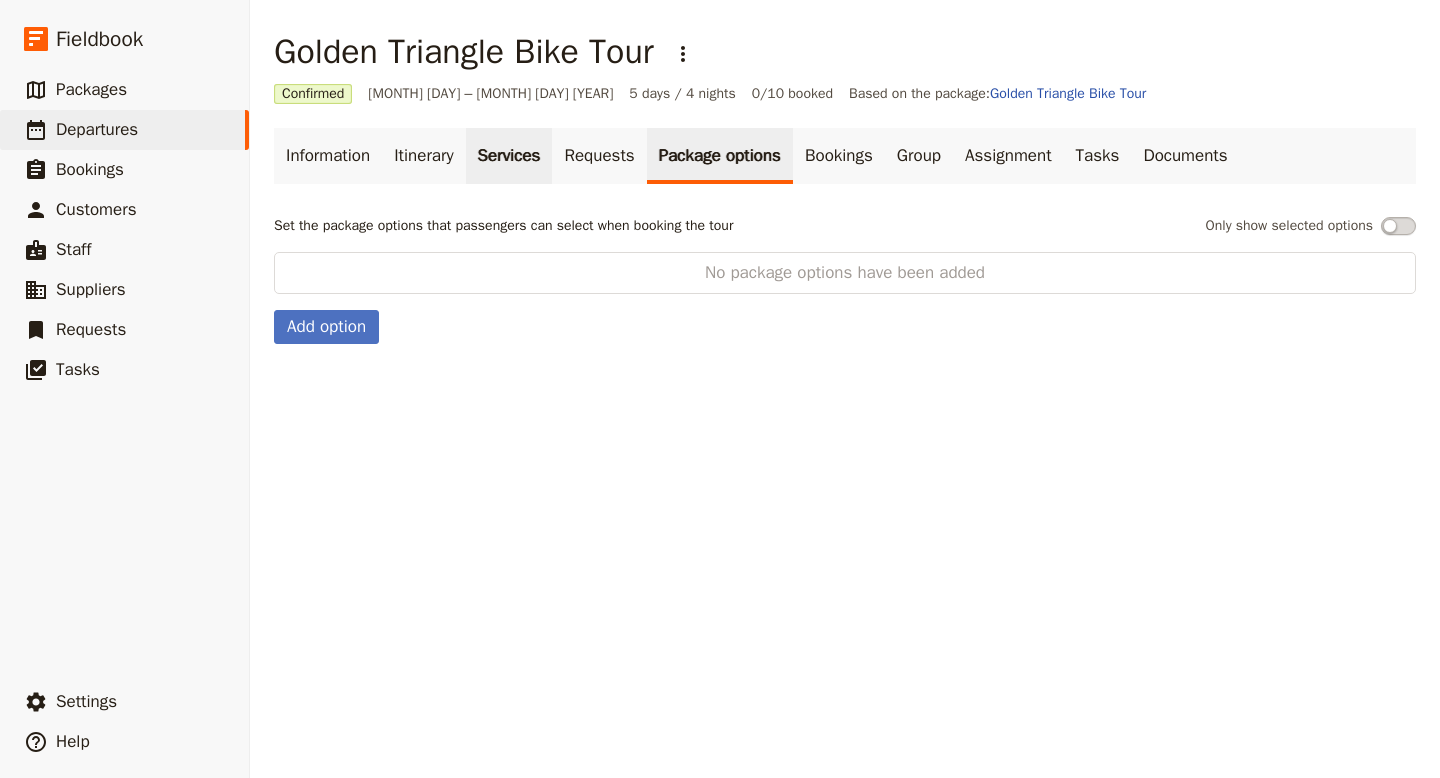 click on "Services" at bounding box center (509, 156) 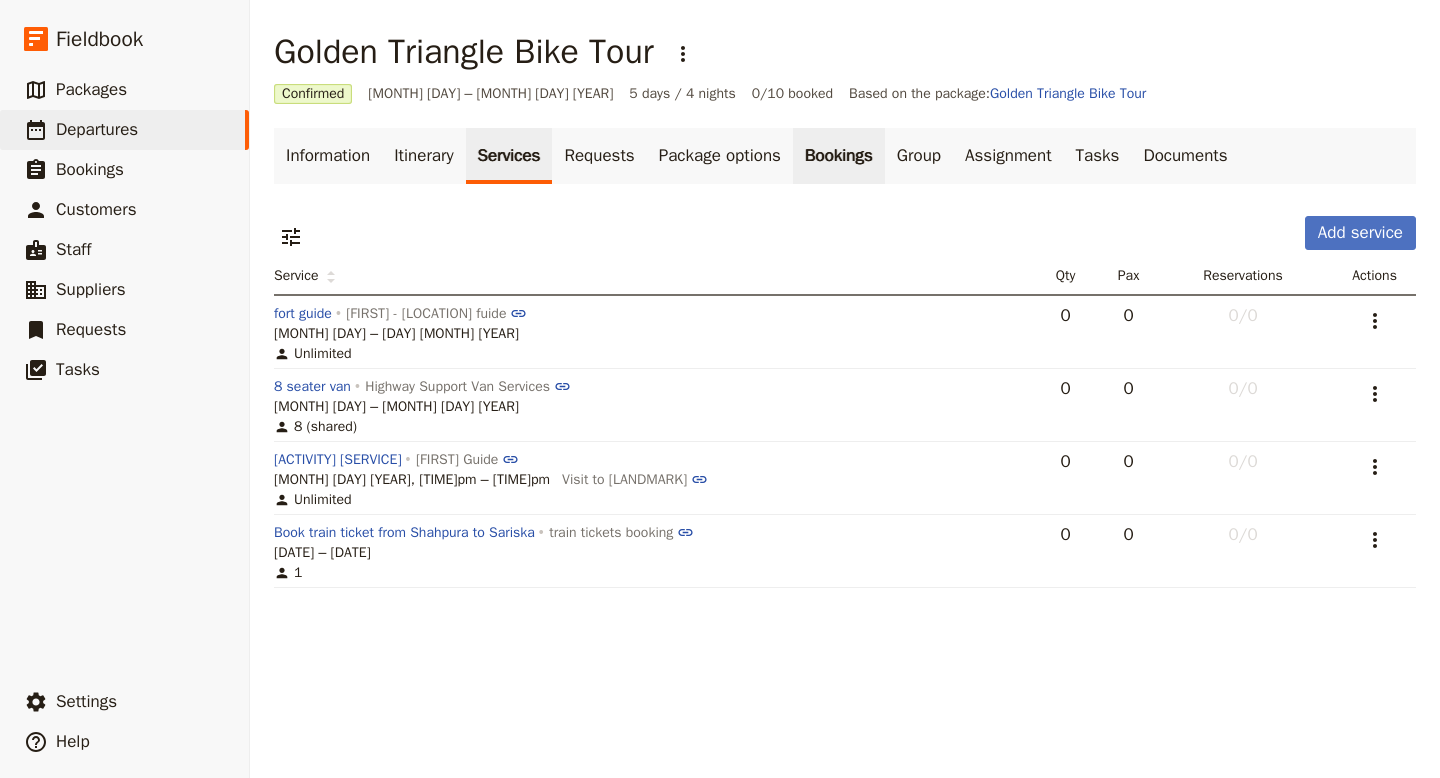 click on "Bookings" at bounding box center (839, 156) 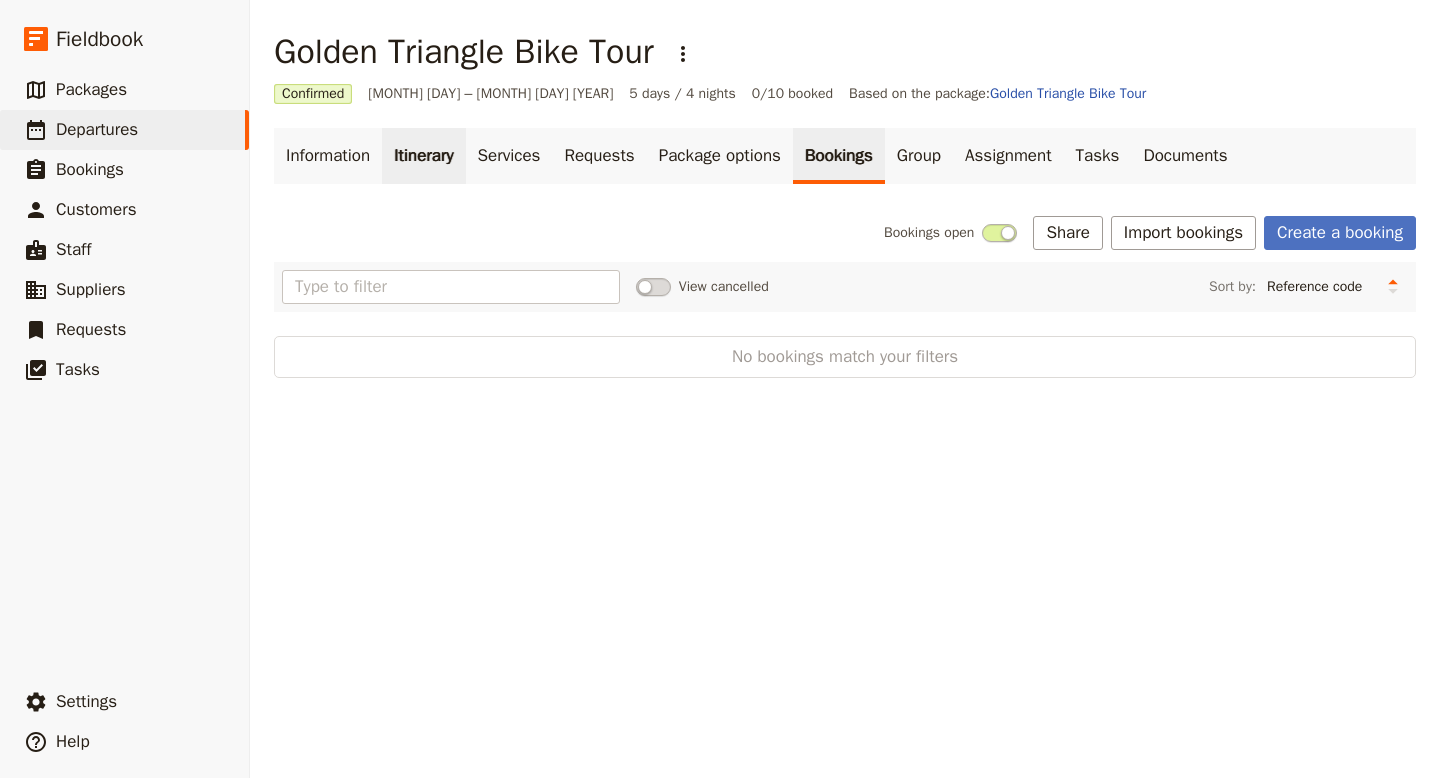 click on "Itinerary" at bounding box center (423, 156) 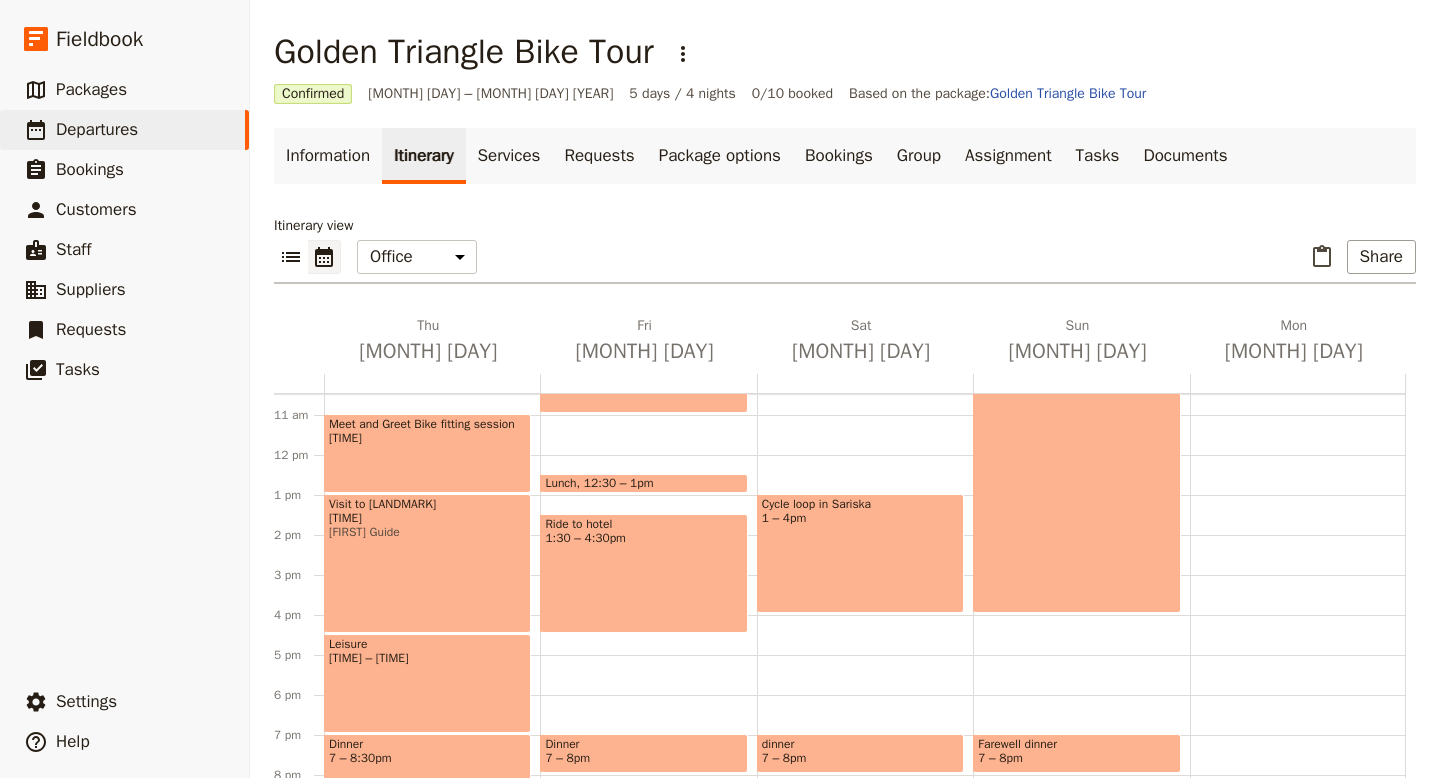 scroll, scrollTop: 458, scrollLeft: 0, axis: vertical 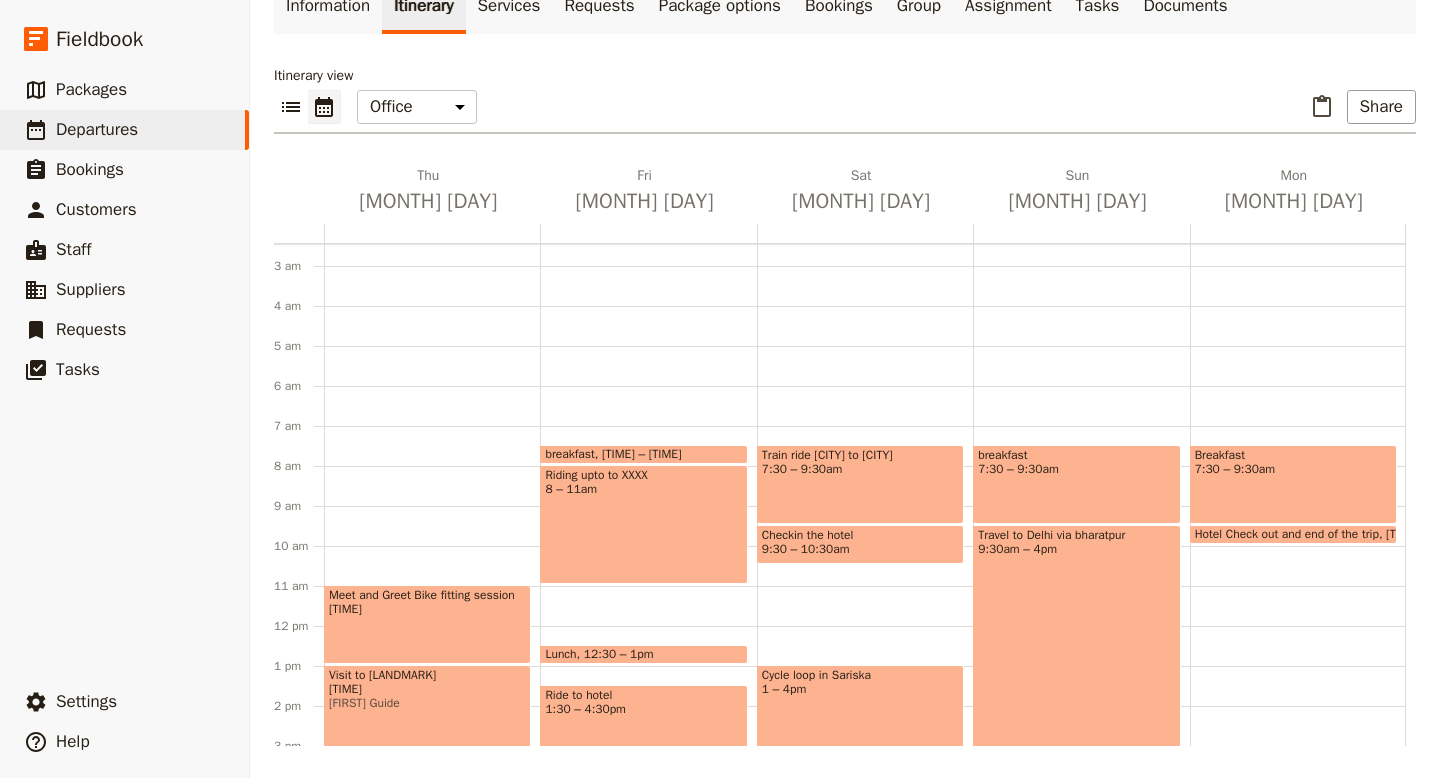 click on "Meet and Greet Bike fitting session 11am – 1pm Visit to Amber Fort 1 – 4:30pm Manoj Guide Leisure 4:30 – 7pm Dinner 7 – 8:30pm" at bounding box center (432, 626) 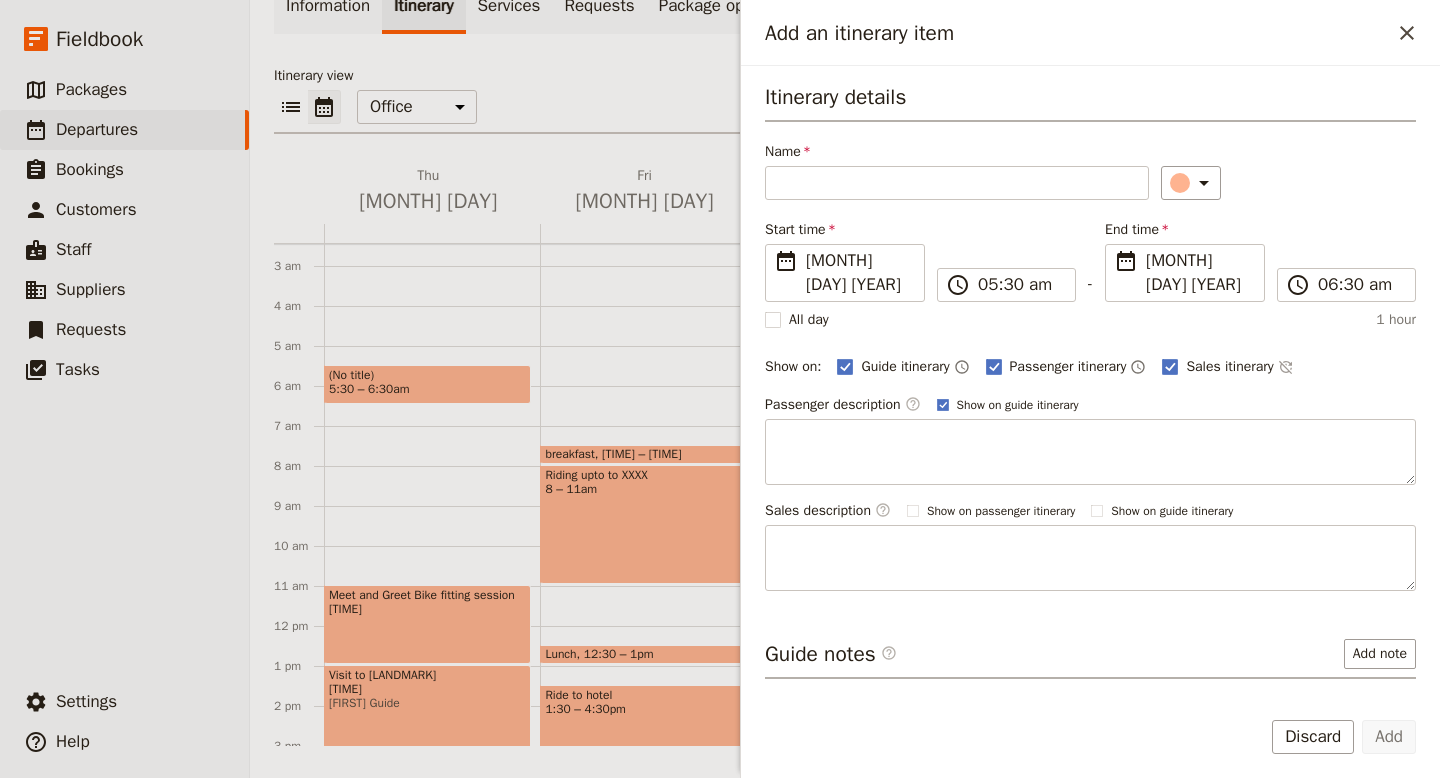 drag, startPoint x: 411, startPoint y: 375, endPoint x: 410, endPoint y: 351, distance: 24.020824 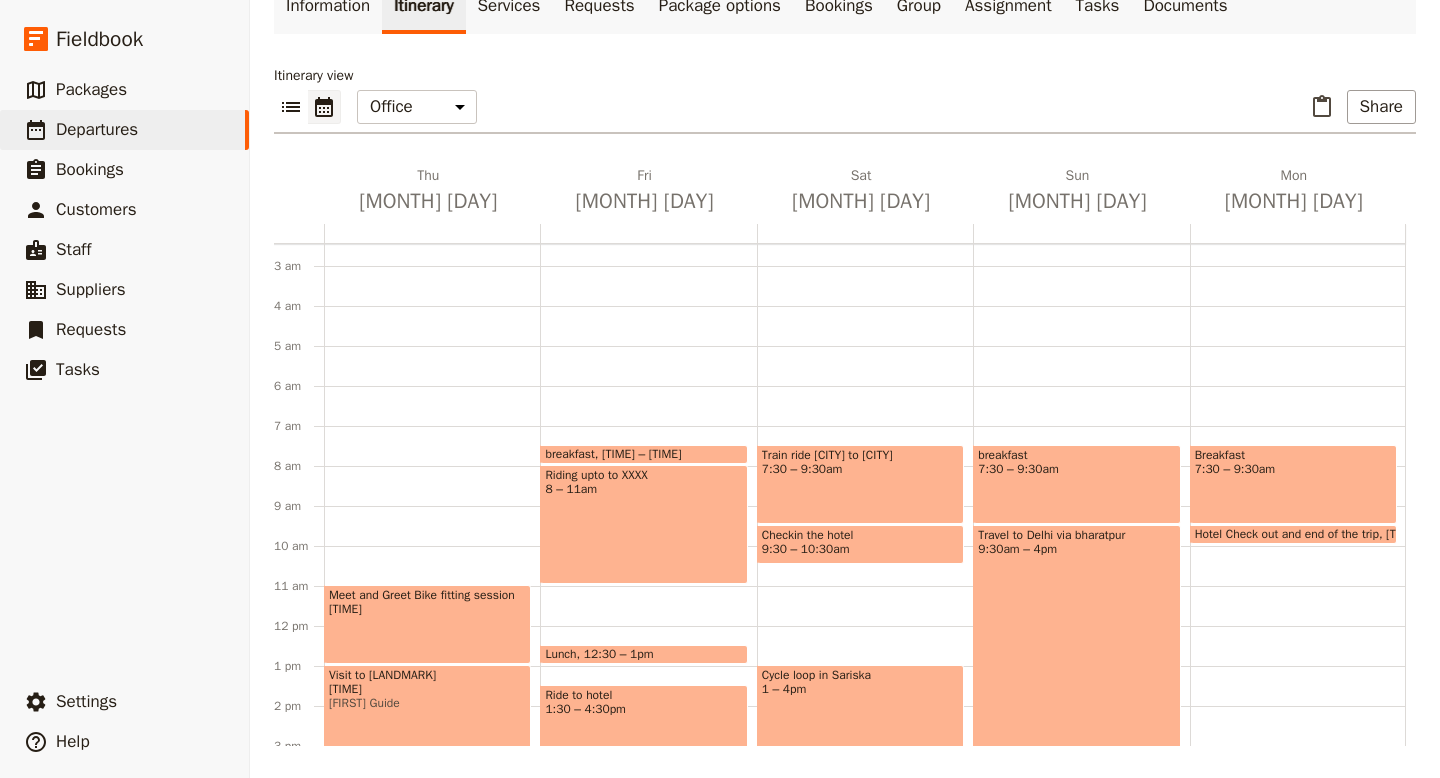 click on "Meet and Greet Bike fitting session 11am – 1pm Visit to Amber Fort 1 – 4:30pm Manoj Guide Leisure 4:30 – 7pm Dinner 7 – 8:30pm" at bounding box center [432, 626] 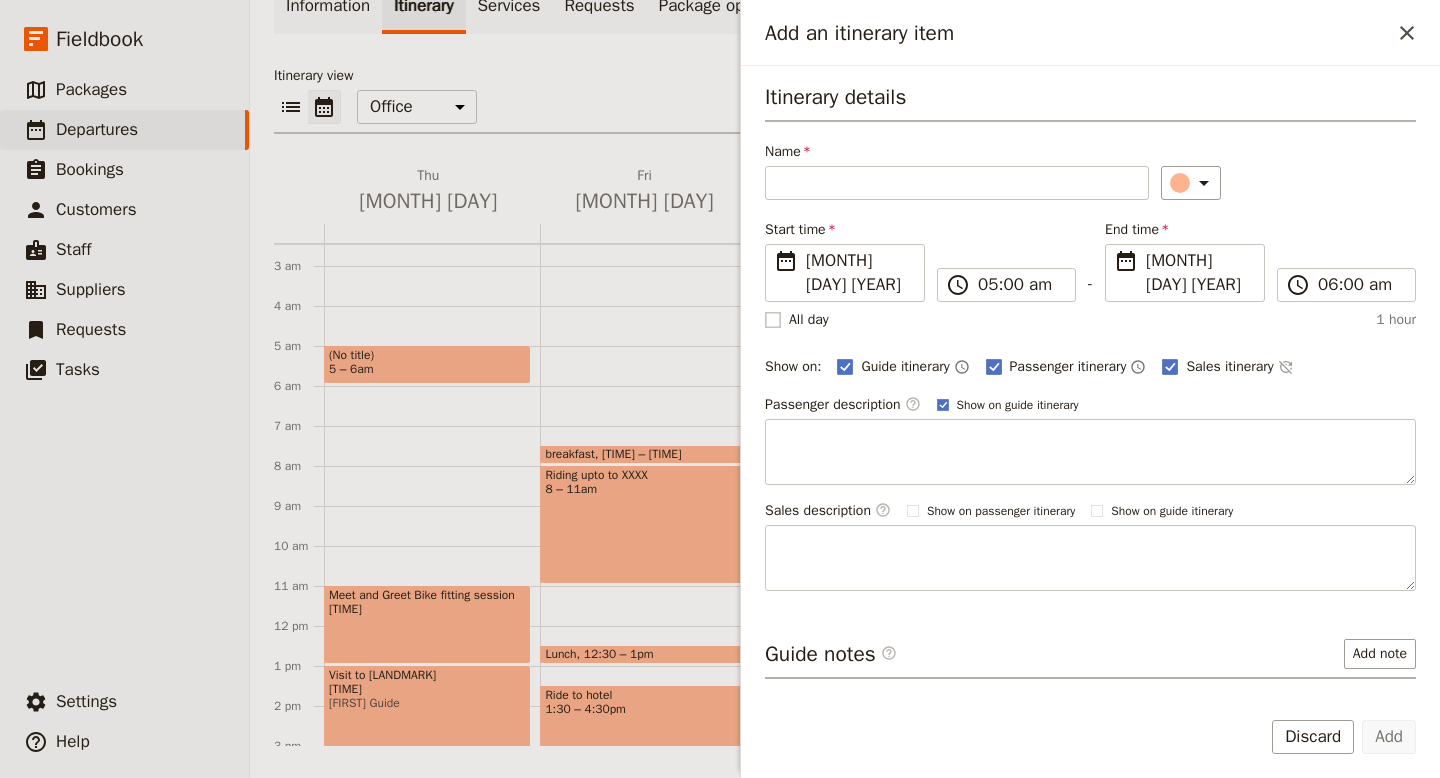 click 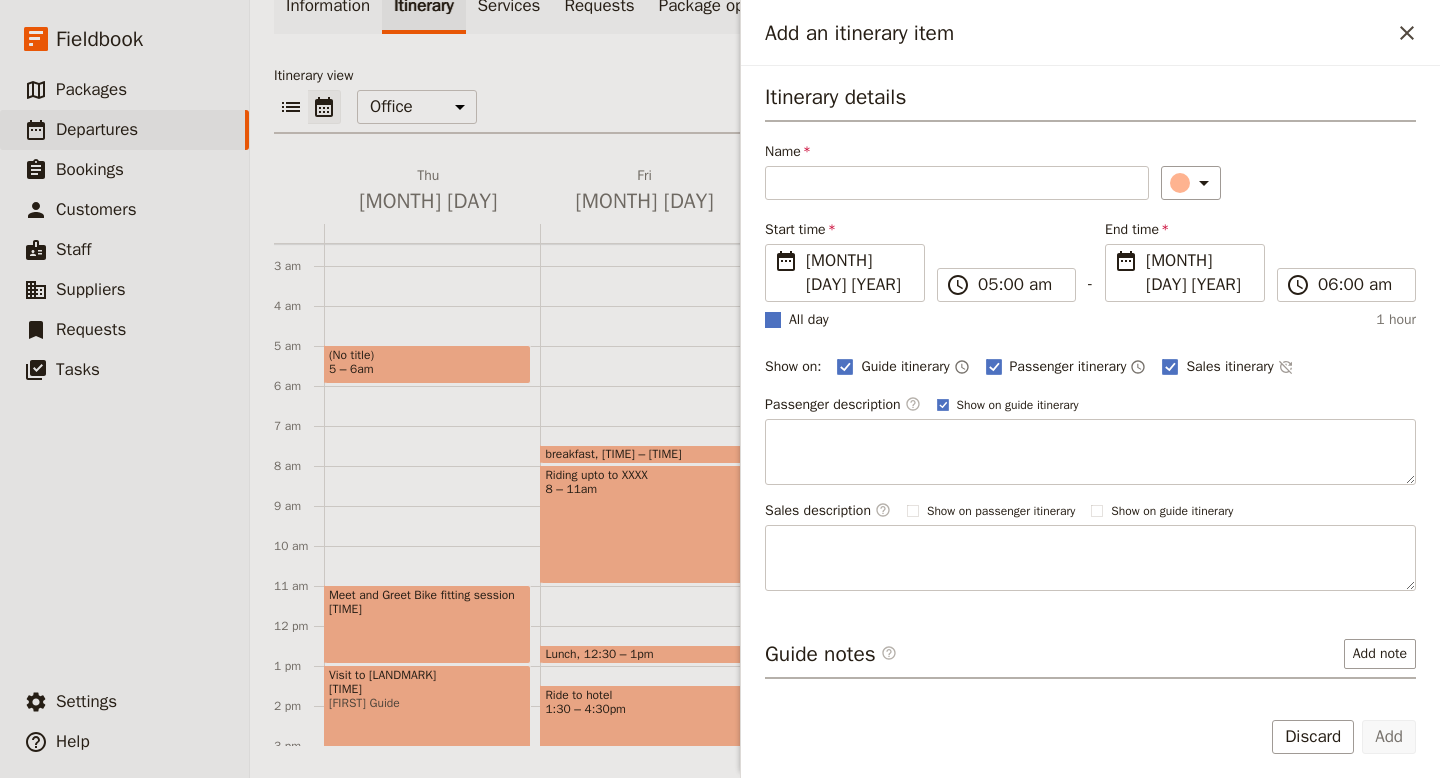 checkbox on "true" 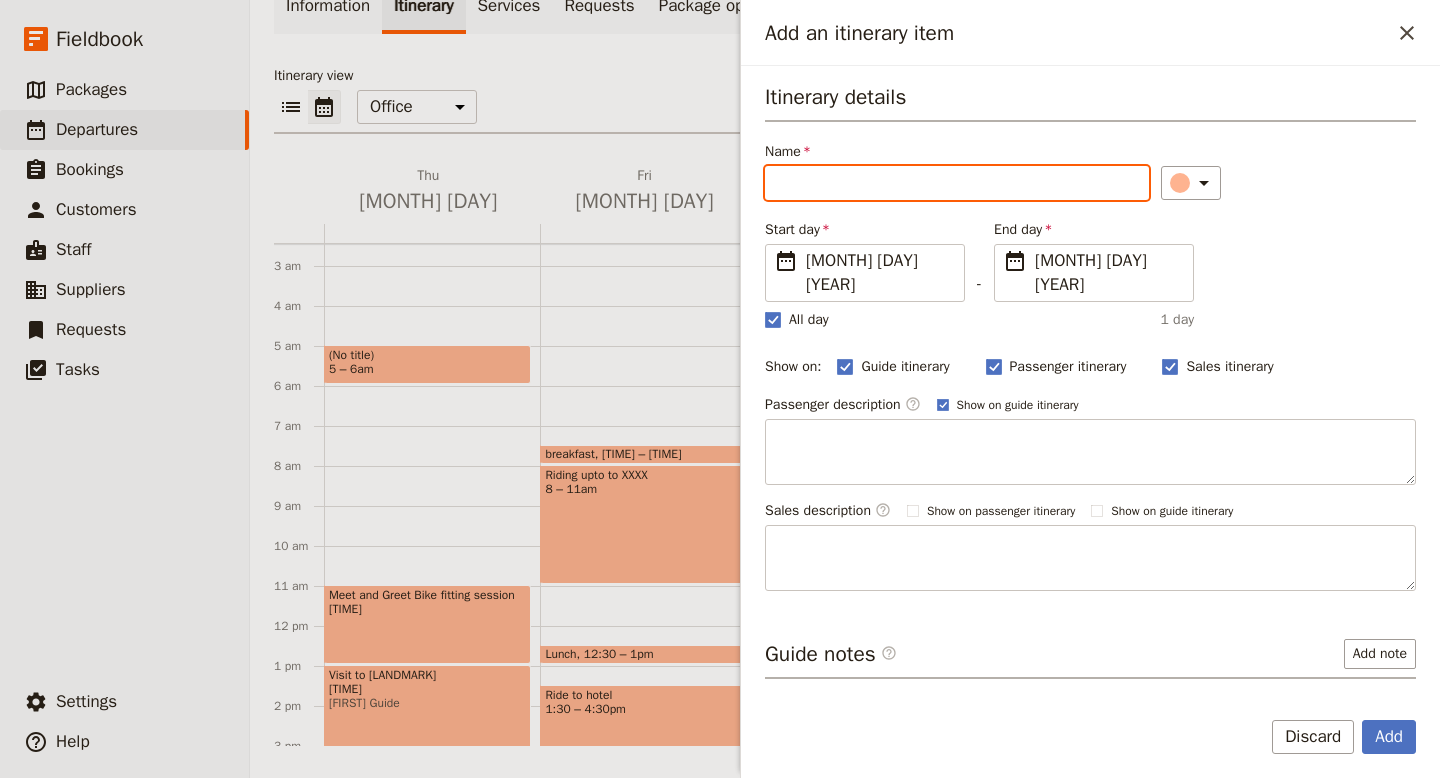 click on "Name" at bounding box center [957, 183] 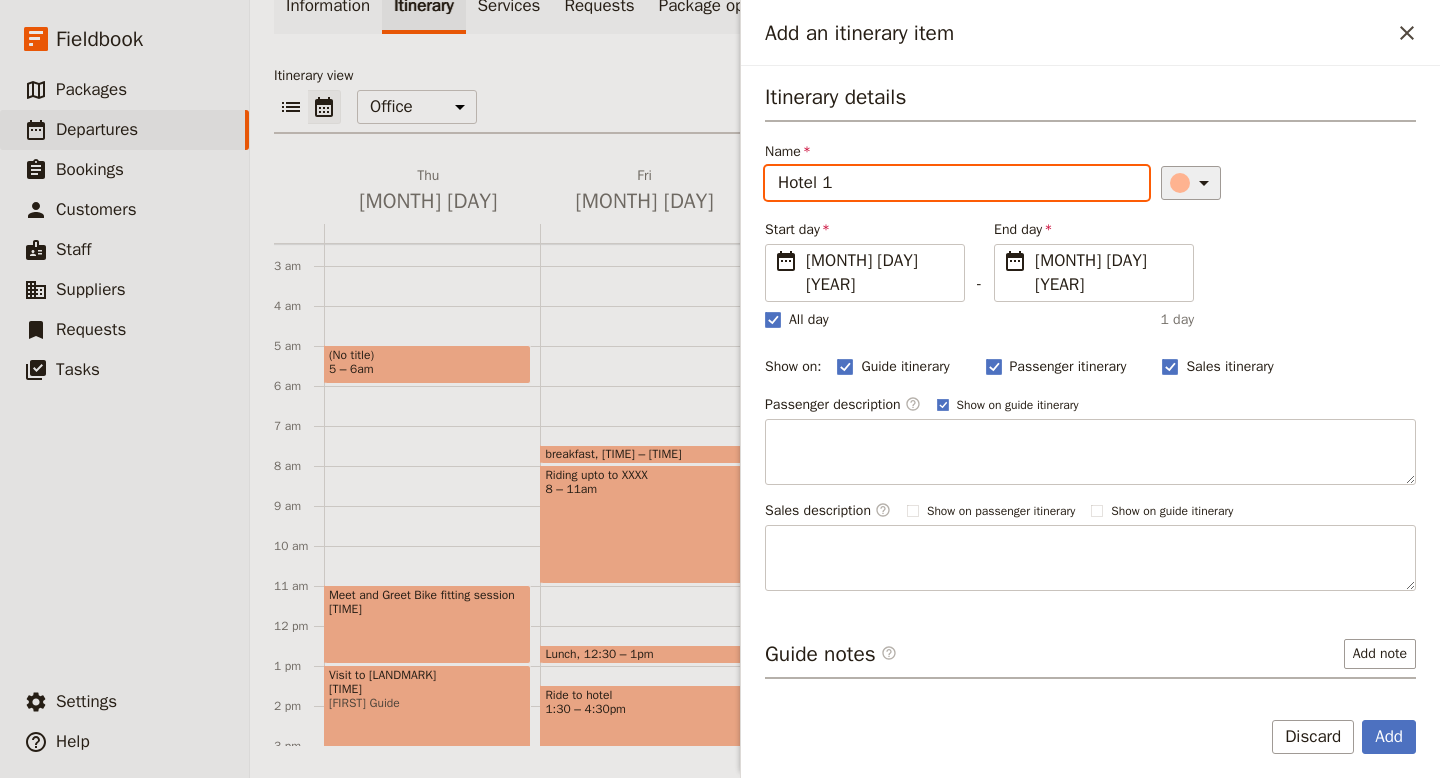 type on "Hotel 1" 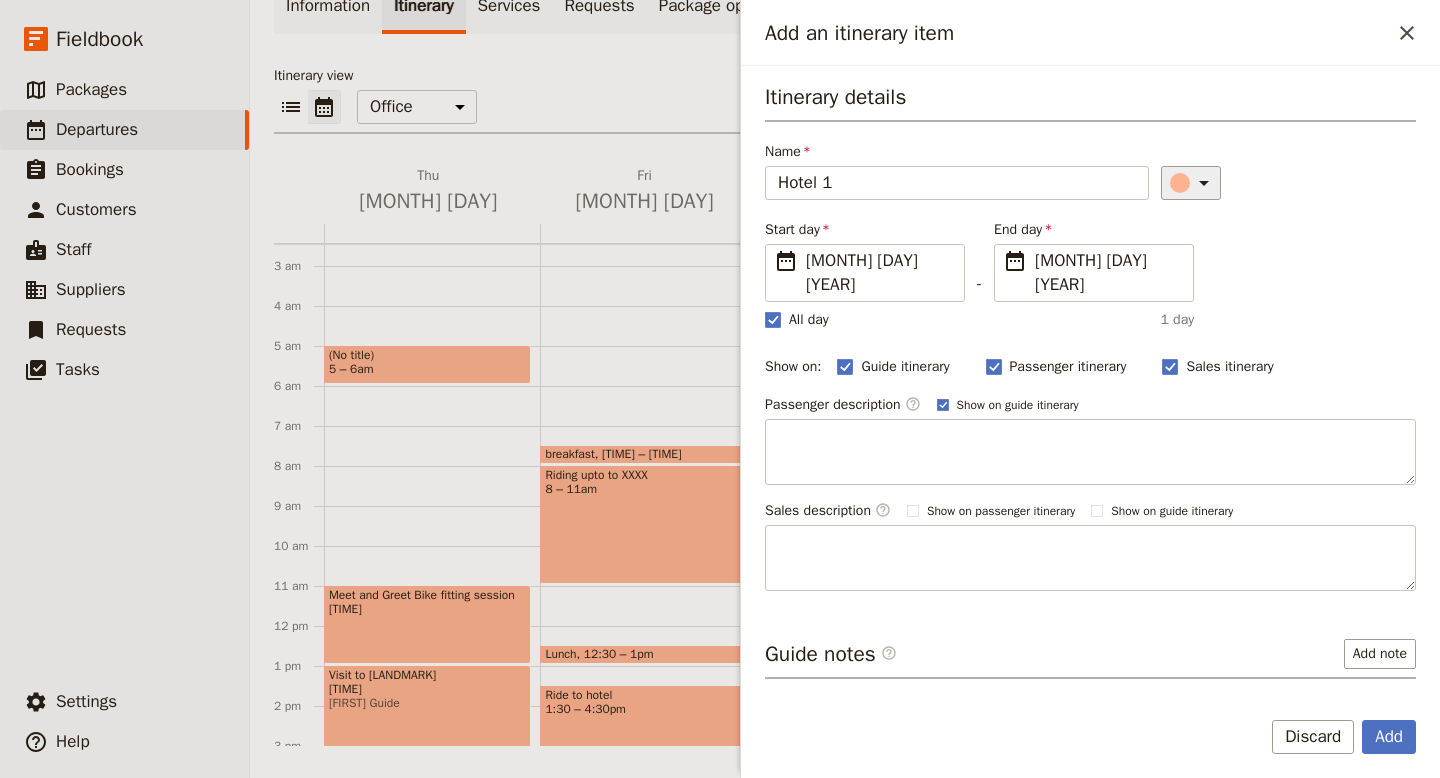click 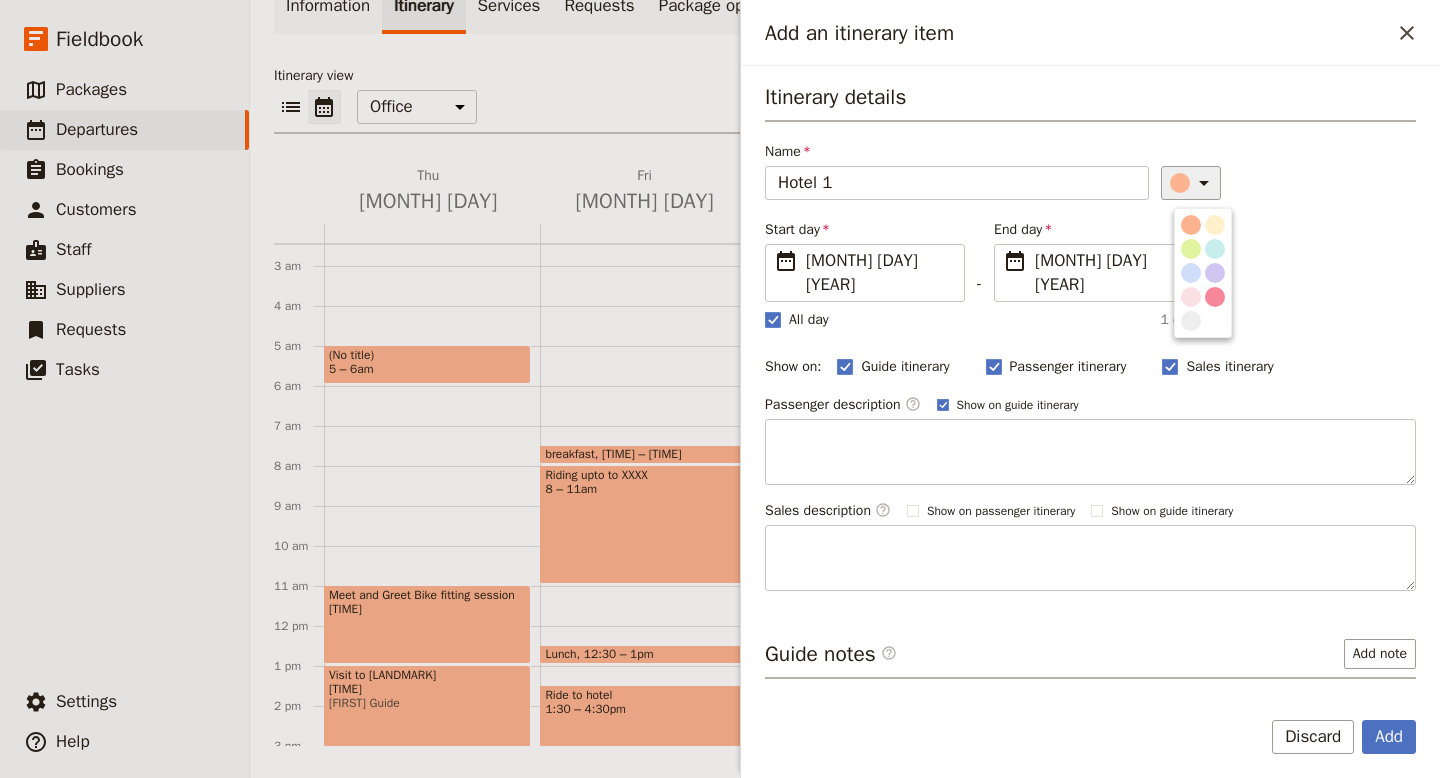 click 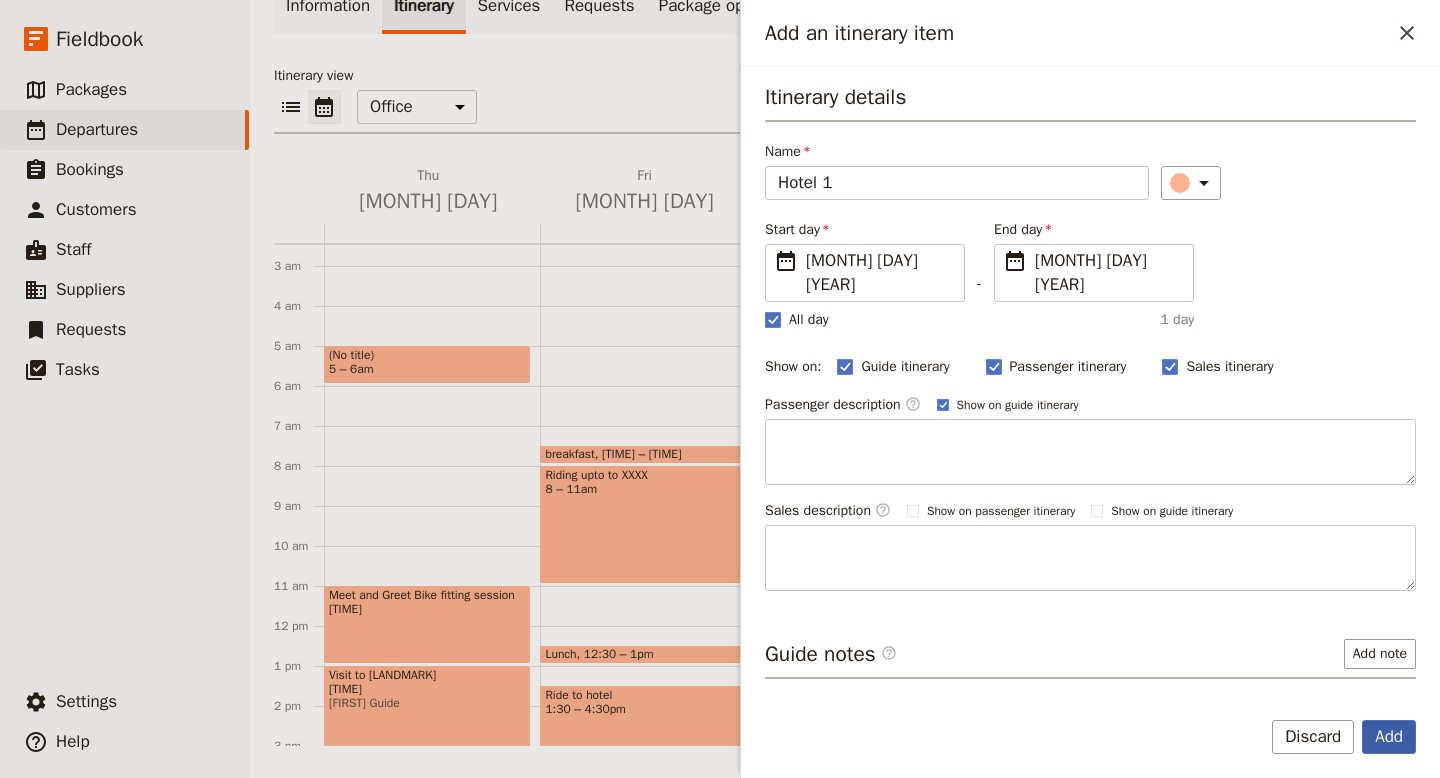 click on "Add" at bounding box center (1389, 737) 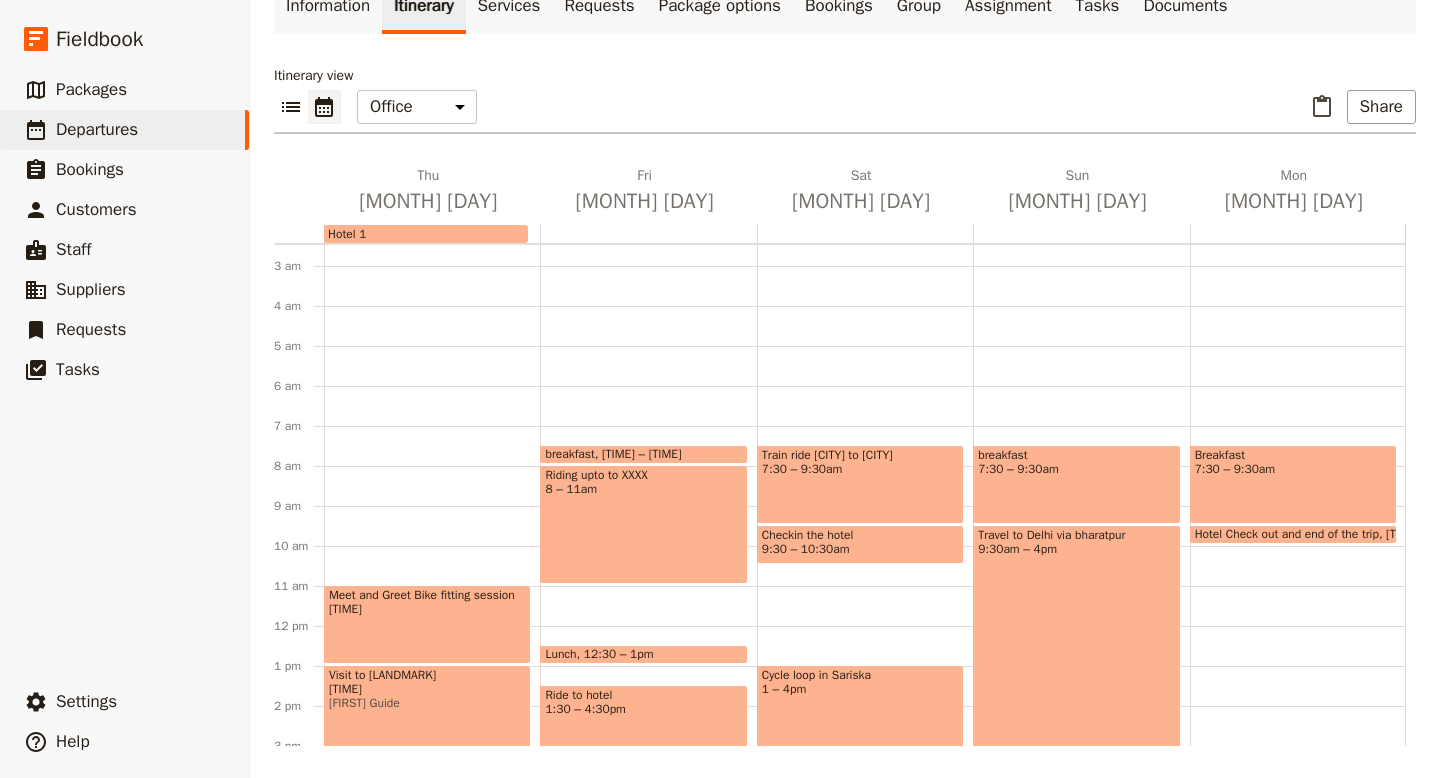 click on "breakfast 7:30 – 8am Riding upto to XXXX 8 – 11am Lunch 12:30 – 1pm Ride to hotel 1:30 – 4:30pm Dinner 7 – 8pm" at bounding box center (648, 626) 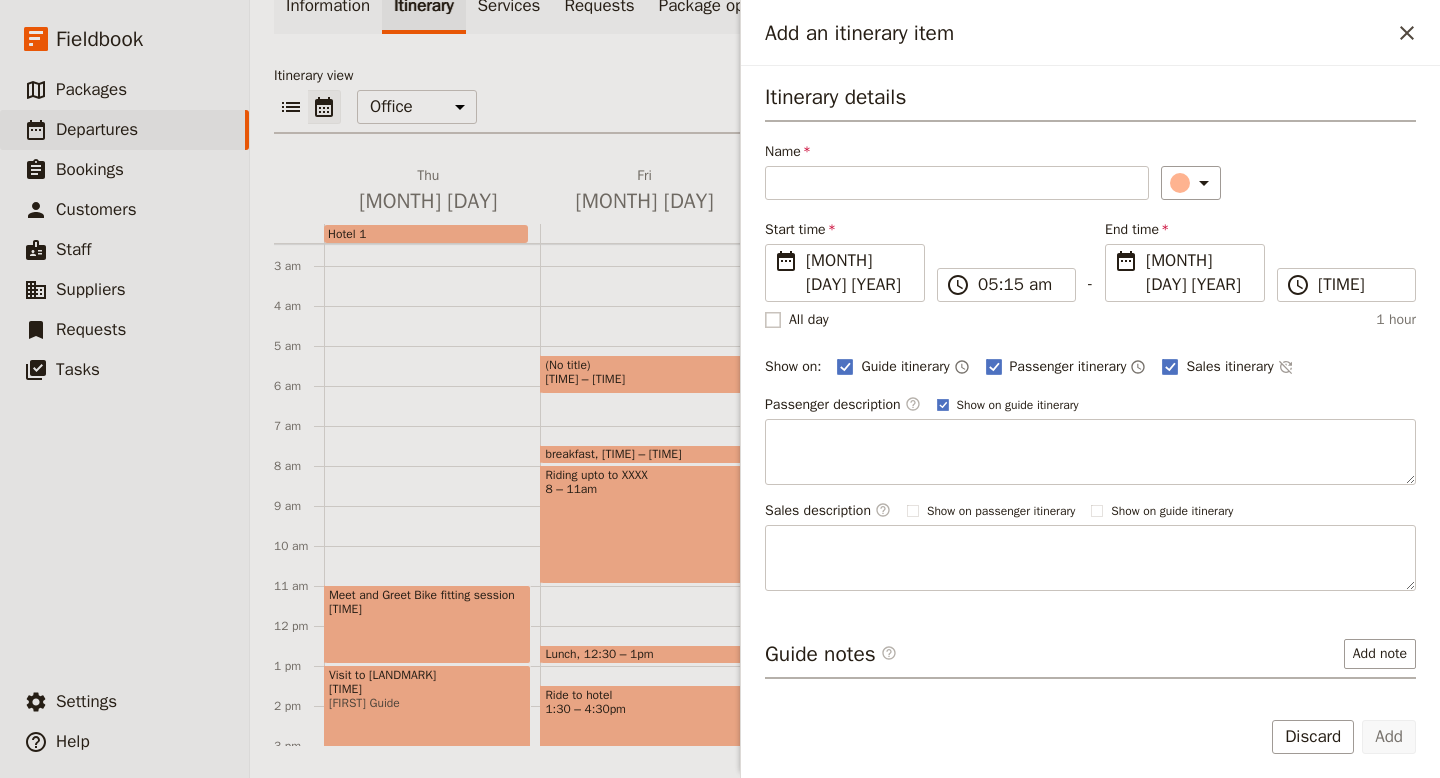 click 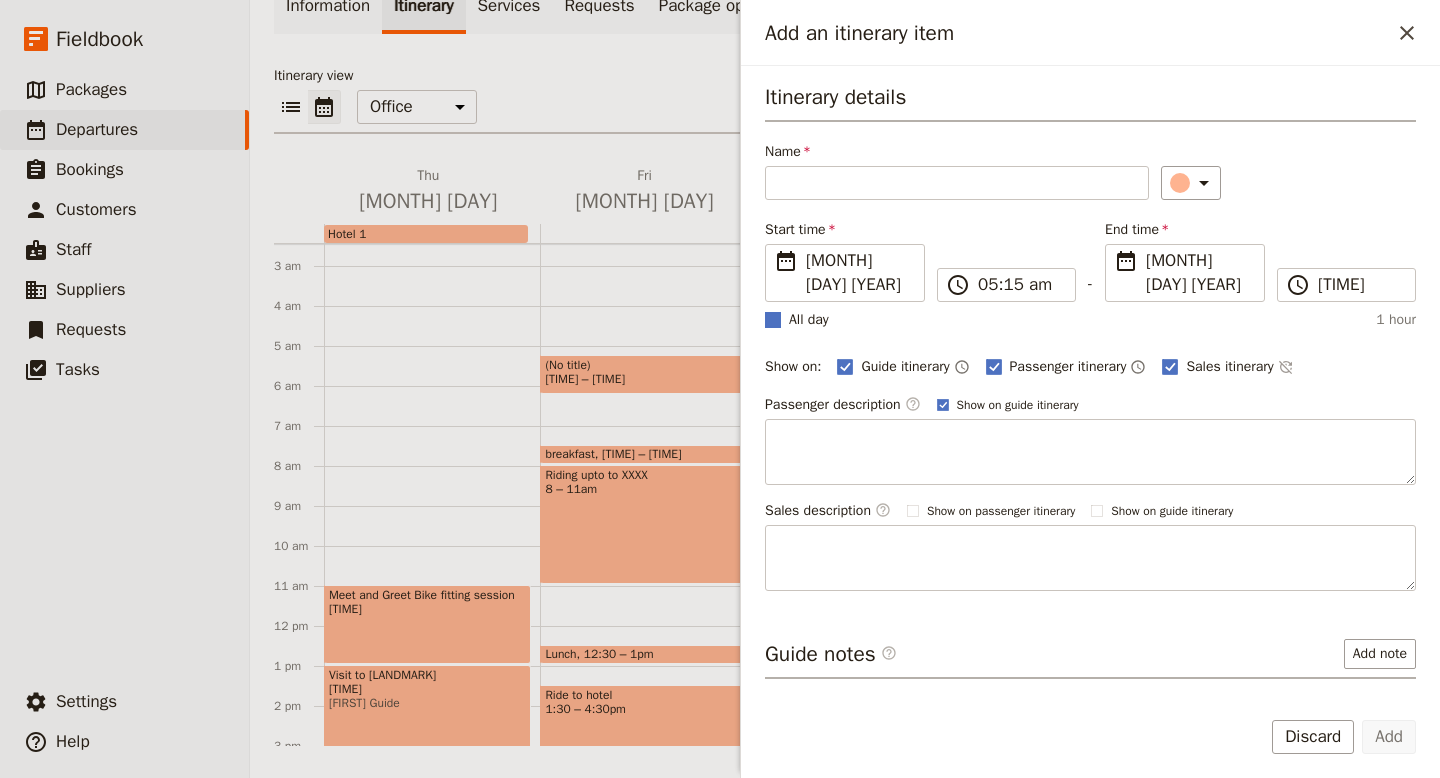 checkbox on "true" 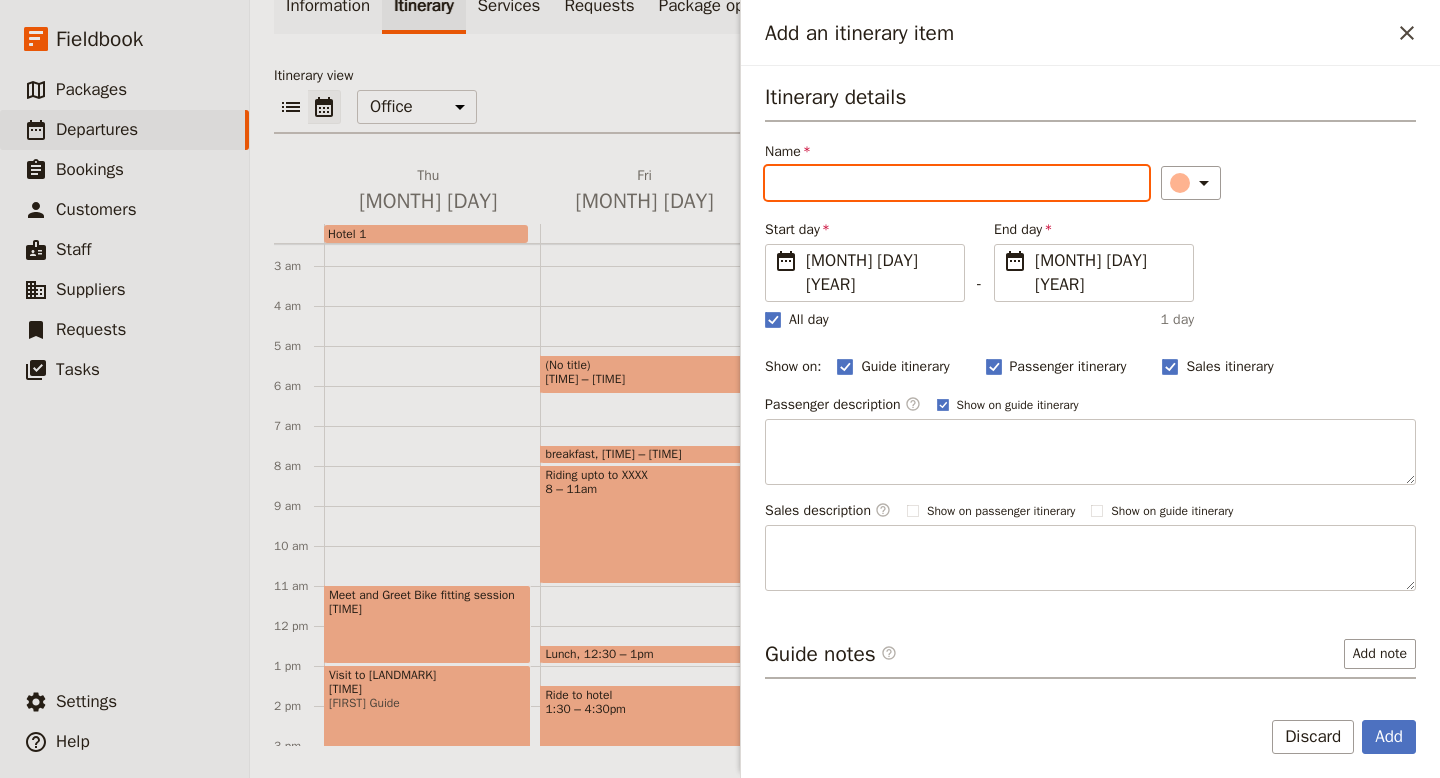 click on "Name" at bounding box center [957, 183] 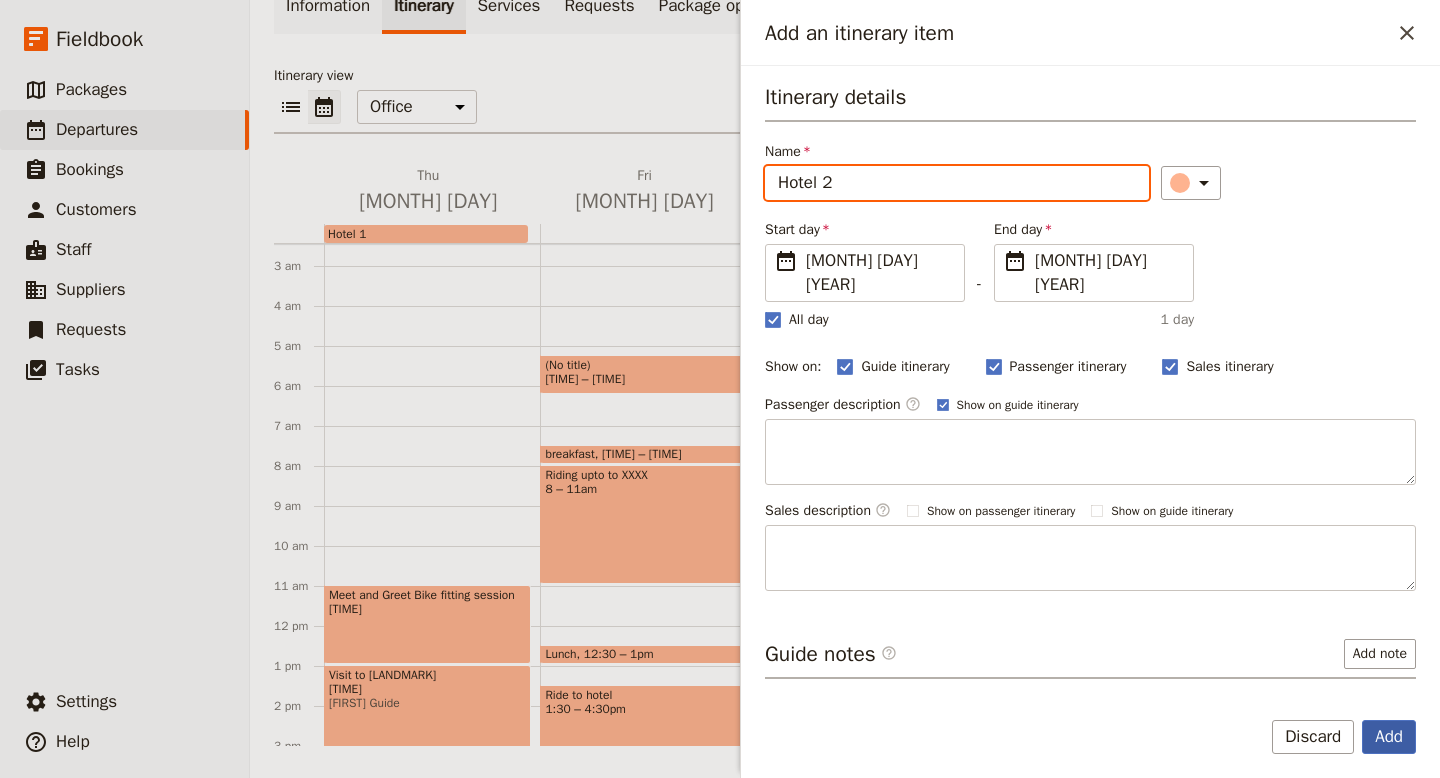 type on "Hotel 2" 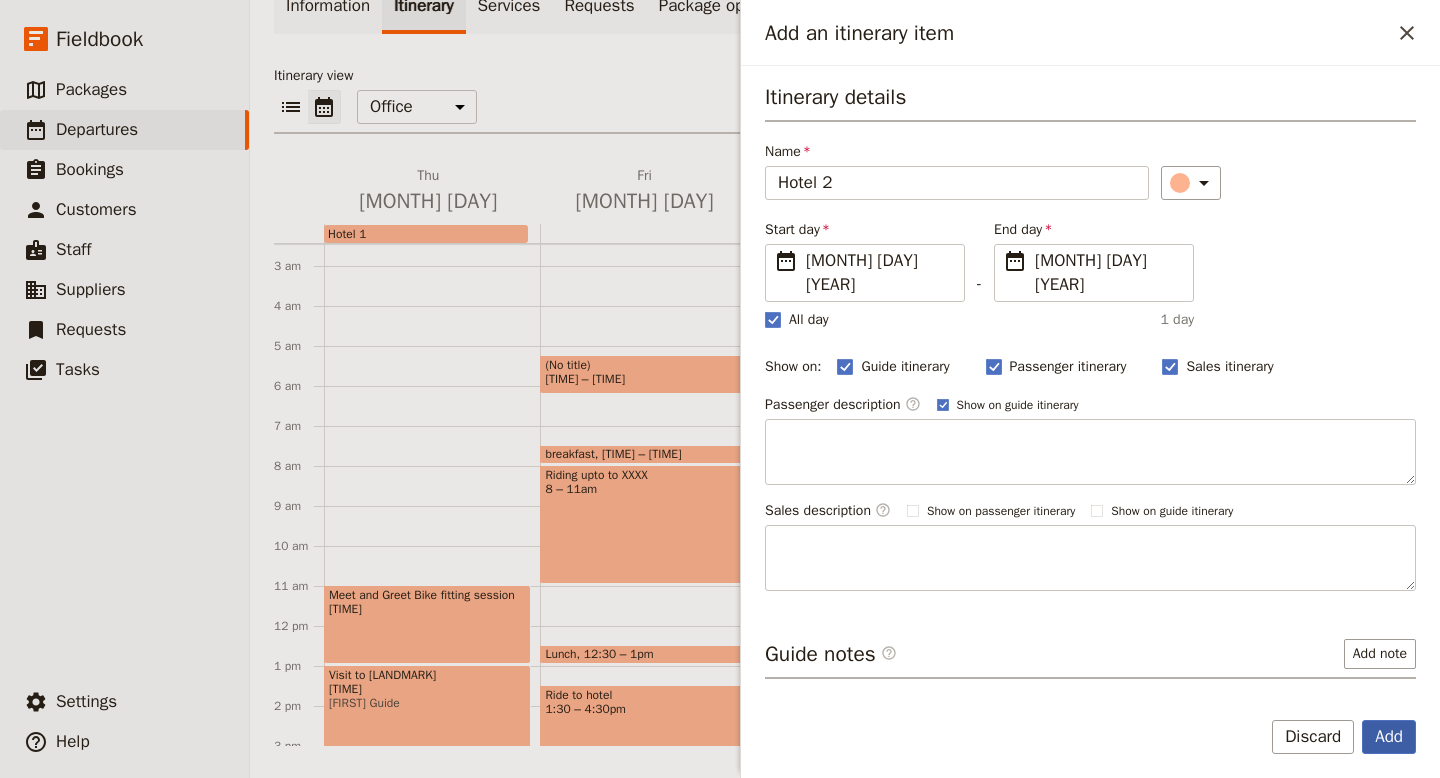 click on "Add" at bounding box center (1389, 737) 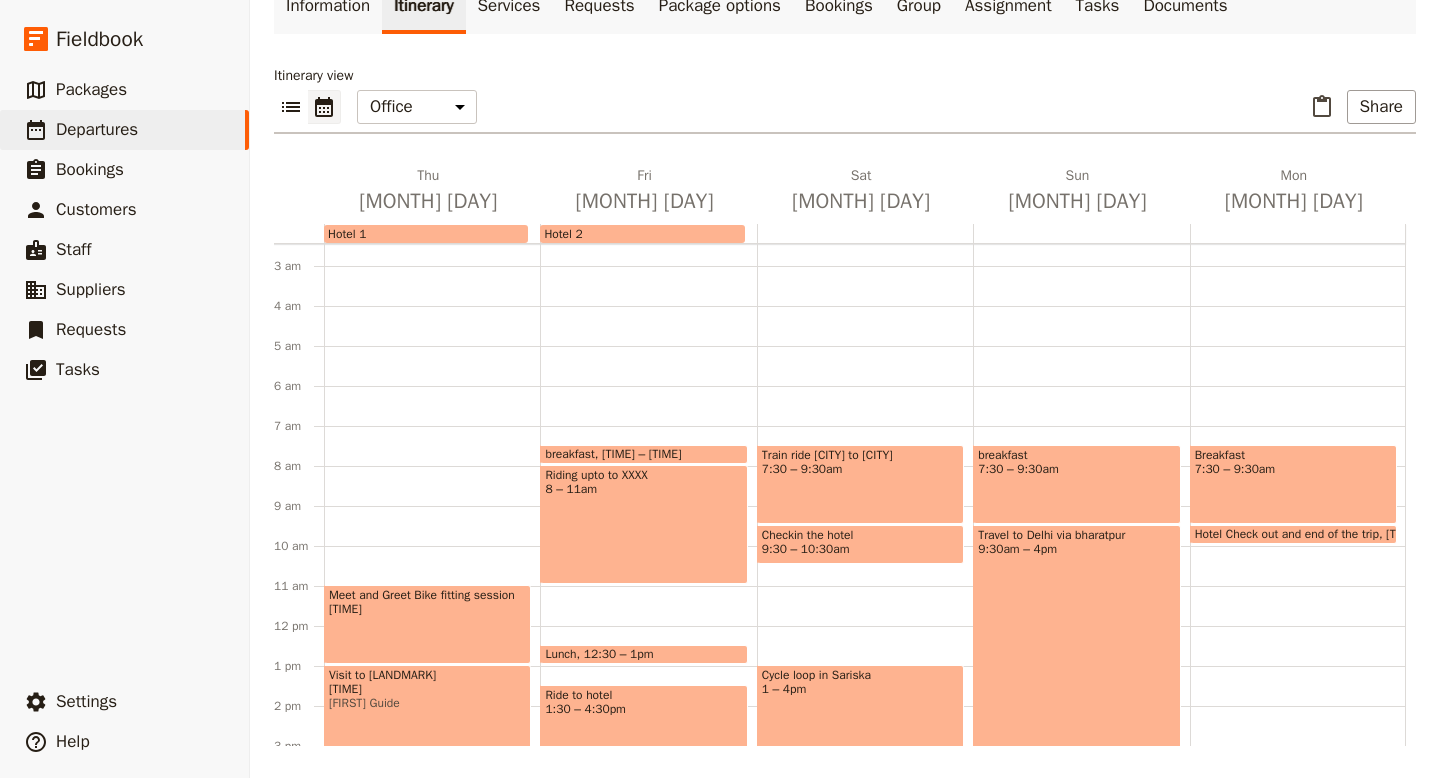 click on "Train ride Shahpura to Sariska 7:30 – 9:30am Checkin the hotel 9:30 – 10:30am Cycle loop in Sariska 1 – 4pm dinner 7 – 8pm" at bounding box center (865, 626) 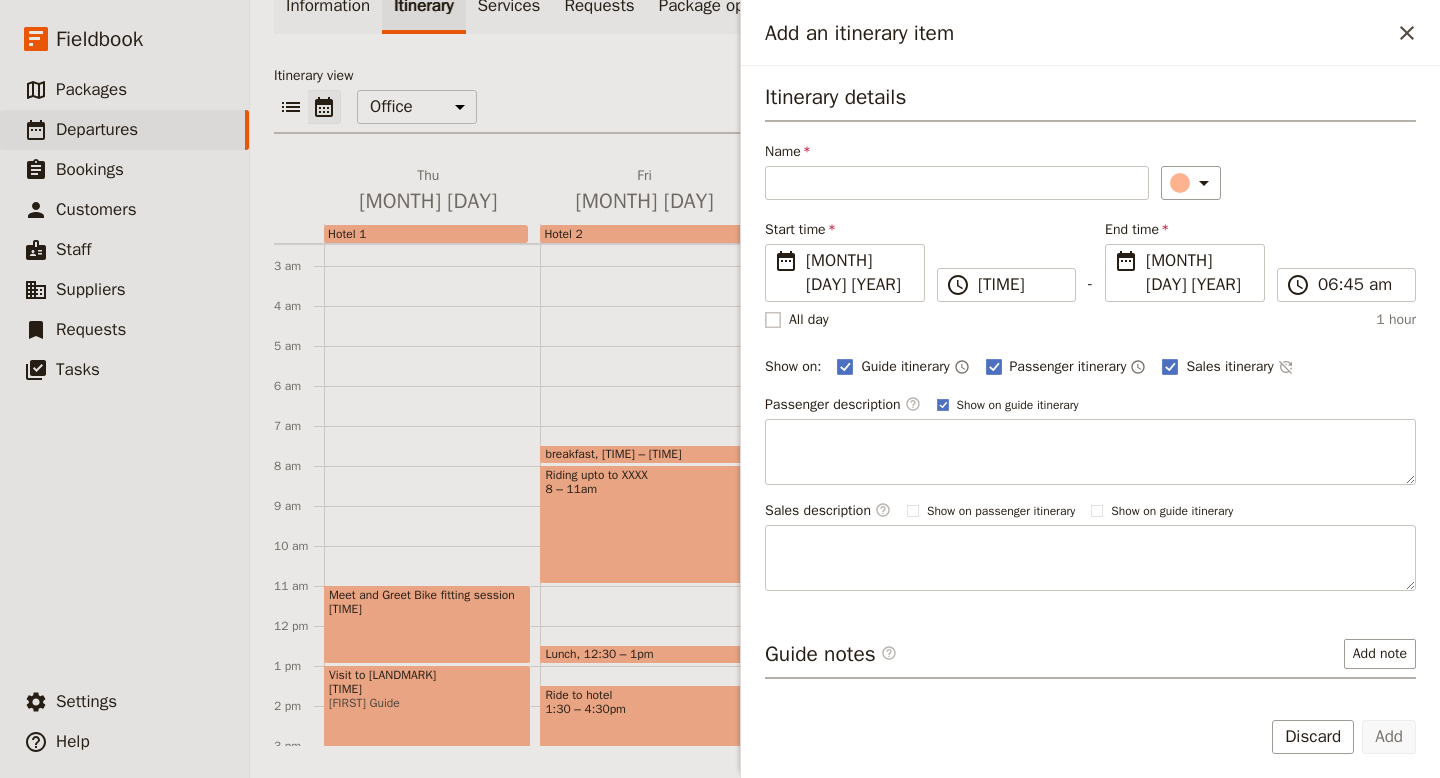 click 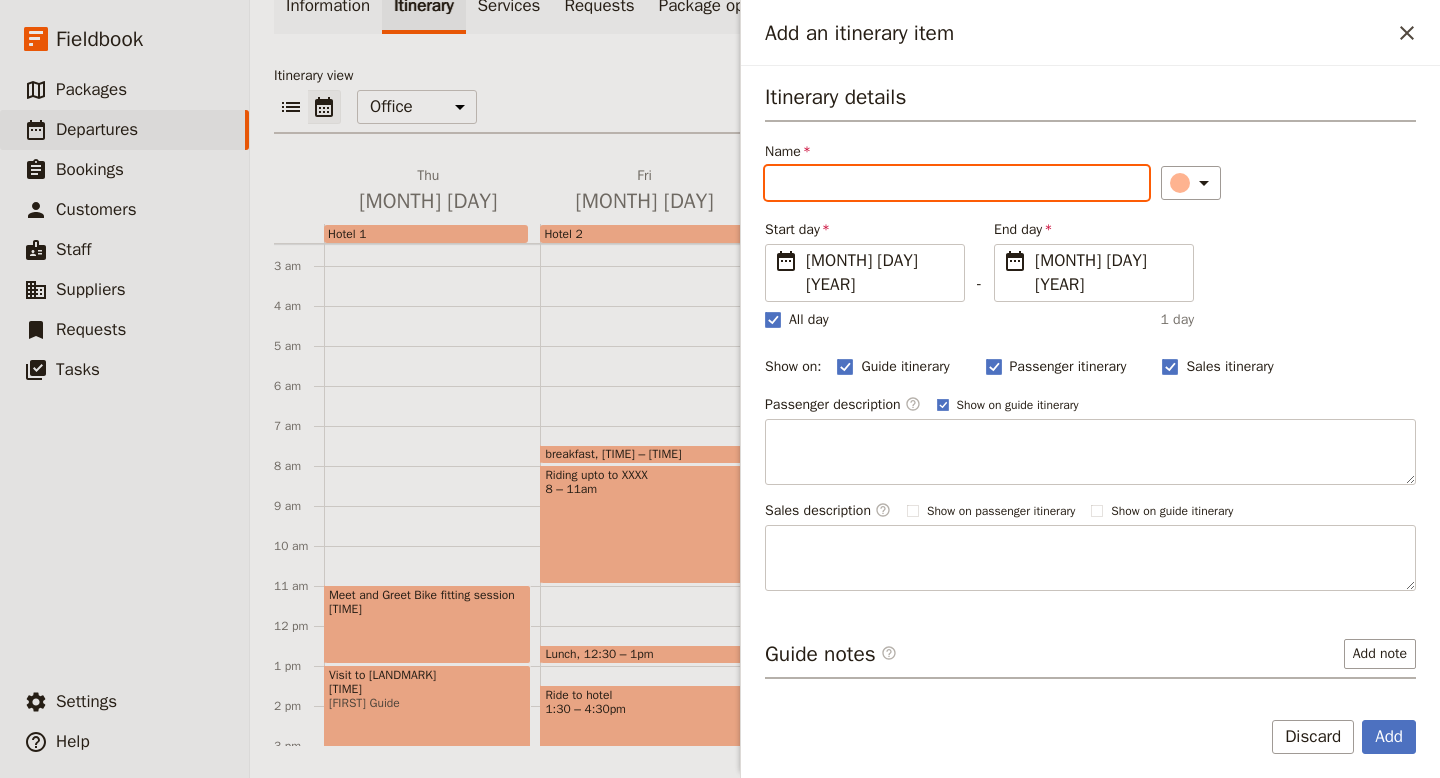 click on "Name" at bounding box center (957, 183) 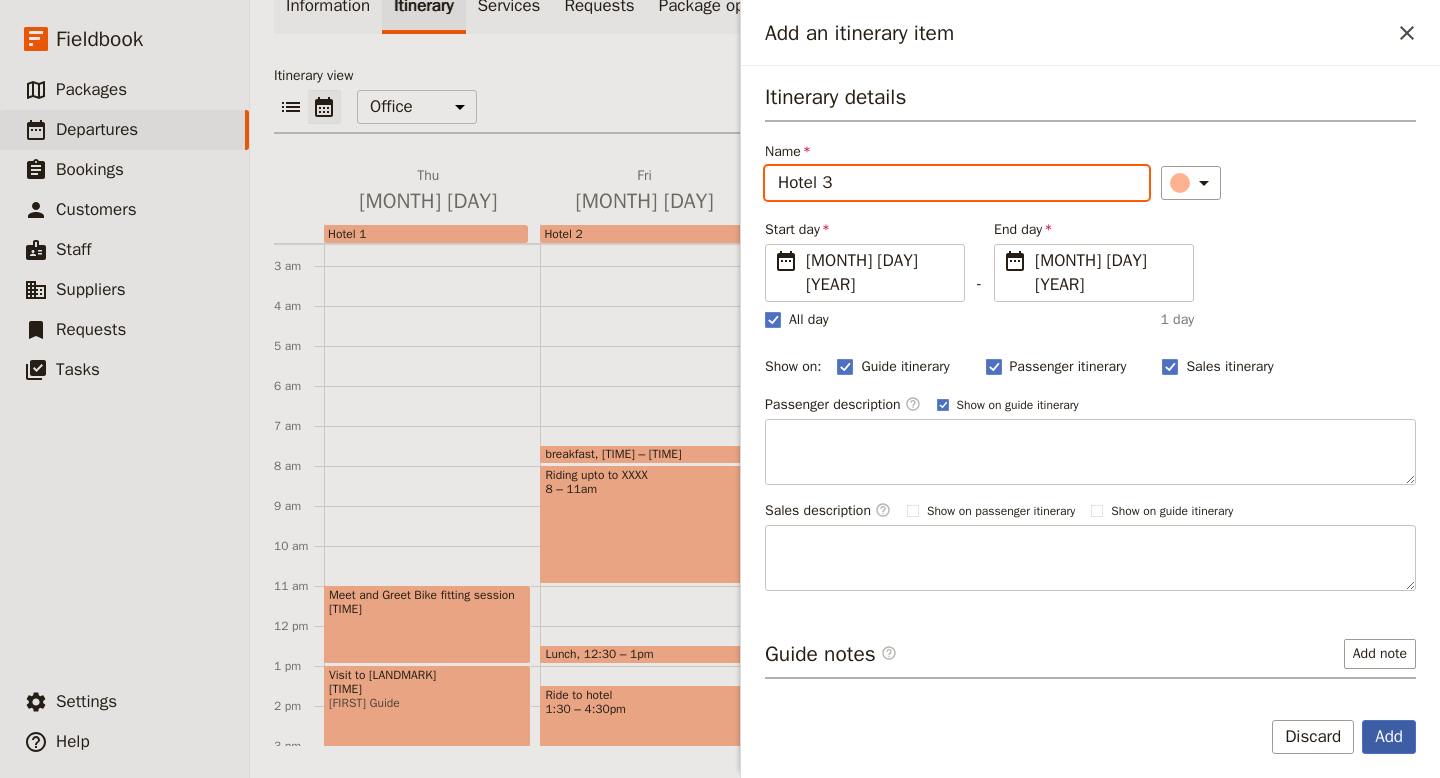 type on "Hotel 3" 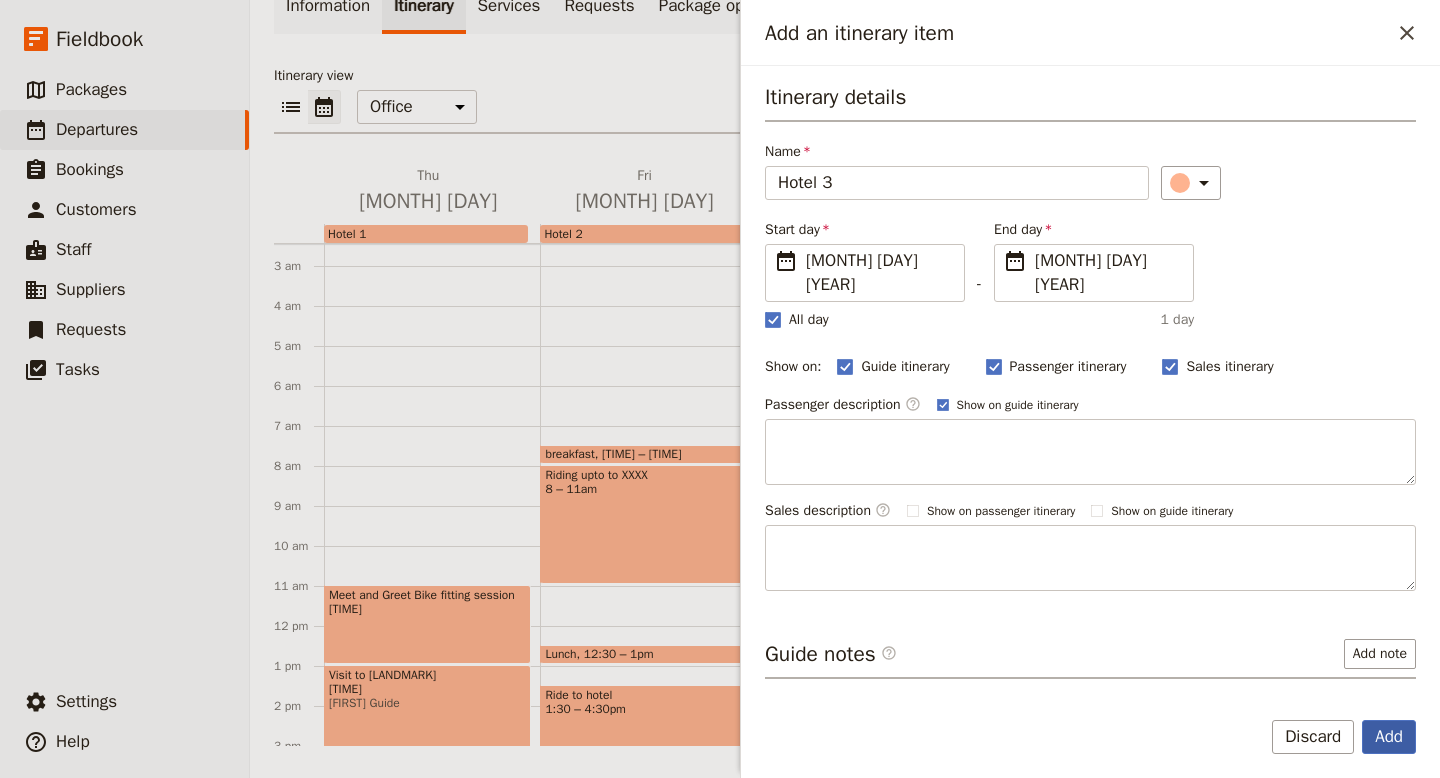 click on "Add" at bounding box center [1389, 737] 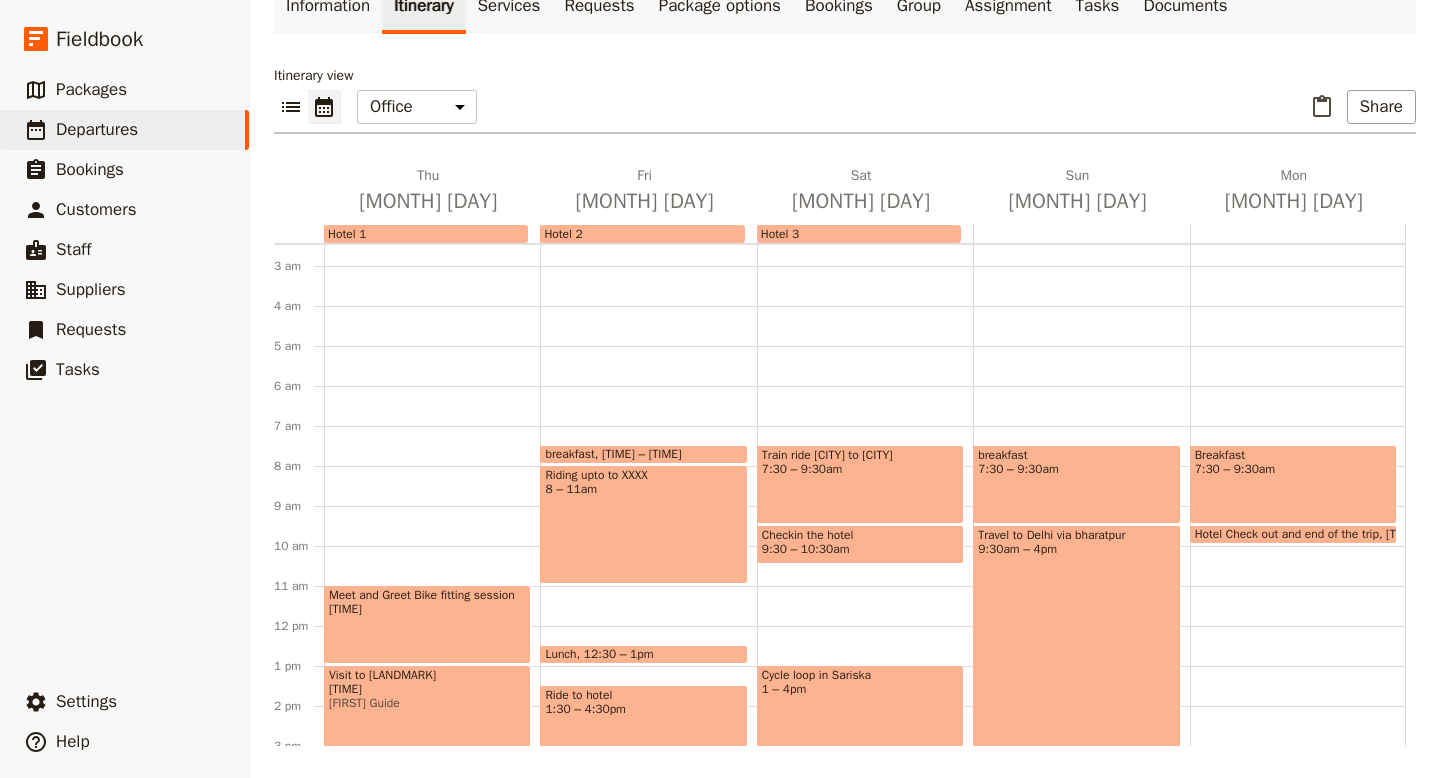 click on "breakfast 7:30 – 9:30am Travel  to Delhi via bharatpur 9:30am – 4pm Farewell dinner 7 – 8pm" at bounding box center [1081, 626] 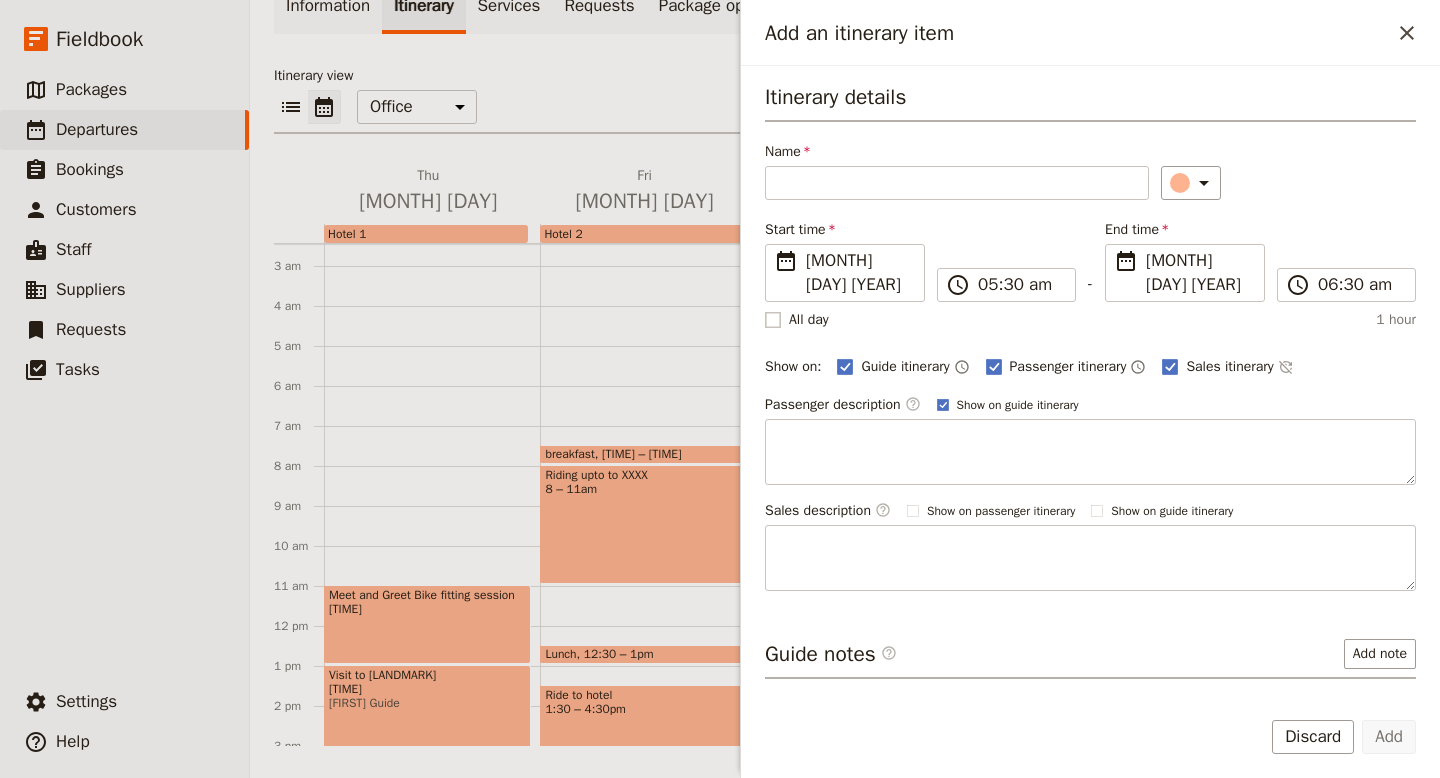 click 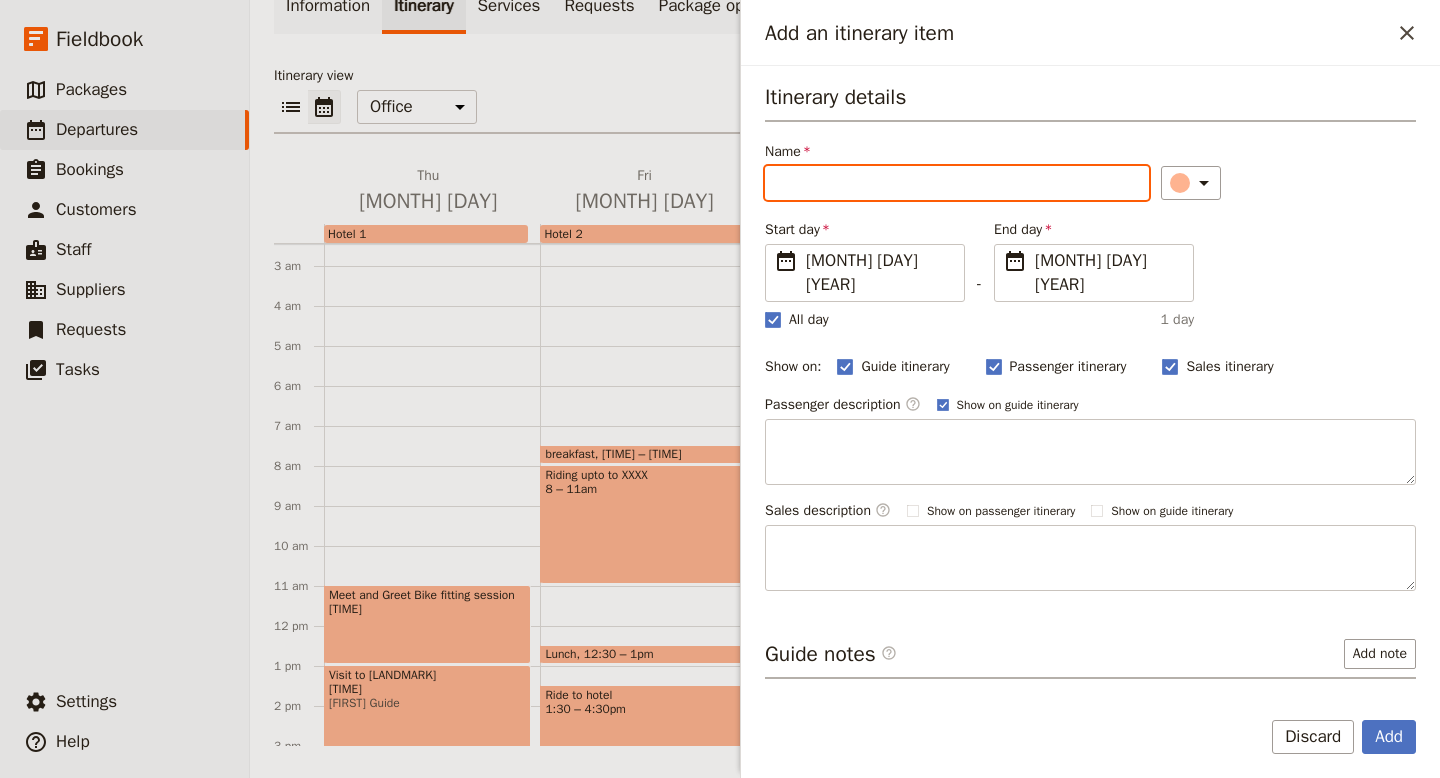 click on "Name" at bounding box center [957, 183] 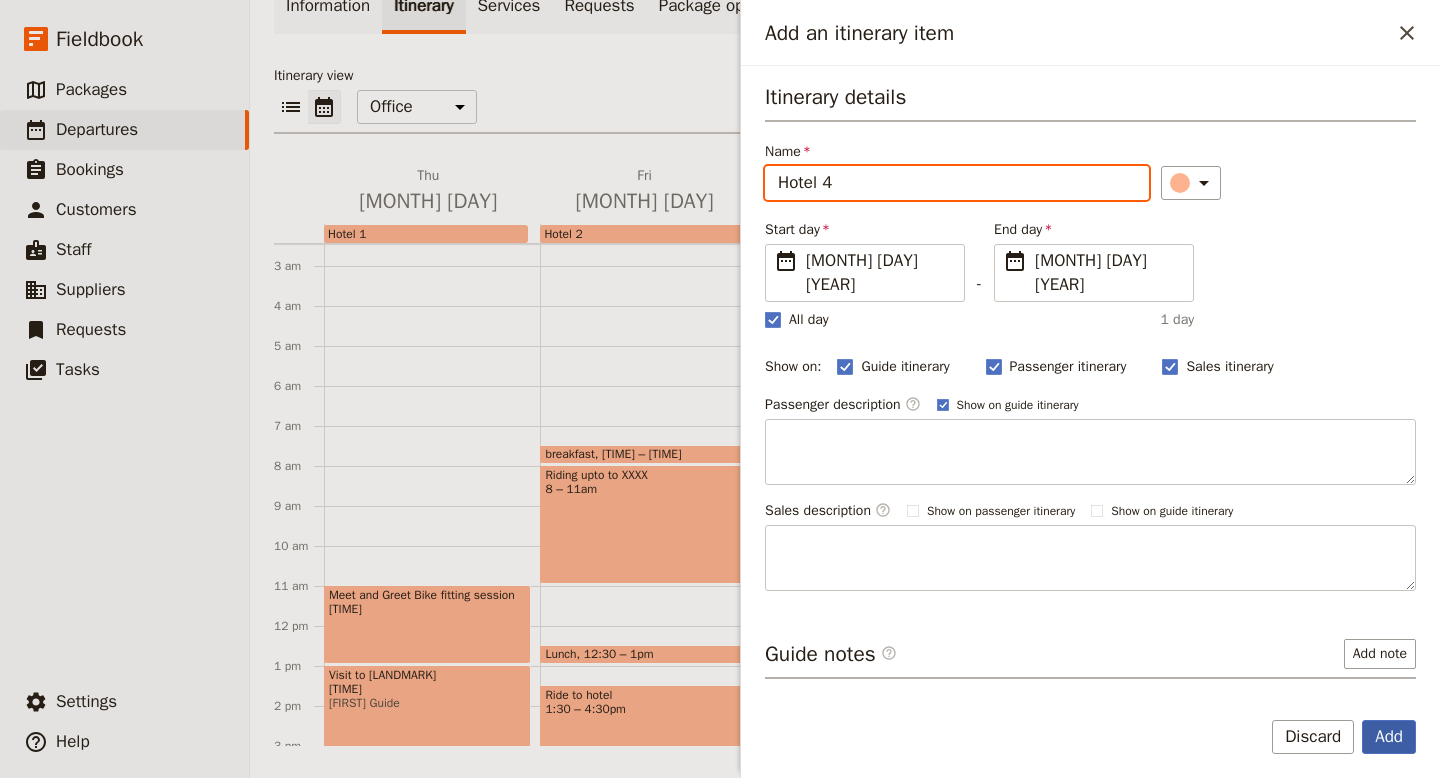 type on "Hotel 4" 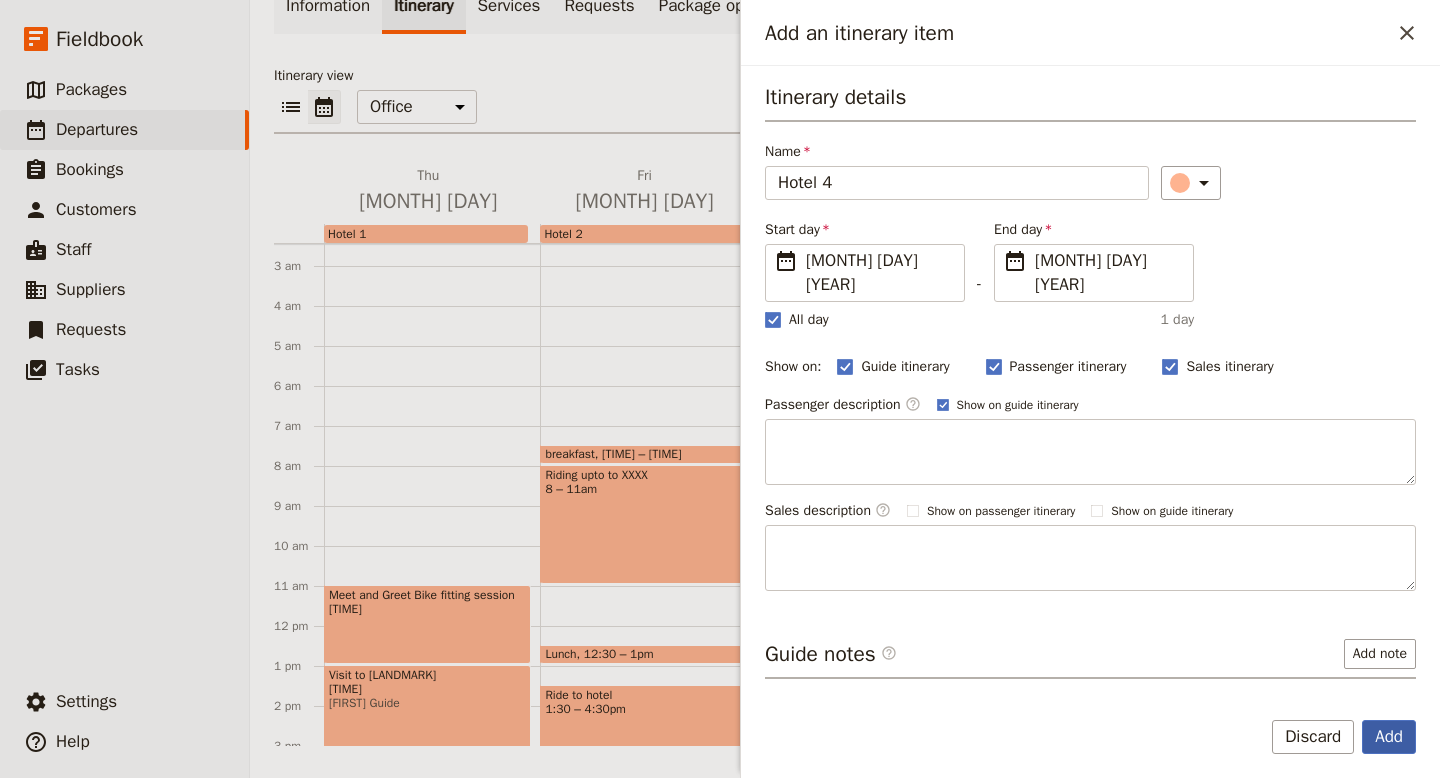 click on "Add" at bounding box center (1389, 737) 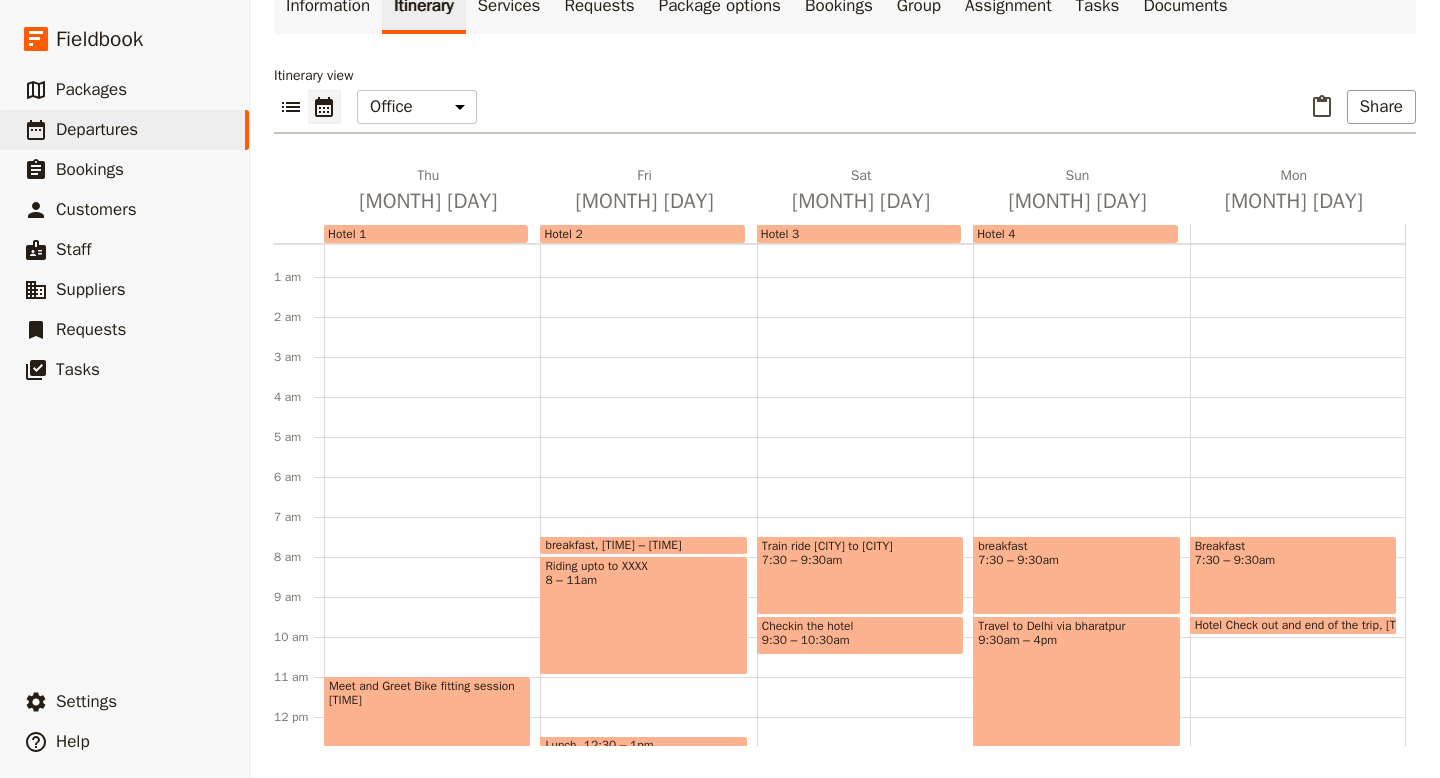 scroll, scrollTop: 0, scrollLeft: 0, axis: both 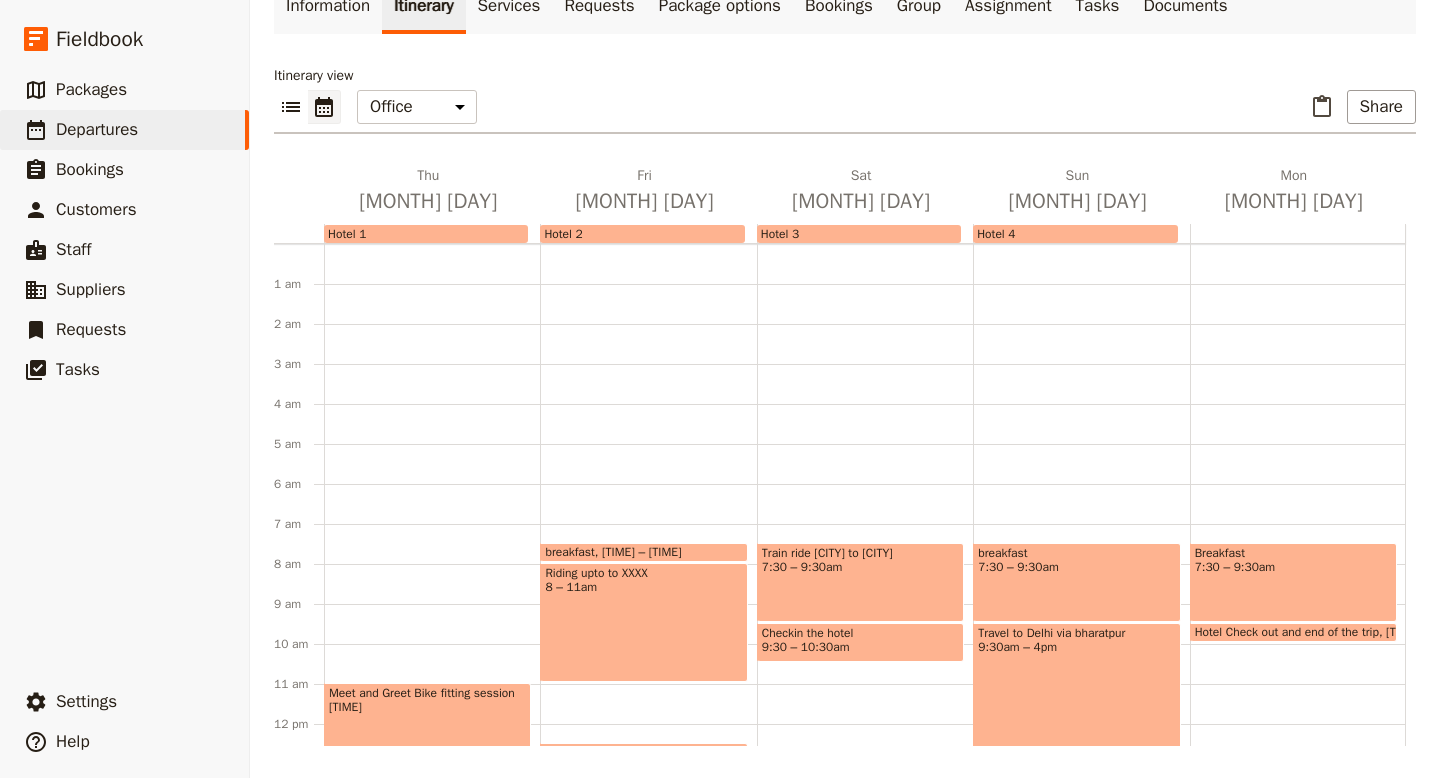 click on "Hotel 4" at bounding box center [1075, 234] 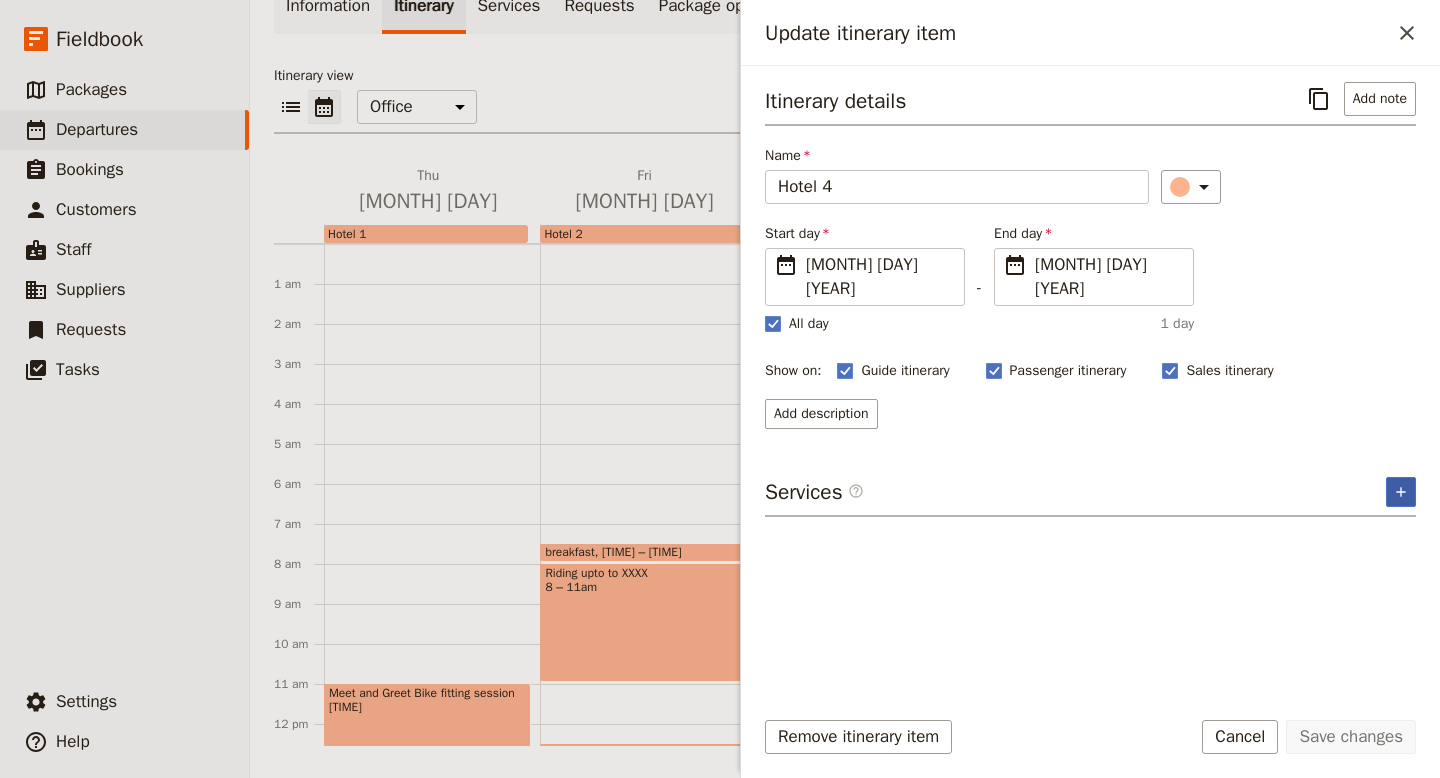 click 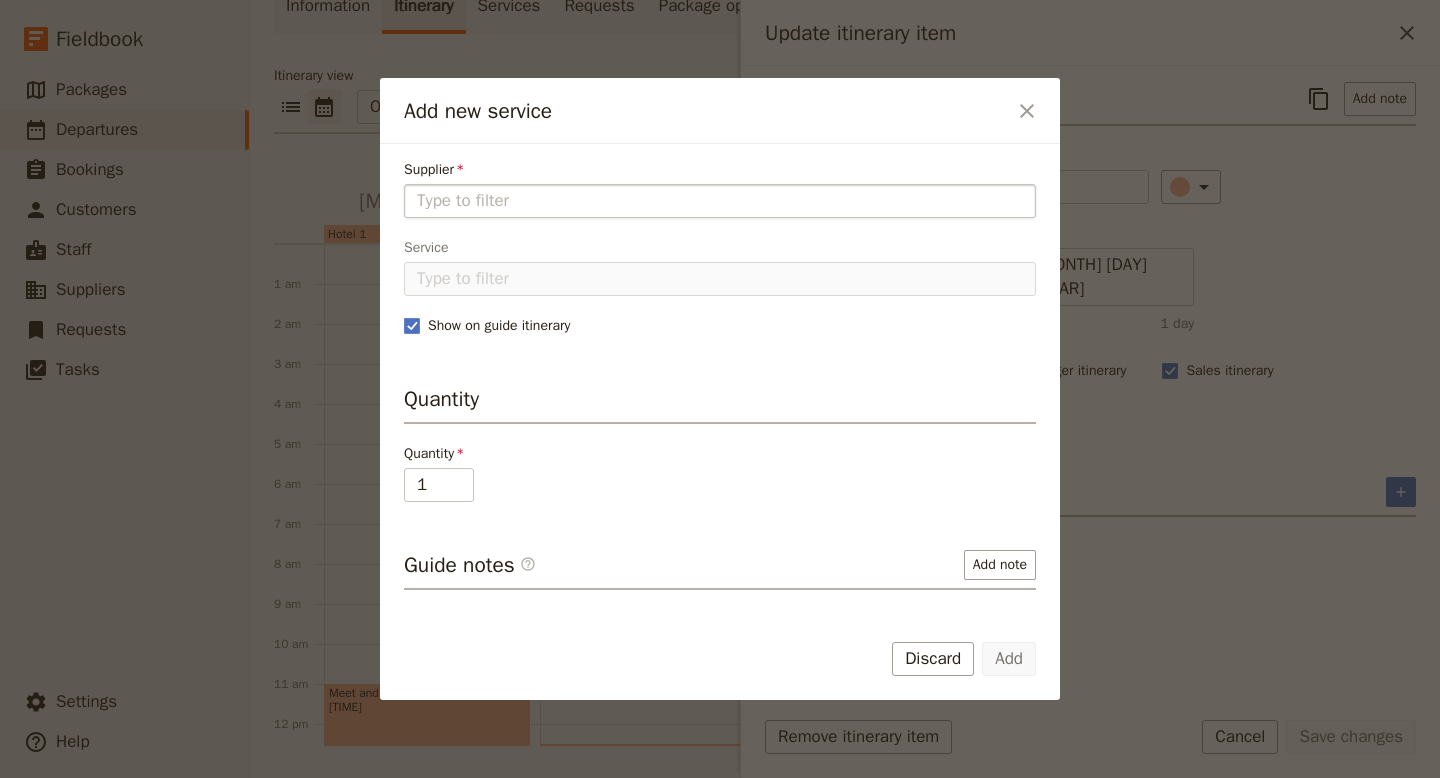 click on "Supplier" at bounding box center [720, 201] 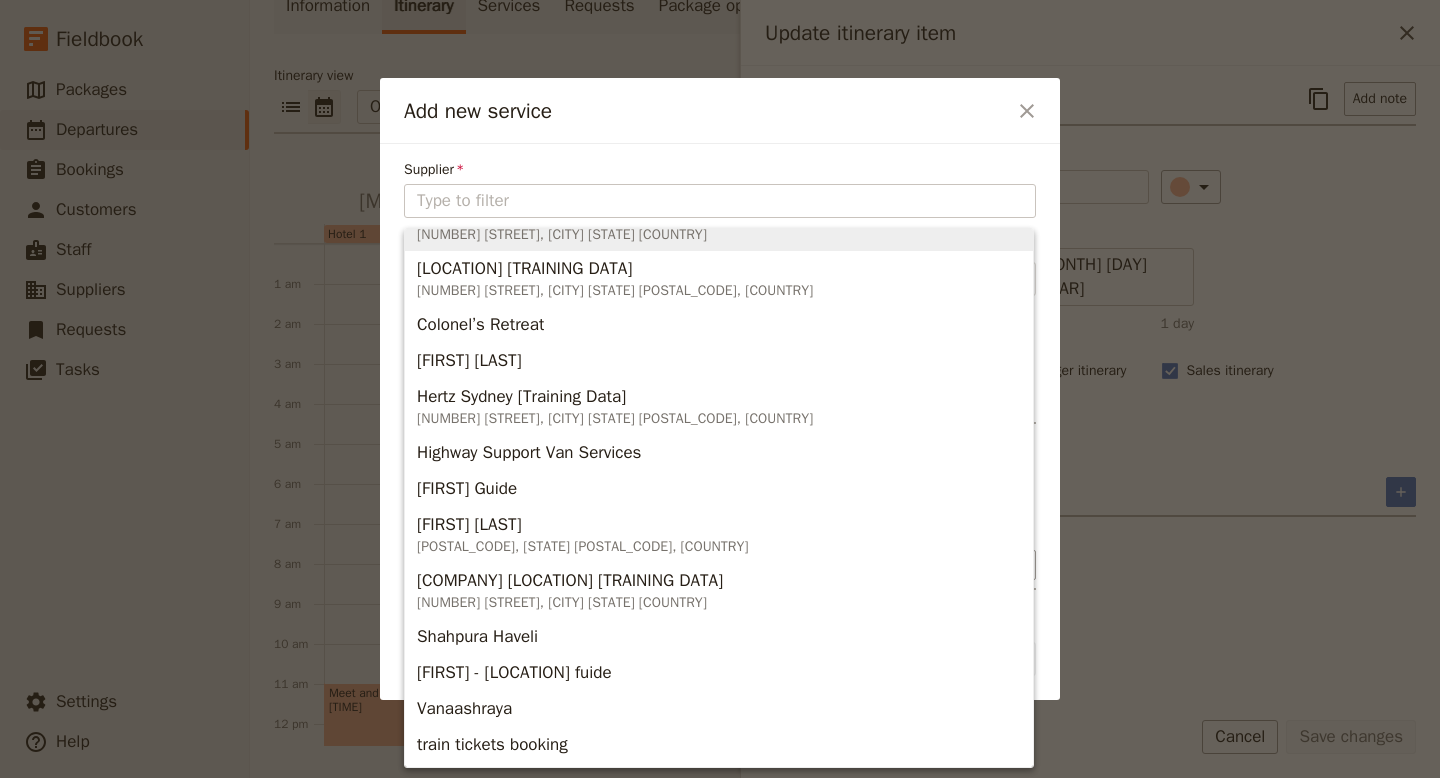 scroll, scrollTop: 41, scrollLeft: 0, axis: vertical 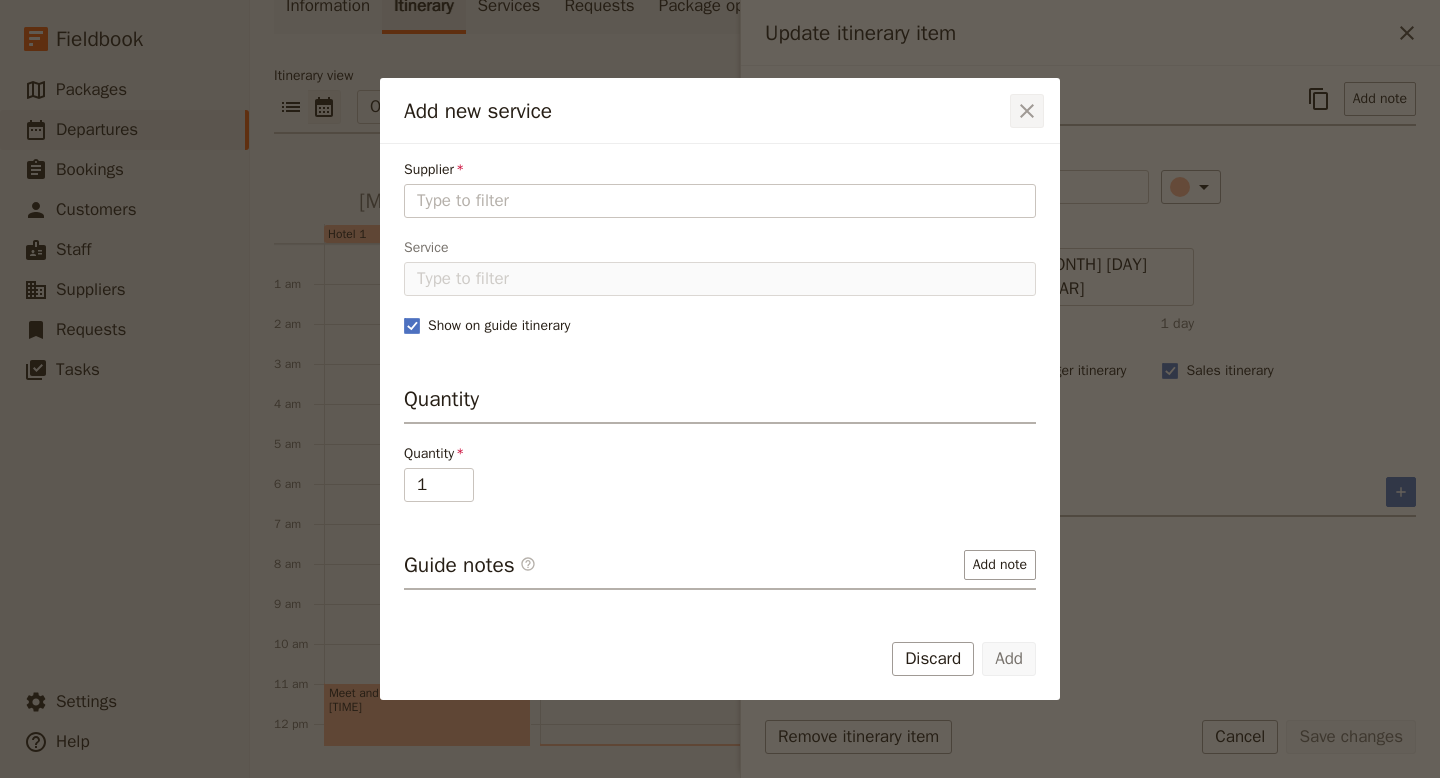 click 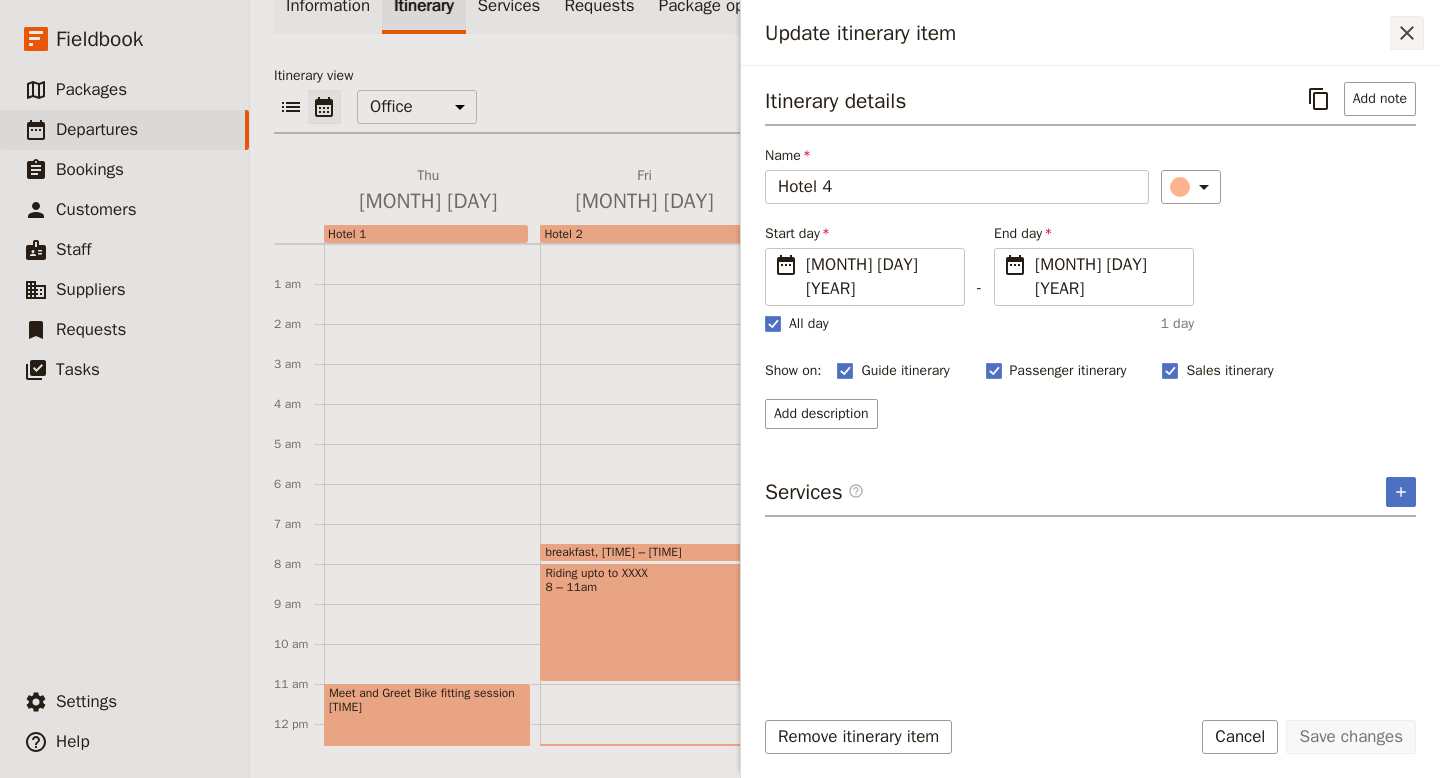 click 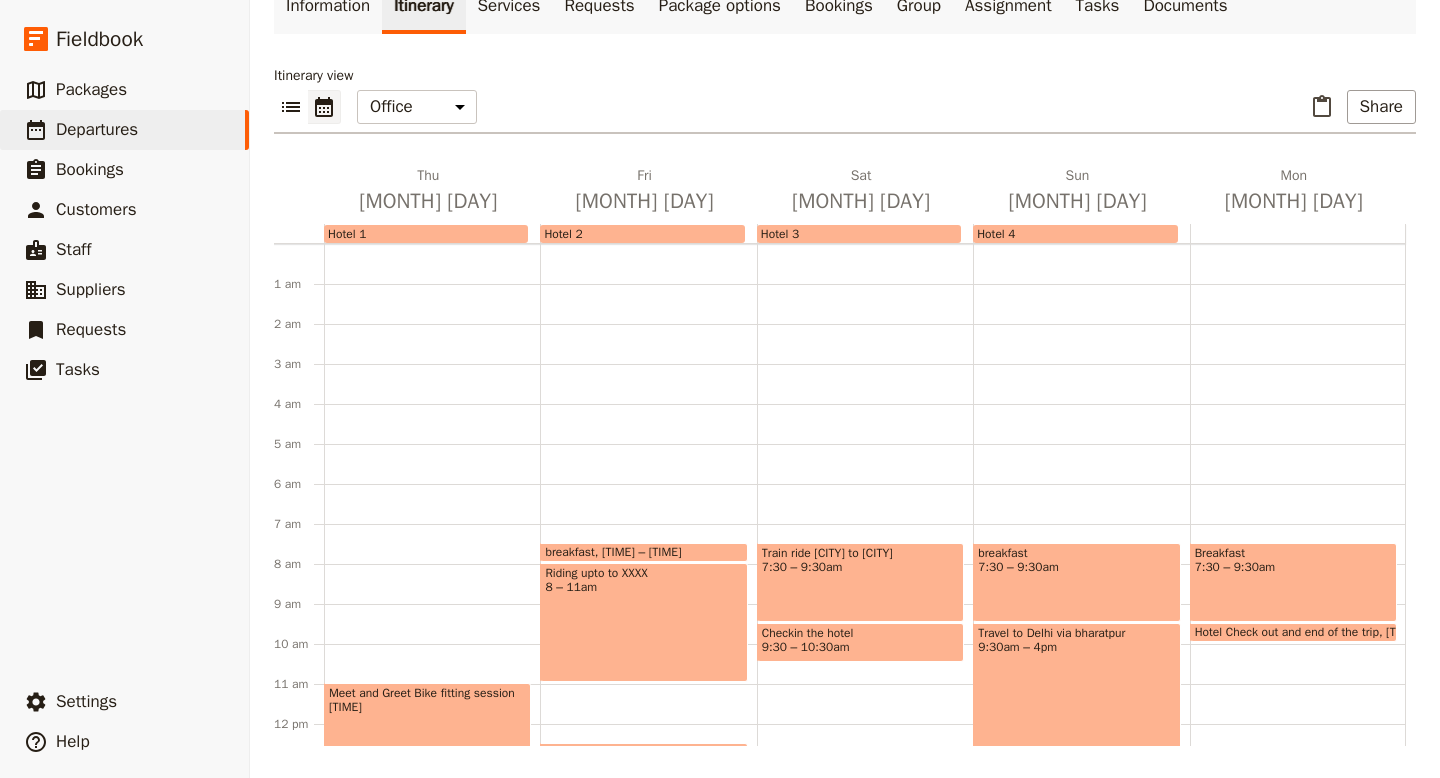 click on "Hotel 1" at bounding box center (426, 234) 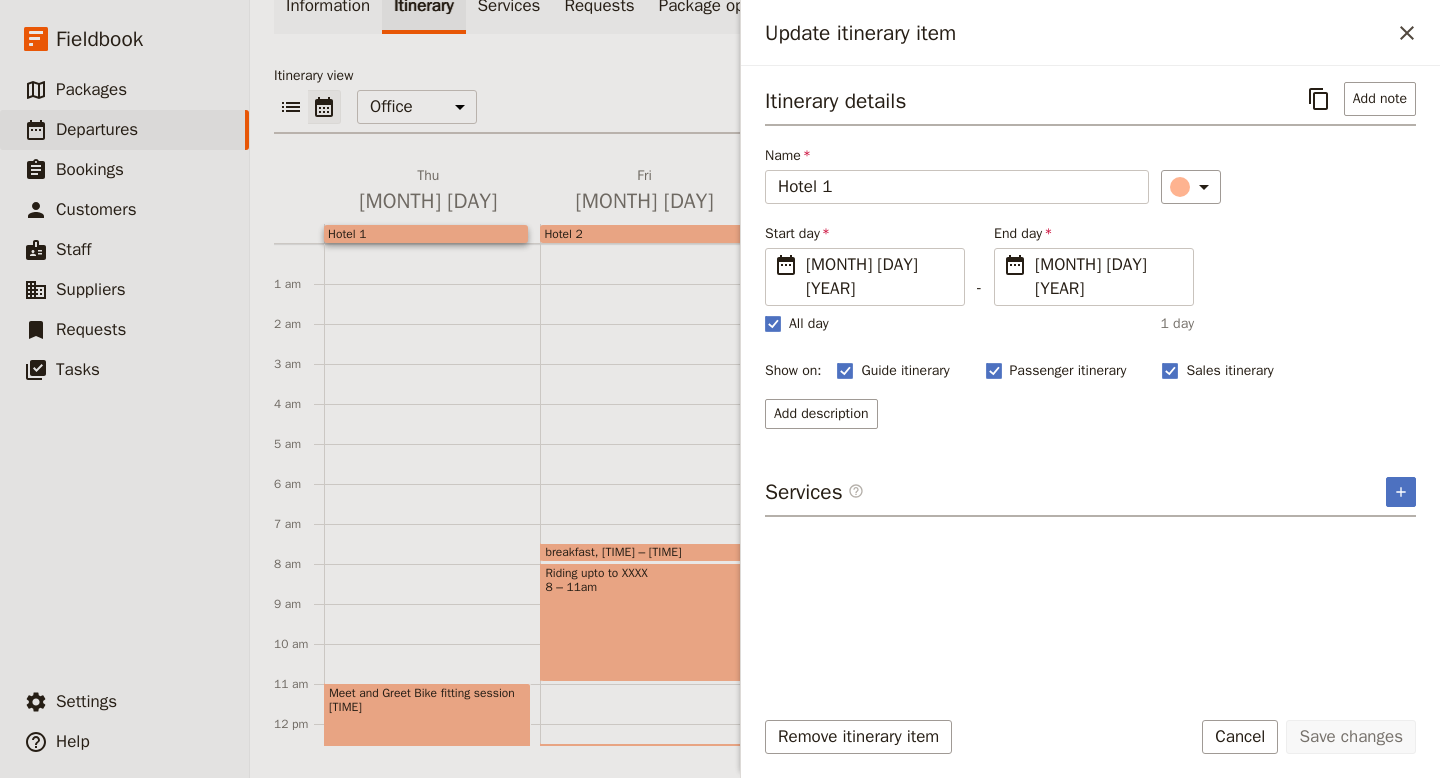 click on "​ ​ Office Guide Passenger Sales ​ Share" at bounding box center [845, 112] 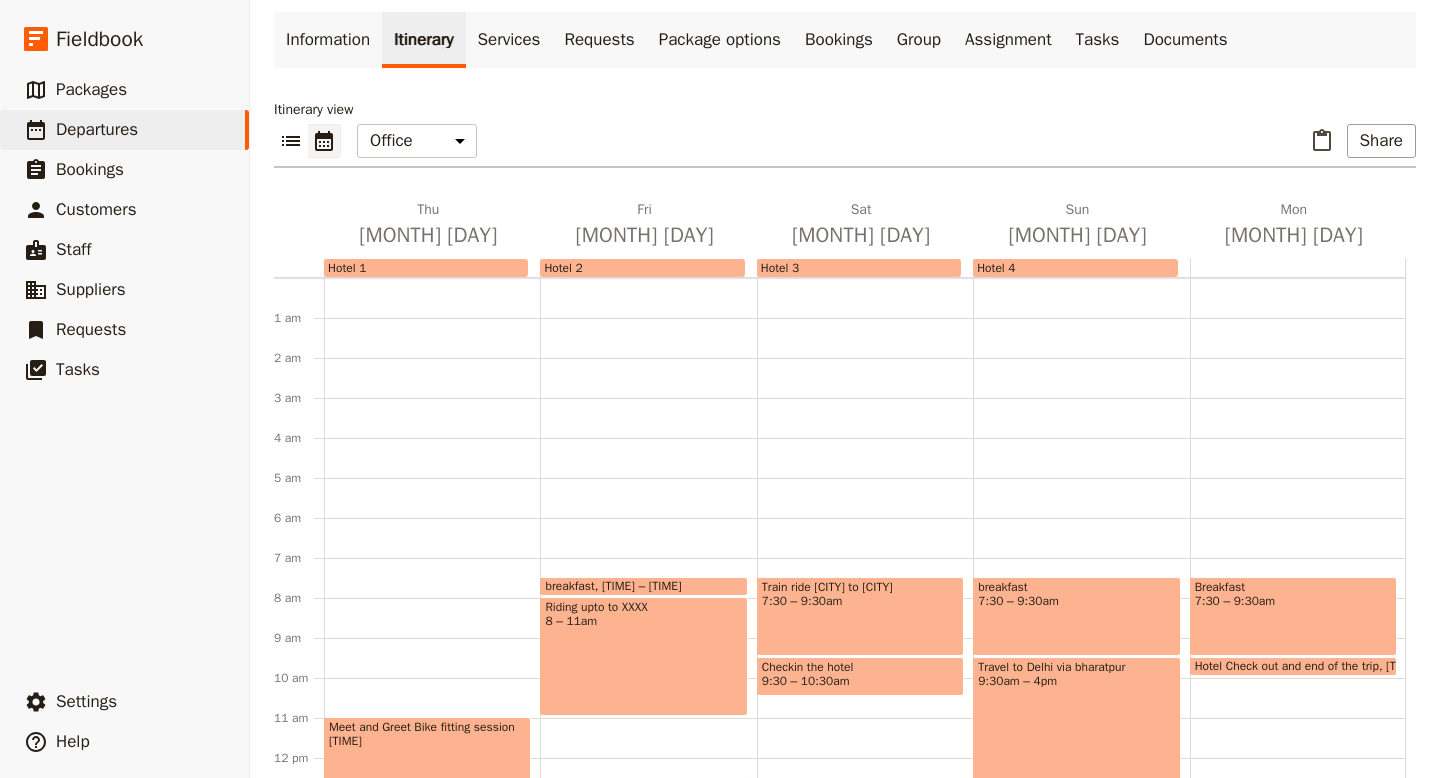 scroll, scrollTop: 113, scrollLeft: 0, axis: vertical 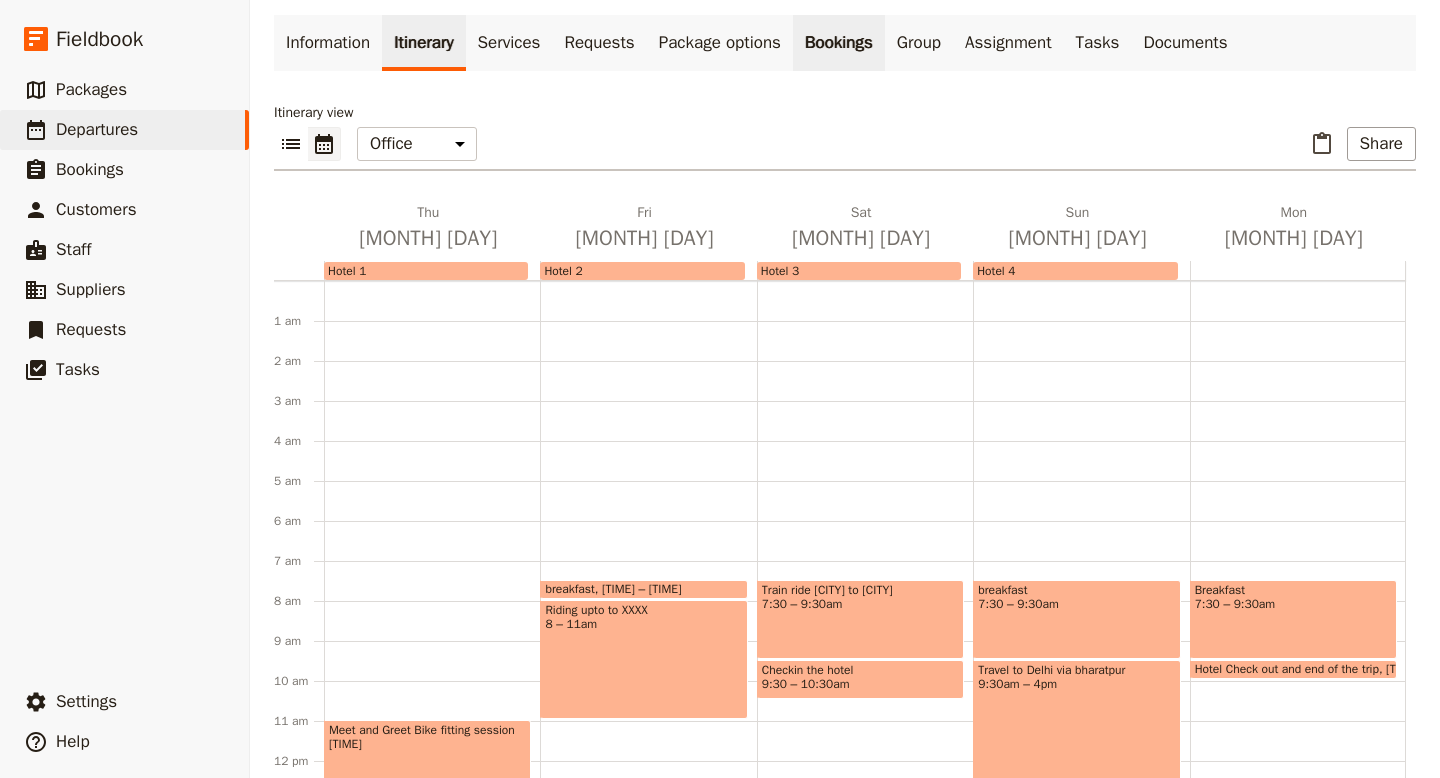 click on "Bookings" at bounding box center (839, 43) 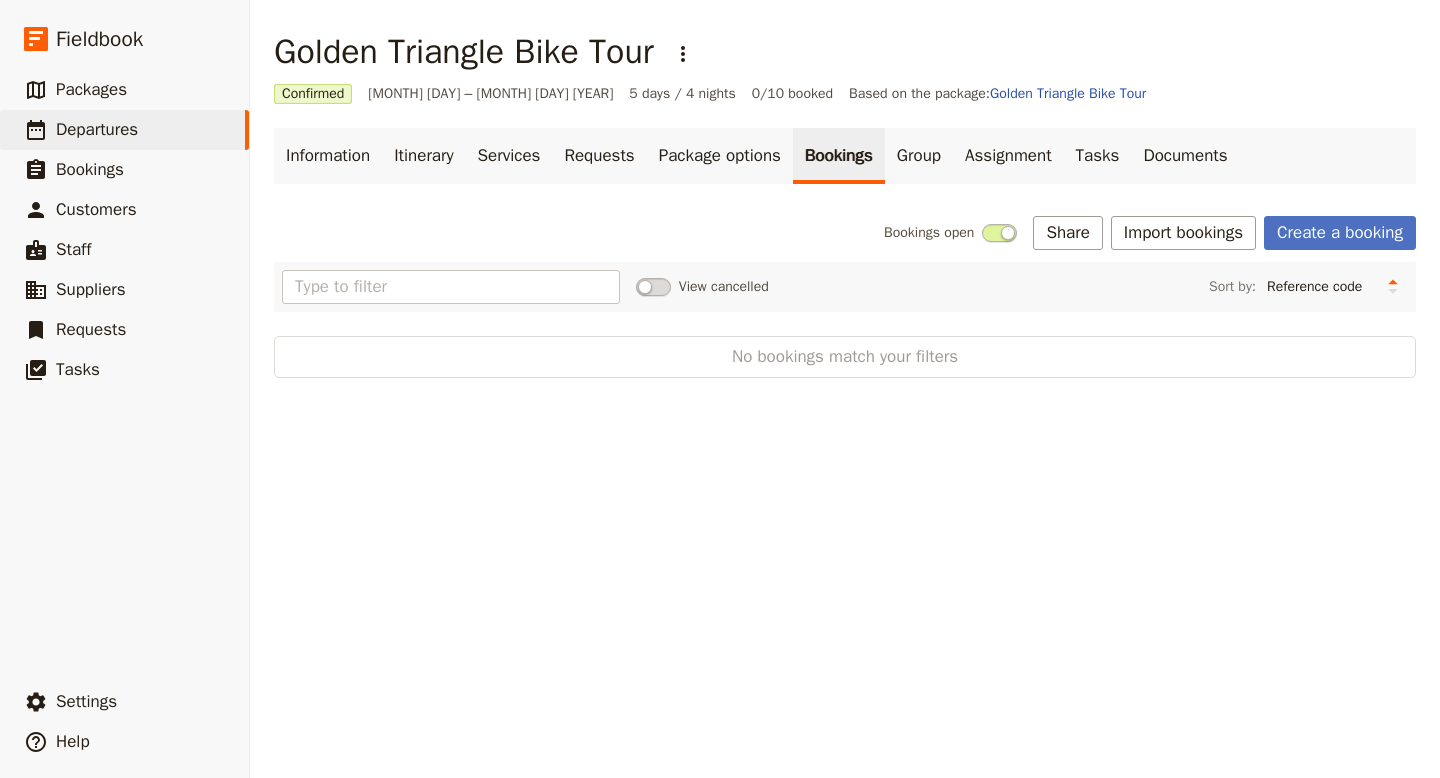 scroll, scrollTop: 0, scrollLeft: 0, axis: both 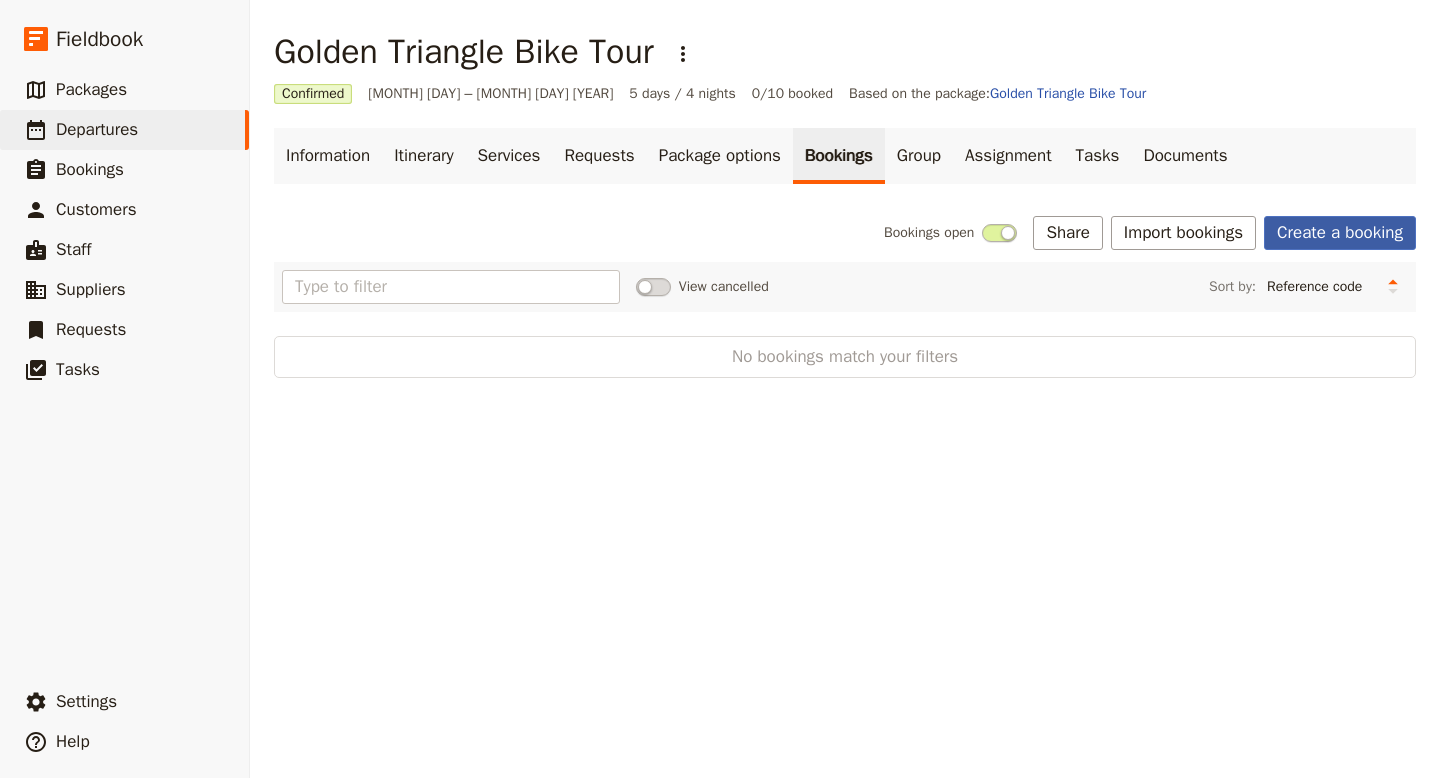 click on "Create a booking" at bounding box center (1340, 233) 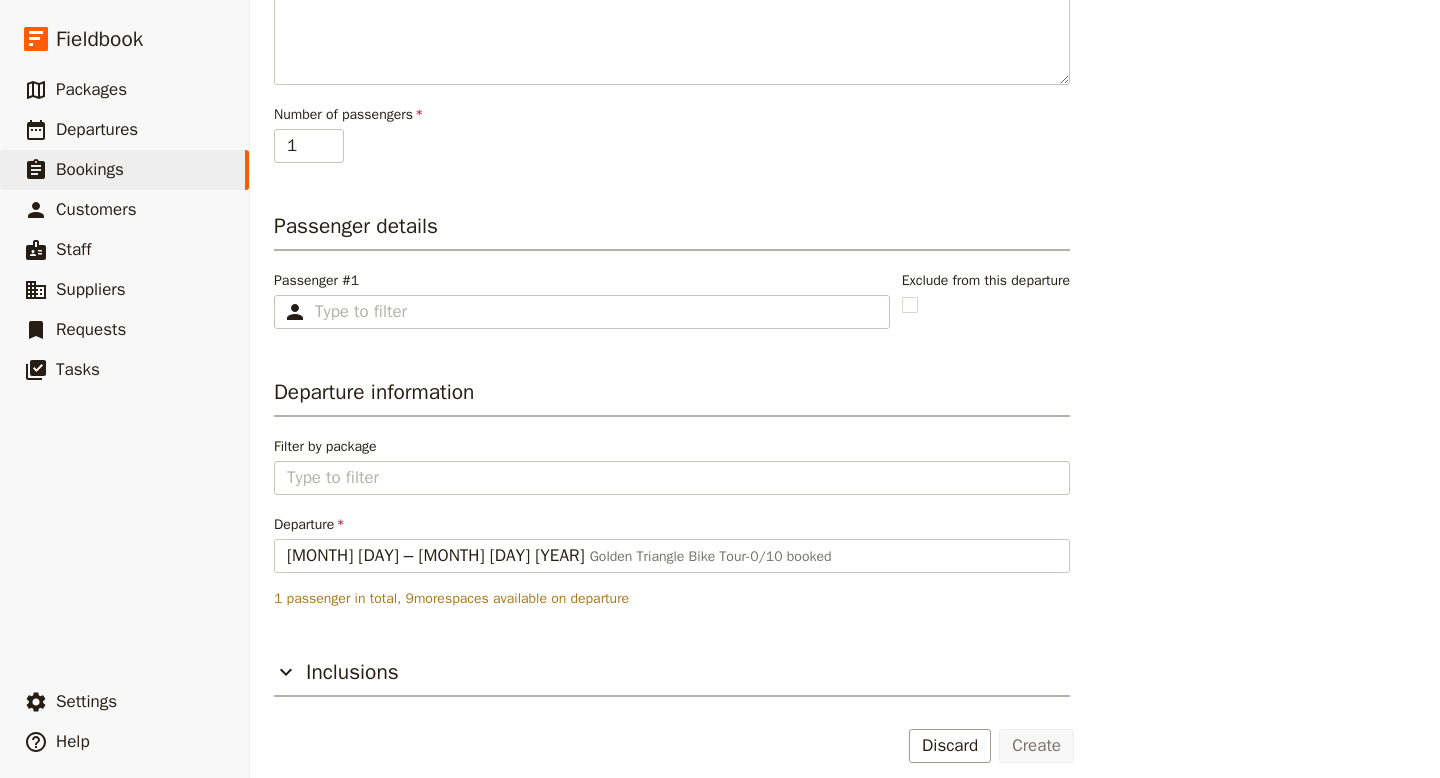 scroll, scrollTop: 436, scrollLeft: 0, axis: vertical 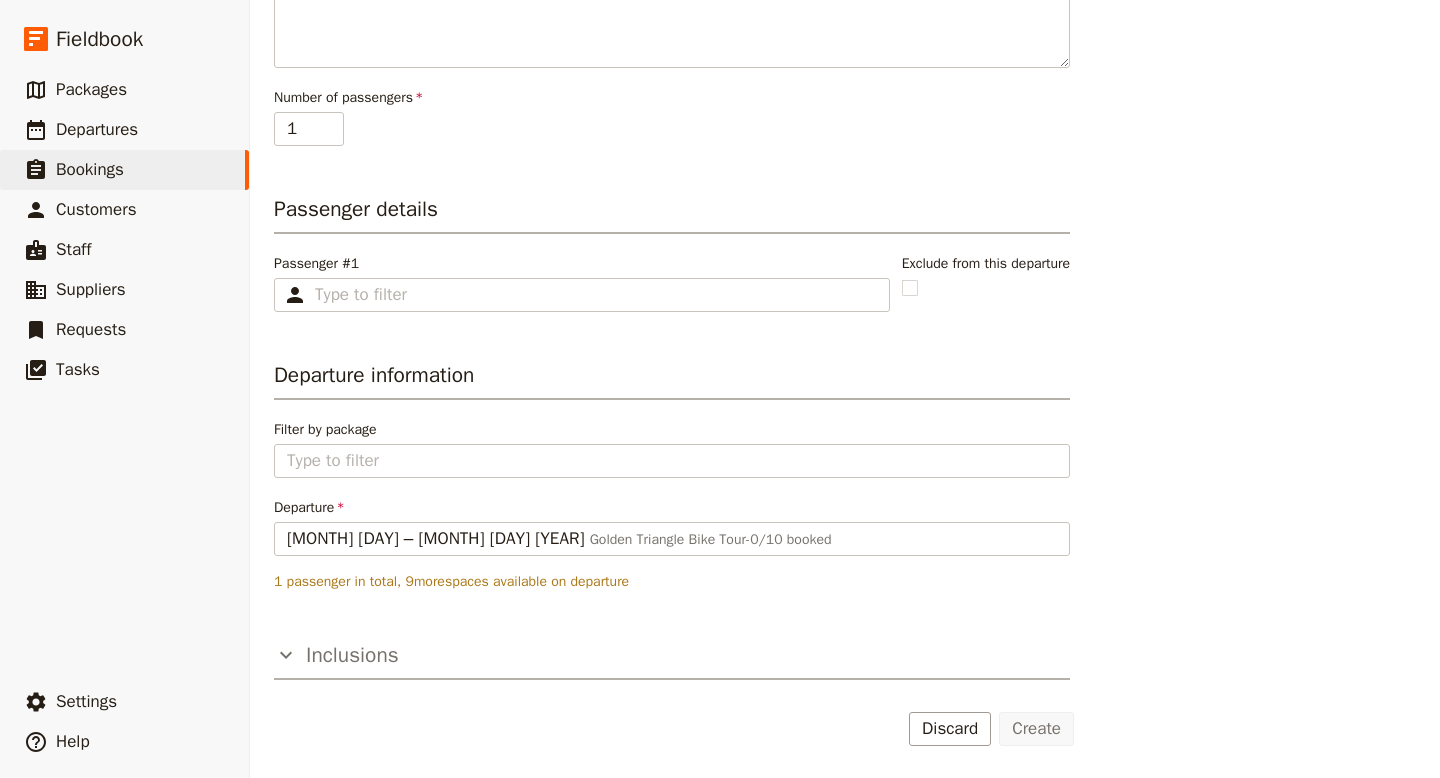 click 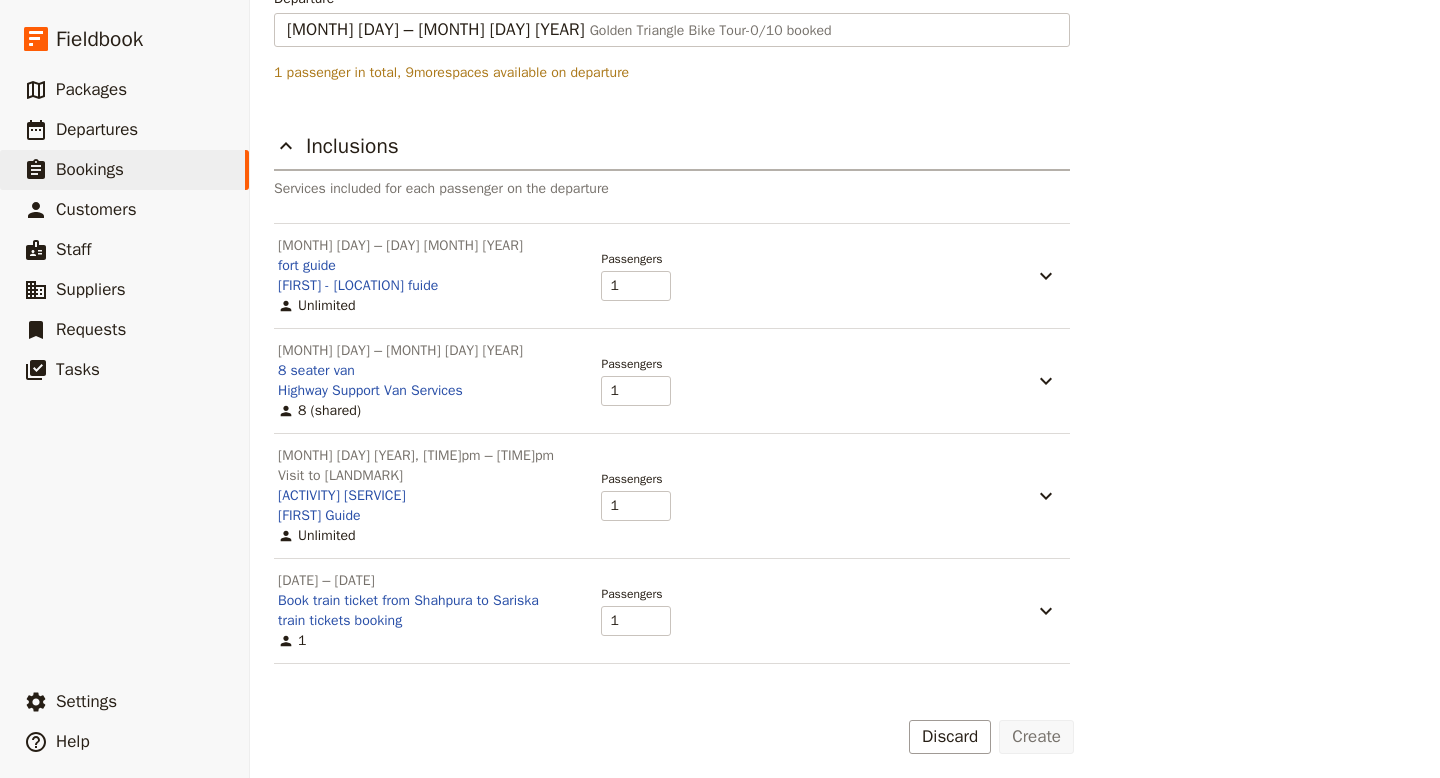scroll, scrollTop: 953, scrollLeft: 0, axis: vertical 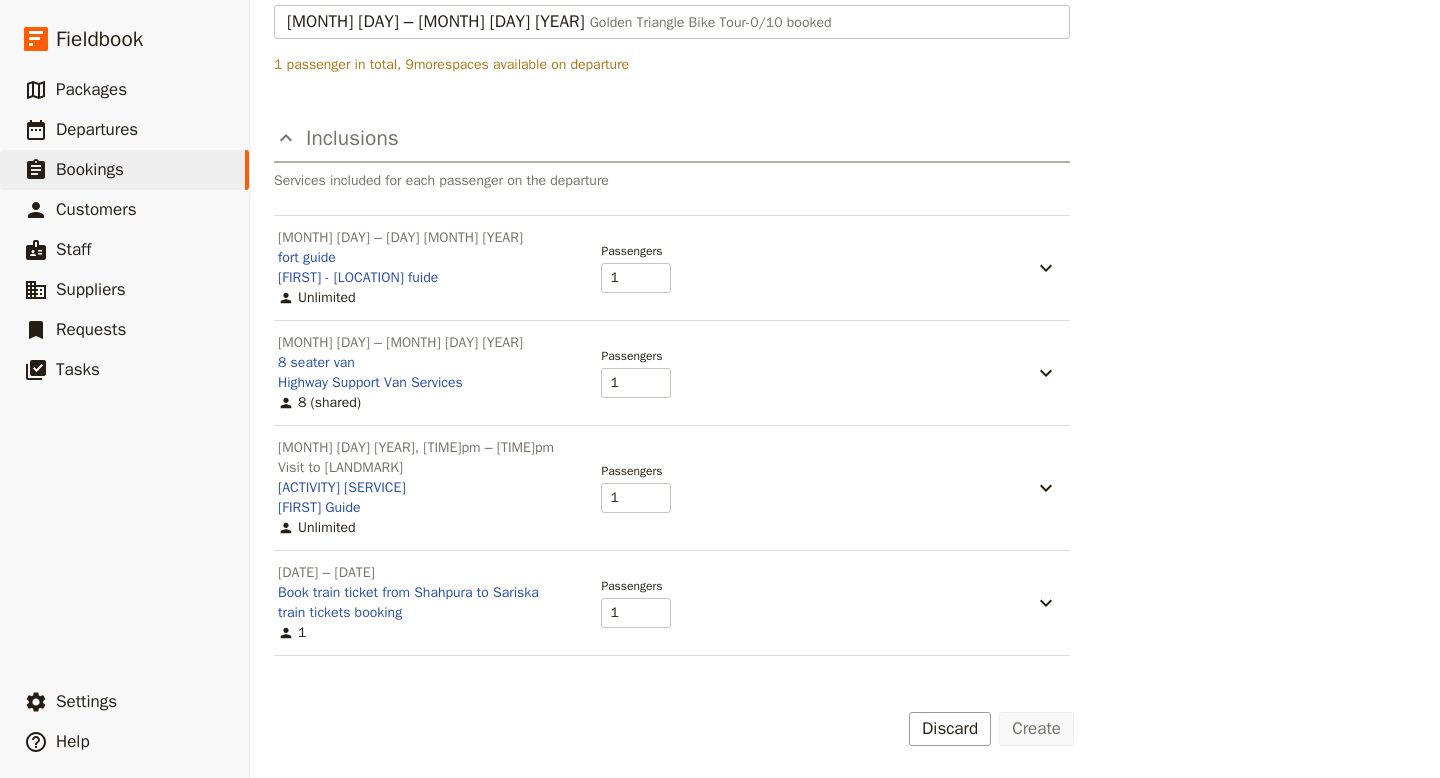click 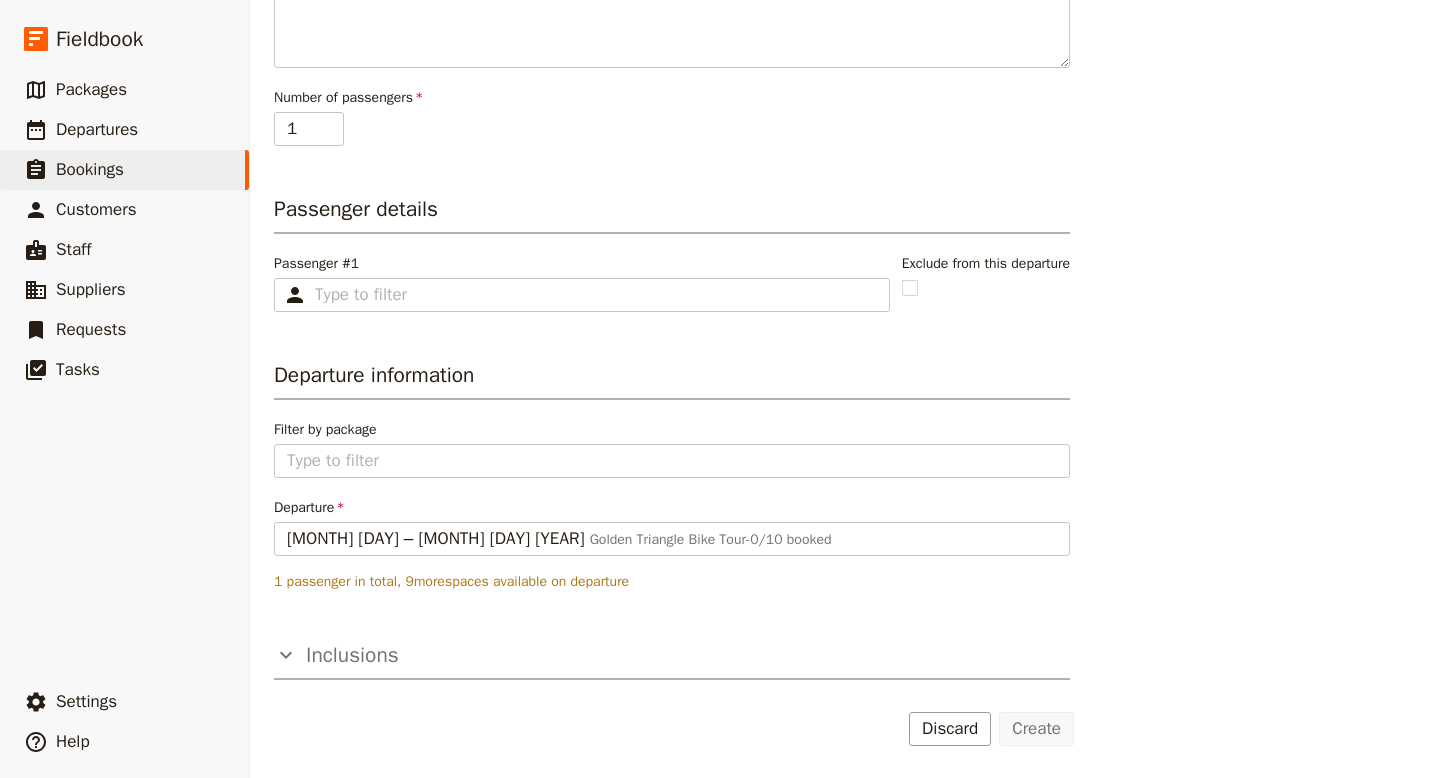 scroll, scrollTop: 436, scrollLeft: 0, axis: vertical 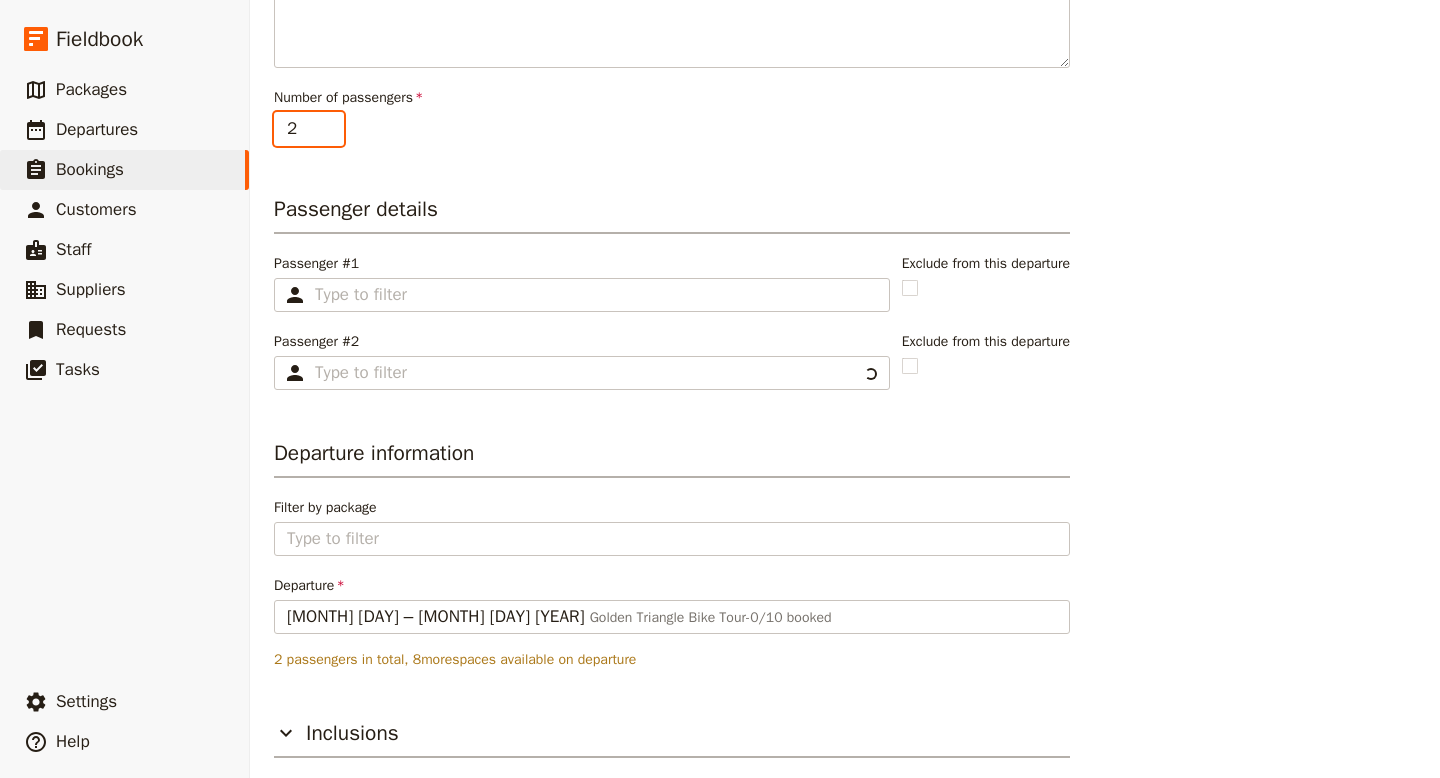 type on "2" 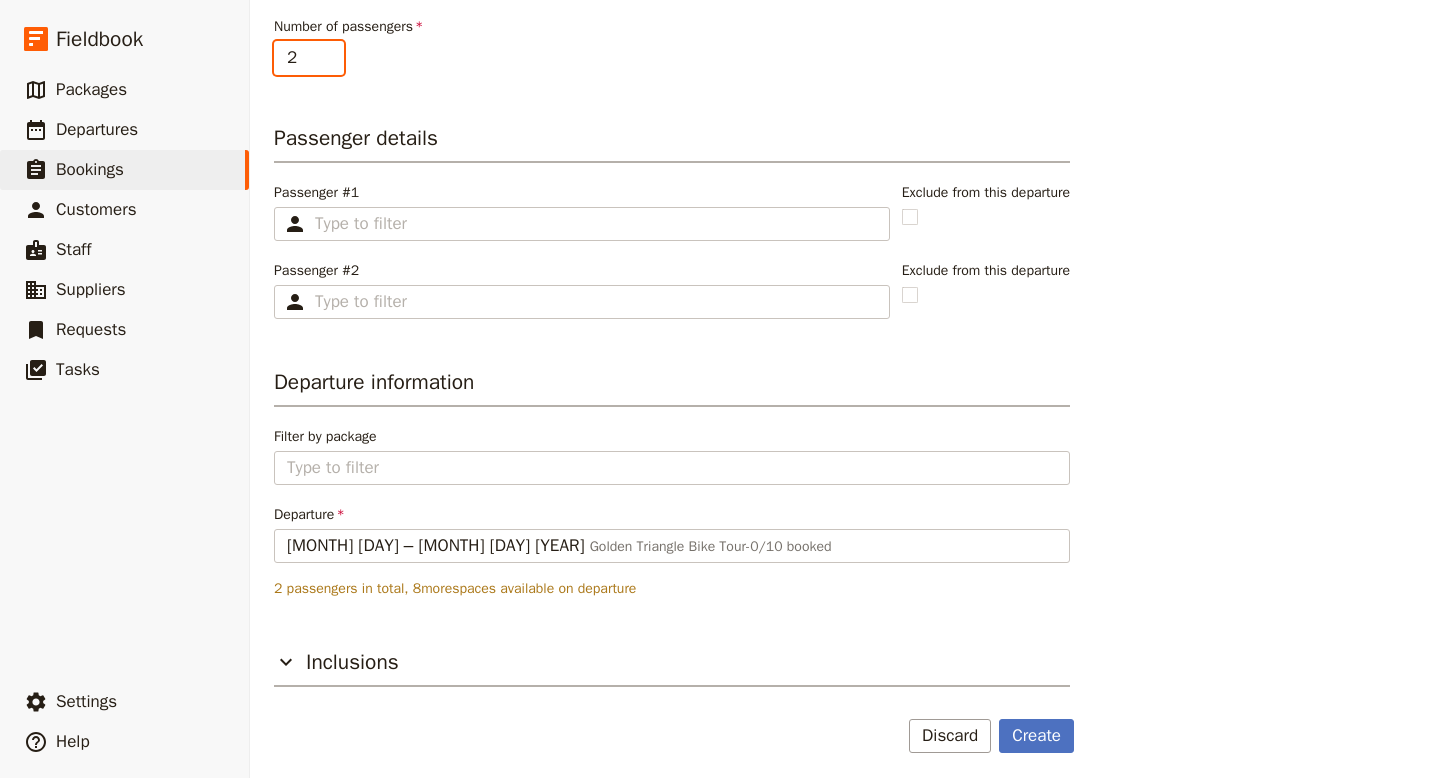 scroll, scrollTop: 514, scrollLeft: 0, axis: vertical 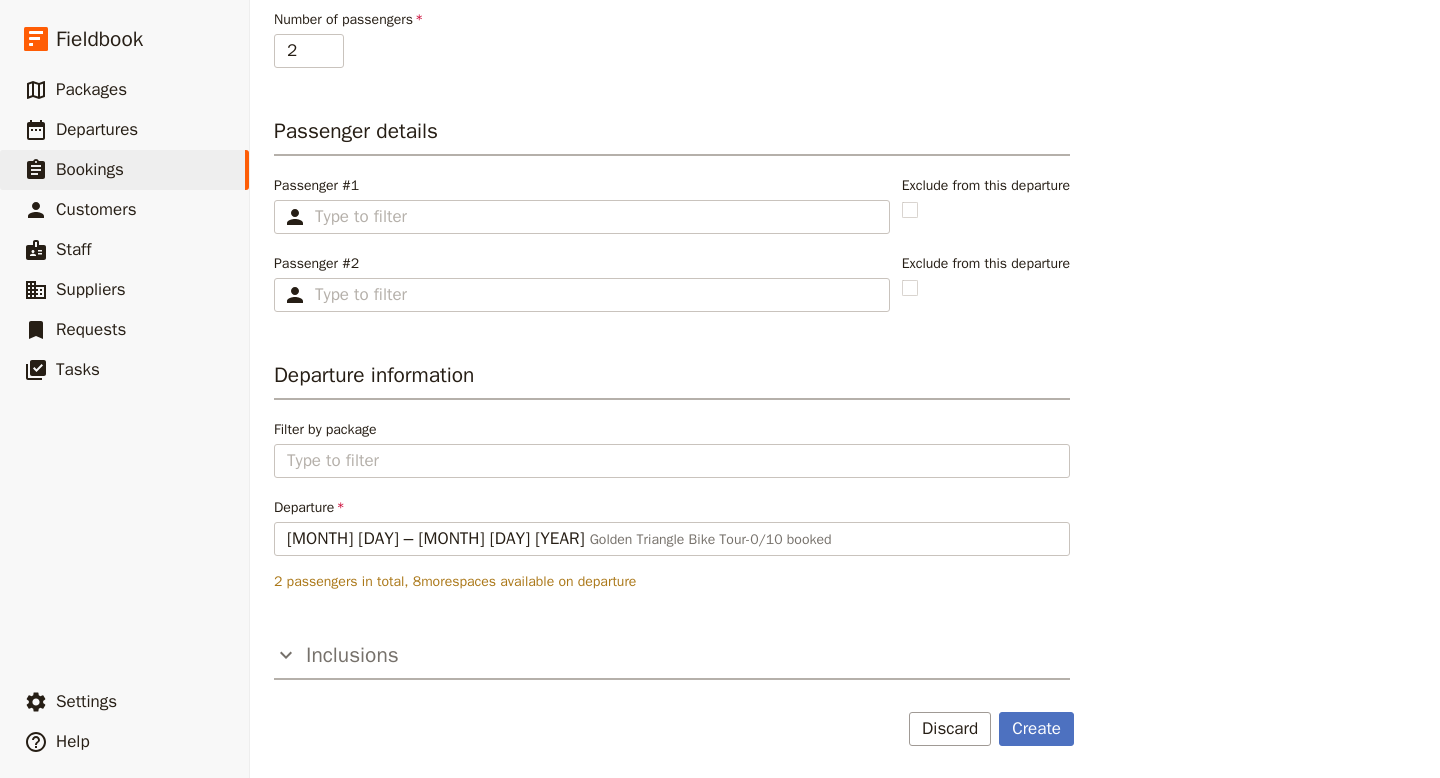 click 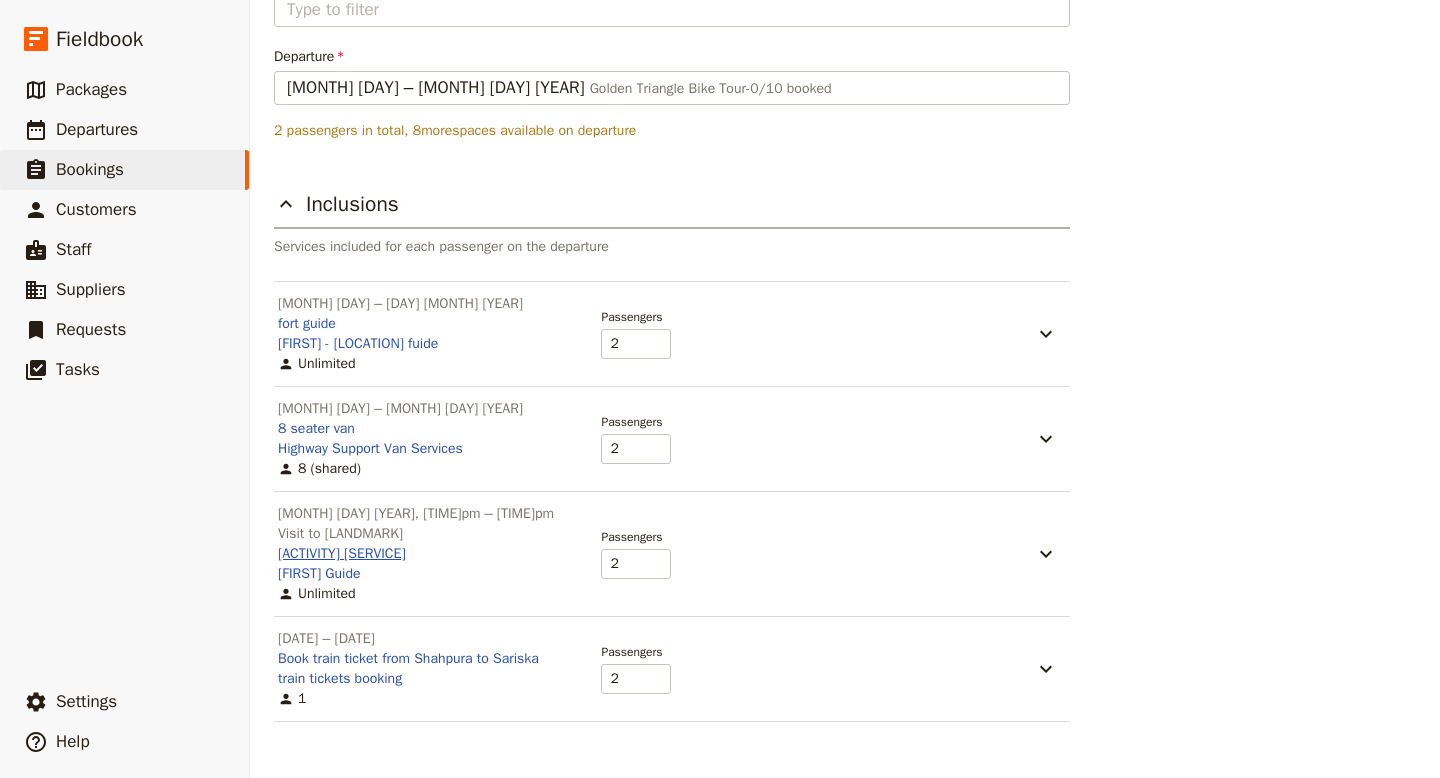 scroll, scrollTop: 983, scrollLeft: 0, axis: vertical 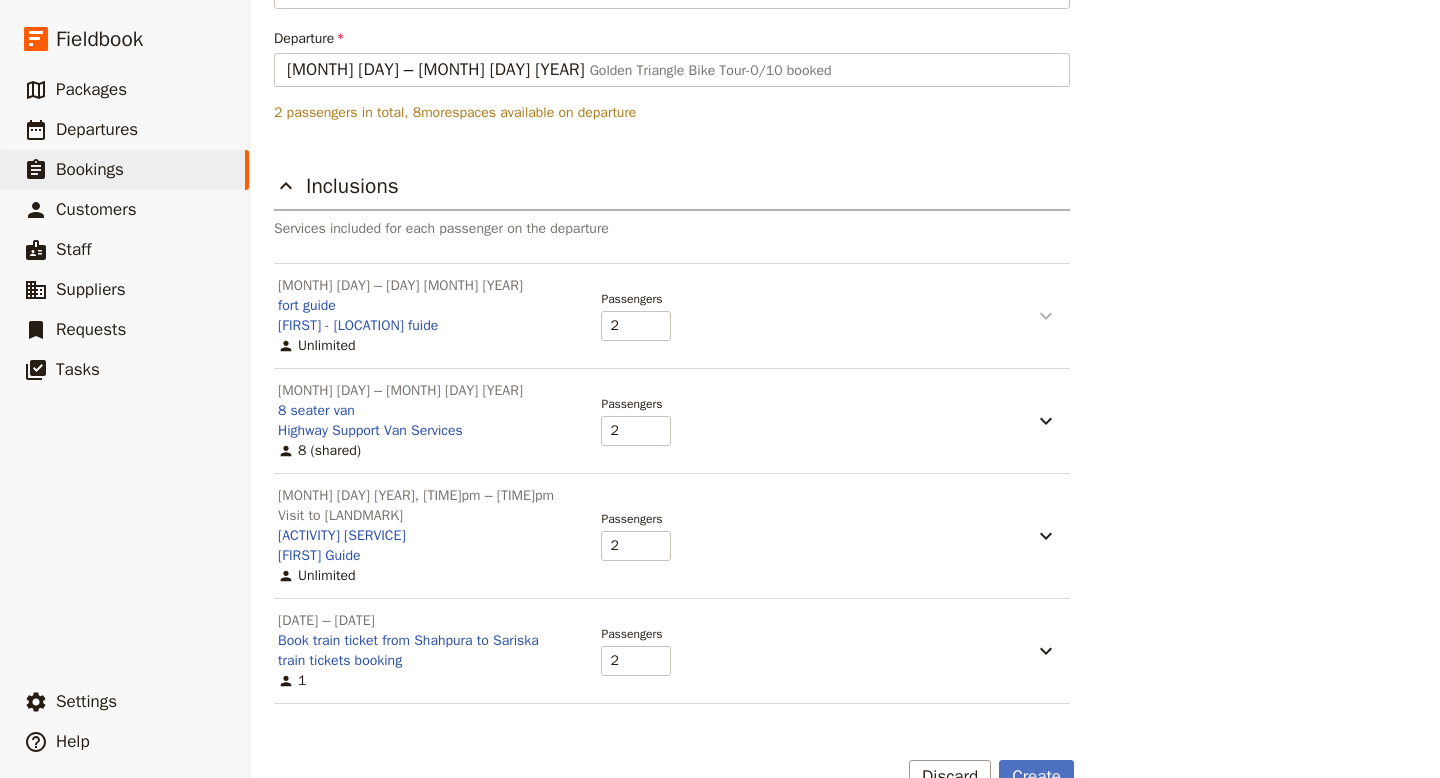 click 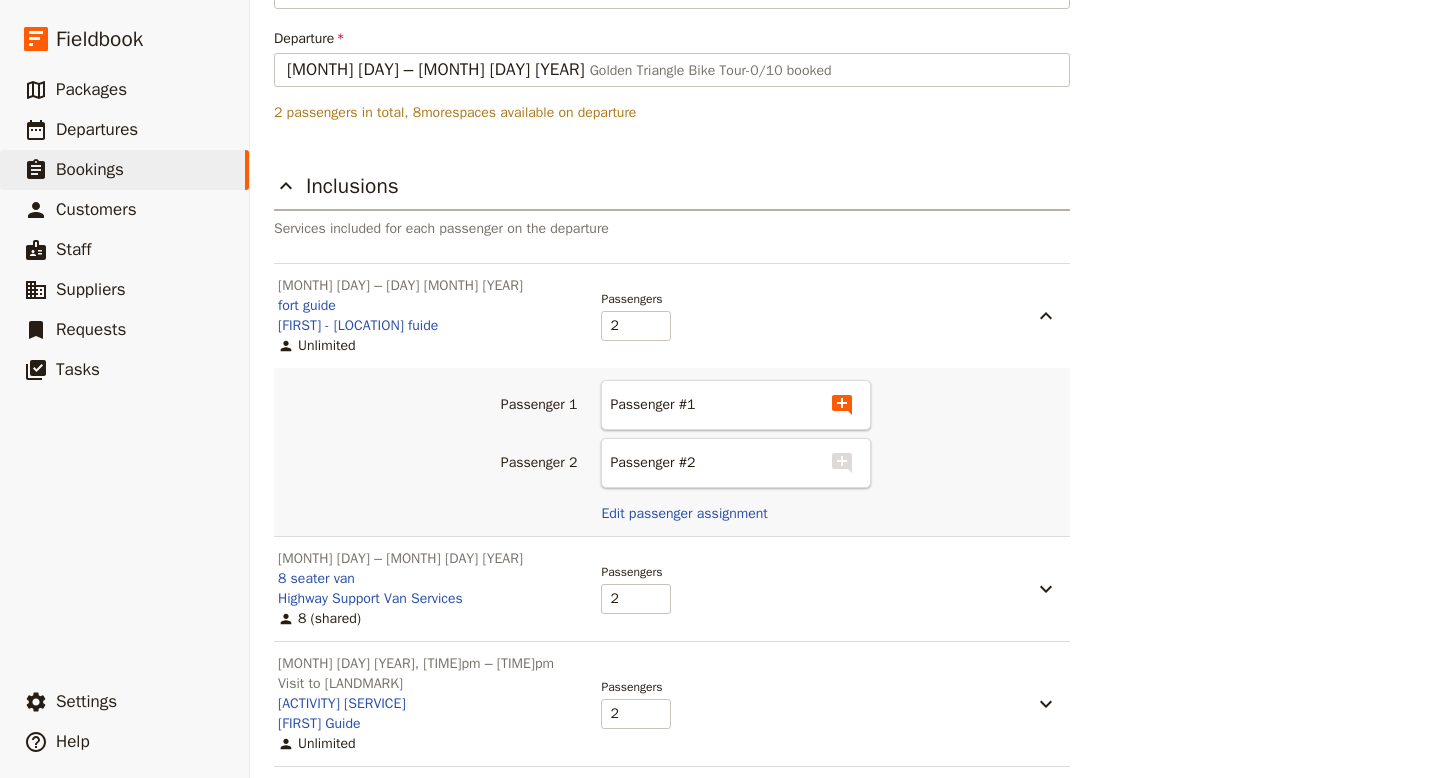 click 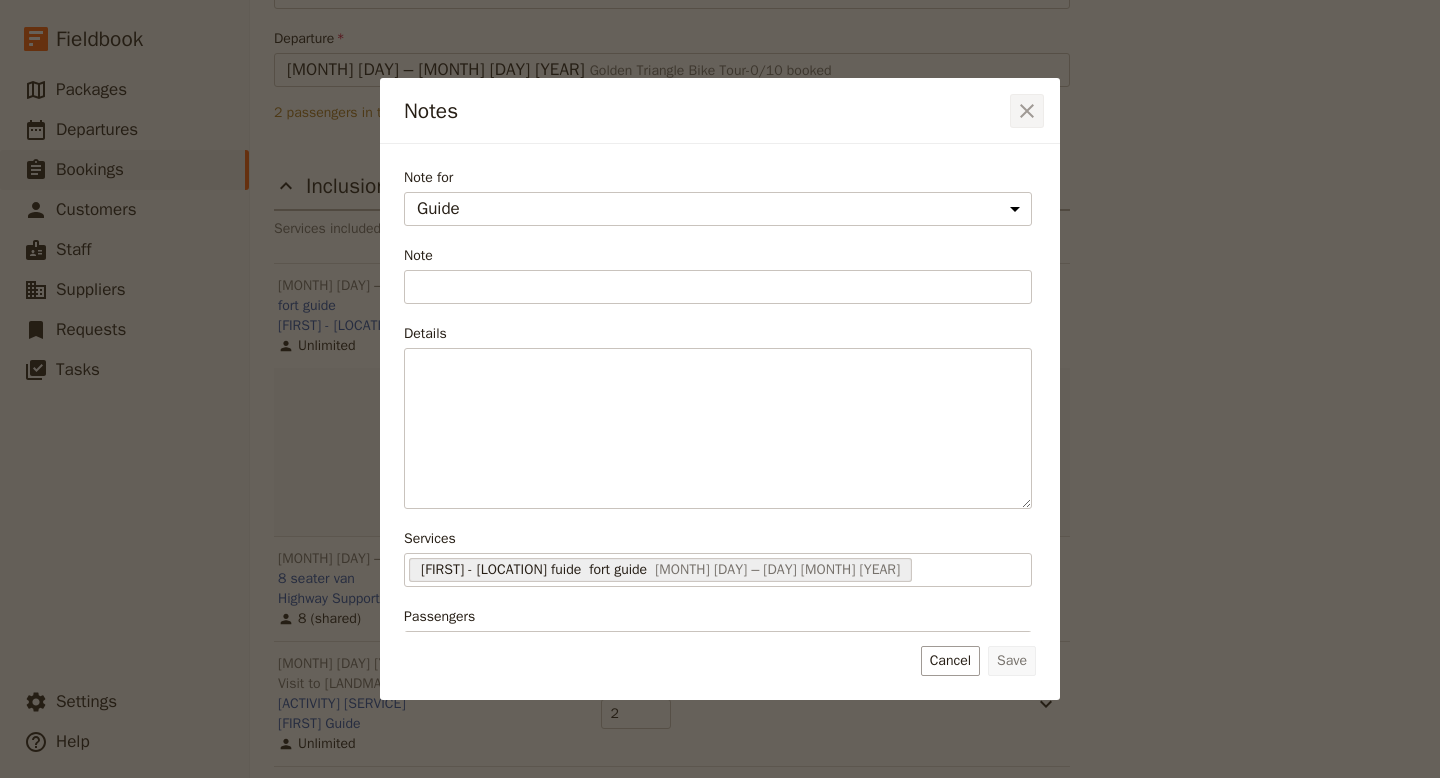click 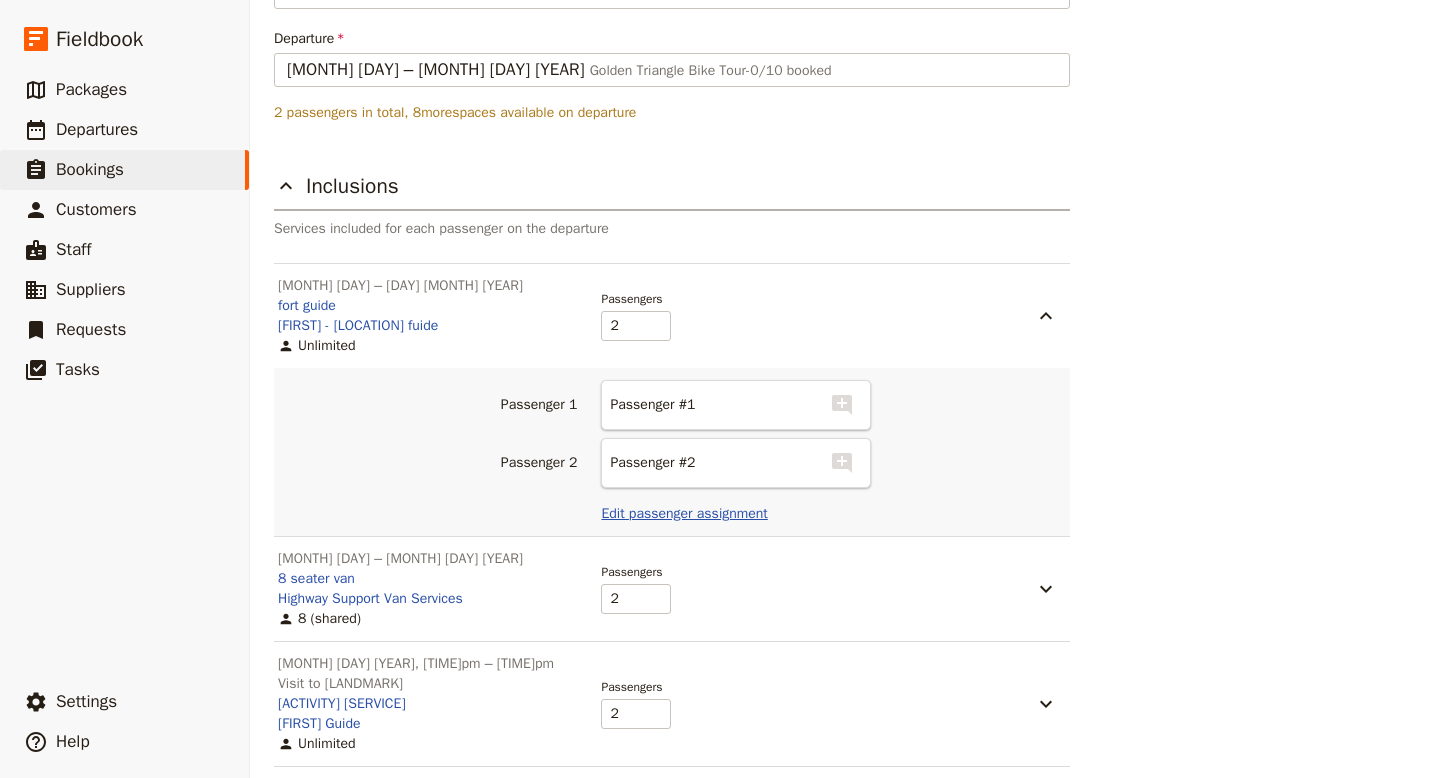 click on "Edit passenger assignment" at bounding box center [684, 514] 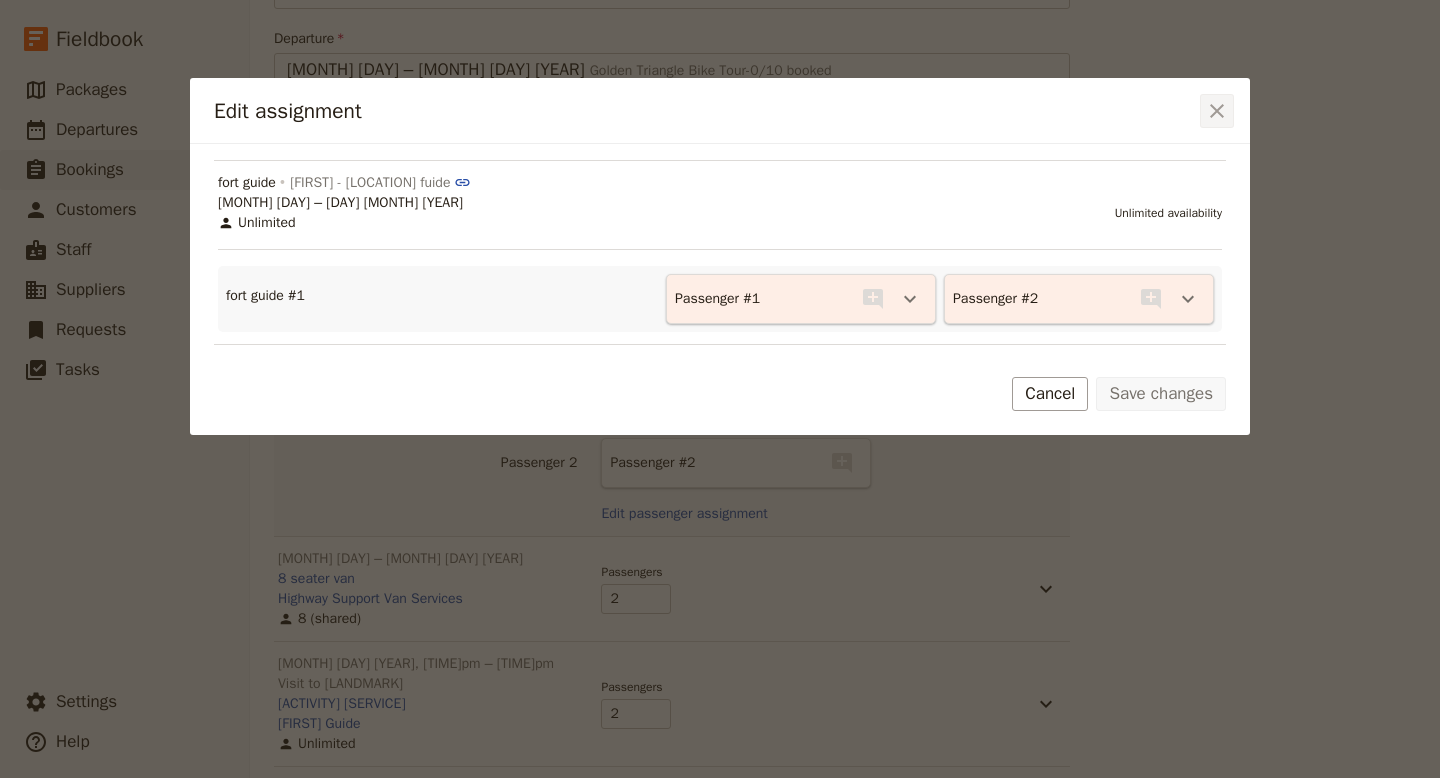 click 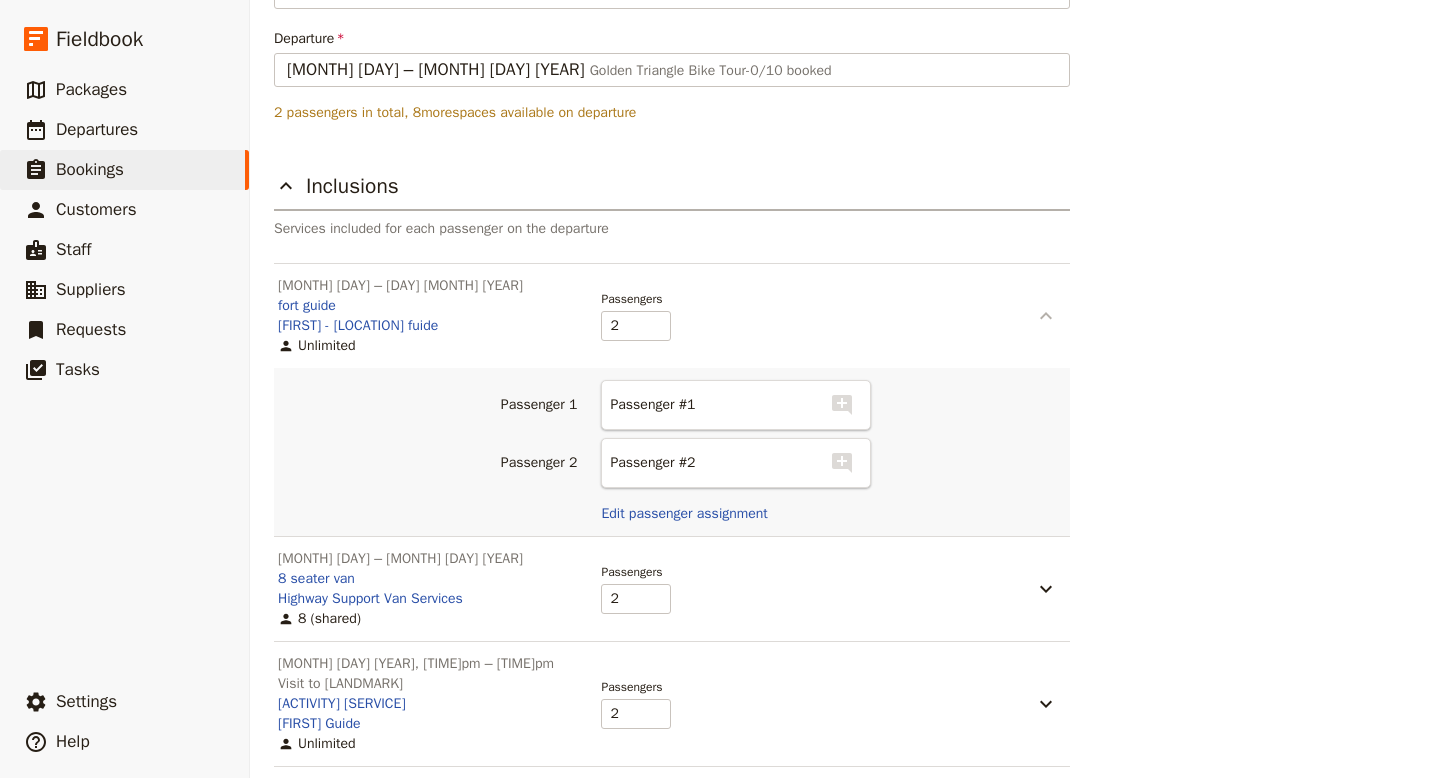 click 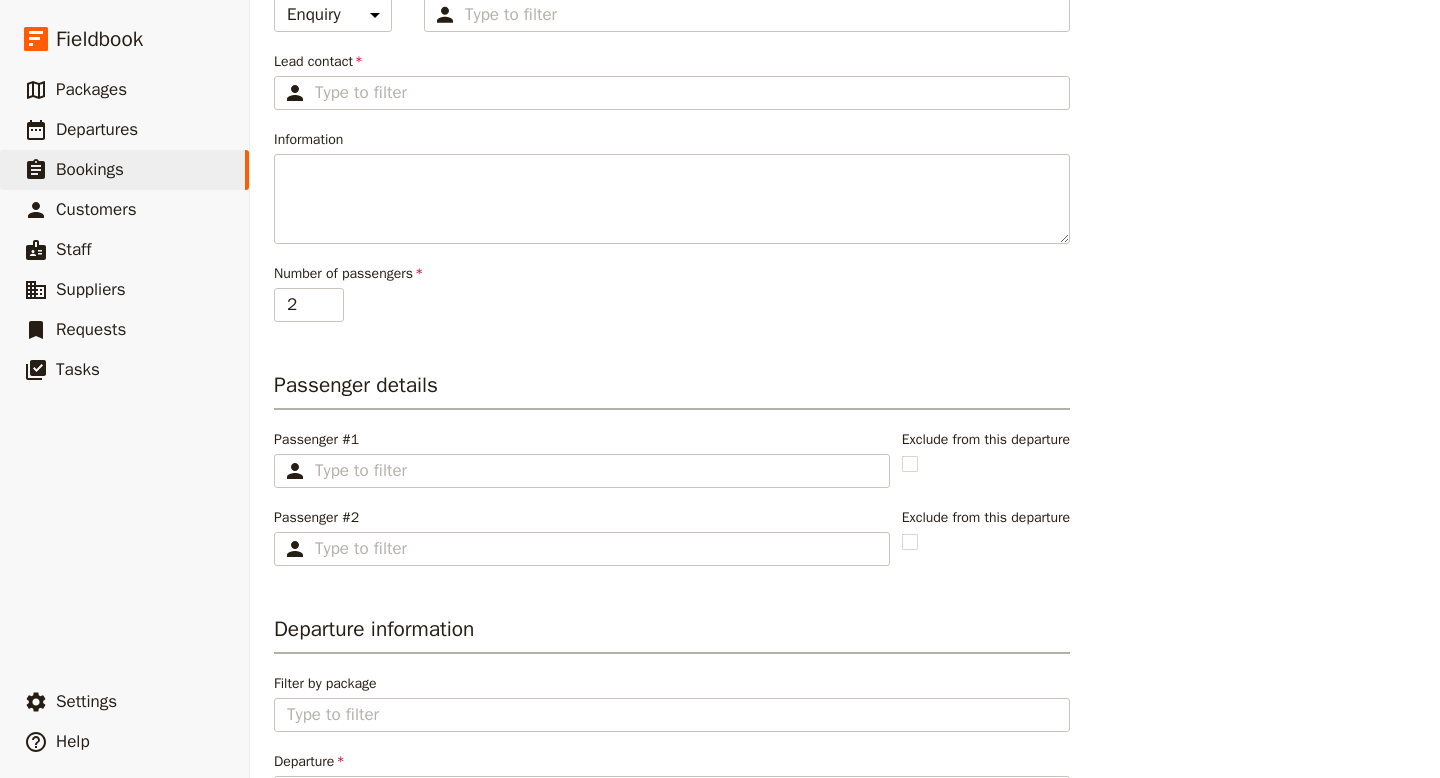 scroll, scrollTop: 259, scrollLeft: 0, axis: vertical 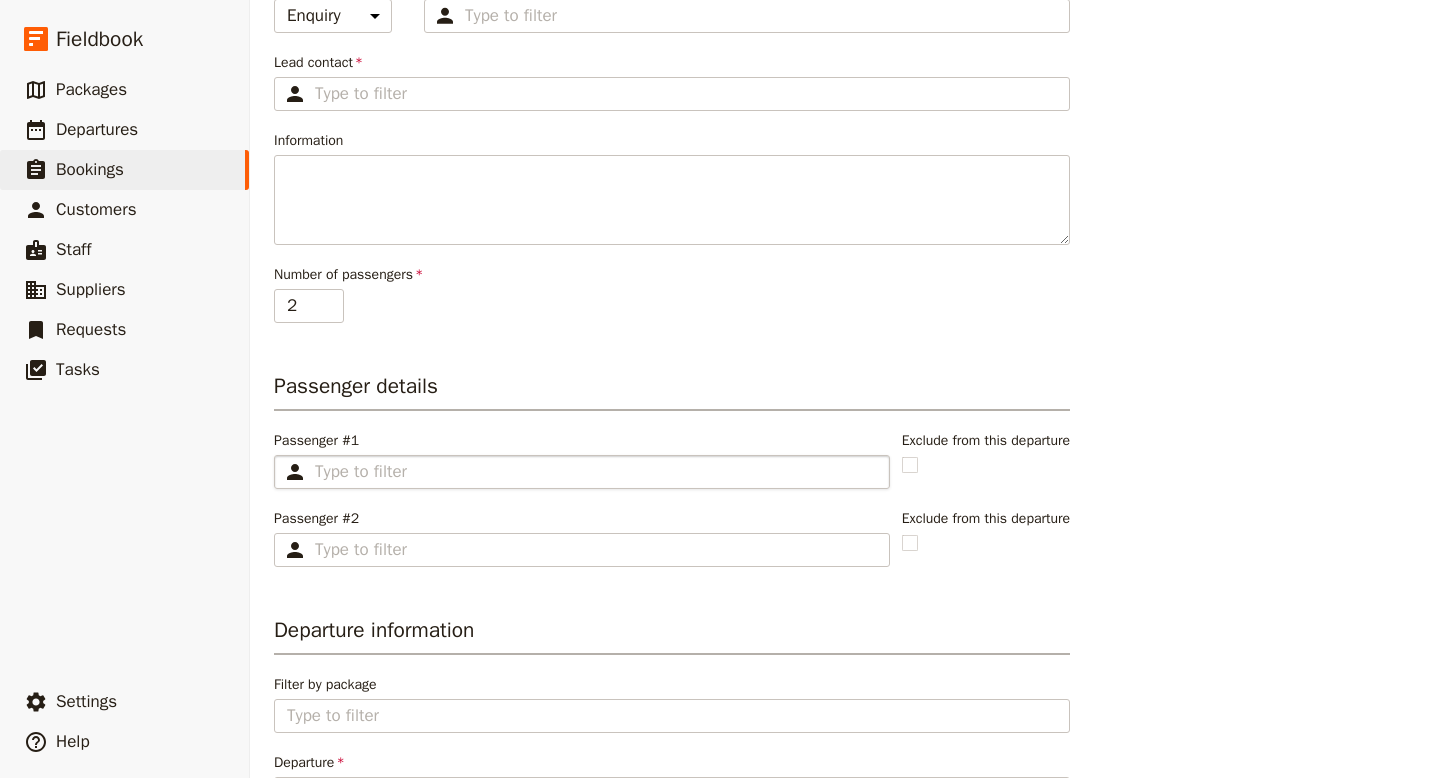 click on "​" at bounding box center (582, 472) 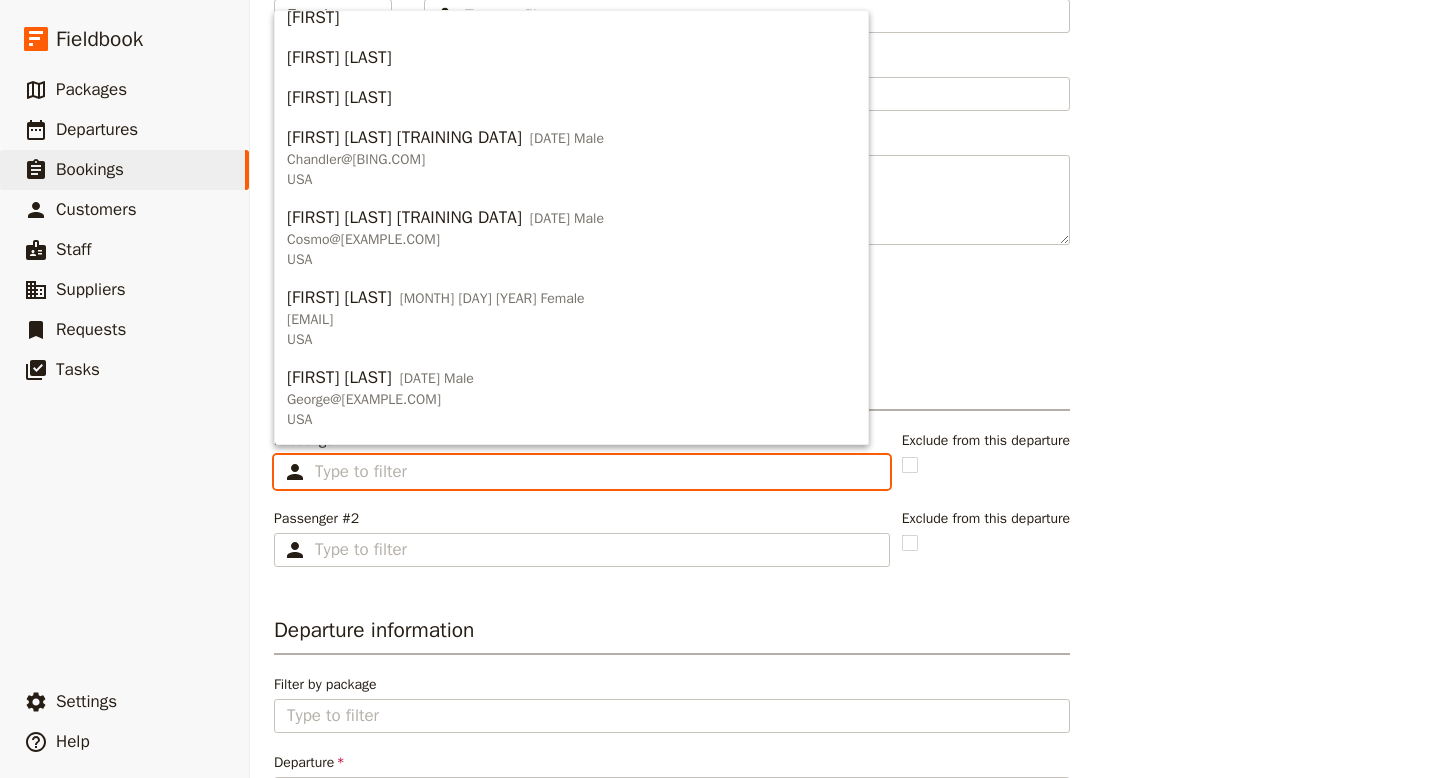 scroll, scrollTop: 0, scrollLeft: 0, axis: both 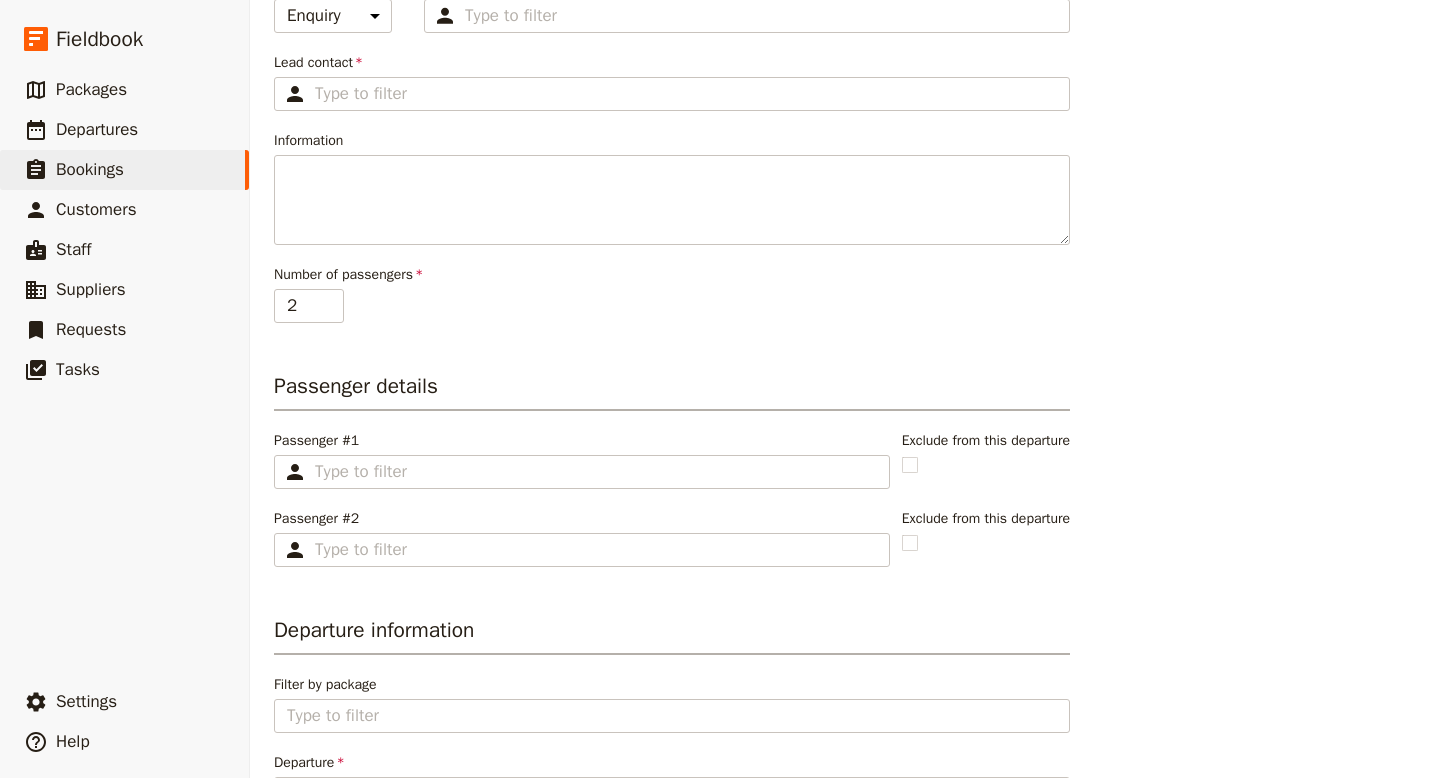 click on "Booking information Booking reference 100012 Status Enquiry On hold Confirmed Assigned to Type to filter Lead contact ​ Please fill in this field. Information Number of passengers 2 Passenger details Passenger #1 ​ Exclude from this departure Passenger #2 ​ Exclude from this departure Departure information Filter by package Departure 16 – 20 Oct 2025   Golden Triangle Bike Tour  -  0/10 booked Golden Triangle Bike Tour 2   passengers   in total ,   8  more  spaces   available on departure Inclusions Services included for each passenger on the departure  16 – 15 Oct 2025 fort guide Suresh - Amber fort fuide Unlimited Passengers 2 16 – 19 Oct 2025 8 seater van Highway Support Van Services 8 (shared) Passengers 2 16 Oct 2025, 1:00pm – 4:30pm Visit to Amber Fort rajasthan cycling guide service Manoj Guide Unlimited Passengers 2 18 – 17 Oct 2025 Book train ticket from Shahpura to Sariska train tickets booking 1 Passengers 2 Create Discard" at bounding box center [845, 677] 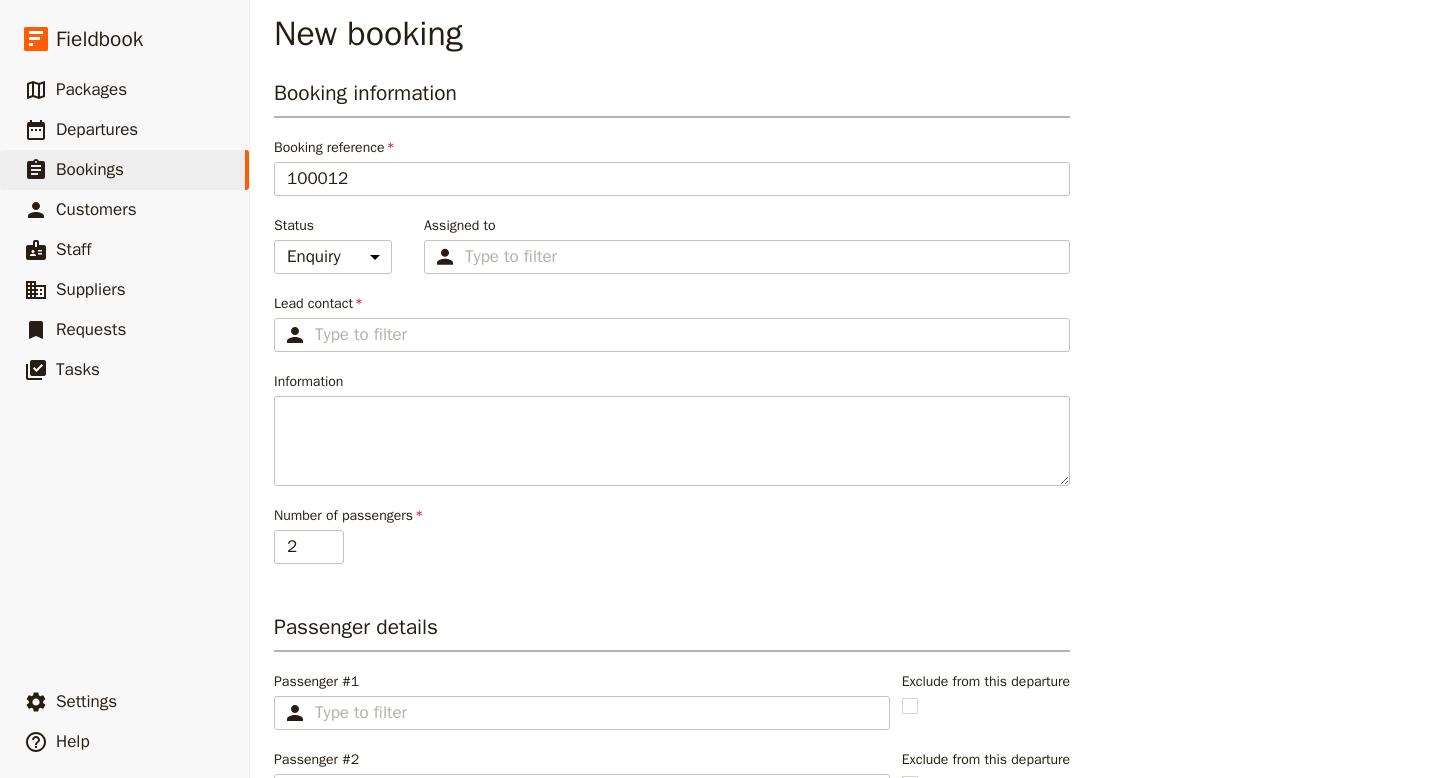 scroll, scrollTop: 0, scrollLeft: 0, axis: both 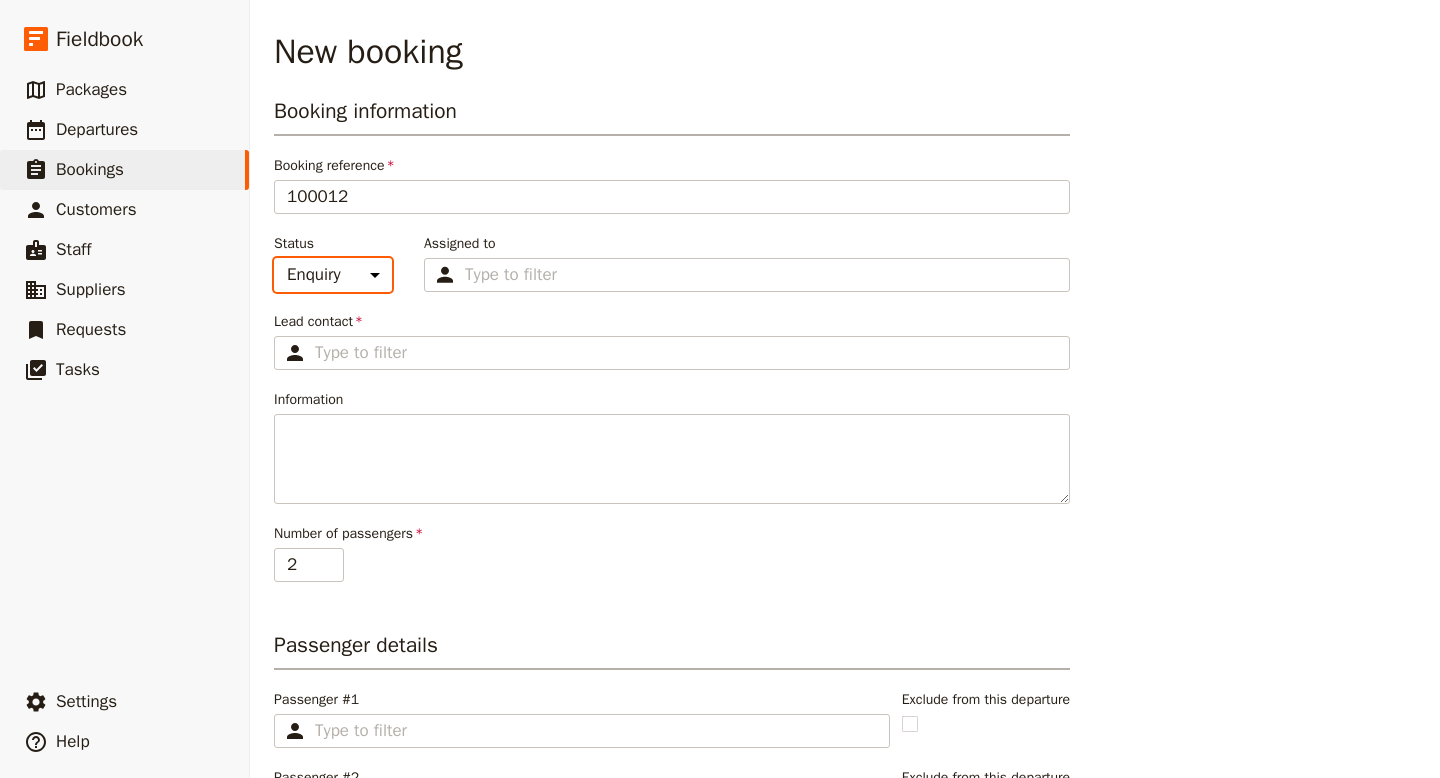 click on "Enquiry On hold Confirmed" at bounding box center [333, 275] 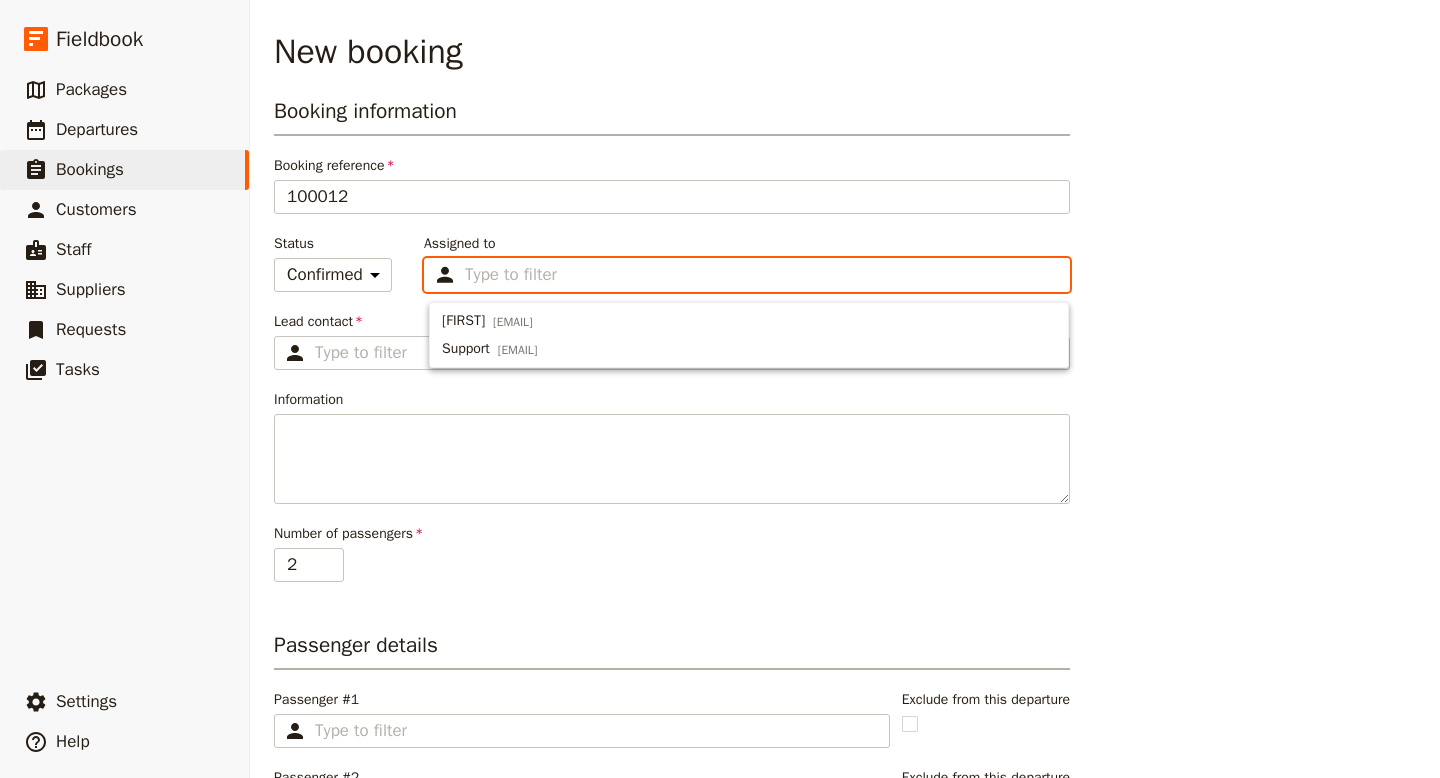 click on "Assigned to Type to filter" at bounding box center (515, 275) 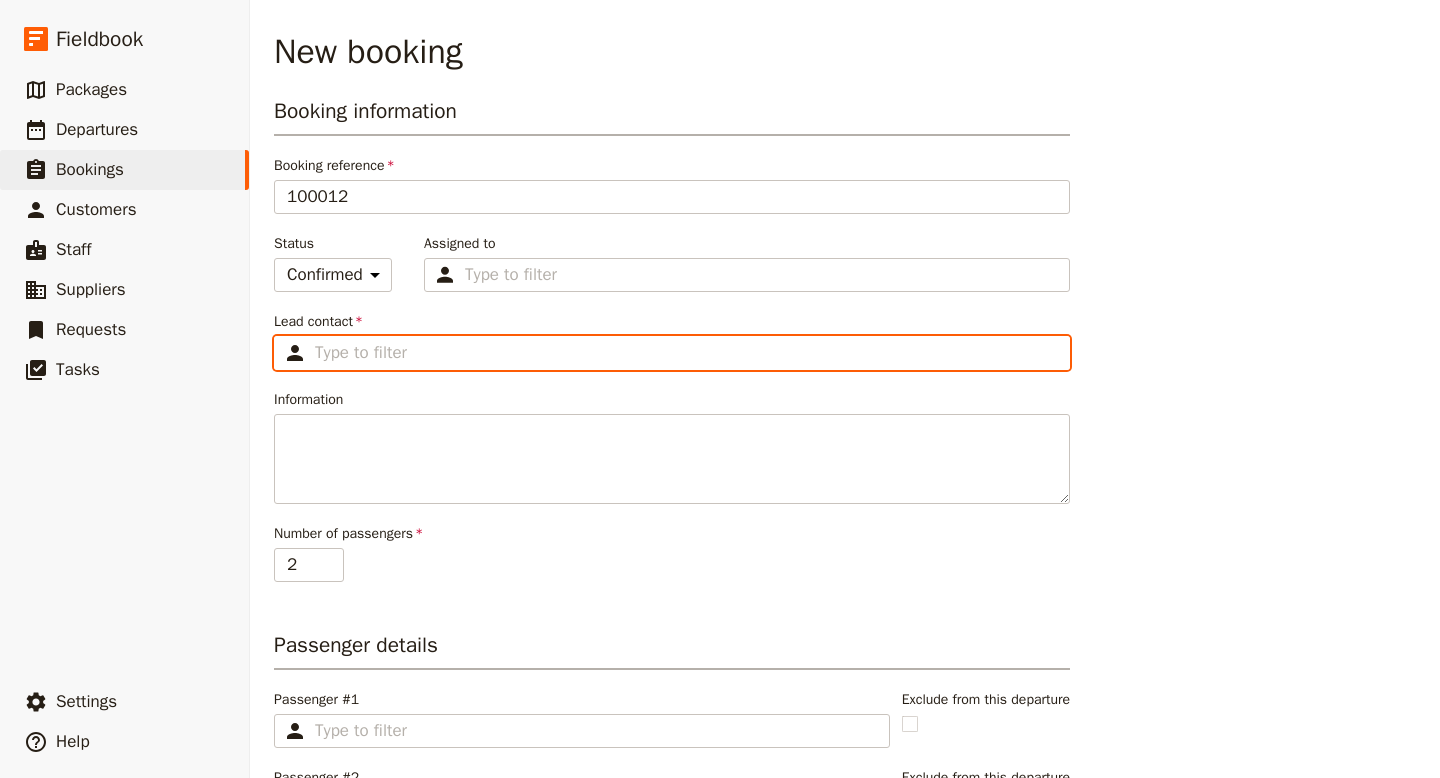 click on "Lead contact ​" at bounding box center (686, 353) 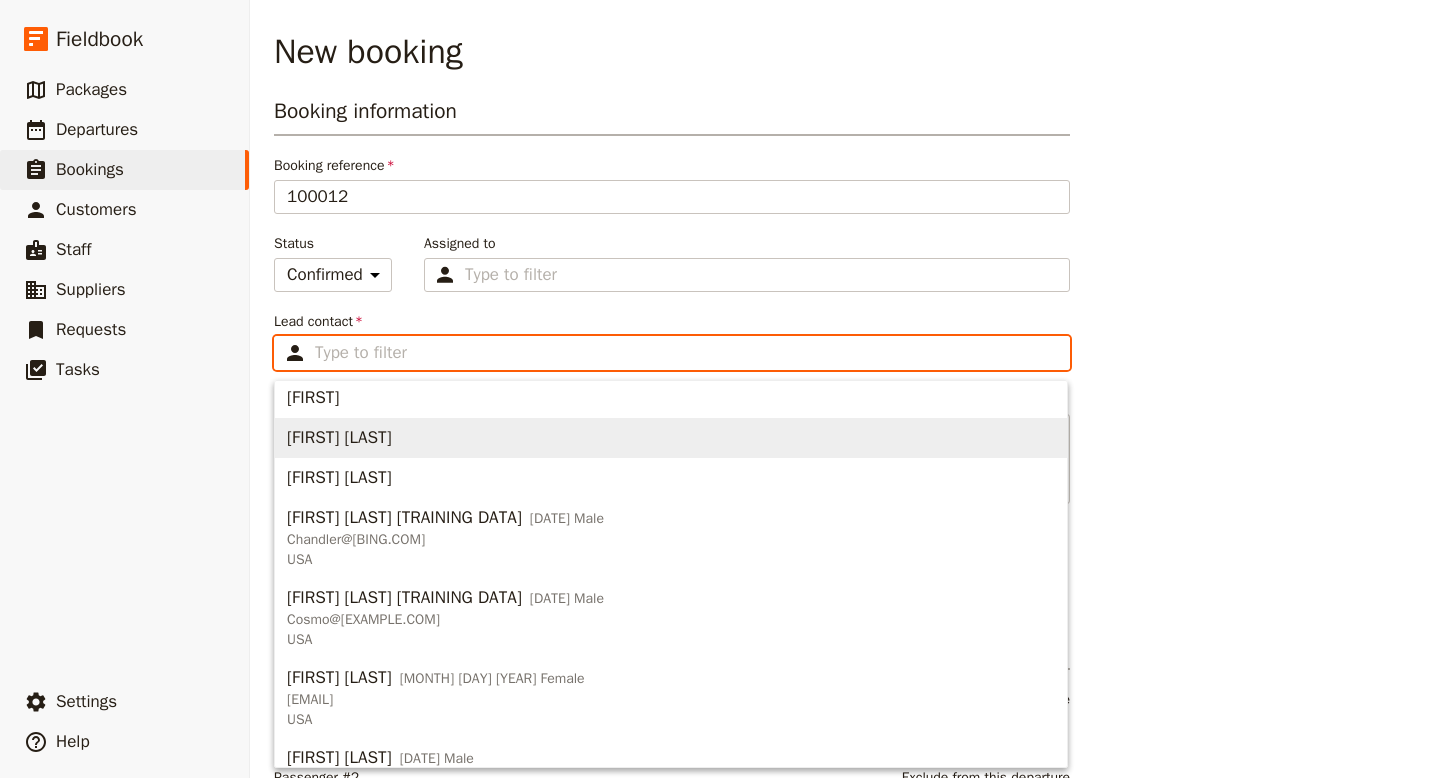 scroll, scrollTop: 2, scrollLeft: 0, axis: vertical 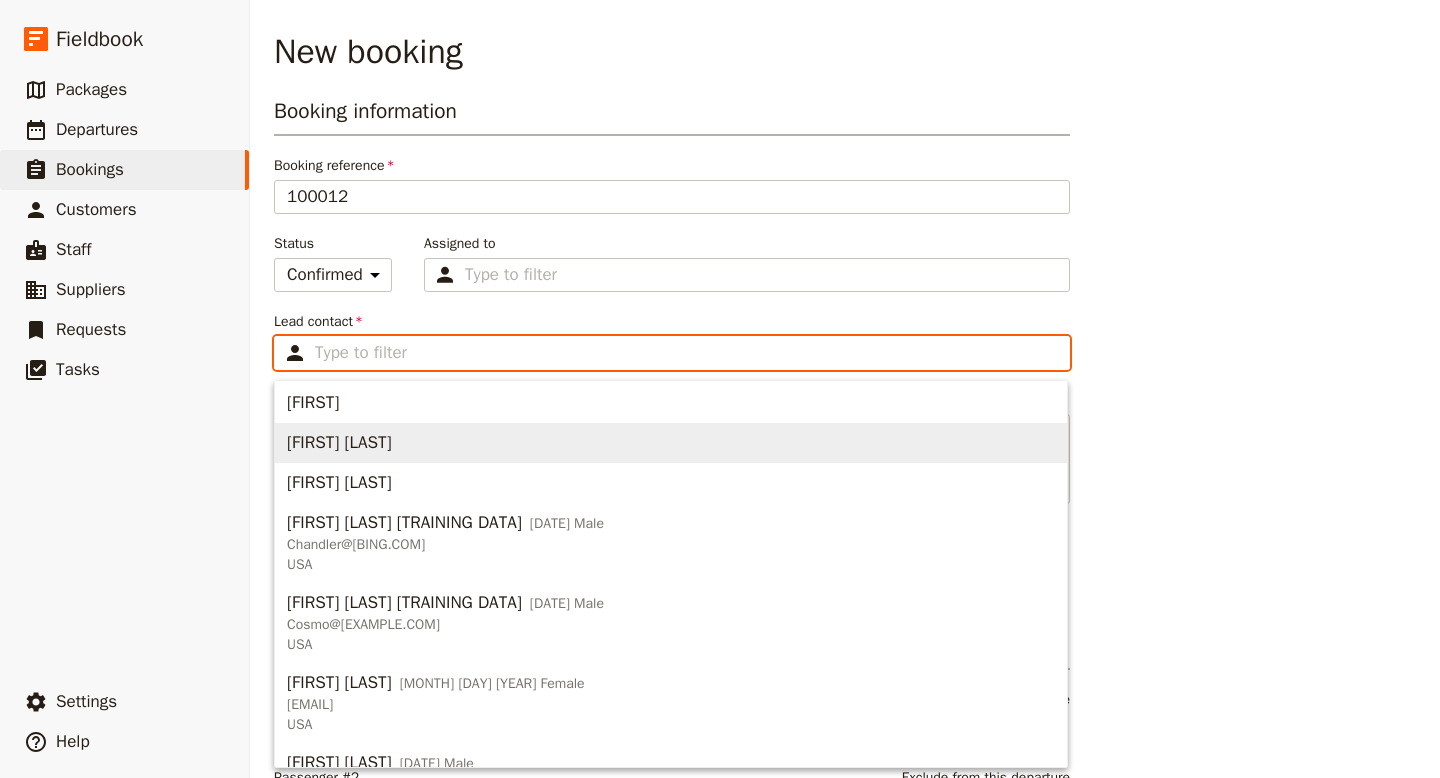click on "[FIRST] [LAST]" at bounding box center (339, 443) 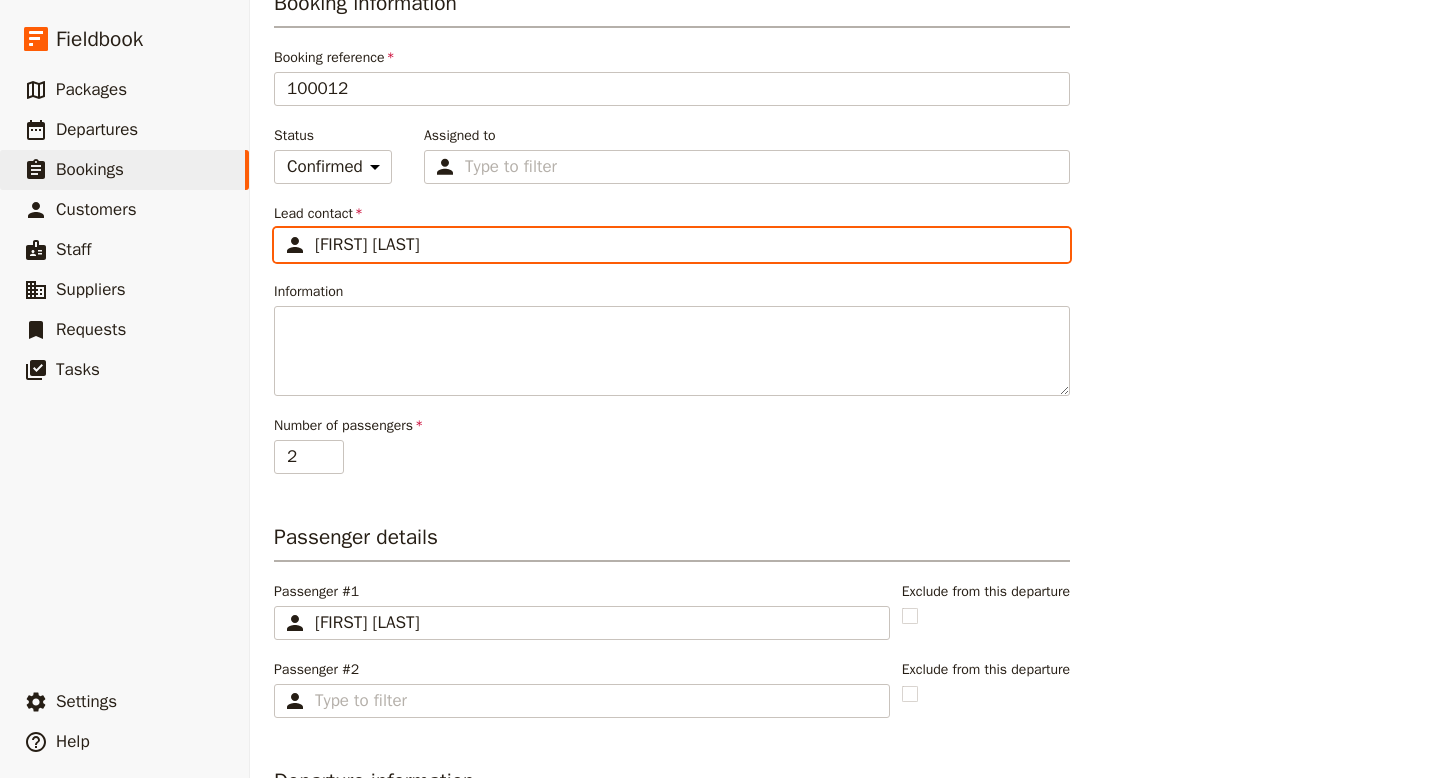 scroll, scrollTop: 113, scrollLeft: 0, axis: vertical 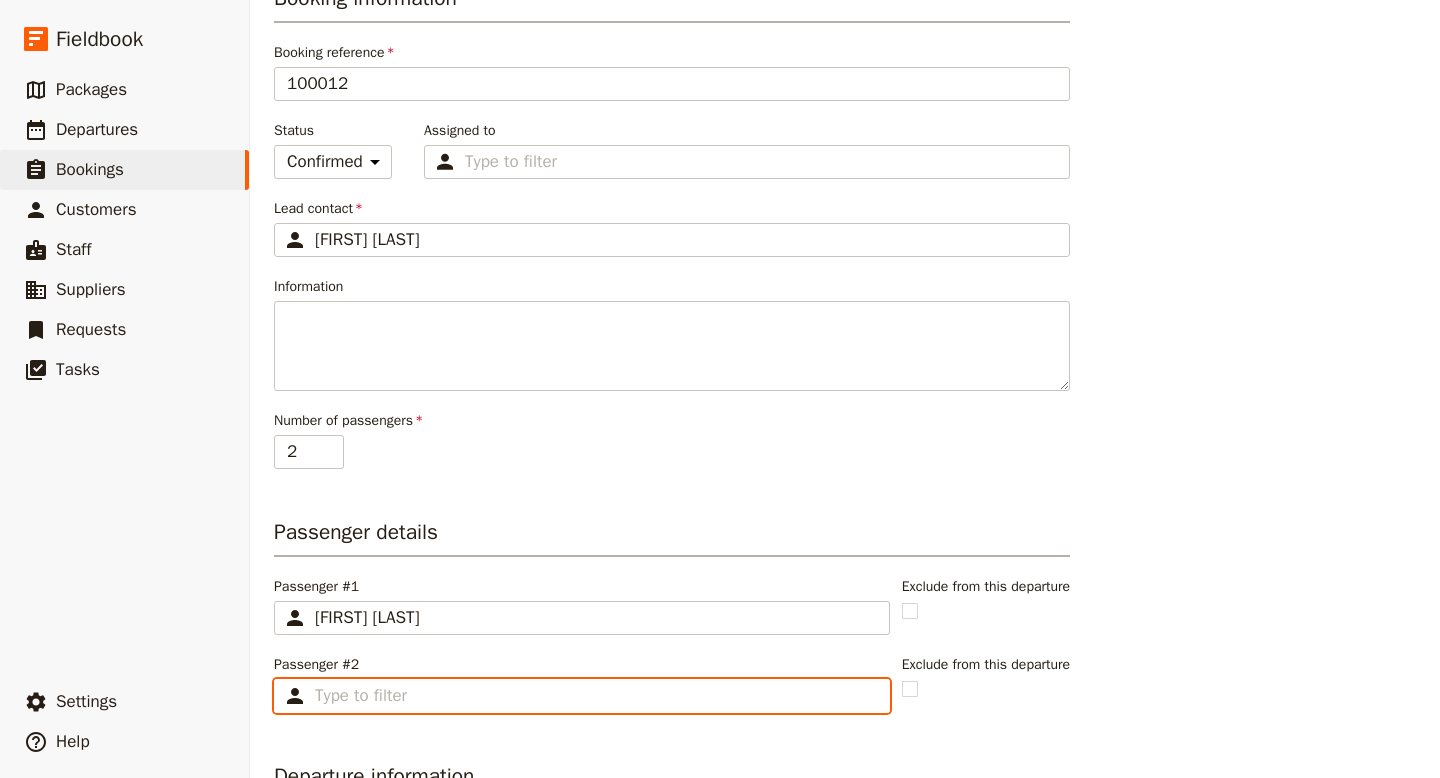 click on "Passenger #2 ​" at bounding box center (596, 696) 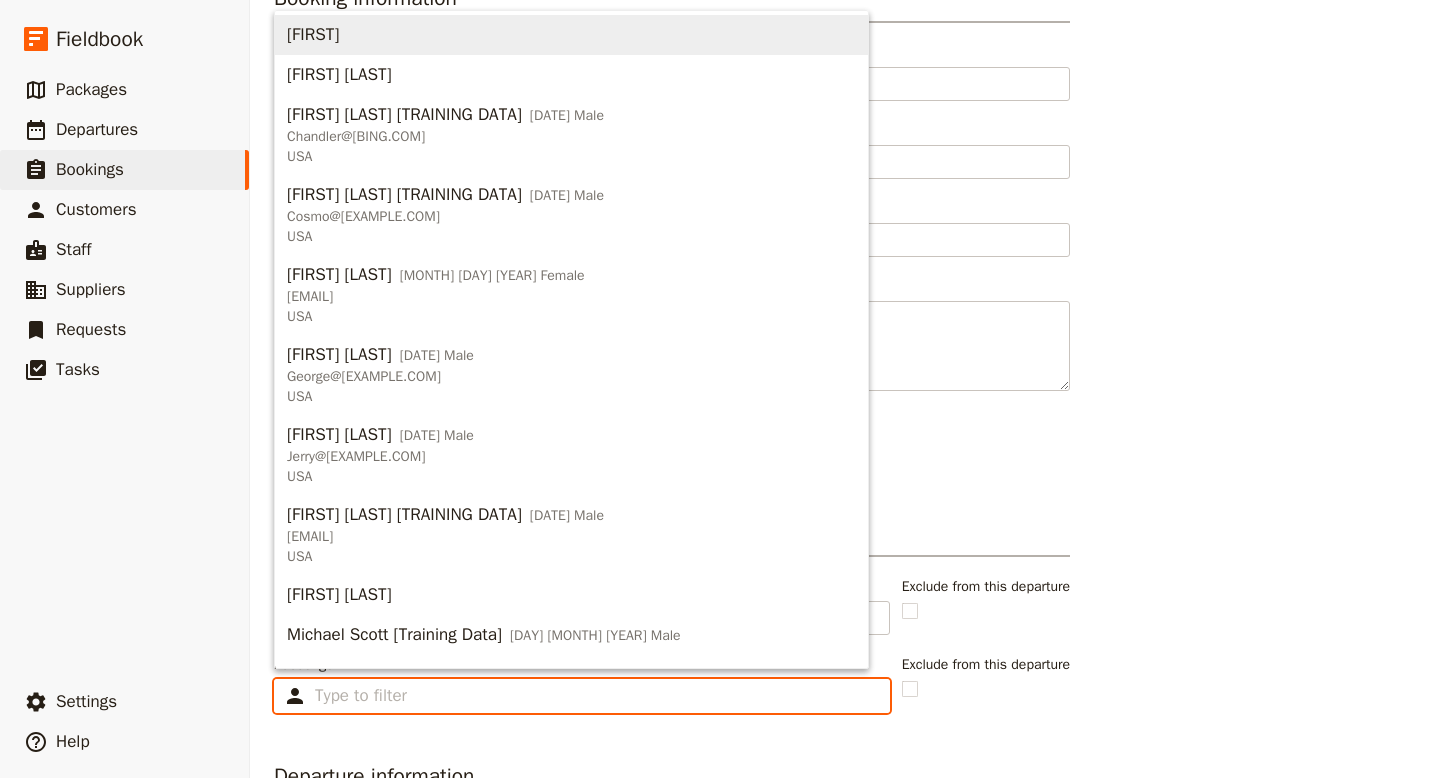 click on "[FIRST]" at bounding box center (571, 35) 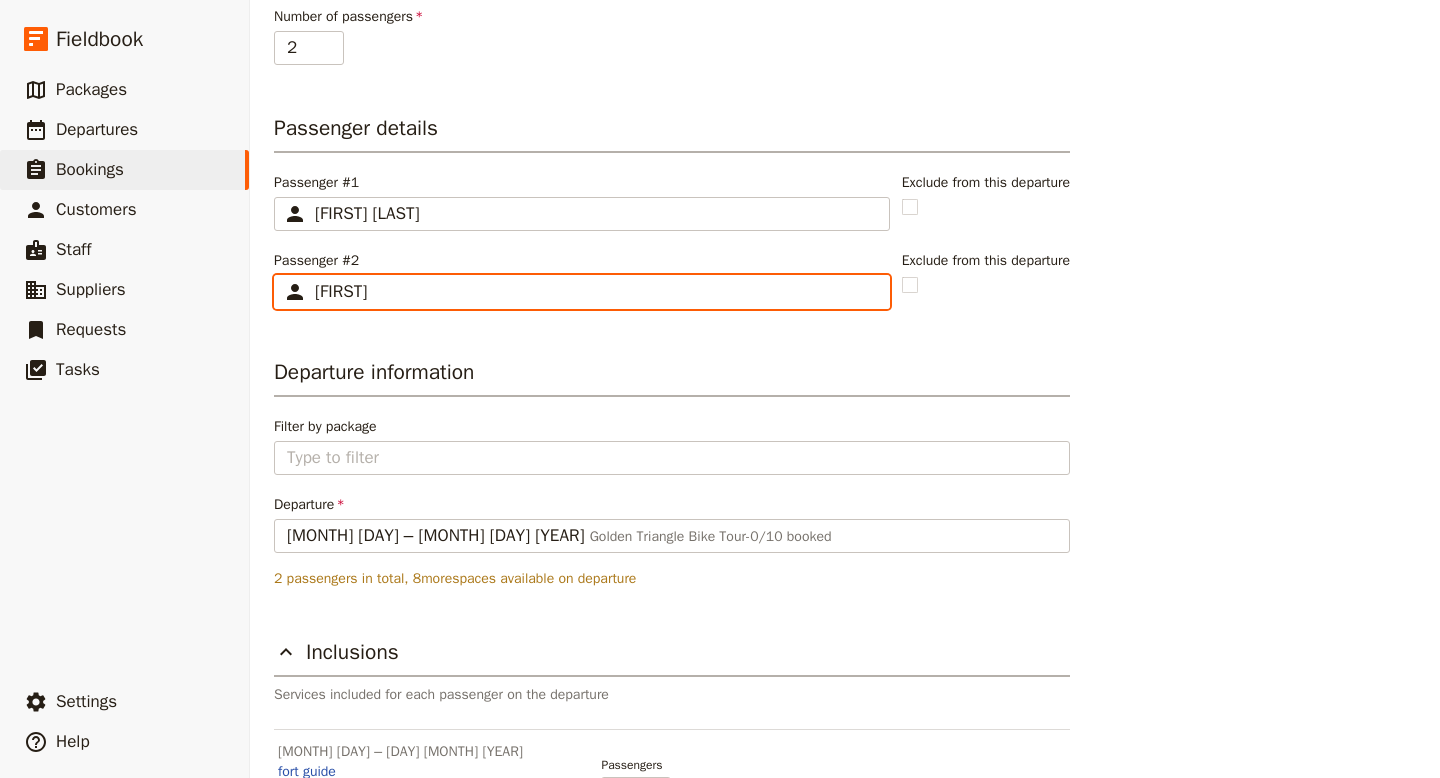 scroll, scrollTop: 531, scrollLeft: 0, axis: vertical 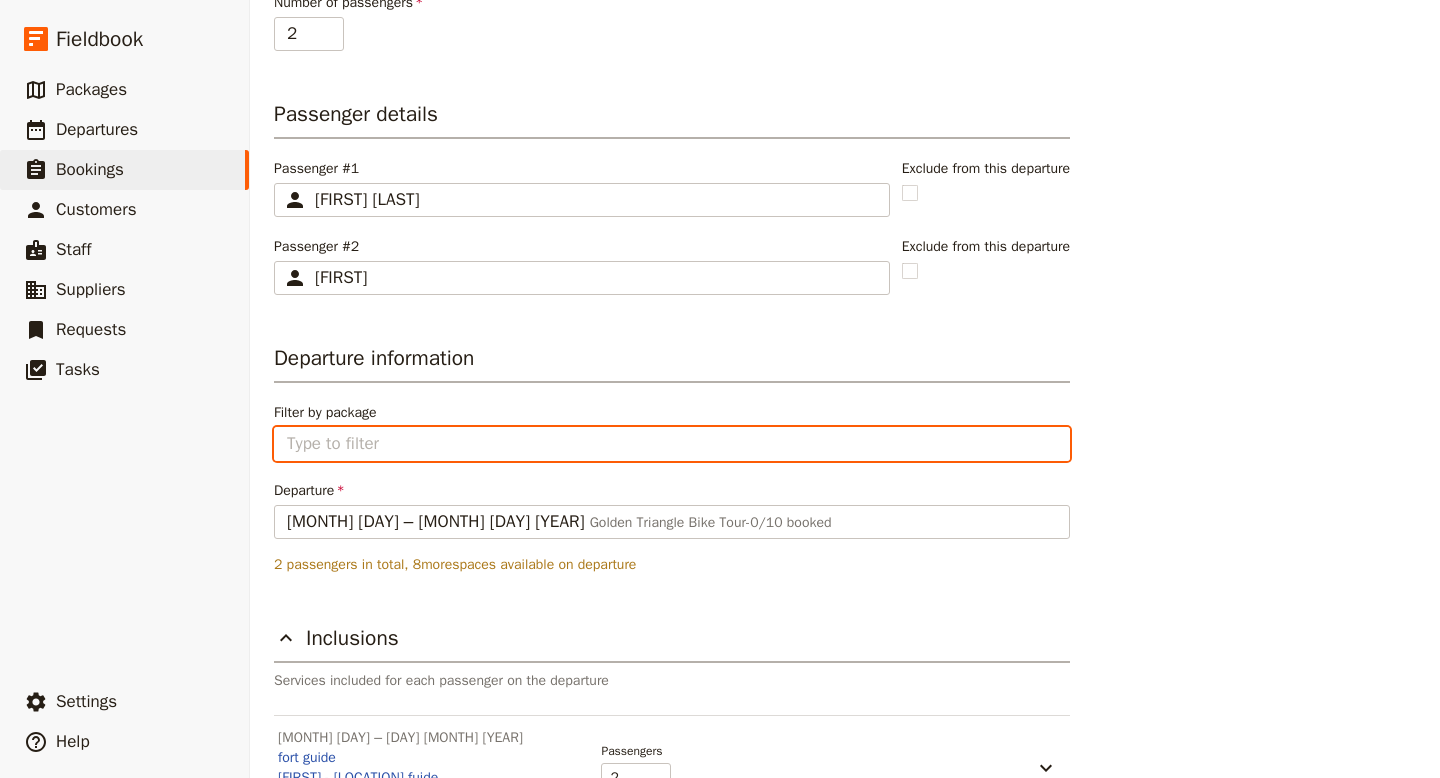 click on "Filter by package" at bounding box center [672, 444] 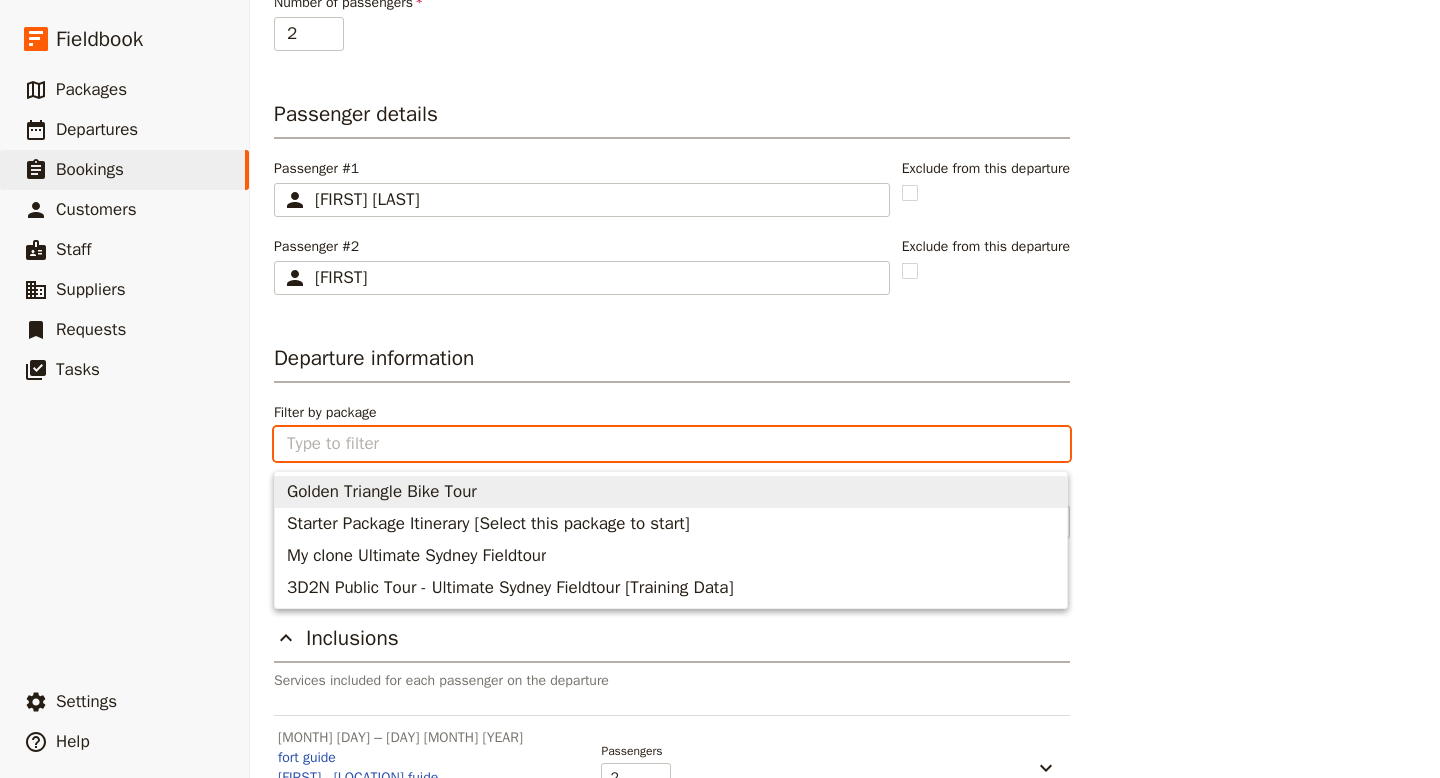click on "[TOUR NAME]" at bounding box center [671, 492] 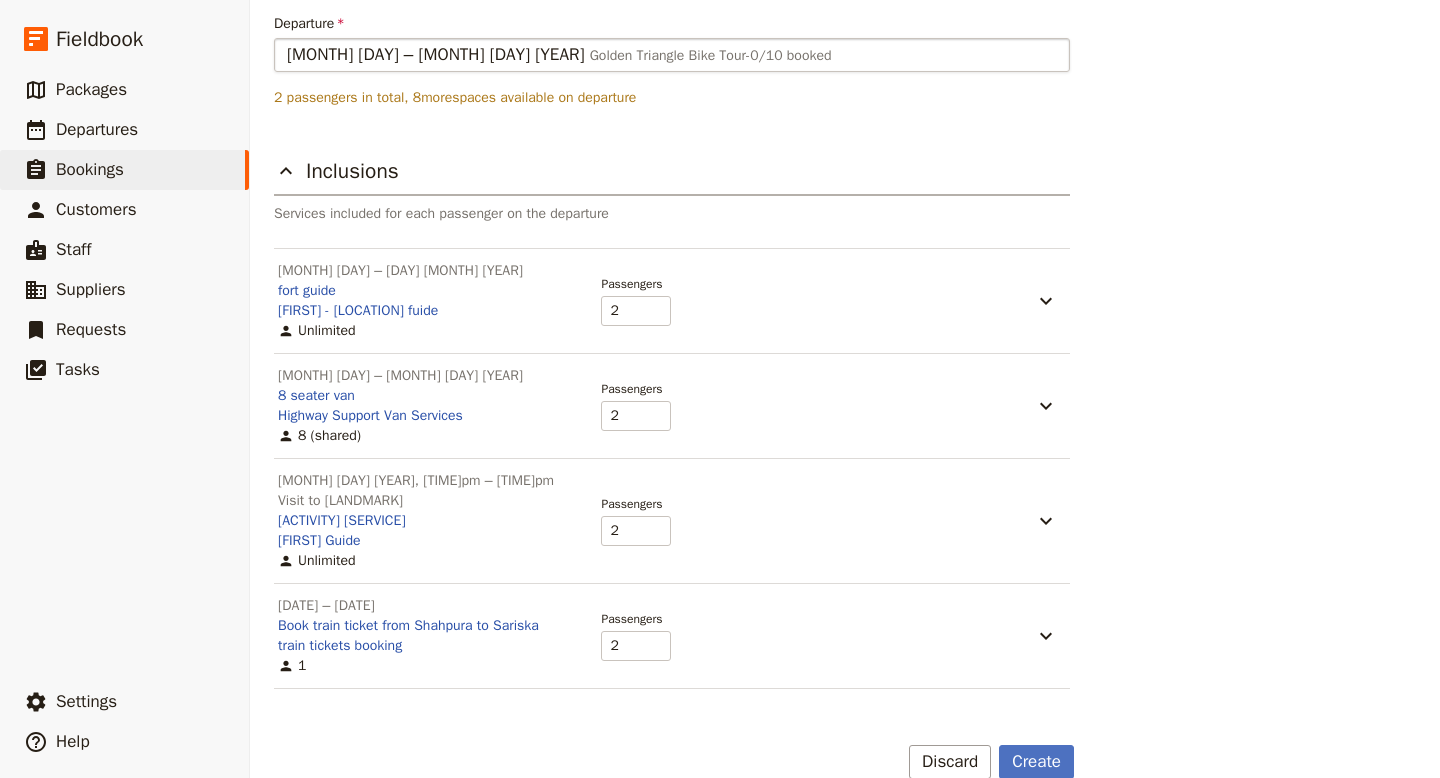 scroll, scrollTop: 1031, scrollLeft: 0, axis: vertical 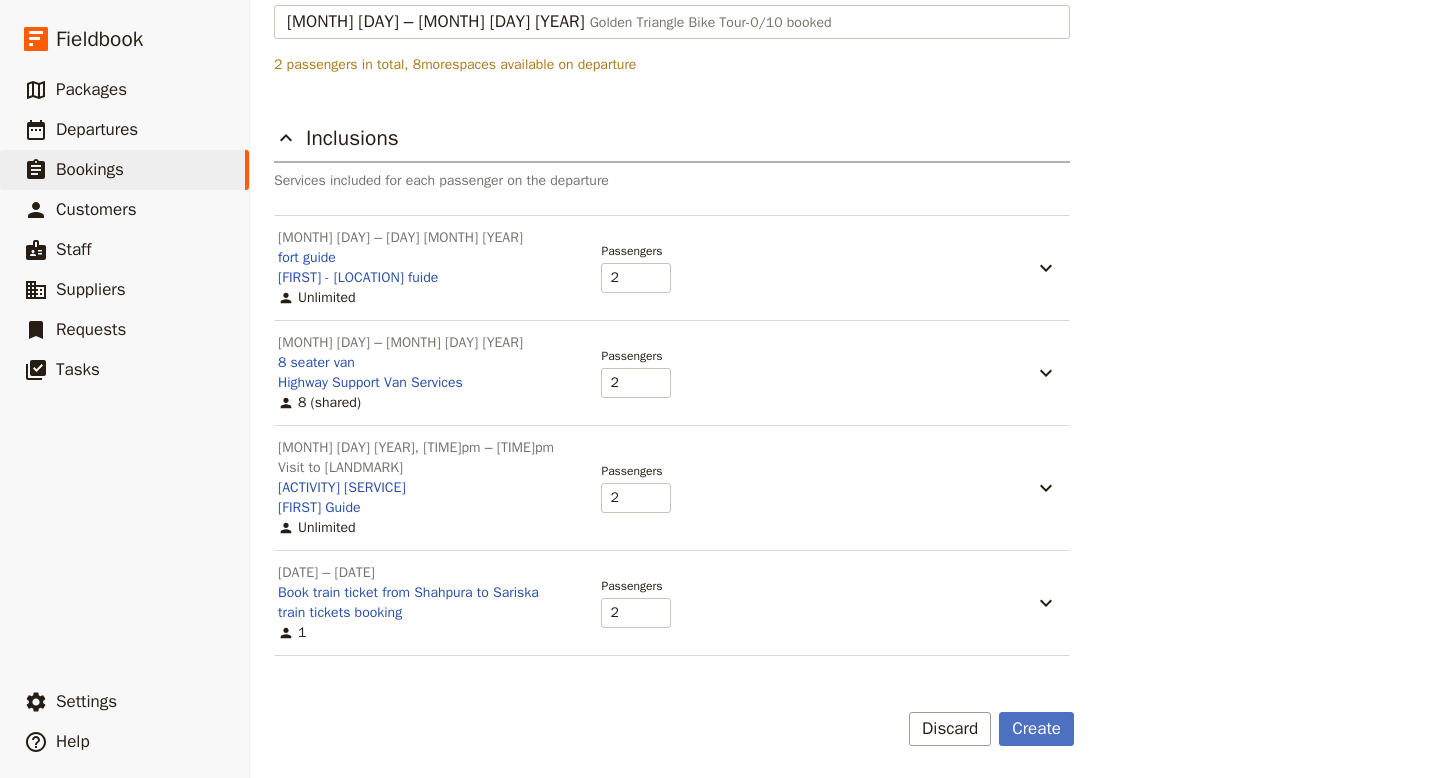 click 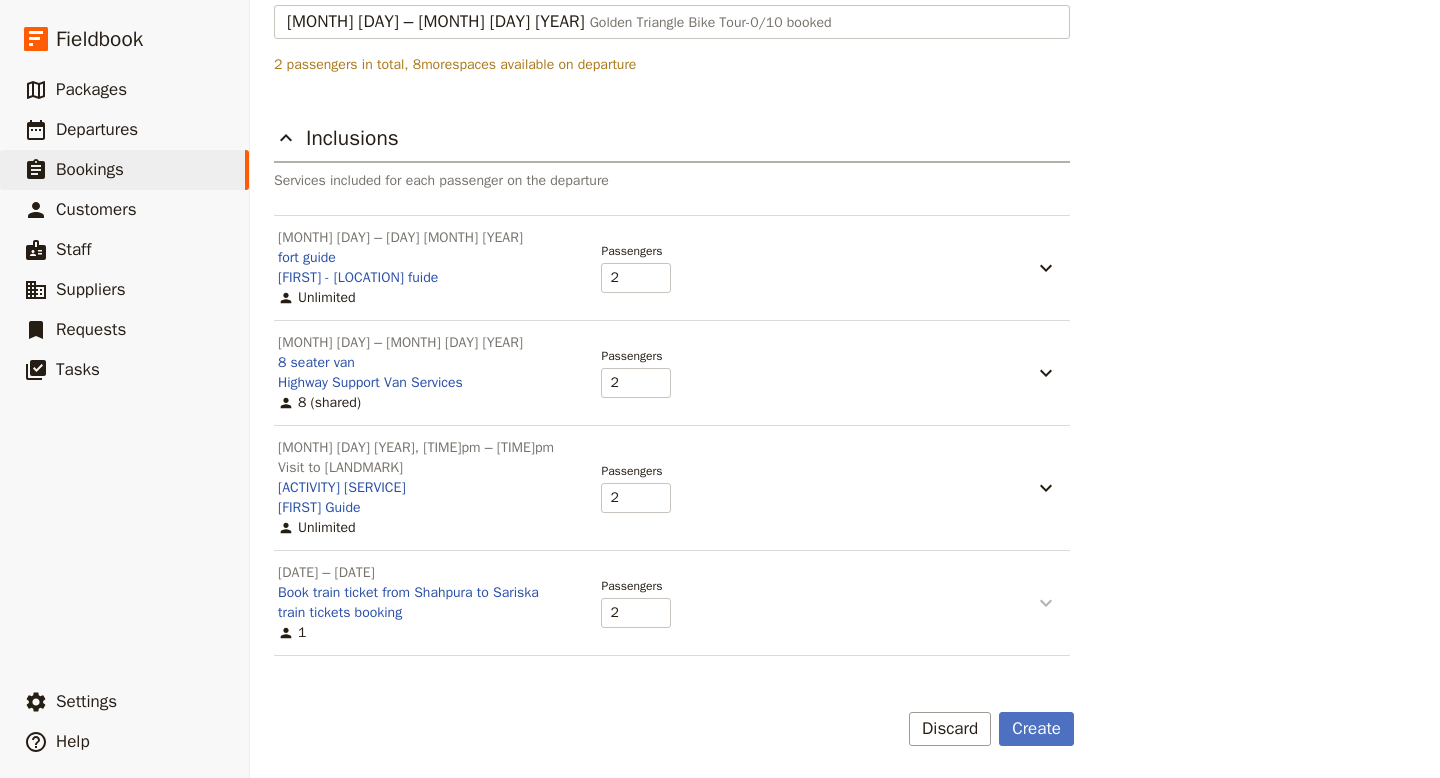 click 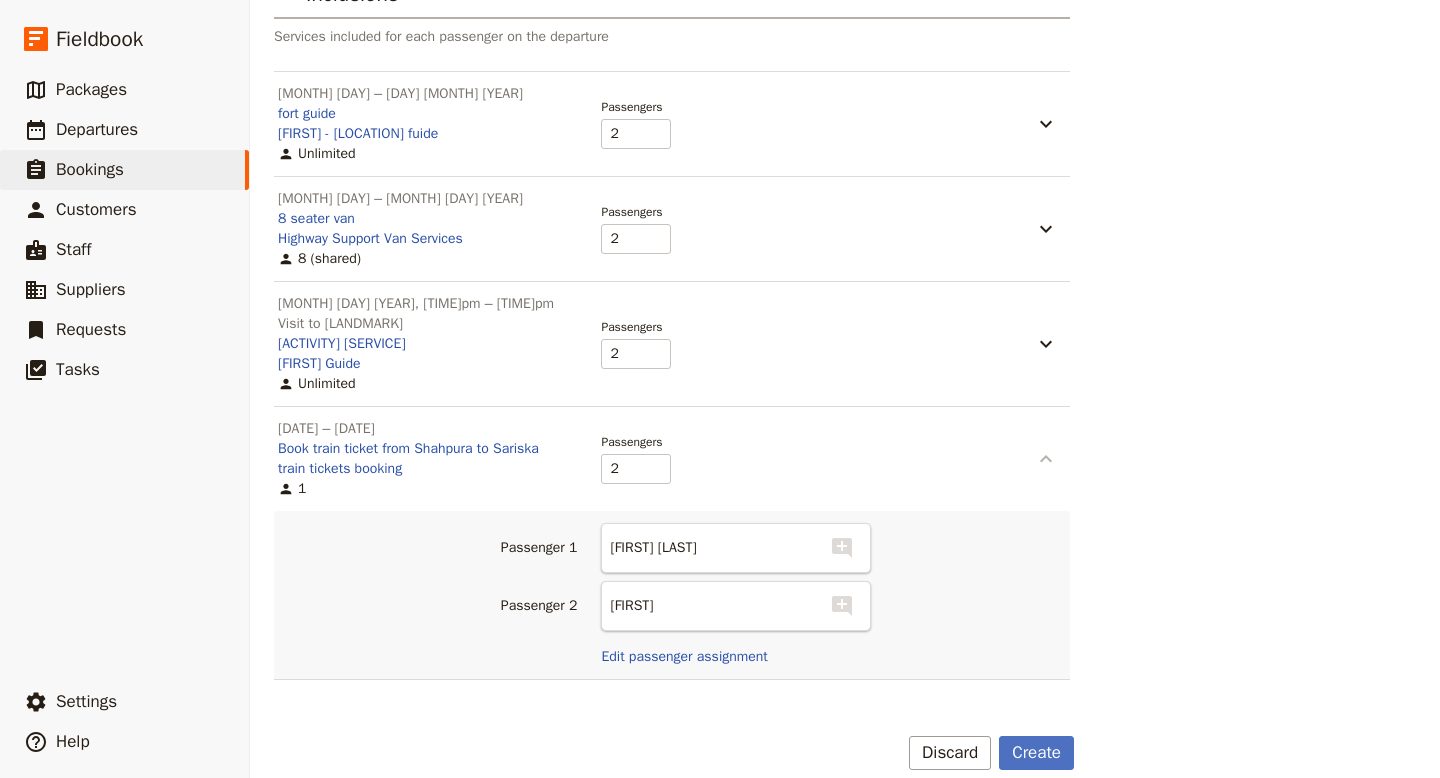 scroll, scrollTop: 1199, scrollLeft: 0, axis: vertical 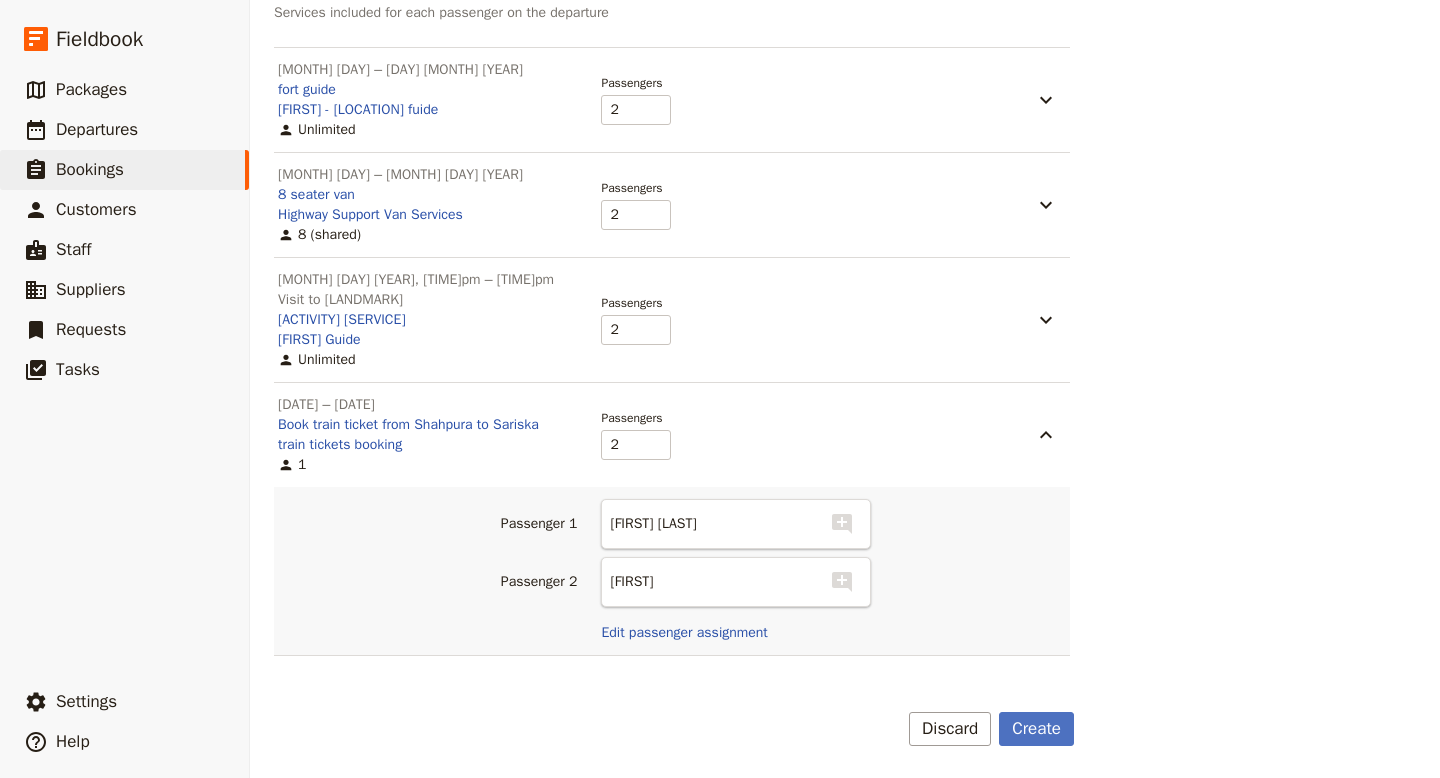 click on "1" at bounding box center [292, 465] 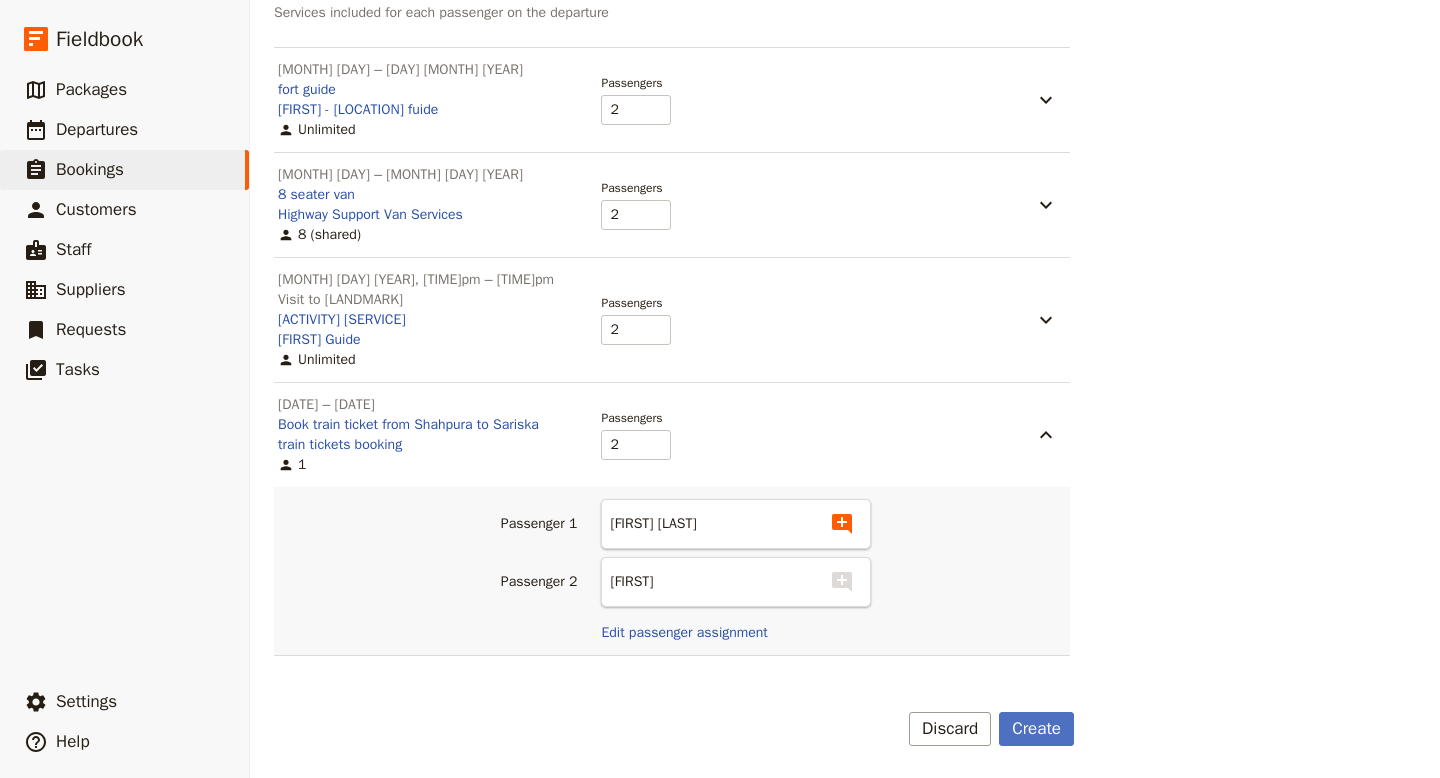 click 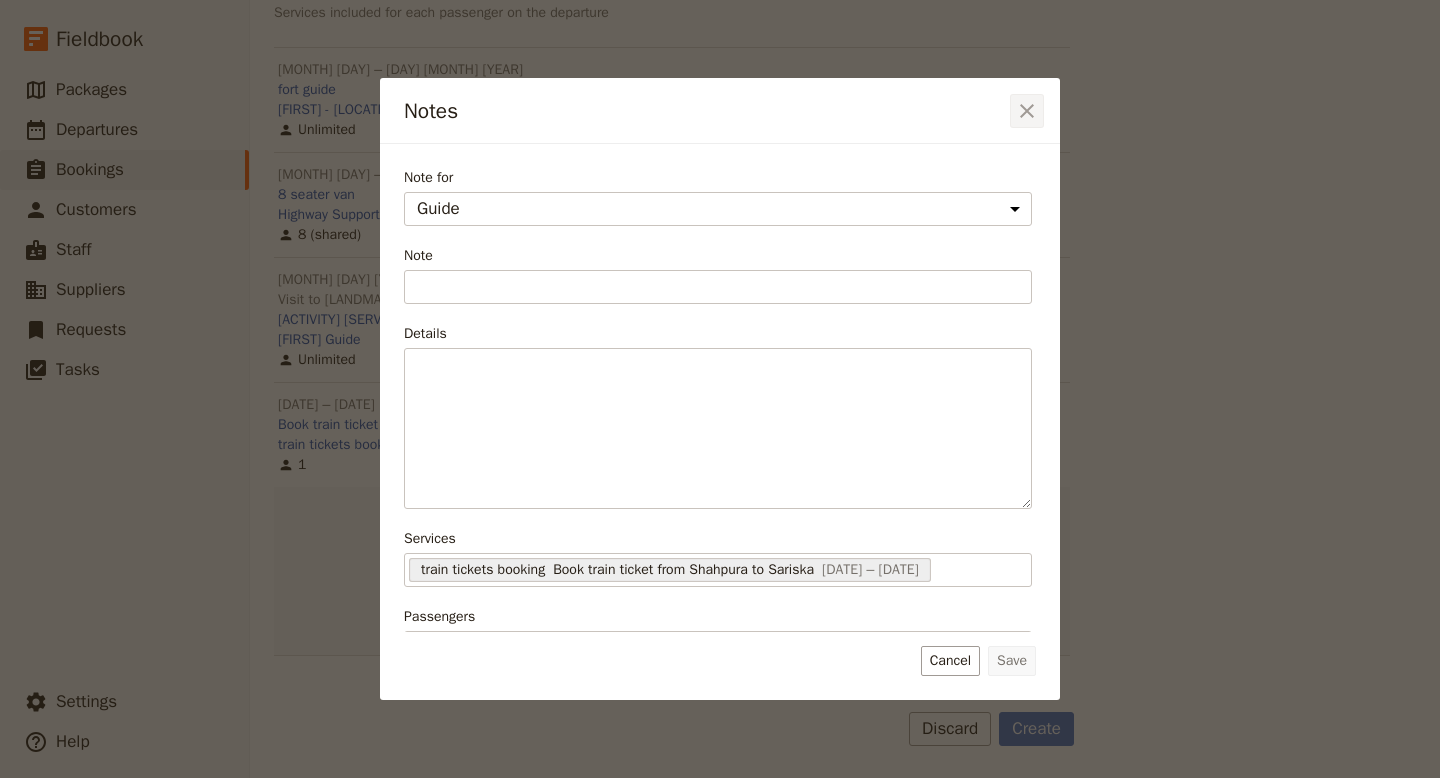 click 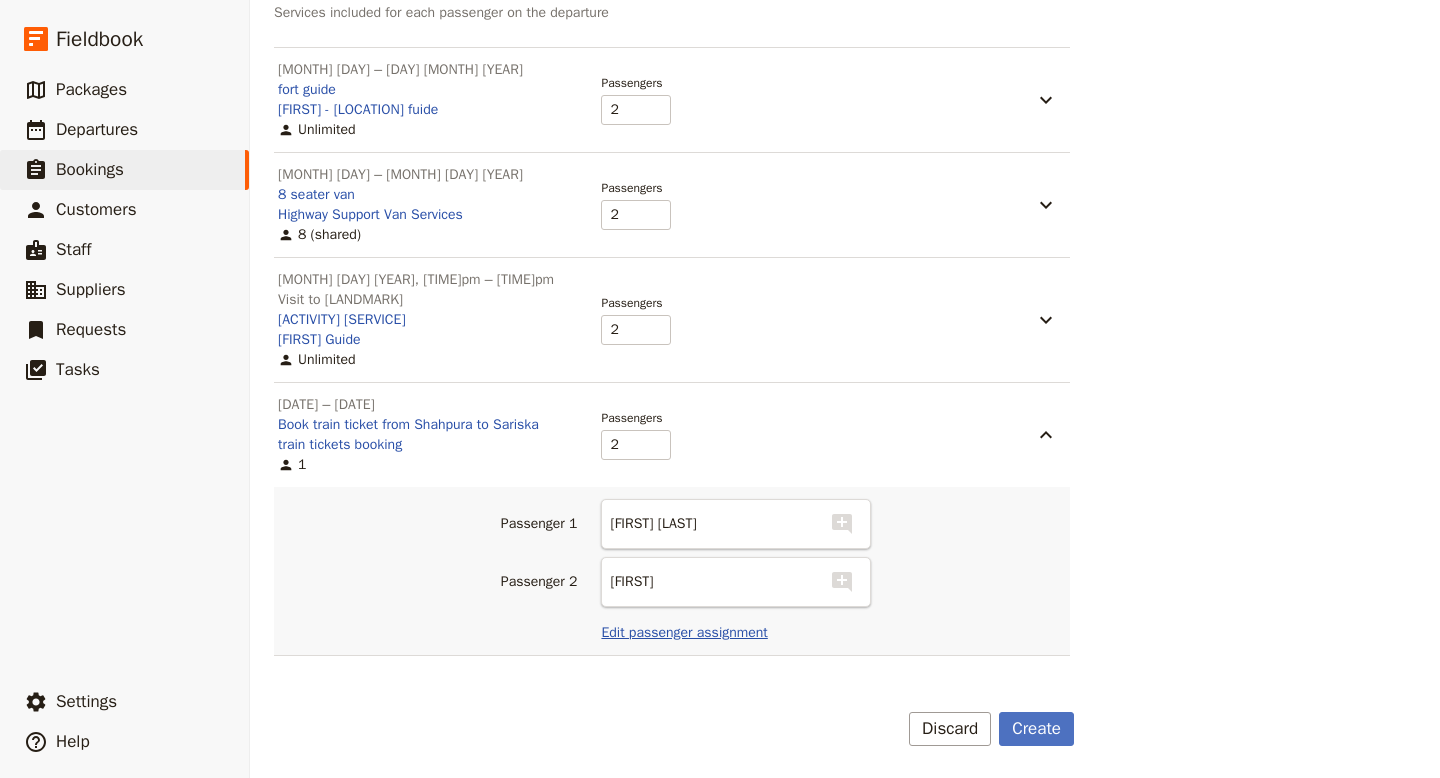click on "Edit passenger assignment" at bounding box center [684, 633] 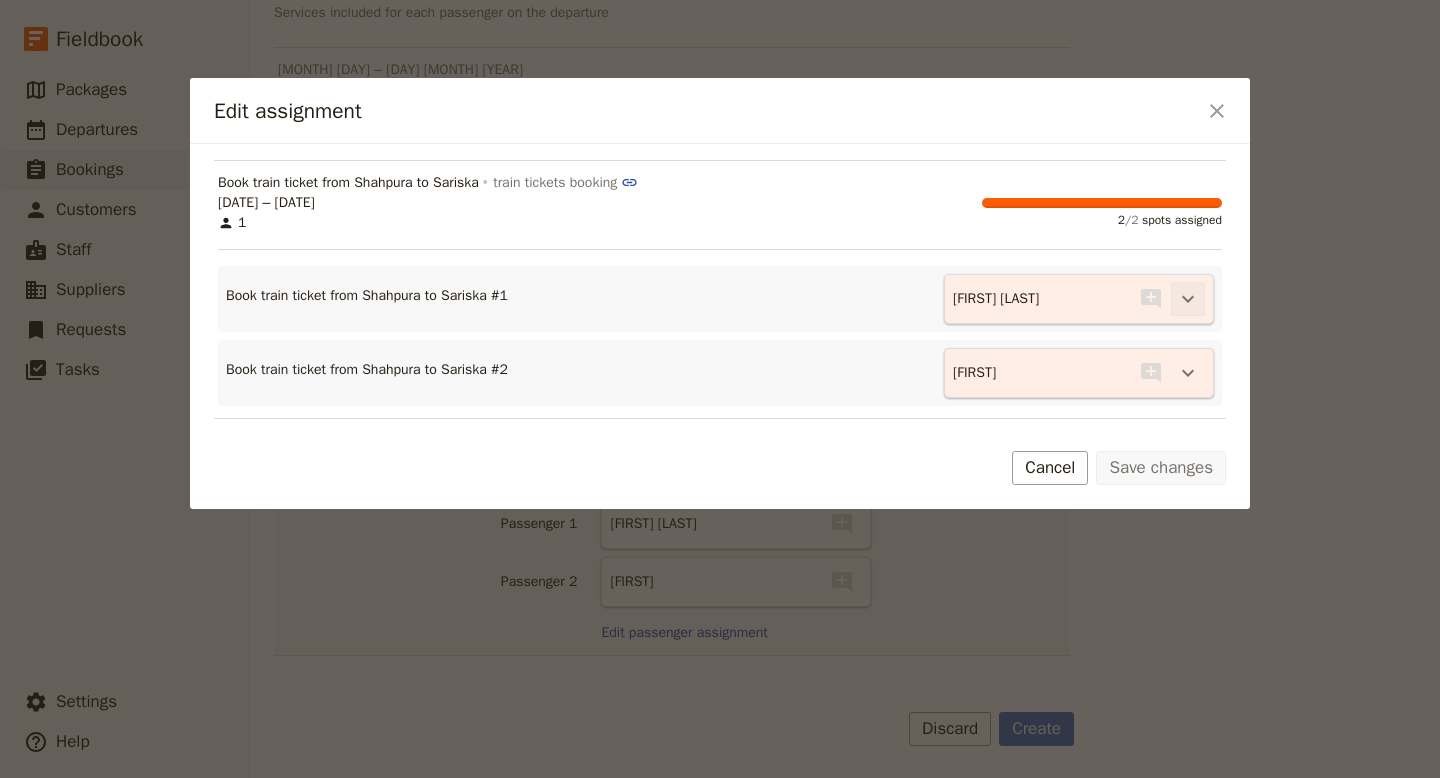 click 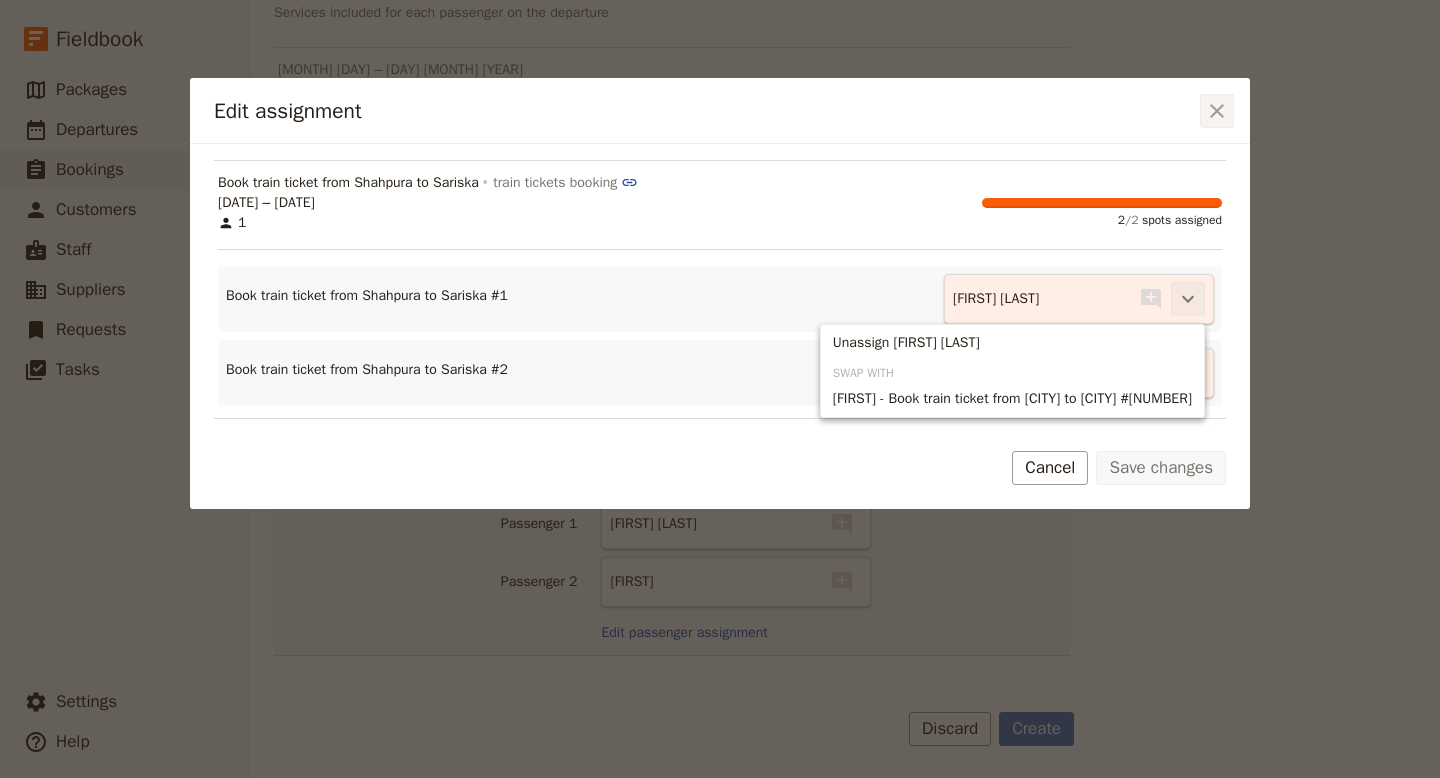 click 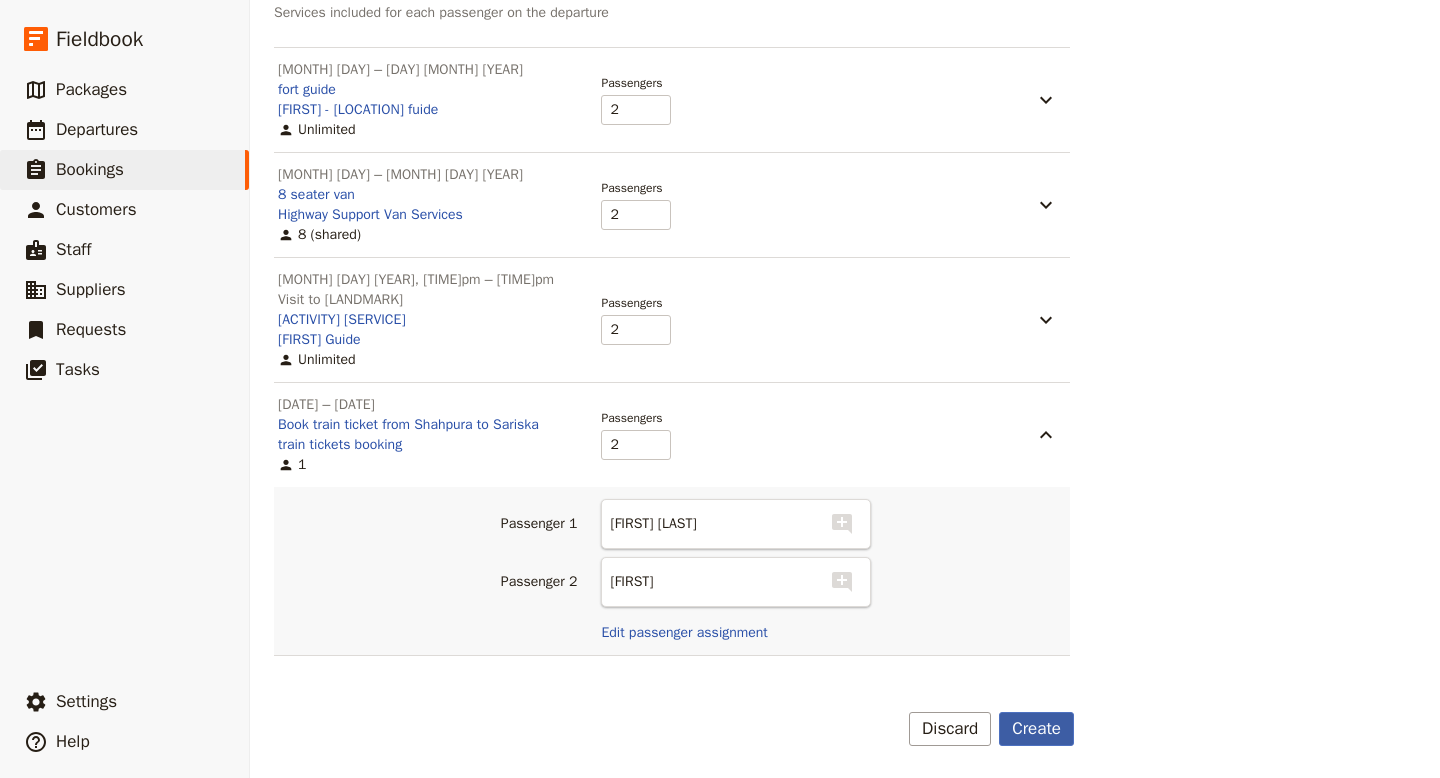 click on "Create" at bounding box center (1036, 729) 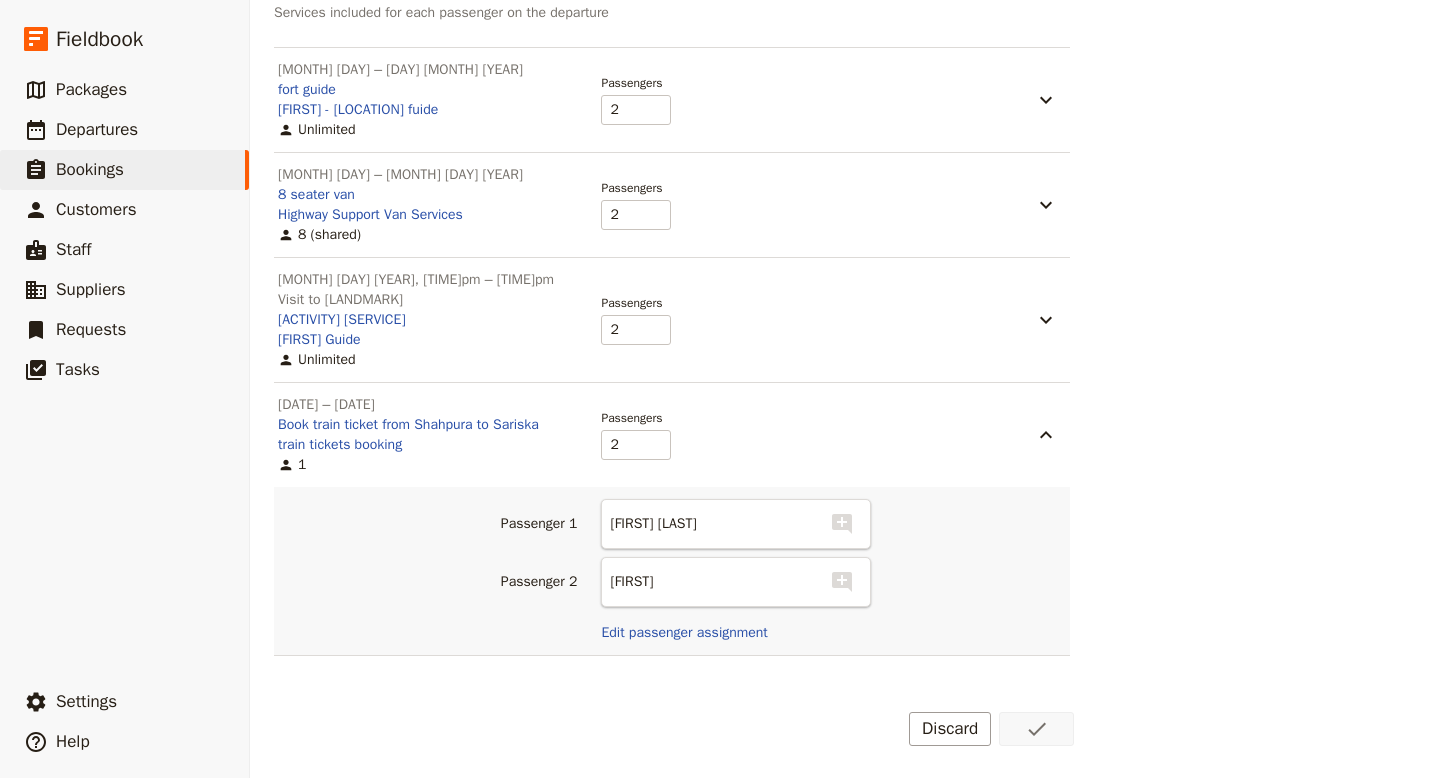 scroll, scrollTop: 0, scrollLeft: 0, axis: both 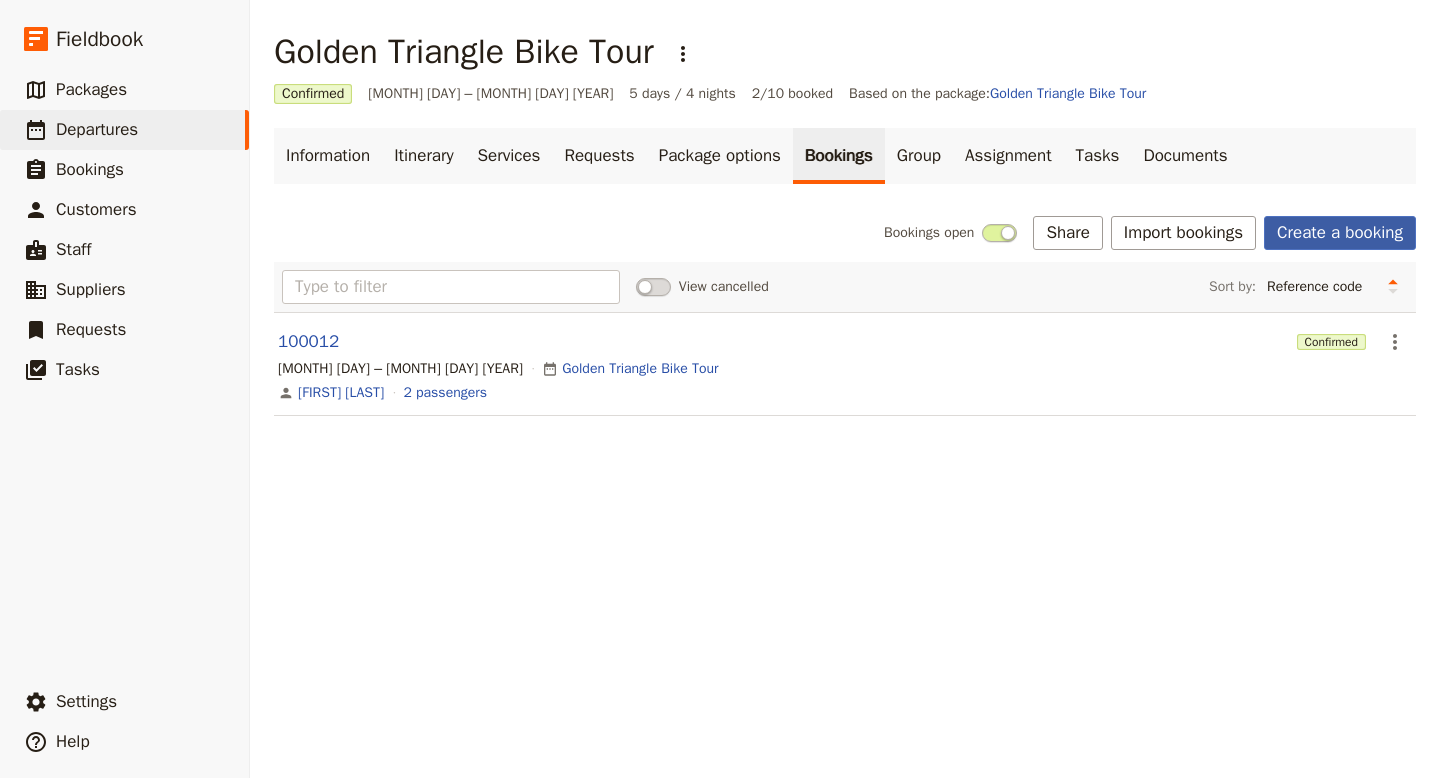 click on "Create a booking" at bounding box center [1340, 233] 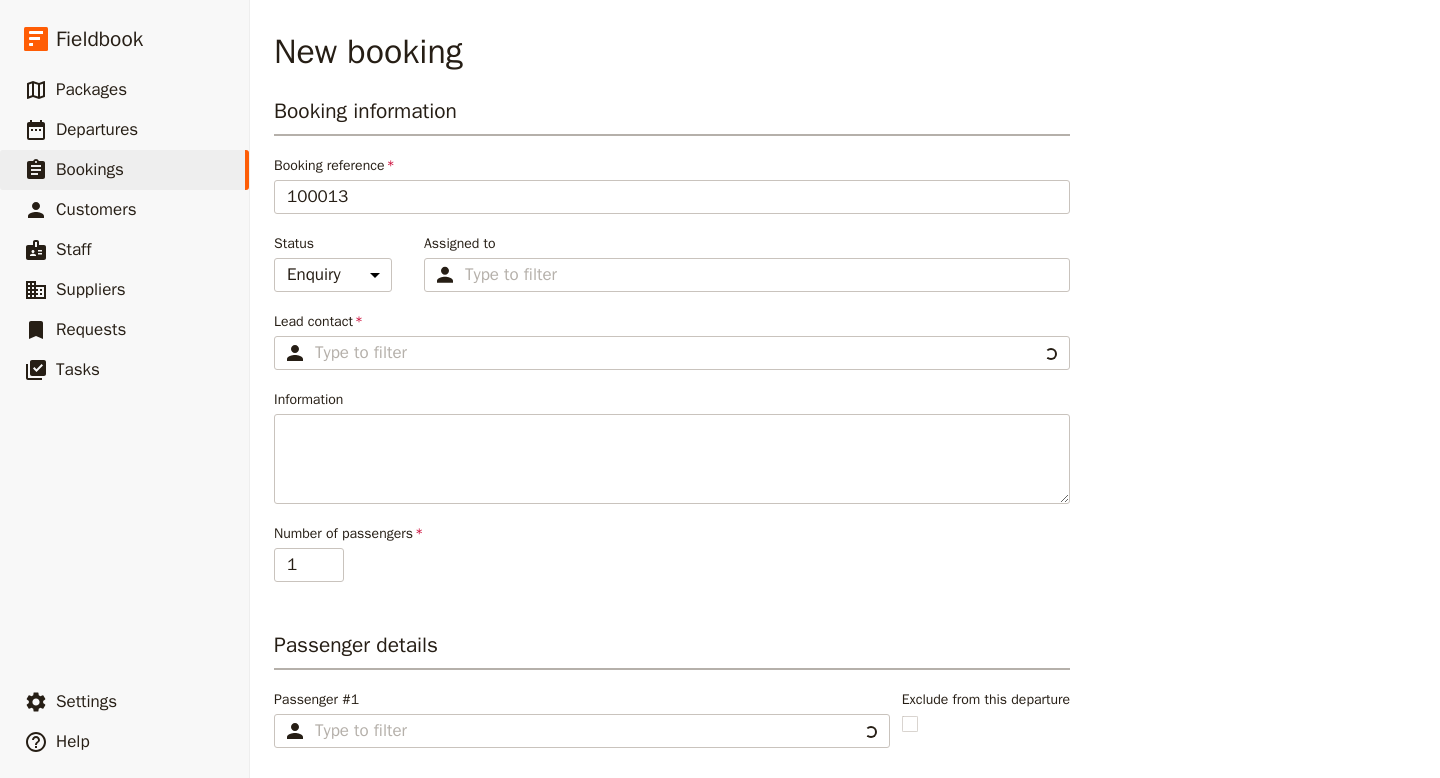 type on "[TOUR NAME]" 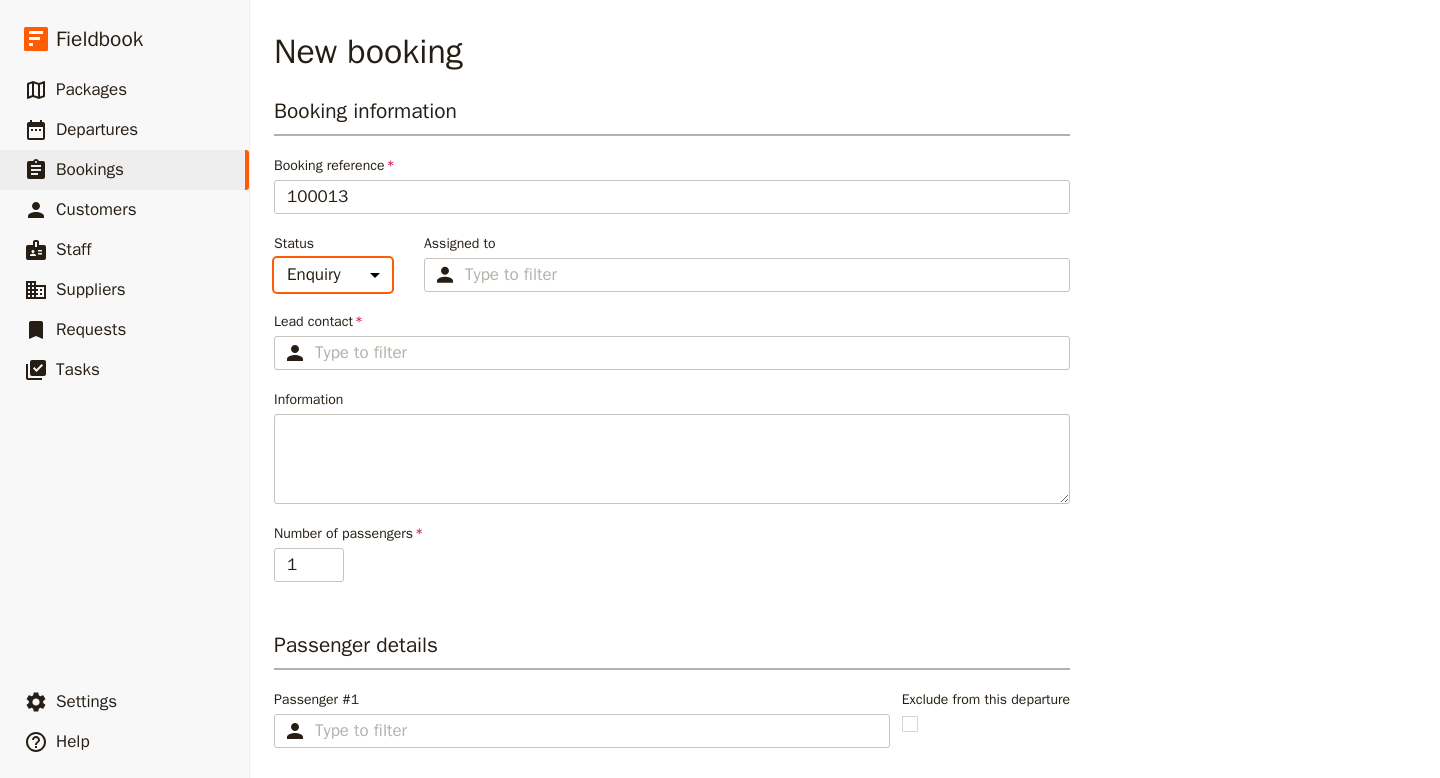 click on "Enquiry On hold Confirmed" at bounding box center (333, 275) 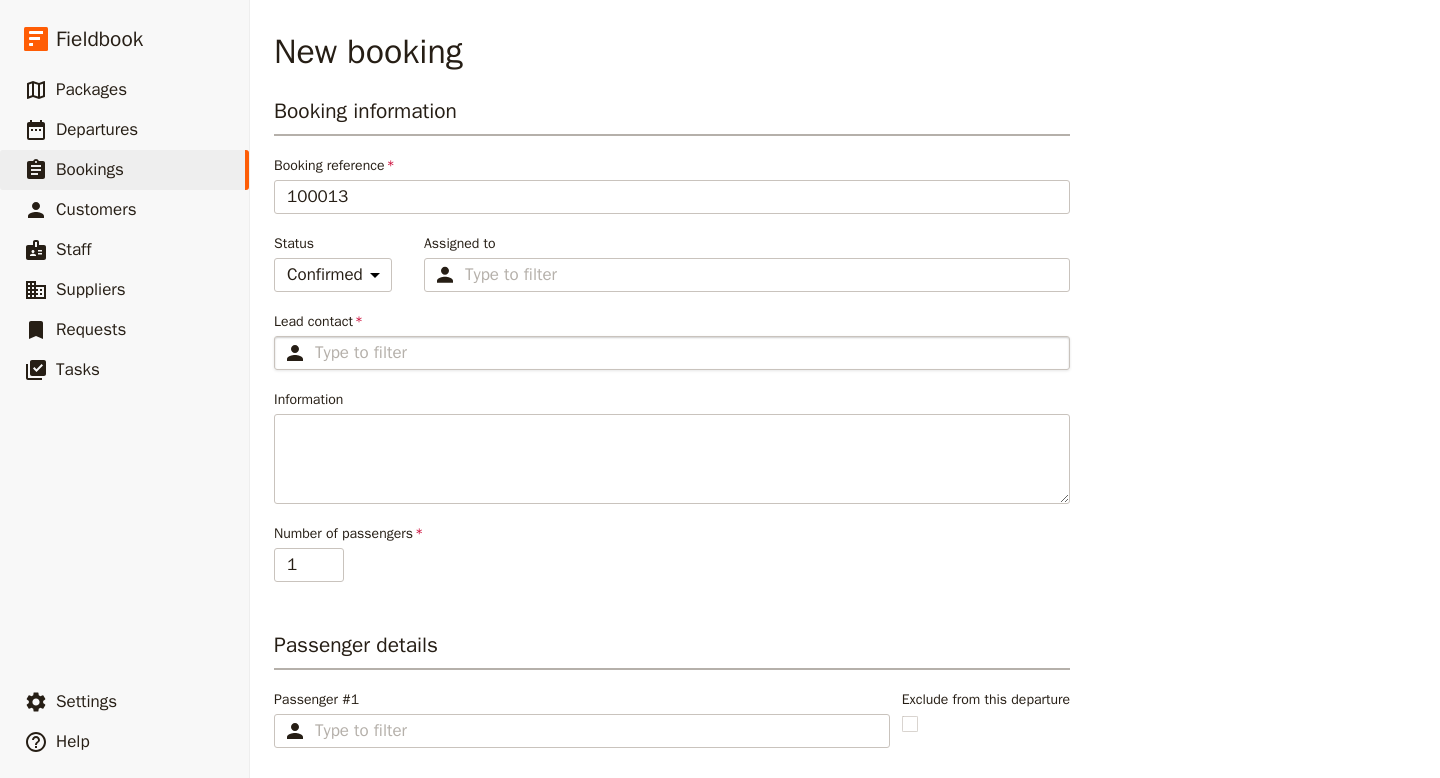 click on "​" at bounding box center [672, 353] 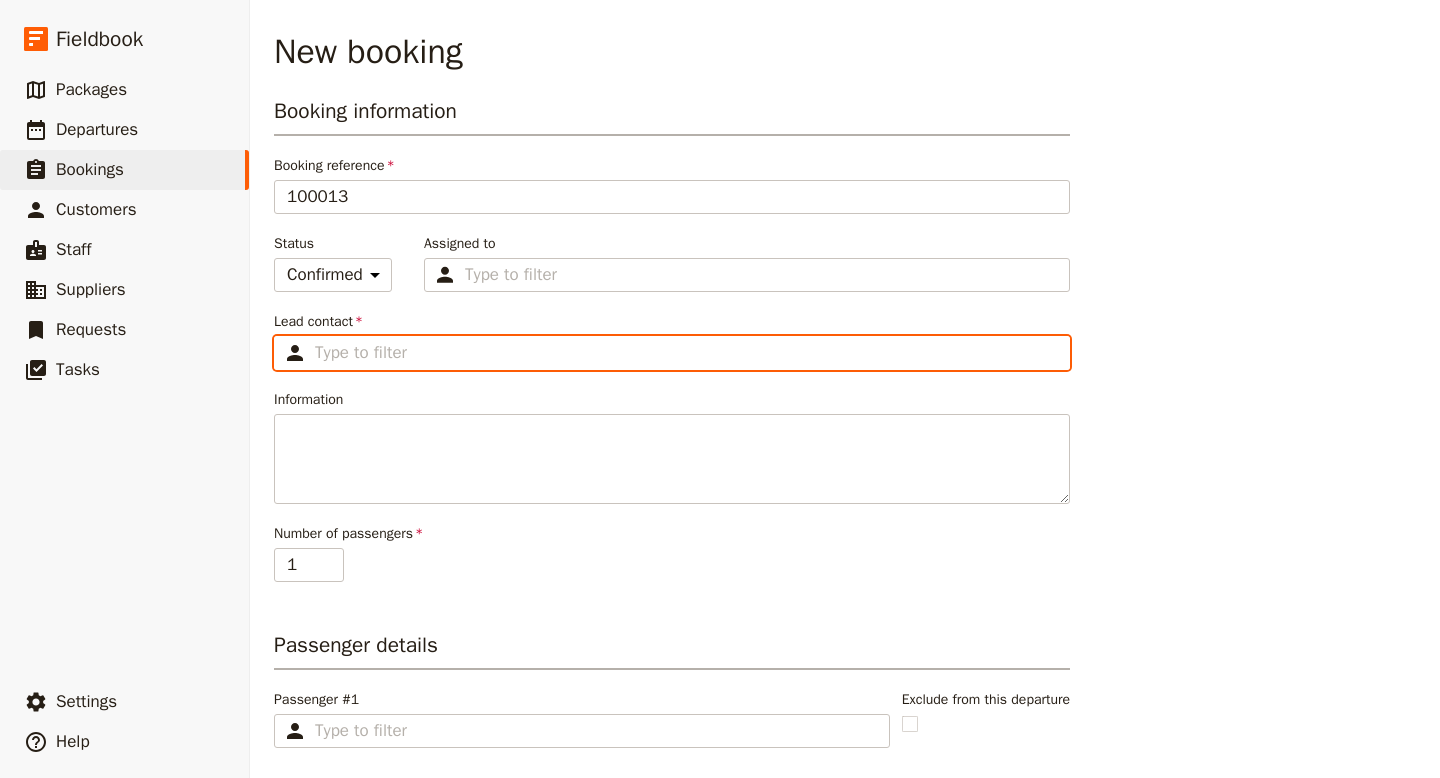 click on "Lead contact ​" at bounding box center [686, 353] 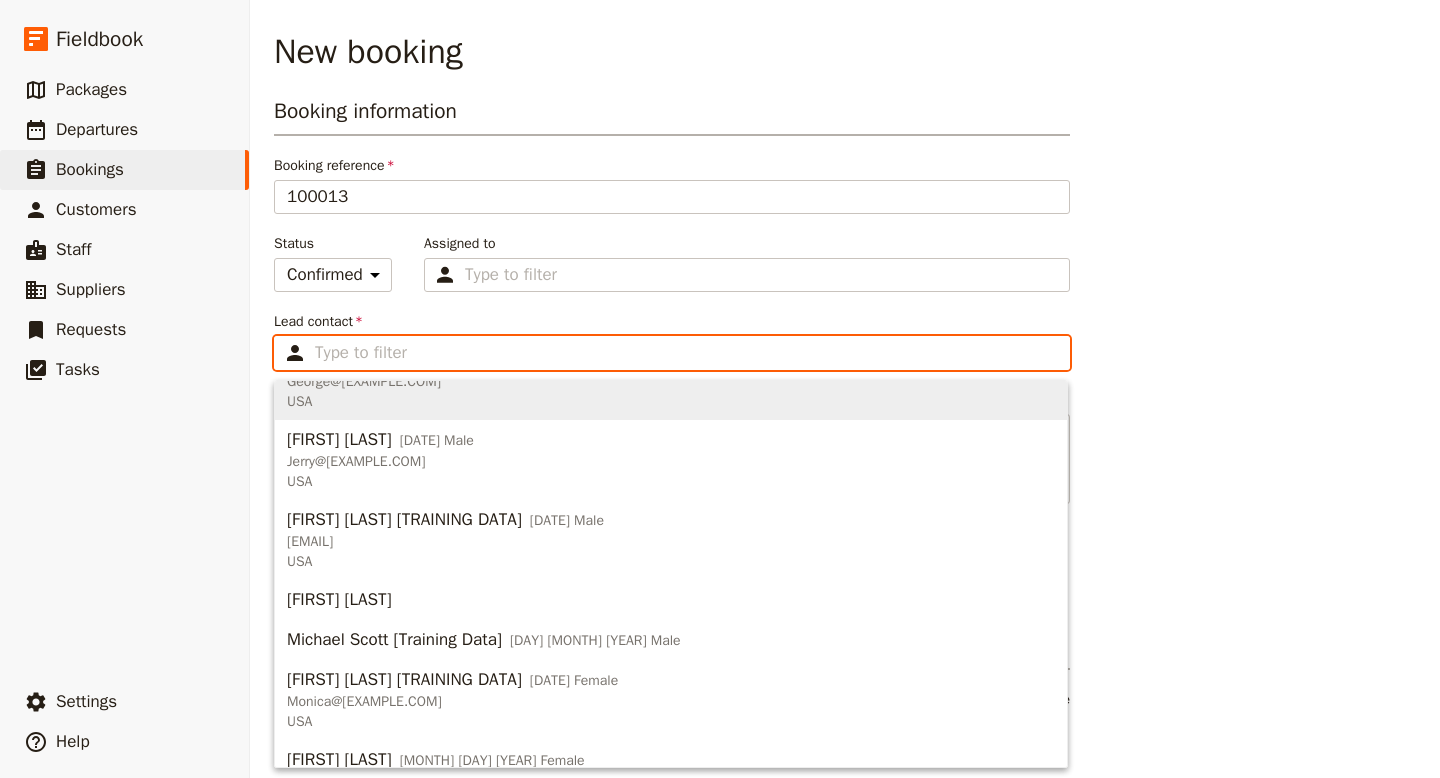 scroll, scrollTop: 517, scrollLeft: 0, axis: vertical 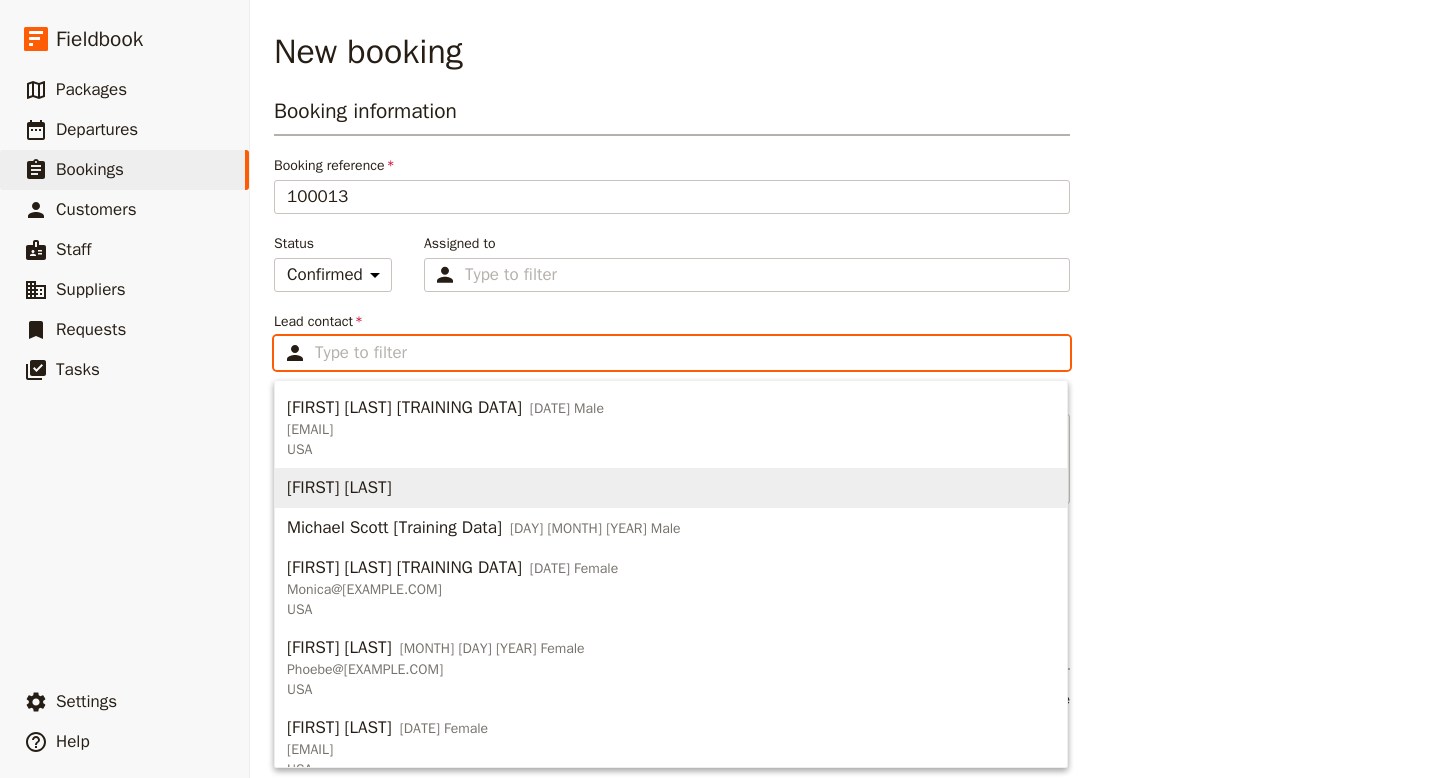 click on "[FIRST] [LAST]" at bounding box center [339, 488] 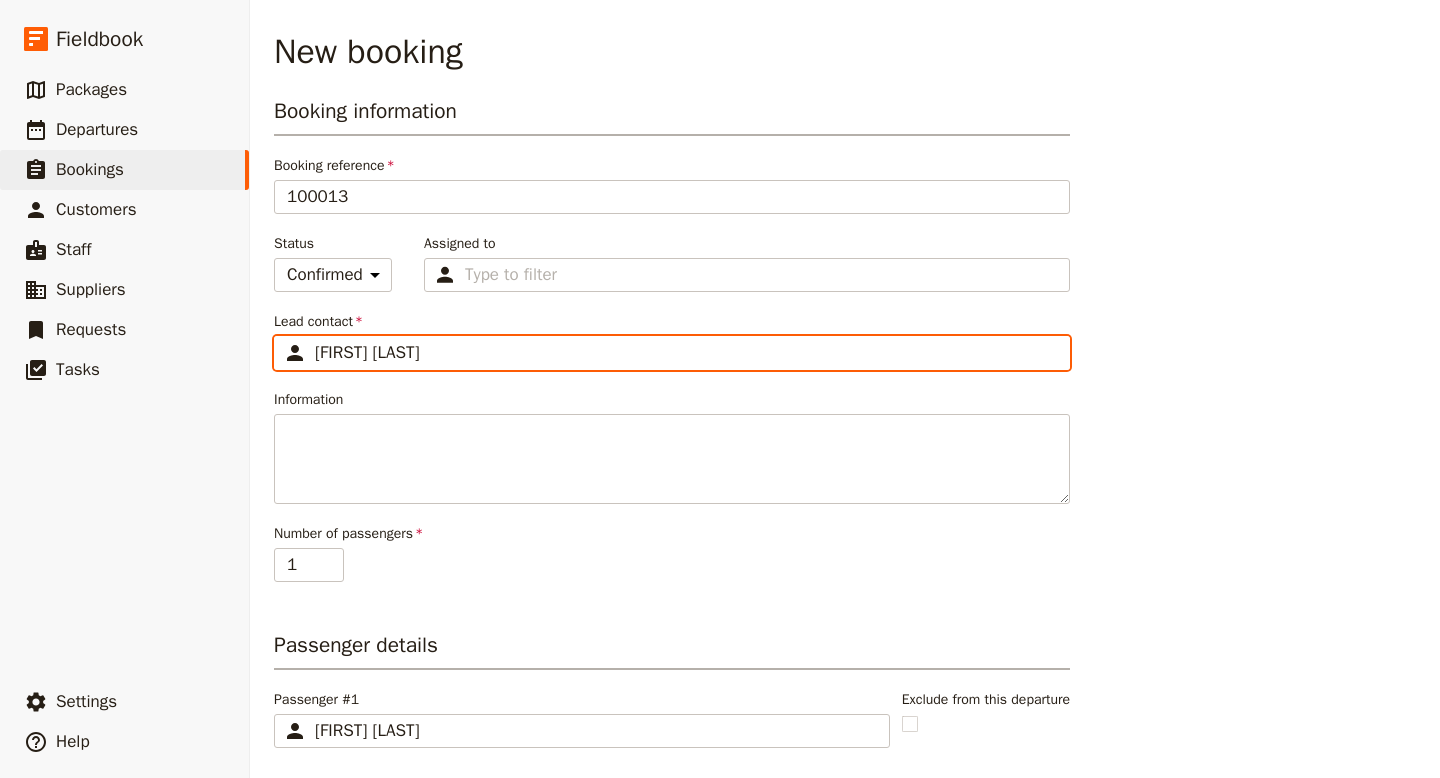 scroll, scrollTop: 5, scrollLeft: 0, axis: vertical 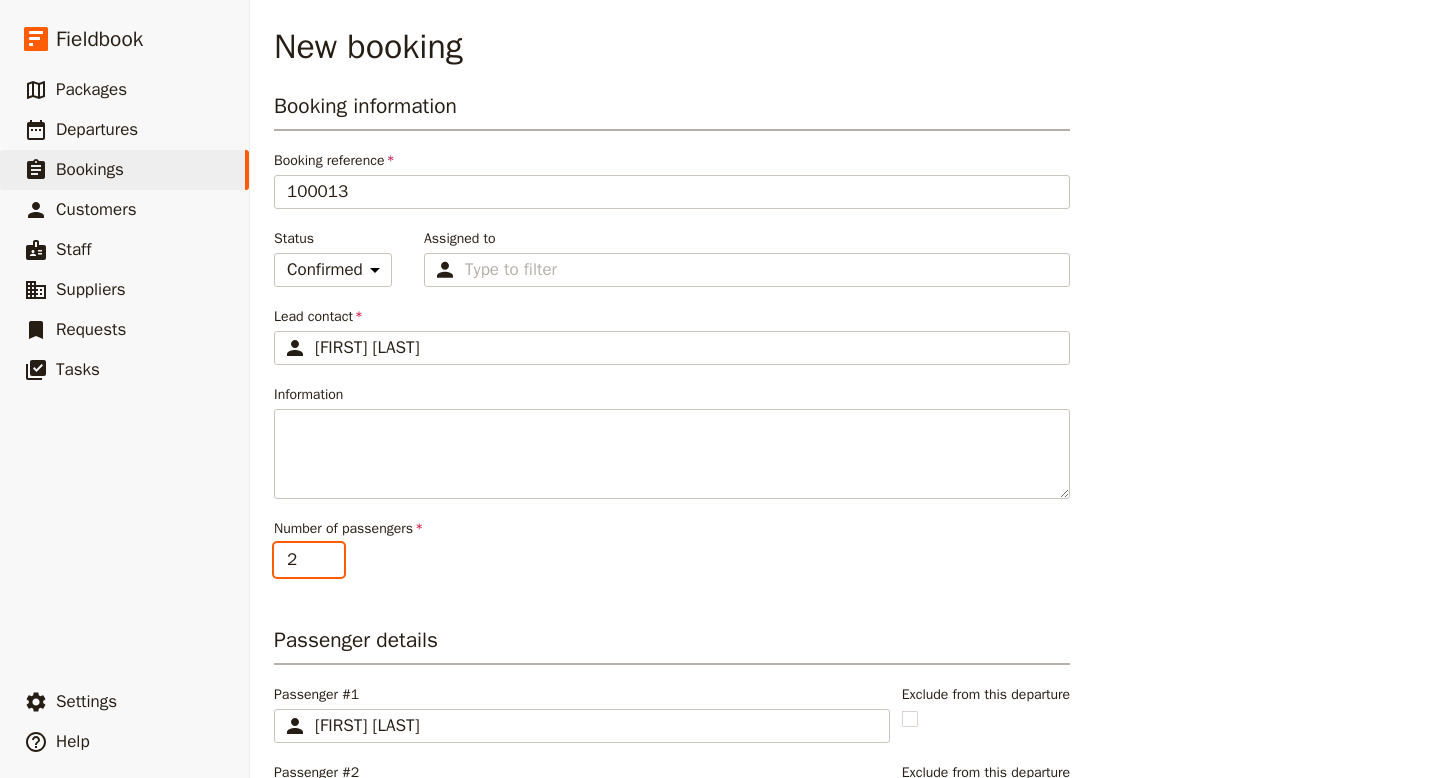 type on "2" 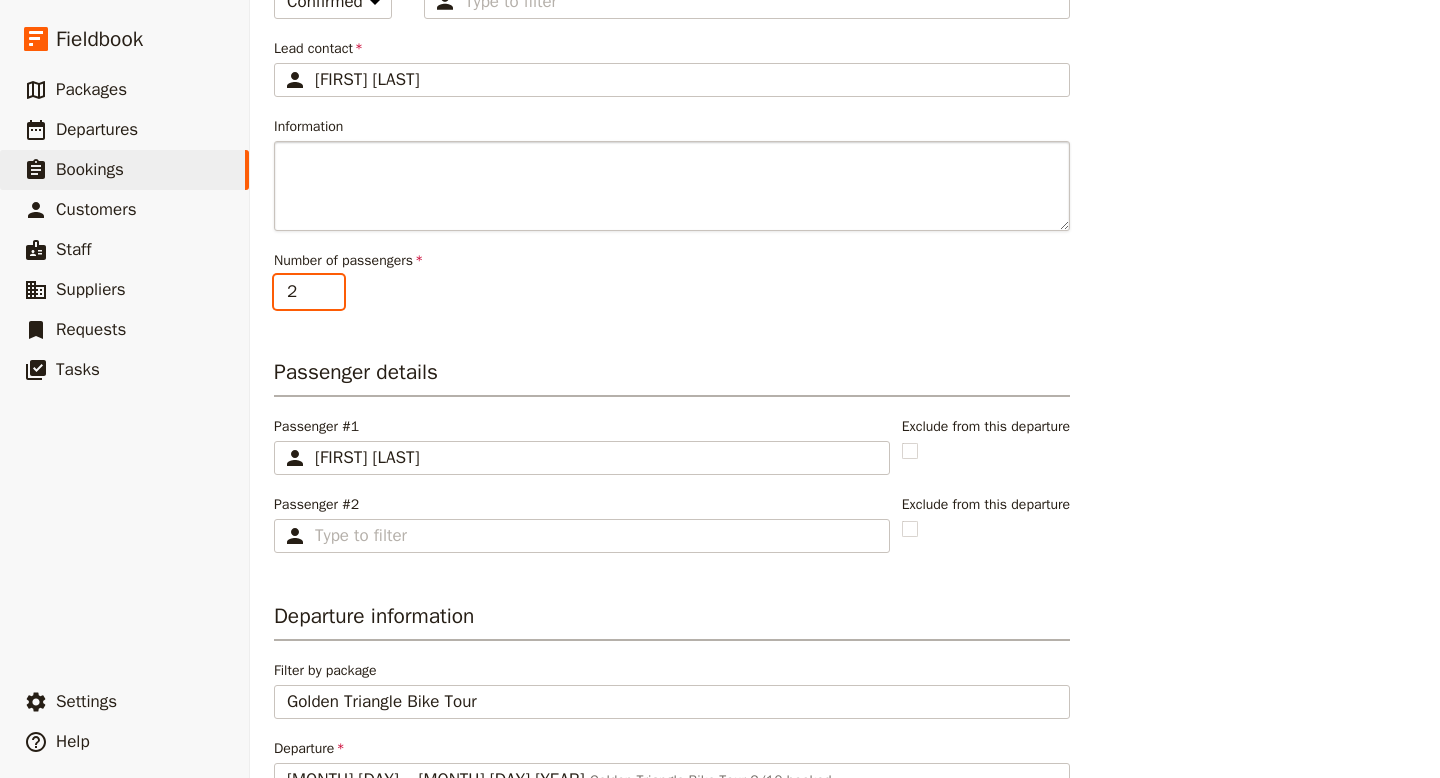 scroll, scrollTop: 310, scrollLeft: 0, axis: vertical 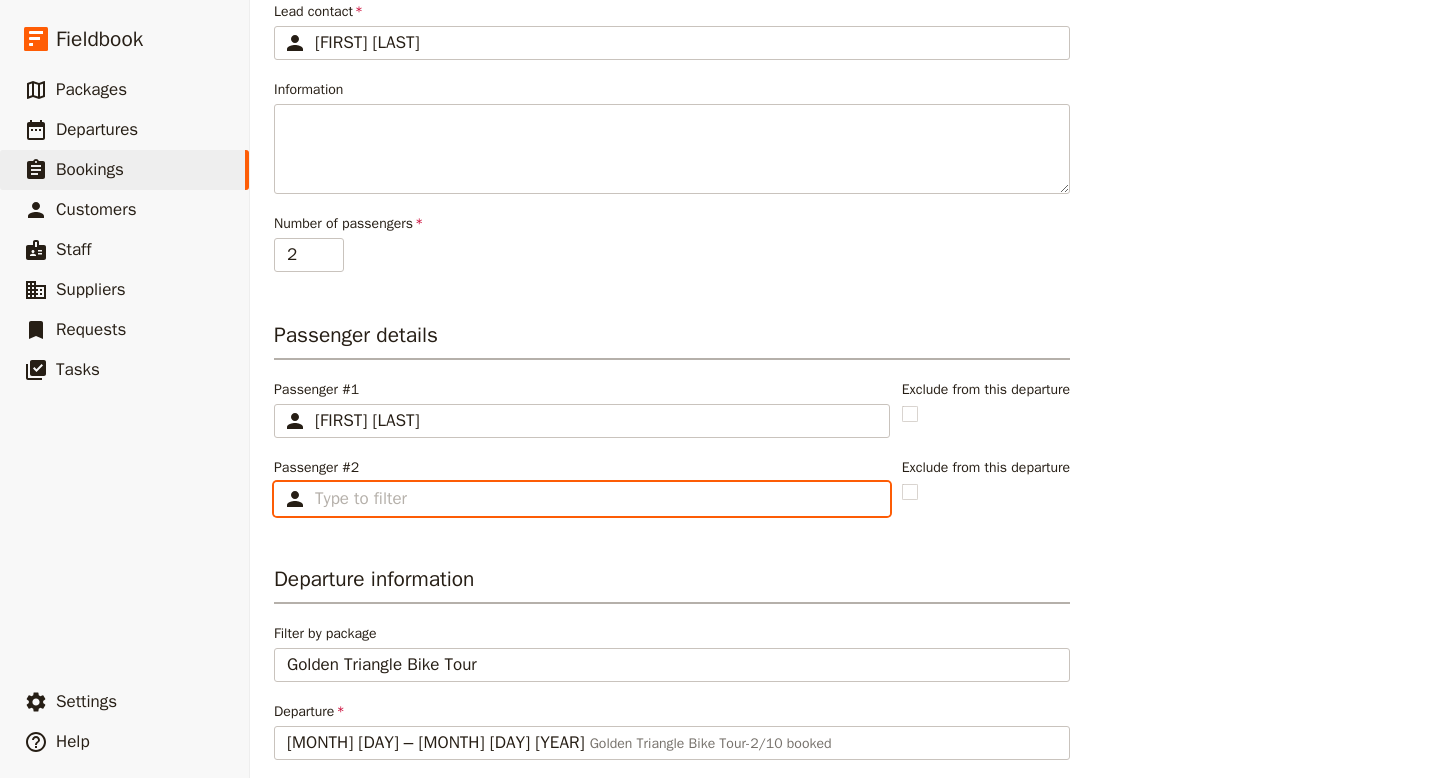 click on "Passenger #2 ​" at bounding box center (596, 499) 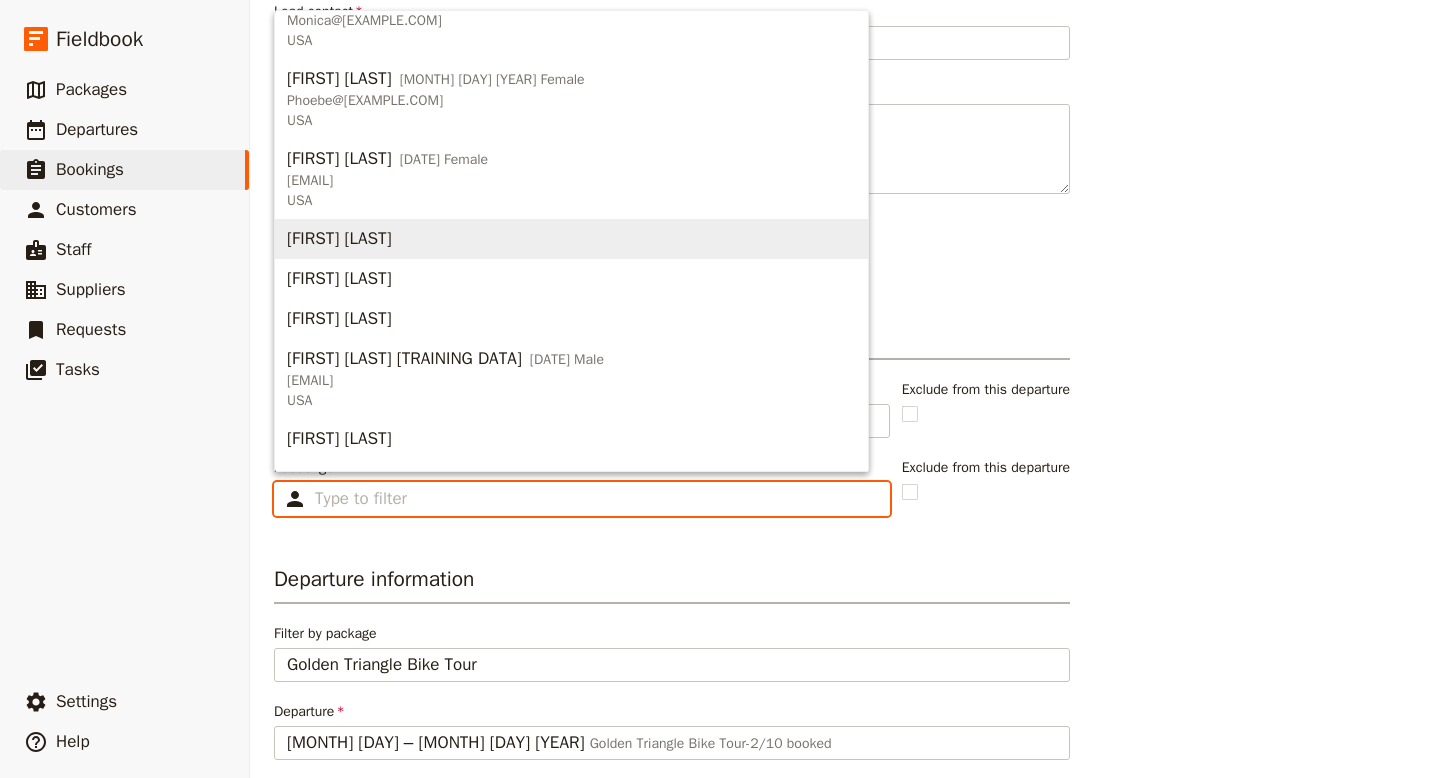 scroll, scrollTop: 708, scrollLeft: 0, axis: vertical 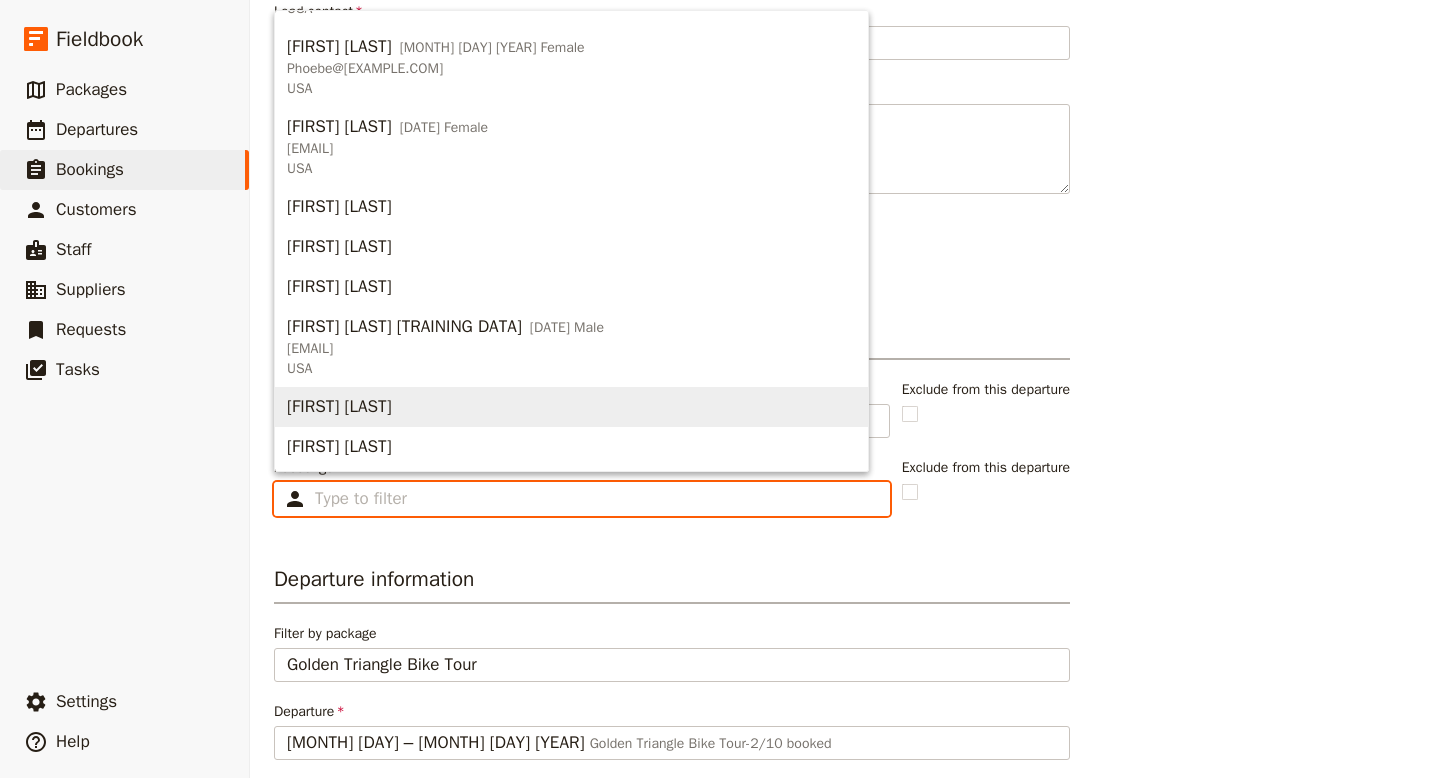 click on "[FIRST] [LAST]" at bounding box center [339, 407] 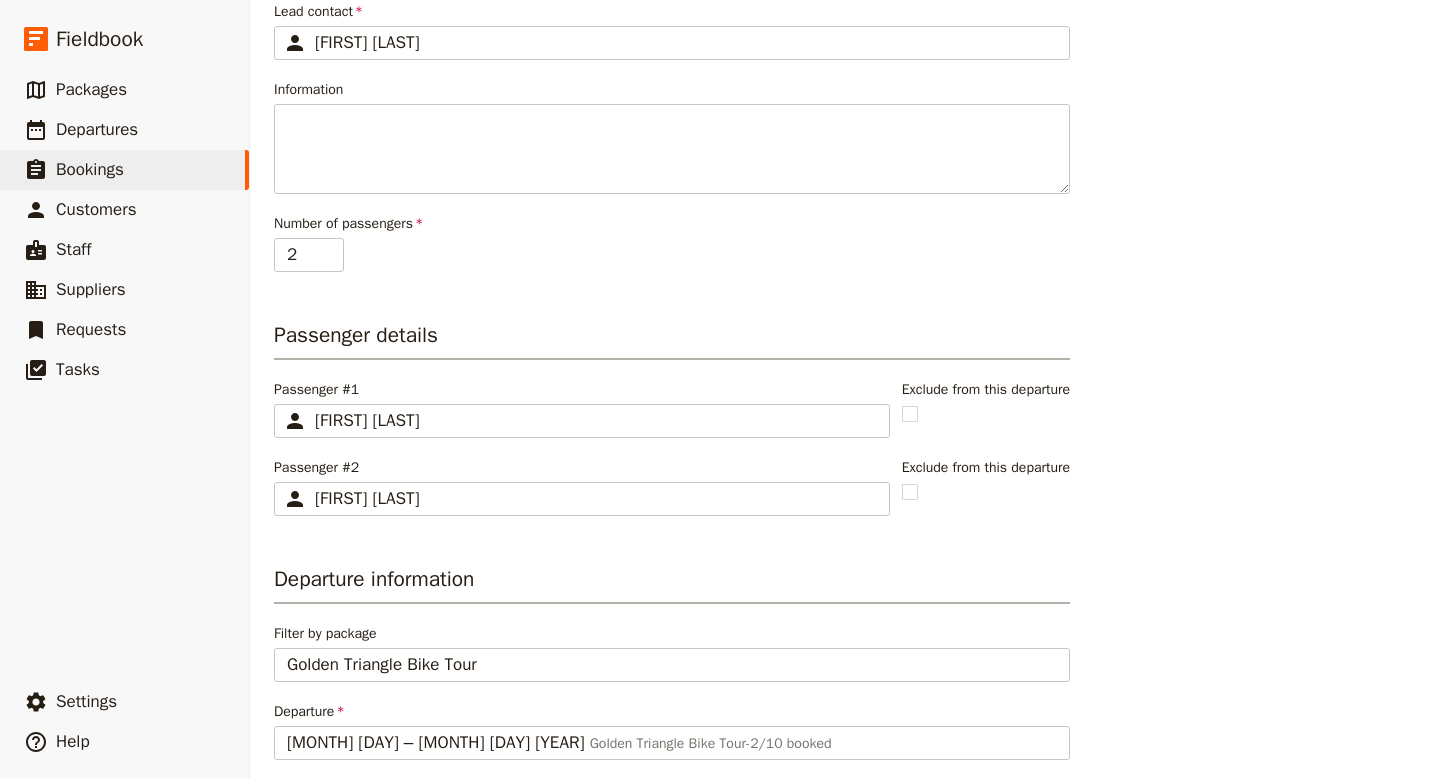 click on "Booking information Booking reference 100013 Status Enquiry On hold Confirmed Assigned to Type to filter Lead contact ​ Kapil Dev Kapil Dev Information Number of passengers 2 Passenger details Passenger #1 ​ Kapil Dev Kapil Dev Exclude from this departure Passenger #2 ​ Shubman Gill Shubman Gill Exclude from this departure Departure information Filter by package Golden Triangle Bike Tour Golden Triangle Bike Tour Departure 16 – 20 Oct 2025   Golden Triangle Bike Tour  -  2/10 booked Golden Triangle Bike Tour 2   passengers   in total ,   6  more  spaces   available on departure Inclusions" at bounding box center [672, 335] 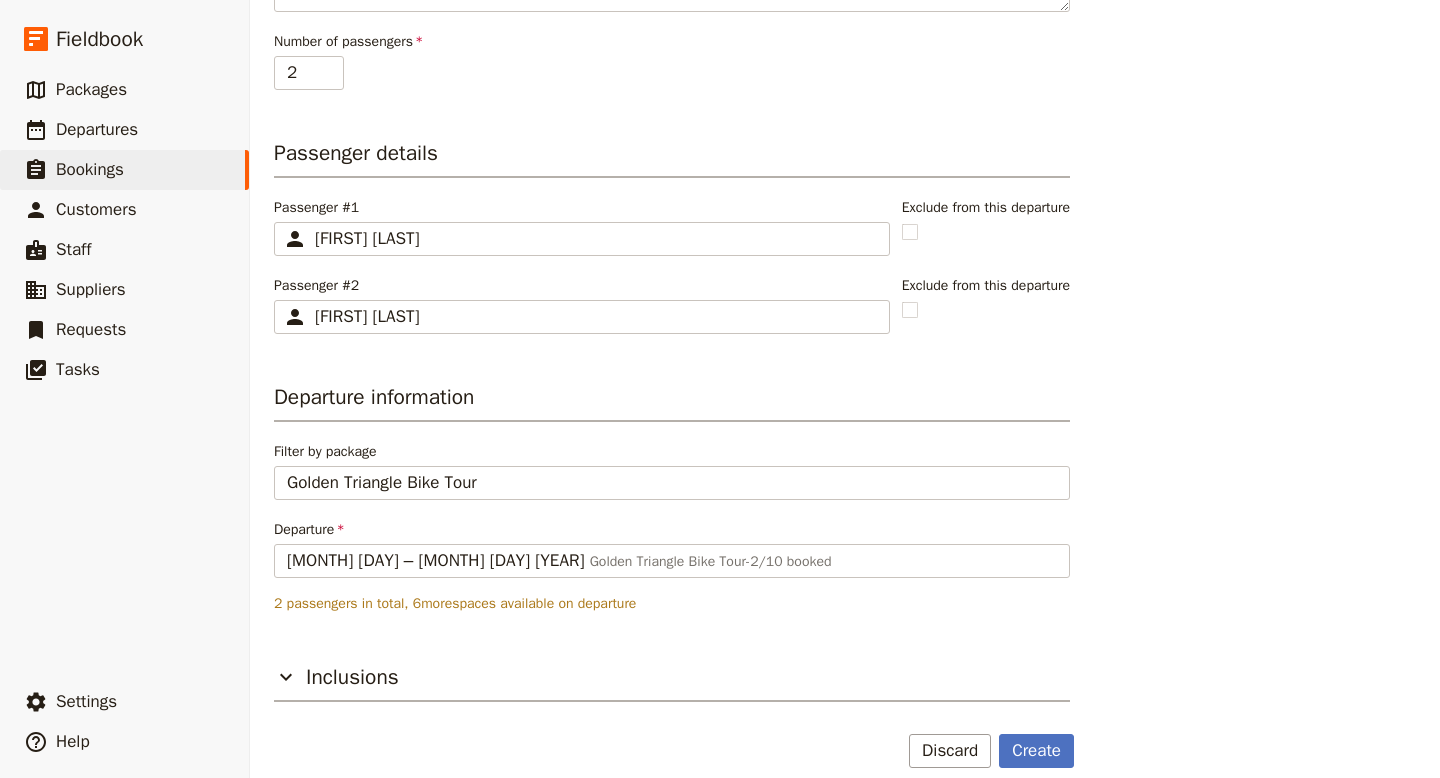 scroll, scrollTop: 514, scrollLeft: 0, axis: vertical 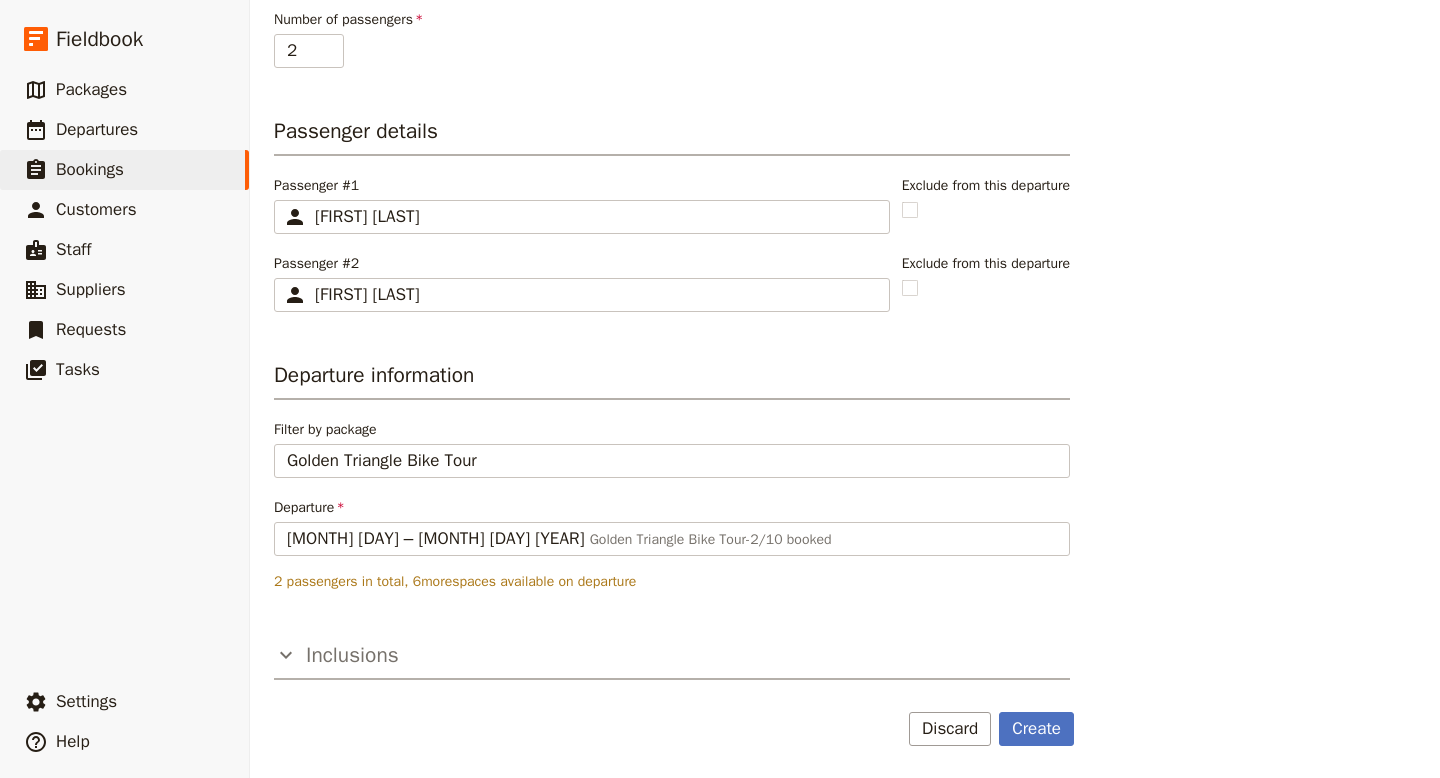 click 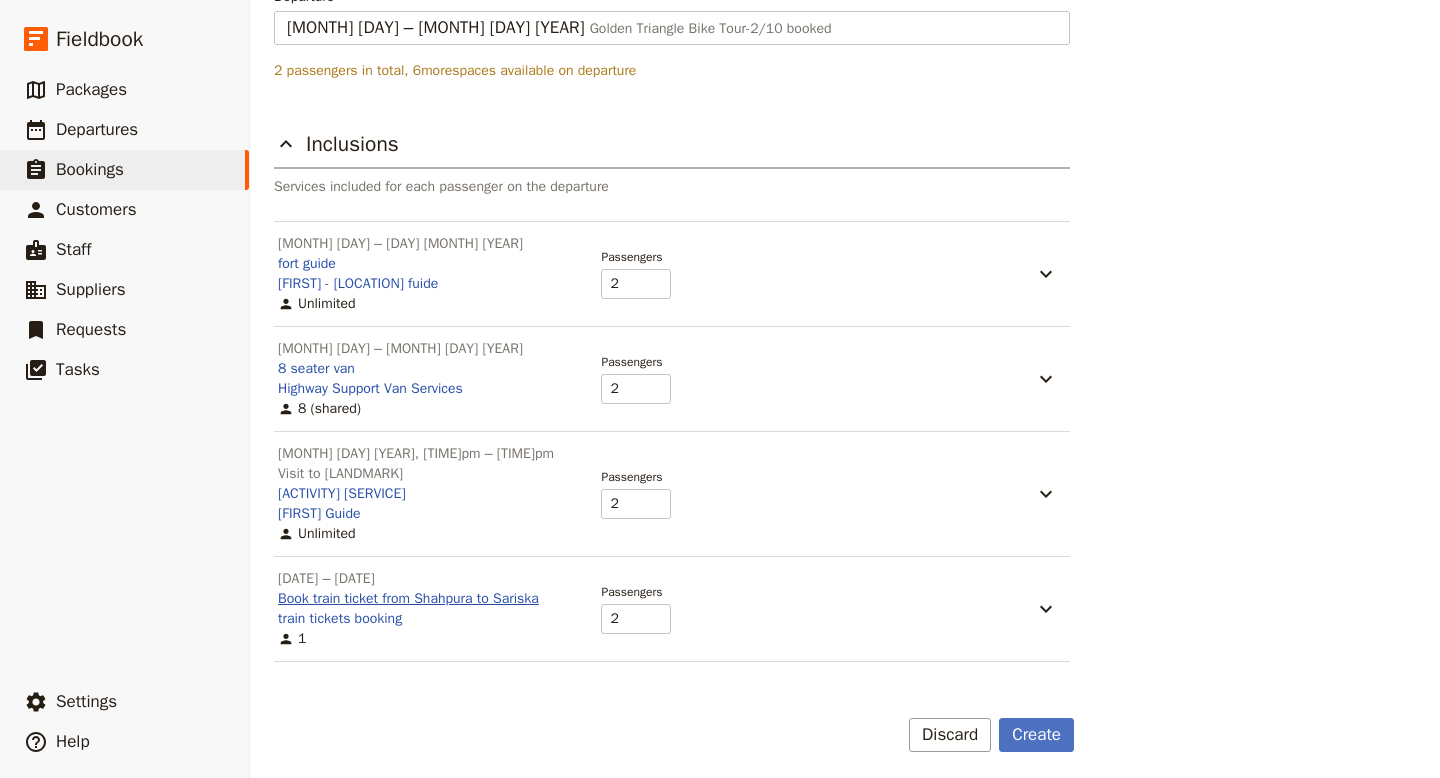 scroll, scrollTop: 1031, scrollLeft: 0, axis: vertical 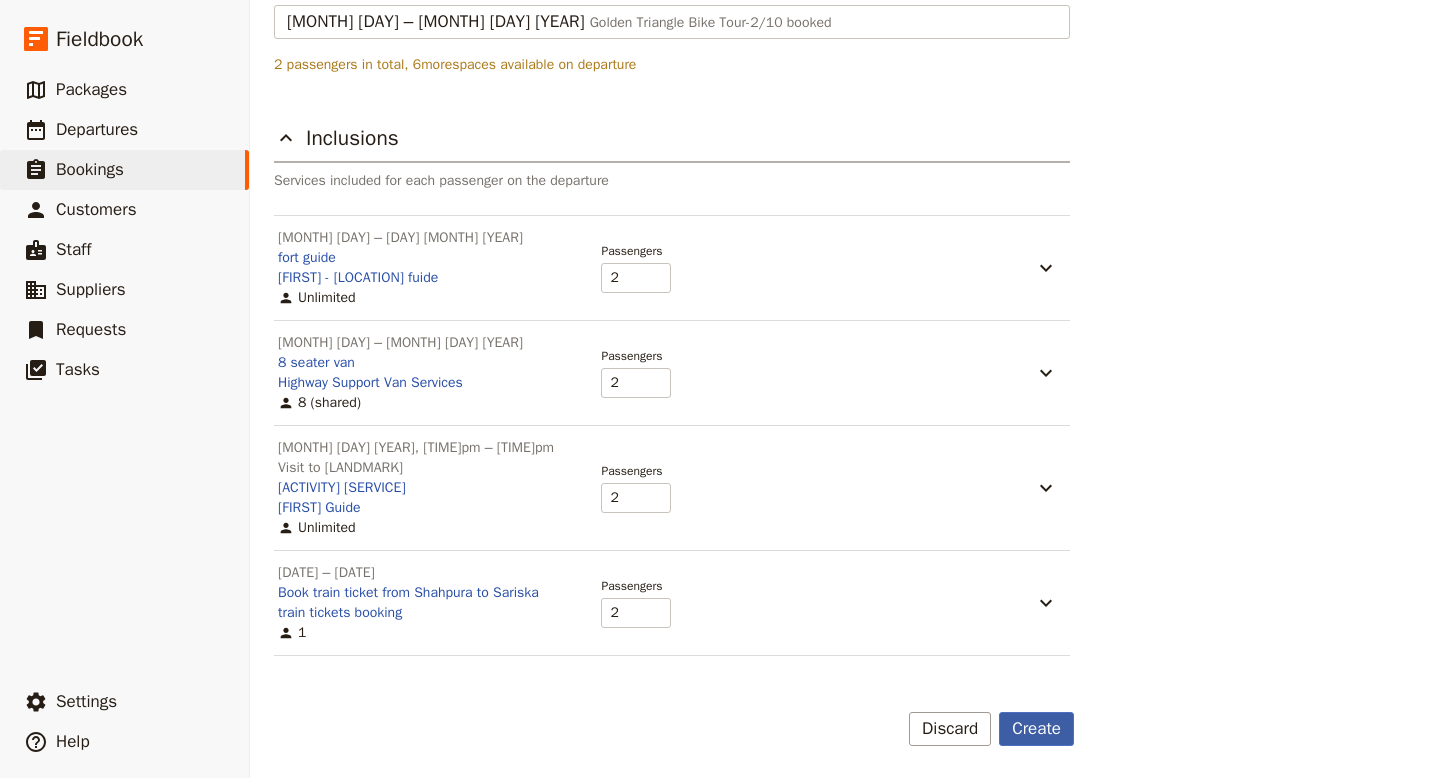 click on "Create" at bounding box center (1036, 729) 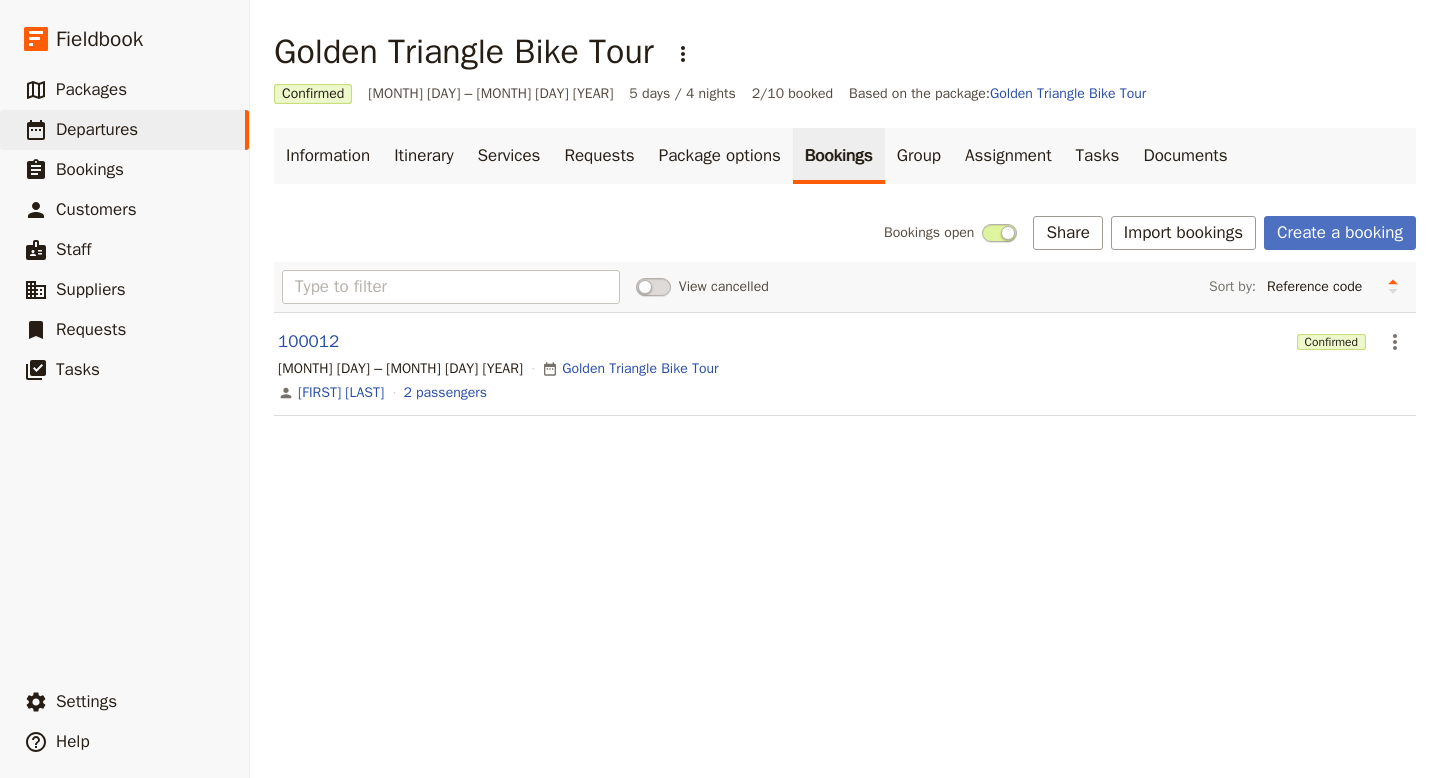 scroll, scrollTop: 0, scrollLeft: 0, axis: both 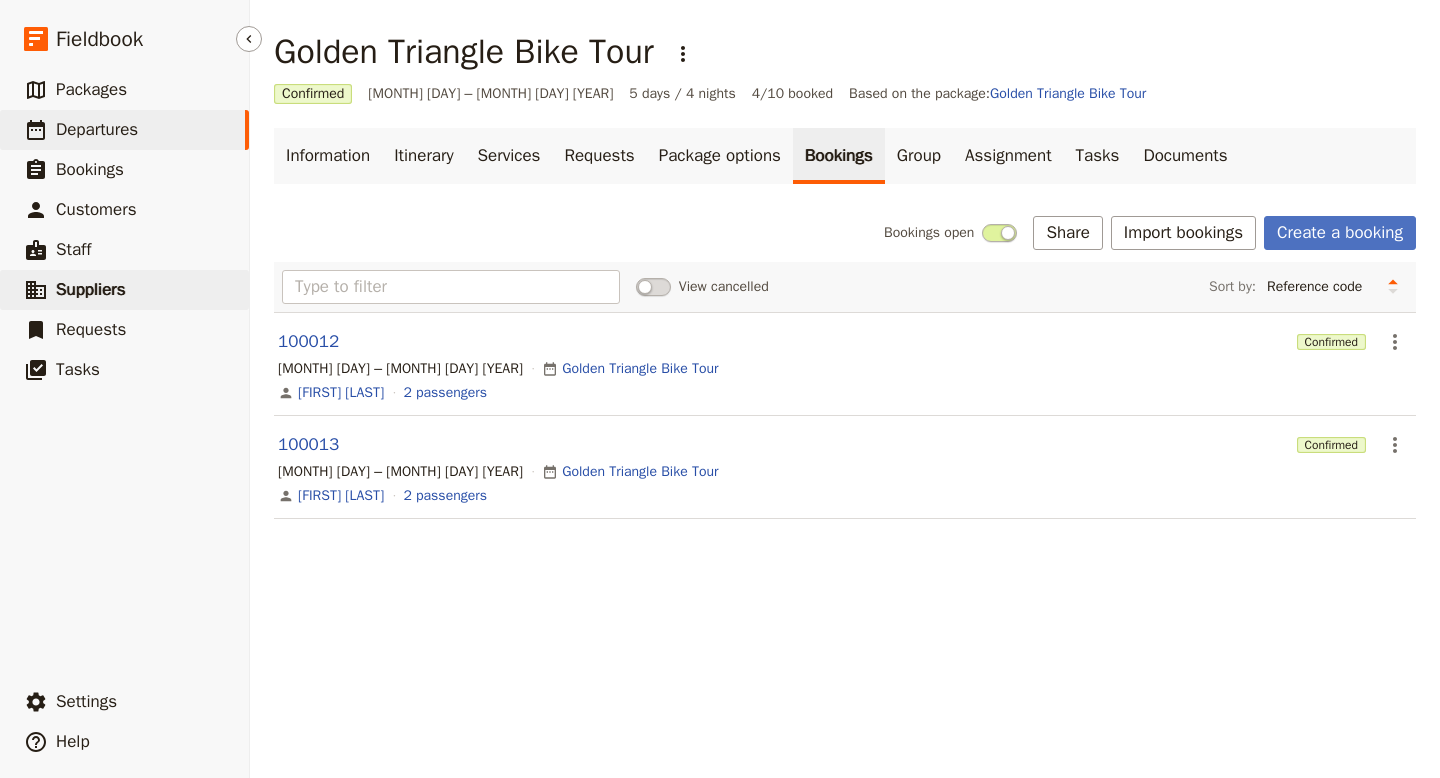 click on "Suppliers" at bounding box center [91, 289] 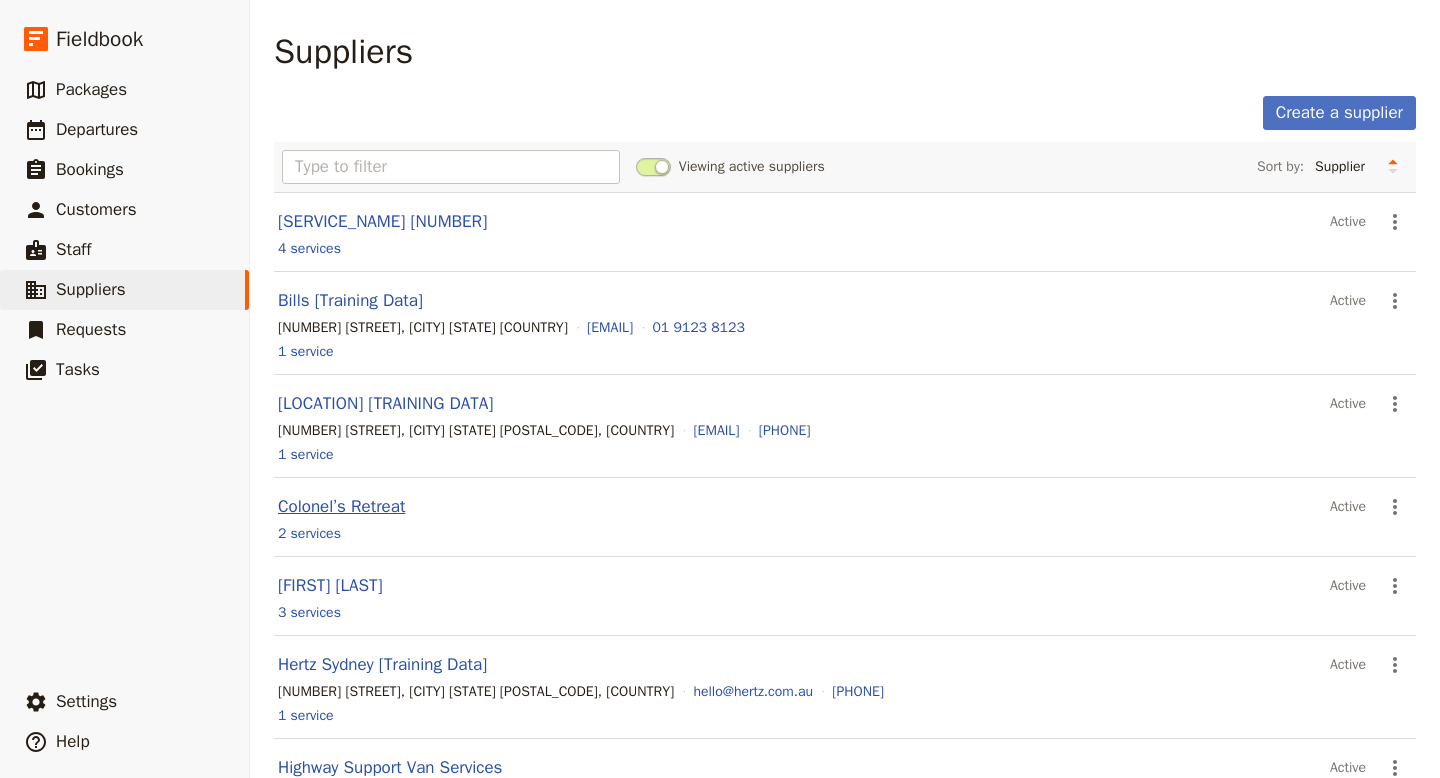 click on "Colonel’s Retreat" at bounding box center [341, 506] 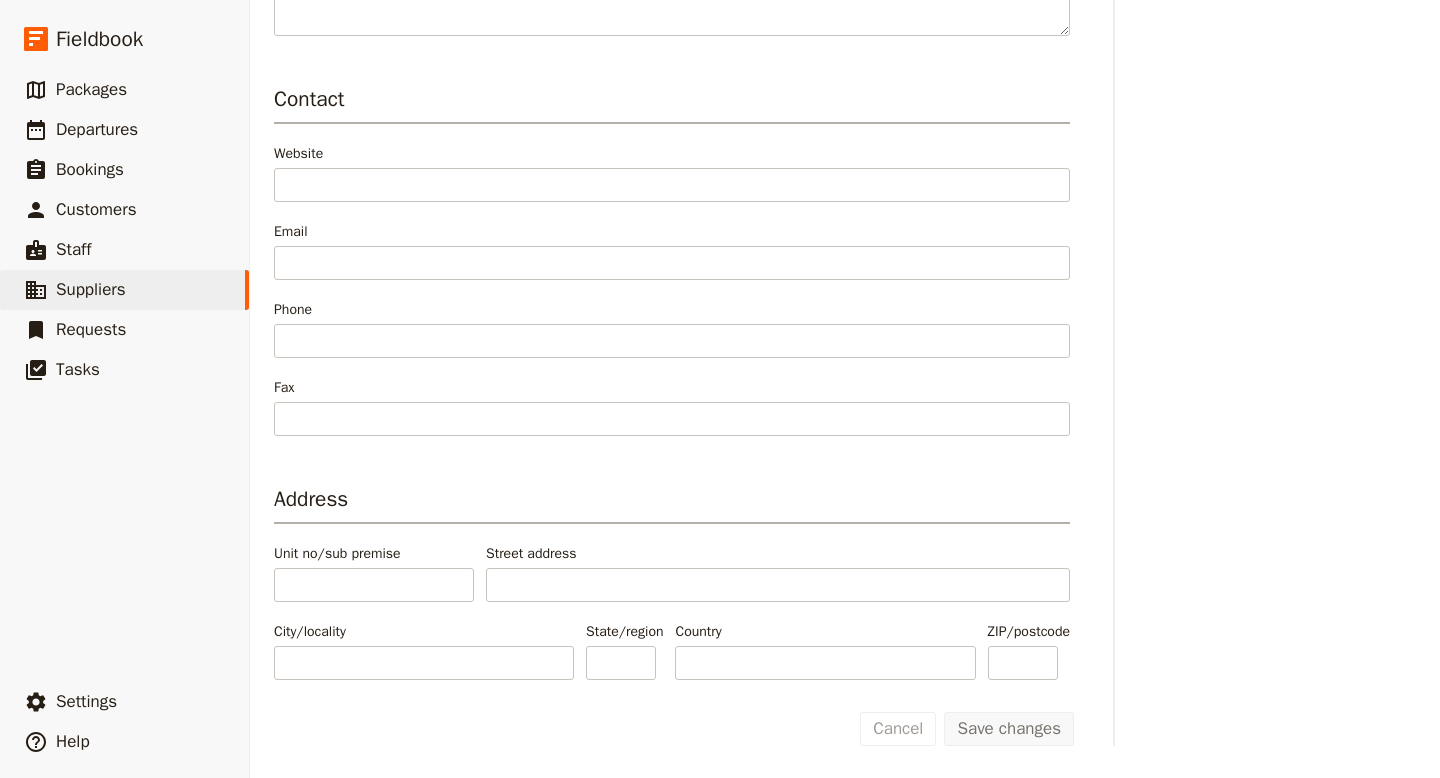 scroll, scrollTop: 0, scrollLeft: 0, axis: both 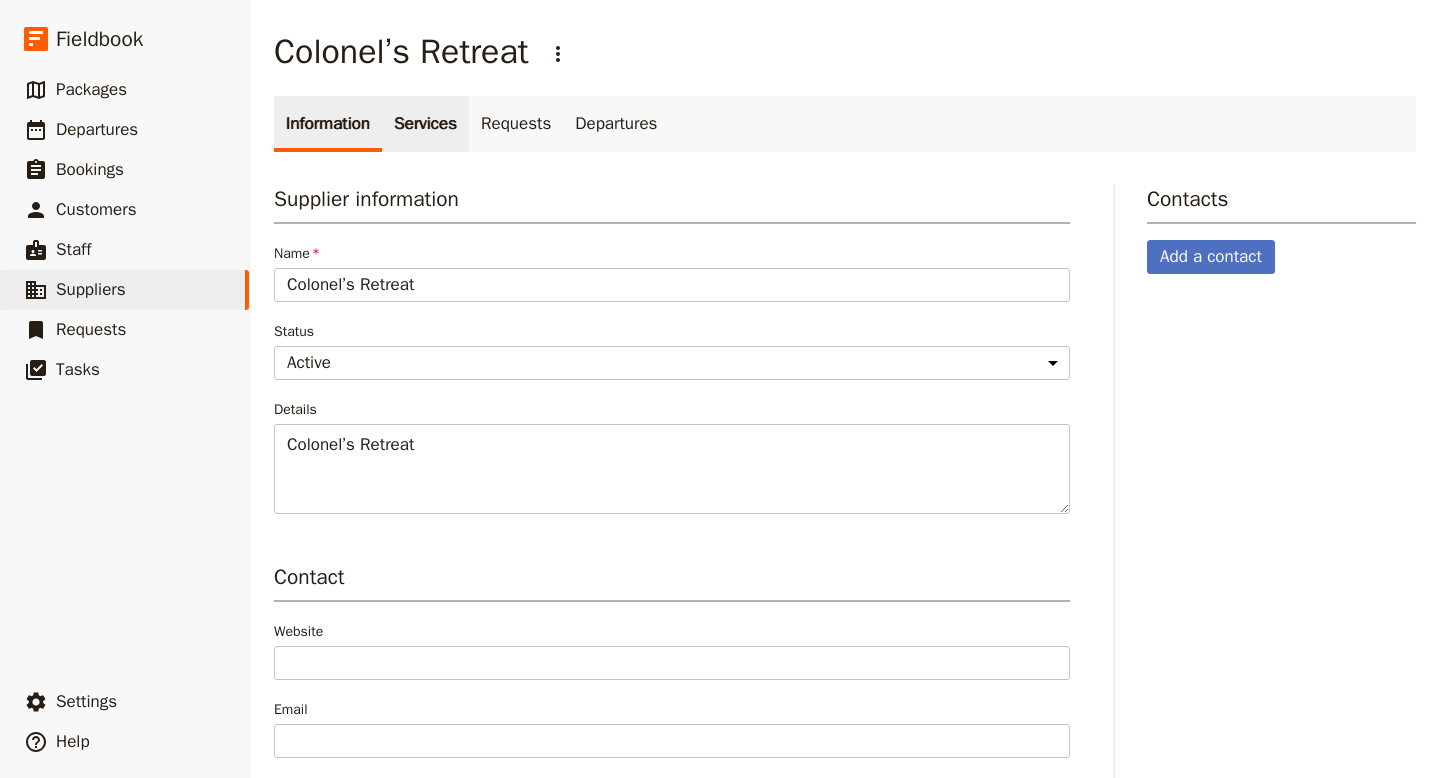 click on "Services" at bounding box center (425, 124) 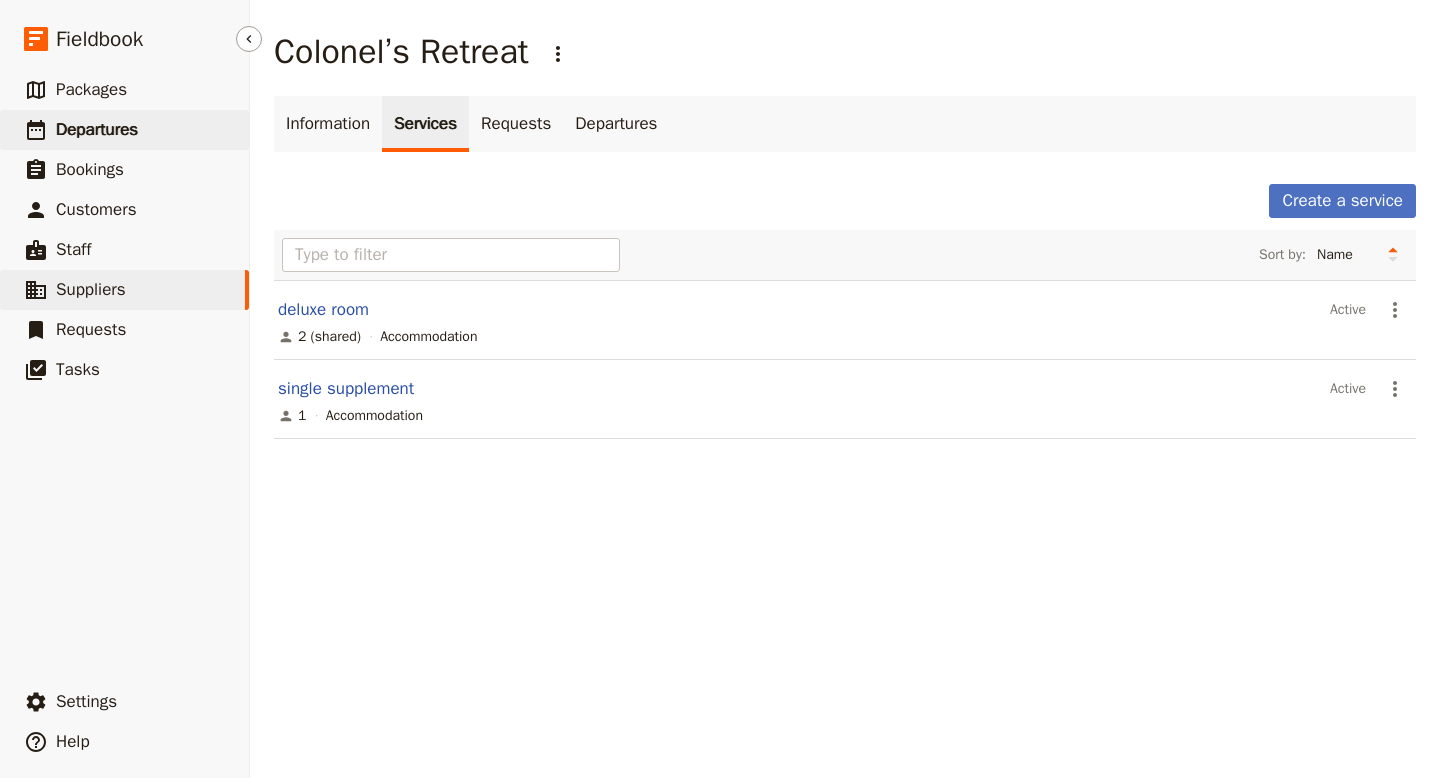 click on "Departures" at bounding box center [97, 129] 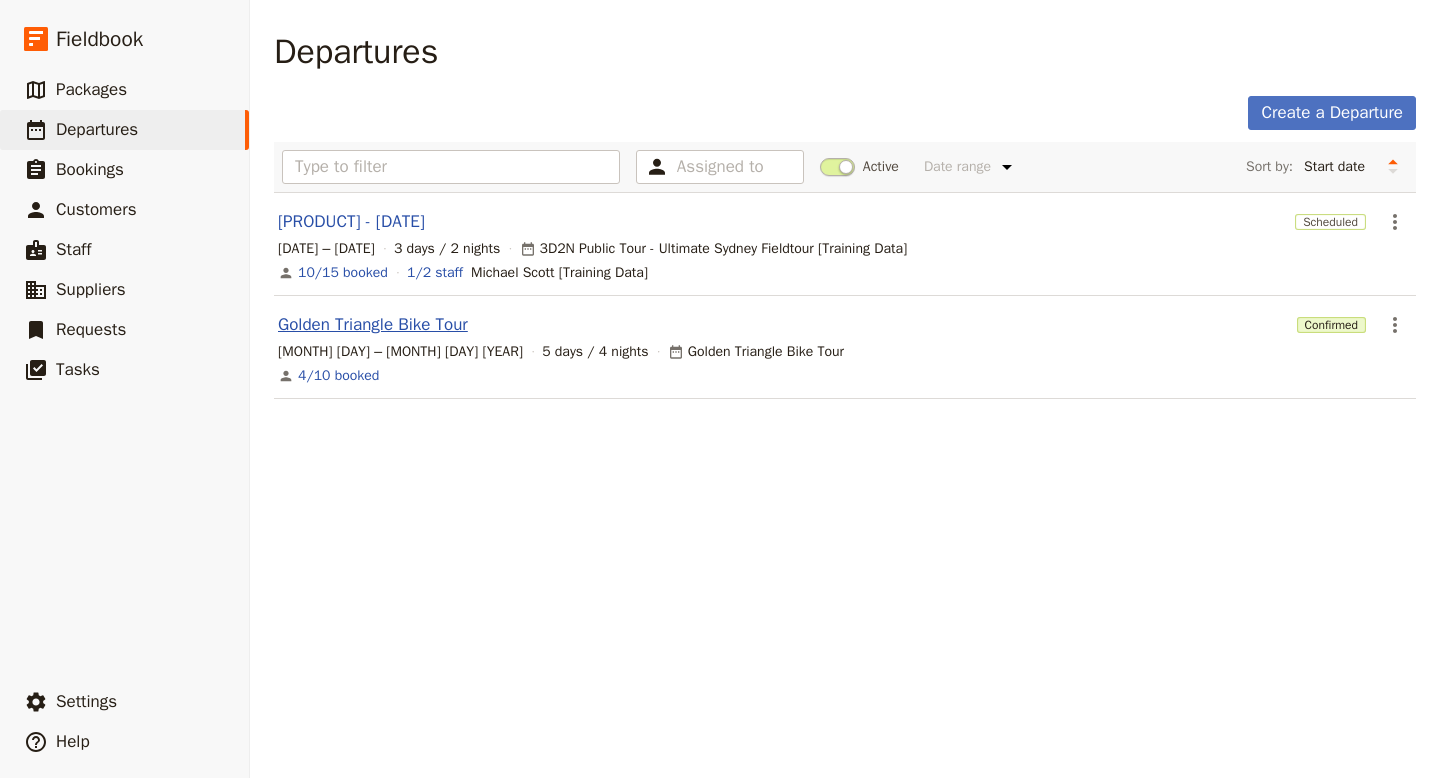 click on "[TOUR NAME]" at bounding box center [373, 325] 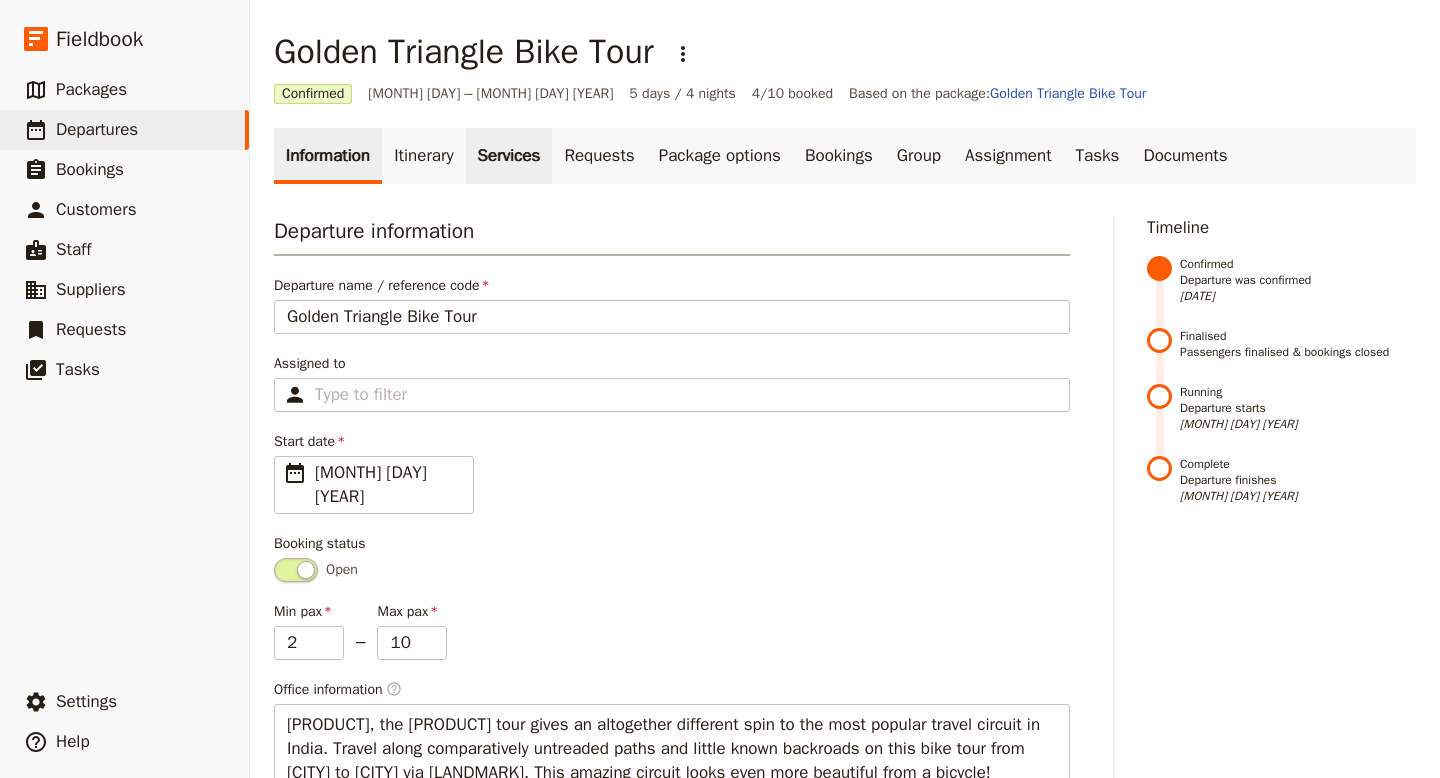 click on "Services" at bounding box center (509, 156) 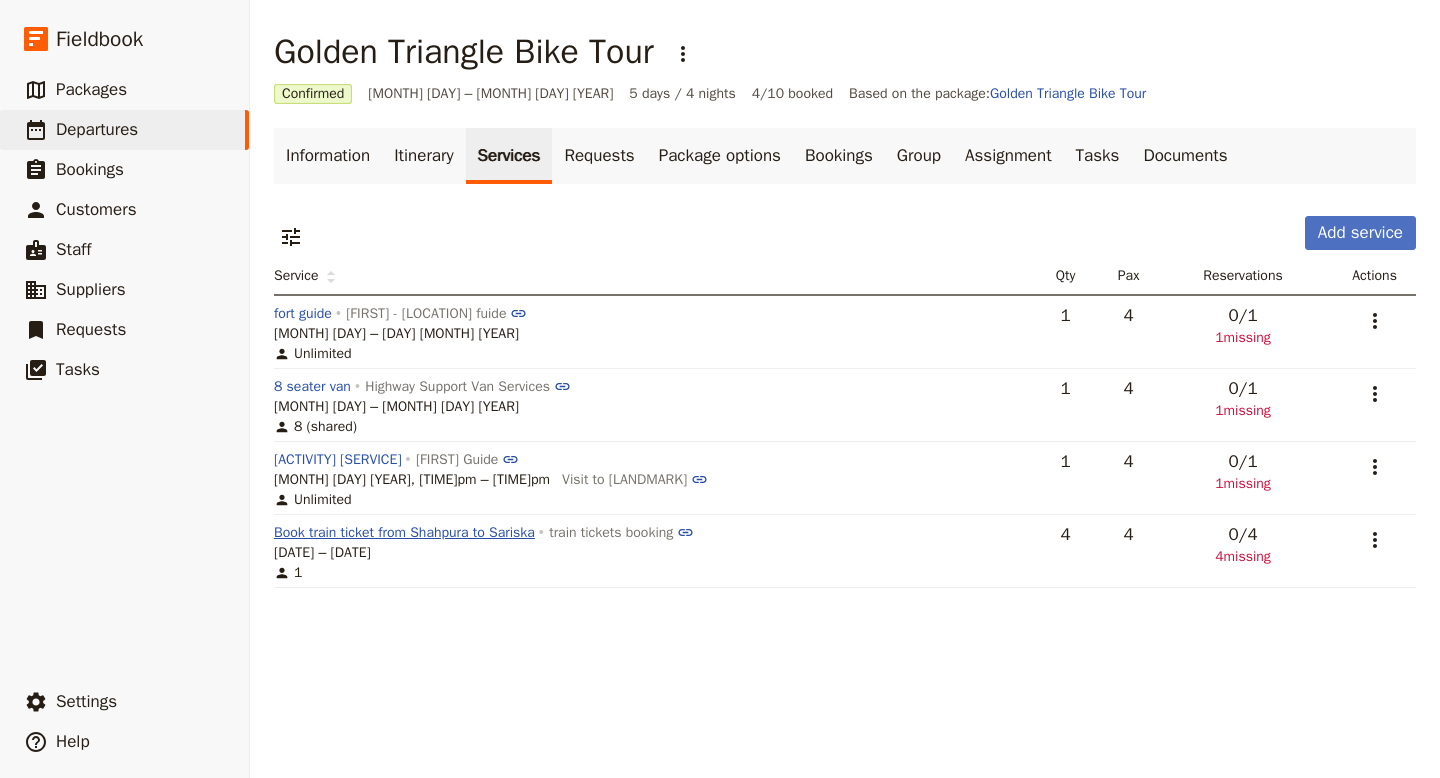 click on "Book train ticket from Shahpura to Sariska" at bounding box center (404, 533) 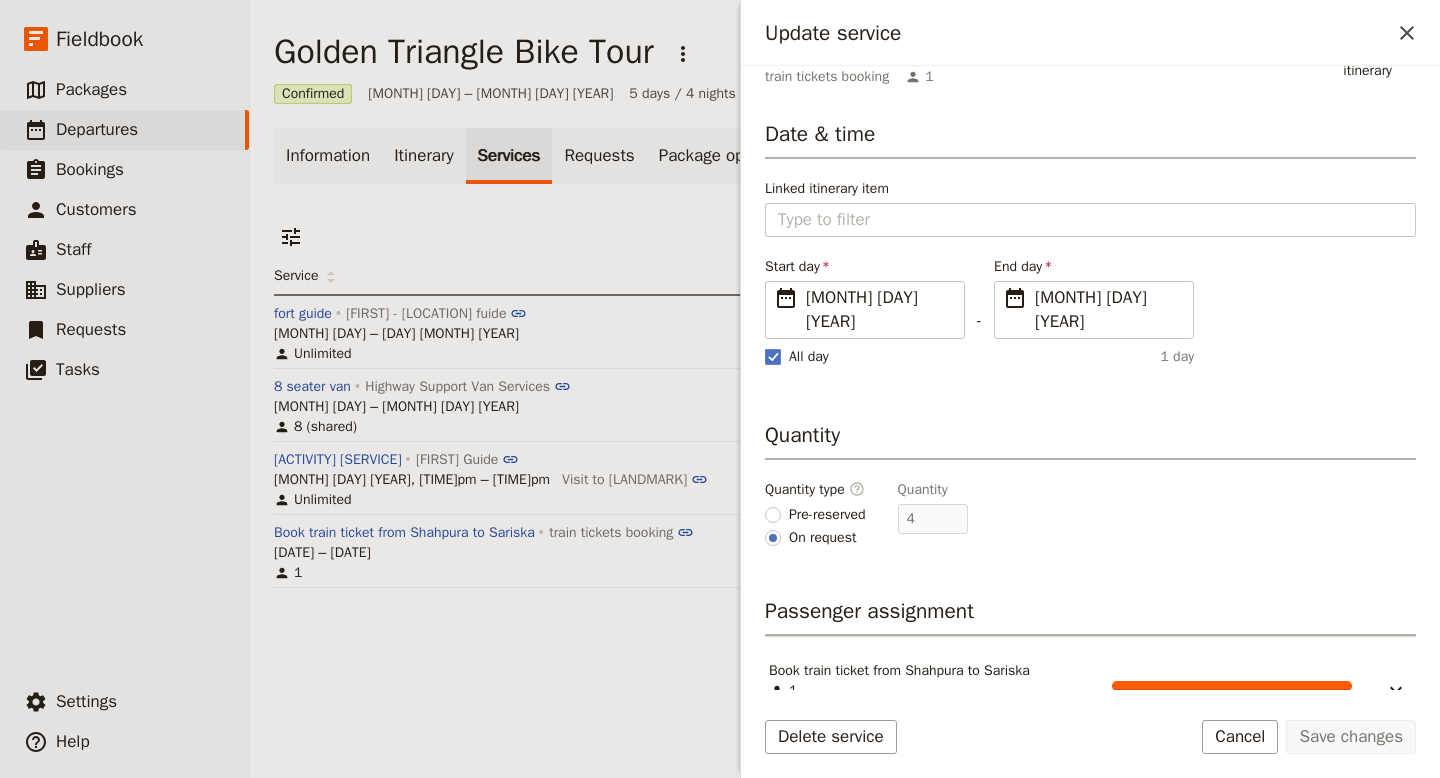 scroll, scrollTop: 87, scrollLeft: 0, axis: vertical 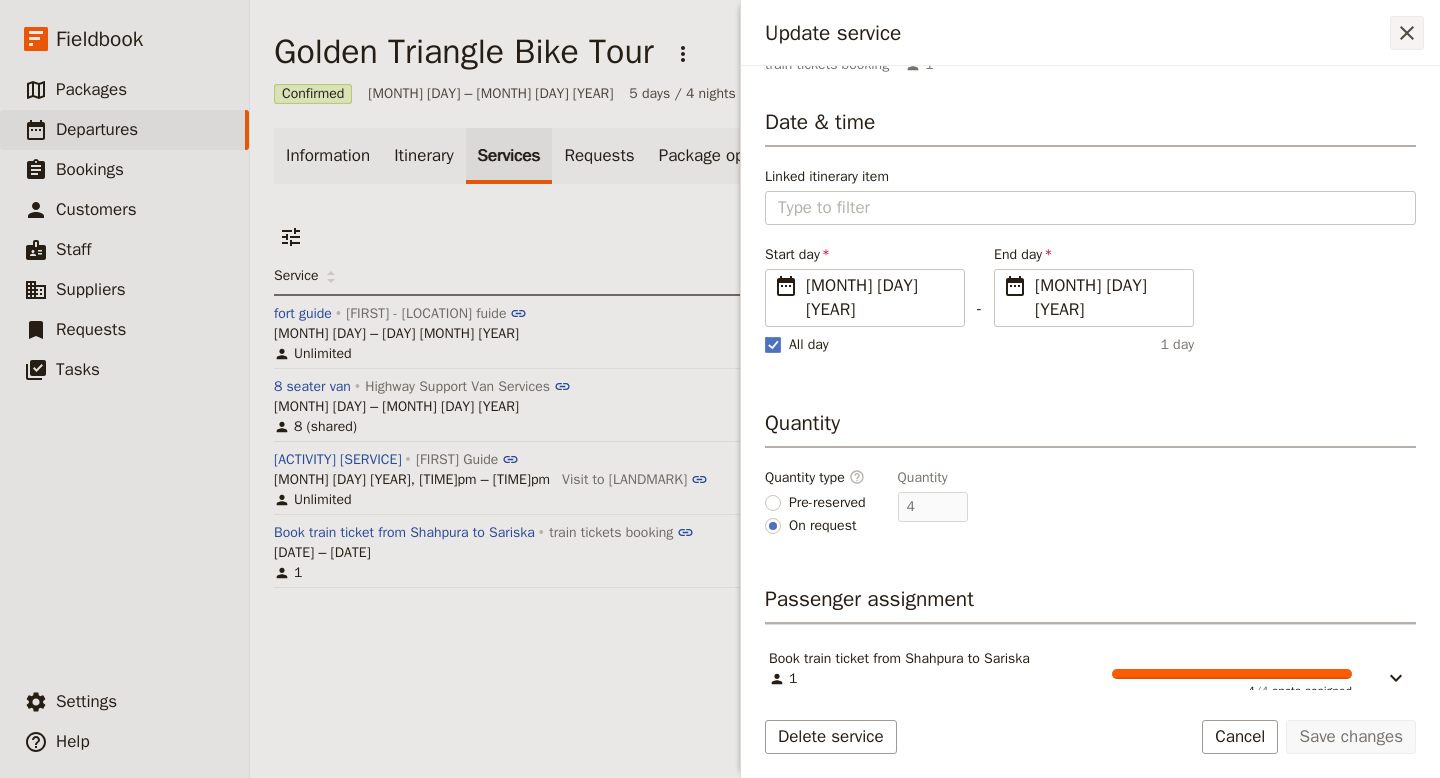 click 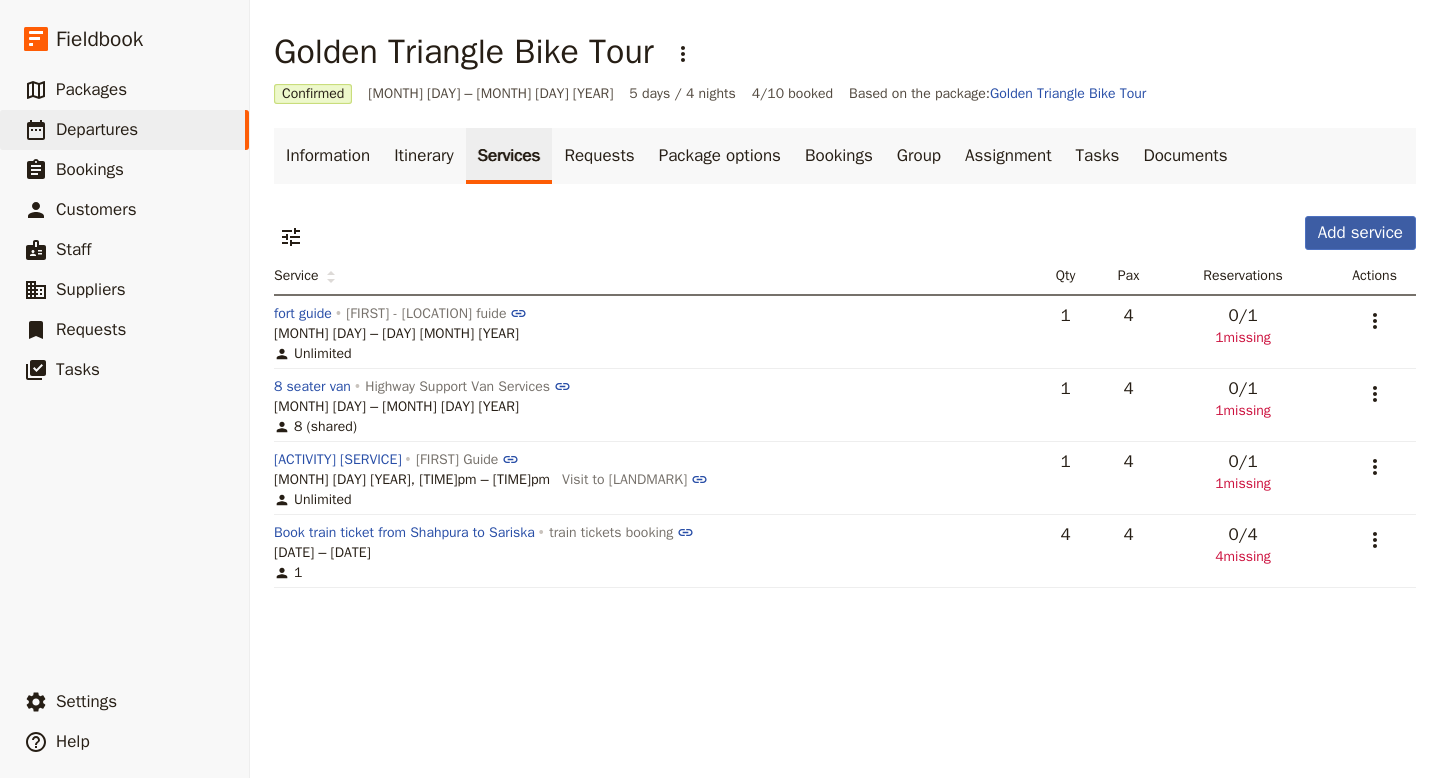 click on "Add service" at bounding box center (1360, 233) 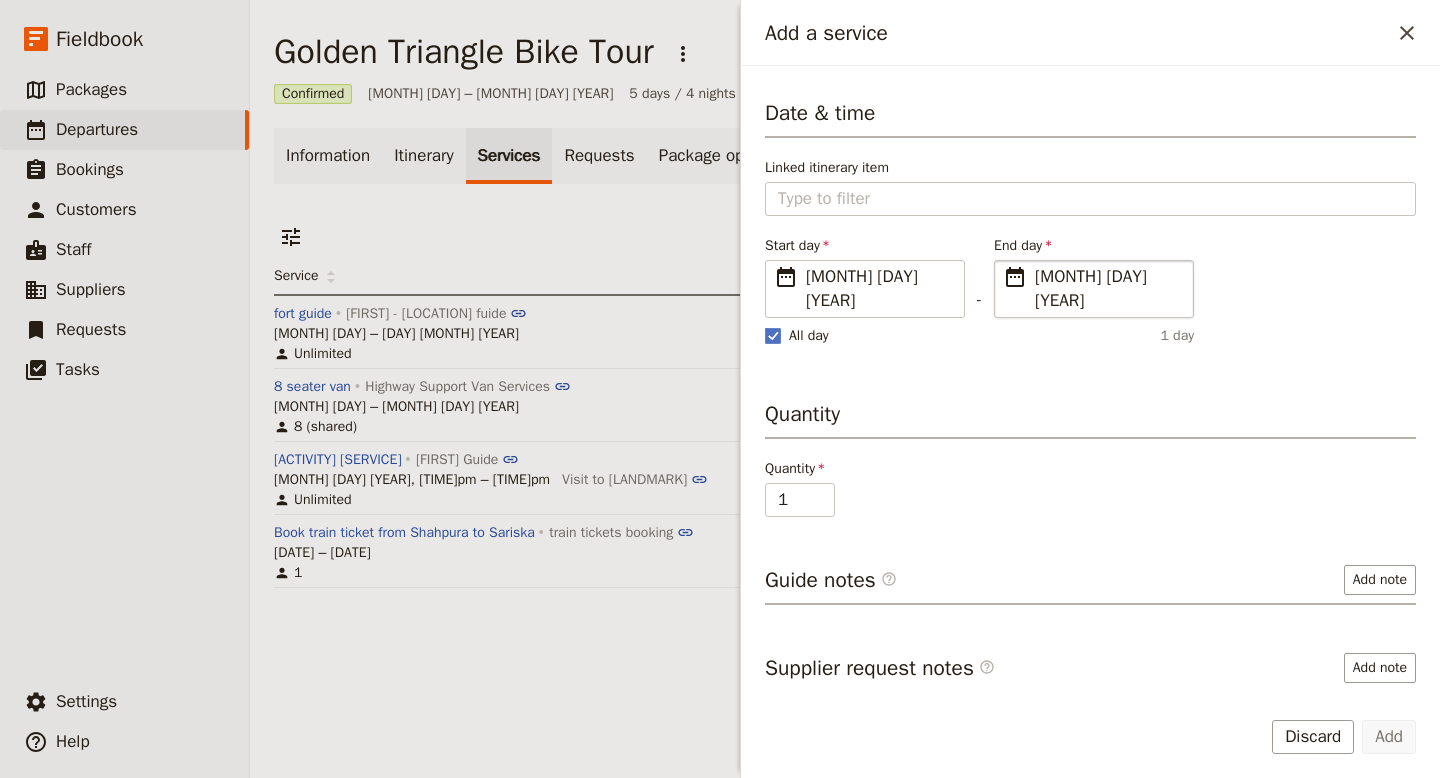 scroll, scrollTop: 273, scrollLeft: 0, axis: vertical 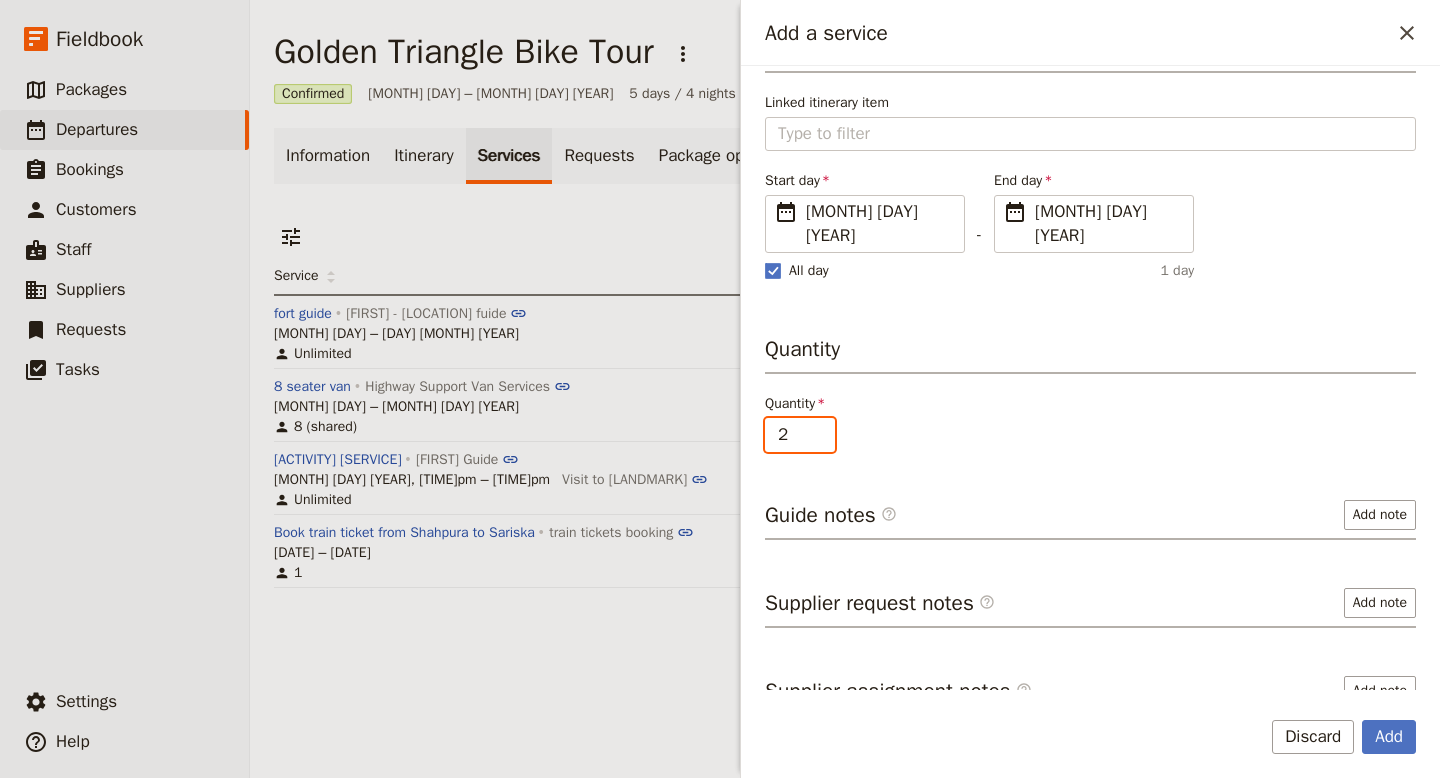 click on "2" at bounding box center [800, 435] 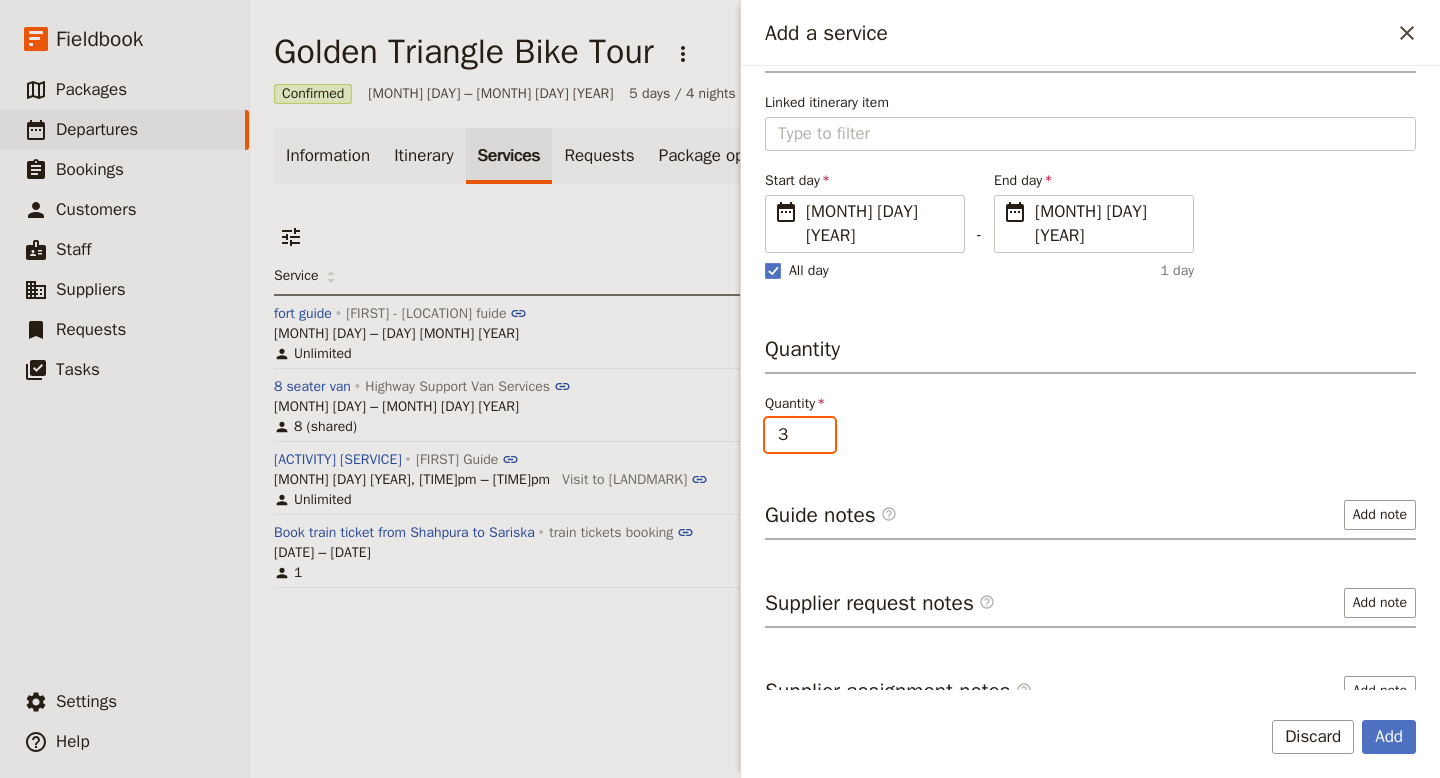 click on "3" at bounding box center [800, 435] 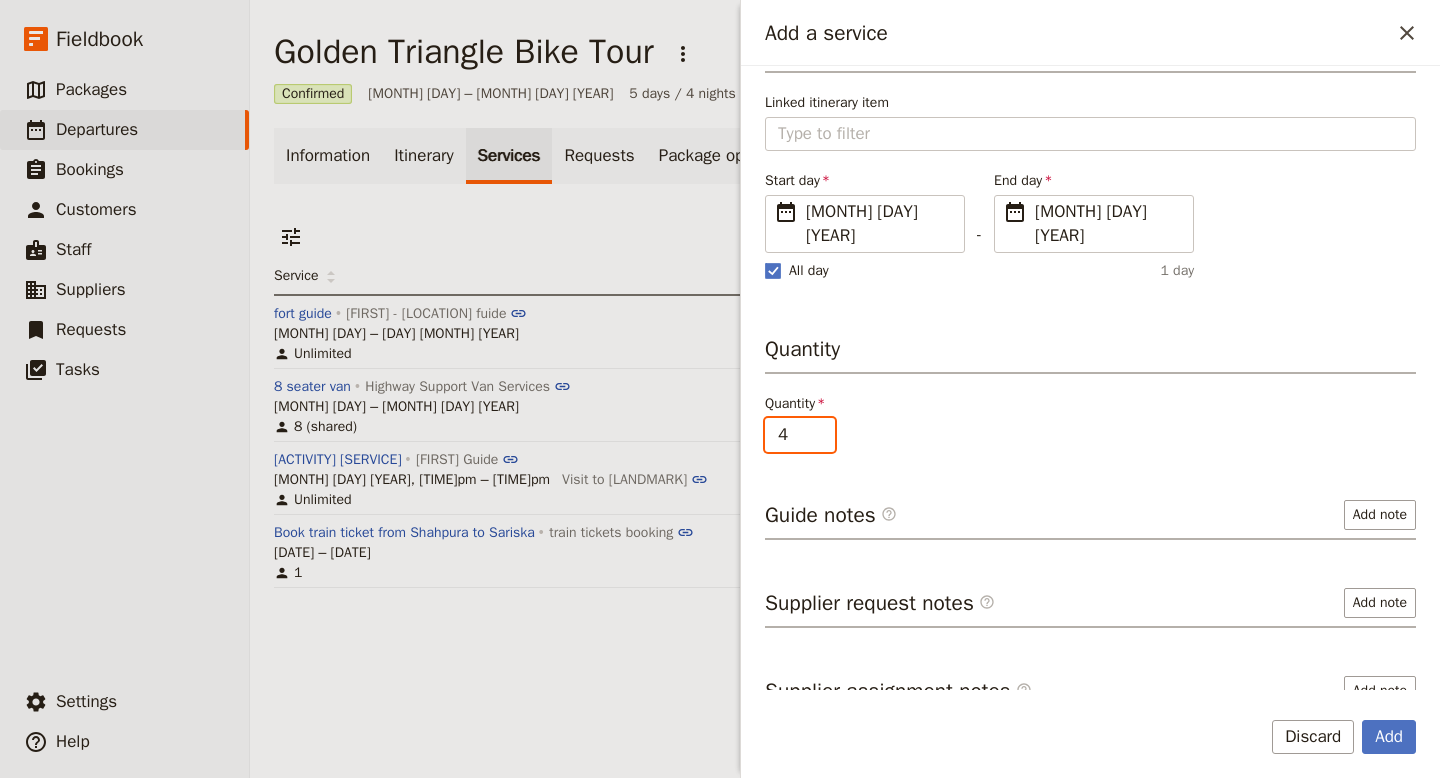 type on "4" 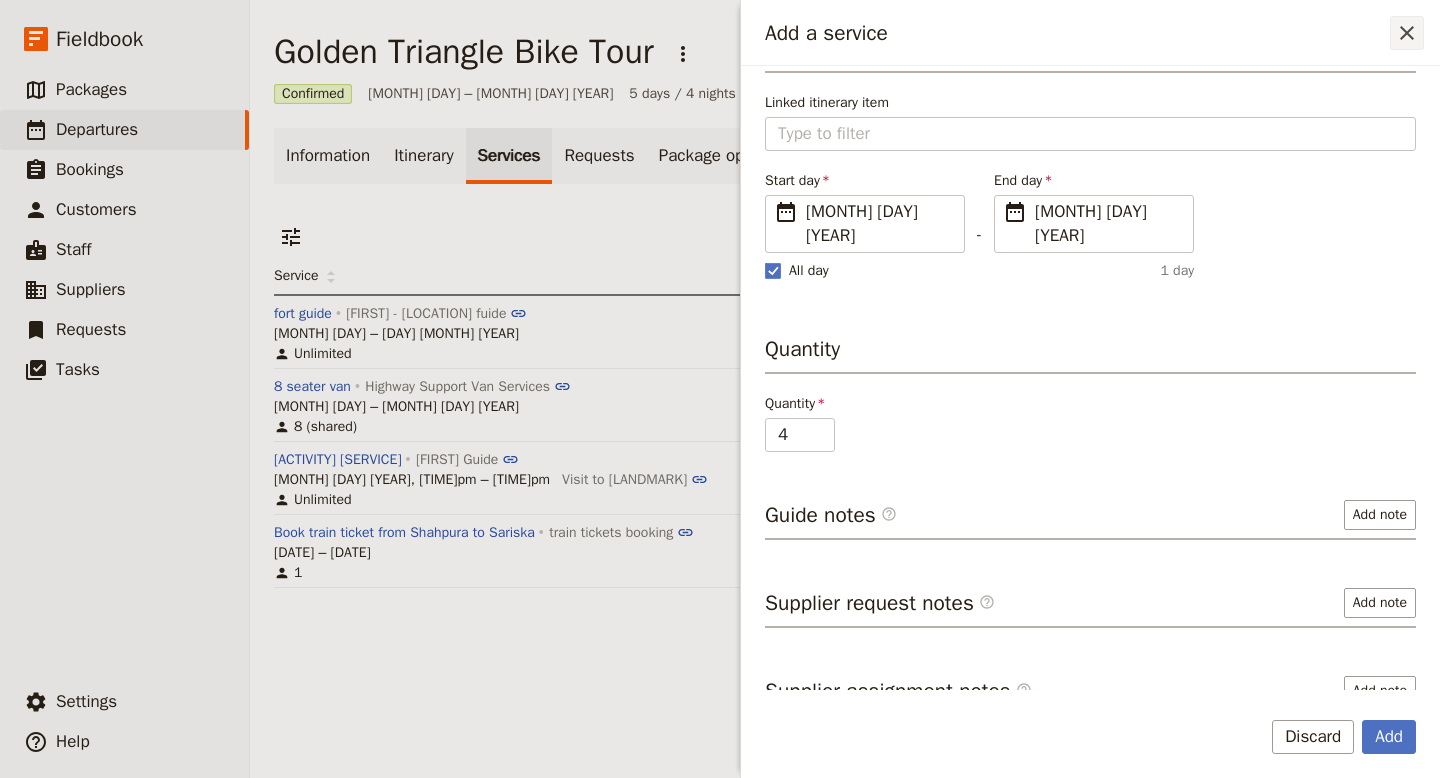 click 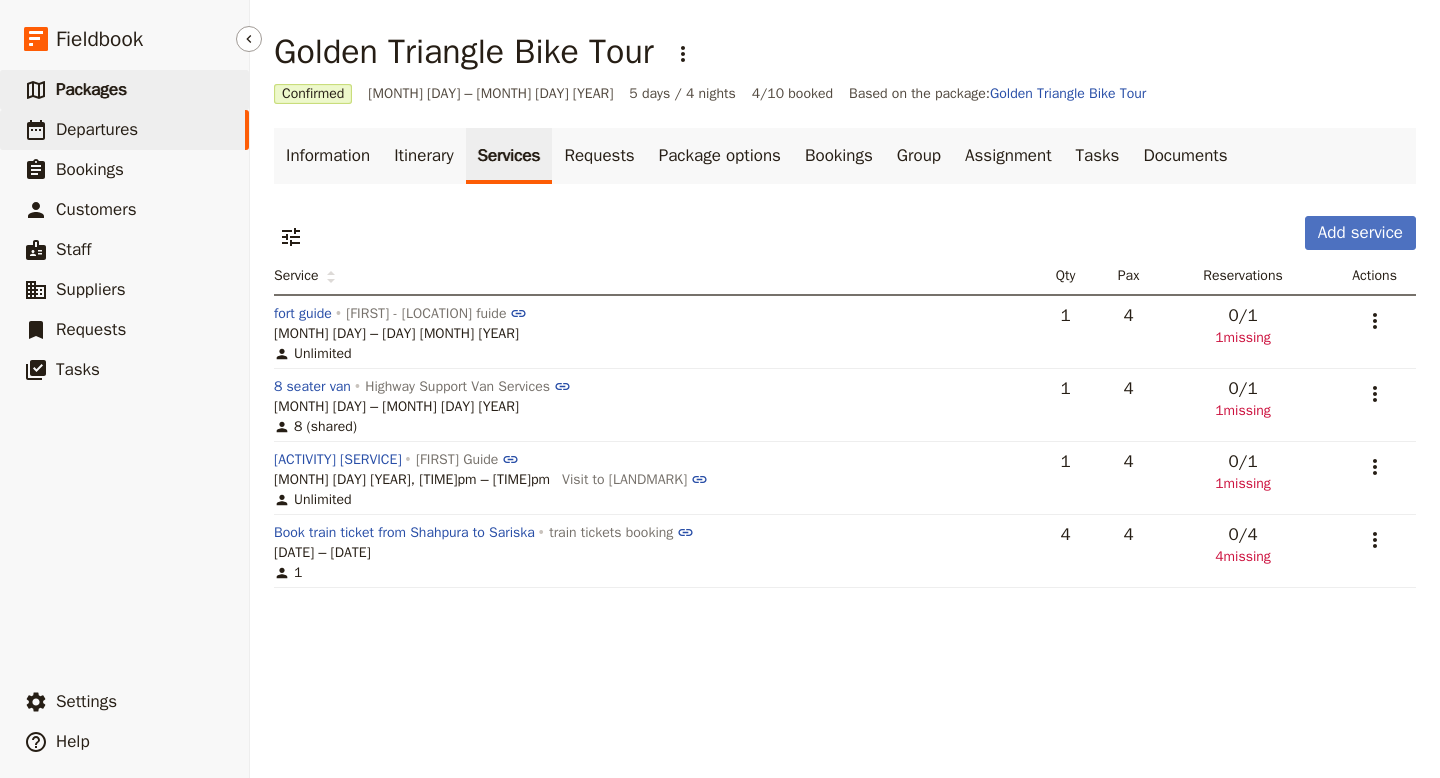 click on "Packages" at bounding box center (91, 89) 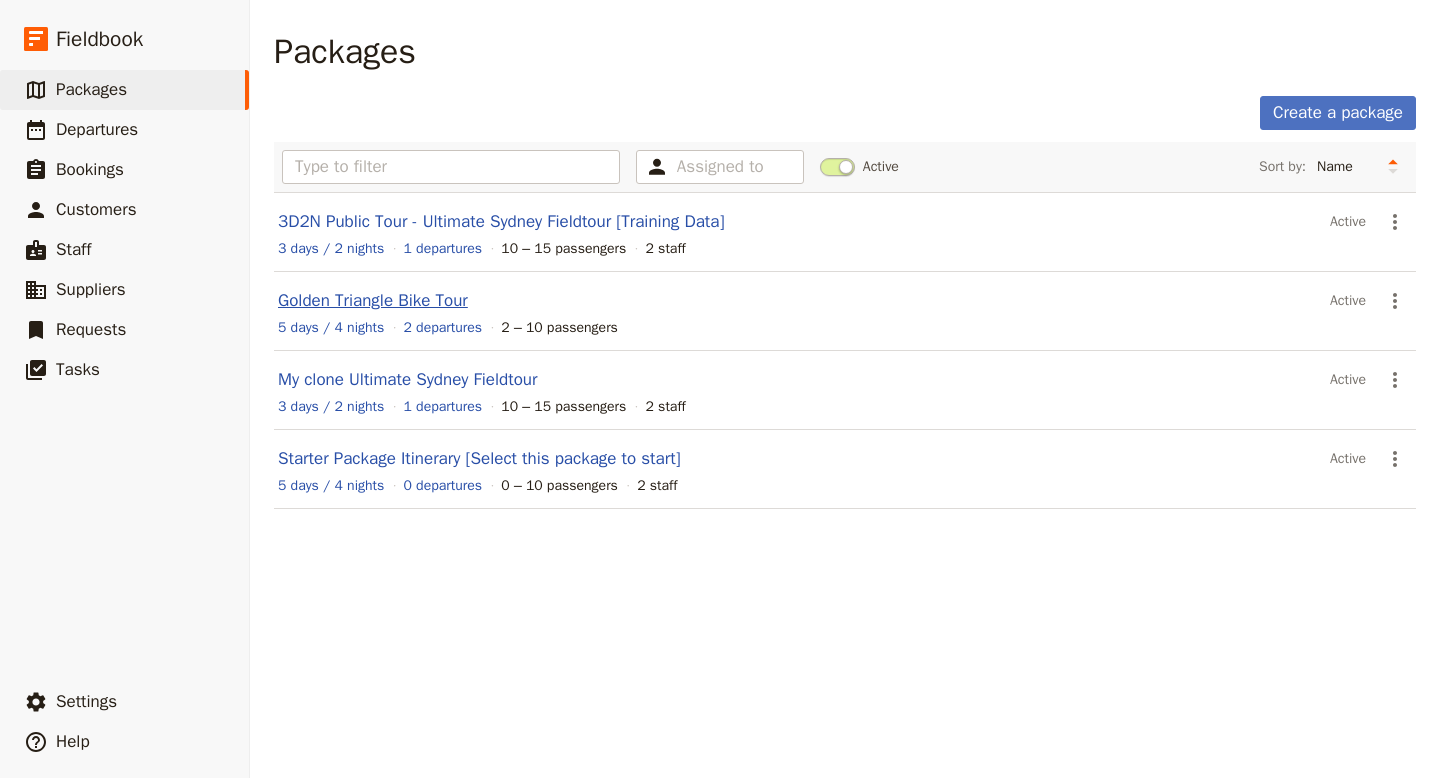 click on "[TOUR NAME]" at bounding box center [373, 300] 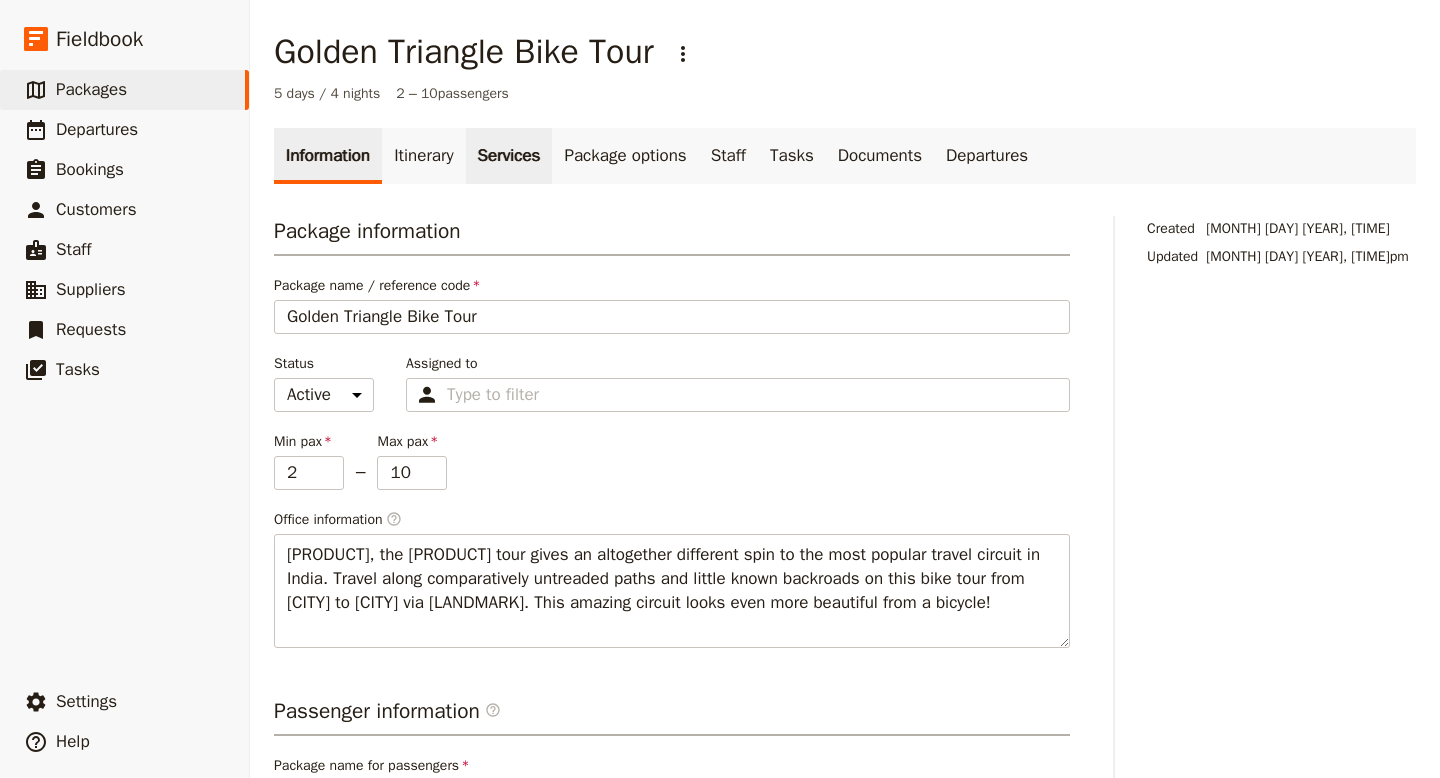 click on "Services" at bounding box center [509, 156] 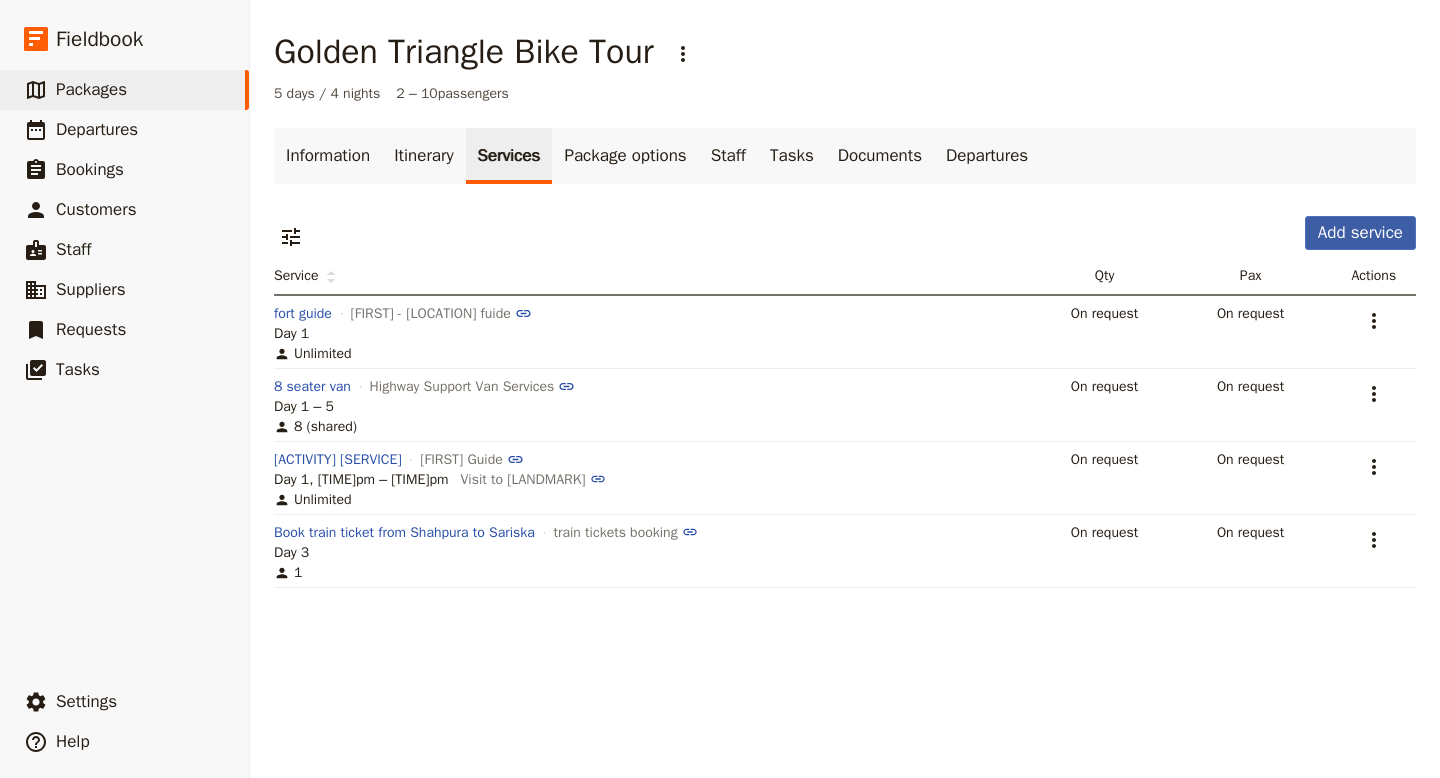 click on "Add service" at bounding box center (1360, 233) 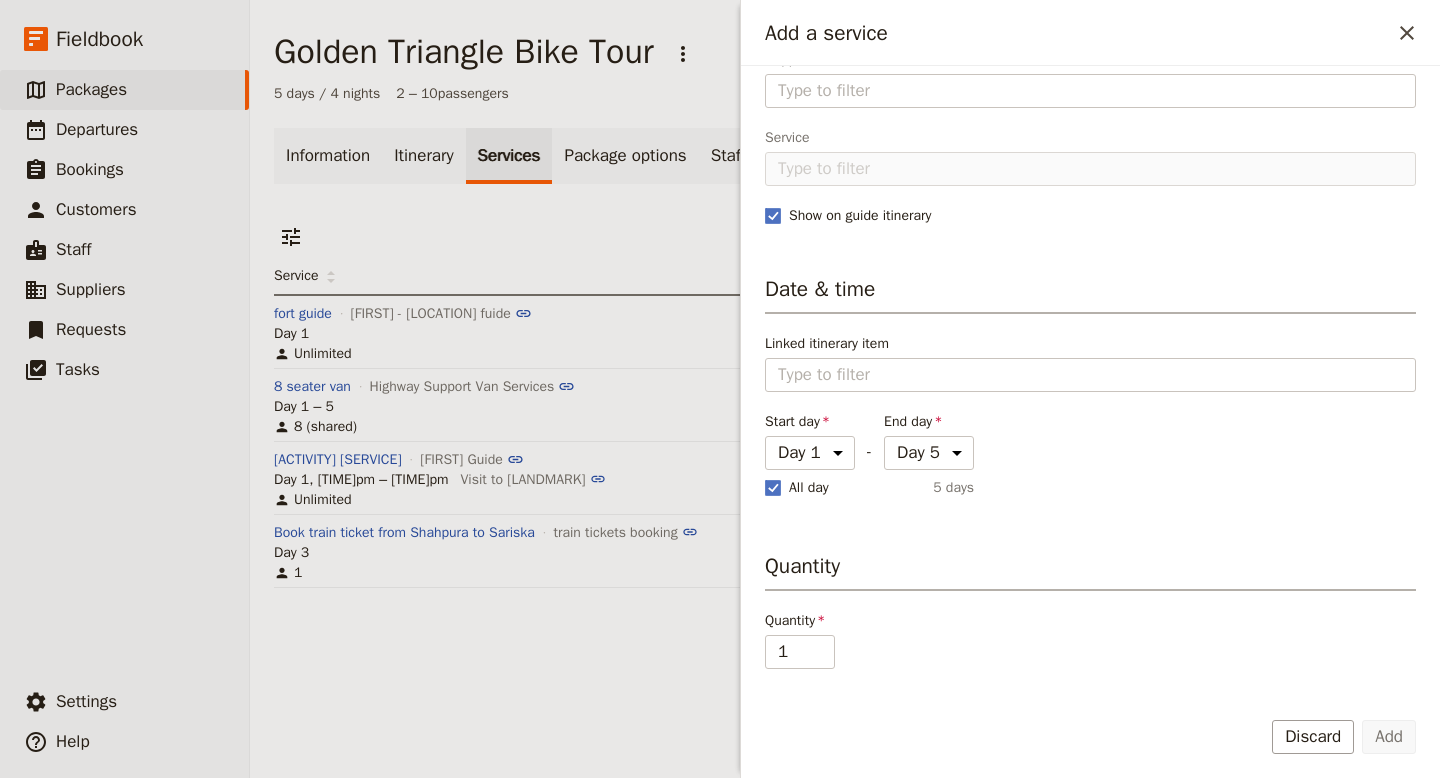 scroll, scrollTop: 0, scrollLeft: 0, axis: both 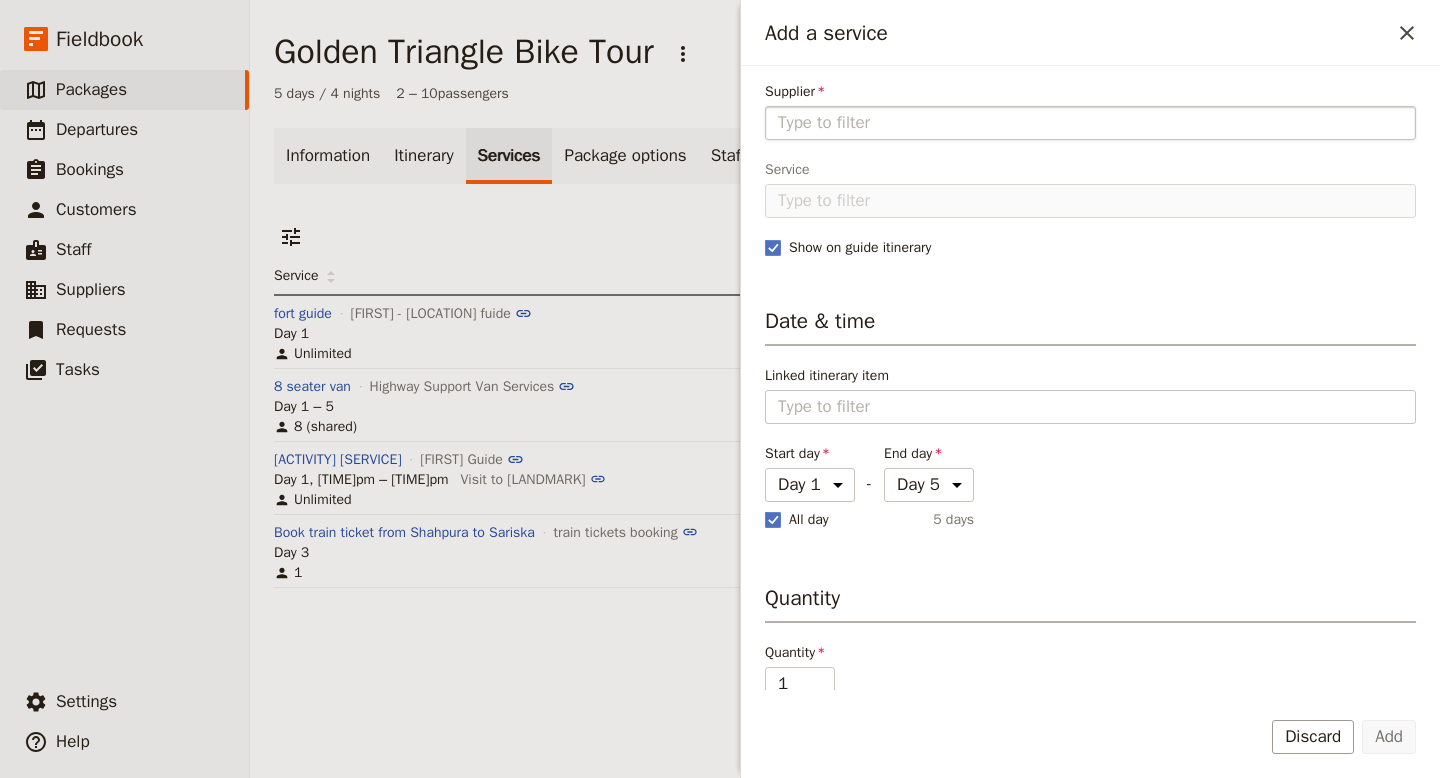click on "Supplier" at bounding box center (1090, 123) 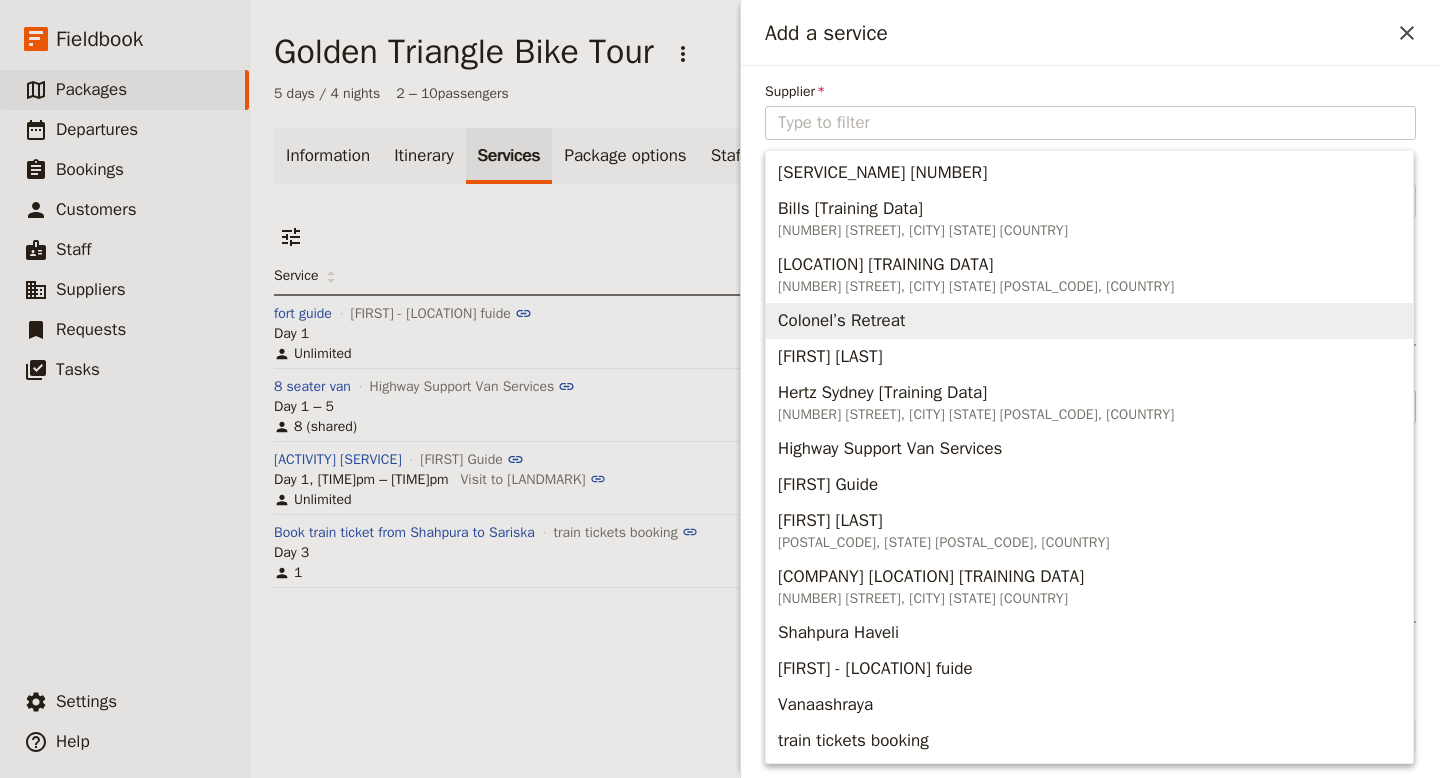 click on "Colonel’s Retreat" at bounding box center [841, 321] 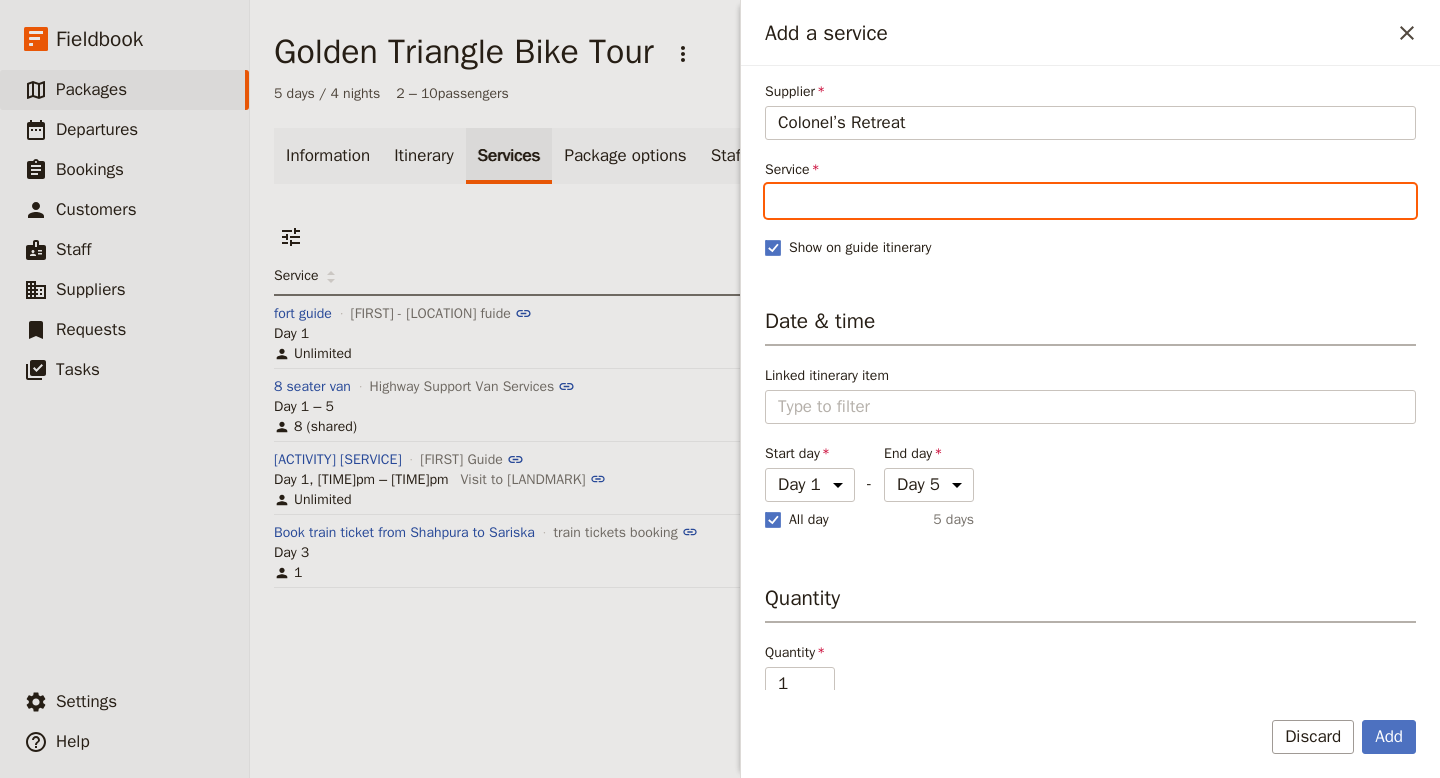 click on "Service" at bounding box center (1090, 201) 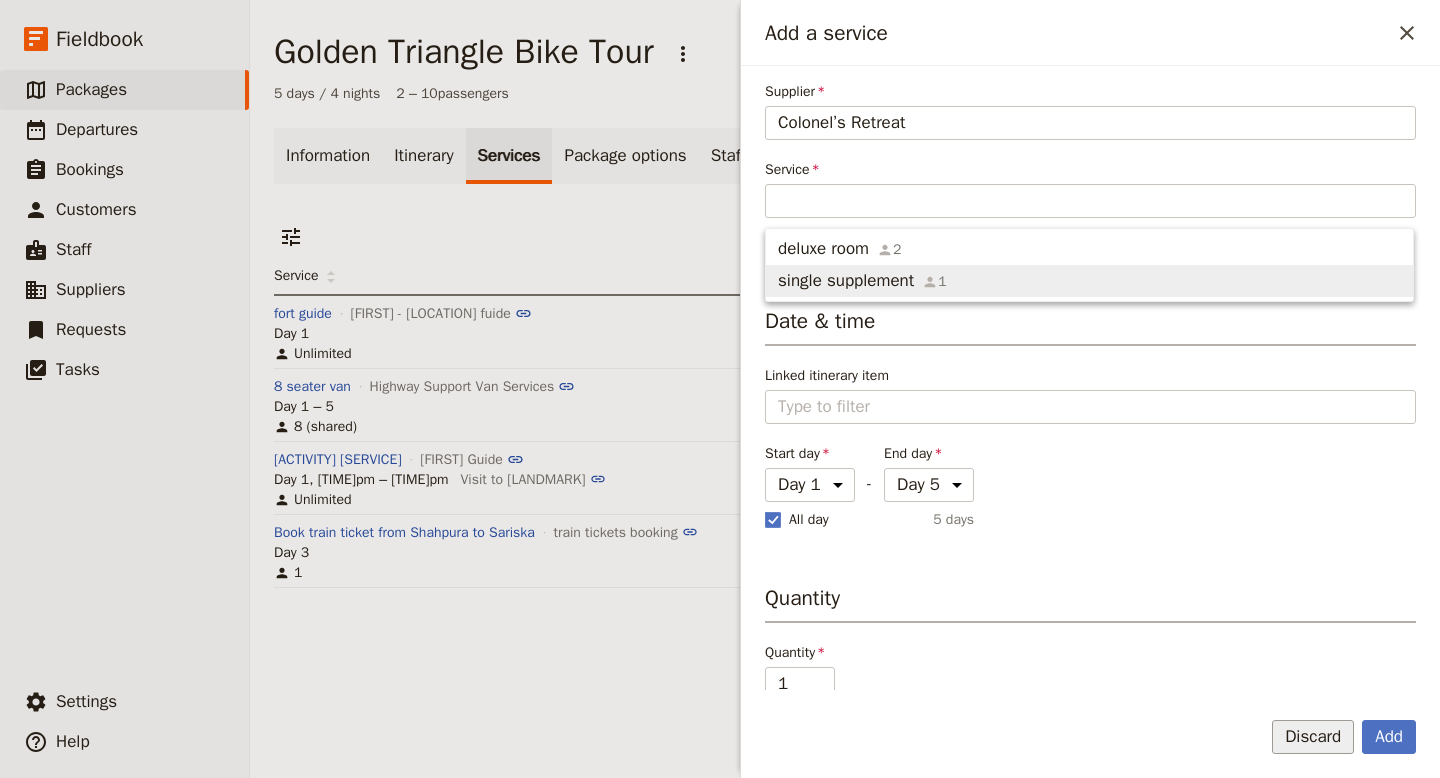 click on "Discard" at bounding box center [1313, 737] 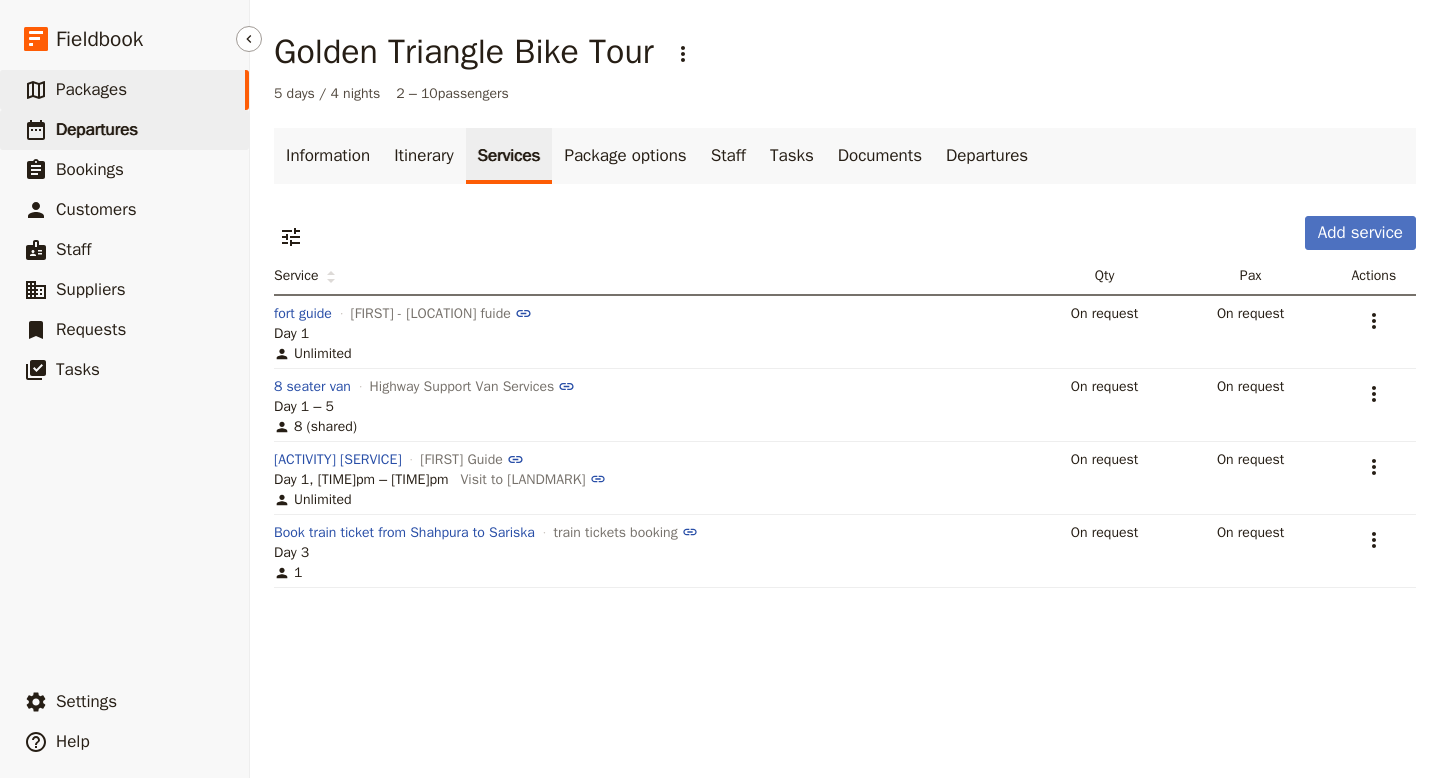 click on "Departures" at bounding box center (97, 129) 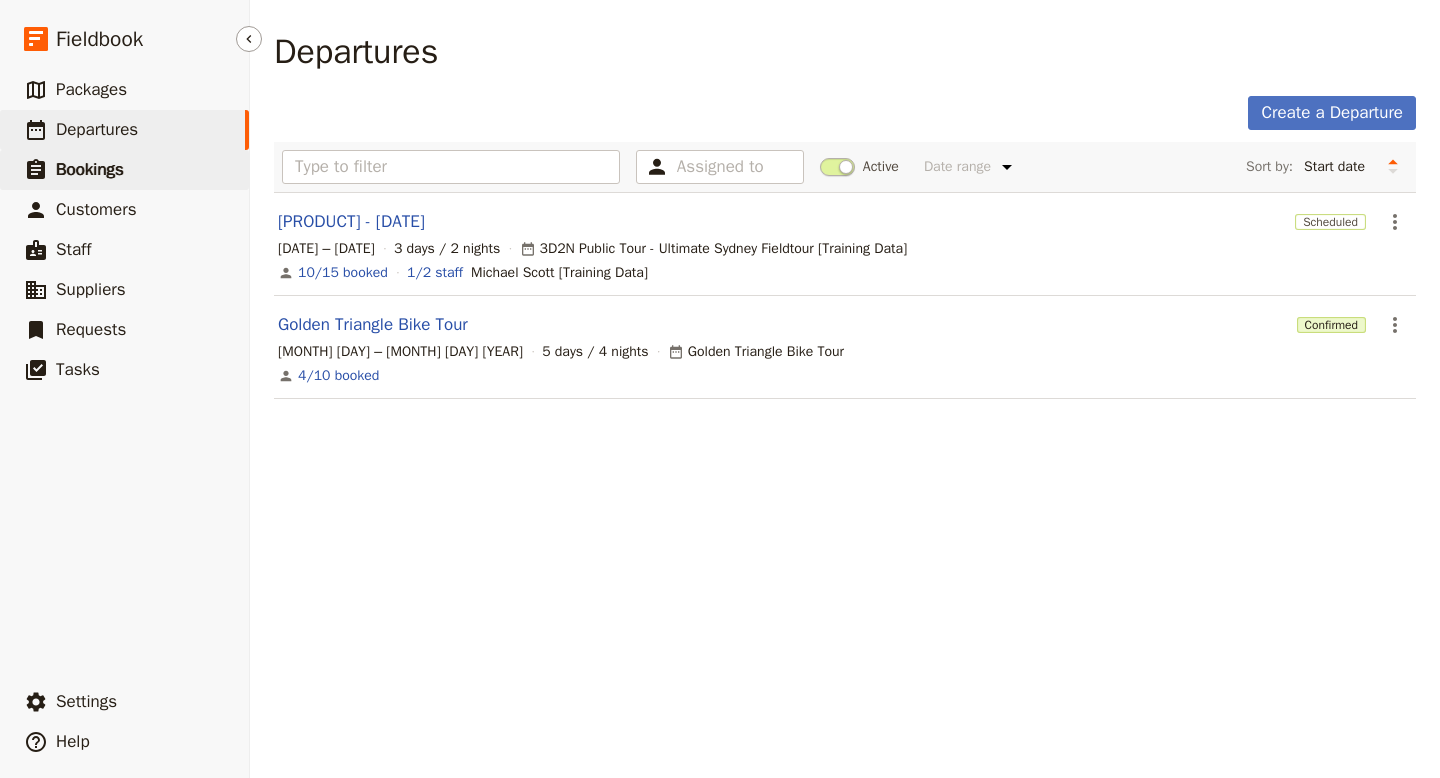 click on "Bookings" at bounding box center (90, 169) 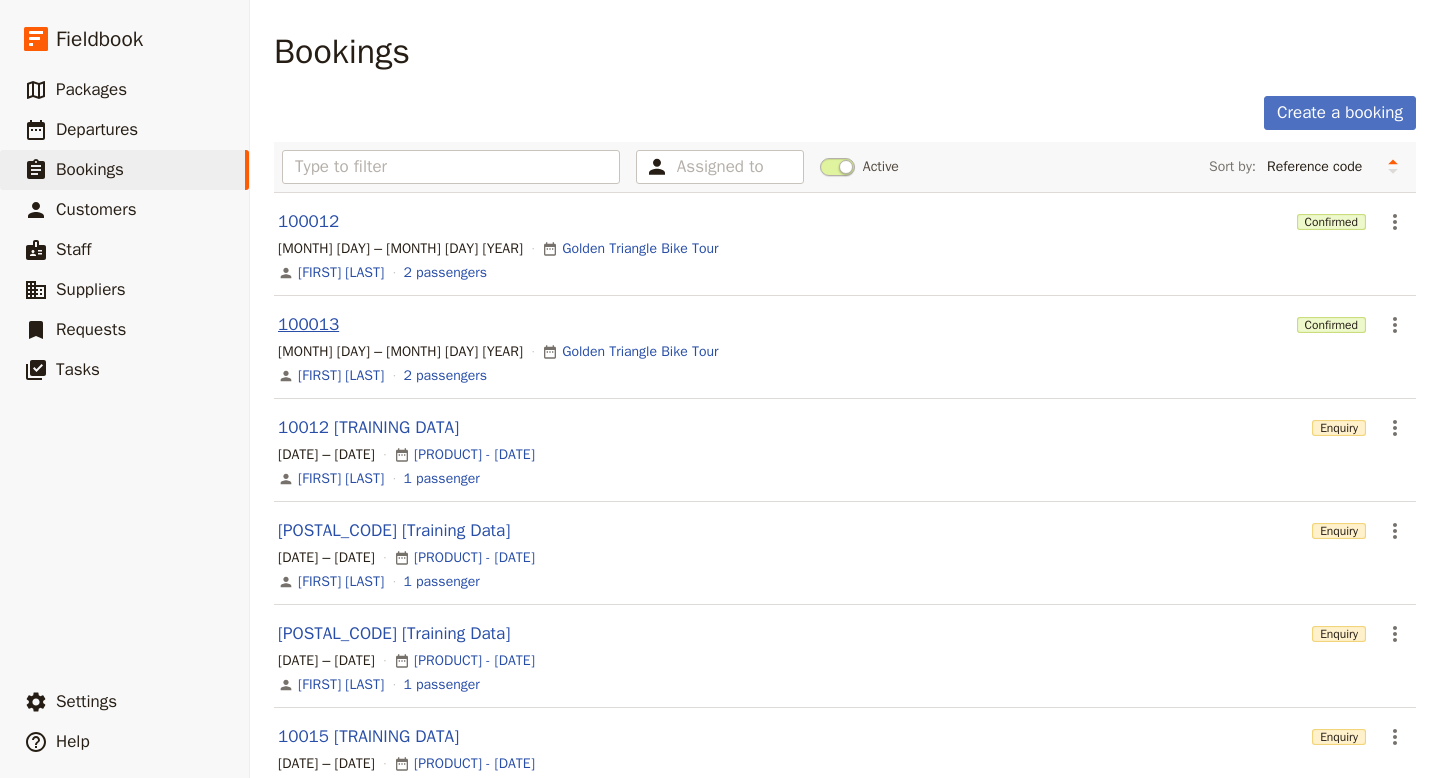 click on "100013" at bounding box center (308, 324) 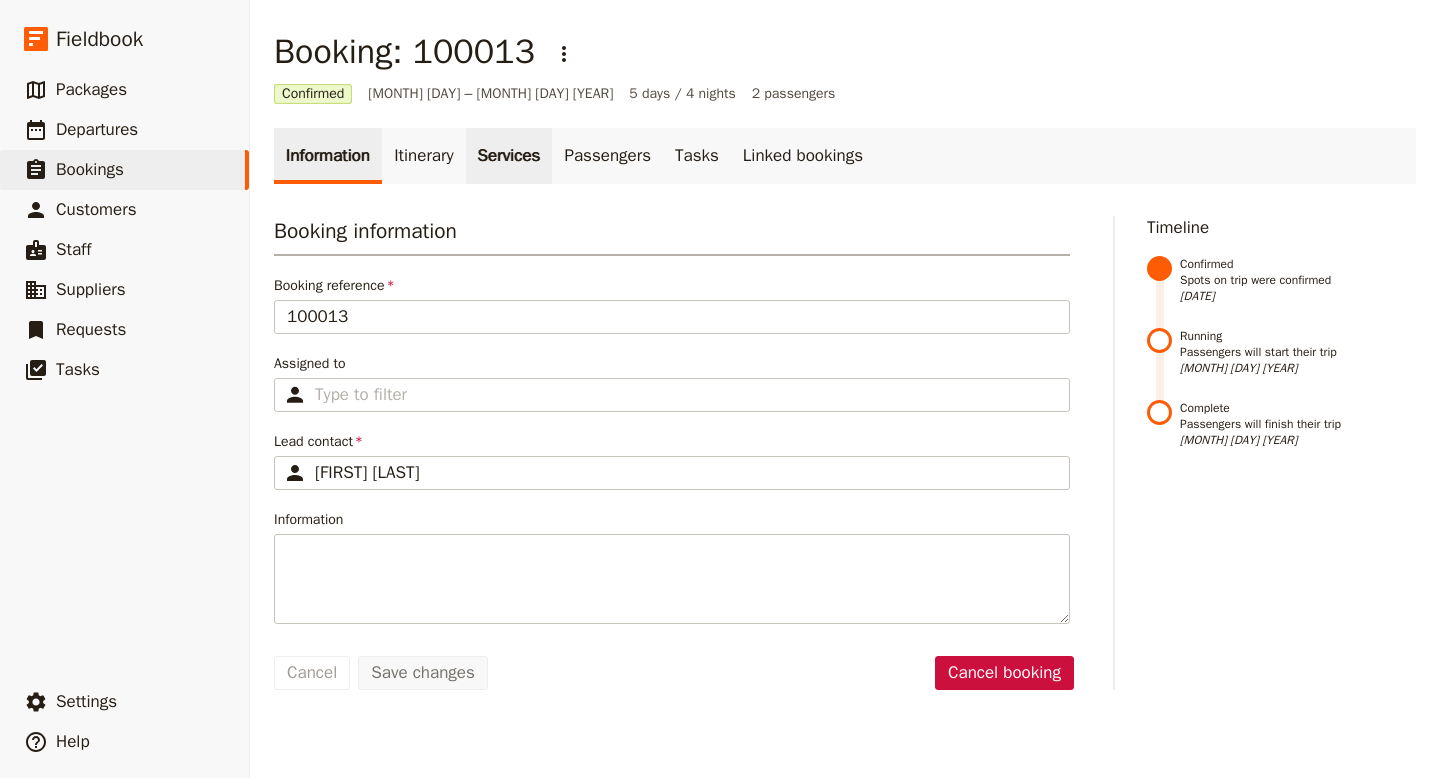 click on "Services" at bounding box center [509, 156] 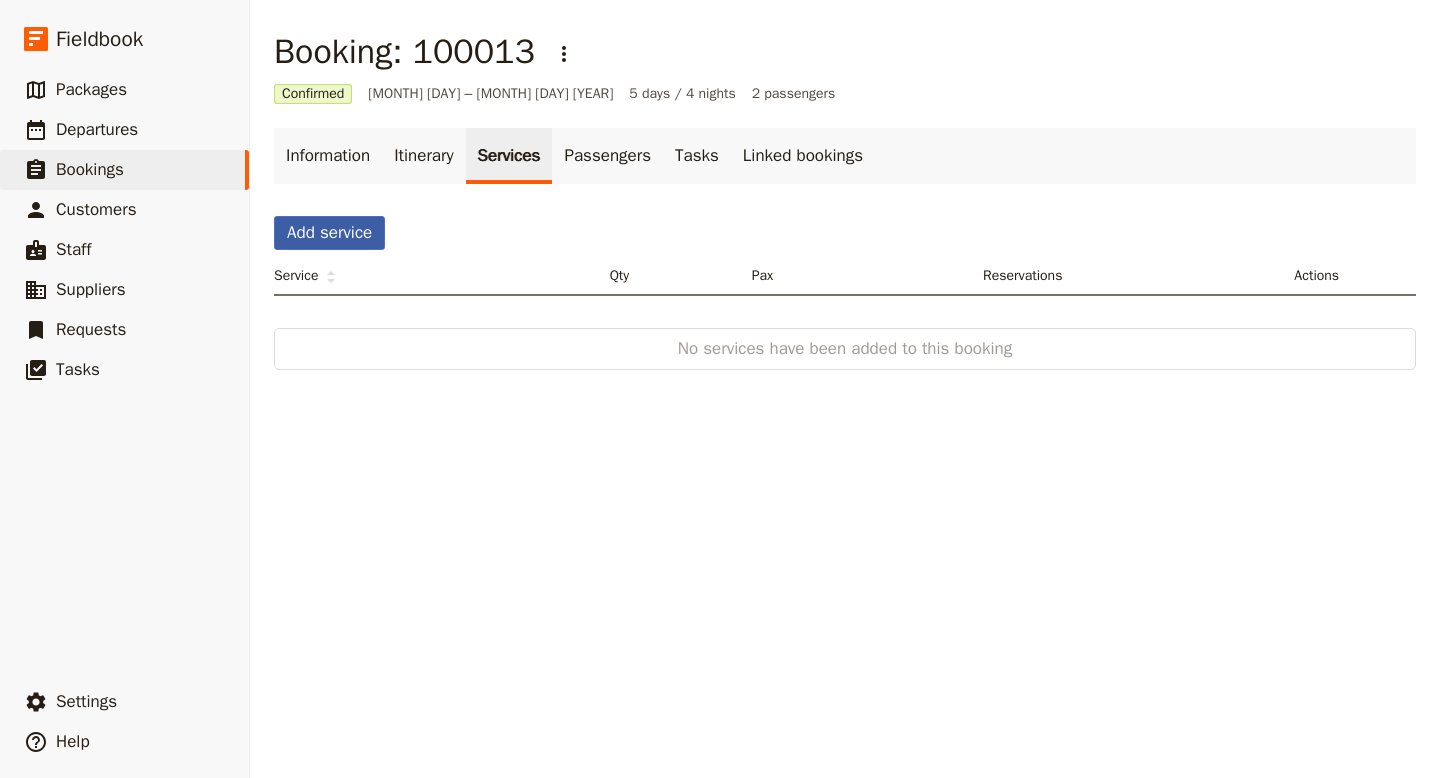 click on "Add service" at bounding box center [329, 233] 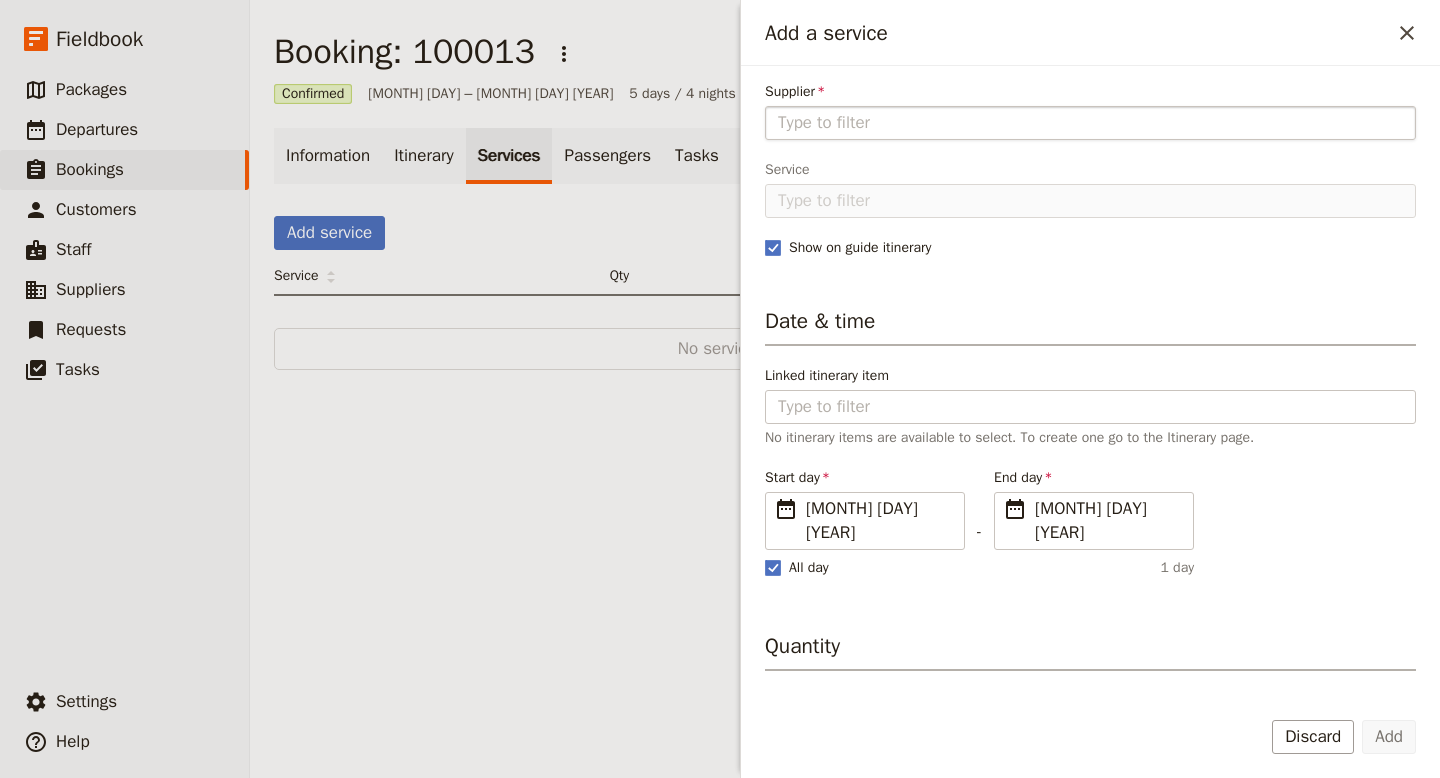 click on "Supplier" at bounding box center (1090, 123) 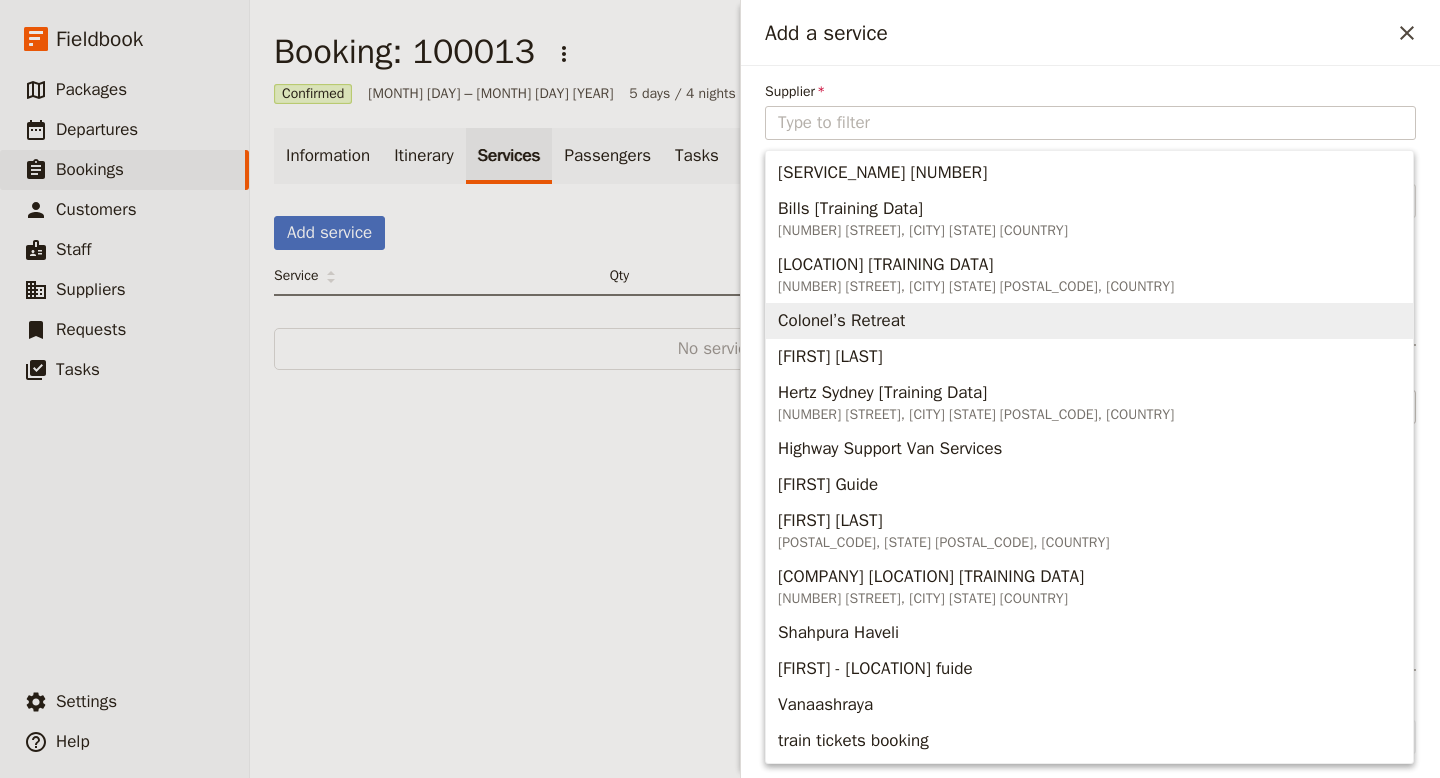 click on "Colonel’s Retreat" at bounding box center [841, 321] 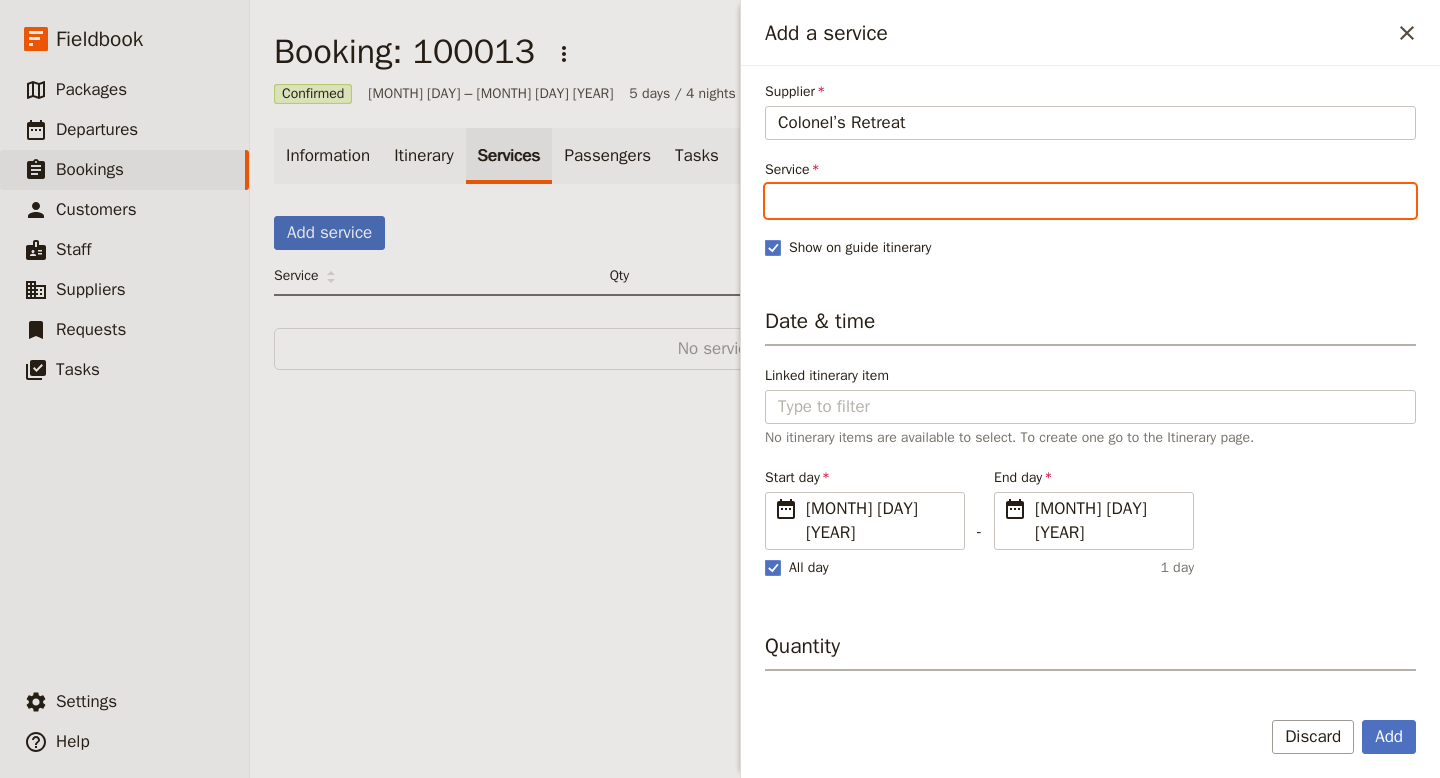 click on "Service" at bounding box center (1090, 201) 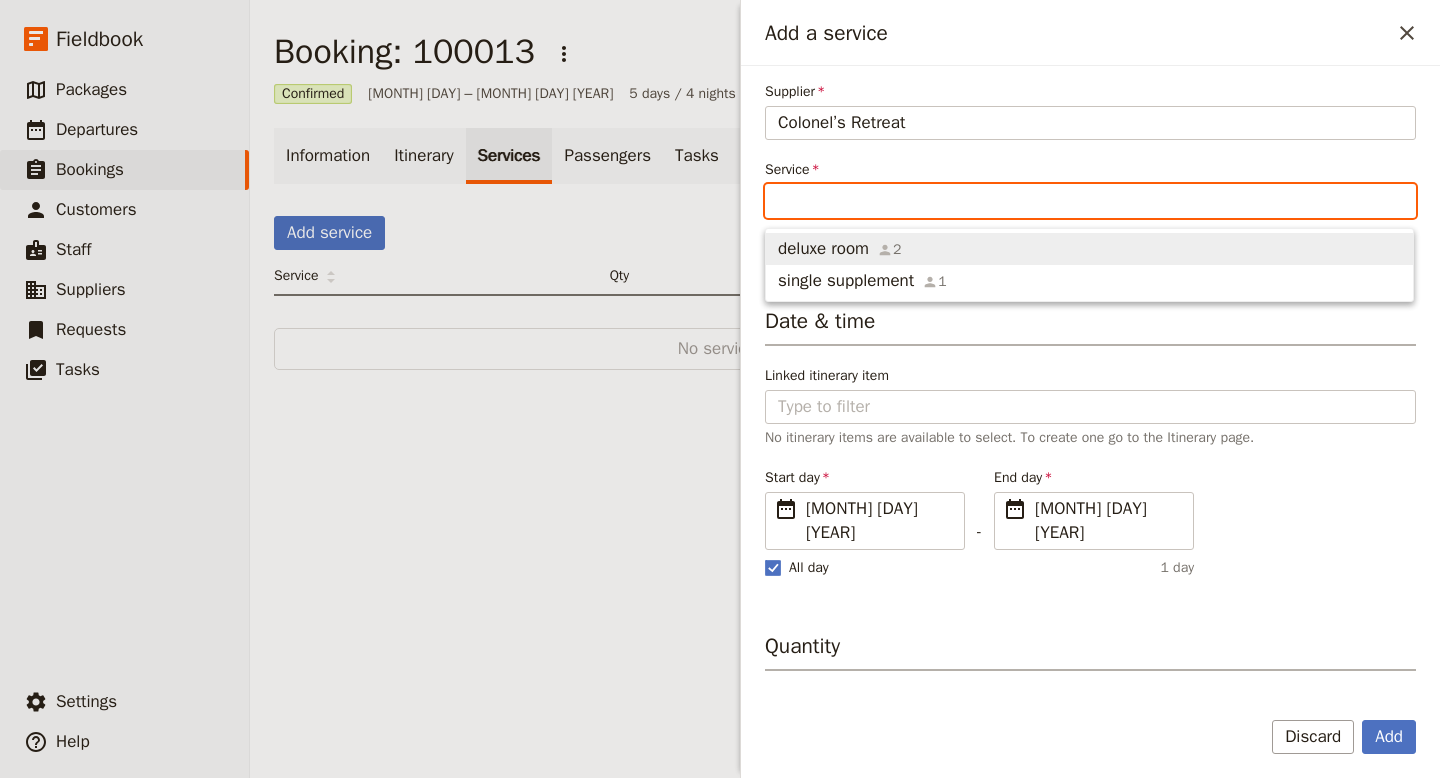 click on "deluxe room" at bounding box center [823, 249] 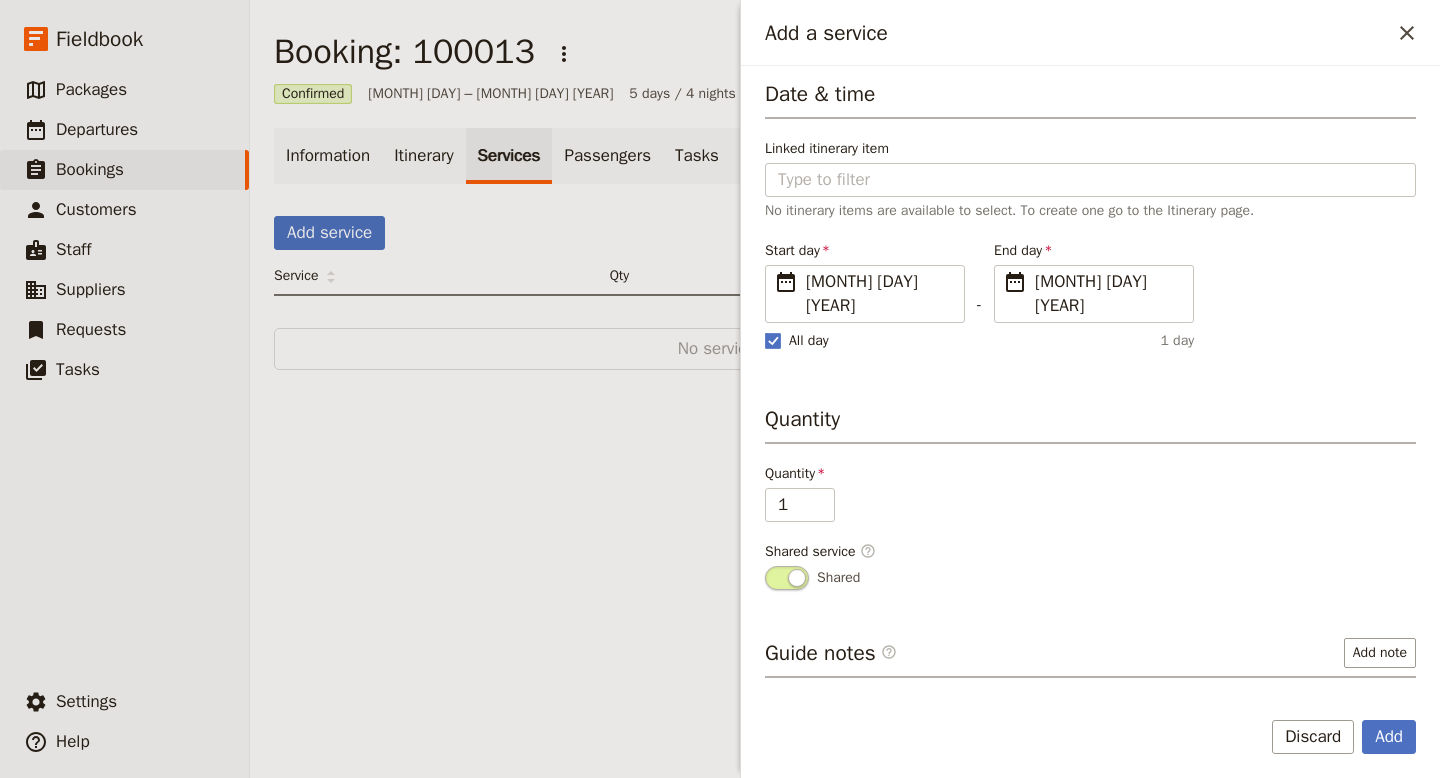 scroll, scrollTop: 385, scrollLeft: 0, axis: vertical 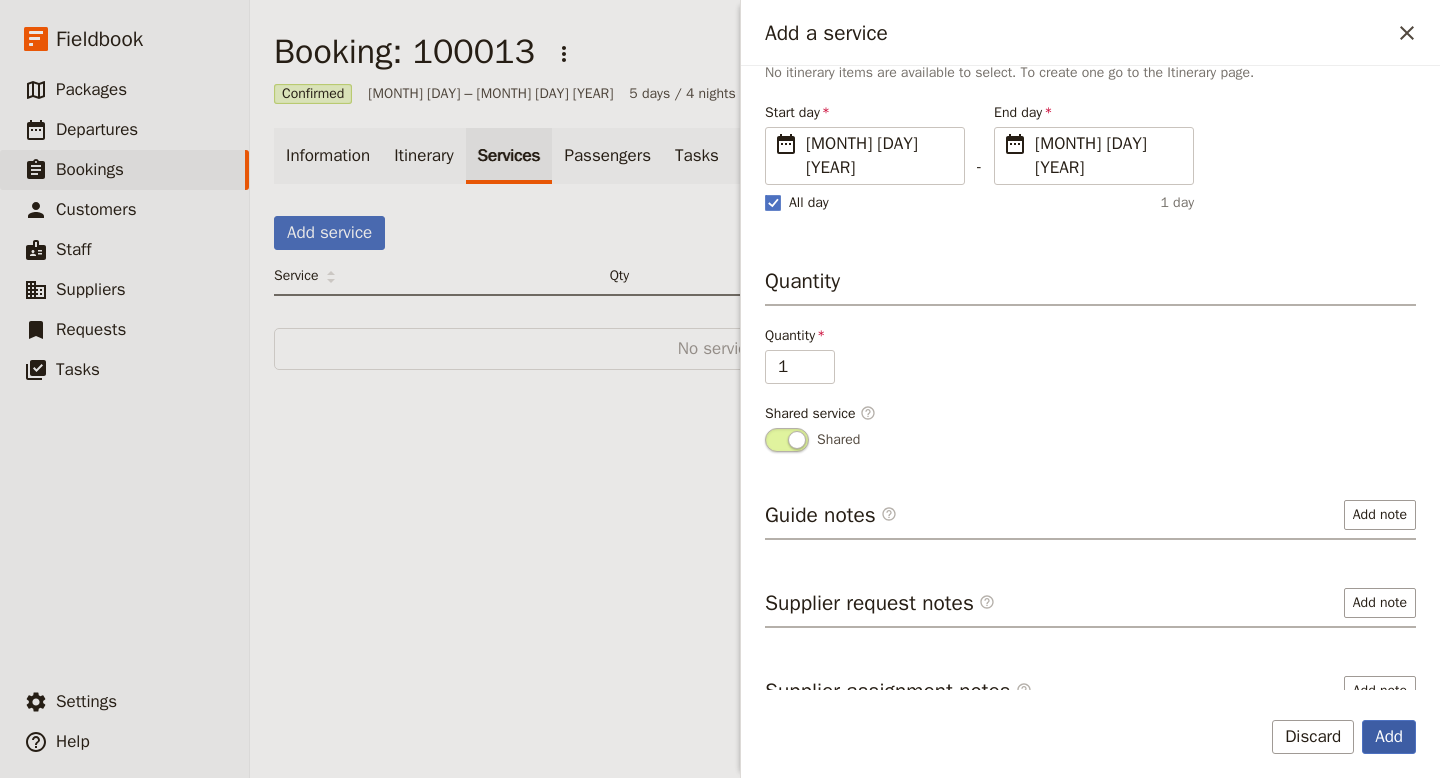 click on "Add" at bounding box center [1389, 737] 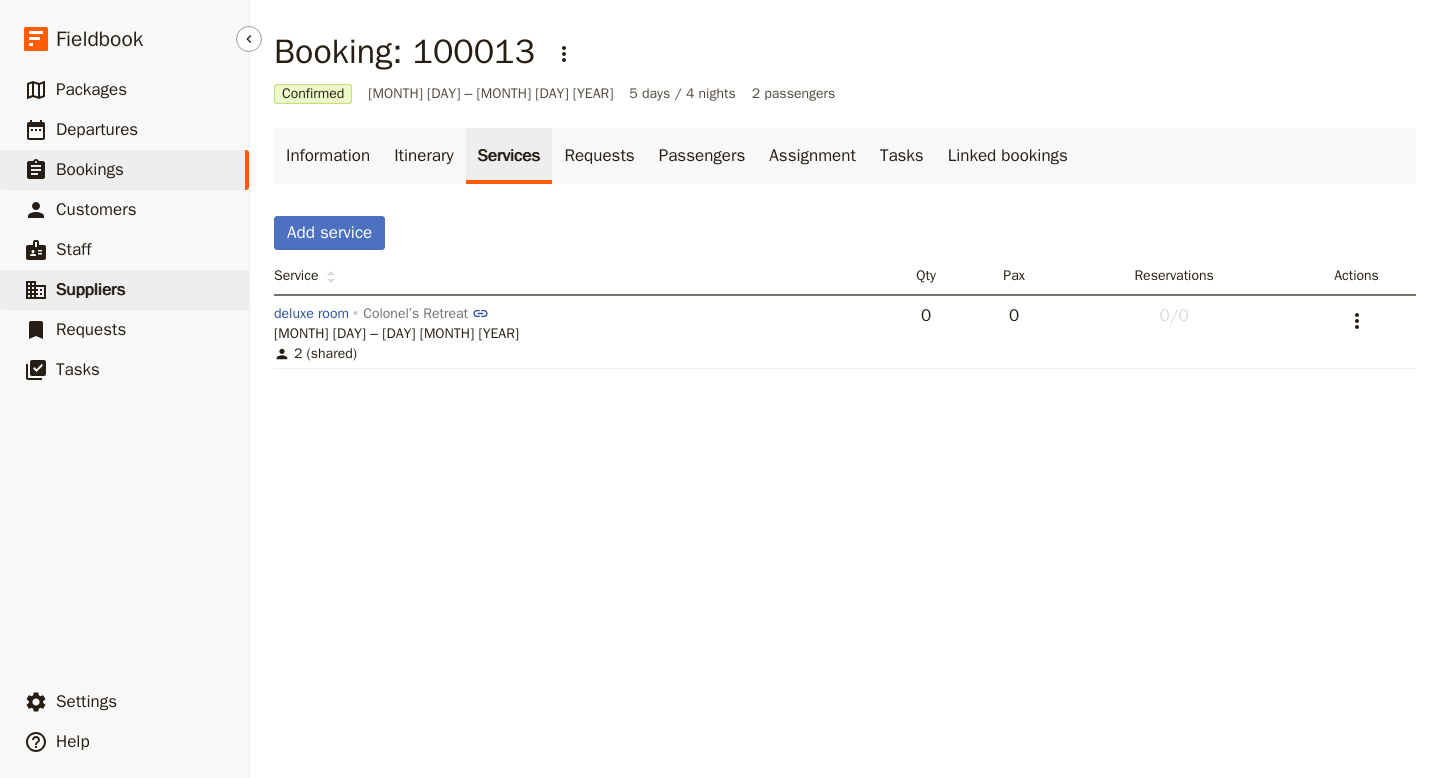 click on "Suppliers" at bounding box center [91, 289] 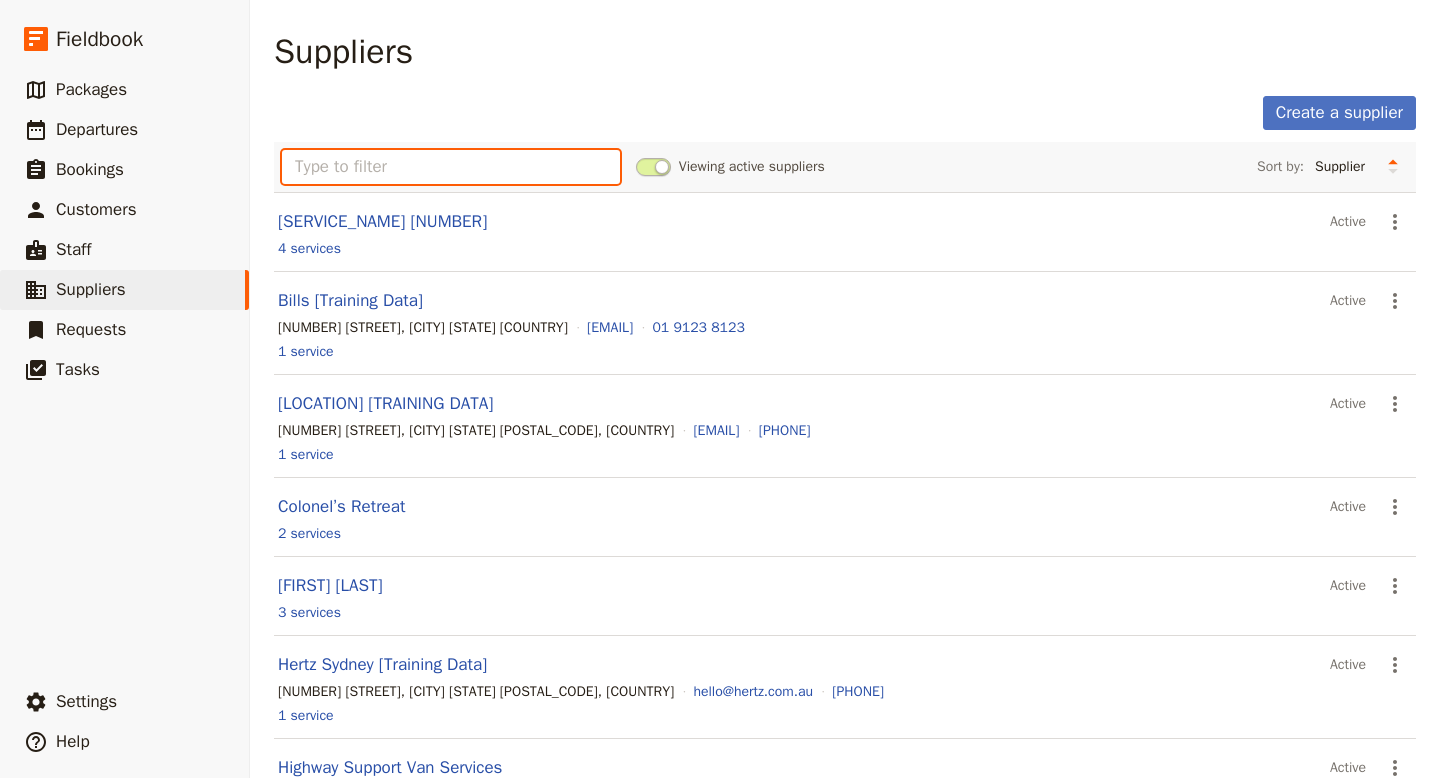 click at bounding box center [451, 167] 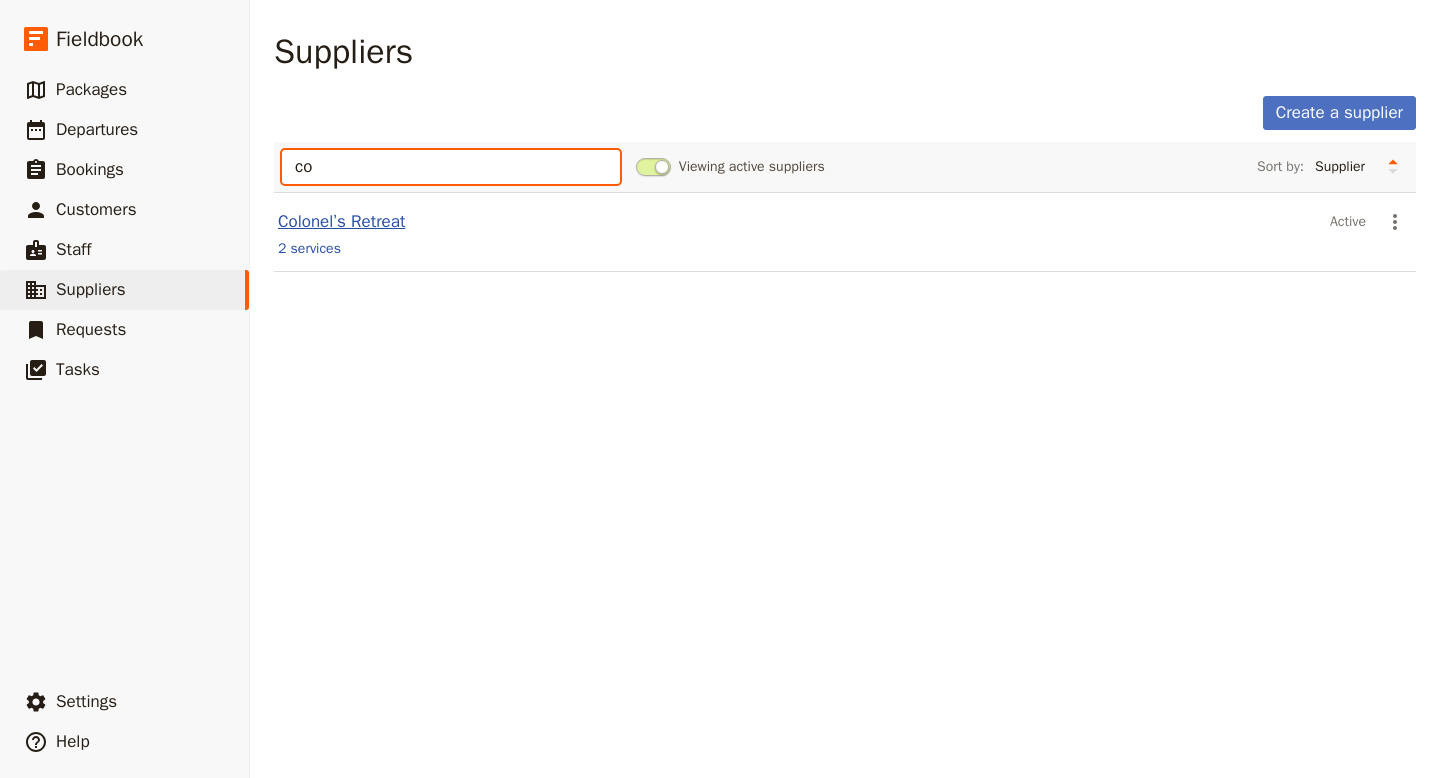 type on "co" 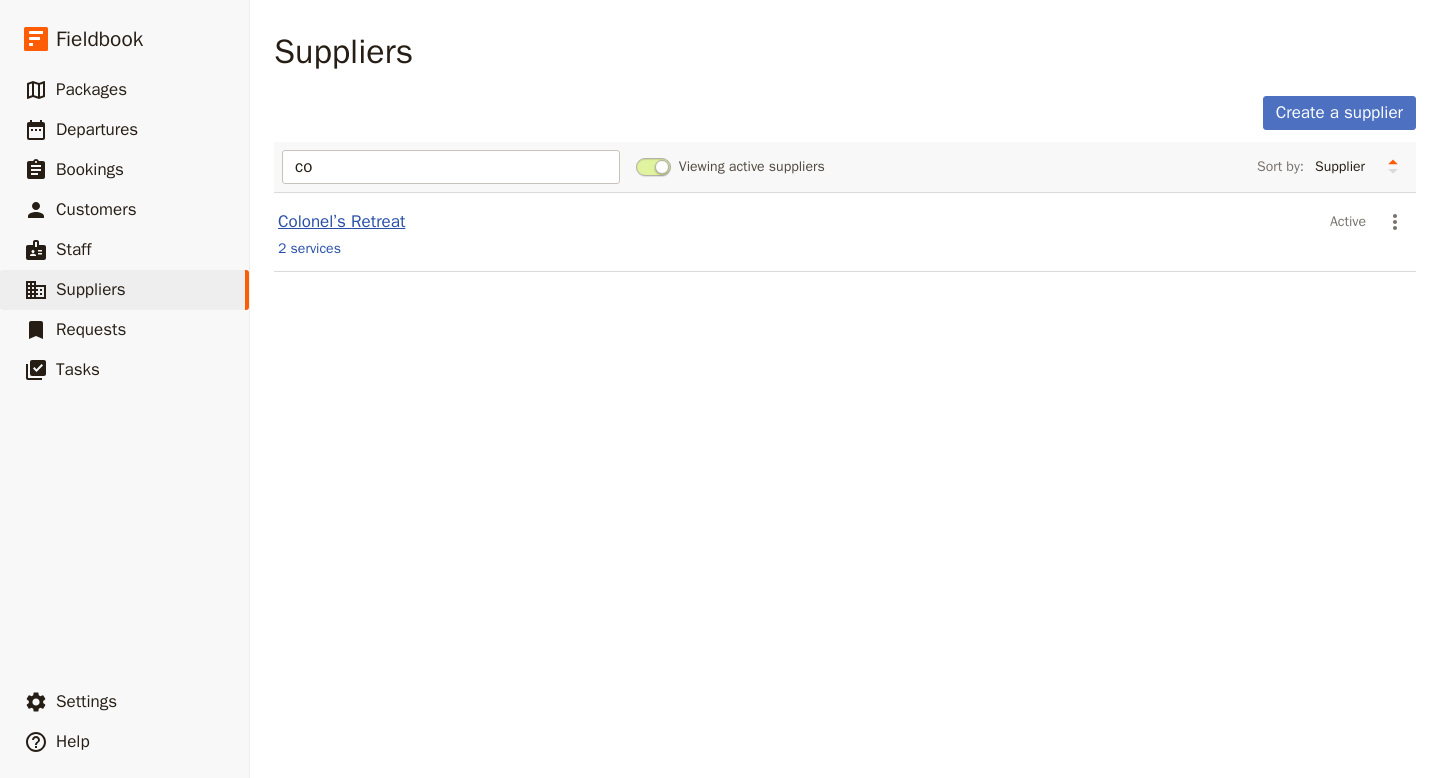 click on "Colonel’s Retreat" at bounding box center (341, 221) 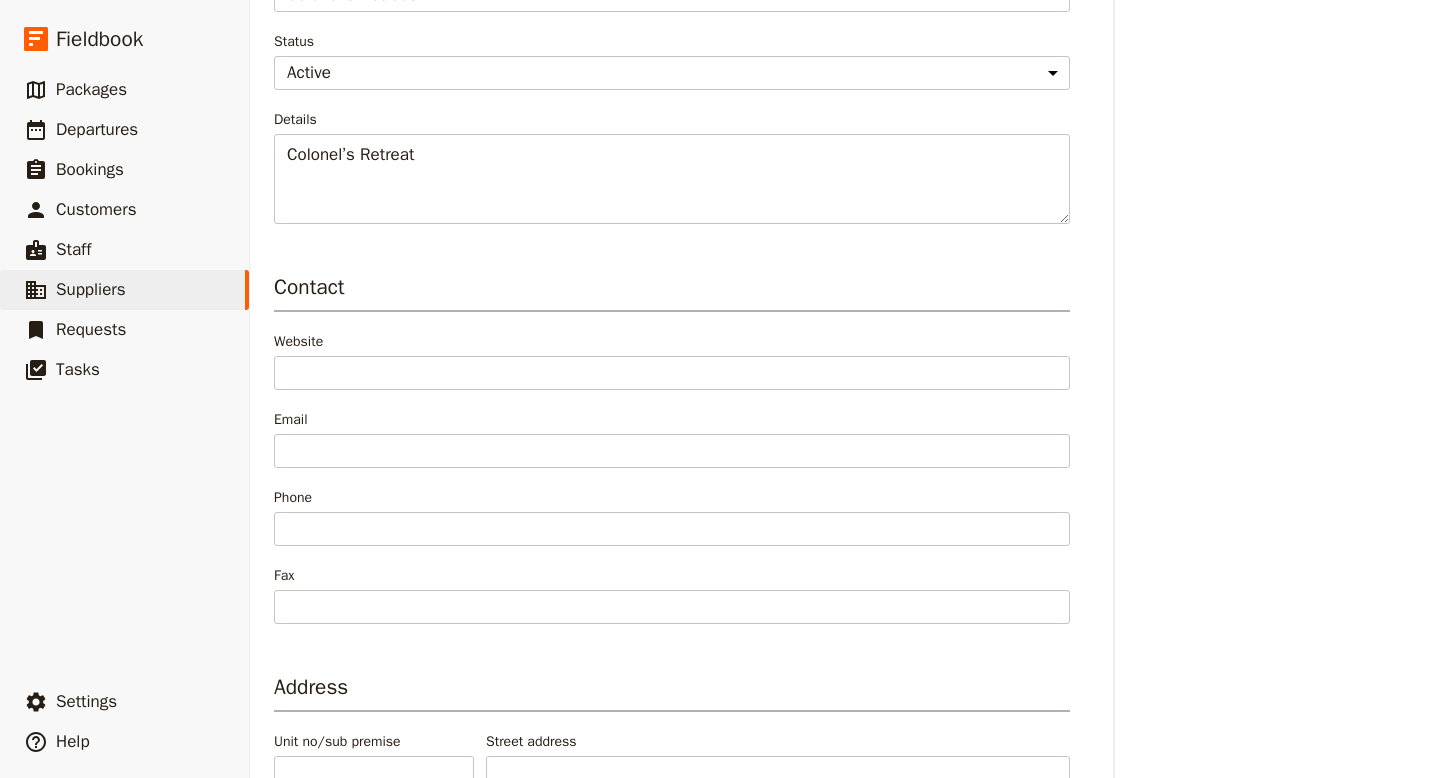 scroll, scrollTop: 0, scrollLeft: 0, axis: both 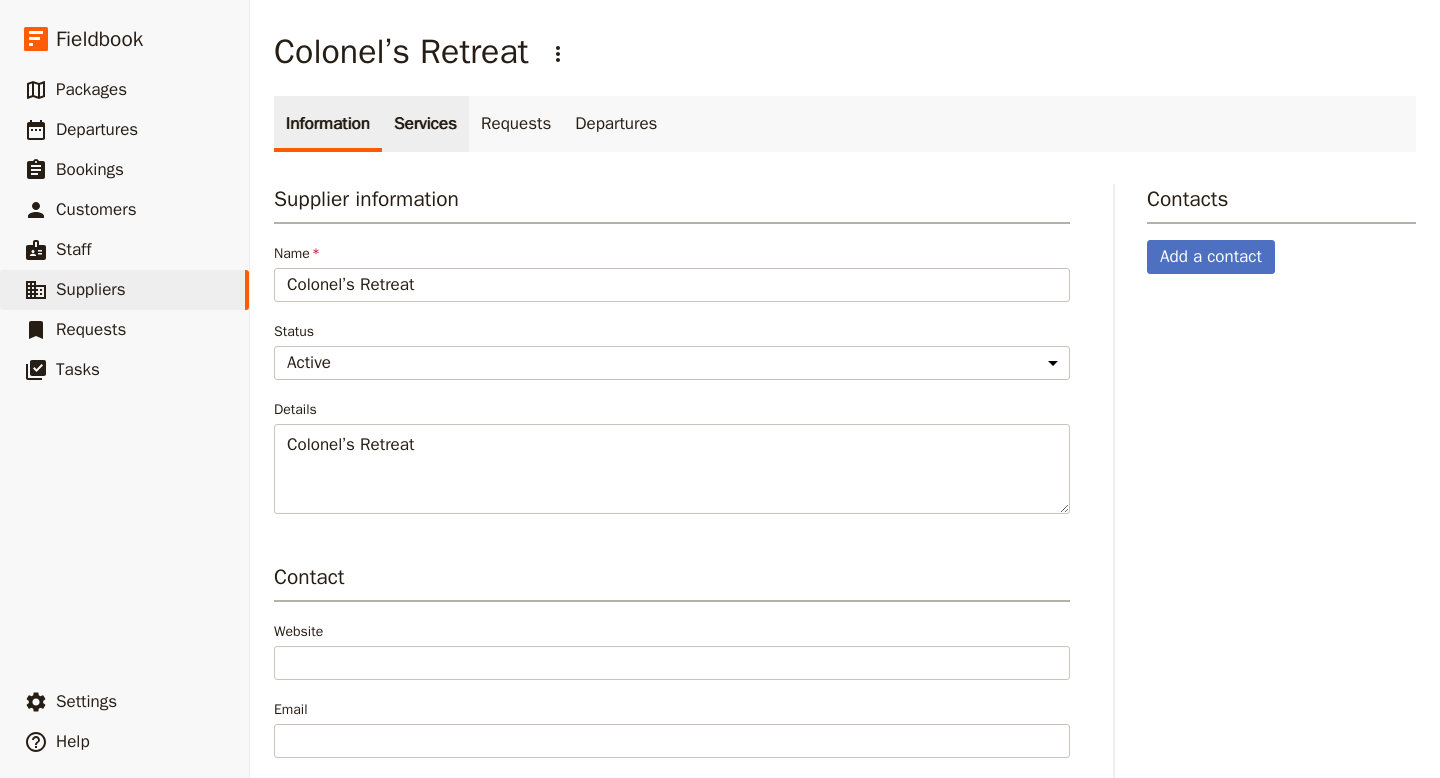 click on "Services" at bounding box center (425, 124) 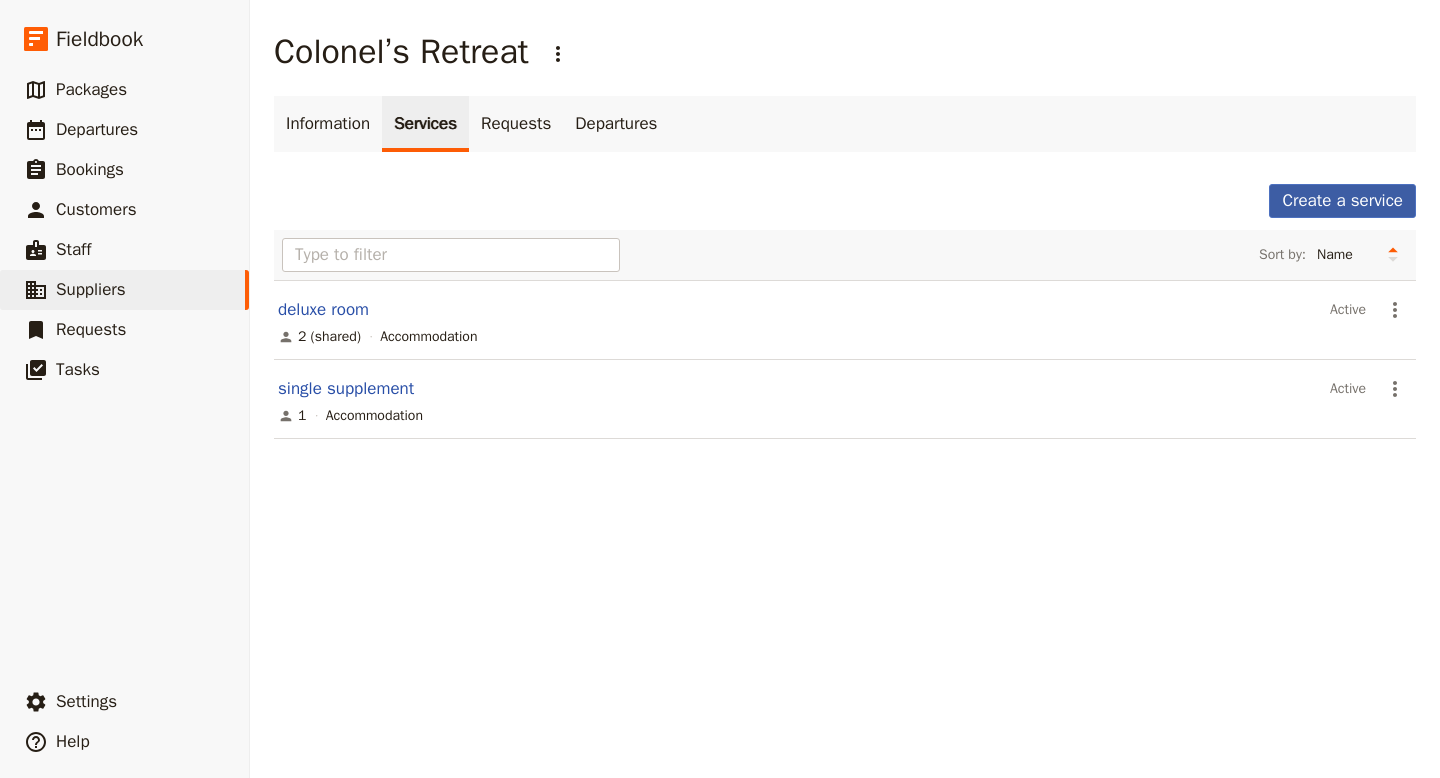click on "Create a service" at bounding box center [1342, 201] 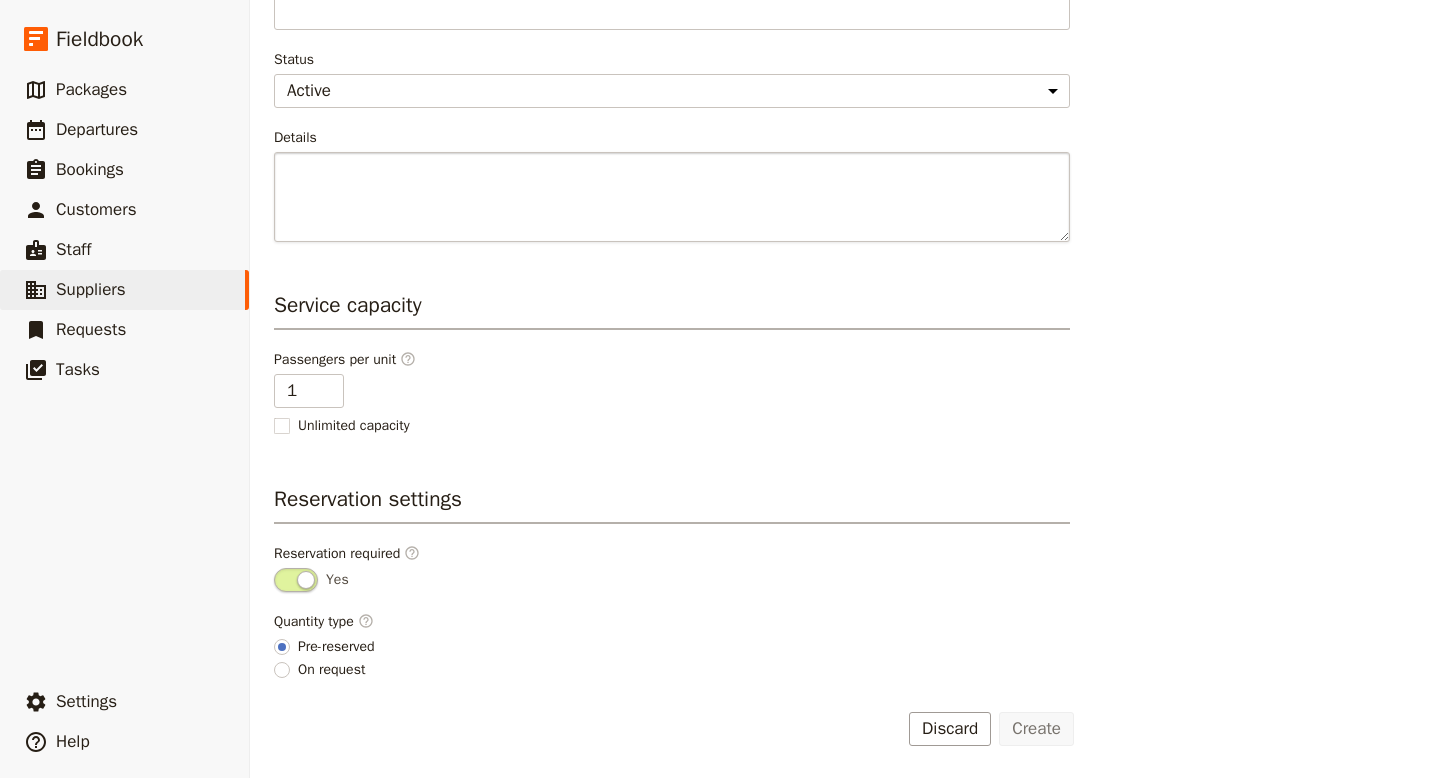 scroll, scrollTop: 0, scrollLeft: 0, axis: both 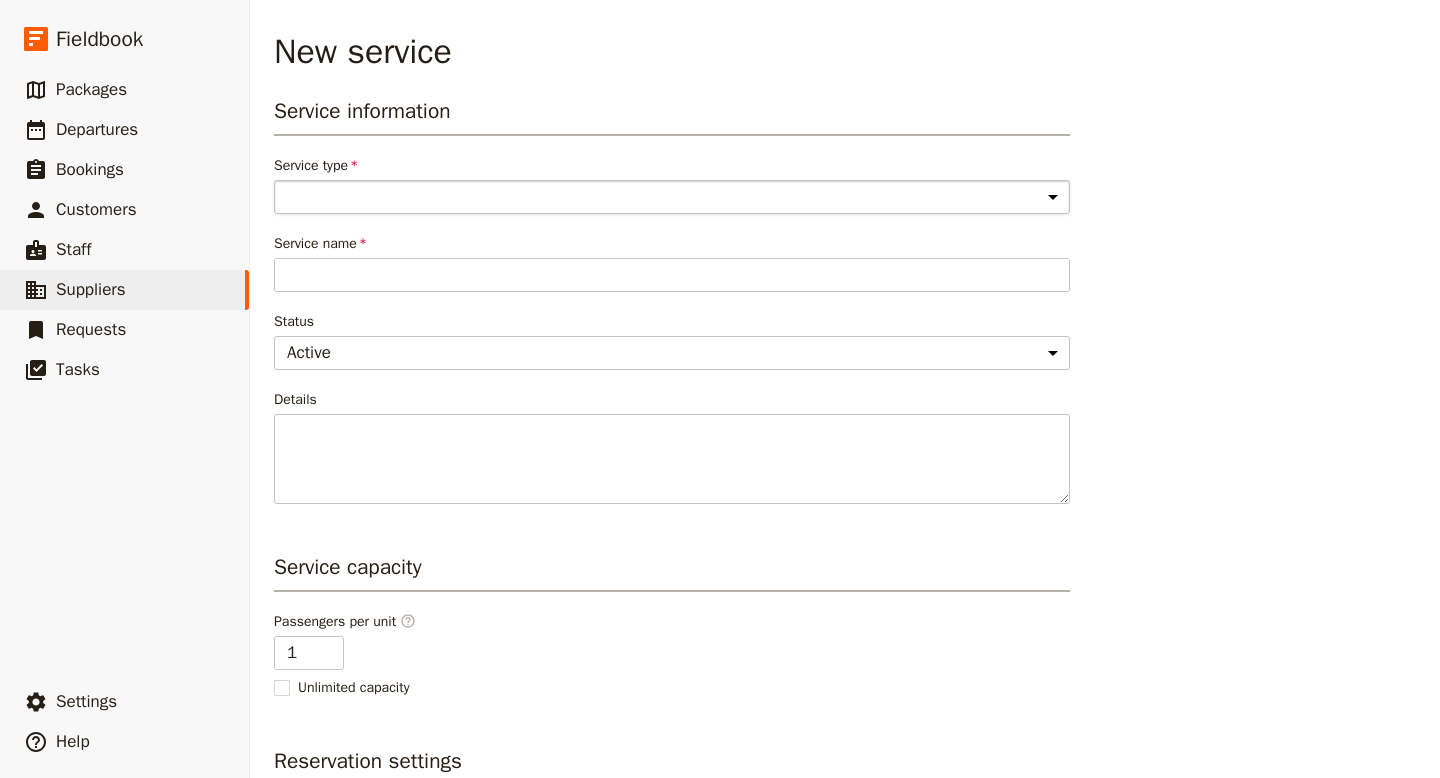 click on "Accommodation Activity Transport Flight Food and beverage Other" at bounding box center [672, 197] 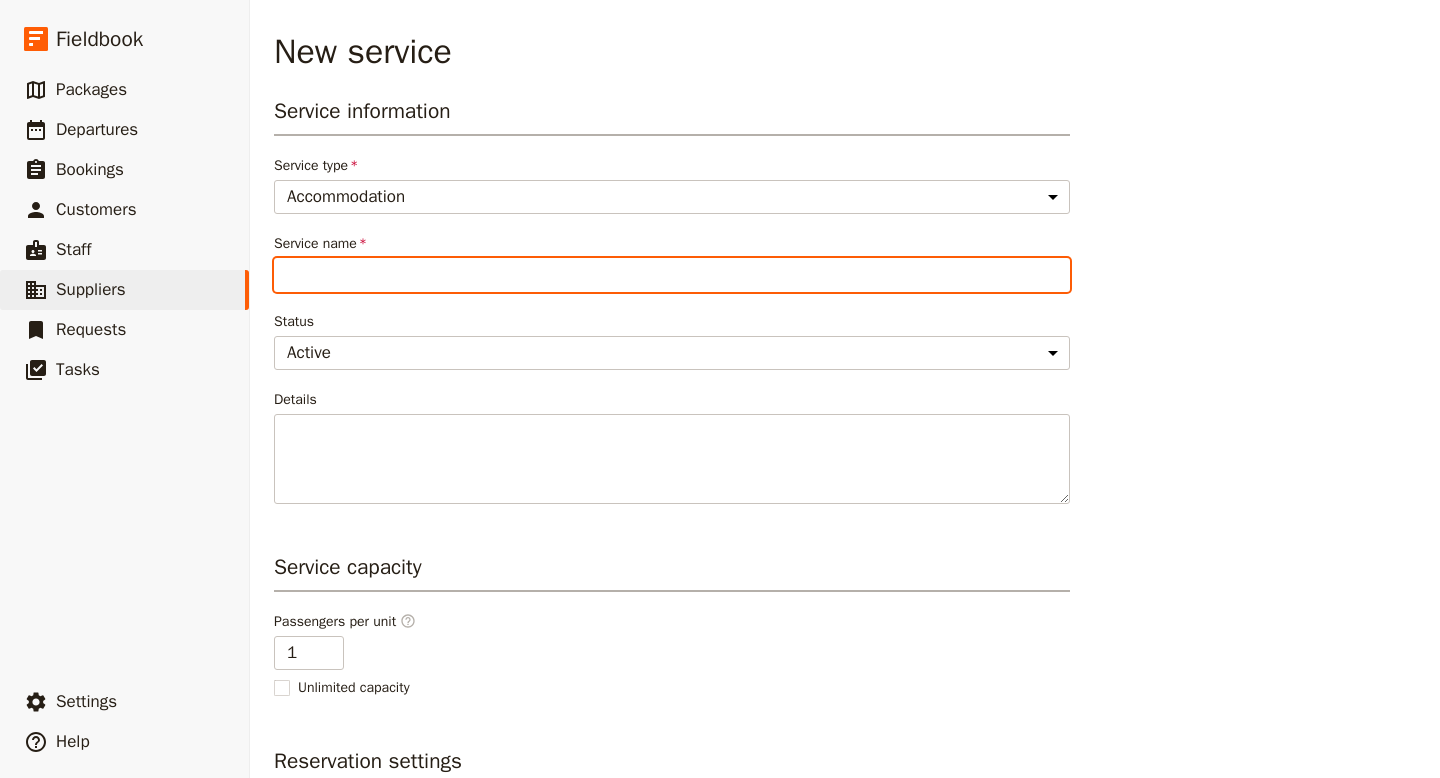 click on "Service name" at bounding box center [672, 275] 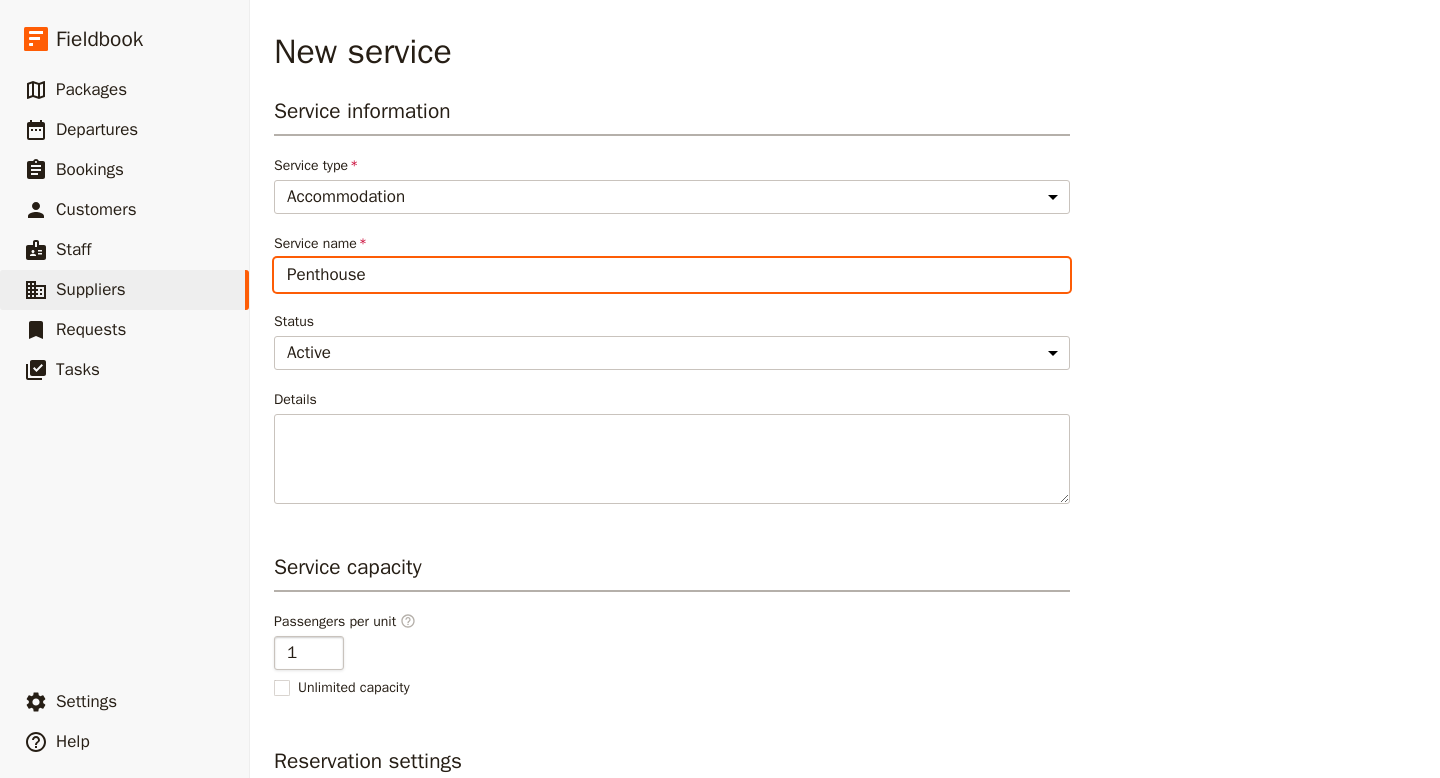 type on "Penthouse" 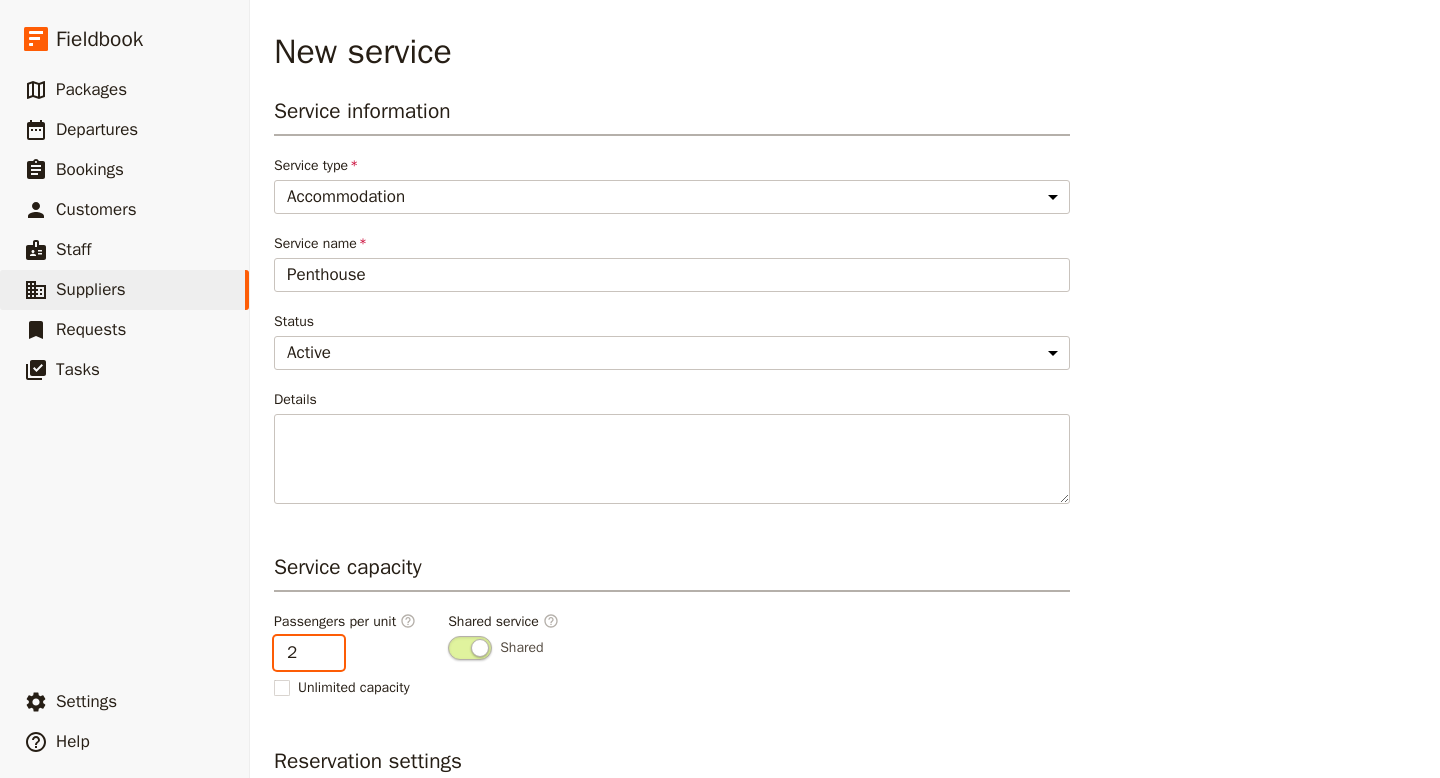 type on "2" 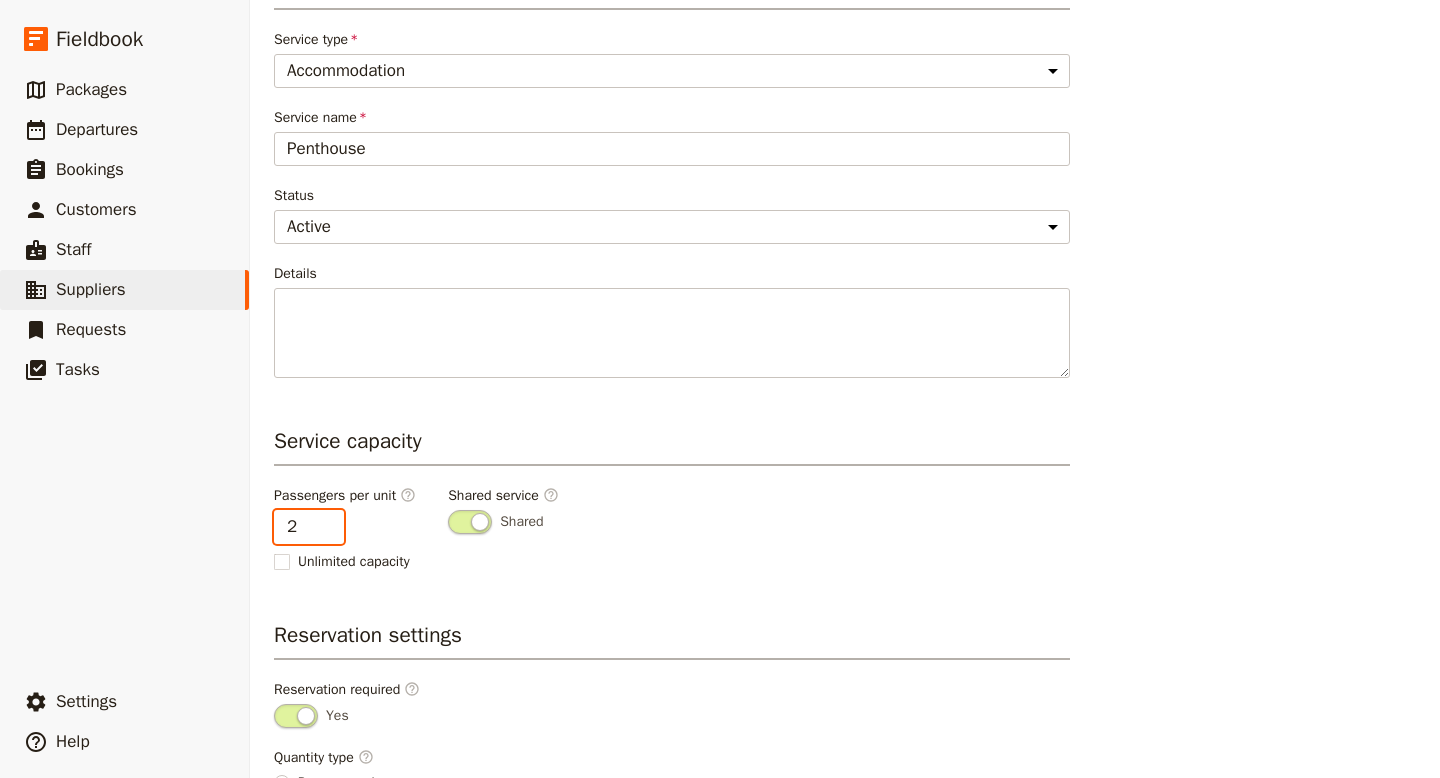 scroll, scrollTop: 262, scrollLeft: 0, axis: vertical 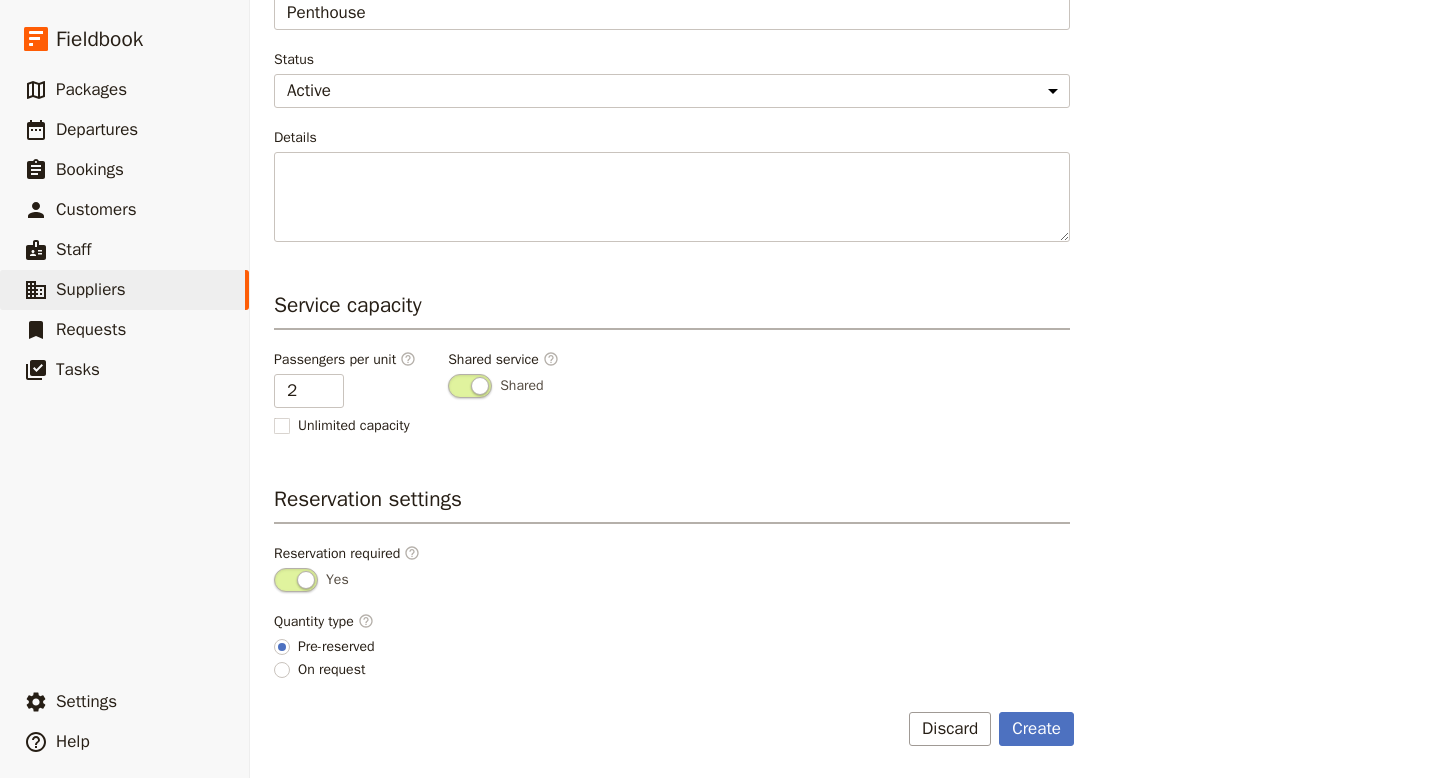 drag, startPoint x: 1054, startPoint y: 735, endPoint x: 613, endPoint y: 689, distance: 443.3926 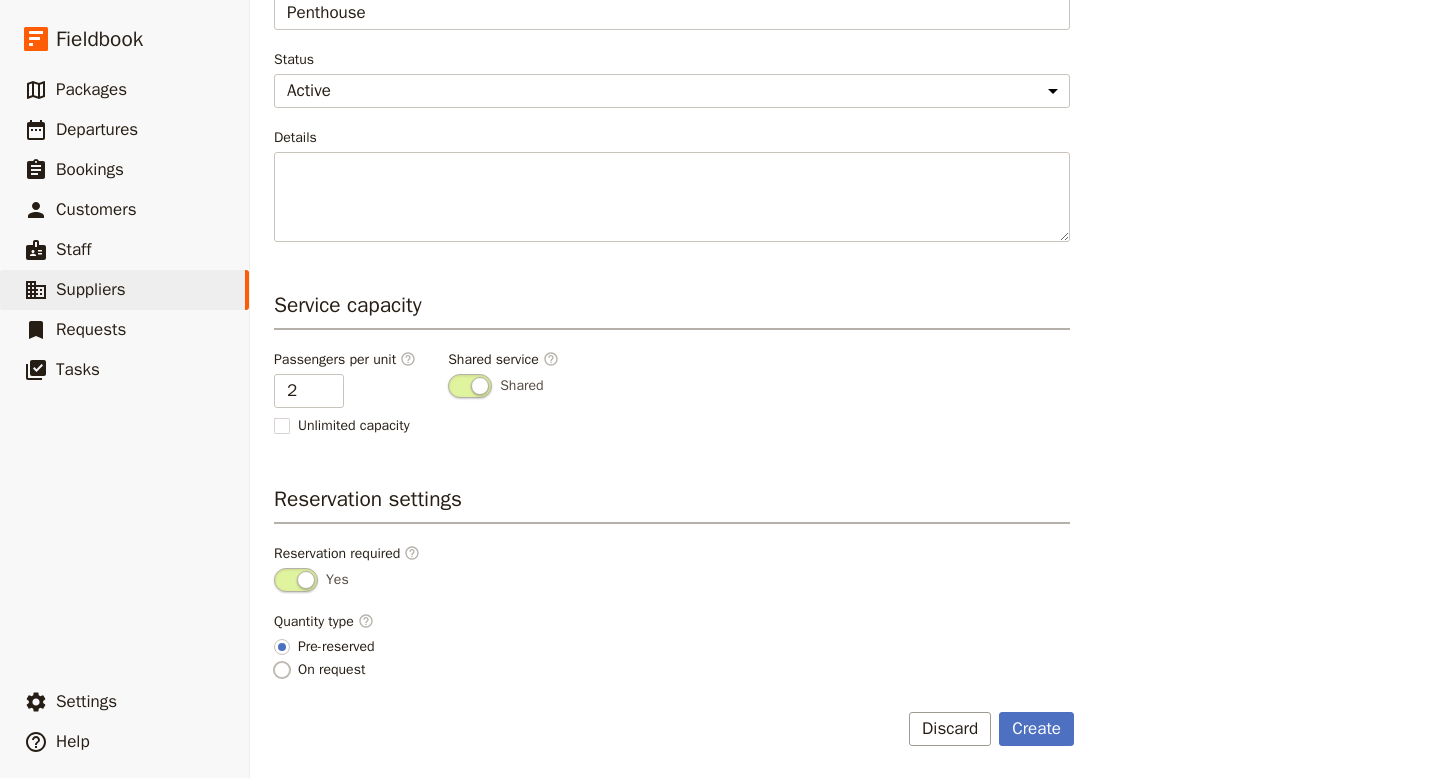 click on "On request" at bounding box center [282, 670] 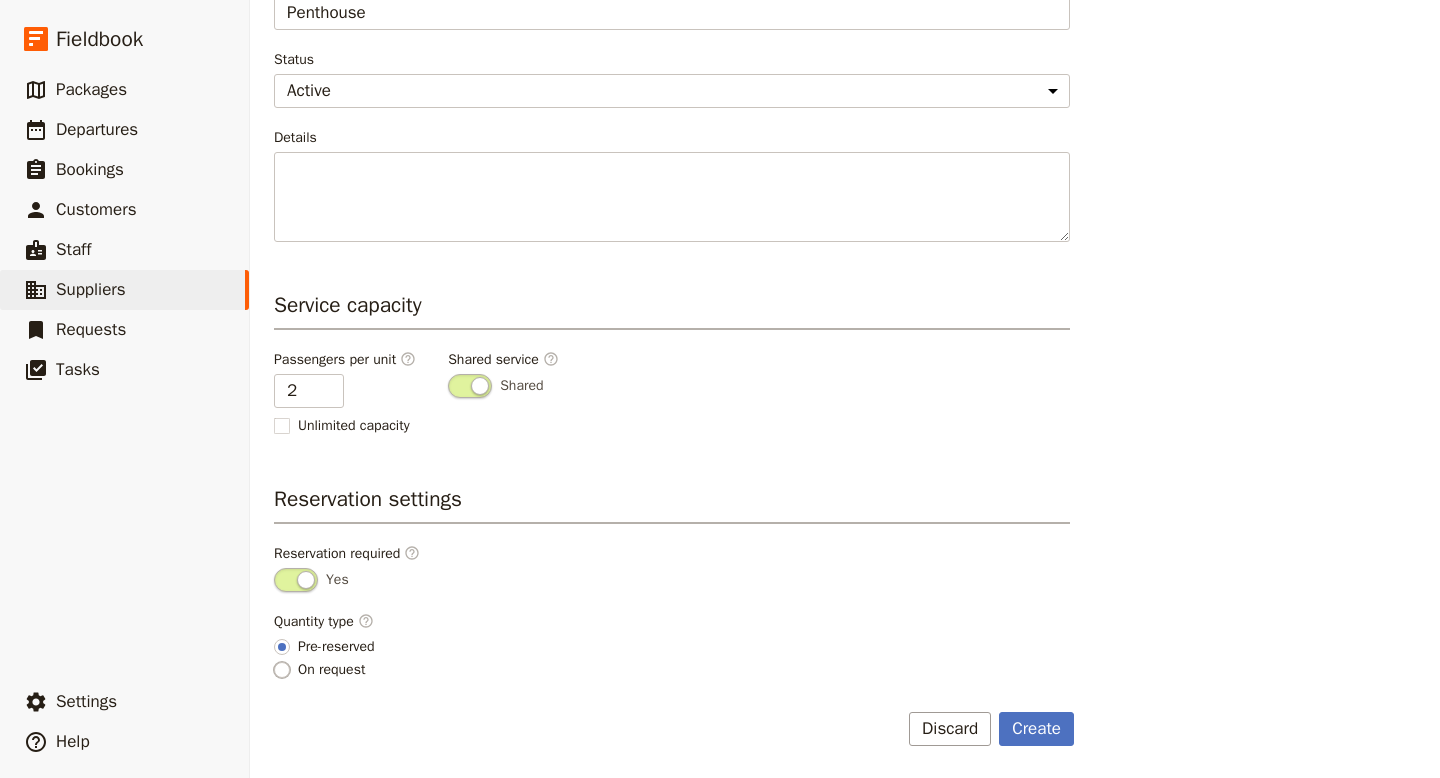 radio on "true" 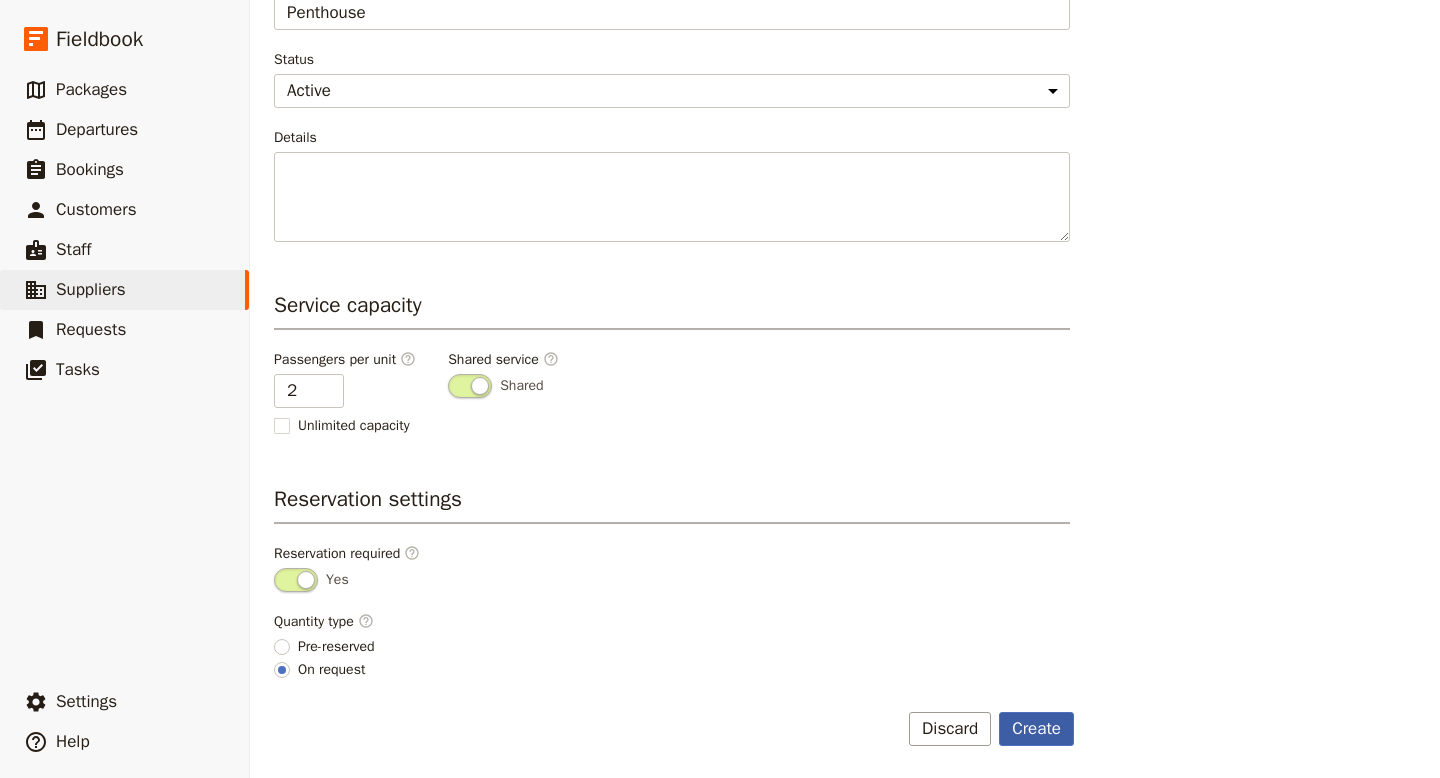 click on "Create" at bounding box center (1036, 729) 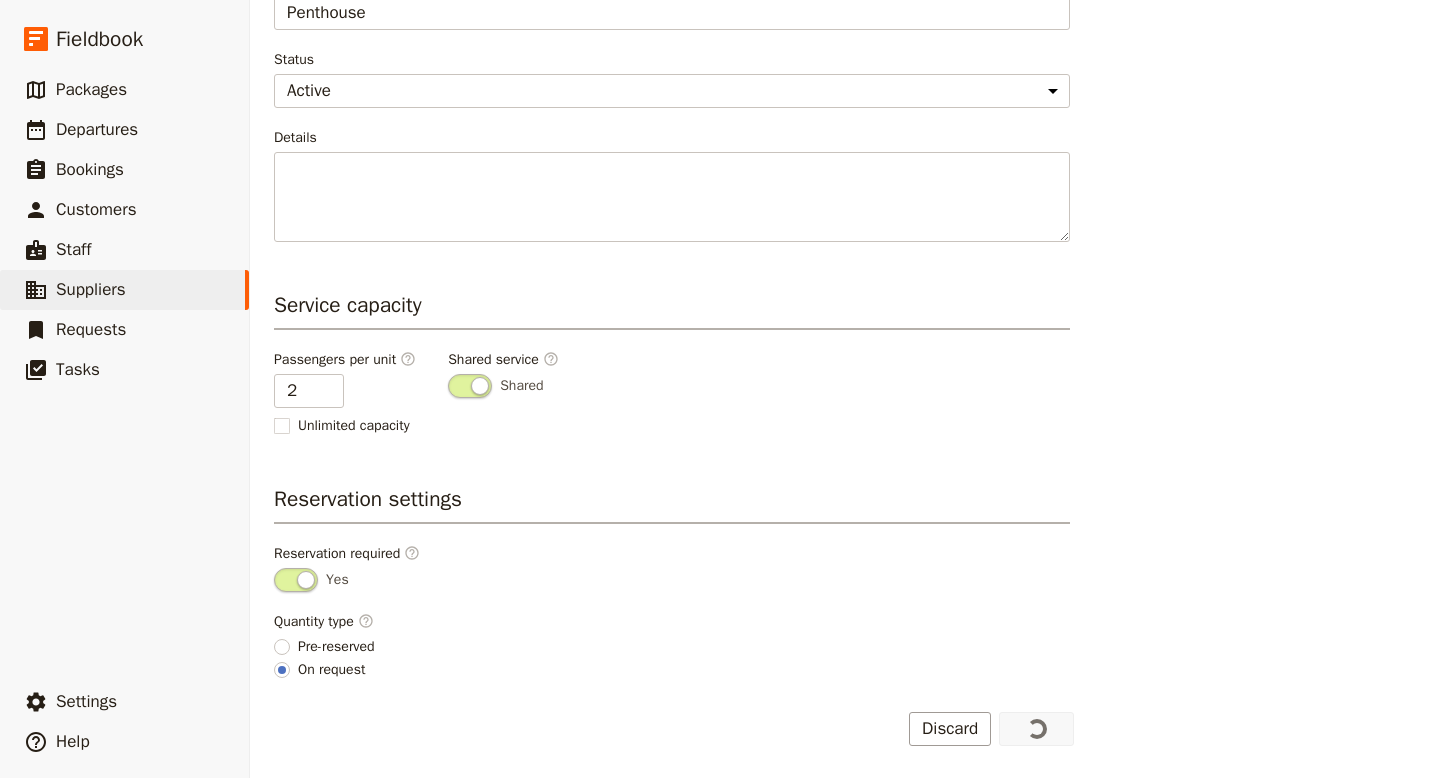 scroll, scrollTop: 0, scrollLeft: 0, axis: both 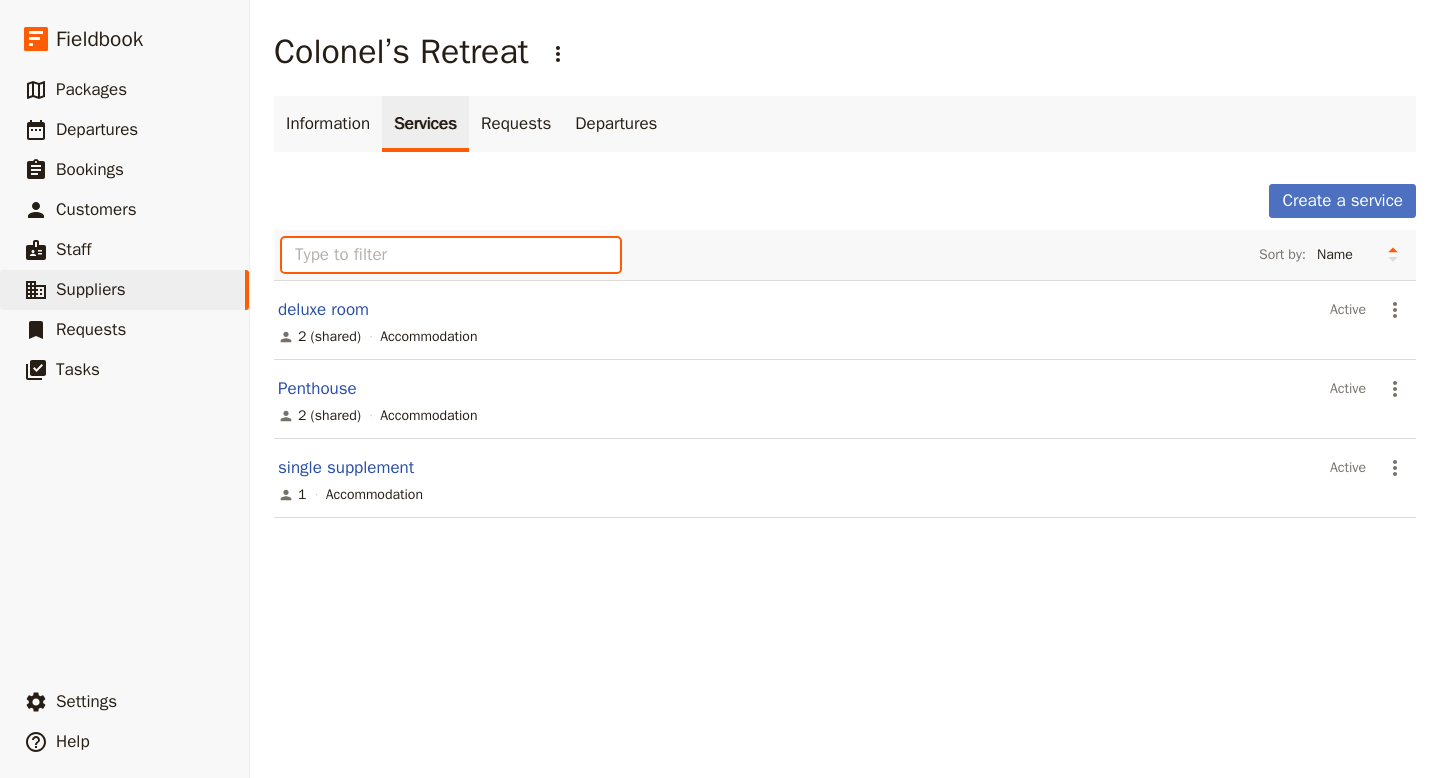 click at bounding box center [451, 255] 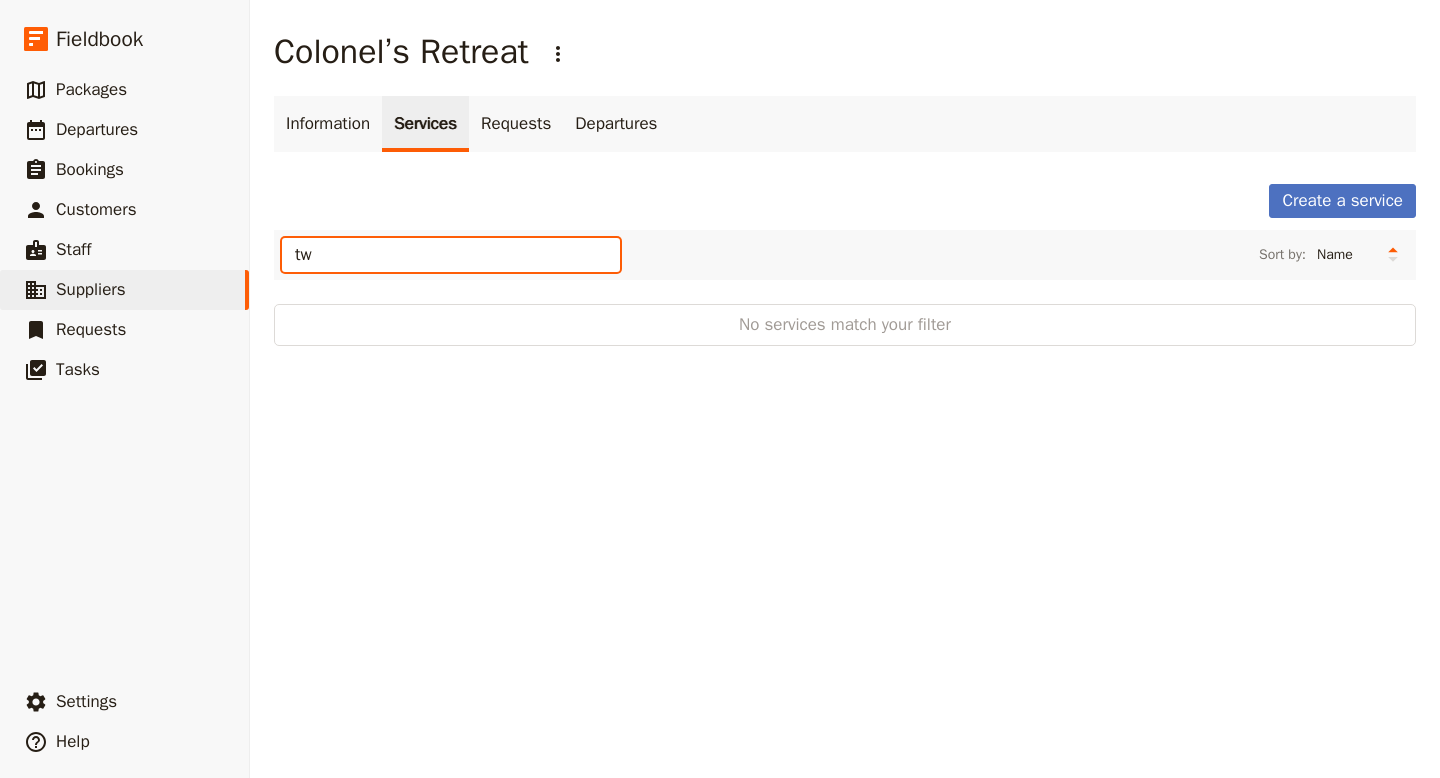 type on "t" 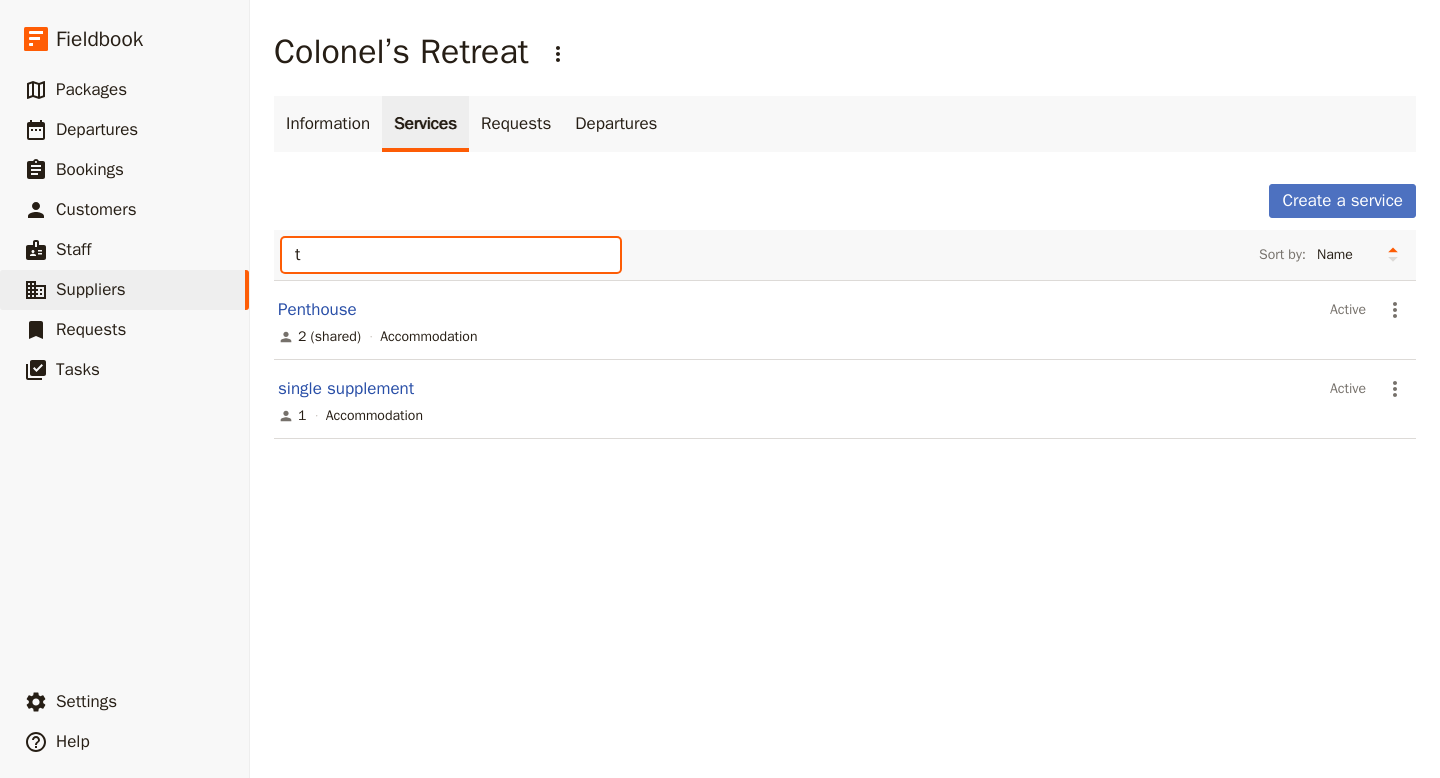 type 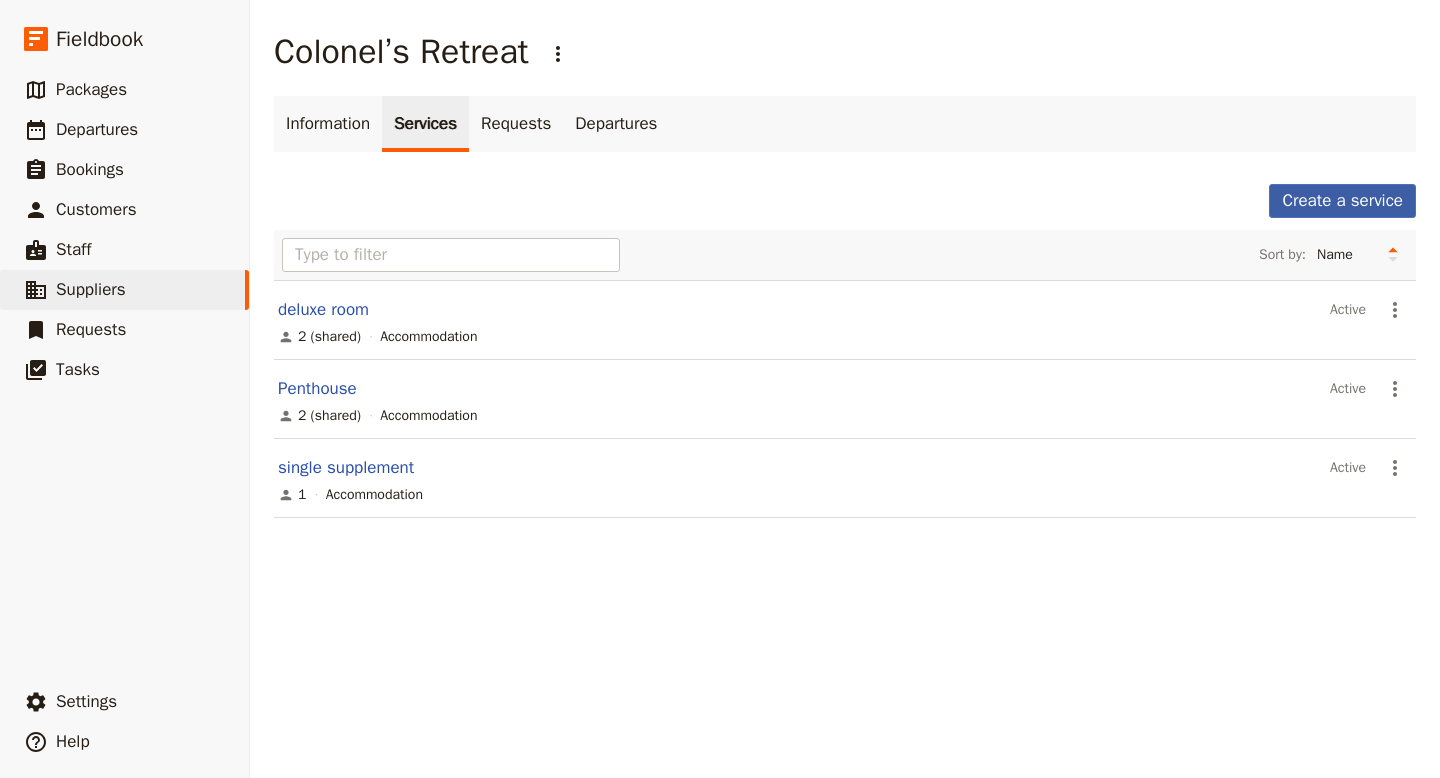 click on "Create a service" at bounding box center (1342, 201) 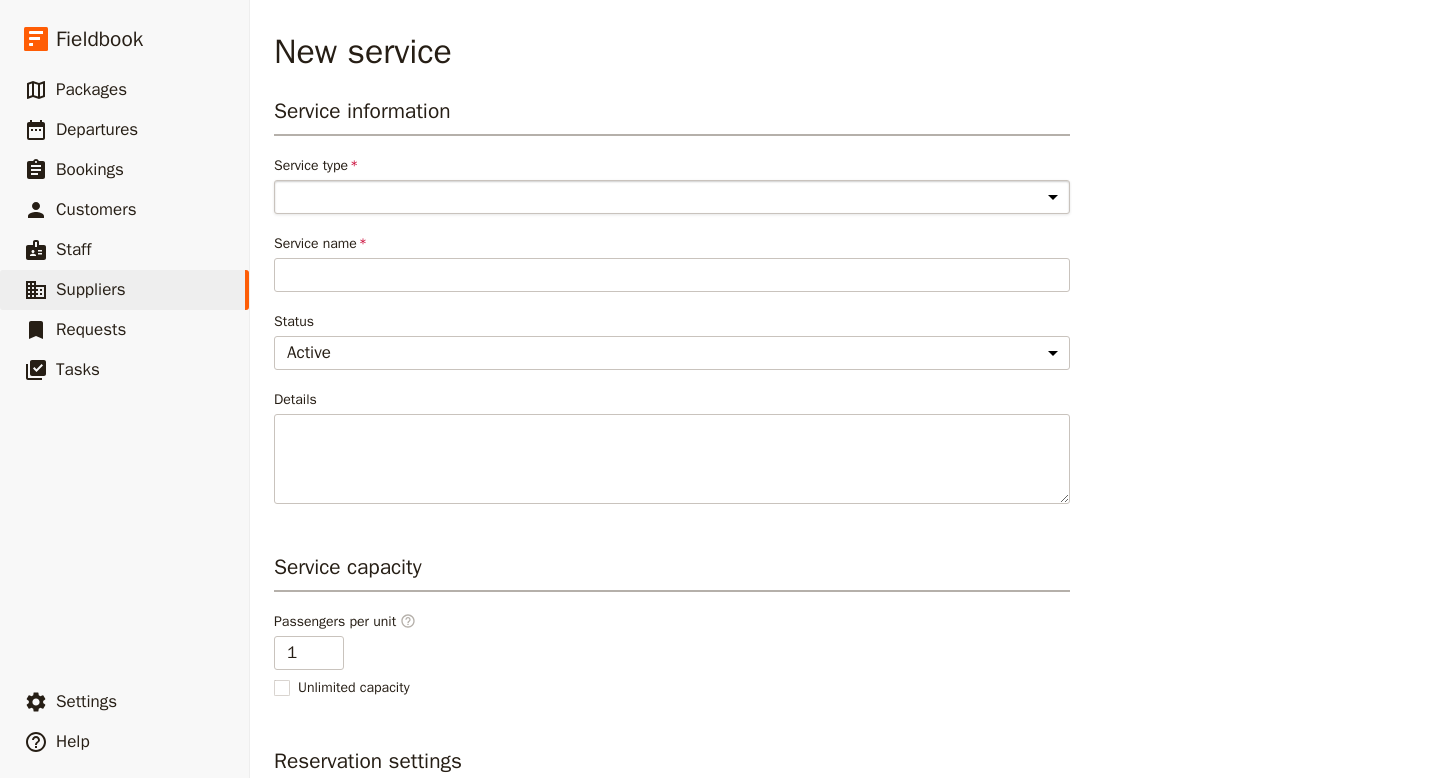 click on "Accommodation Activity Transport Flight Food and beverage Other" at bounding box center [672, 197] 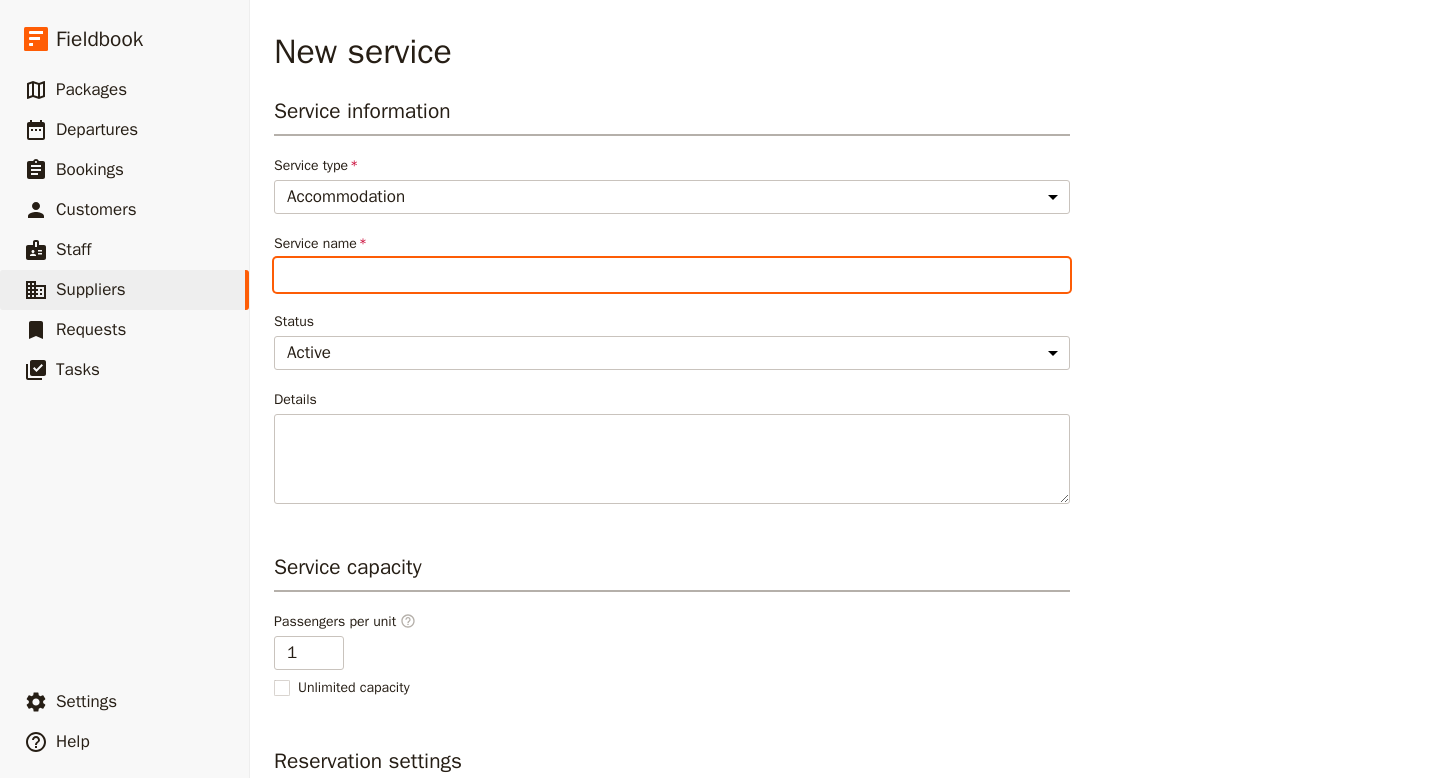 click on "Service name" at bounding box center (672, 275) 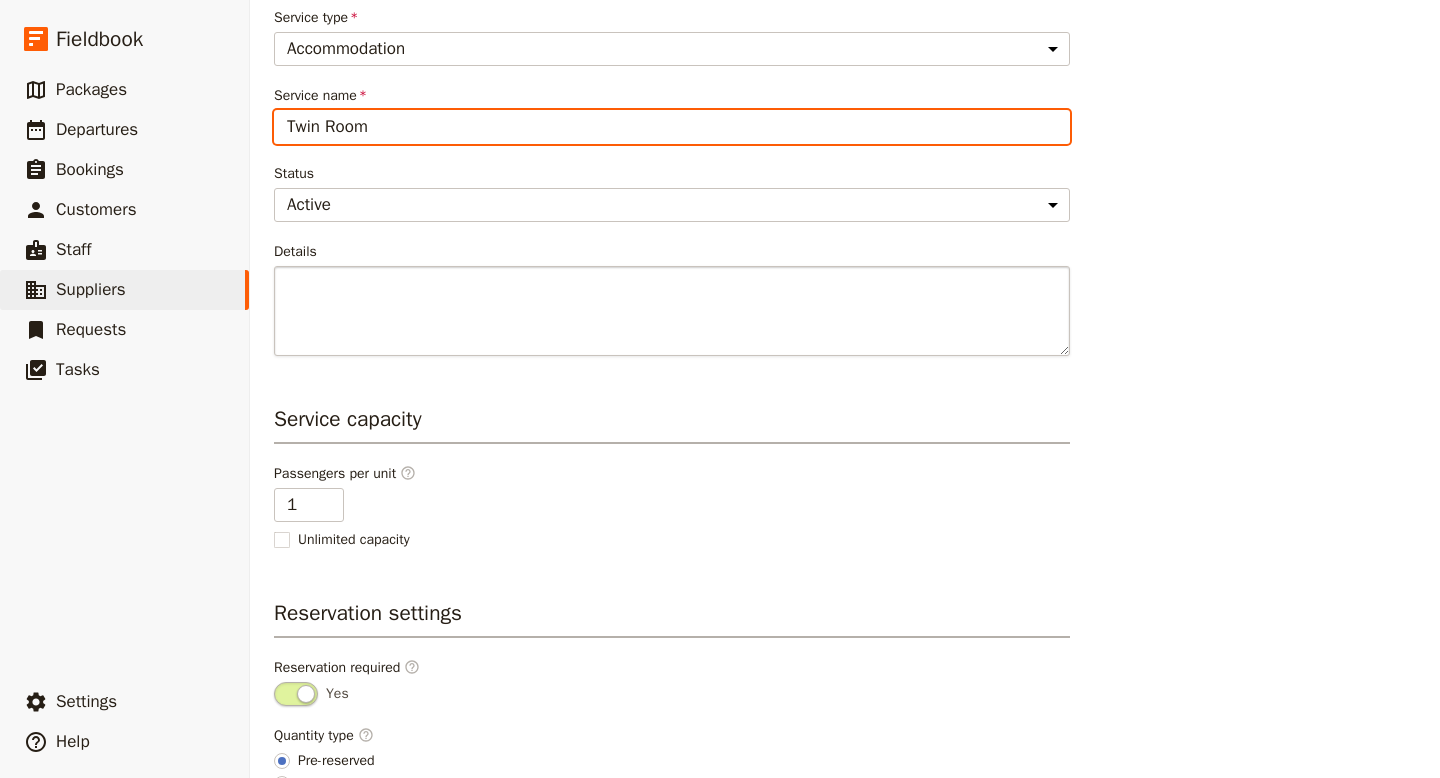 scroll, scrollTop: 175, scrollLeft: 0, axis: vertical 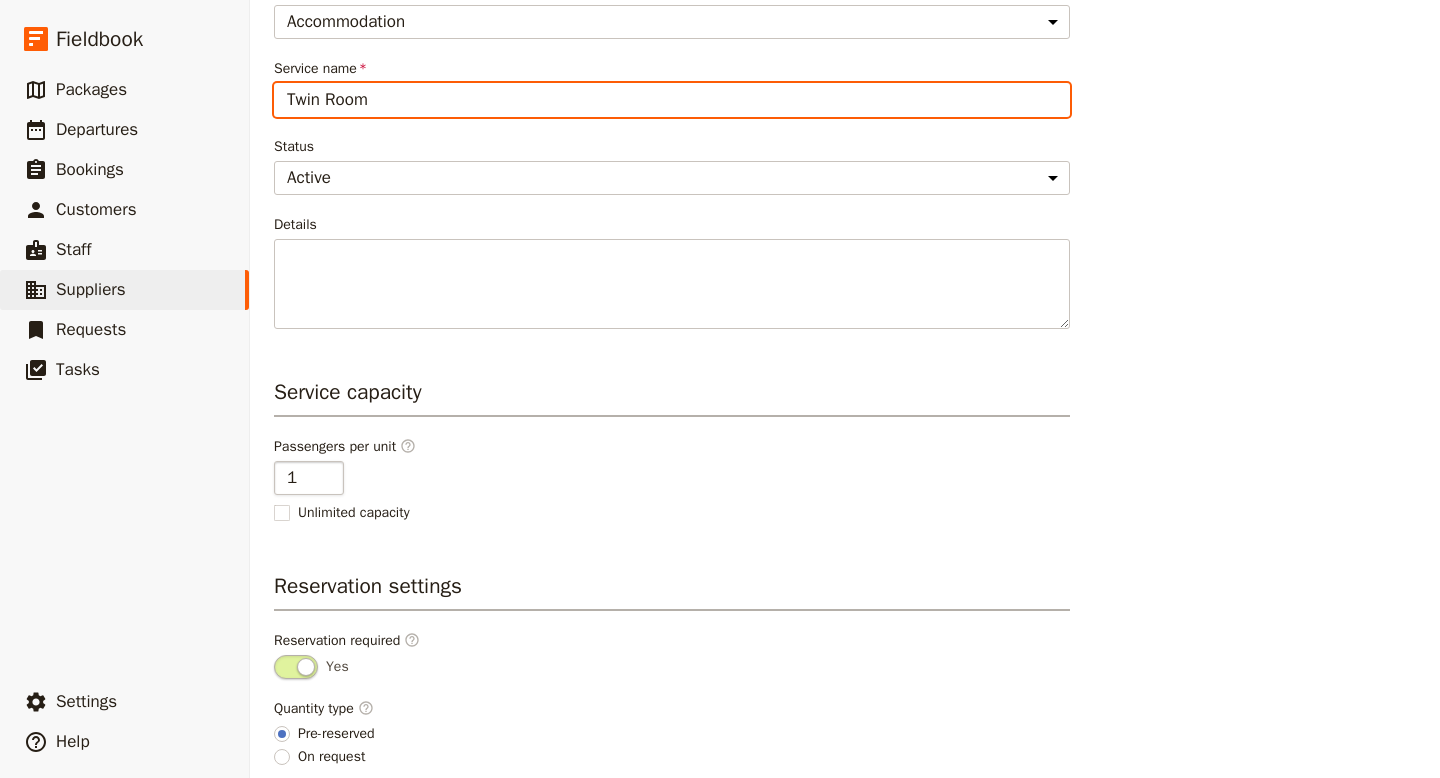 type on "Twin Room" 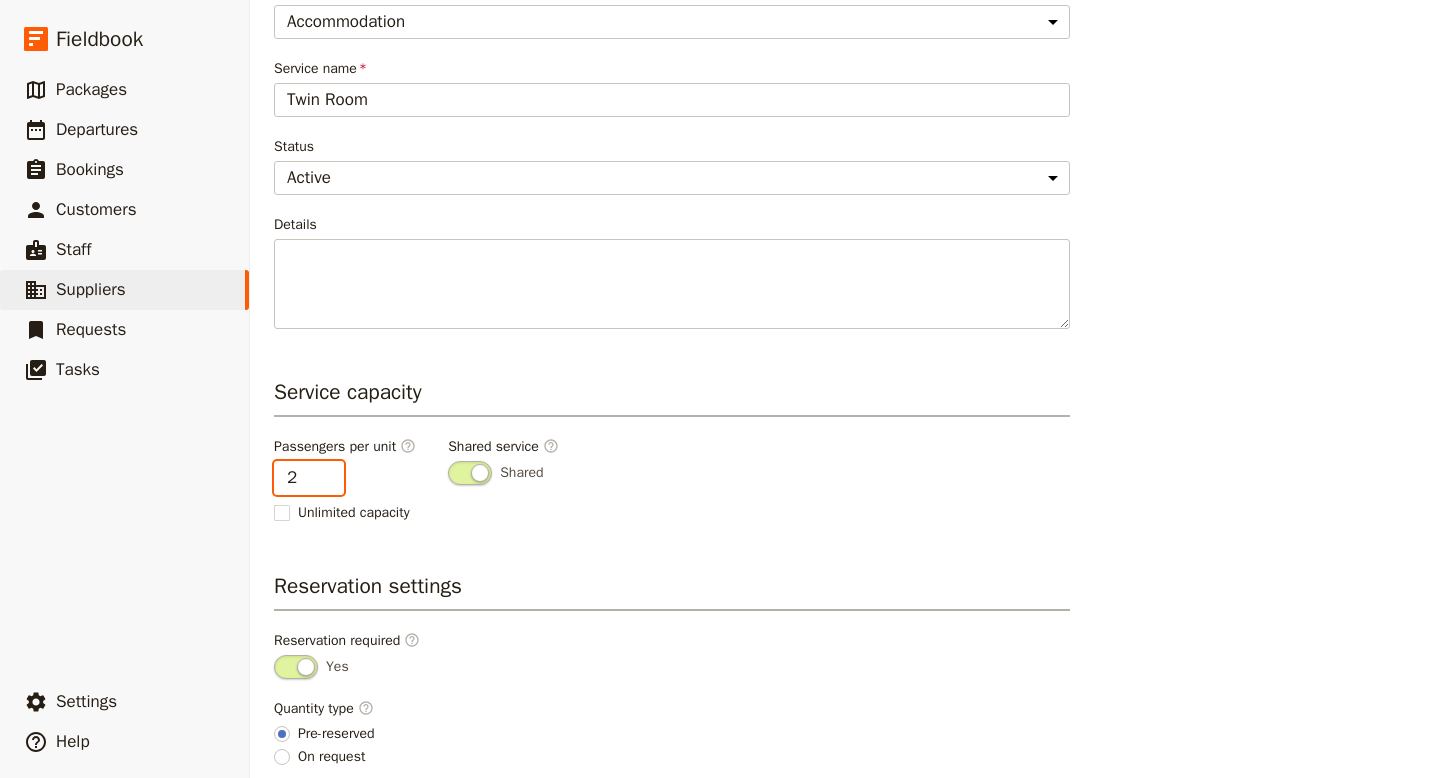 type on "2" 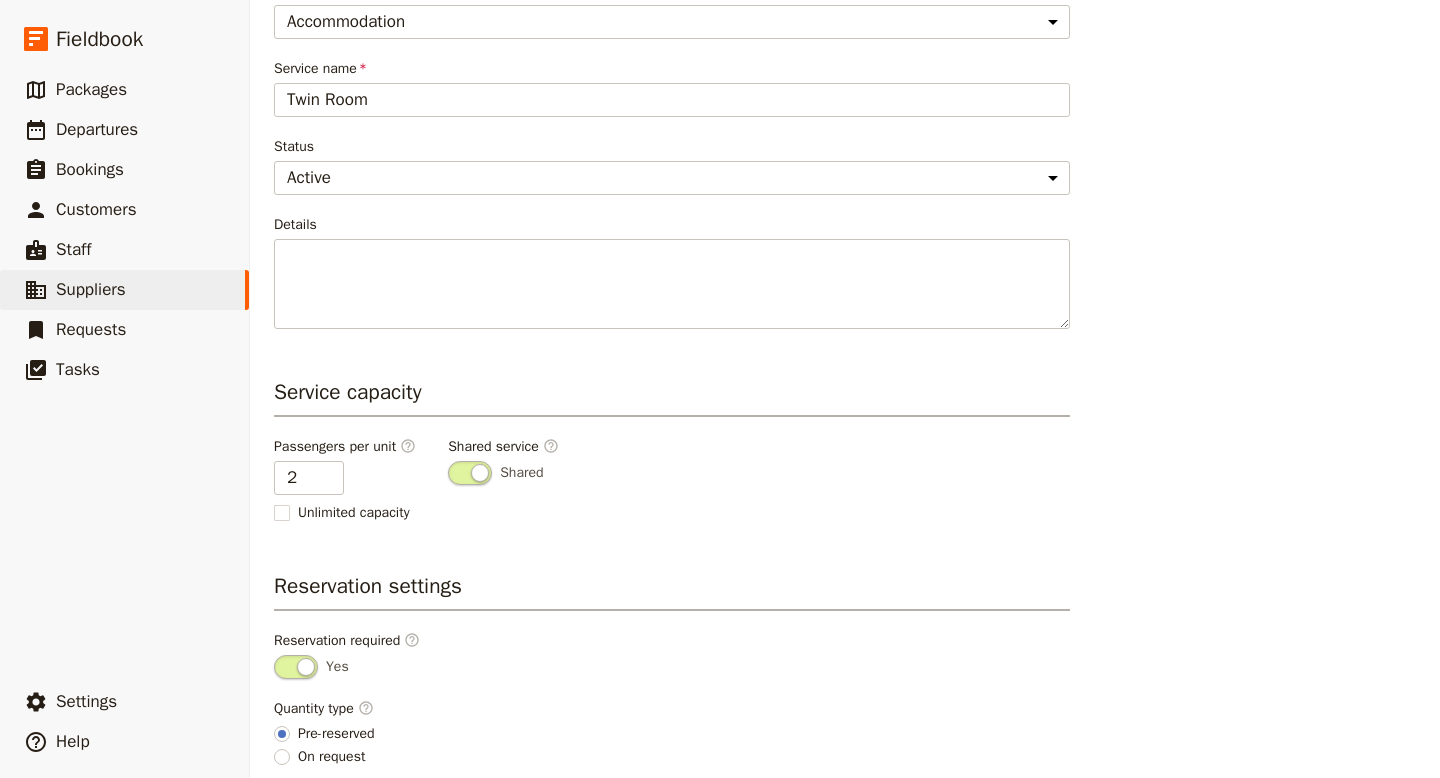 click at bounding box center (470, 473) 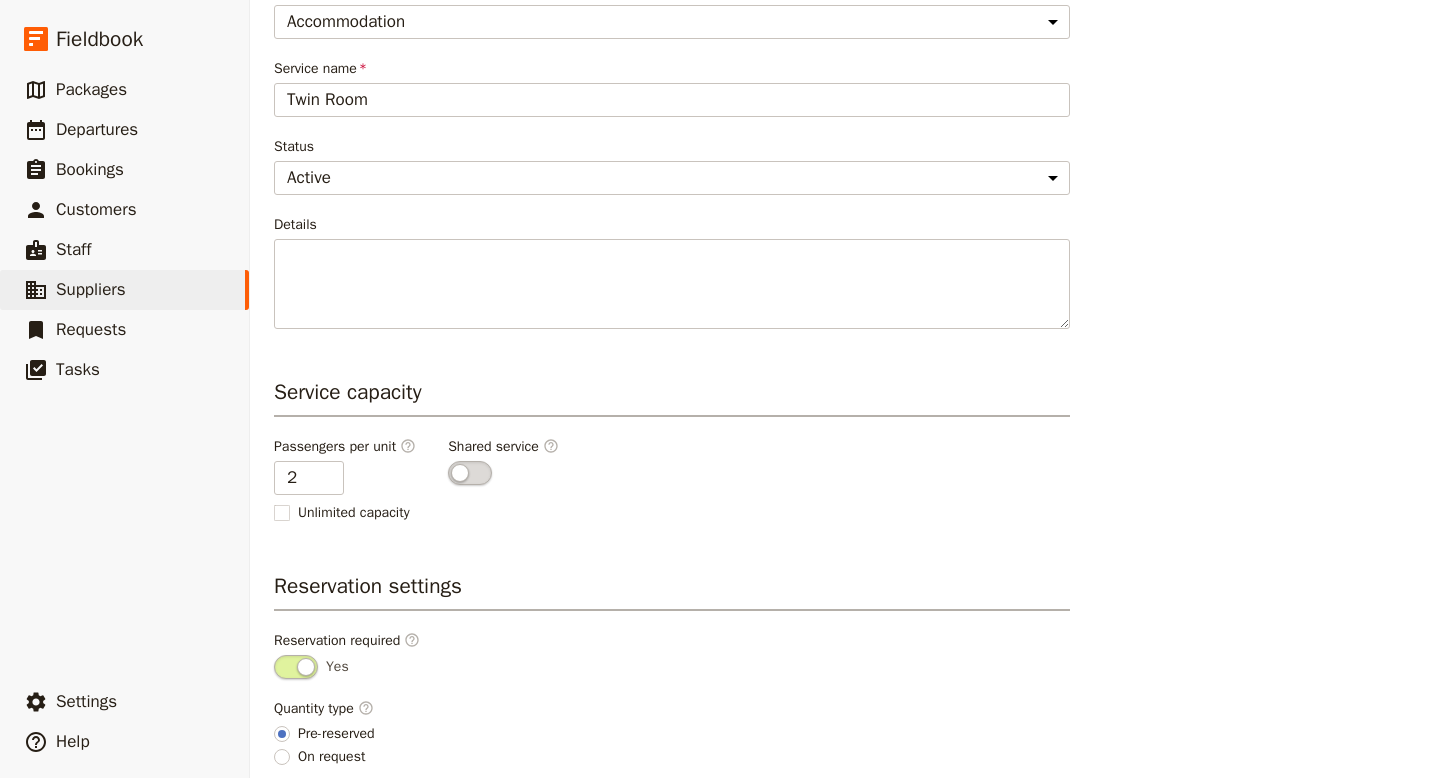 scroll, scrollTop: 262, scrollLeft: 0, axis: vertical 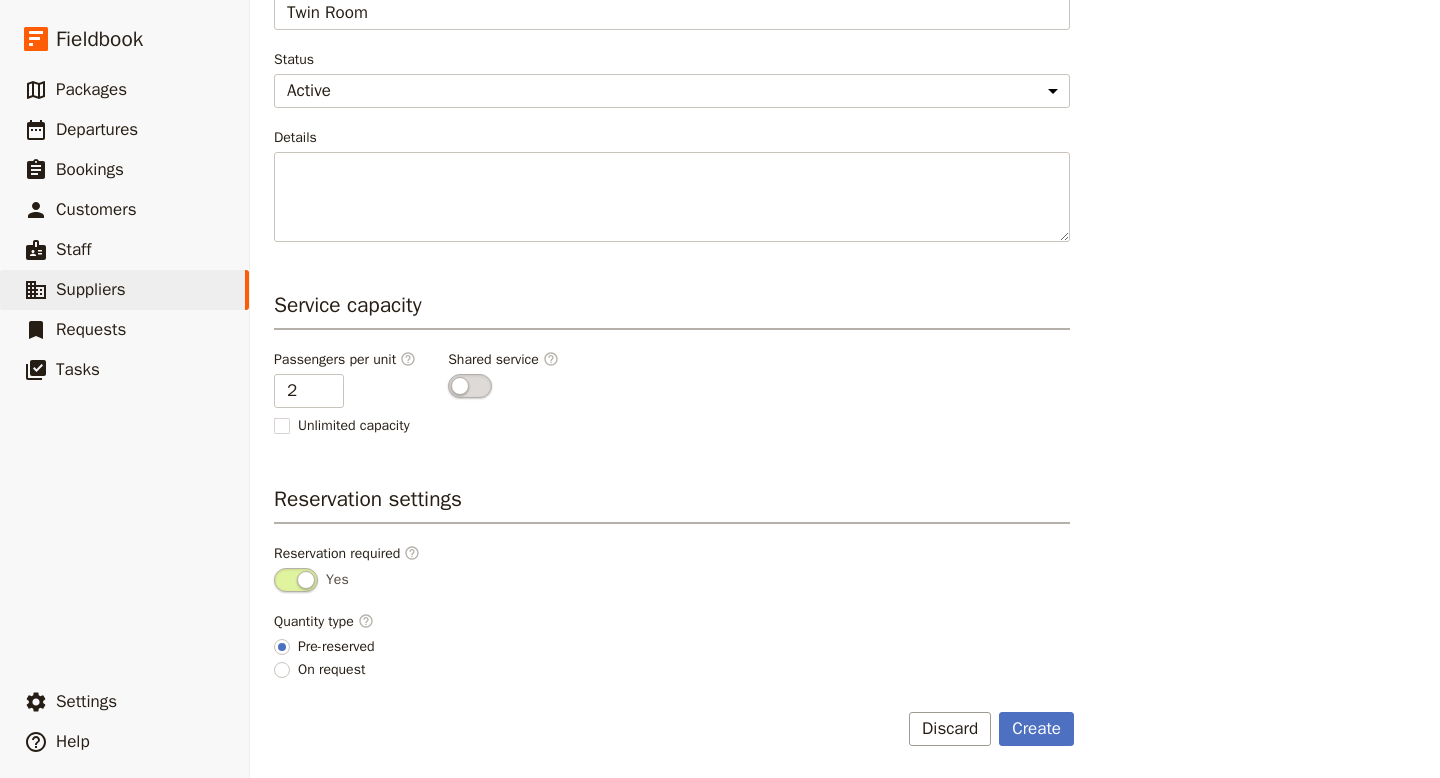 click on "On request" at bounding box center [331, 670] 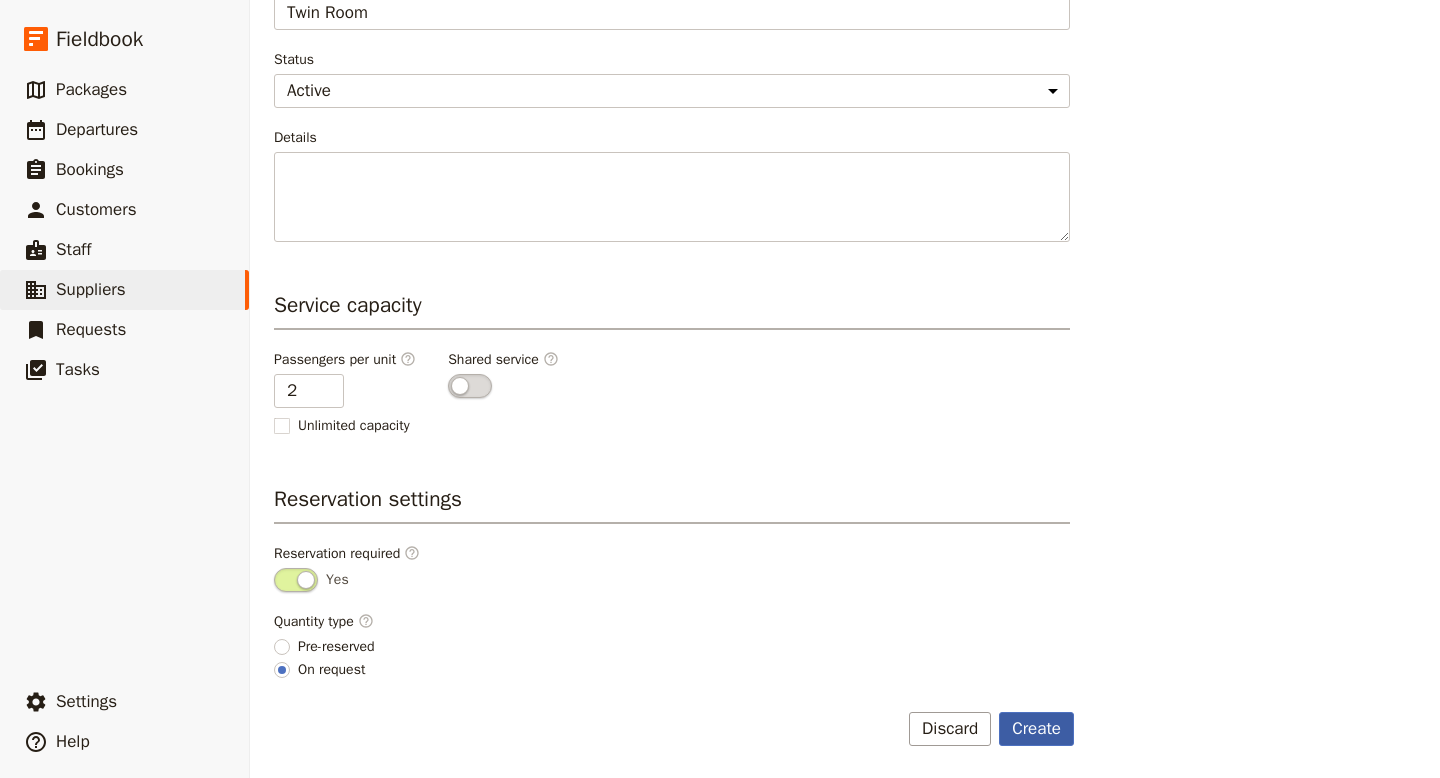 click on "Create" at bounding box center [1036, 729] 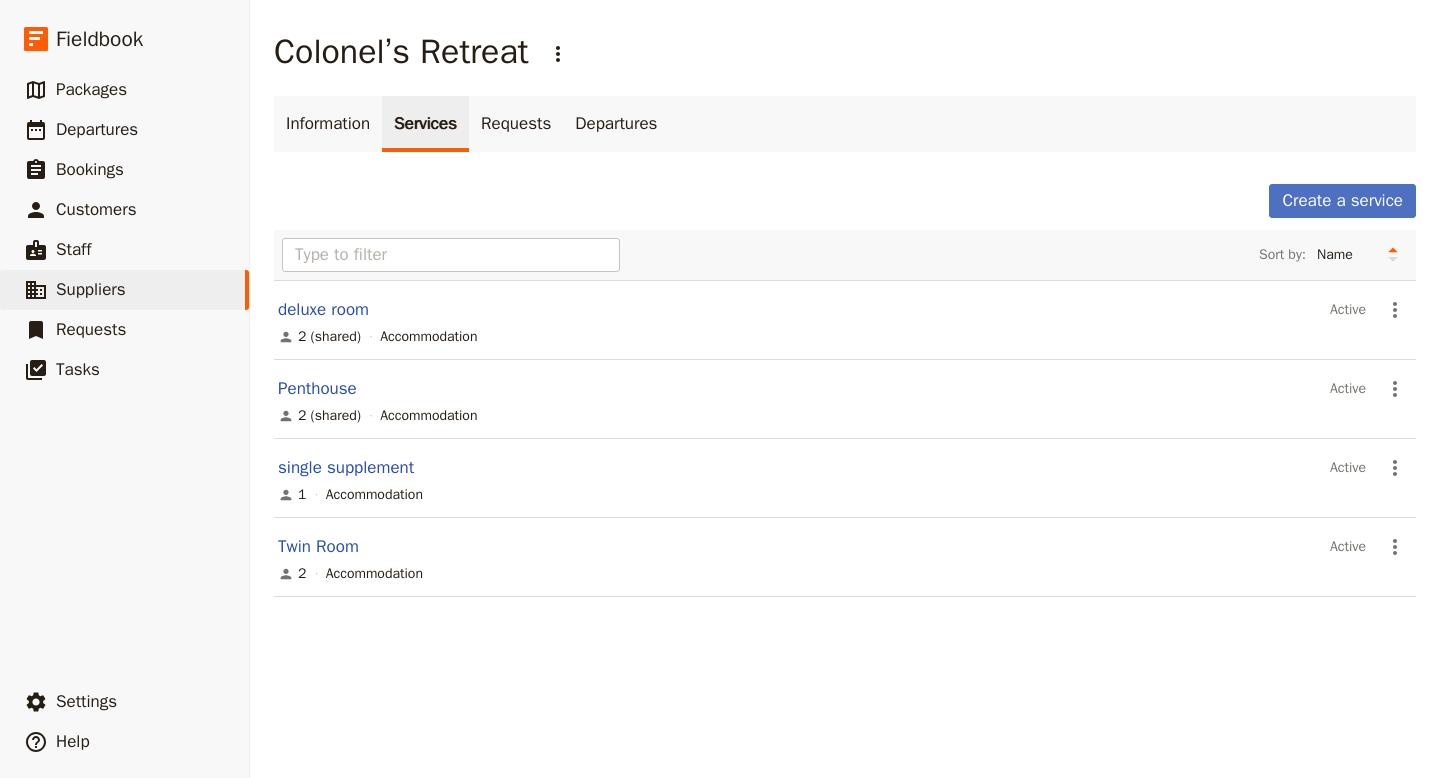 scroll, scrollTop: 0, scrollLeft: 0, axis: both 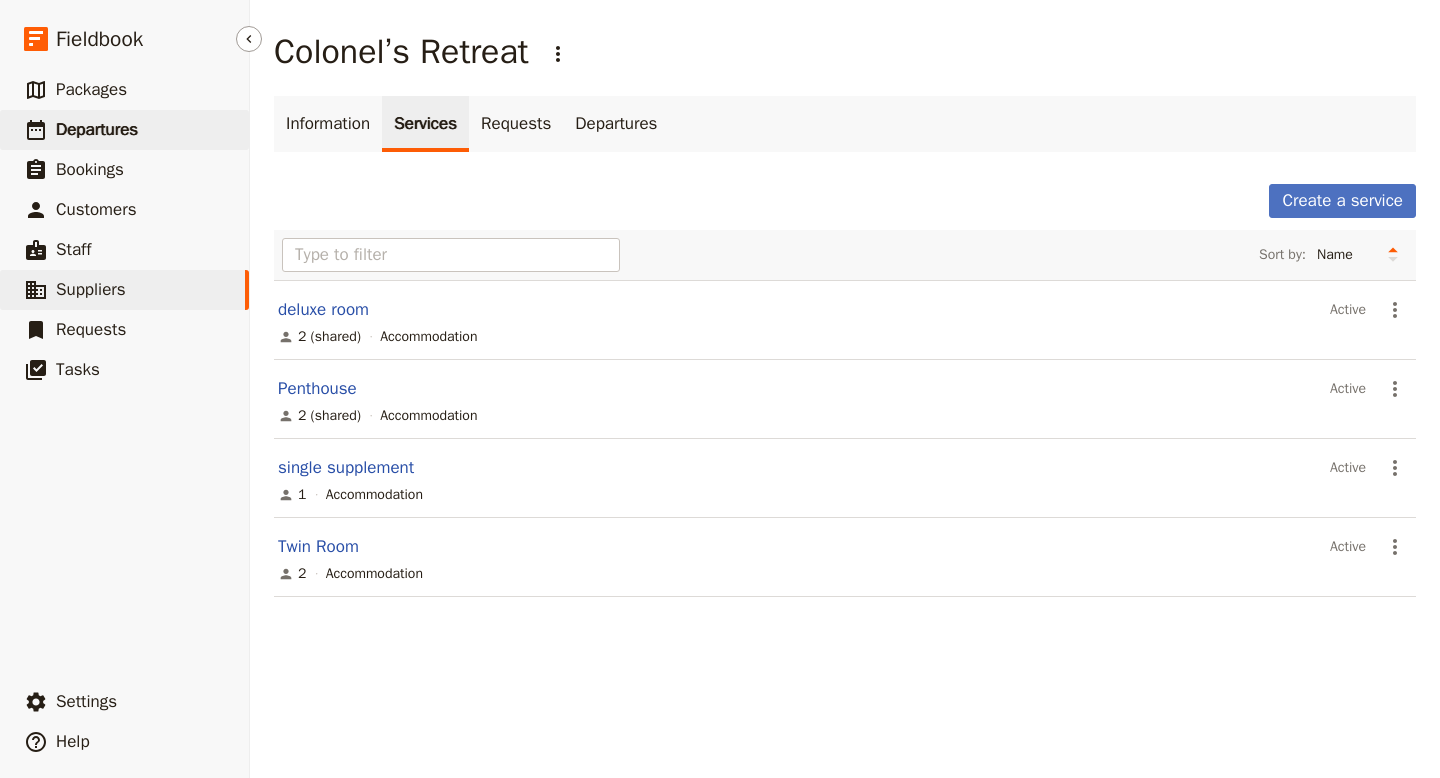 click on "Departures" at bounding box center (97, 129) 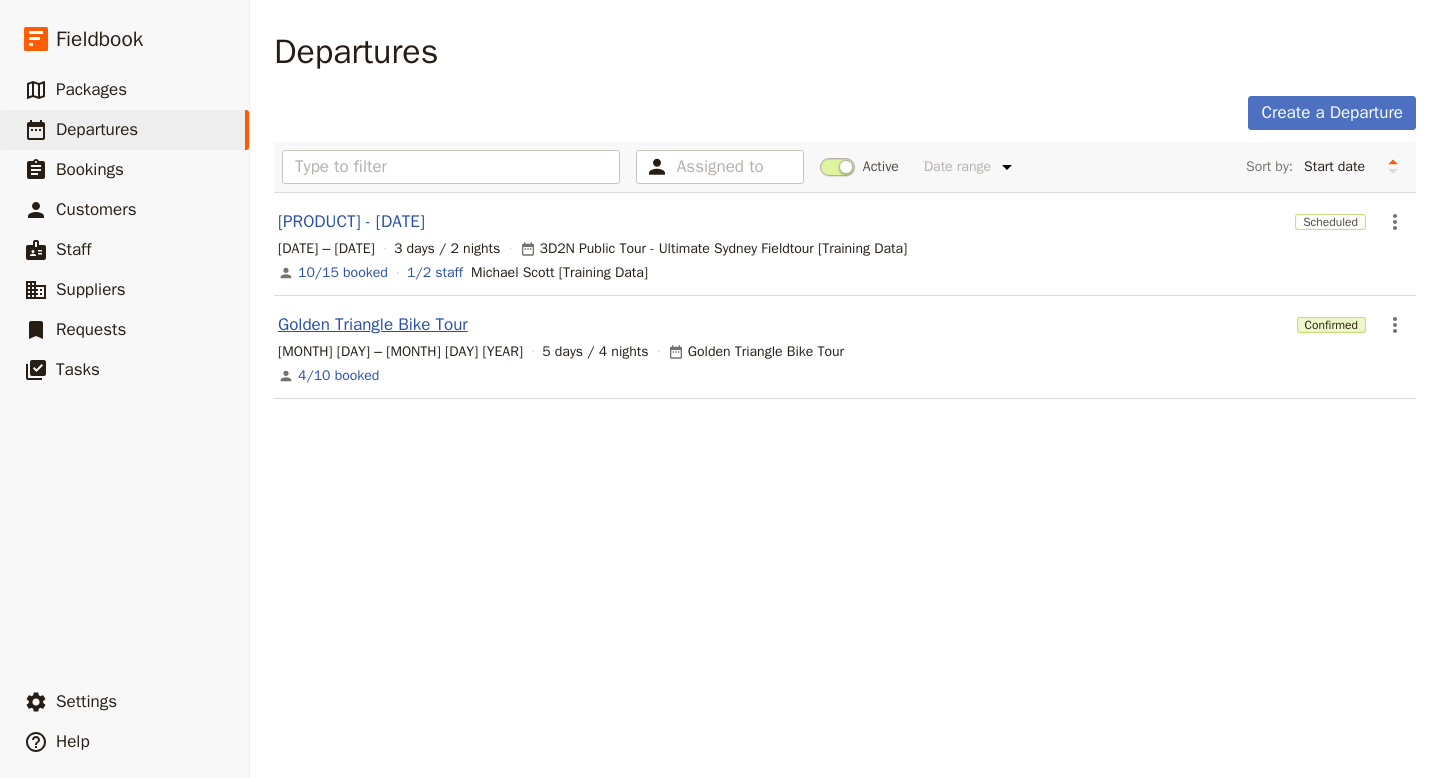click on "[TOUR NAME]" at bounding box center (373, 325) 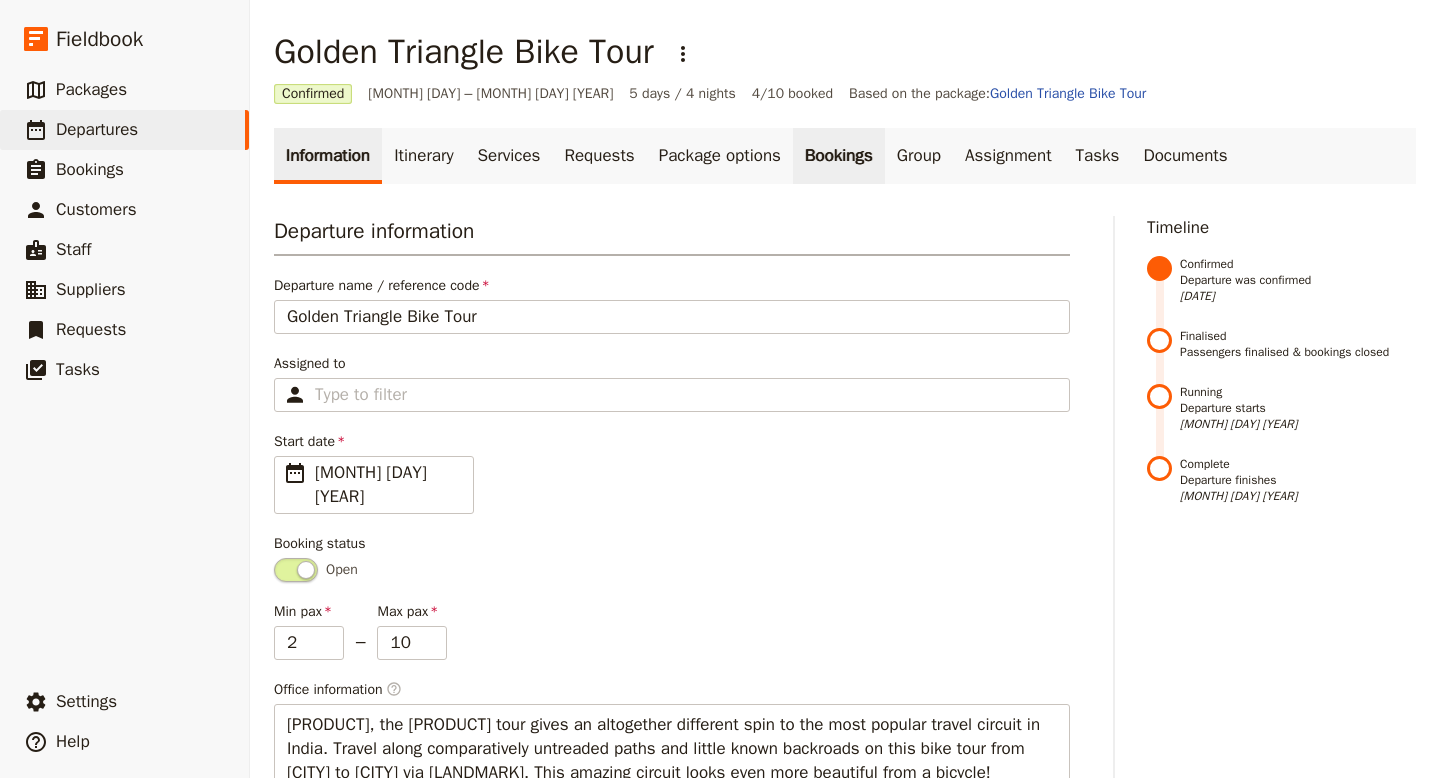 click on "Bookings" at bounding box center [839, 156] 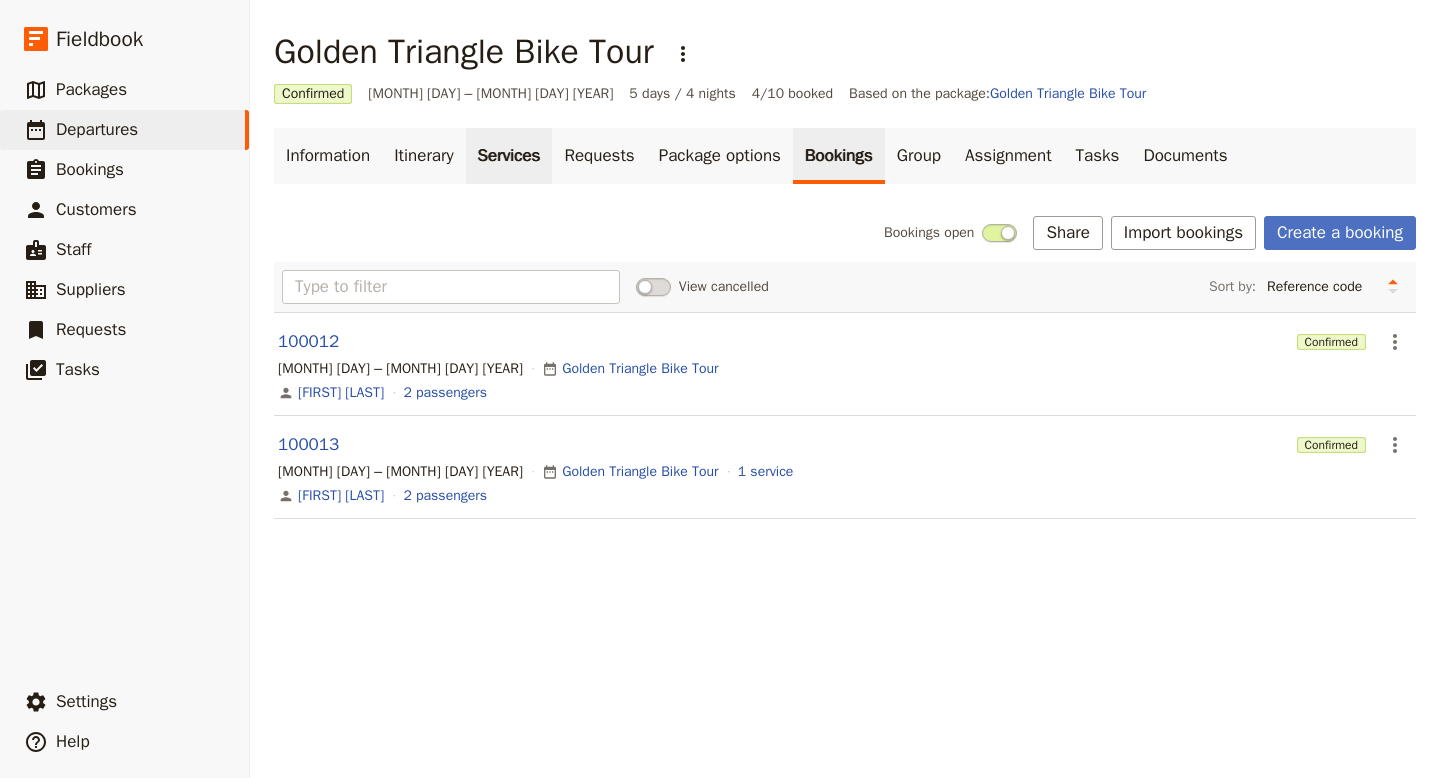 click on "Services" at bounding box center (509, 156) 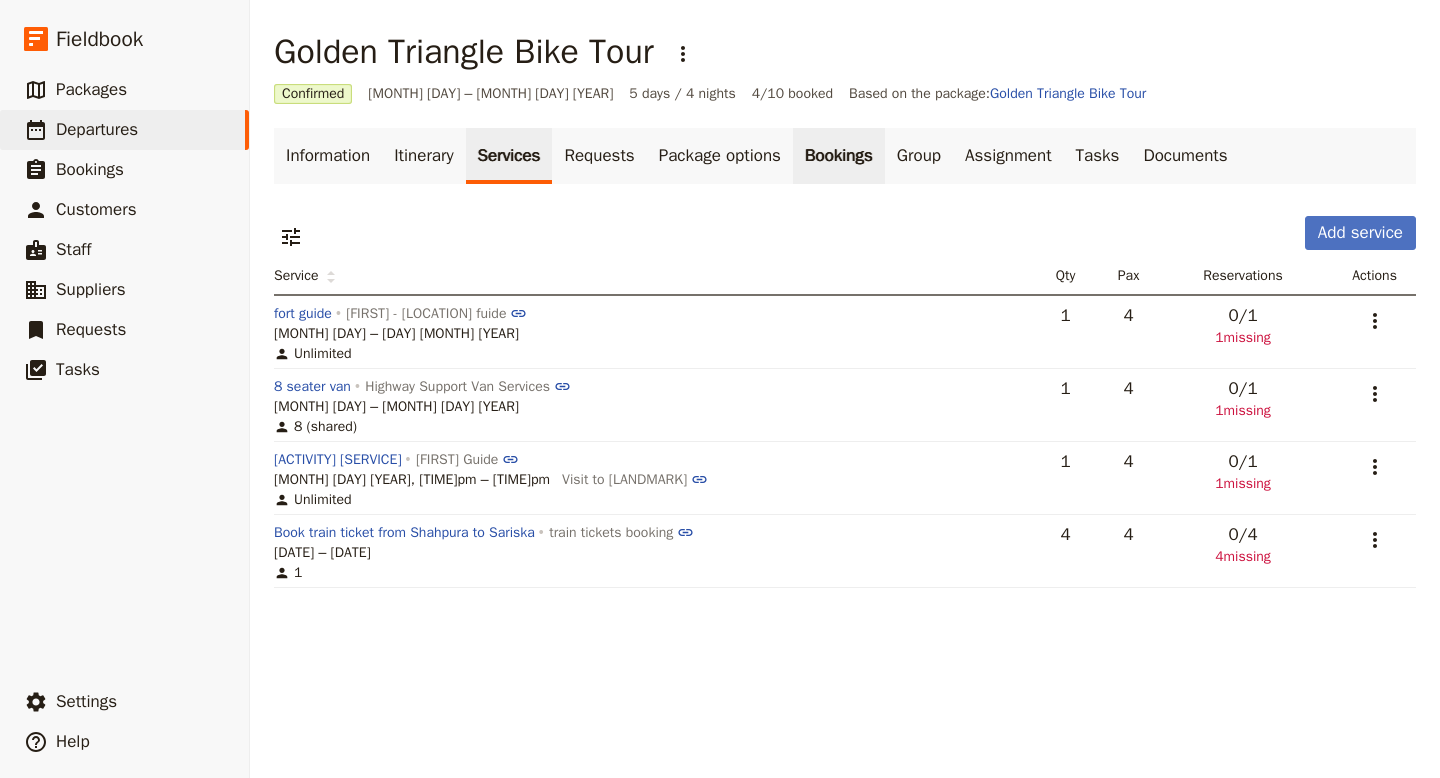 click on "Bookings" at bounding box center [839, 156] 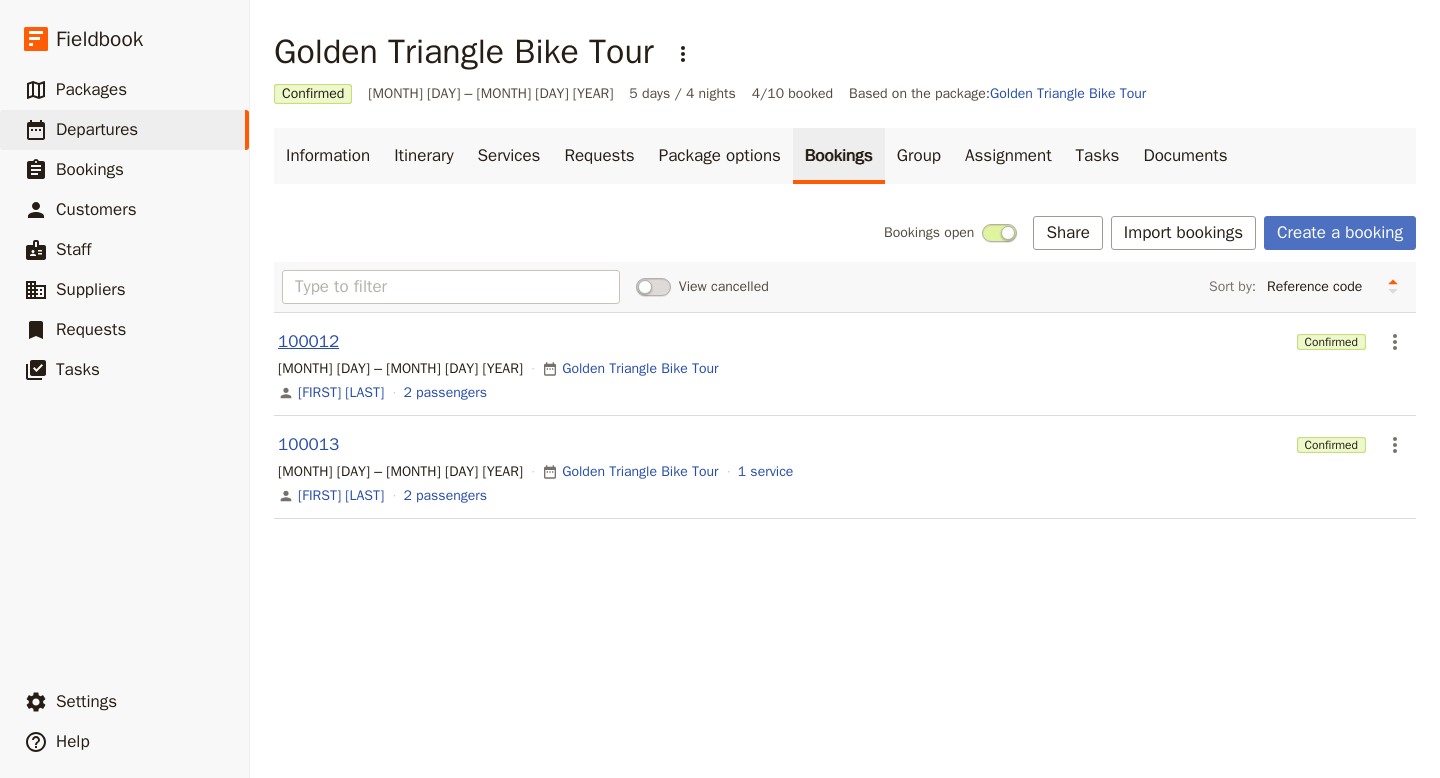 click on "100012" at bounding box center (308, 342) 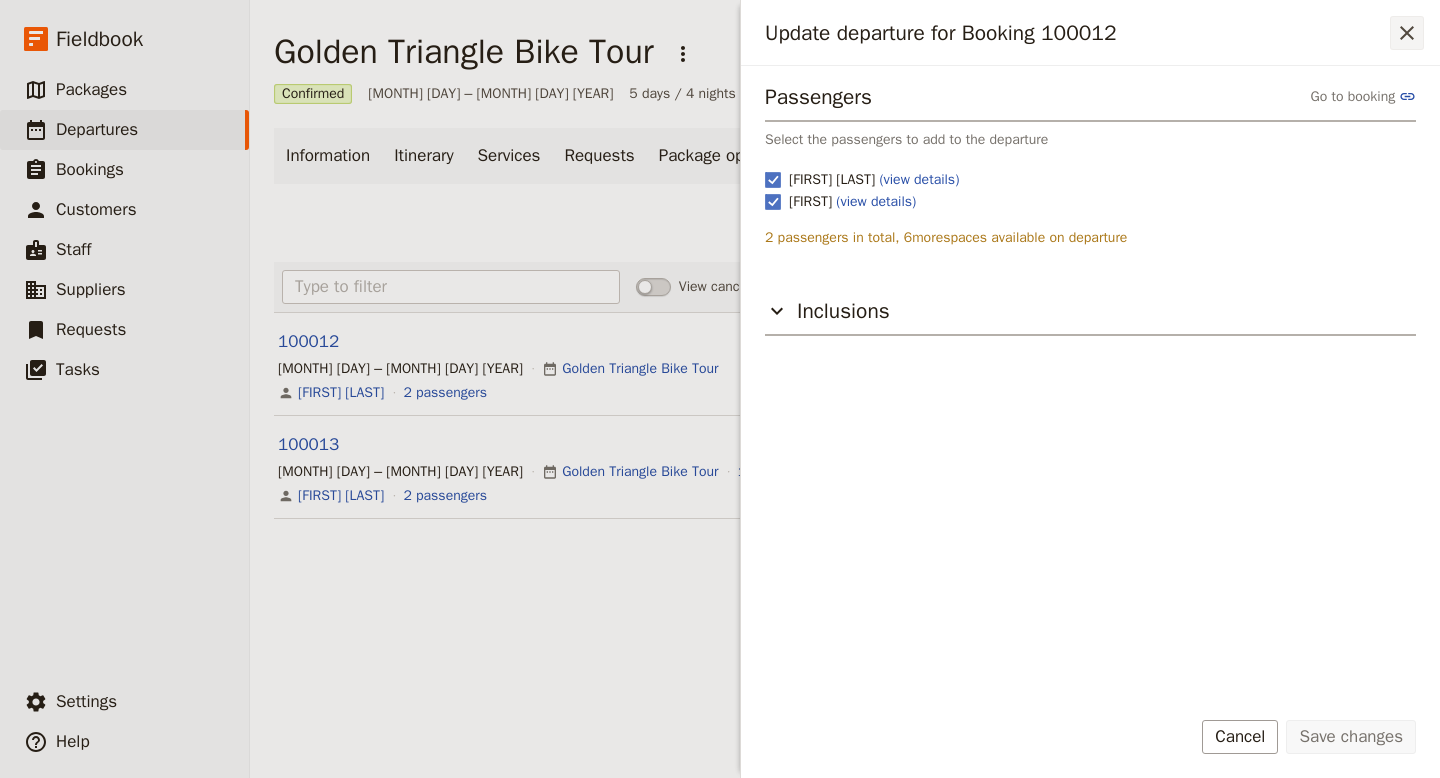 click 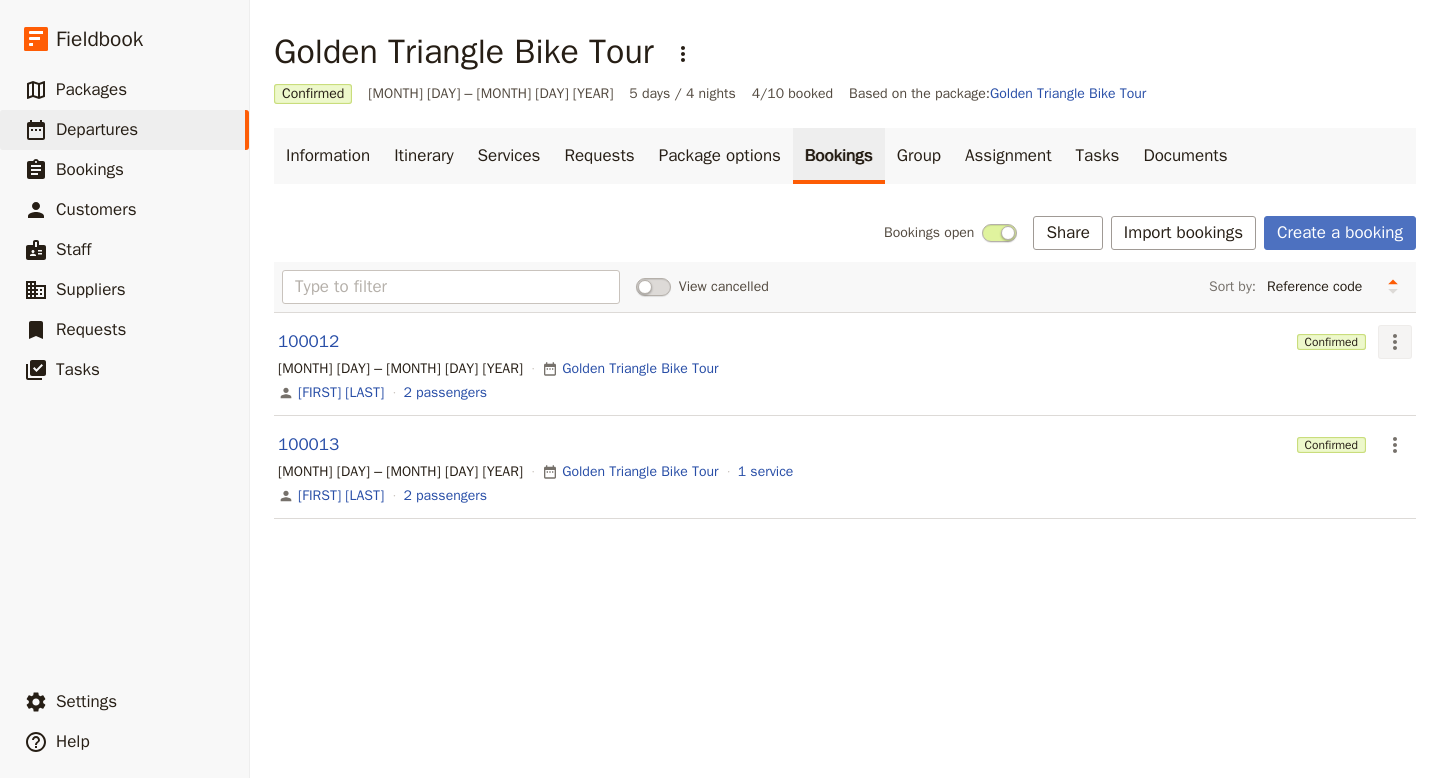click 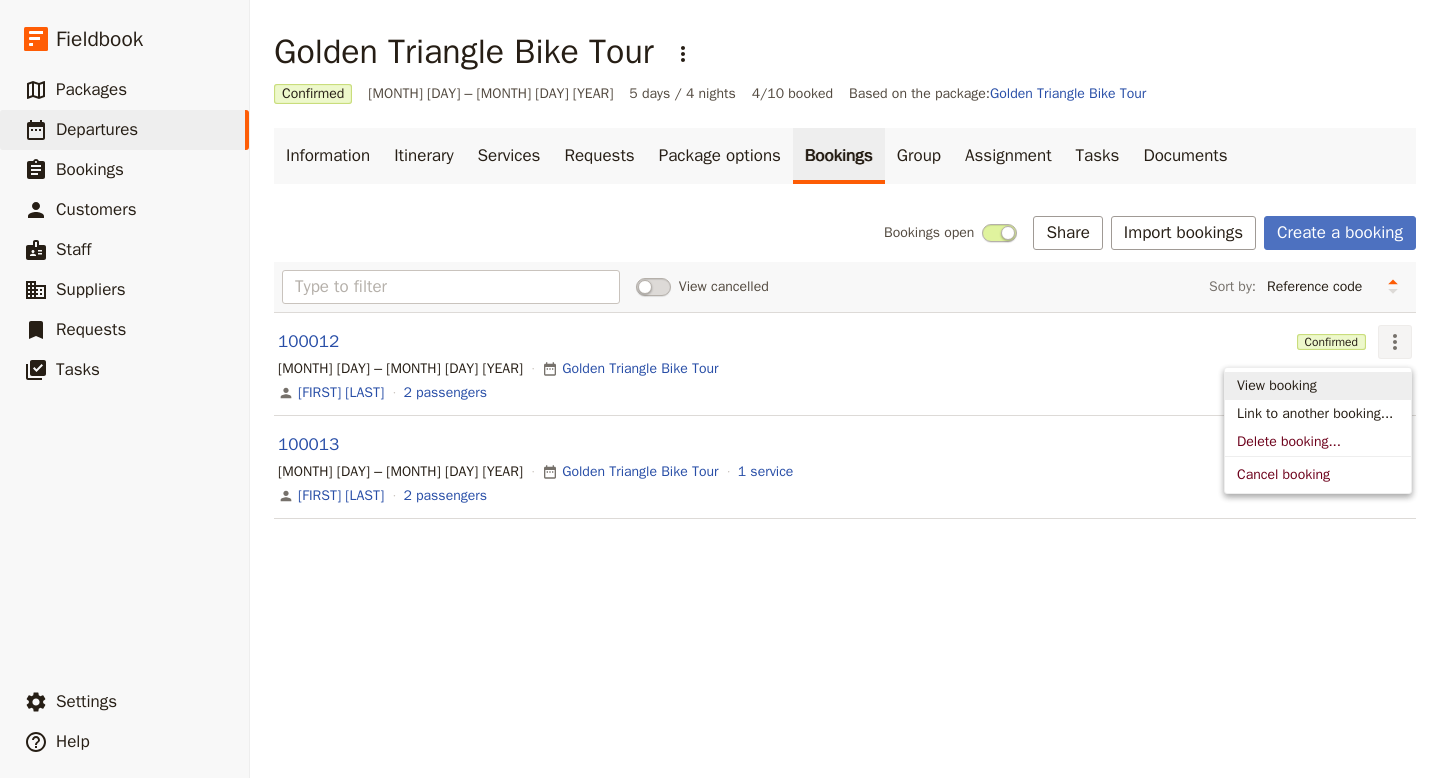 click on "View booking" at bounding box center [1277, 386] 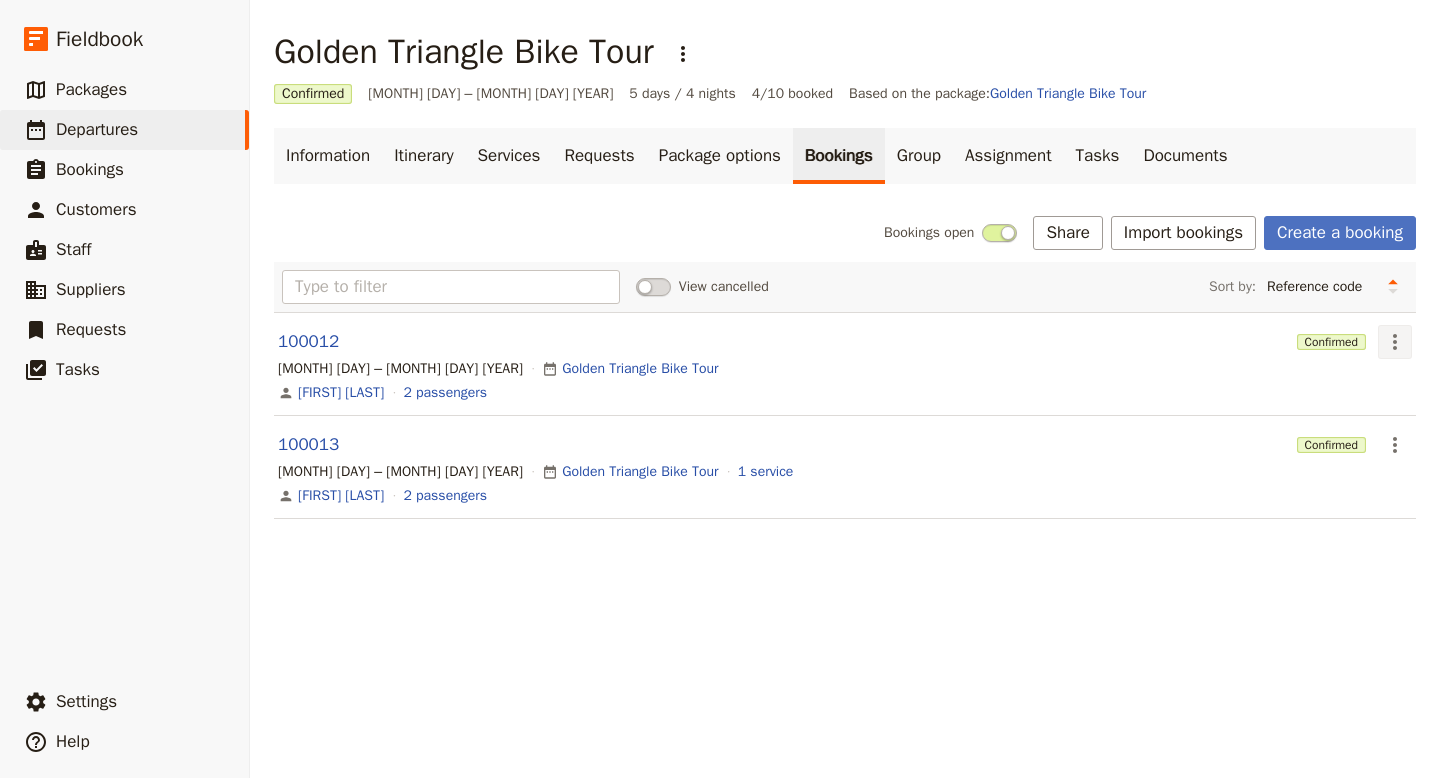 click 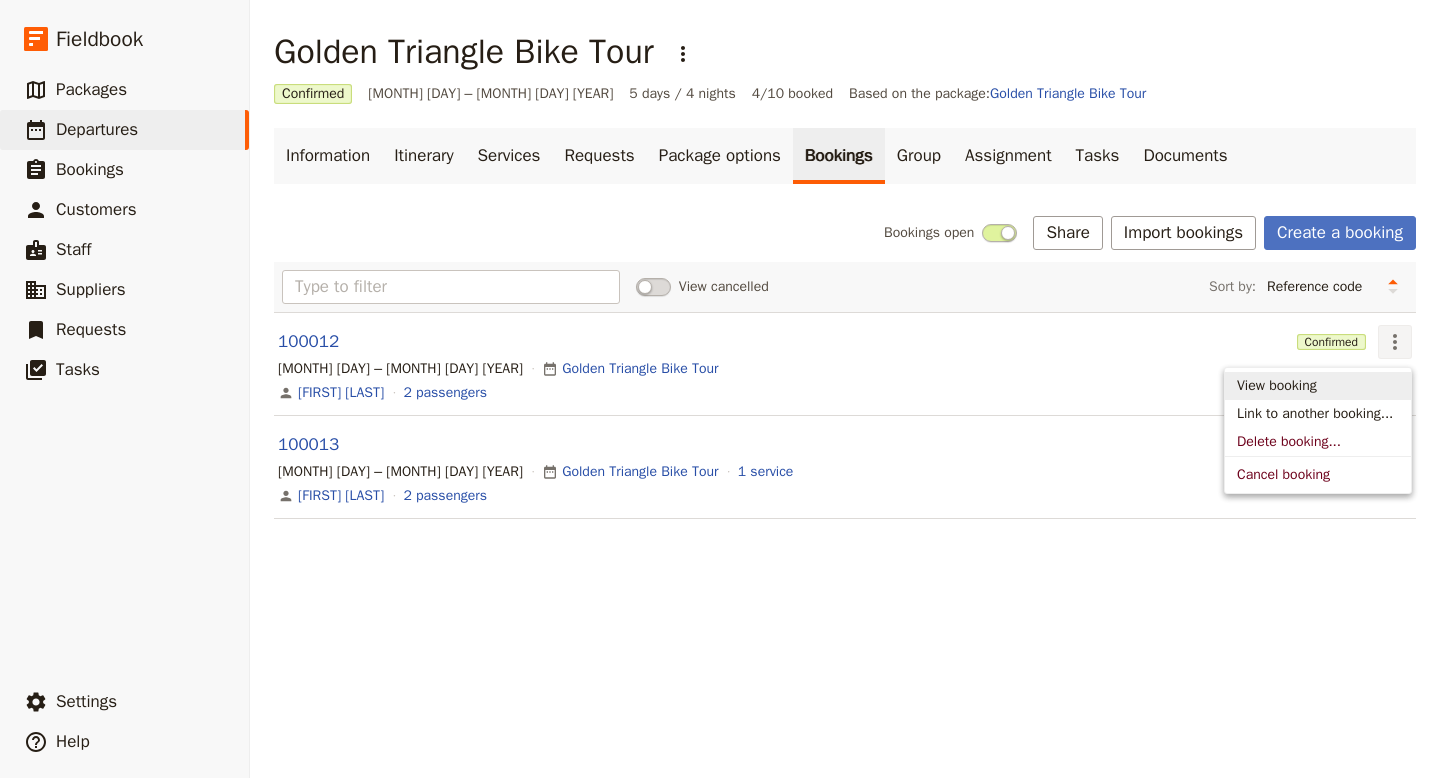 click on "View booking" at bounding box center (1277, 386) 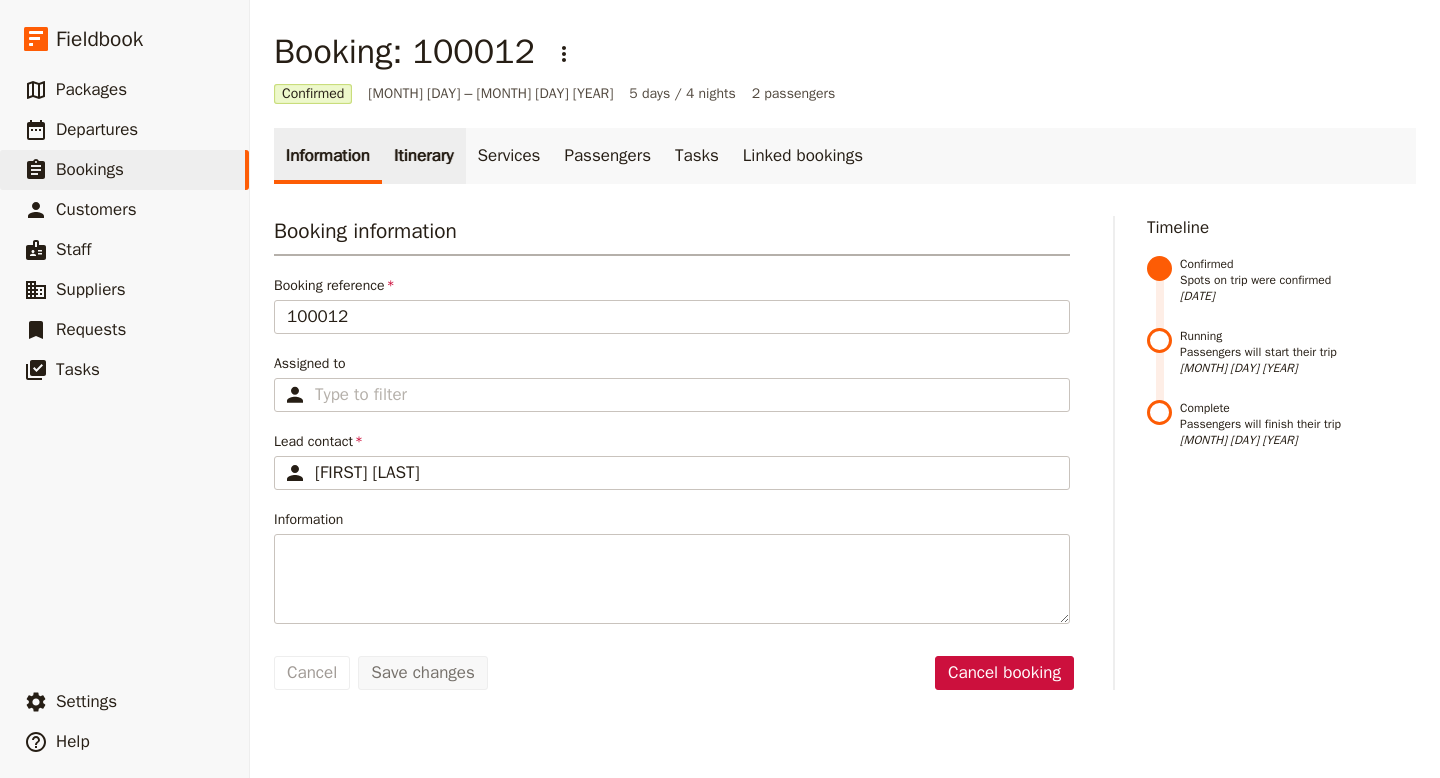 click on "Itinerary" at bounding box center [423, 156] 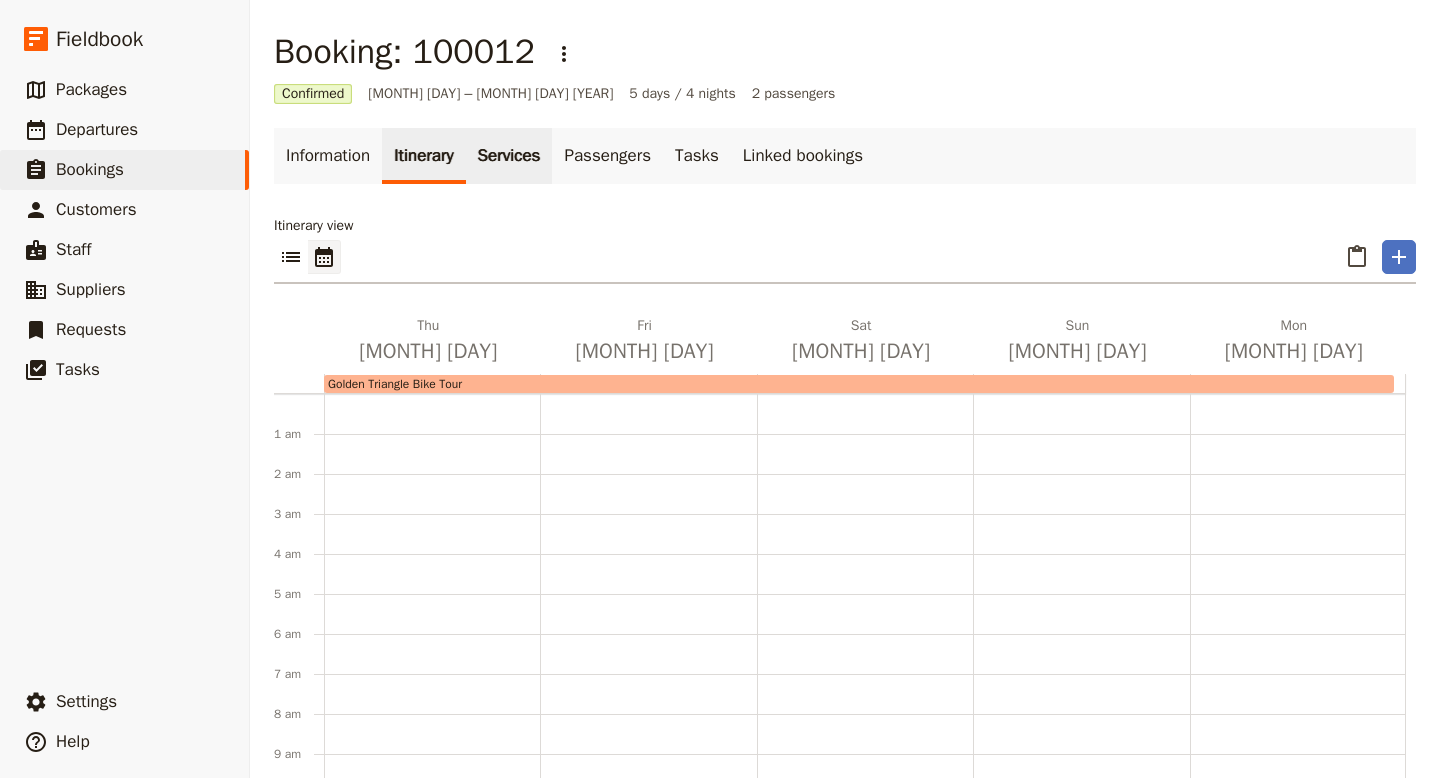 scroll, scrollTop: 260, scrollLeft: 0, axis: vertical 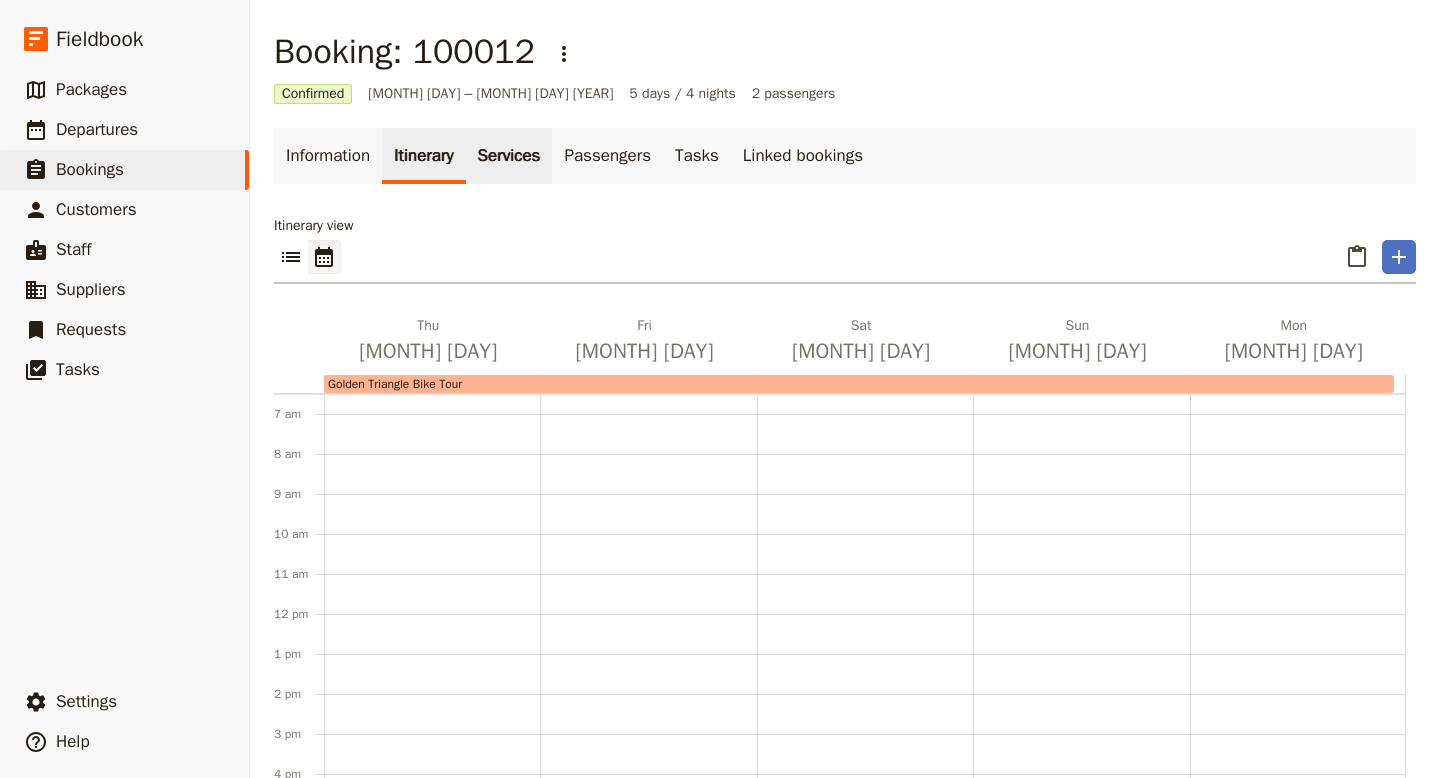 click on "Services" at bounding box center (509, 156) 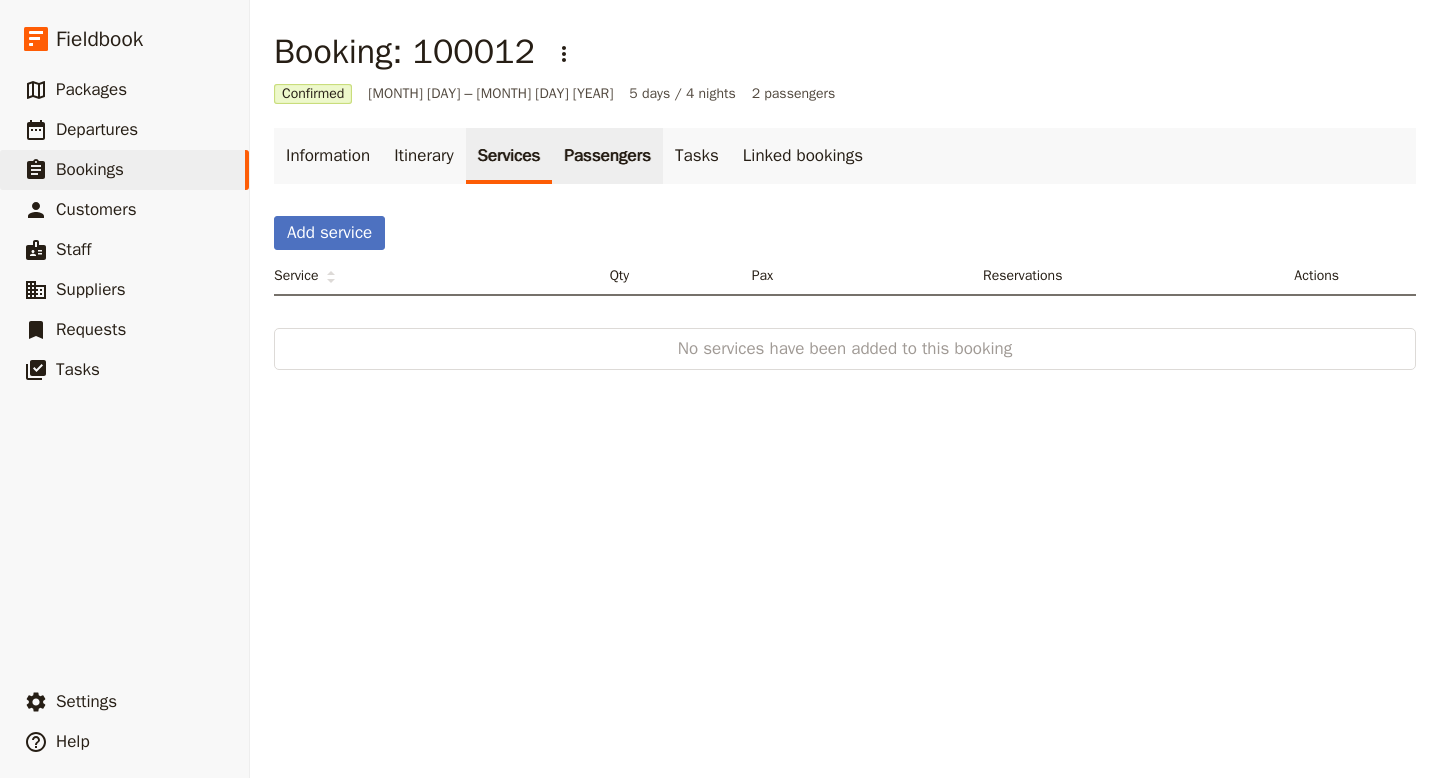 click on "Passengers" at bounding box center [607, 156] 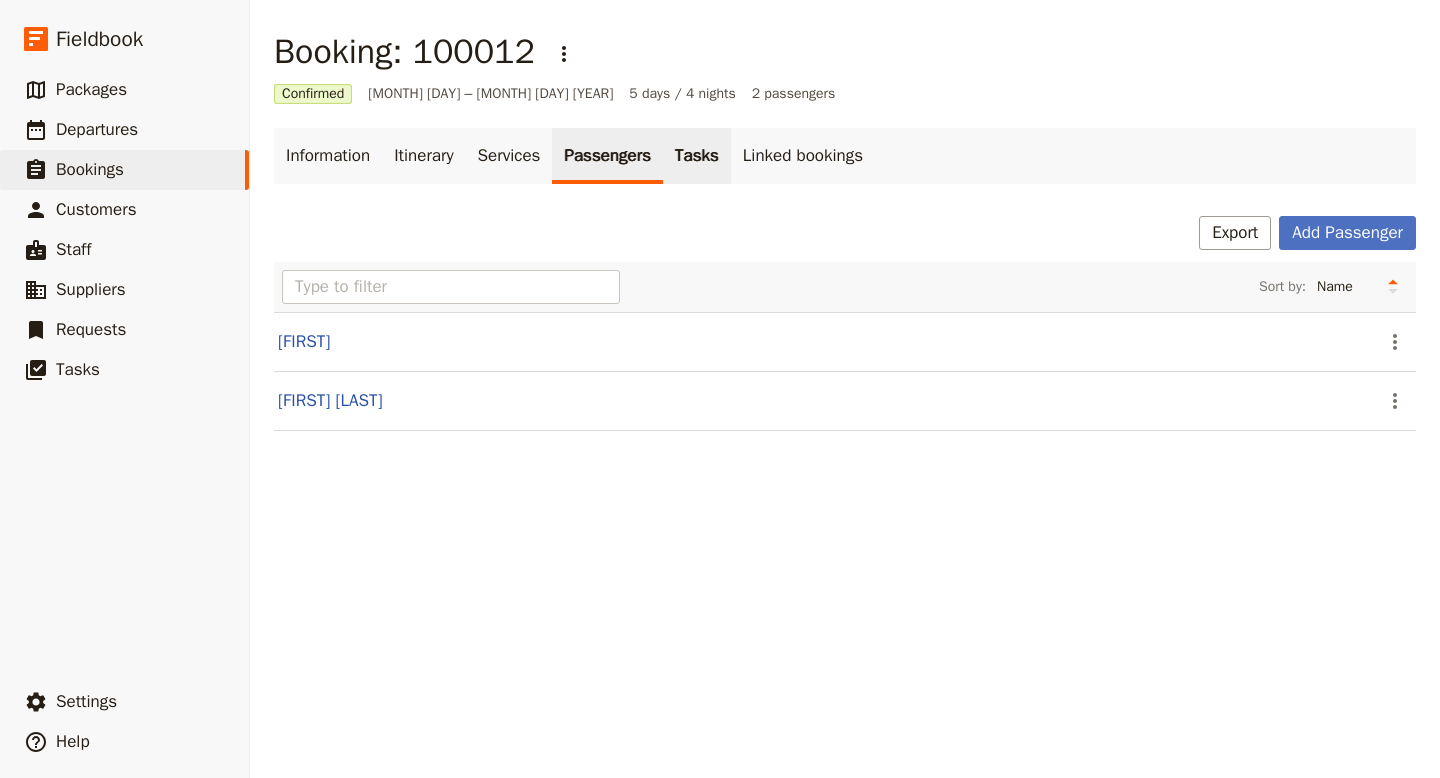 click on "Tasks" at bounding box center (697, 156) 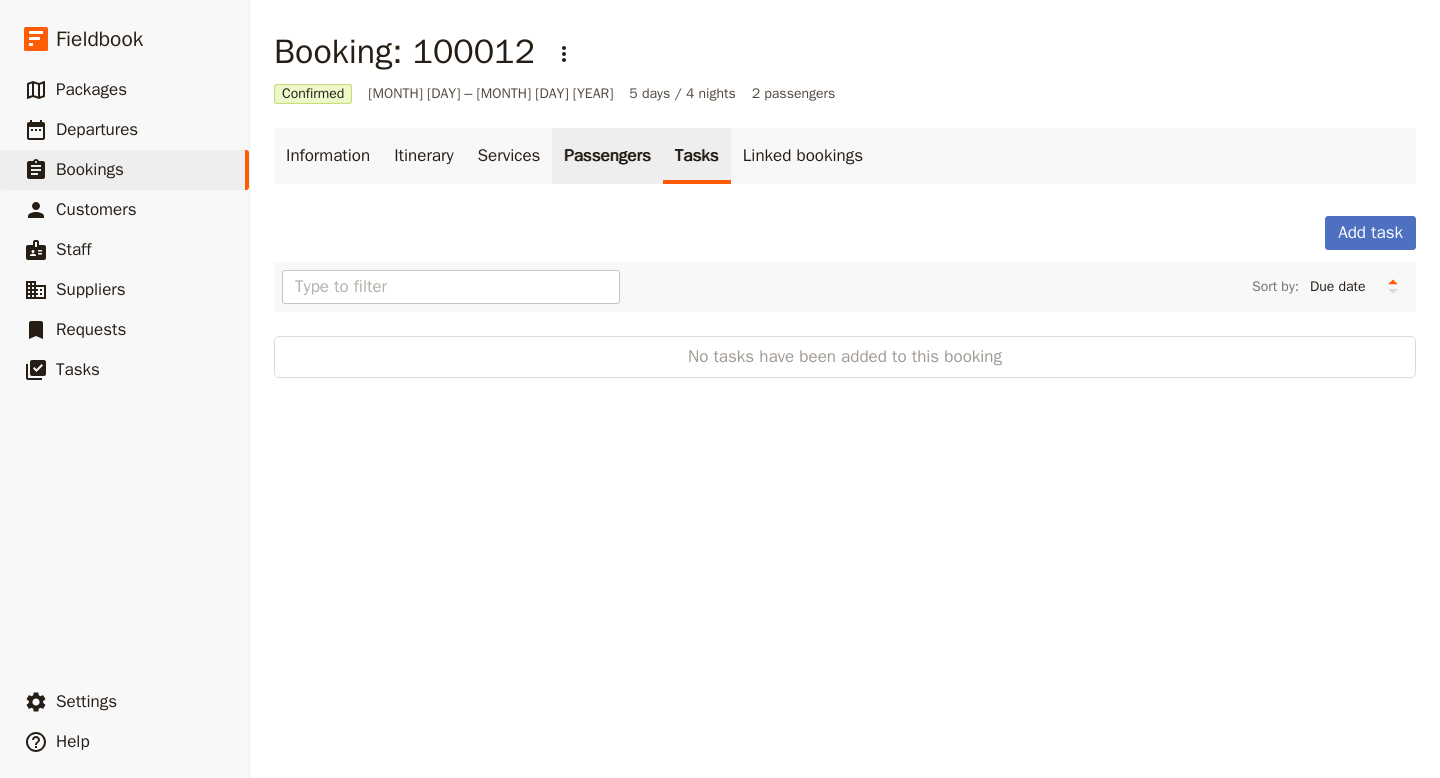 click on "Passengers" at bounding box center (607, 156) 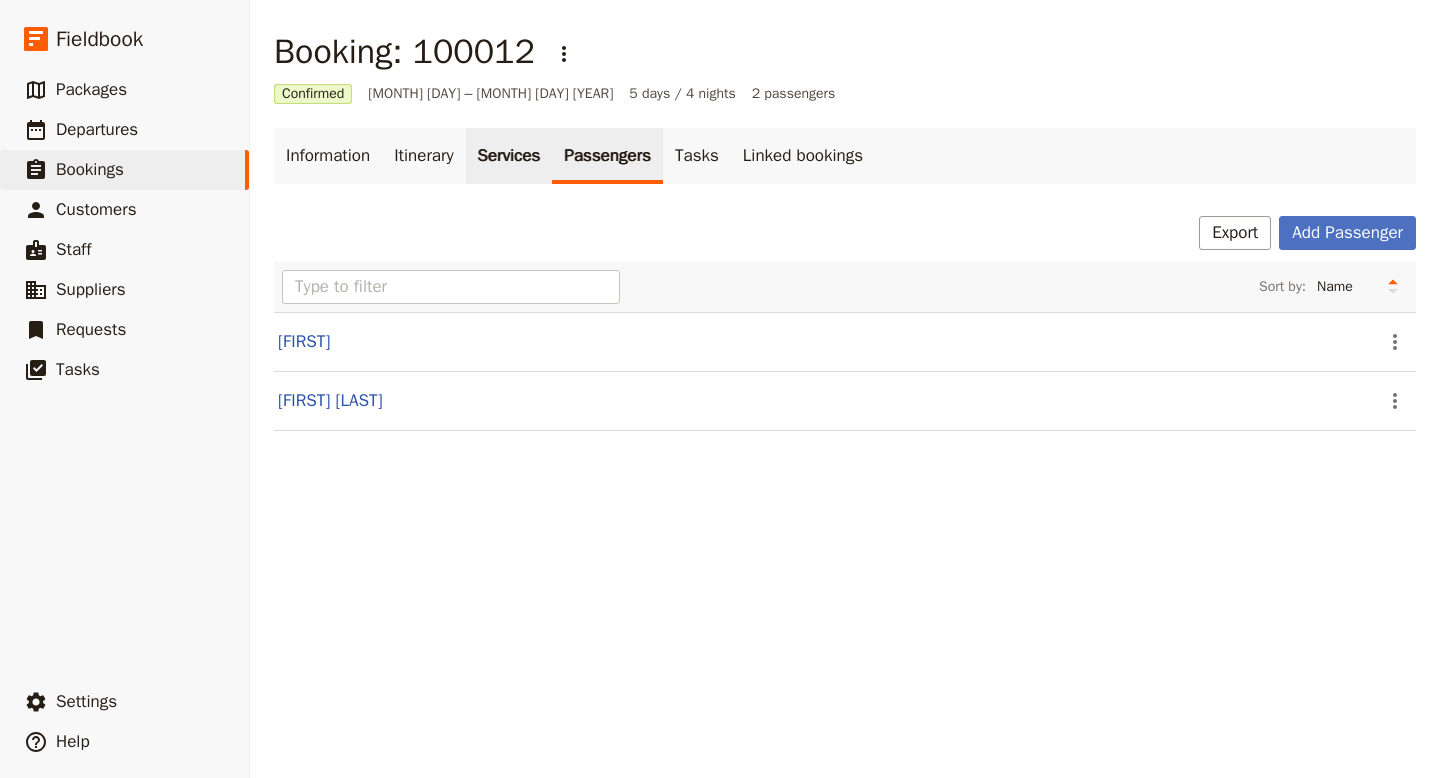 click on "Services" at bounding box center (509, 156) 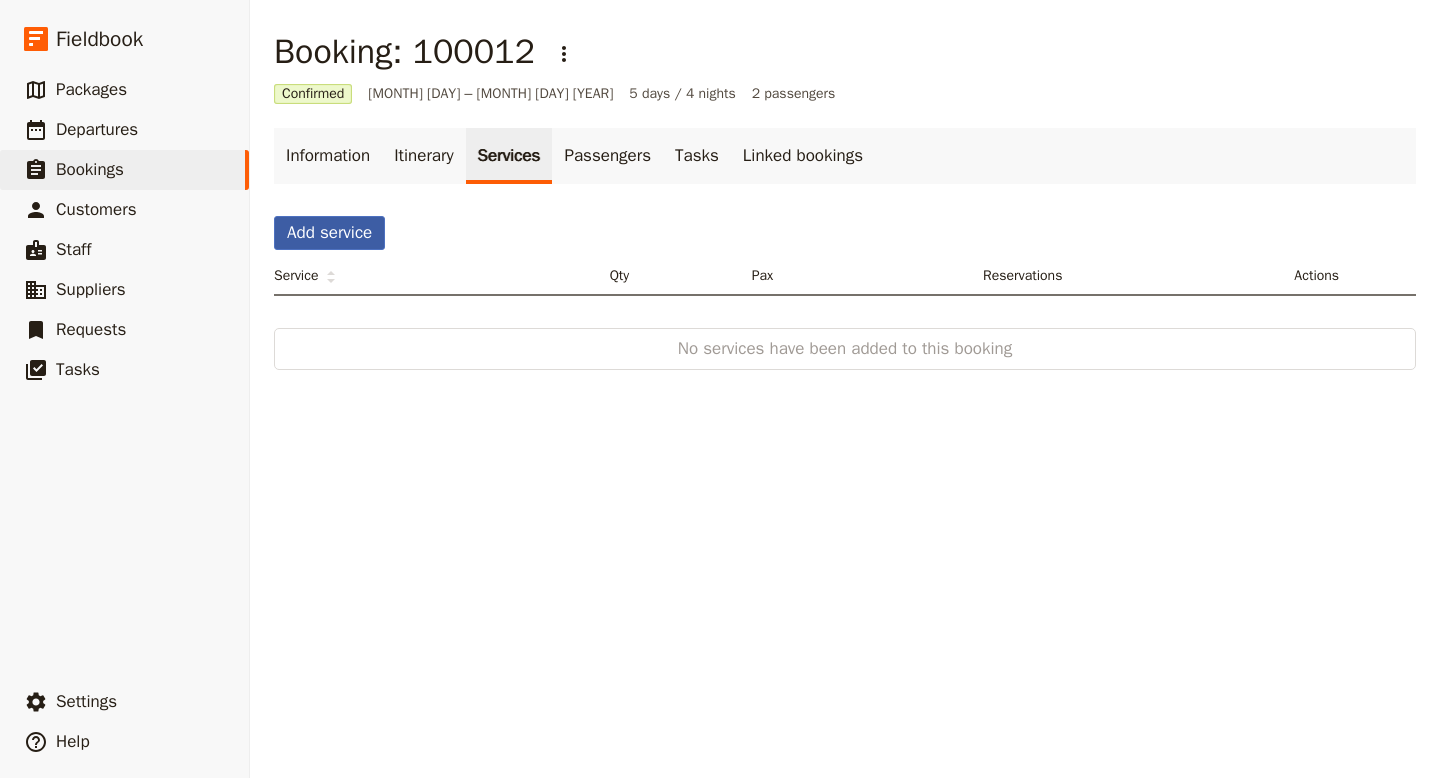 click on "Add service" at bounding box center [329, 233] 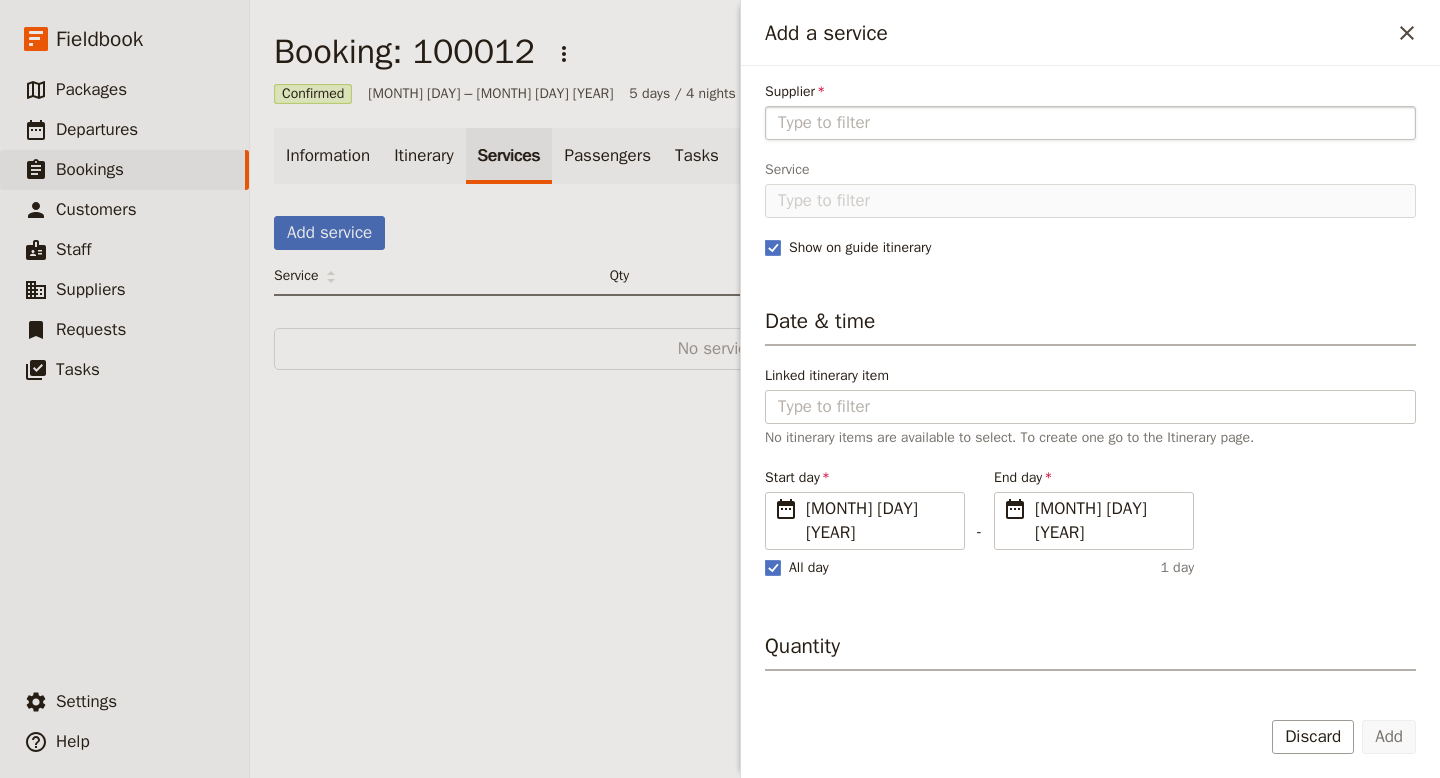 click on "Supplier" at bounding box center (1090, 123) 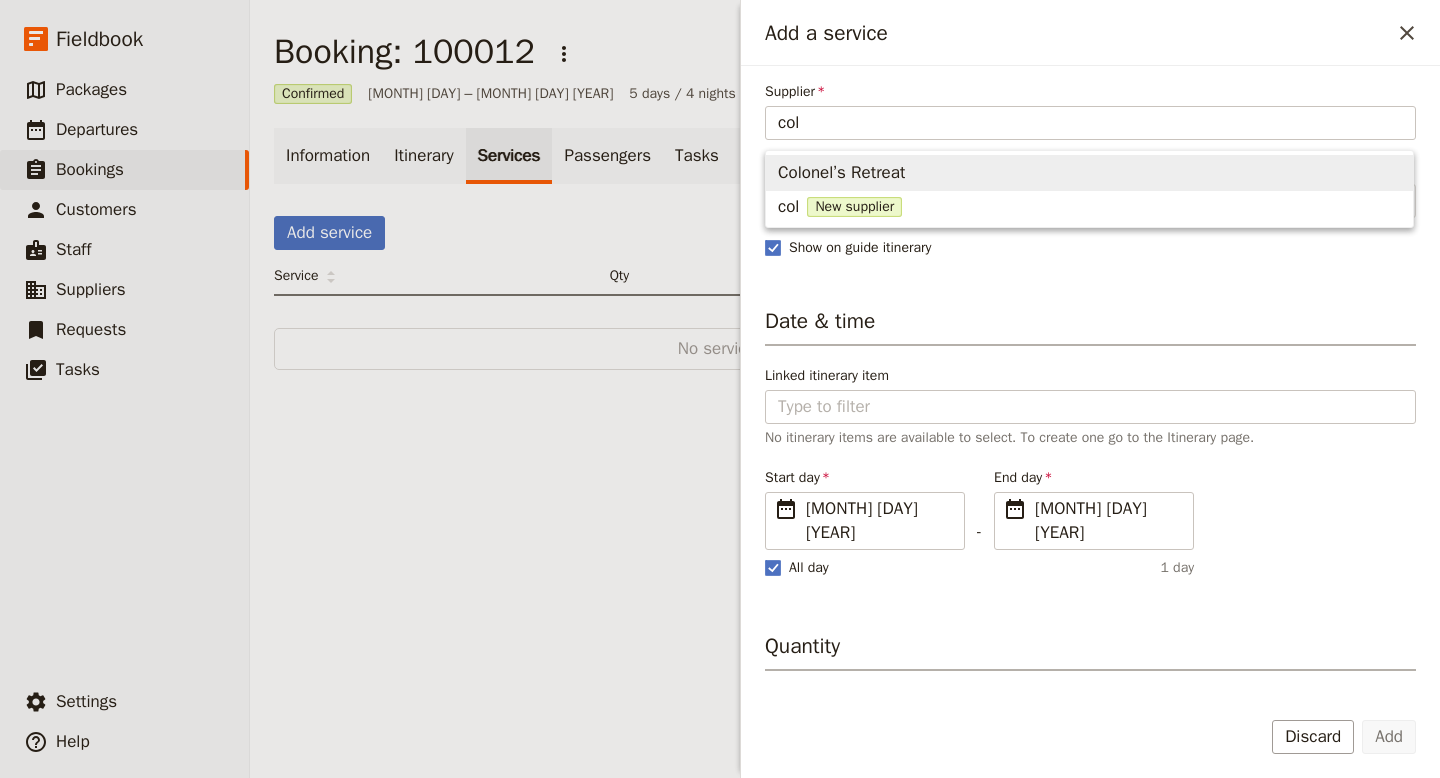 click on "Colonel’s Retreat" at bounding box center (841, 173) 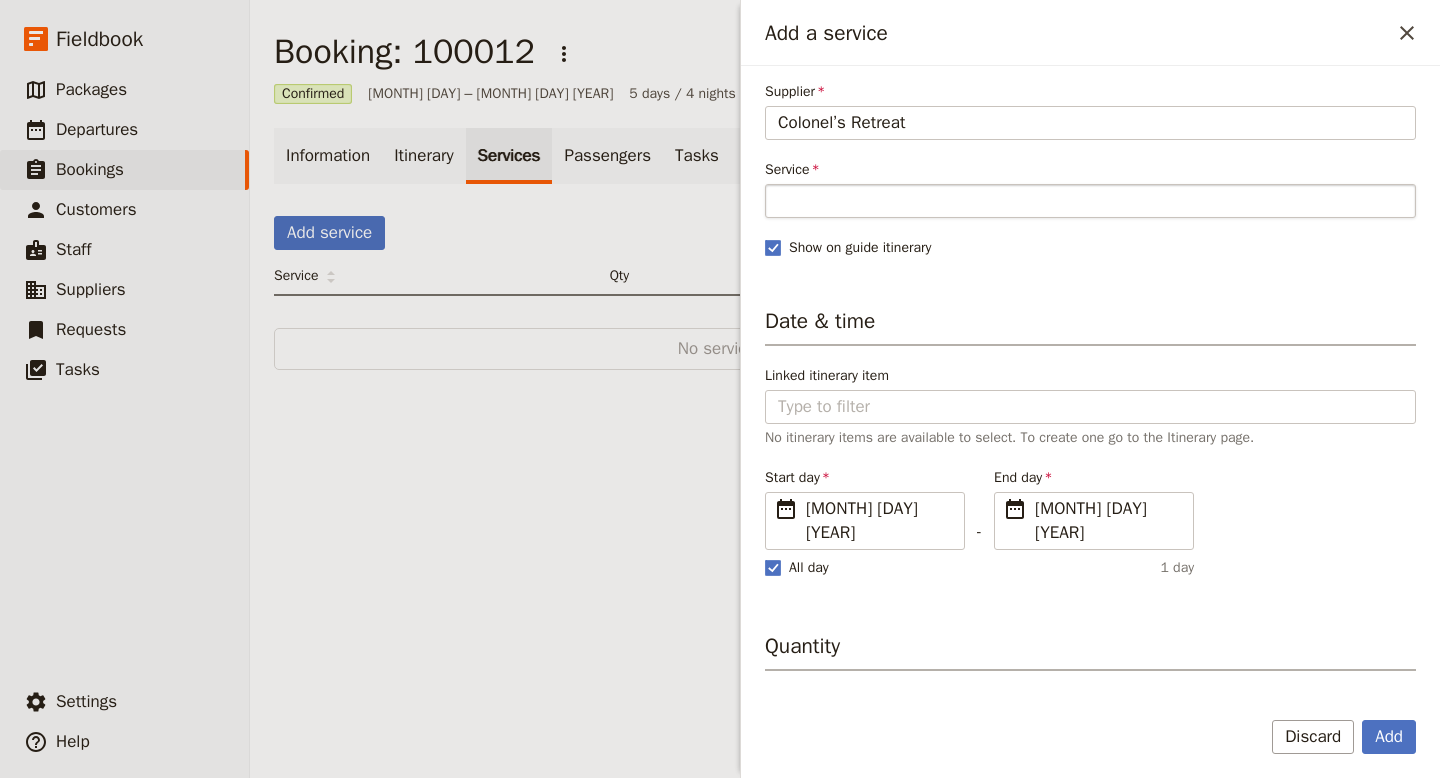 type on "Colonel’s Retreat" 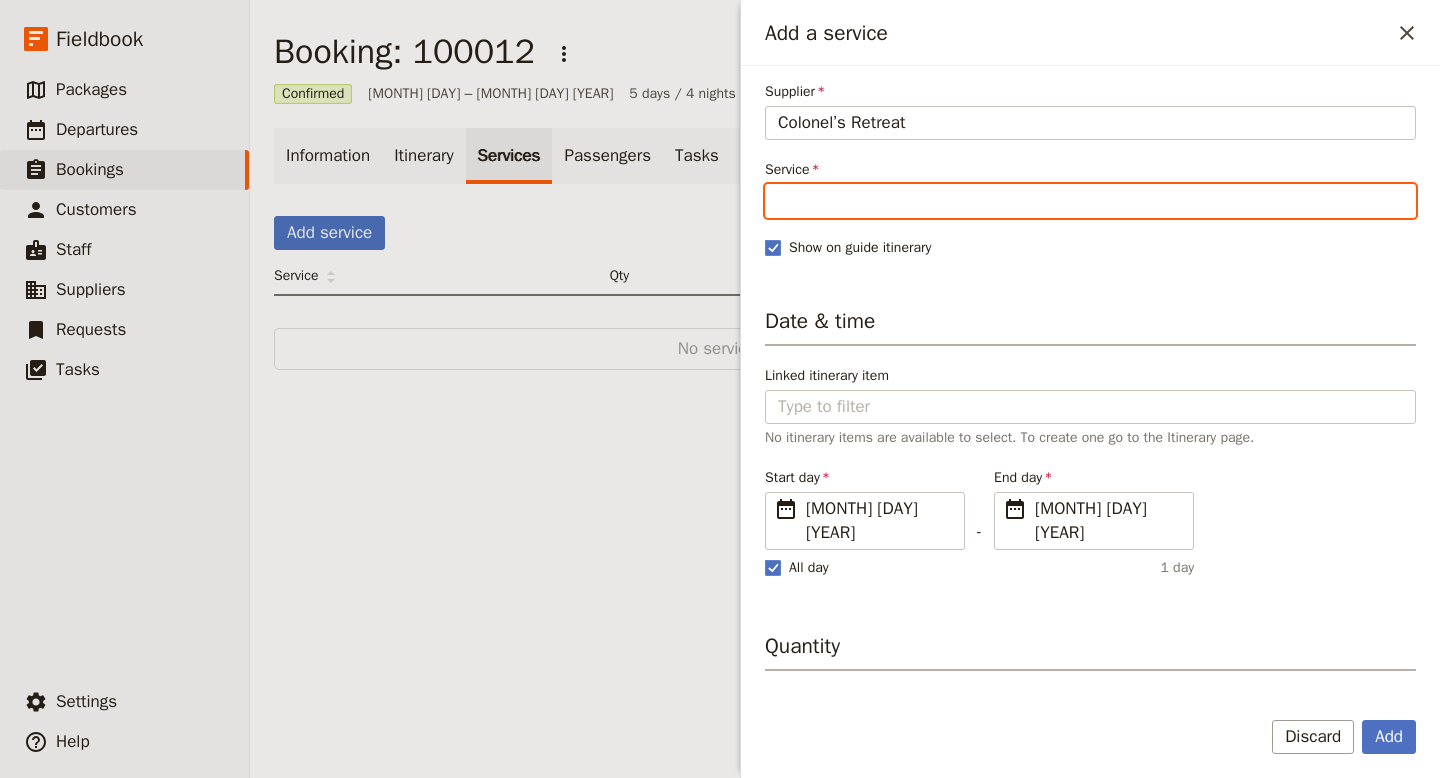 click on "Service" at bounding box center (1090, 201) 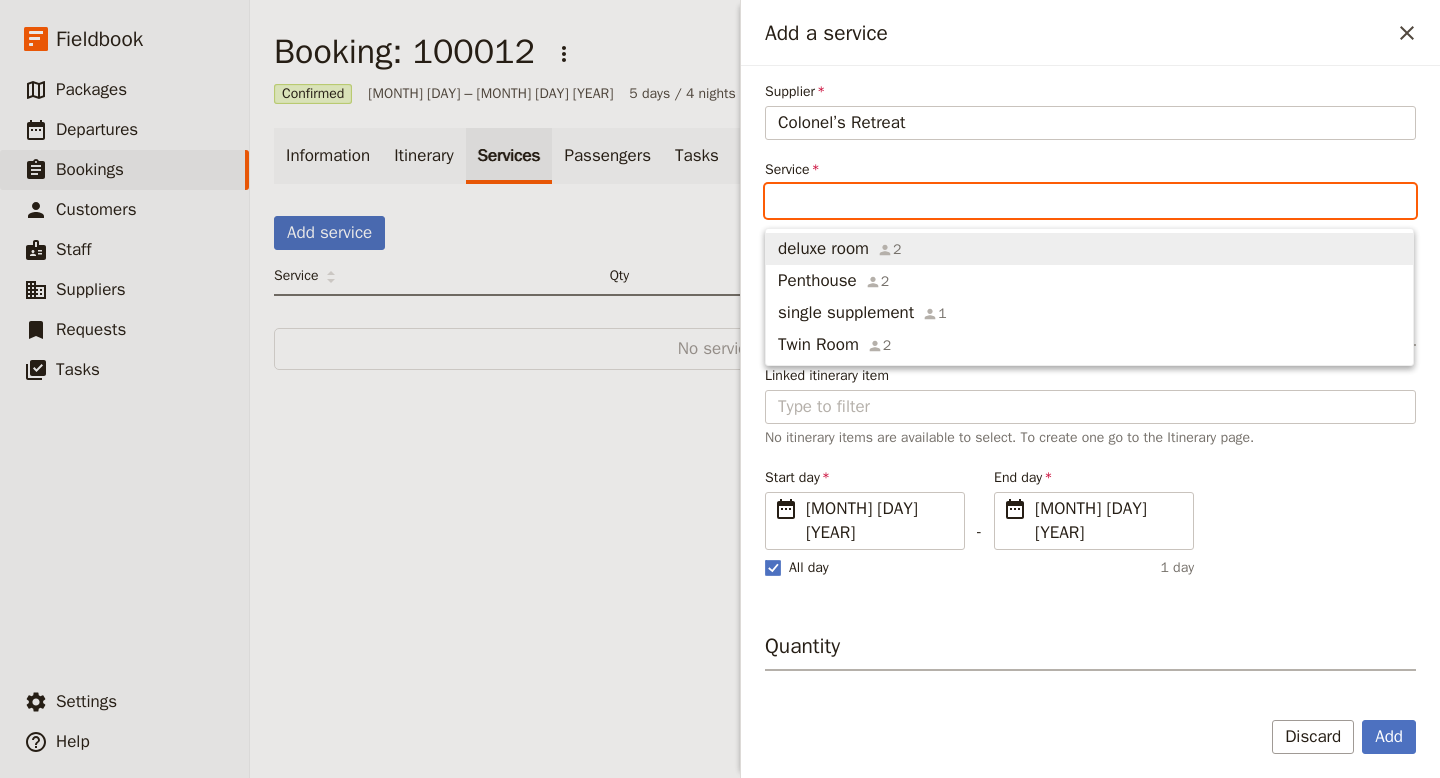 click on "deluxe room" at bounding box center [823, 249] 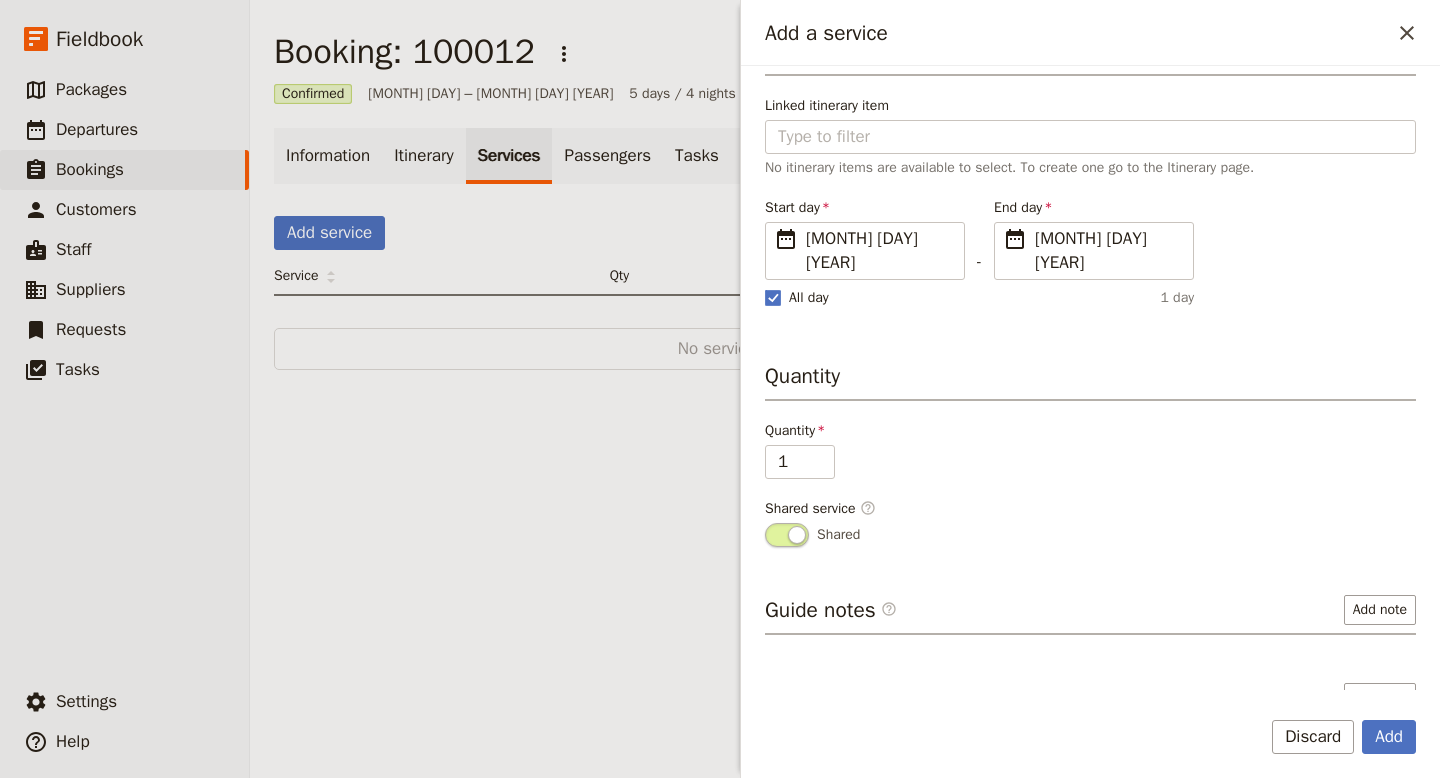 scroll, scrollTop: 299, scrollLeft: 0, axis: vertical 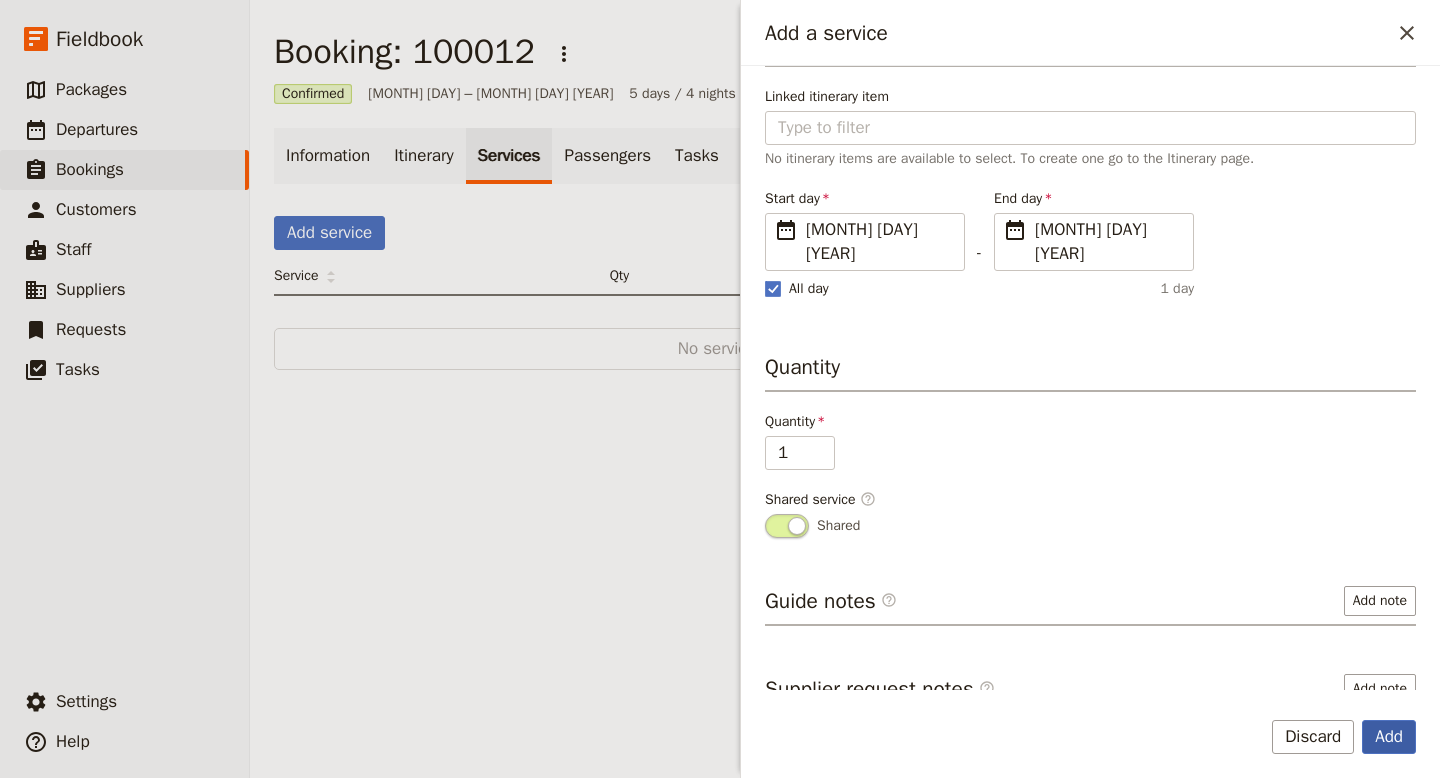 click on "Add" at bounding box center (1389, 737) 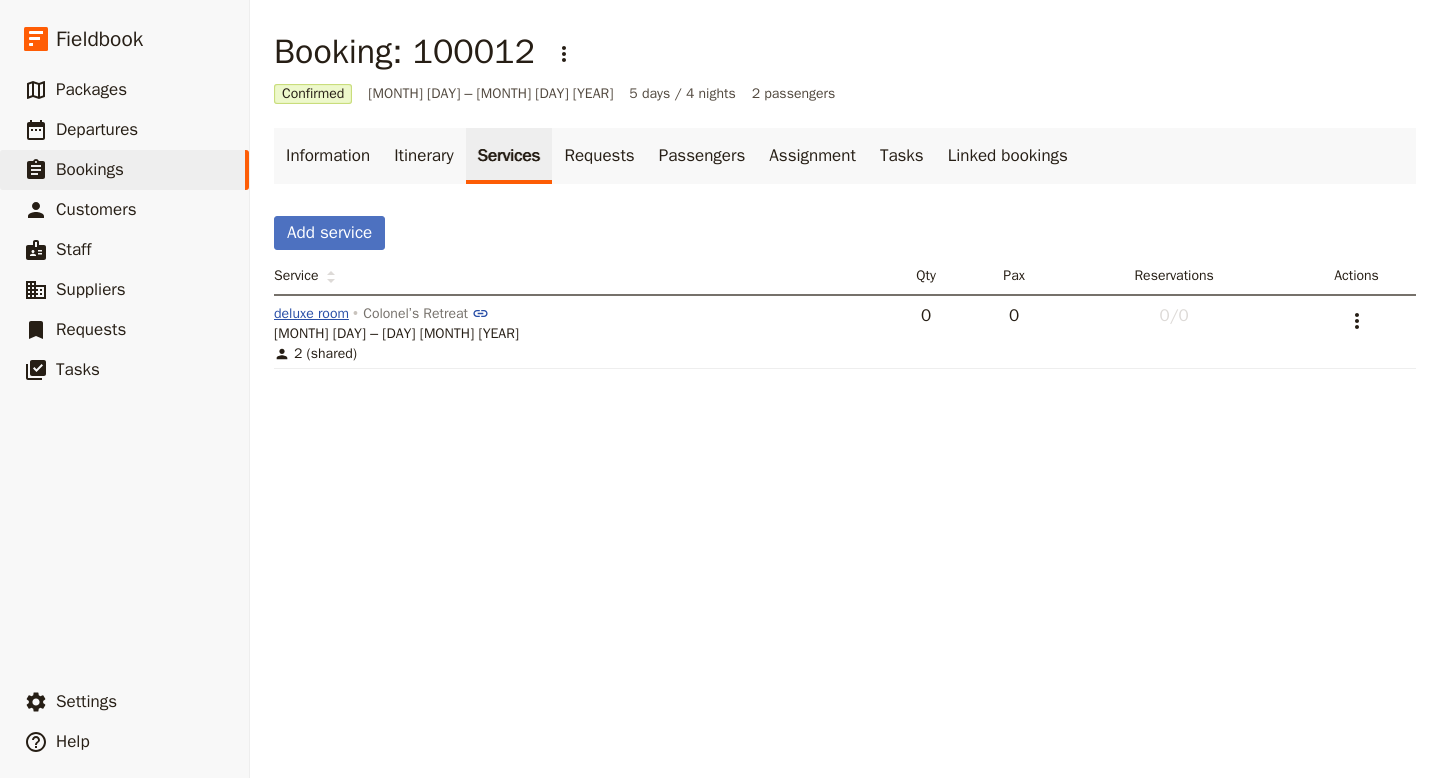 click on "deluxe room" at bounding box center (311, 314) 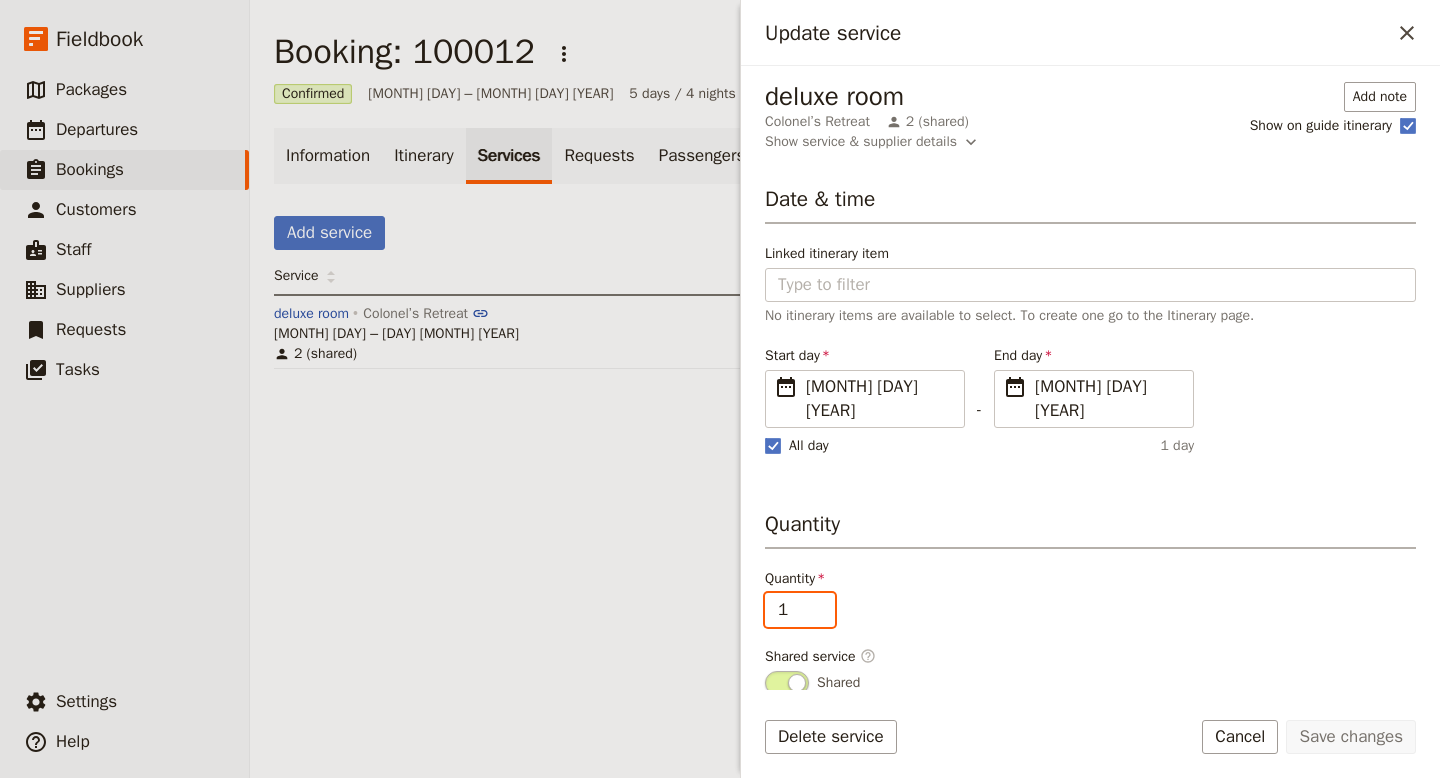 type on "1" 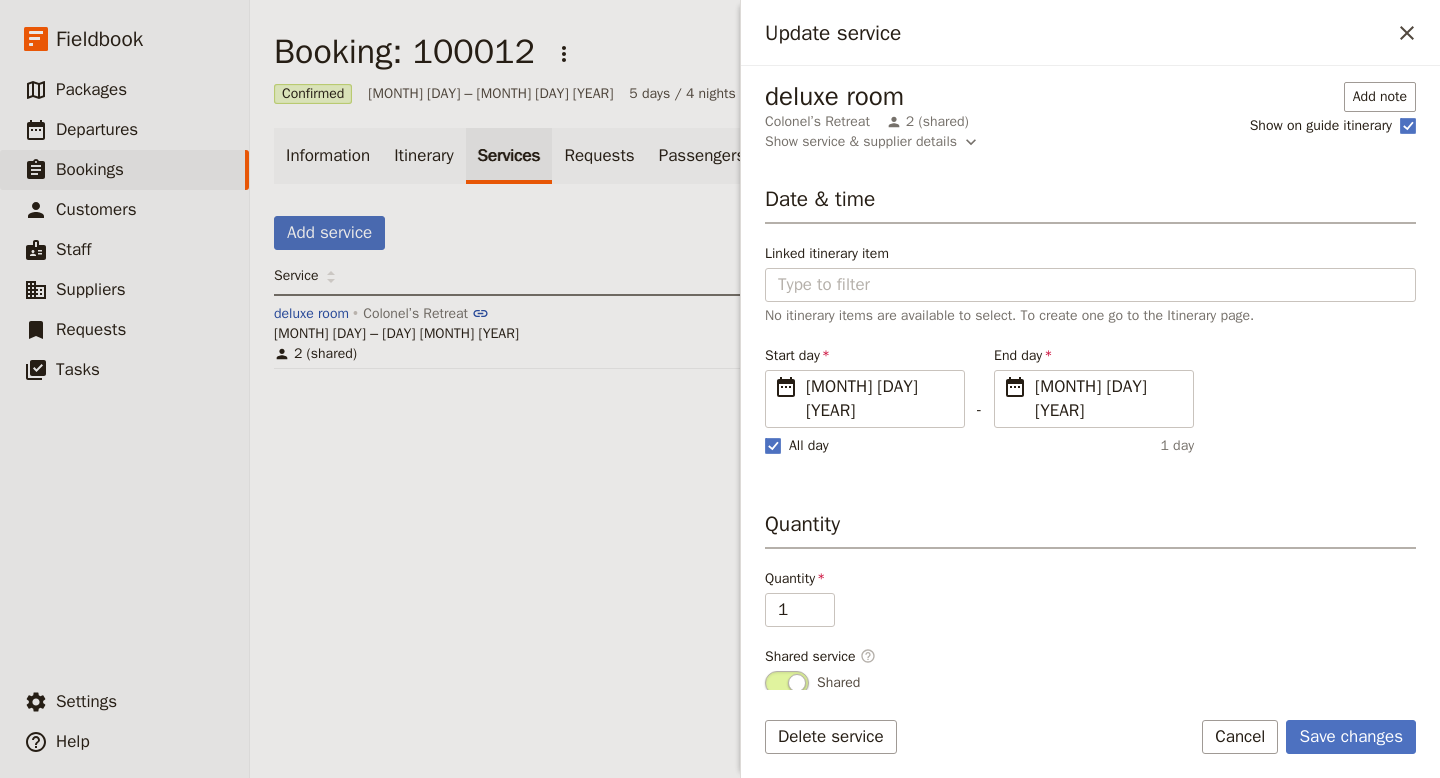 click on "Quantity Quantity 1 Shared service ​ Shared" at bounding box center (1090, 602) 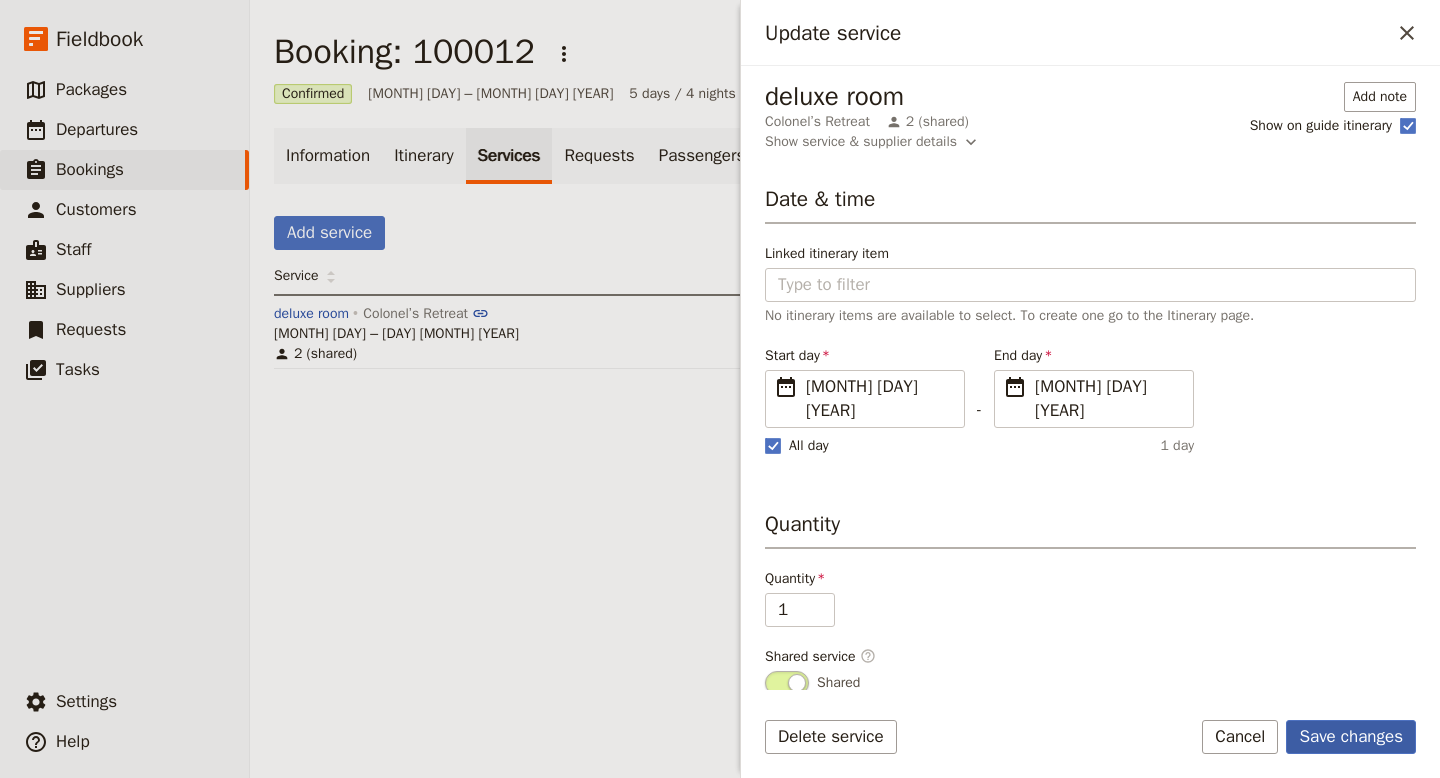 click on "Save changes" at bounding box center (1351, 737) 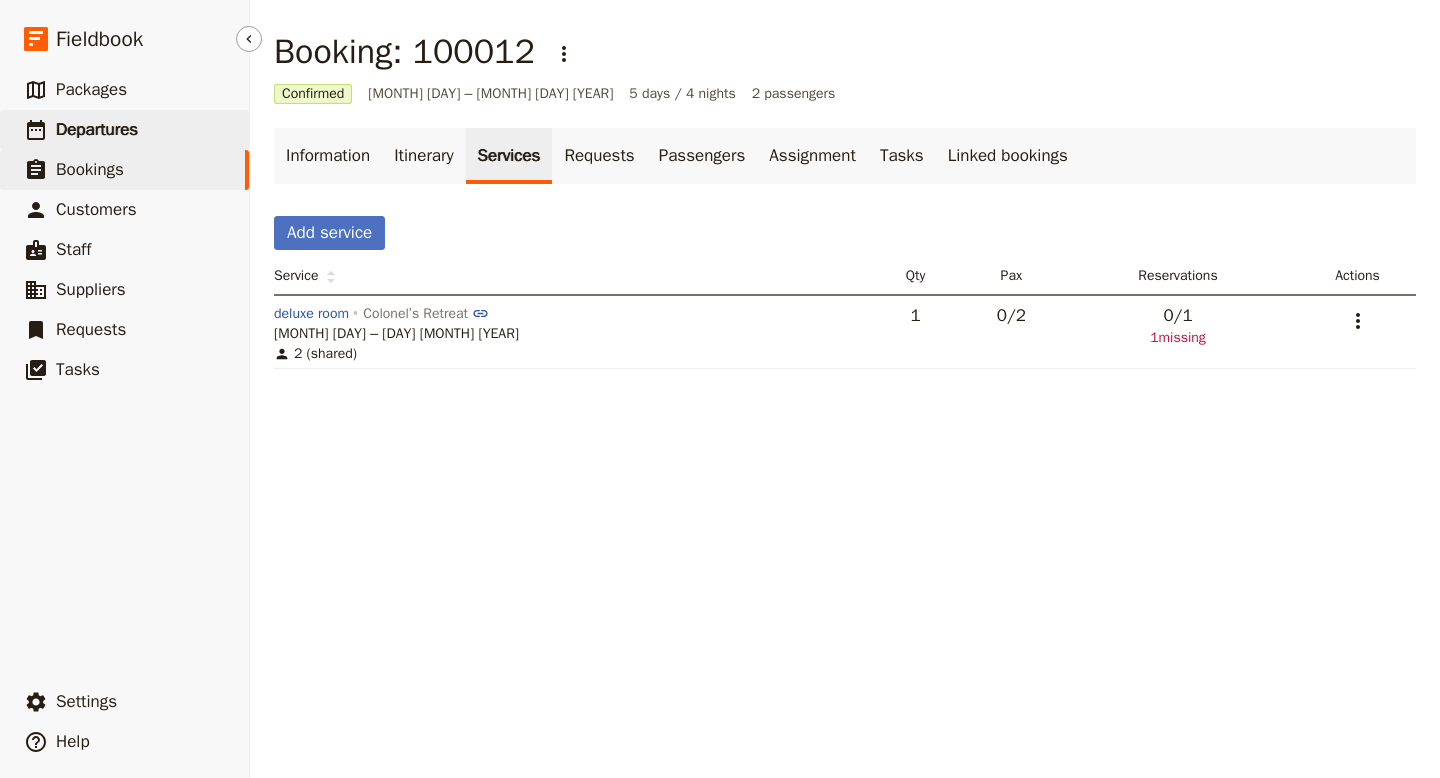 click on "Departures" at bounding box center (97, 129) 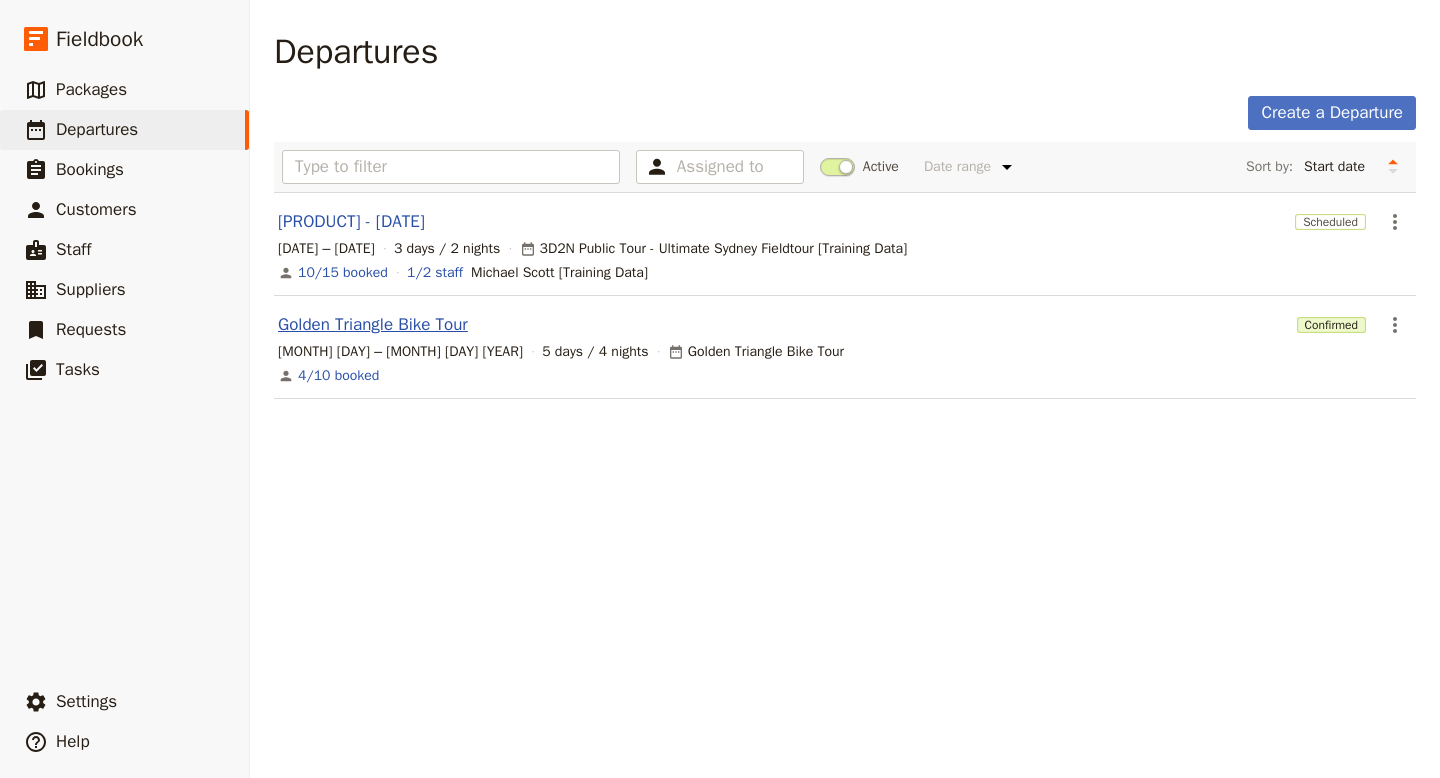 click on "[TOUR NAME]" at bounding box center (373, 325) 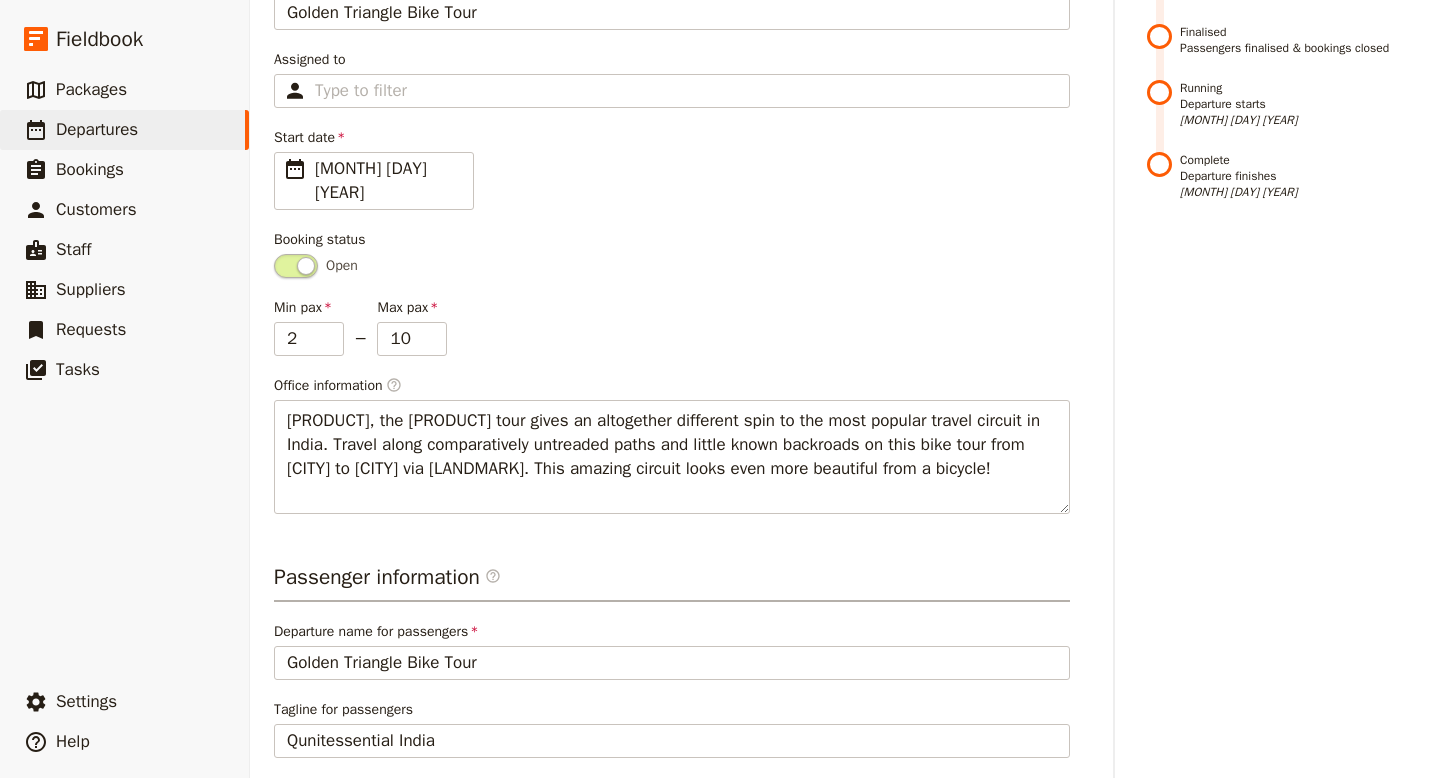 scroll, scrollTop: 0, scrollLeft: 0, axis: both 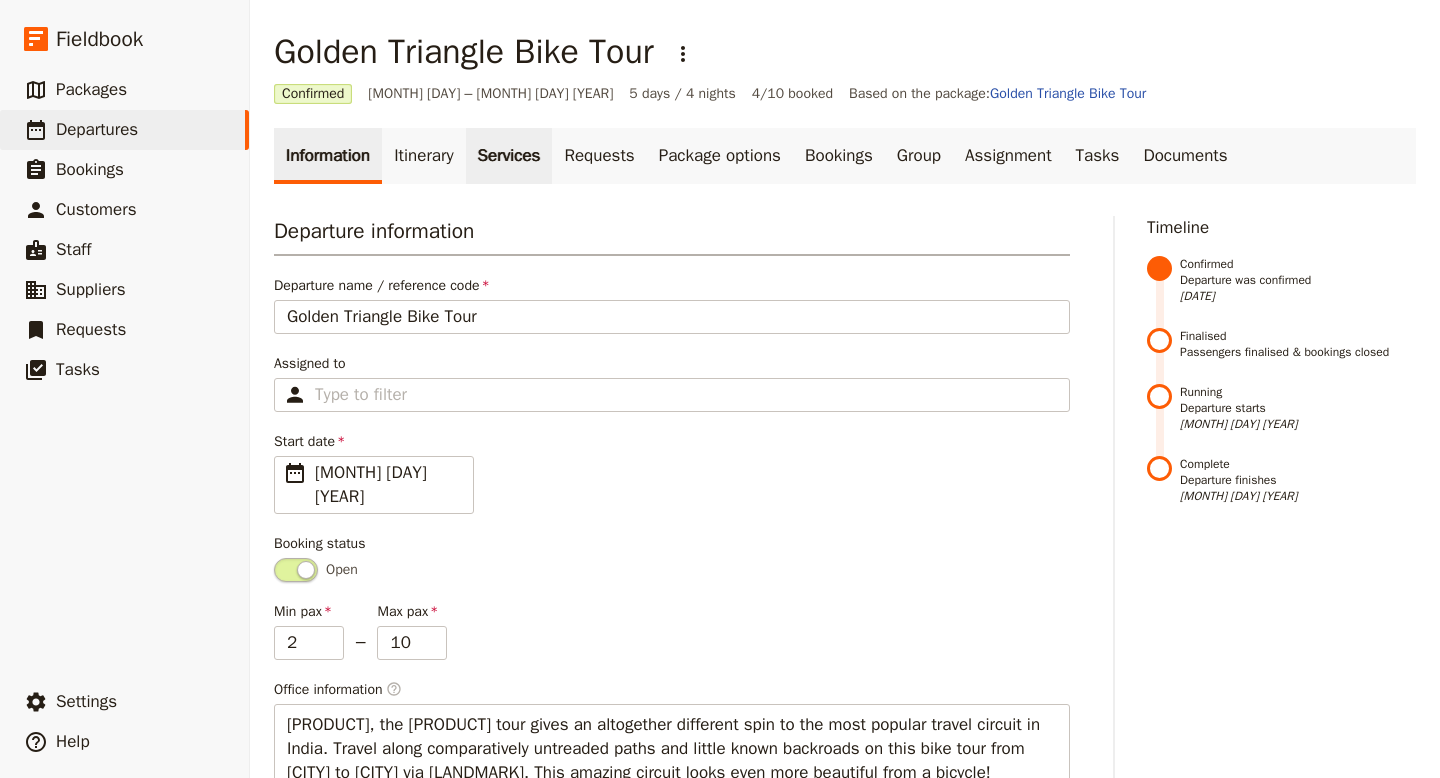 click on "Services" at bounding box center [509, 156] 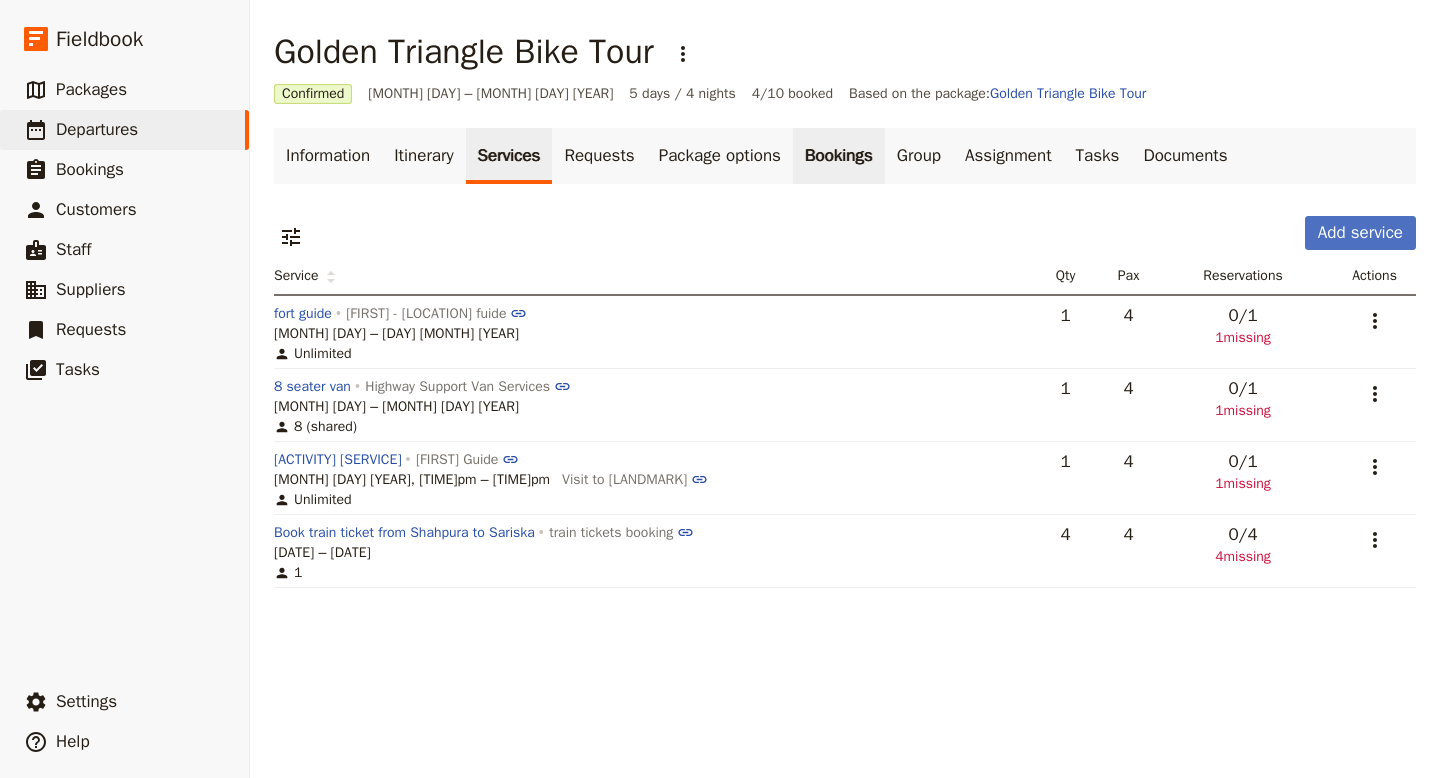 click on "Bookings" at bounding box center [839, 156] 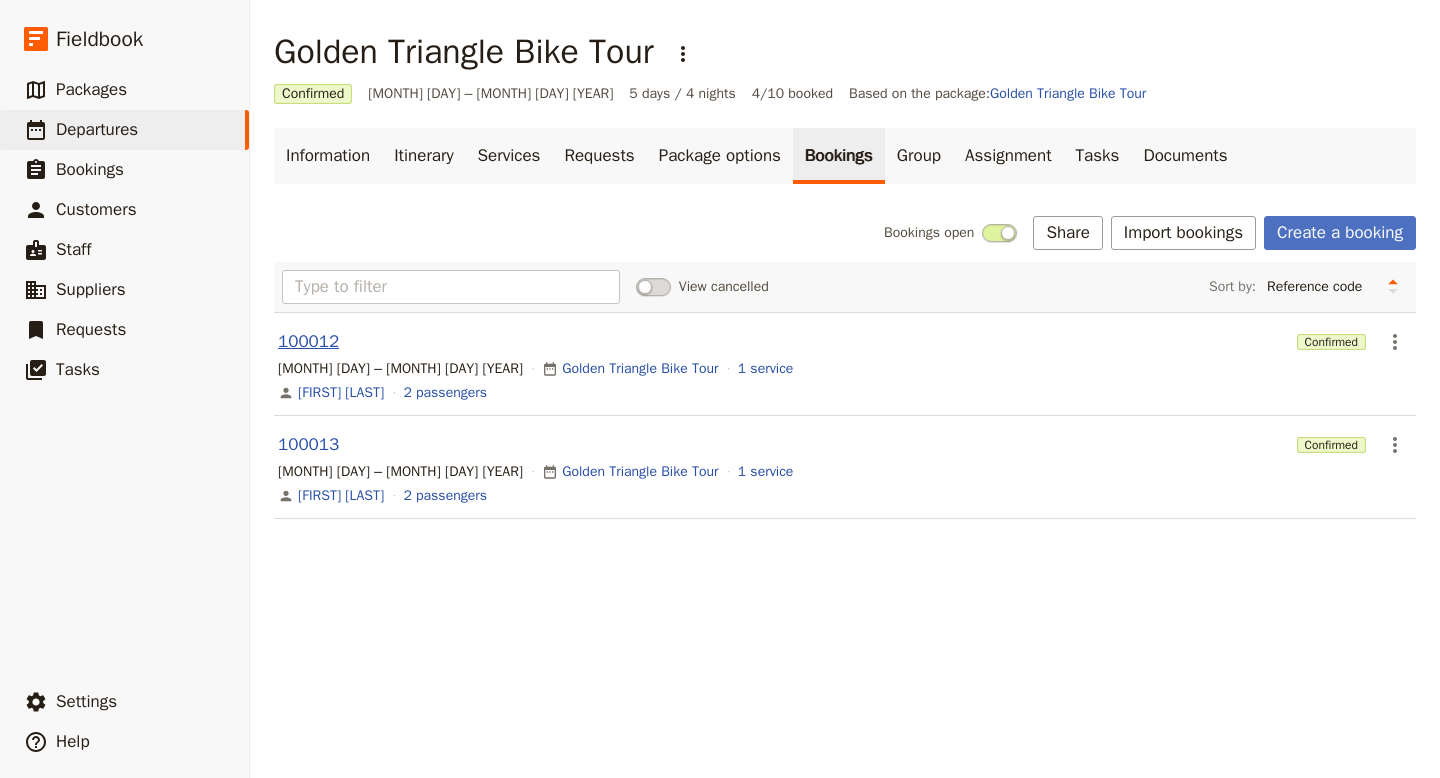 click on "100012" at bounding box center [308, 342] 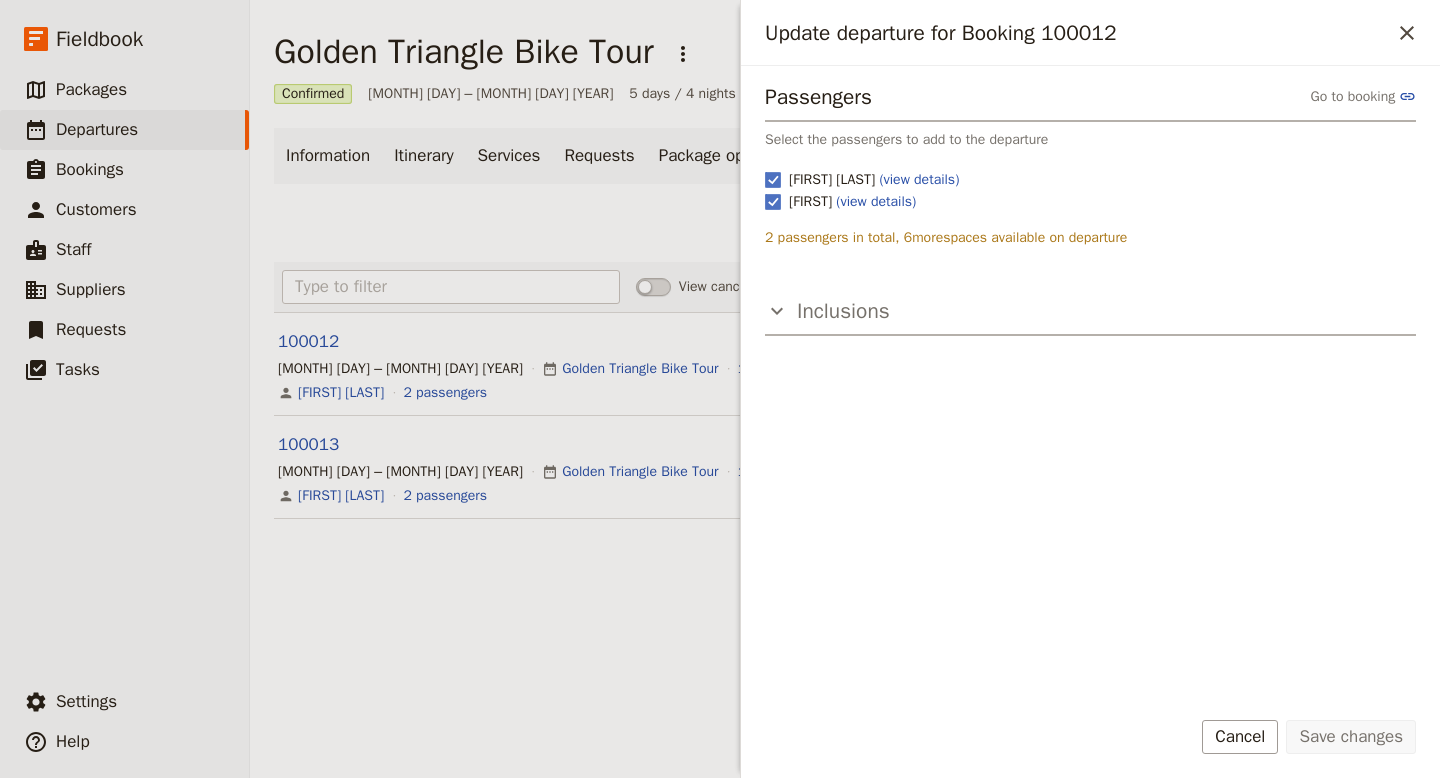 click 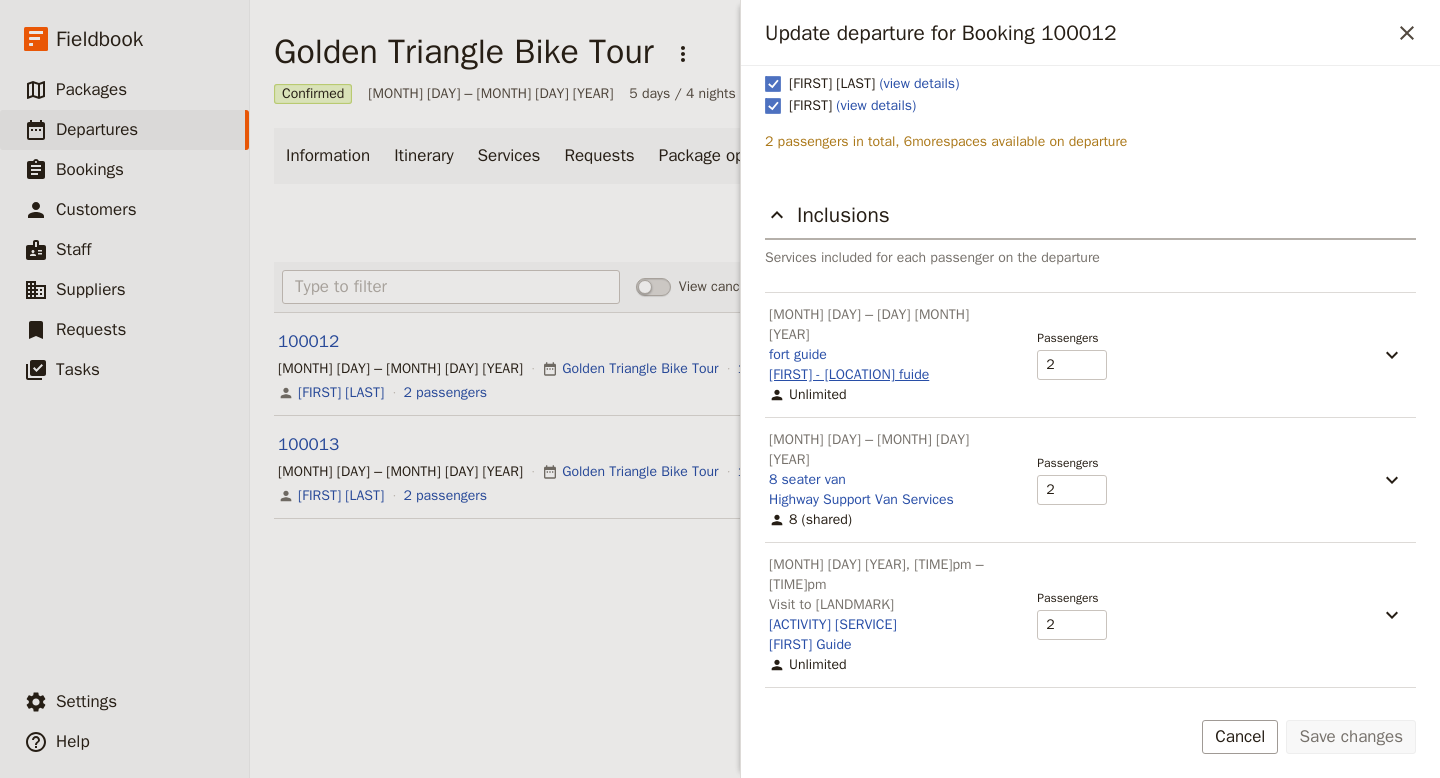 scroll, scrollTop: 0, scrollLeft: 0, axis: both 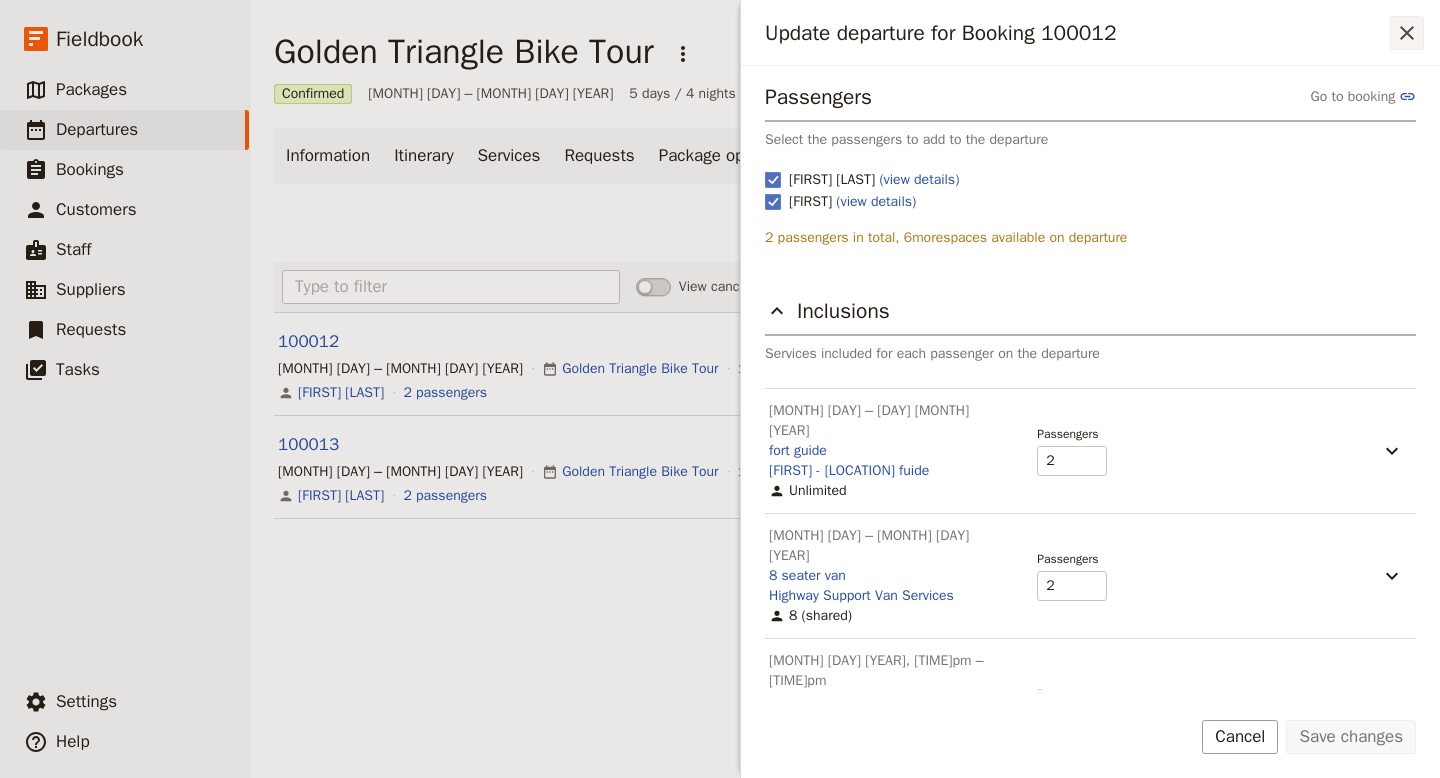 click 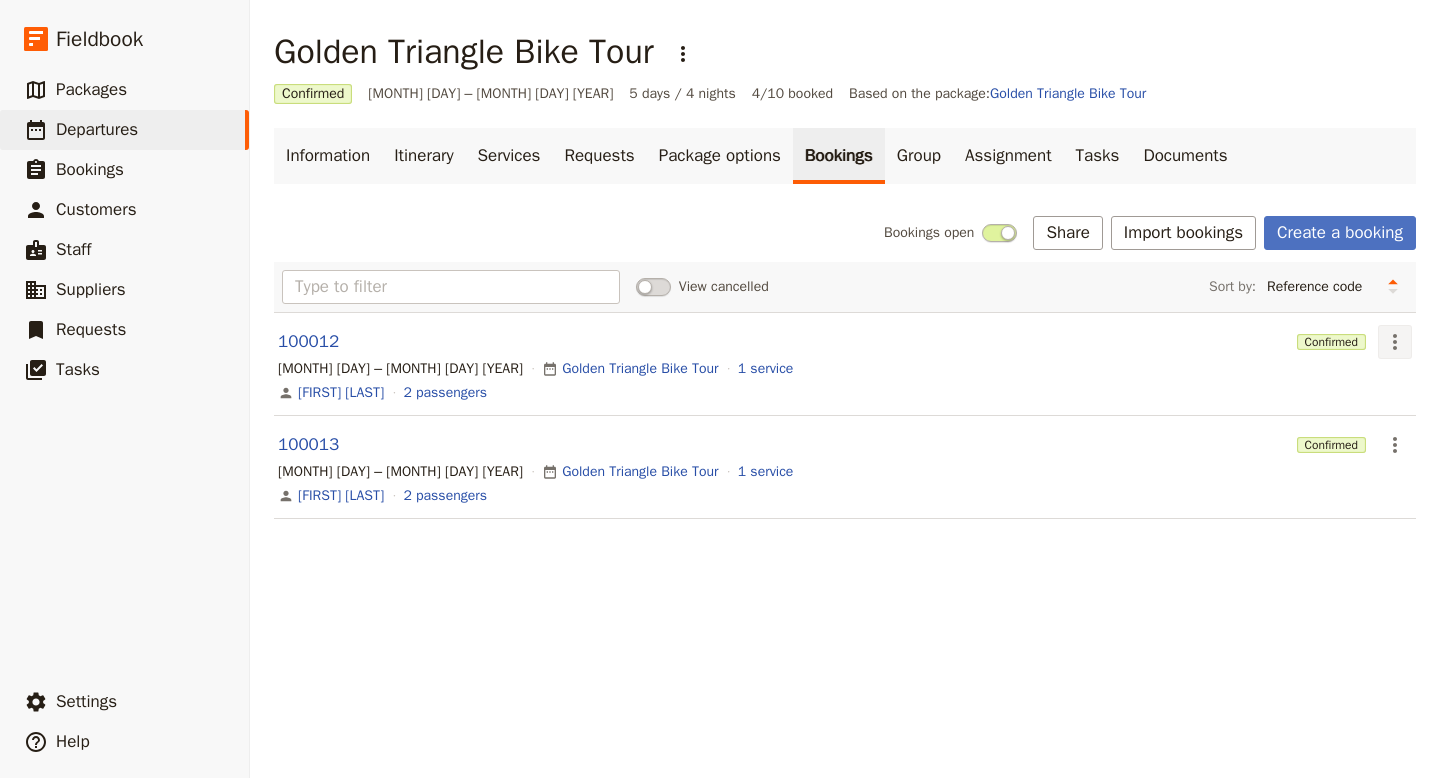 click 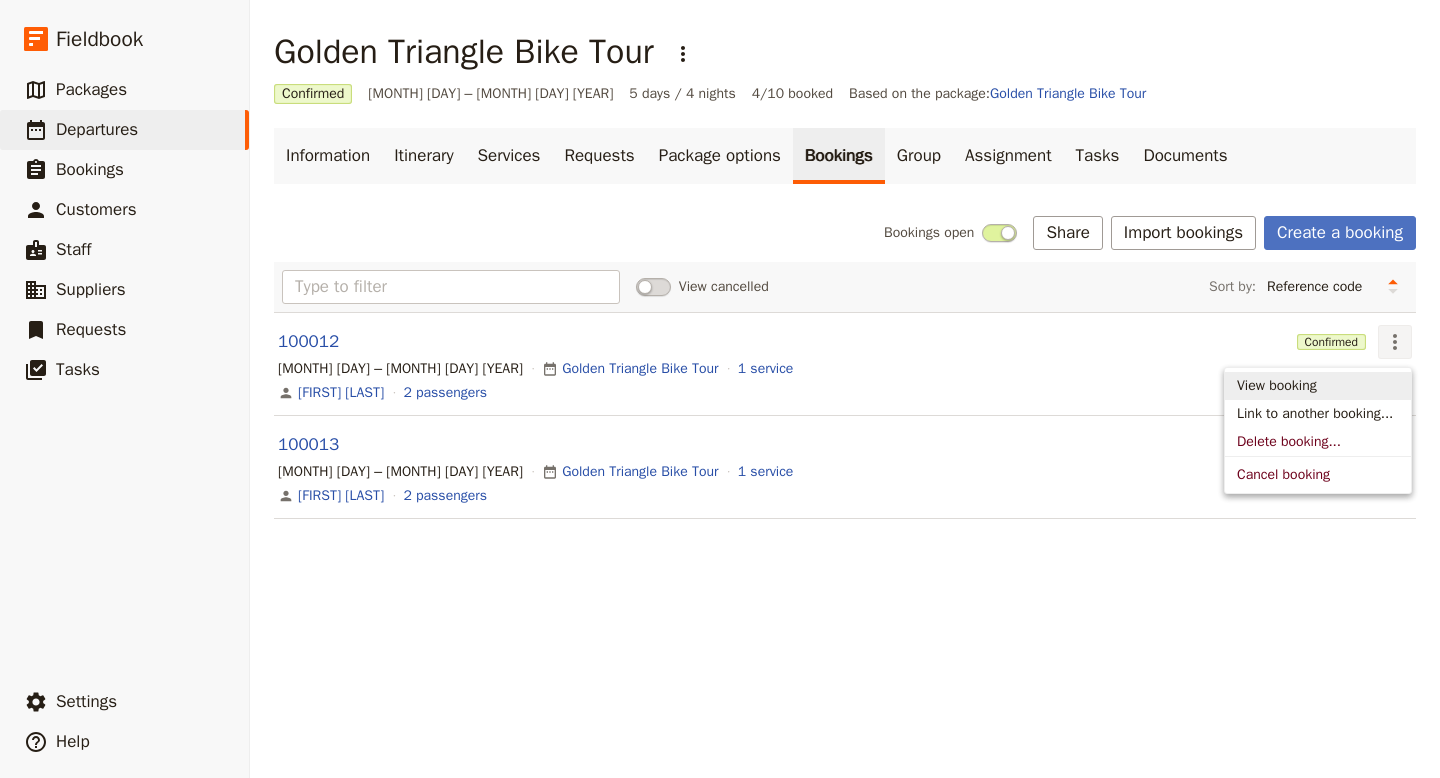 click on "View booking" at bounding box center [1277, 386] 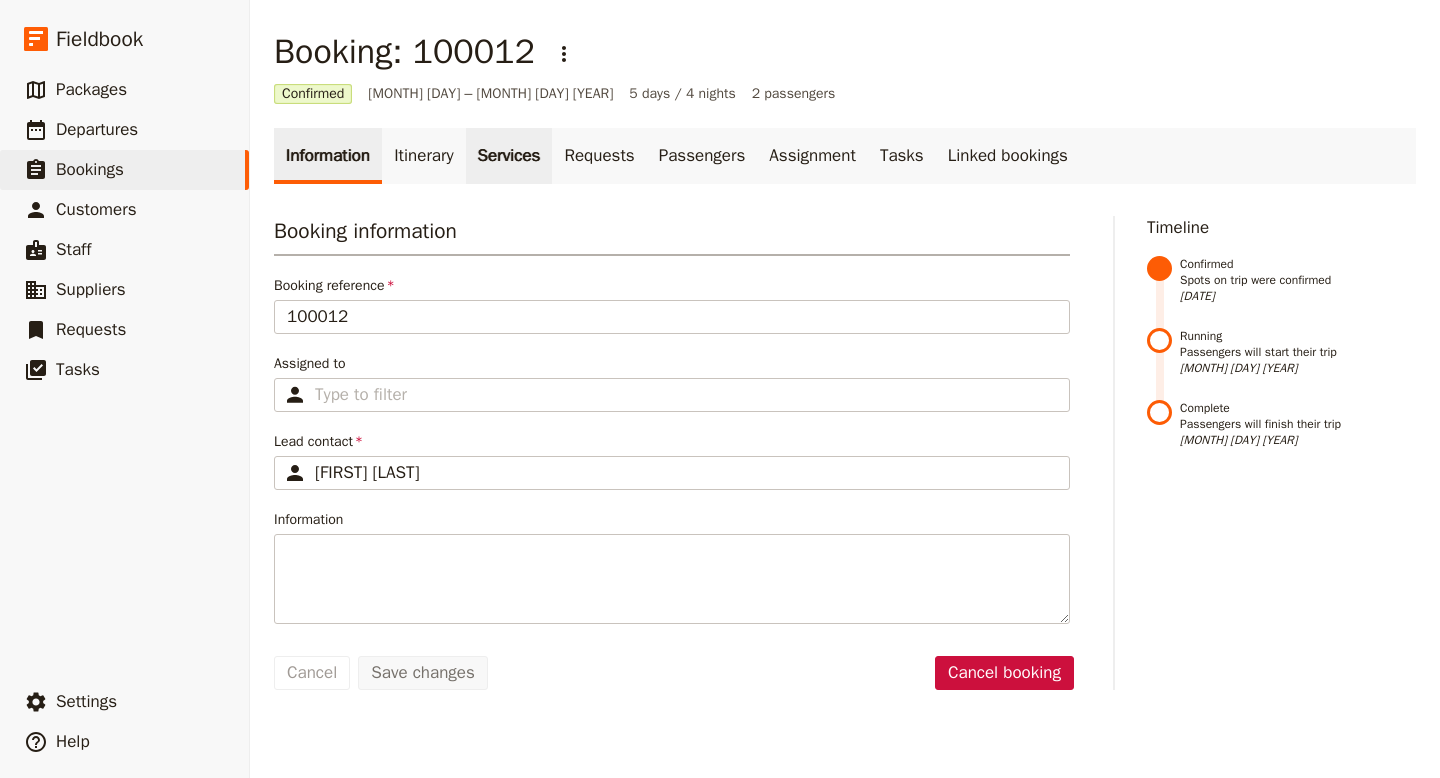 click on "Services" at bounding box center (509, 156) 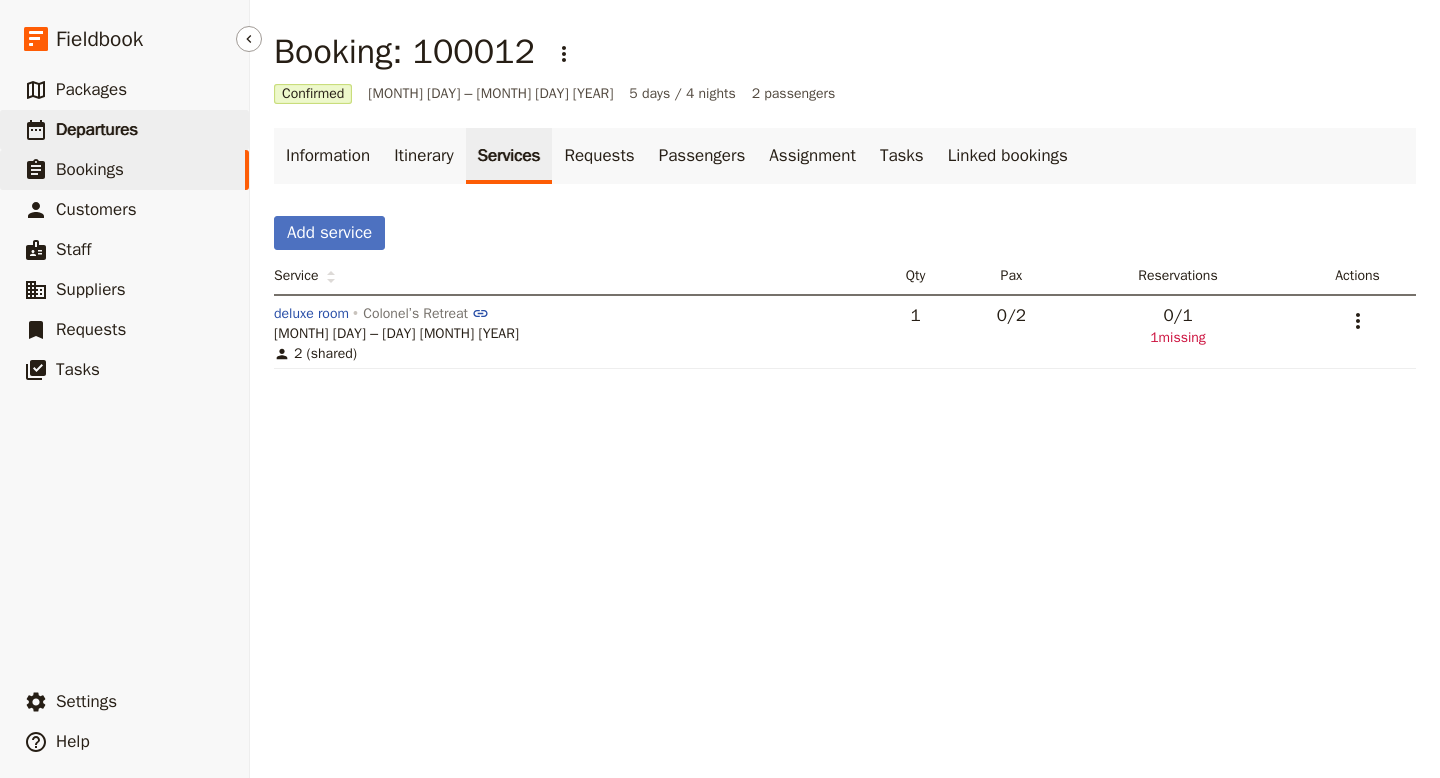 click on "Departures" at bounding box center (97, 129) 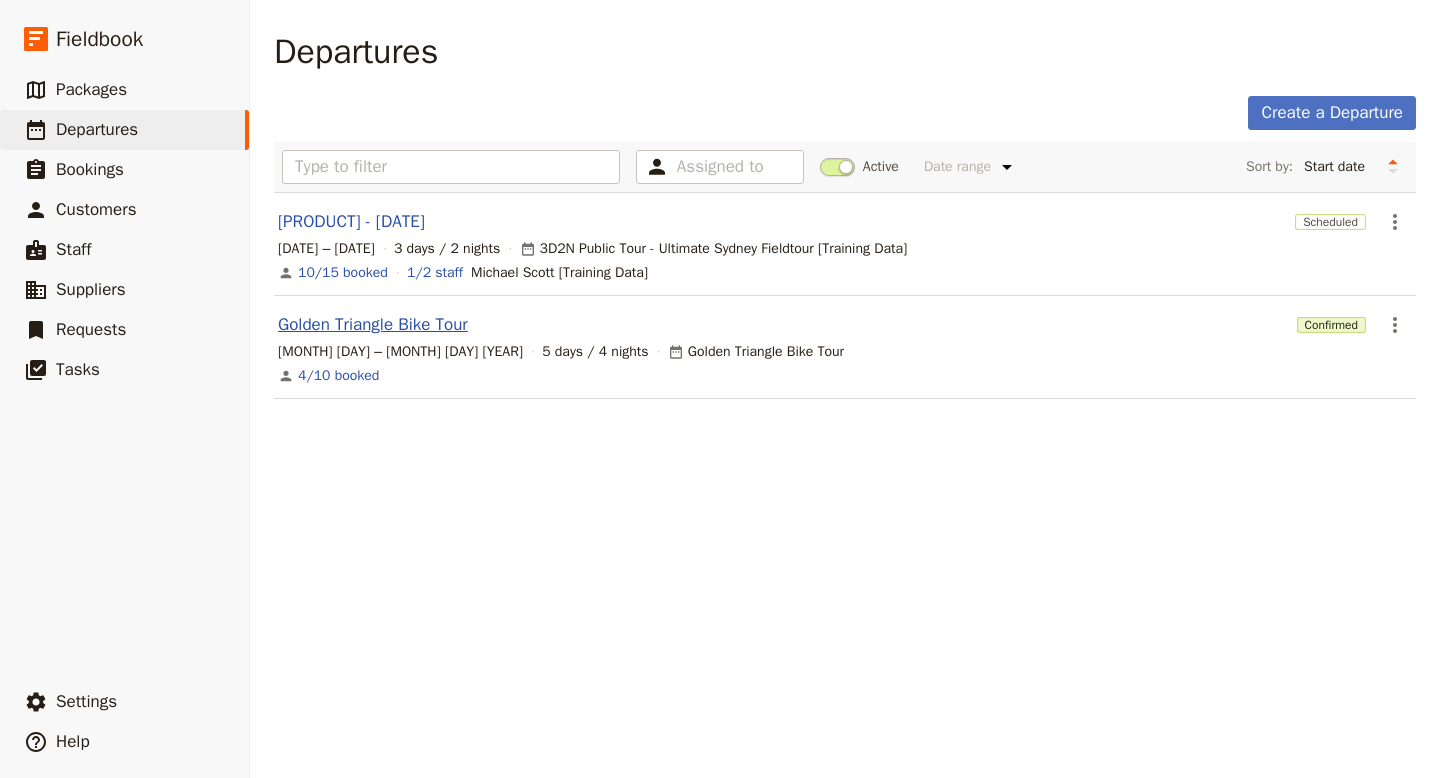 click on "[TOUR NAME]" at bounding box center [373, 325] 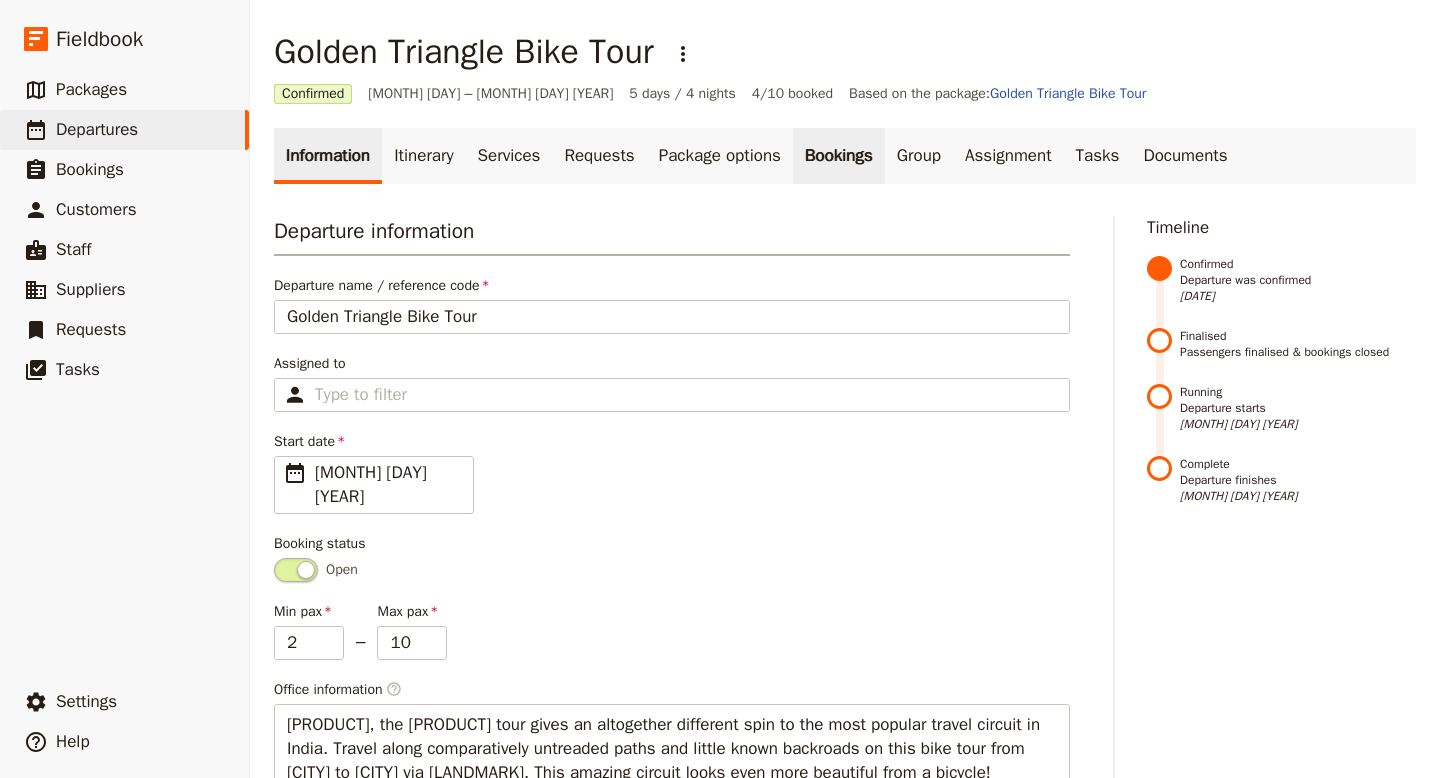 click on "Bookings" at bounding box center [839, 156] 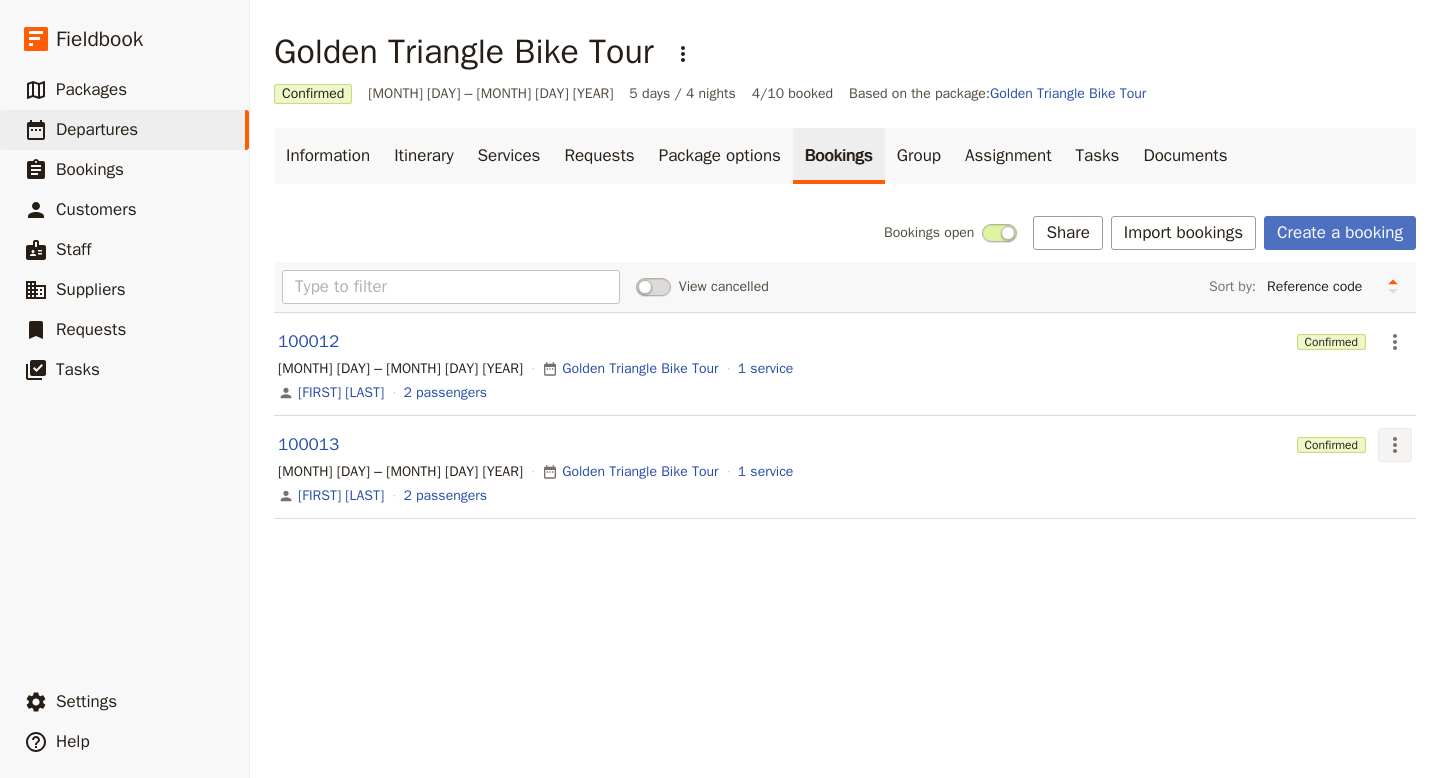 click 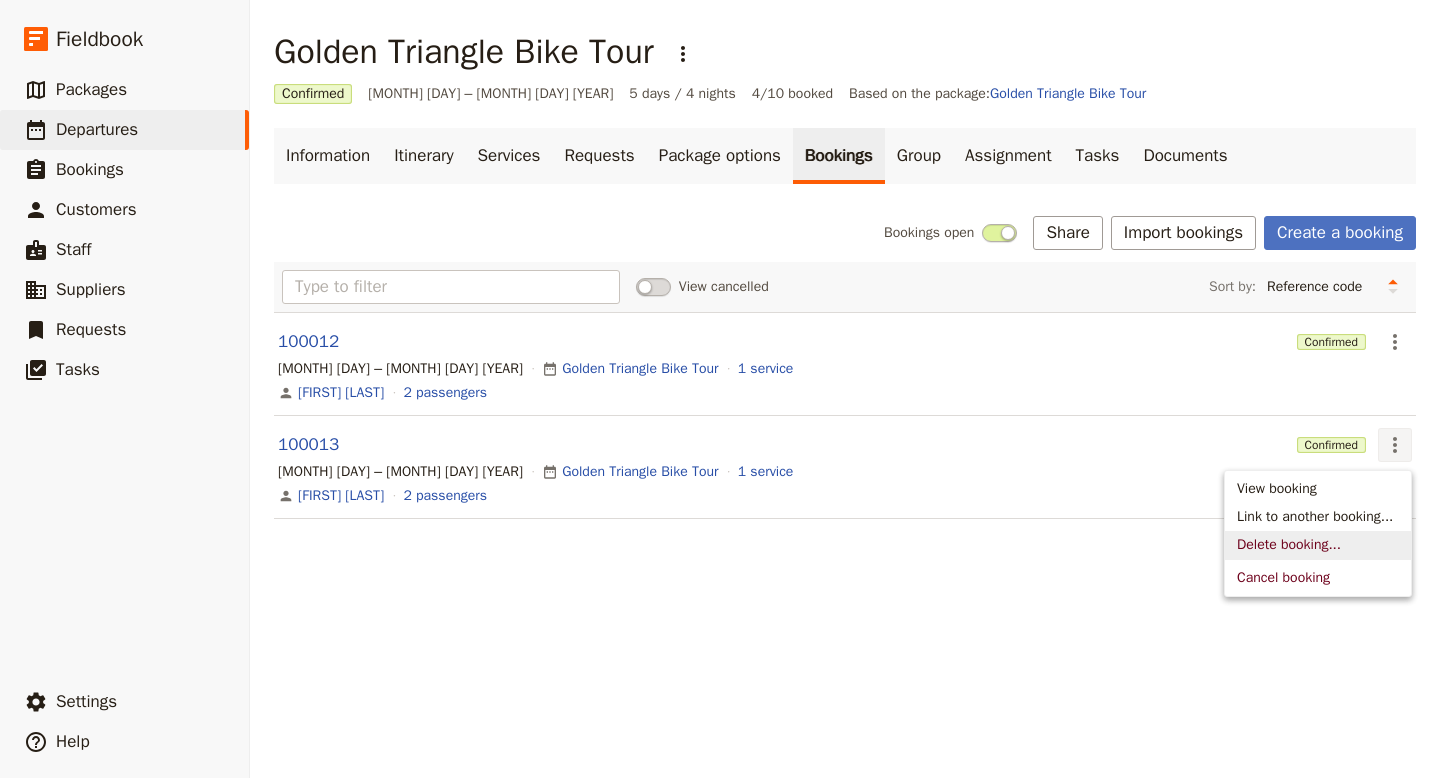 click on "Delete booking..." at bounding box center [1289, 545] 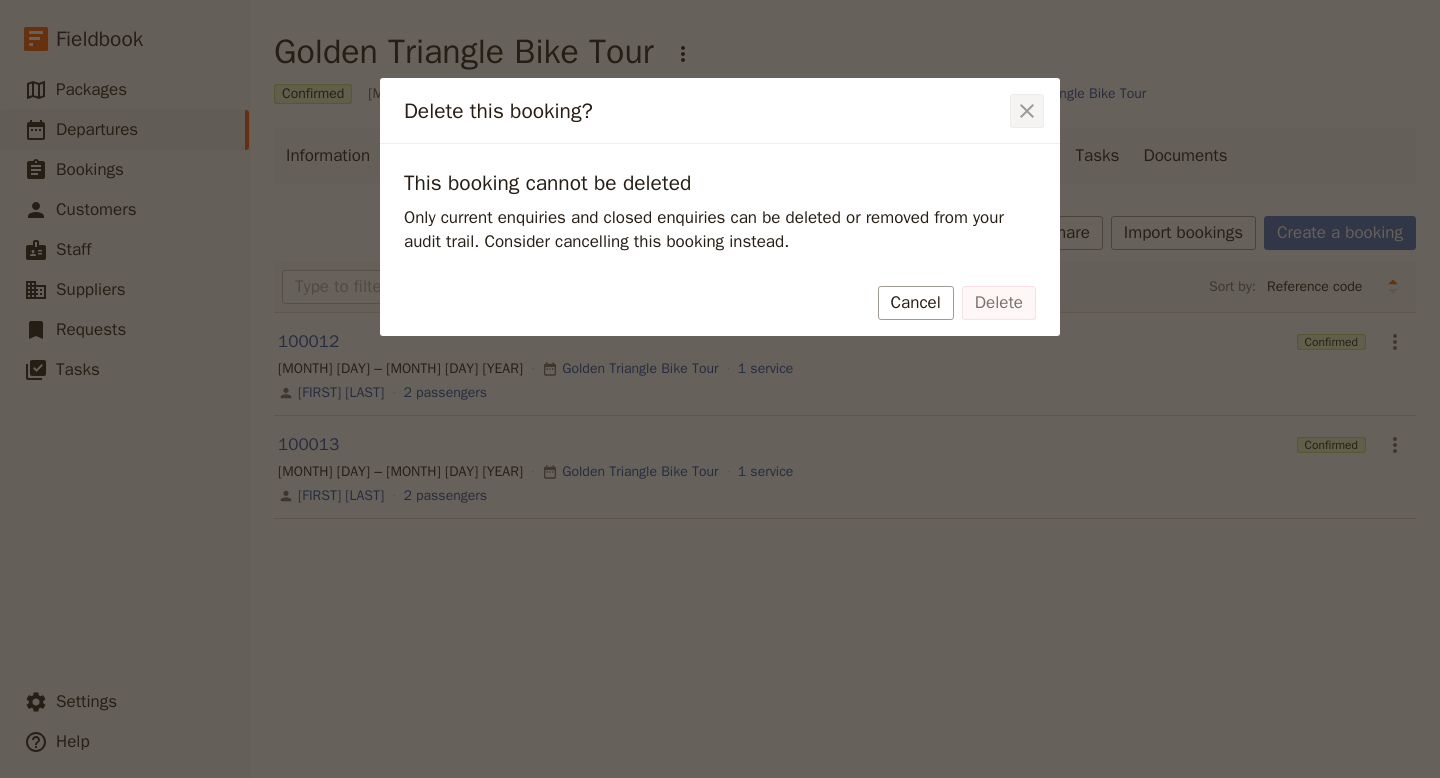 click 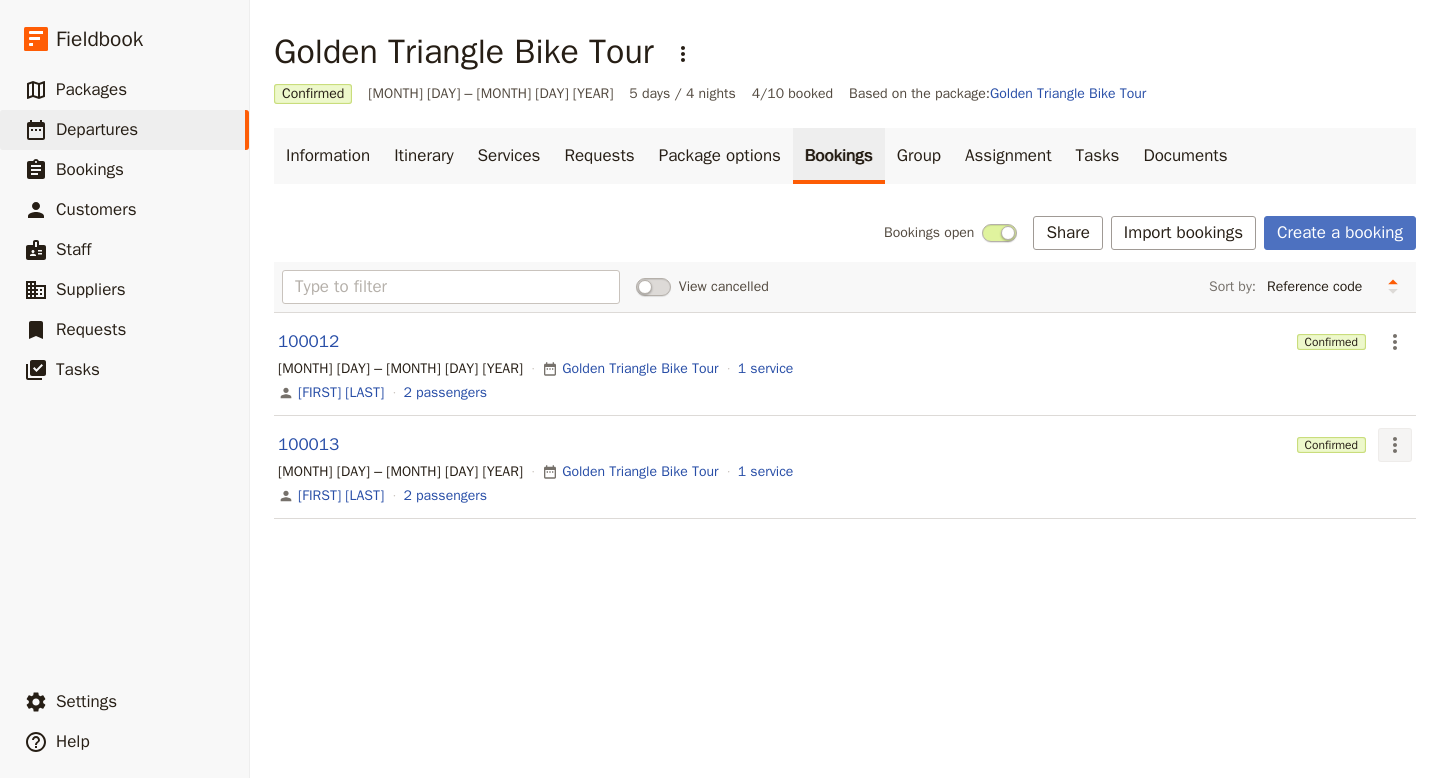 click 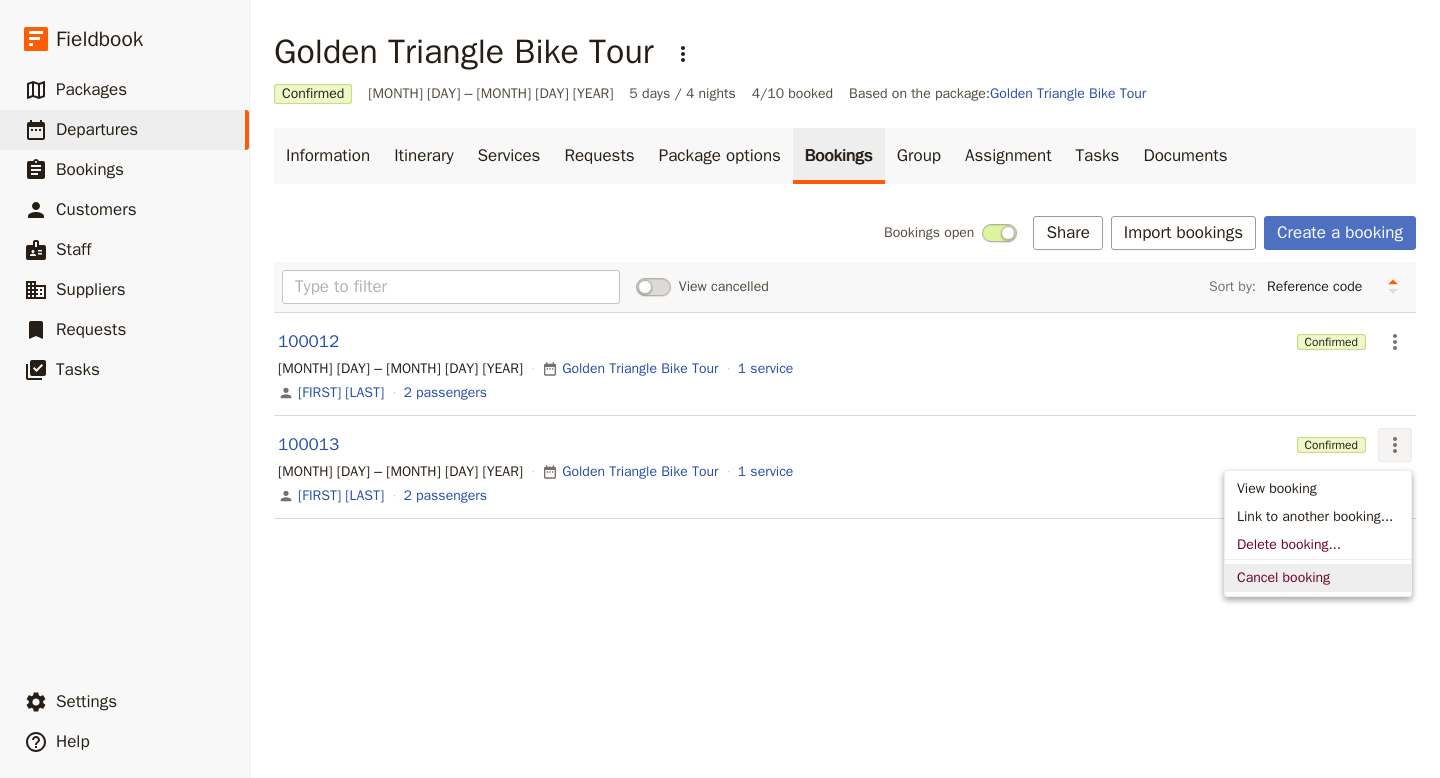 click on "Cancel booking" at bounding box center [1283, 578] 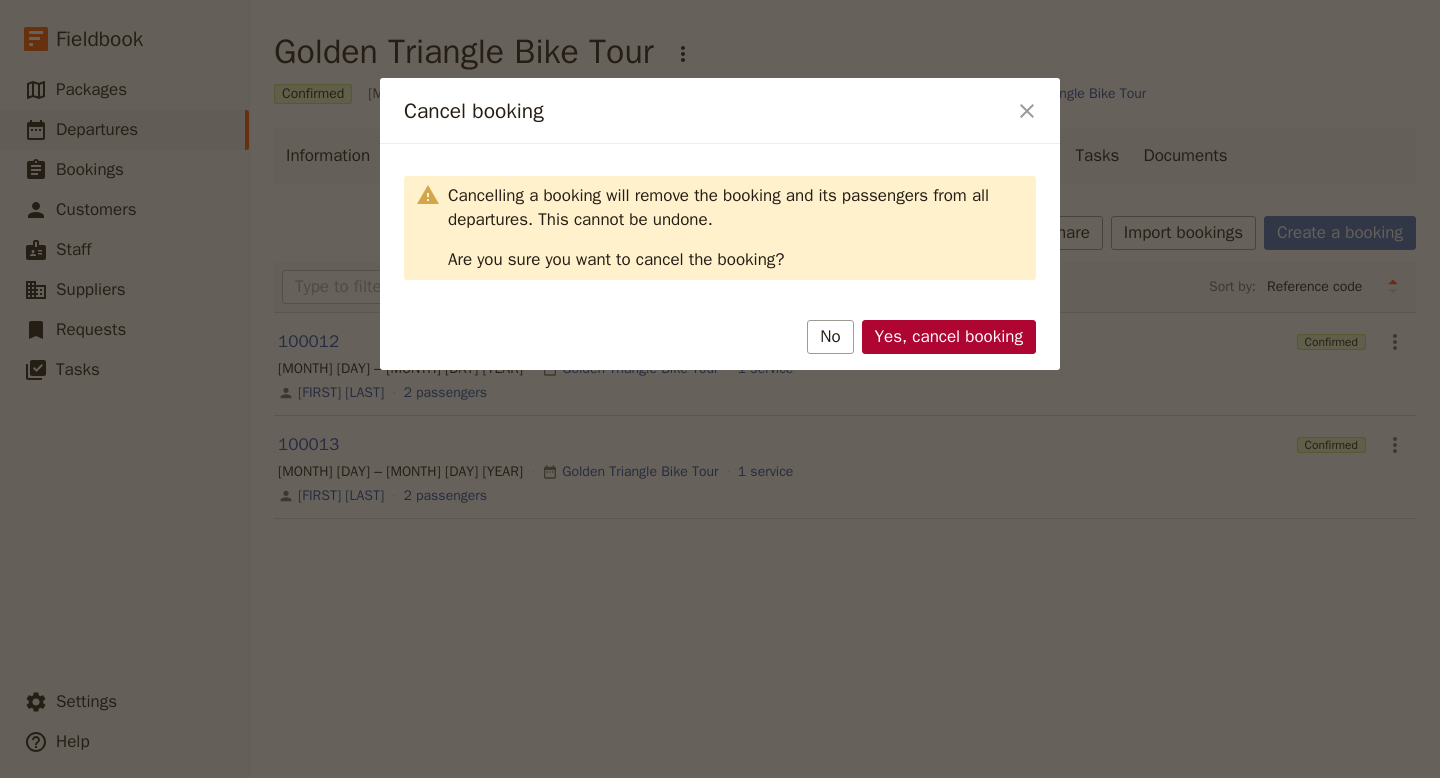 click on "Yes, cancel booking" at bounding box center [949, 337] 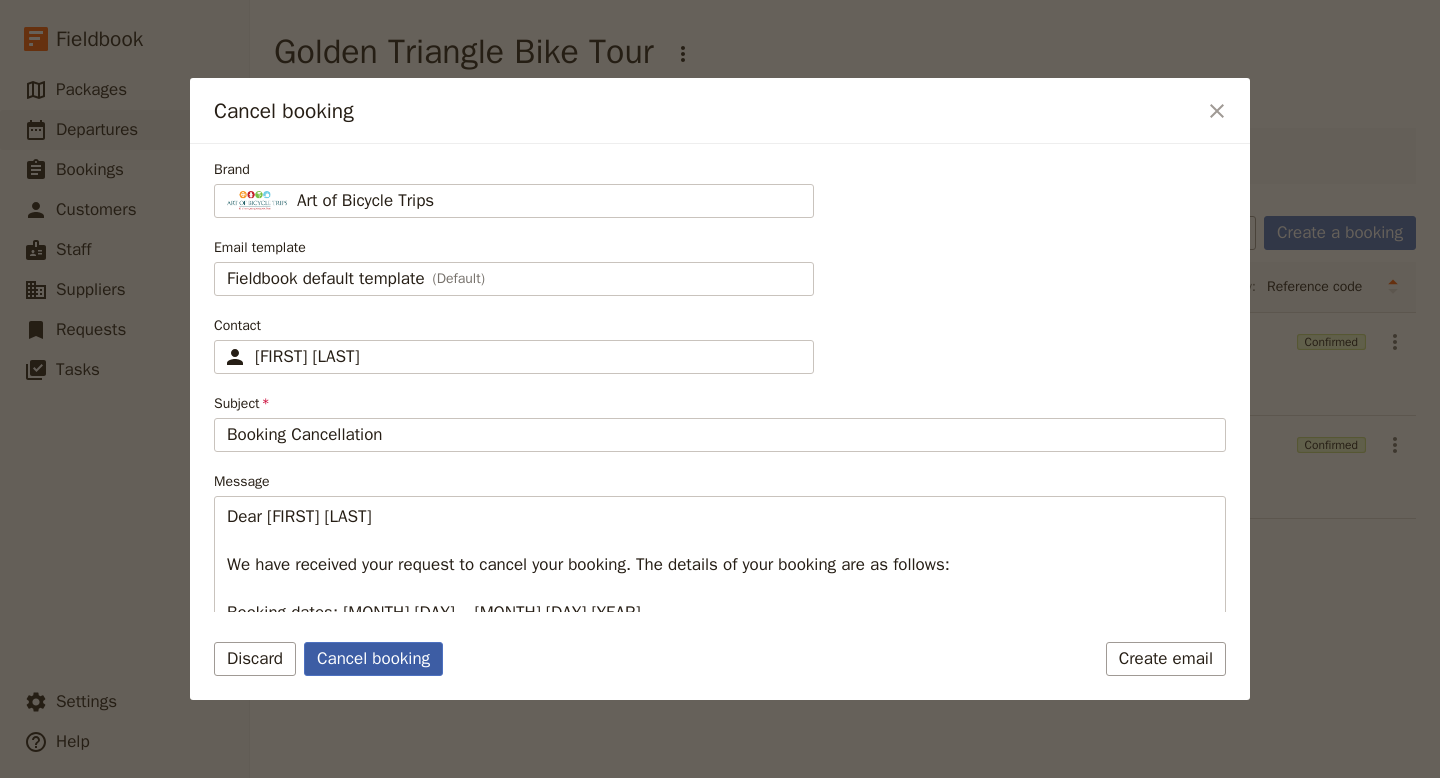 click on "Cancel booking" at bounding box center (373, 659) 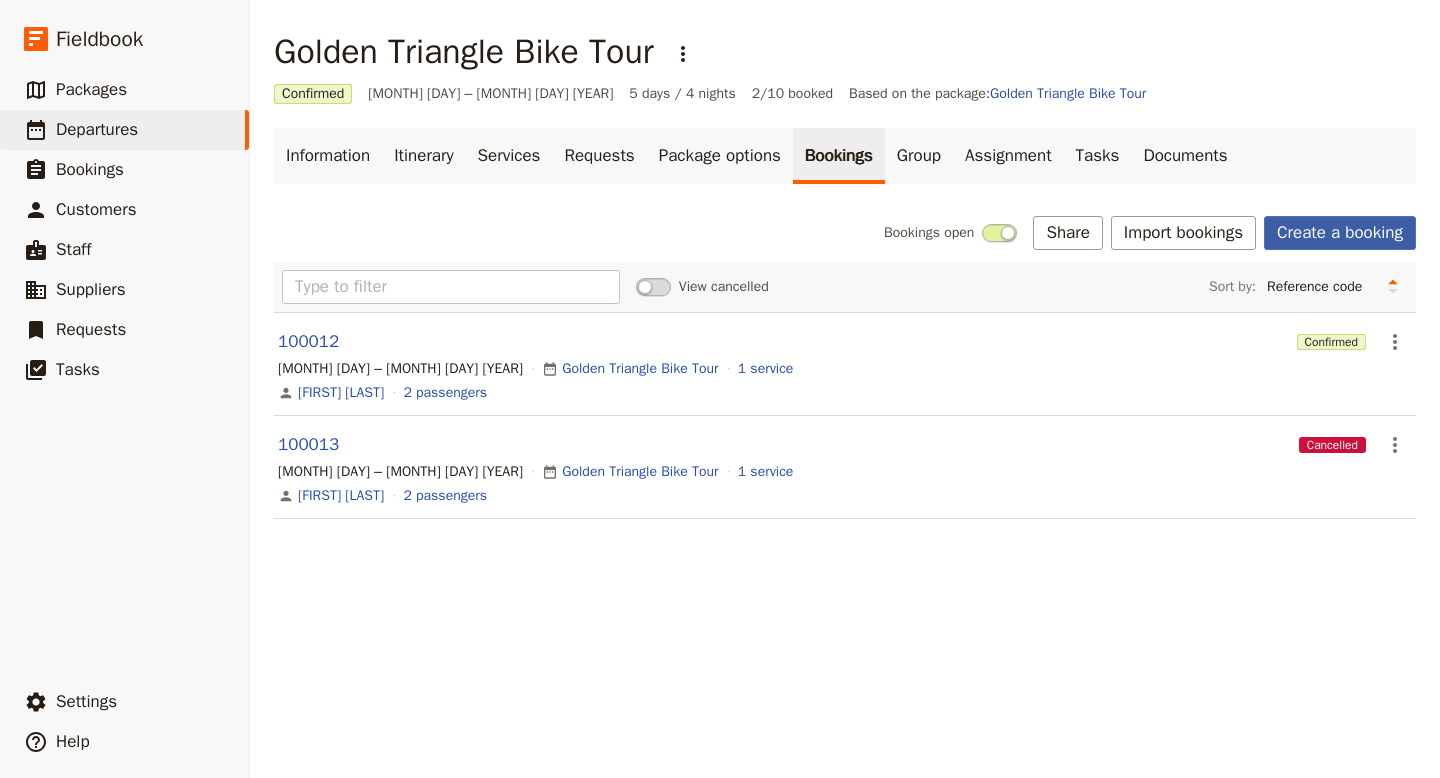 click on "Create a booking" at bounding box center (1340, 233) 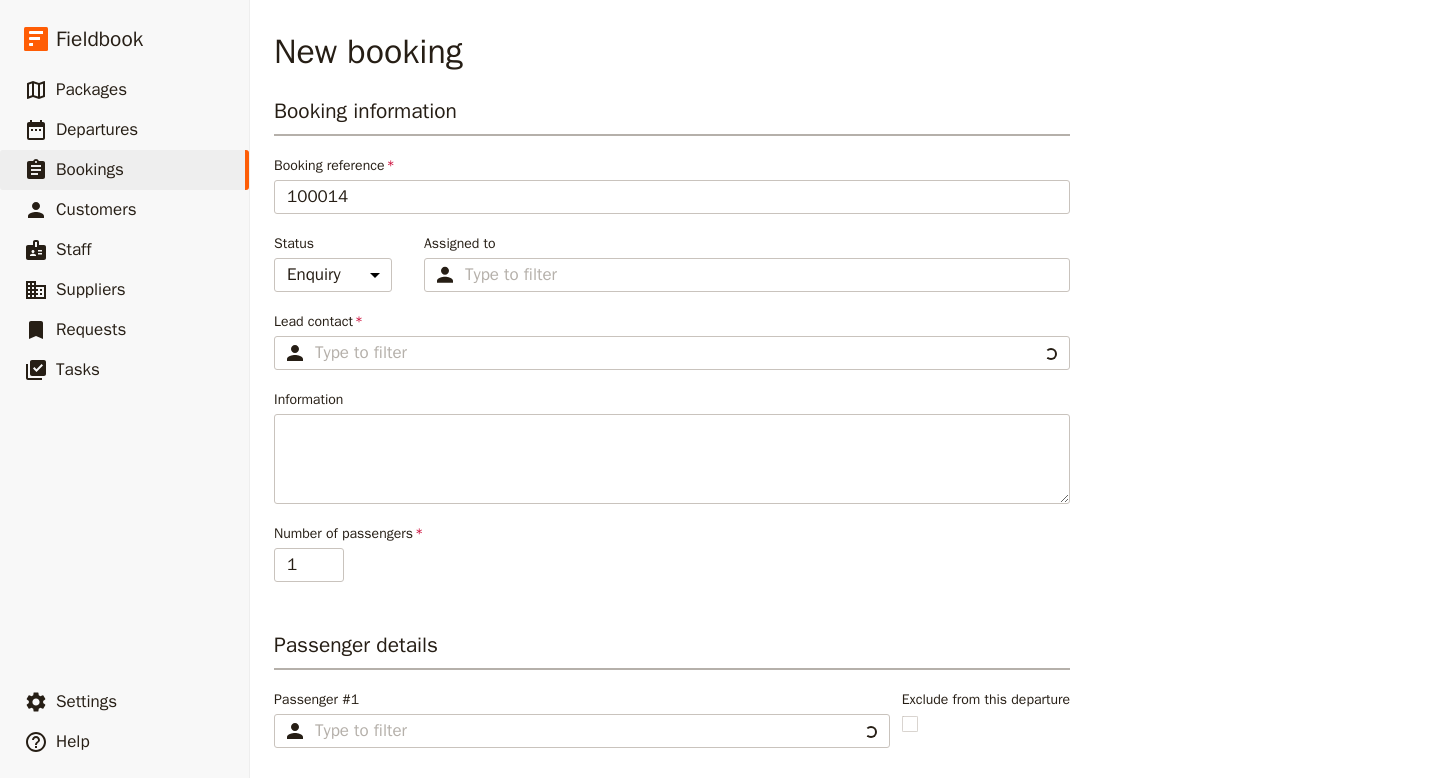 type on "[TOUR NAME]" 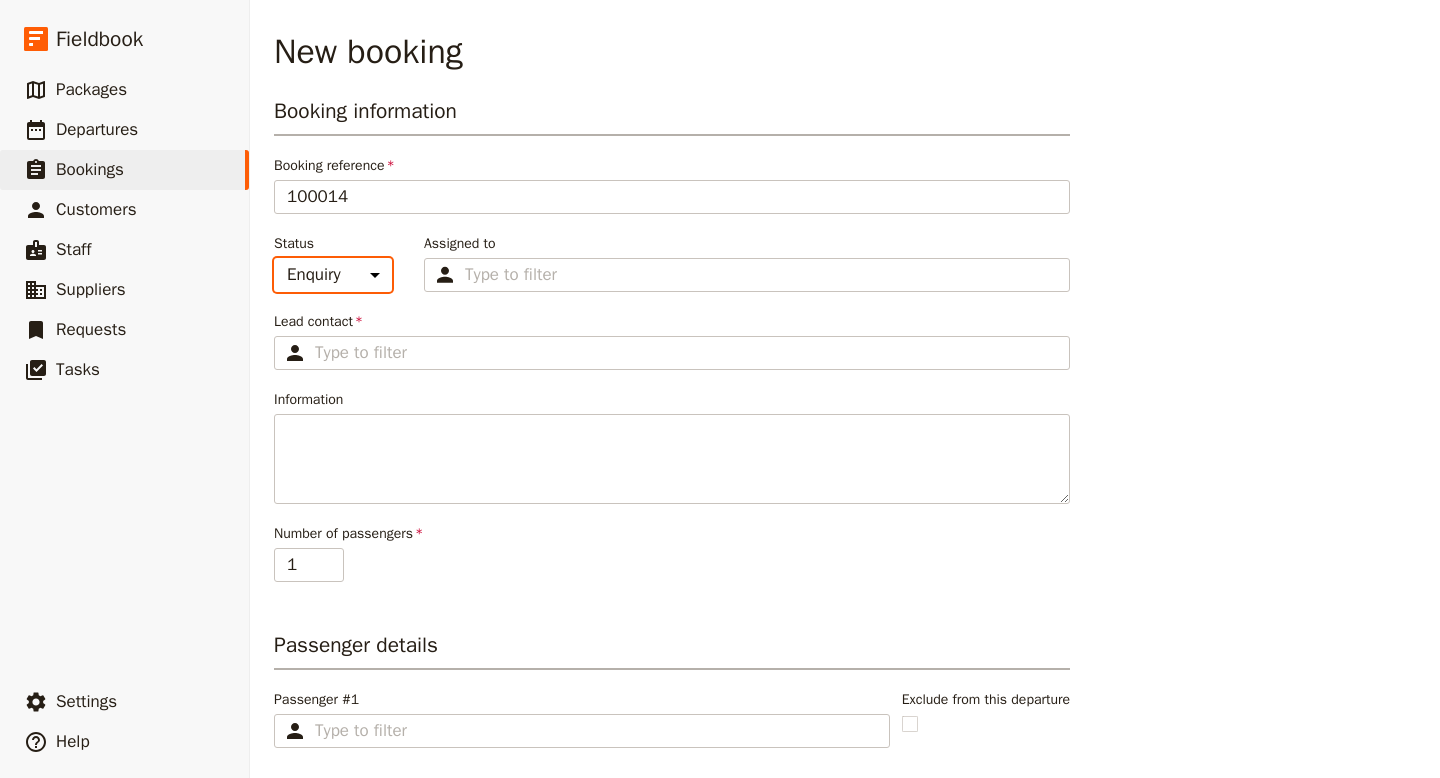 click on "Enquiry On hold Confirmed" at bounding box center [333, 275] 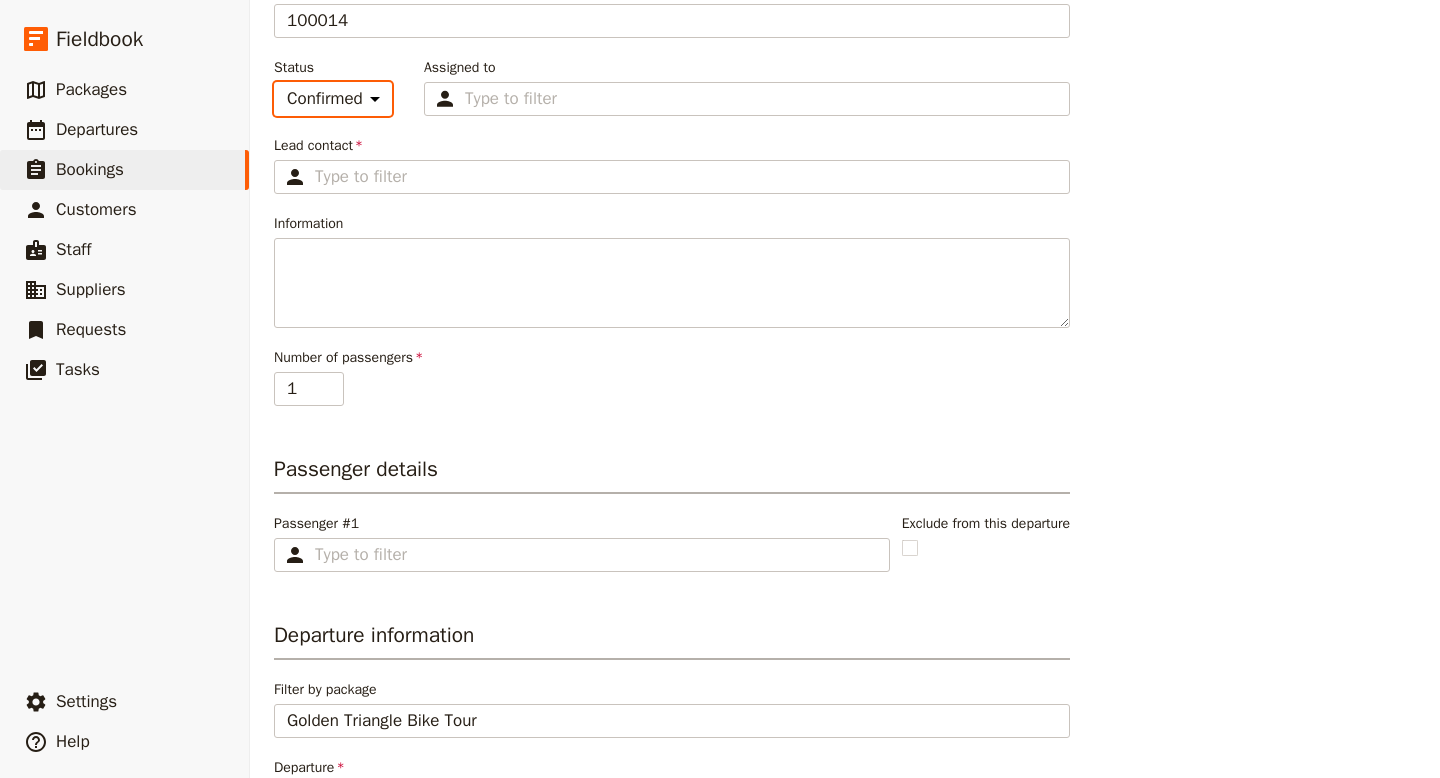 scroll, scrollTop: 266, scrollLeft: 0, axis: vertical 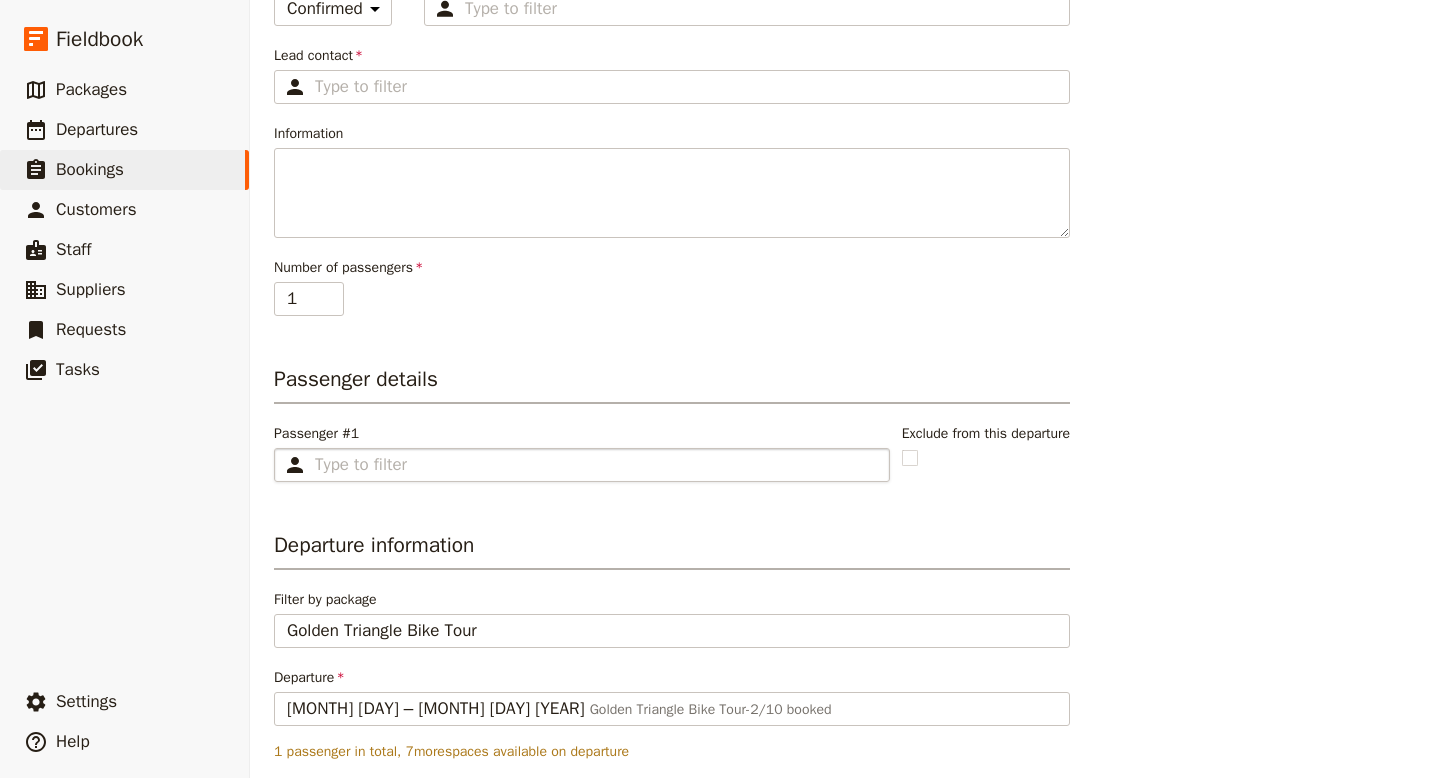 click on "​" at bounding box center [582, 465] 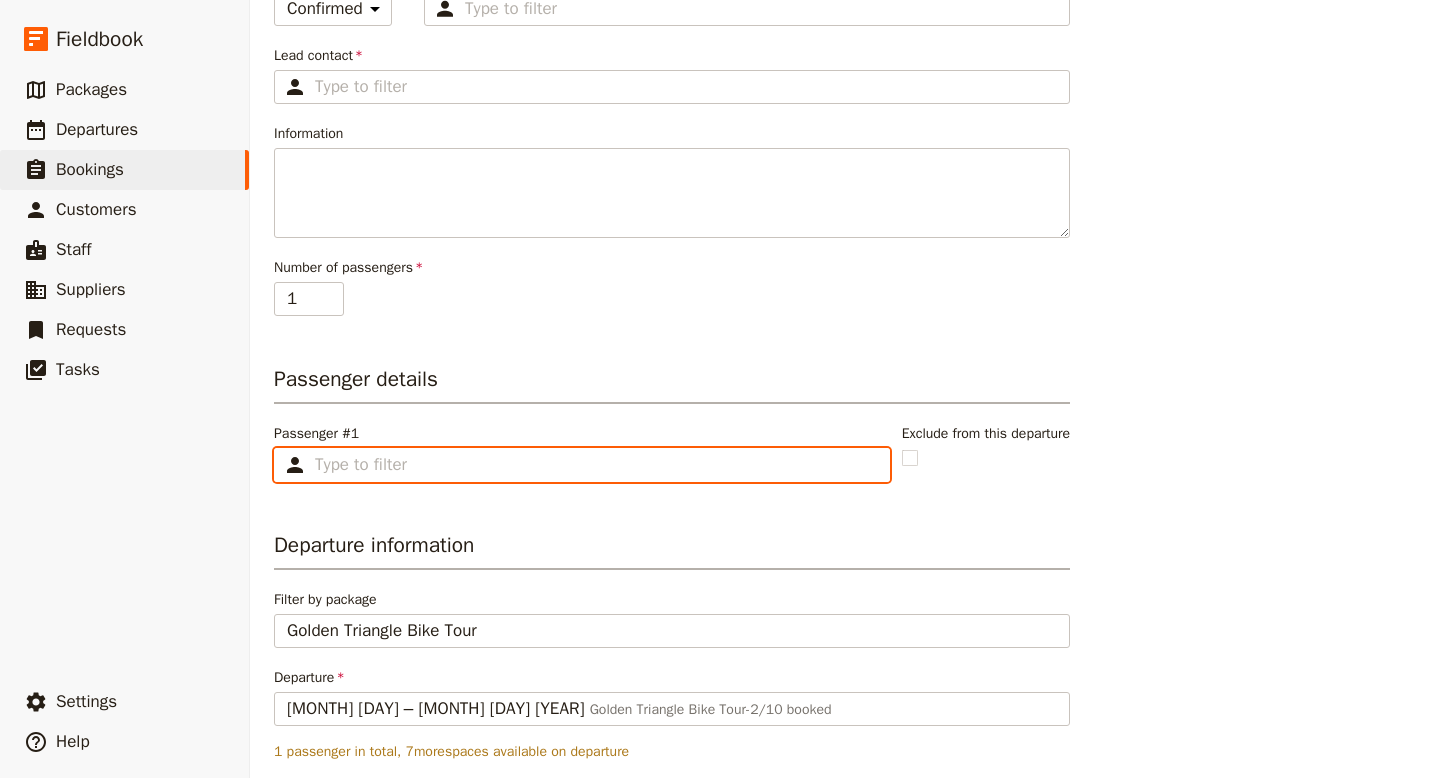 click on "Passenger #1 ​" at bounding box center (596, 465) 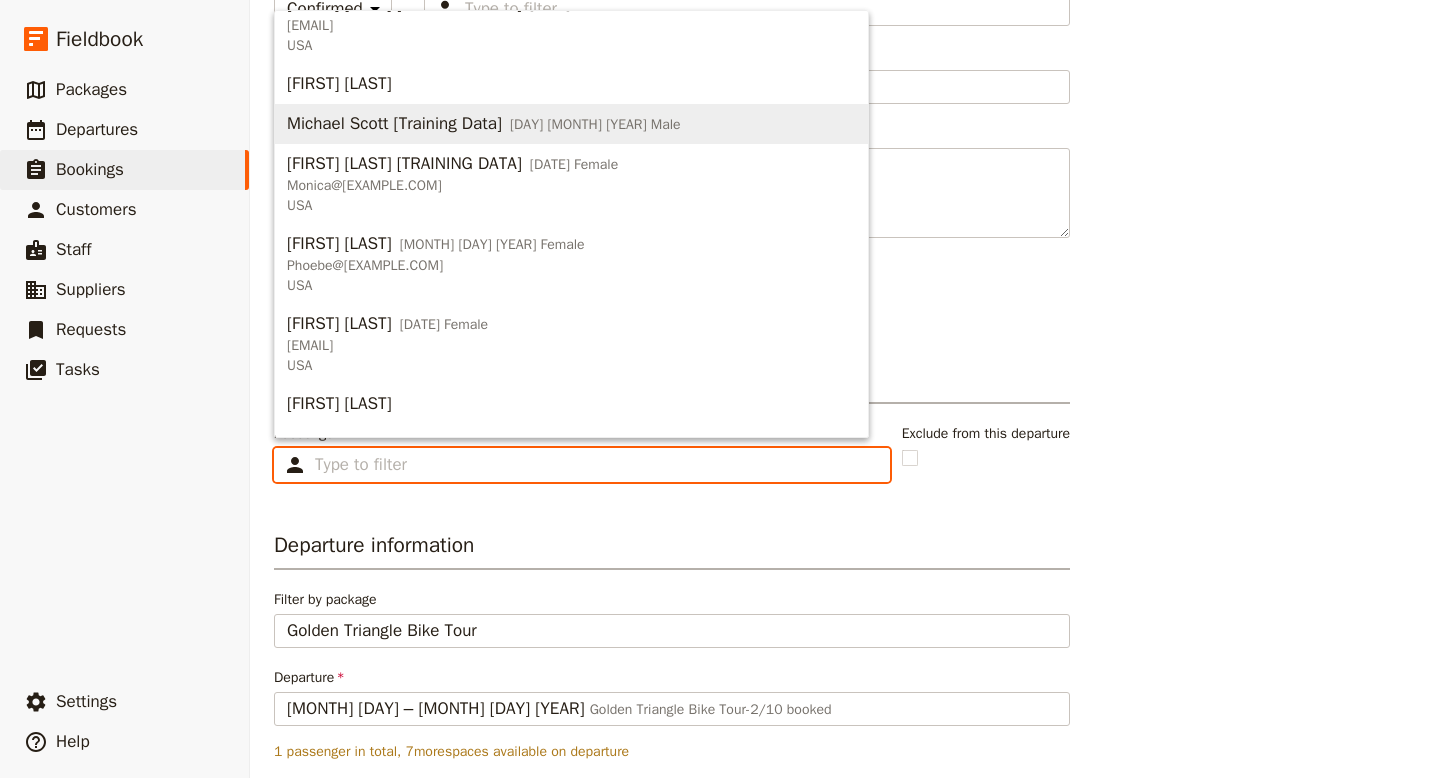 scroll, scrollTop: 782, scrollLeft: 0, axis: vertical 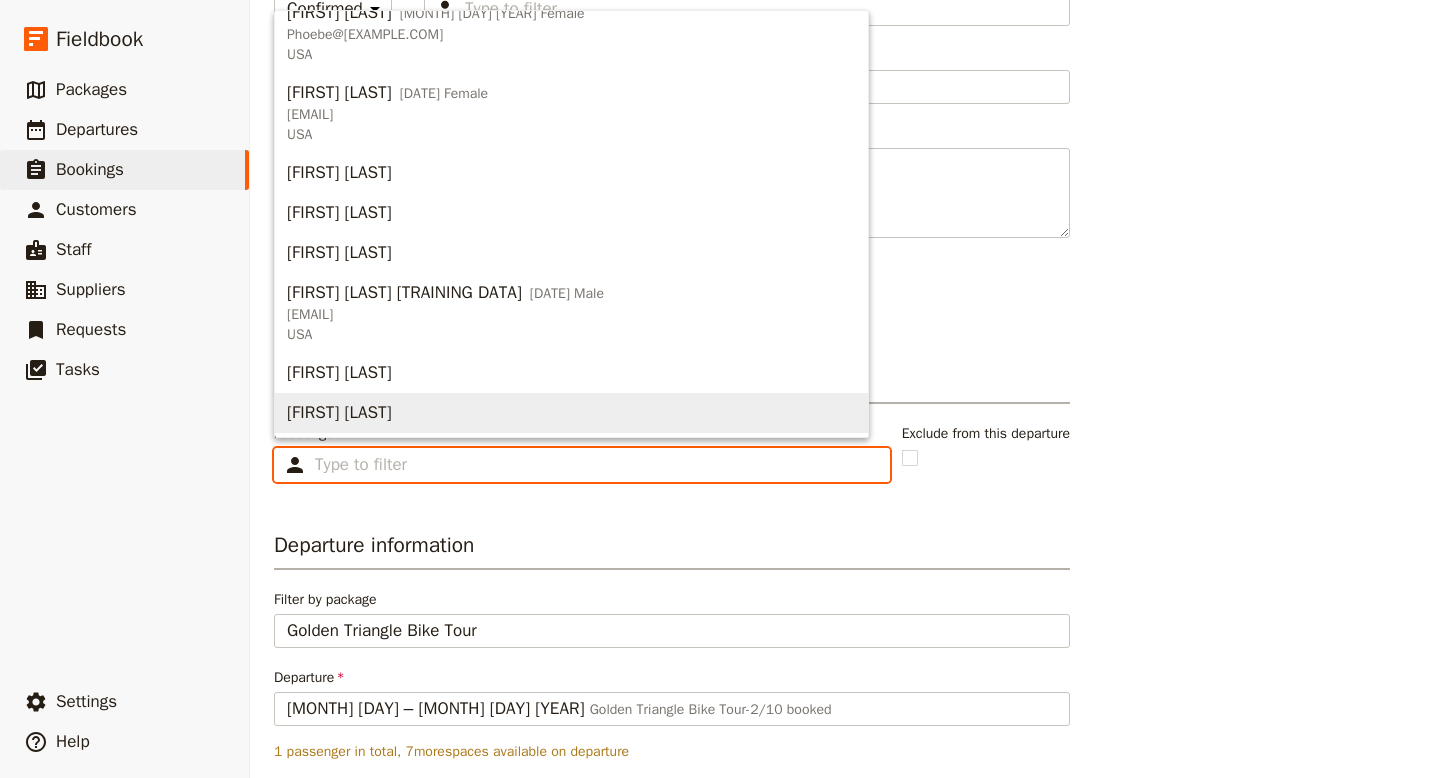click on "[FIRST] [LAST]" at bounding box center (339, 413) 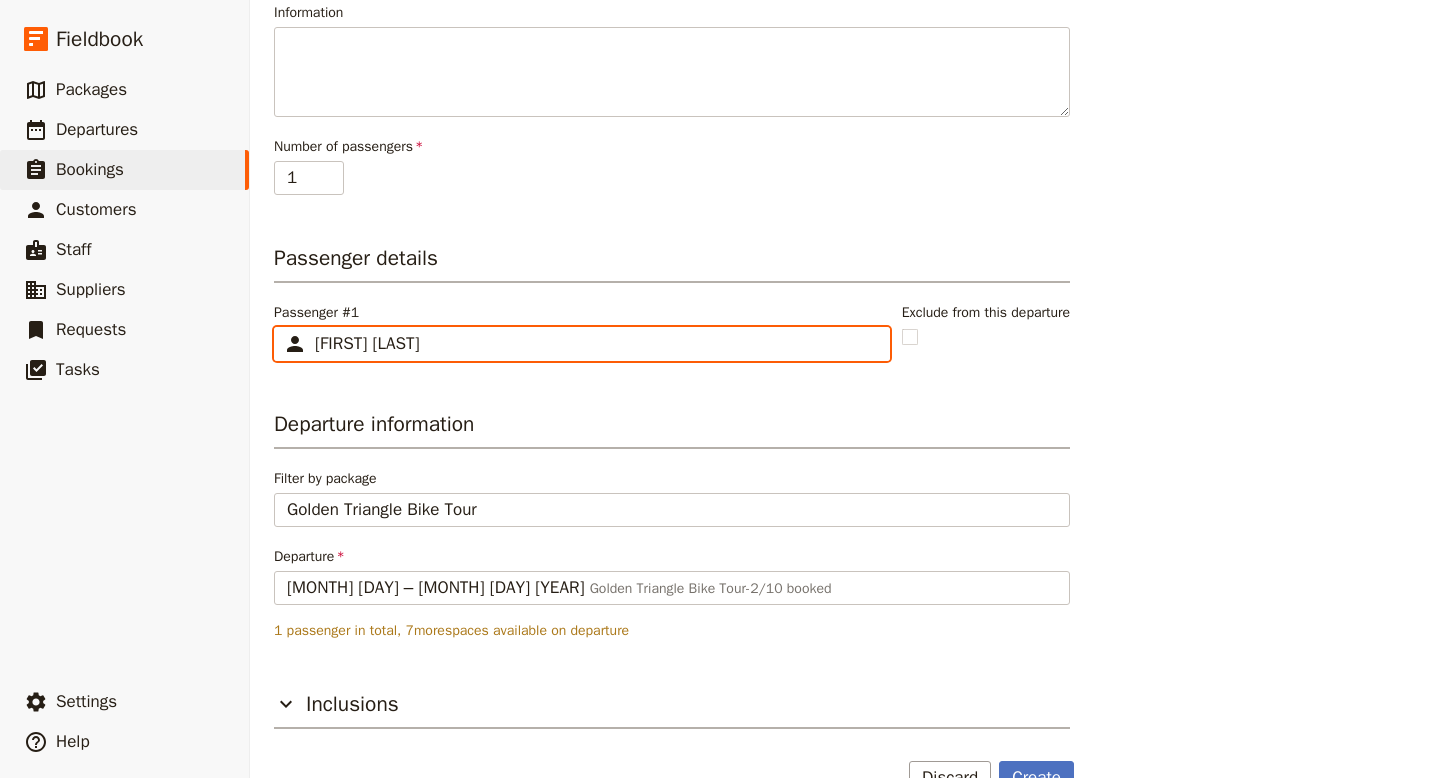 scroll, scrollTop: 436, scrollLeft: 0, axis: vertical 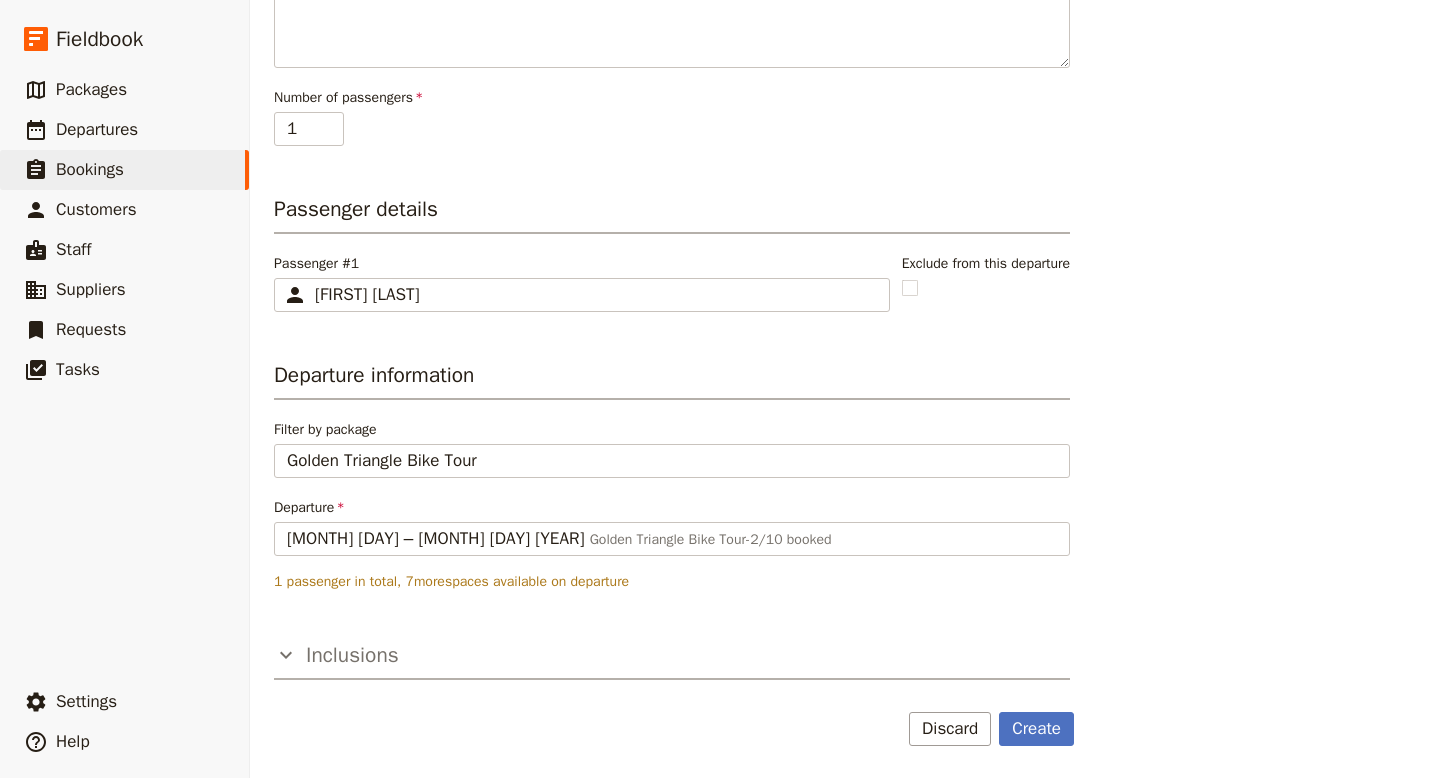 click 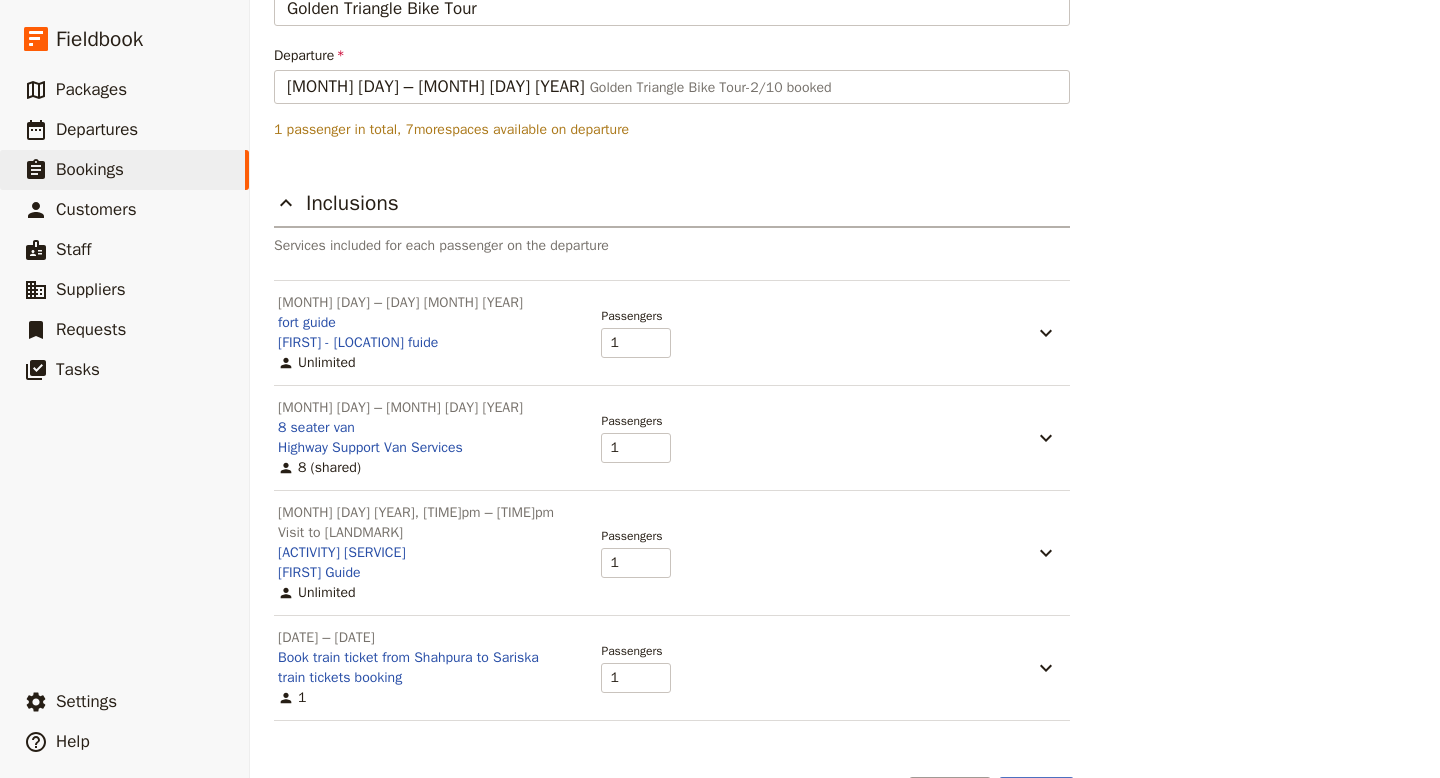 scroll, scrollTop: 953, scrollLeft: 0, axis: vertical 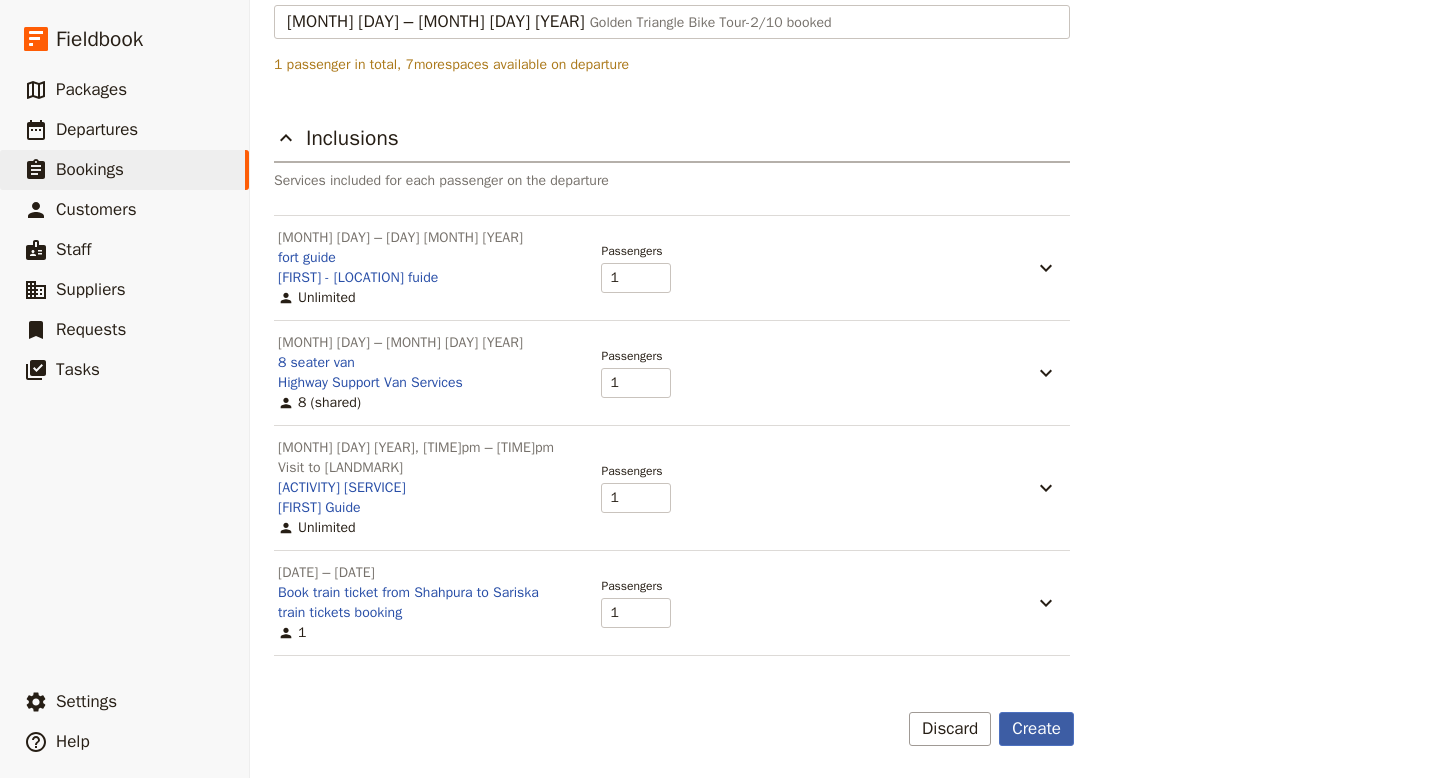 click on "Create" at bounding box center [1036, 729] 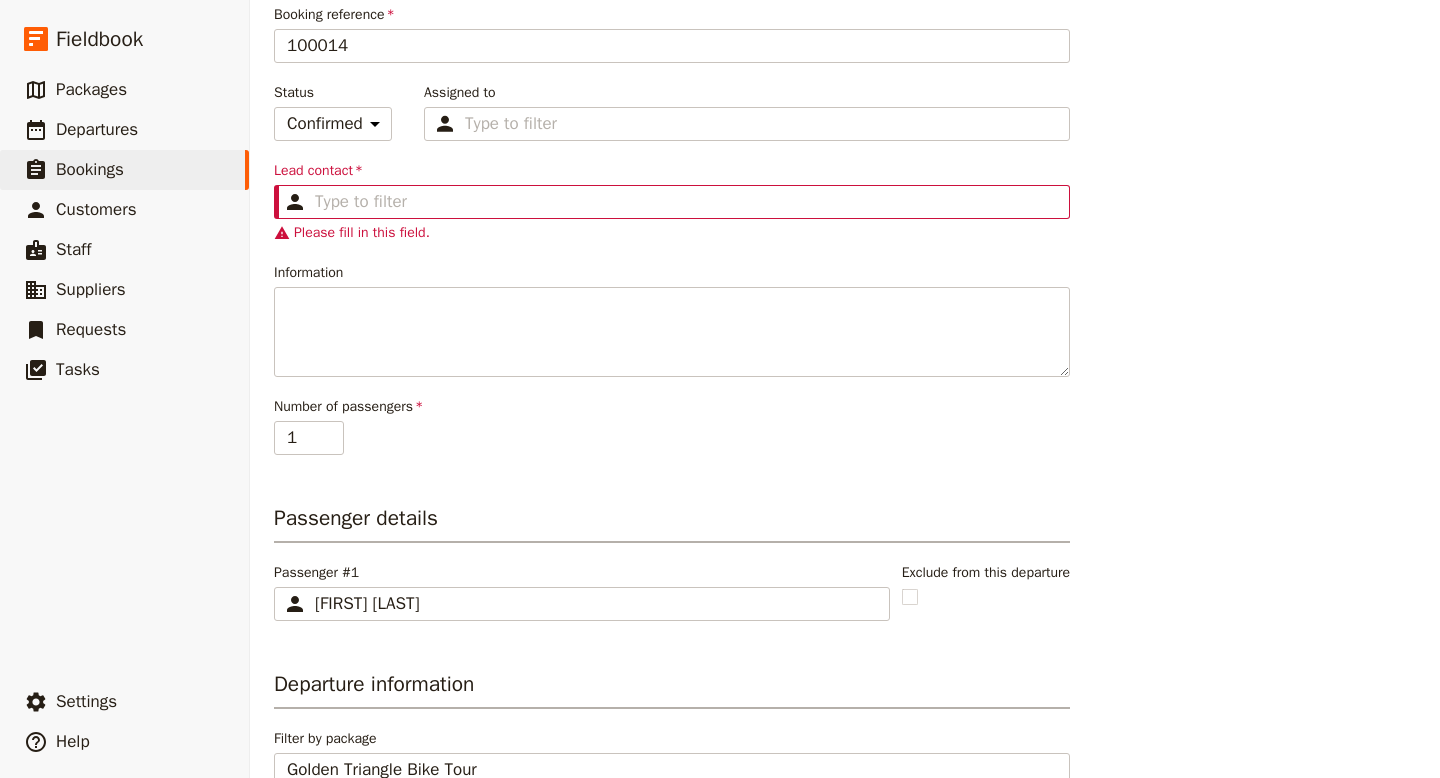 scroll, scrollTop: 92, scrollLeft: 0, axis: vertical 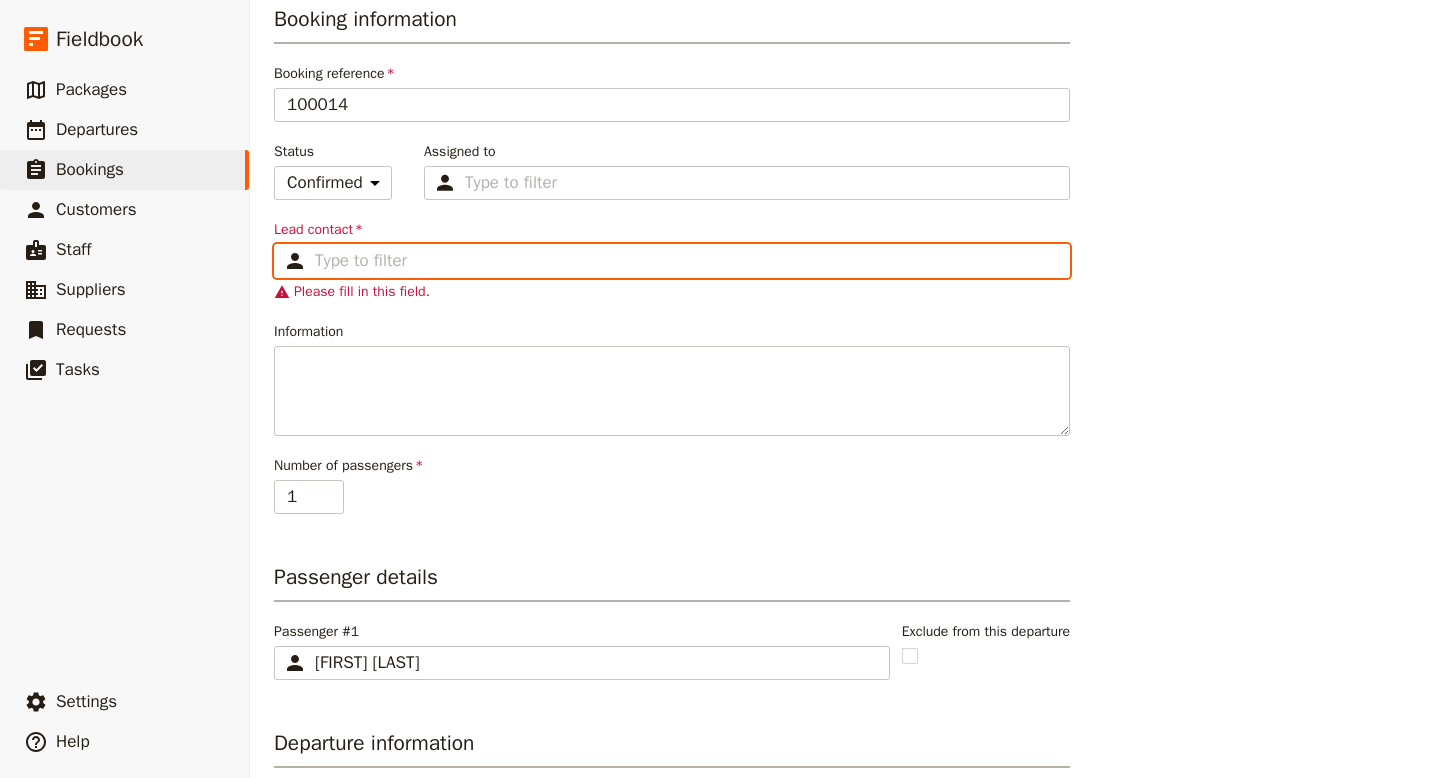 click on "Lead contact ​" at bounding box center [686, 261] 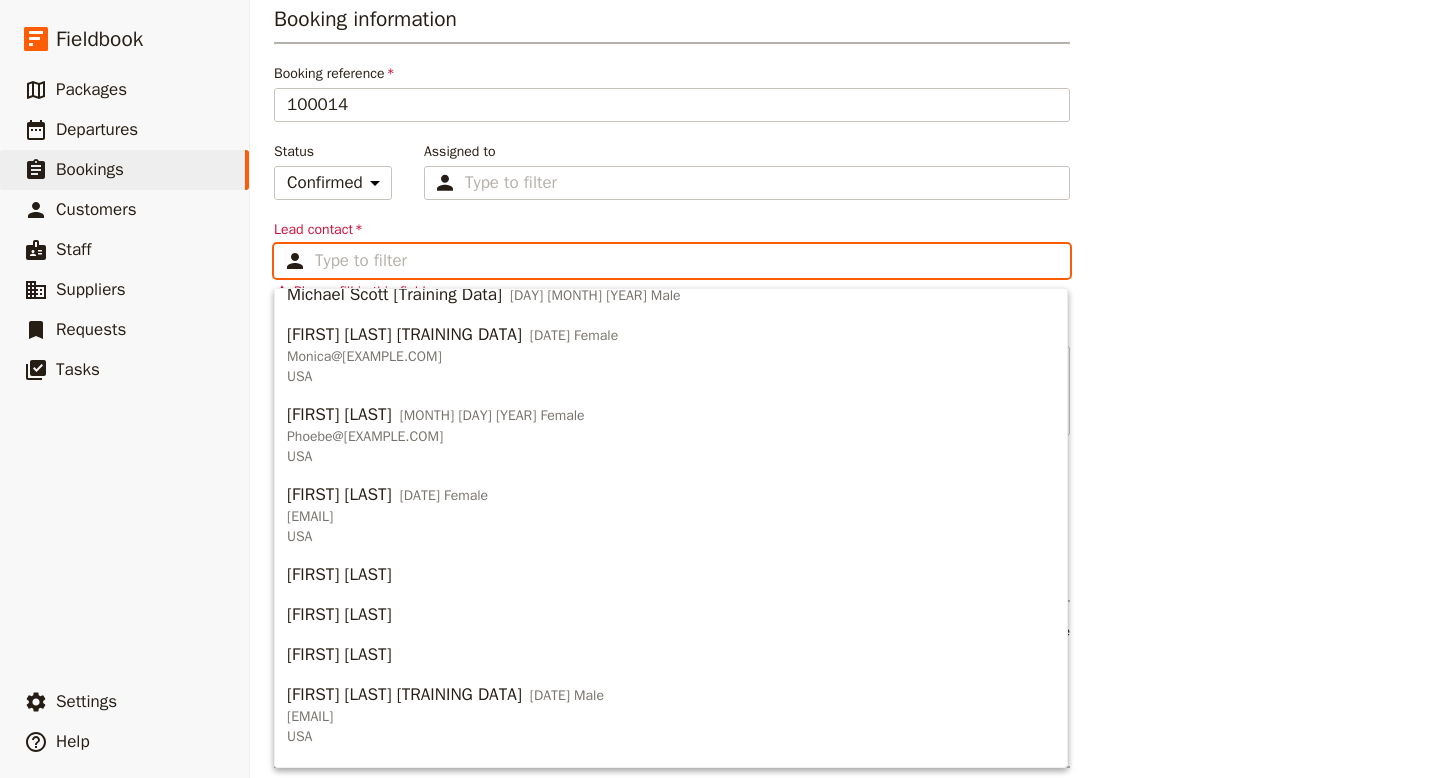 scroll, scrollTop: 730, scrollLeft: 0, axis: vertical 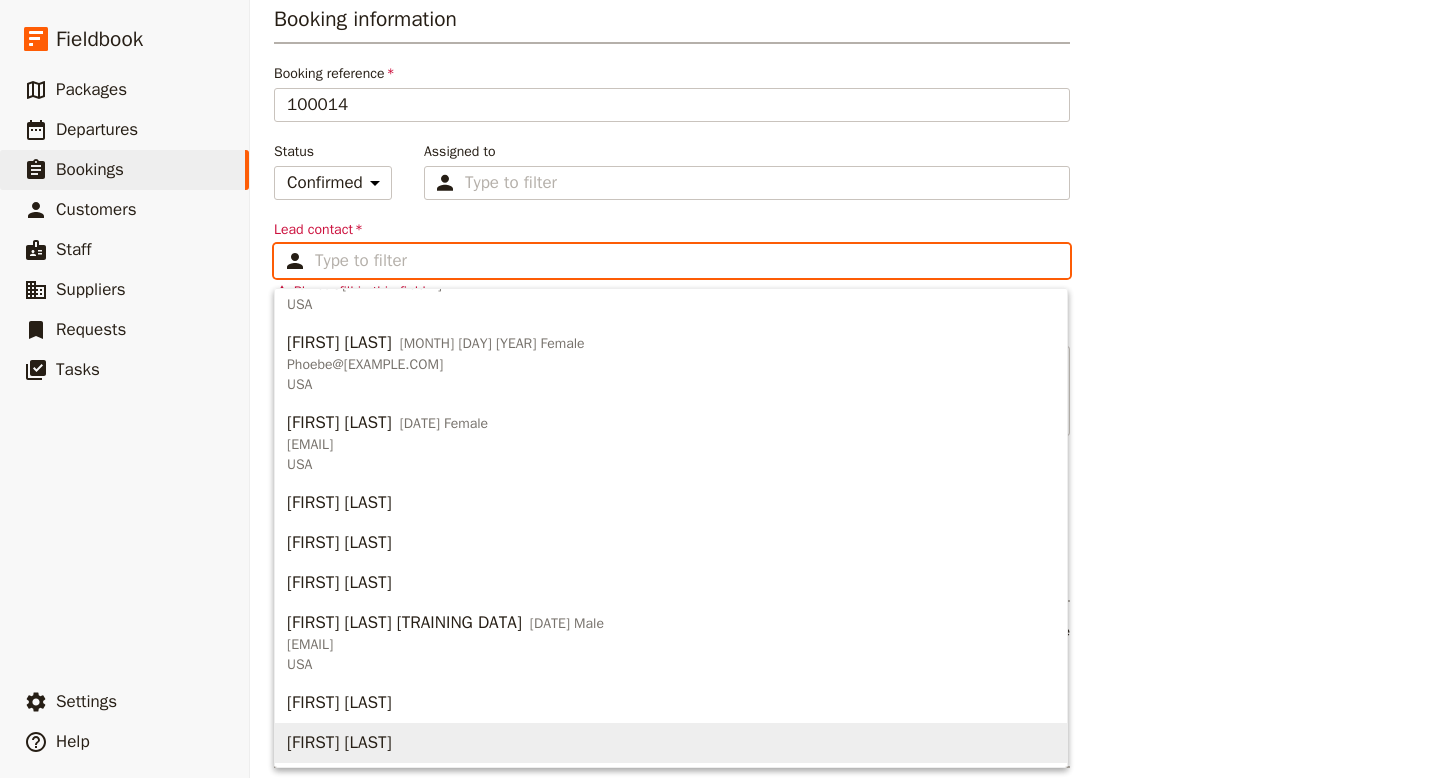 click on "[FIRST] [LAST]" at bounding box center (339, 743) 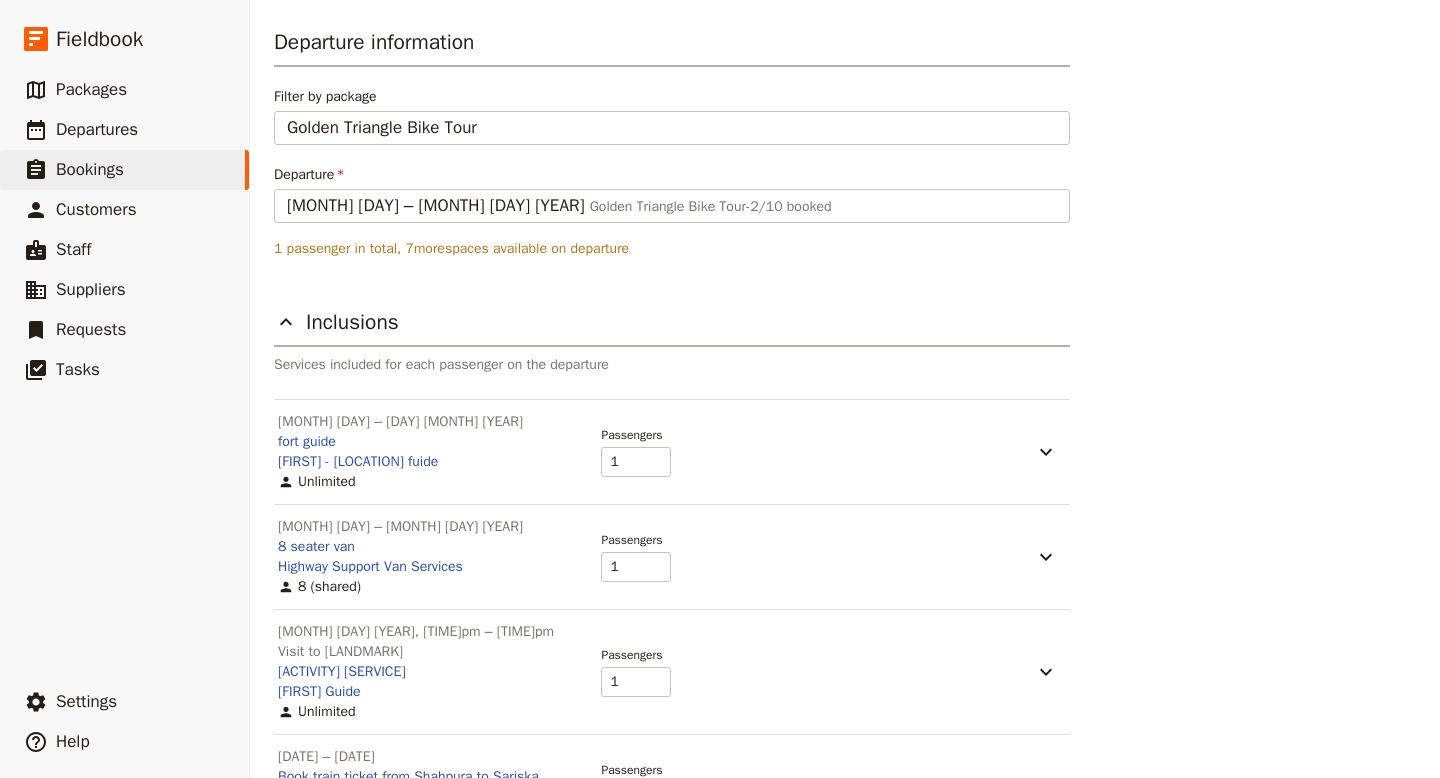 scroll, scrollTop: 953, scrollLeft: 0, axis: vertical 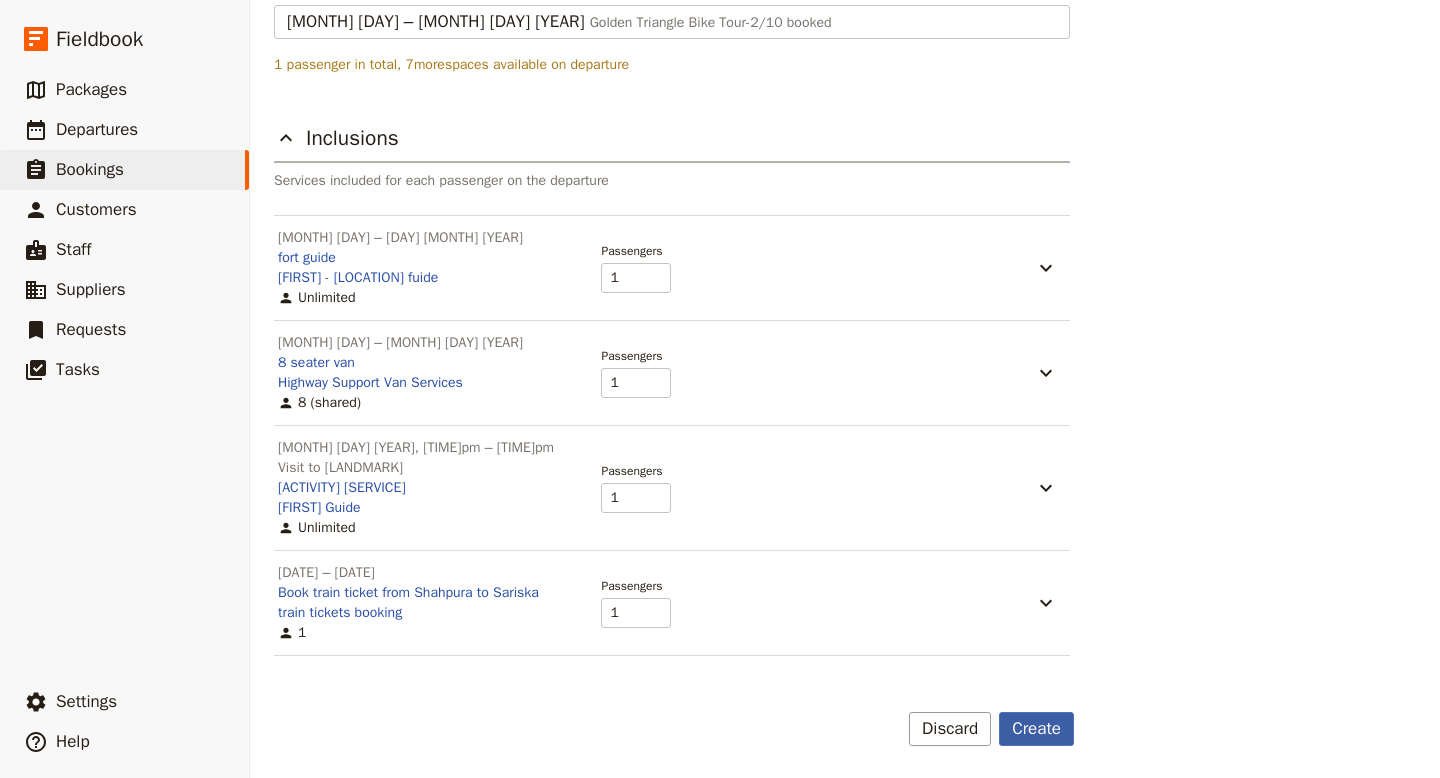 click on "Create" at bounding box center [1036, 729] 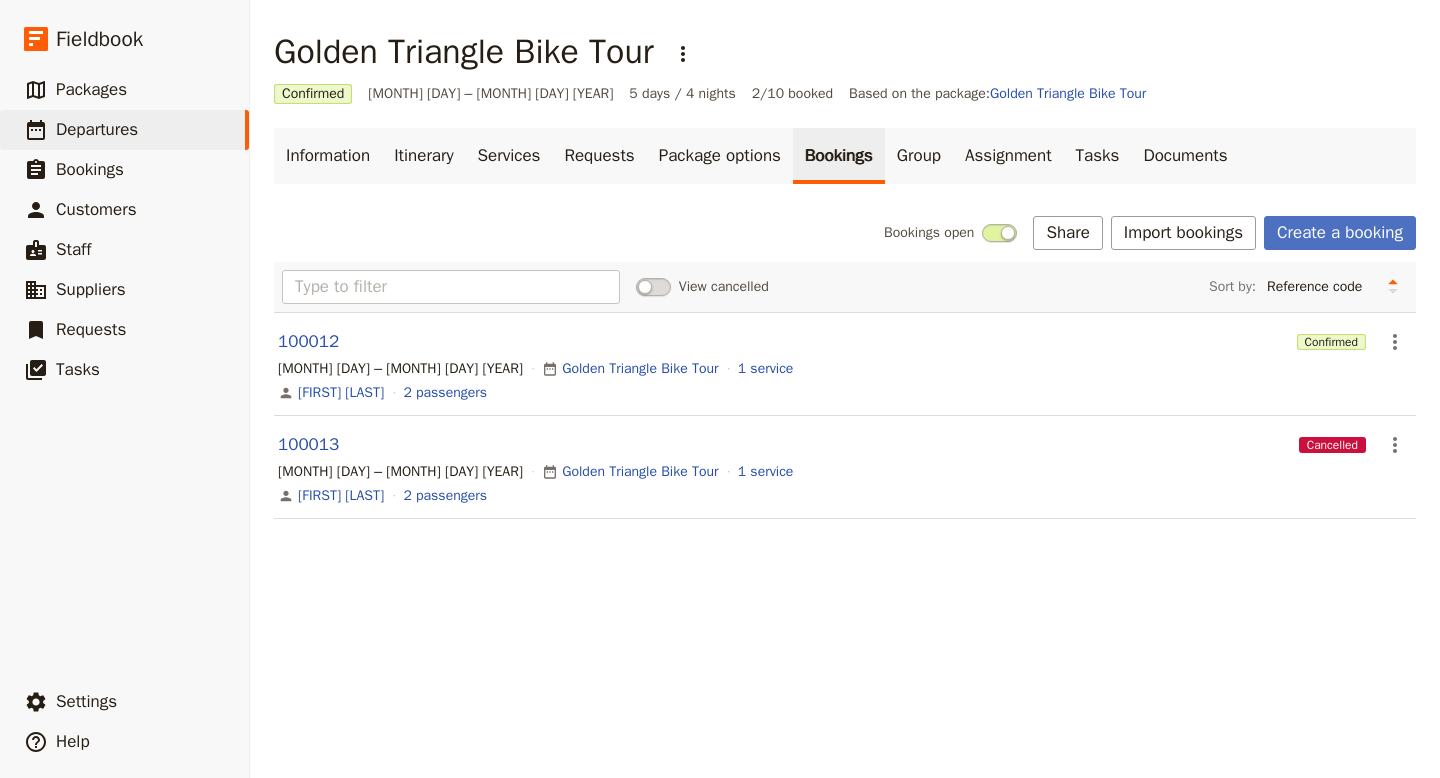 scroll, scrollTop: 0, scrollLeft: 0, axis: both 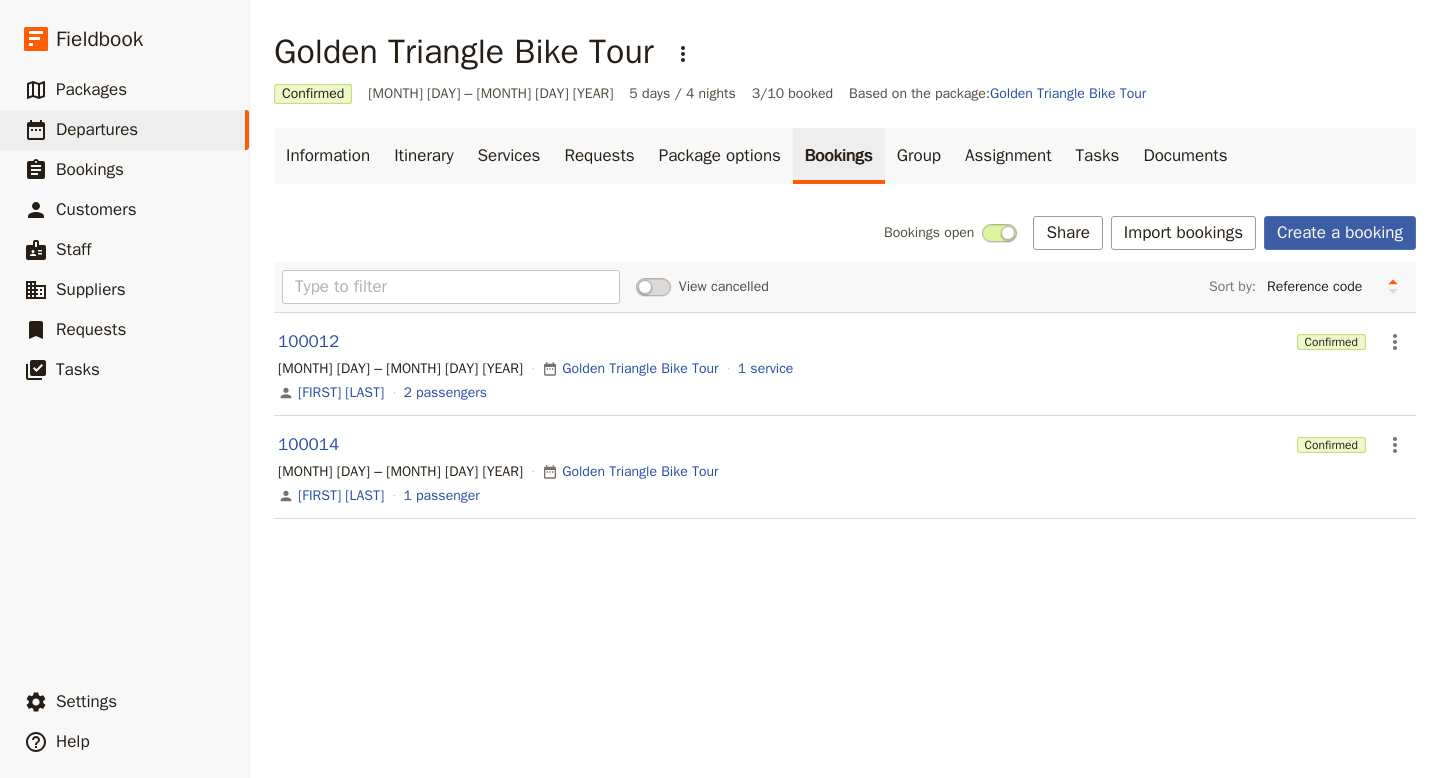 click on "Create a booking" at bounding box center (1340, 233) 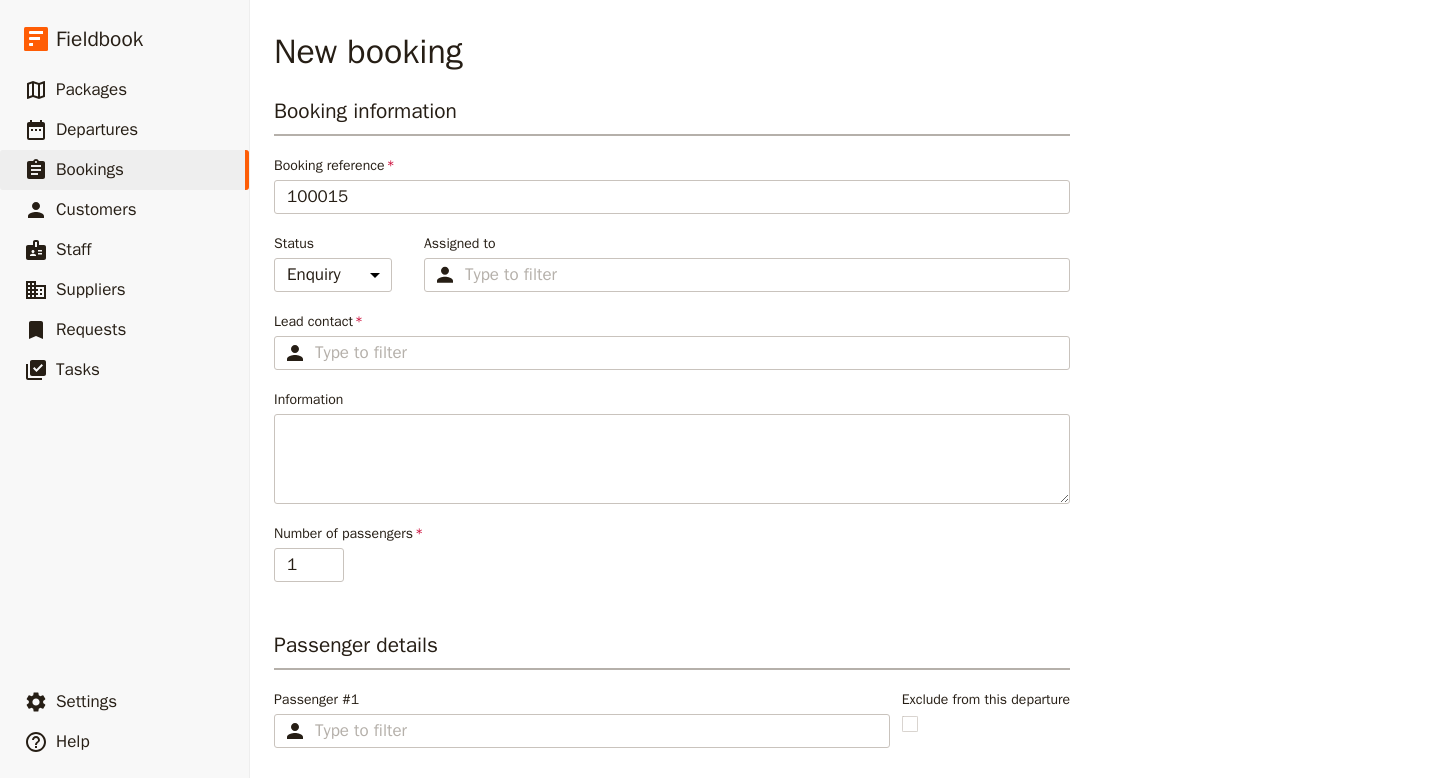 type on "[TOUR NAME]" 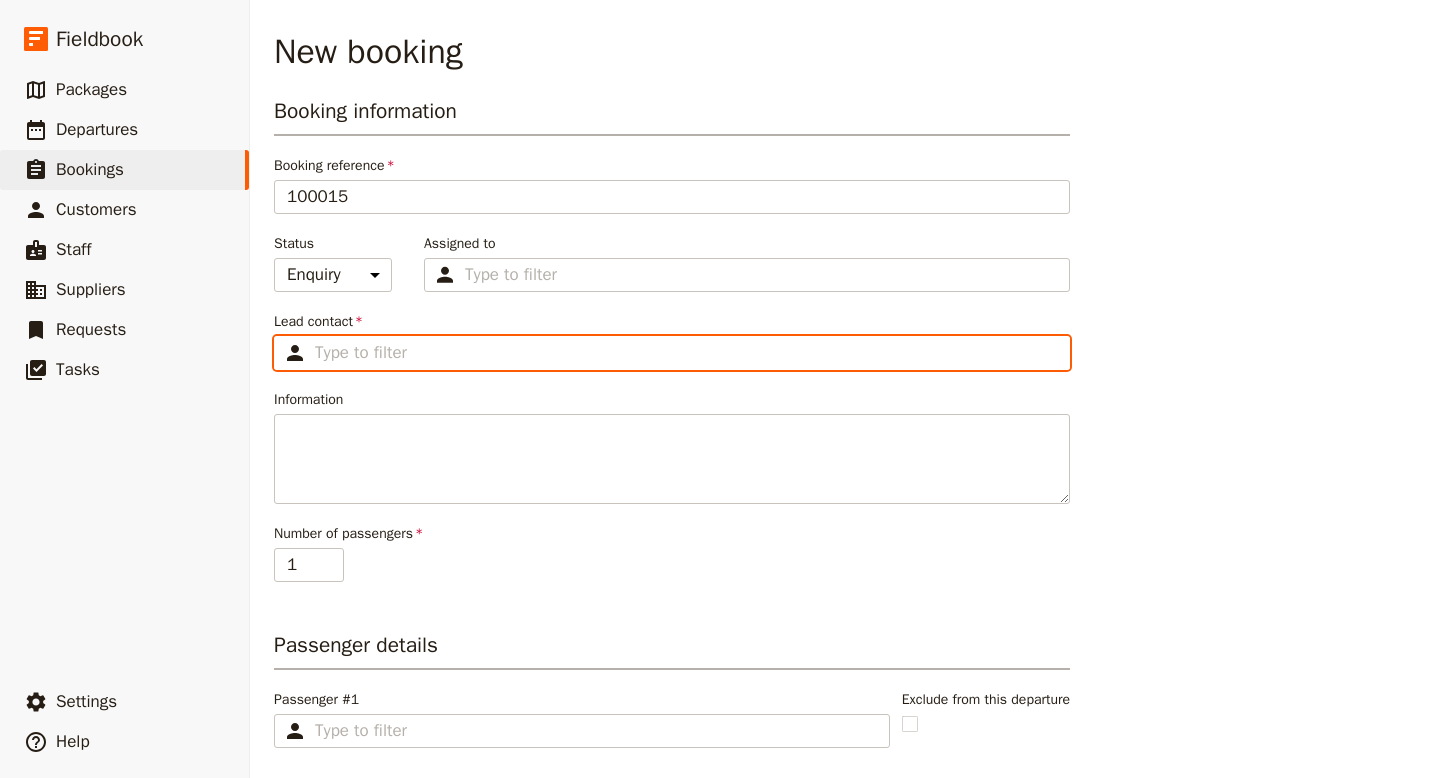 click on "Lead contact ​" at bounding box center [686, 353] 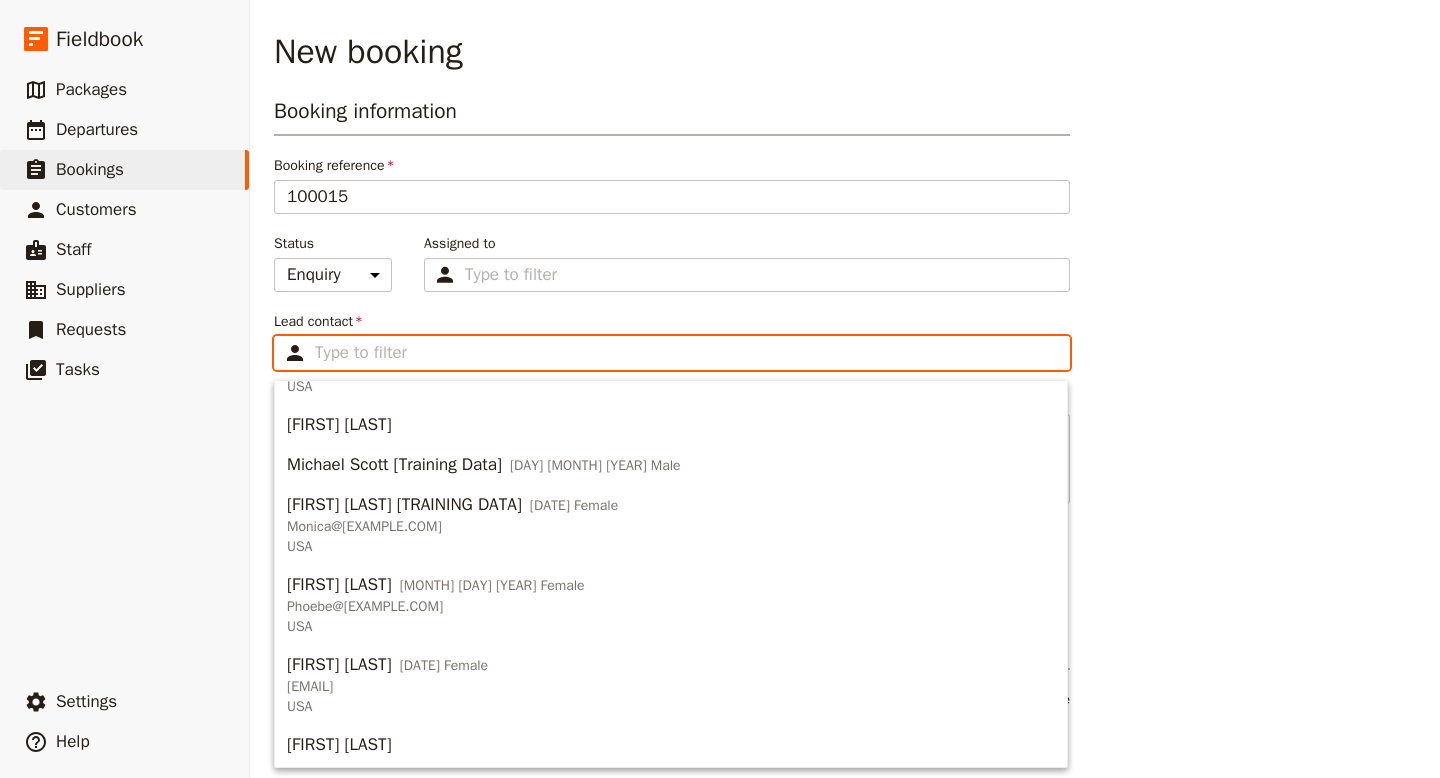 scroll, scrollTop: 822, scrollLeft: 0, axis: vertical 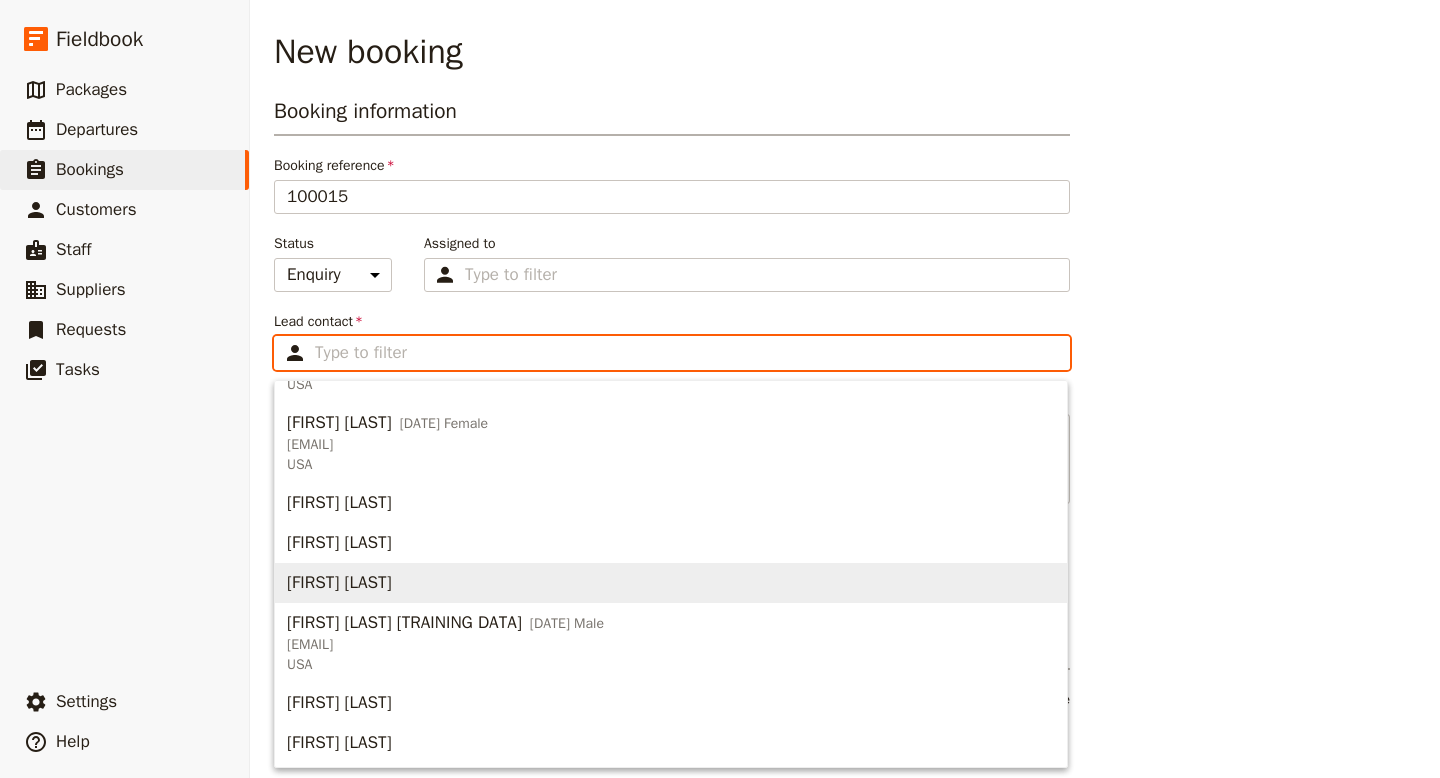 click on "[FIRST] [LAST]" at bounding box center (339, 583) 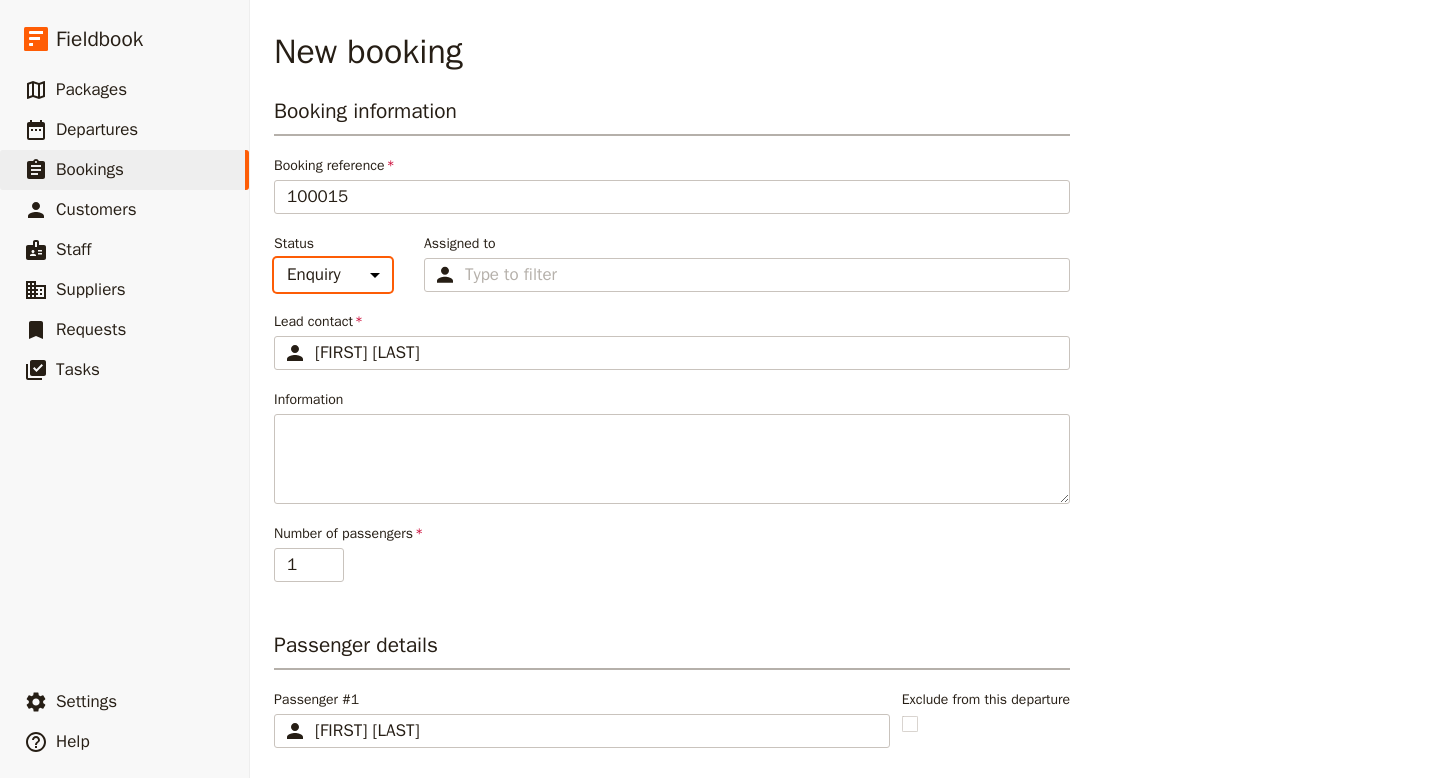 click on "Enquiry On hold Confirmed" at bounding box center [333, 275] 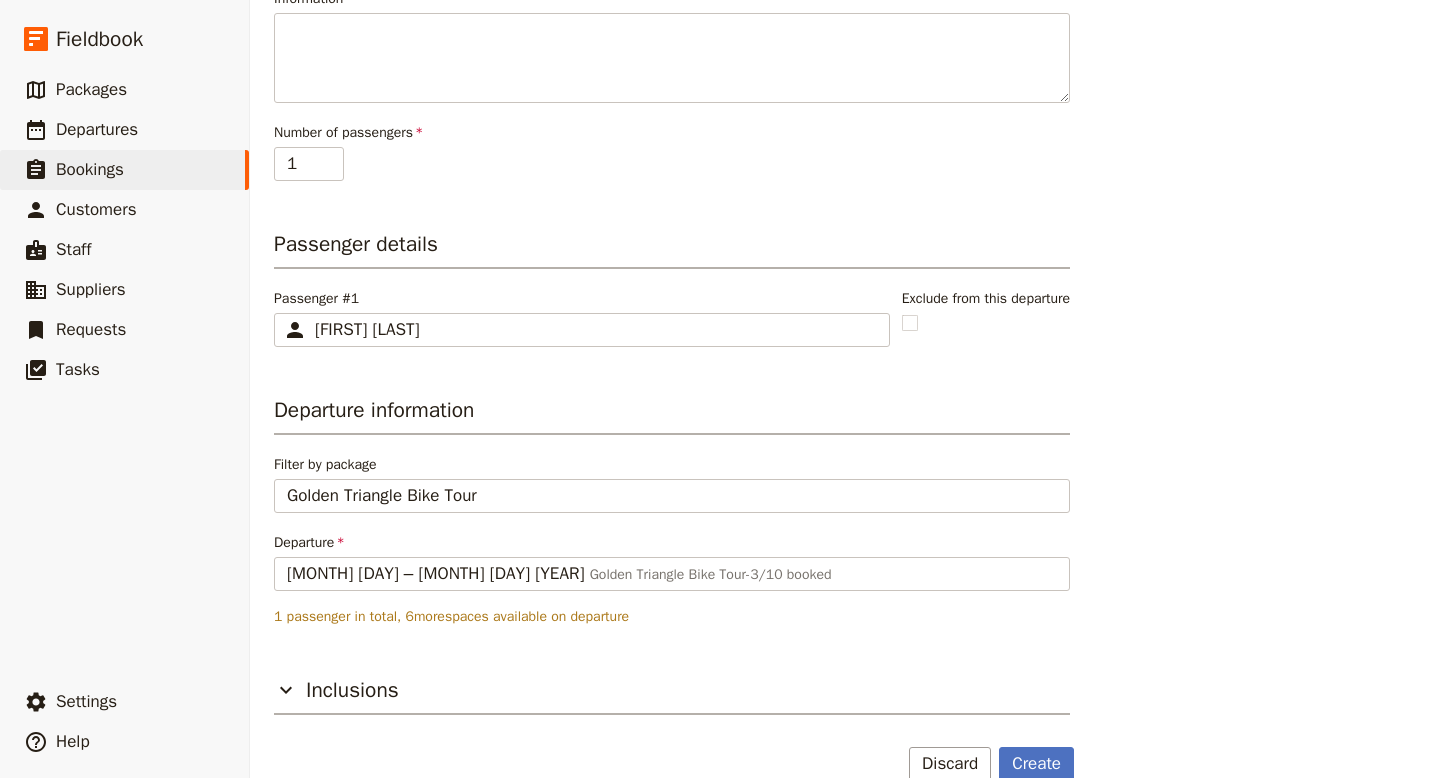 scroll, scrollTop: 436, scrollLeft: 0, axis: vertical 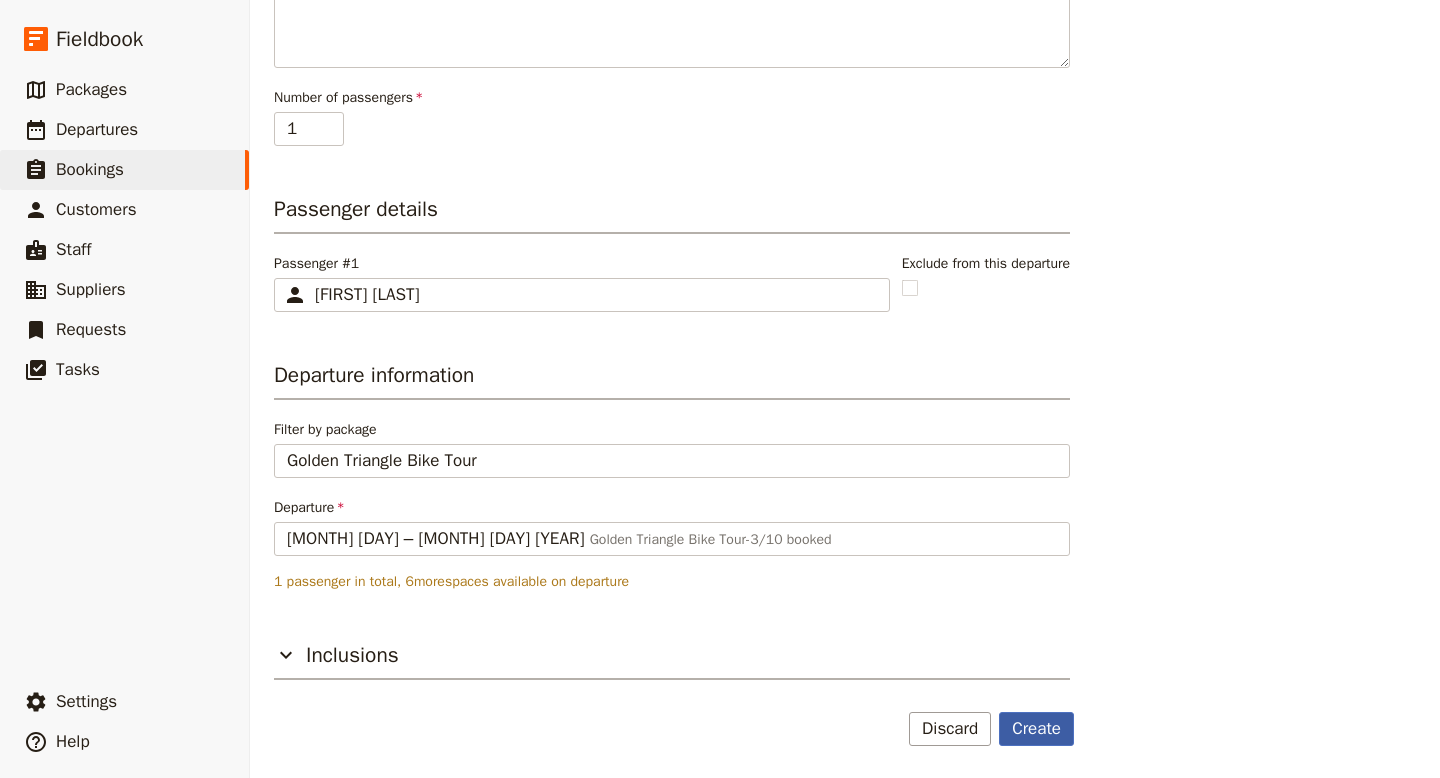 click on "Create" at bounding box center (1036, 729) 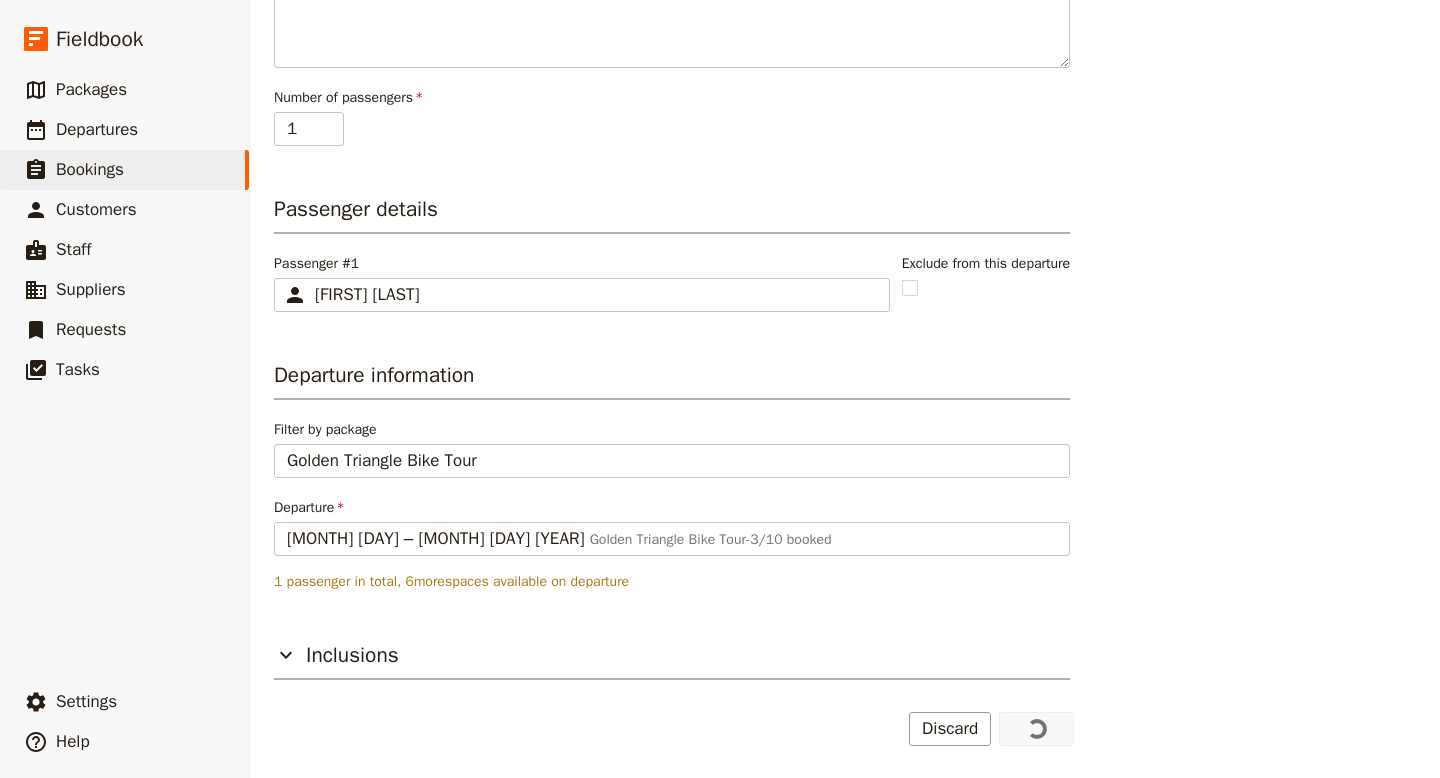 scroll, scrollTop: 0, scrollLeft: 0, axis: both 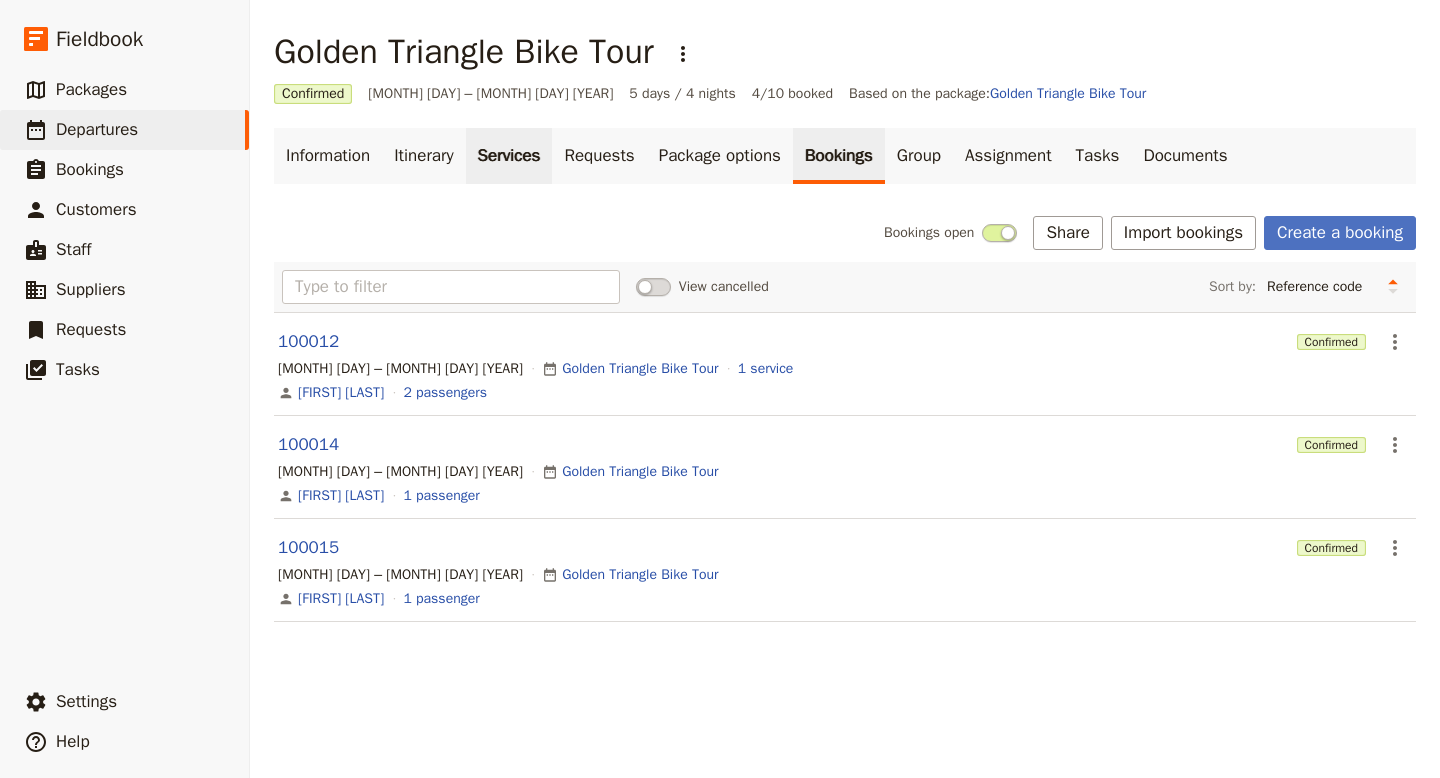 click on "Services" at bounding box center [509, 156] 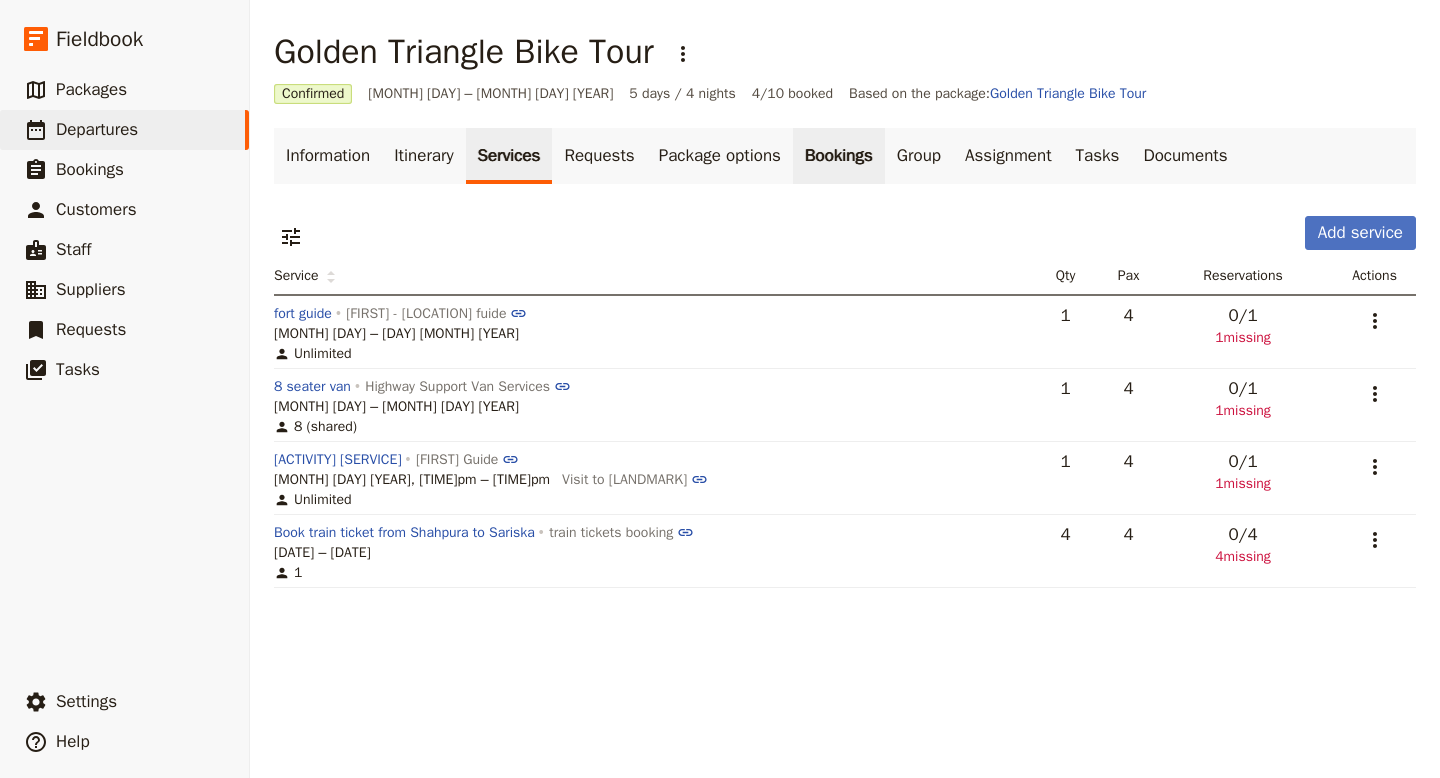 click on "Bookings" at bounding box center (839, 156) 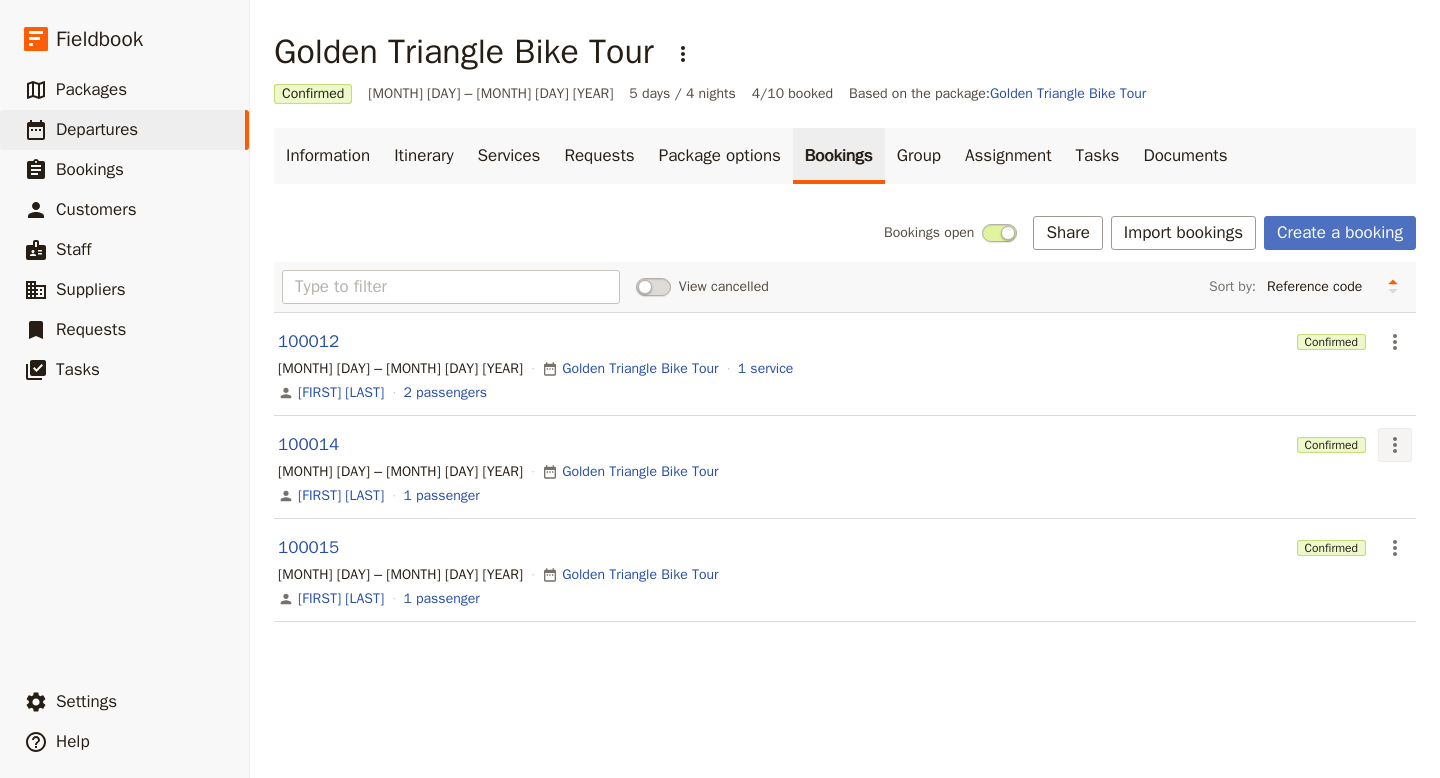 click 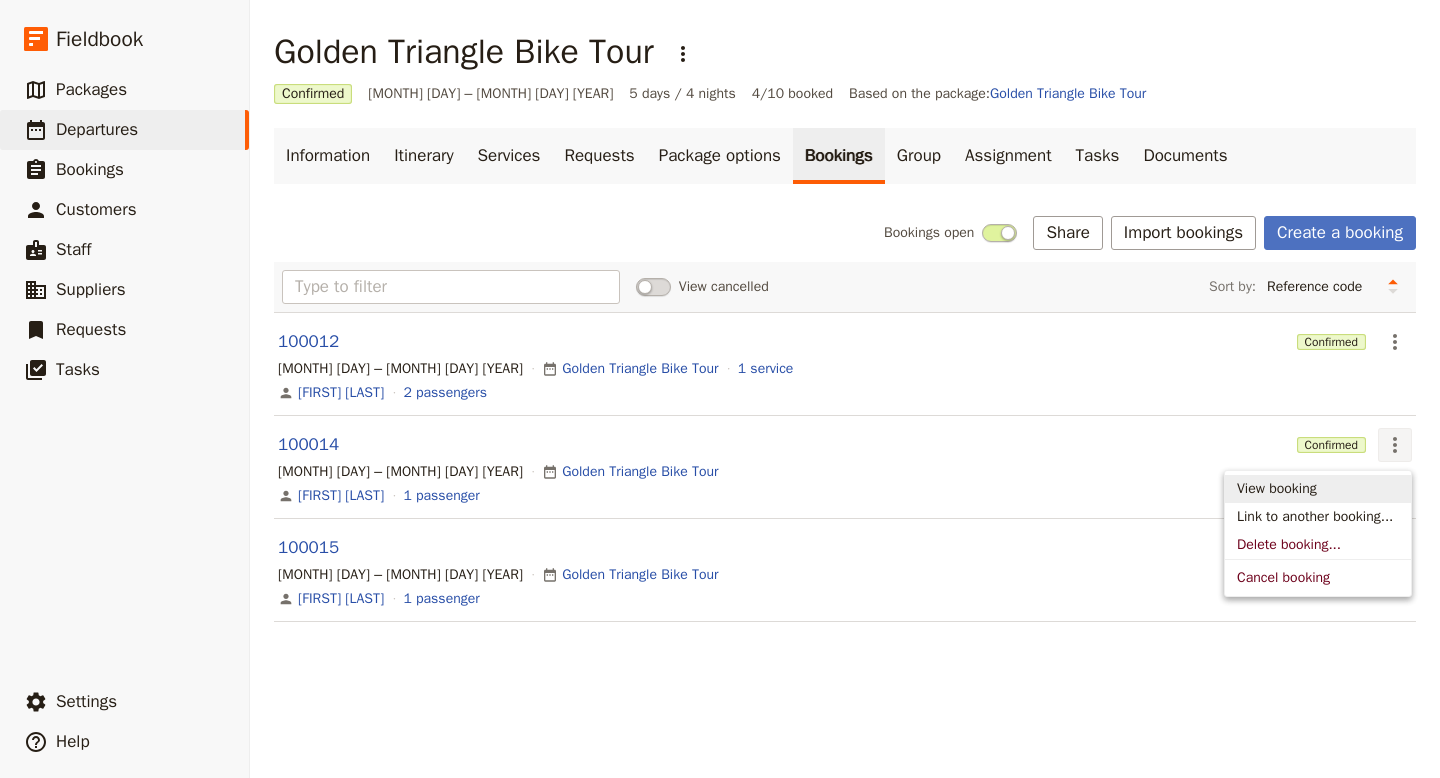 click on "View booking" at bounding box center (1277, 489) 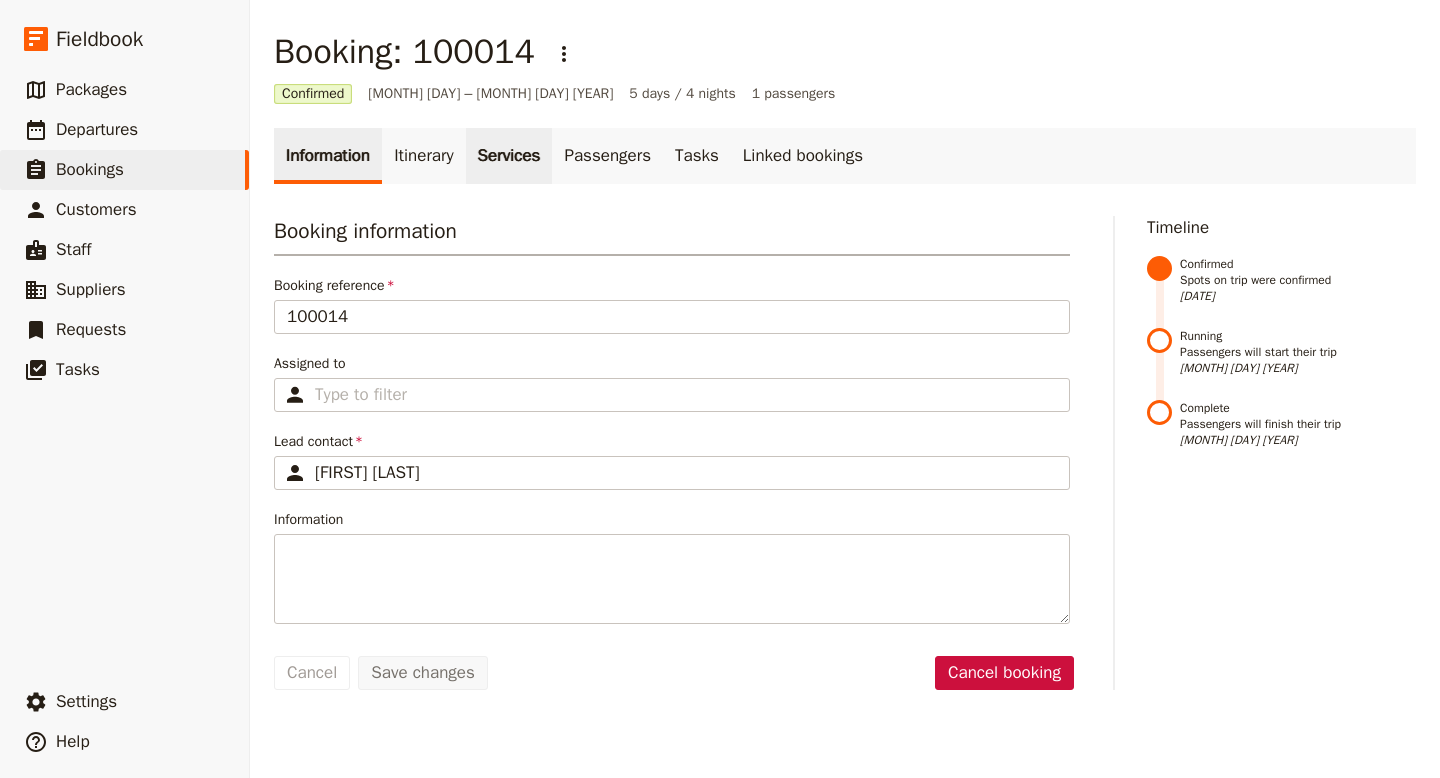 click on "Services" at bounding box center [509, 156] 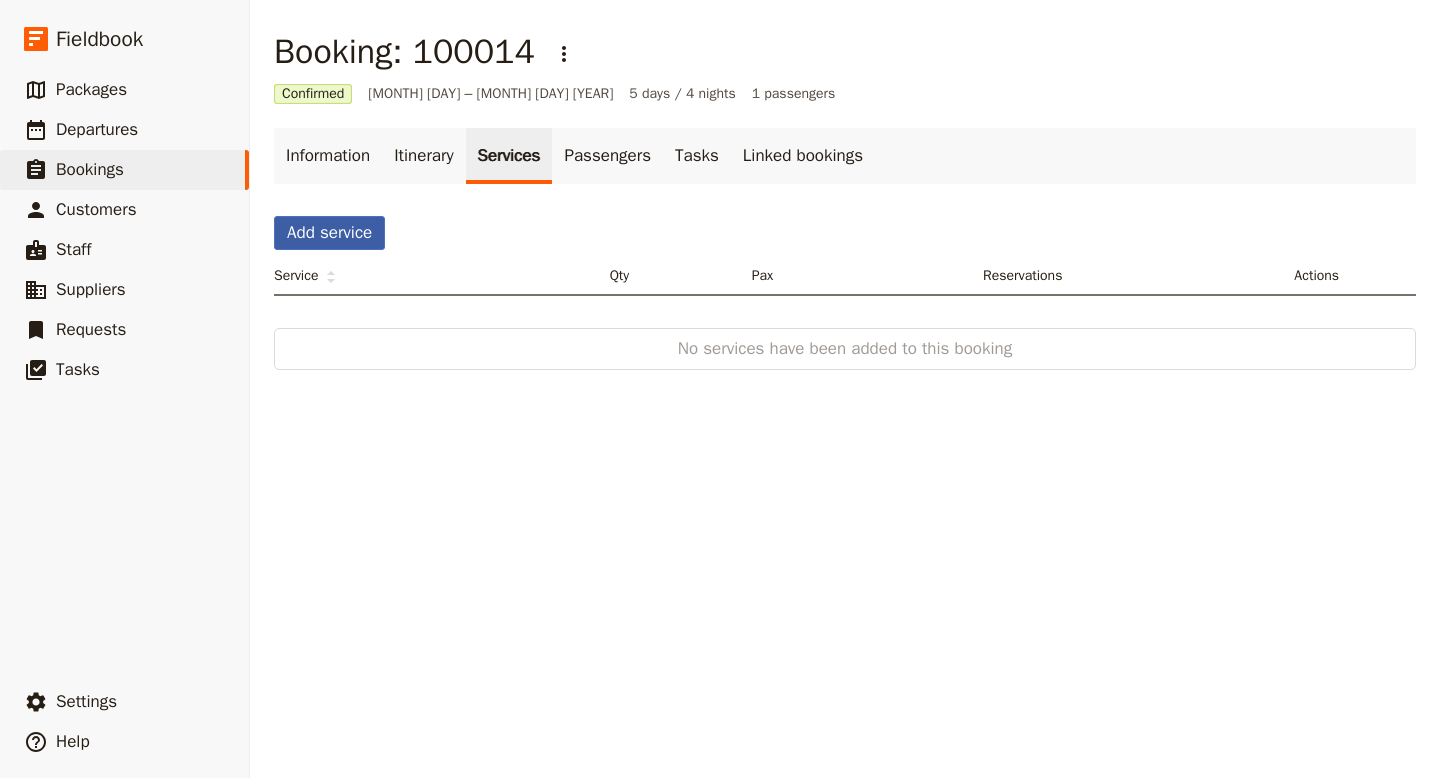 click on "Add service" at bounding box center (329, 233) 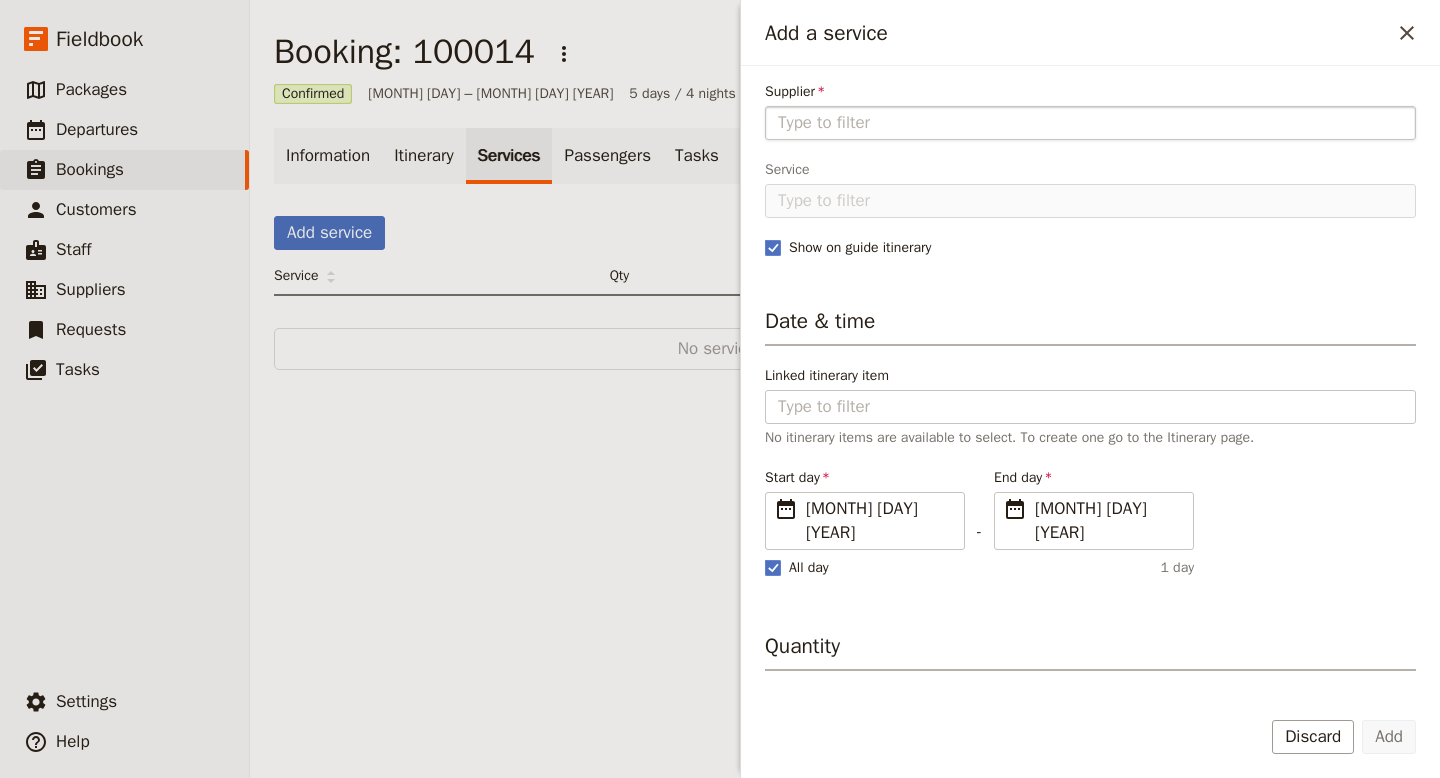 click on "Supplier" at bounding box center [1090, 123] 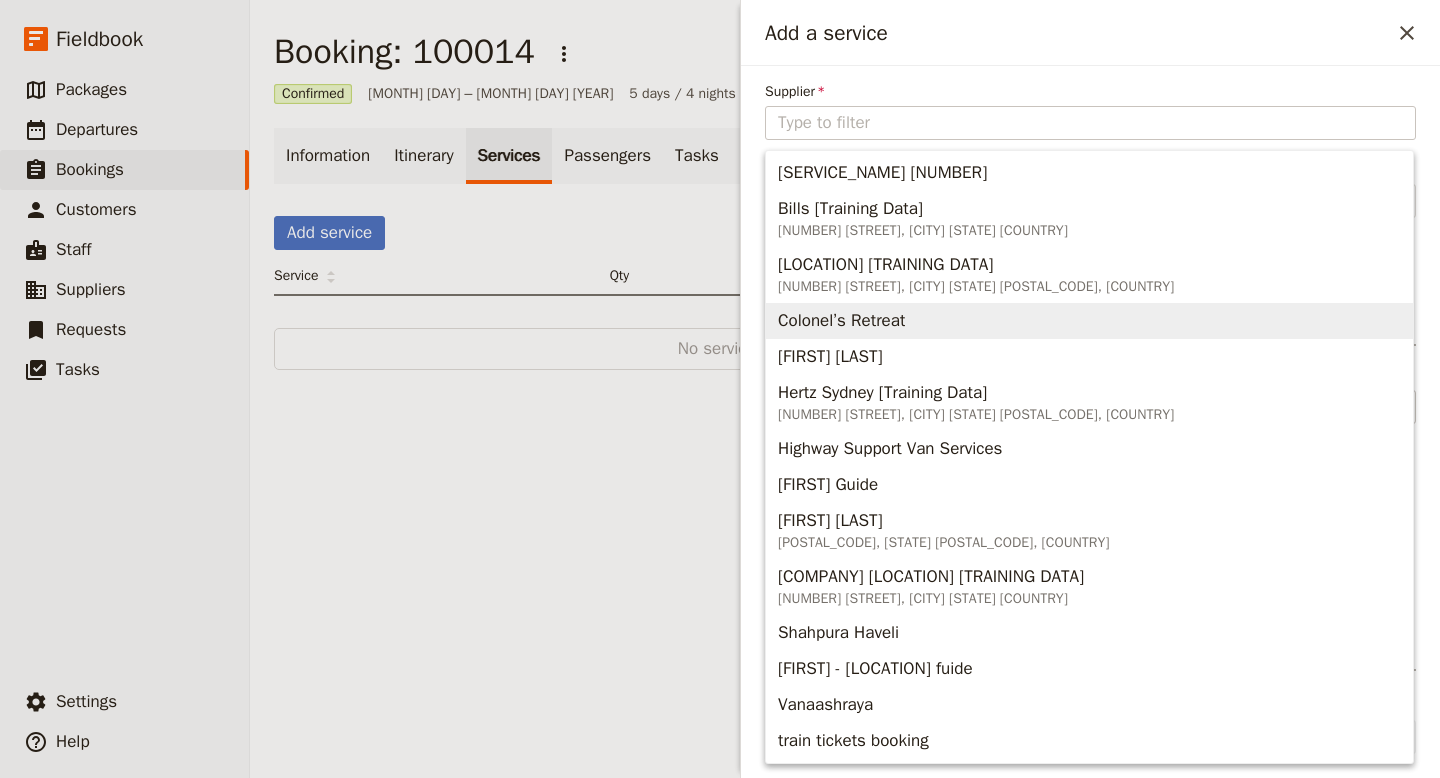 click on "Colonel’s Retreat" at bounding box center (841, 321) 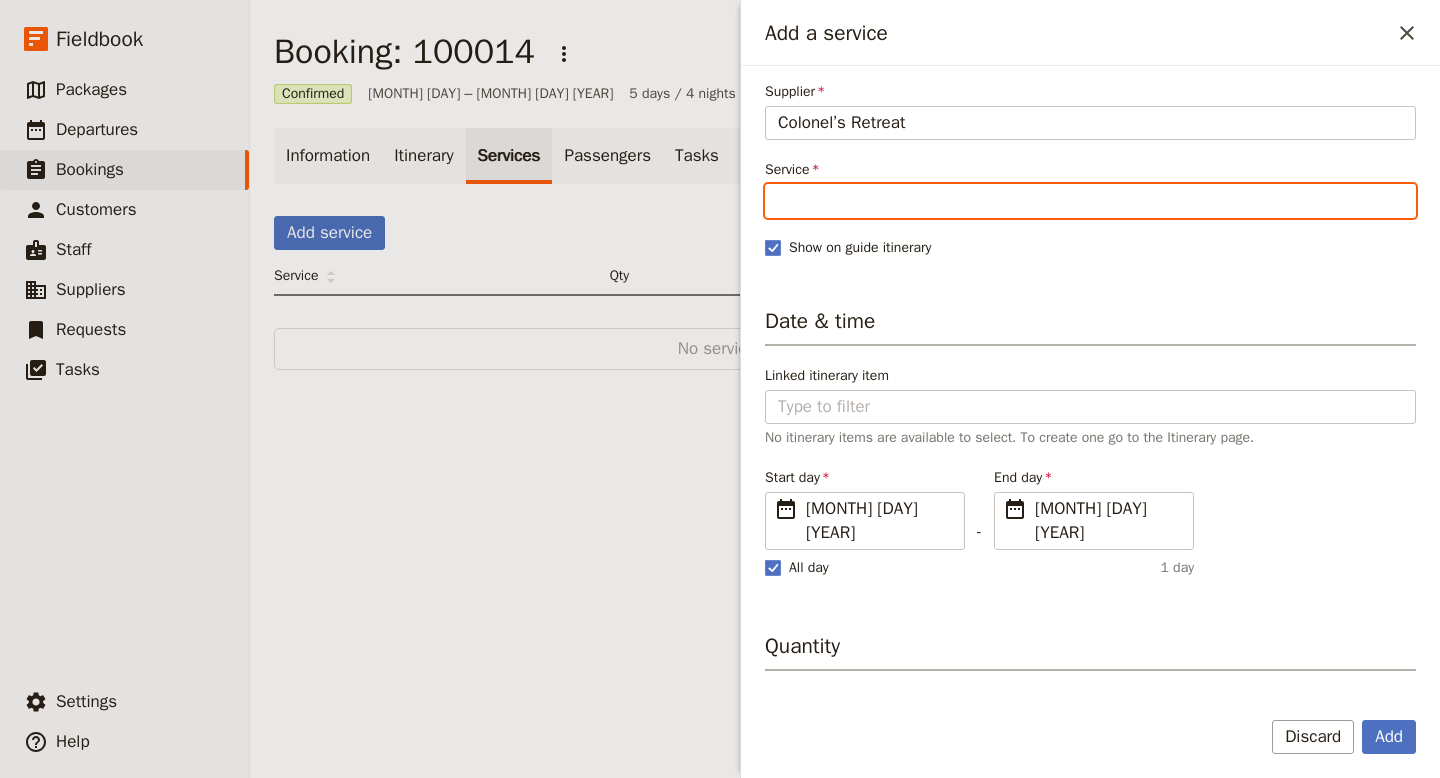click on "Service" at bounding box center [1090, 201] 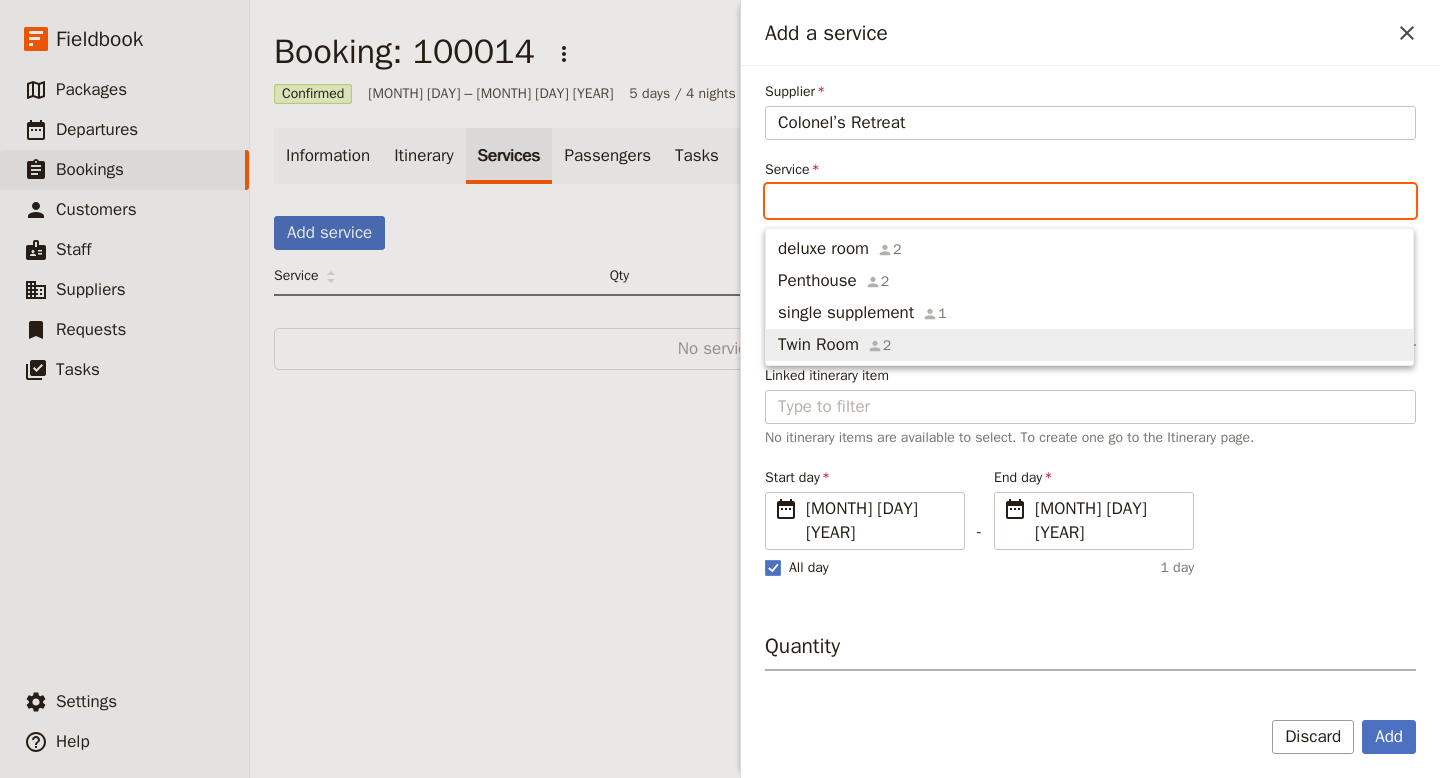 click 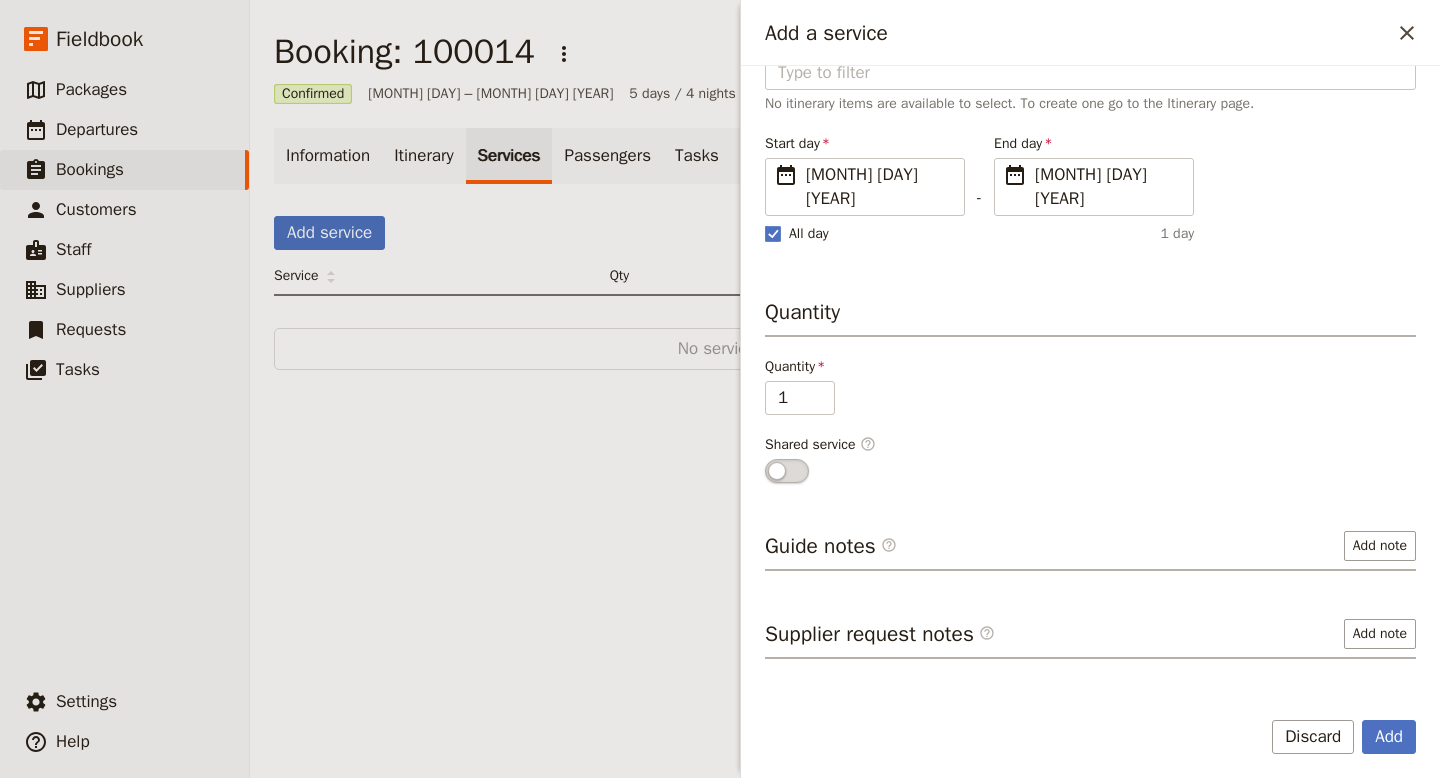 scroll, scrollTop: 385, scrollLeft: 0, axis: vertical 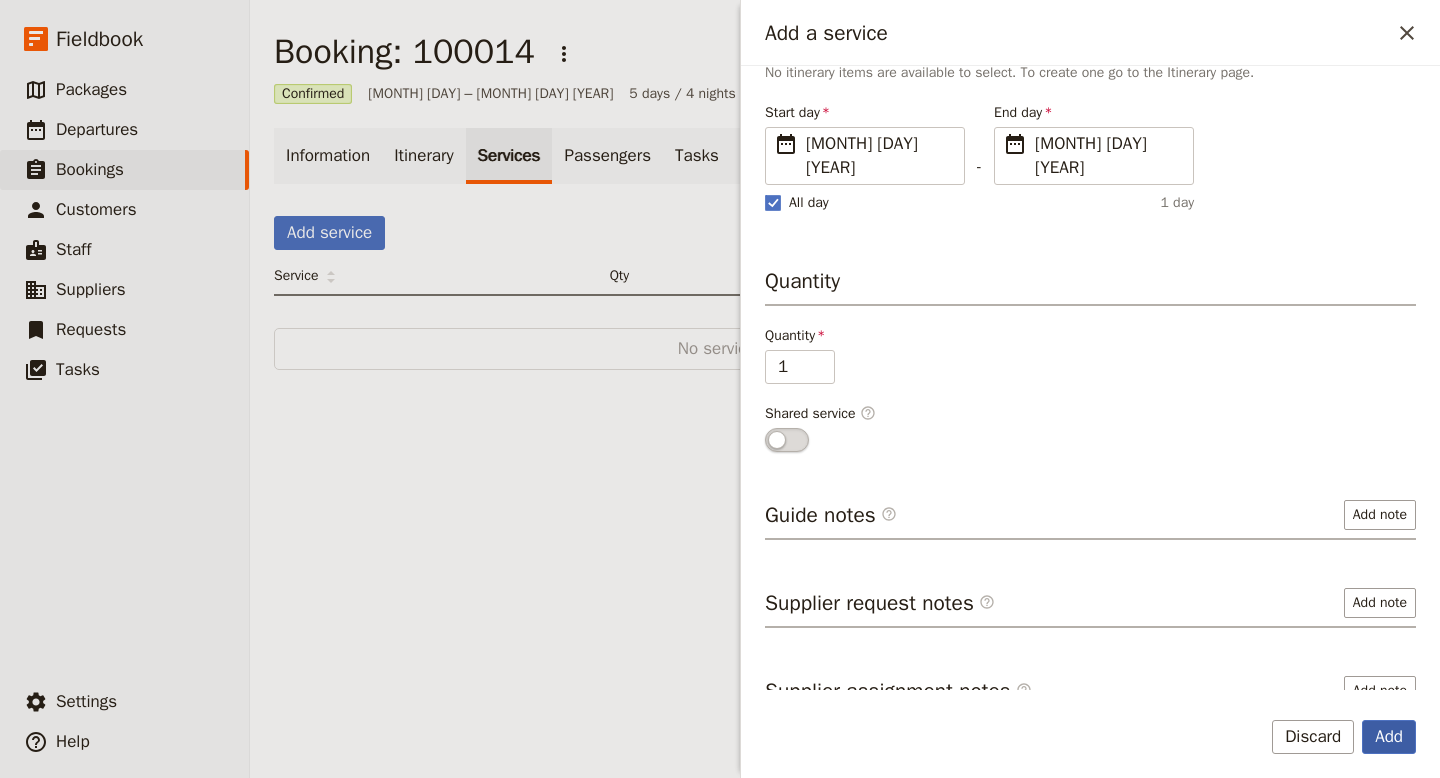click on "Add" at bounding box center [1389, 737] 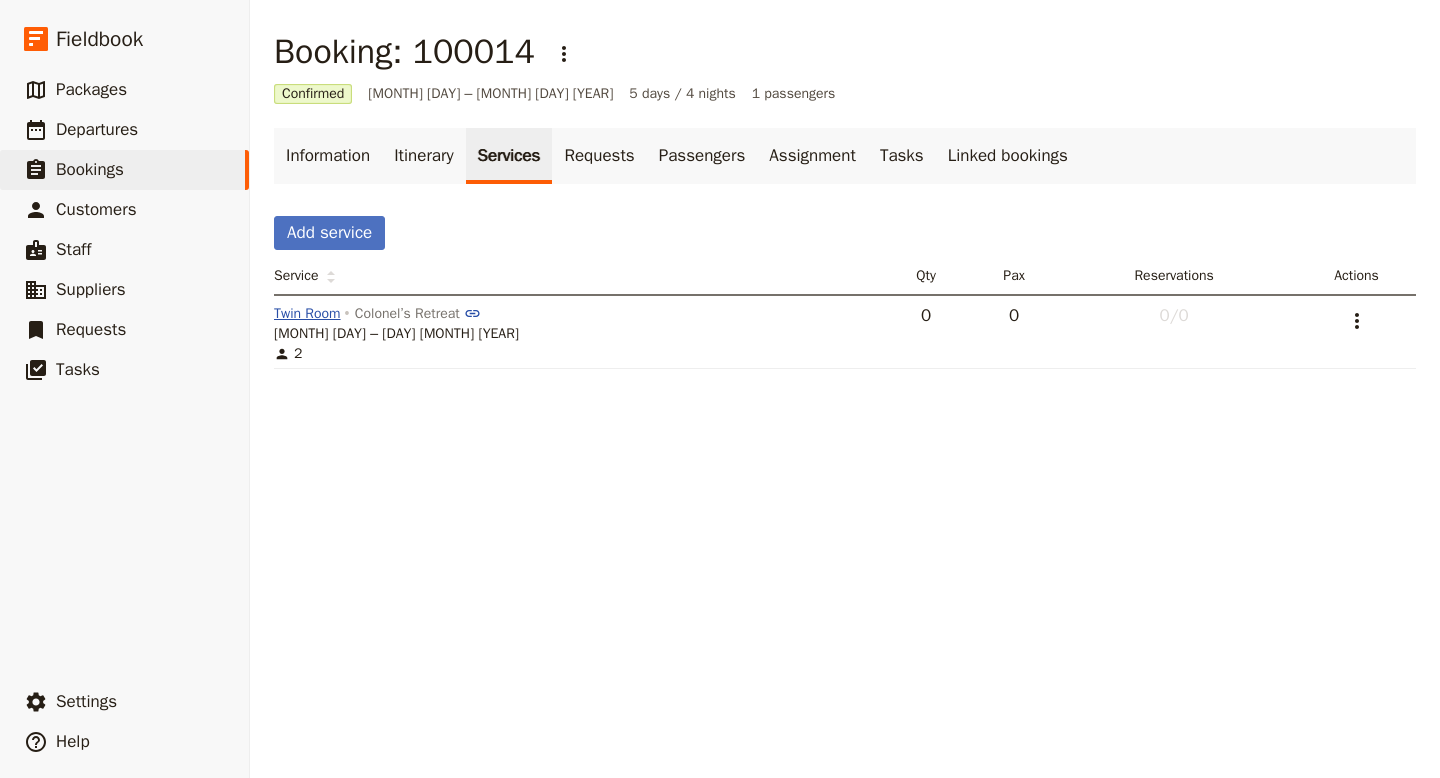 click on "Twin Room" at bounding box center (307, 314) 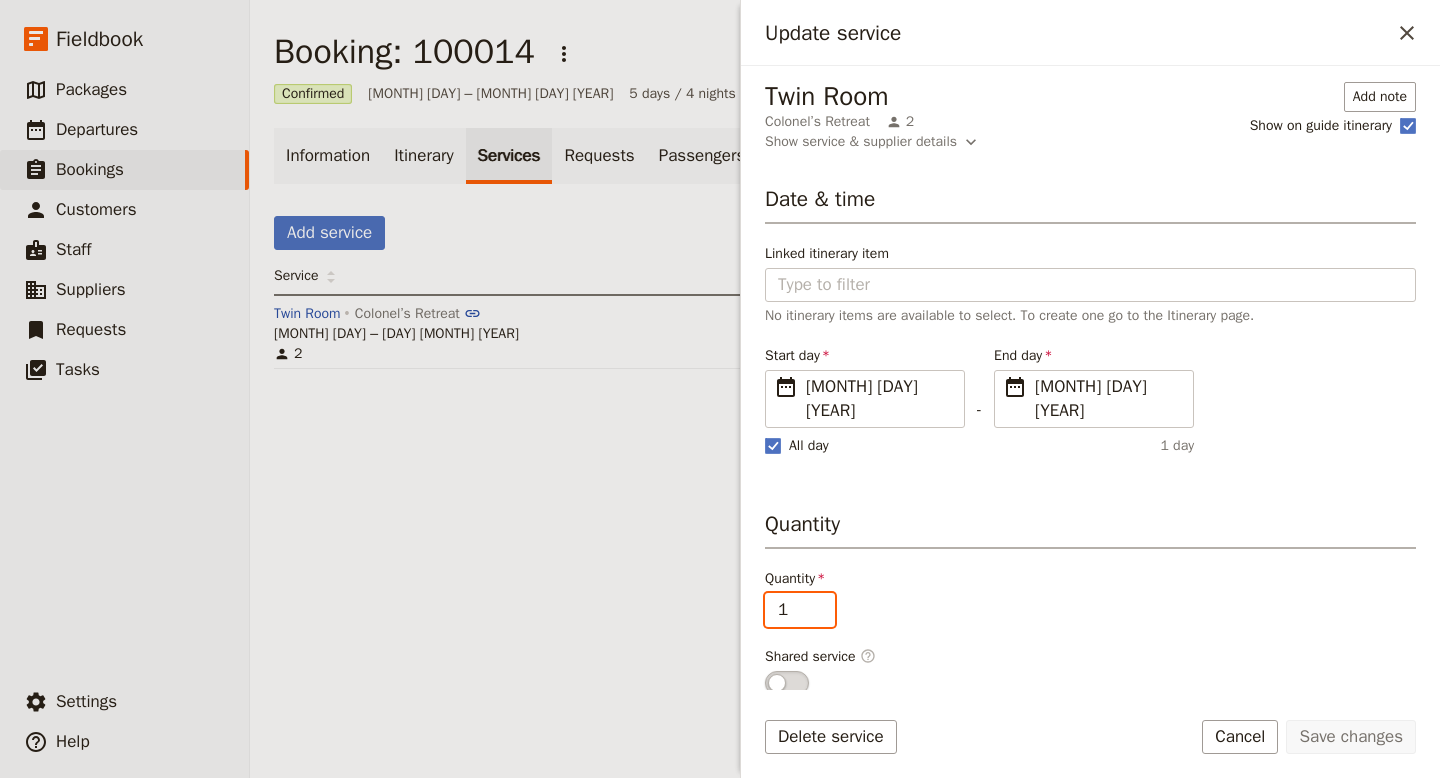type on "1" 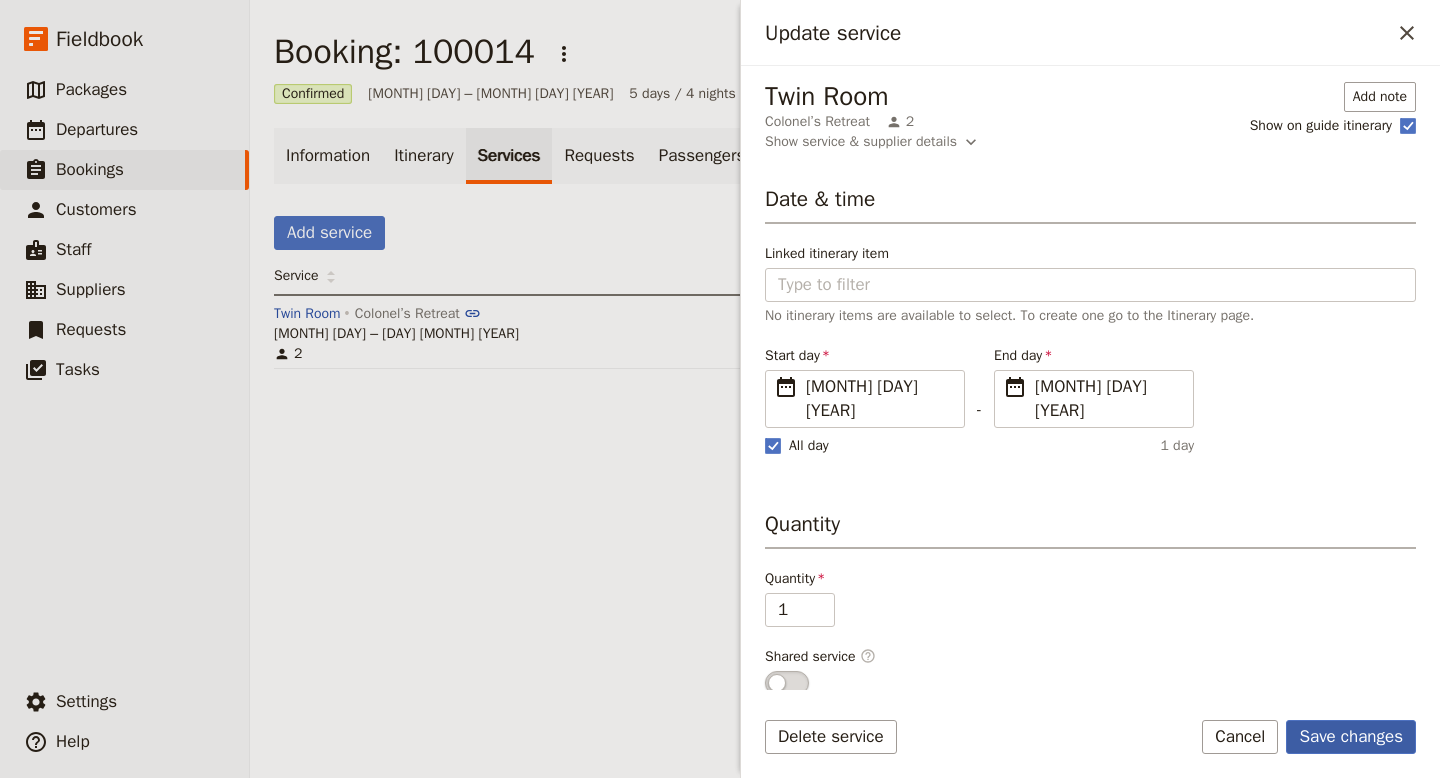 click on "Save changes" at bounding box center (1351, 737) 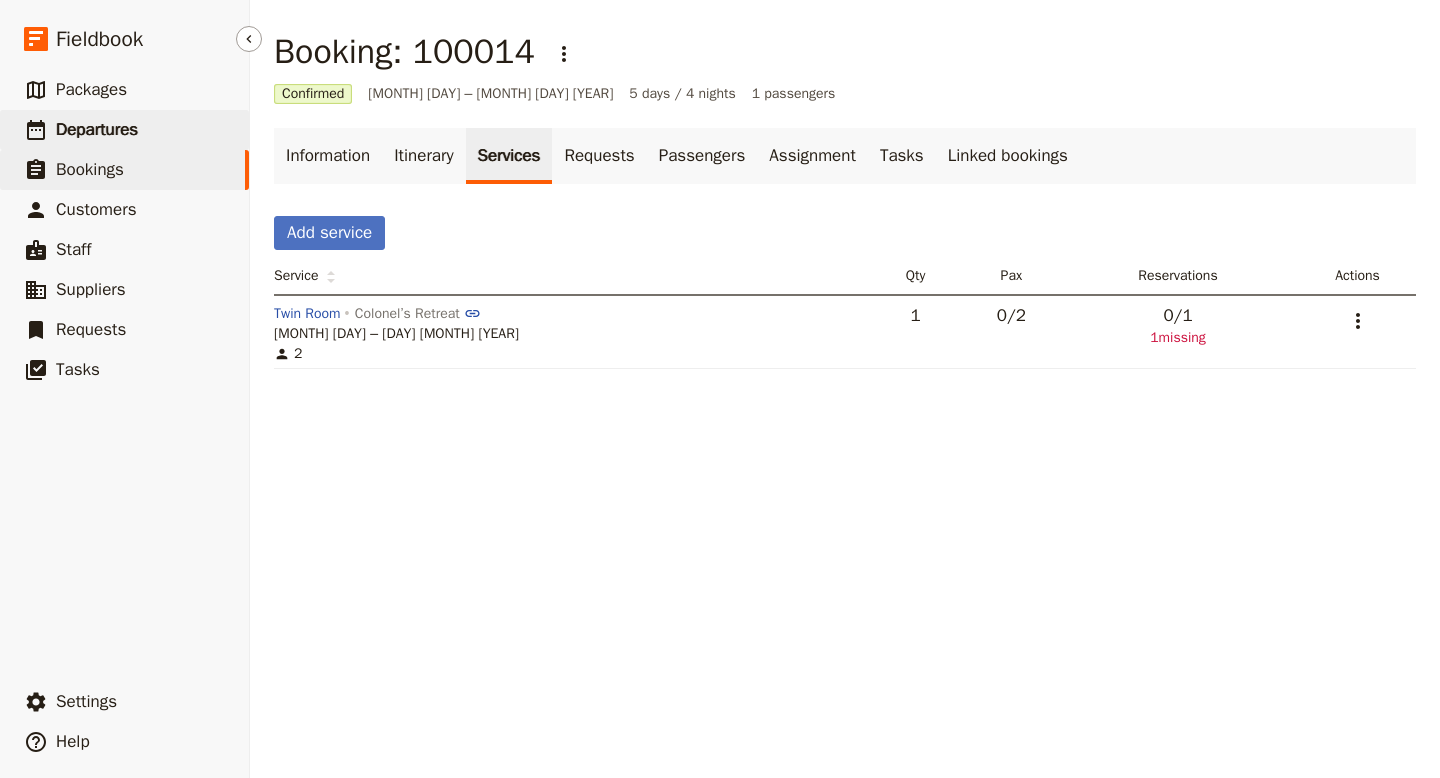 click on "Departures" at bounding box center [97, 129] 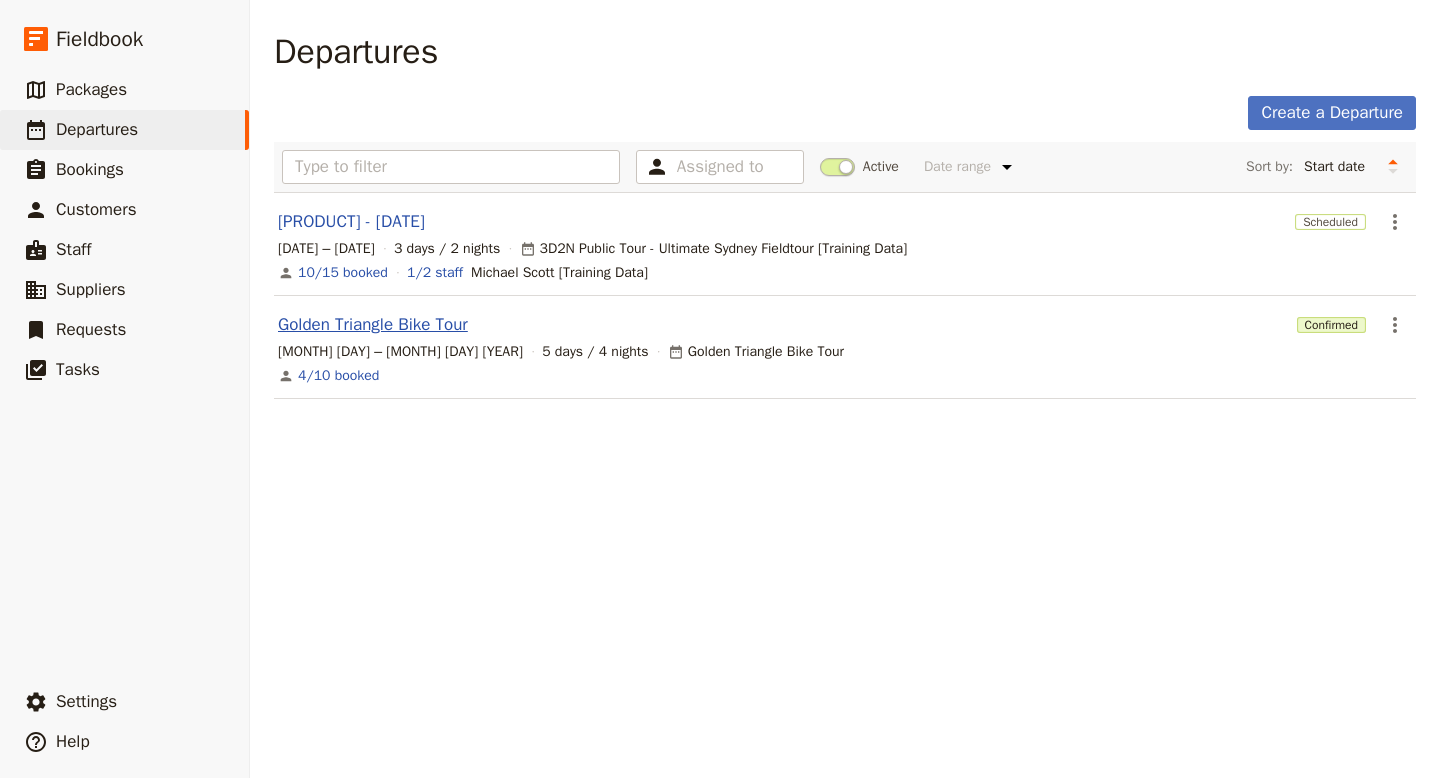 click on "[TOUR NAME]" at bounding box center (373, 325) 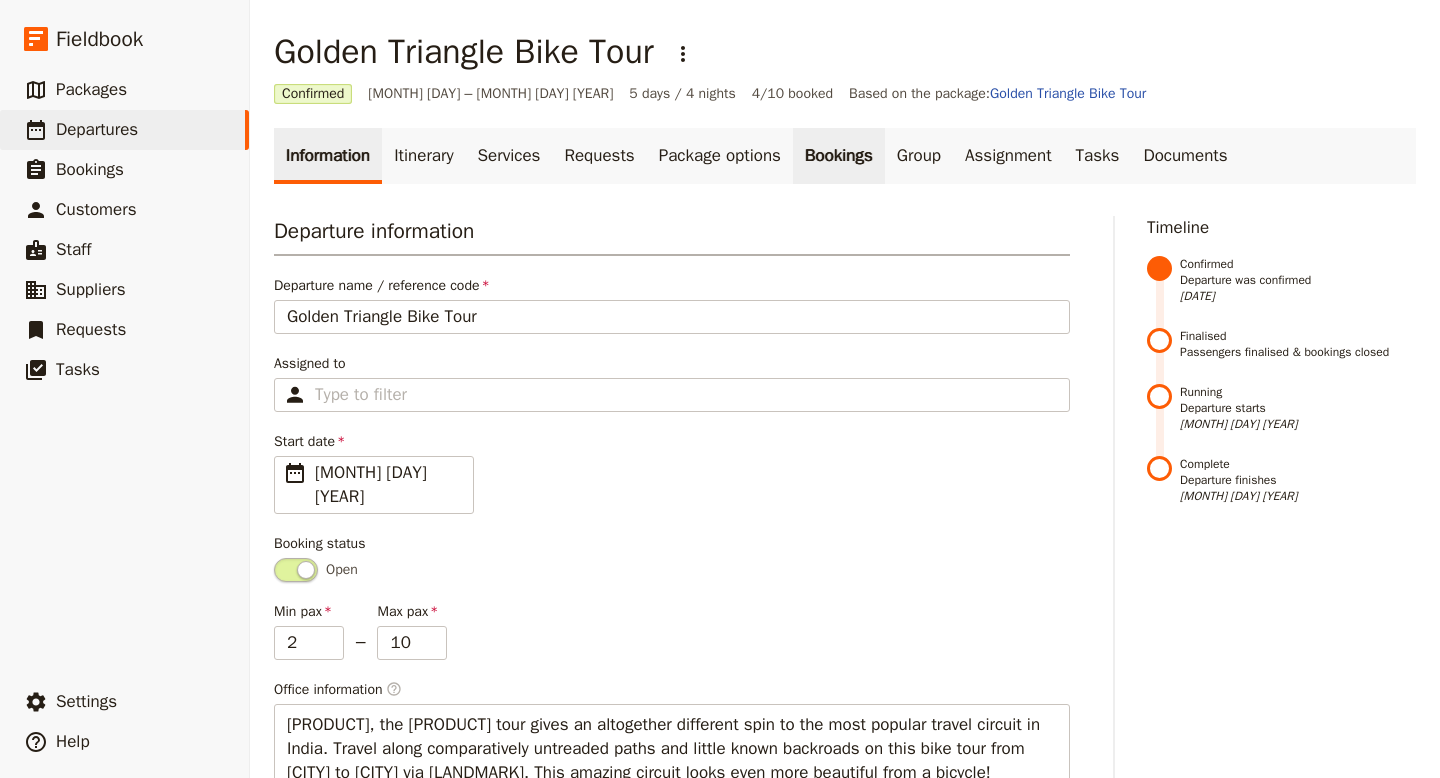 click on "Bookings" at bounding box center (839, 156) 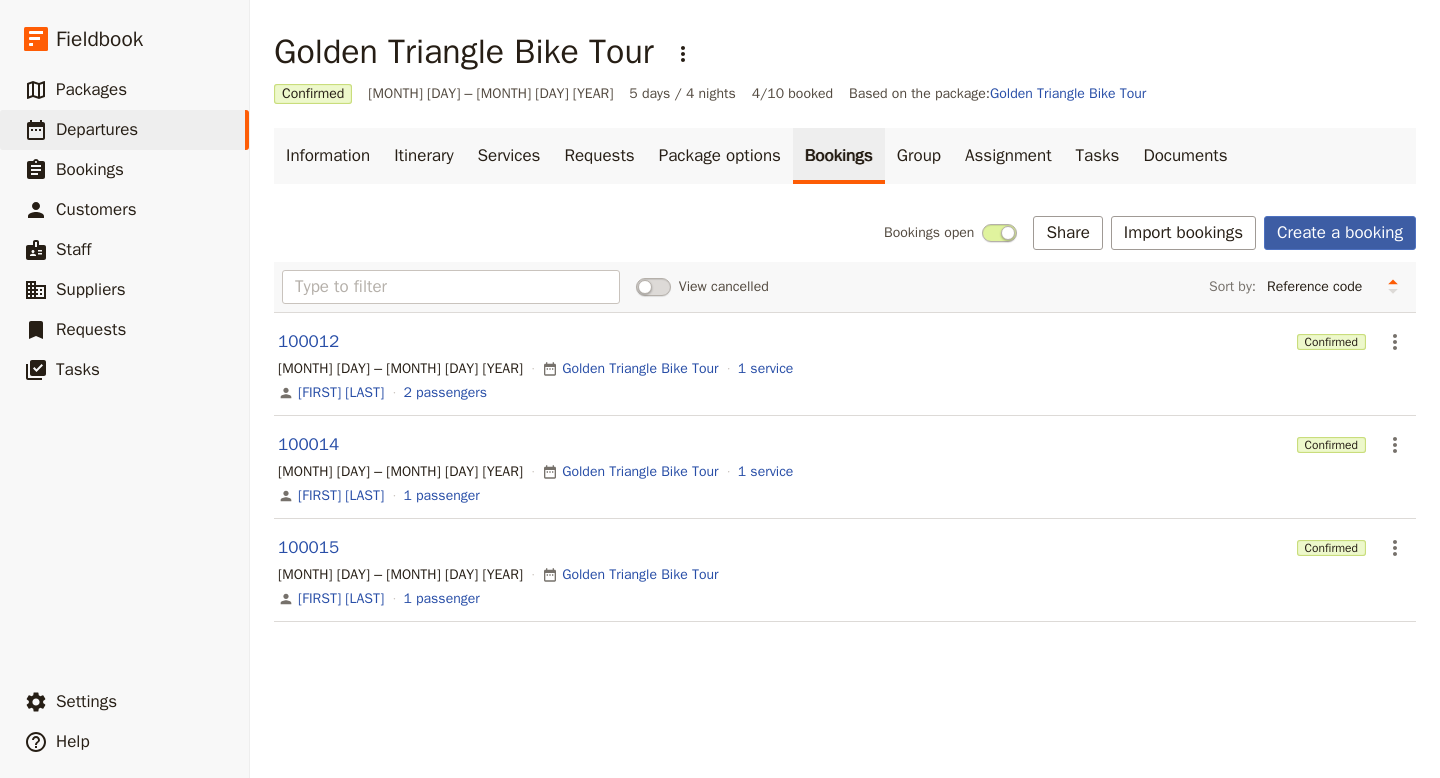 click on "Create a booking" at bounding box center [1340, 233] 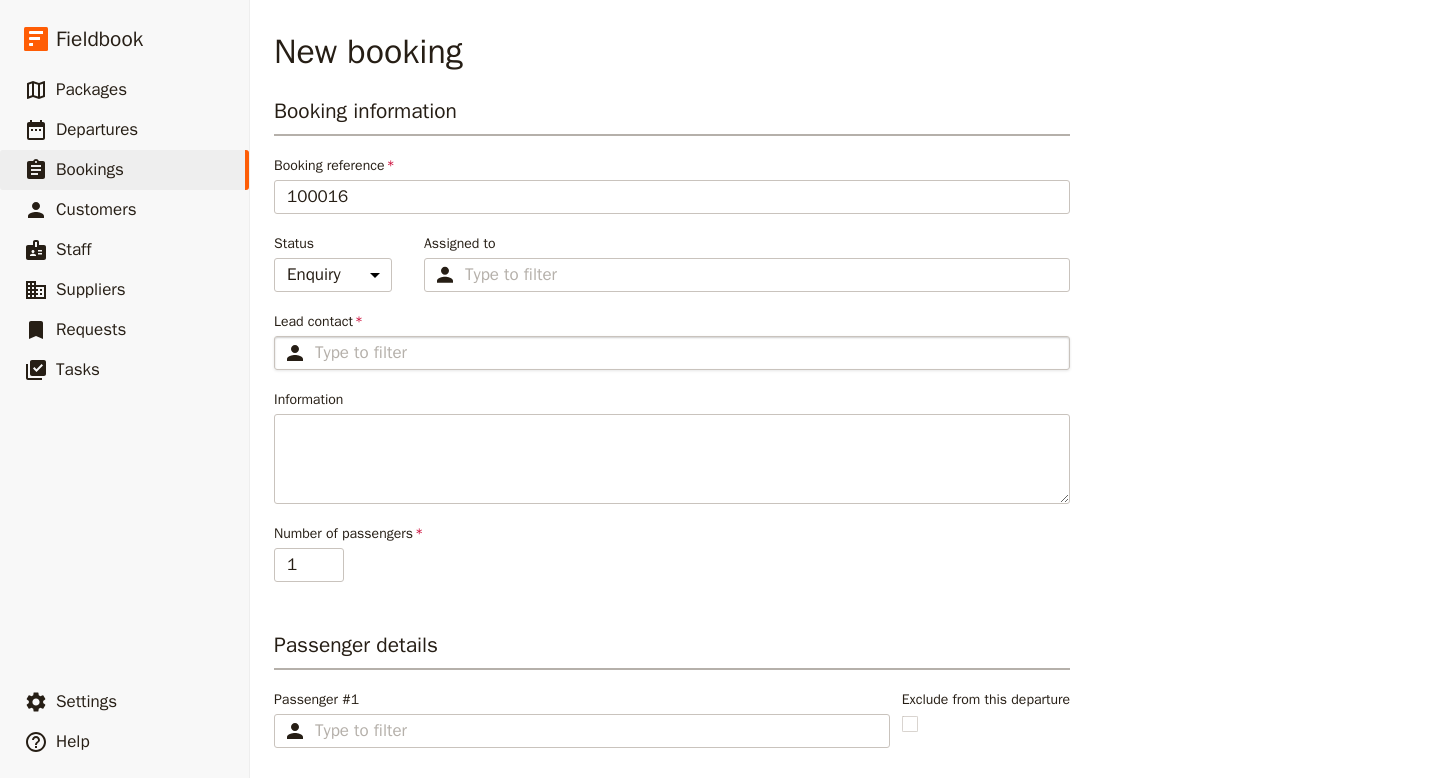 type on "[TOUR NAME]" 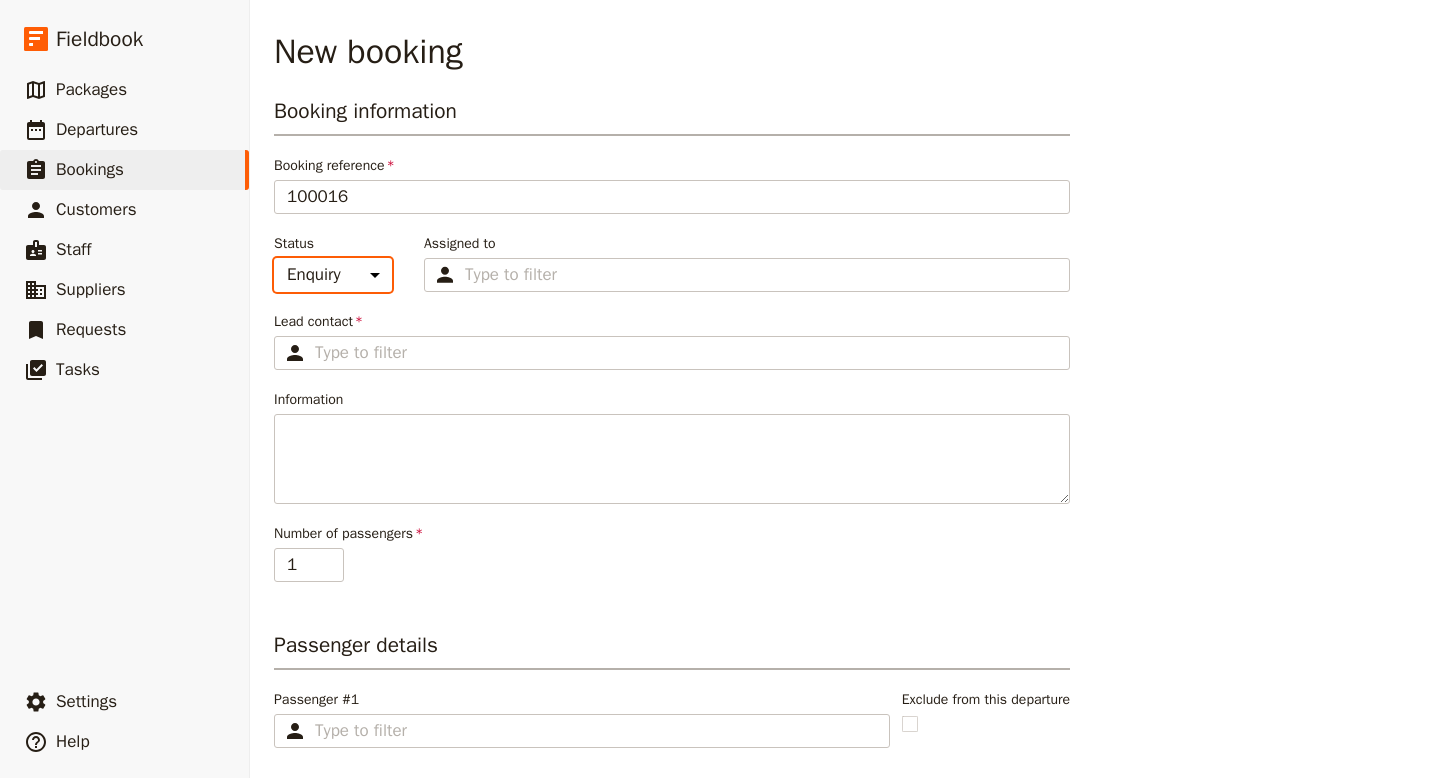 click on "Enquiry On hold Confirmed" at bounding box center [333, 275] 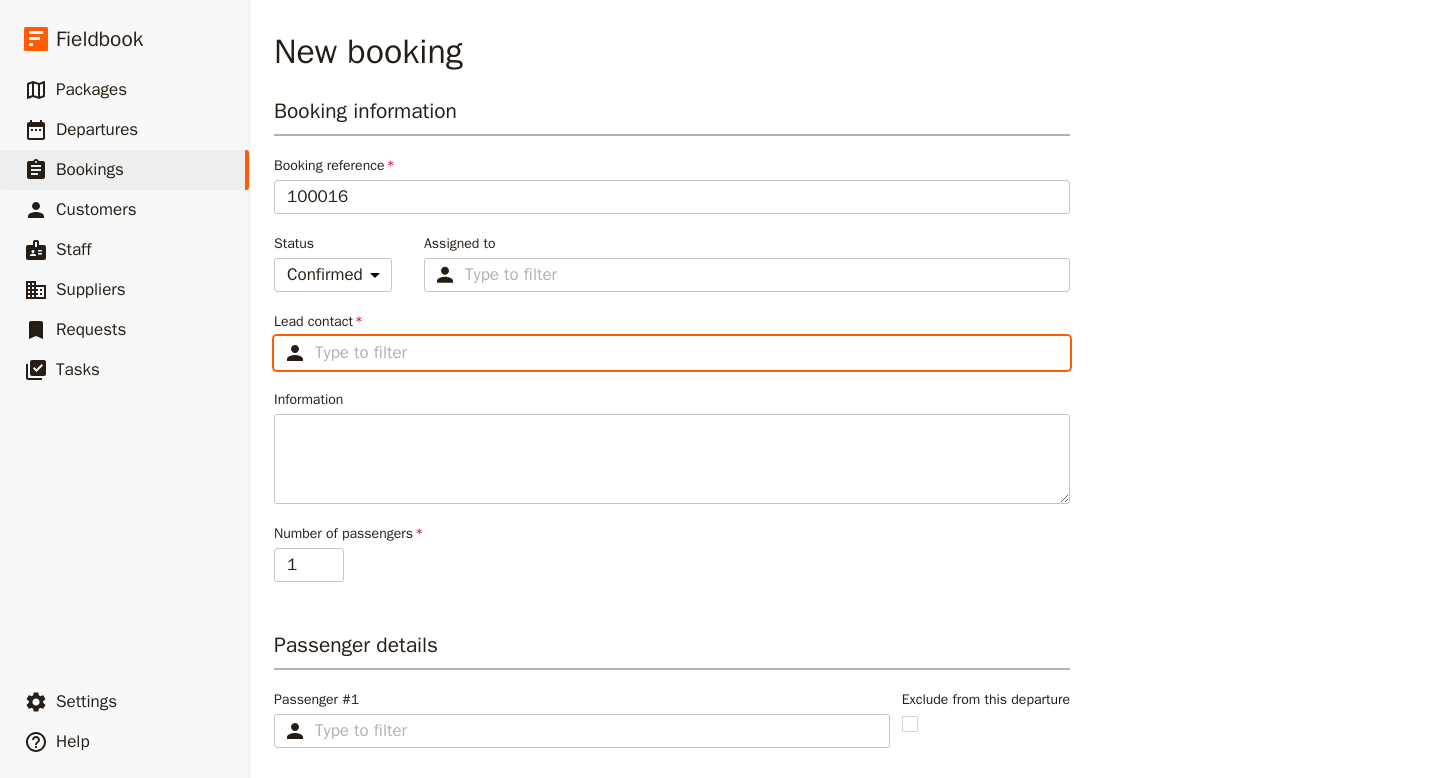 click on "Lead contact ​" at bounding box center (686, 353) 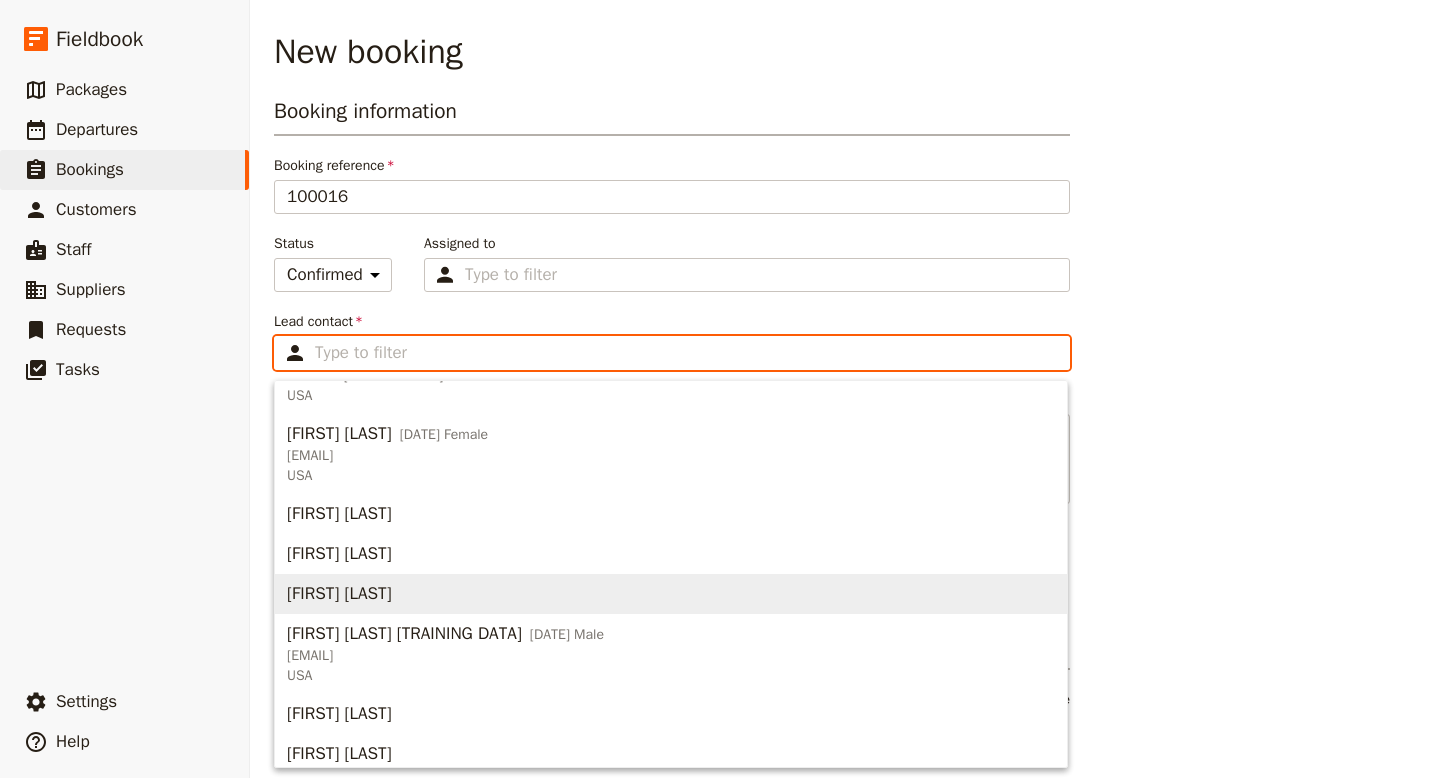 scroll, scrollTop: 822, scrollLeft: 0, axis: vertical 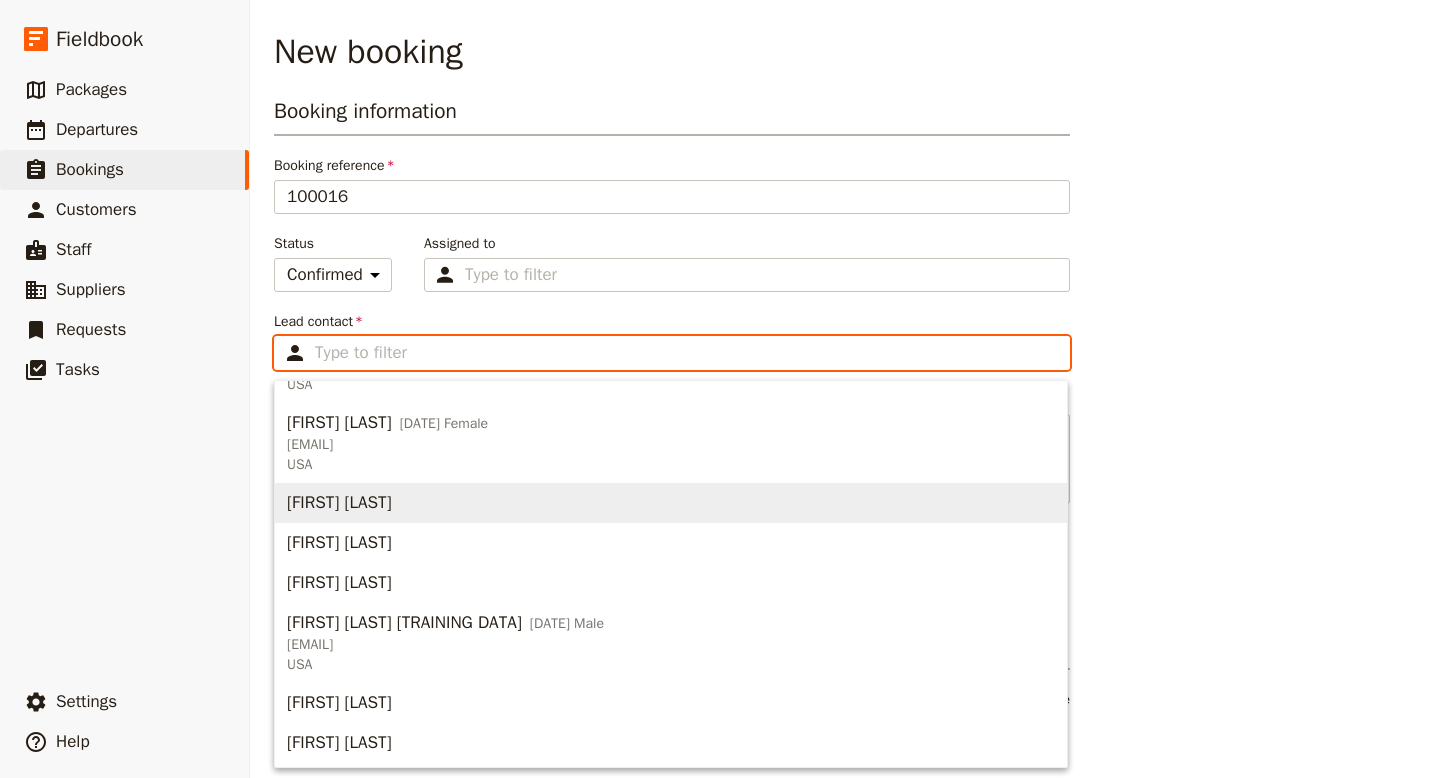 click on "[FIRST] [LAST]" at bounding box center (671, 503) 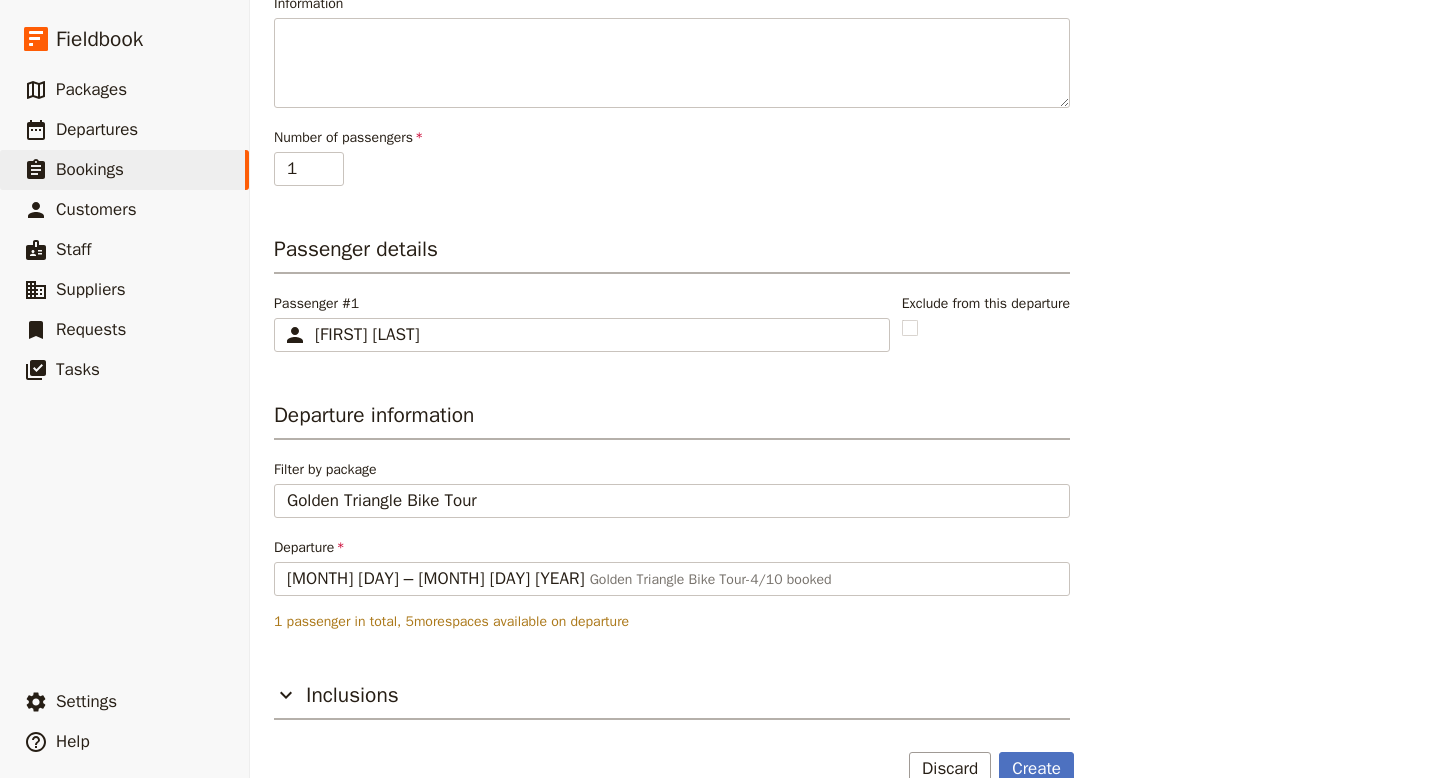 scroll, scrollTop: 436, scrollLeft: 0, axis: vertical 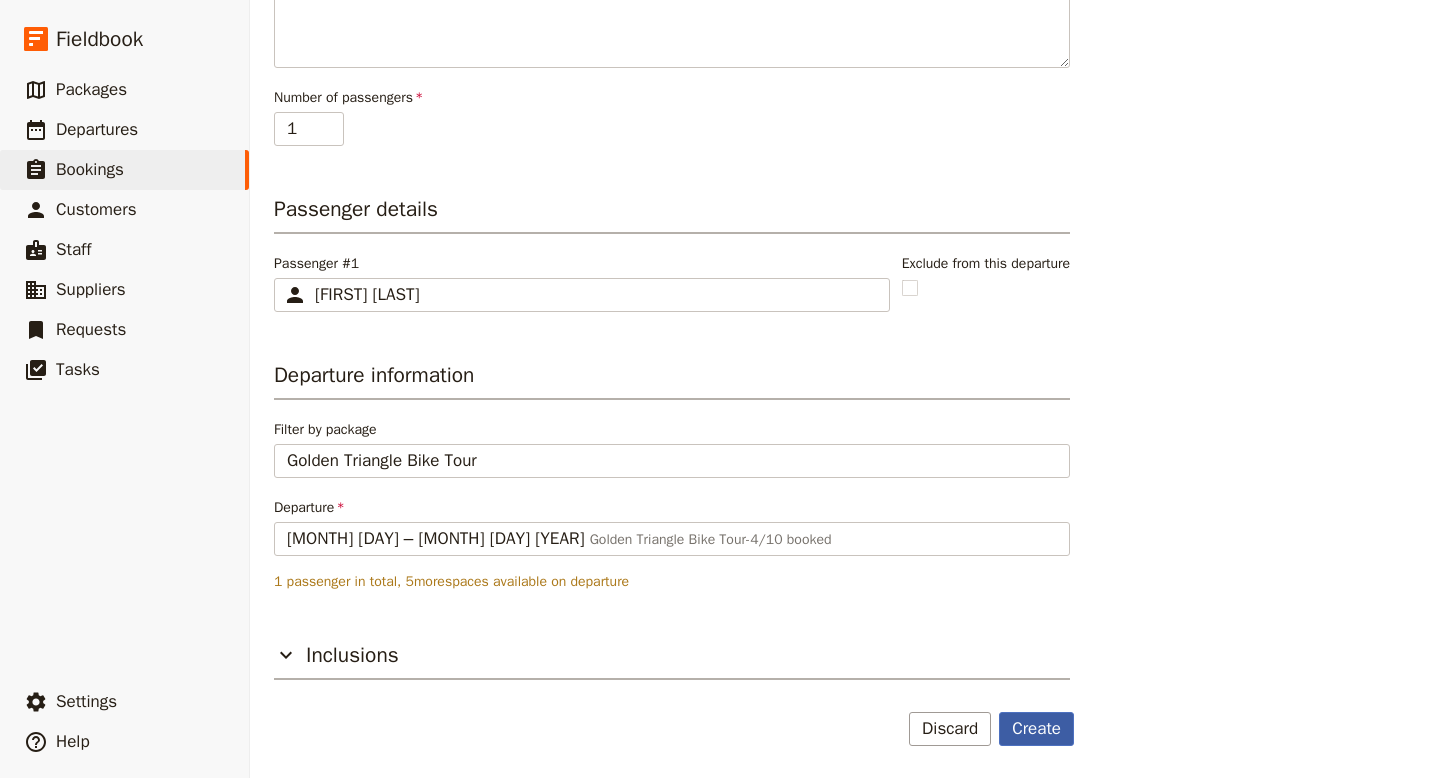 click on "Create" at bounding box center [1036, 729] 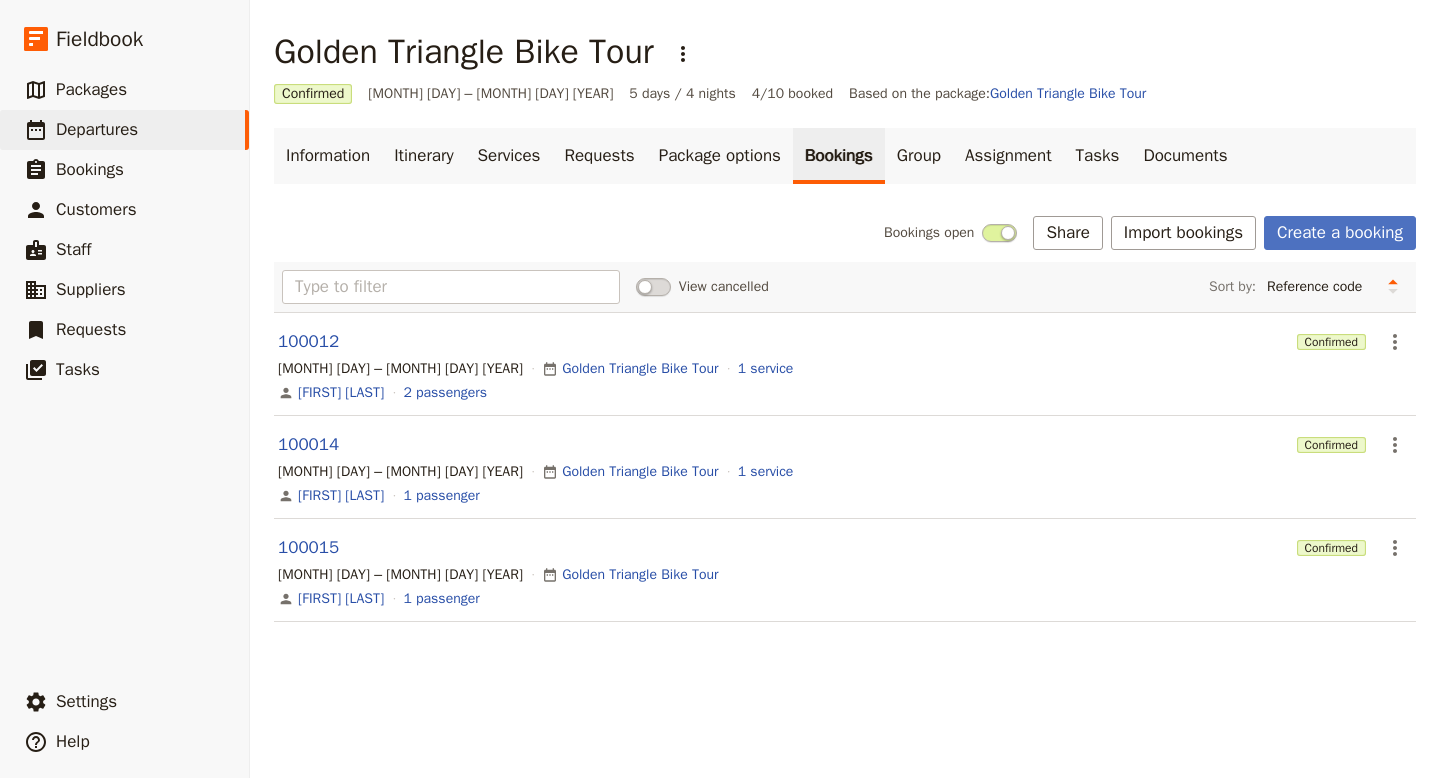 scroll, scrollTop: 0, scrollLeft: 0, axis: both 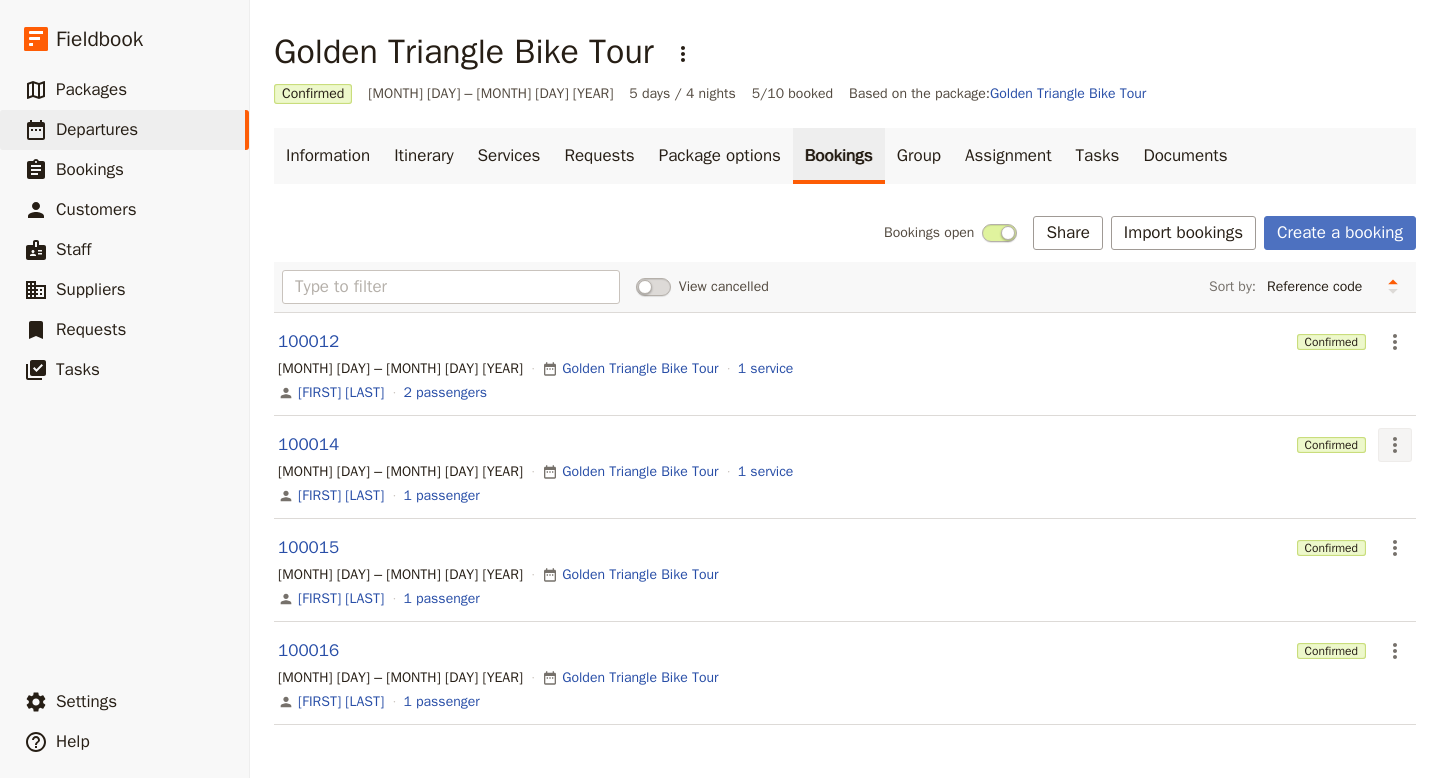 click 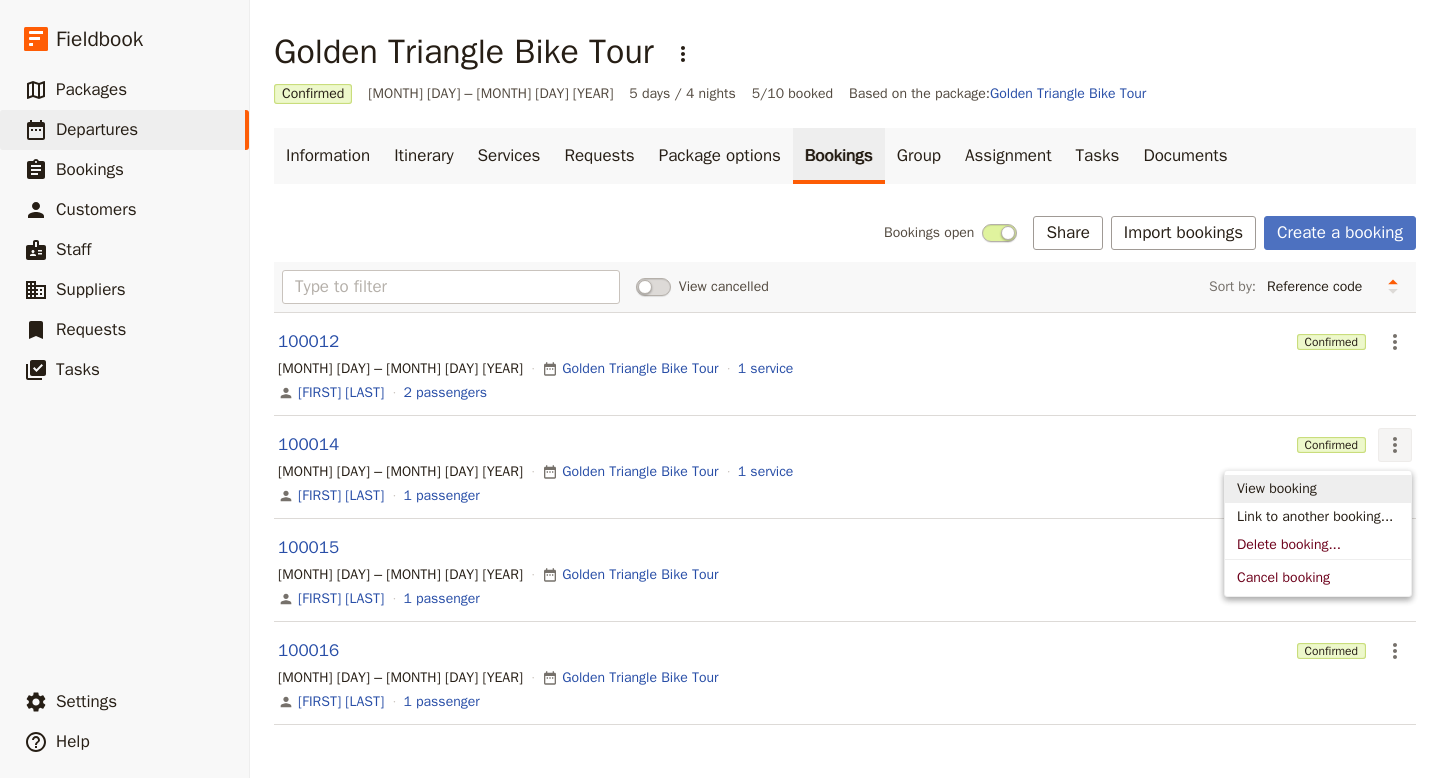 click on "View booking" at bounding box center (1277, 489) 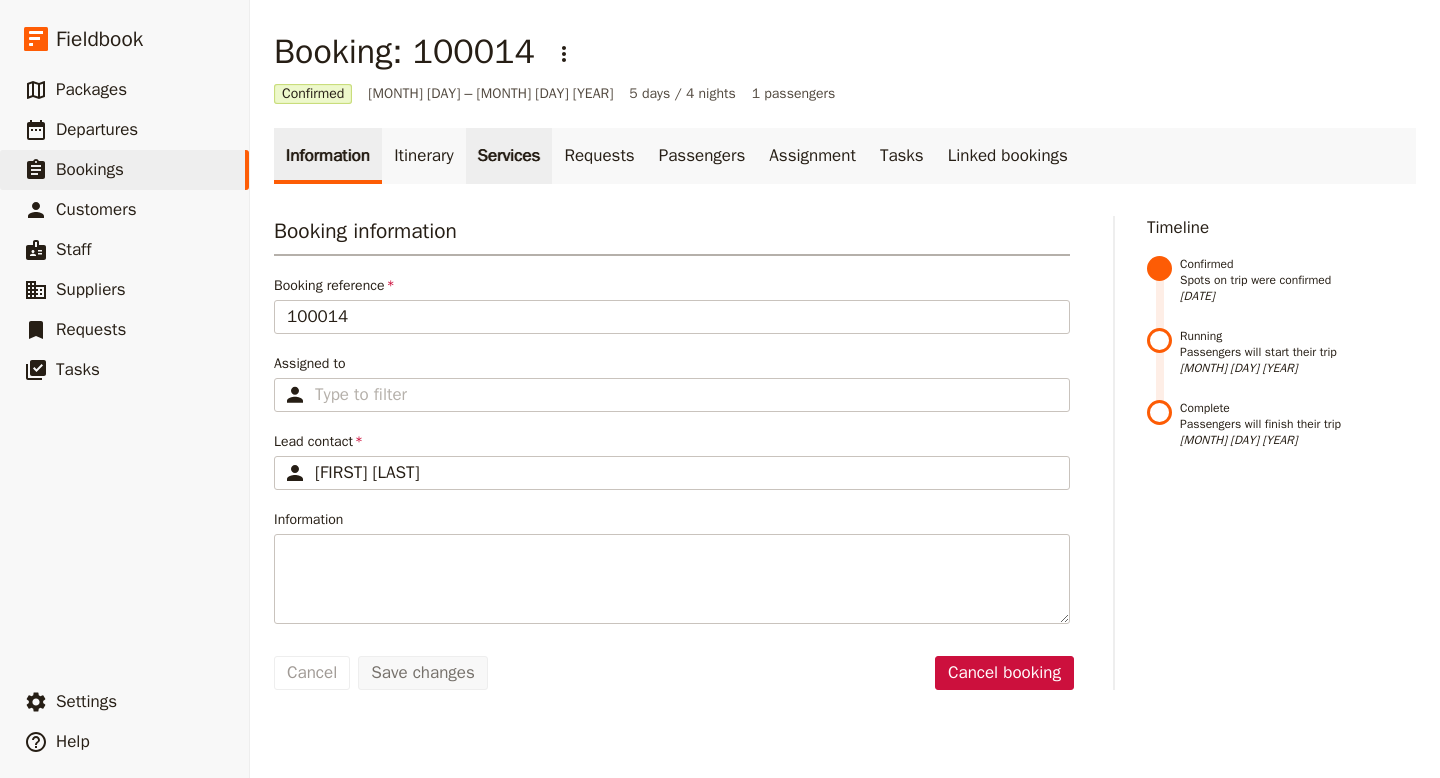 click on "Services" at bounding box center [509, 156] 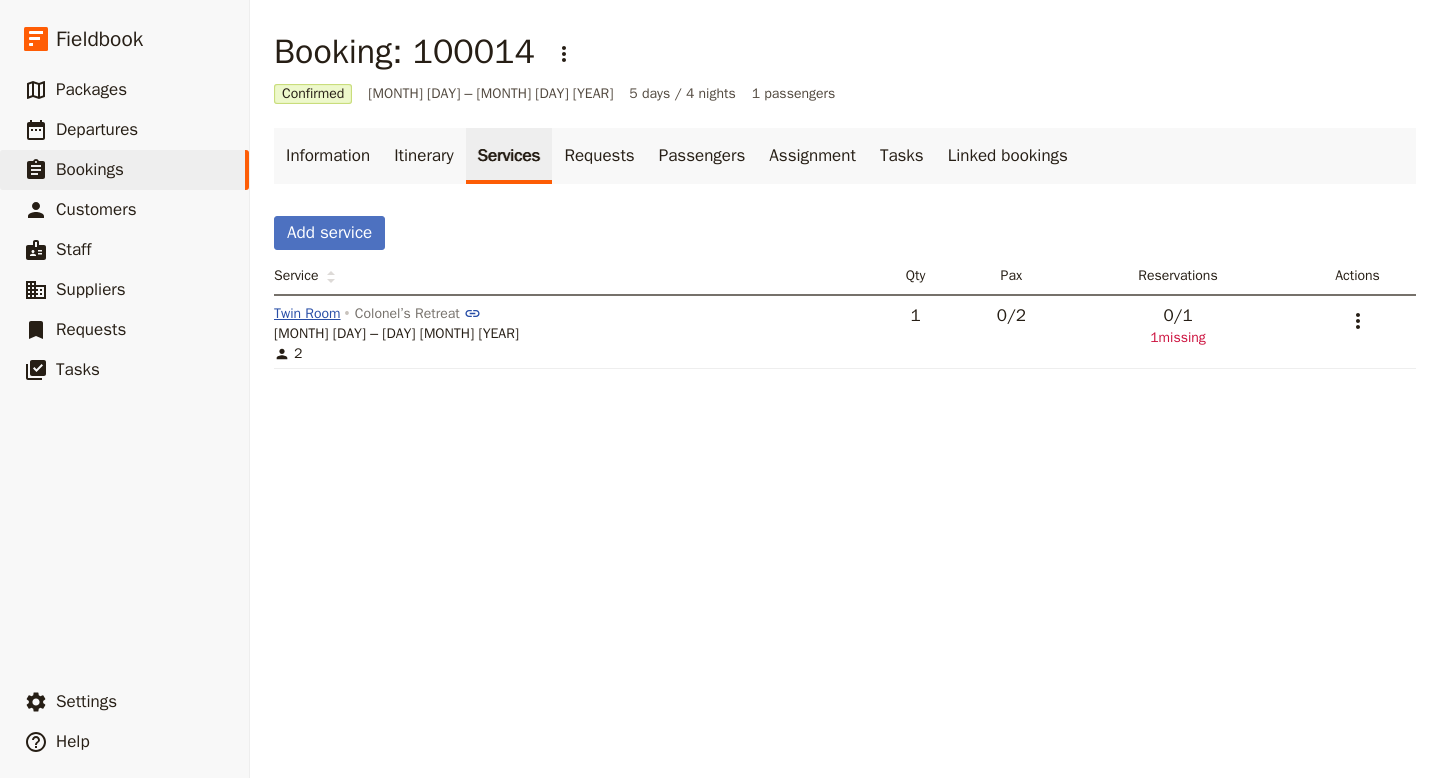 click on "Twin Room" at bounding box center (307, 314) 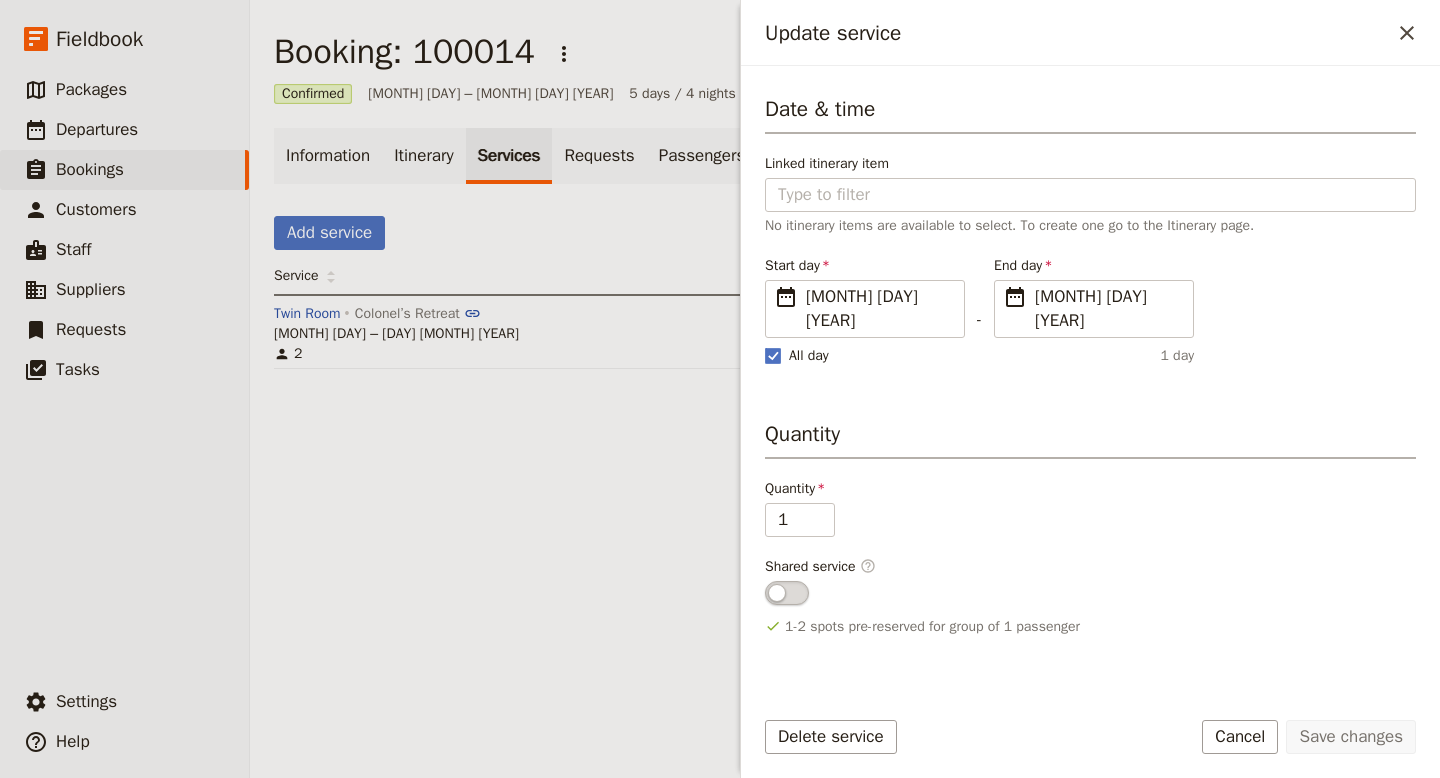 scroll, scrollTop: 191, scrollLeft: 0, axis: vertical 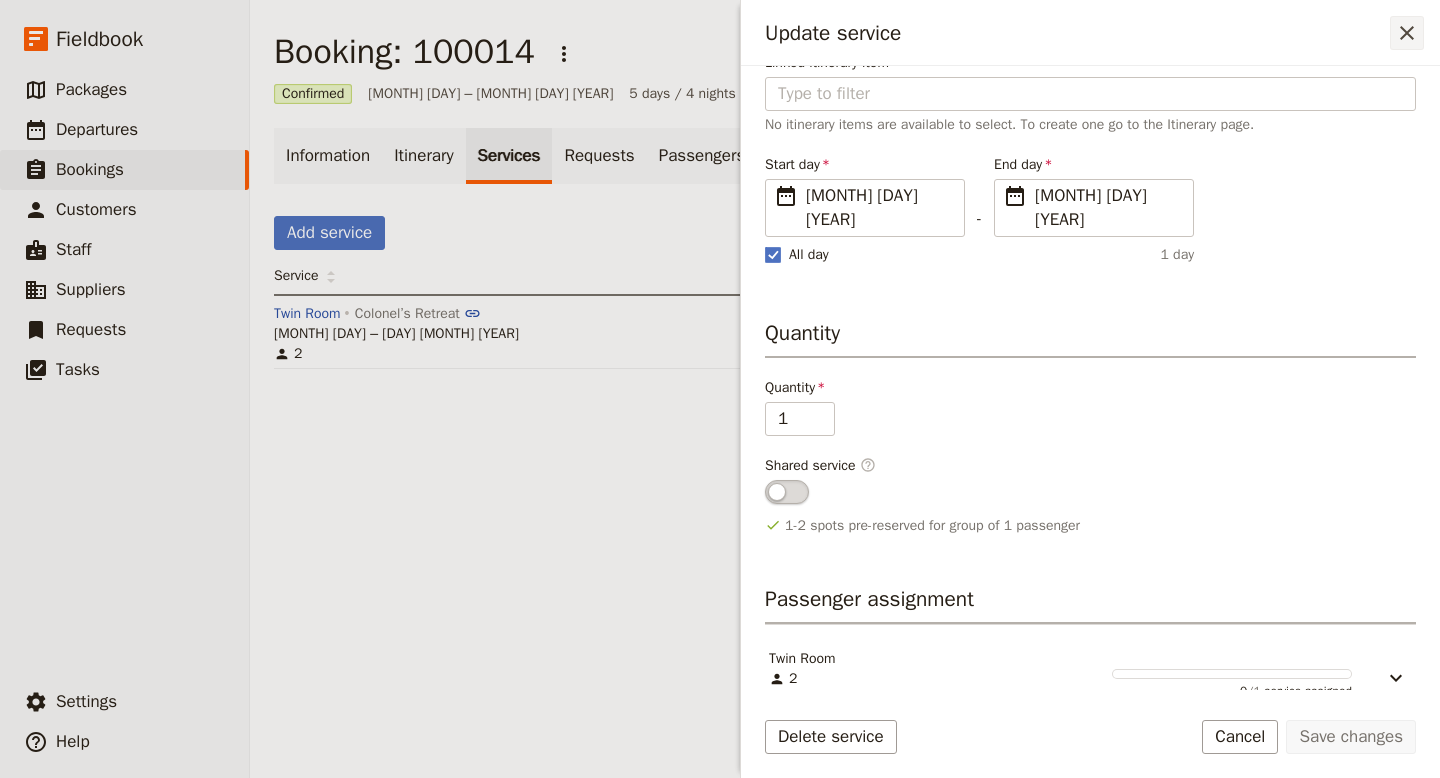 click 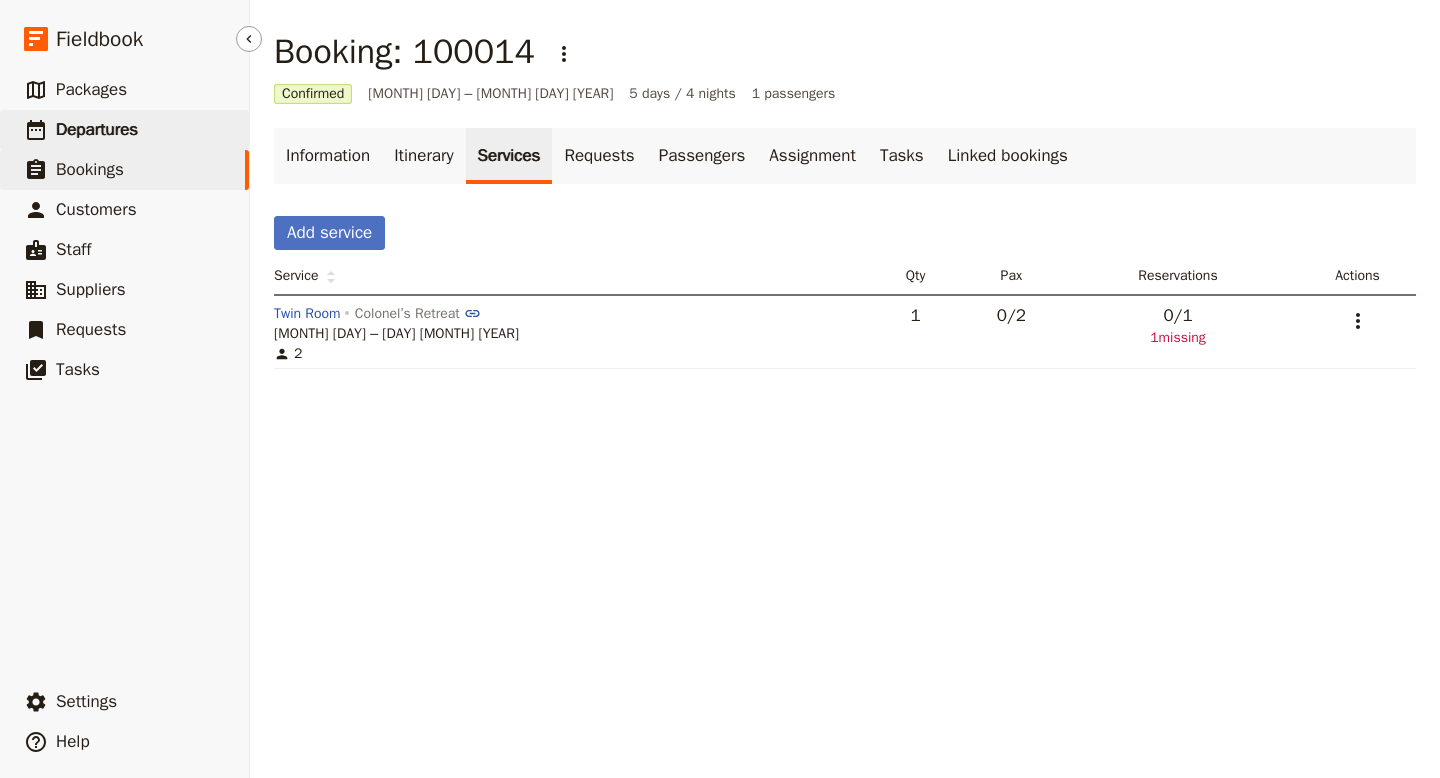 click on "Departures" at bounding box center (97, 129) 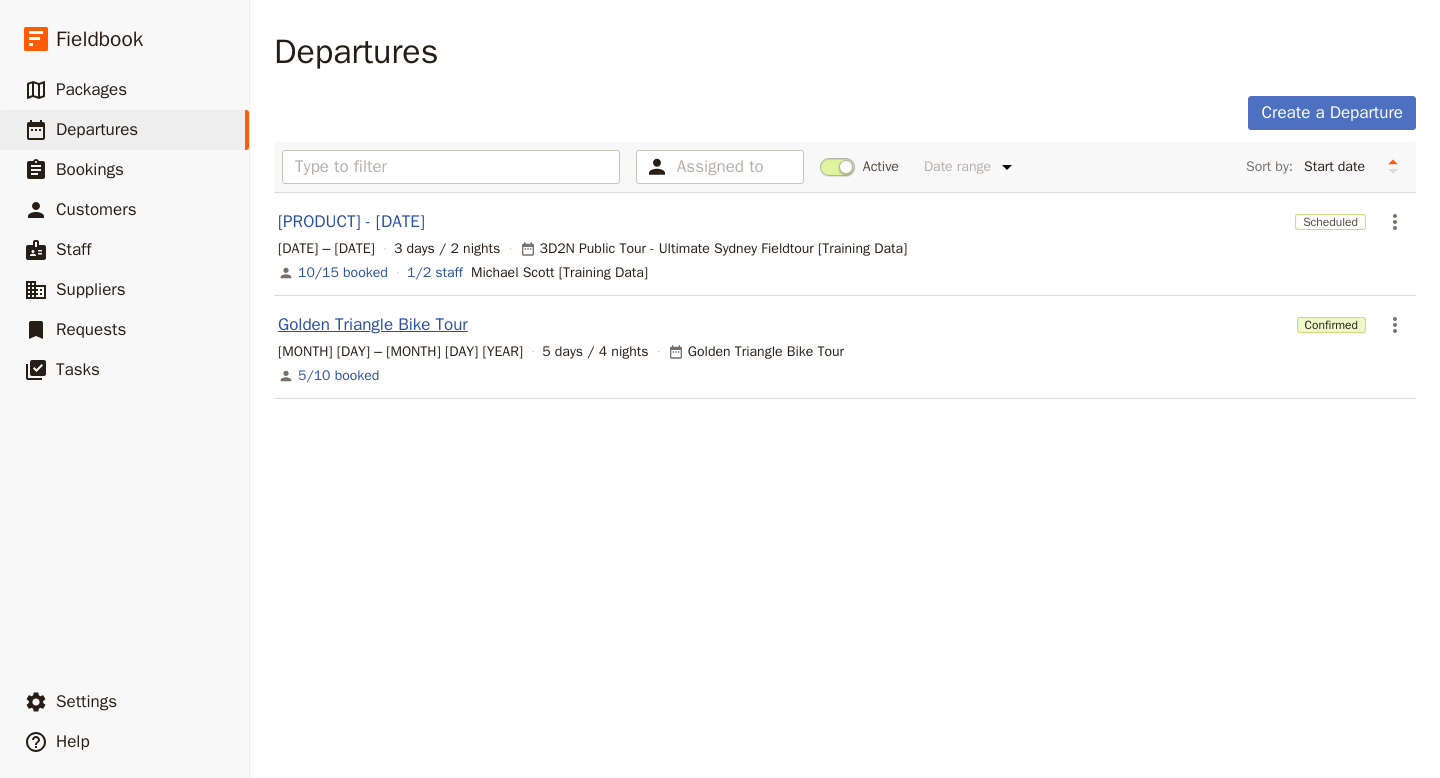 click on "[TOUR NAME]" at bounding box center (373, 325) 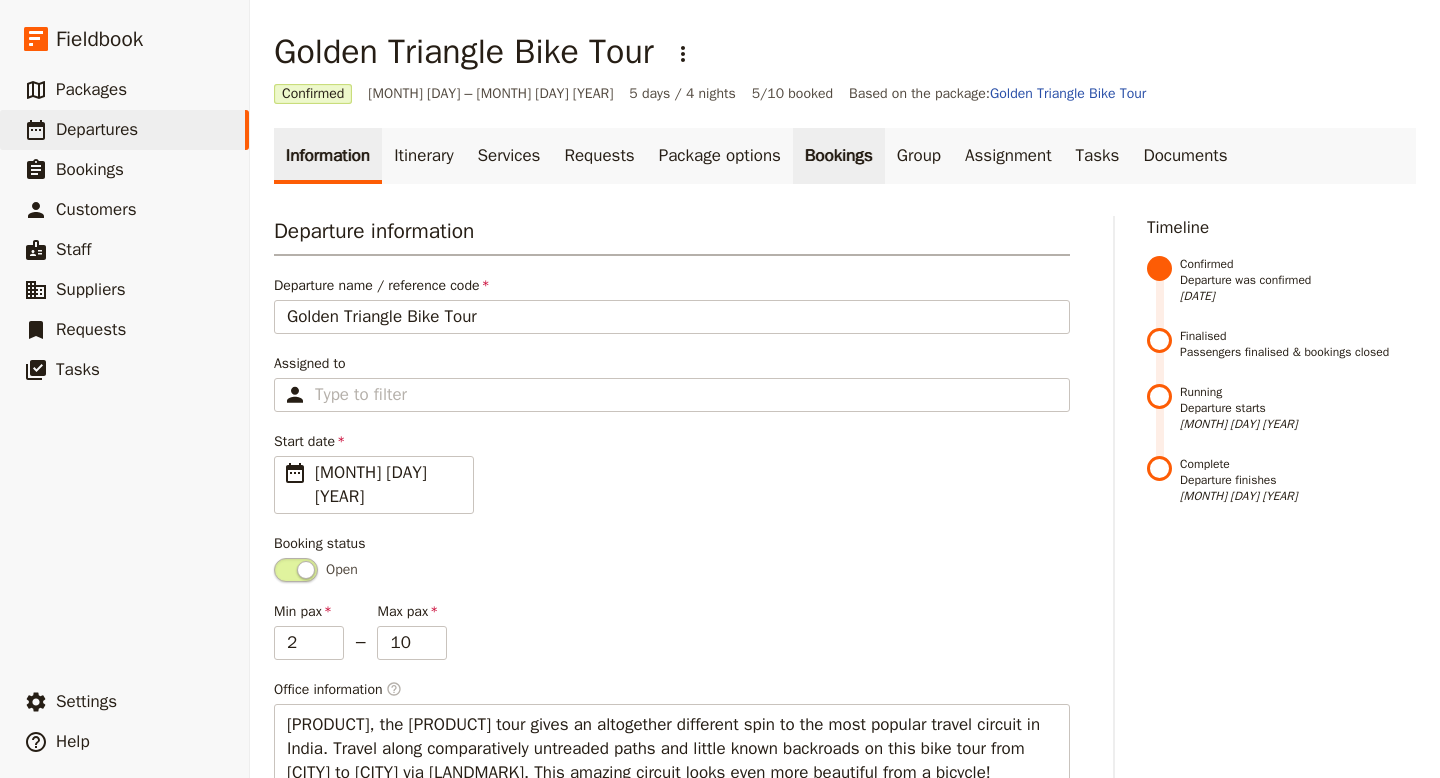 click on "Bookings" at bounding box center [839, 156] 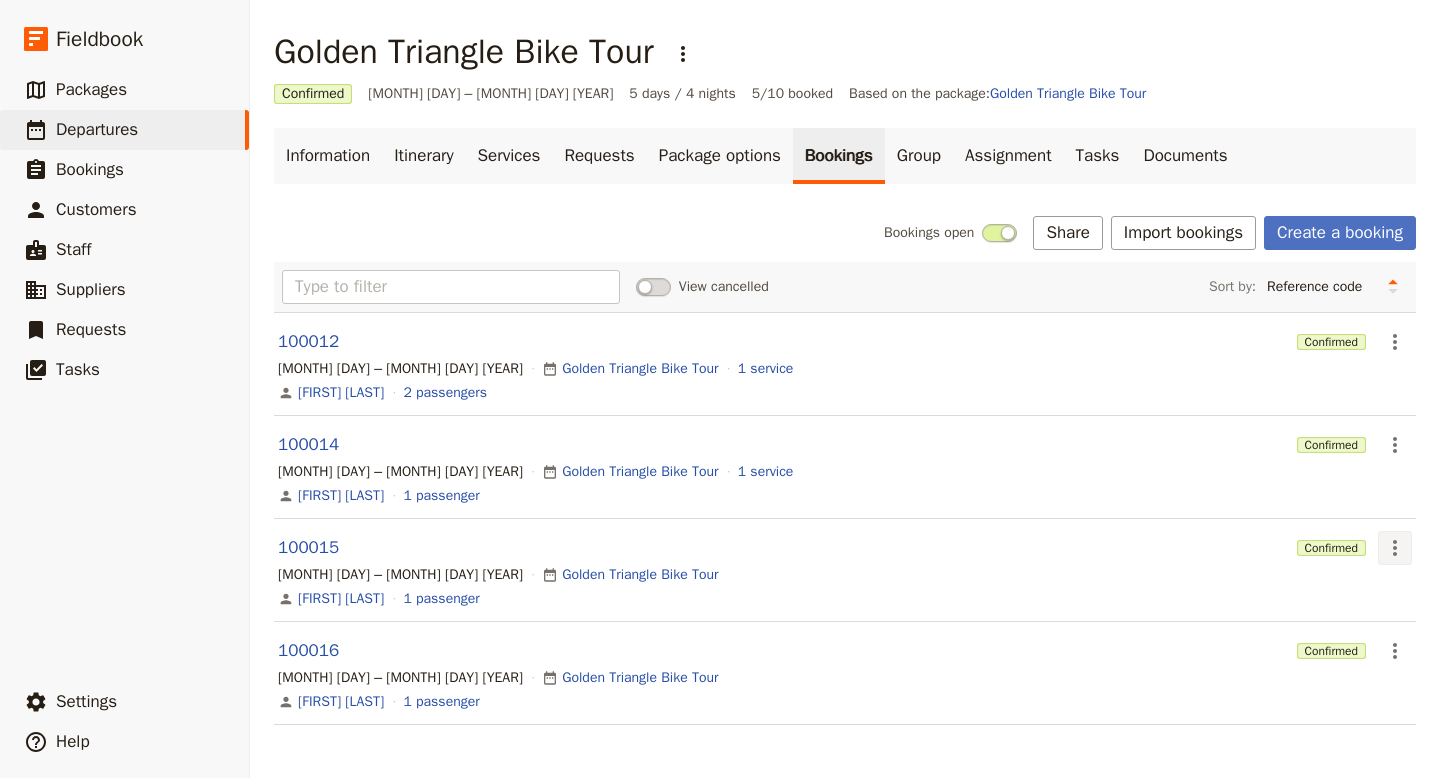 click 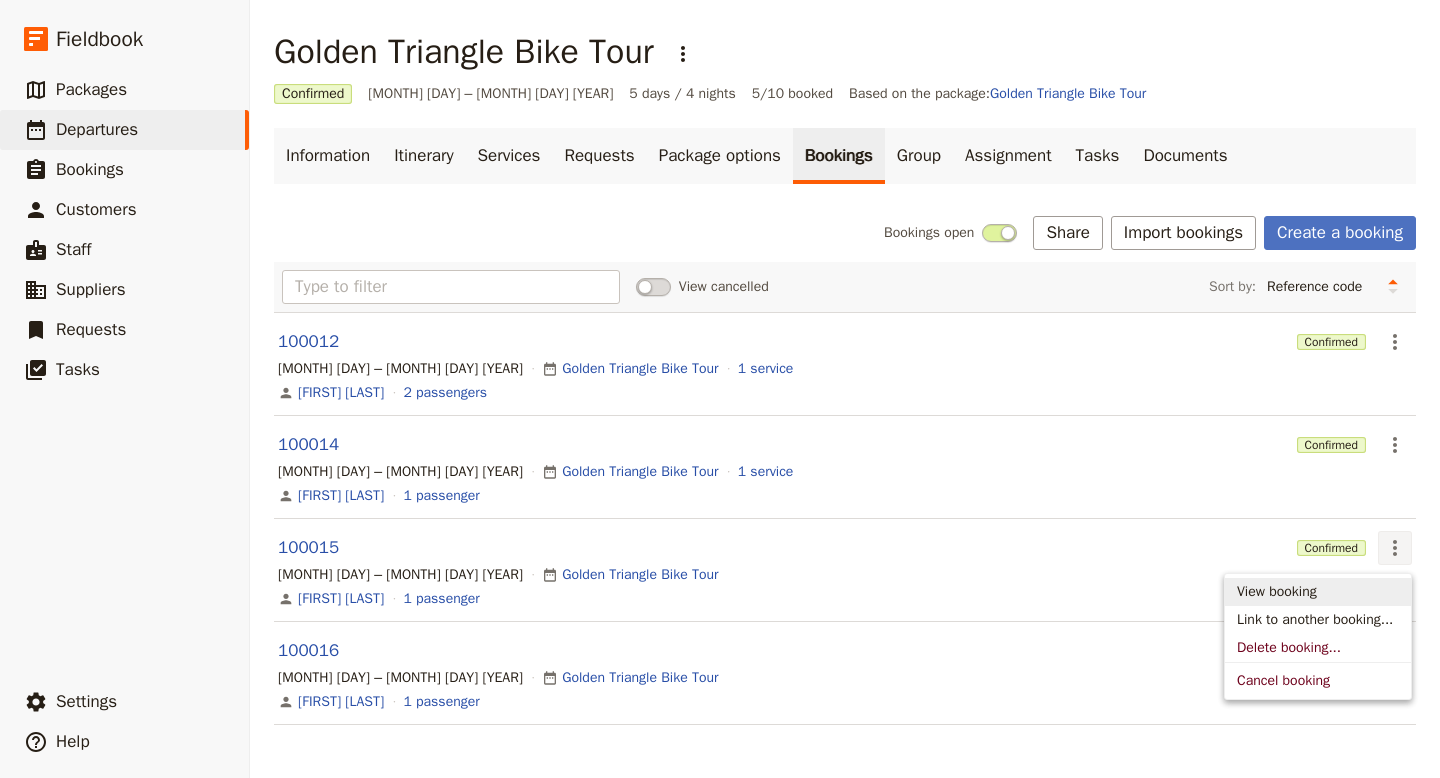 click on "View booking" at bounding box center [1277, 592] 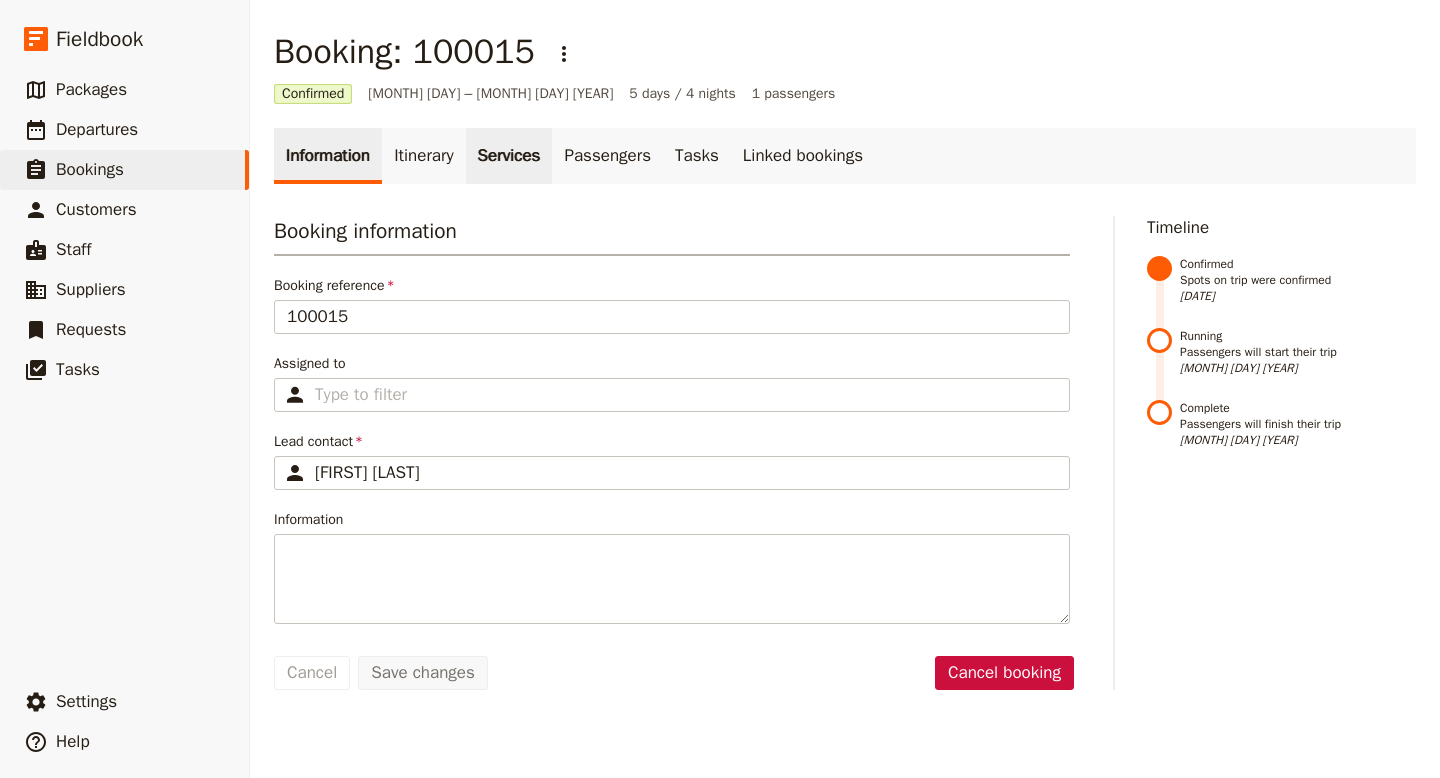click on "Services" at bounding box center [509, 156] 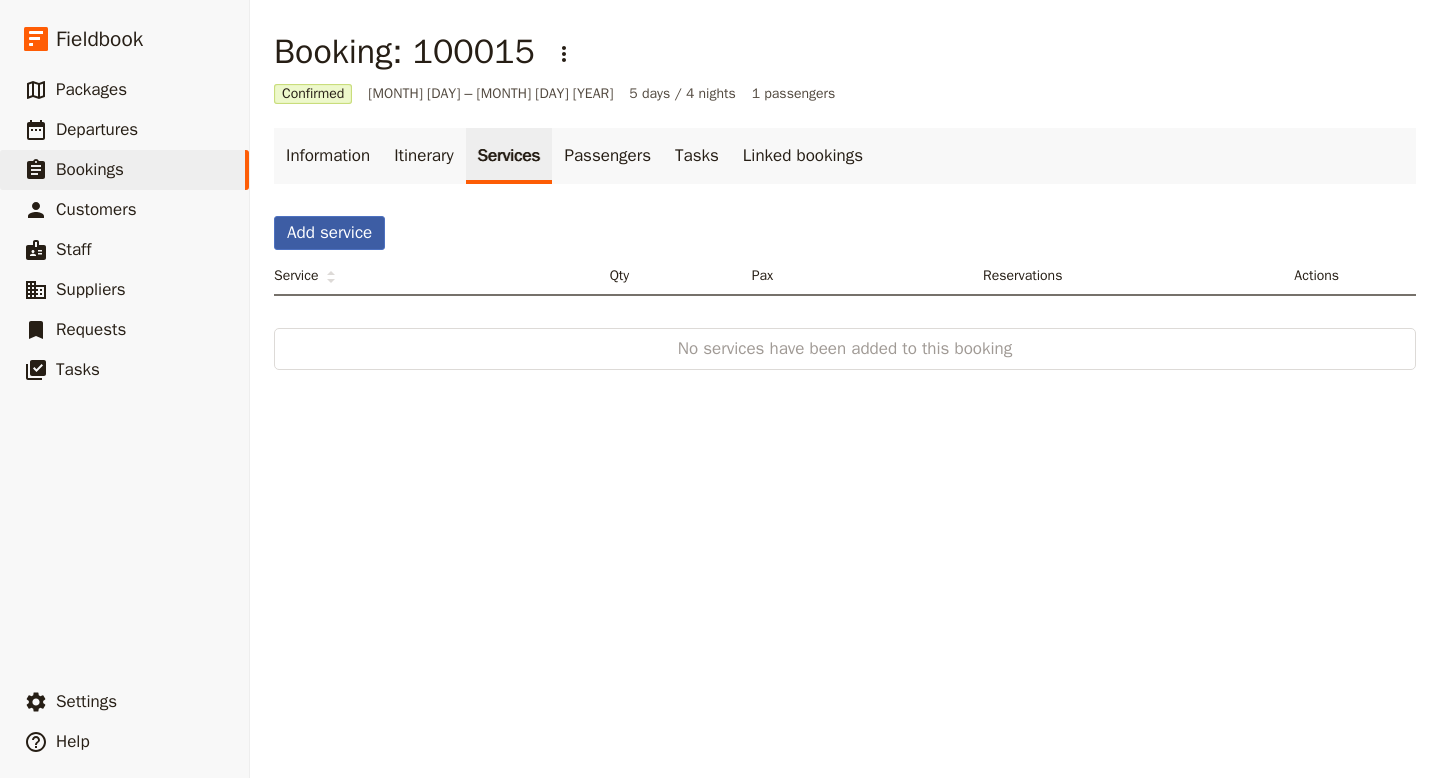 click on "Add service" at bounding box center [329, 233] 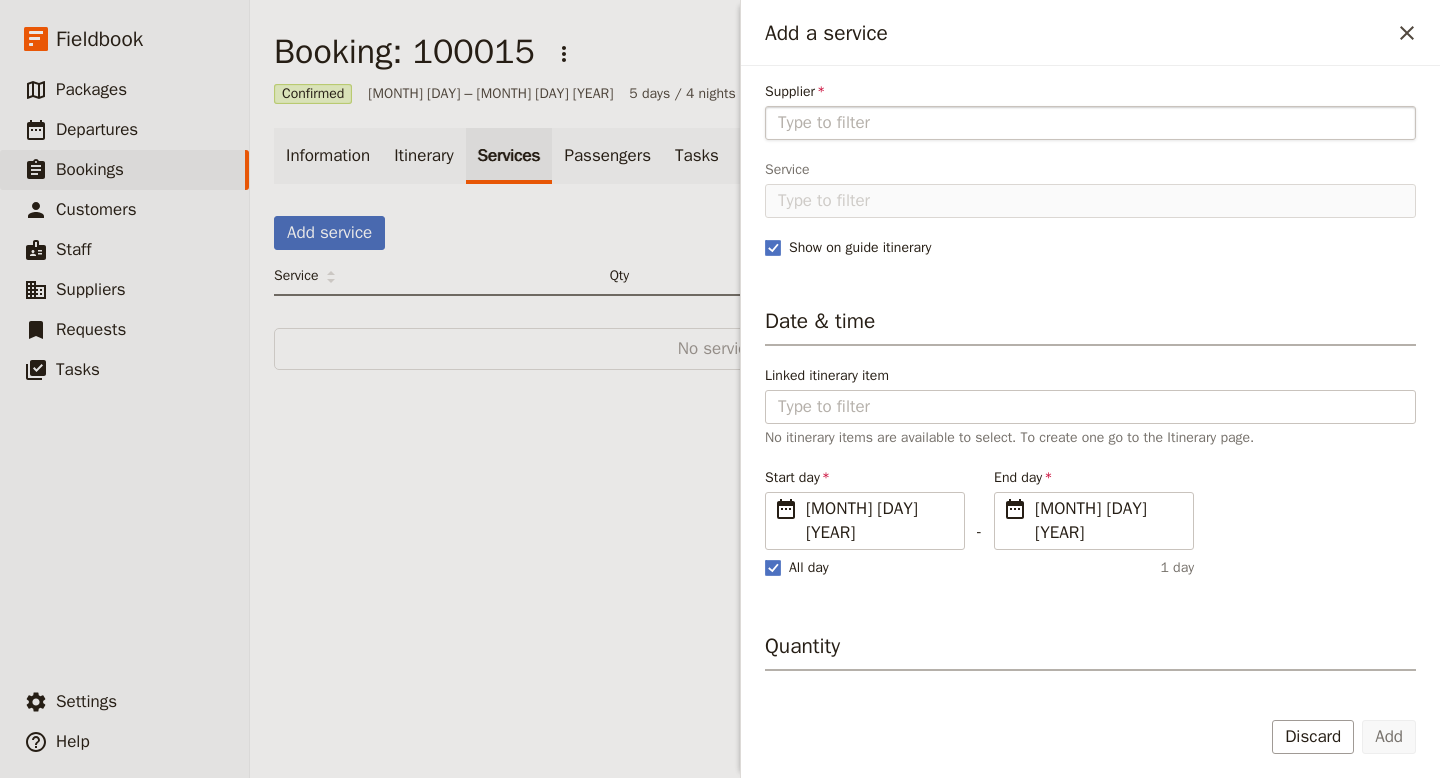 click on "Supplier" at bounding box center (1090, 123) 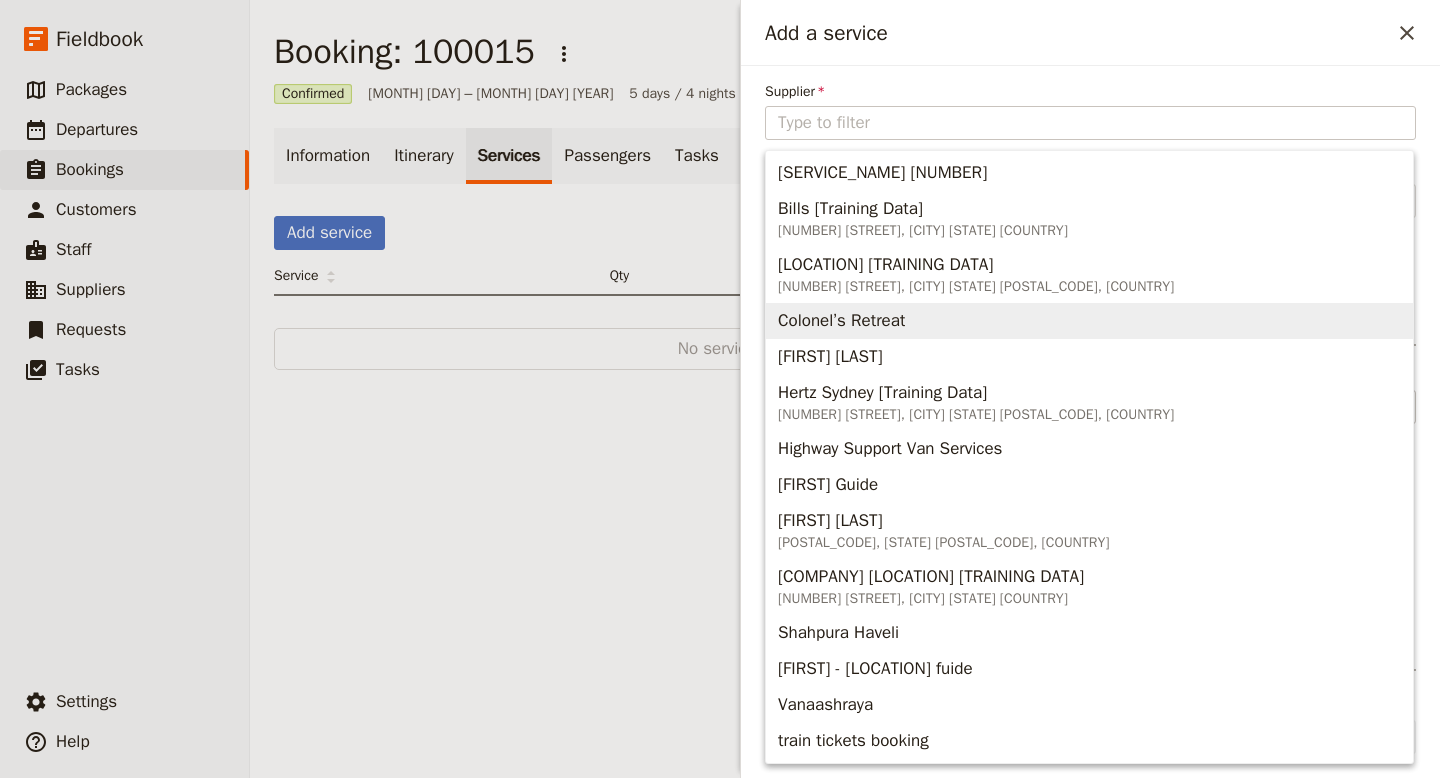 click on "Colonel’s Retreat" at bounding box center [841, 321] 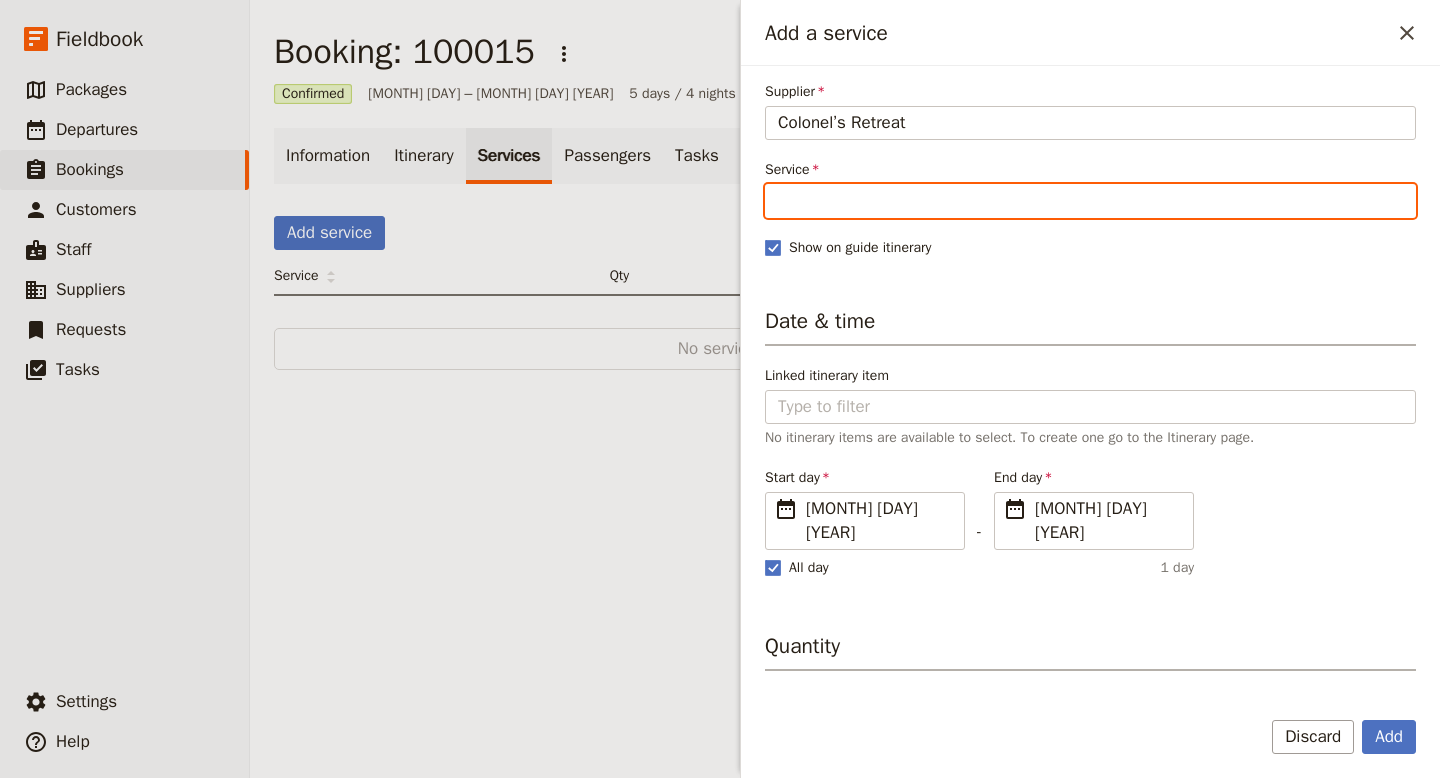 click on "Service" at bounding box center [1090, 201] 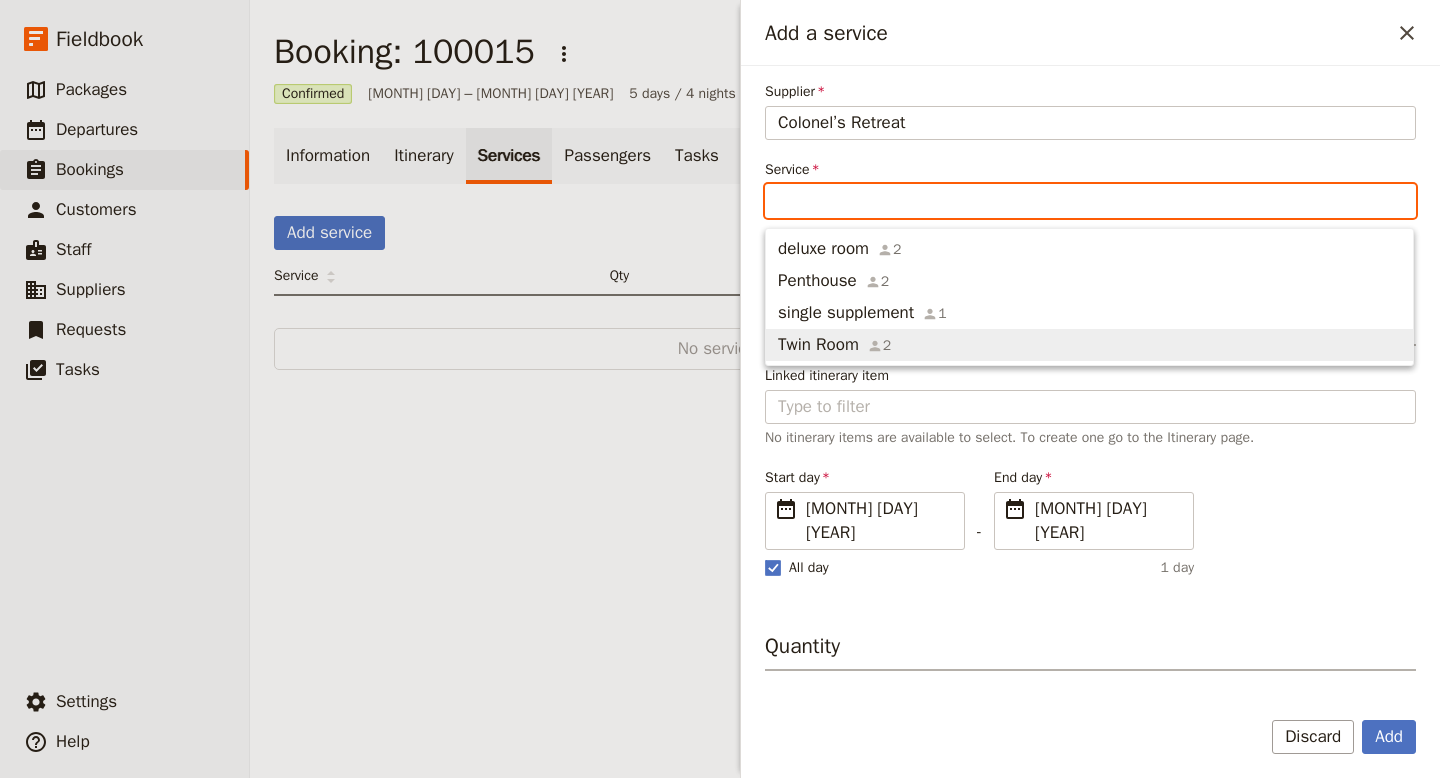 click on "Twin Room" at bounding box center [818, 345] 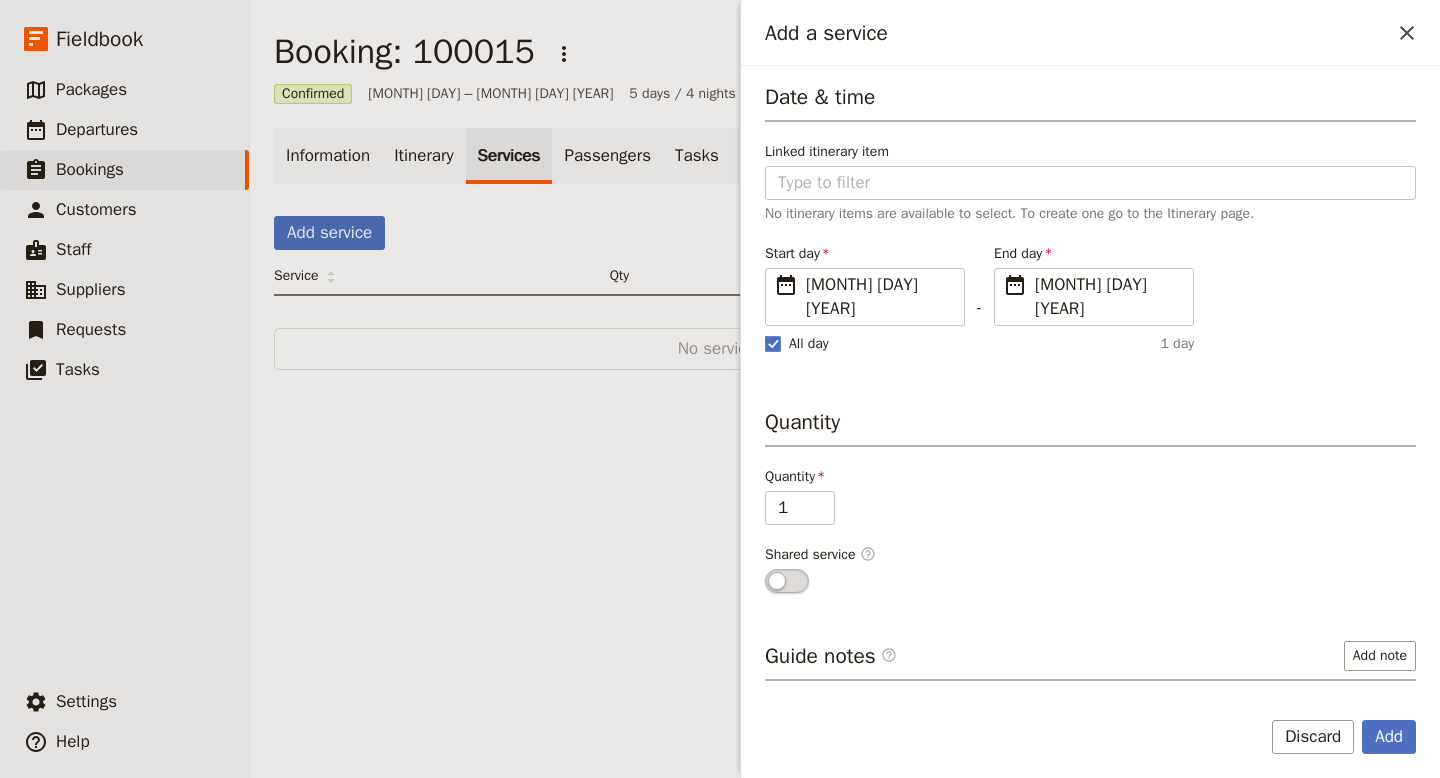 scroll, scrollTop: 256, scrollLeft: 0, axis: vertical 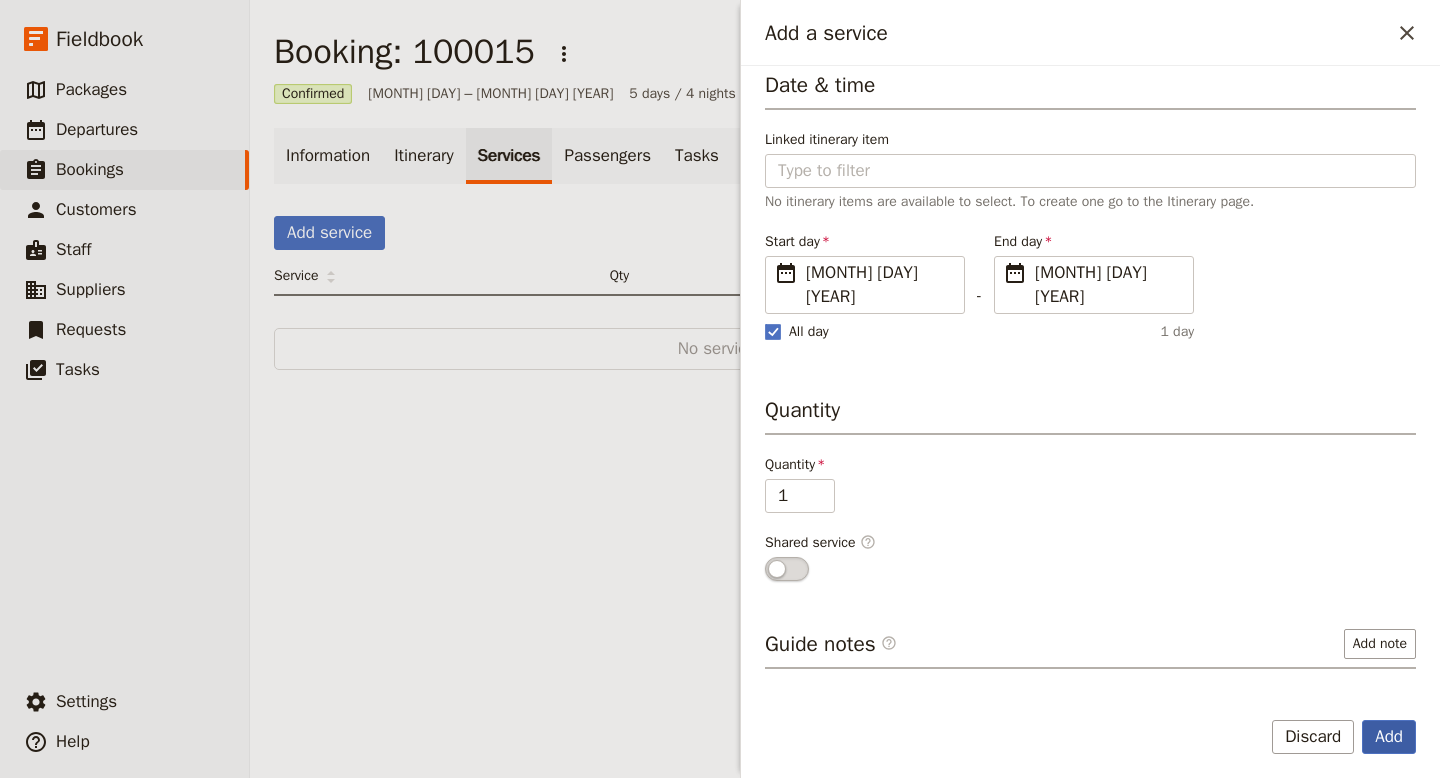 click on "Add" at bounding box center [1389, 737] 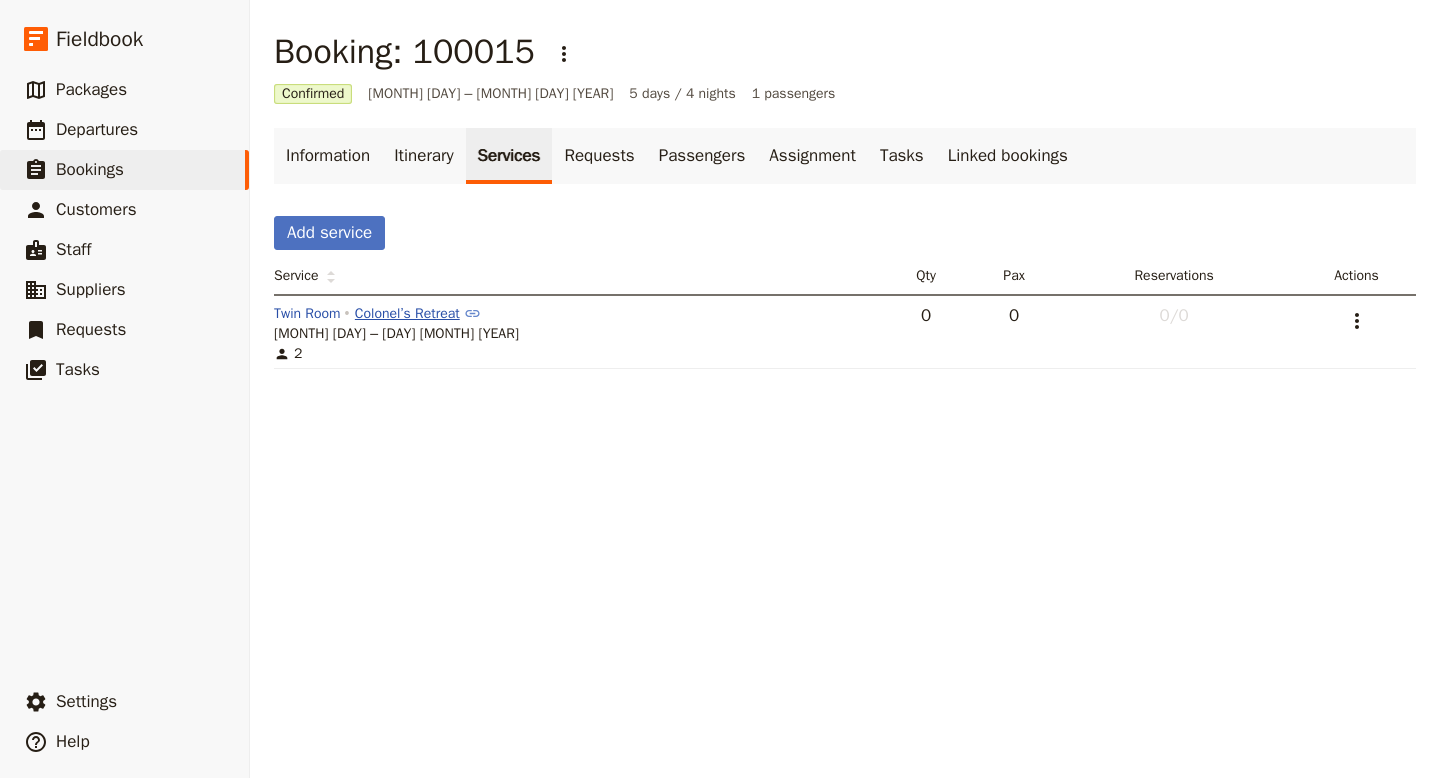 click on "Colonel’s Retreat" at bounding box center (418, 313) 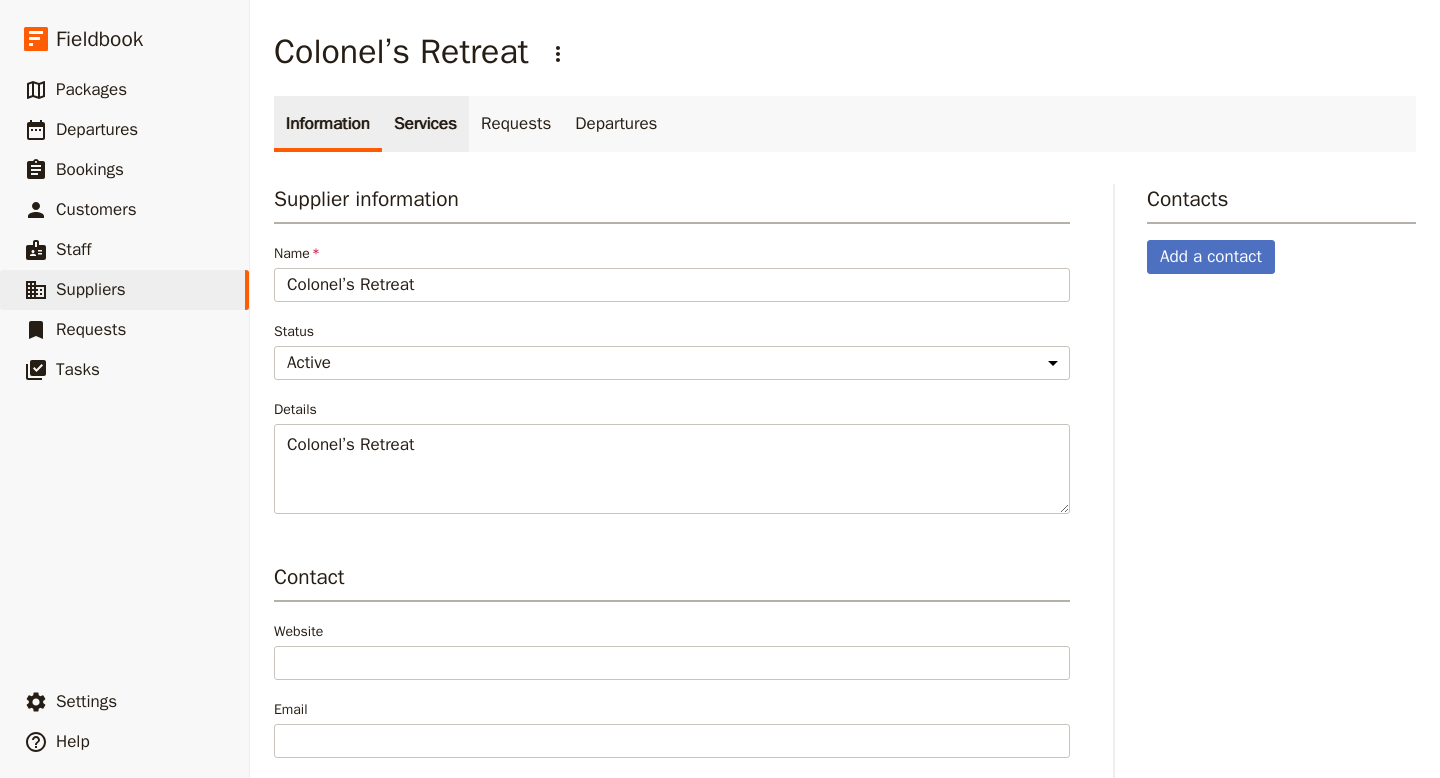 click on "Services" at bounding box center [425, 124] 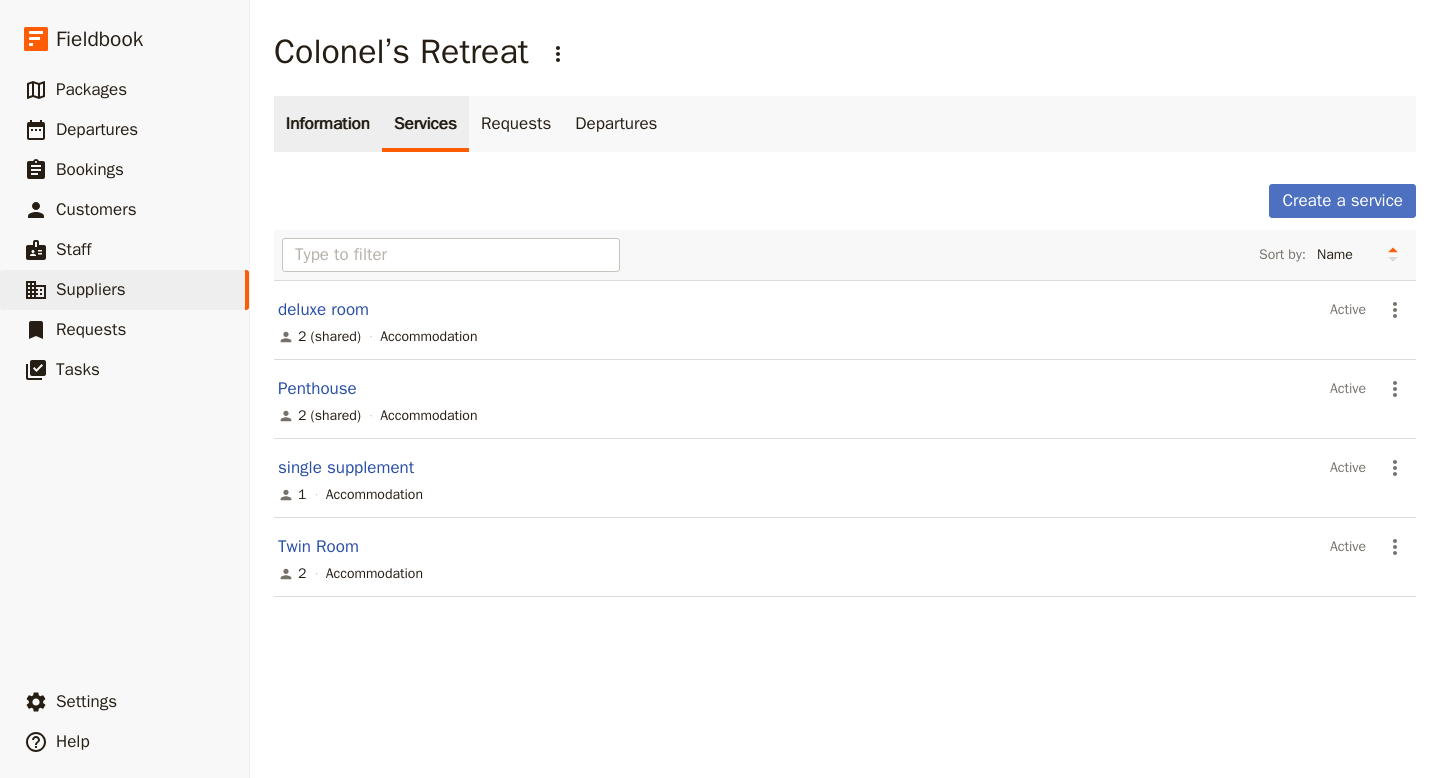 click on "Information" at bounding box center (328, 124) 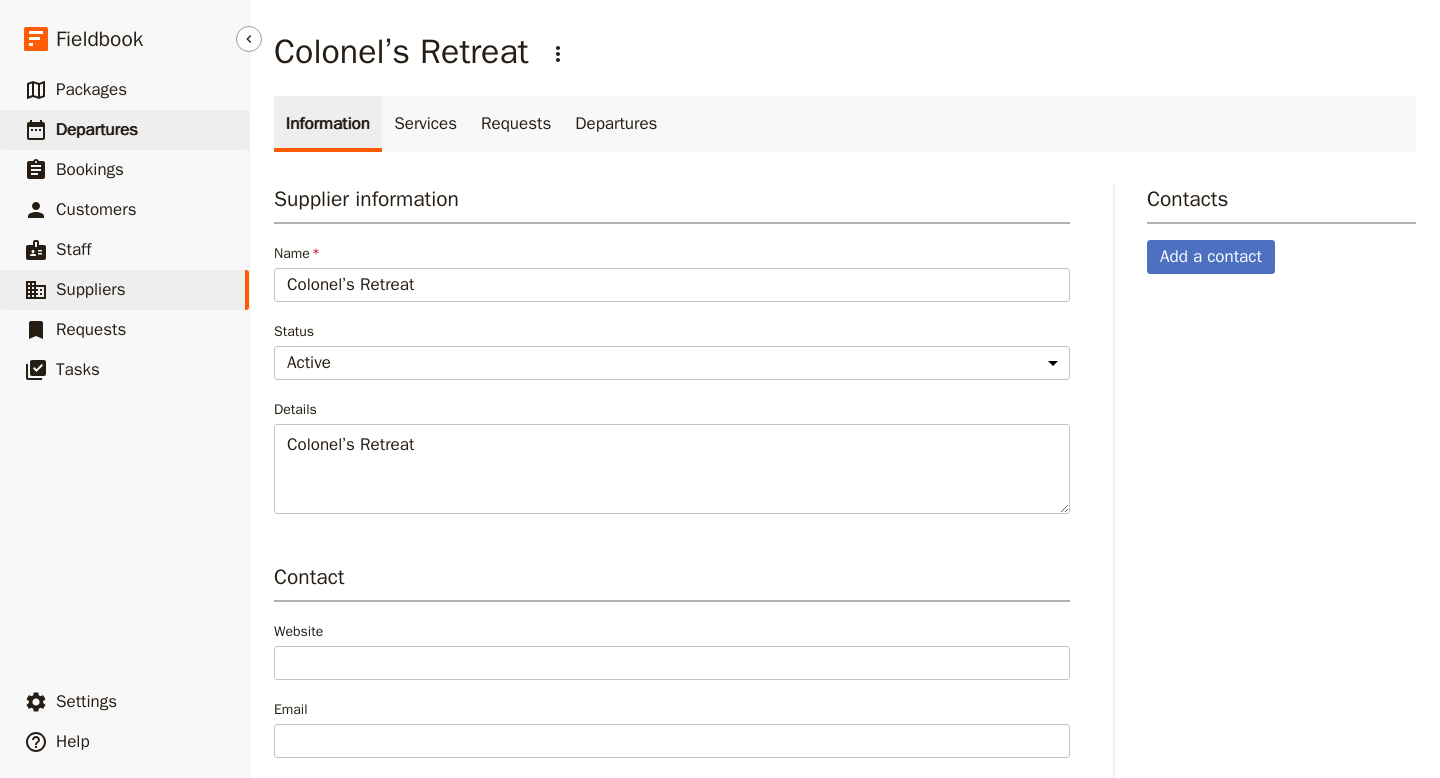 click on "​ Departures" at bounding box center [124, 130] 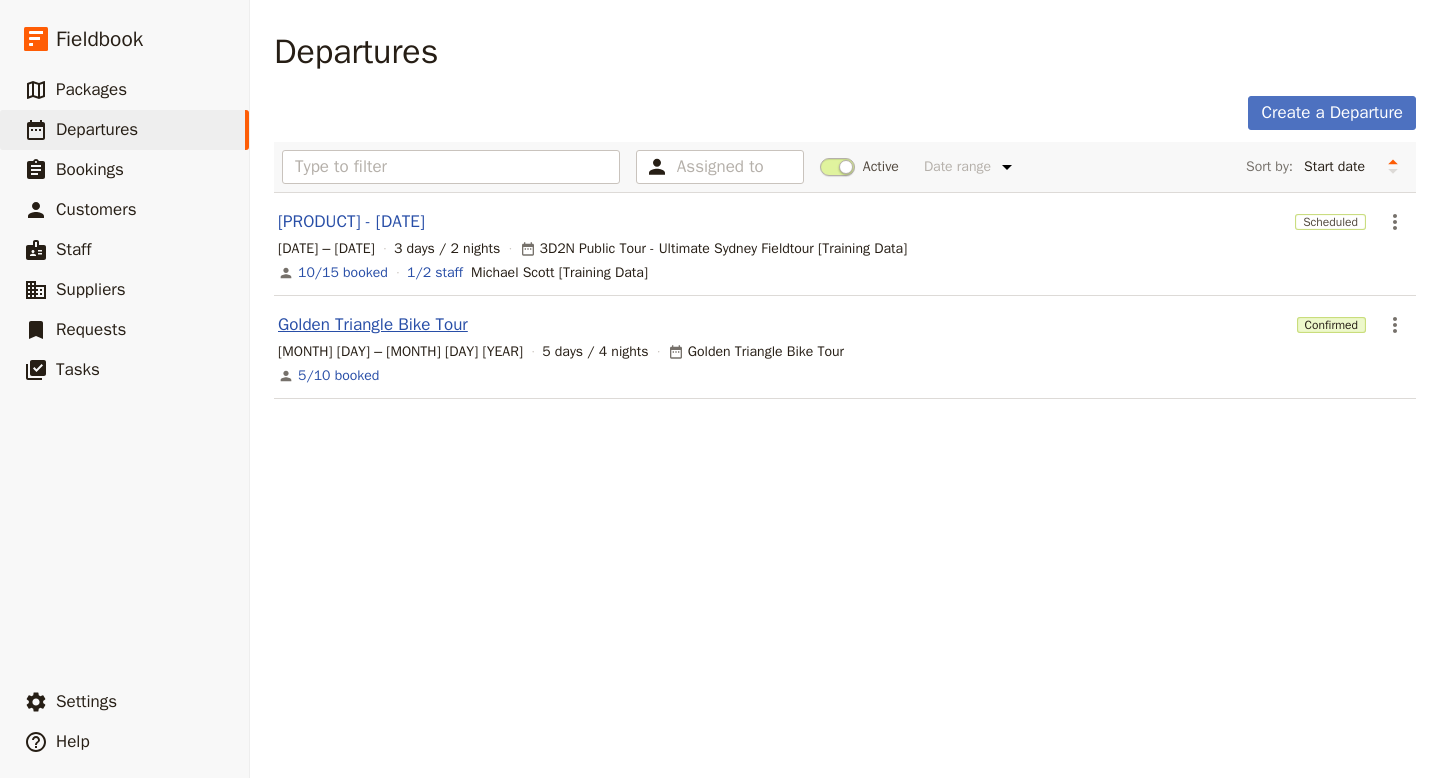 click on "[TOUR NAME]" at bounding box center [373, 325] 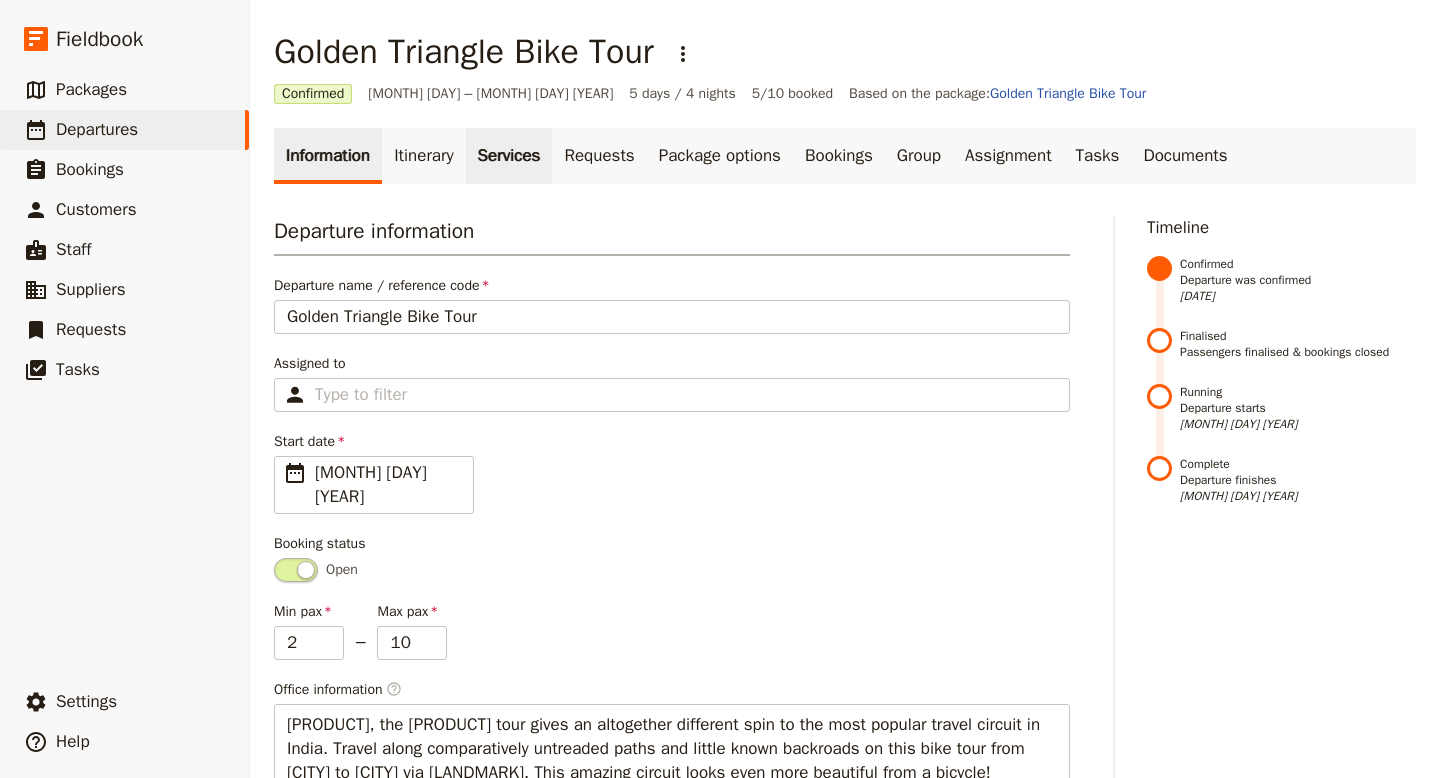 click on "Services" at bounding box center [509, 156] 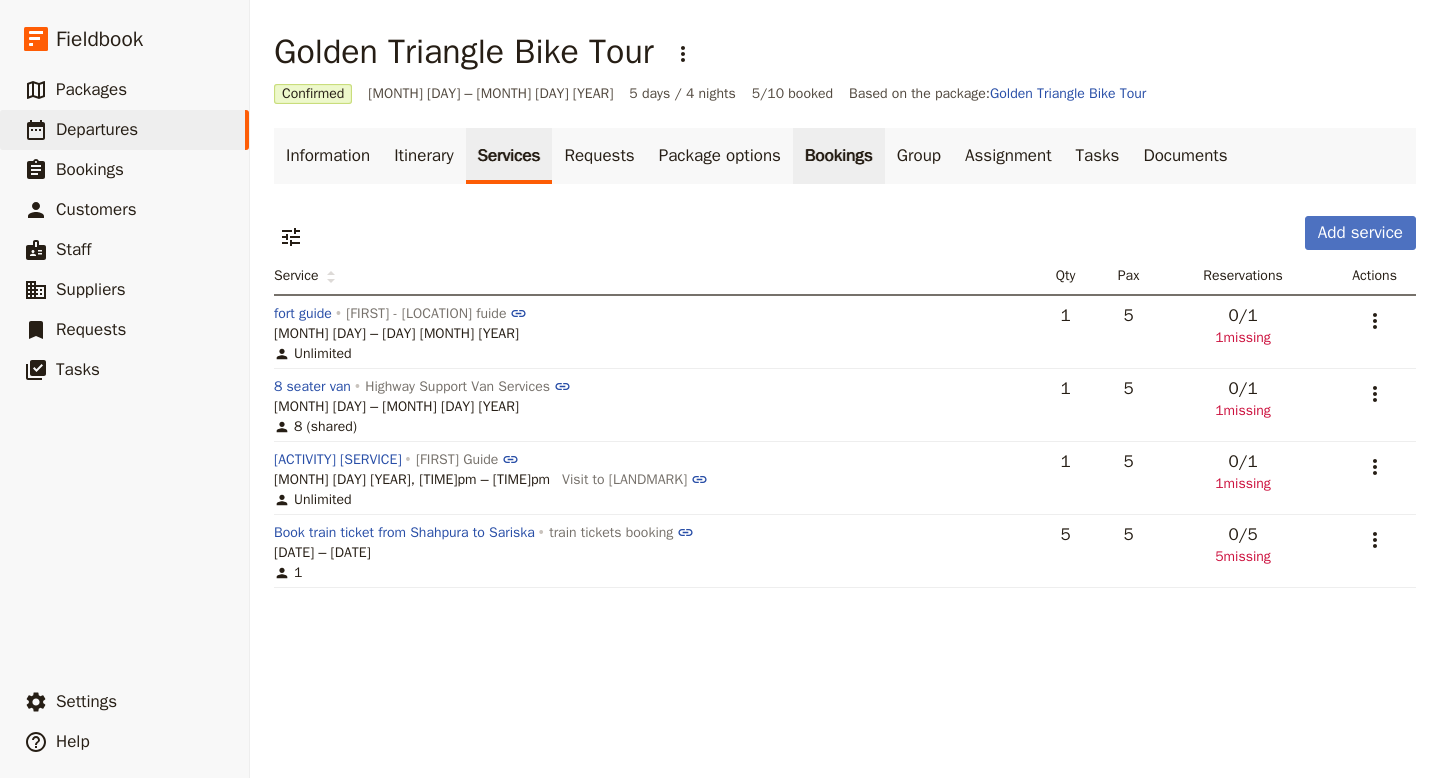 click on "Bookings" at bounding box center [839, 156] 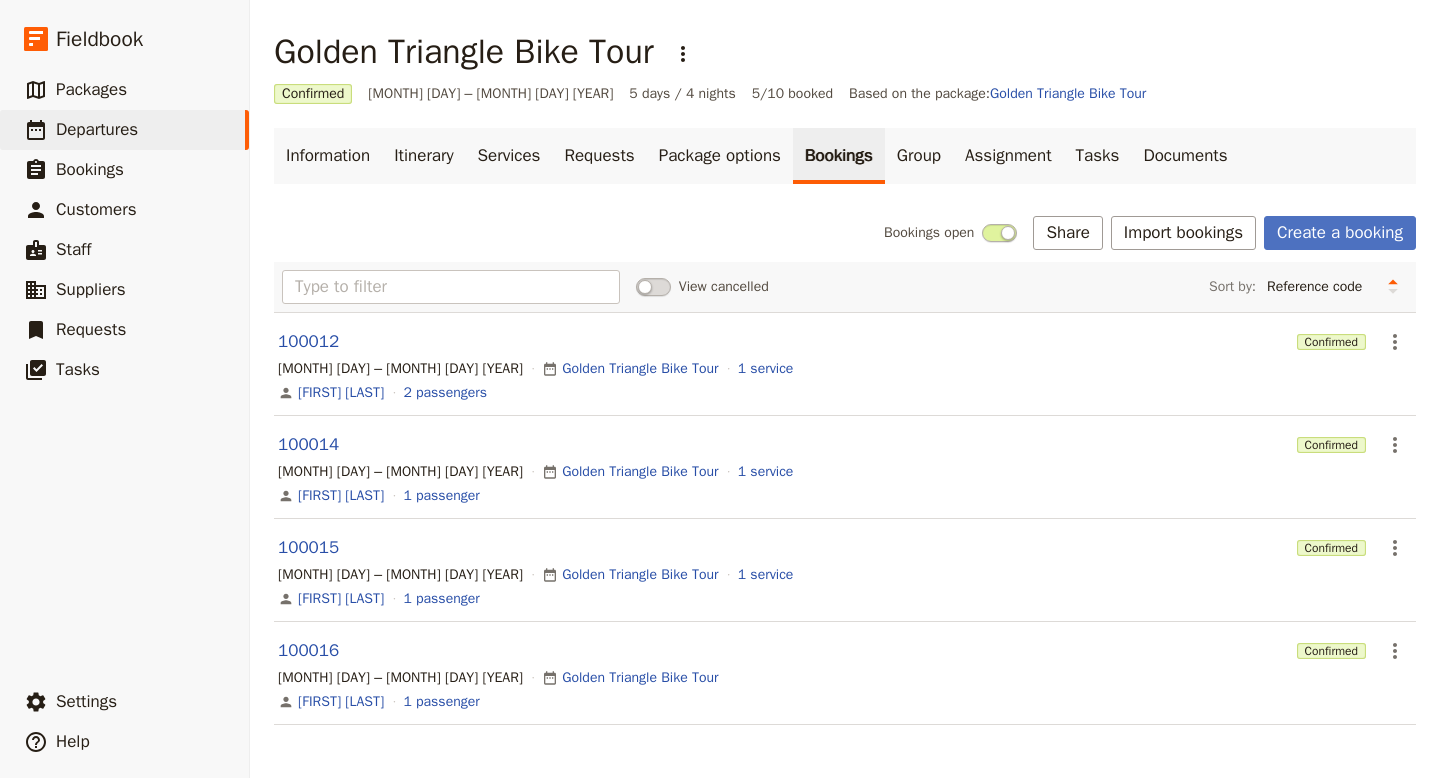 scroll, scrollTop: 3, scrollLeft: 0, axis: vertical 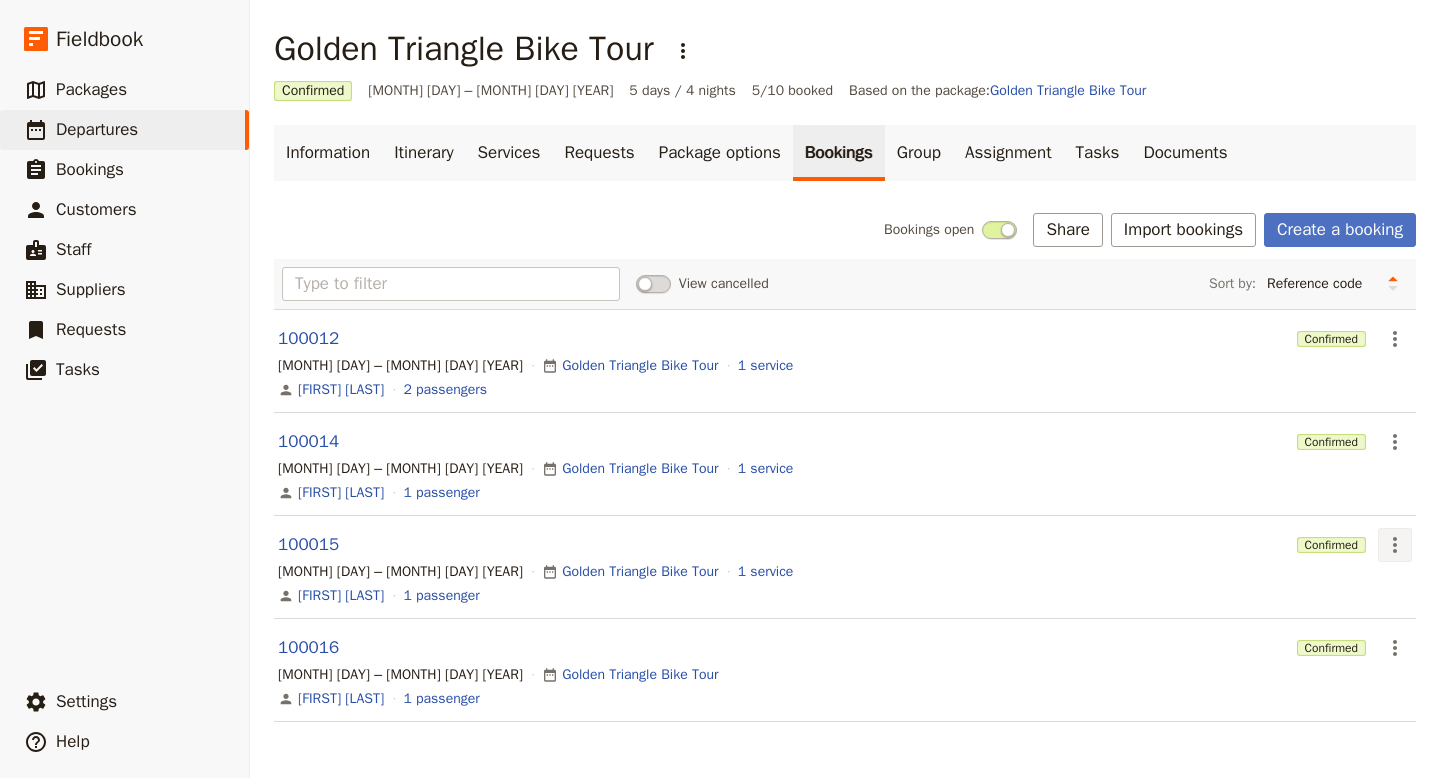 click 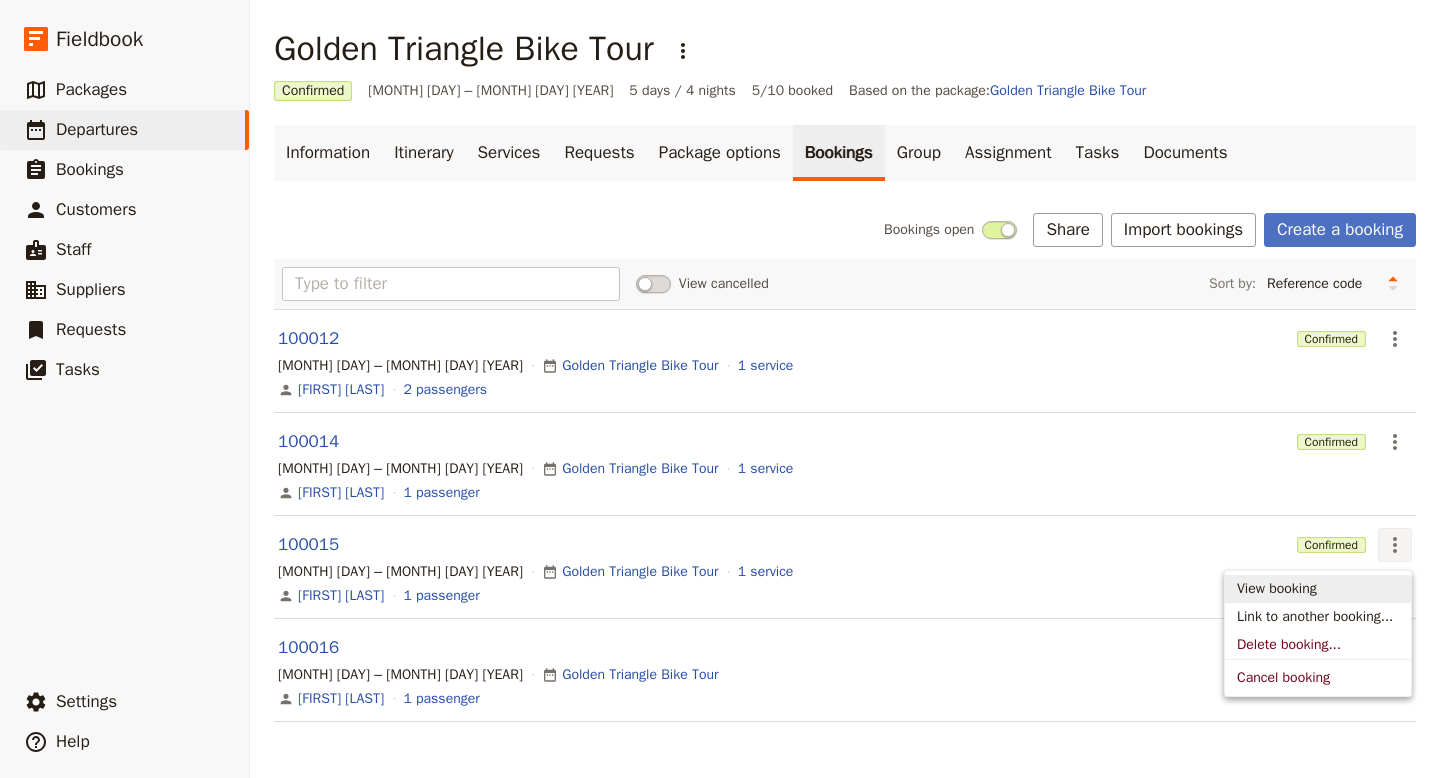 click on "View booking" at bounding box center (1277, 589) 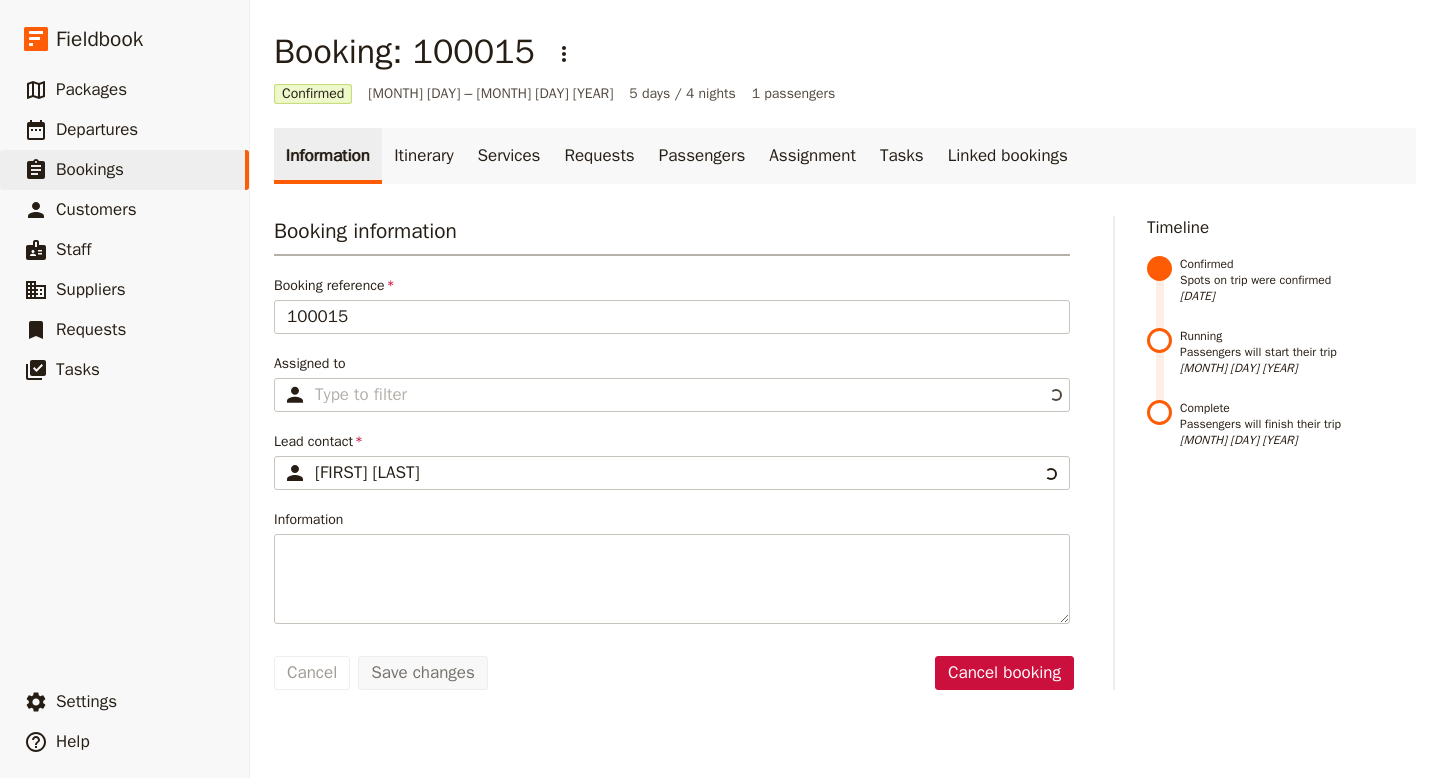 scroll, scrollTop: 0, scrollLeft: 0, axis: both 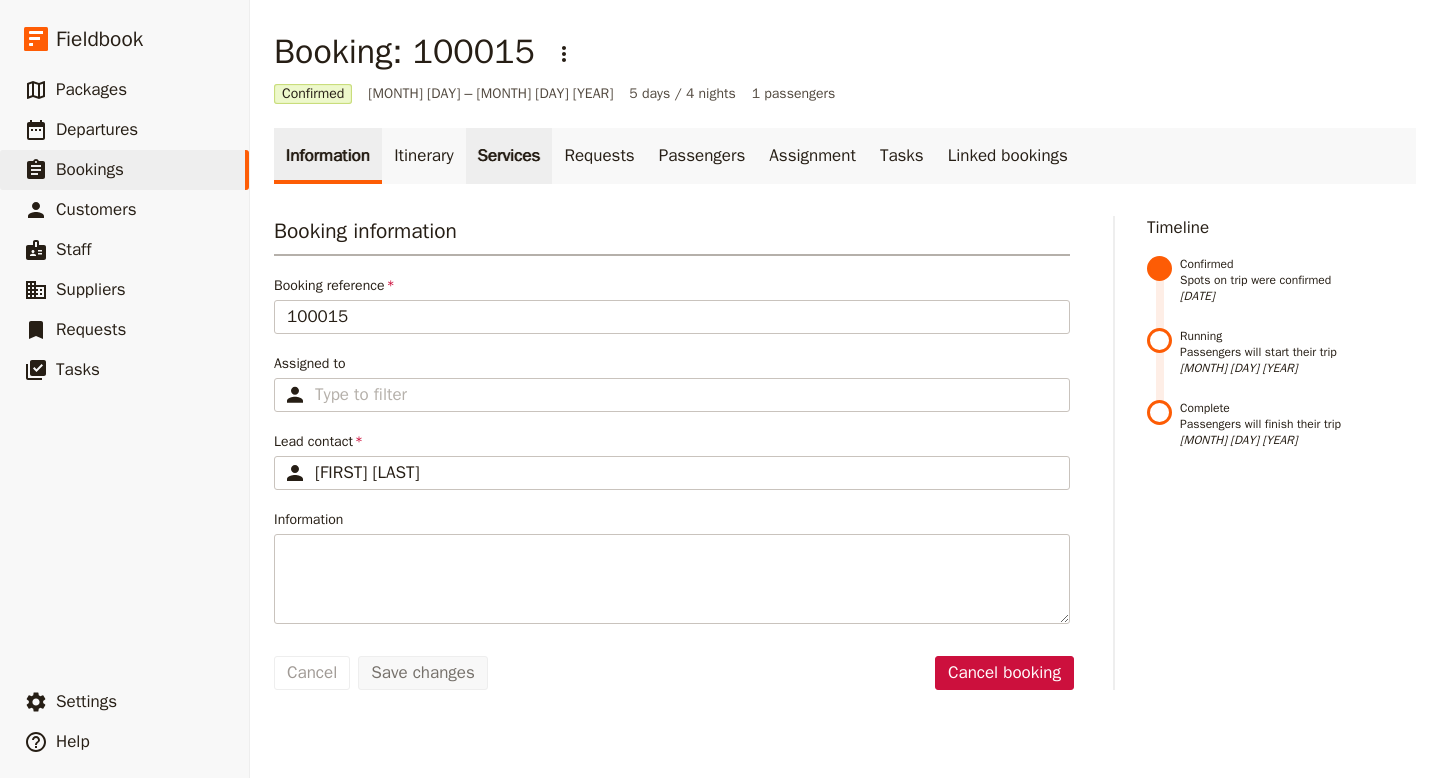 click on "Services" at bounding box center [509, 156] 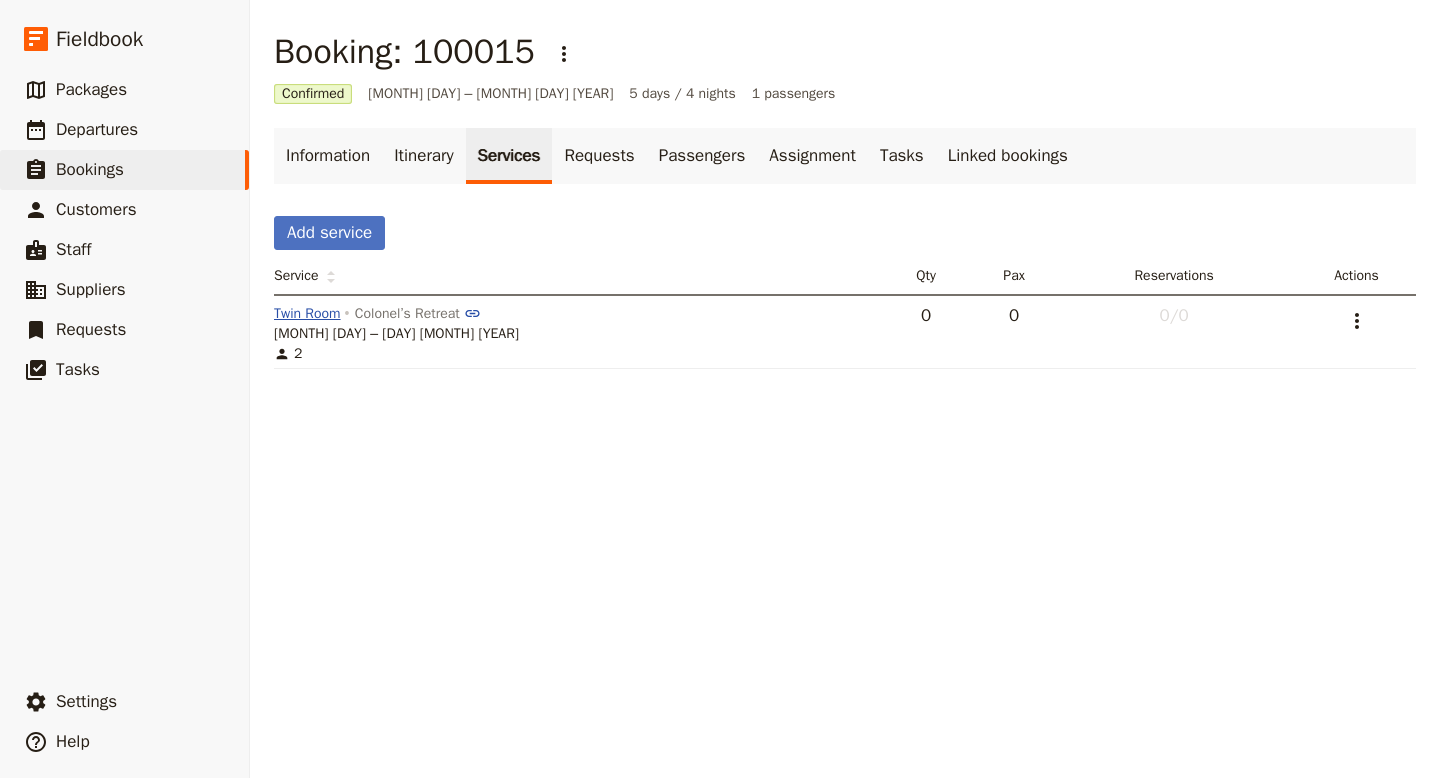 click on "Twin Room" at bounding box center (307, 314) 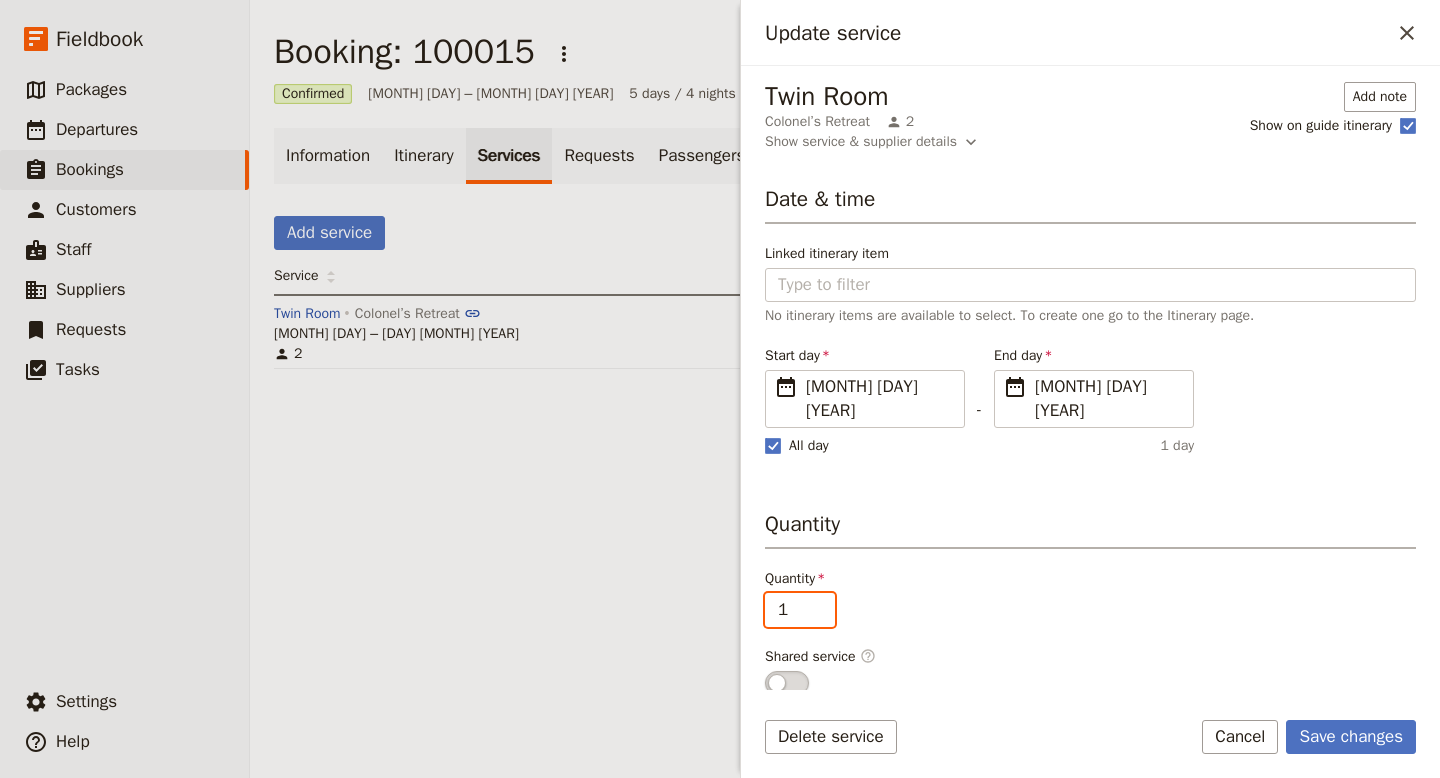 type on "1" 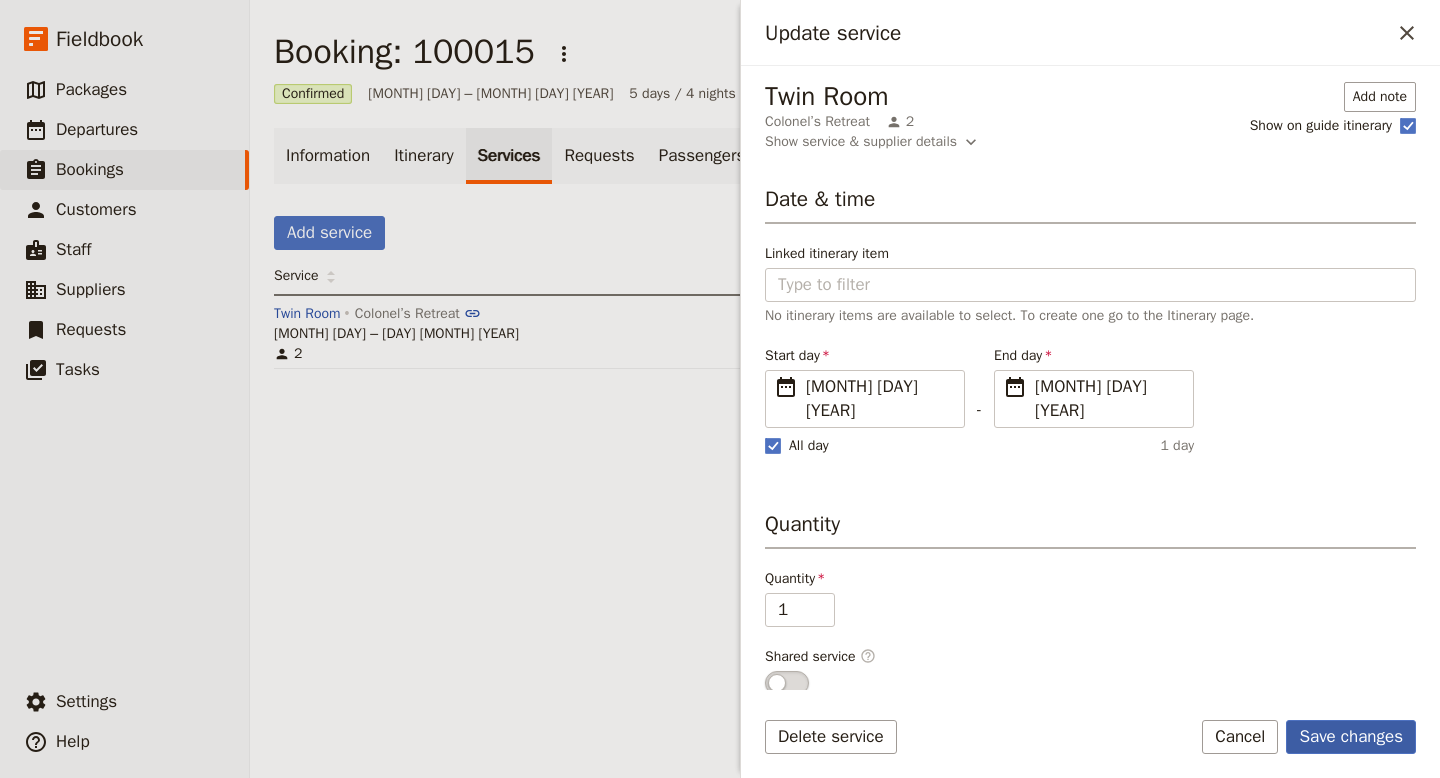 click on "Save changes" at bounding box center [1351, 737] 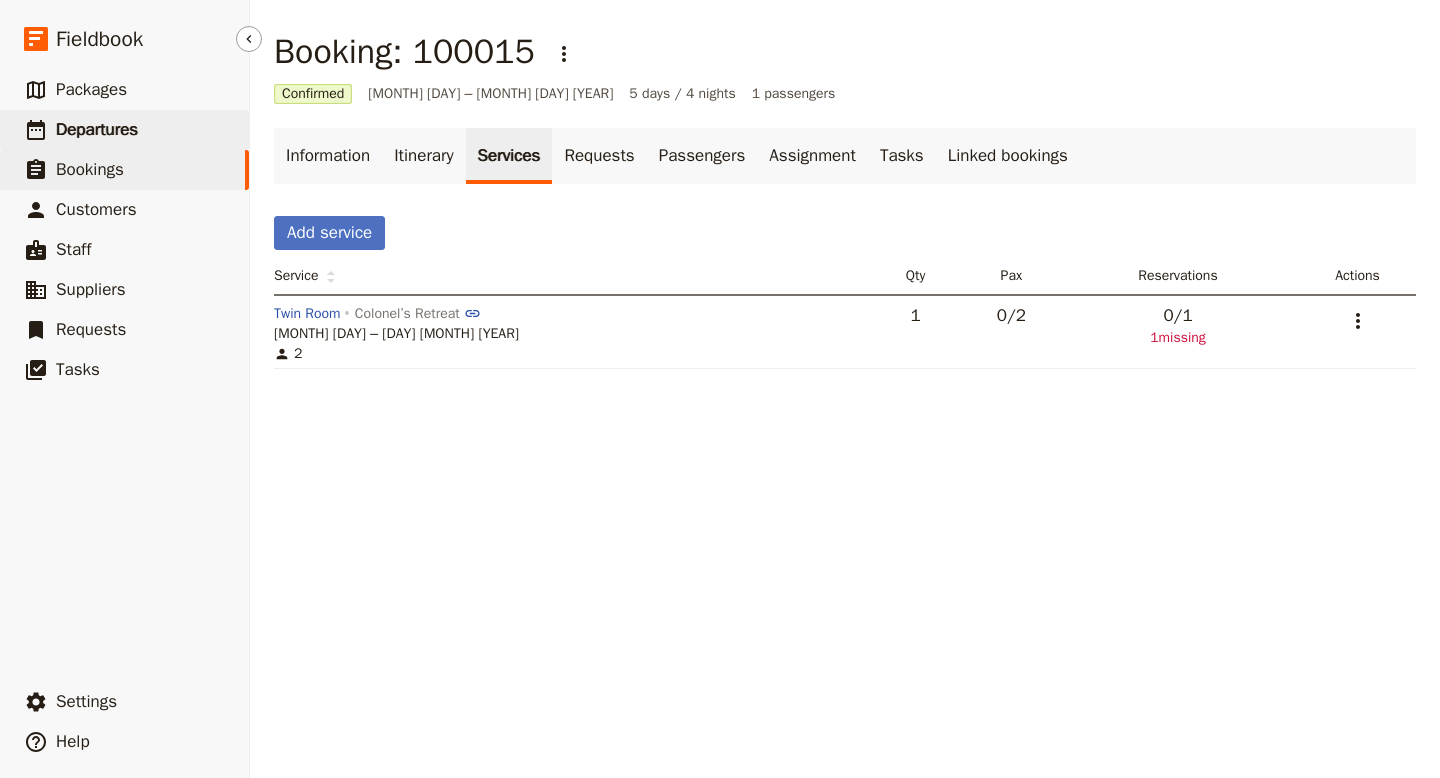 click on "Departures" at bounding box center (97, 129) 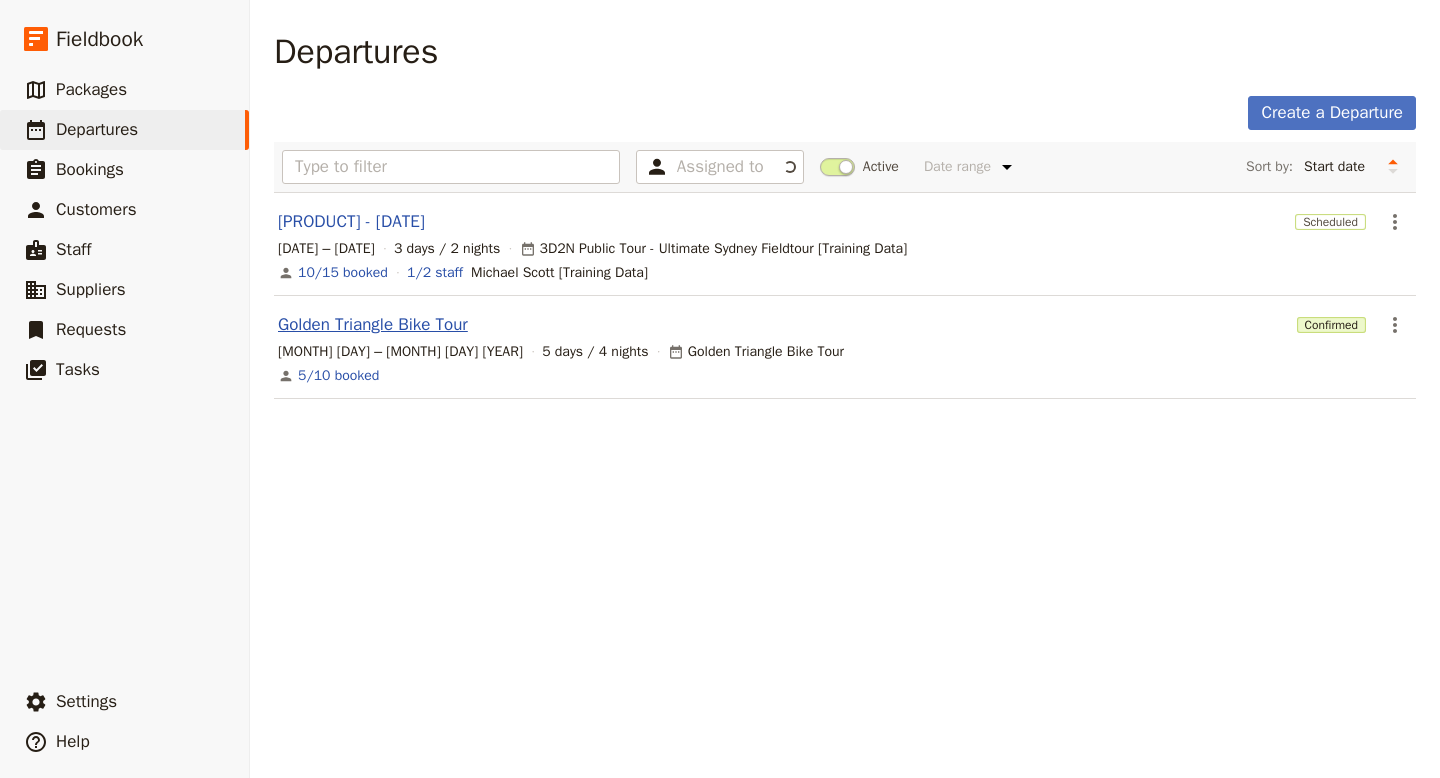 click on "[TOUR NAME]" at bounding box center (373, 325) 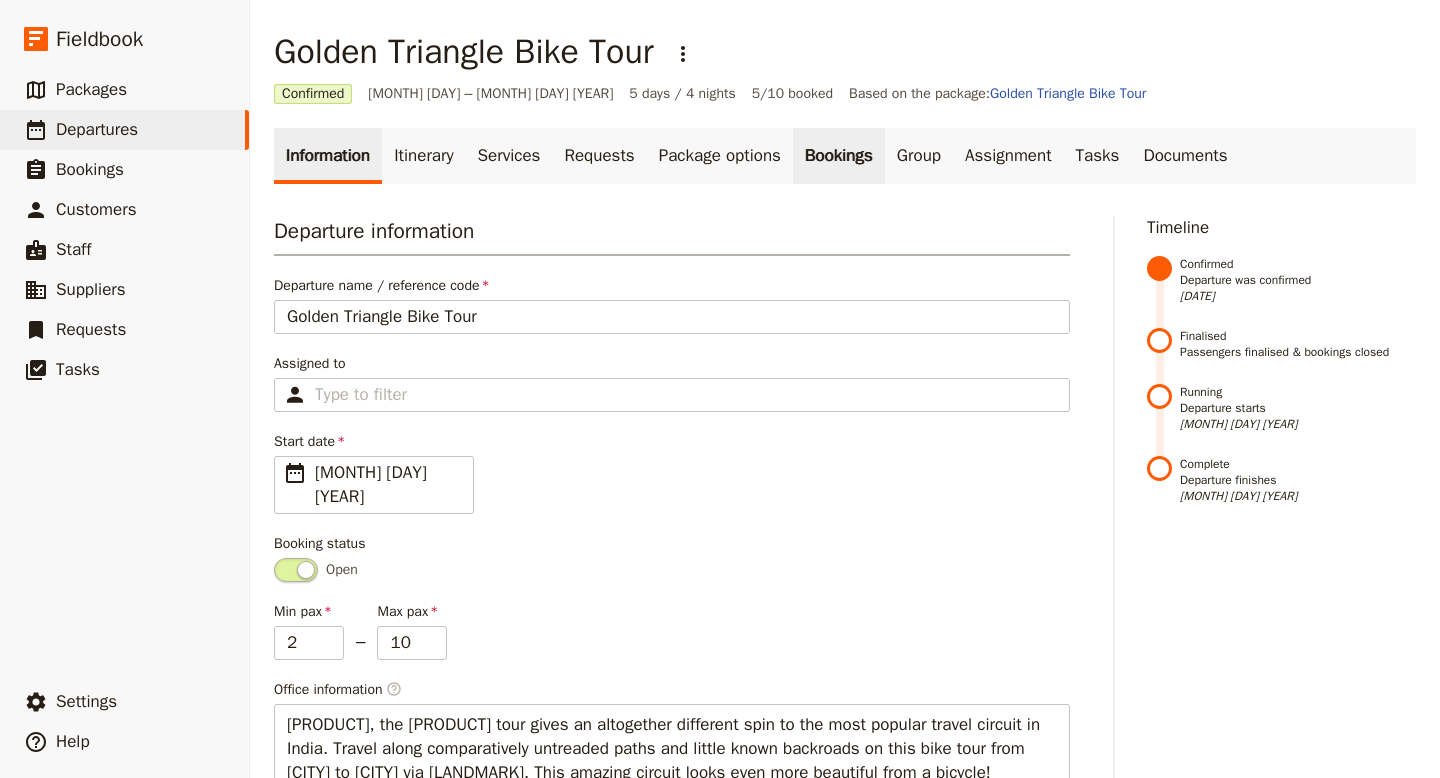 click on "Bookings" at bounding box center (839, 156) 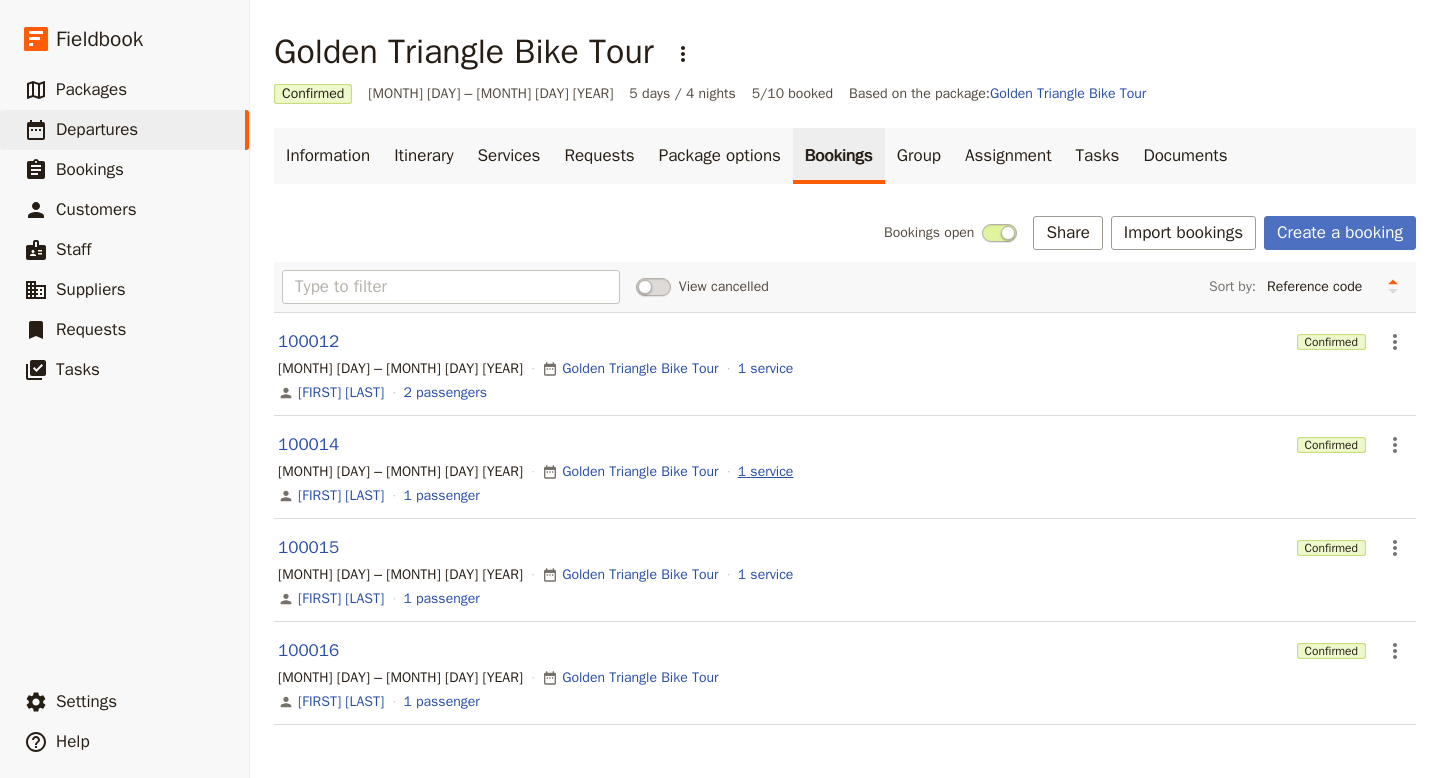 scroll, scrollTop: 3, scrollLeft: 0, axis: vertical 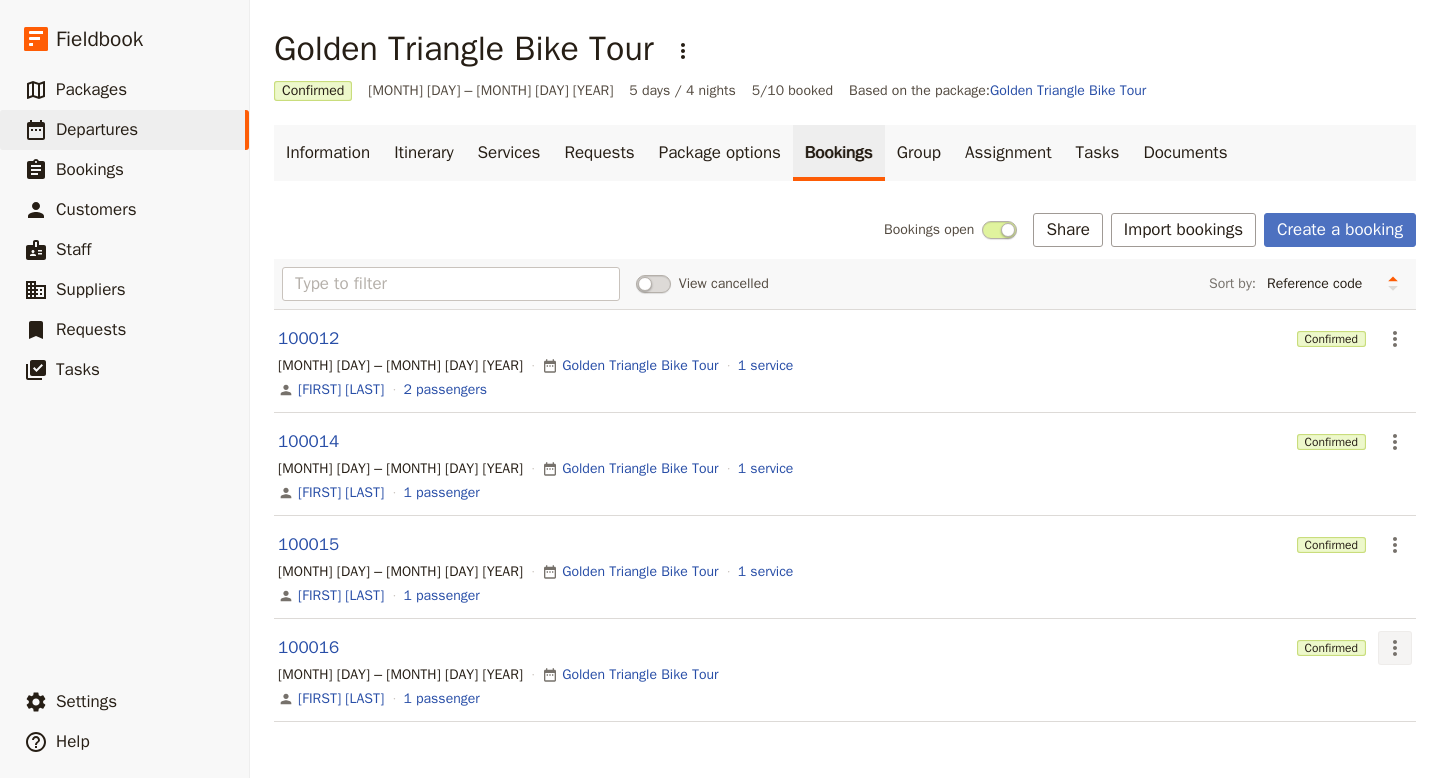 click 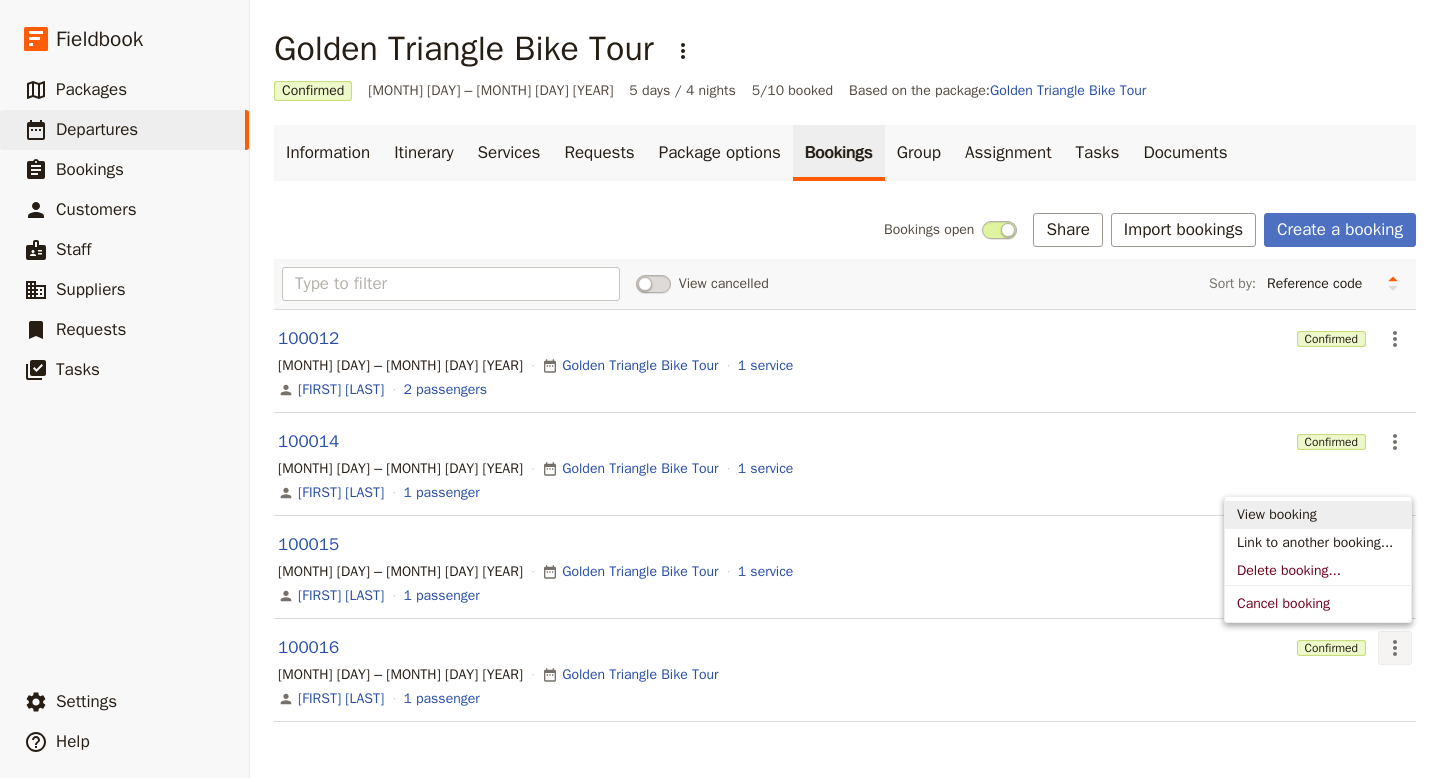 click on "View booking" at bounding box center (1277, 515) 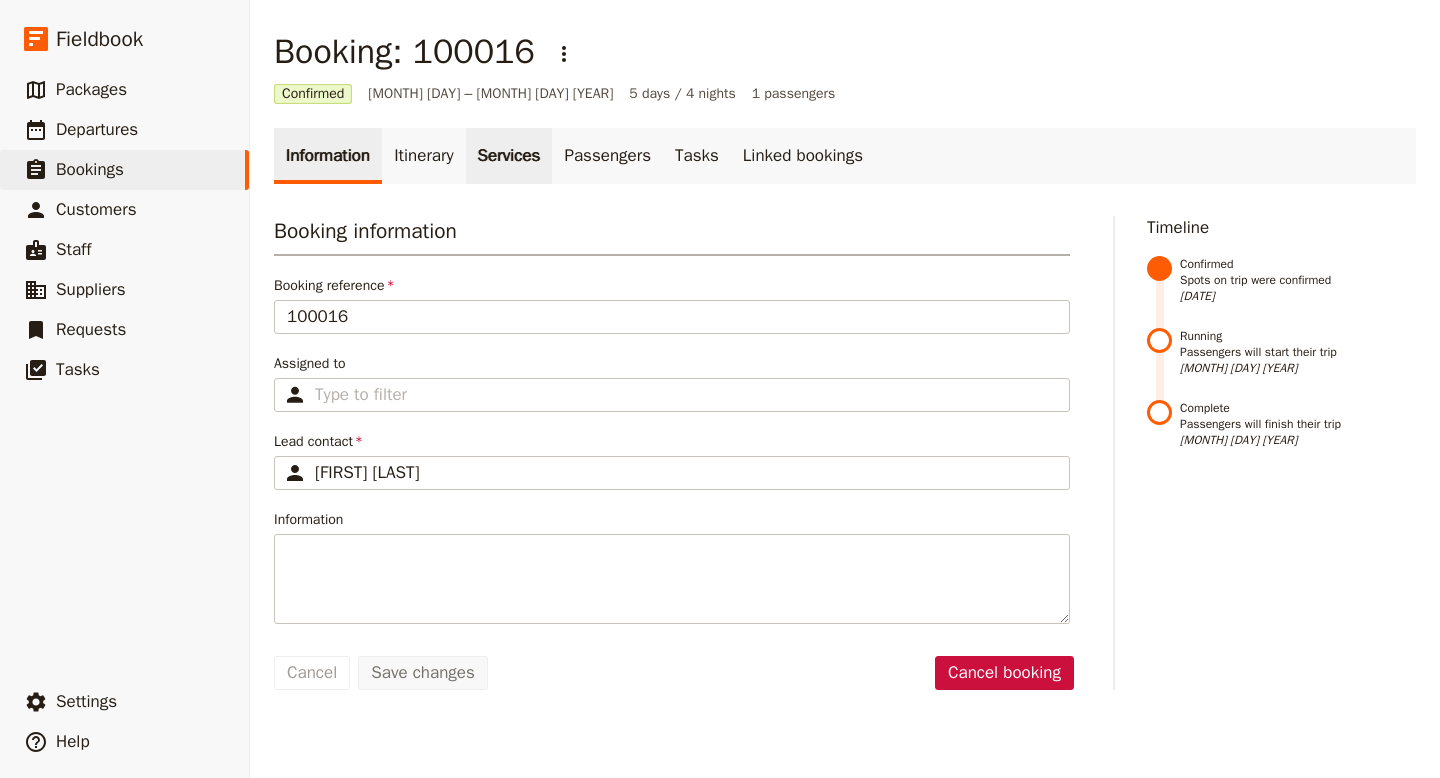 click on "Services" at bounding box center [509, 156] 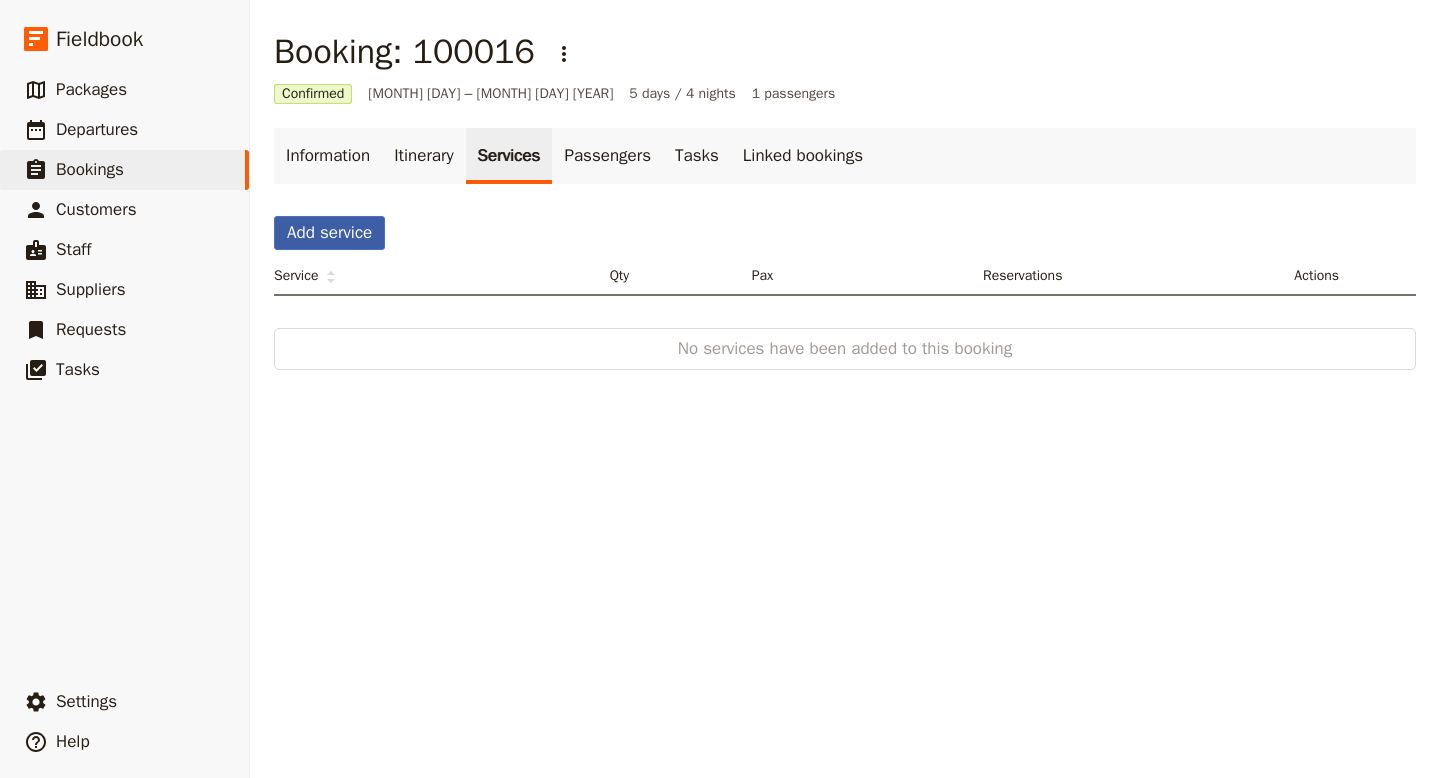 click on "Add service" at bounding box center [329, 233] 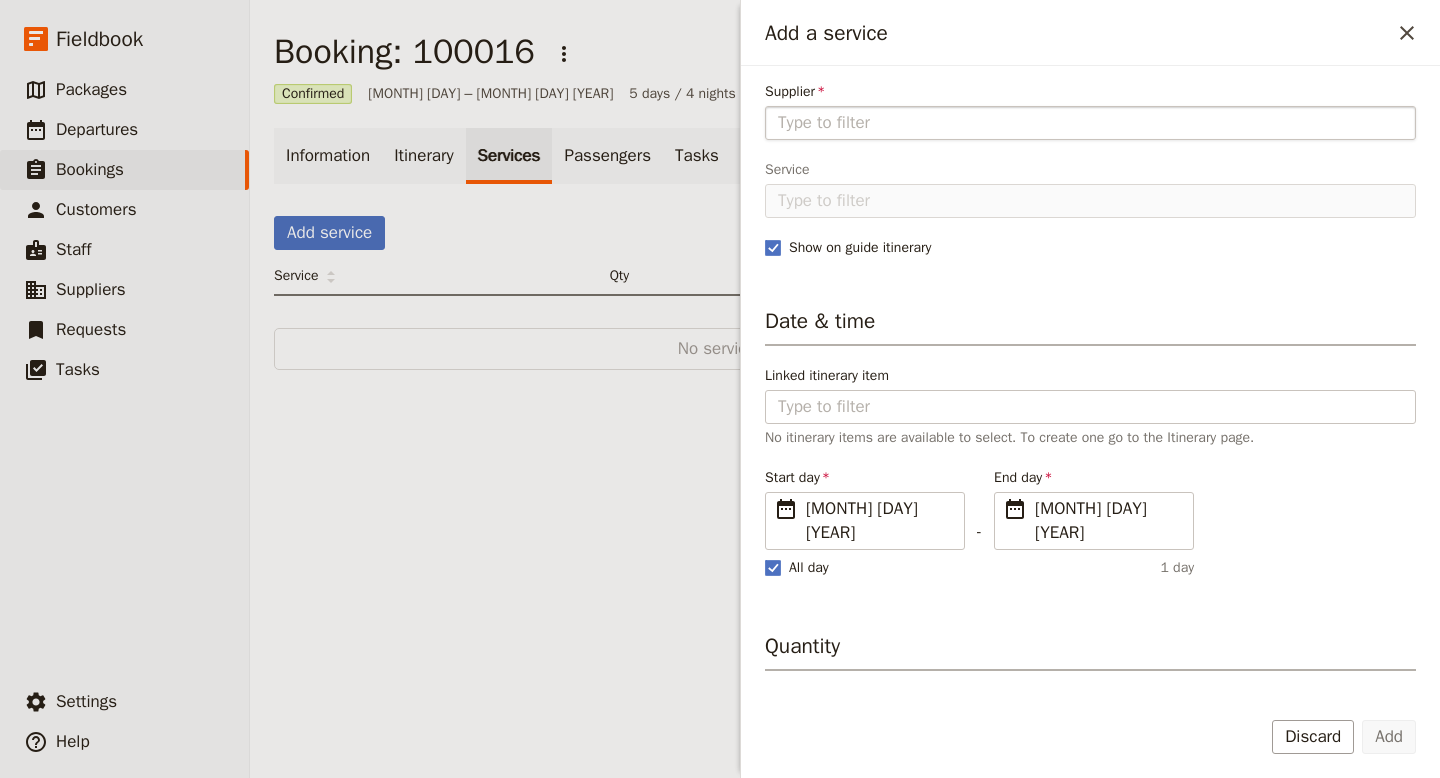 click on "Supplier" at bounding box center [1090, 123] 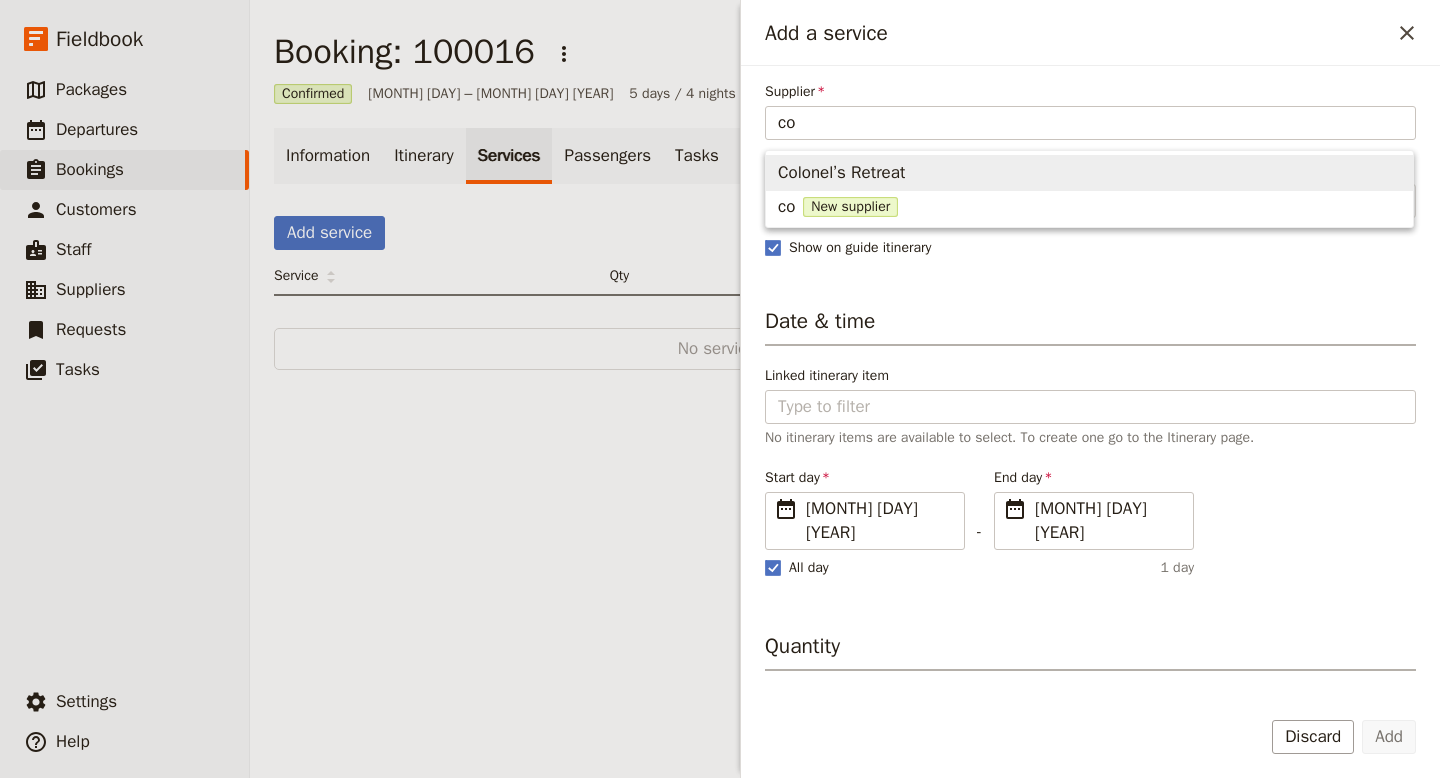 click on "Colonel’s Retreat" at bounding box center [841, 173] 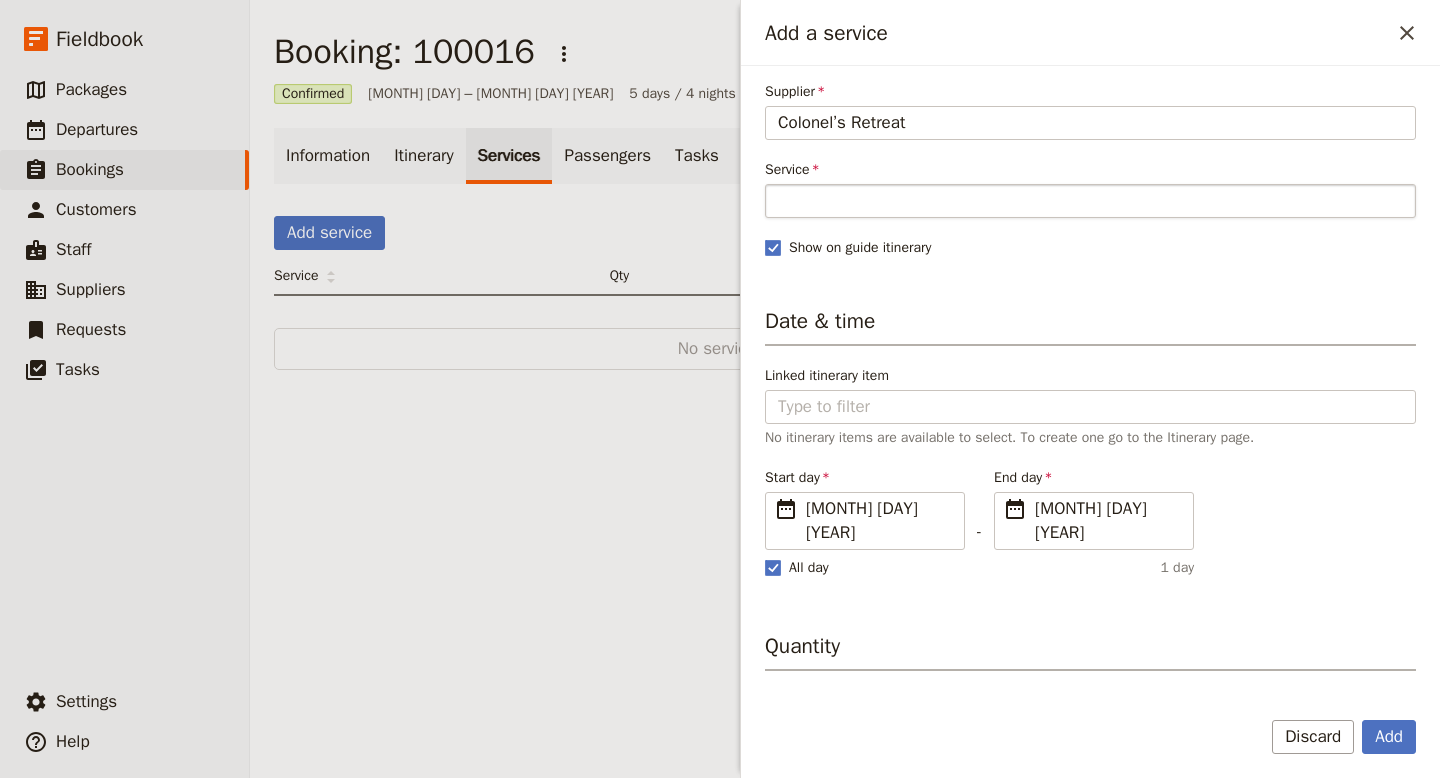 type on "Colonel’s Retreat" 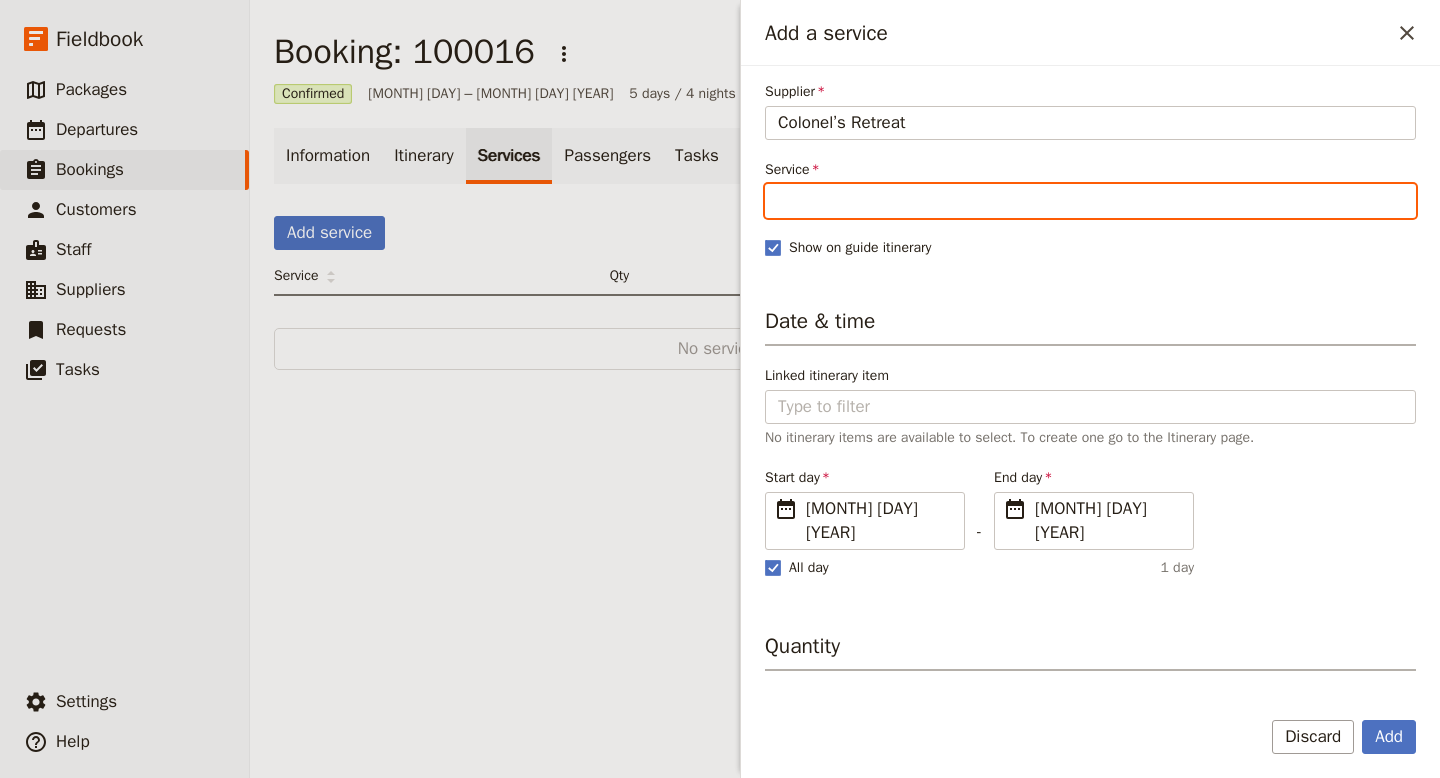 click on "Service" at bounding box center [1090, 201] 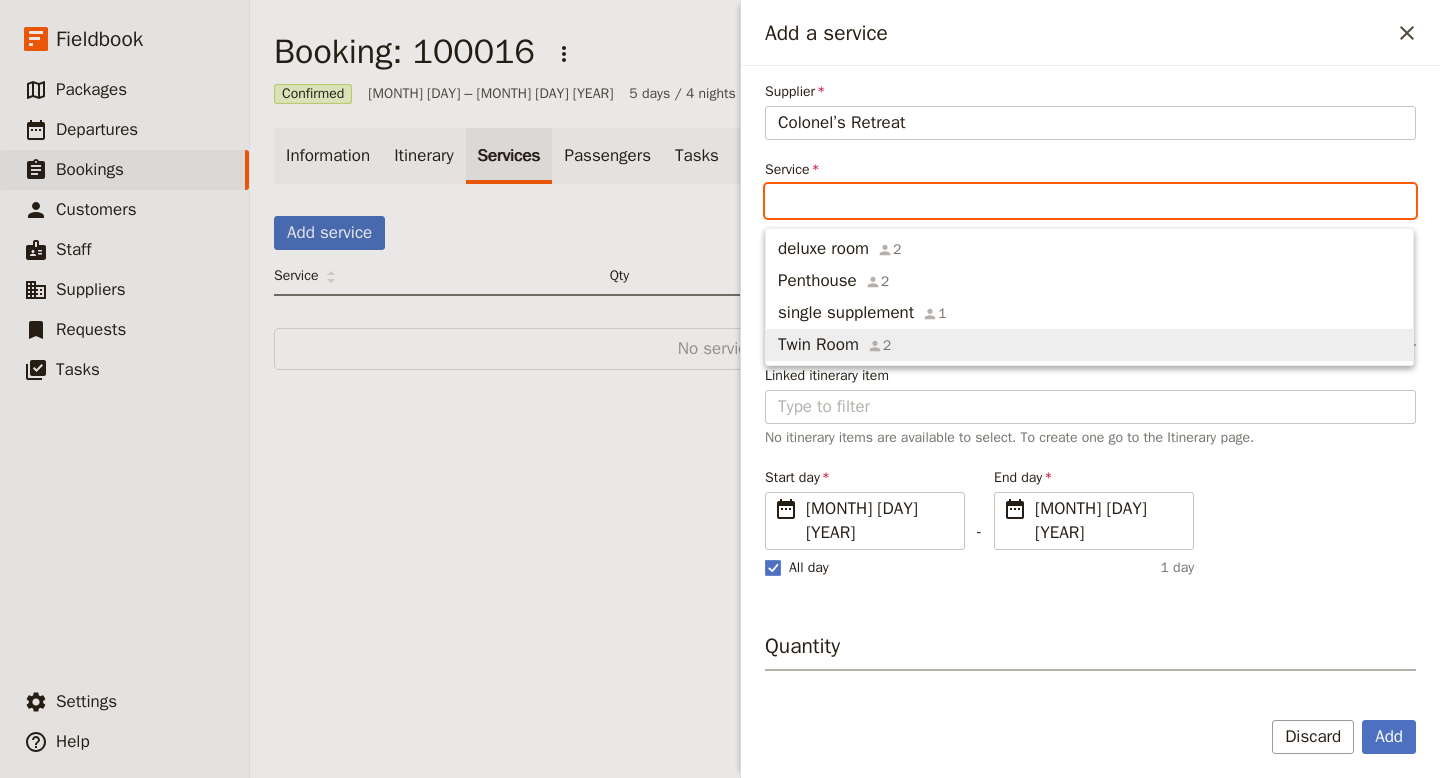 click on "Twin Room" at bounding box center (818, 345) 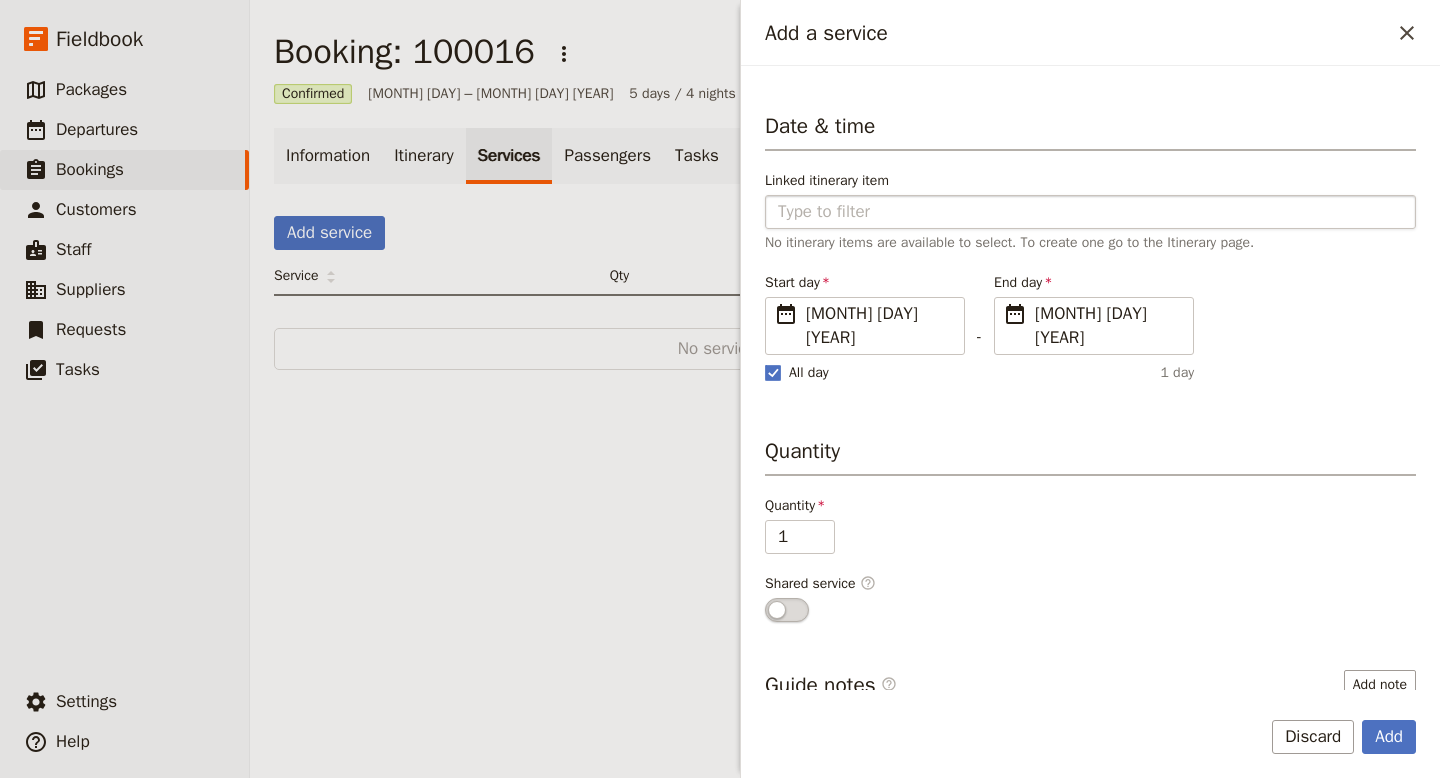 scroll, scrollTop: 385, scrollLeft: 0, axis: vertical 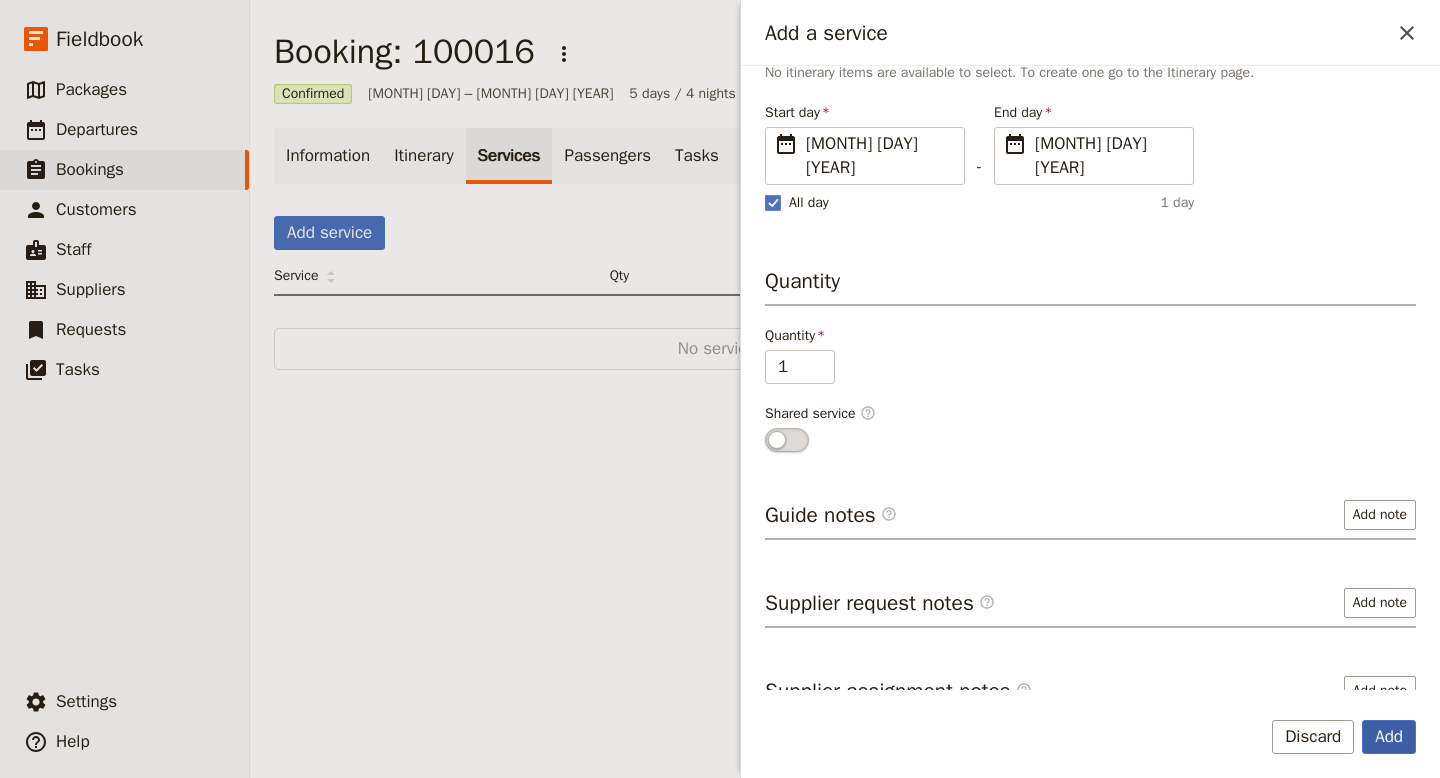 click on "Add" at bounding box center (1389, 737) 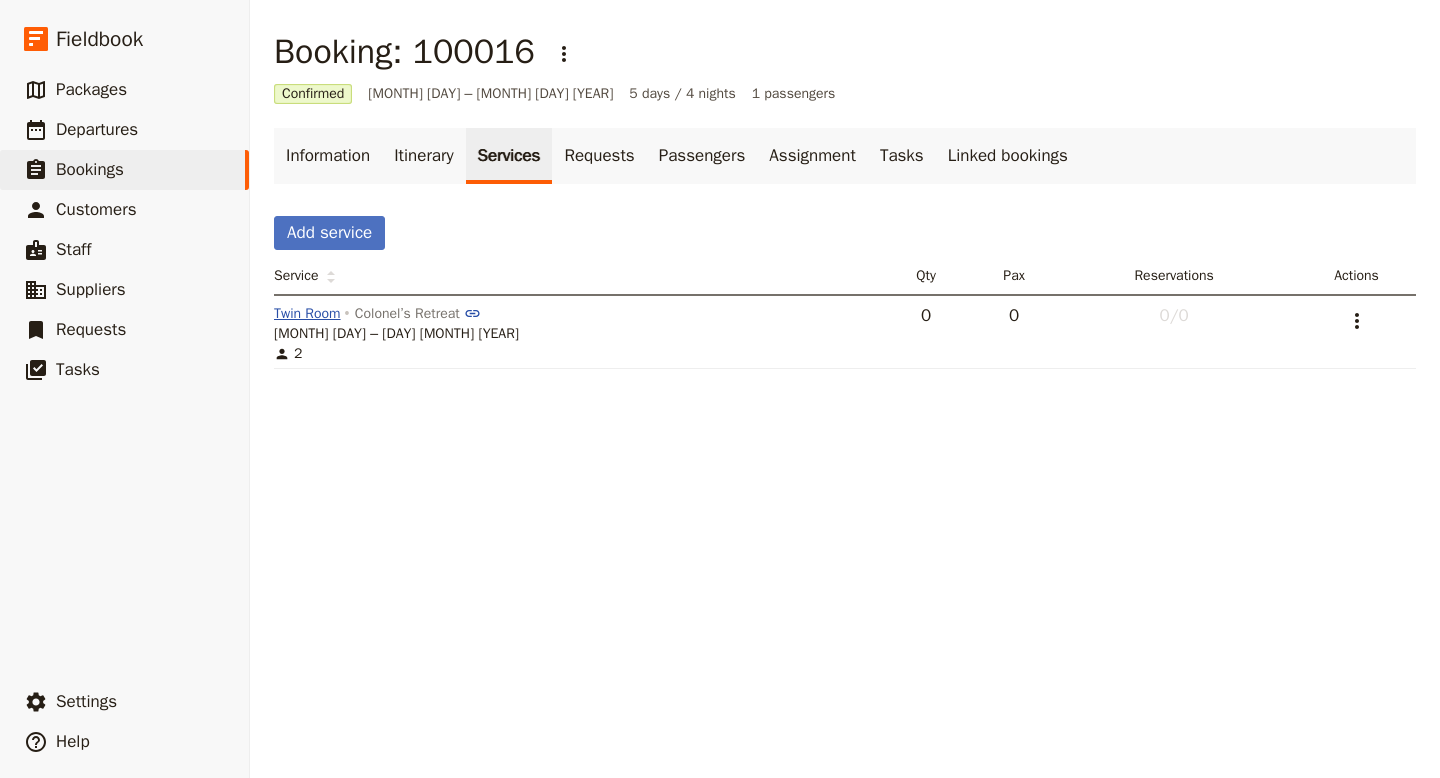 click on "Twin Room" at bounding box center (307, 314) 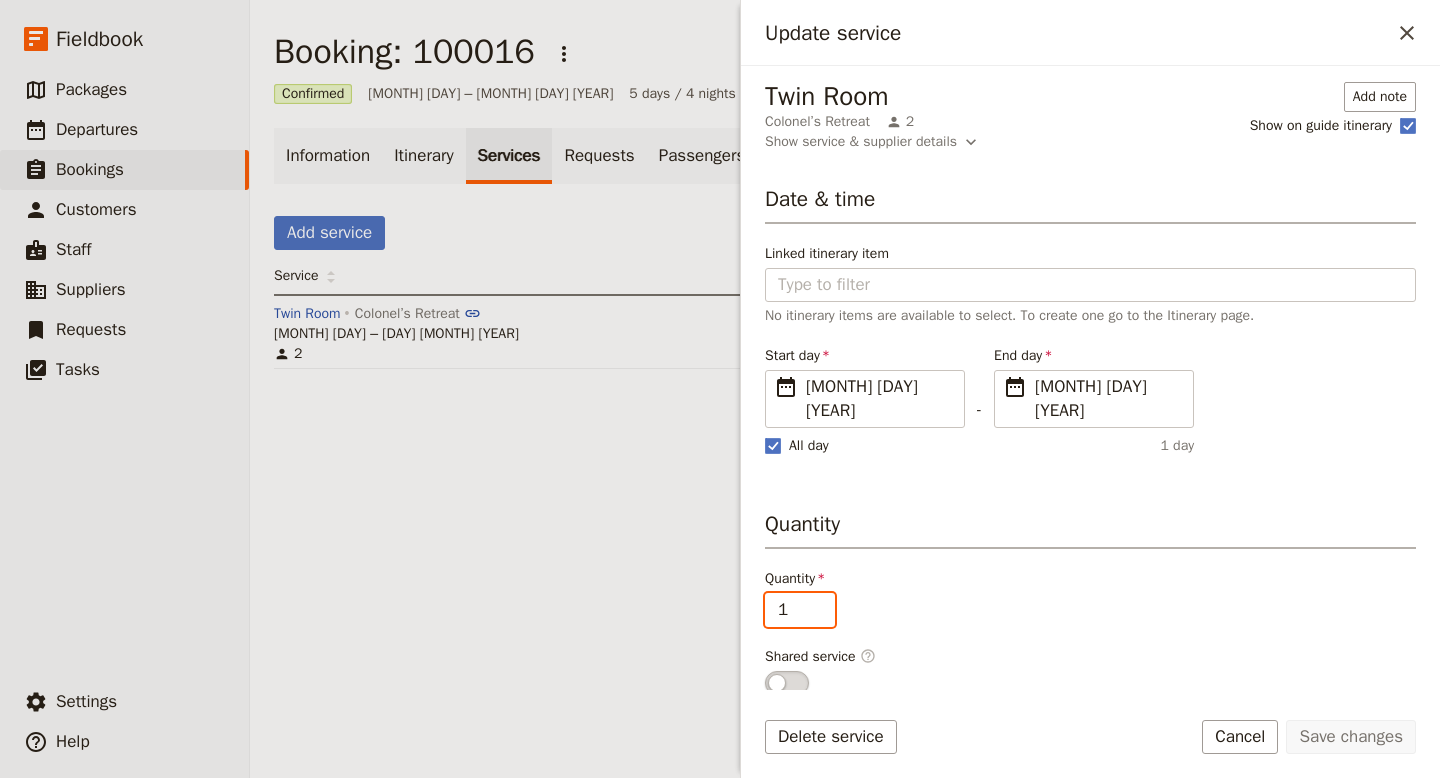 type on "1" 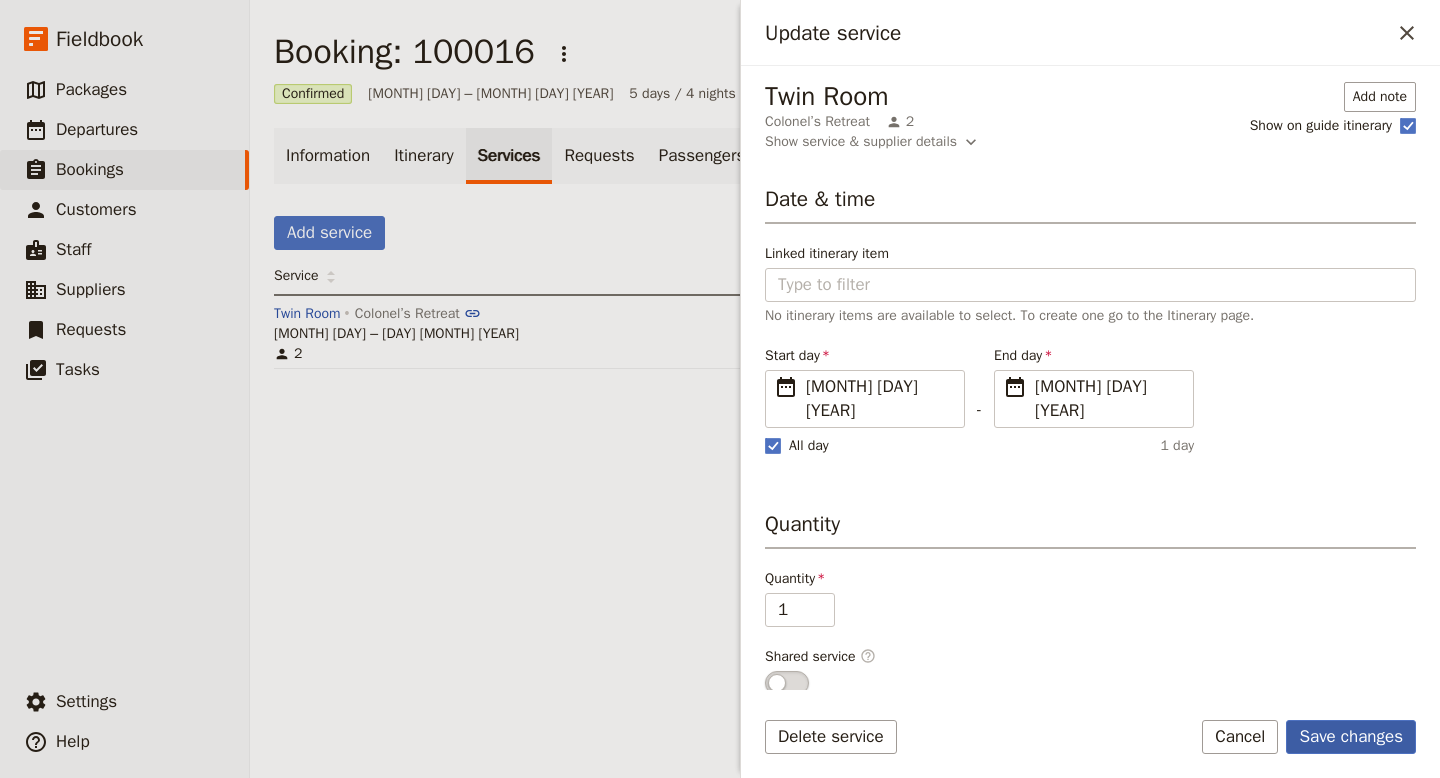 click on "Save changes" at bounding box center (1351, 737) 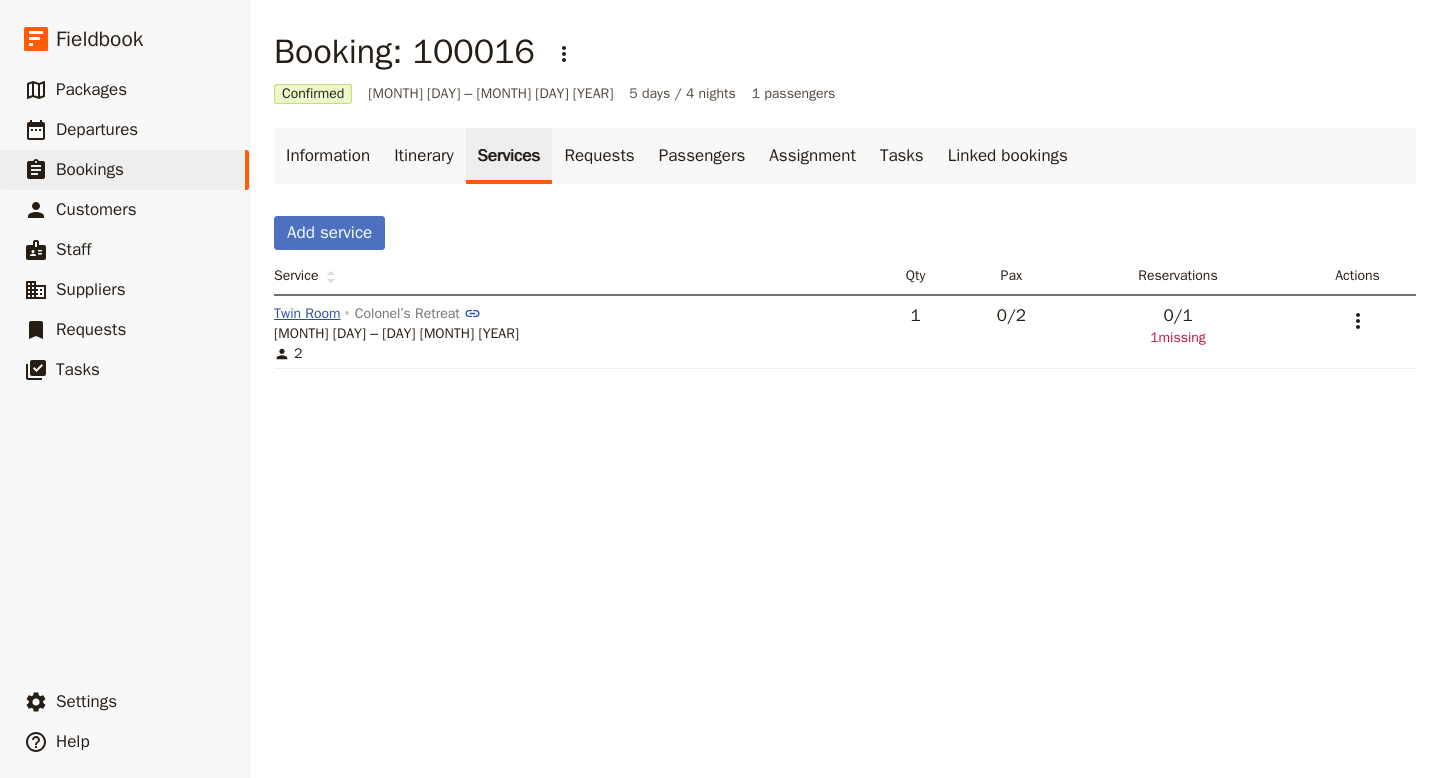 click on "Twin Room" at bounding box center [307, 314] 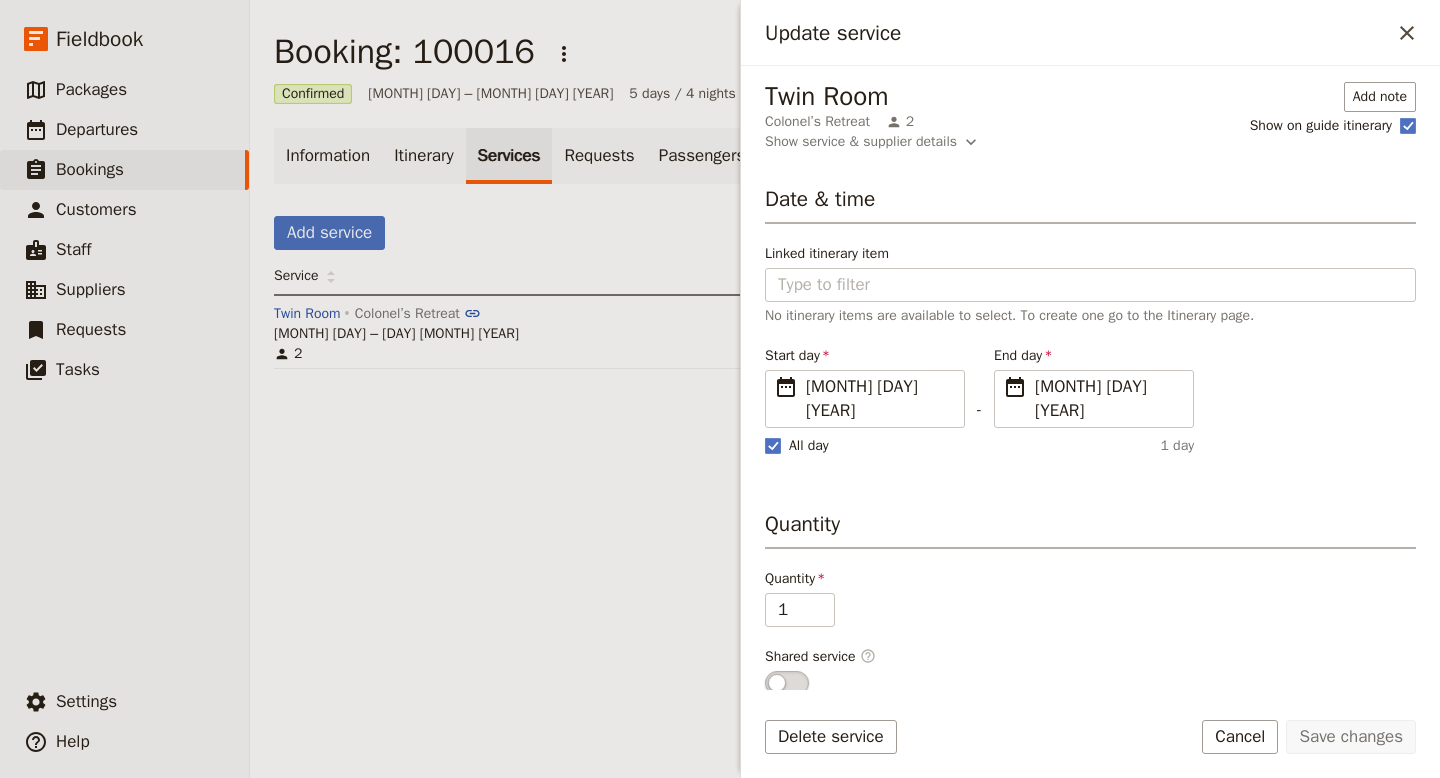 scroll, scrollTop: 191, scrollLeft: 0, axis: vertical 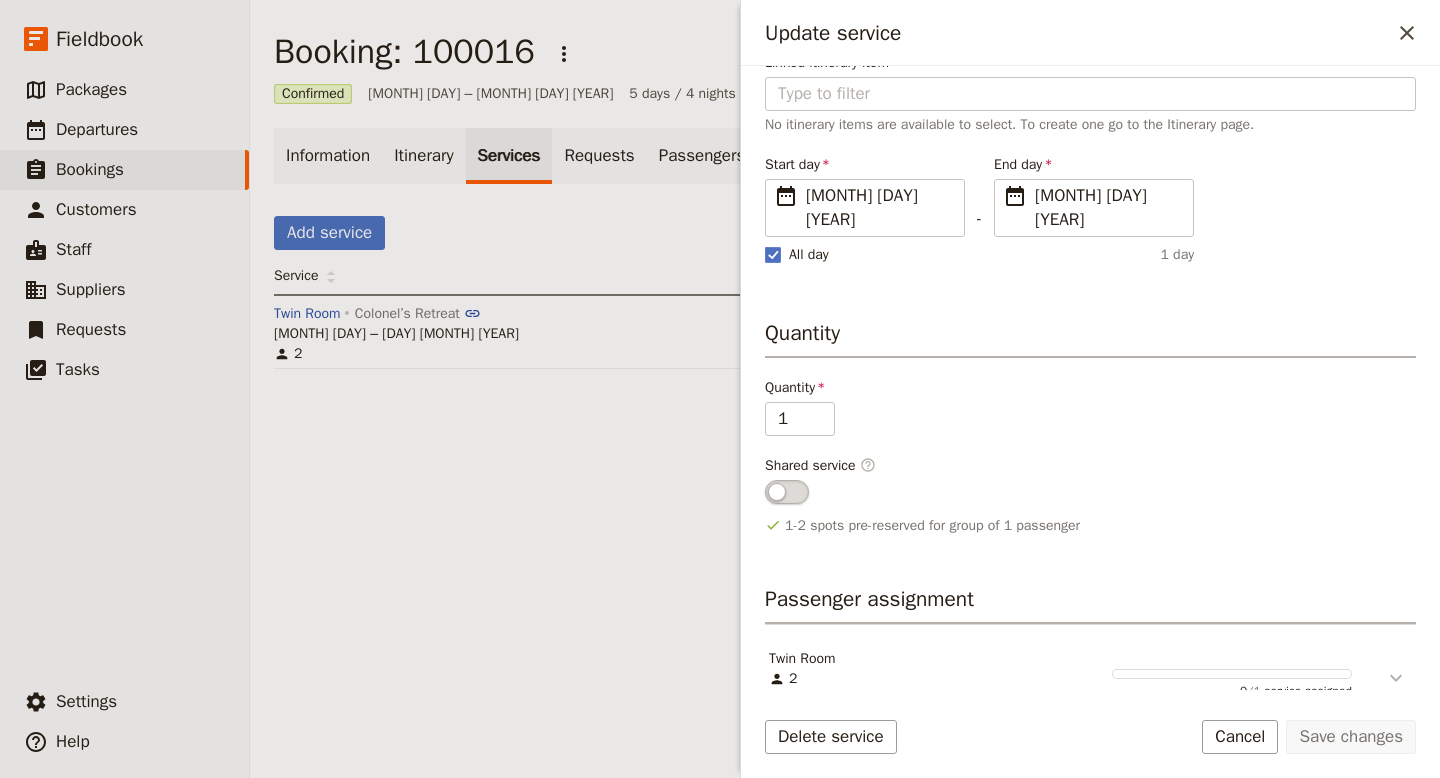 click 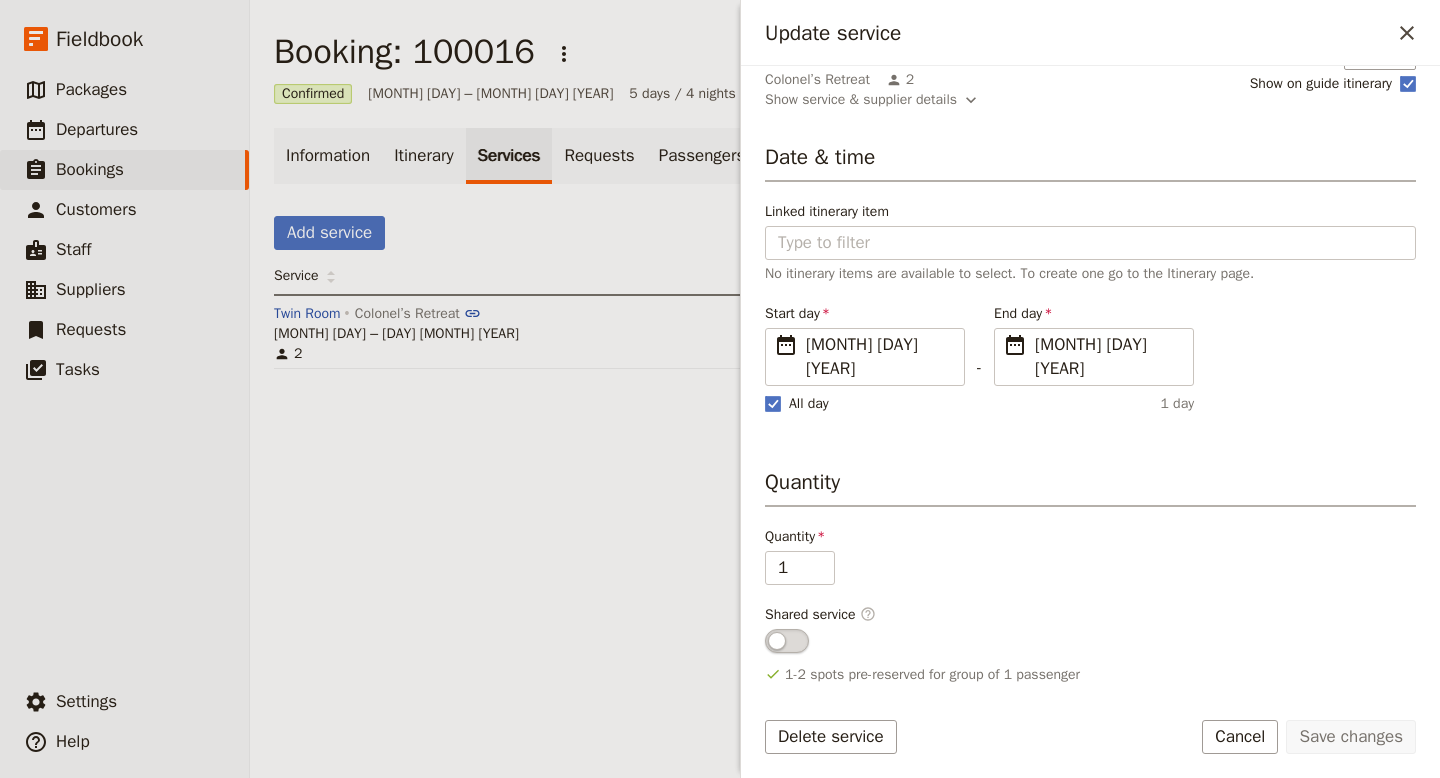 scroll, scrollTop: 0, scrollLeft: 0, axis: both 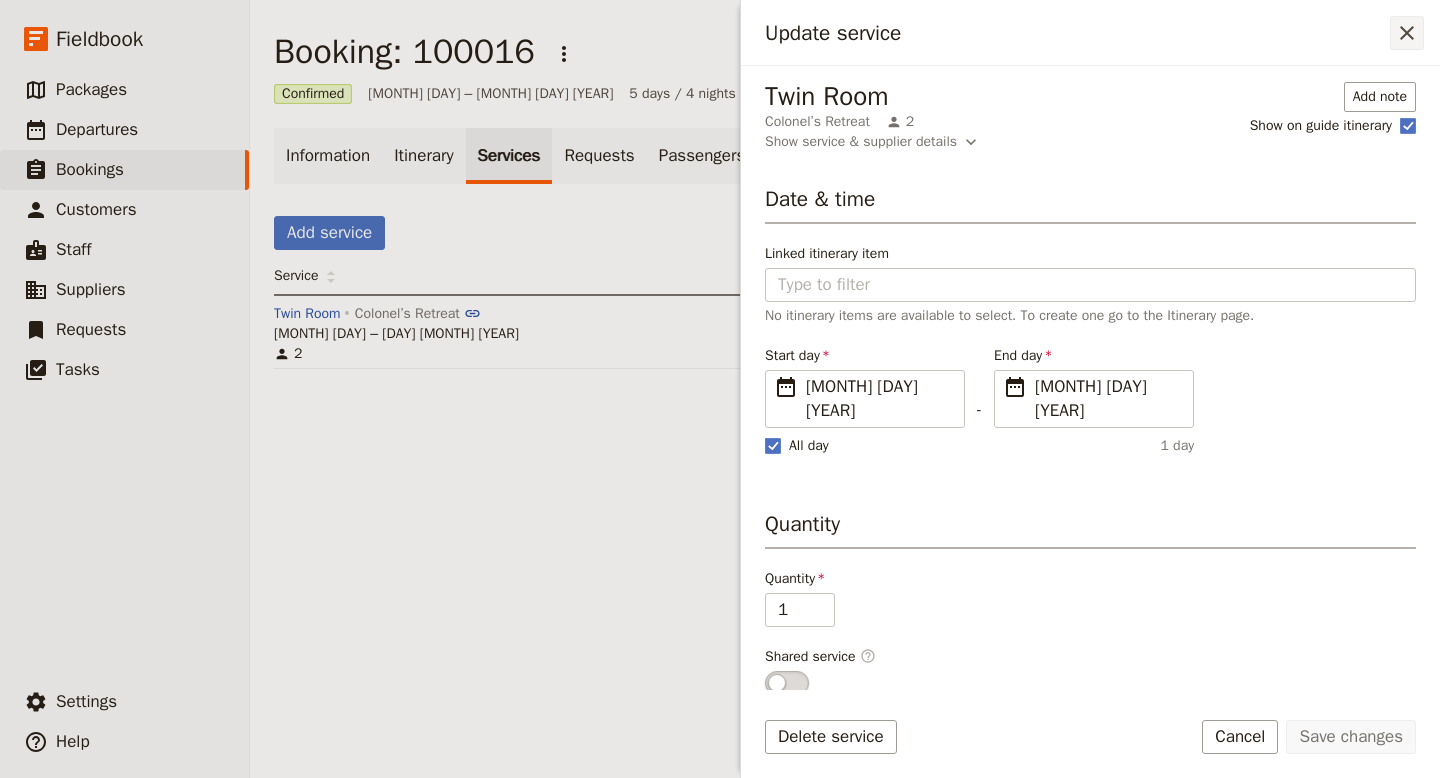 click 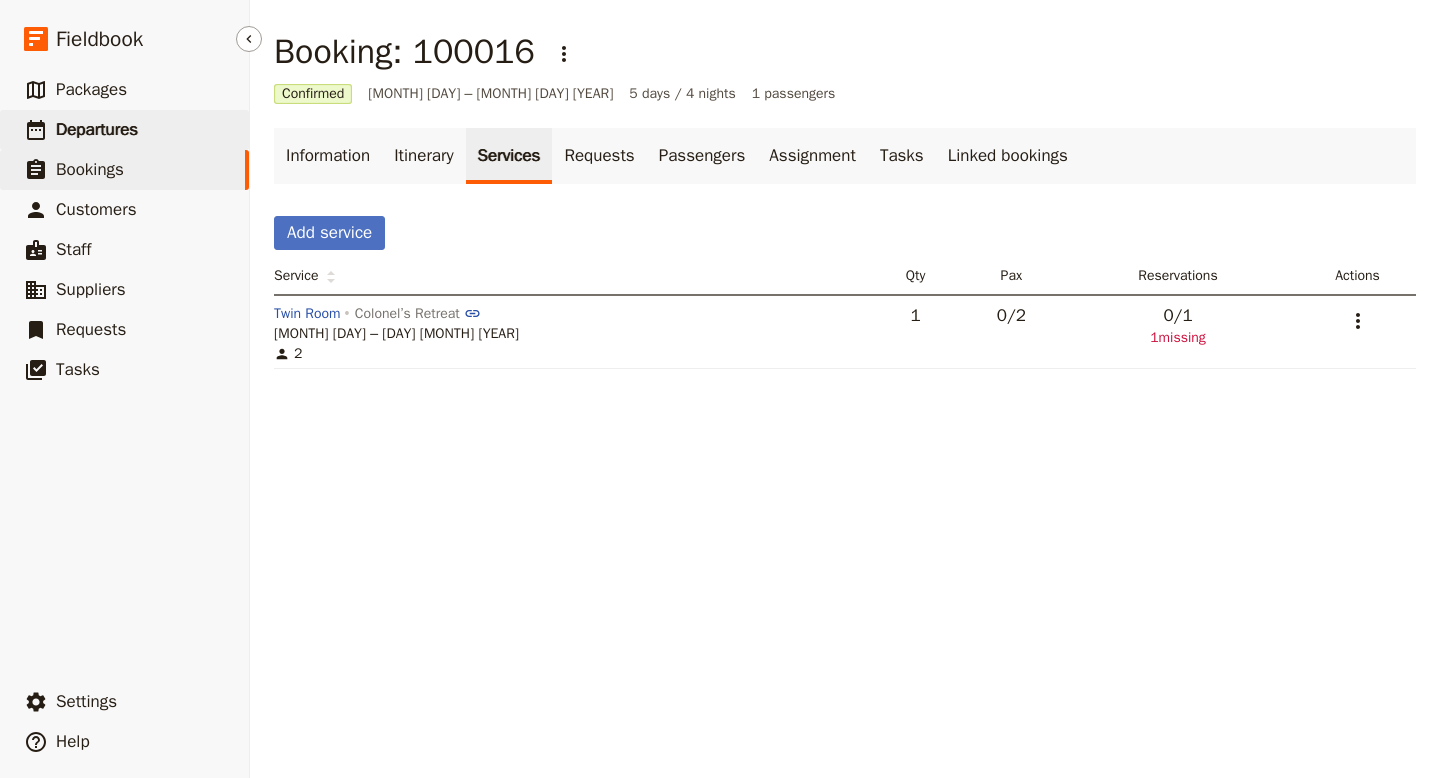 click on "Departures" at bounding box center [97, 129] 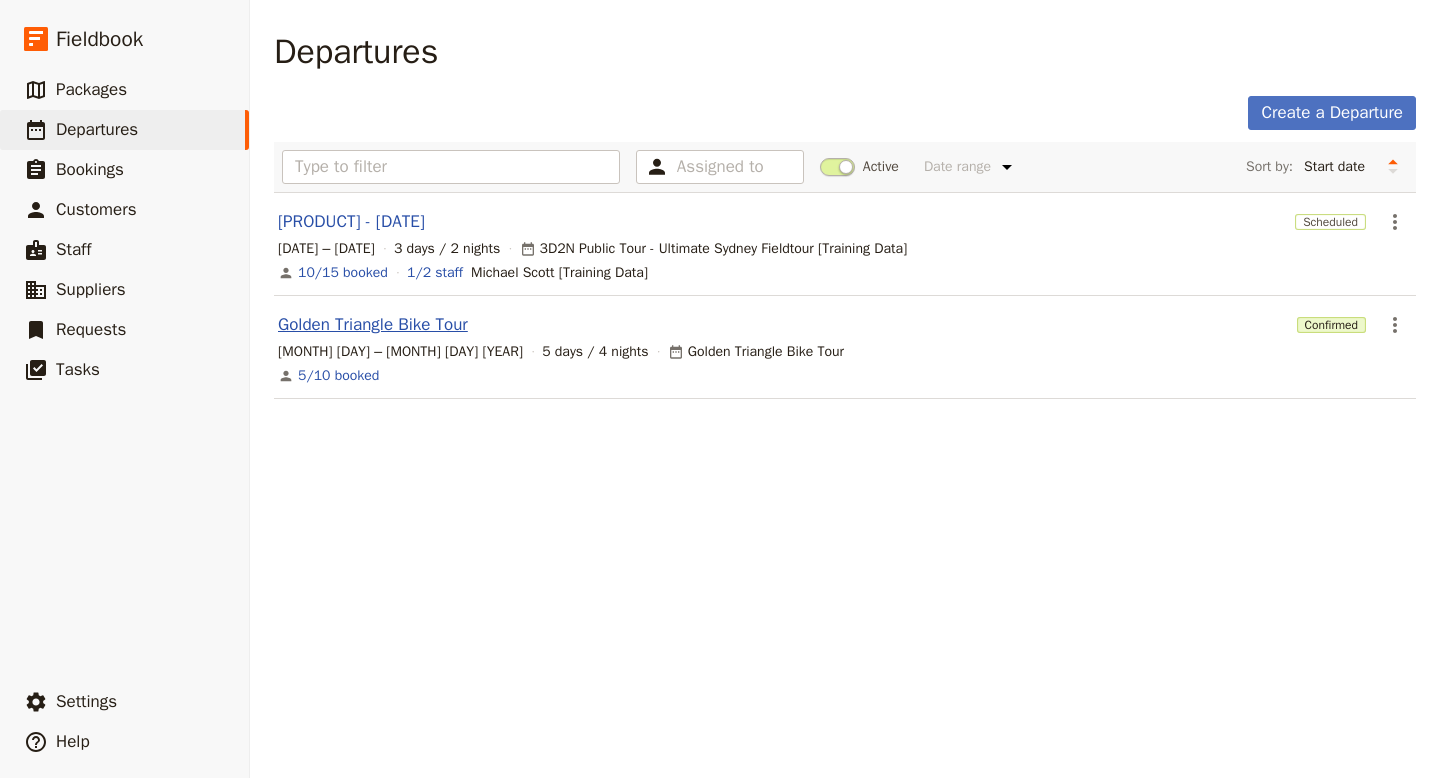 click on "[TOUR NAME]" at bounding box center (373, 325) 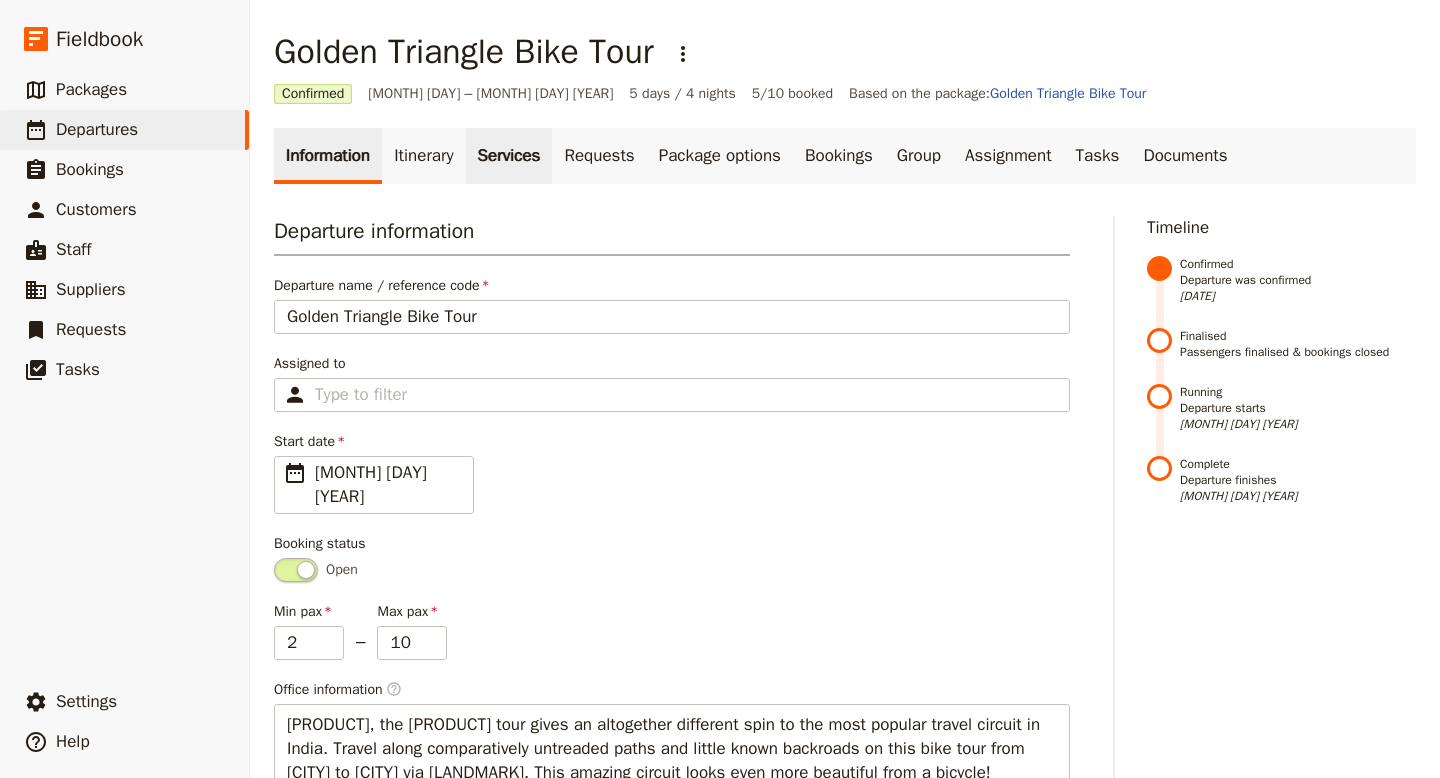 click on "Services" at bounding box center (509, 156) 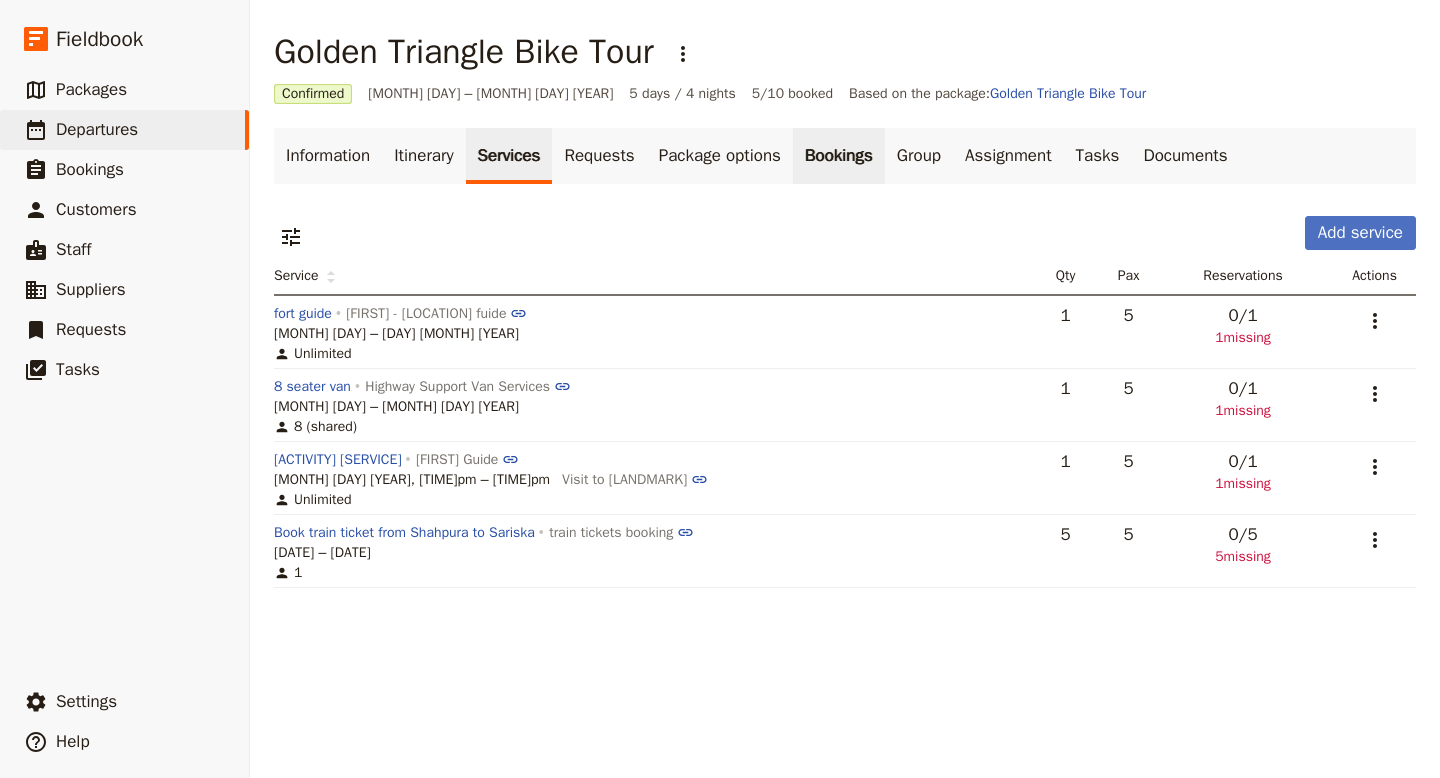 click on "Bookings" at bounding box center [839, 156] 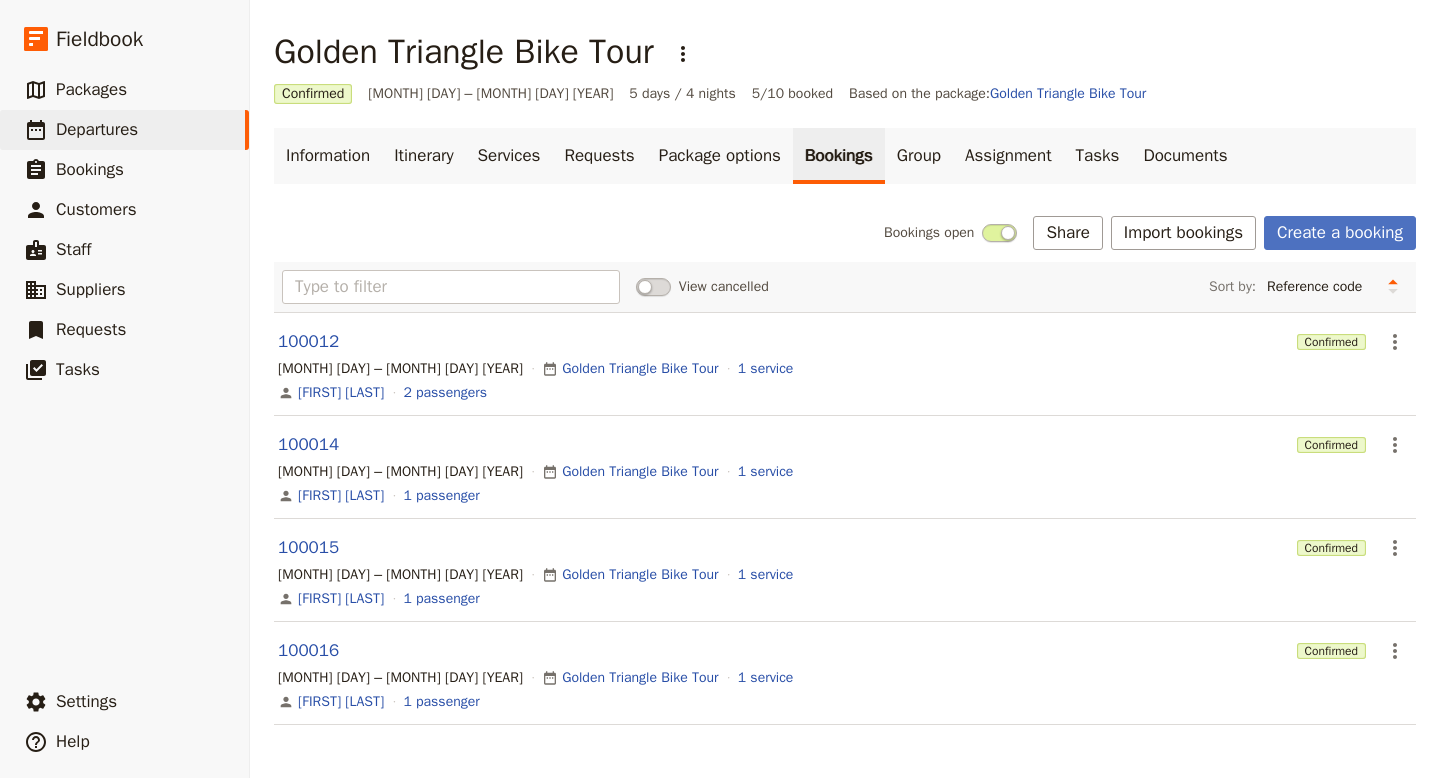 scroll, scrollTop: 3, scrollLeft: 0, axis: vertical 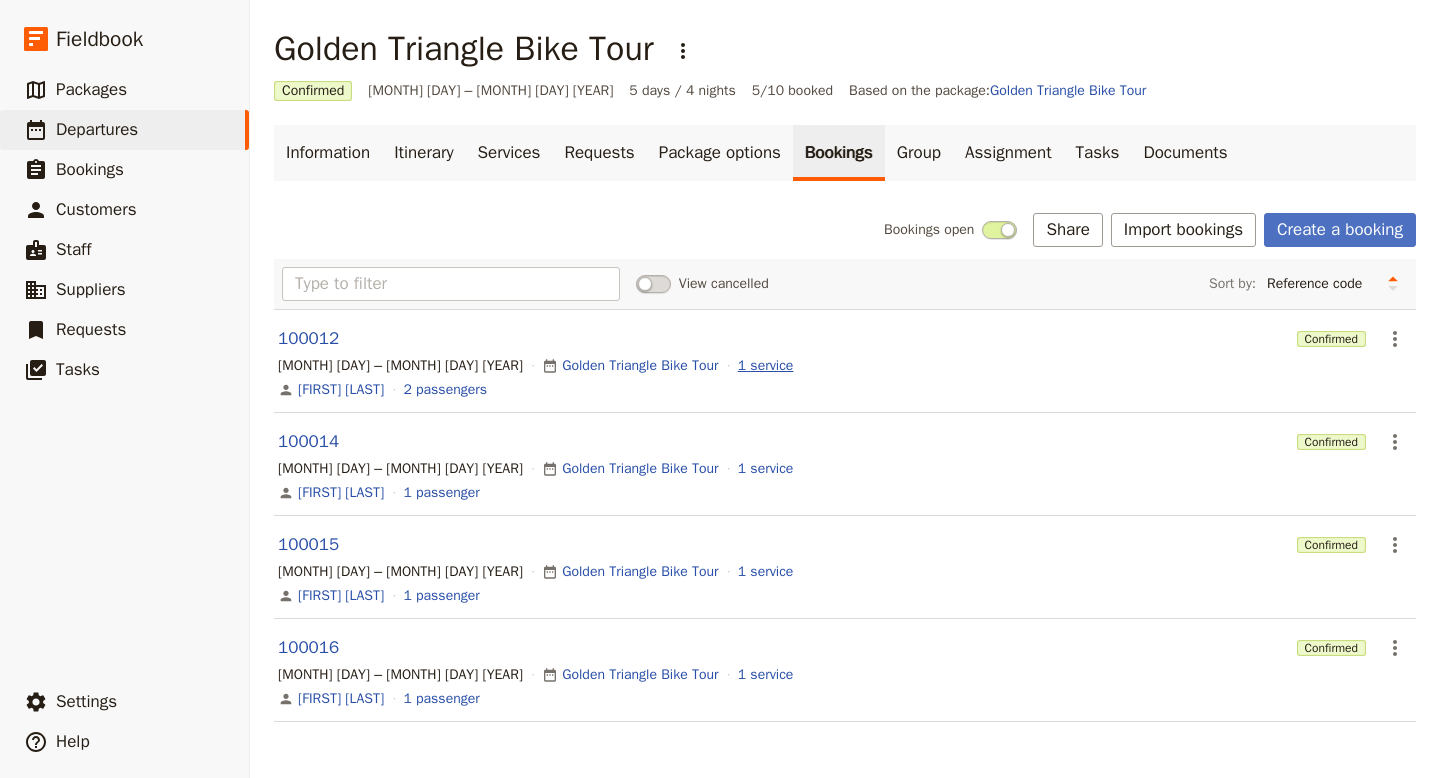 click on "1   service" at bounding box center [766, 366] 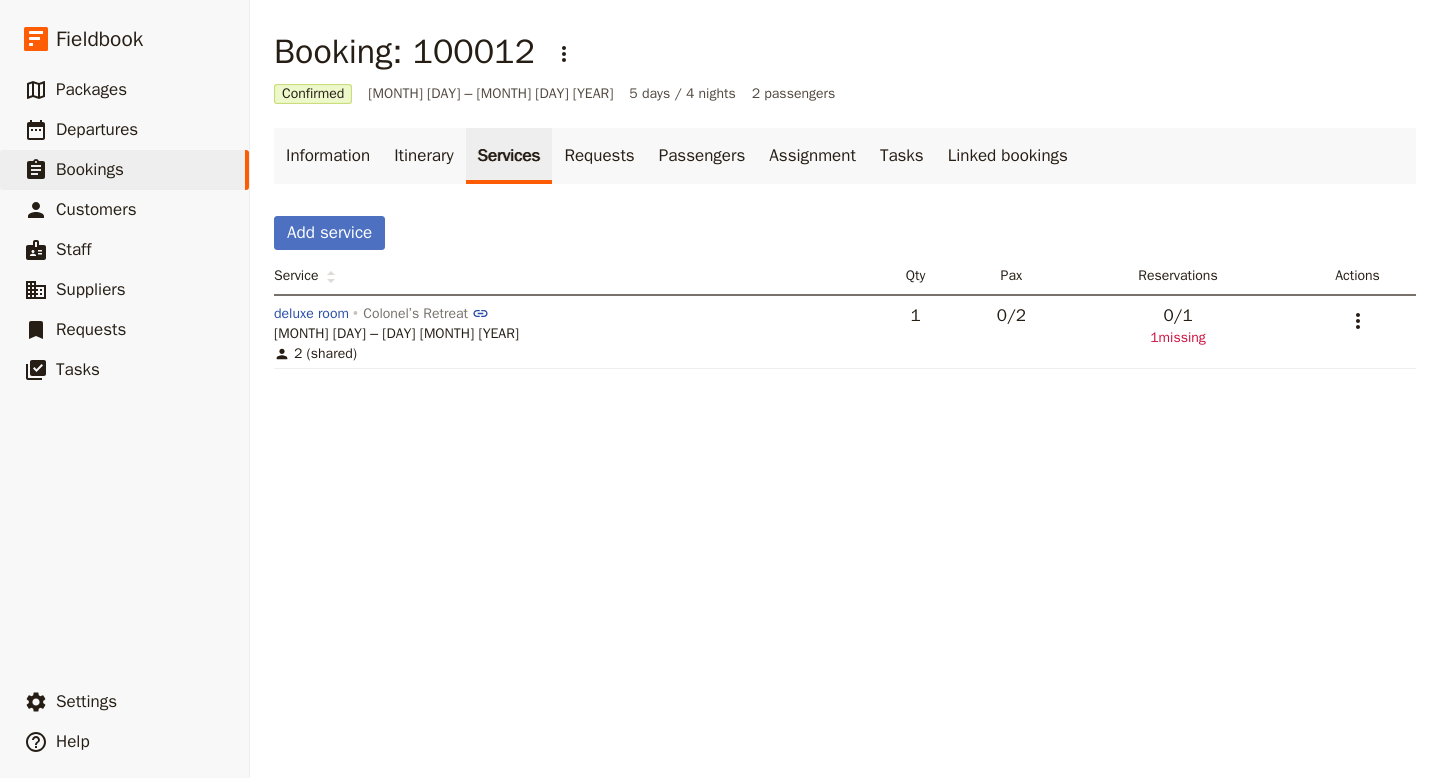 scroll, scrollTop: 0, scrollLeft: 0, axis: both 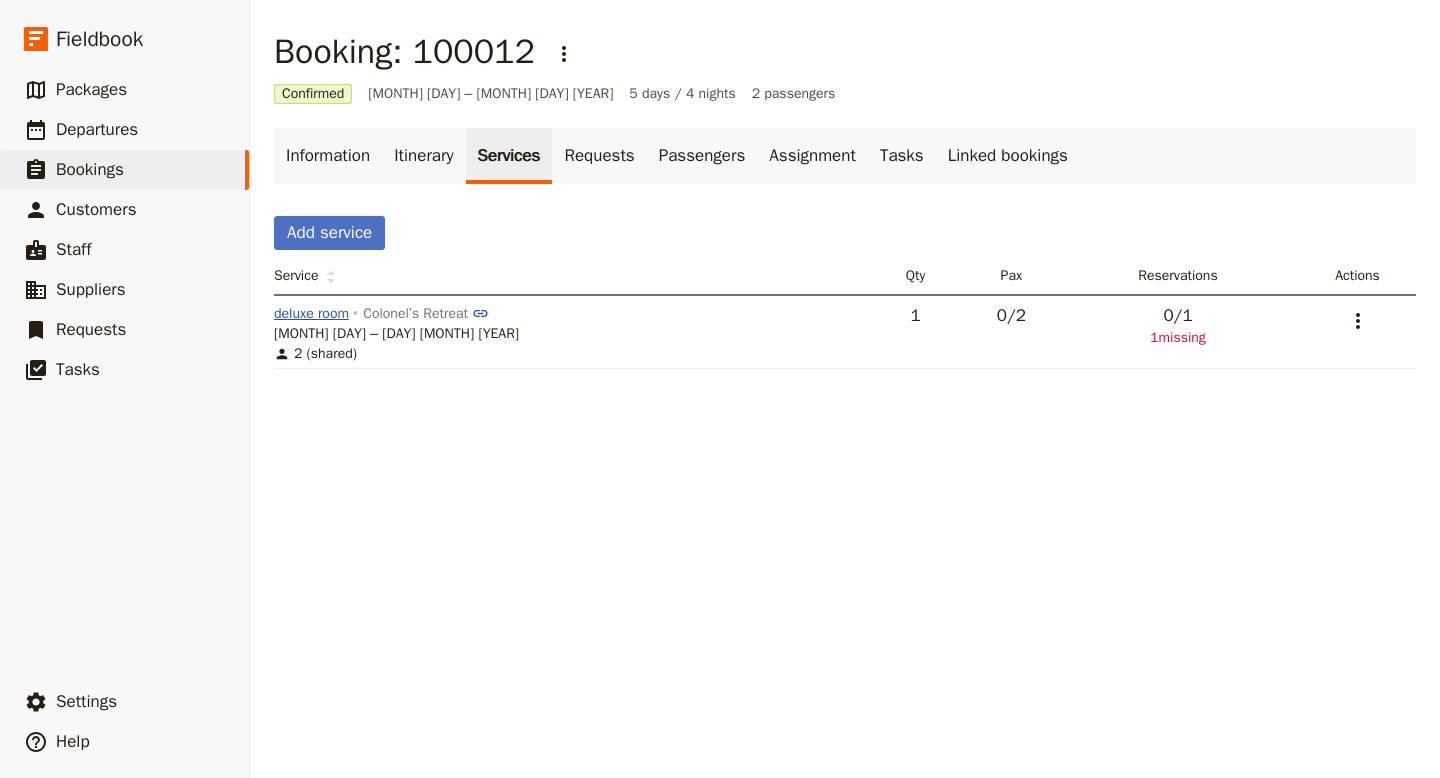 click on "deluxe room" at bounding box center [311, 314] 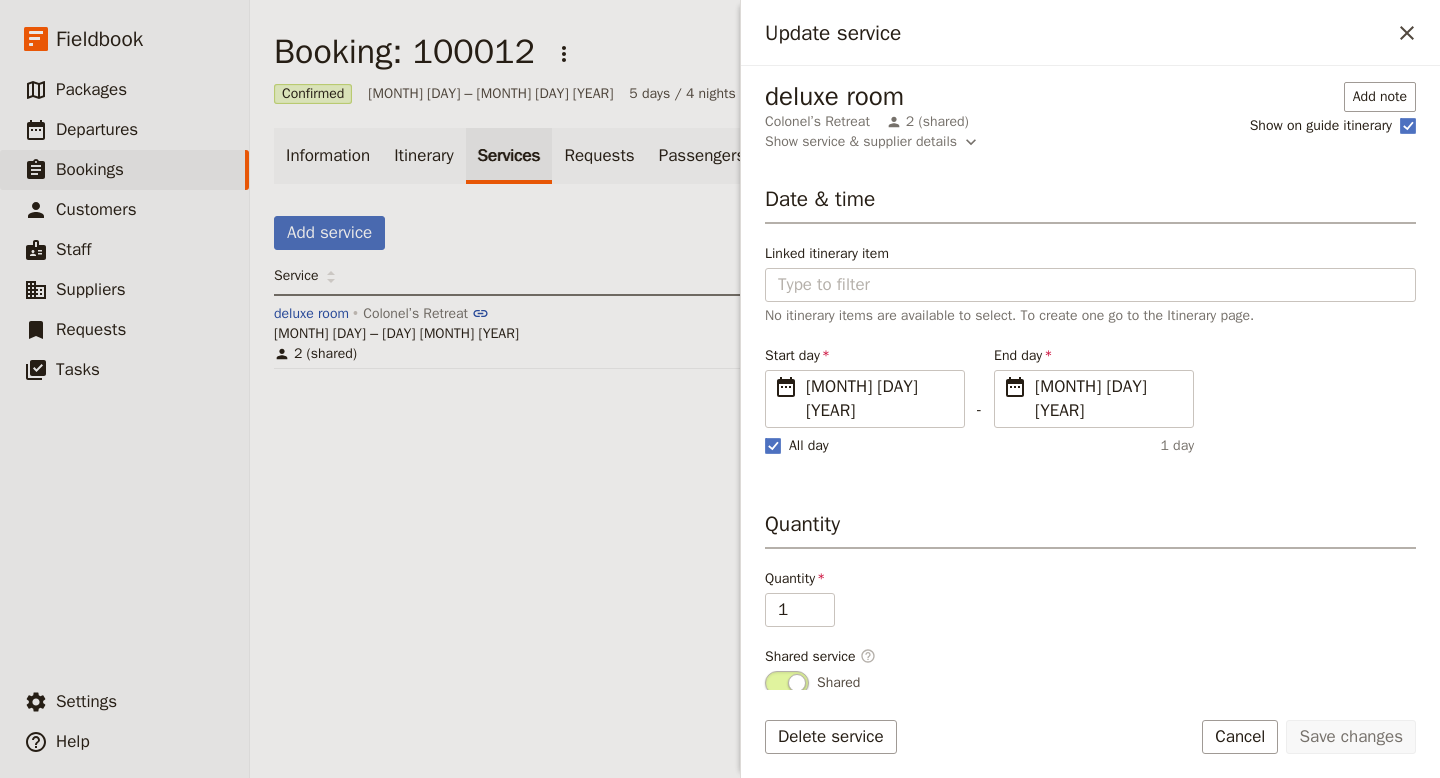 scroll, scrollTop: 191, scrollLeft: 0, axis: vertical 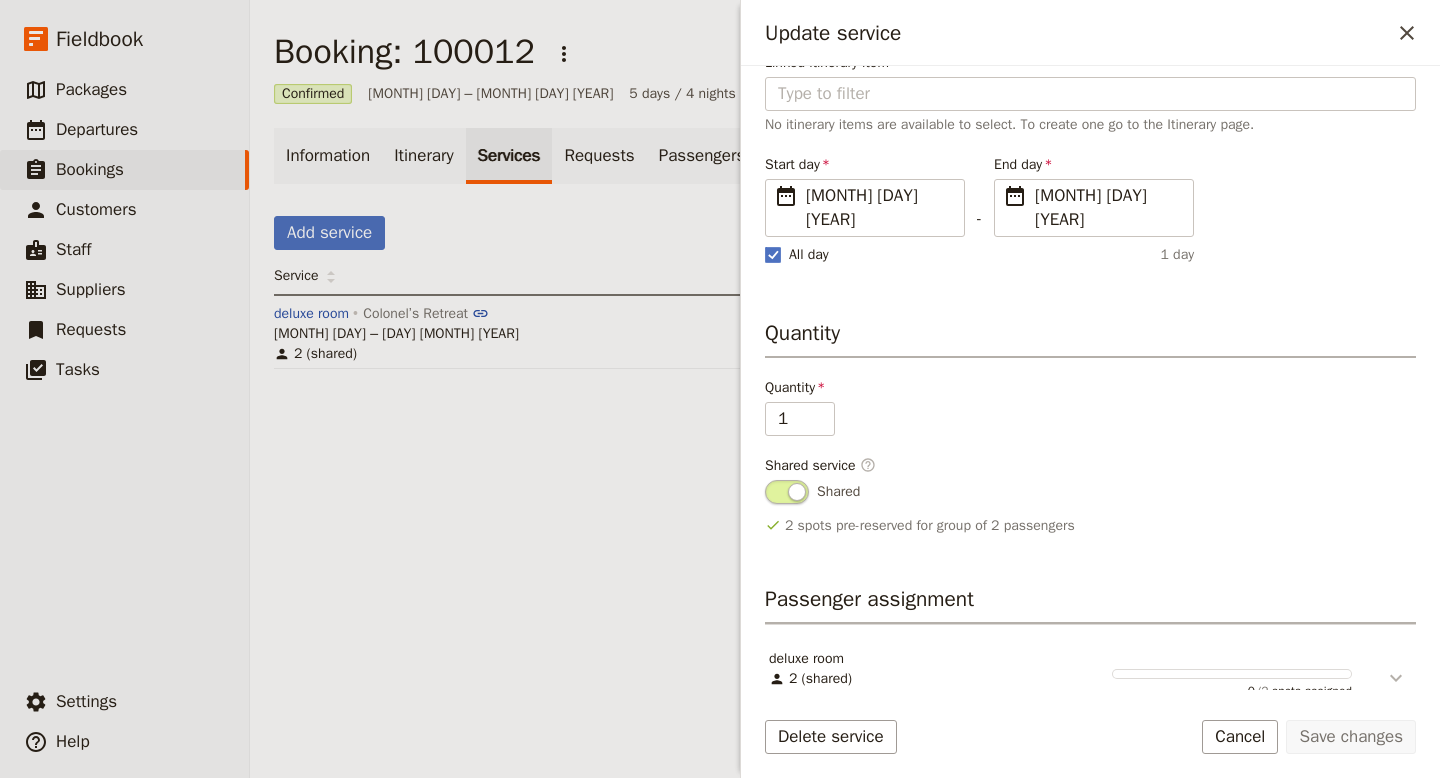 click 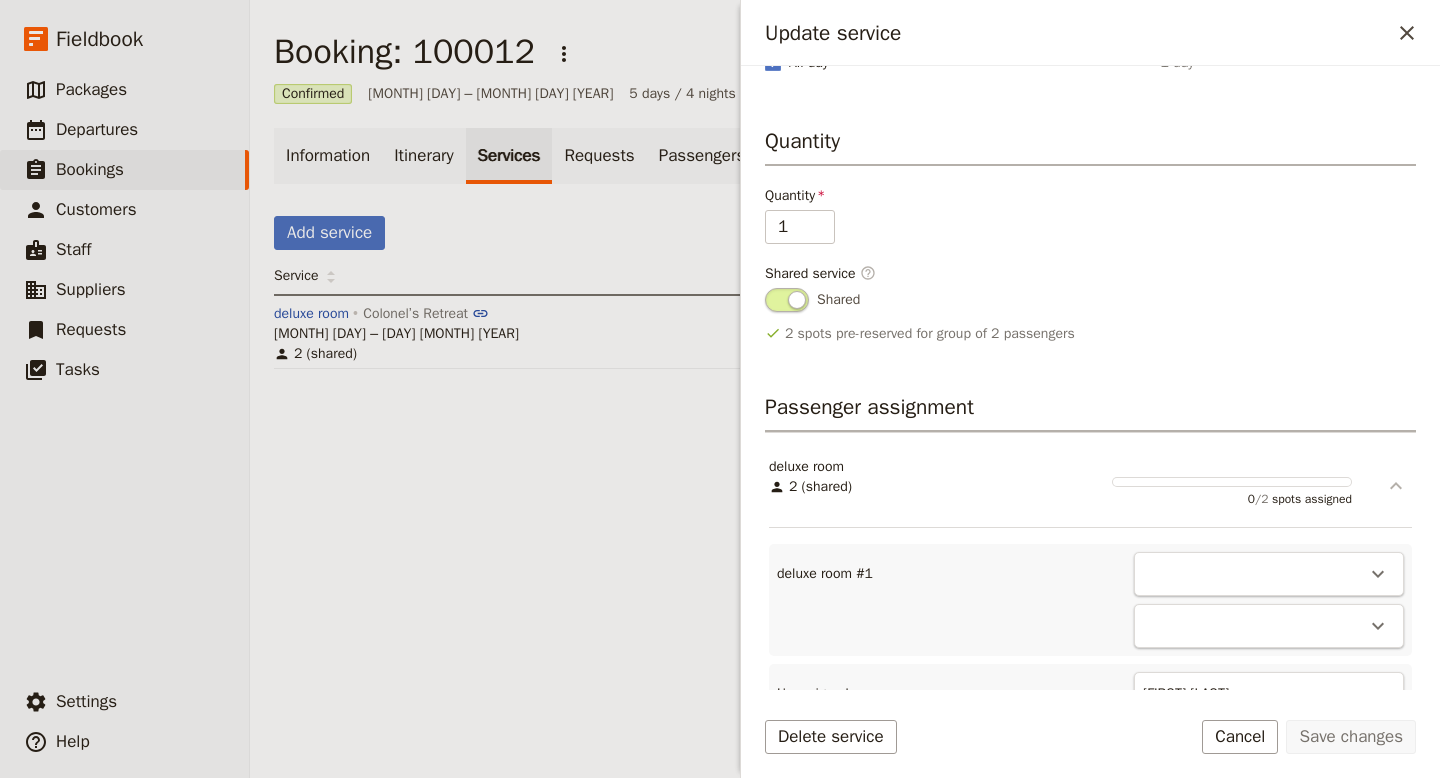 scroll, scrollTop: 456, scrollLeft: 0, axis: vertical 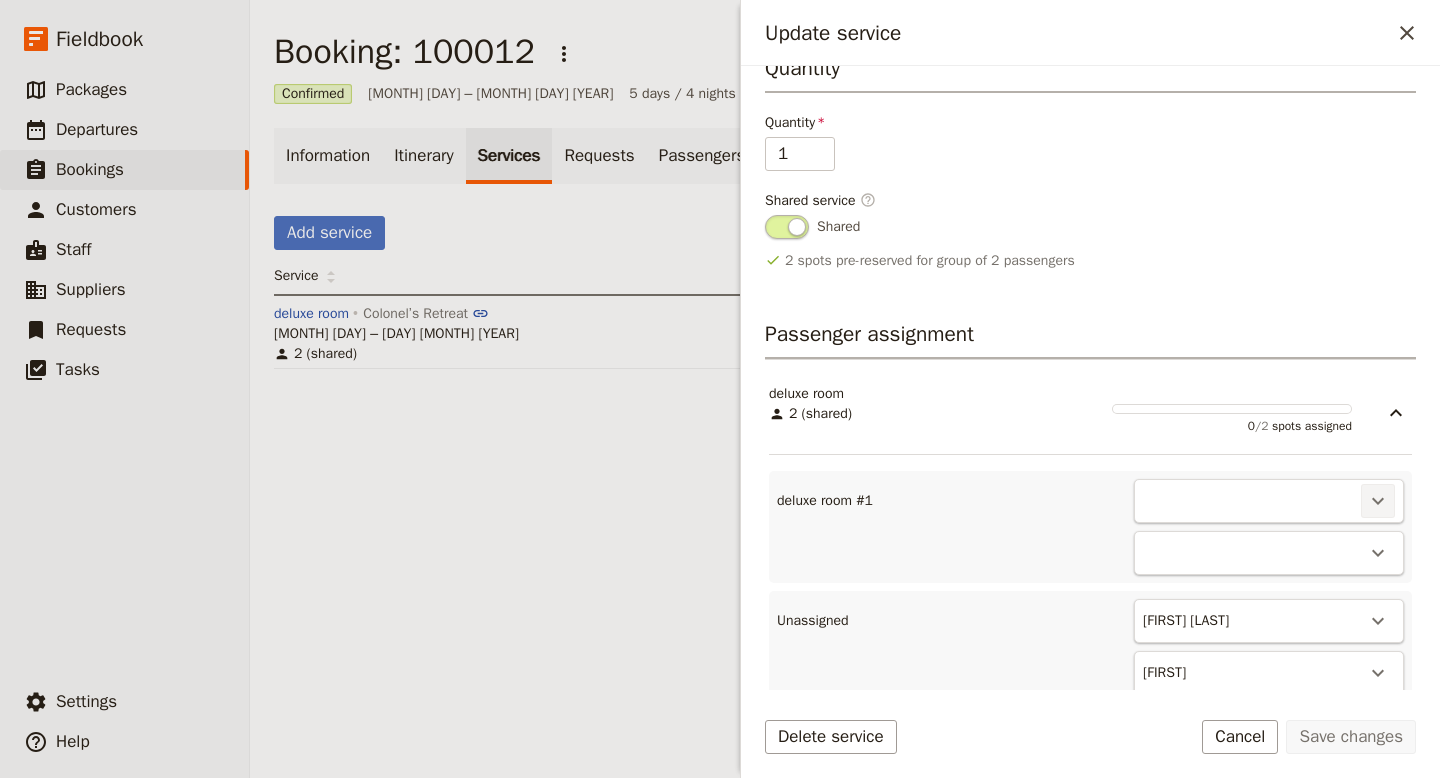 click 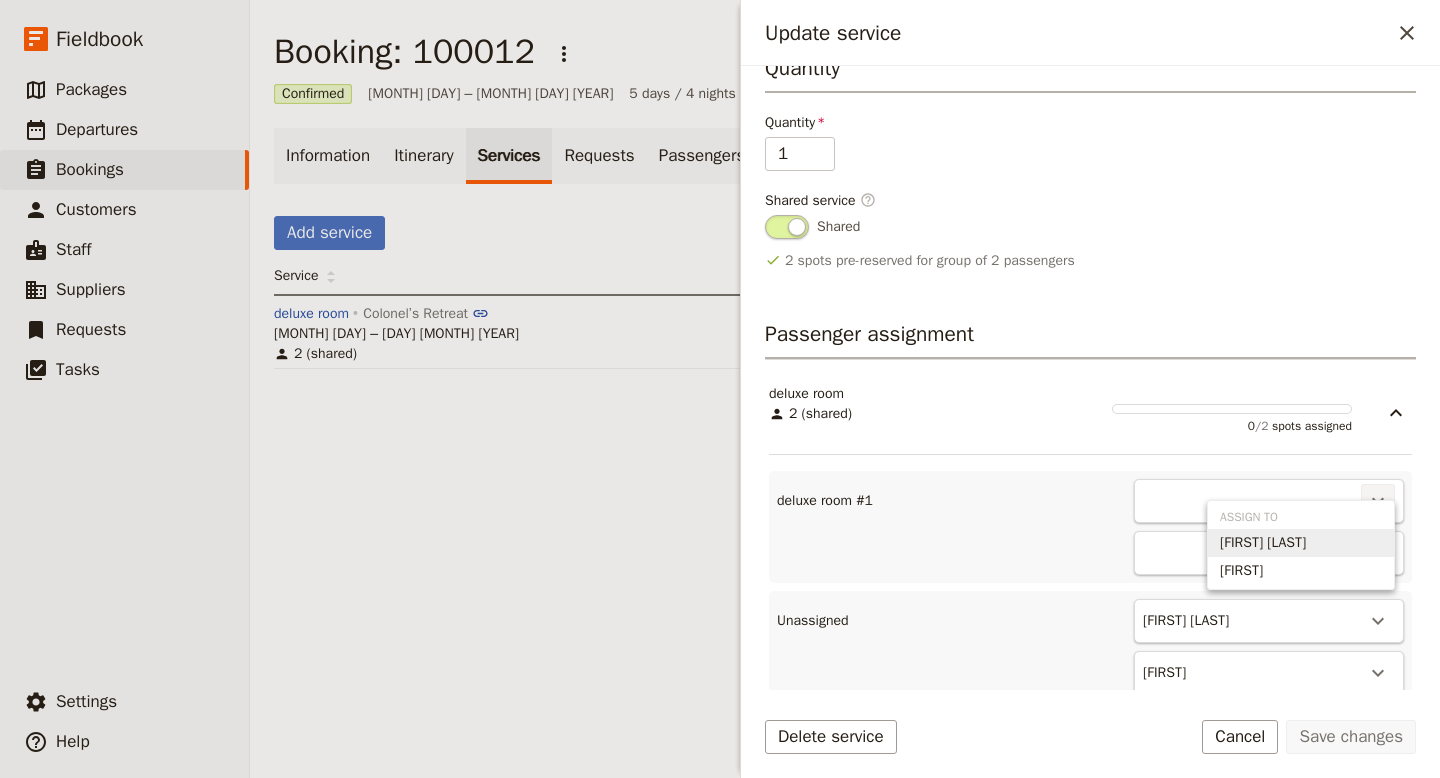 click on "[FIRST] [LAST]" at bounding box center [1301, 543] 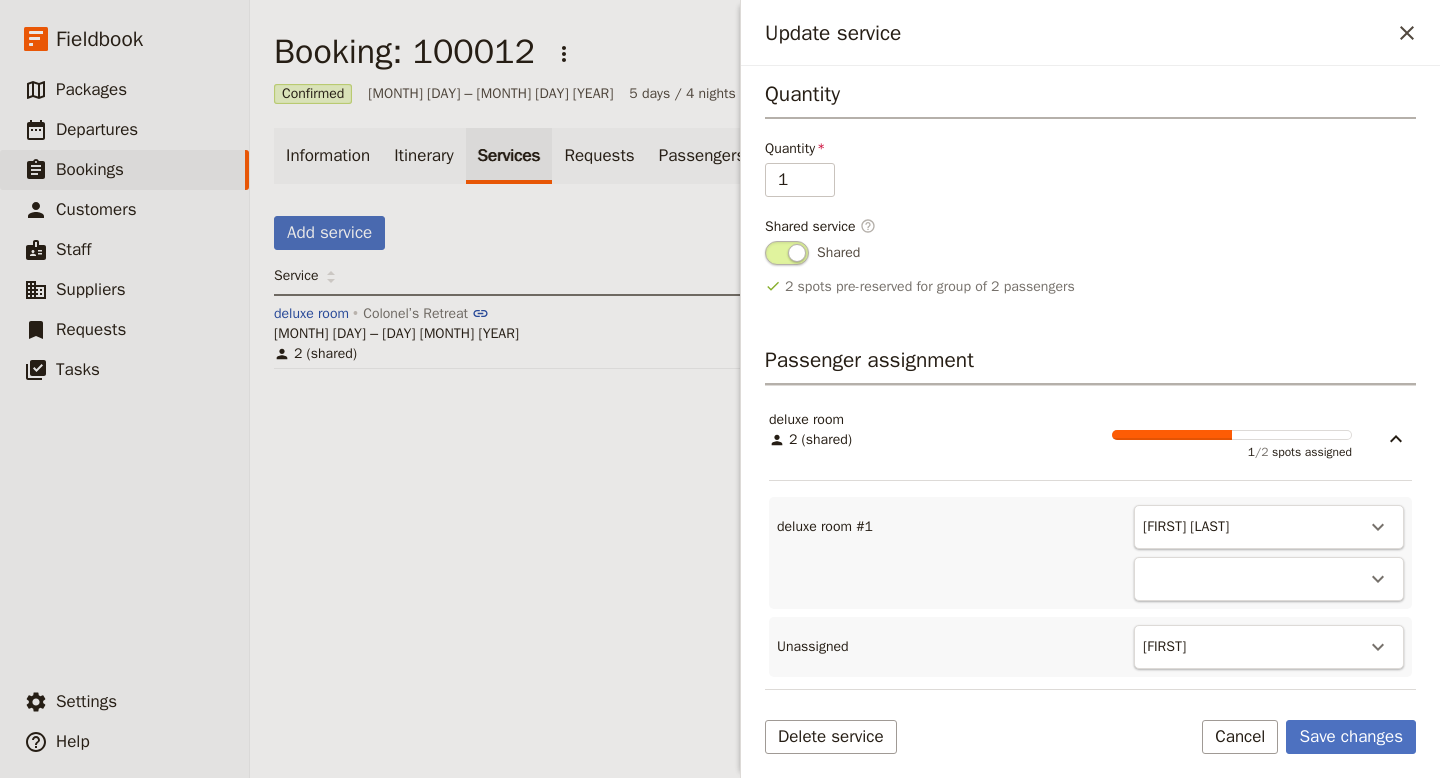 scroll, scrollTop: 404, scrollLeft: 0, axis: vertical 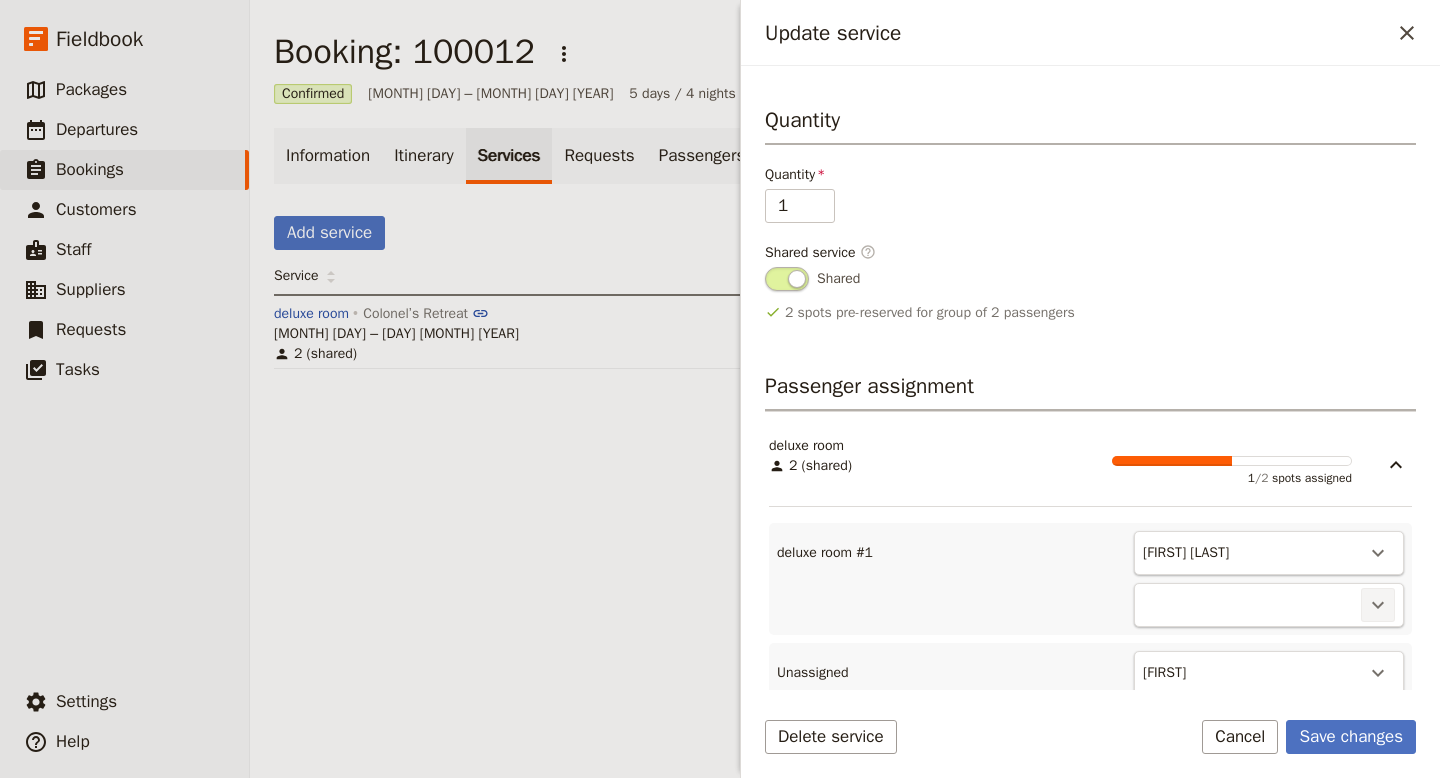 click 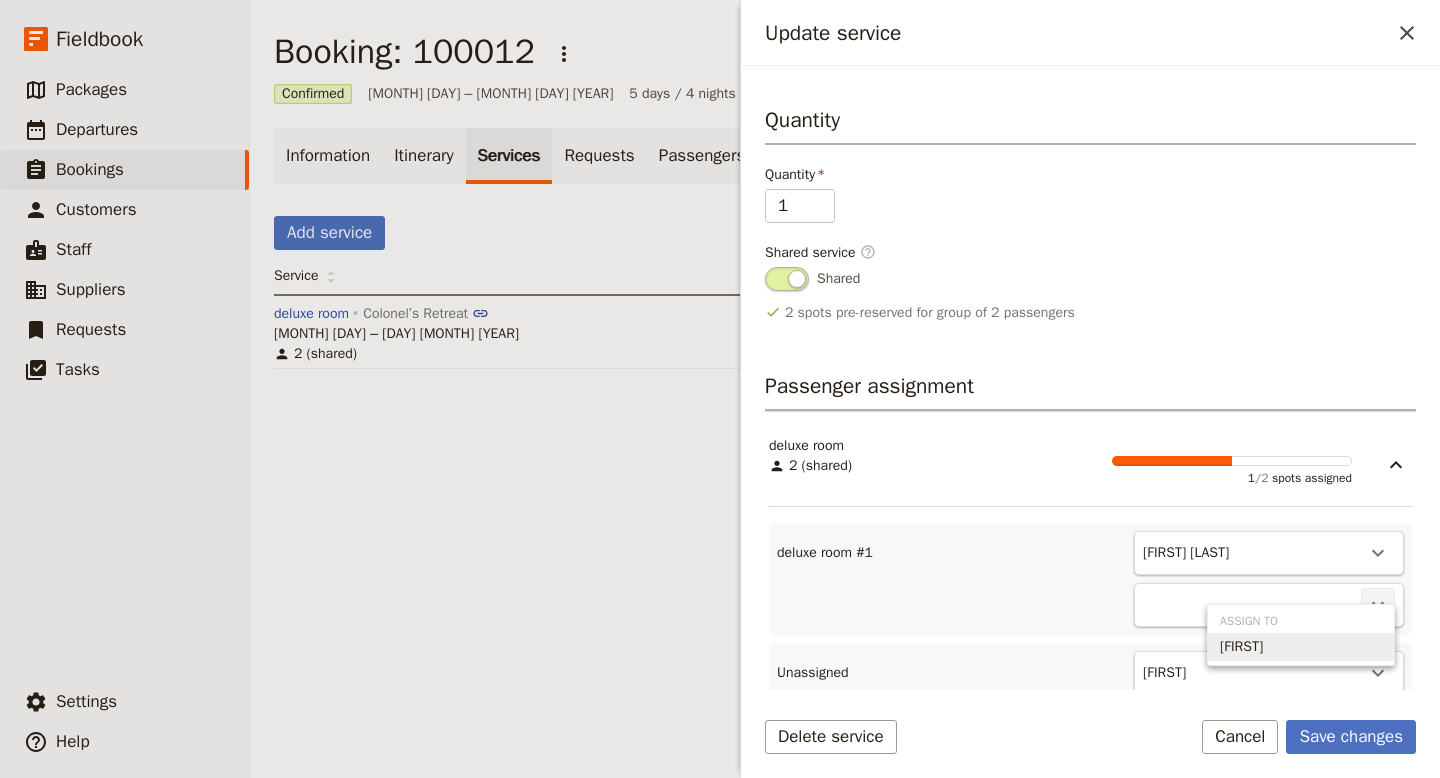 click on "[FIRST]" at bounding box center (1301, 647) 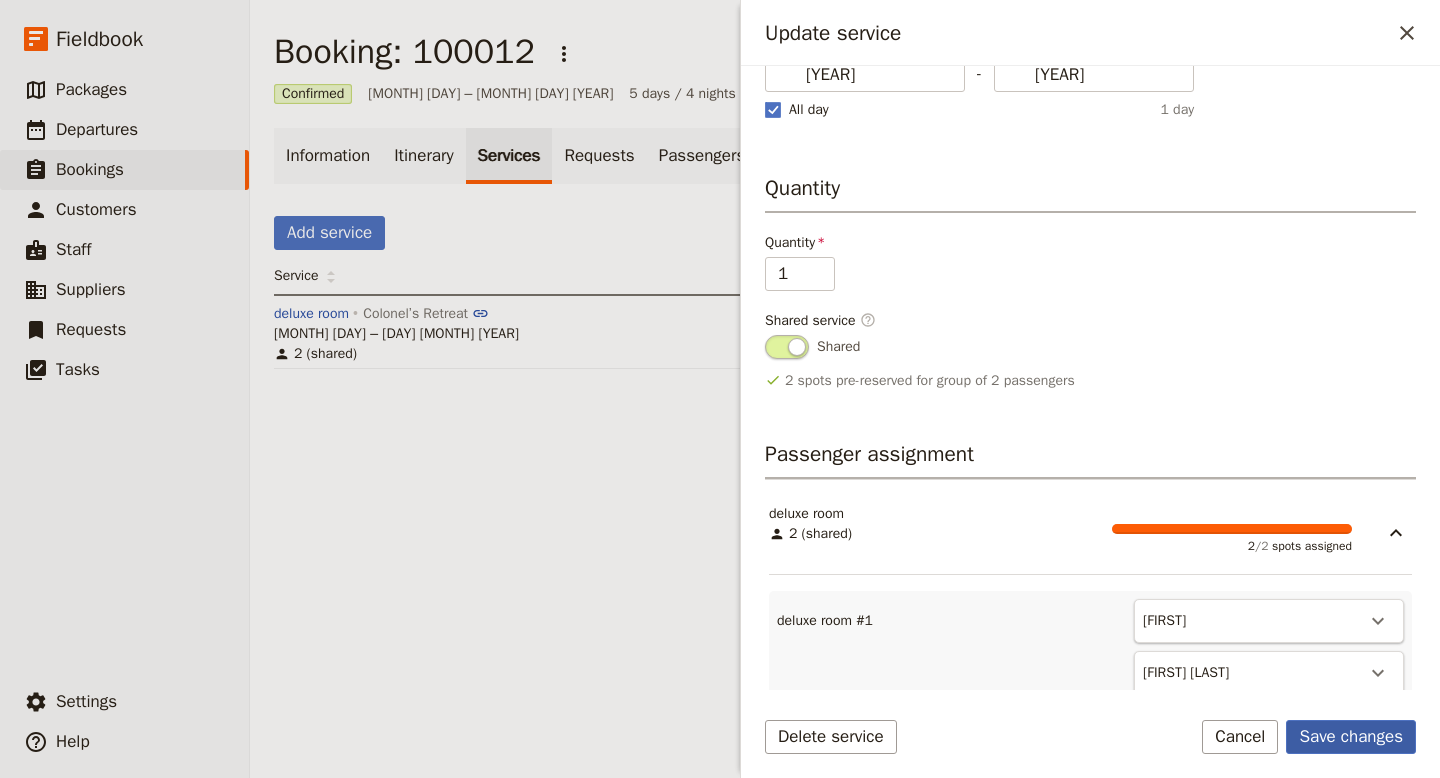 click on "Save changes" at bounding box center [1351, 737] 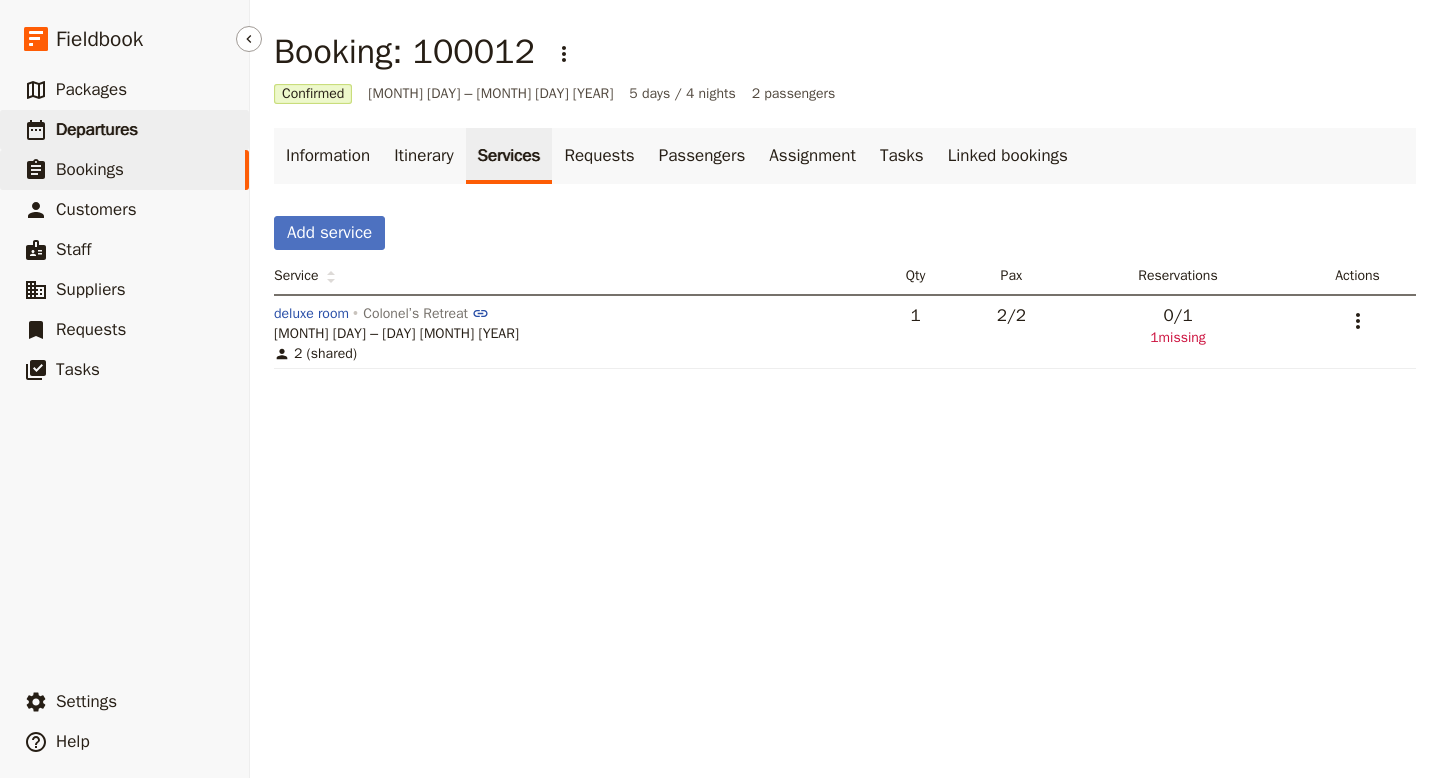click on "Departures" at bounding box center [97, 129] 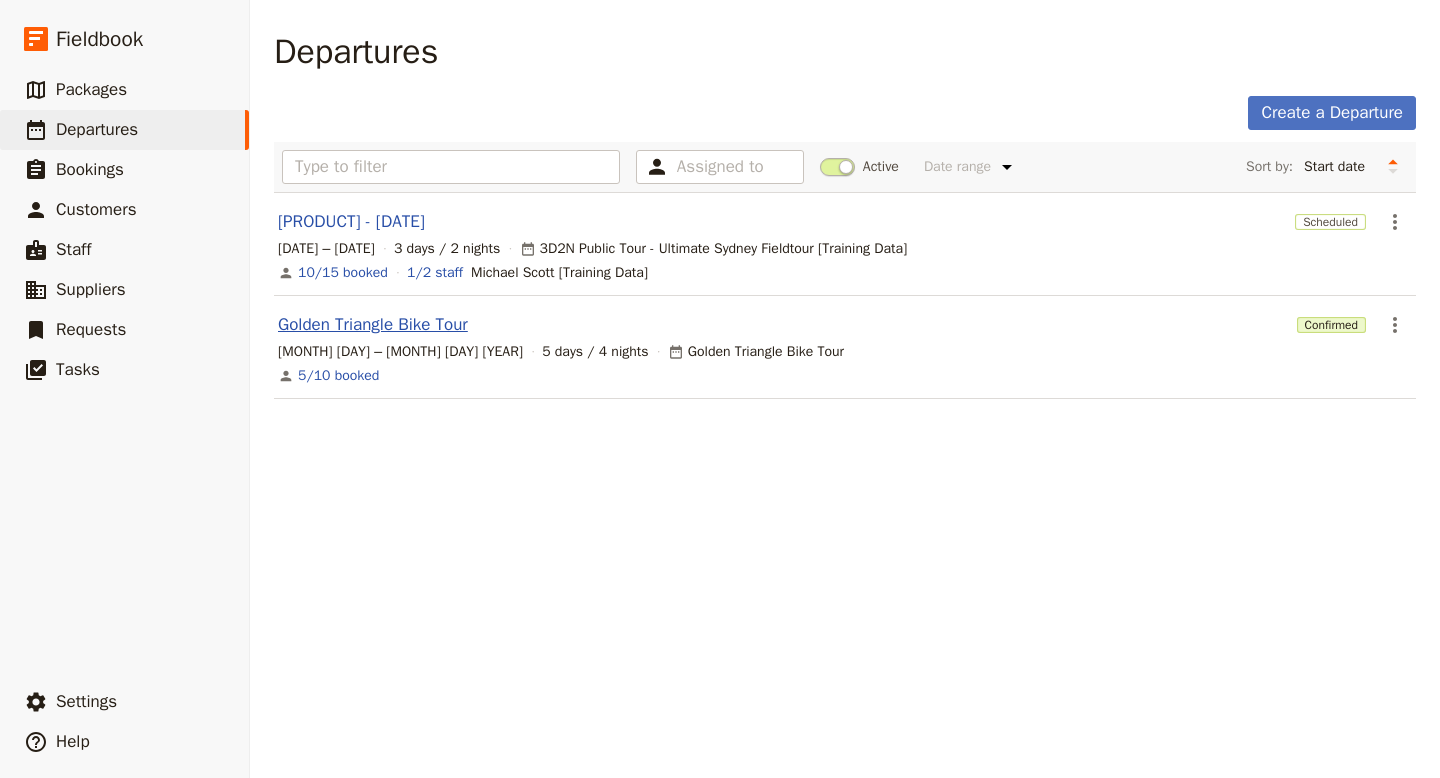 click on "[TOUR NAME]" at bounding box center (373, 325) 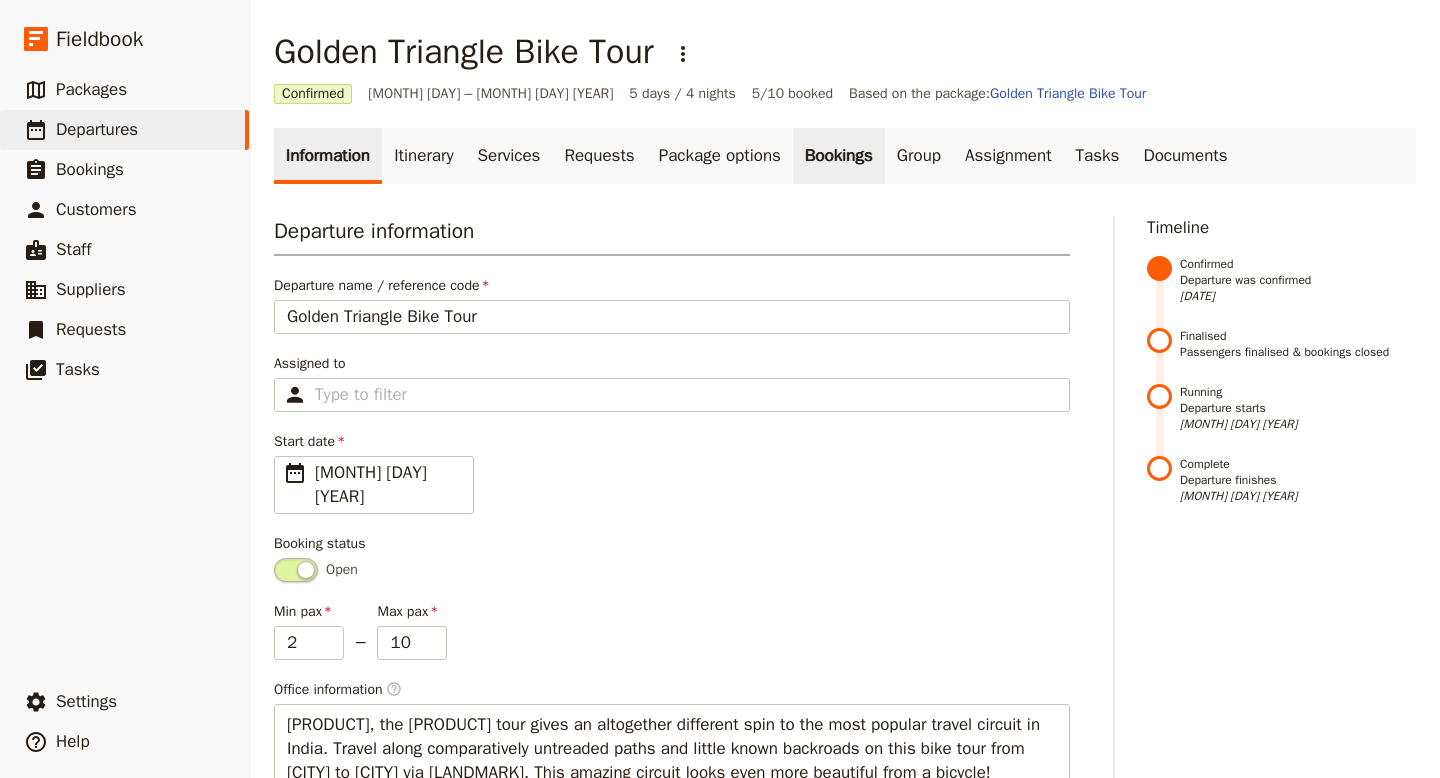 click on "Bookings" at bounding box center (839, 156) 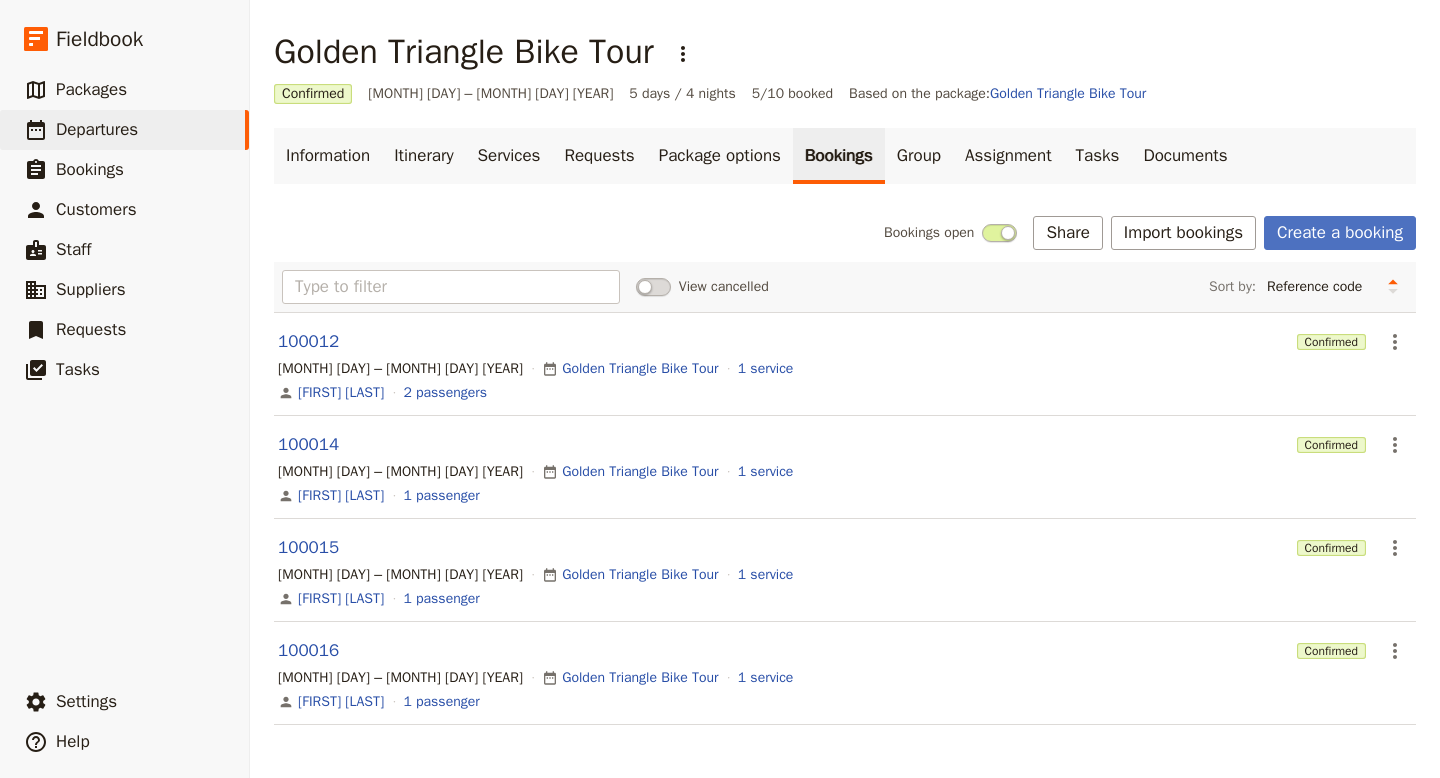 scroll, scrollTop: 3, scrollLeft: 0, axis: vertical 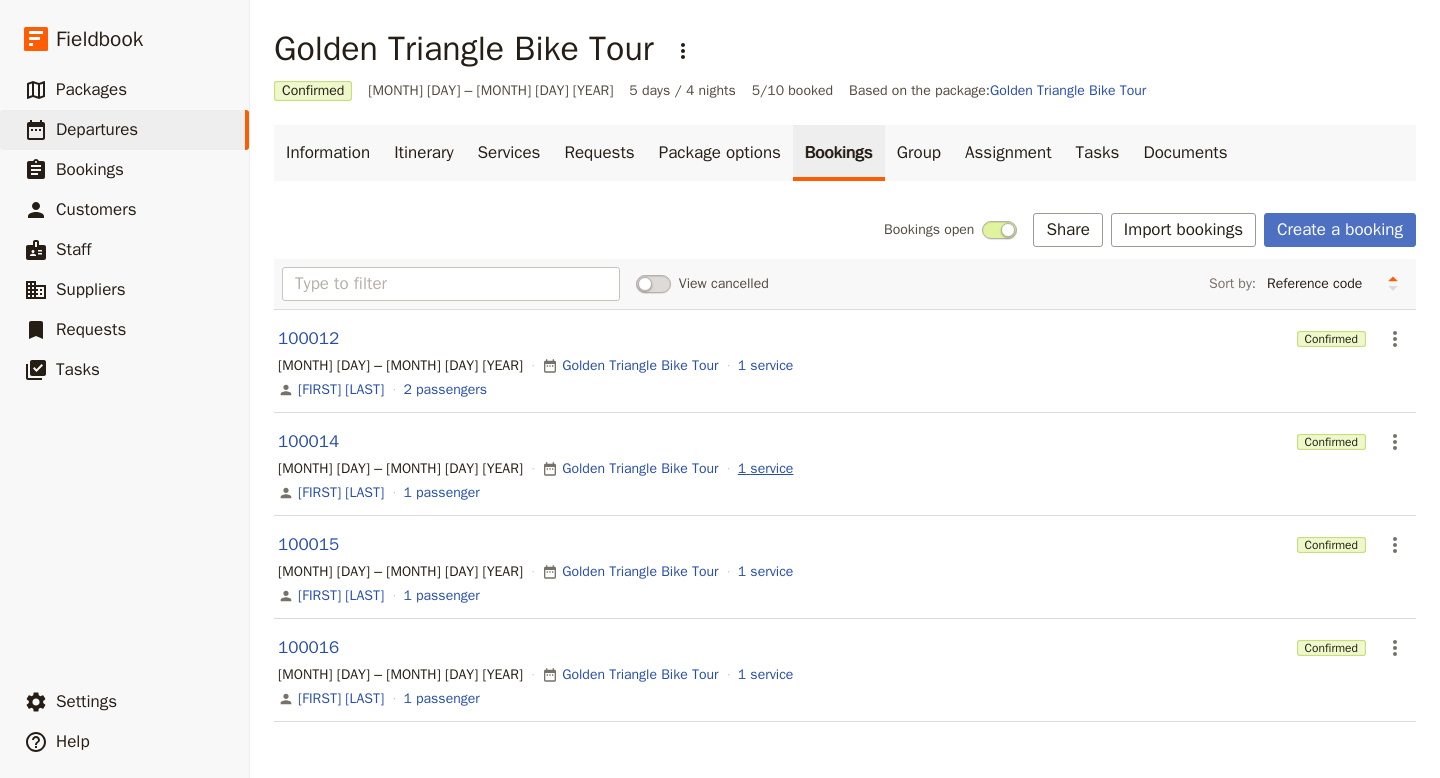 click on "1   service" at bounding box center (766, 469) 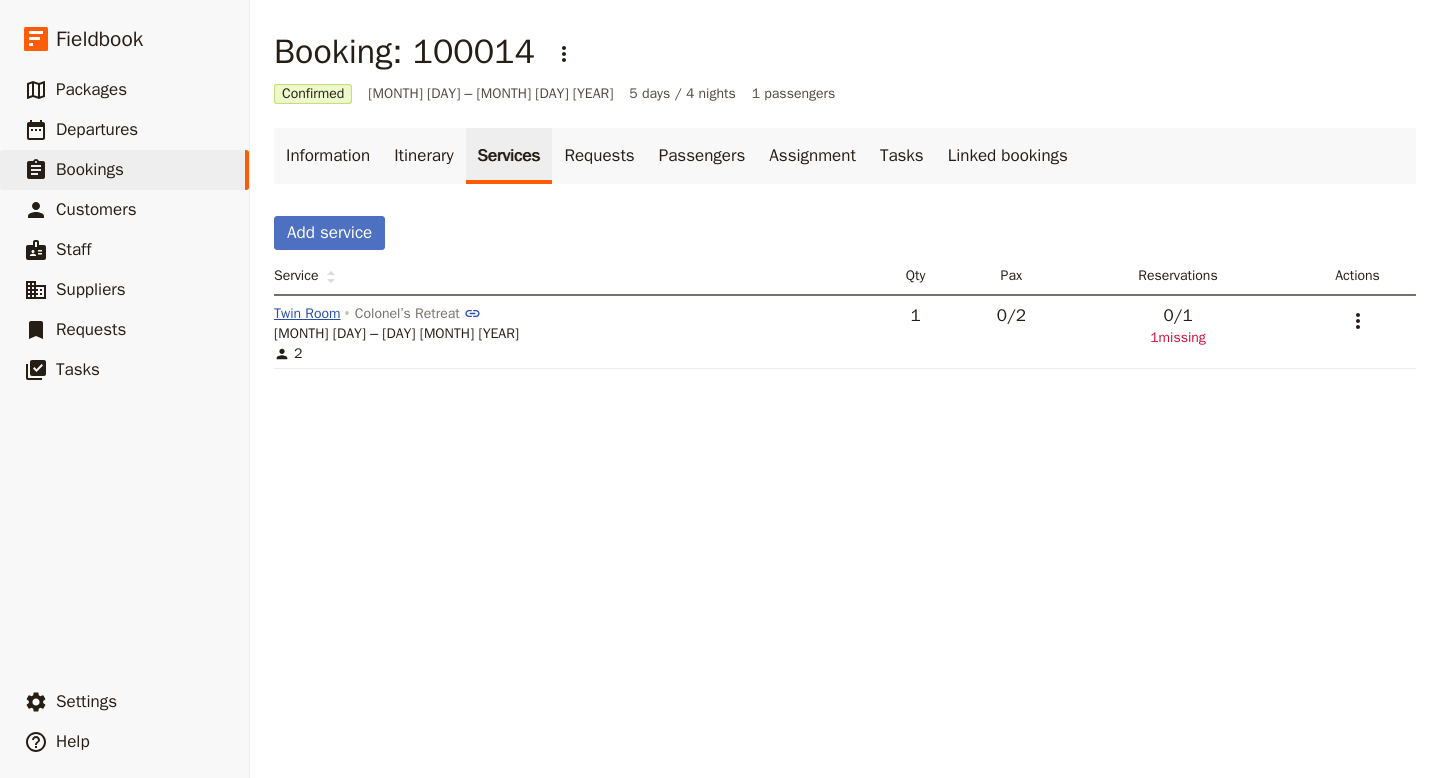 click on "Twin Room" at bounding box center (307, 314) 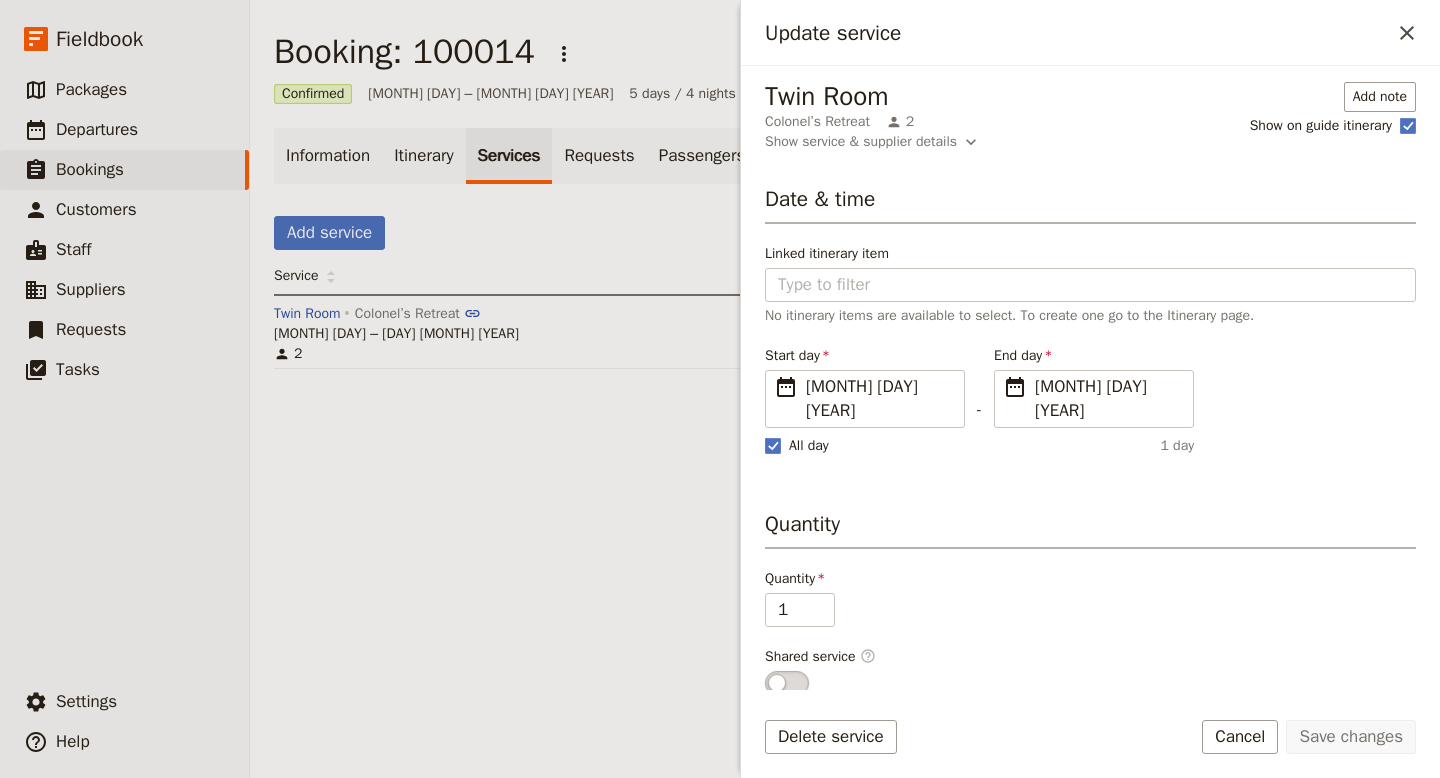 scroll, scrollTop: 191, scrollLeft: 0, axis: vertical 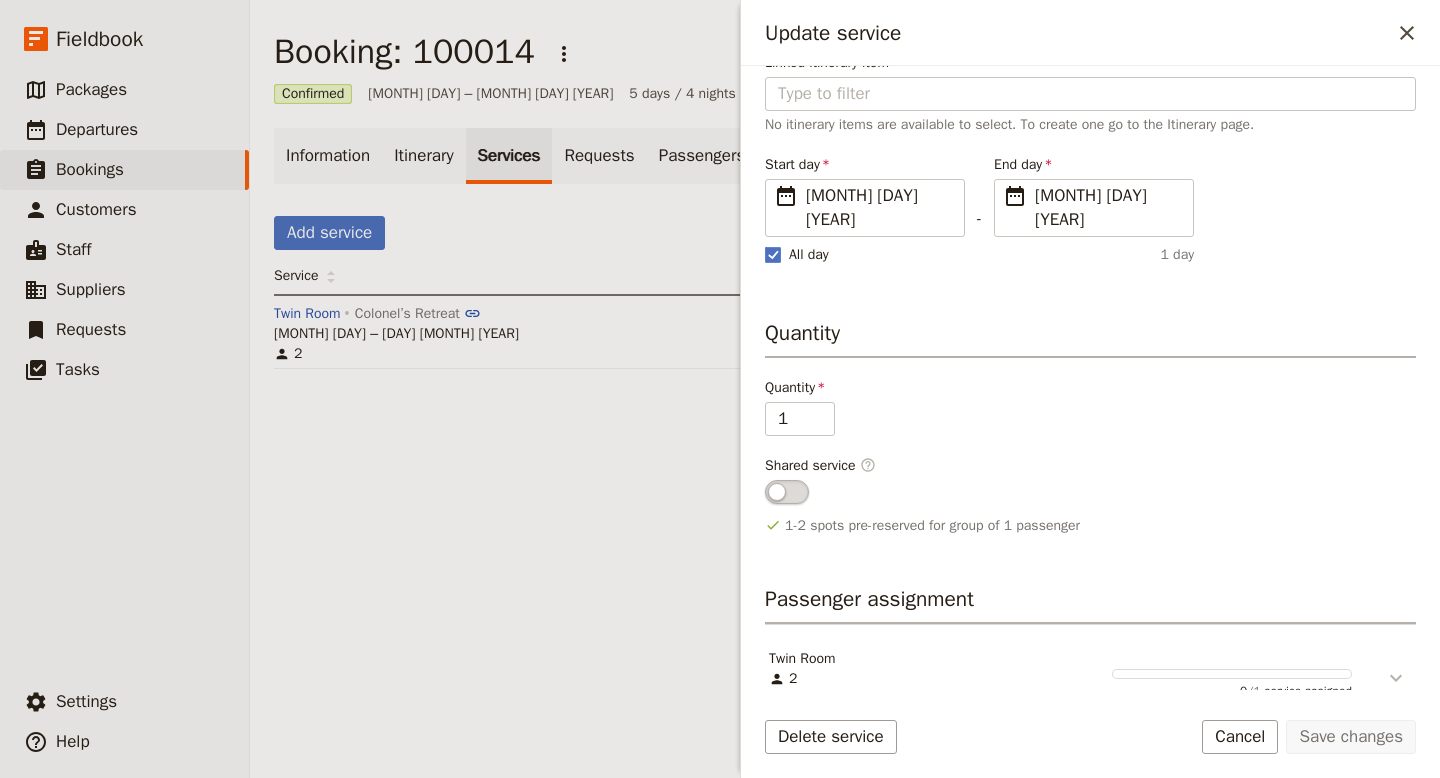 click 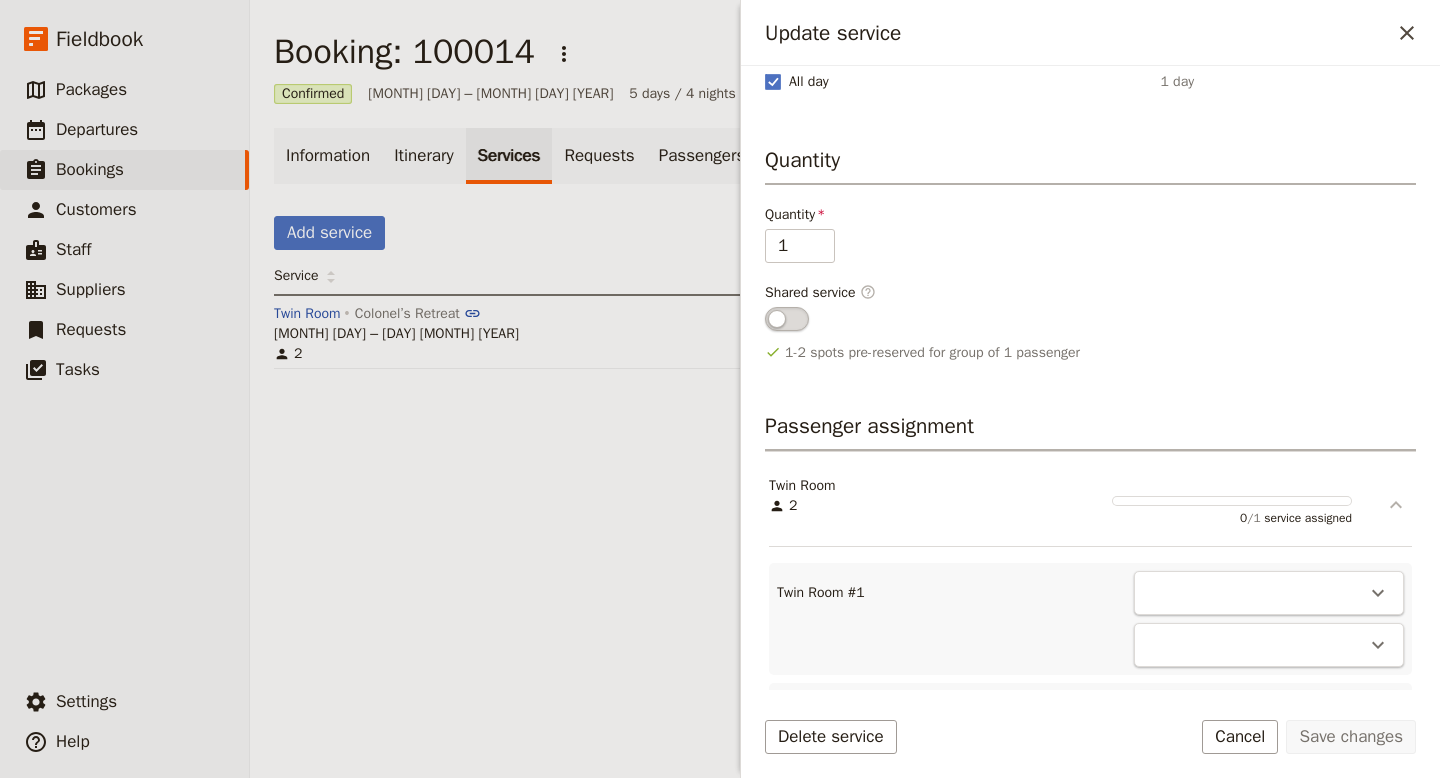scroll, scrollTop: 404, scrollLeft: 0, axis: vertical 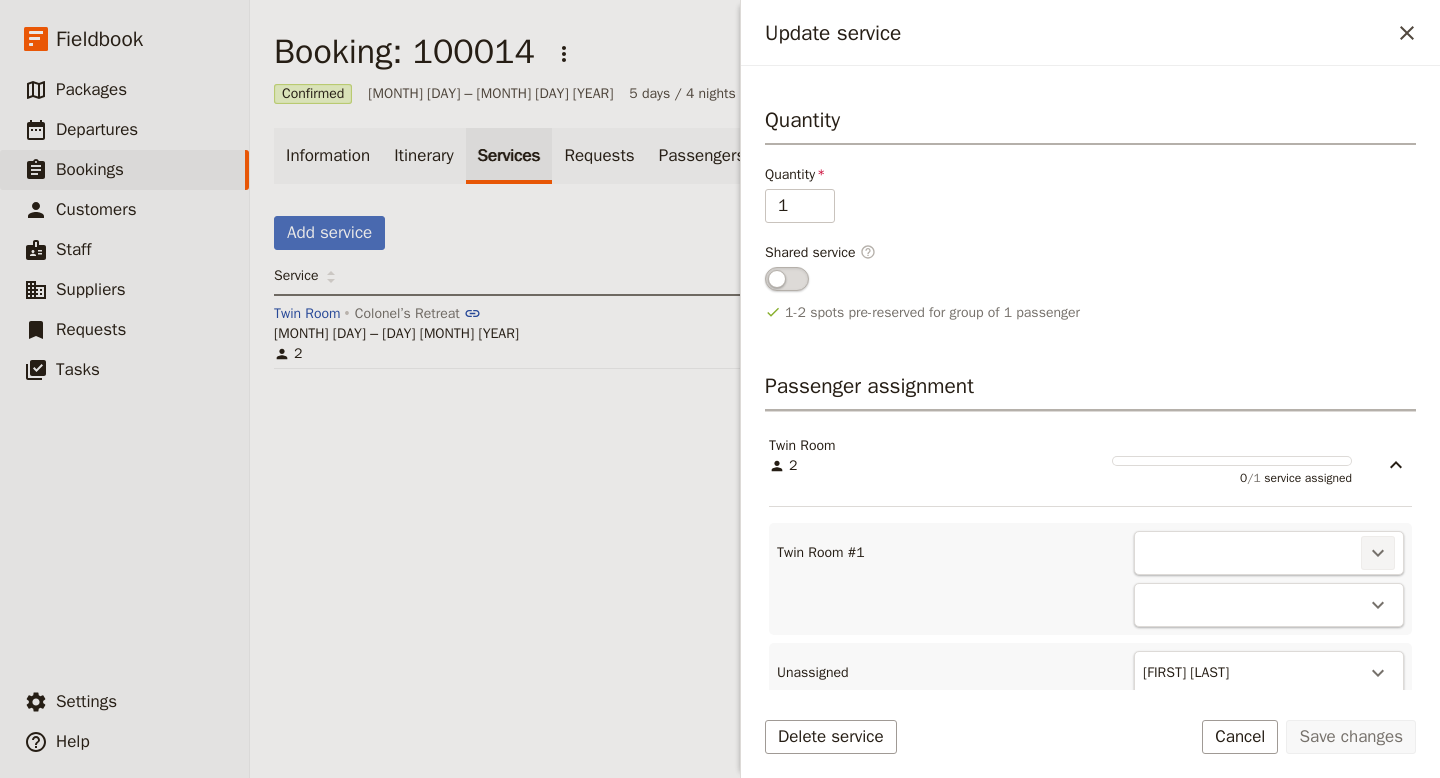 click 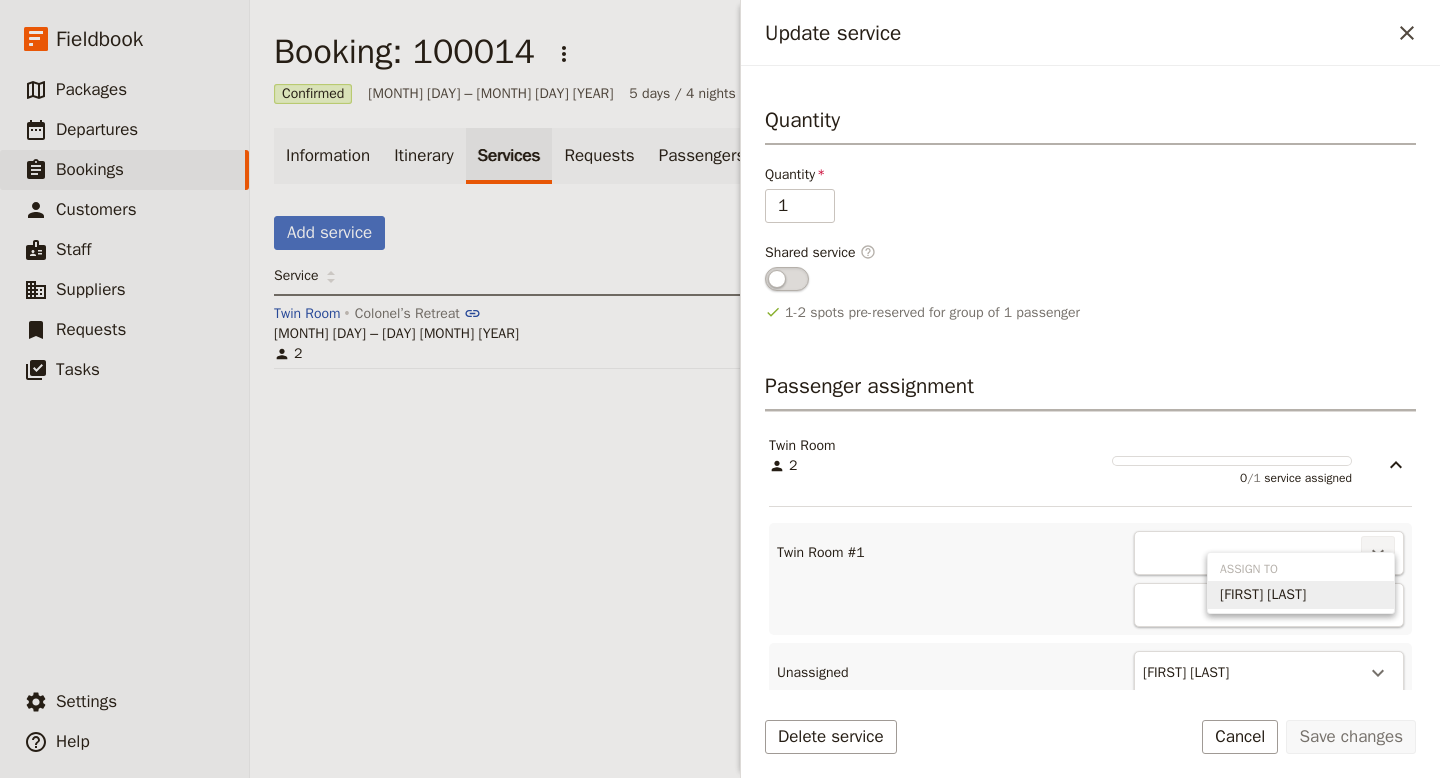 click on "[FIRST] [LAST]" at bounding box center [1263, 595] 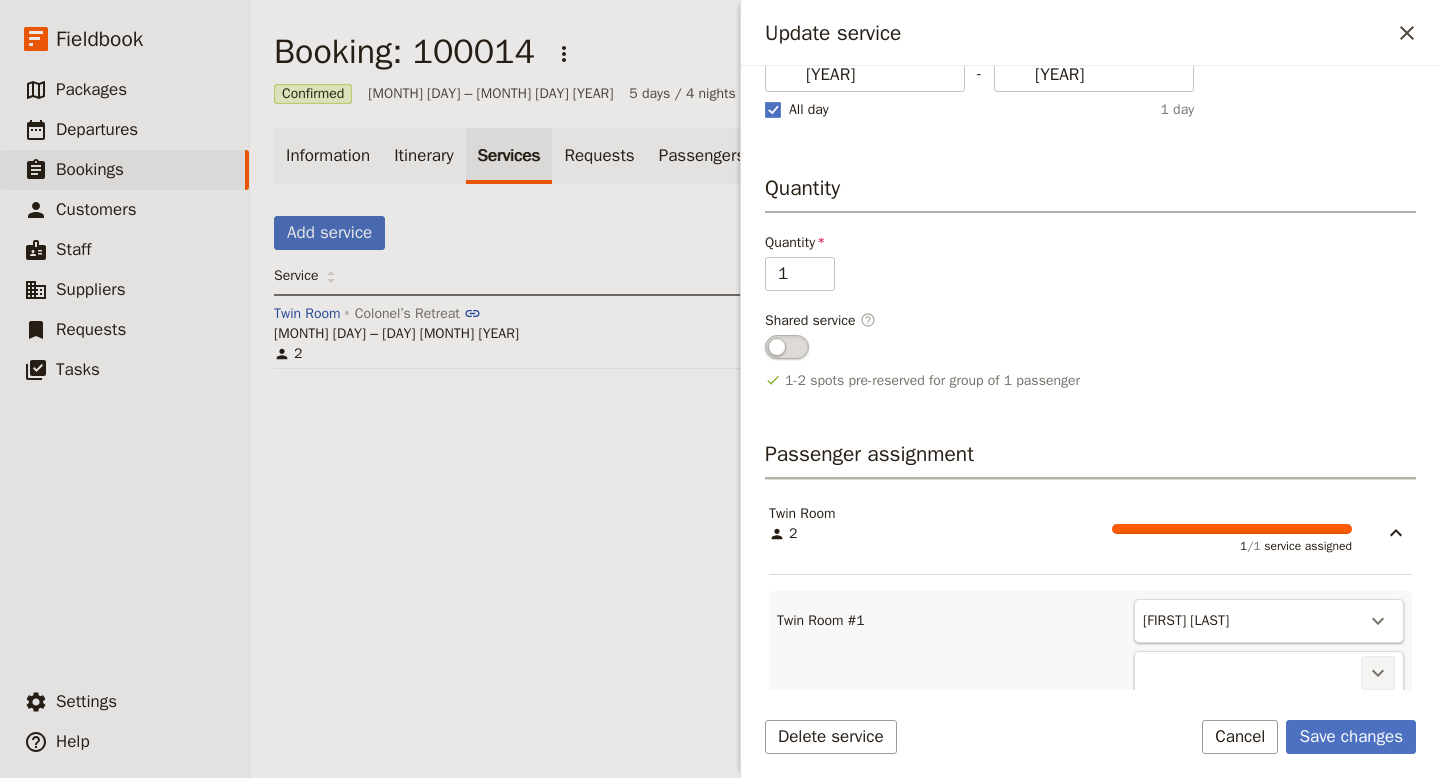 click 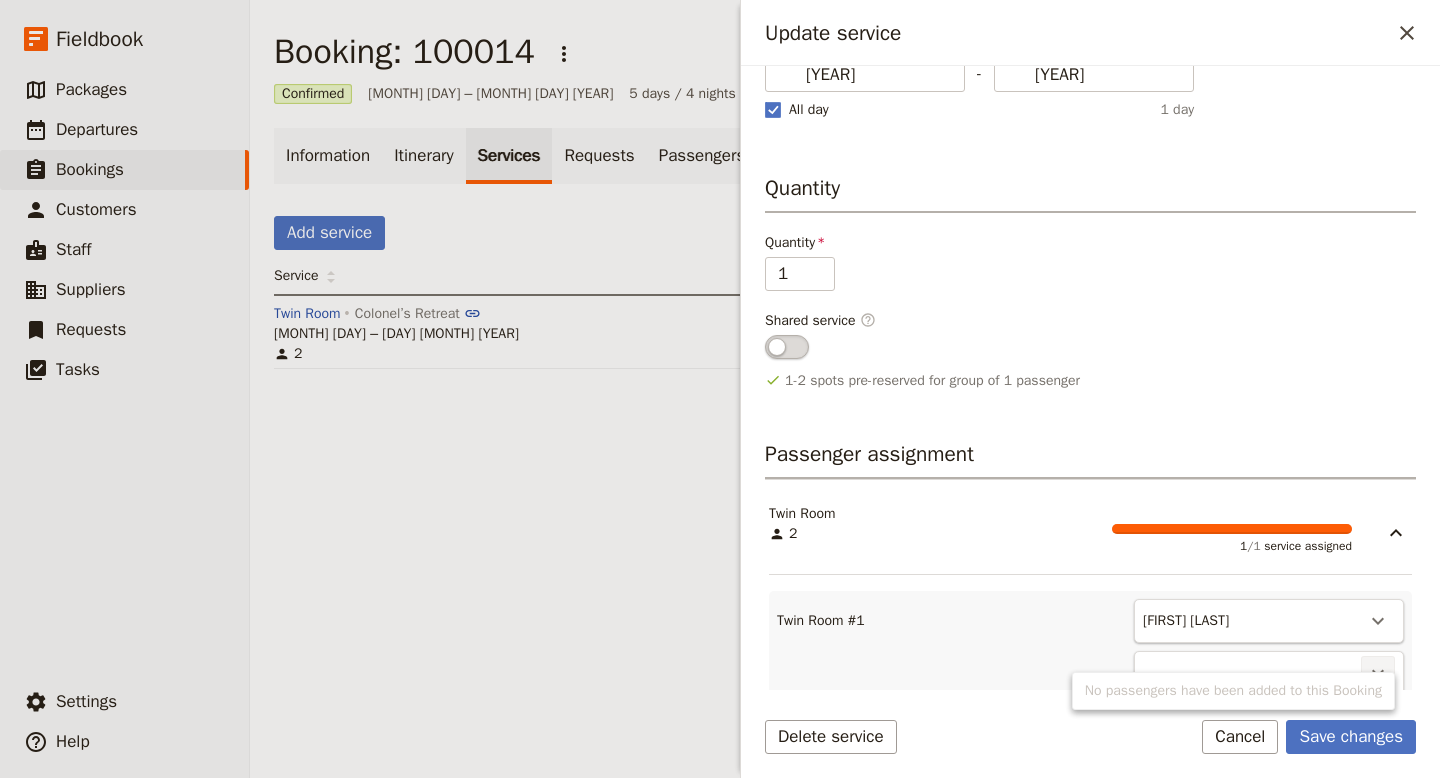 click 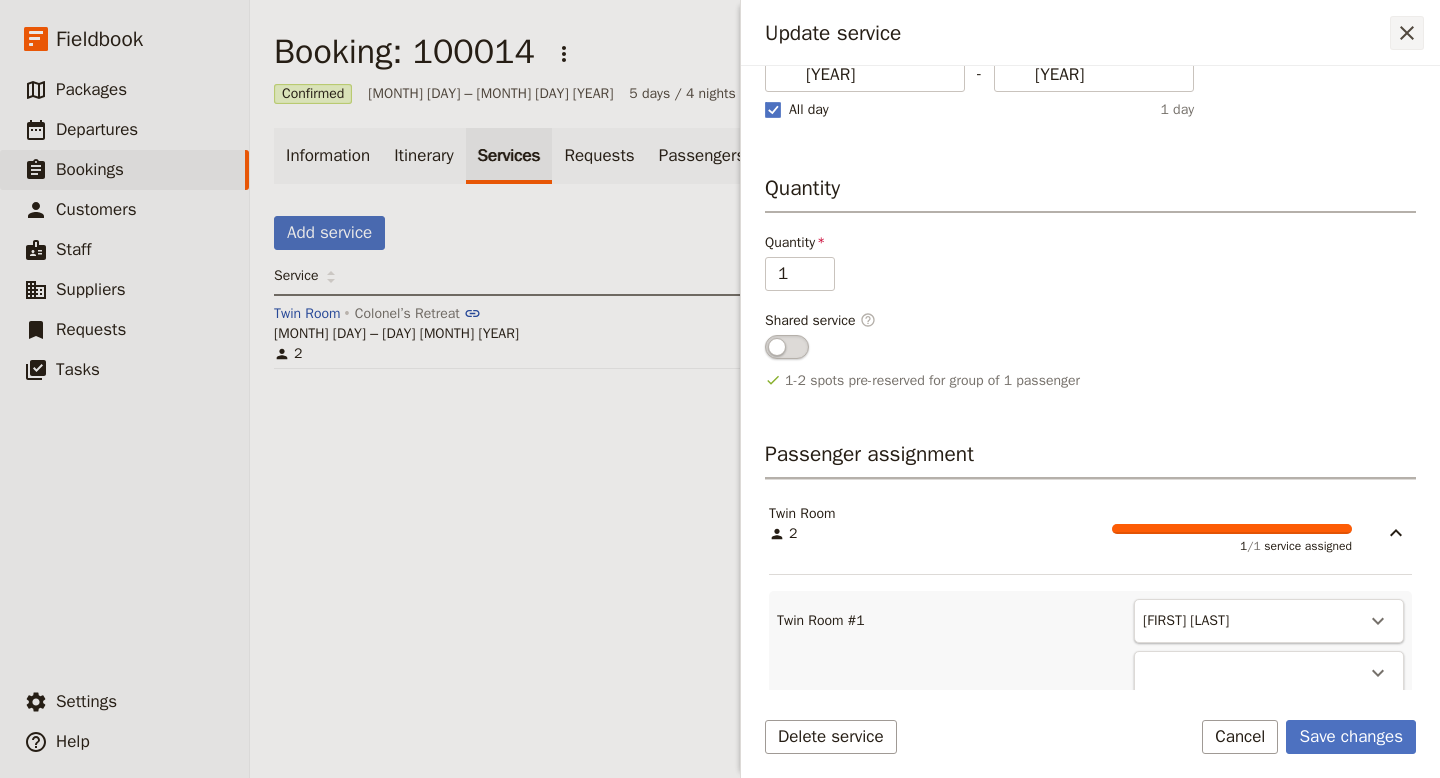 click 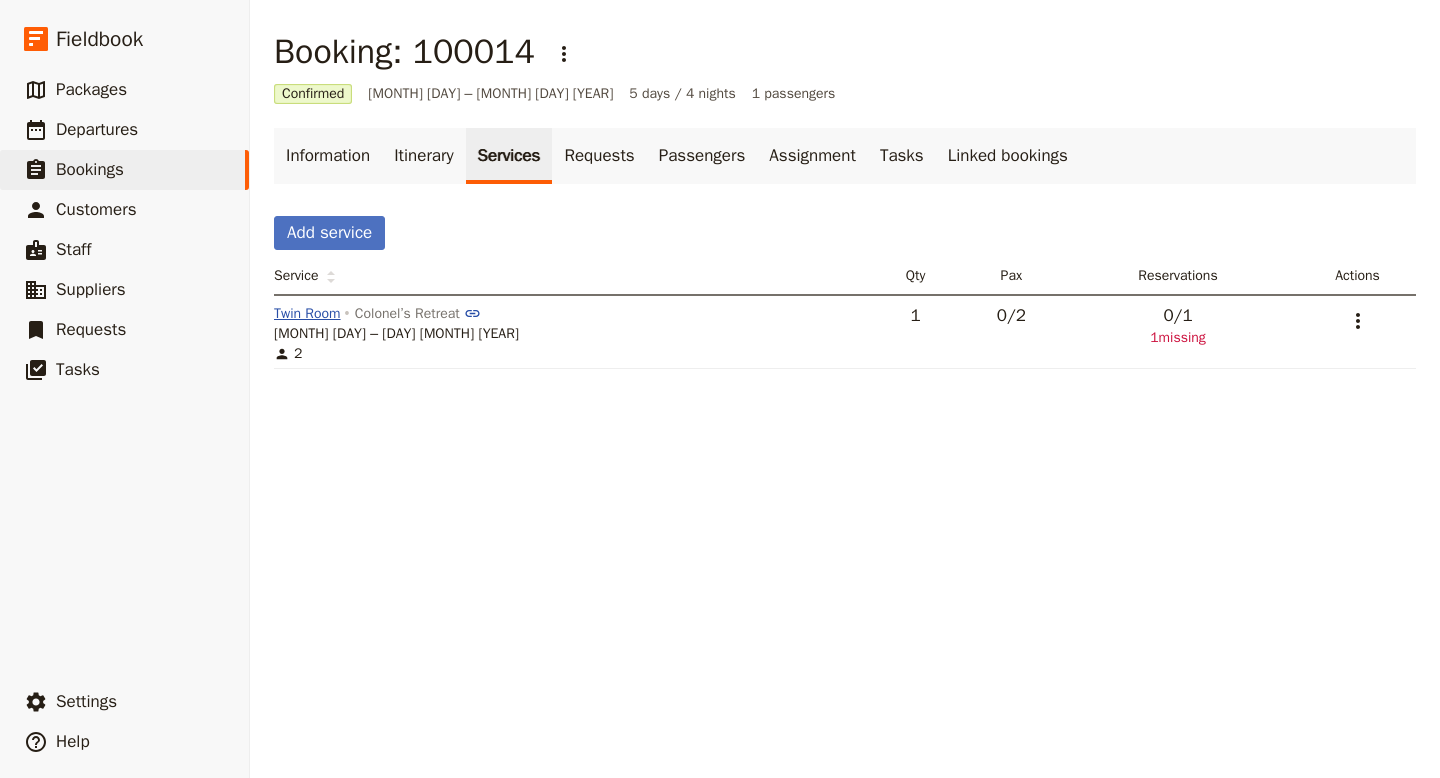 click on "Twin Room" at bounding box center [307, 314] 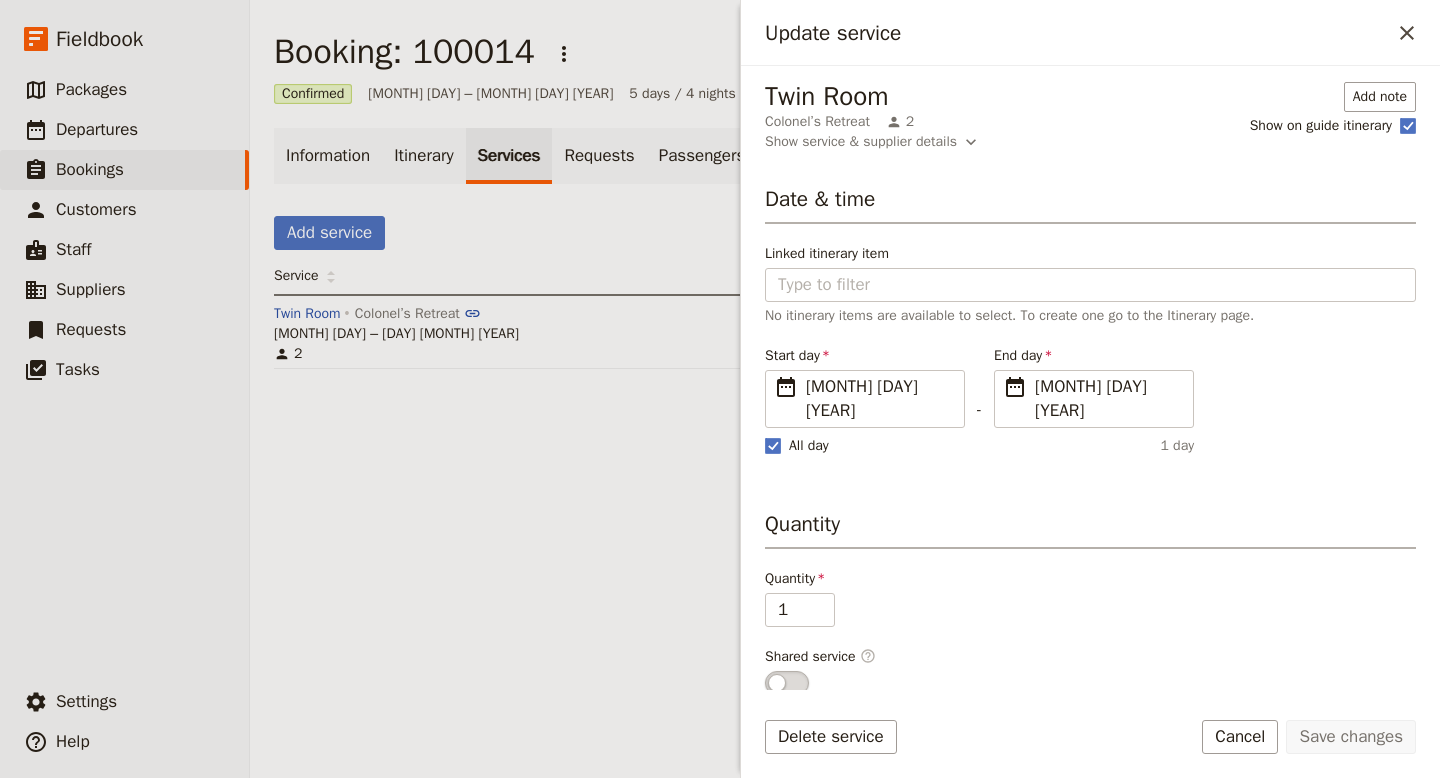 scroll, scrollTop: 191, scrollLeft: 0, axis: vertical 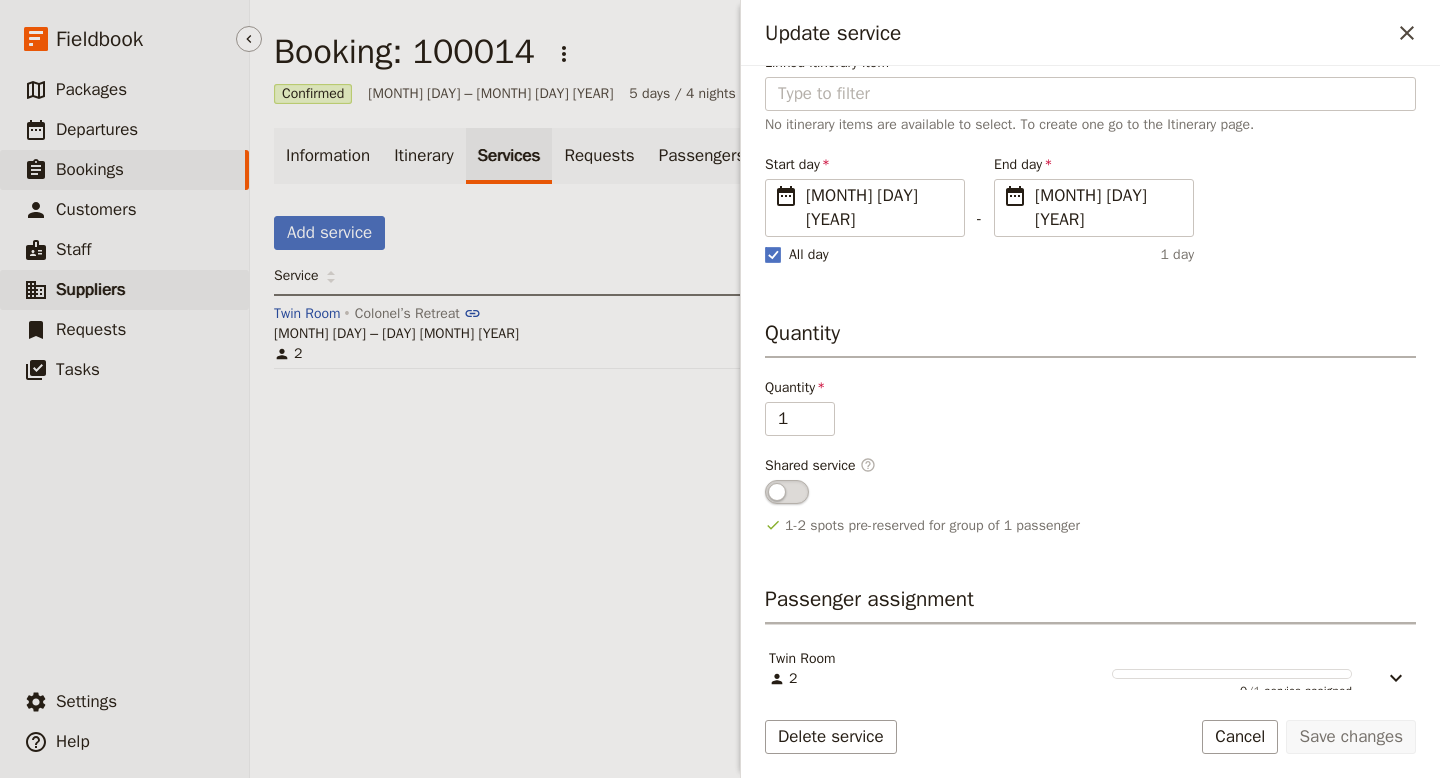 click on "Suppliers" at bounding box center (91, 289) 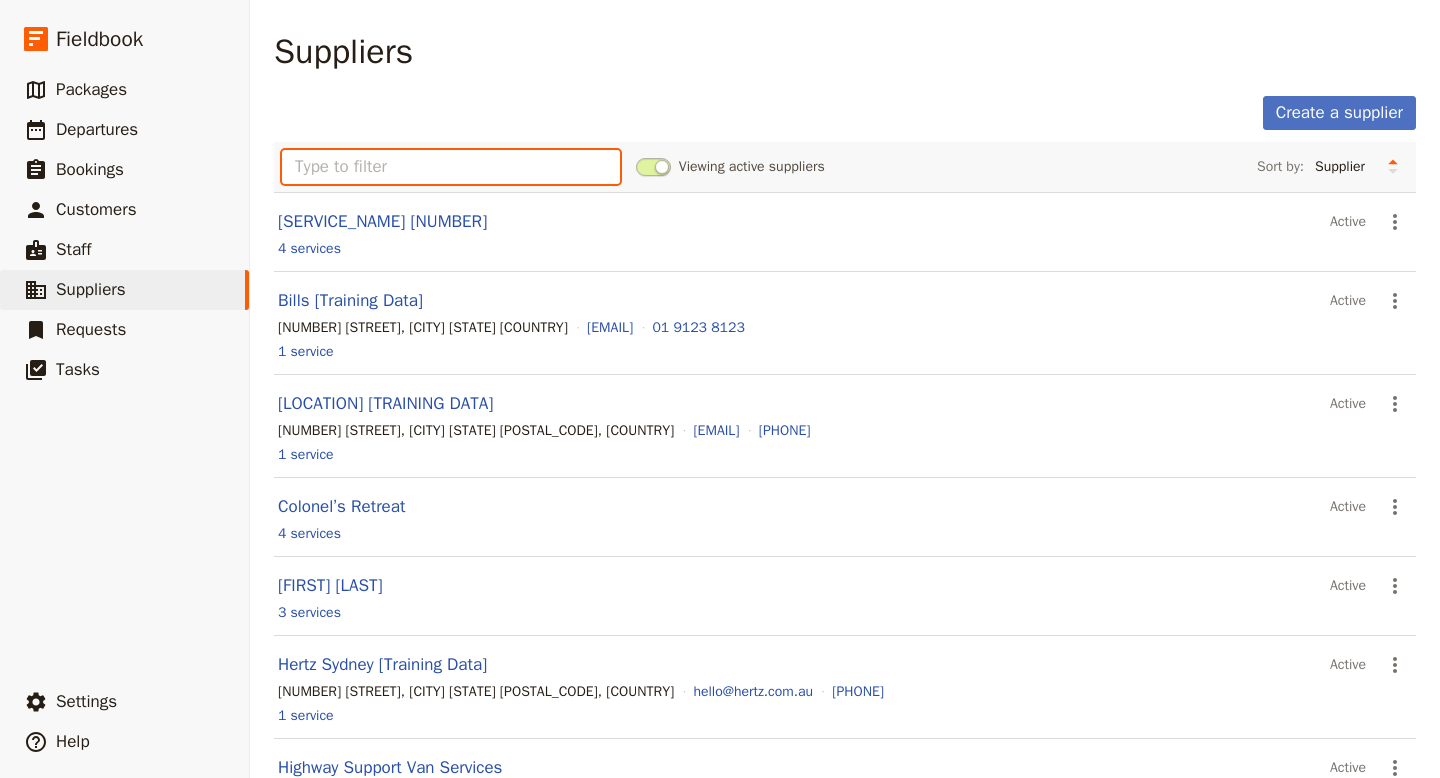 click at bounding box center [451, 167] 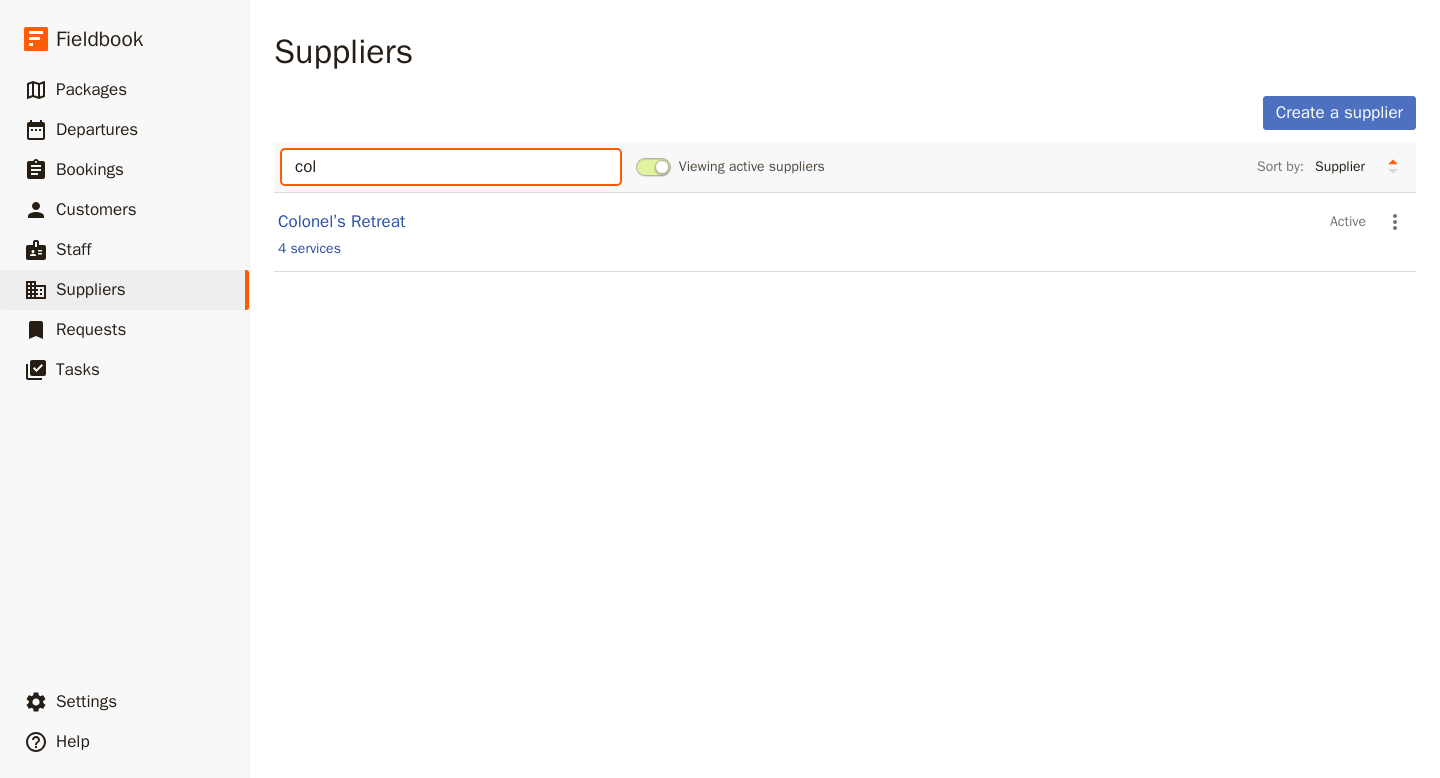 type on "col" 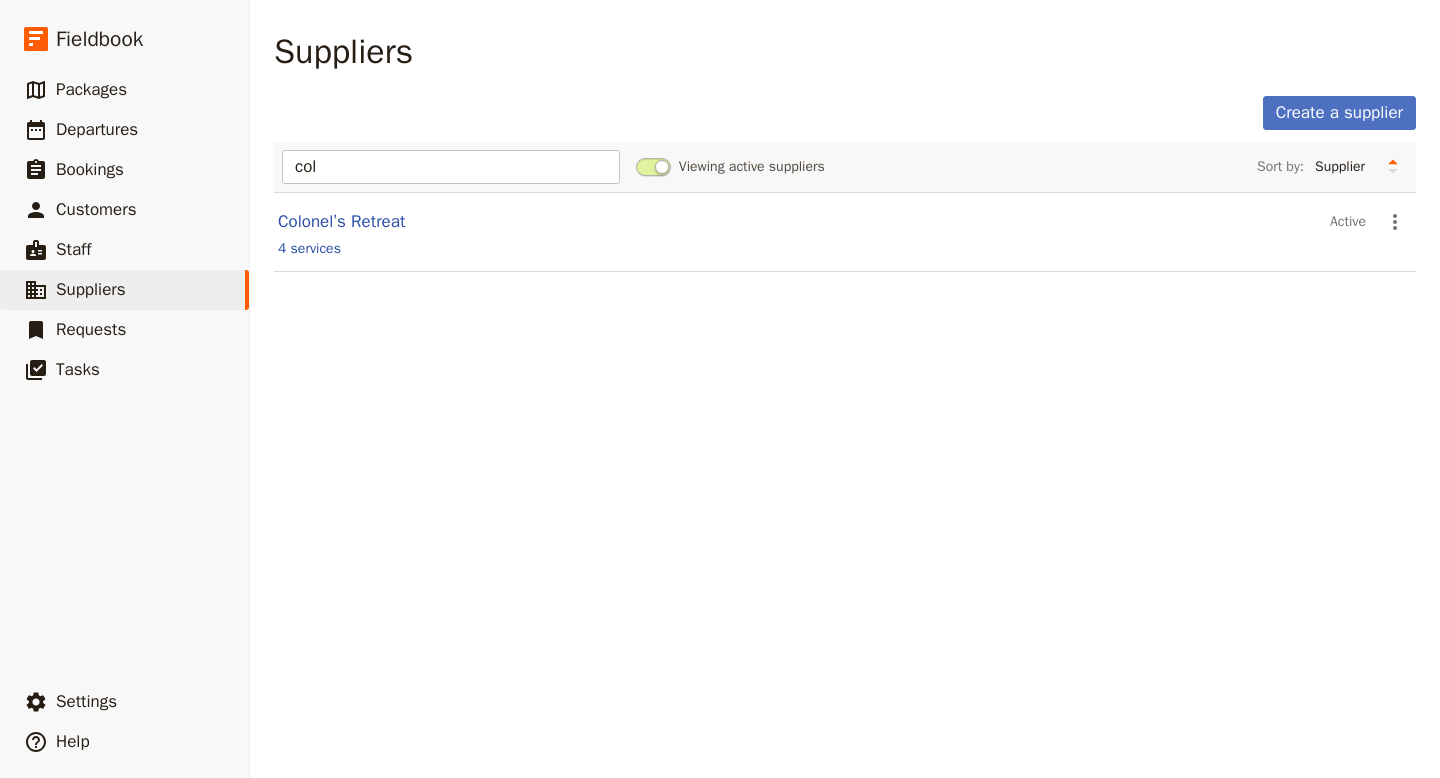 click on "Colonel’s Retreat" at bounding box center [800, 222] 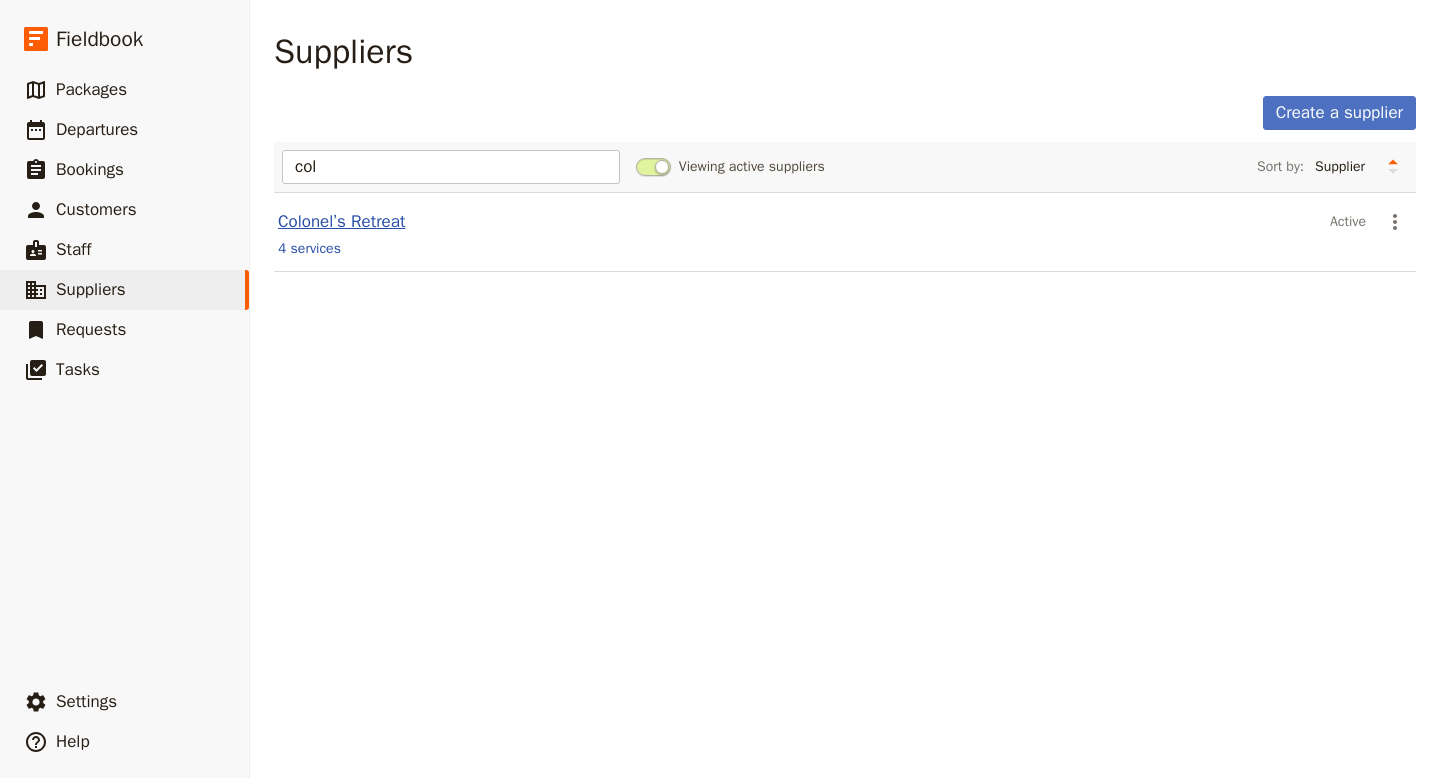 click on "Colonel’s Retreat" at bounding box center (341, 221) 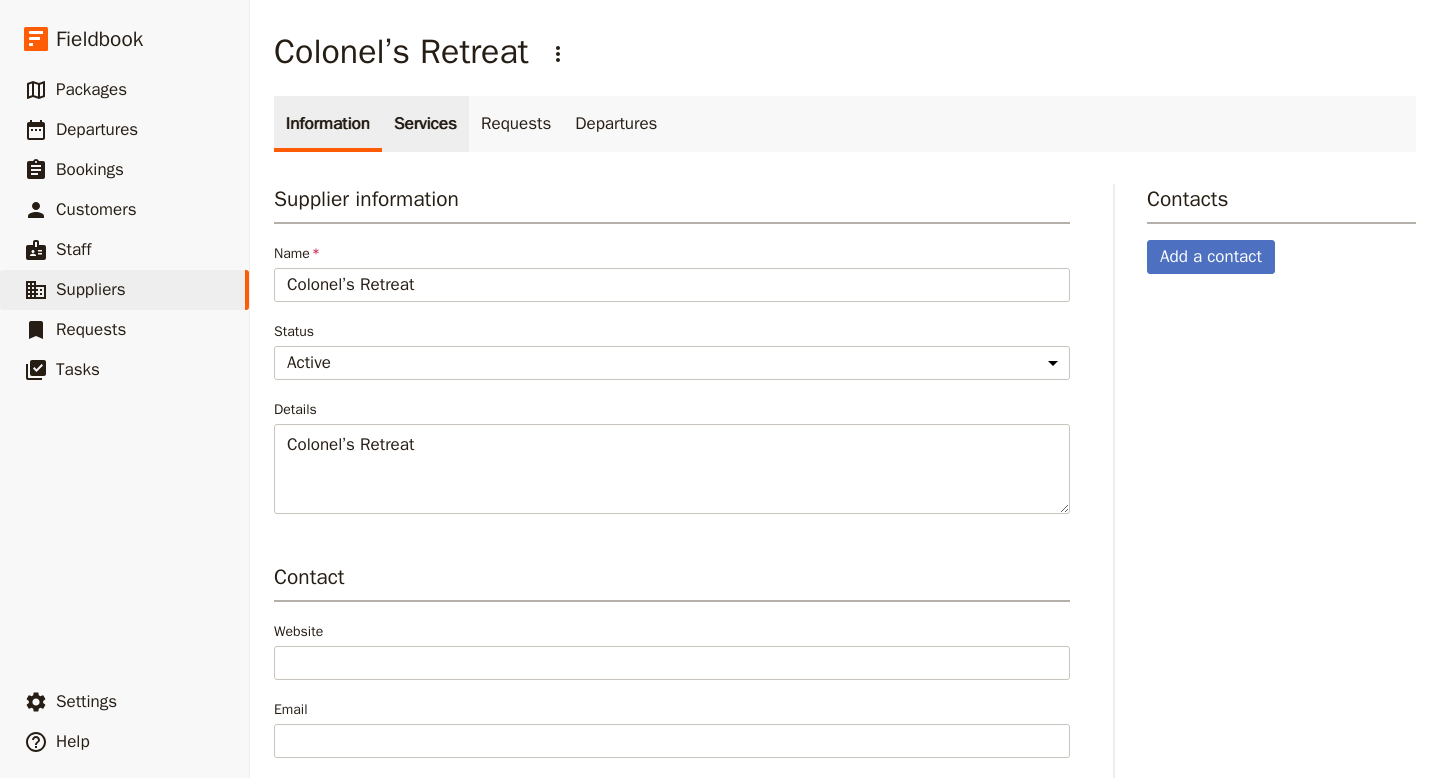 click on "Services" at bounding box center (425, 124) 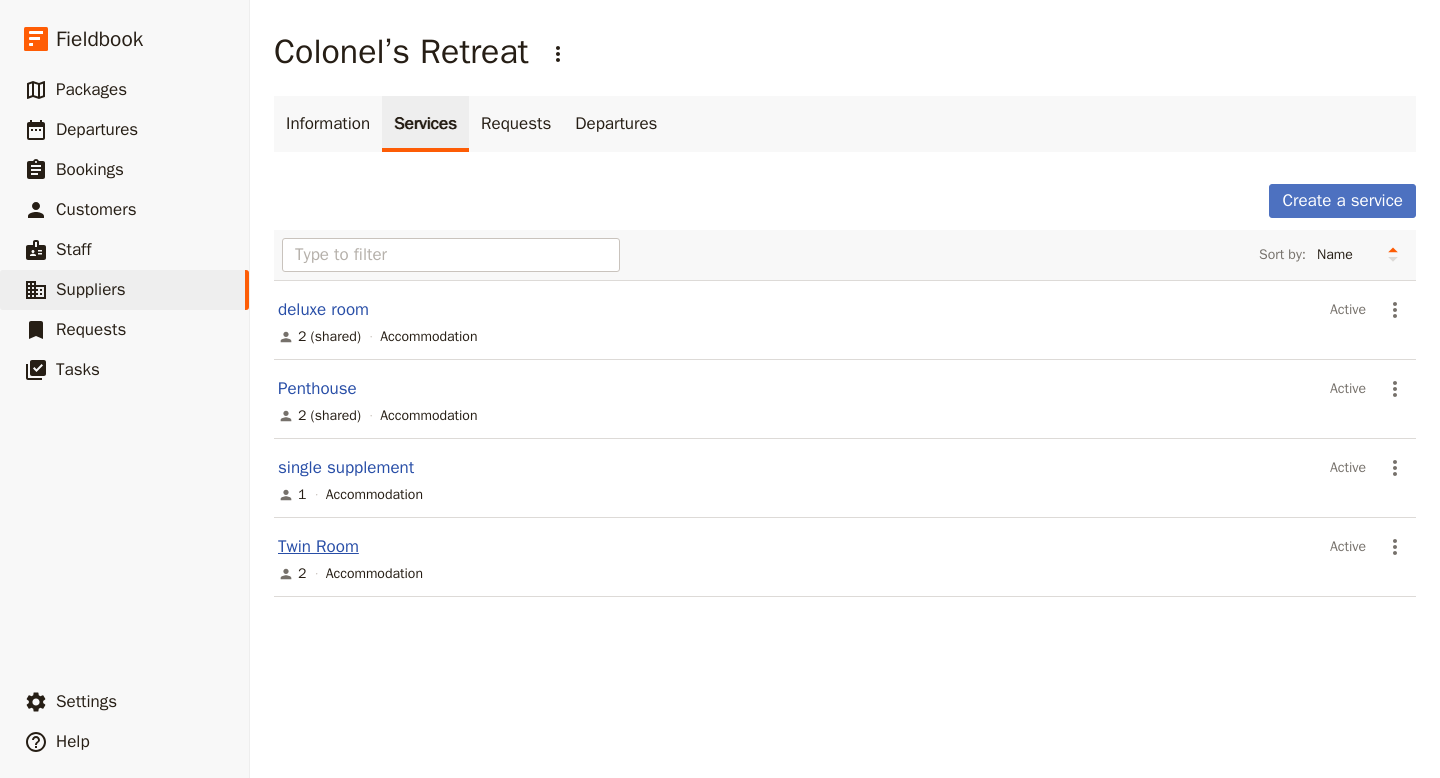 click on "Twin Room" at bounding box center (318, 546) 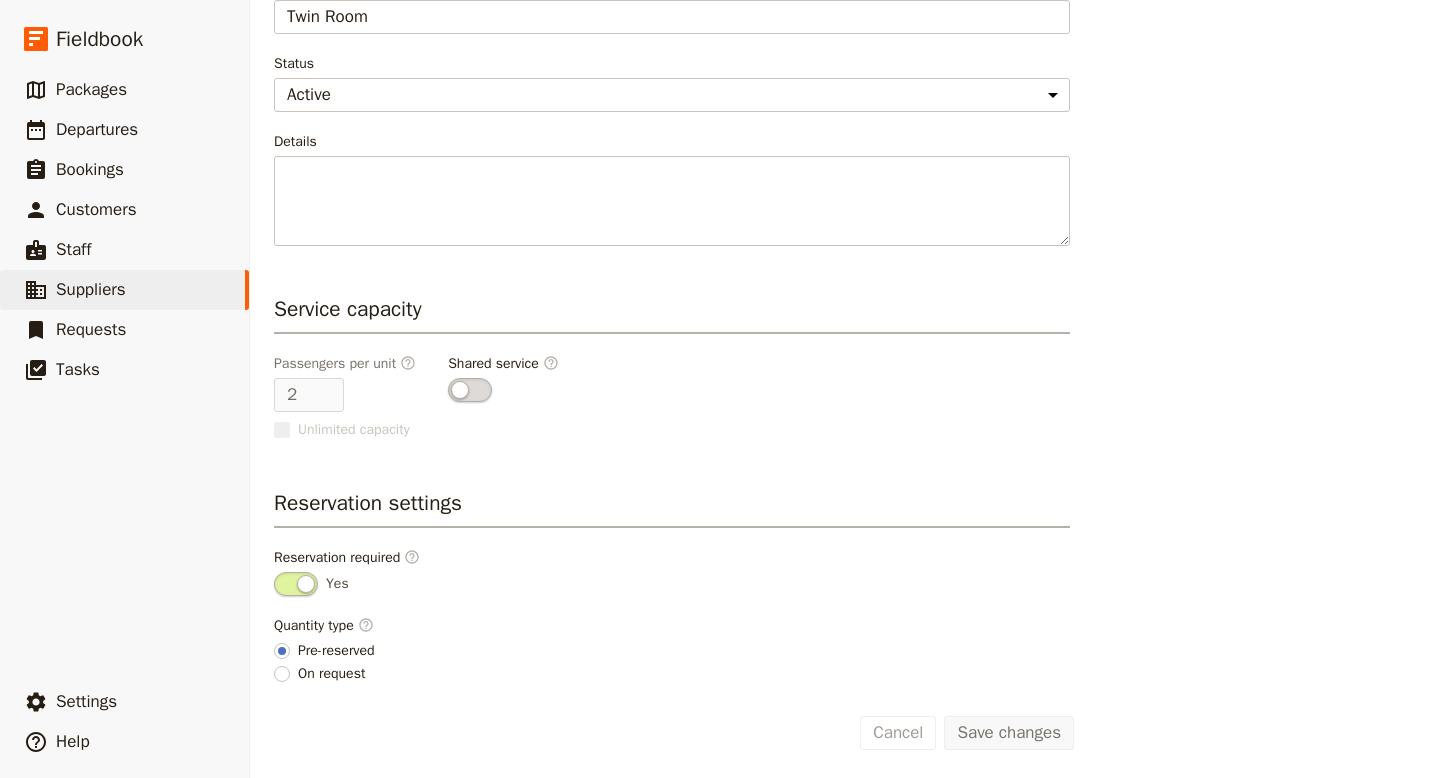scroll, scrollTop: 370, scrollLeft: 0, axis: vertical 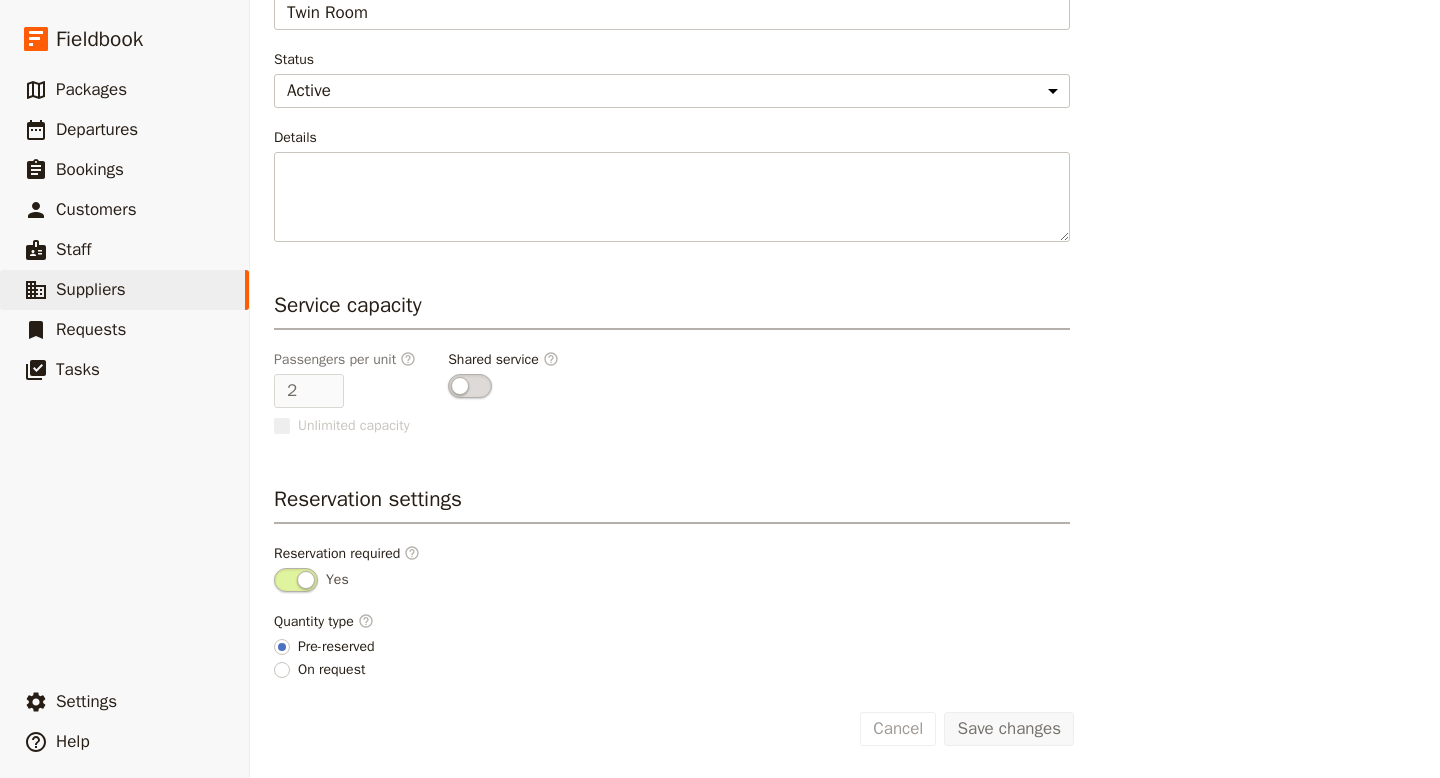 click at bounding box center (470, 386) 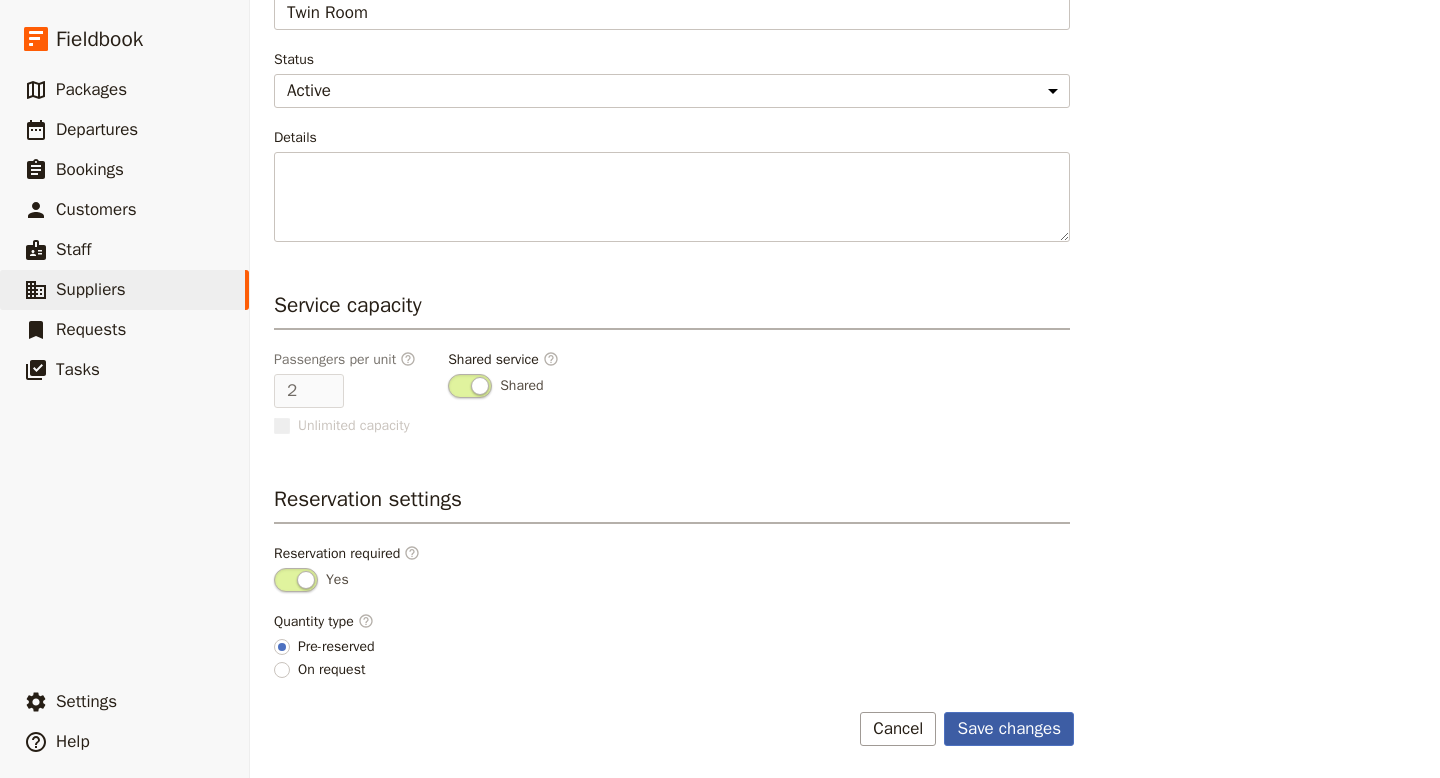 click on "Save changes" at bounding box center [1009, 729] 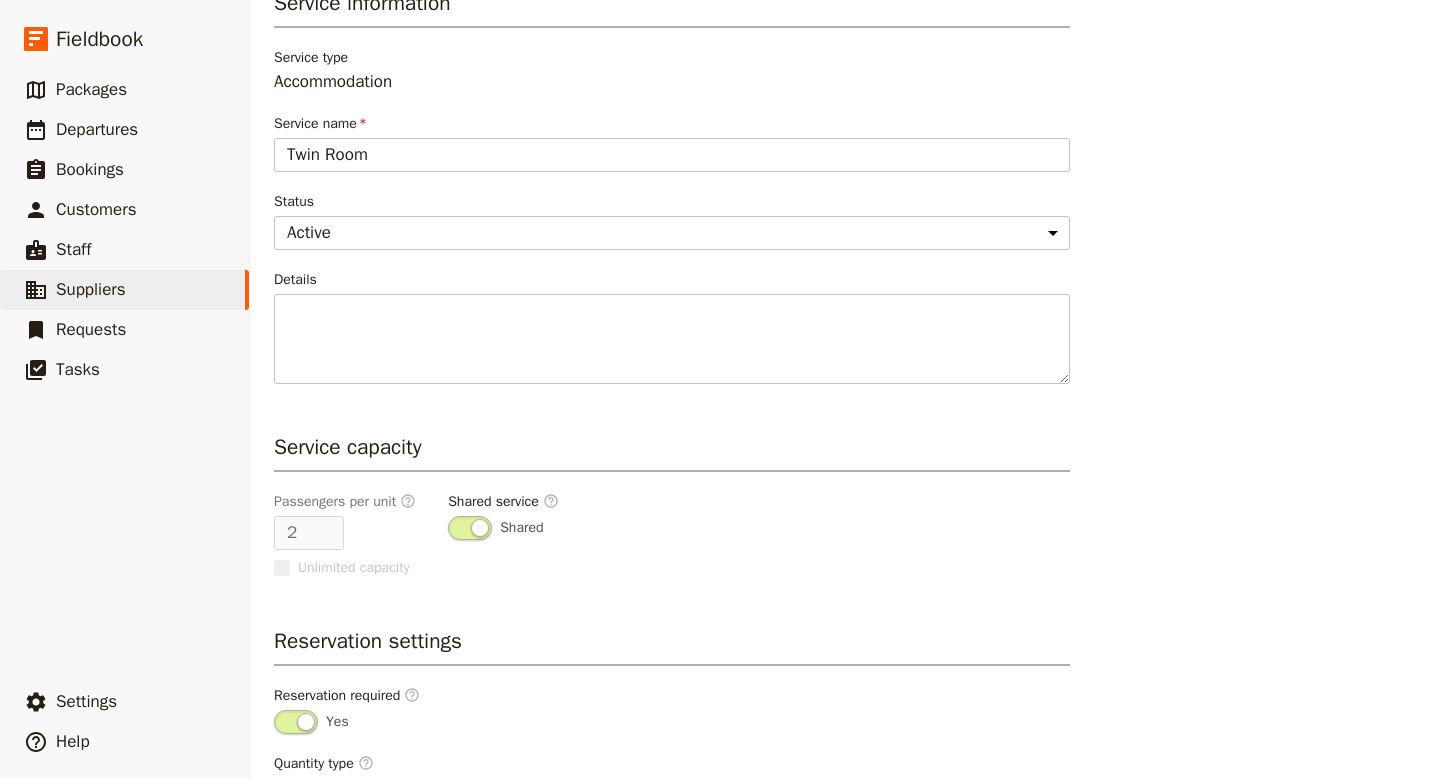 scroll, scrollTop: 0, scrollLeft: 0, axis: both 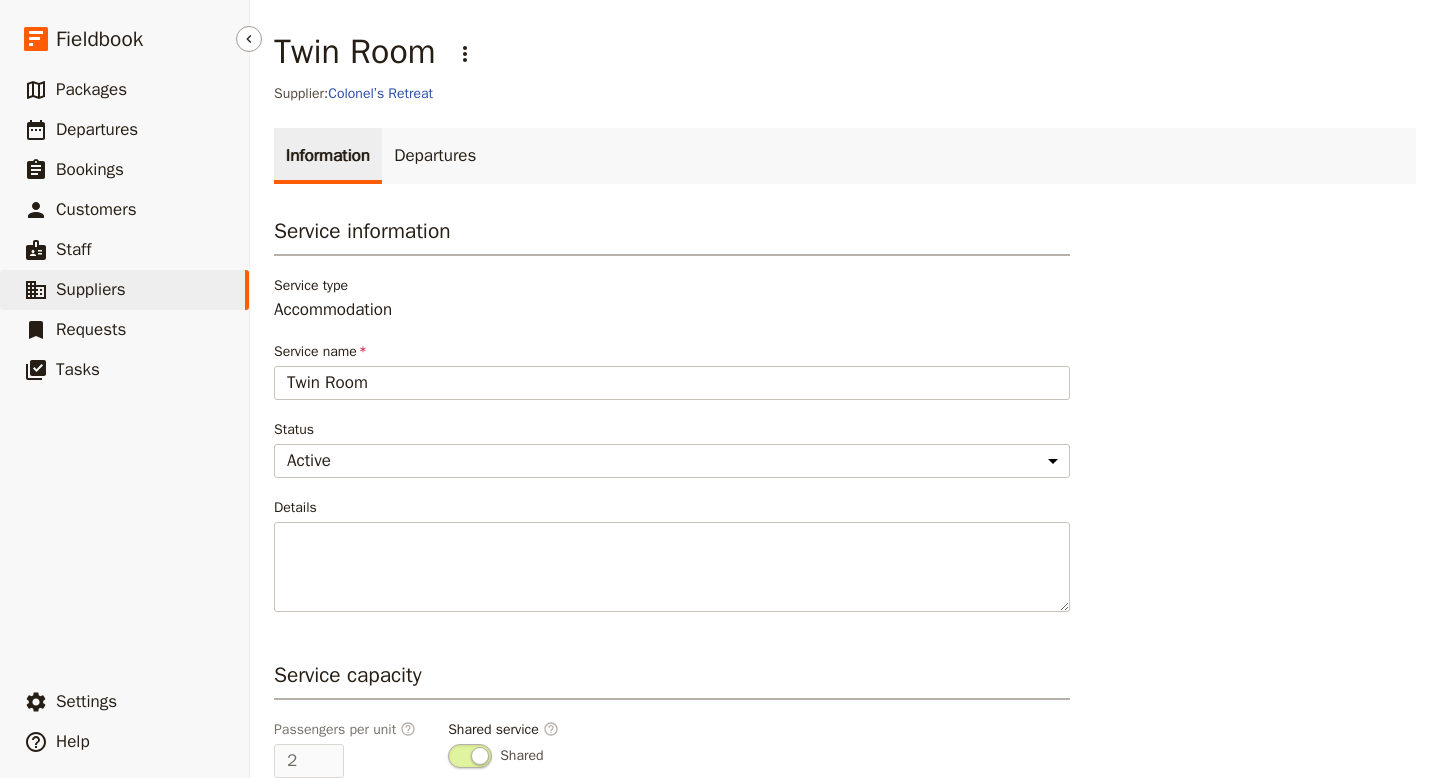 click on "Suppliers" at bounding box center (91, 289) 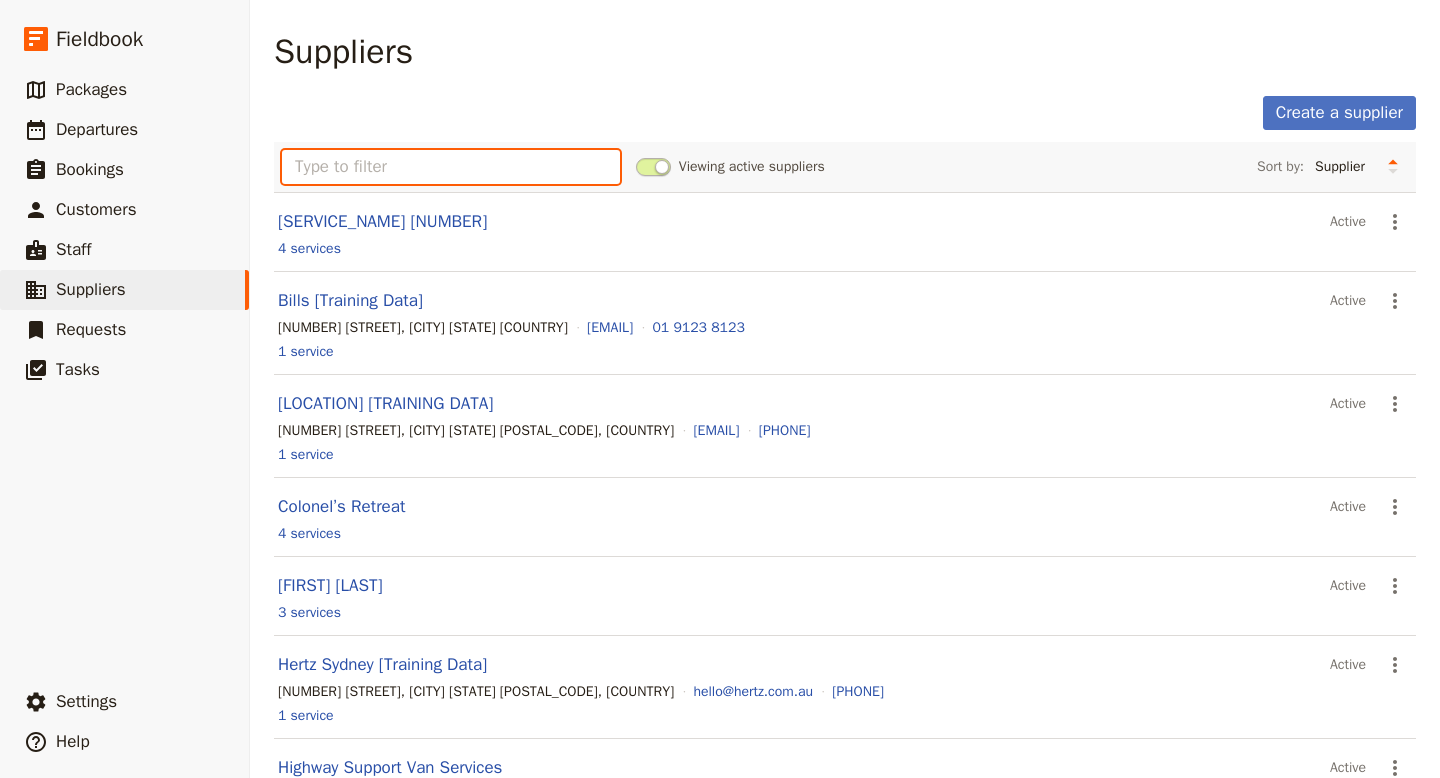 click at bounding box center [451, 167] 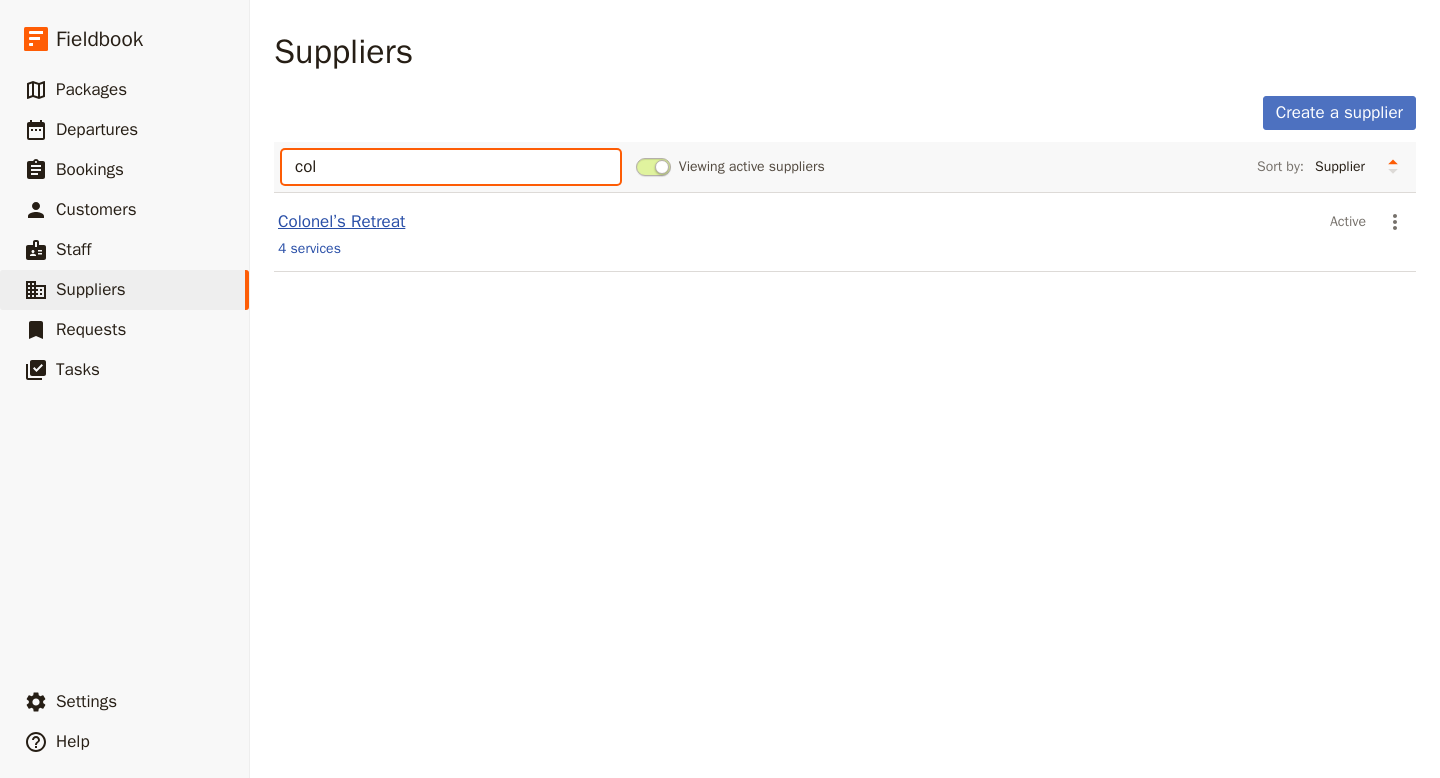type on "col" 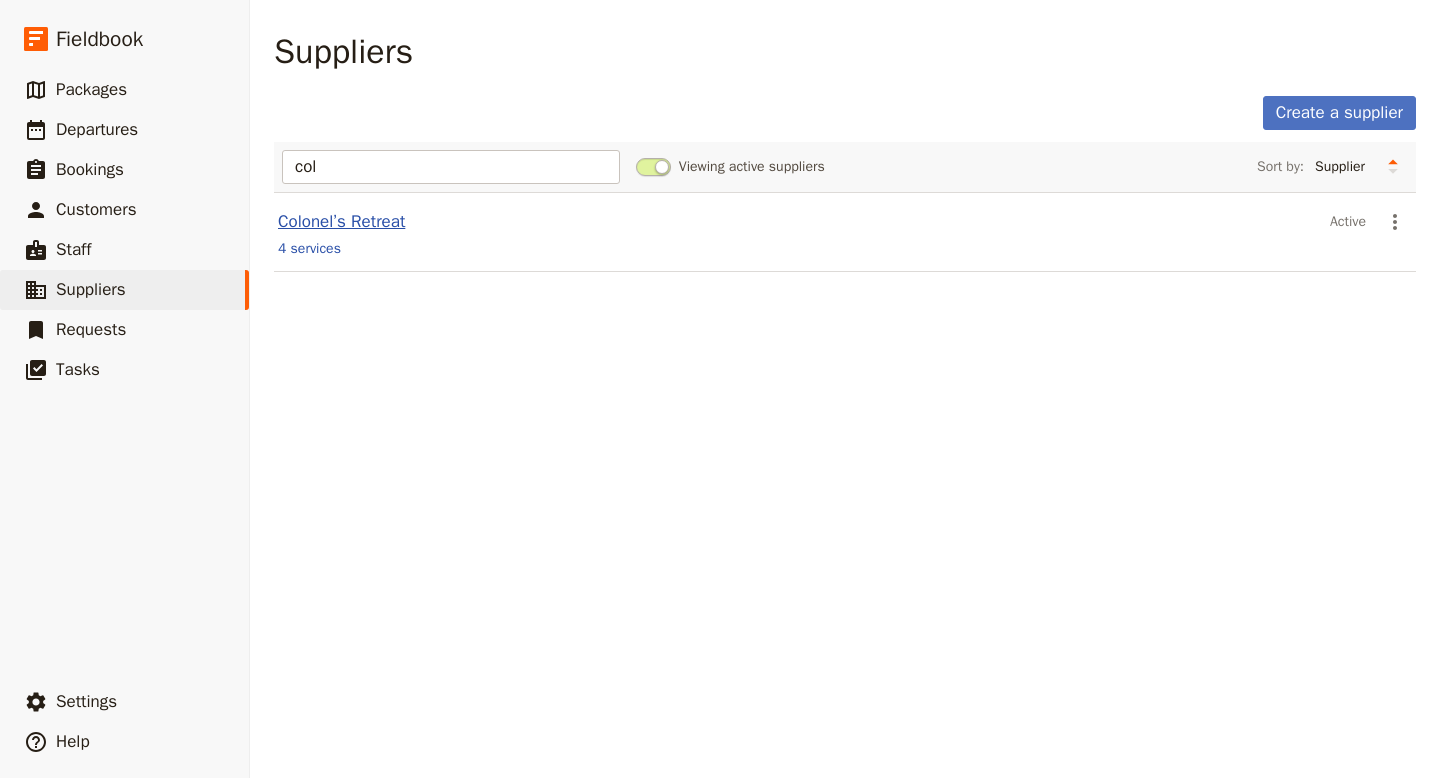 click on "Colonel’s Retreat" at bounding box center [341, 221] 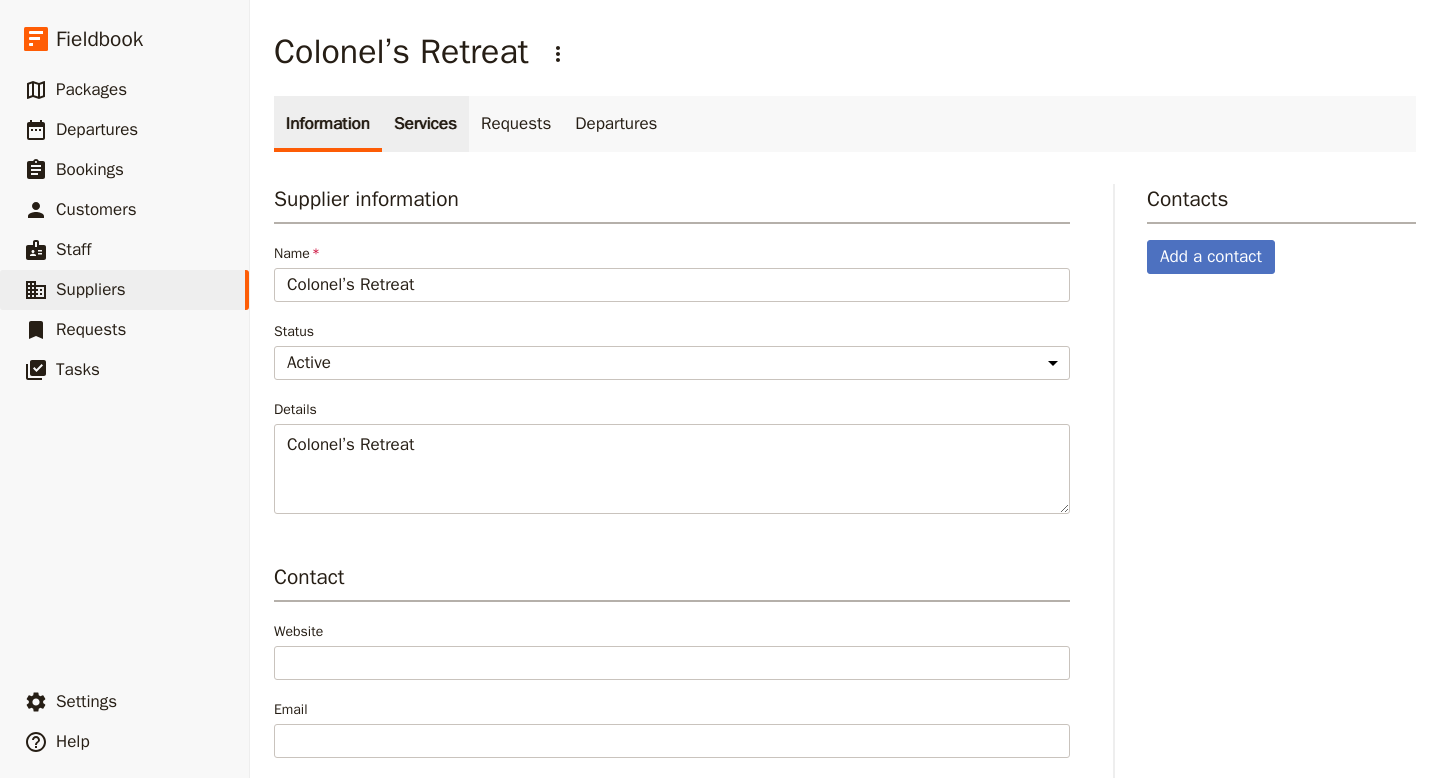 click on "Services" at bounding box center [425, 124] 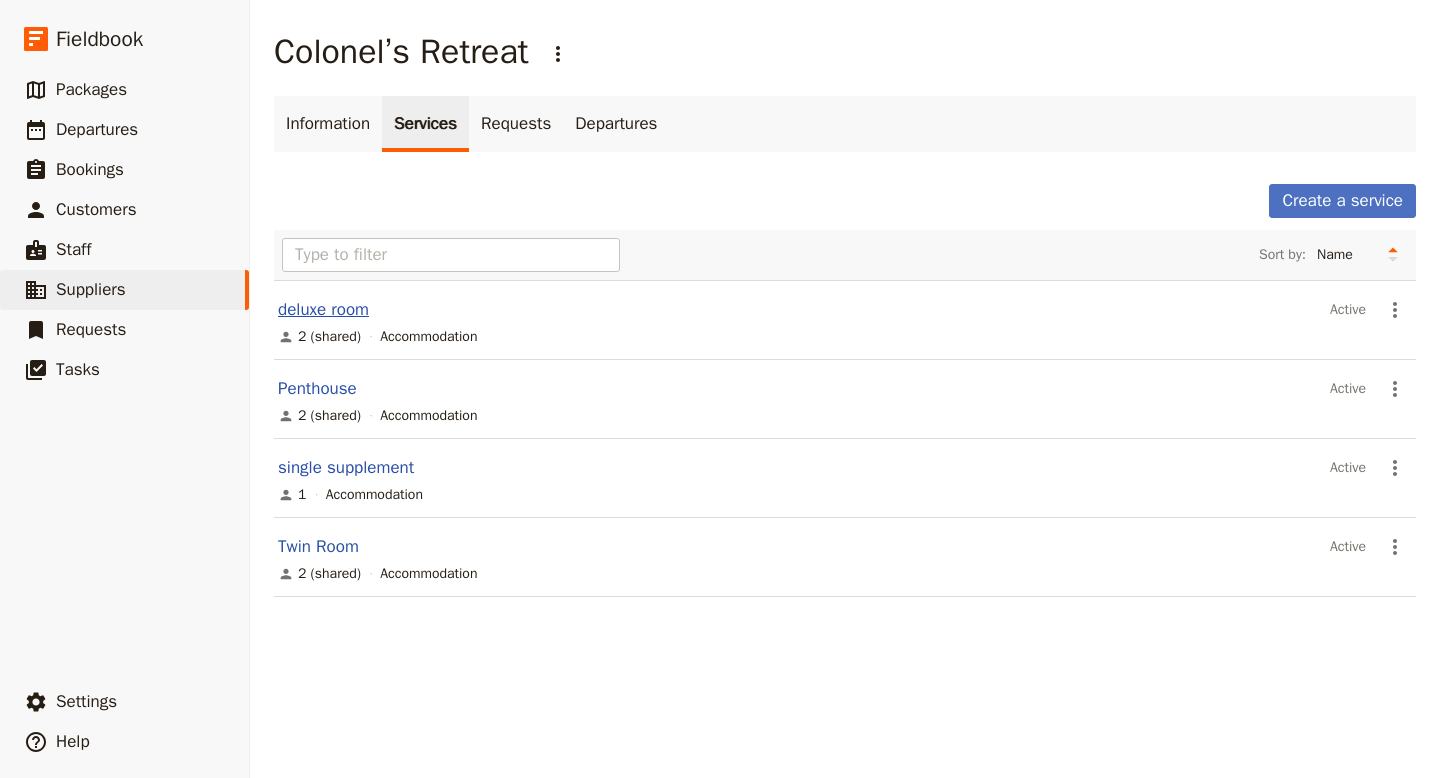click on "deluxe room" at bounding box center (323, 309) 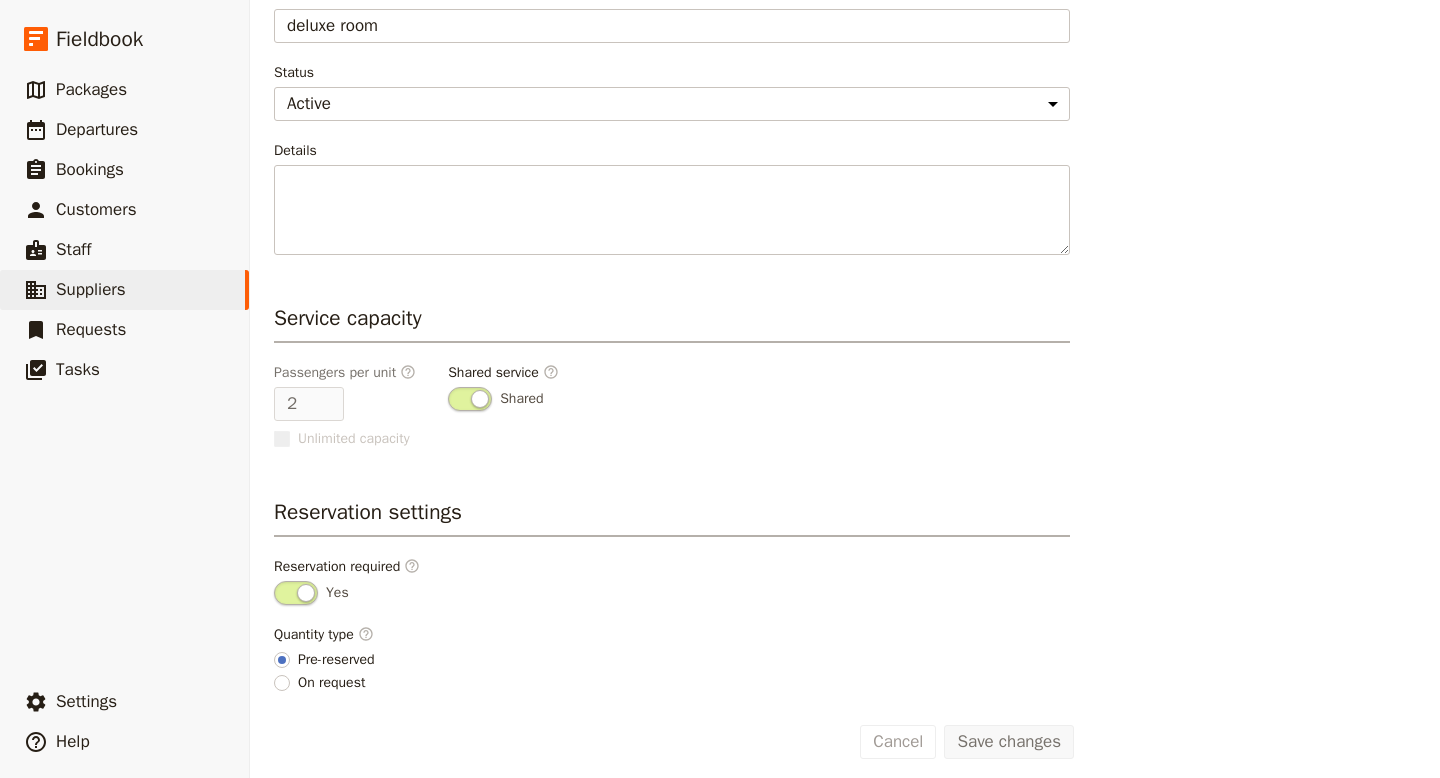 scroll, scrollTop: 369, scrollLeft: 0, axis: vertical 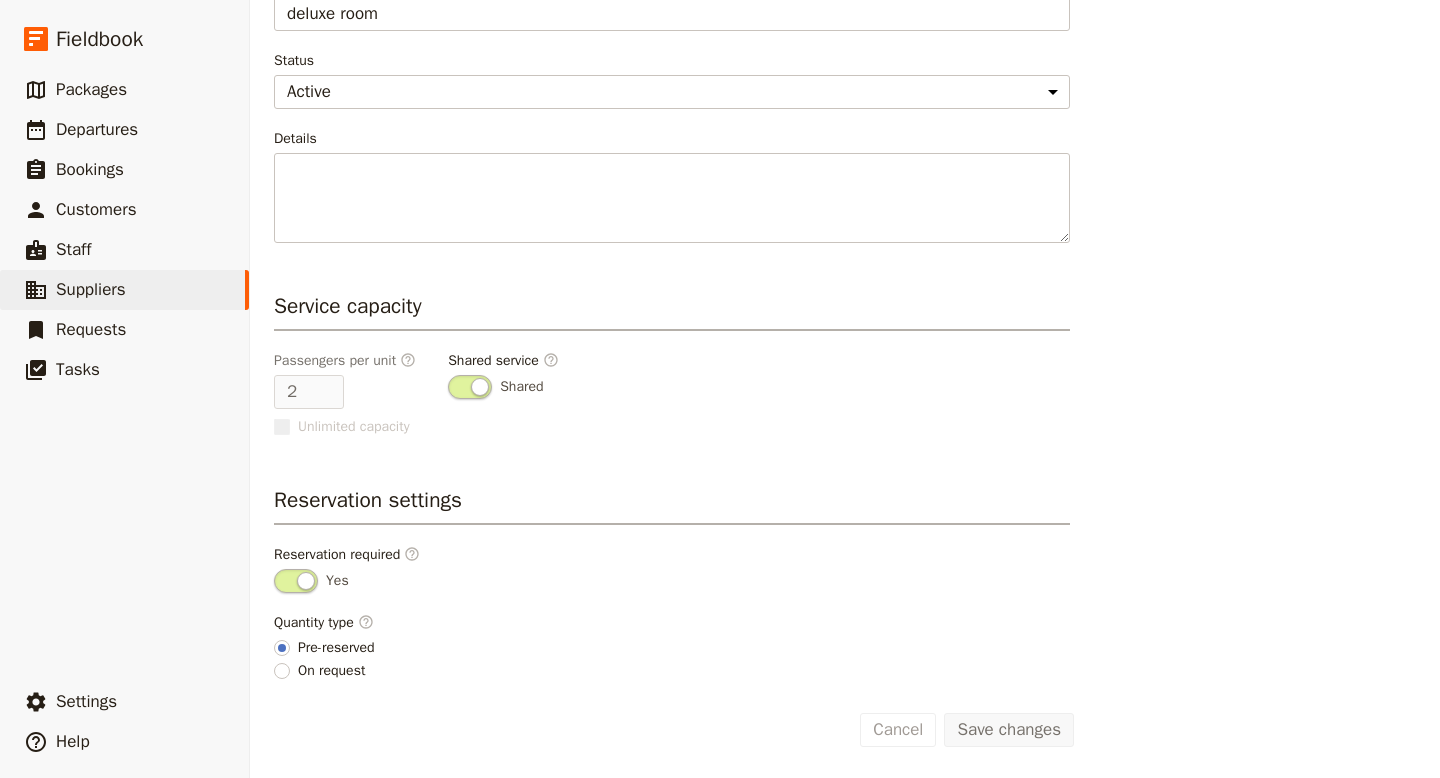 click at bounding box center [470, 387] 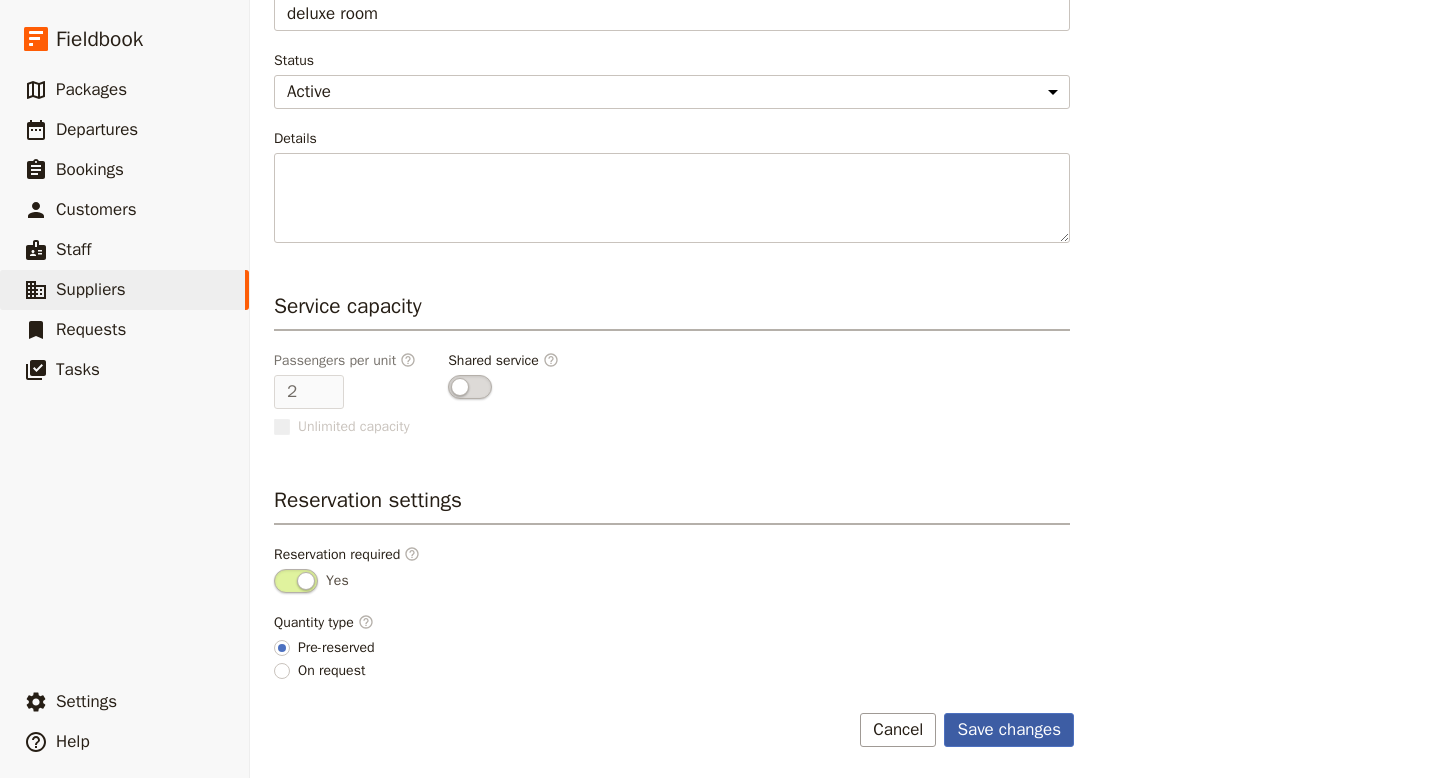 click on "Save changes" at bounding box center (1009, 730) 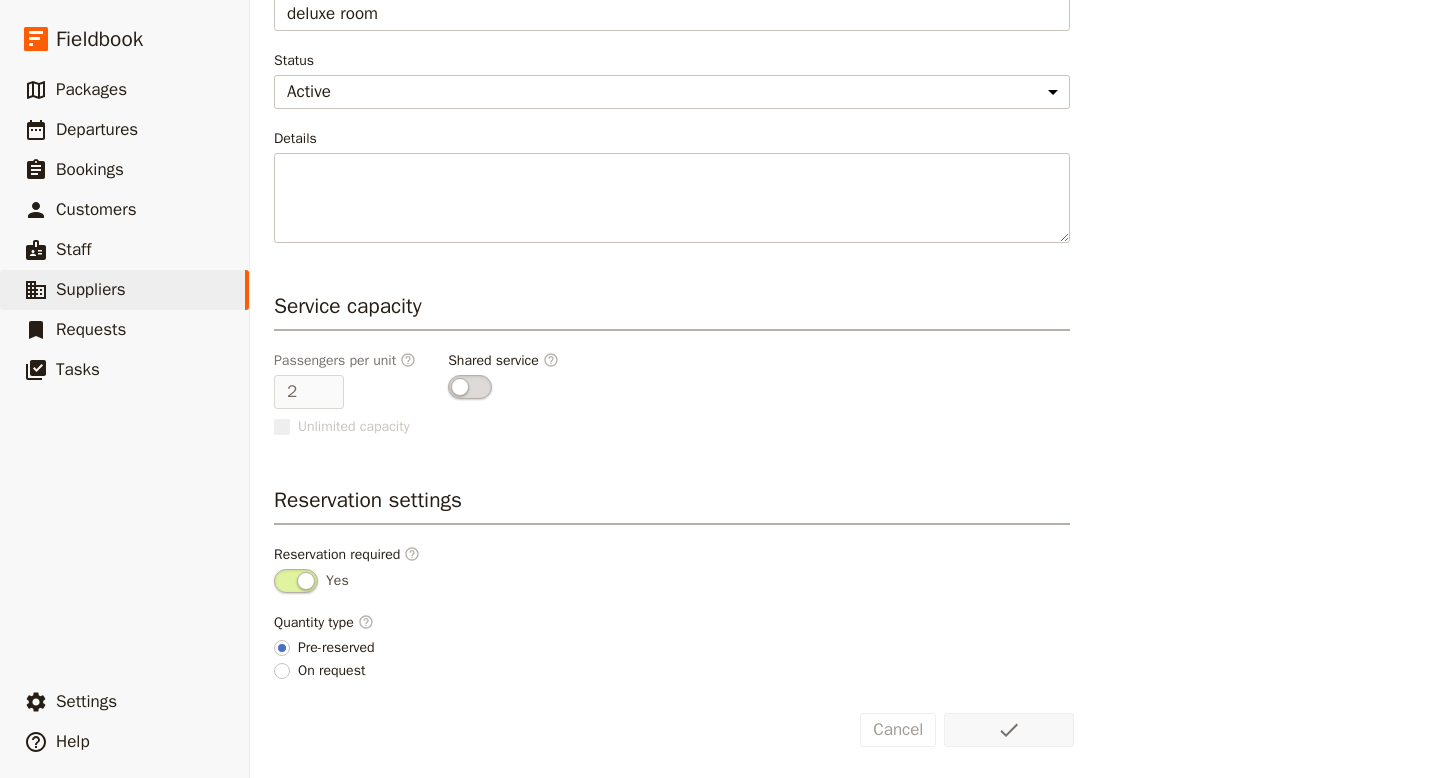 click on "On request" at bounding box center [331, 671] 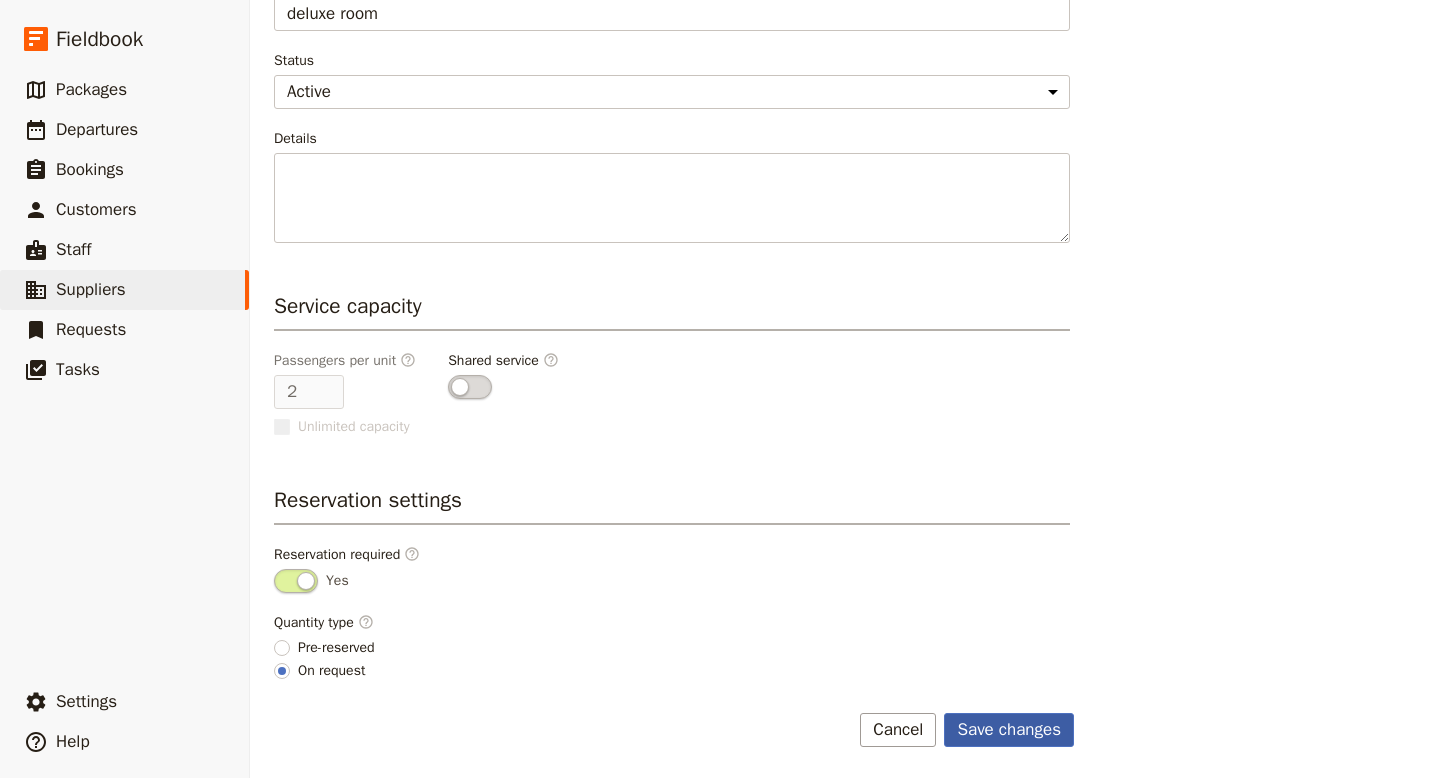 click on "Save changes" at bounding box center (1009, 730) 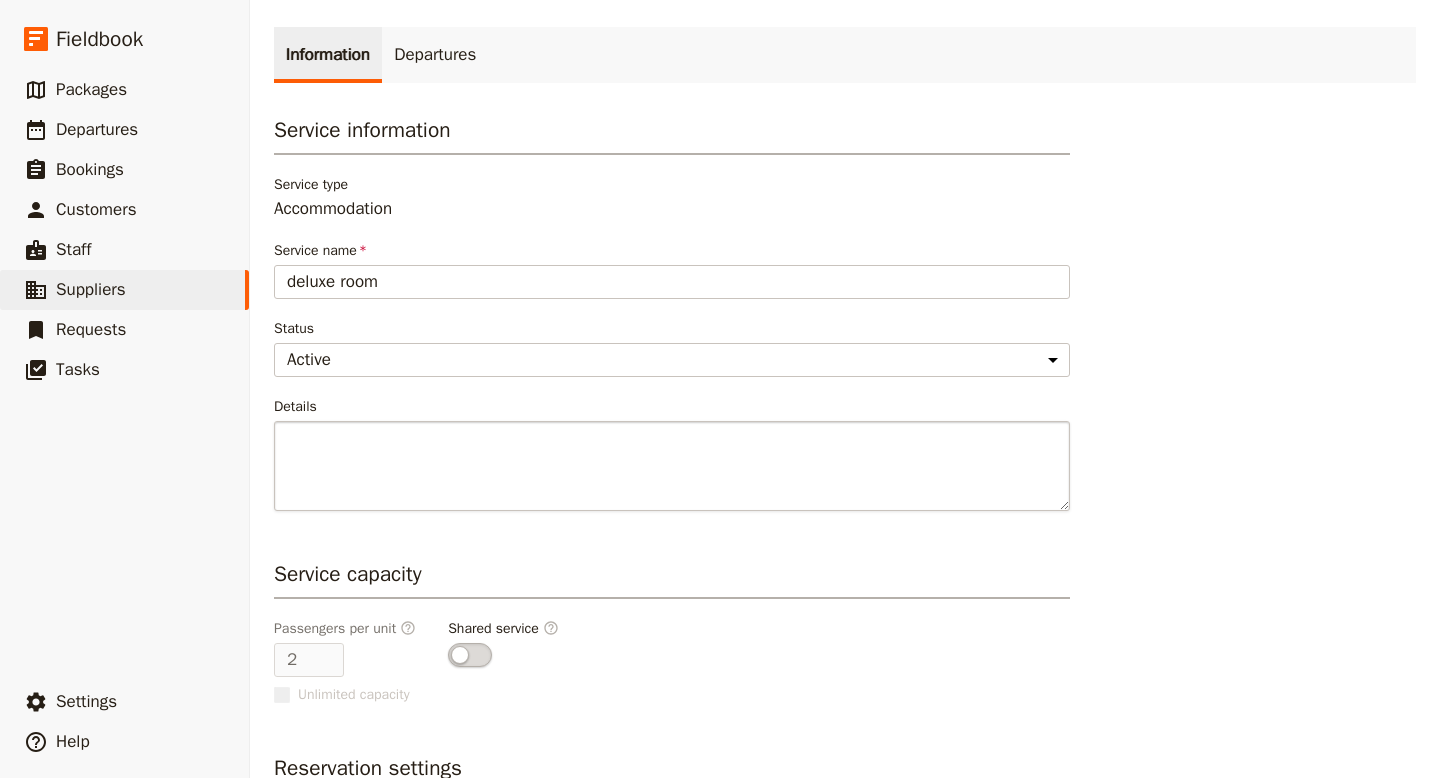 scroll, scrollTop: 0, scrollLeft: 0, axis: both 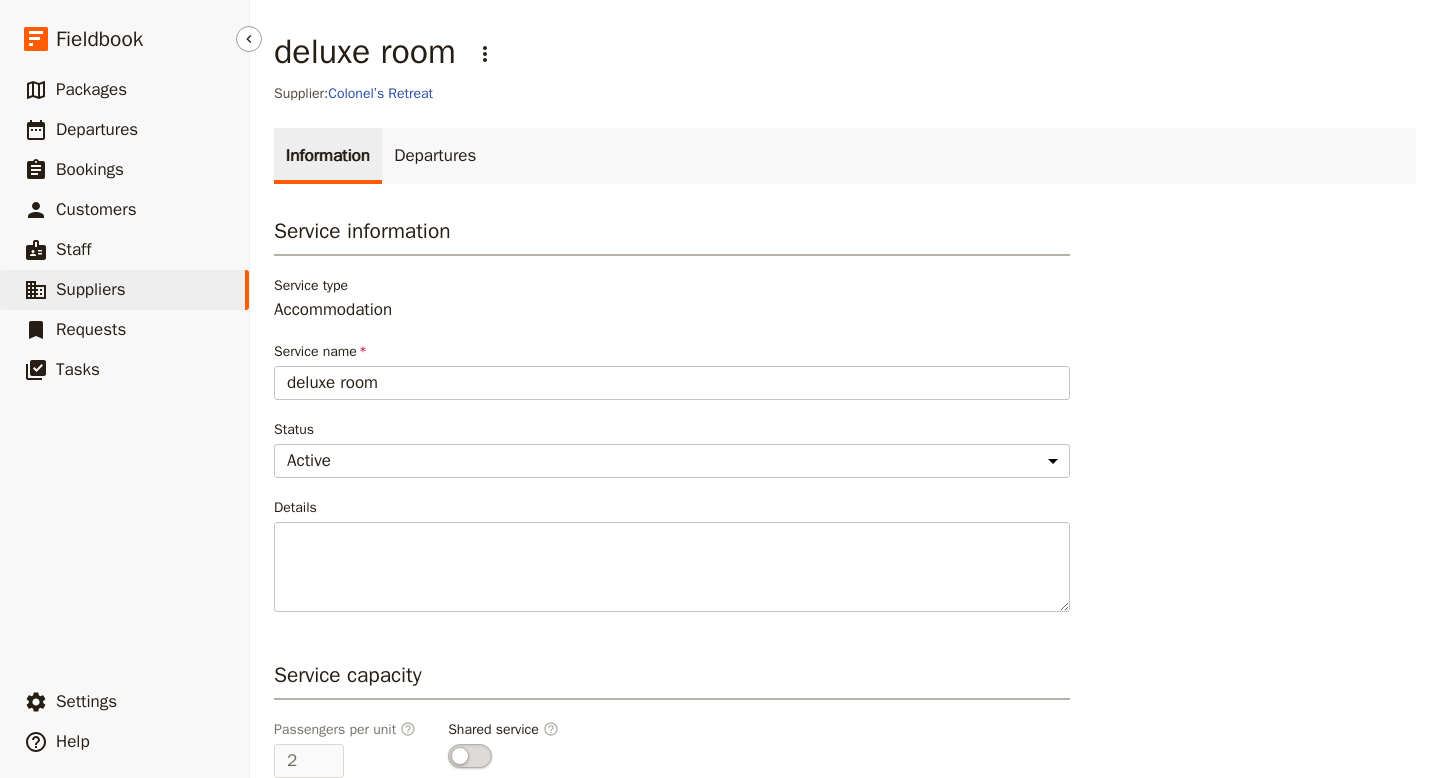 click on "Suppliers" at bounding box center [91, 289] 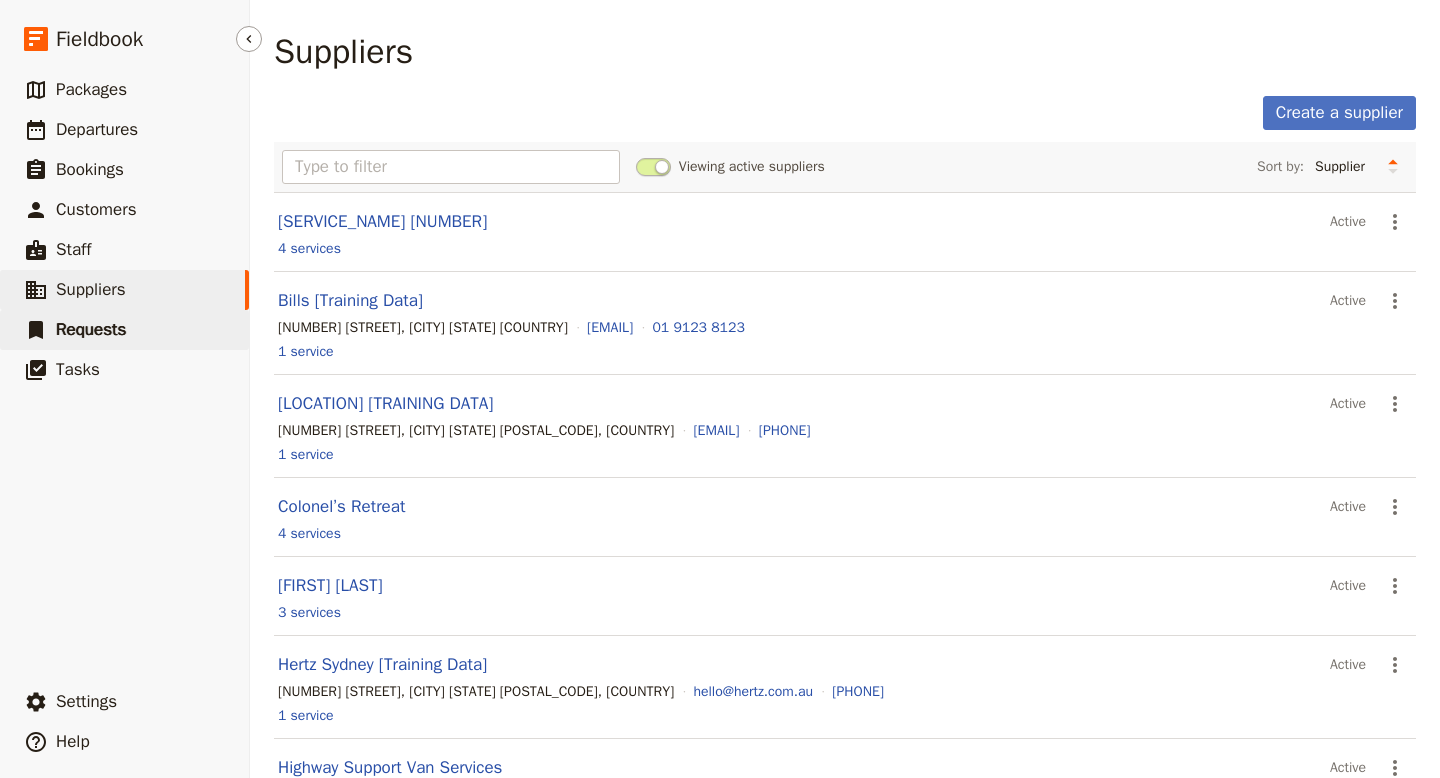 click on "Requests" at bounding box center (91, 329) 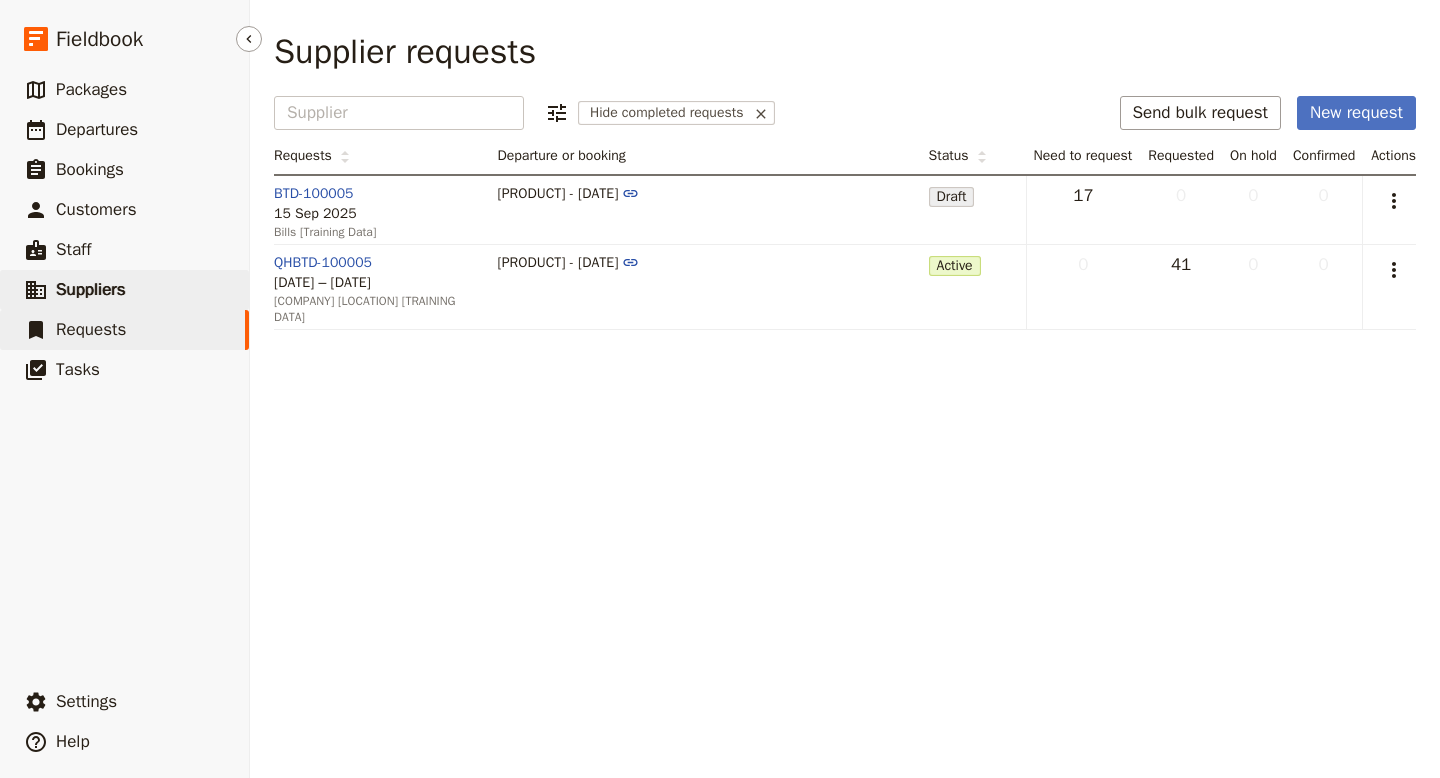 click on "Suppliers" at bounding box center [91, 289] 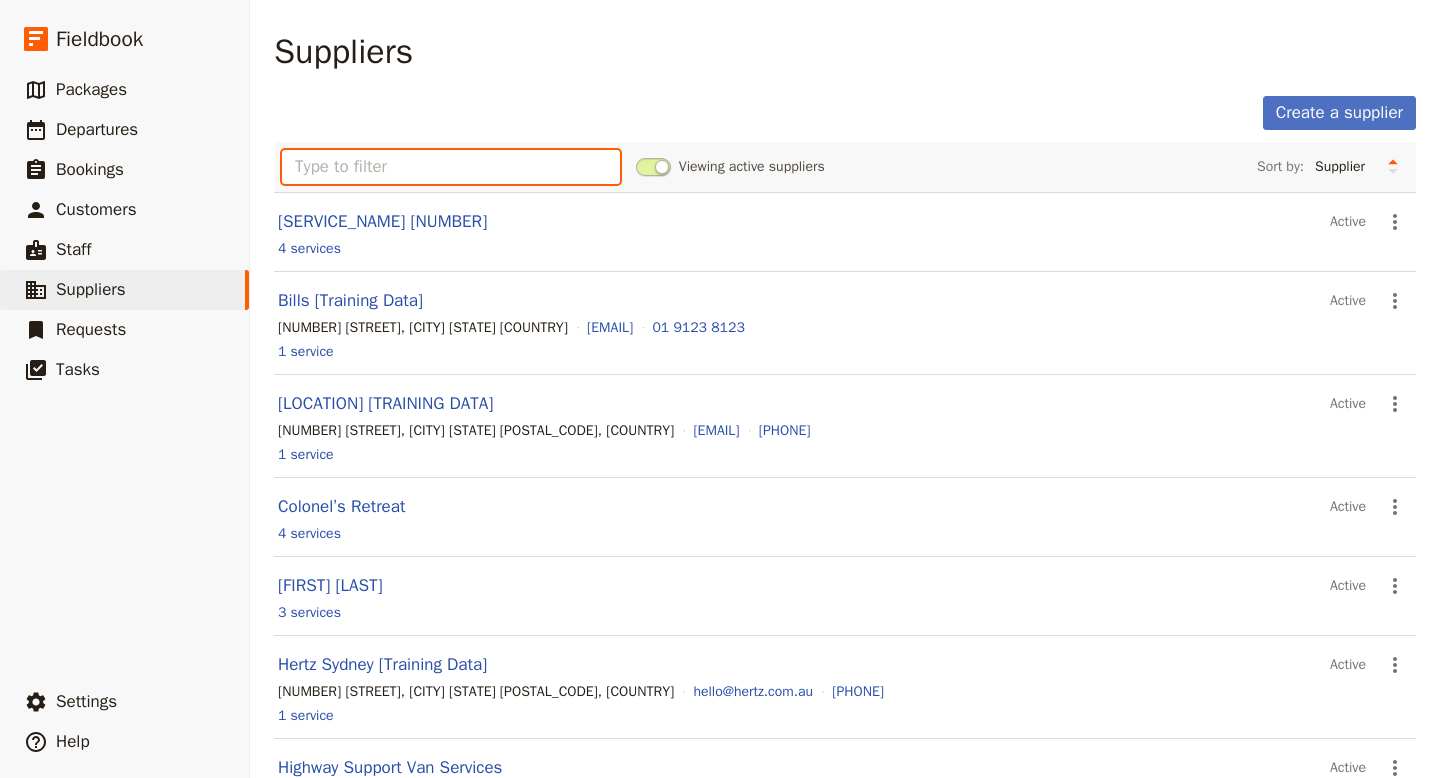 click at bounding box center (451, 167) 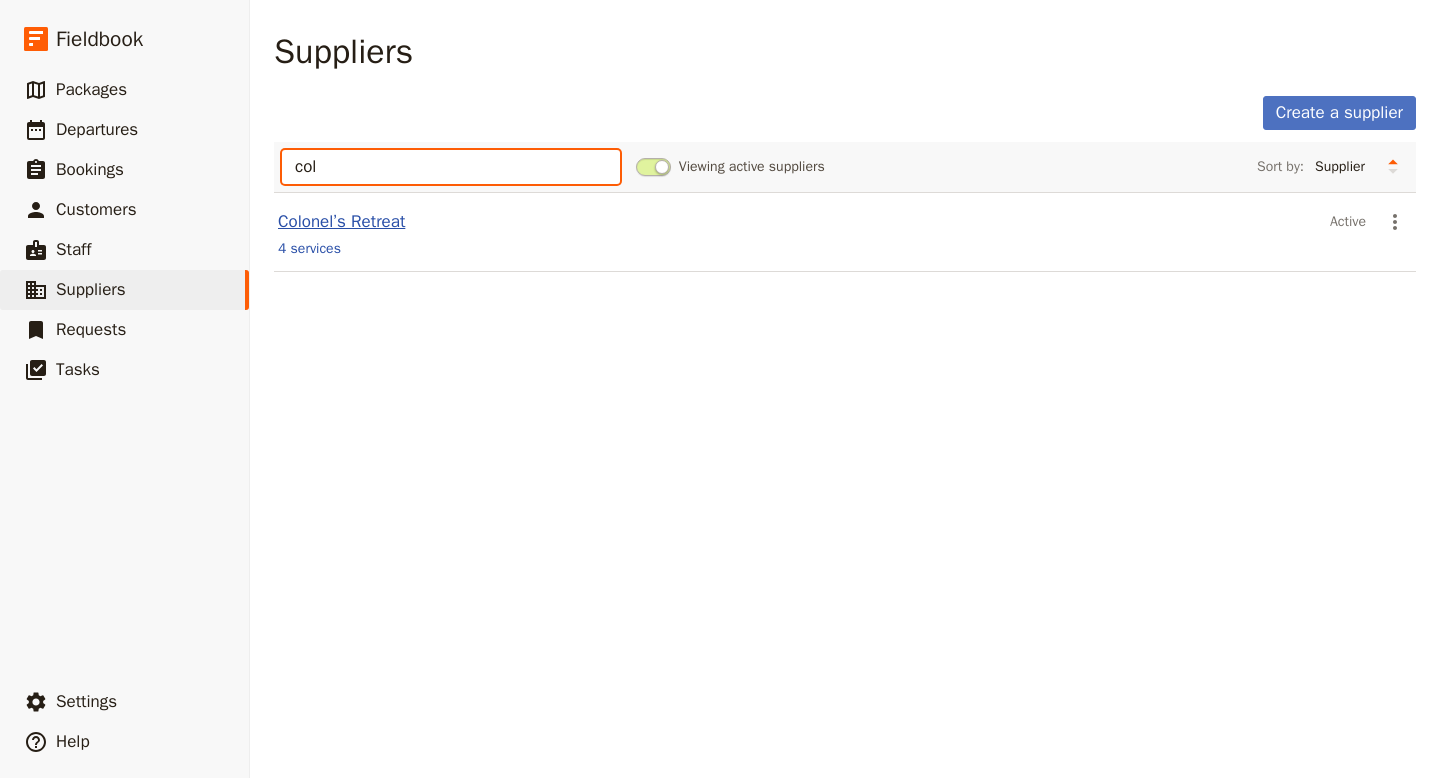 type on "col" 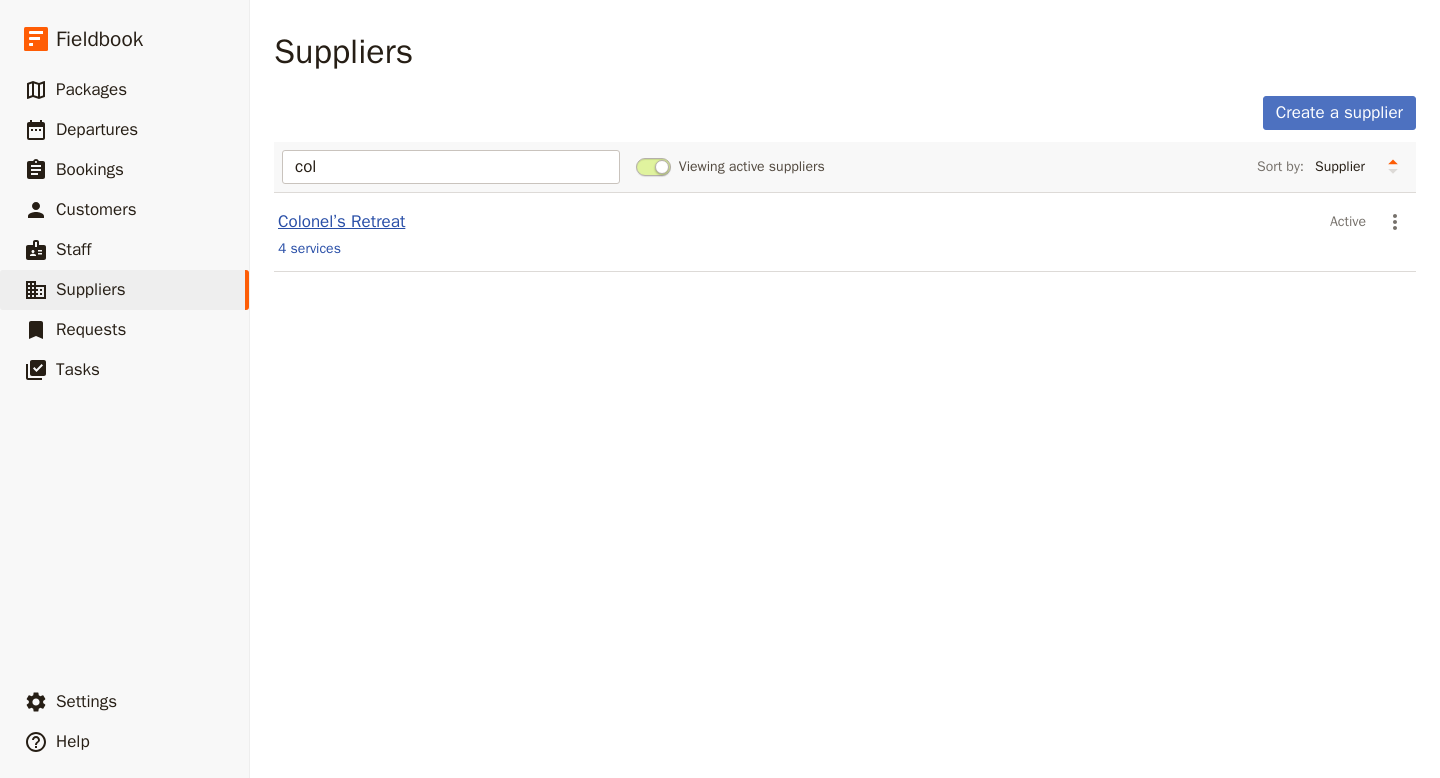 click on "Colonel’s Retreat" at bounding box center [341, 221] 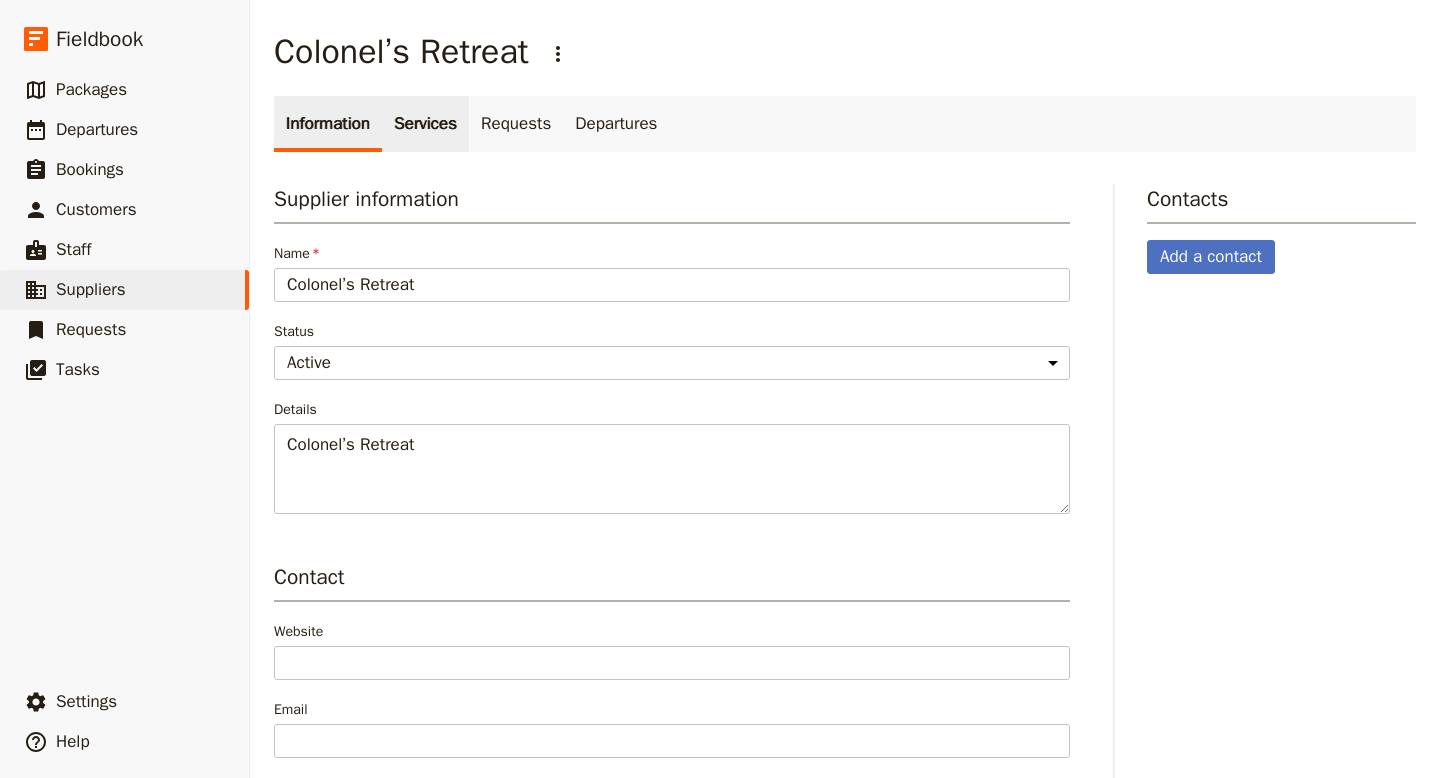 click on "Services" at bounding box center (425, 124) 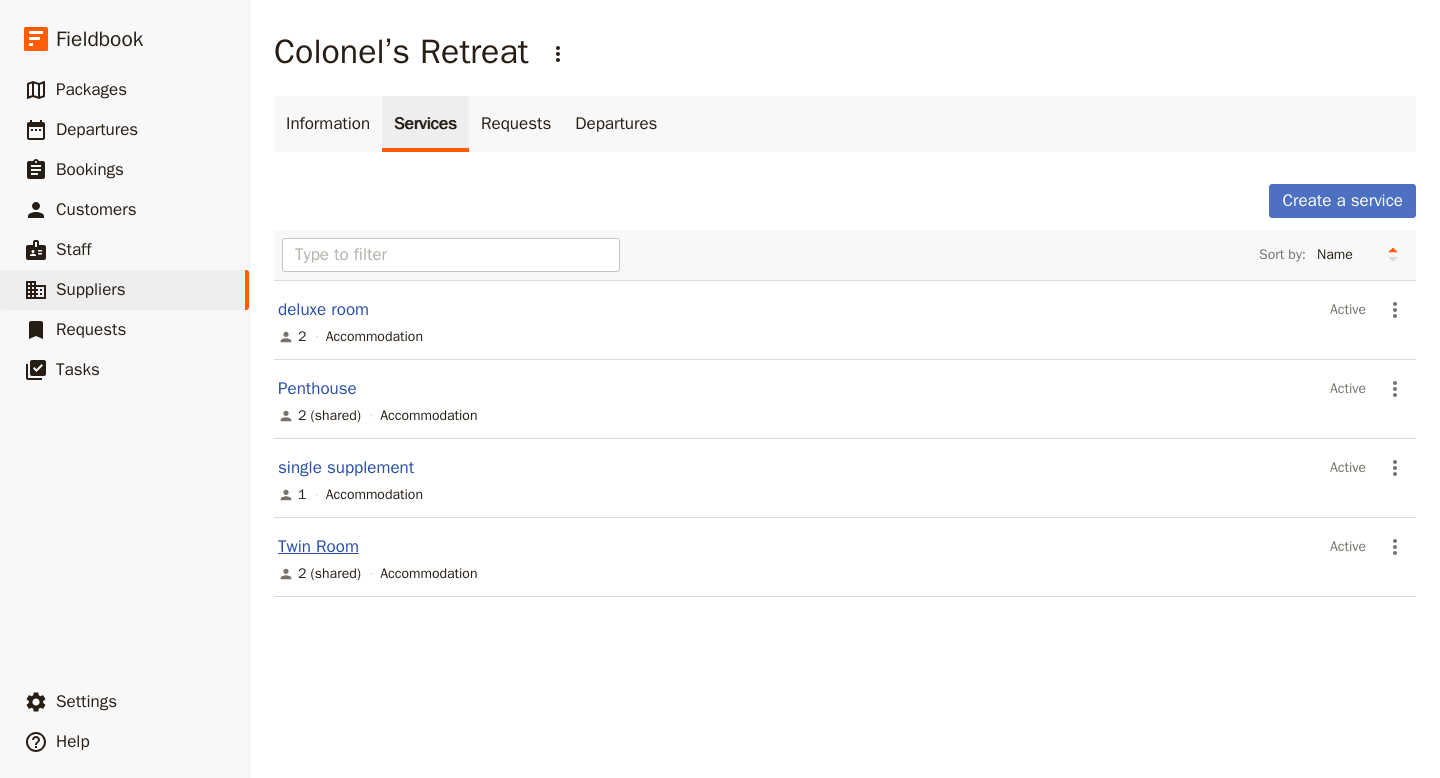 click on "Twin Room" at bounding box center [318, 546] 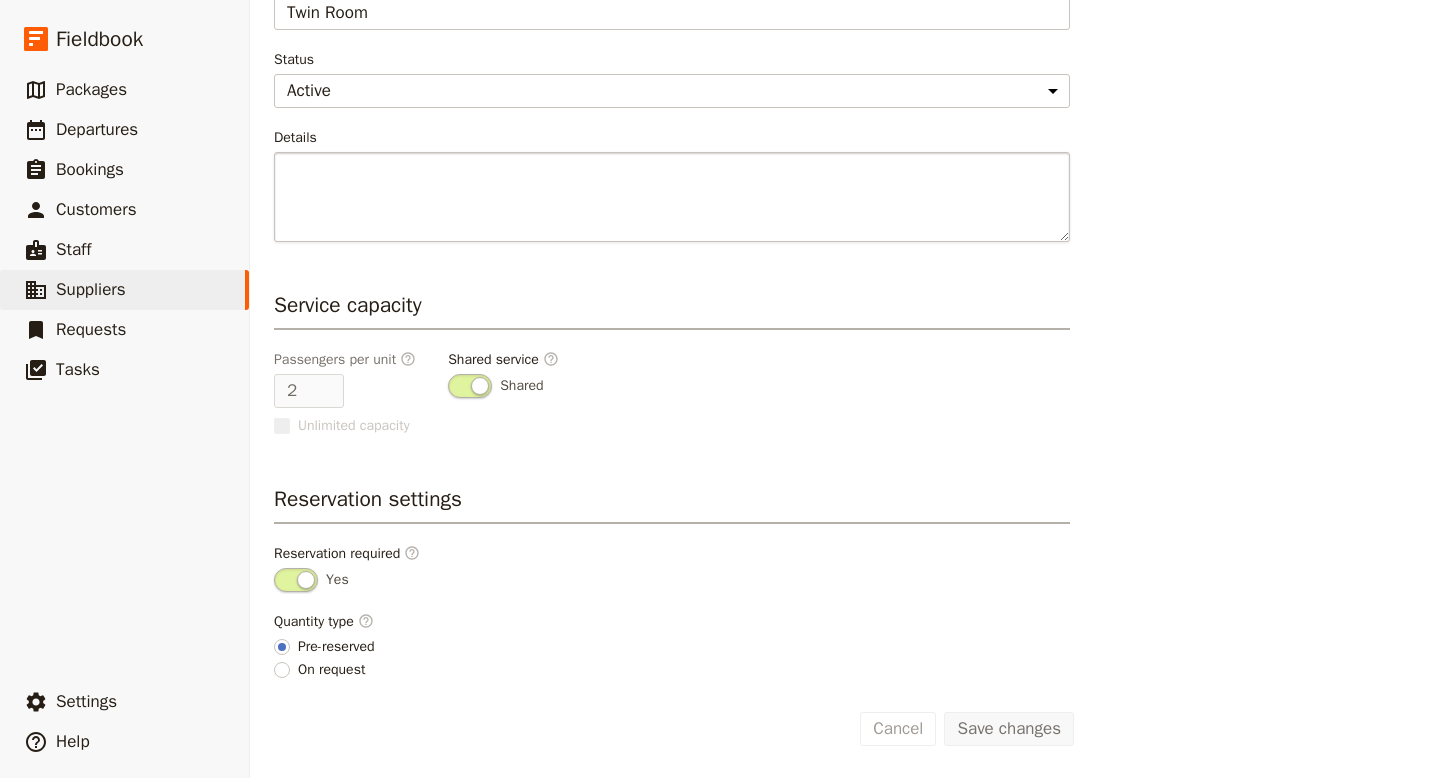 scroll, scrollTop: 366, scrollLeft: 0, axis: vertical 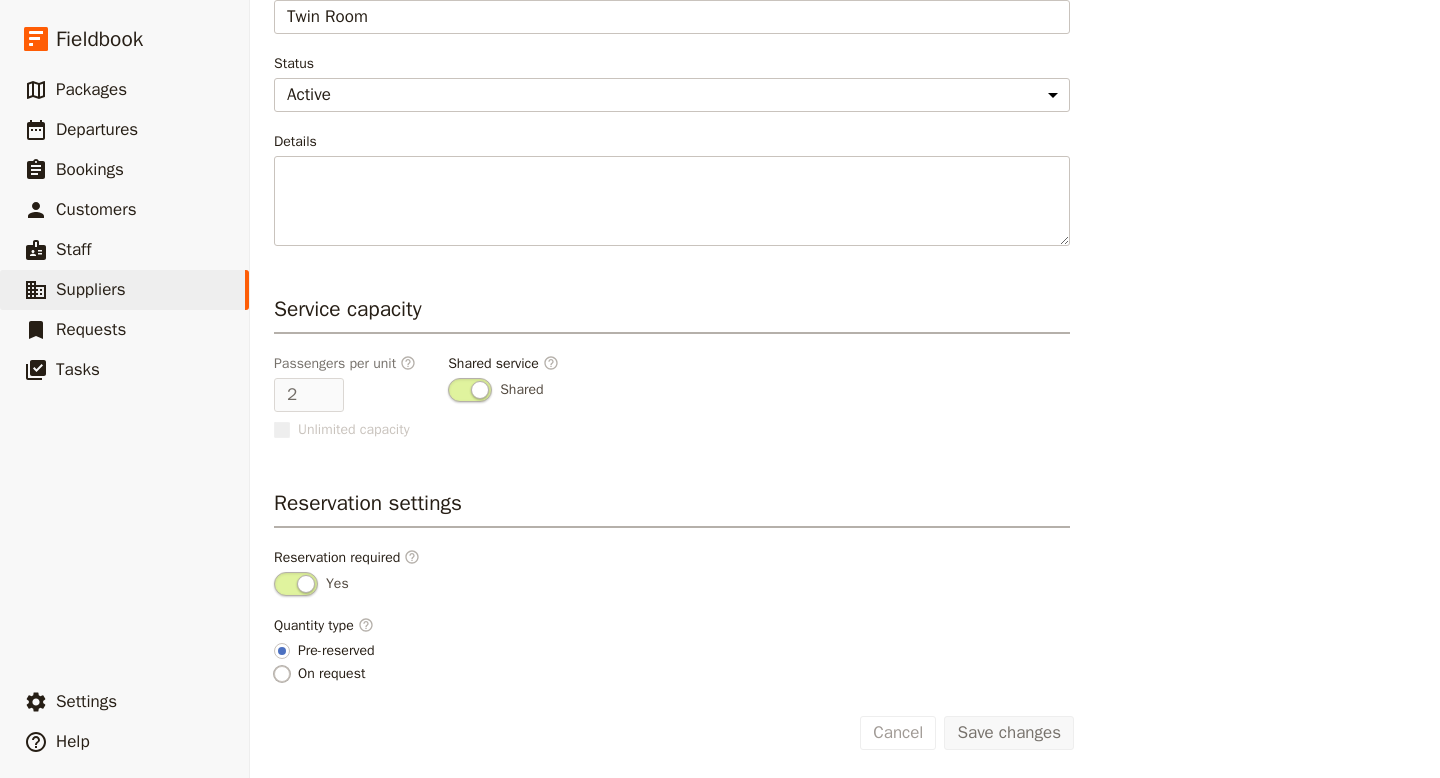 click on "On request" at bounding box center [282, 674] 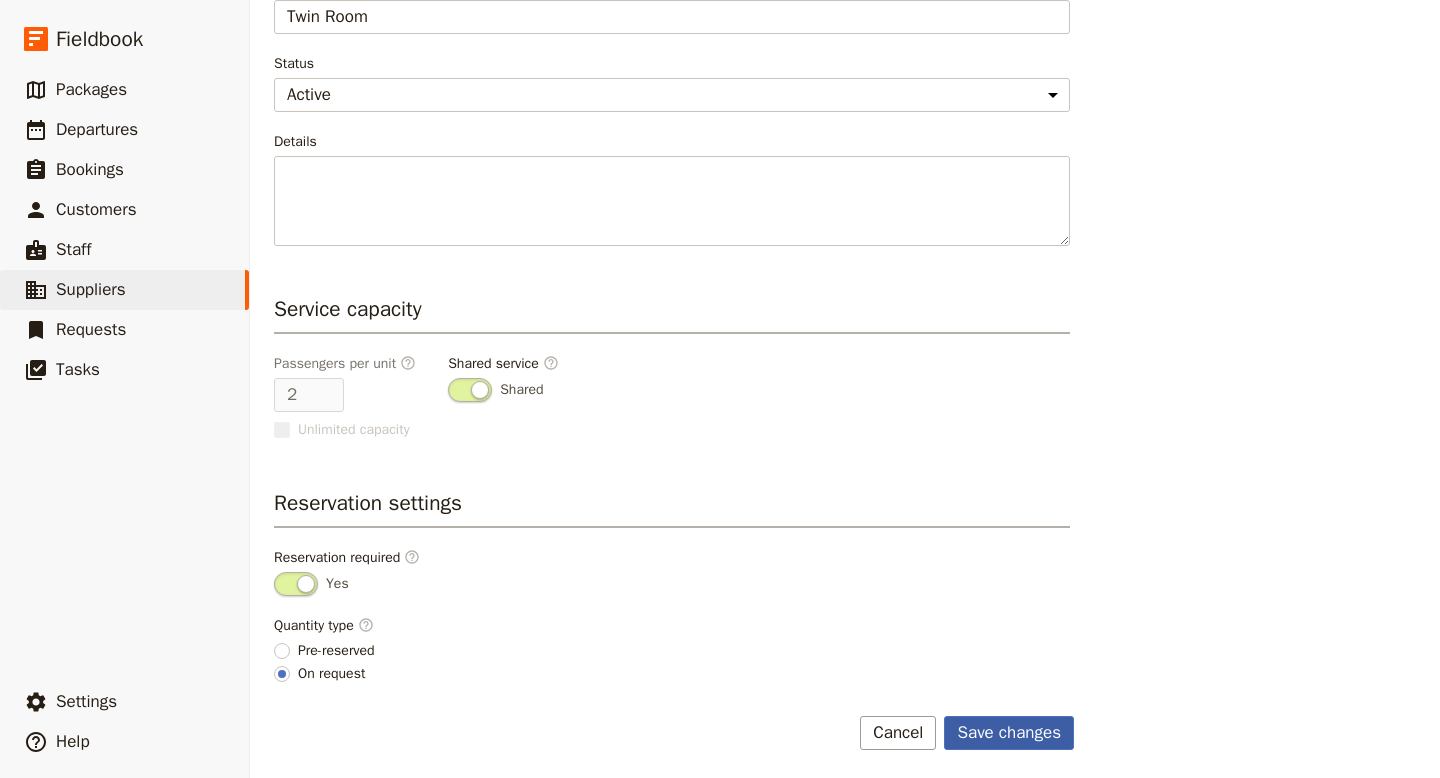 click on "Save changes" at bounding box center (1009, 733) 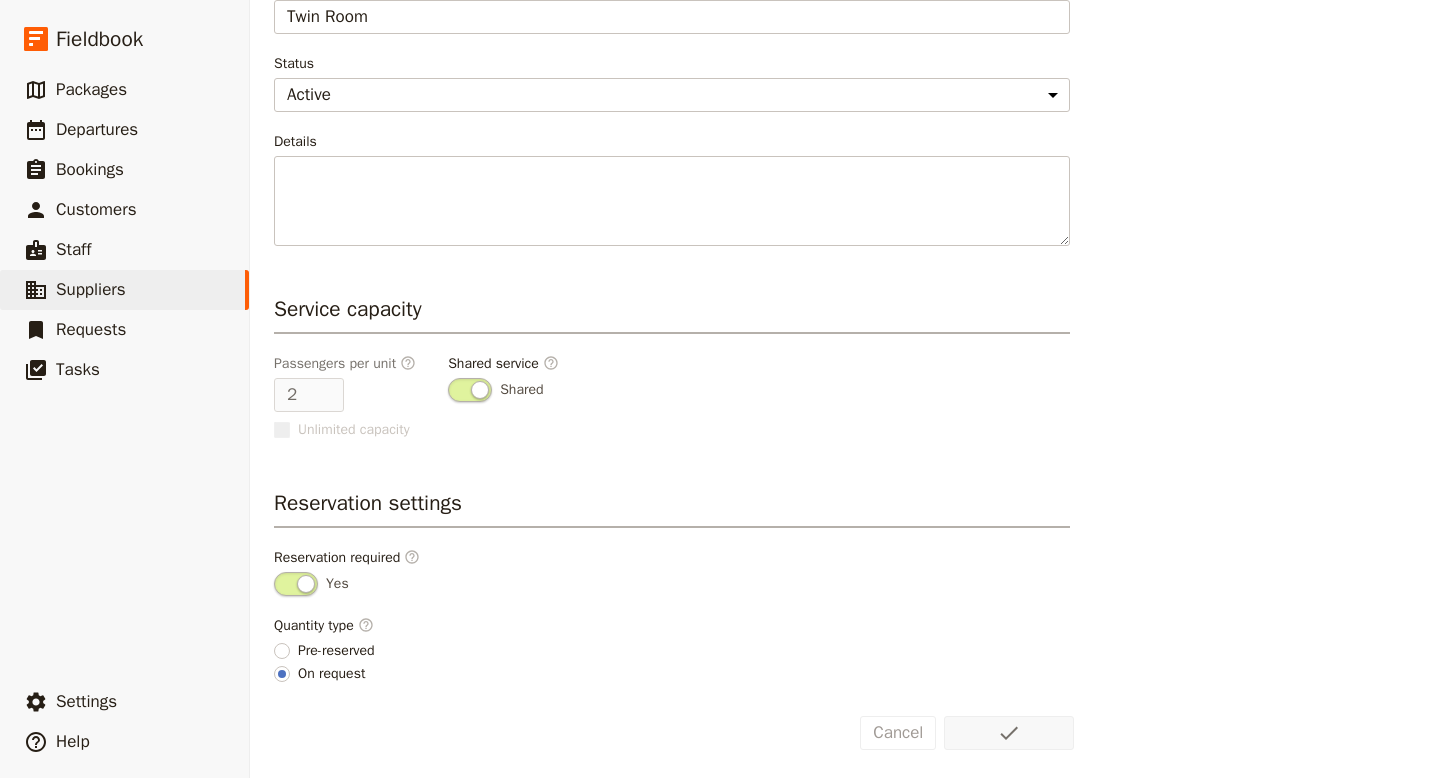 scroll, scrollTop: 0, scrollLeft: 0, axis: both 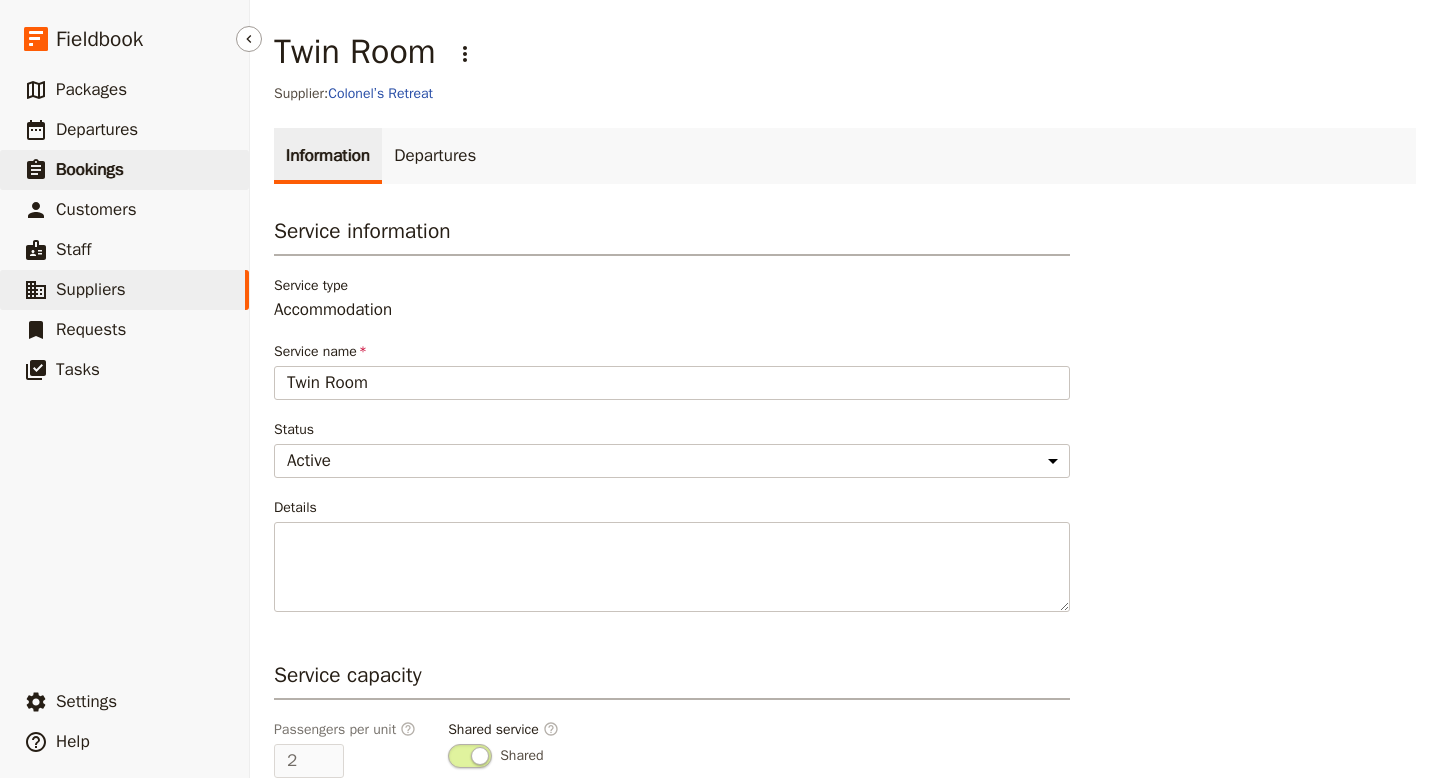 click on "Bookings" at bounding box center [90, 169] 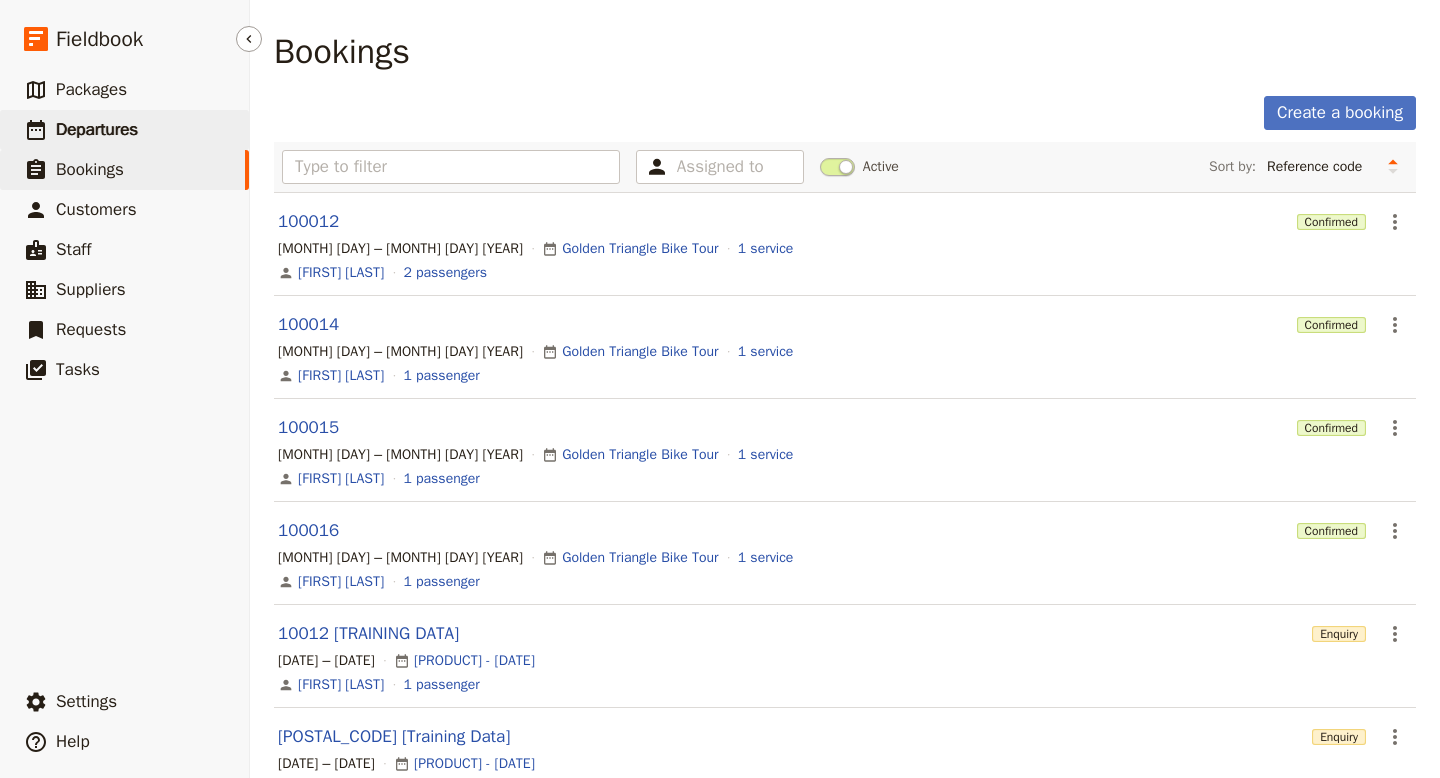 click on "Departures" at bounding box center (97, 129) 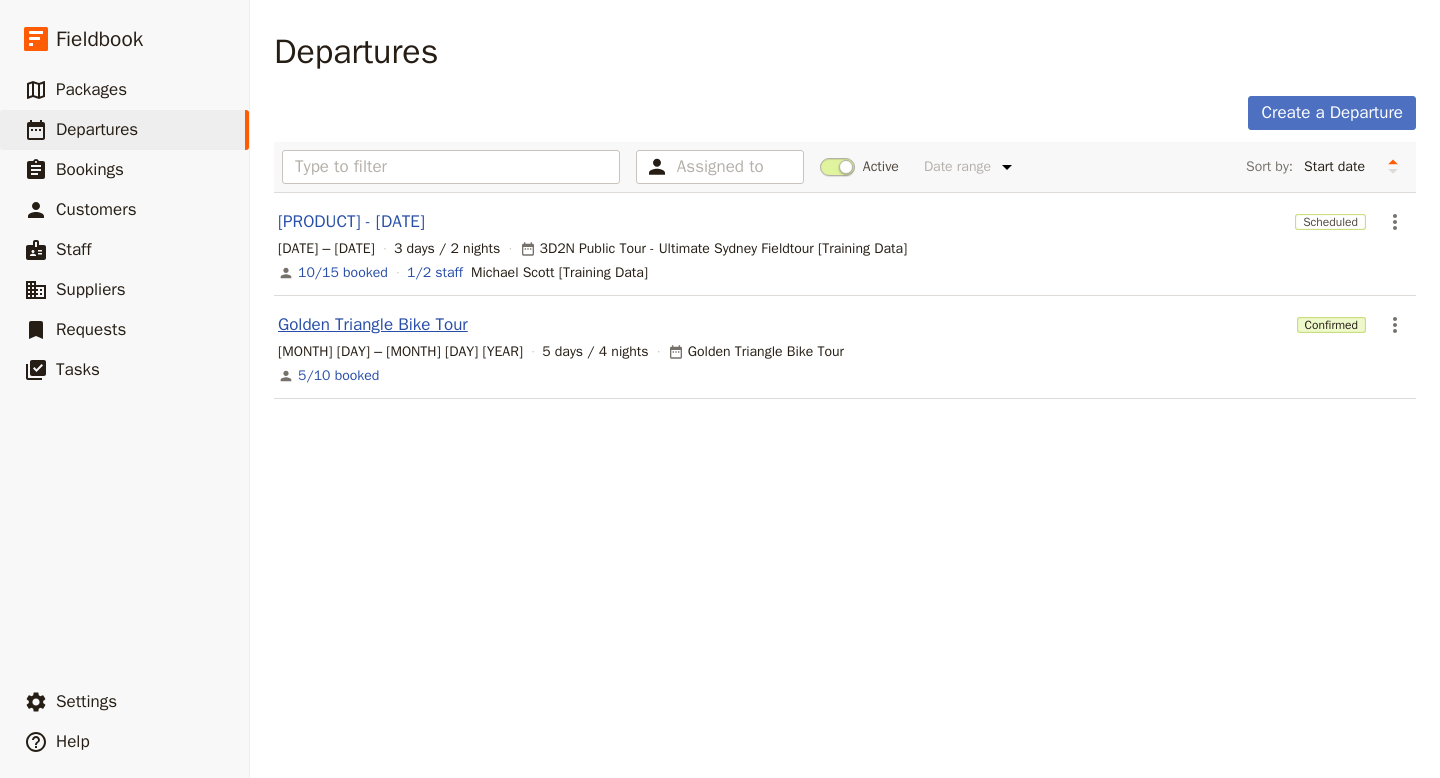 click on "[TOUR NAME]" at bounding box center (373, 325) 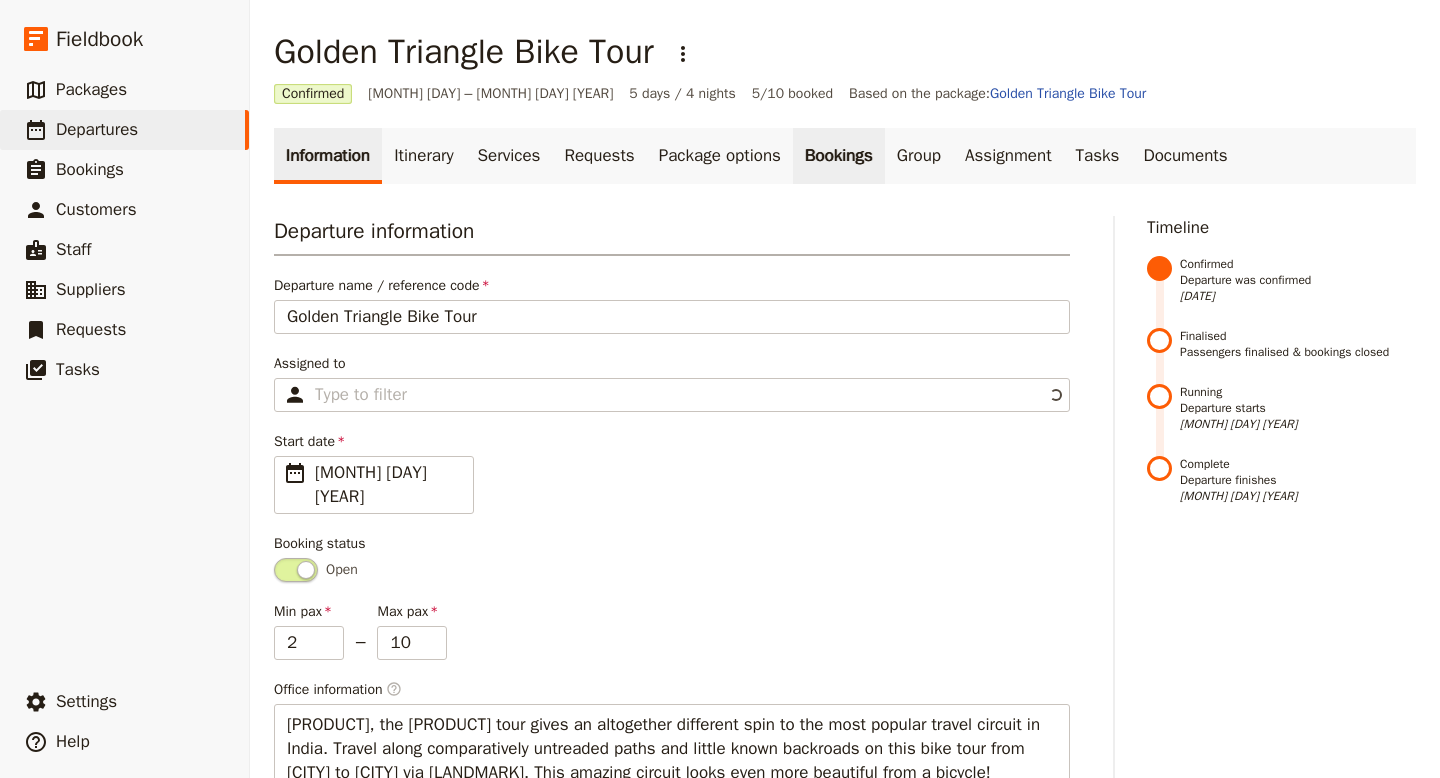 click on "Bookings" at bounding box center (839, 156) 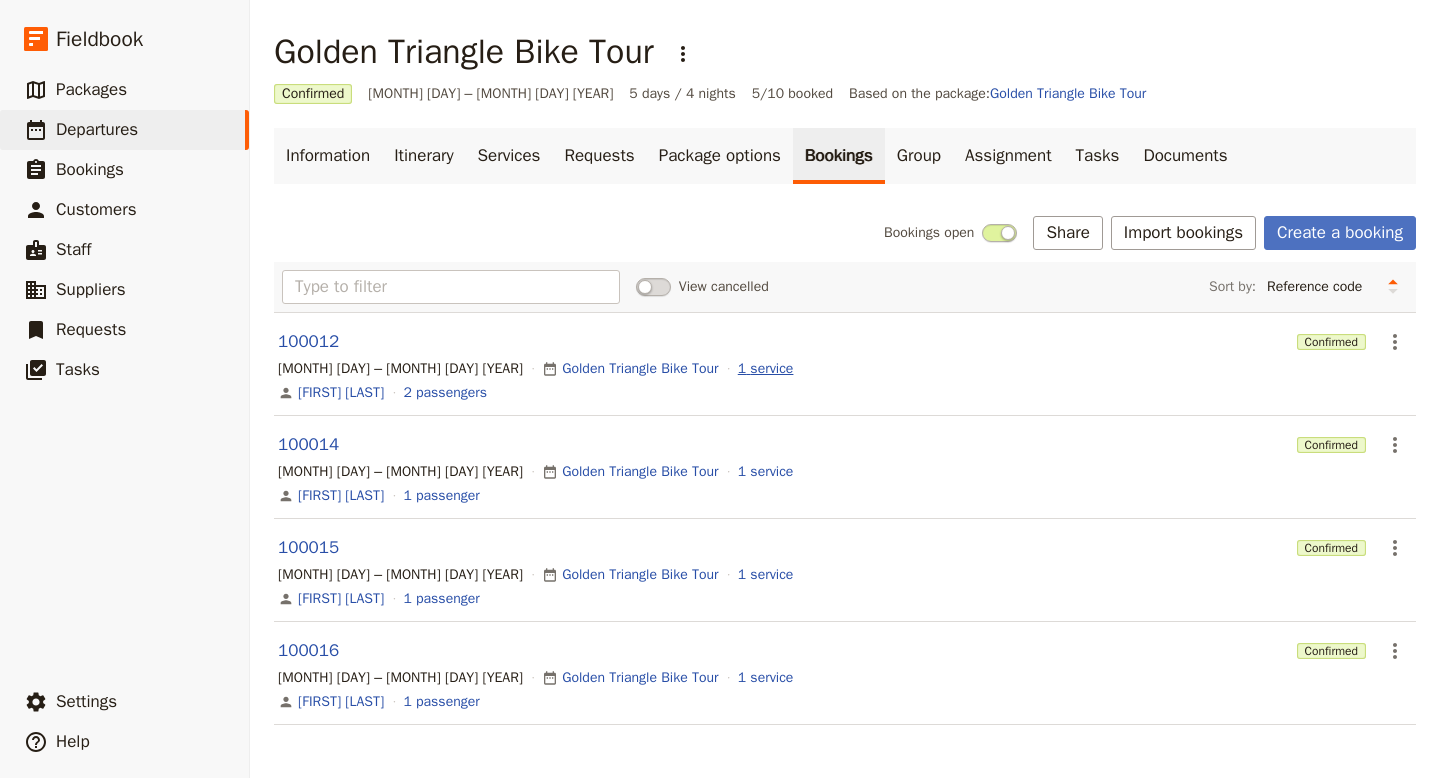 click on "1   service" at bounding box center (766, 369) 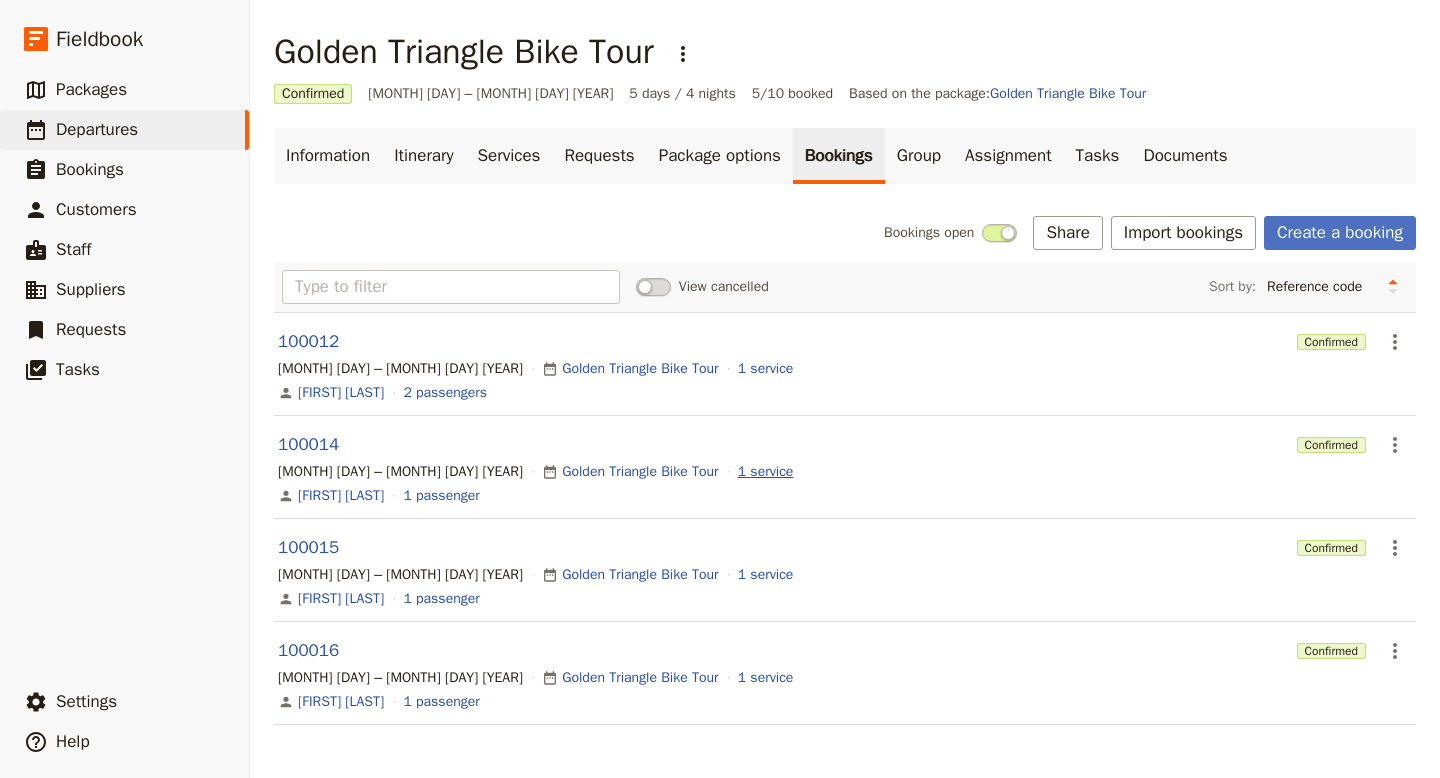 click on "1   service" at bounding box center [766, 472] 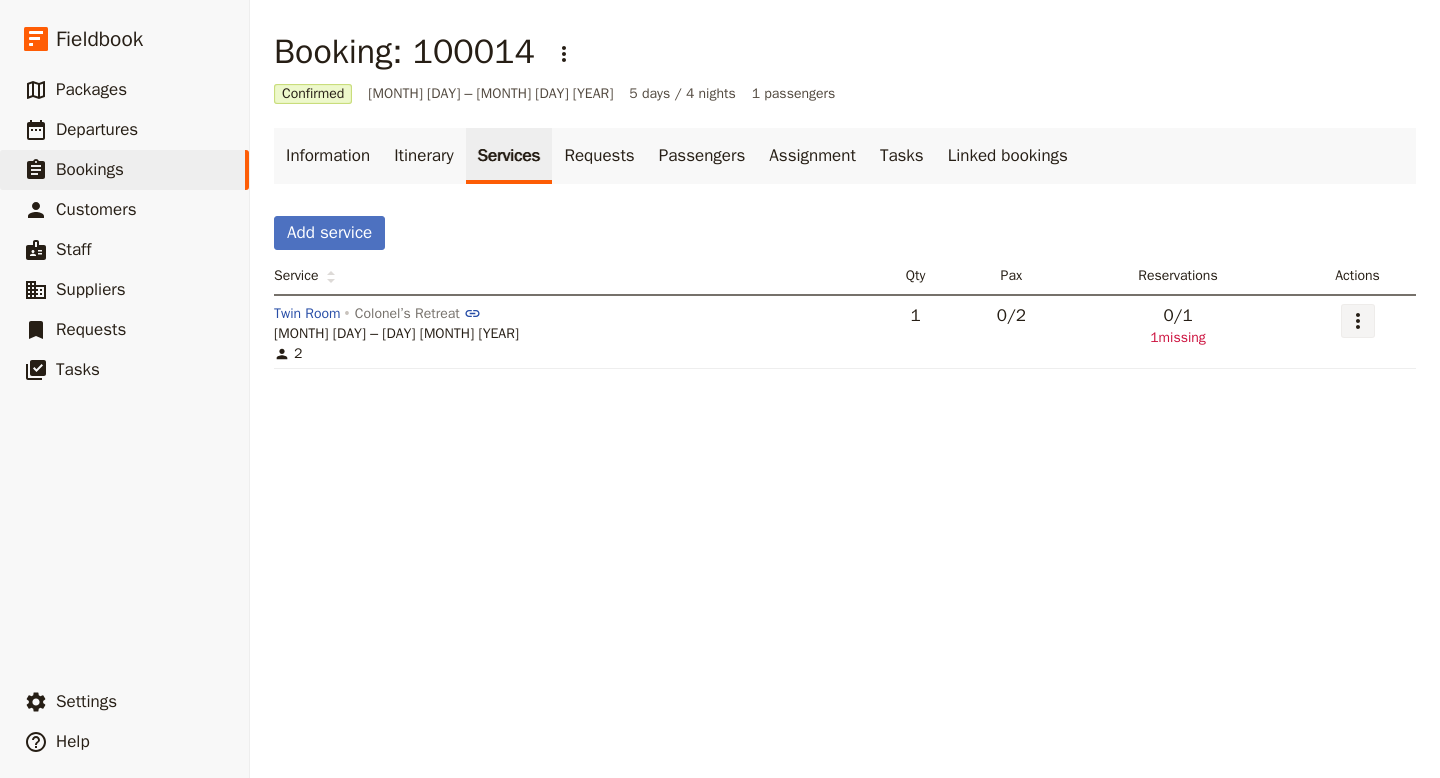 click 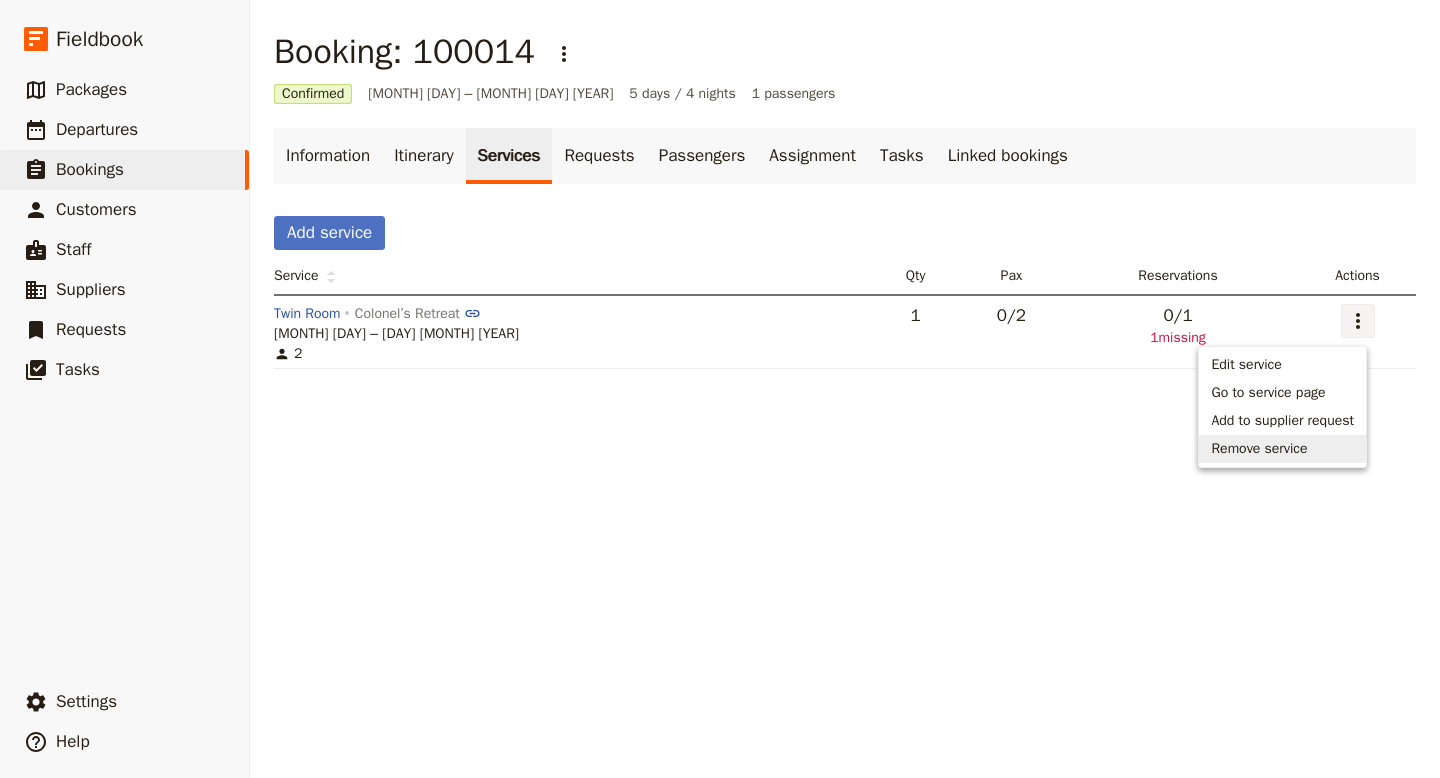 click on "Remove service" at bounding box center (1259, 449) 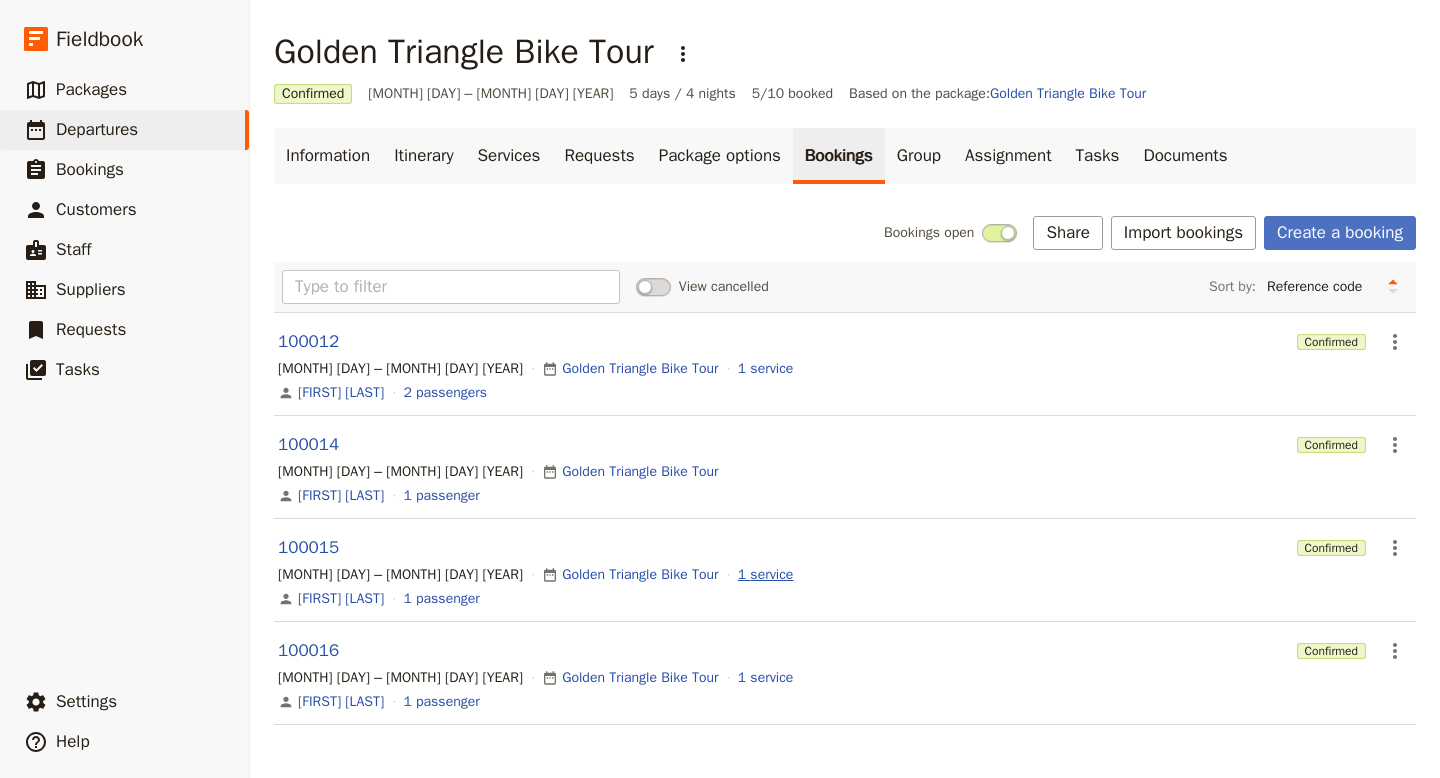 click on "1   service" at bounding box center (766, 575) 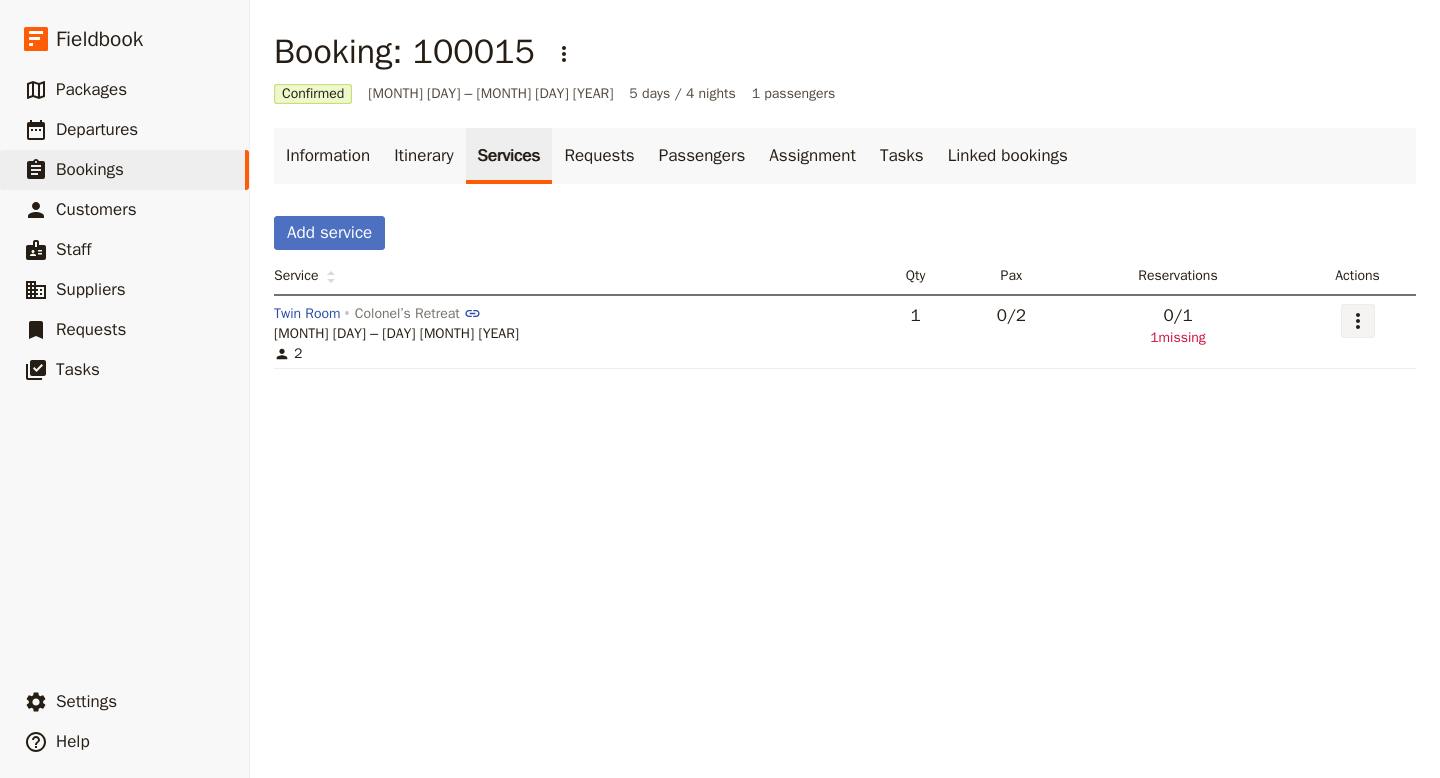 click 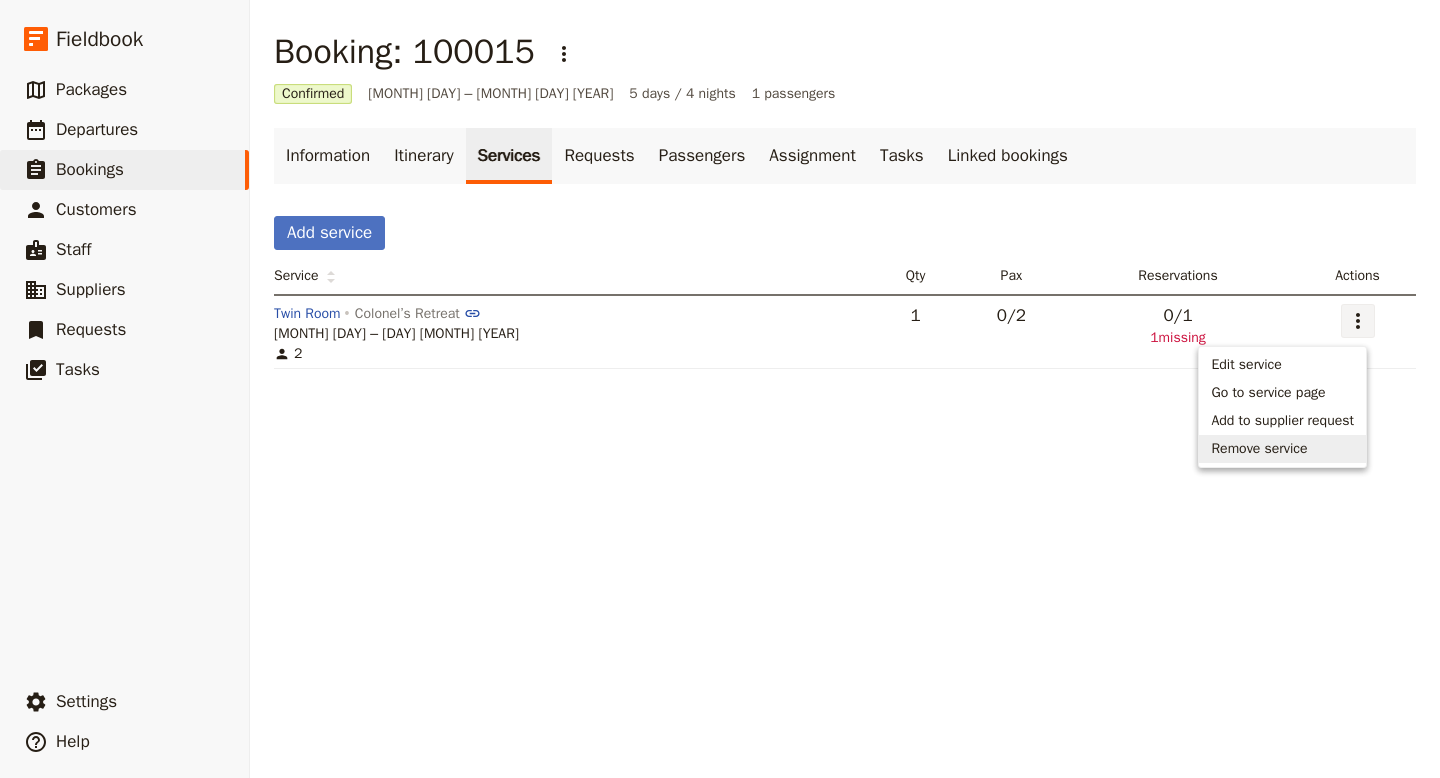 click on "Remove service" at bounding box center (1259, 449) 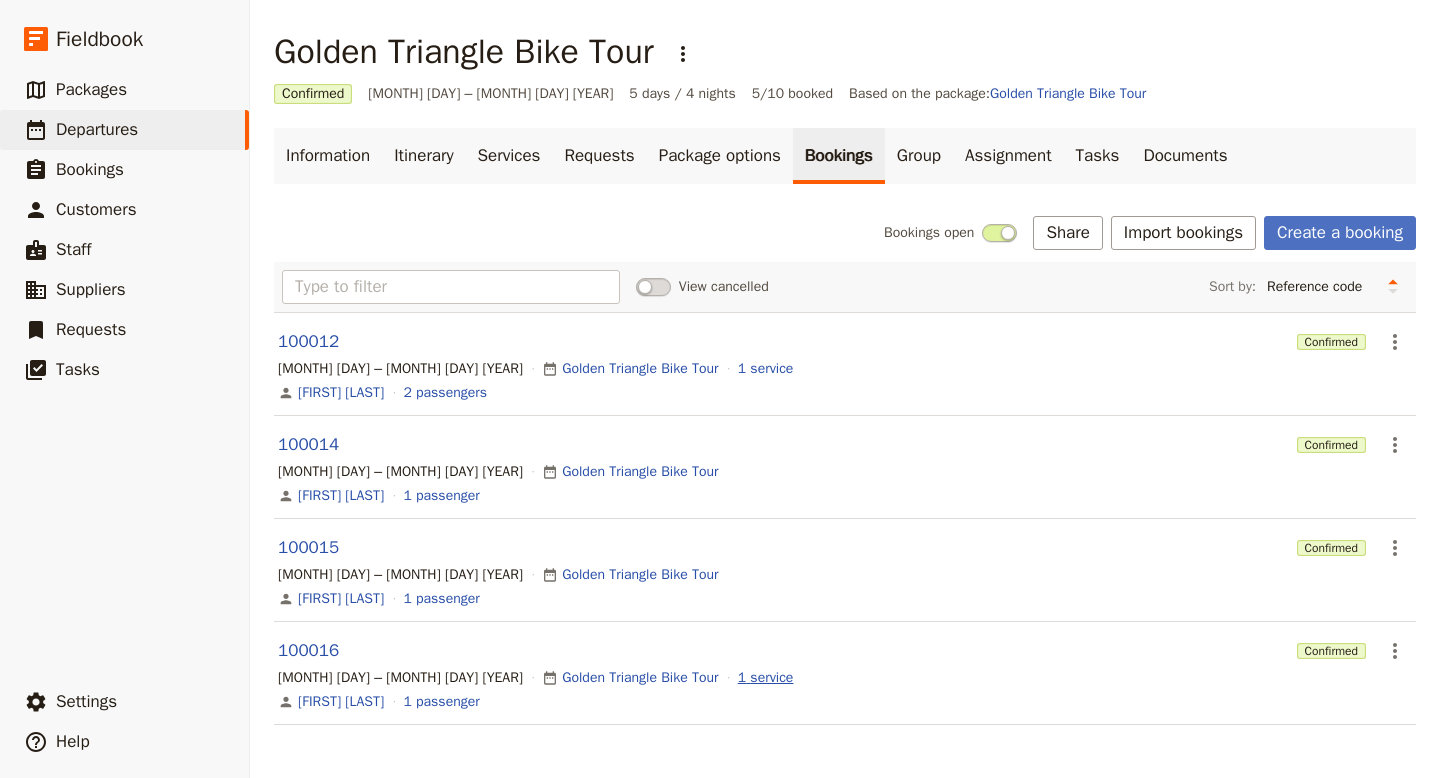 click on "1   service" at bounding box center (766, 678) 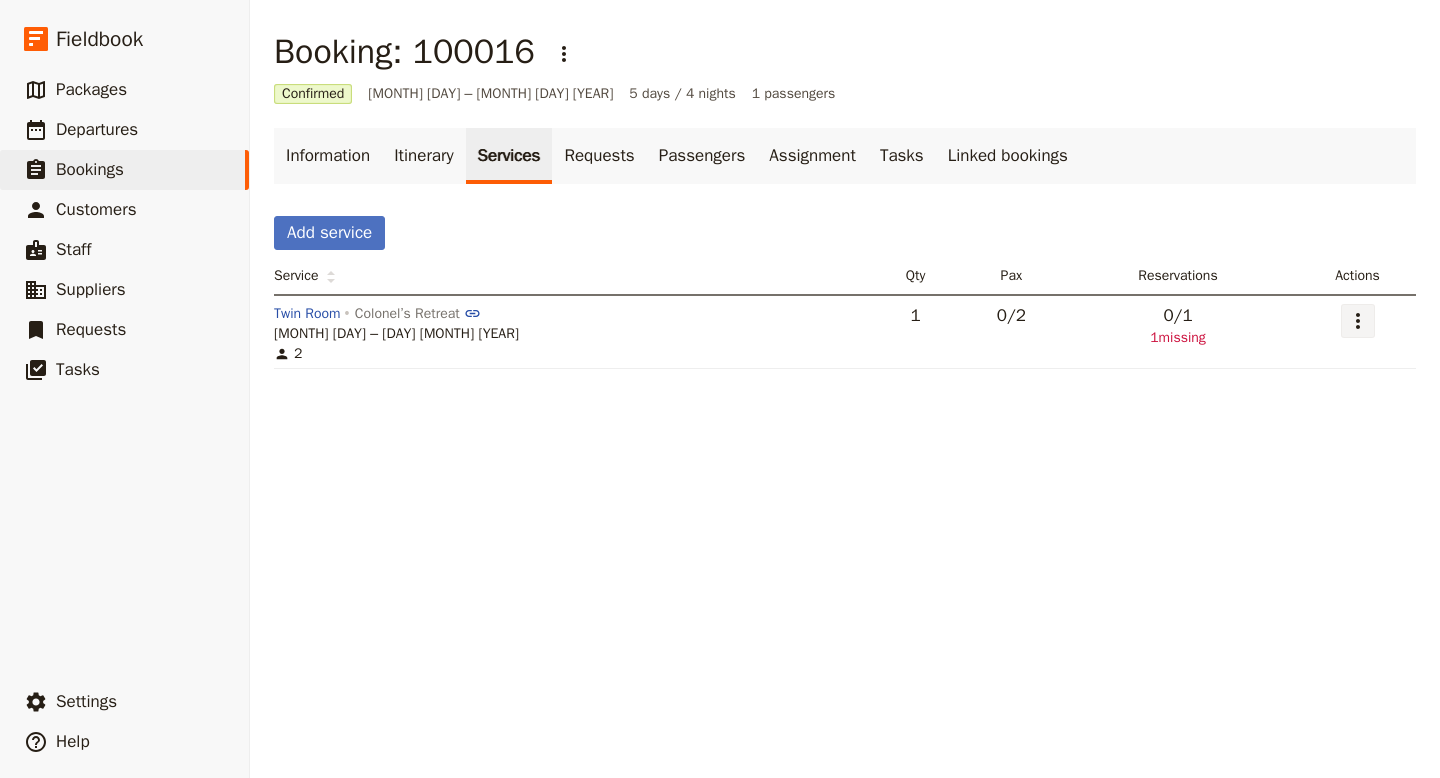 click 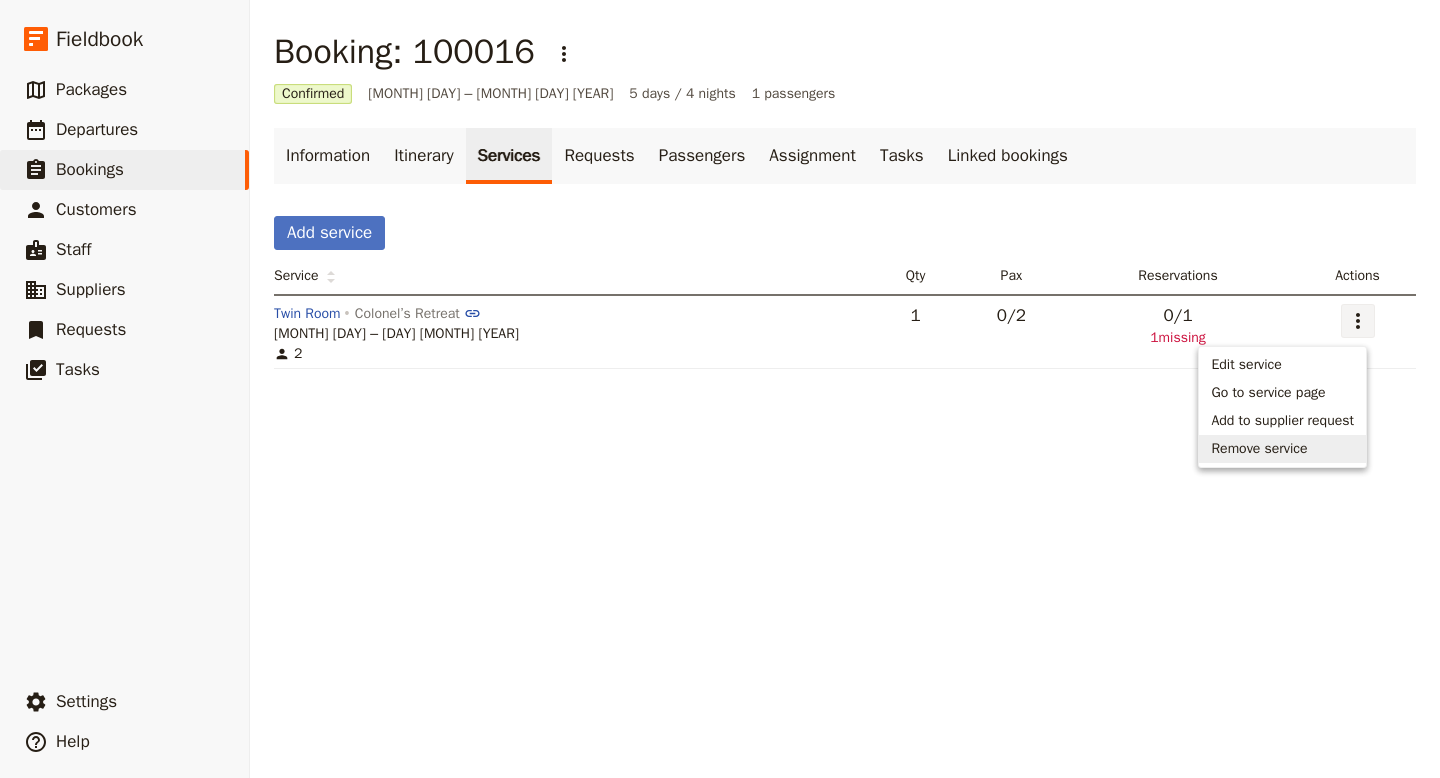 click on "Remove service" at bounding box center [1259, 449] 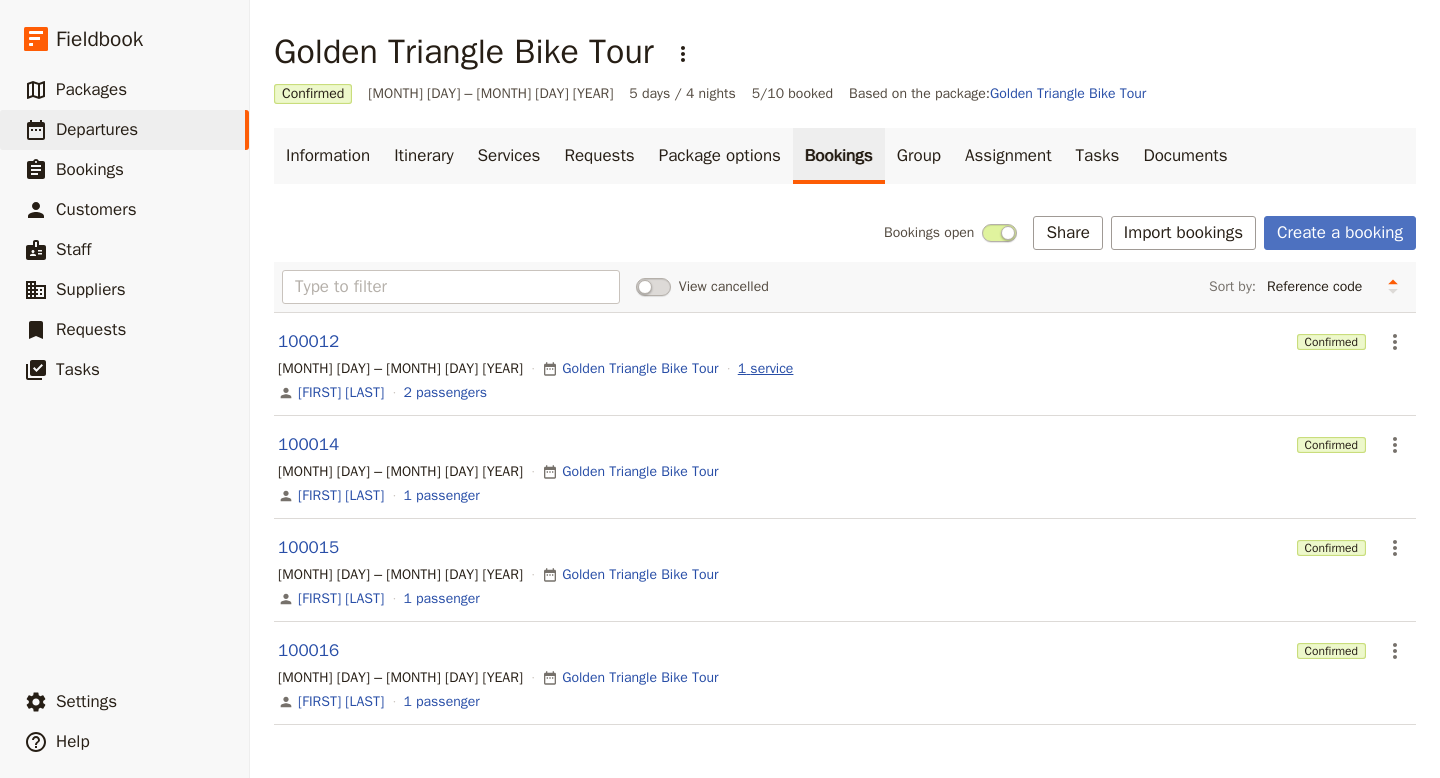 click on "1   service" at bounding box center [766, 369] 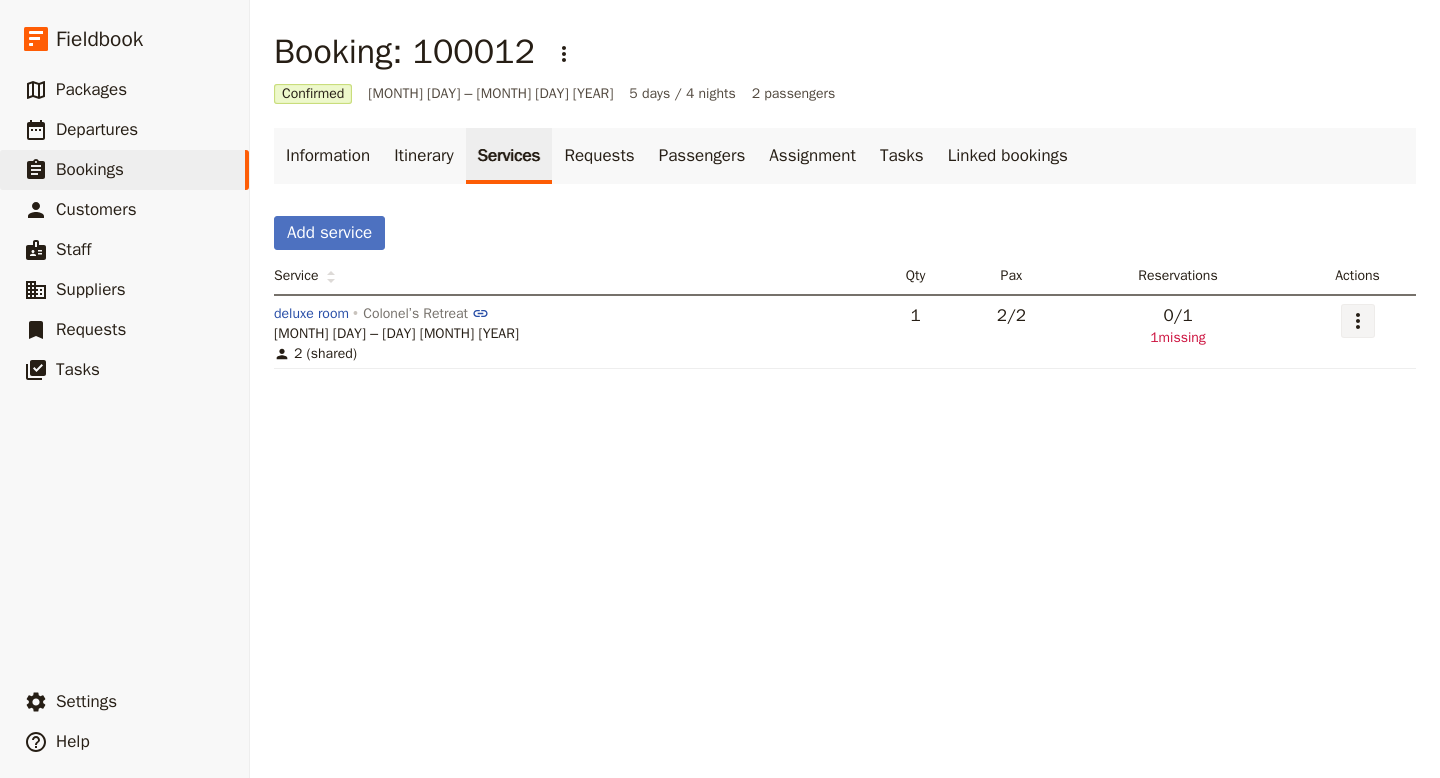 click 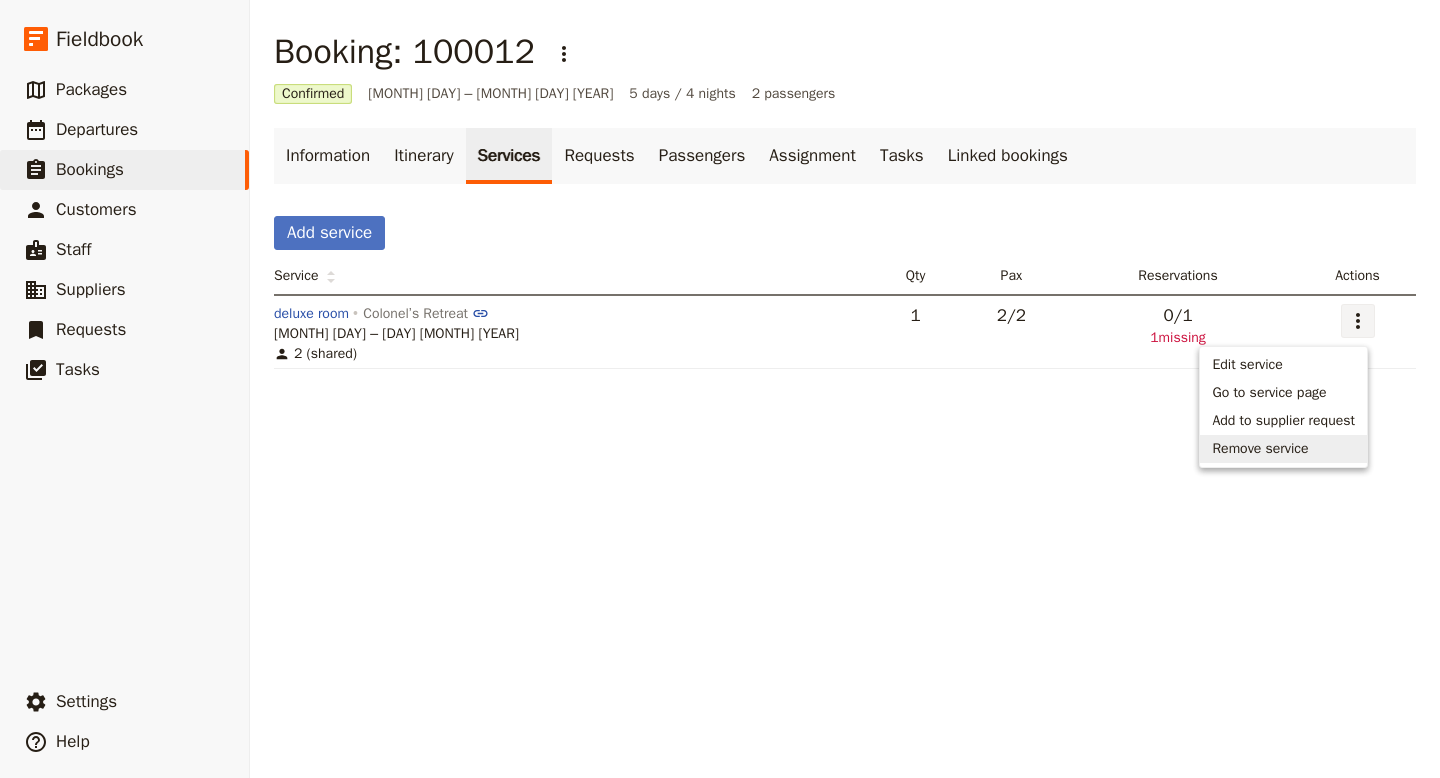 click on "Remove service" at bounding box center (1260, 449) 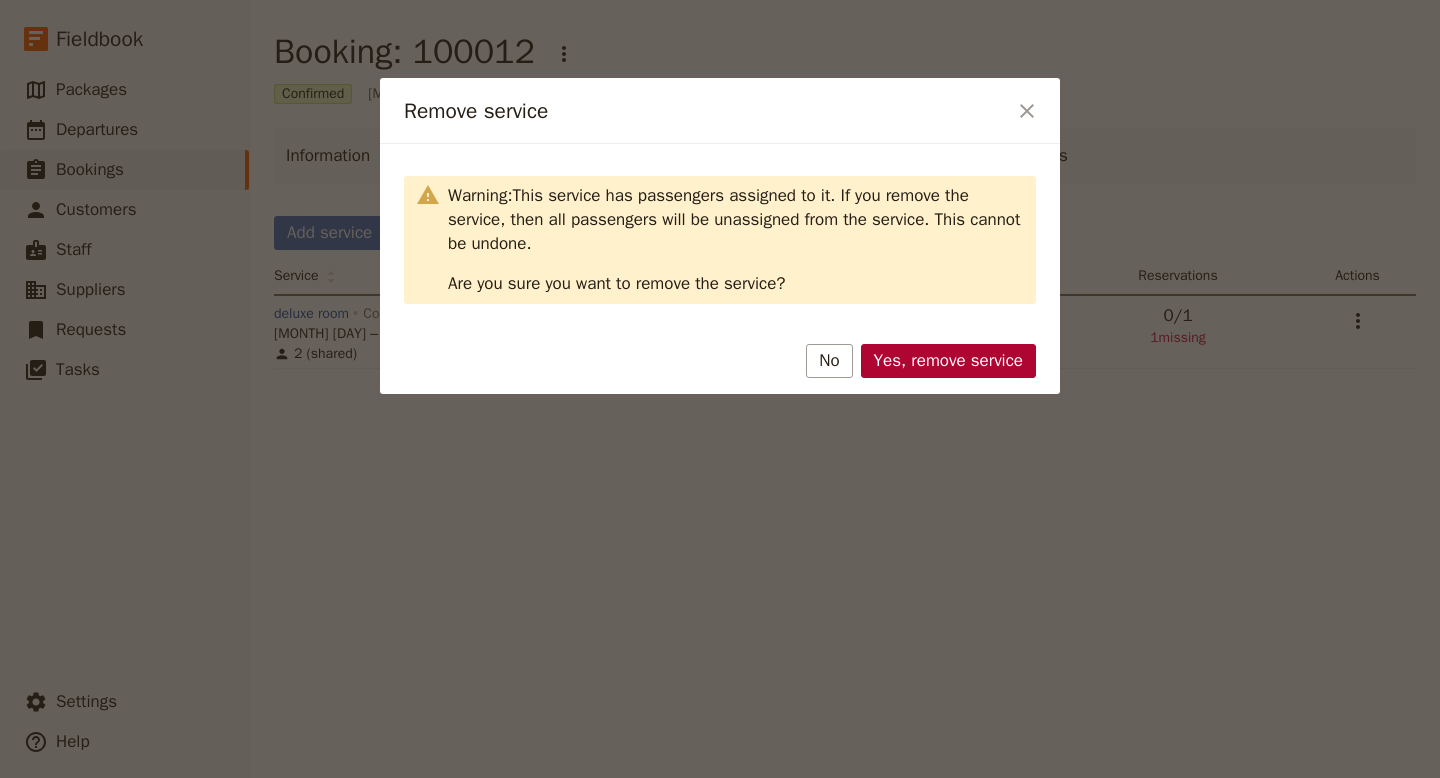click on "Yes, remove service" at bounding box center [948, 361] 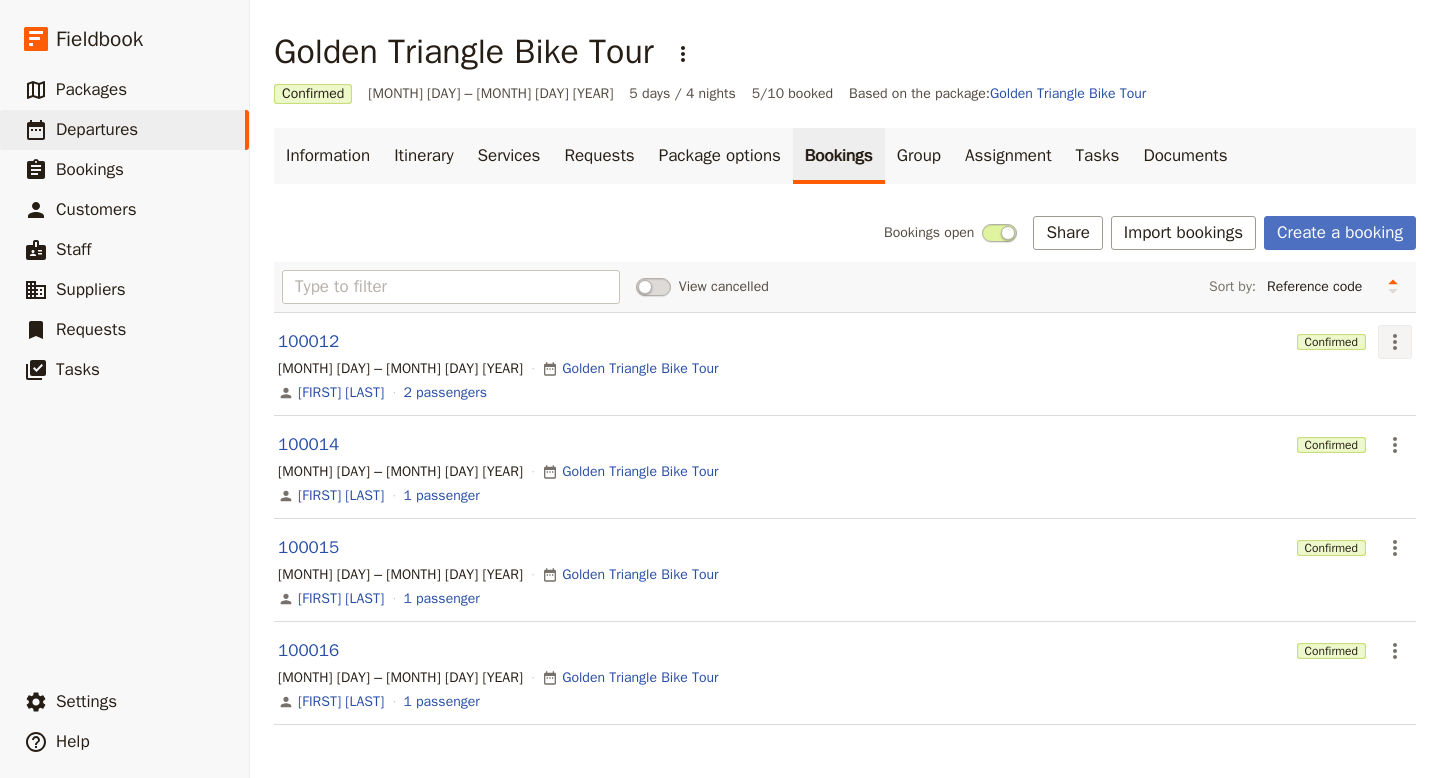 click 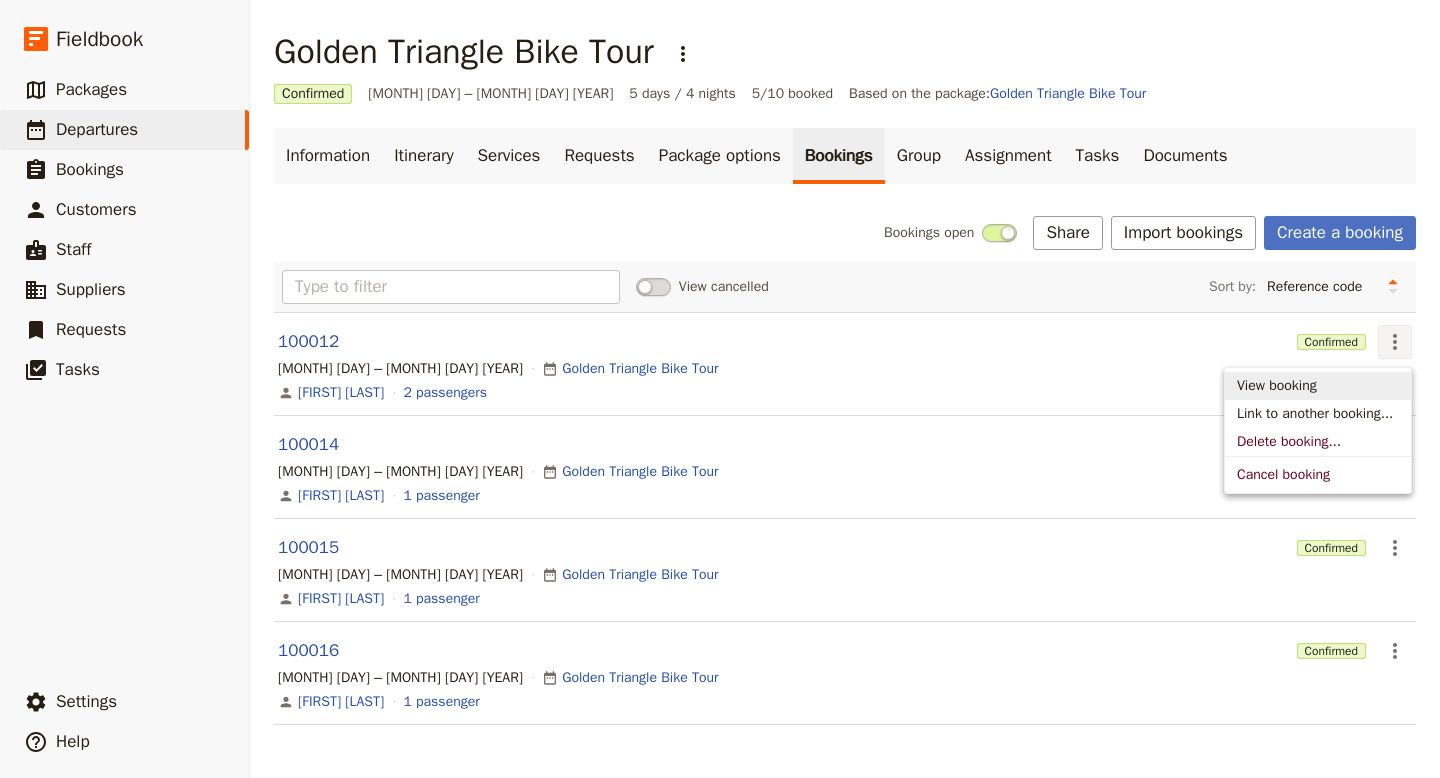 click on "View booking" at bounding box center (1277, 386) 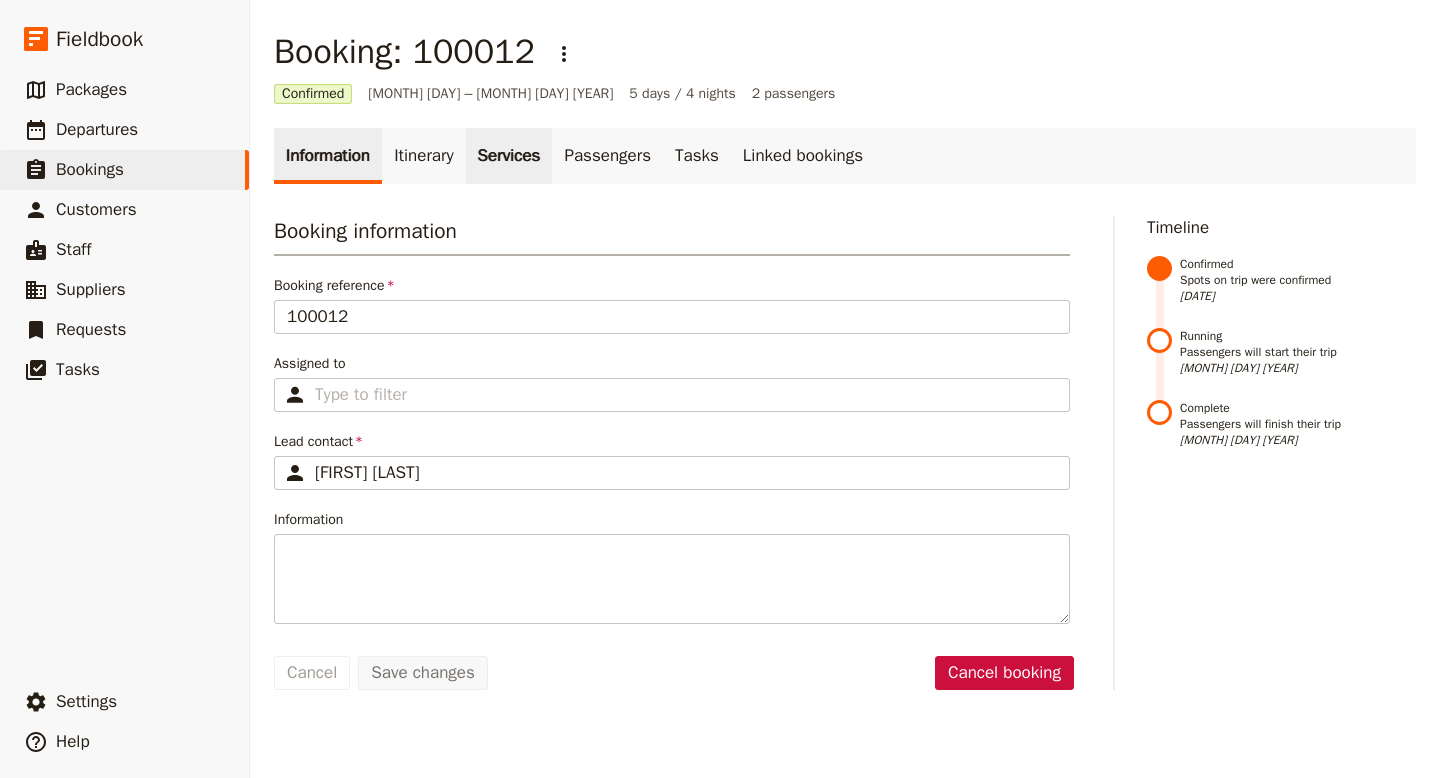 click on "Services" at bounding box center [509, 156] 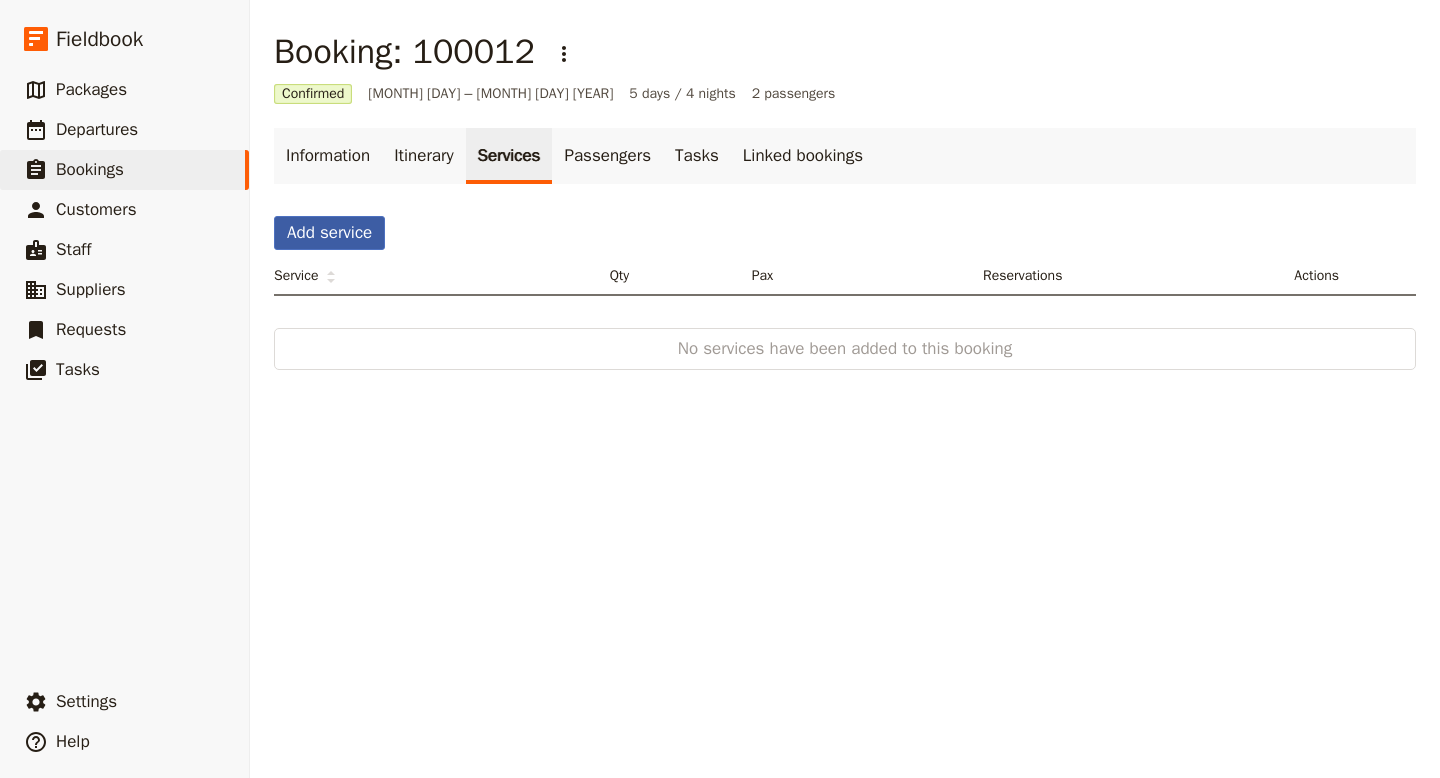 click on "Add service" at bounding box center (329, 233) 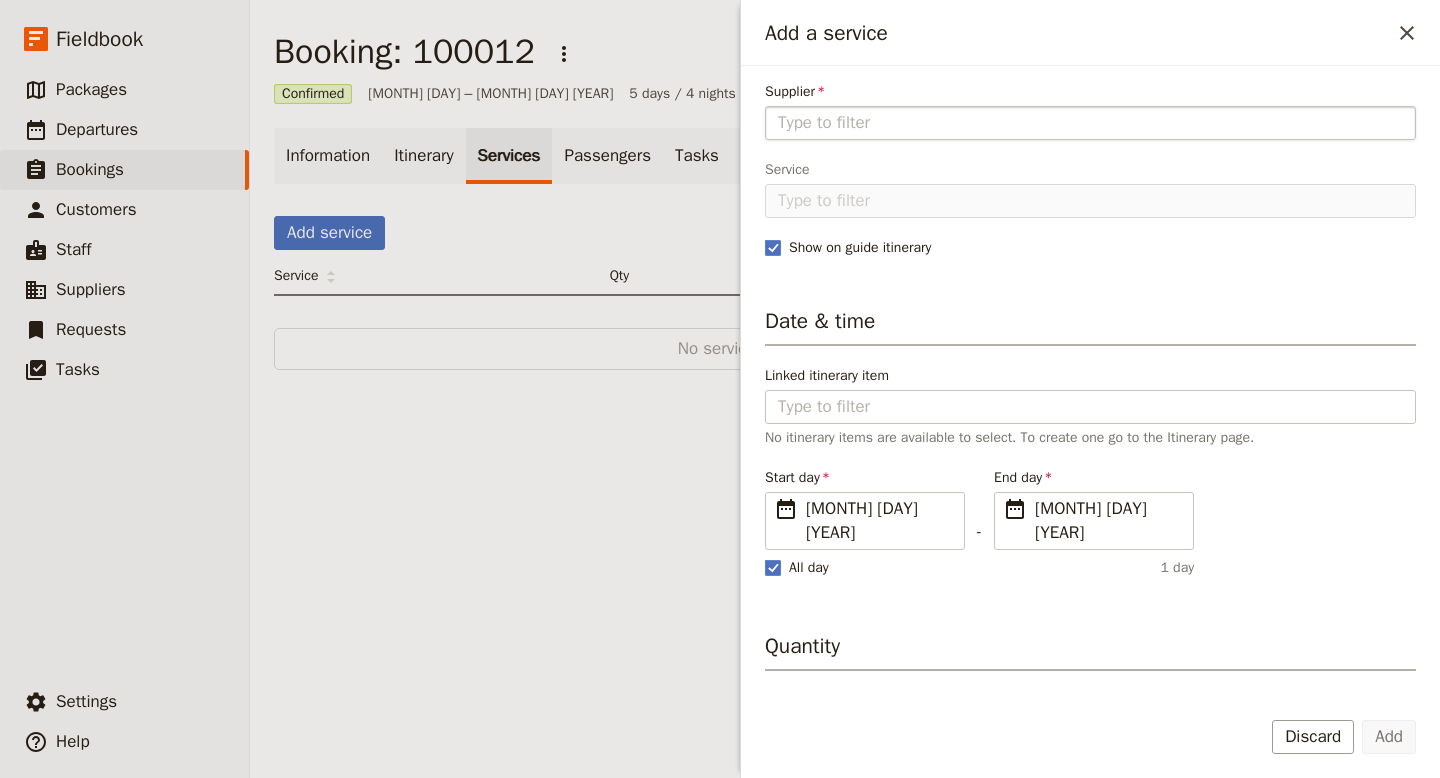 click on "Supplier" at bounding box center [1090, 123] 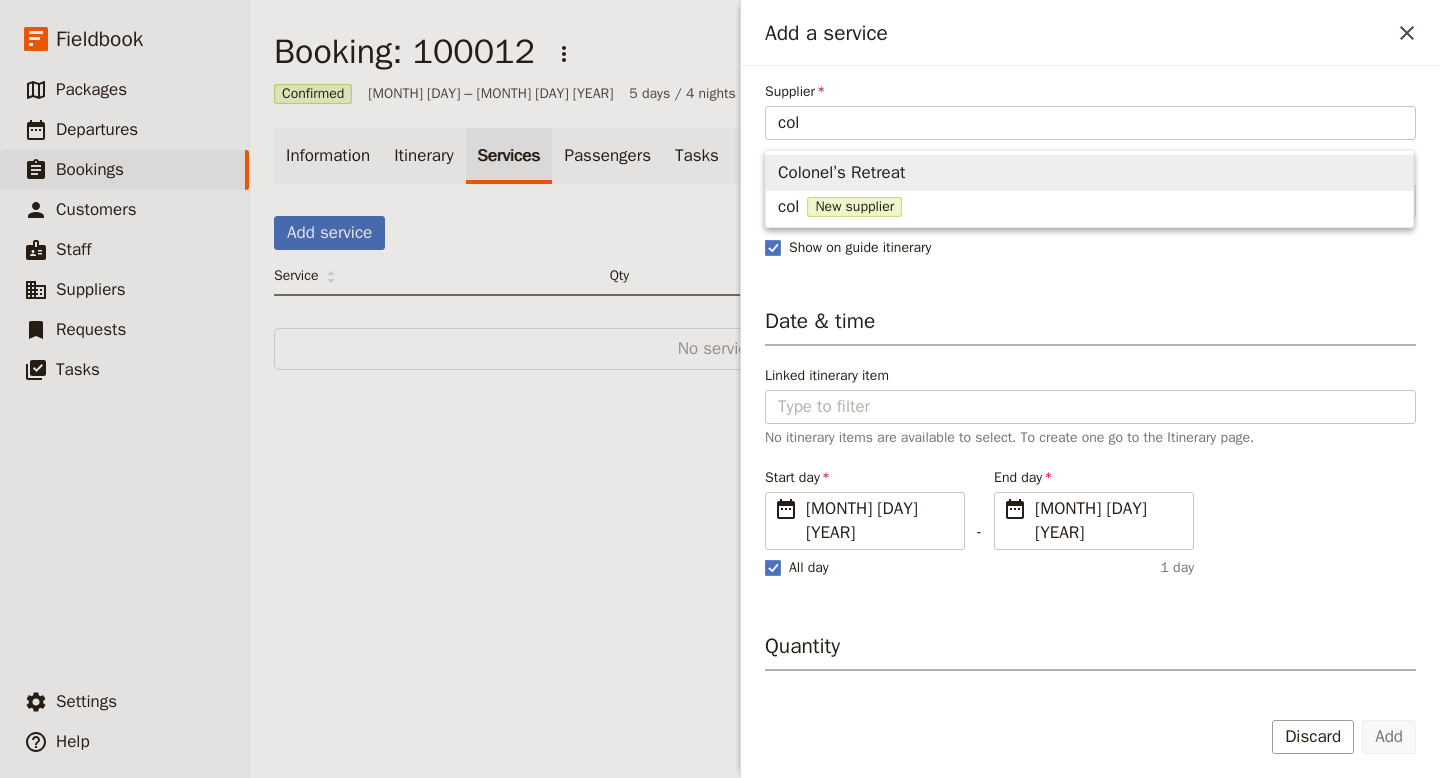 click on "Colonel’s Retreat" at bounding box center (841, 173) 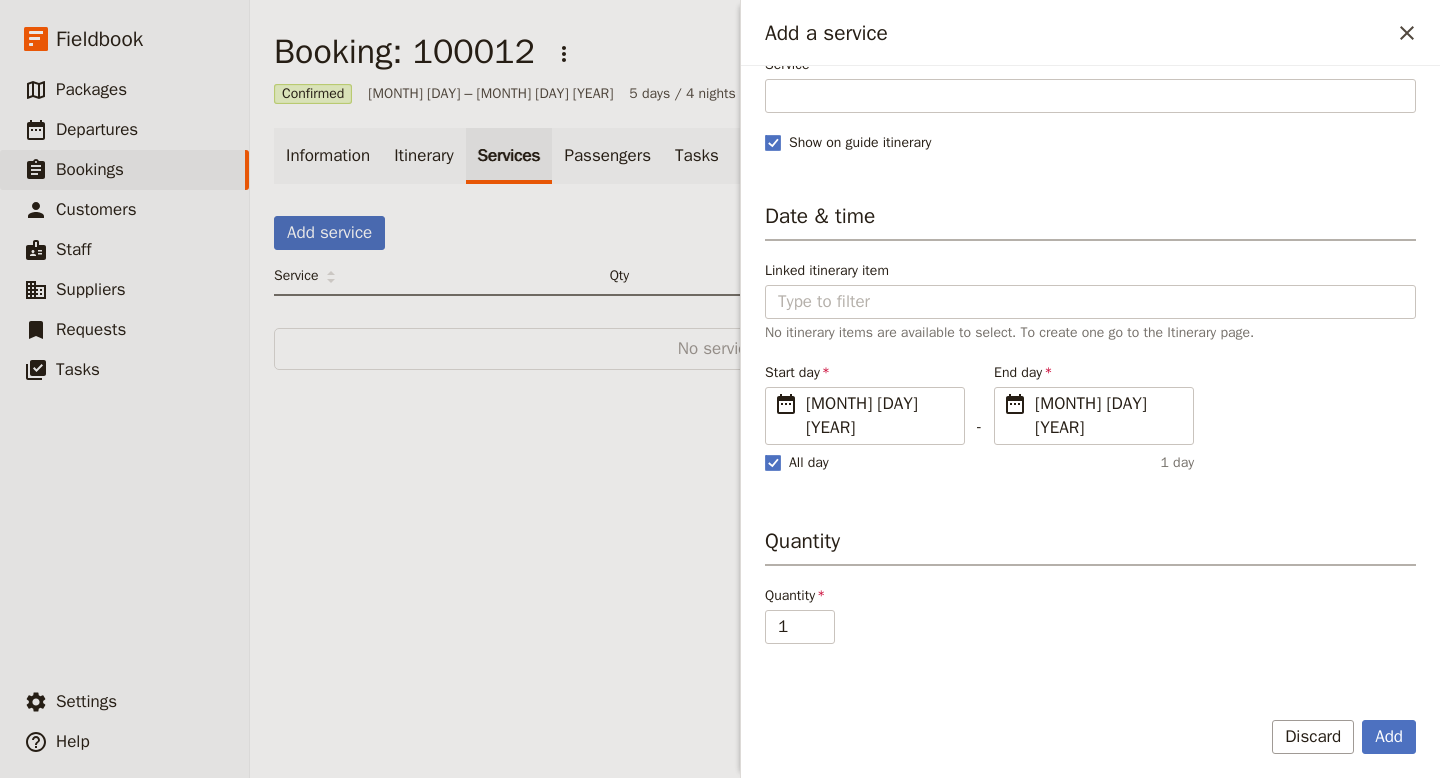 scroll, scrollTop: 0, scrollLeft: 0, axis: both 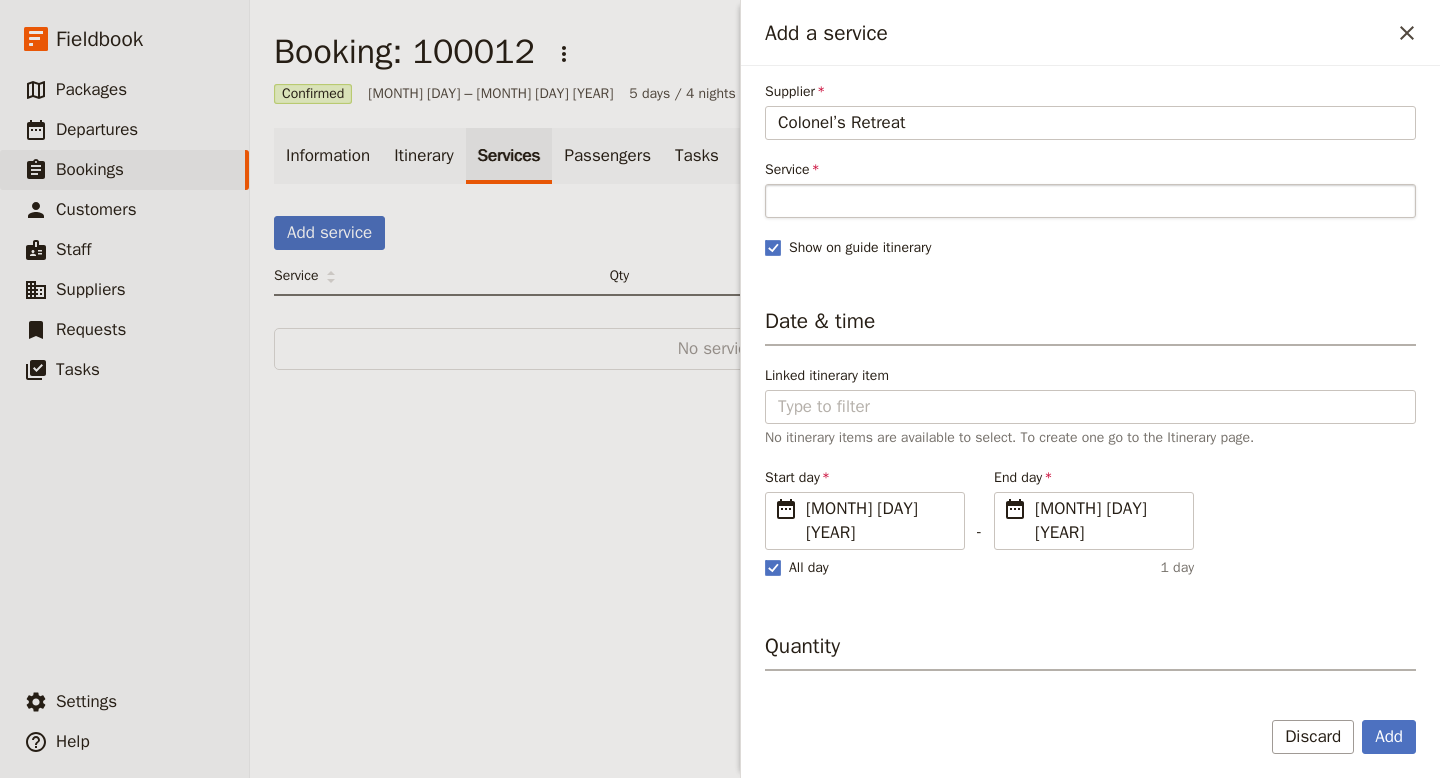 type on "Colonel’s Retreat" 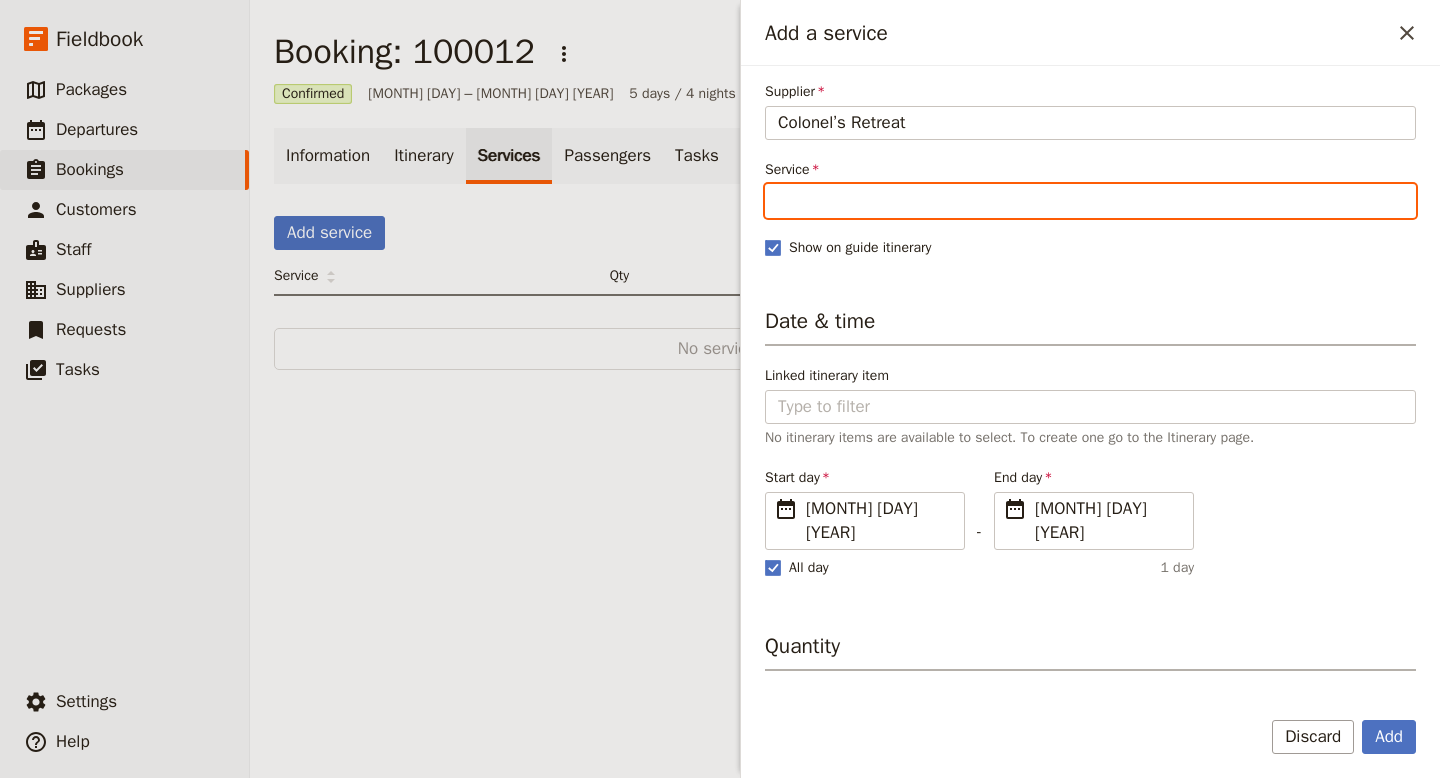 click on "Service" at bounding box center (1090, 201) 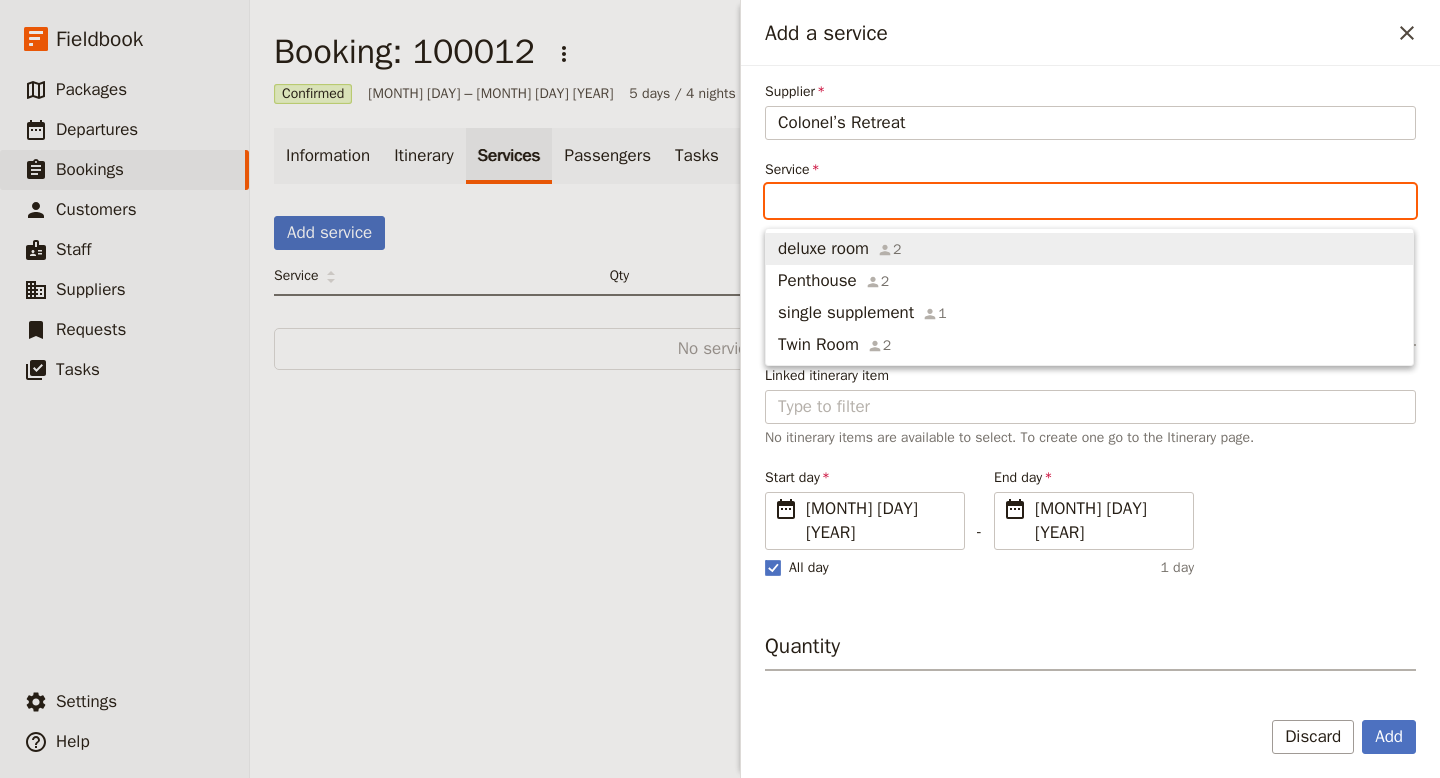 click on "deluxe room" at bounding box center (823, 249) 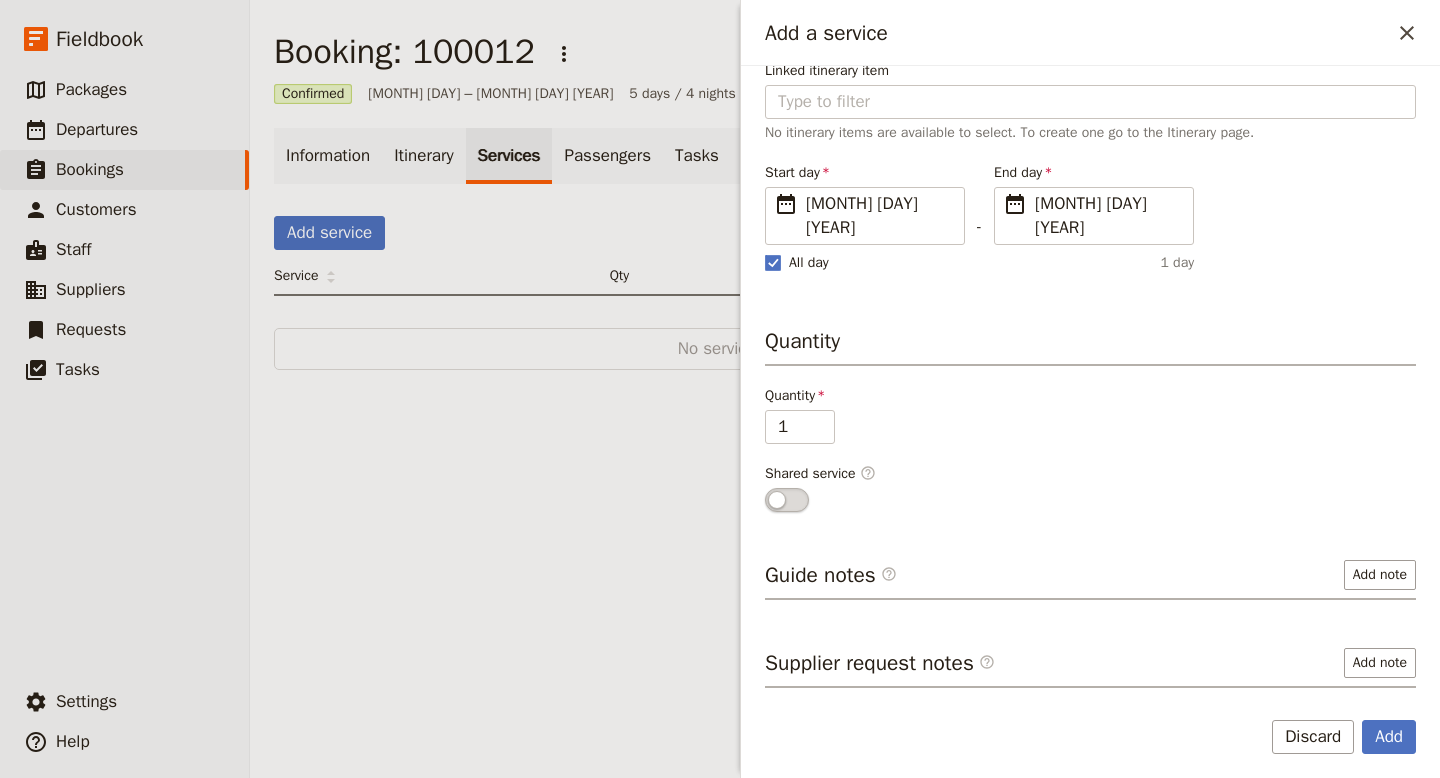 scroll, scrollTop: 385, scrollLeft: 0, axis: vertical 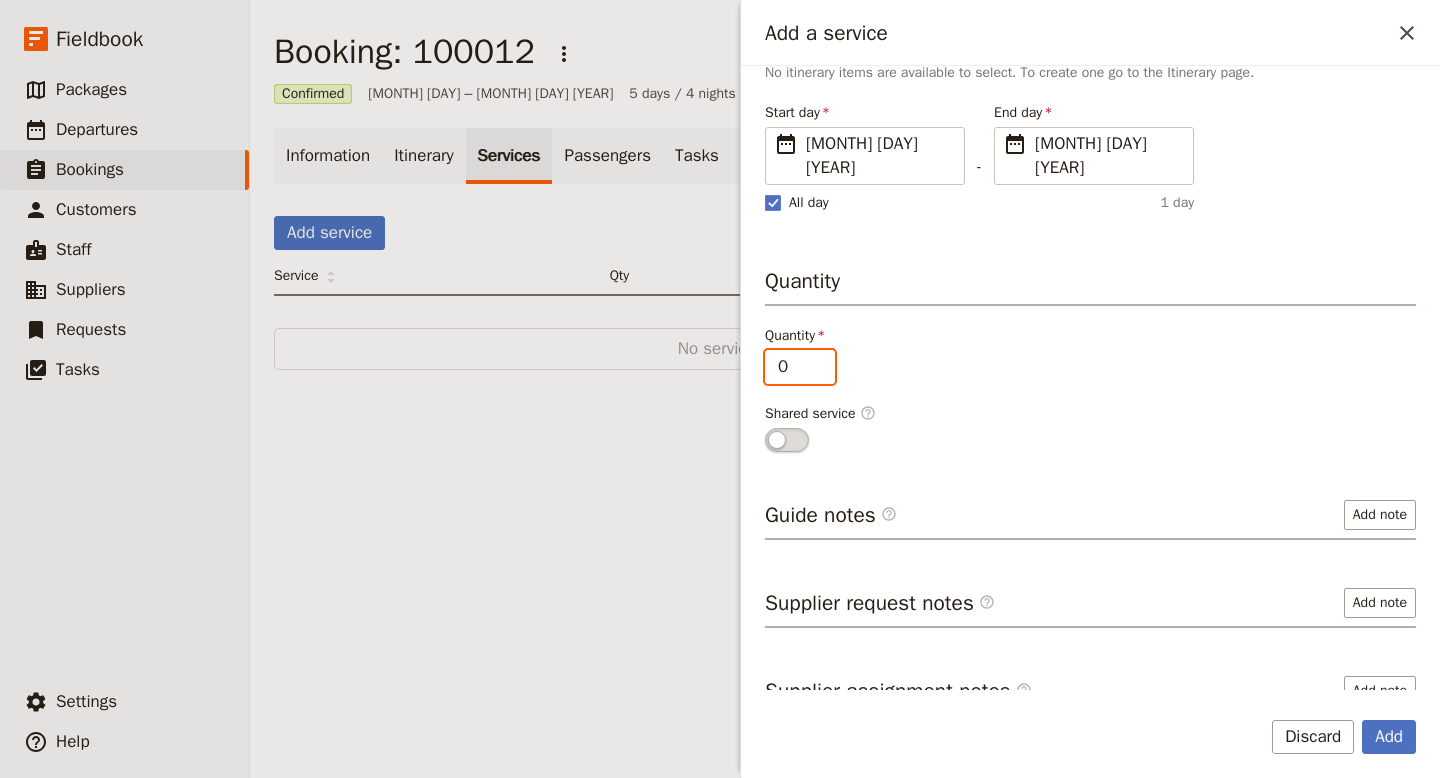 click on "0" at bounding box center (800, 367) 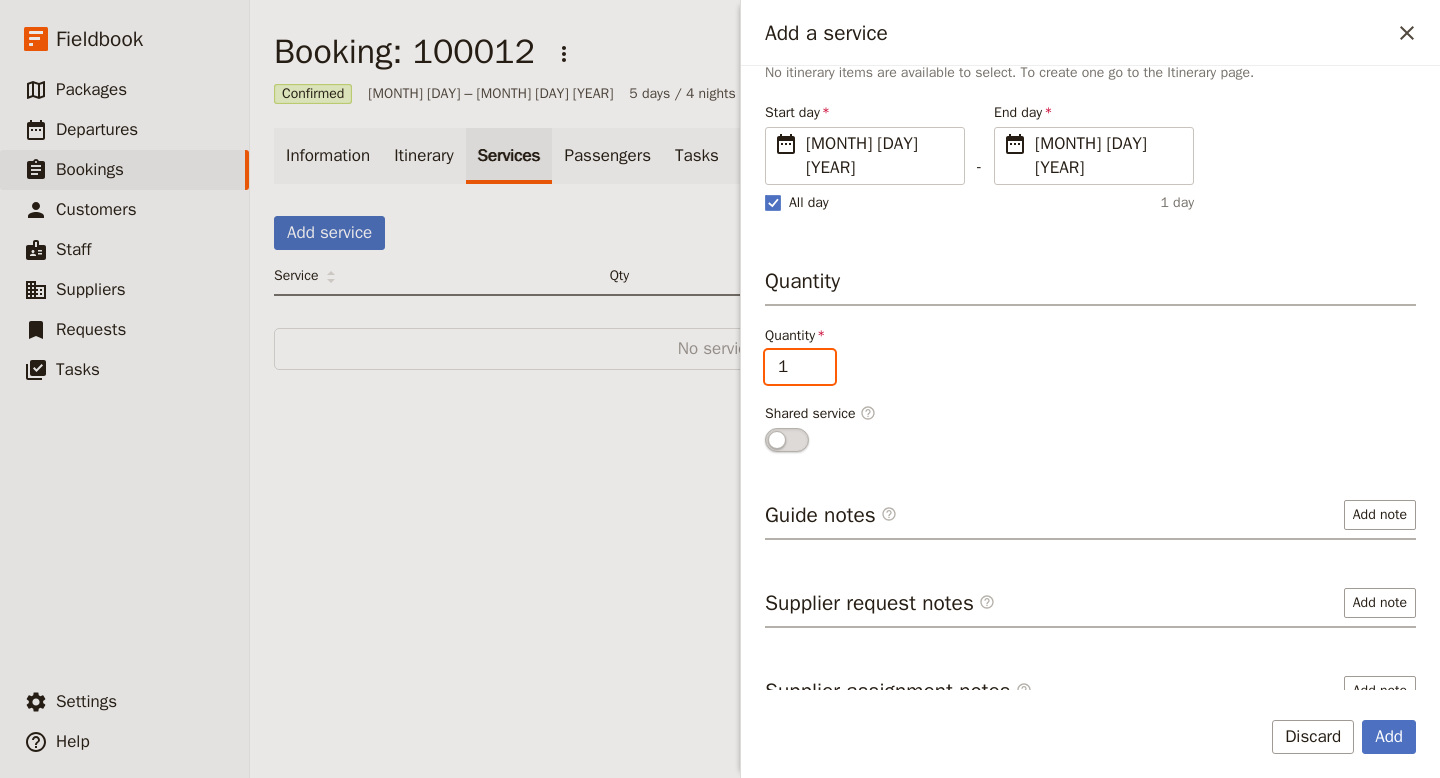 type on "1" 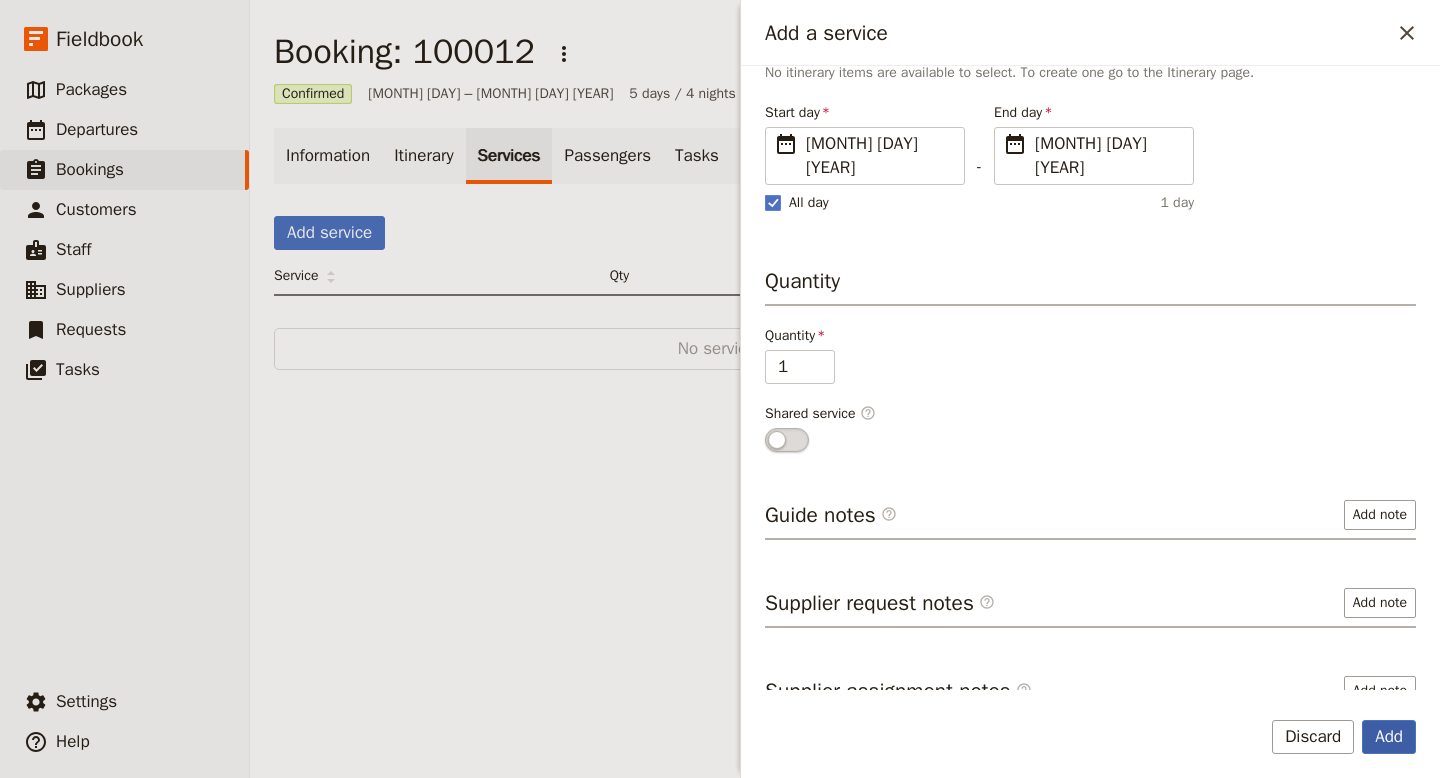 click on "Add" at bounding box center (1389, 737) 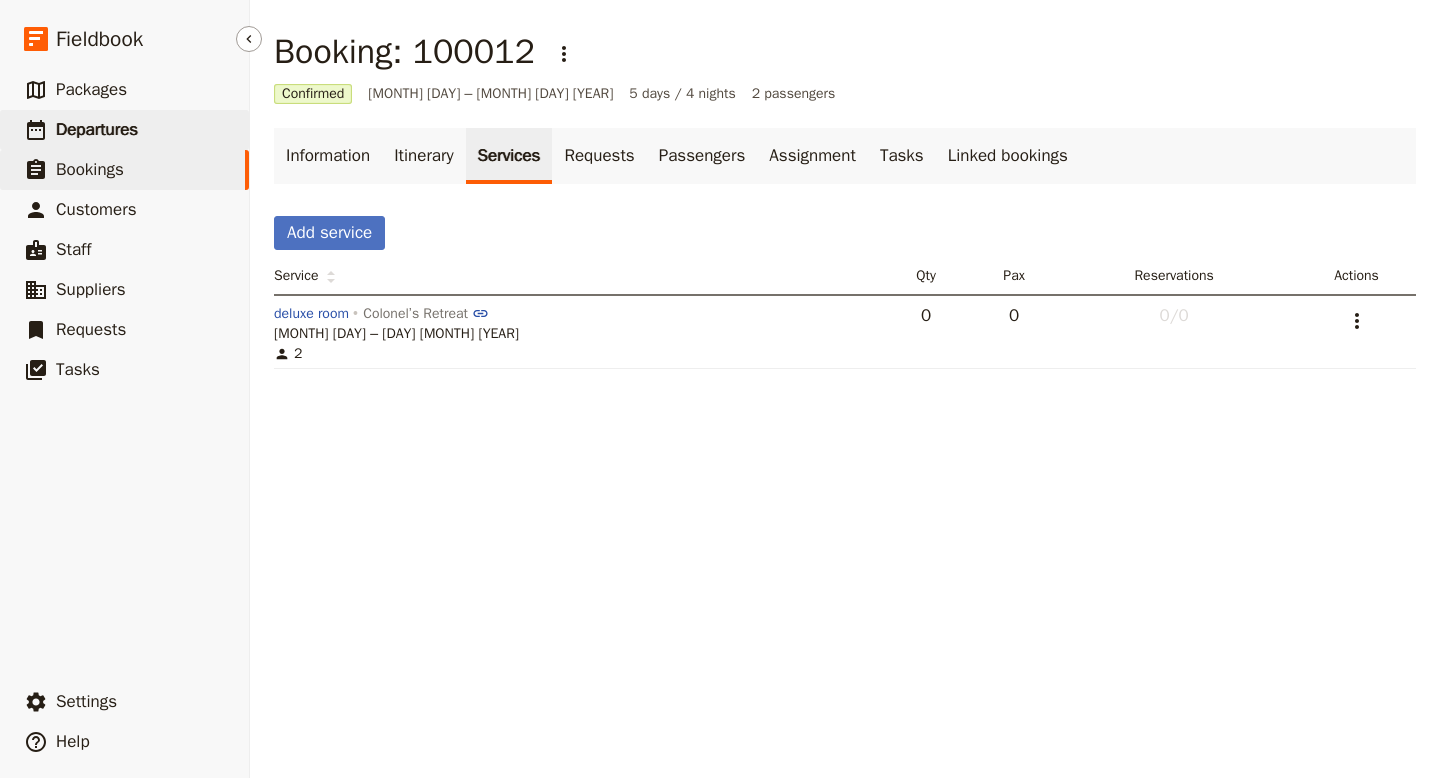 click on "Departures" at bounding box center [97, 129] 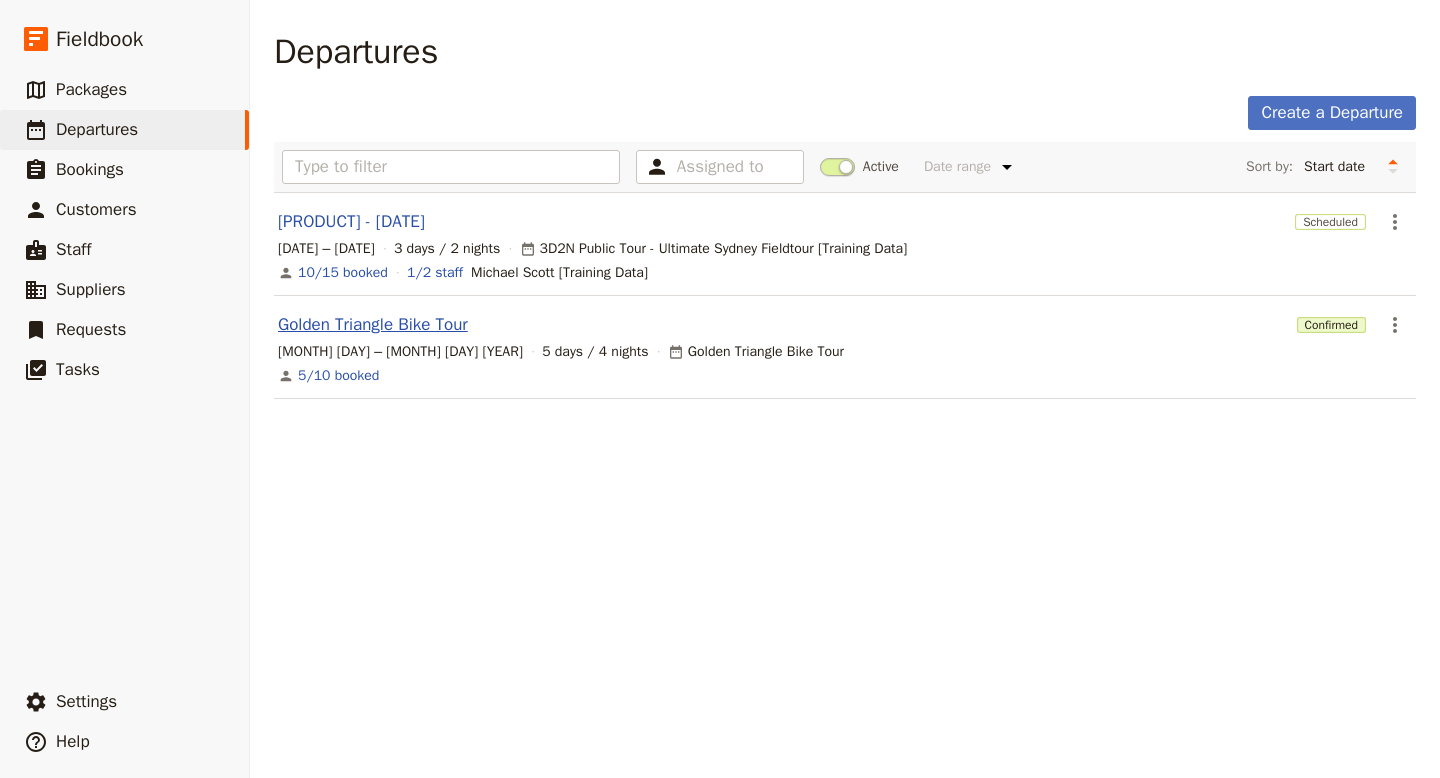 click on "[TOUR NAME]" at bounding box center [373, 325] 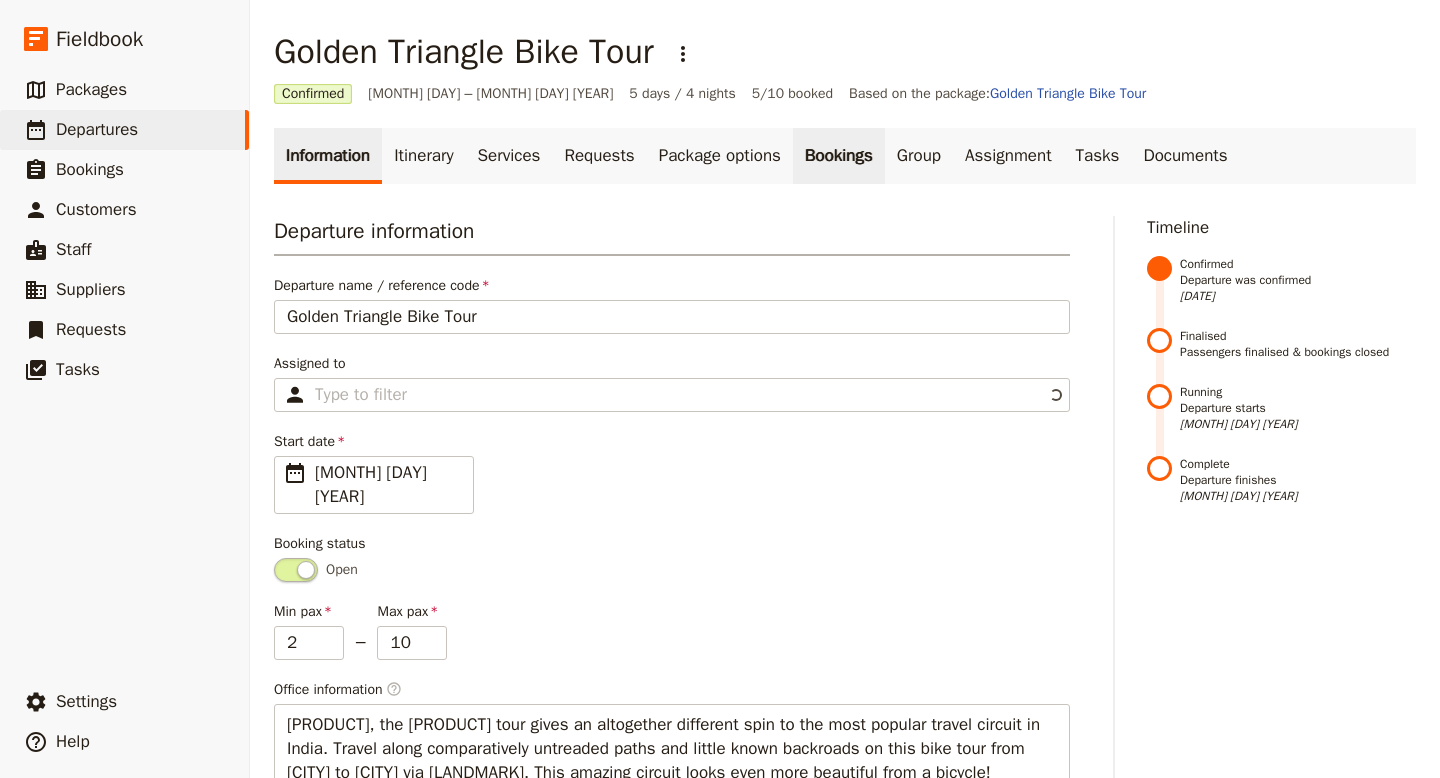 click on "Bookings" at bounding box center [839, 156] 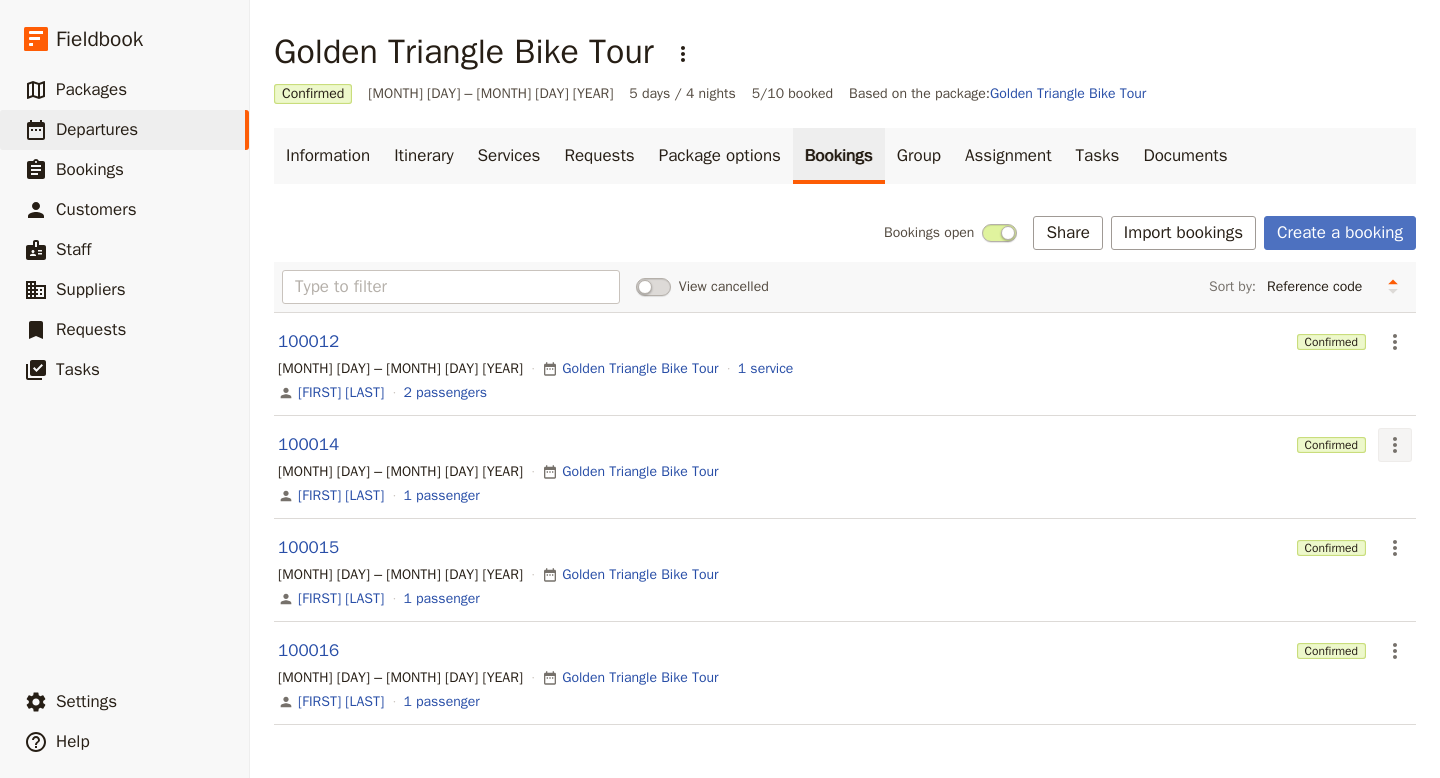 click 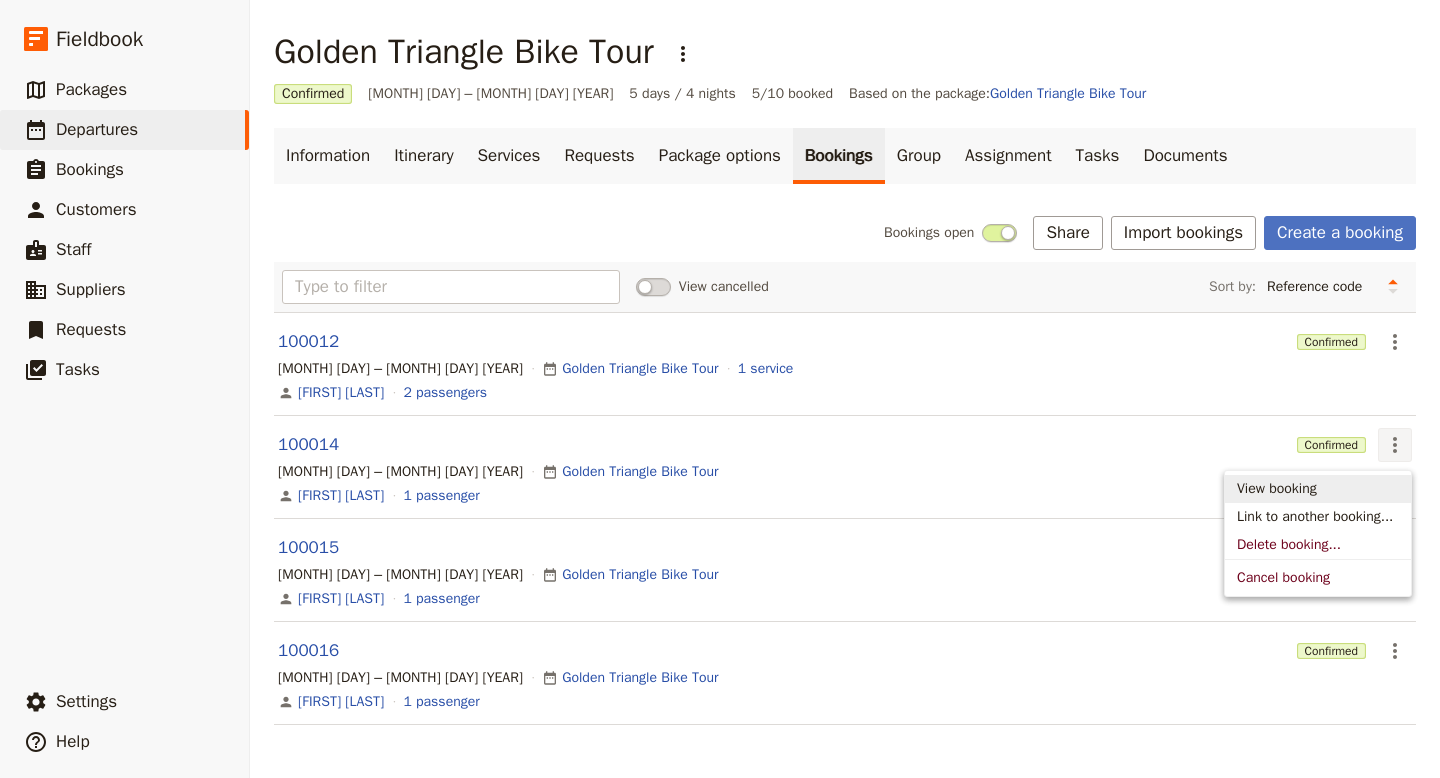 click on "View booking" at bounding box center (1277, 489) 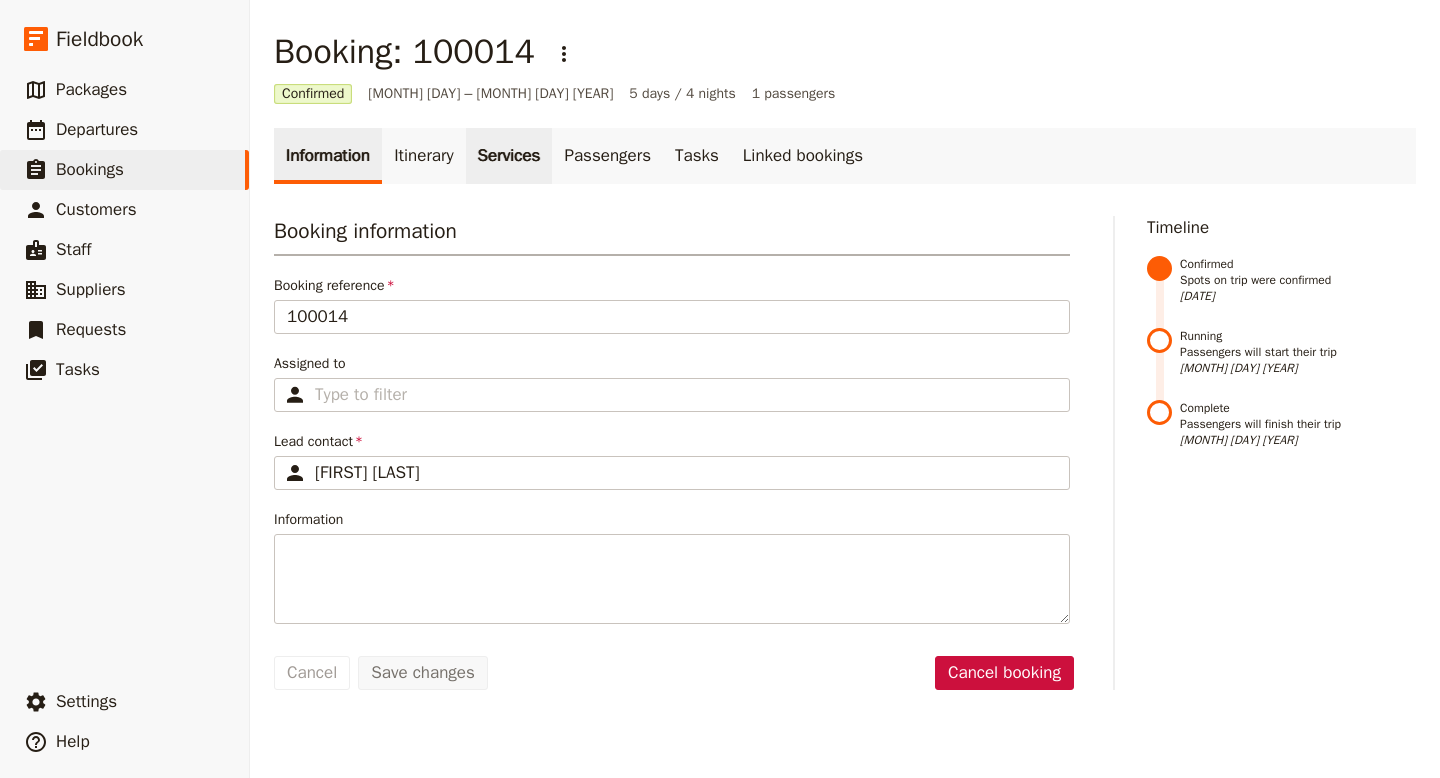 click on "Services" at bounding box center [509, 156] 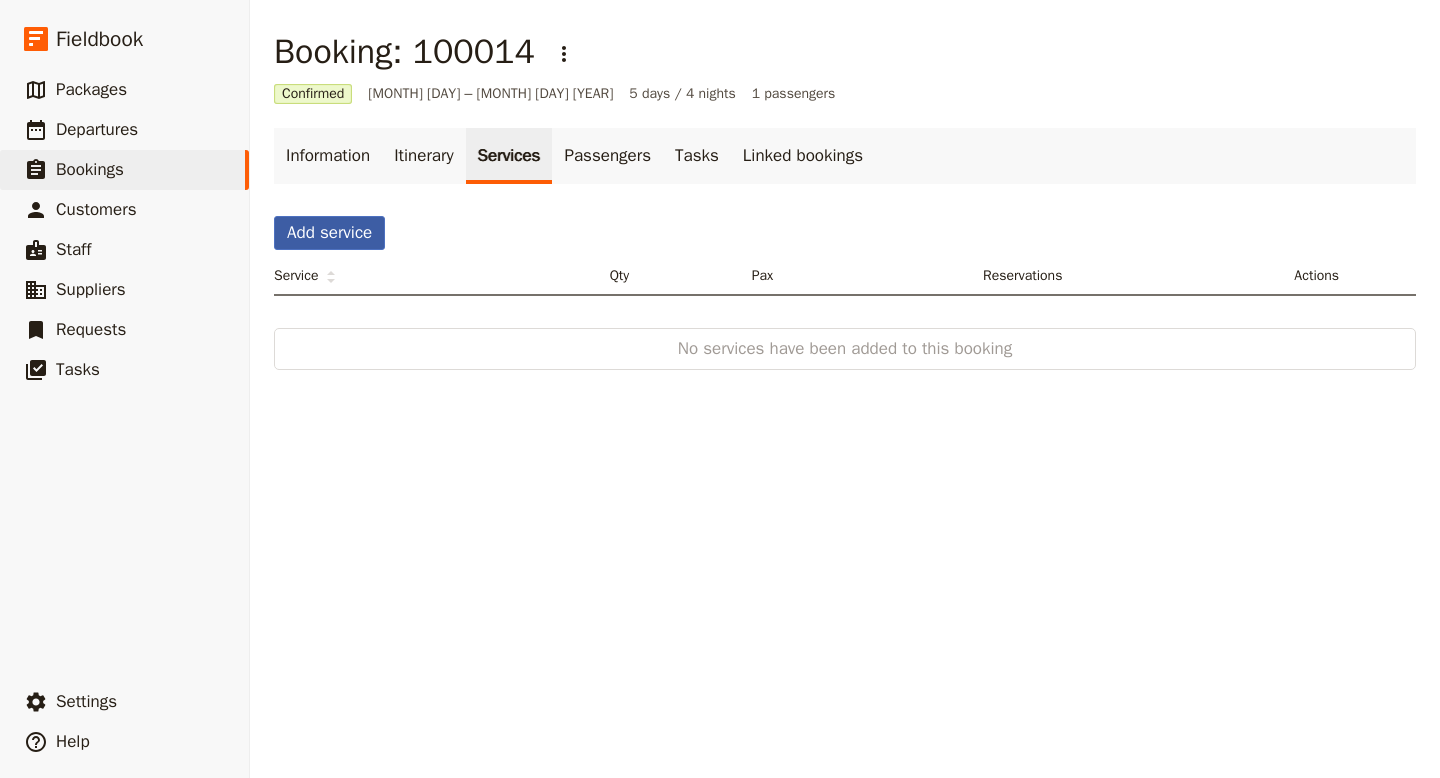 click on "Add service" at bounding box center [329, 233] 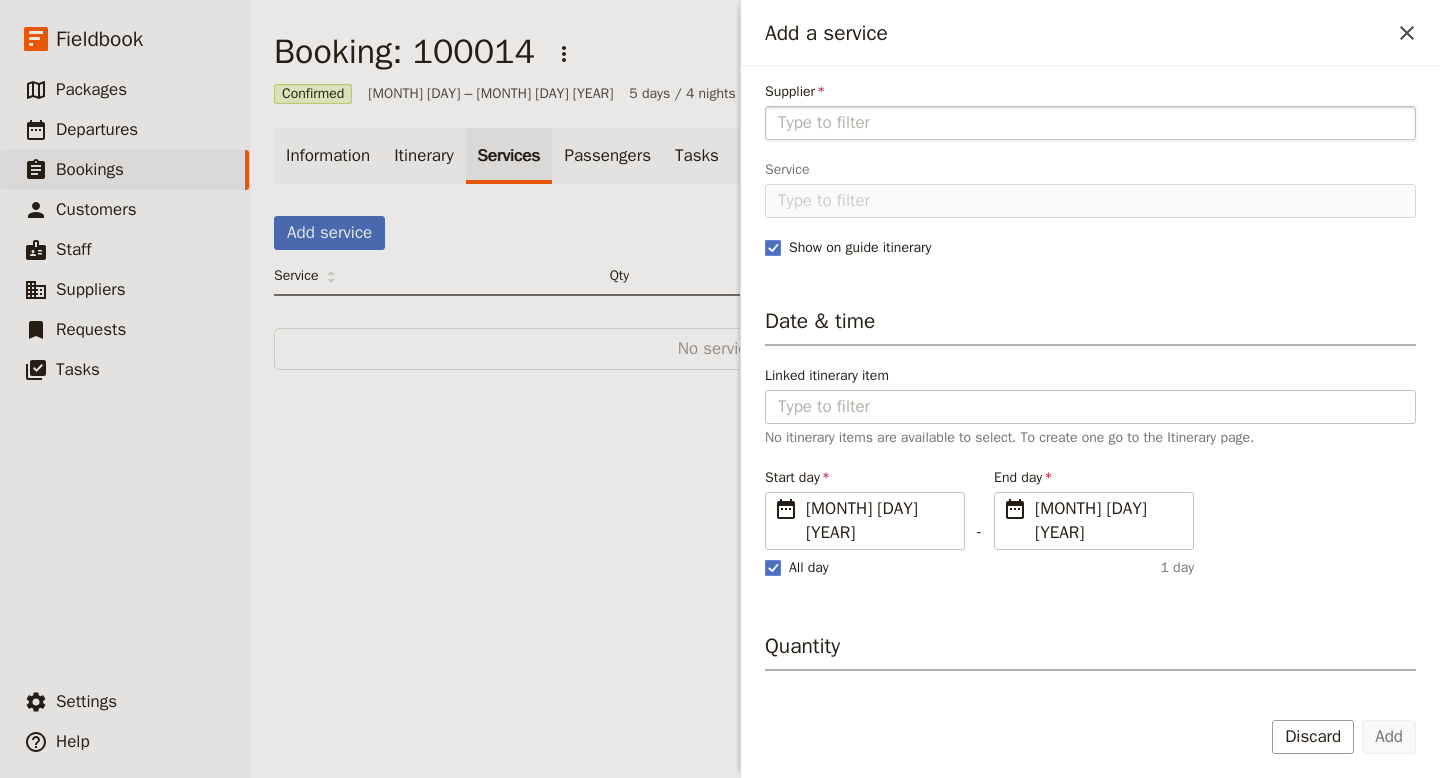 click on "Supplier" at bounding box center (1090, 123) 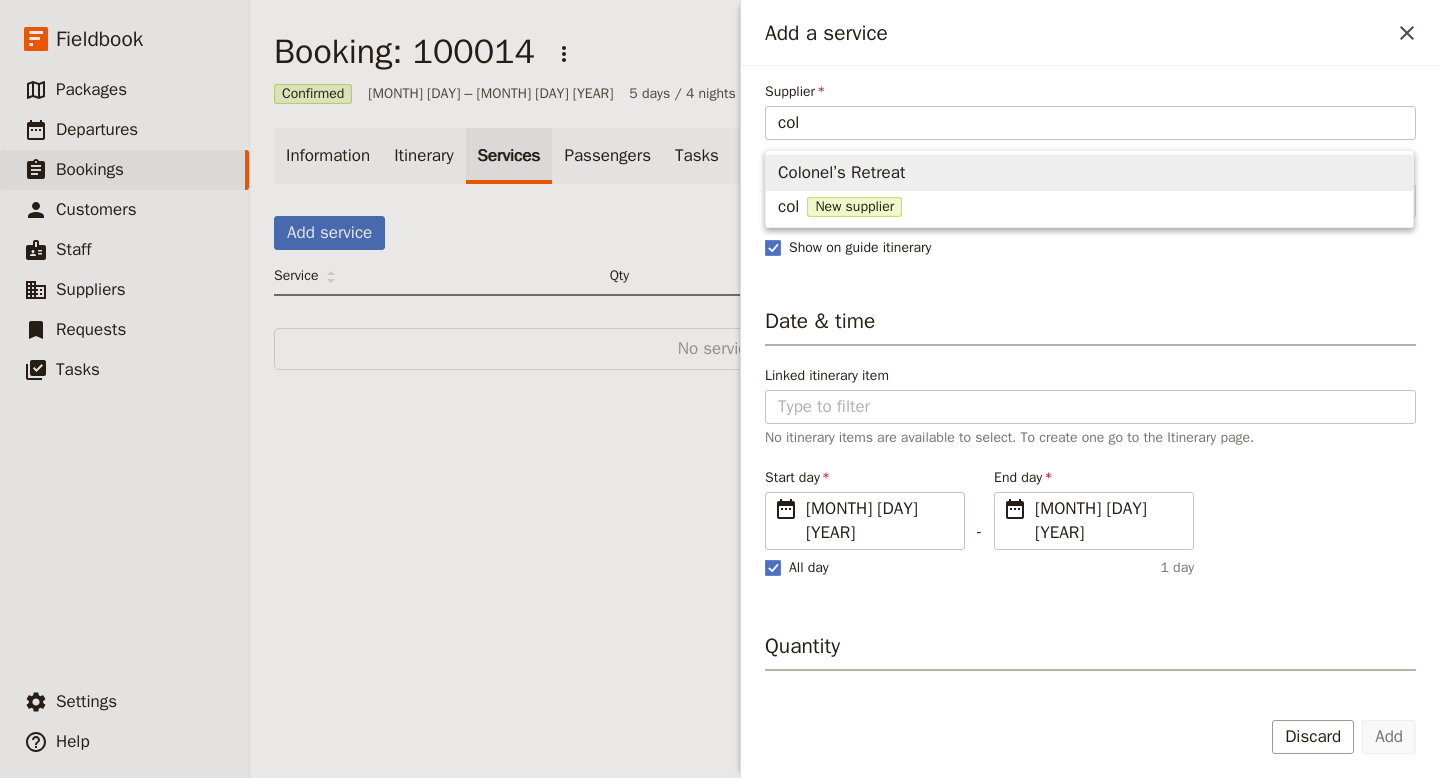 click on "Colonel’s Retreat" at bounding box center [841, 173] 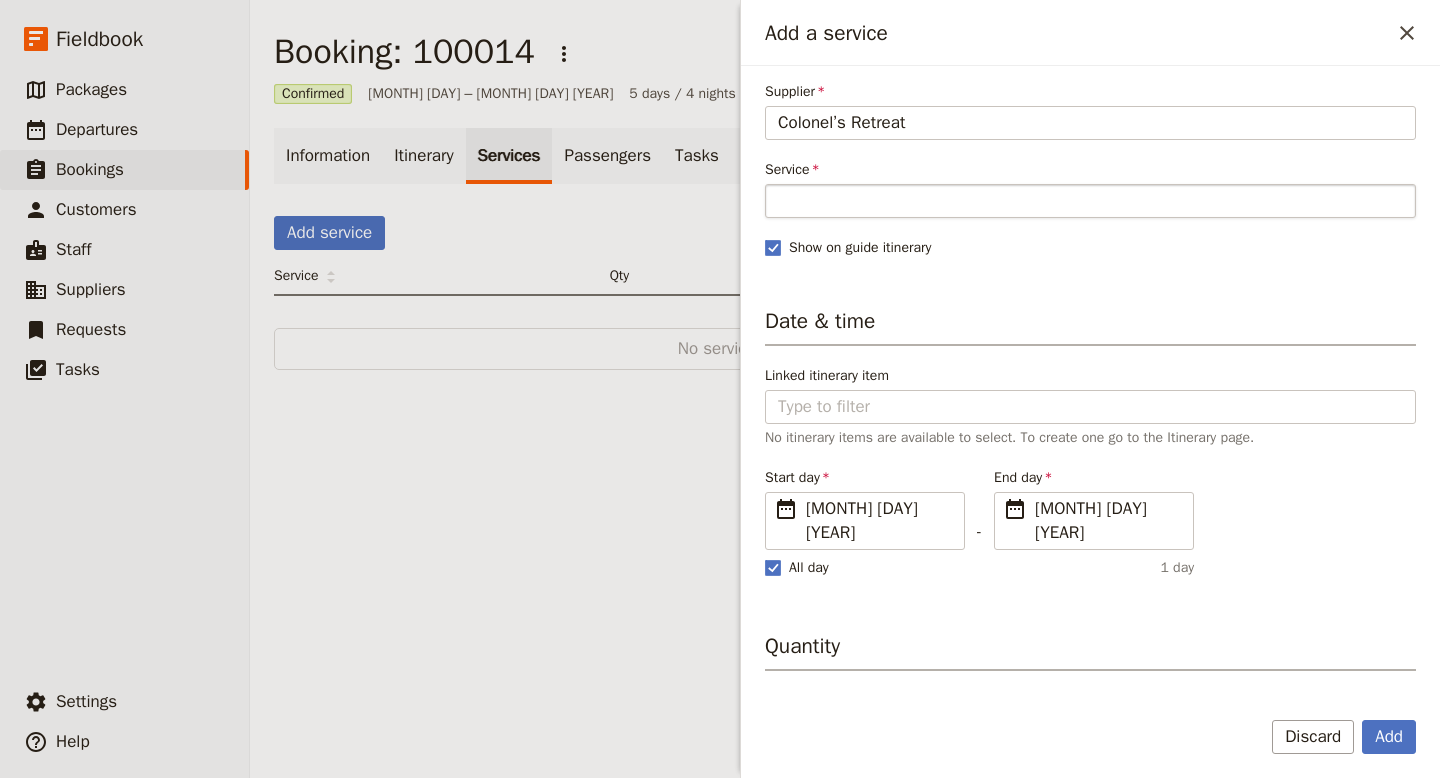 type on "Colonel’s Retreat" 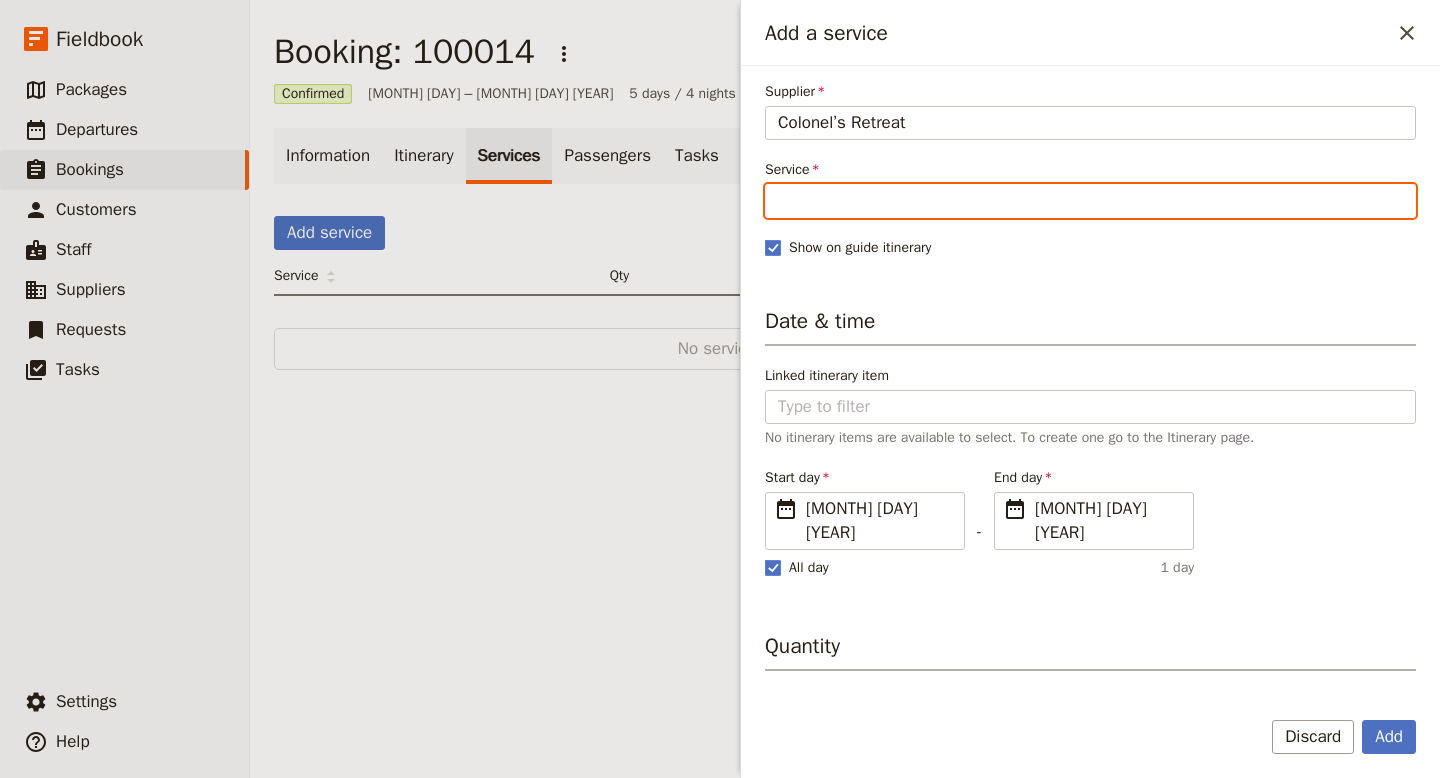 click on "Service" at bounding box center [1090, 201] 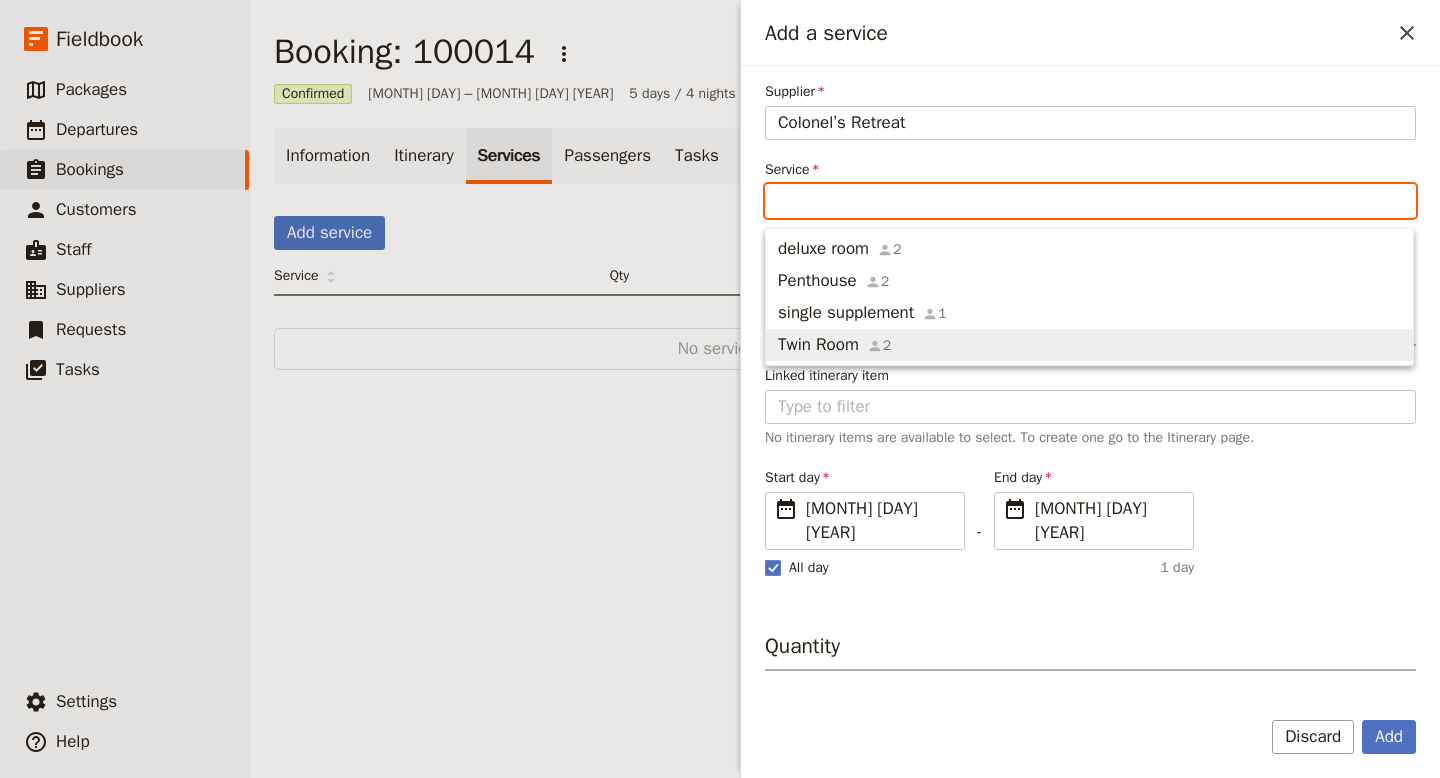 click on "Twin Room" at bounding box center [818, 345] 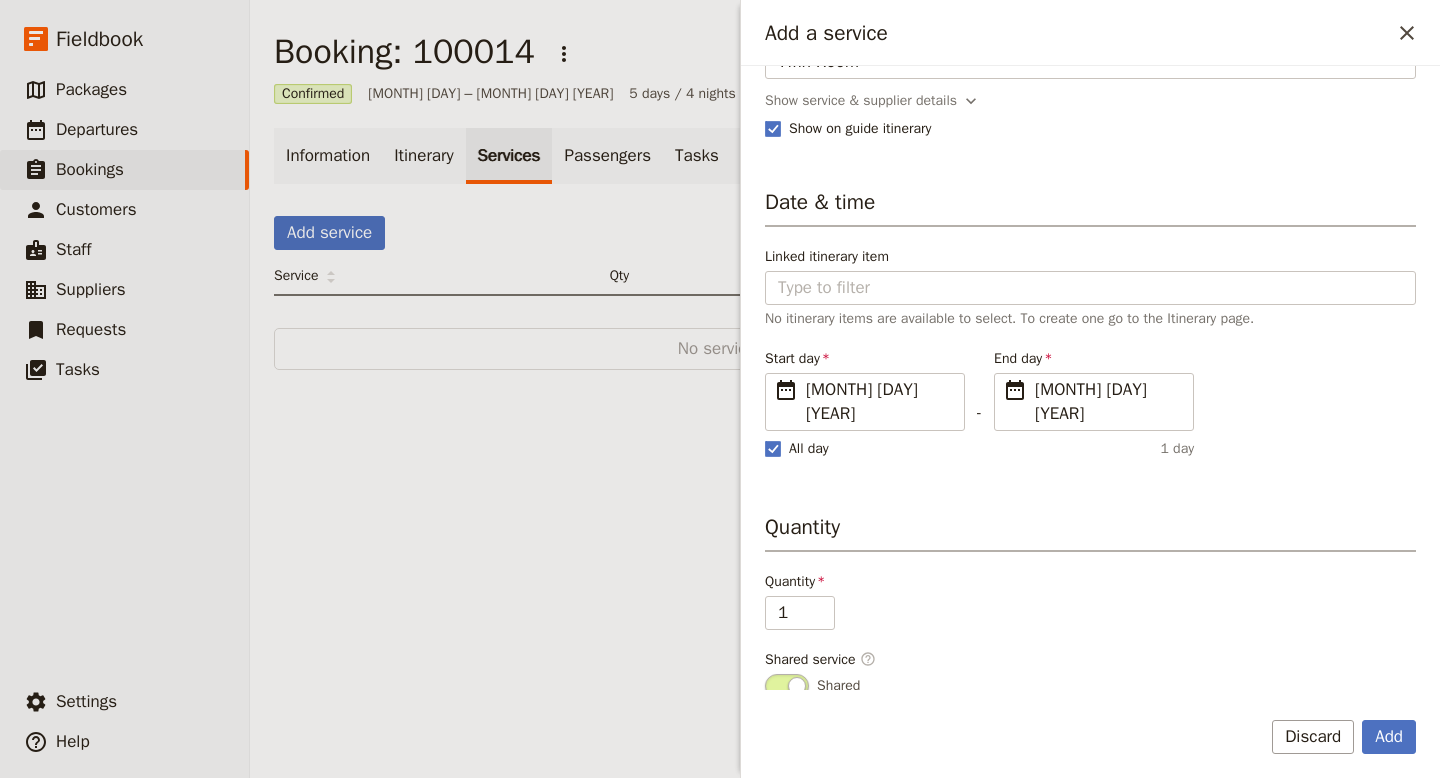scroll, scrollTop: 252, scrollLeft: 0, axis: vertical 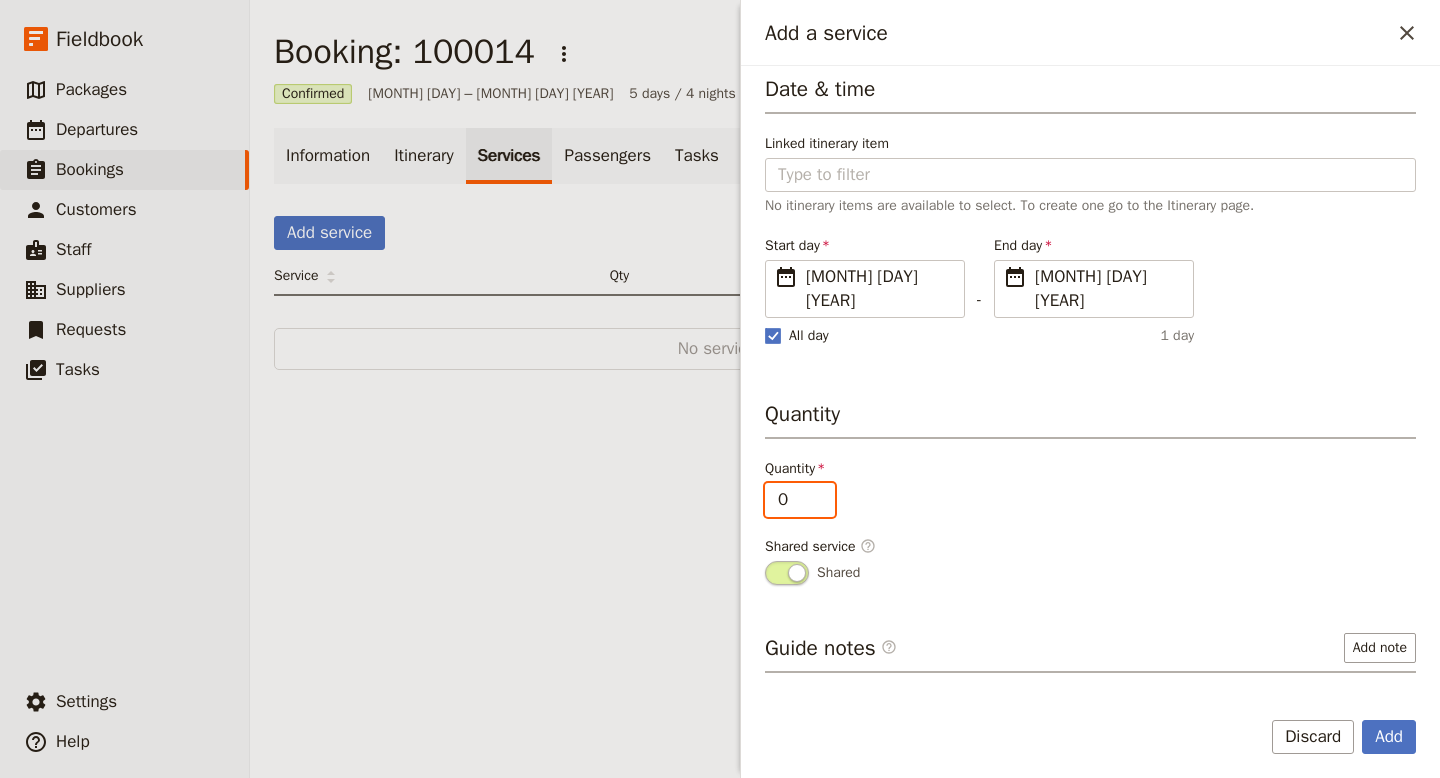 click on "0" at bounding box center [800, 500] 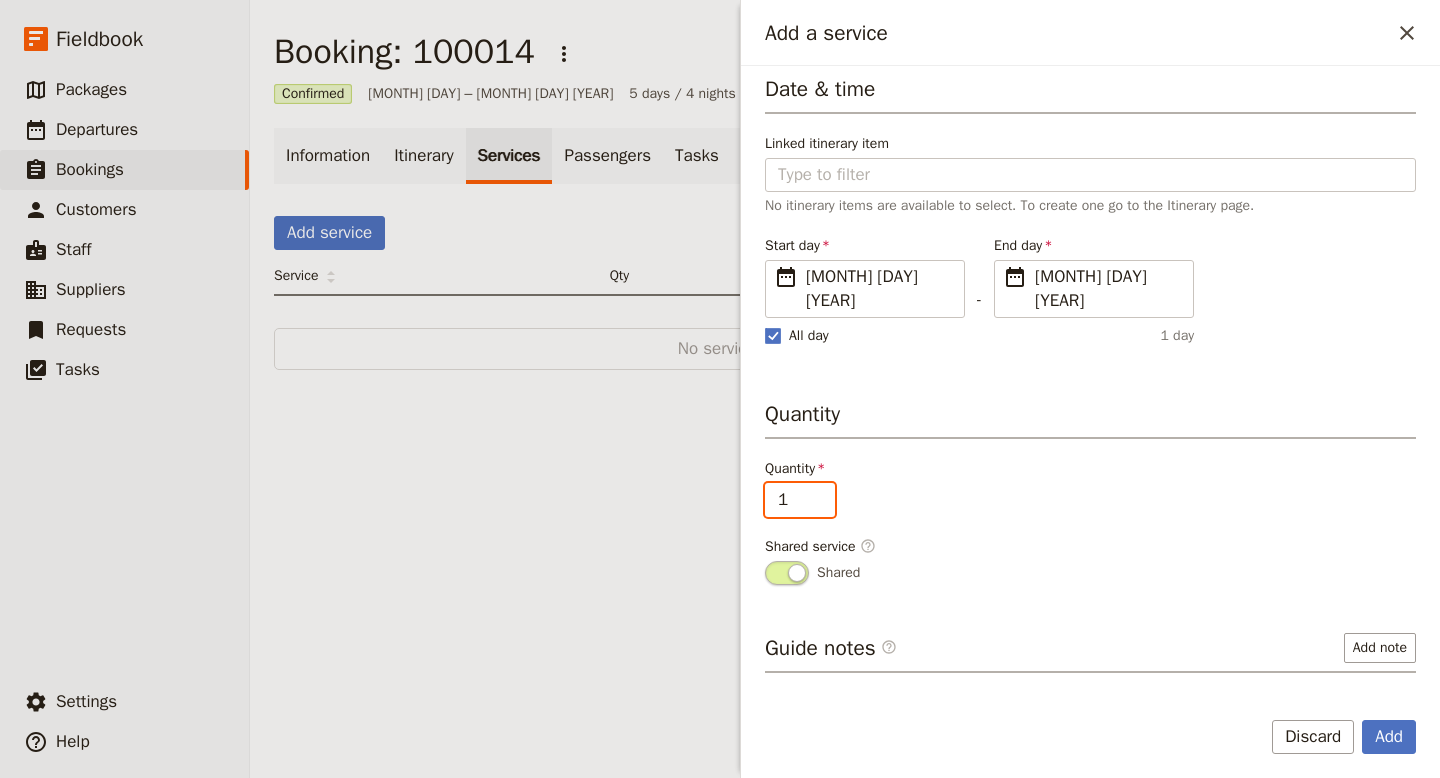 type on "1" 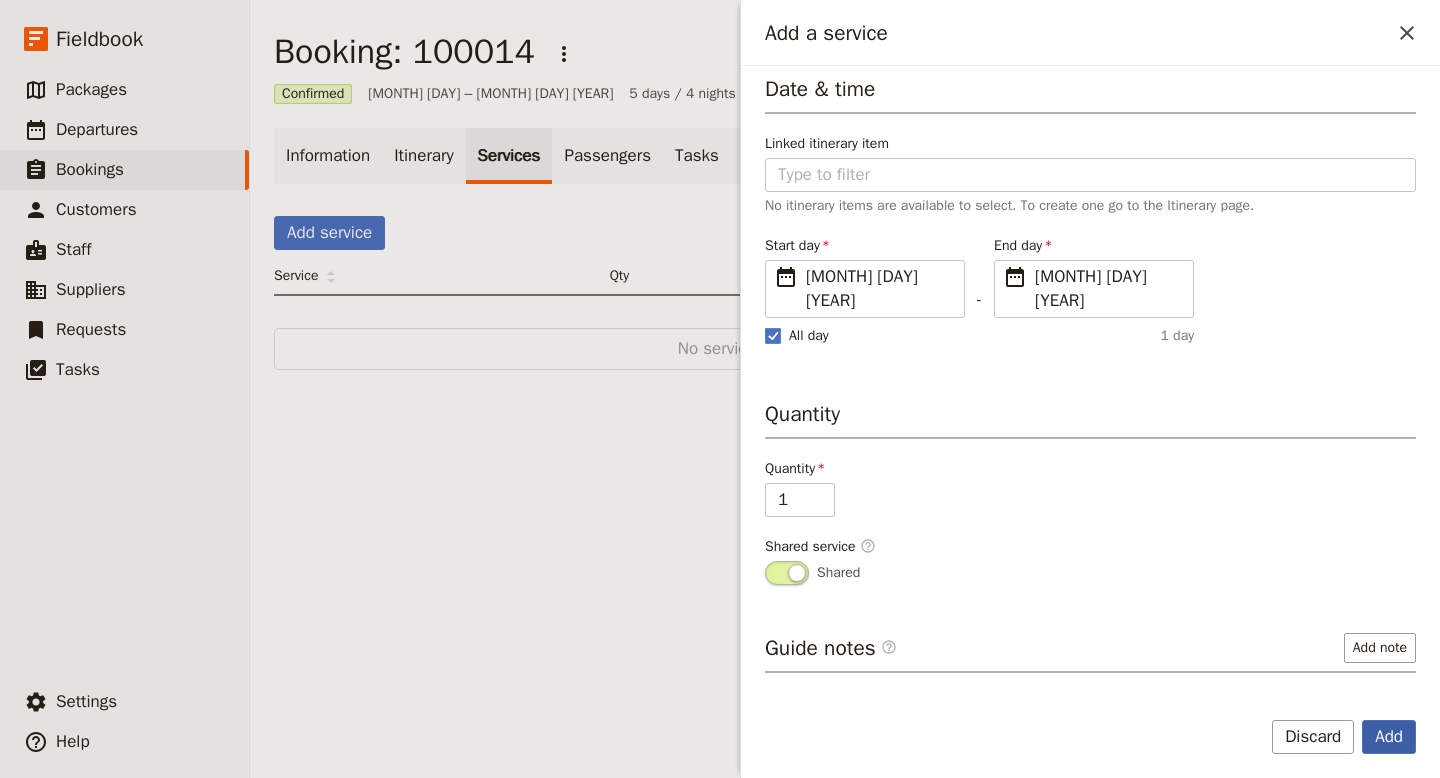 click on "Add" at bounding box center [1389, 737] 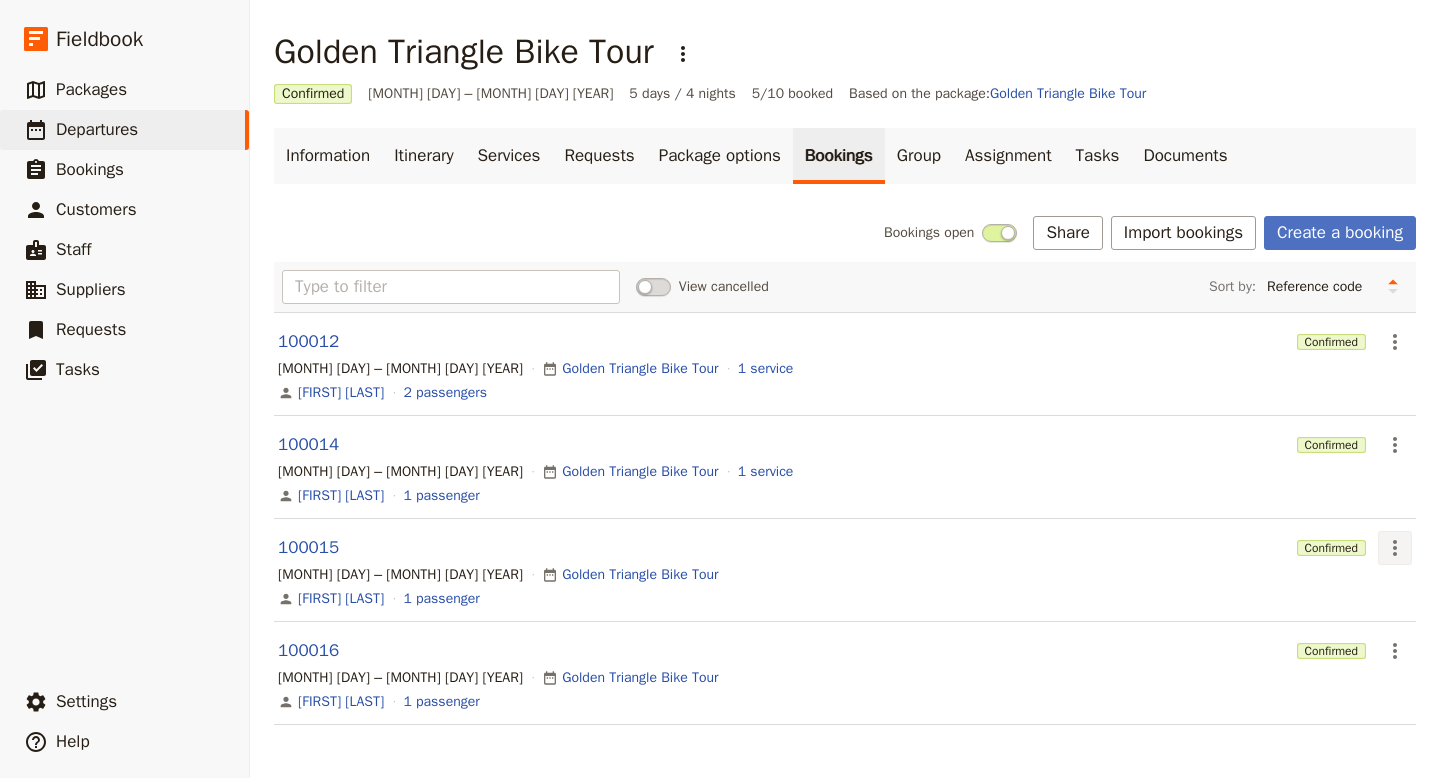 click 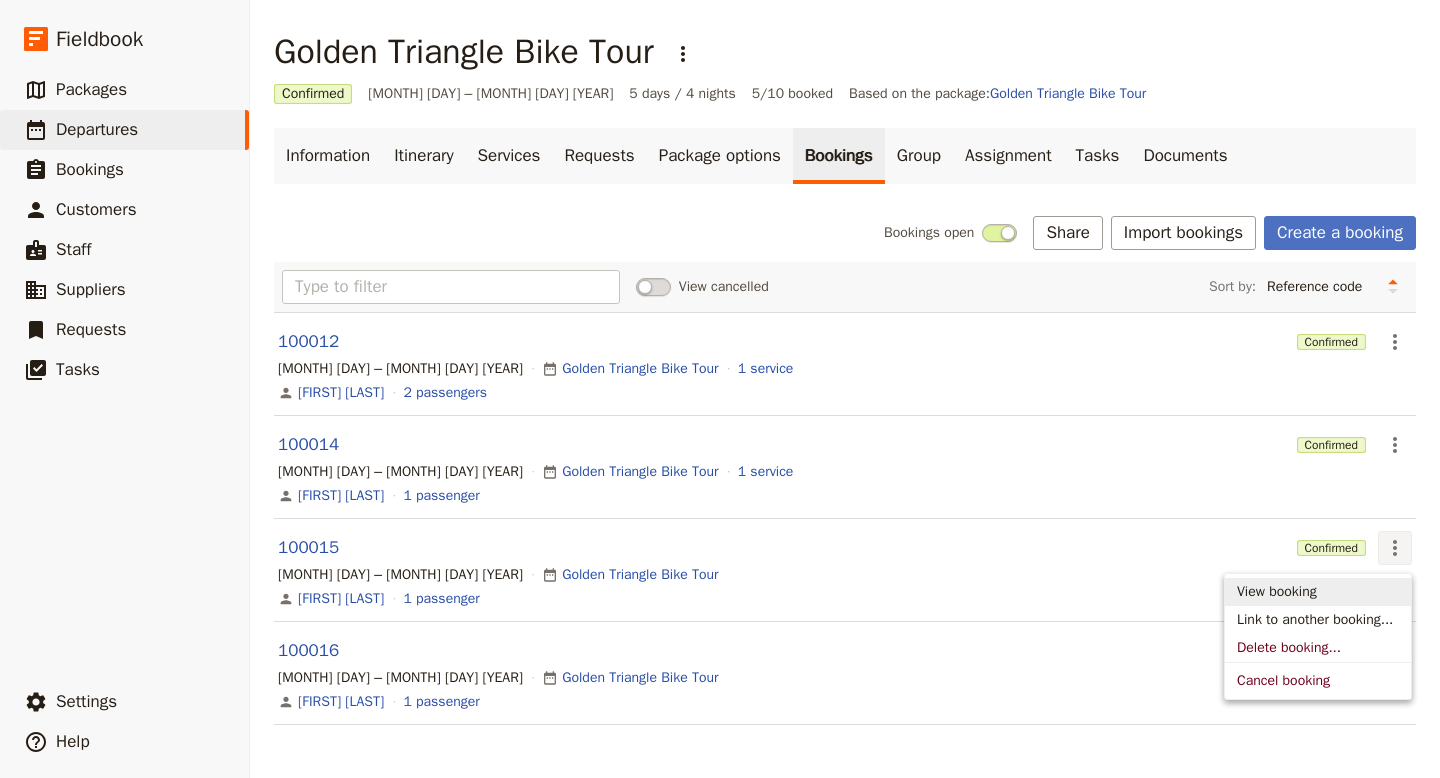 click on "View booking" at bounding box center (1277, 592) 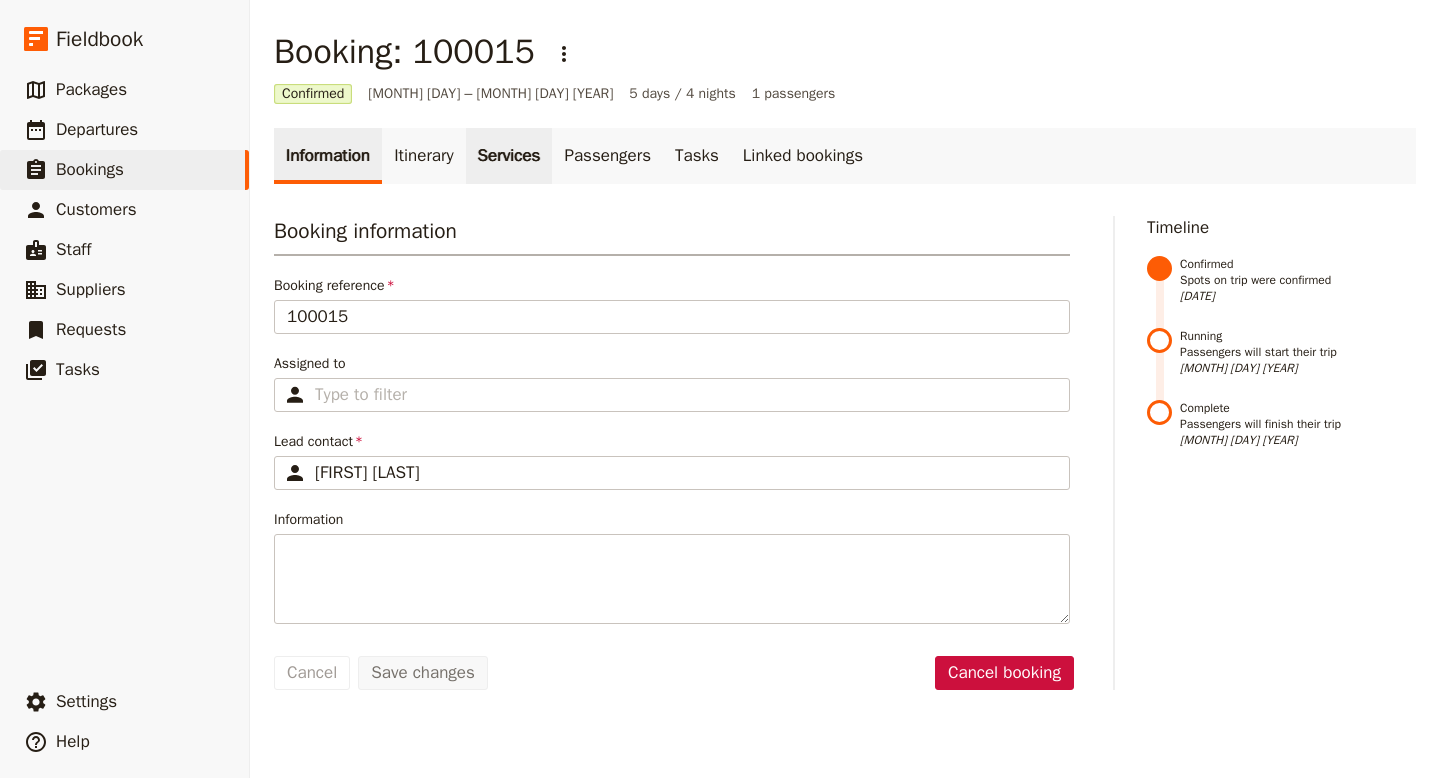 click on "Services" at bounding box center [509, 156] 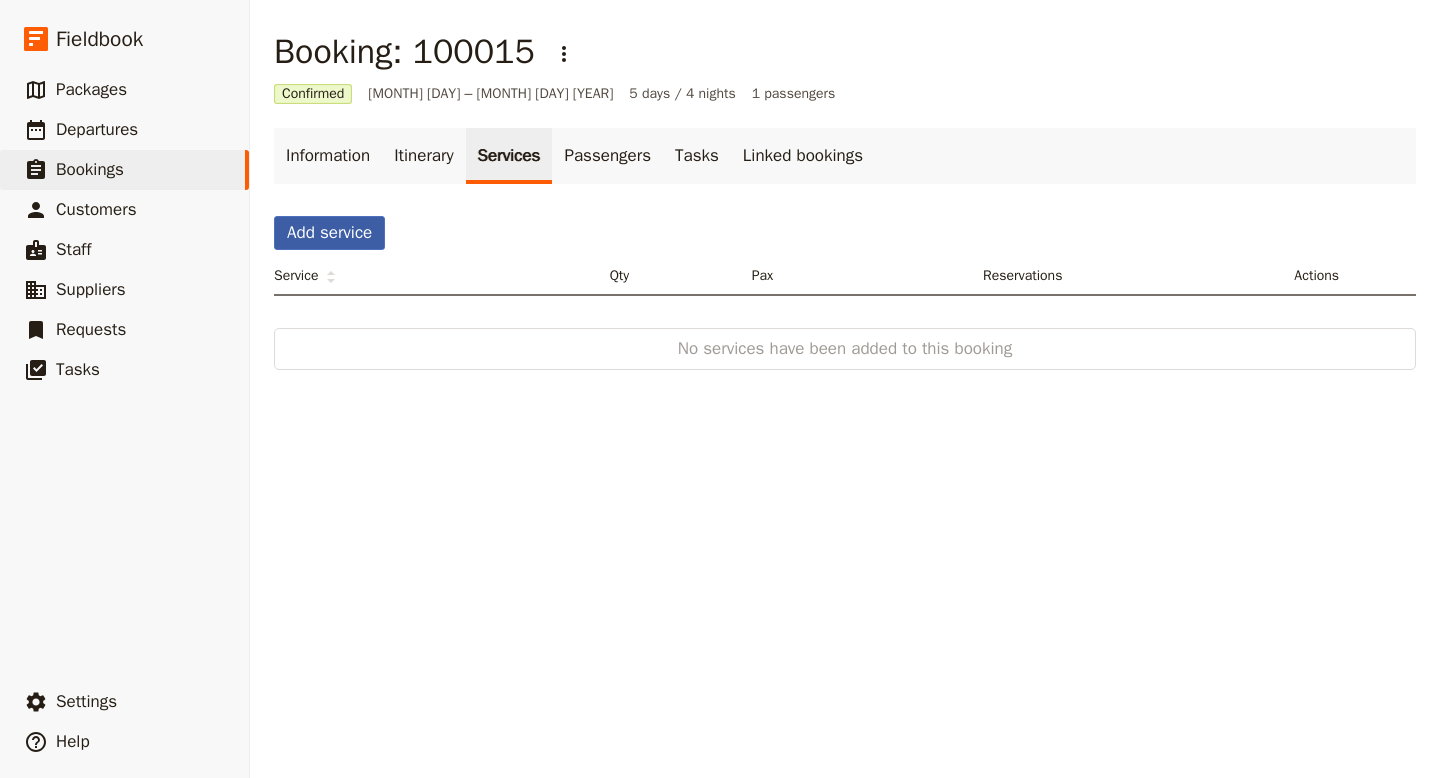 click on "Add service" at bounding box center [329, 233] 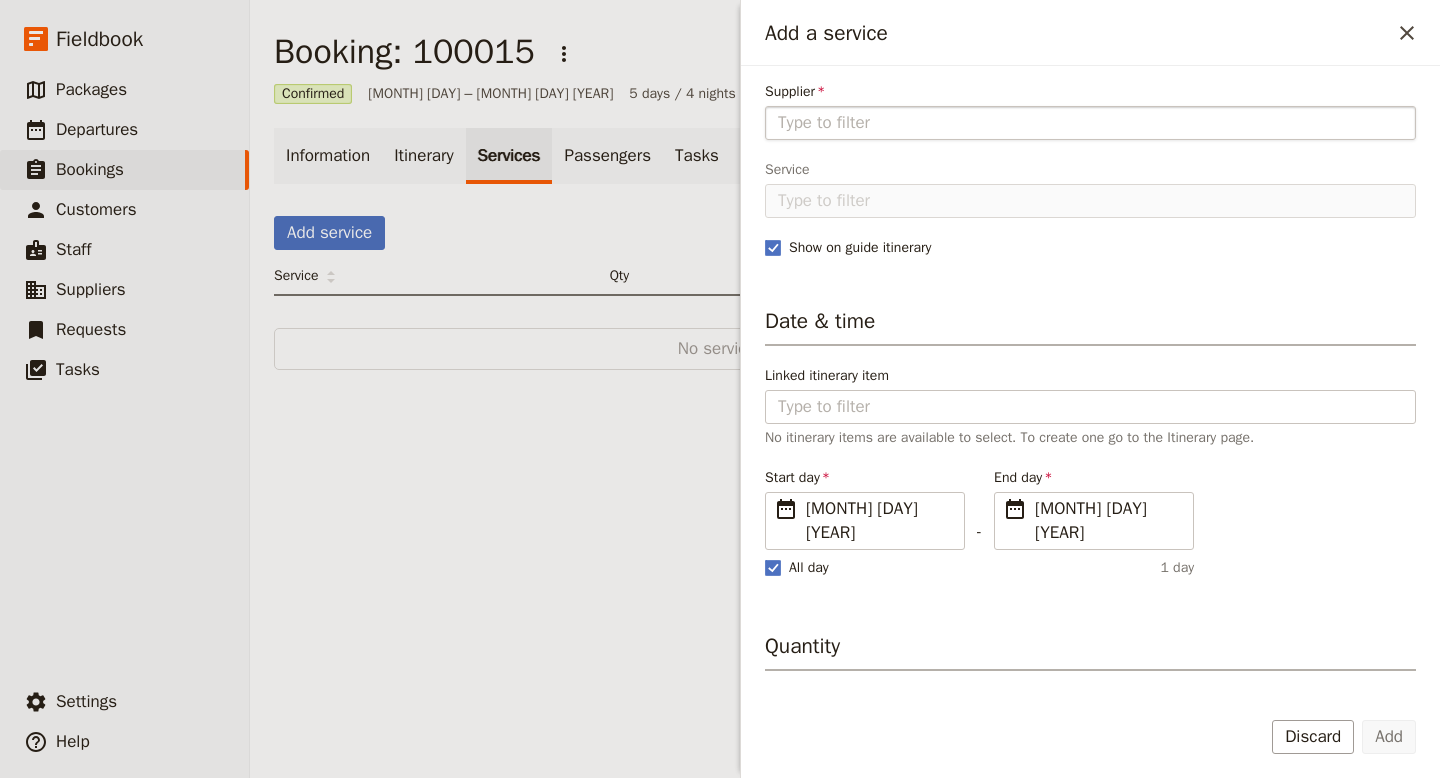 click on "Supplier" at bounding box center [1090, 123] 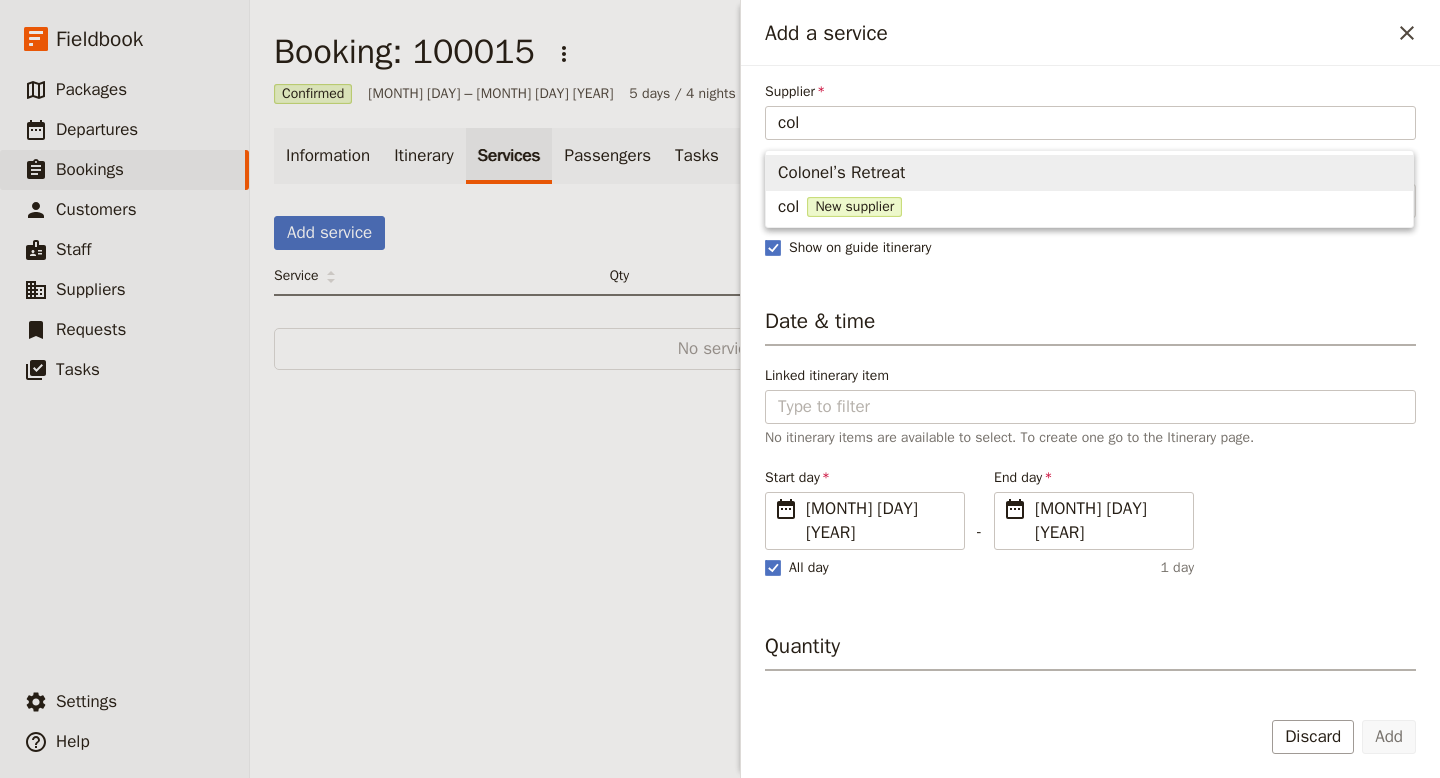 click on "Colonel’s Retreat" at bounding box center [841, 173] 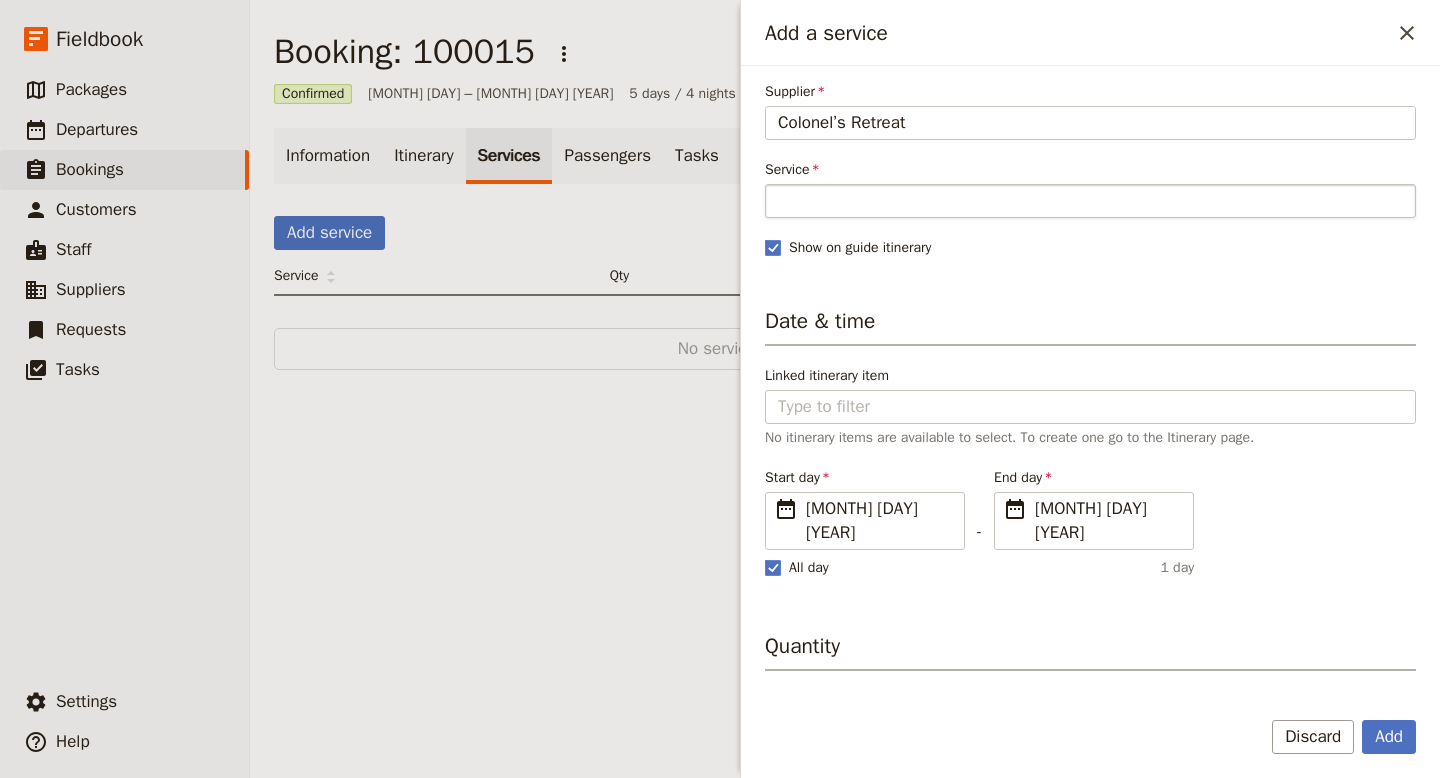 type on "Colonel’s Retreat" 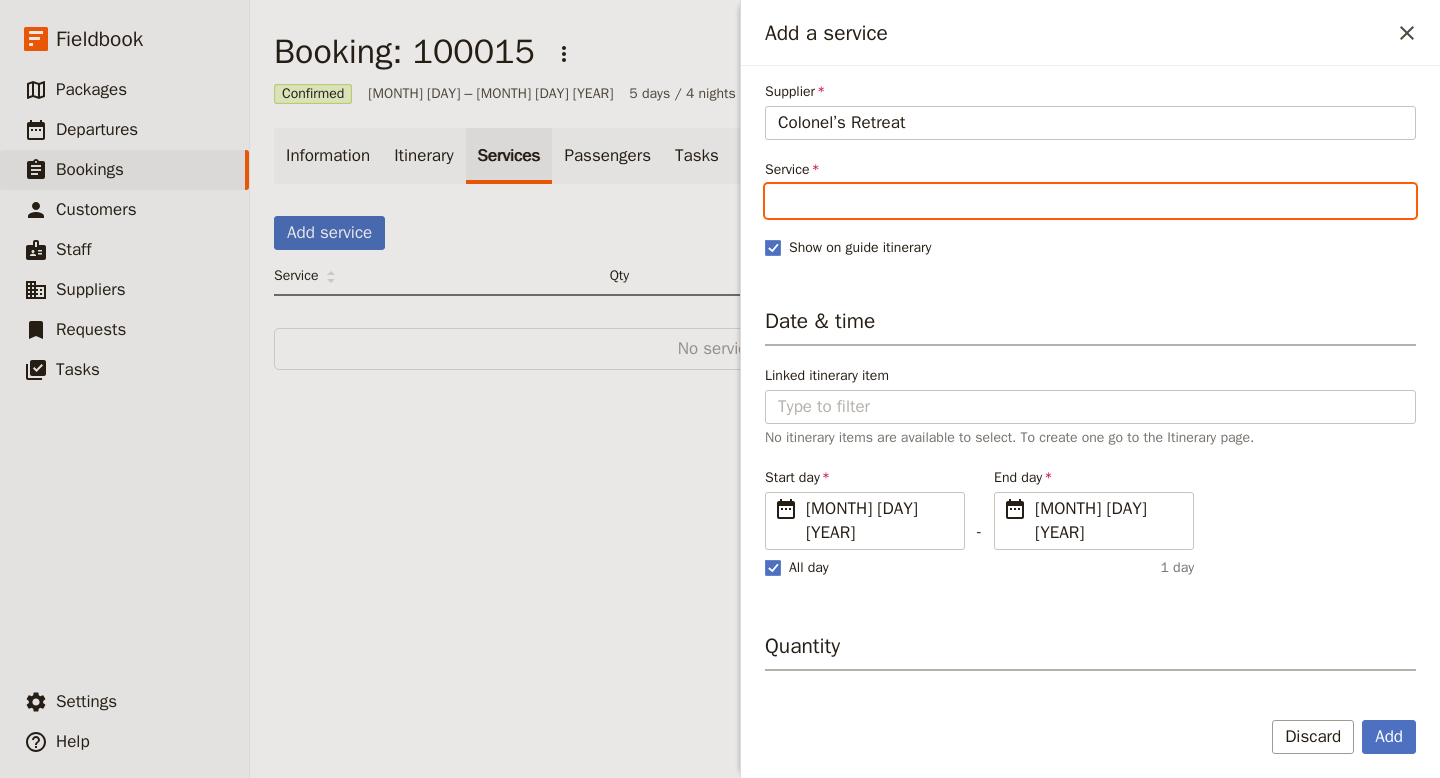click on "Service" at bounding box center (1090, 201) 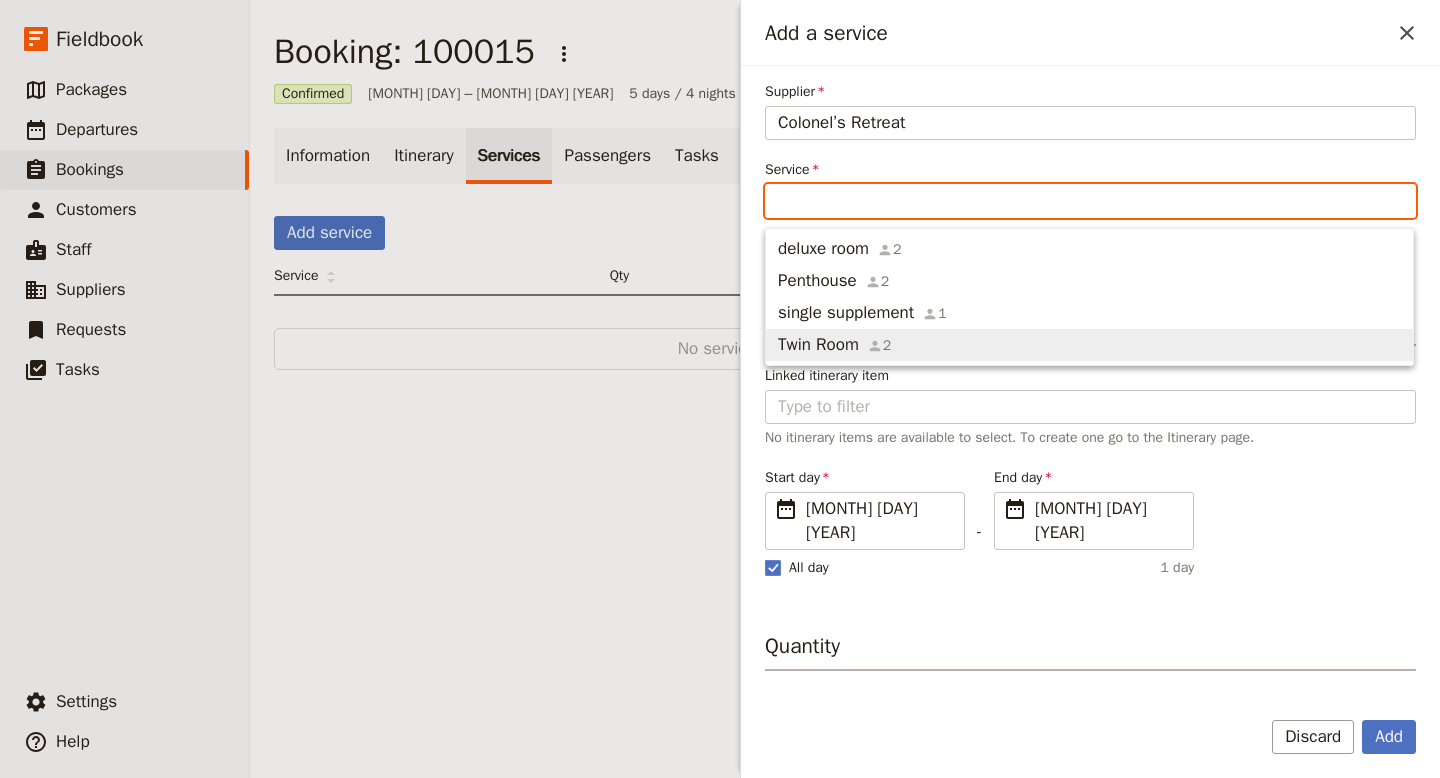 click on "Twin Room 2" at bounding box center (834, 345) 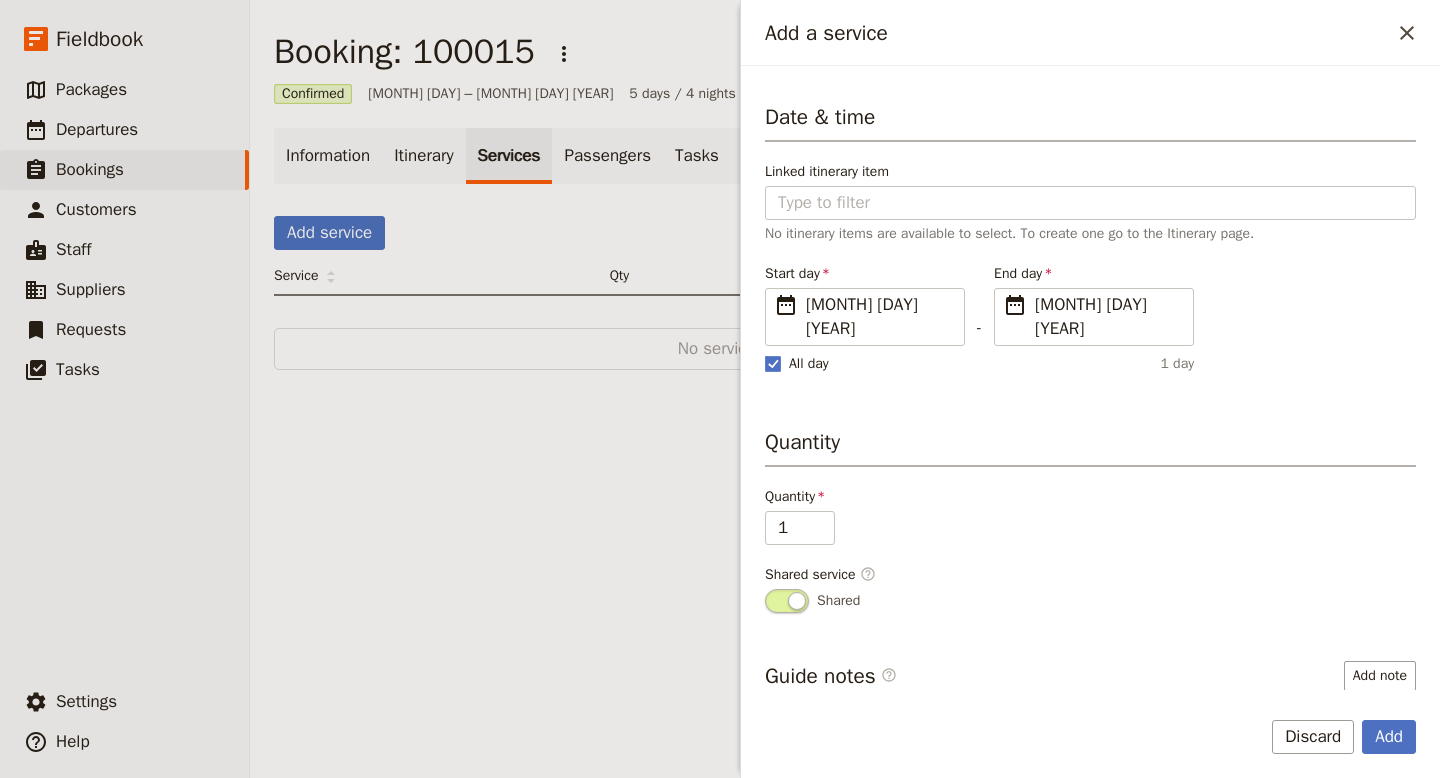 scroll, scrollTop: 236, scrollLeft: 0, axis: vertical 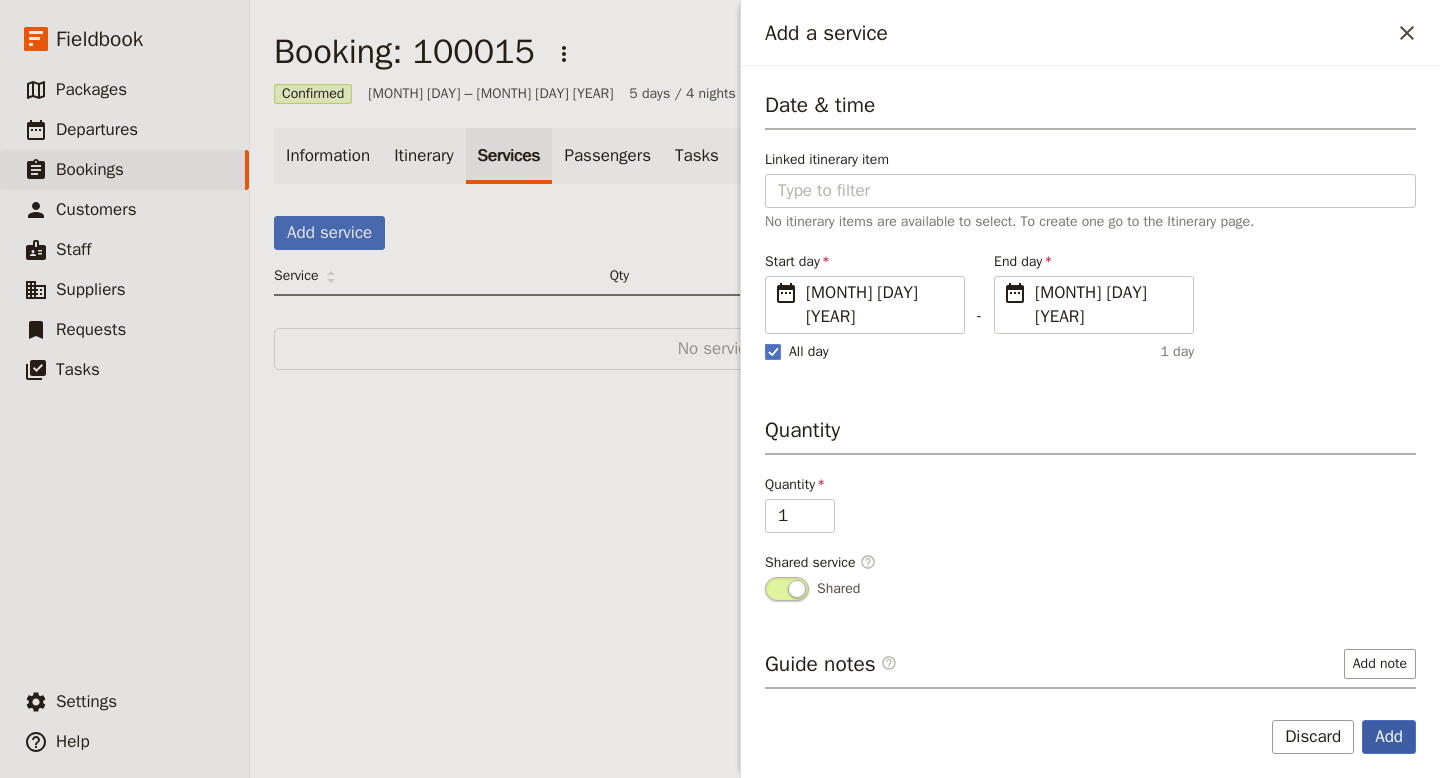 click on "Add" at bounding box center [1389, 737] 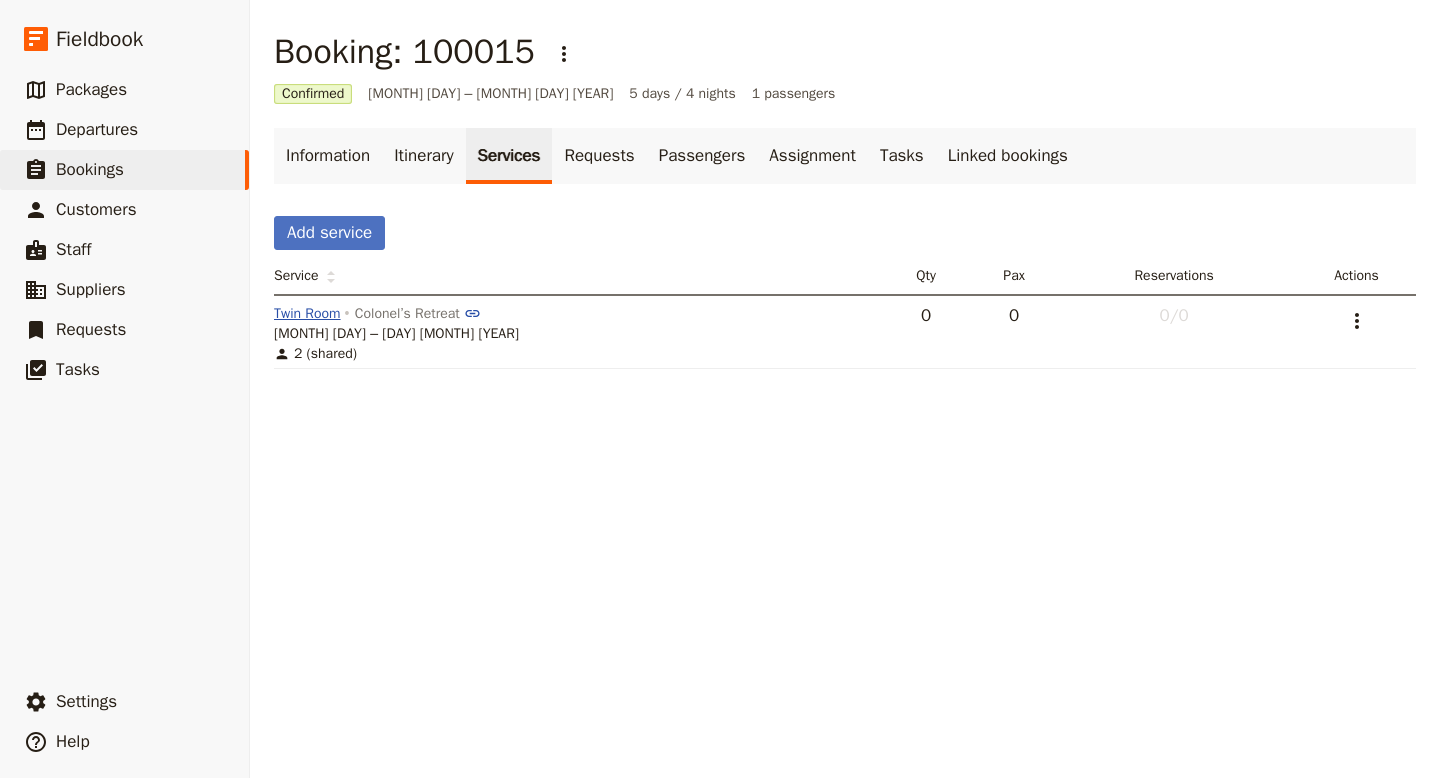 click on "Twin Room" at bounding box center [307, 314] 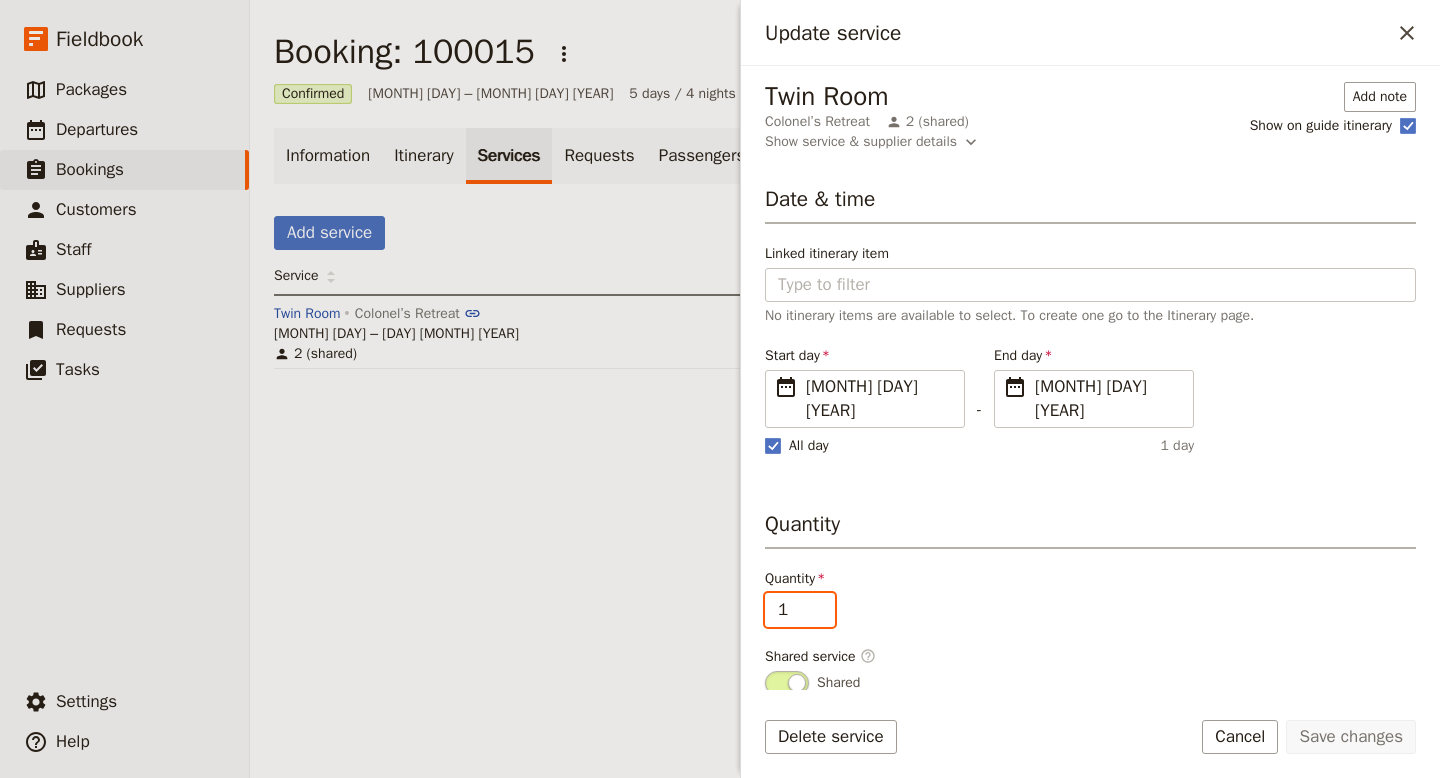 type on "1" 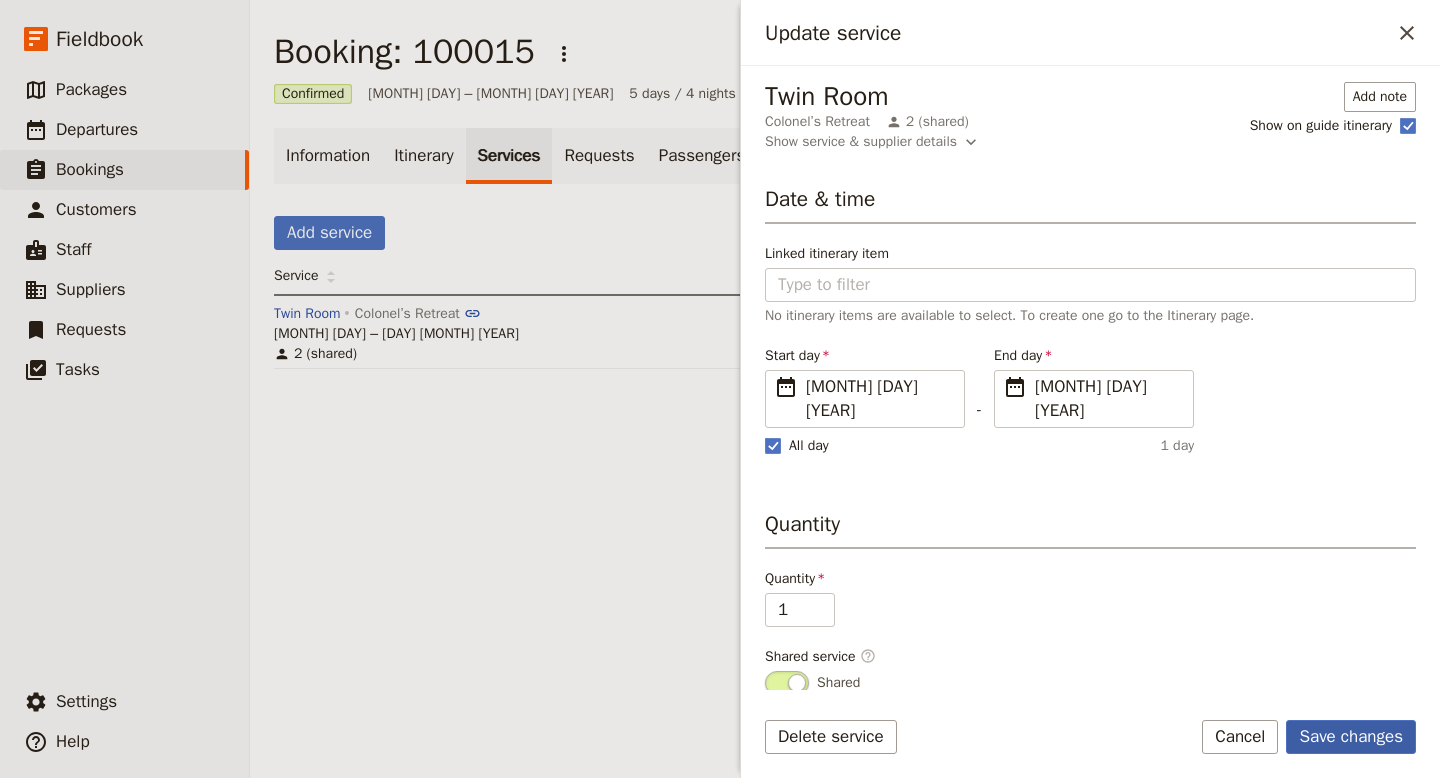 click on "Save changes" at bounding box center (1351, 737) 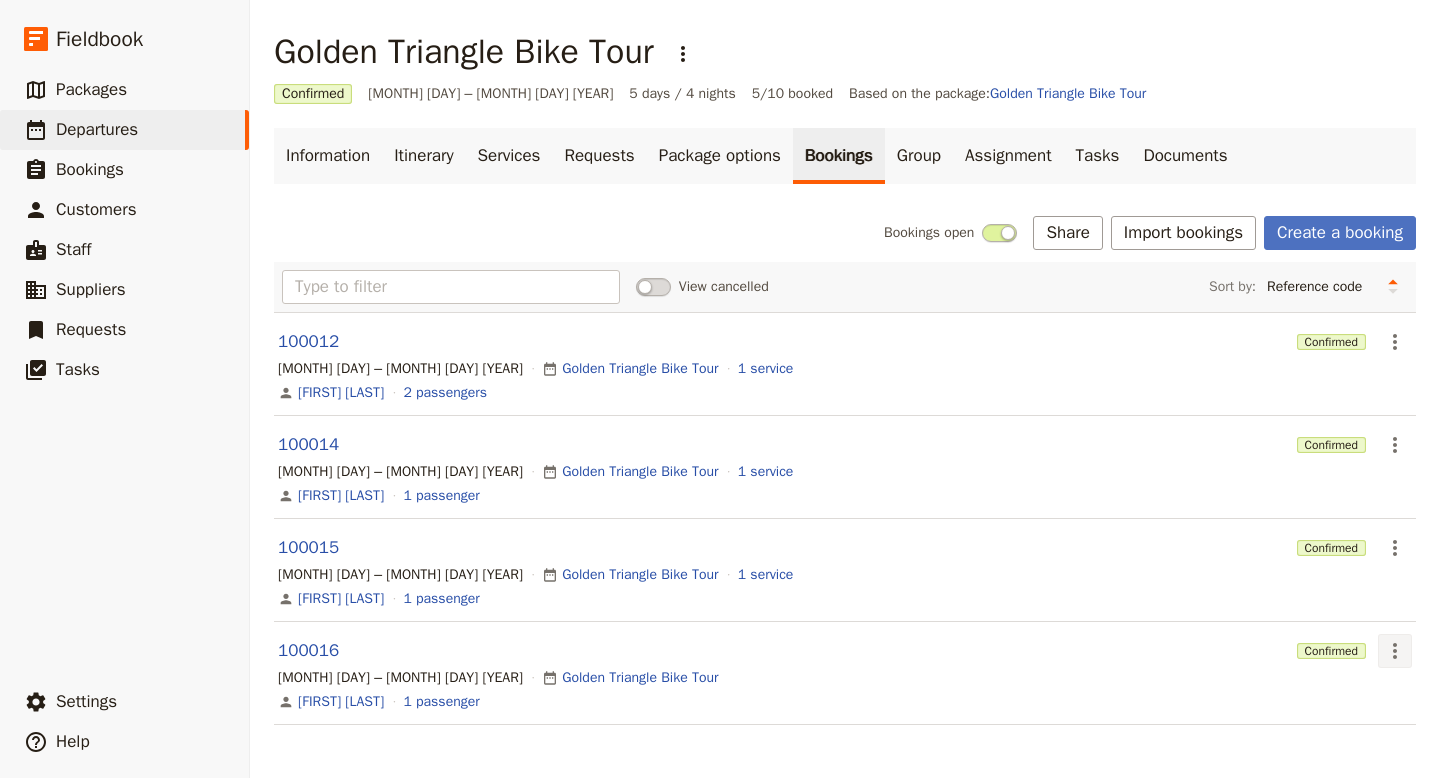 click 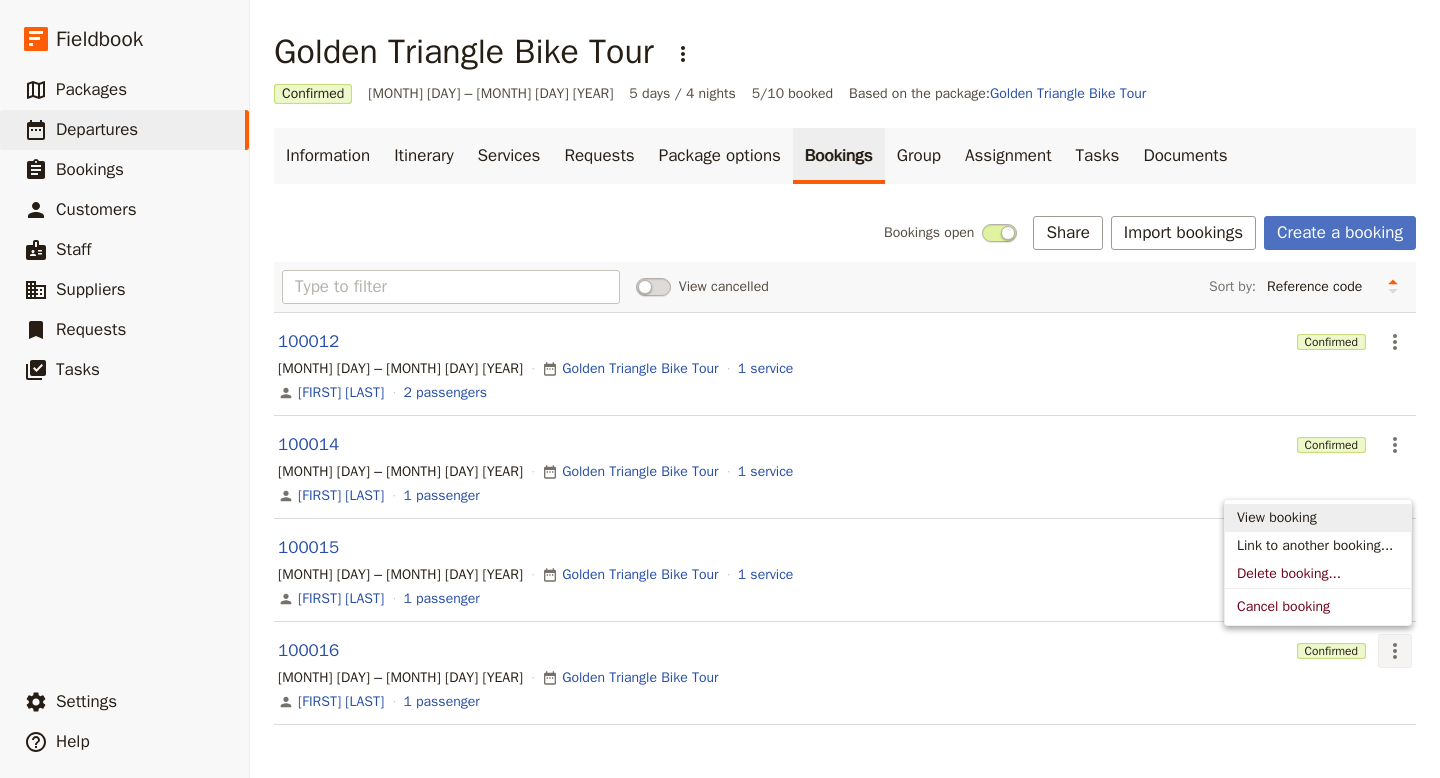 click on "View booking" at bounding box center (1277, 518) 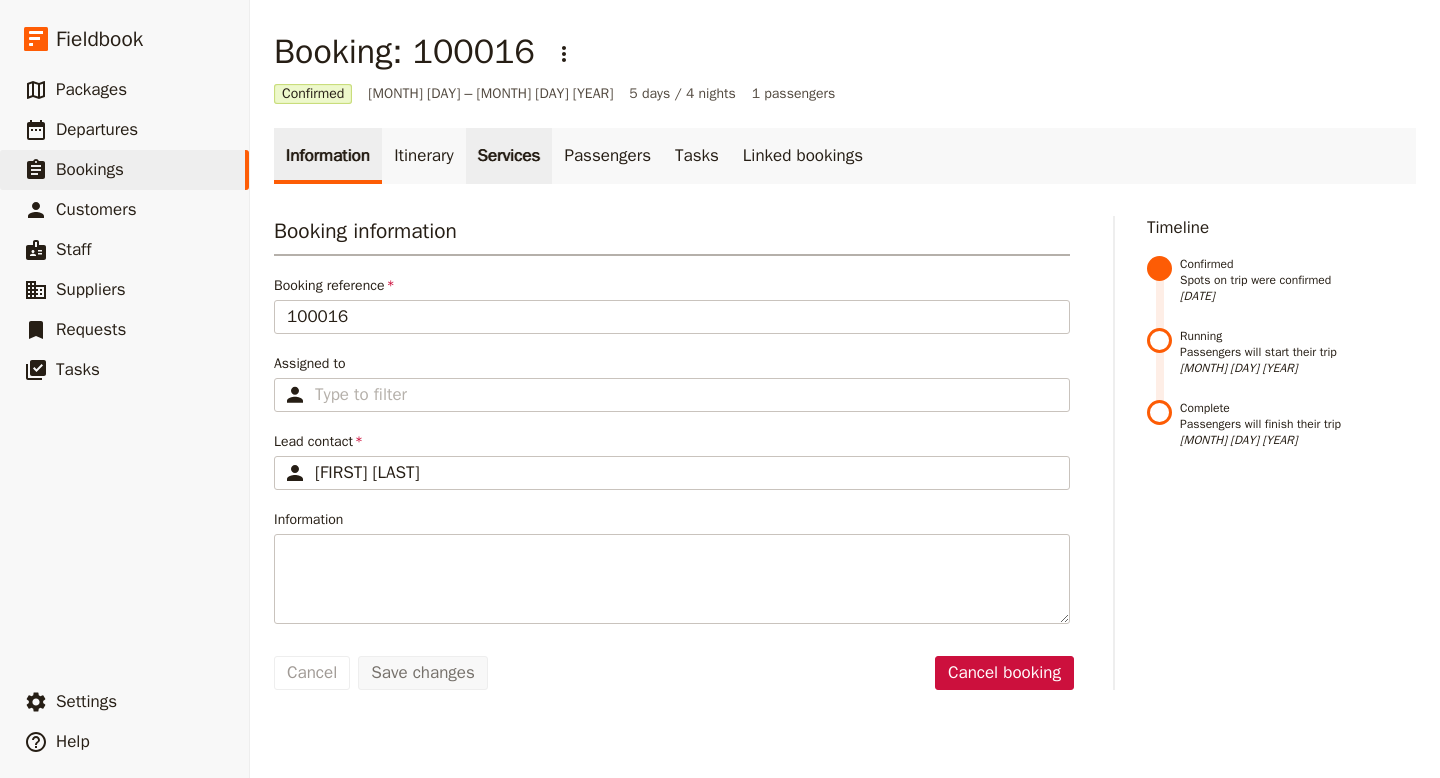 click on "Services" at bounding box center (509, 156) 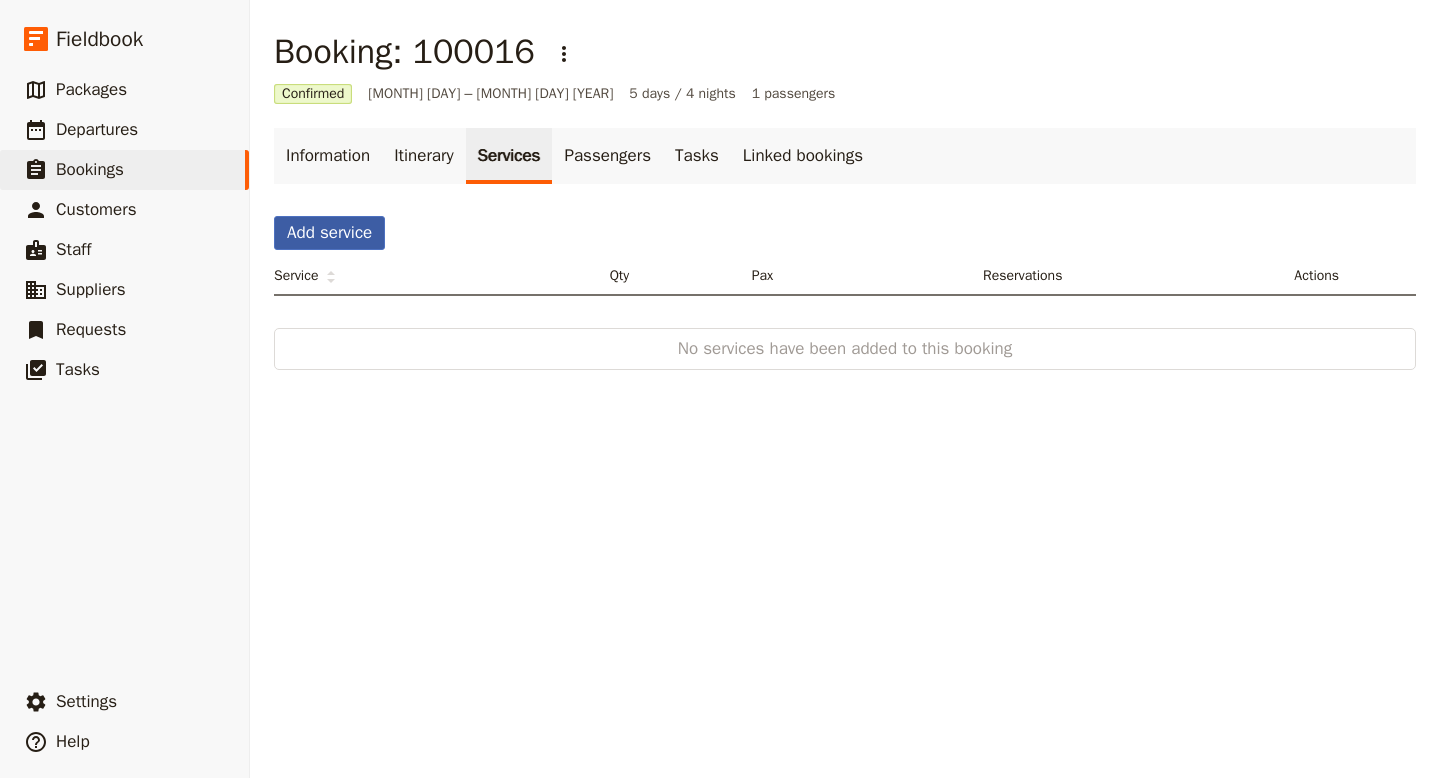 click on "Add service" at bounding box center [329, 233] 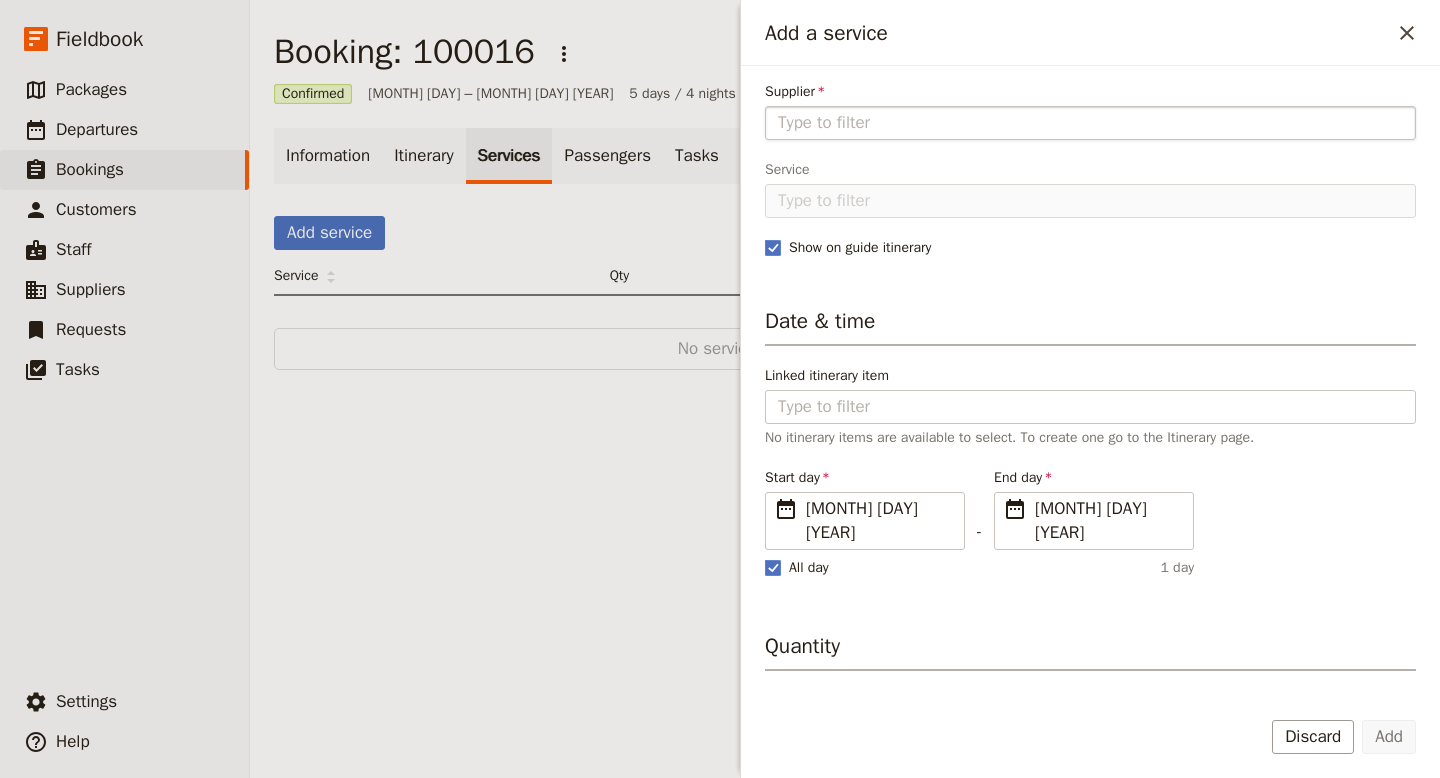 click on "Supplier" at bounding box center [1090, 123] 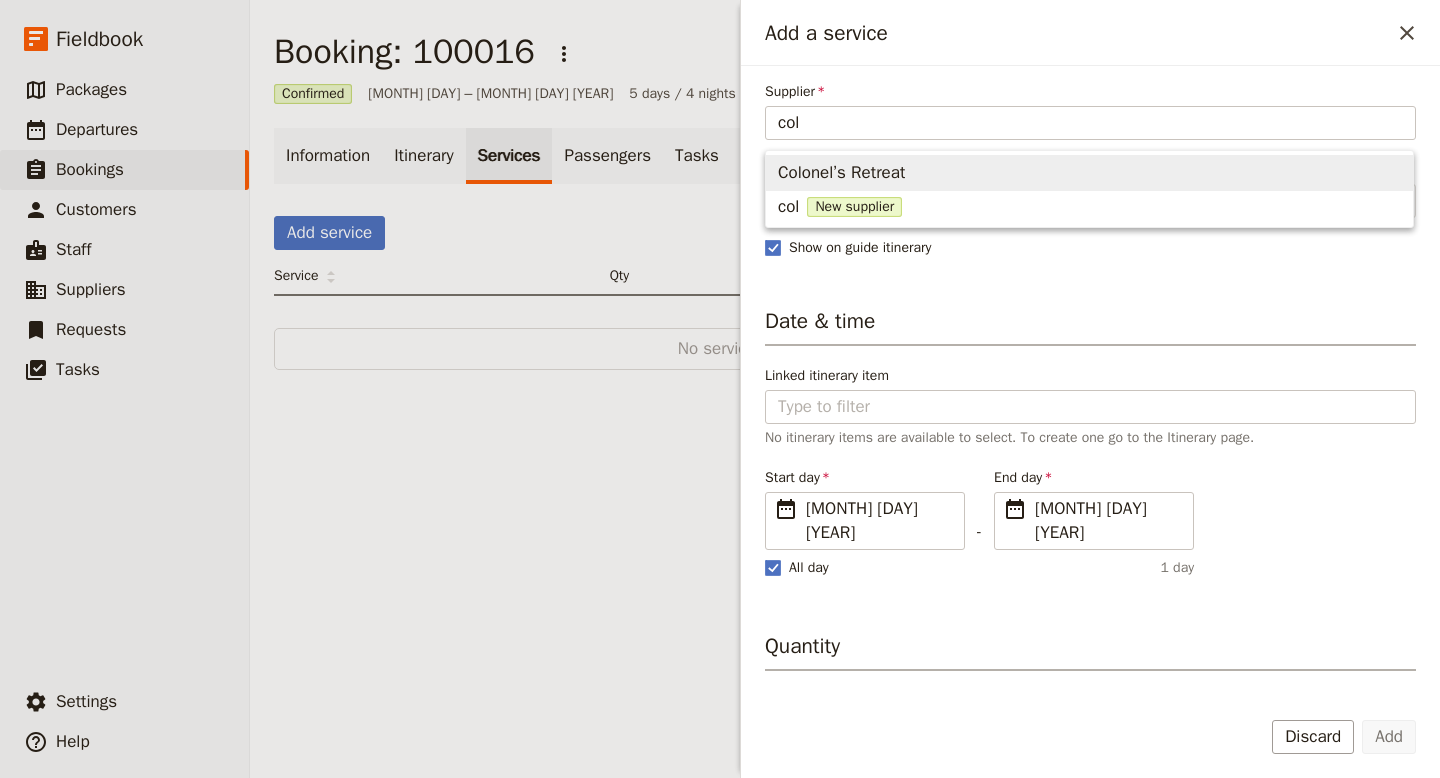 click on "Colonel’s Retreat" at bounding box center (841, 173) 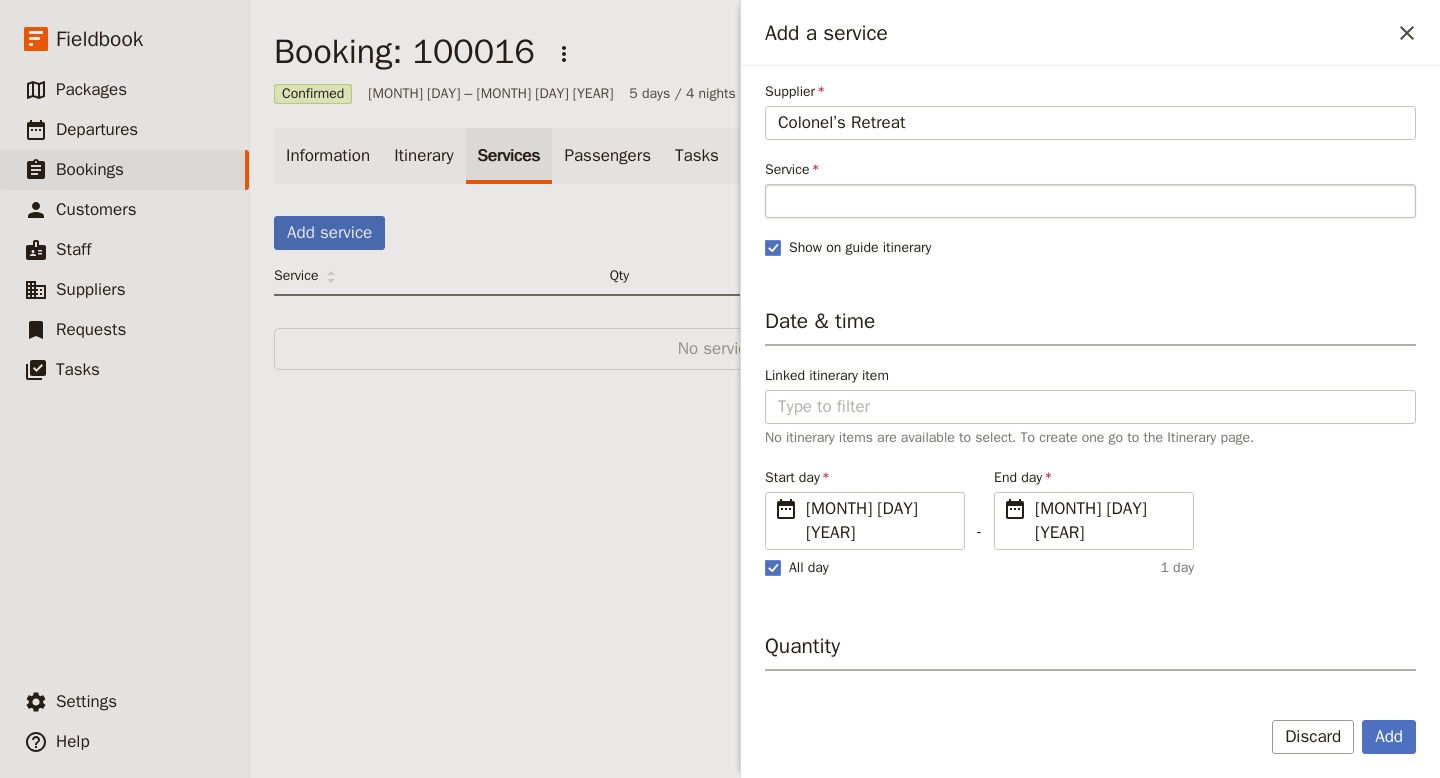 type on "Colonel’s Retreat" 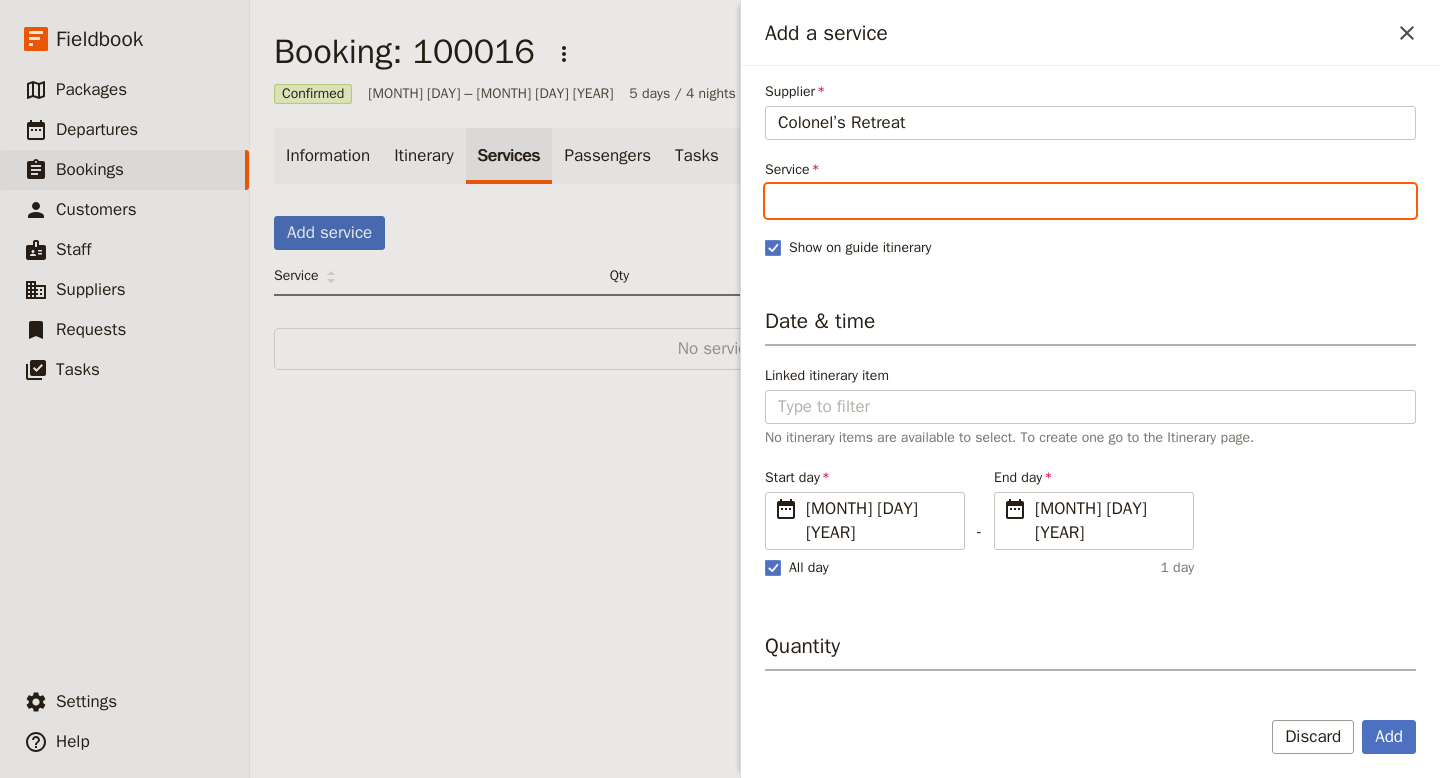 click on "Service" at bounding box center (1090, 201) 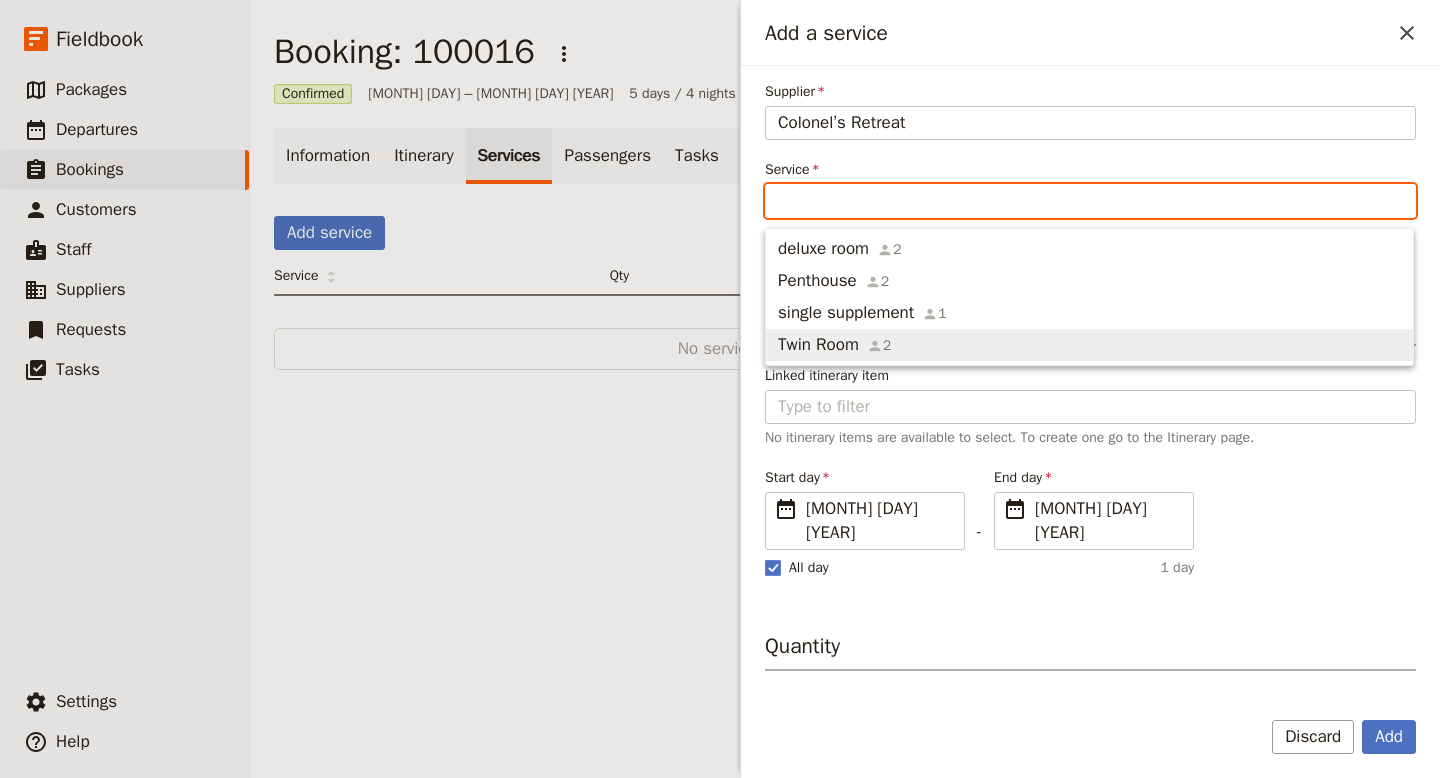 click on "Twin Room" at bounding box center [818, 345] 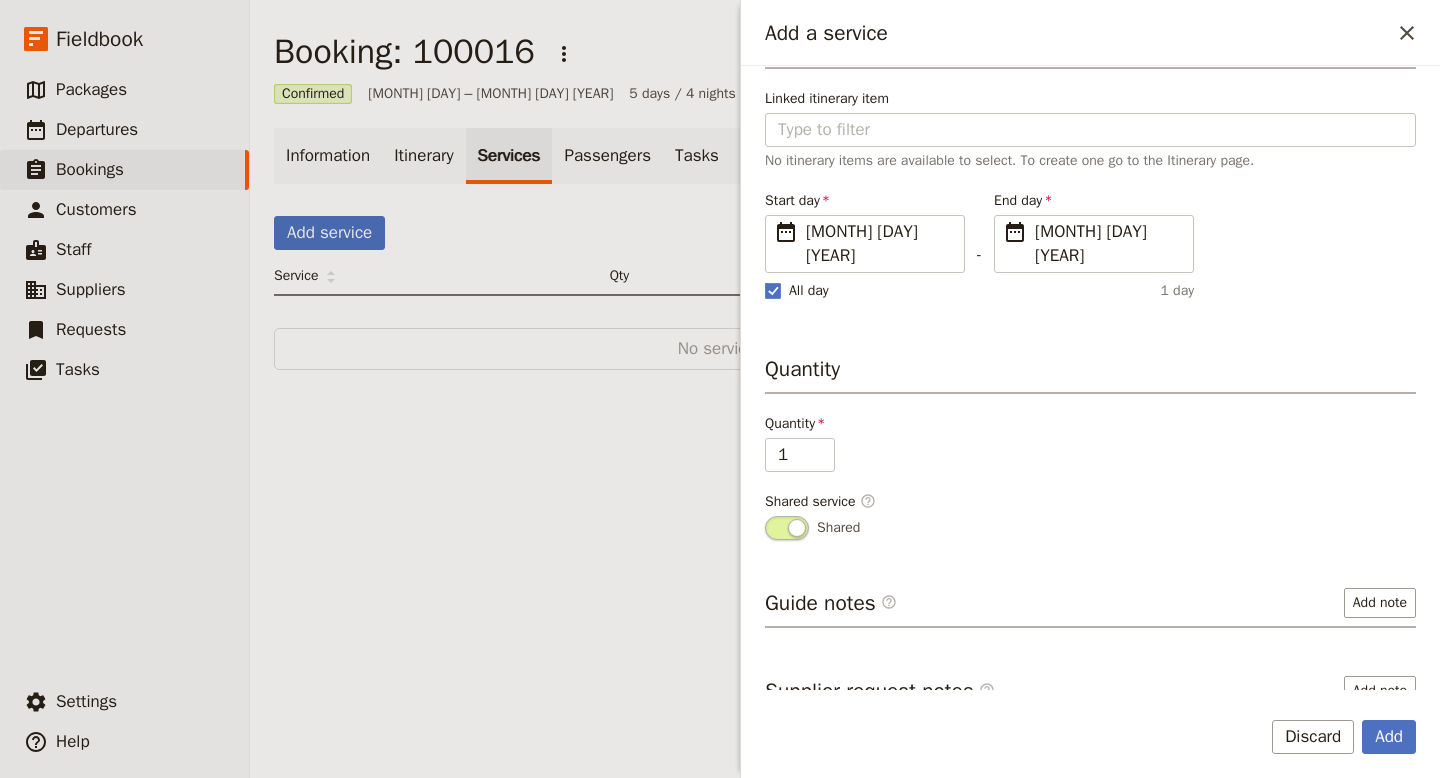 scroll, scrollTop: 385, scrollLeft: 0, axis: vertical 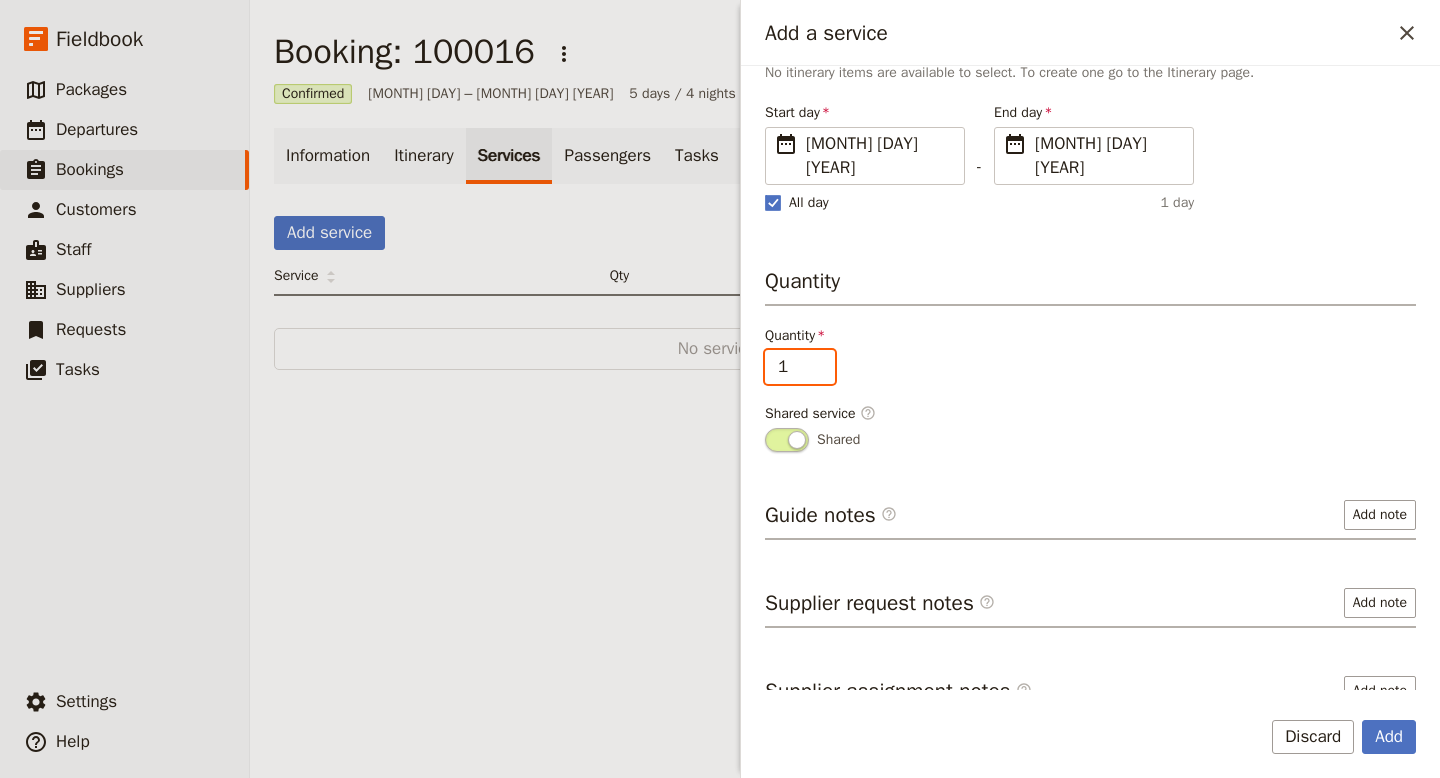 click on "1" at bounding box center (800, 367) 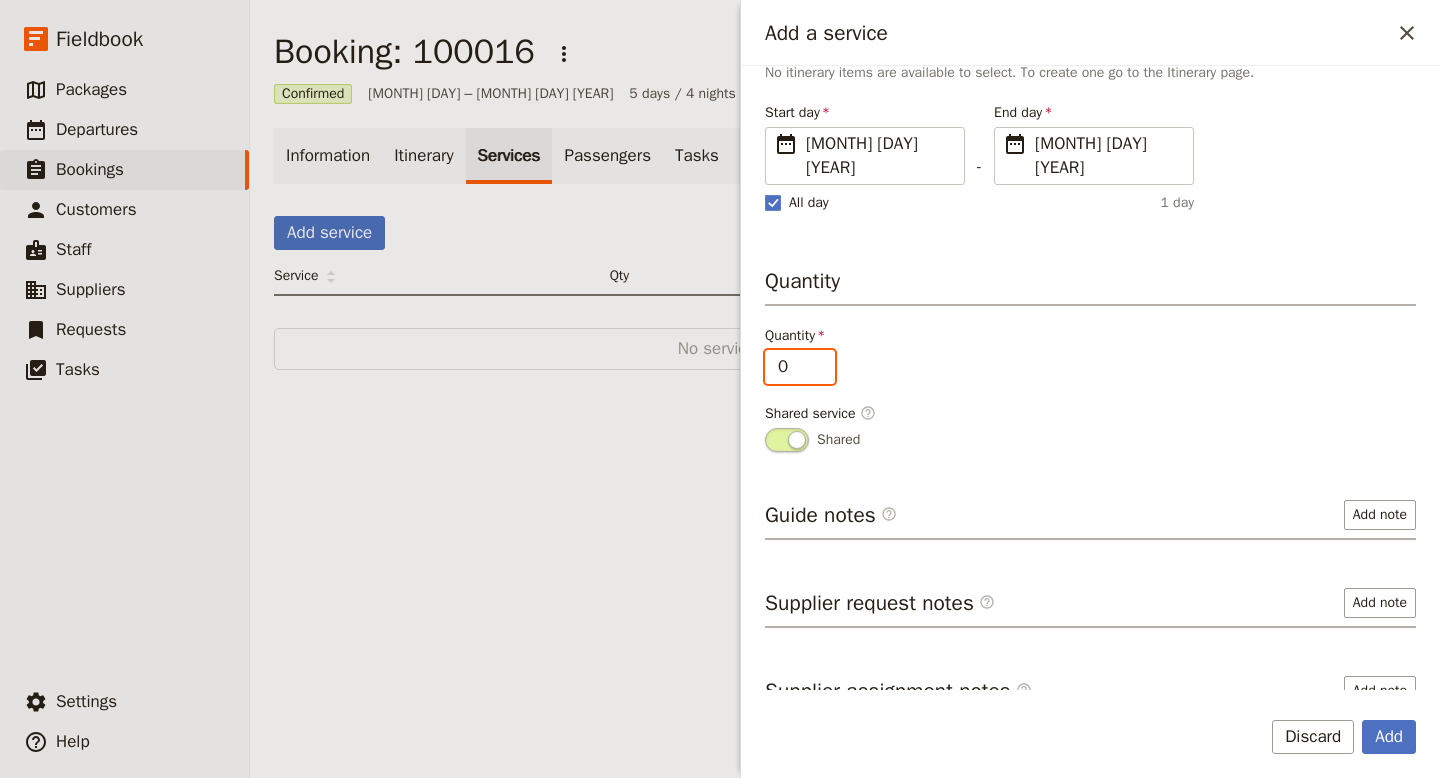 click on "0" at bounding box center (800, 367) 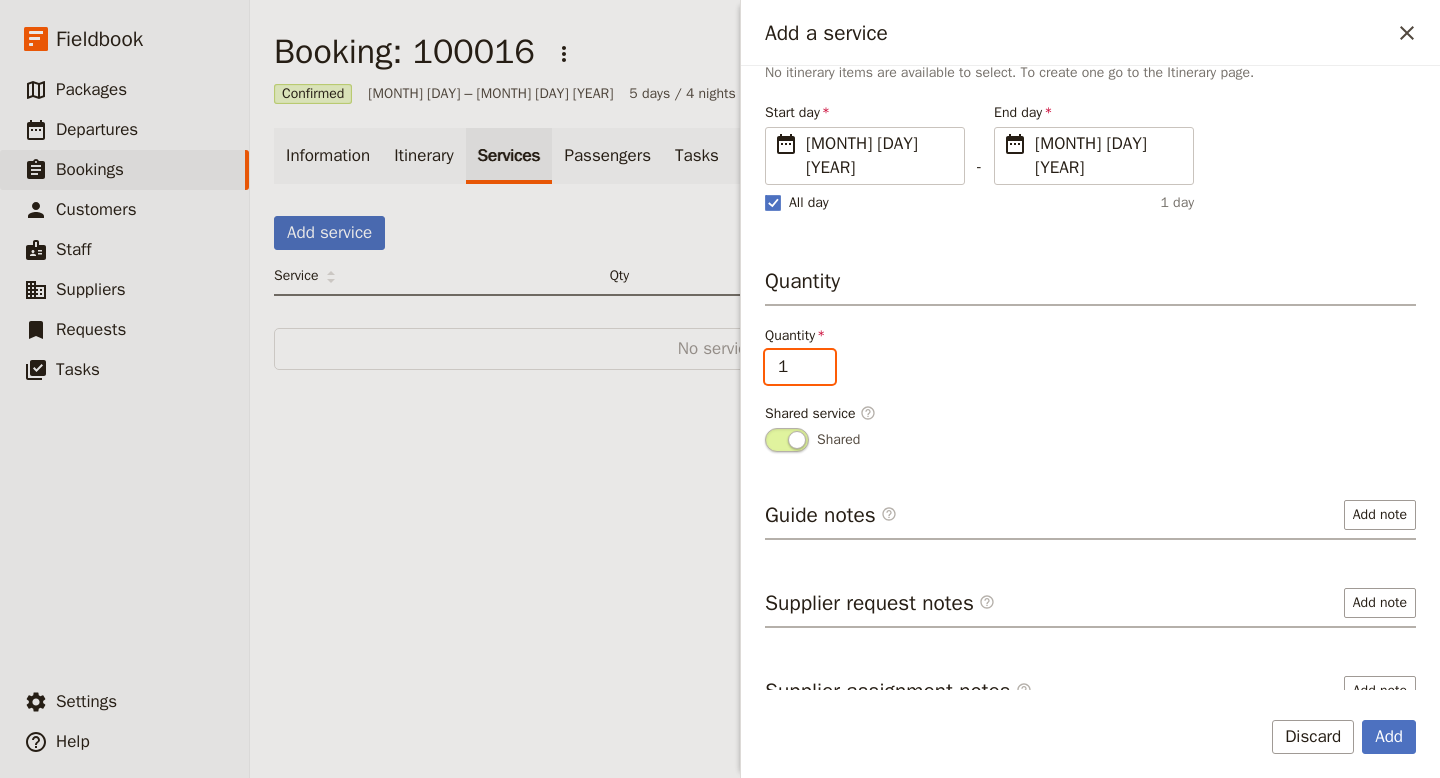 click on "1" at bounding box center (800, 367) 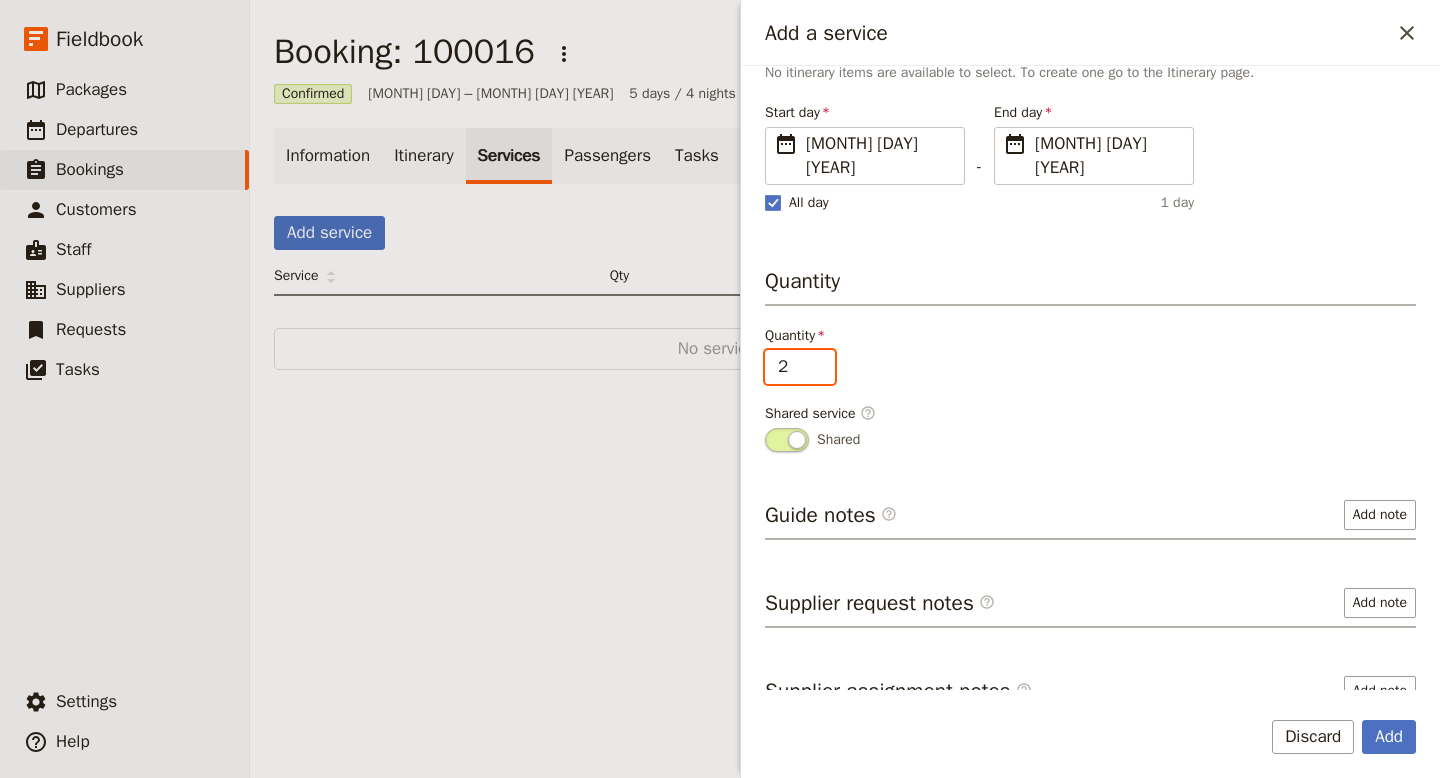 click on "2" at bounding box center (800, 367) 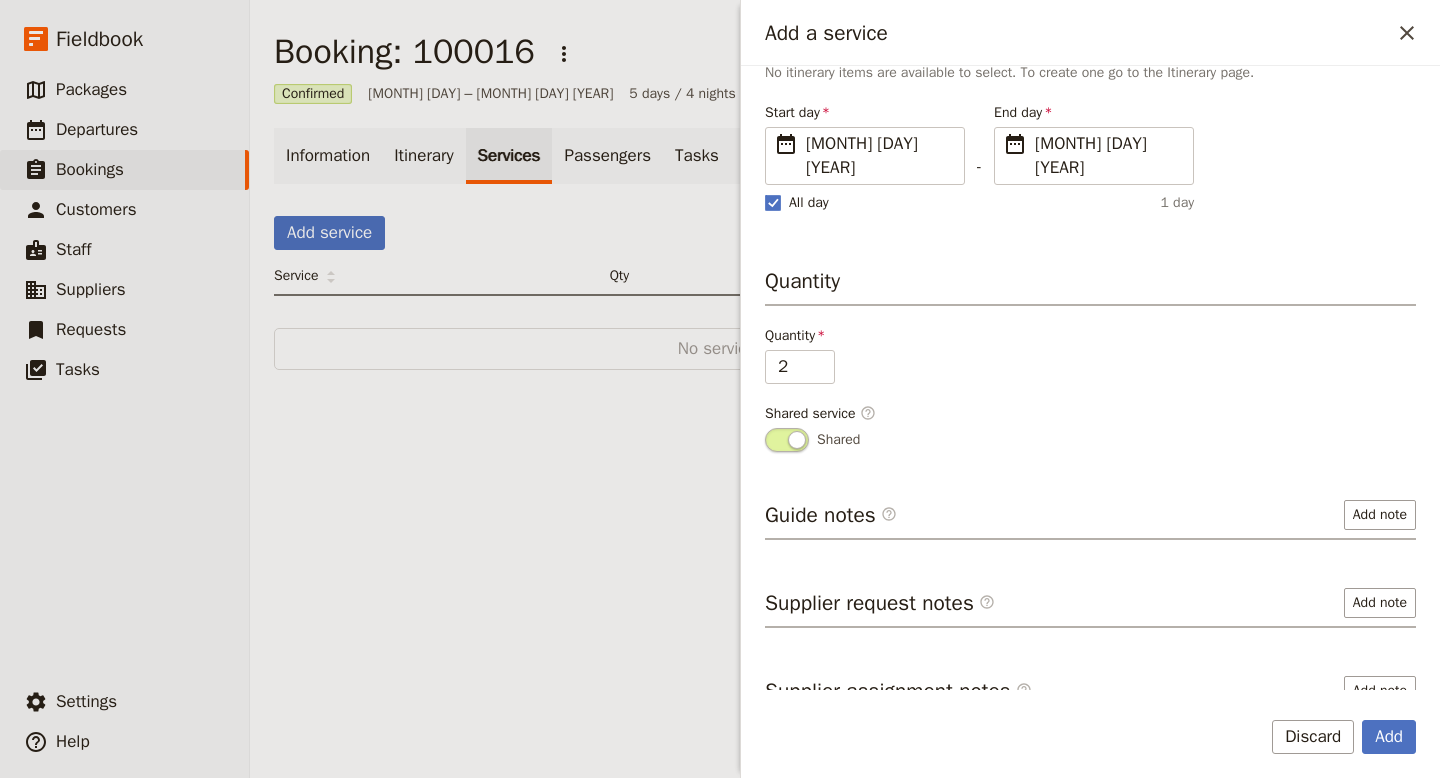 click on "Quantity Quantity 2 Shared service ​ Shared" at bounding box center (1090, 359) 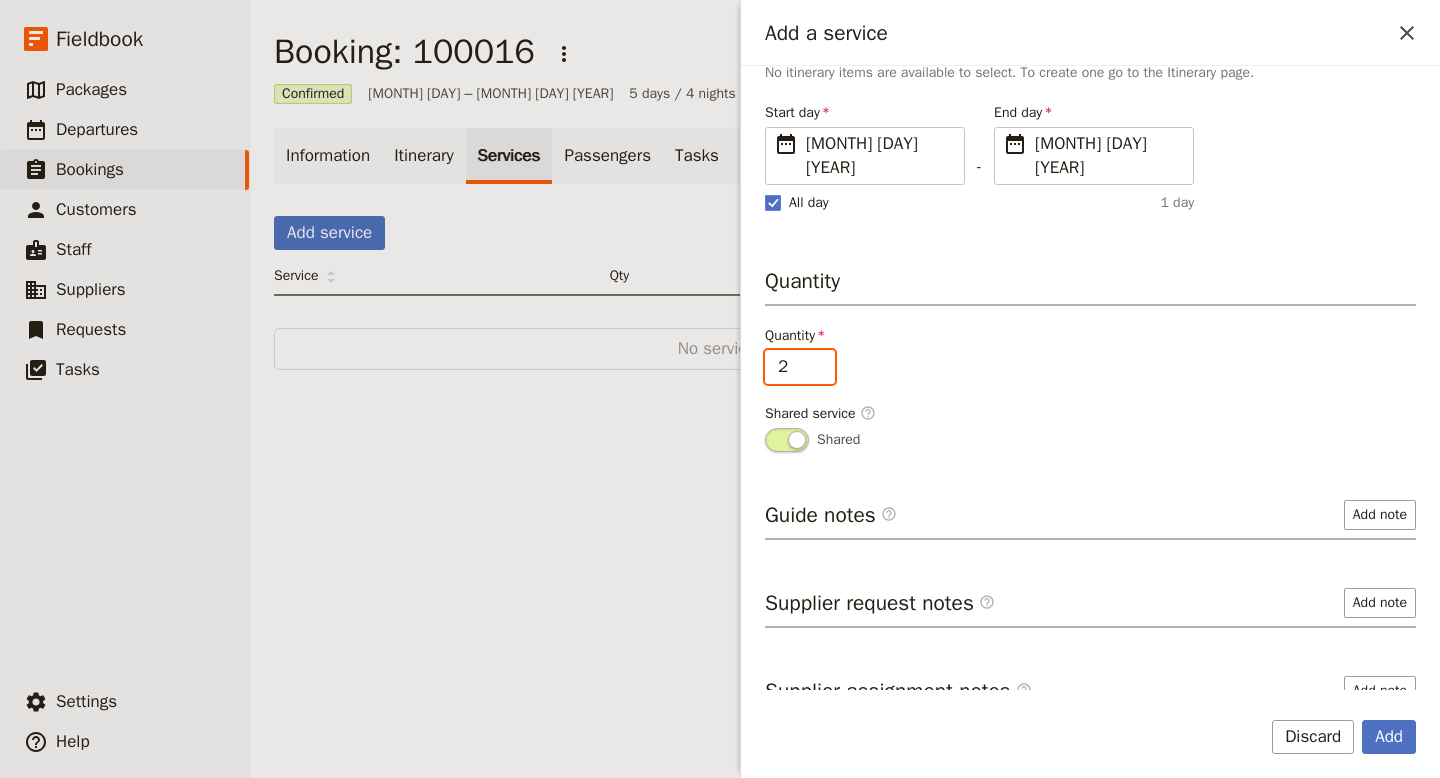 click on "2" at bounding box center [800, 367] 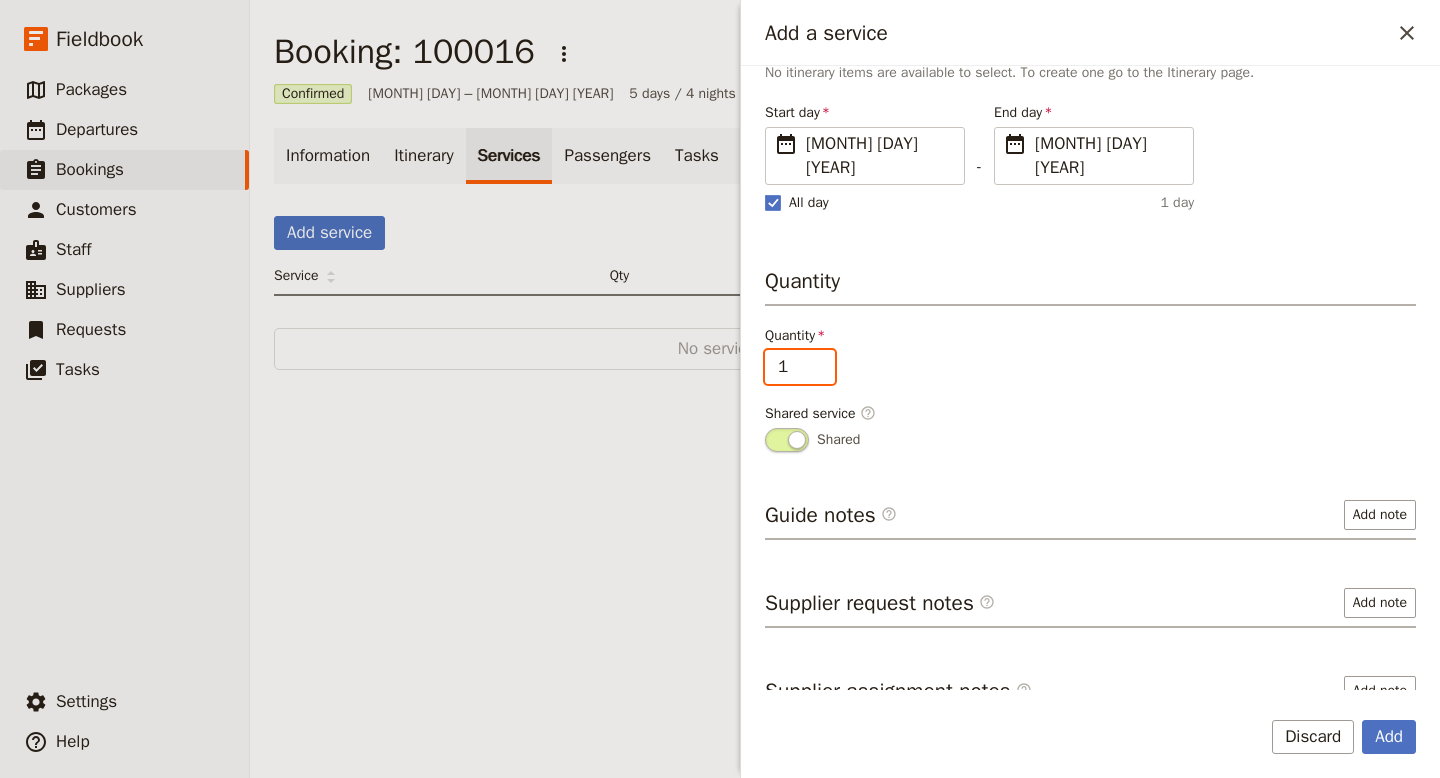 type on "1" 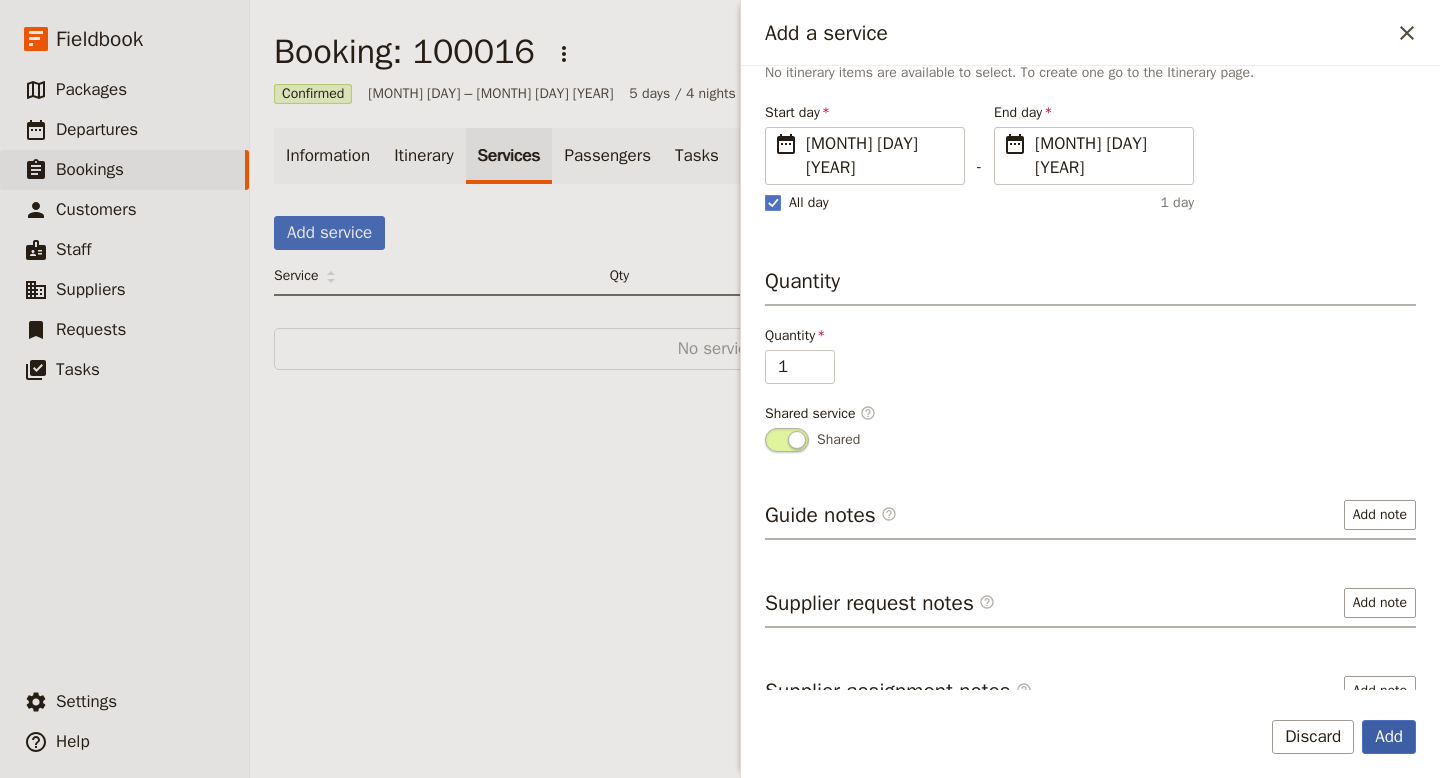 click on "Add" at bounding box center [1389, 737] 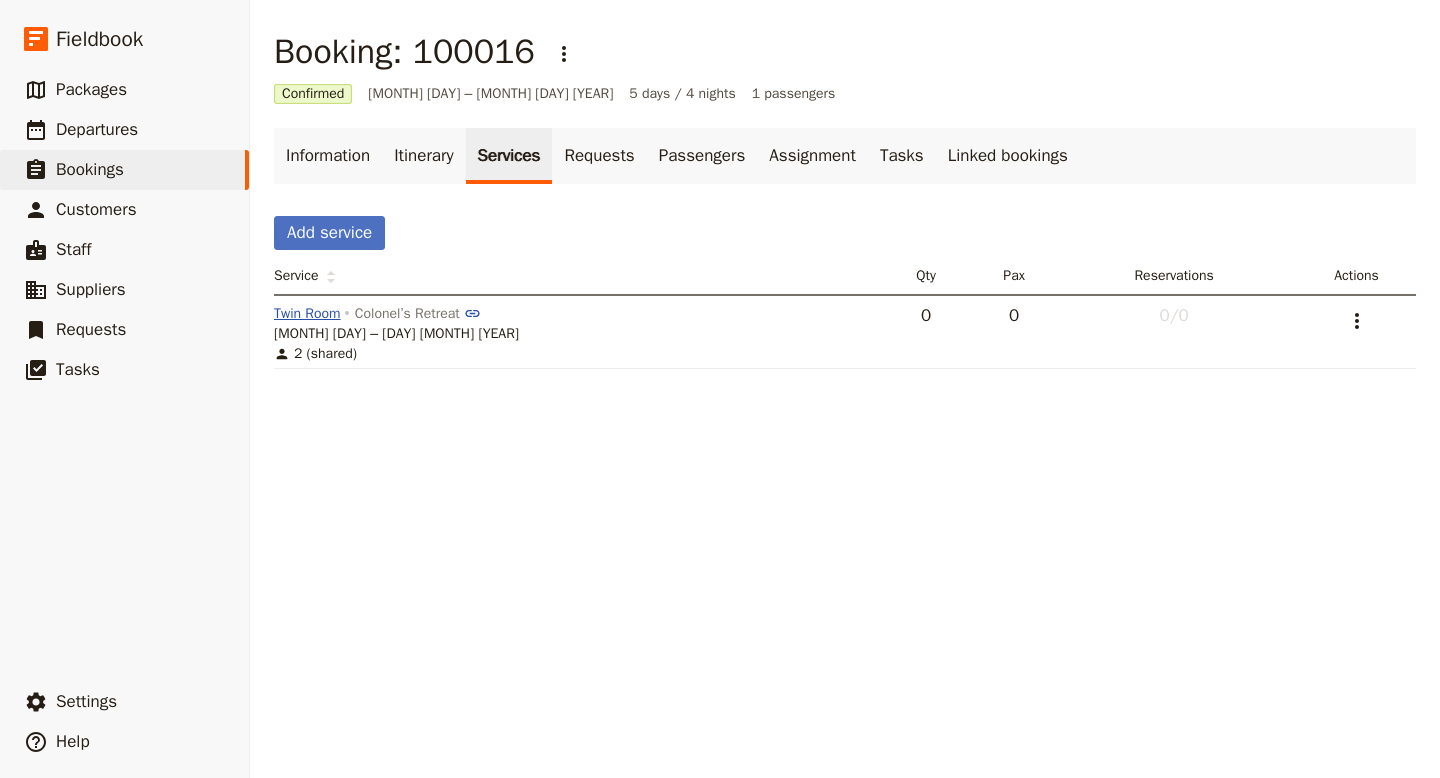 click on "Twin Room" at bounding box center (307, 314) 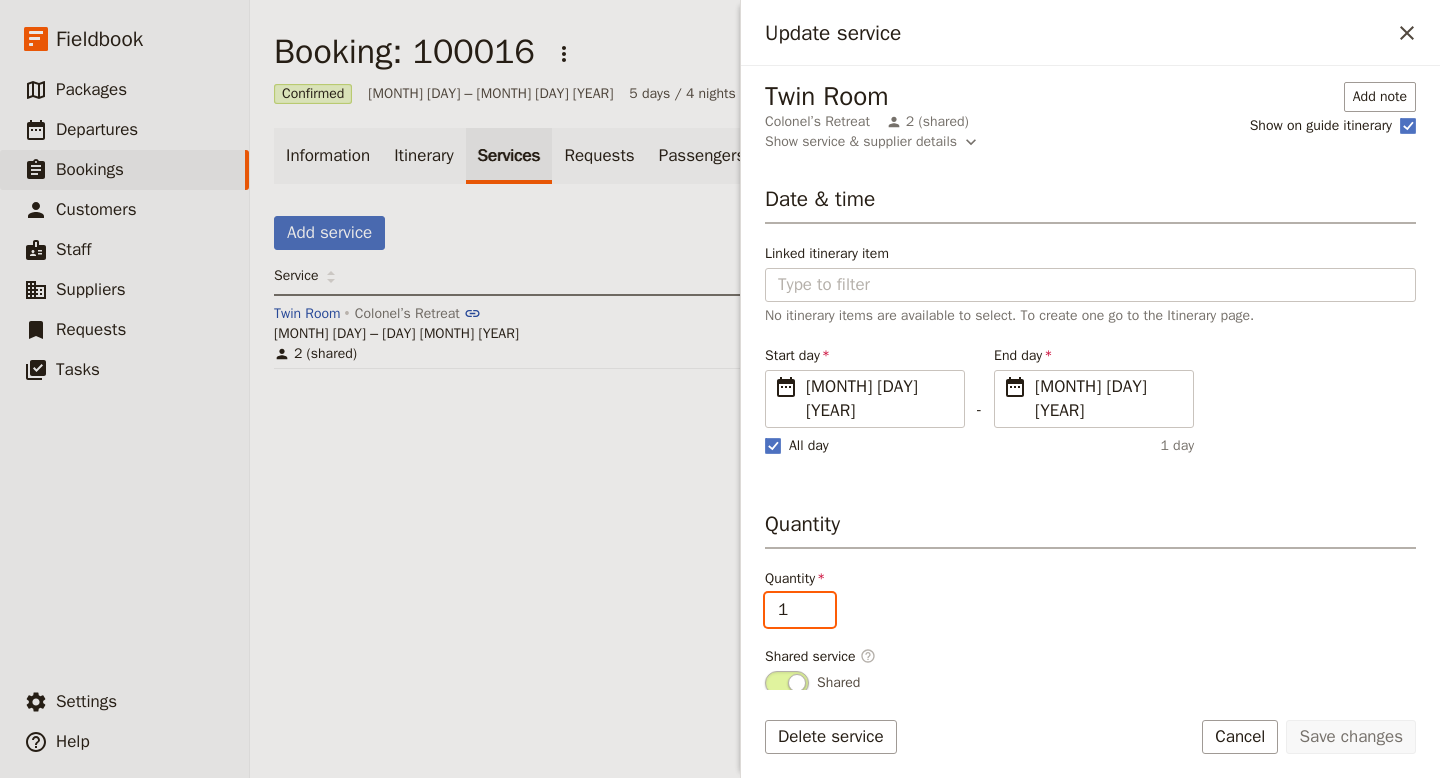 type on "1" 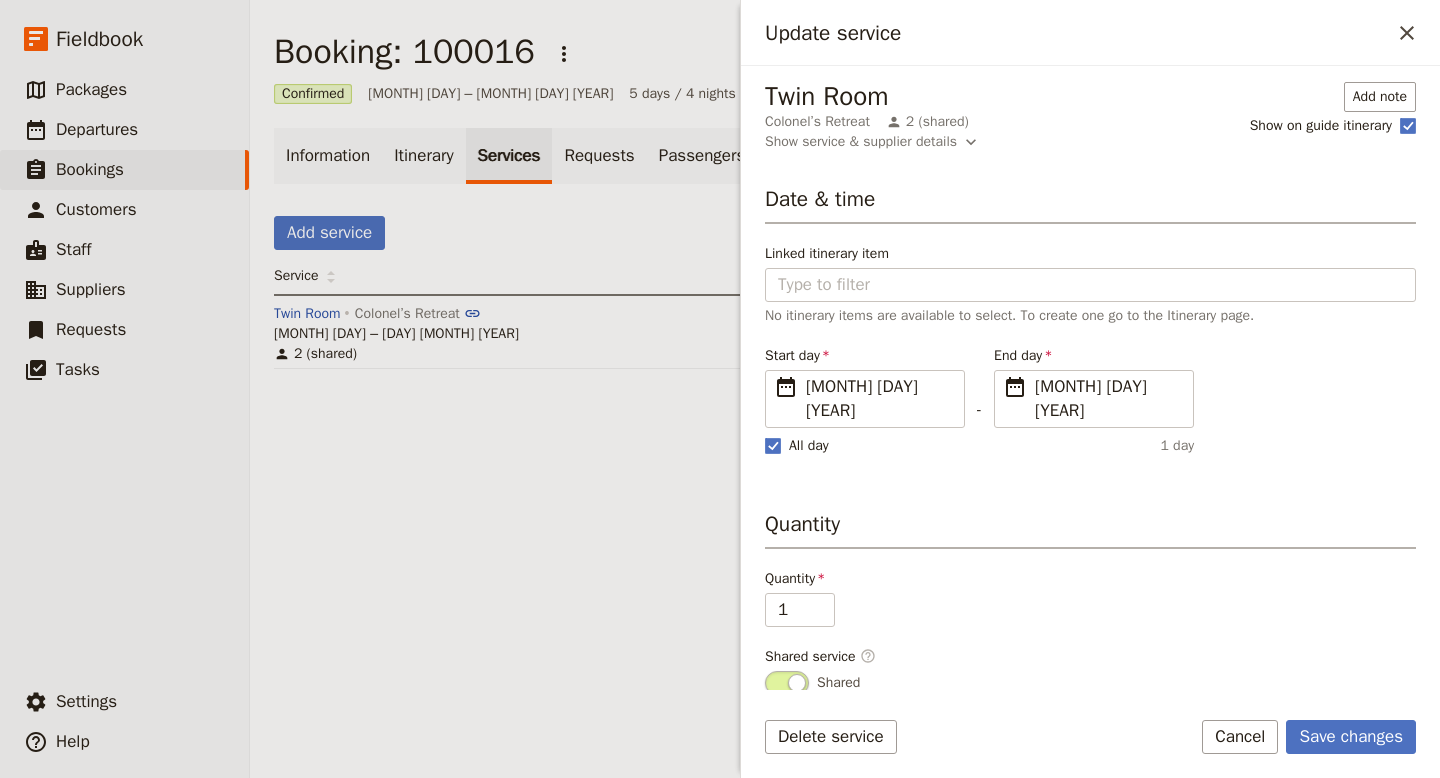 click on "Quantity 1" at bounding box center [1090, 598] 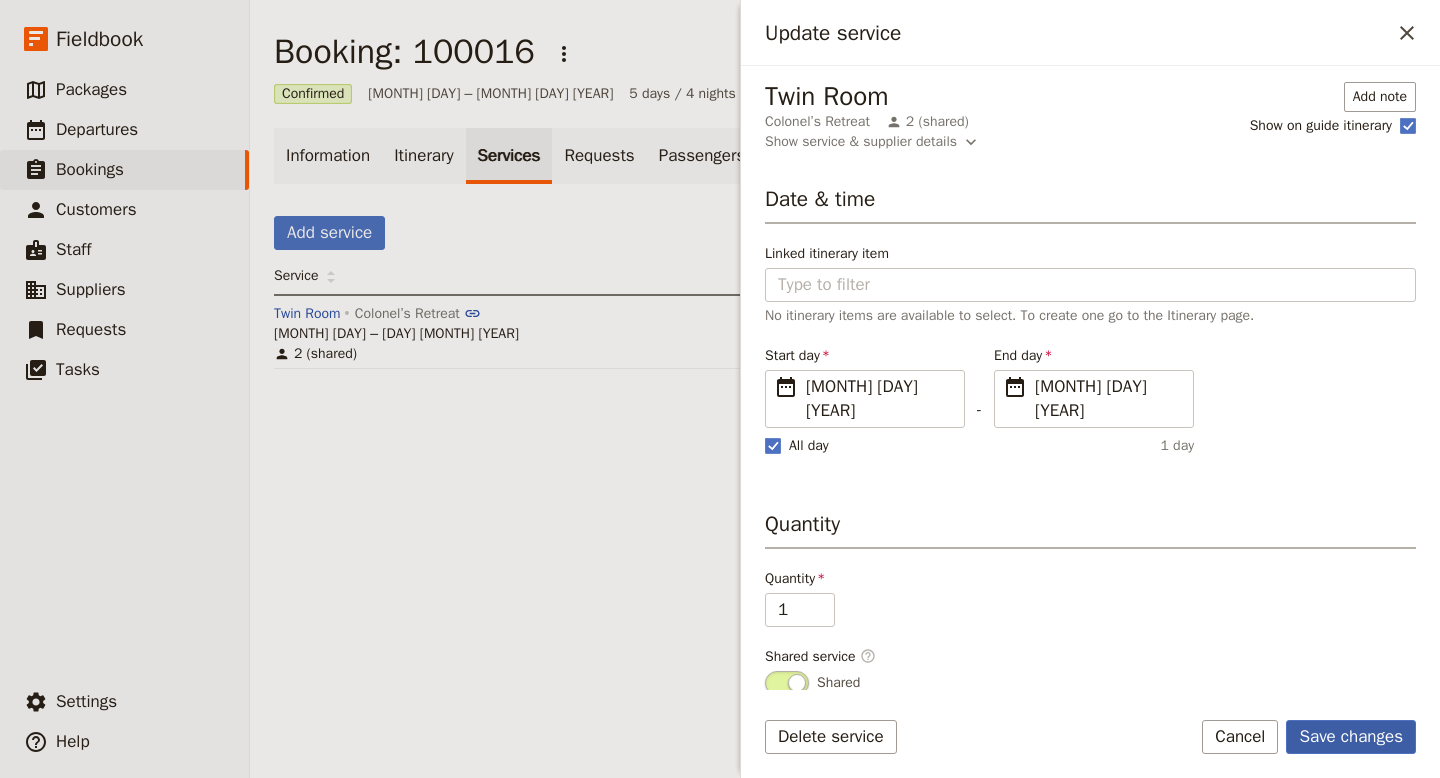 click on "Save changes" at bounding box center [1351, 737] 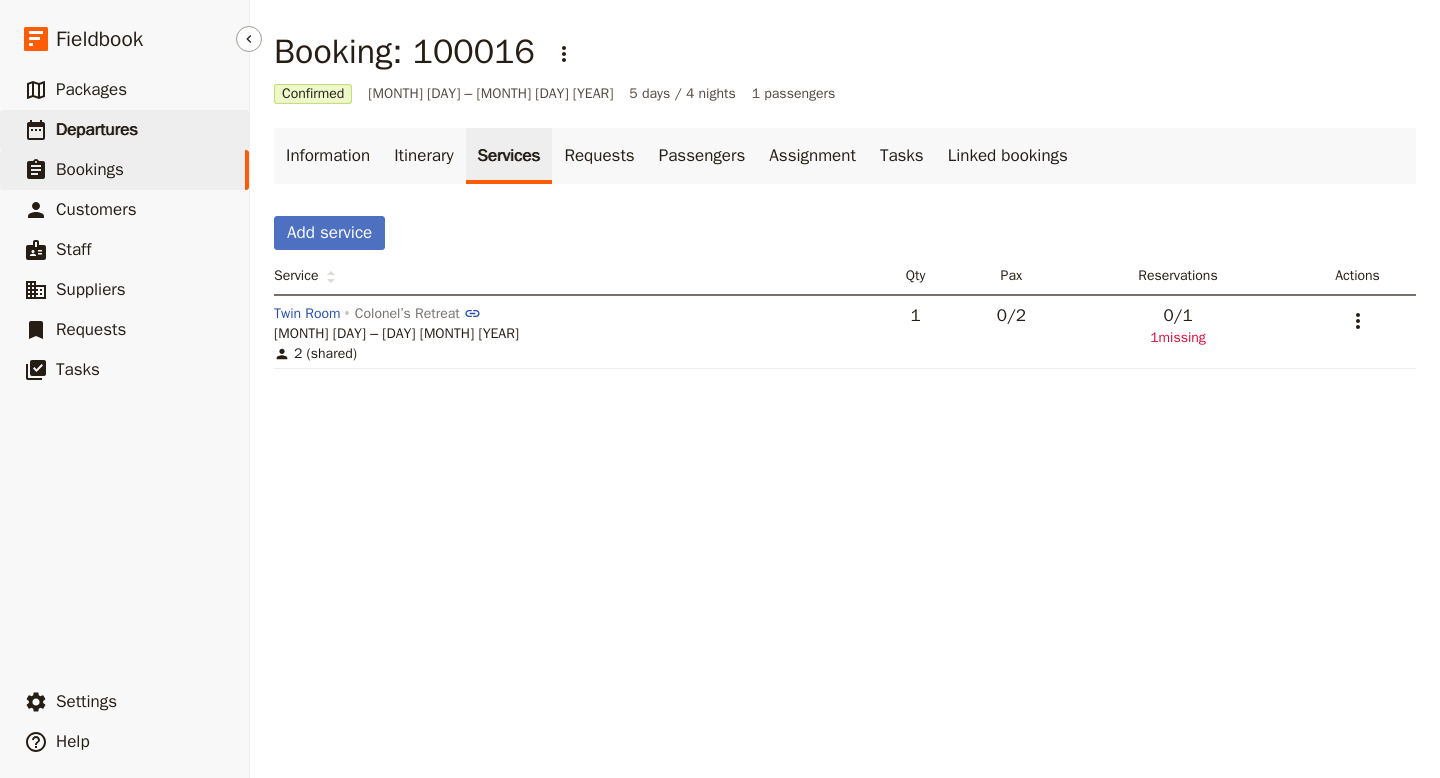 click on "Departures" at bounding box center [97, 129] 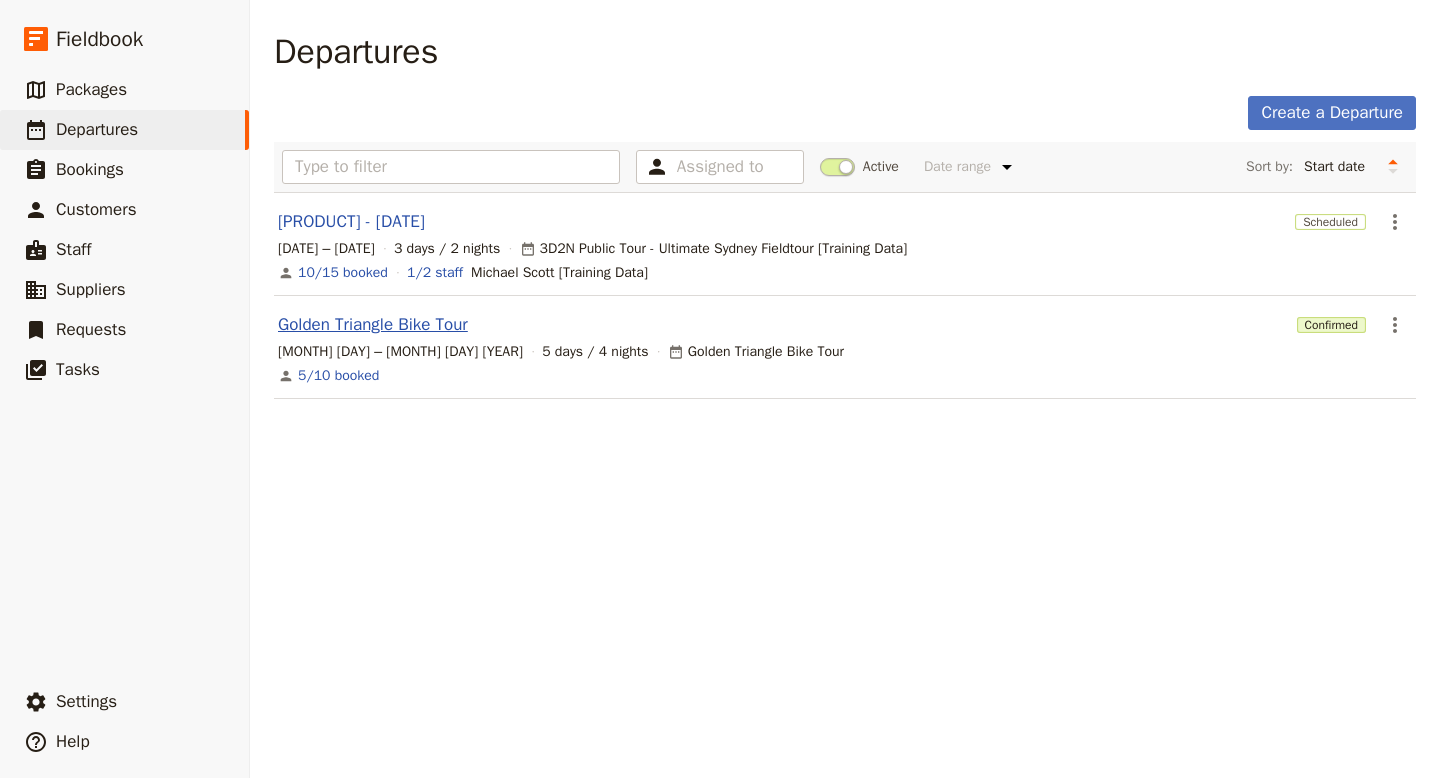 click on "[TOUR NAME]" at bounding box center [373, 325] 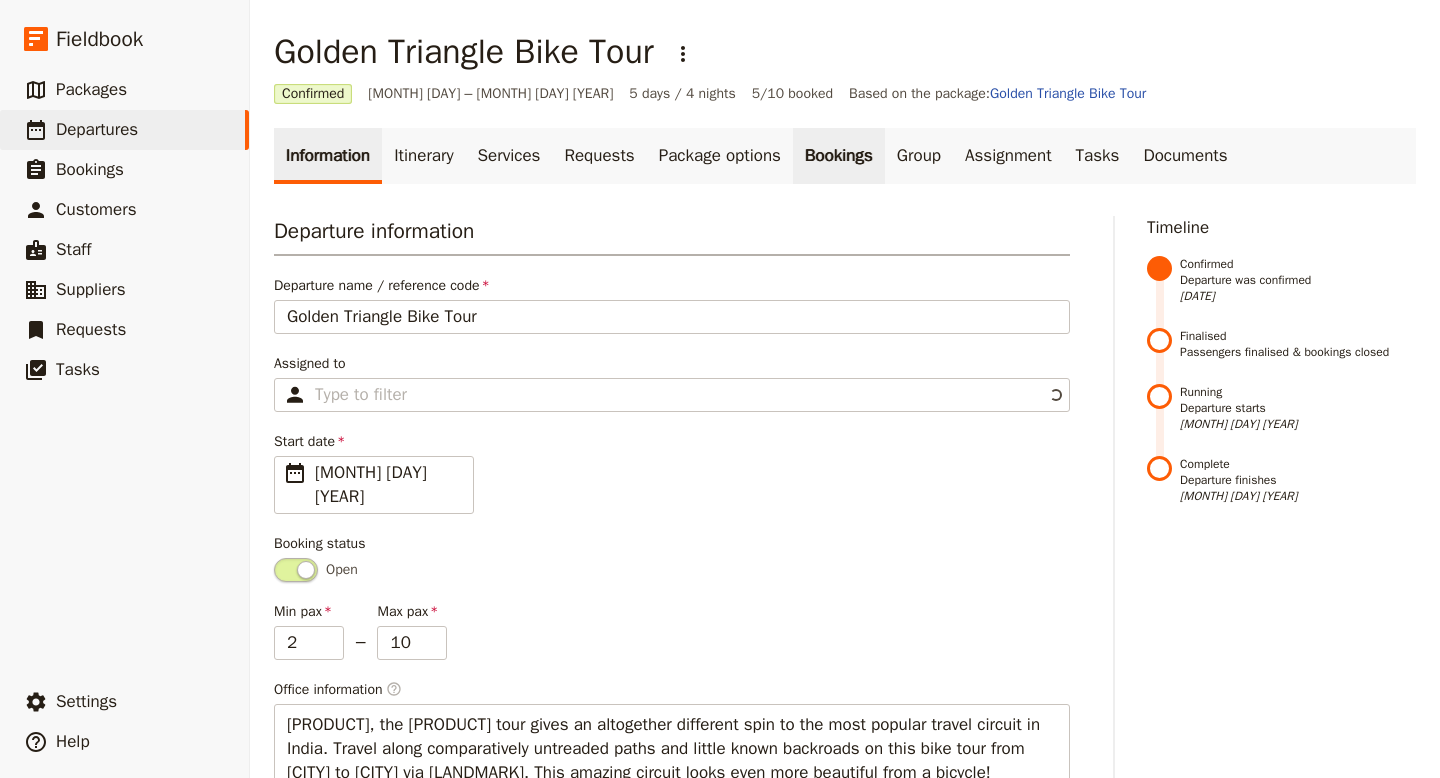click on "Bookings" at bounding box center (839, 156) 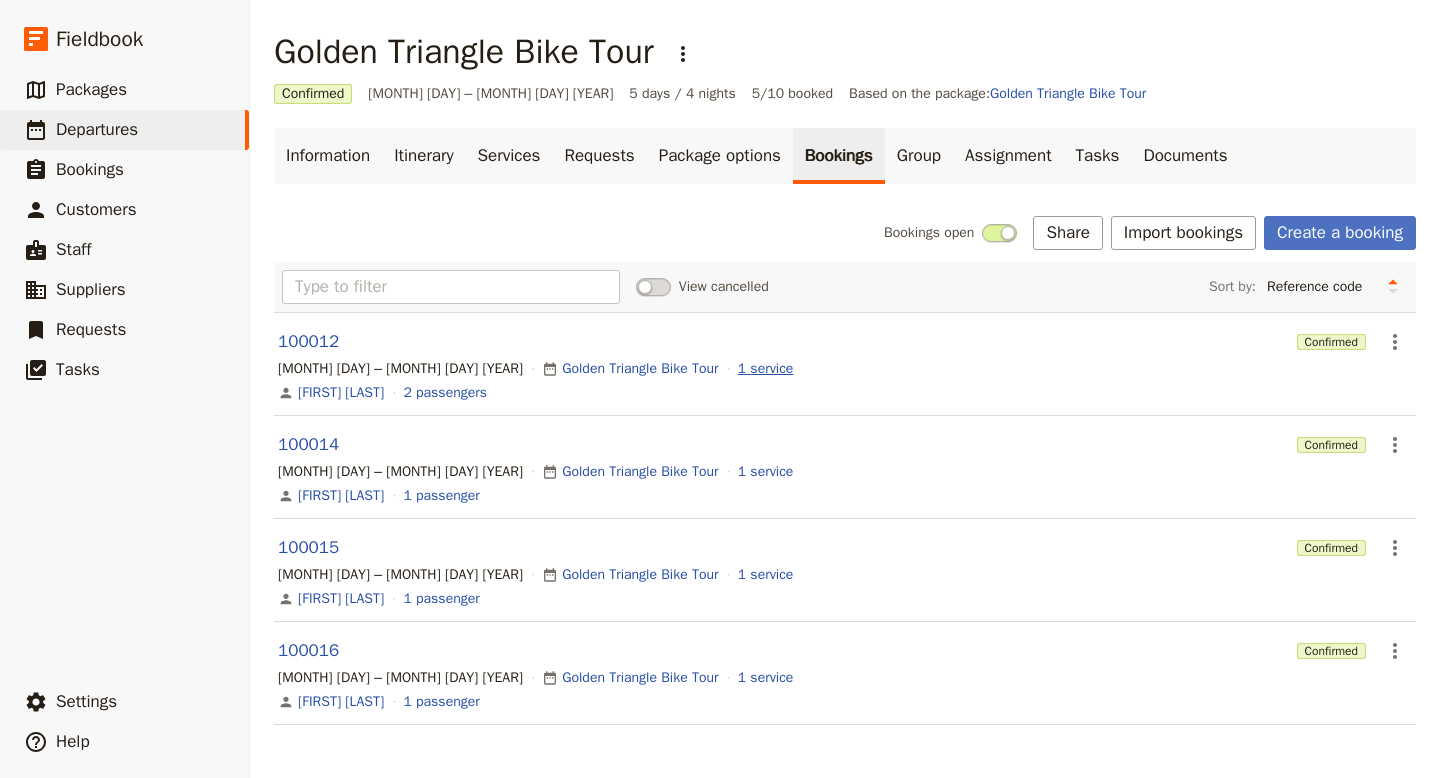 click on "1   service" at bounding box center [766, 369] 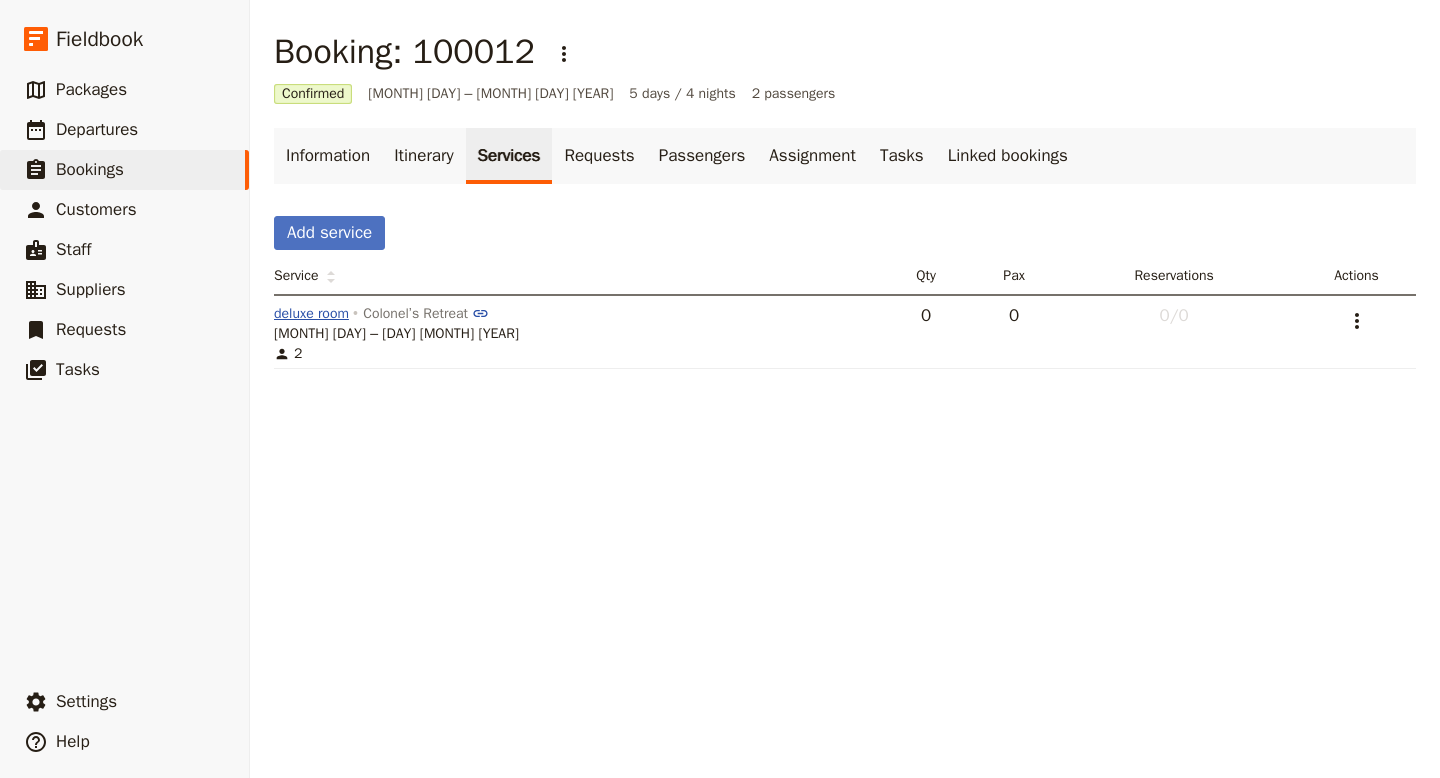 click on "deluxe room" at bounding box center (311, 314) 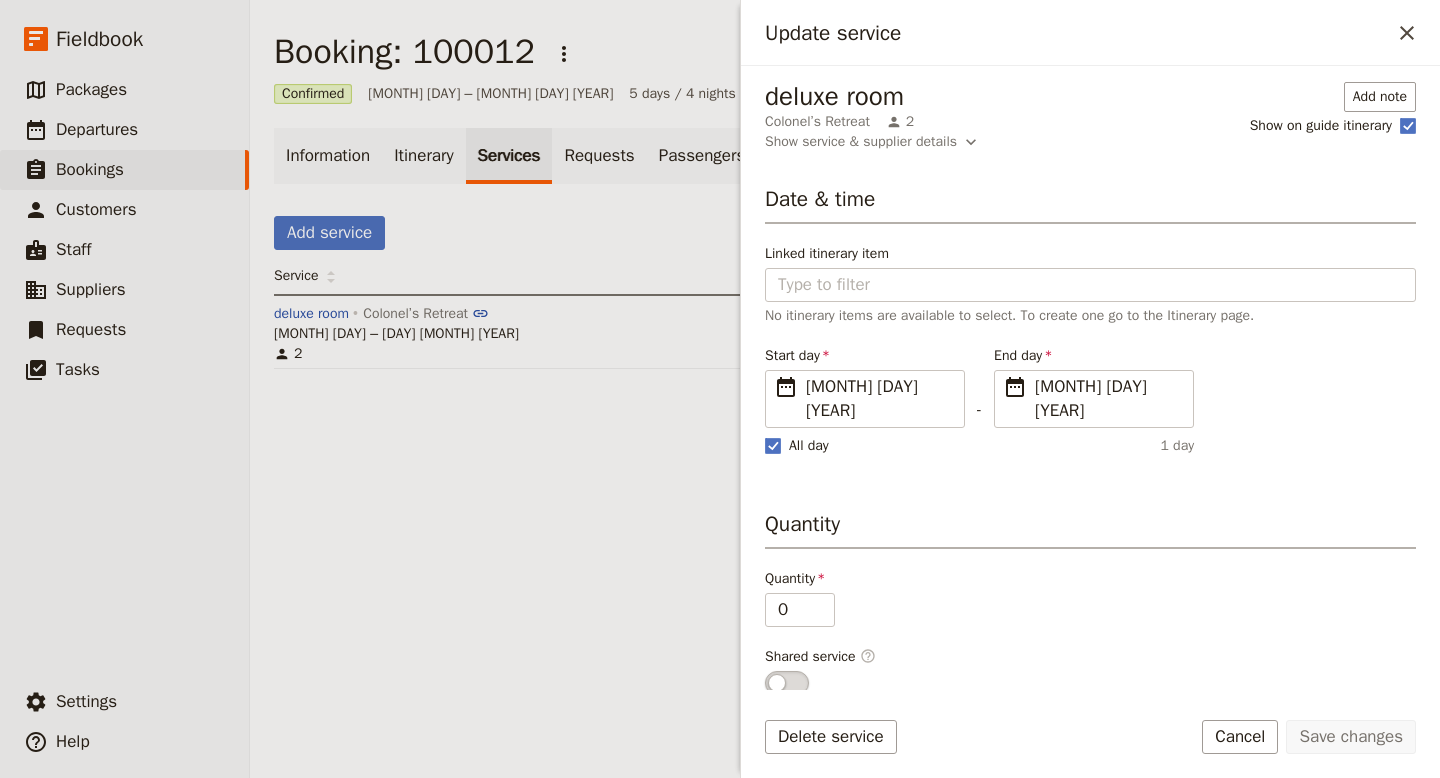 scroll, scrollTop: 183, scrollLeft: 0, axis: vertical 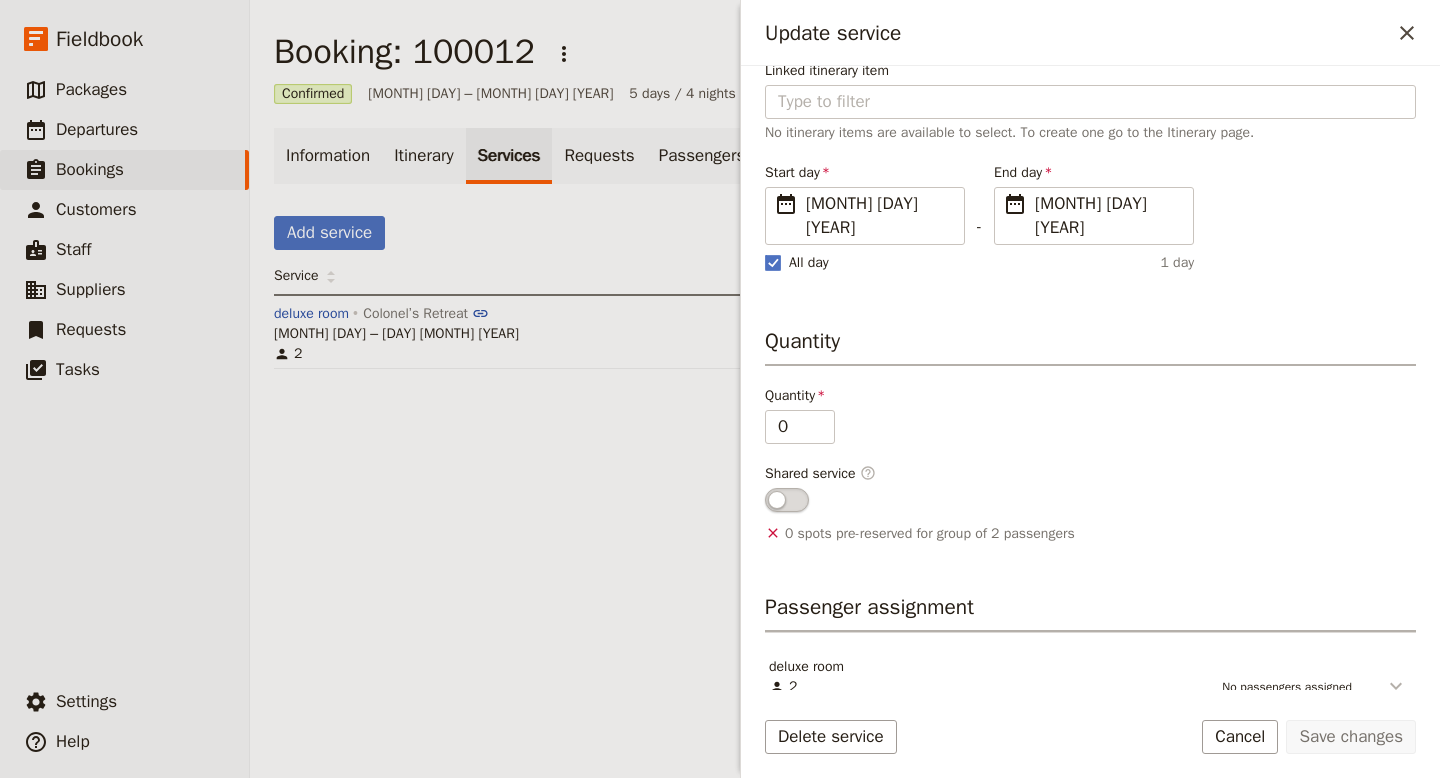 click 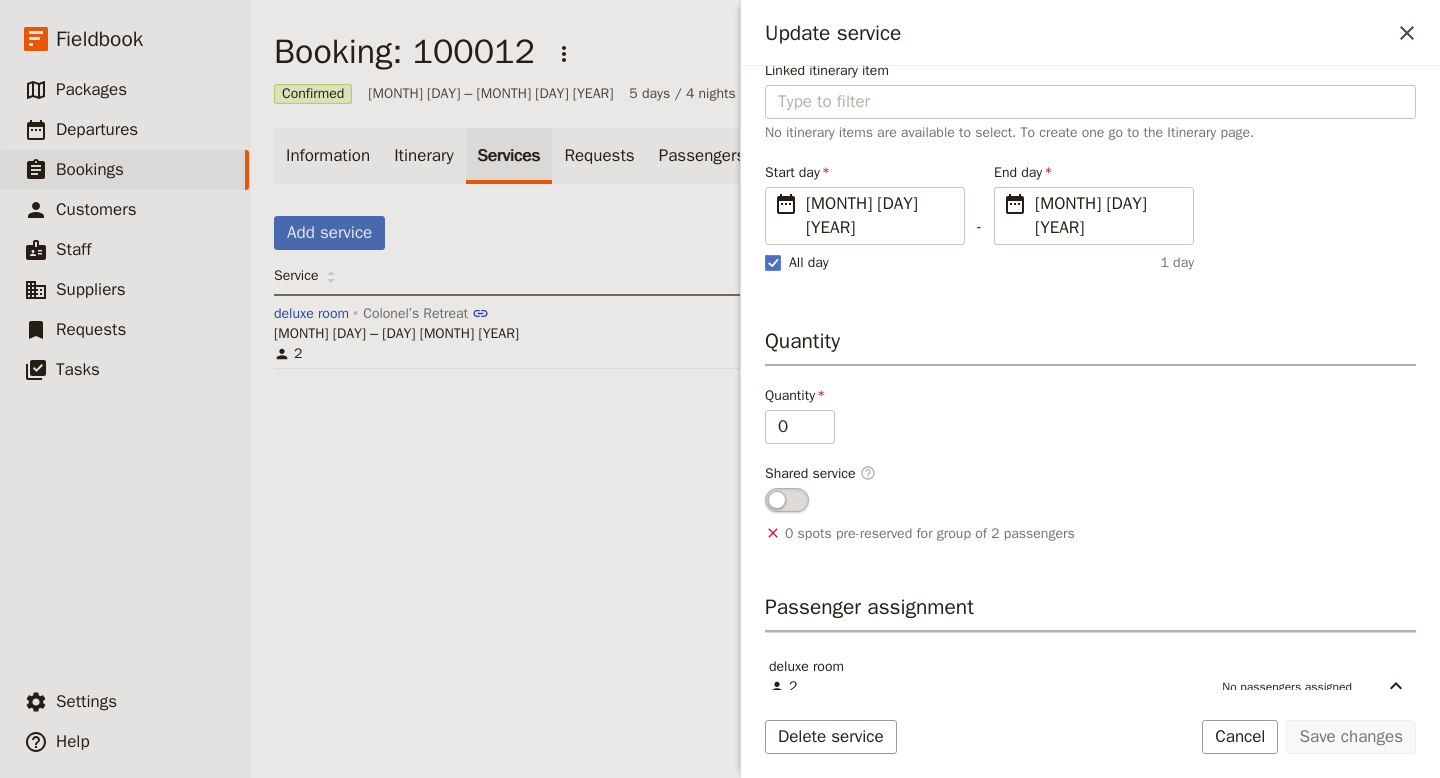 scroll, scrollTop: 328, scrollLeft: 0, axis: vertical 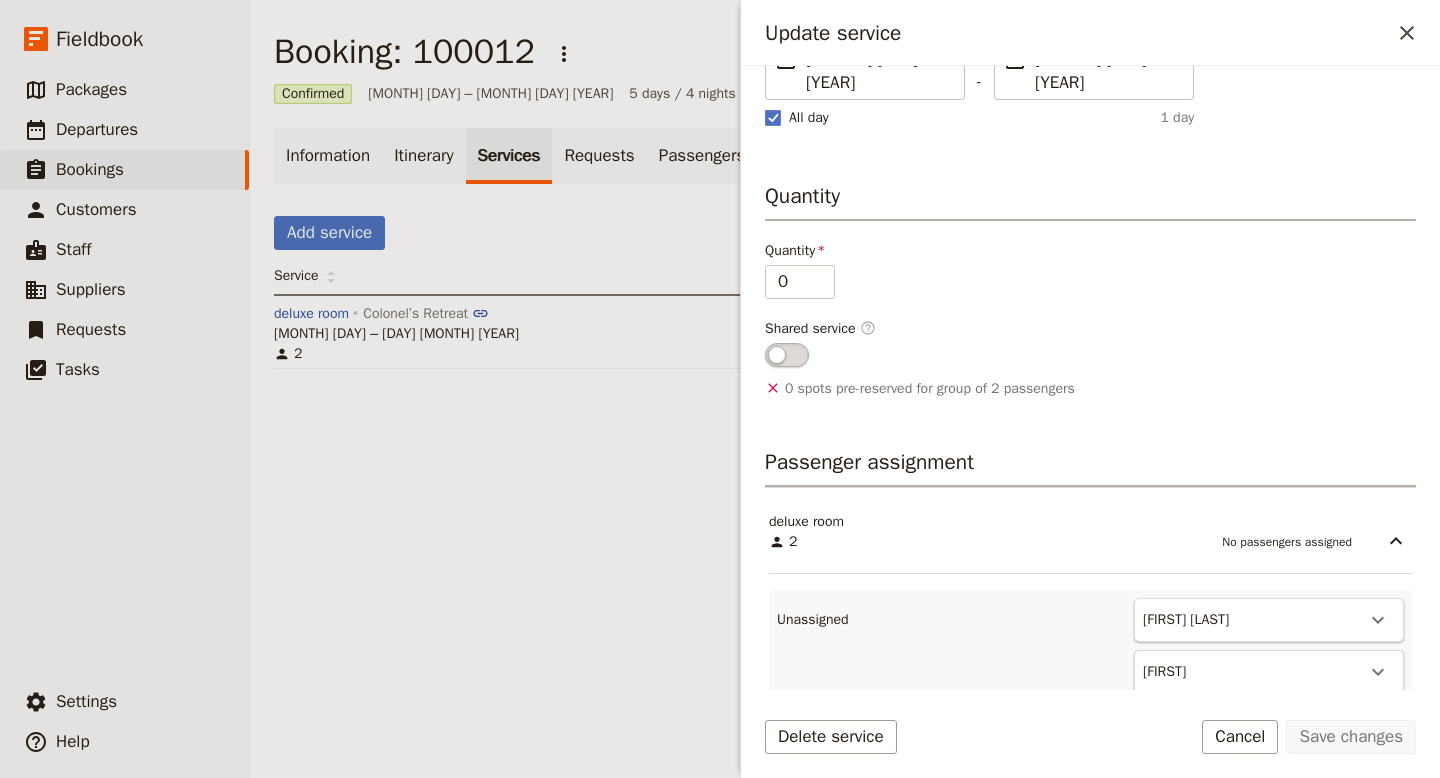 click on "[FIRST] [LAST]" at bounding box center (1251, 620) 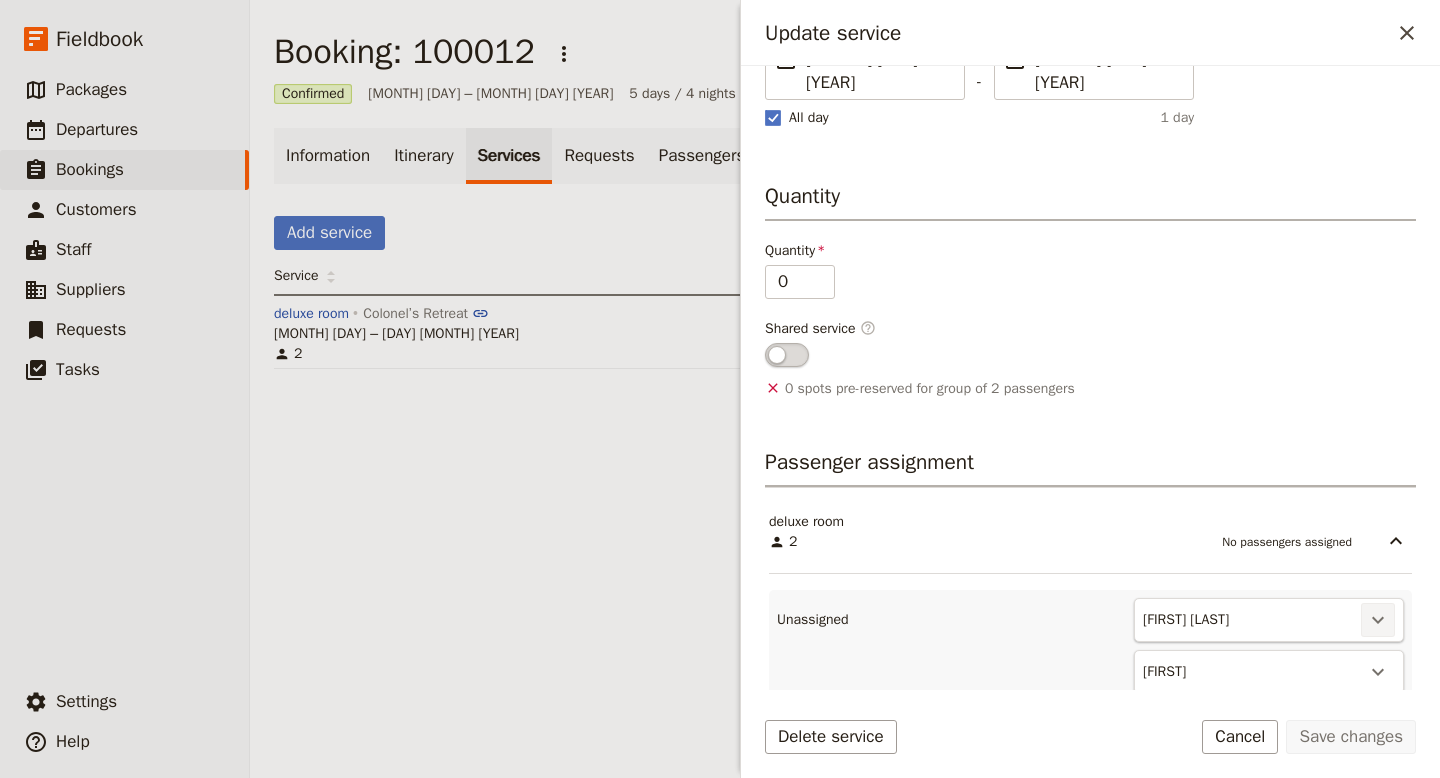 click on "​" at bounding box center [1378, 620] 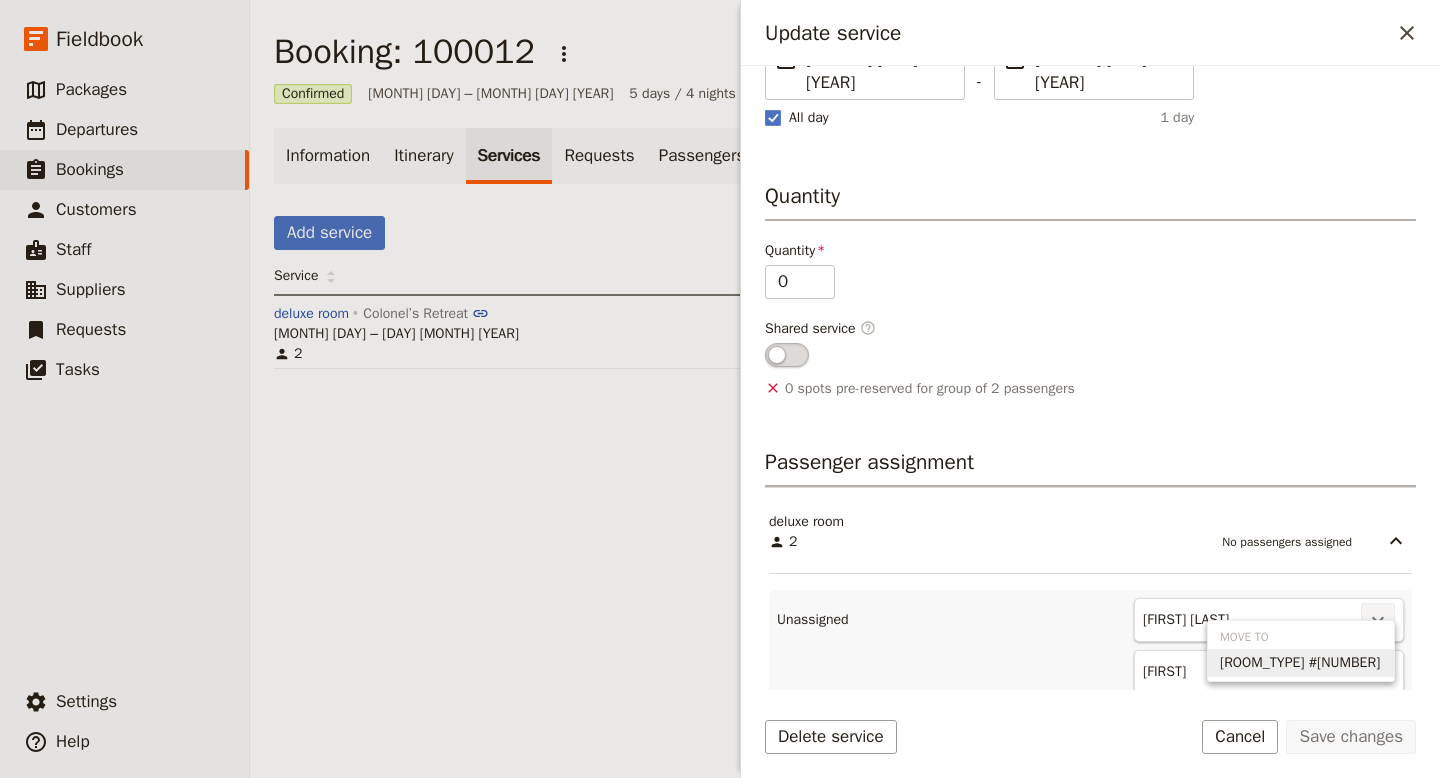 click on "deluxe room #1" at bounding box center [1300, 663] 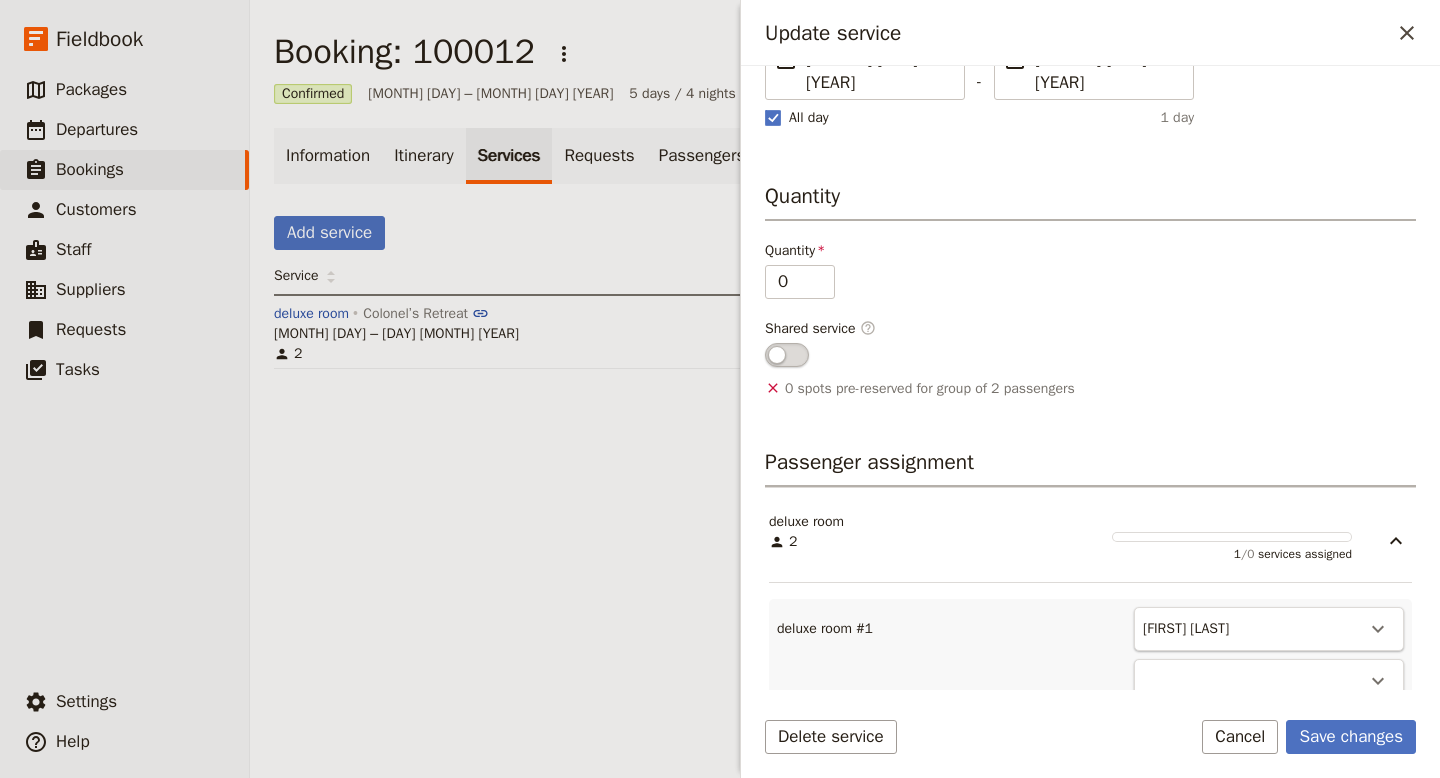 scroll, scrollTop: 404, scrollLeft: 0, axis: vertical 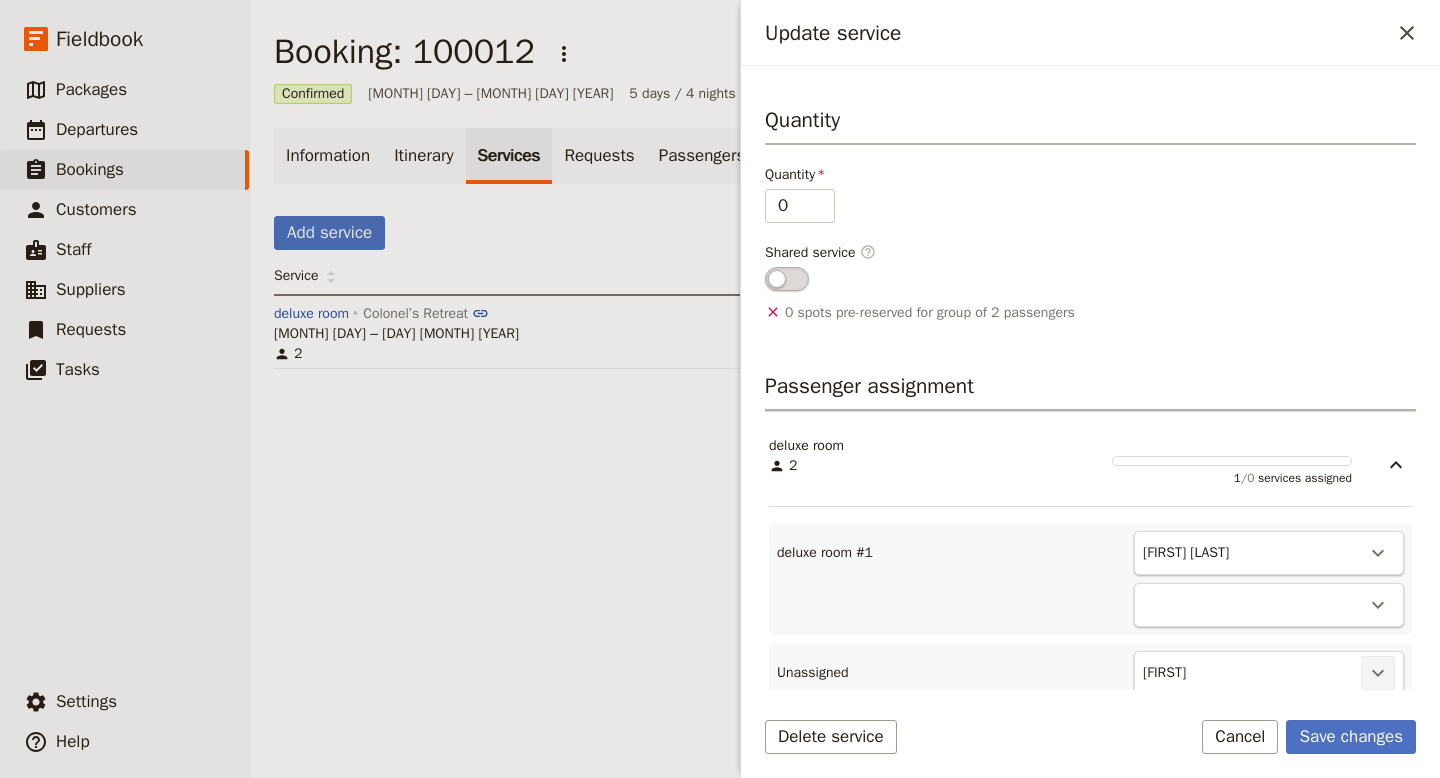 click 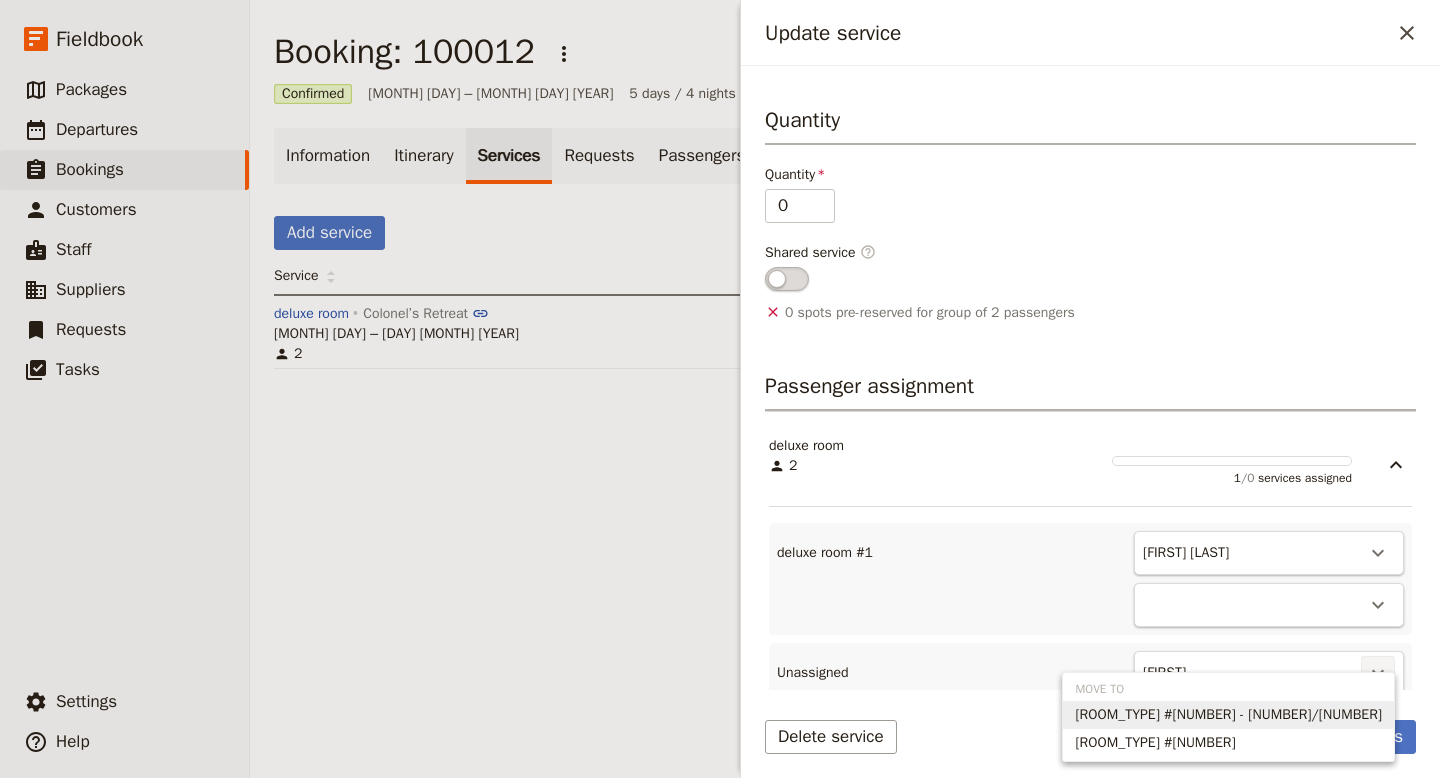 click on "deluxe room #1 - 1/2" at bounding box center (1228, 715) 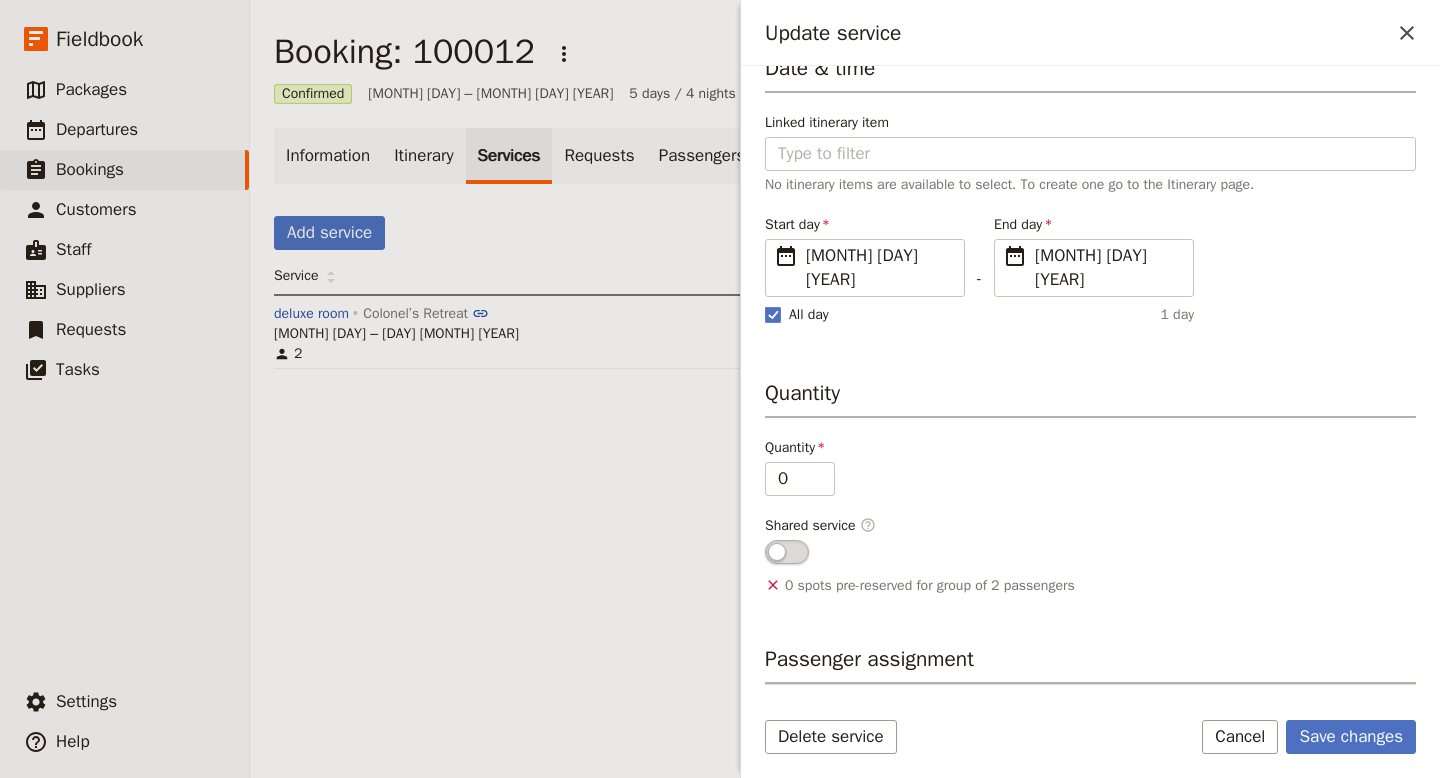 scroll, scrollTop: 34, scrollLeft: 0, axis: vertical 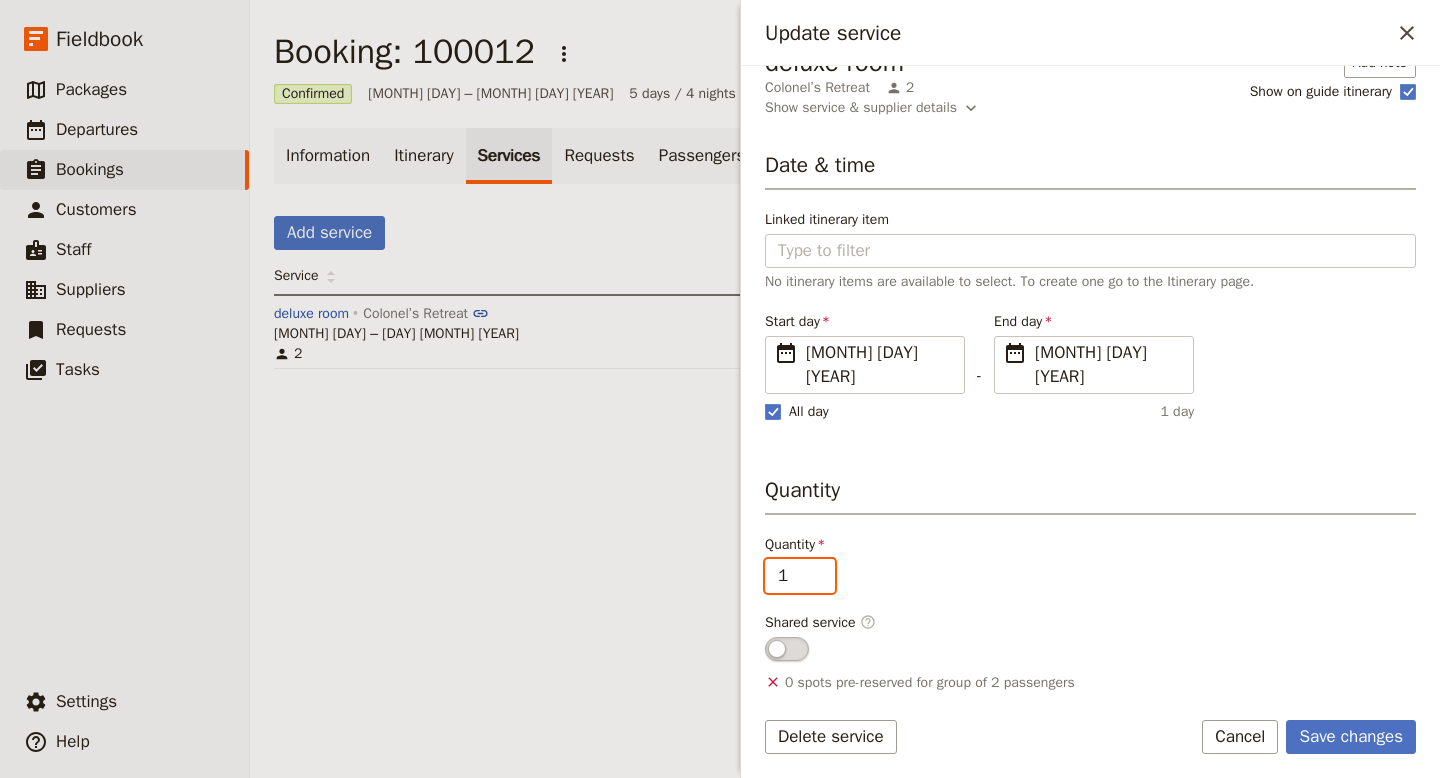 type on "1" 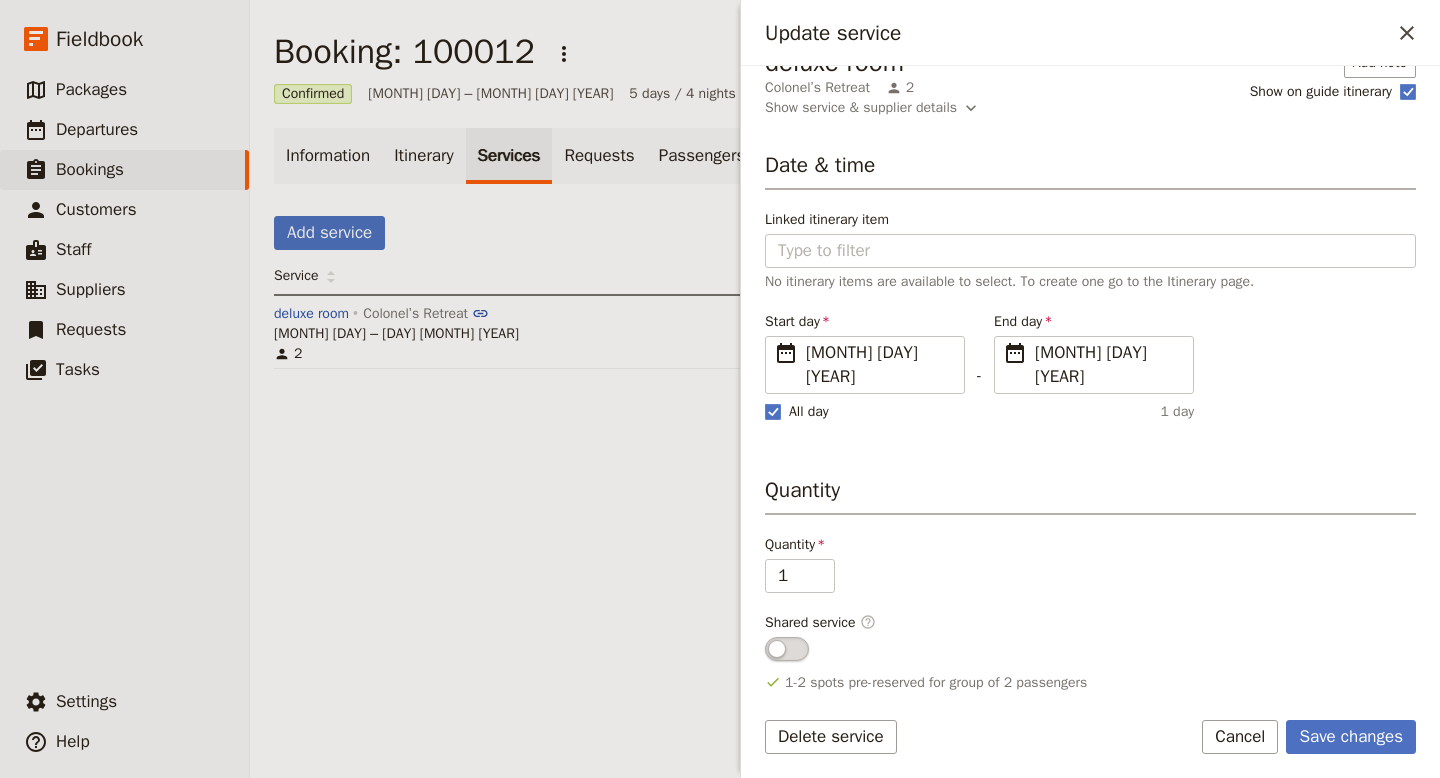 click on "Quantity 1" at bounding box center (1090, 564) 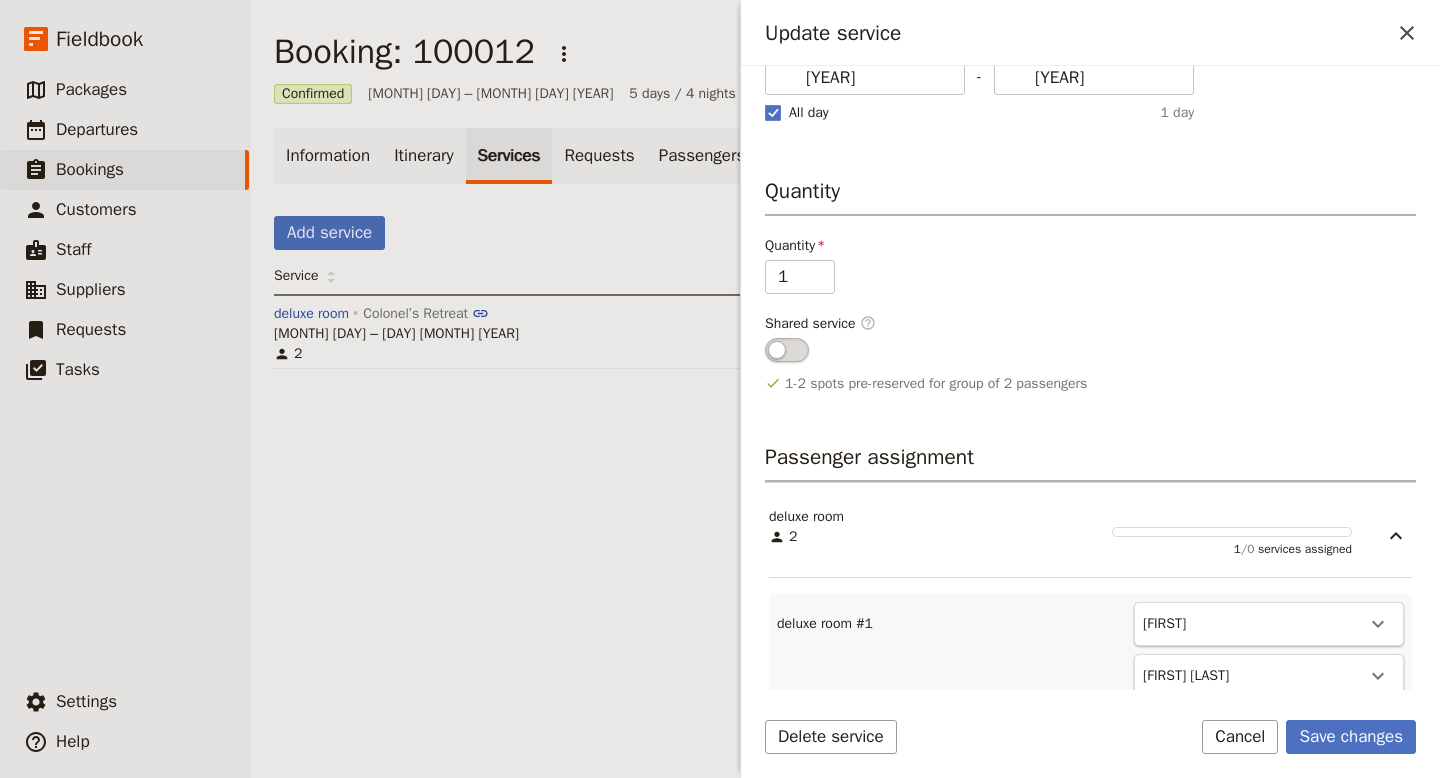 scroll, scrollTop: 336, scrollLeft: 0, axis: vertical 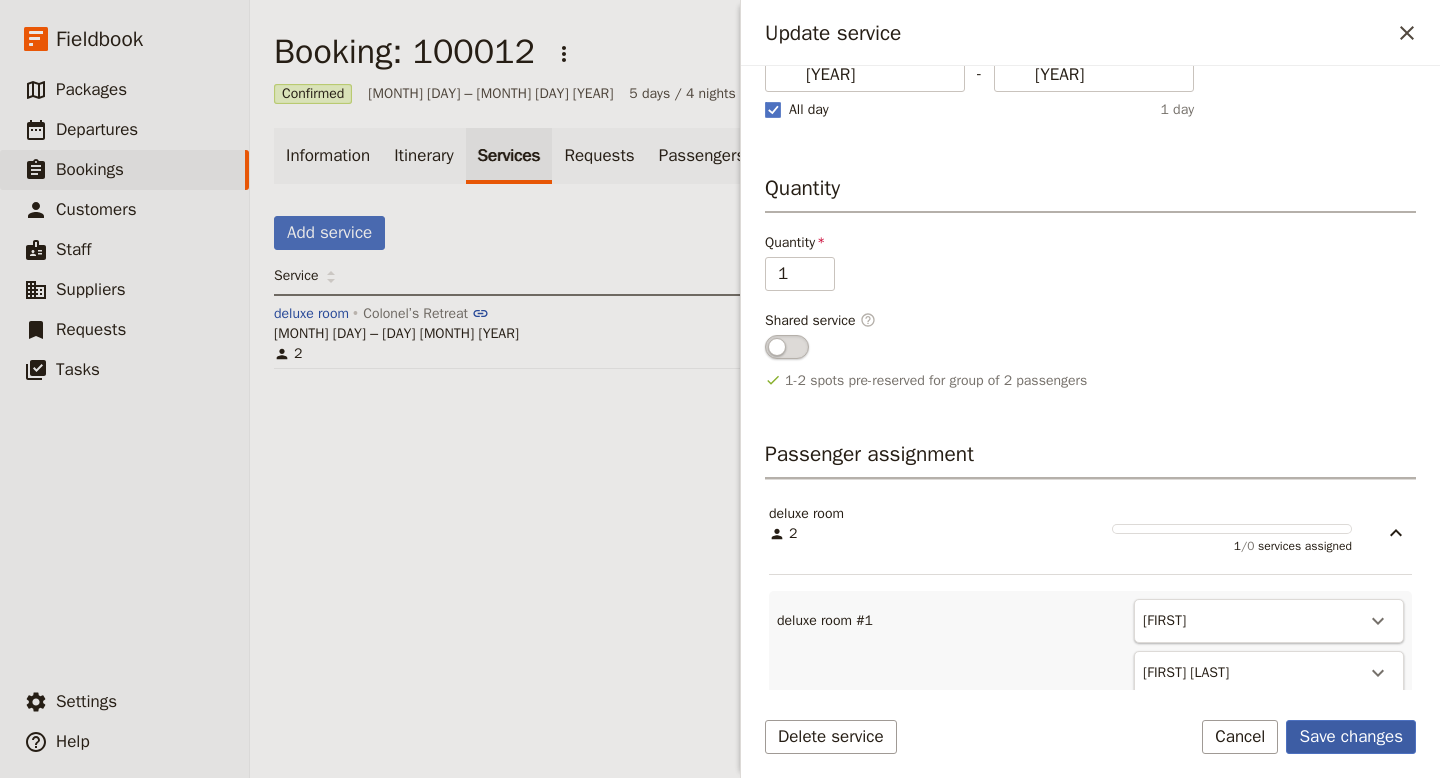 click on "Save changes" at bounding box center (1351, 737) 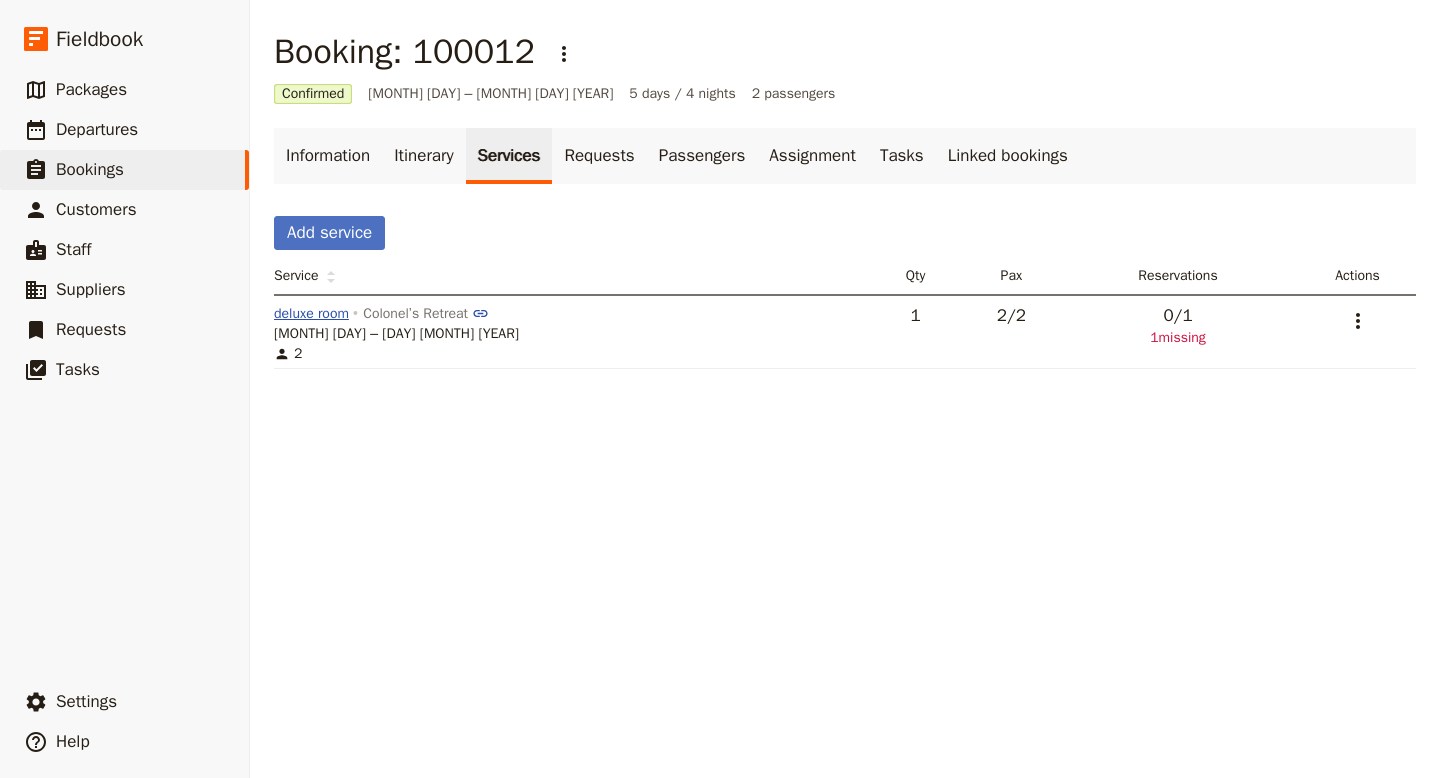 click on "deluxe room" at bounding box center [311, 314] 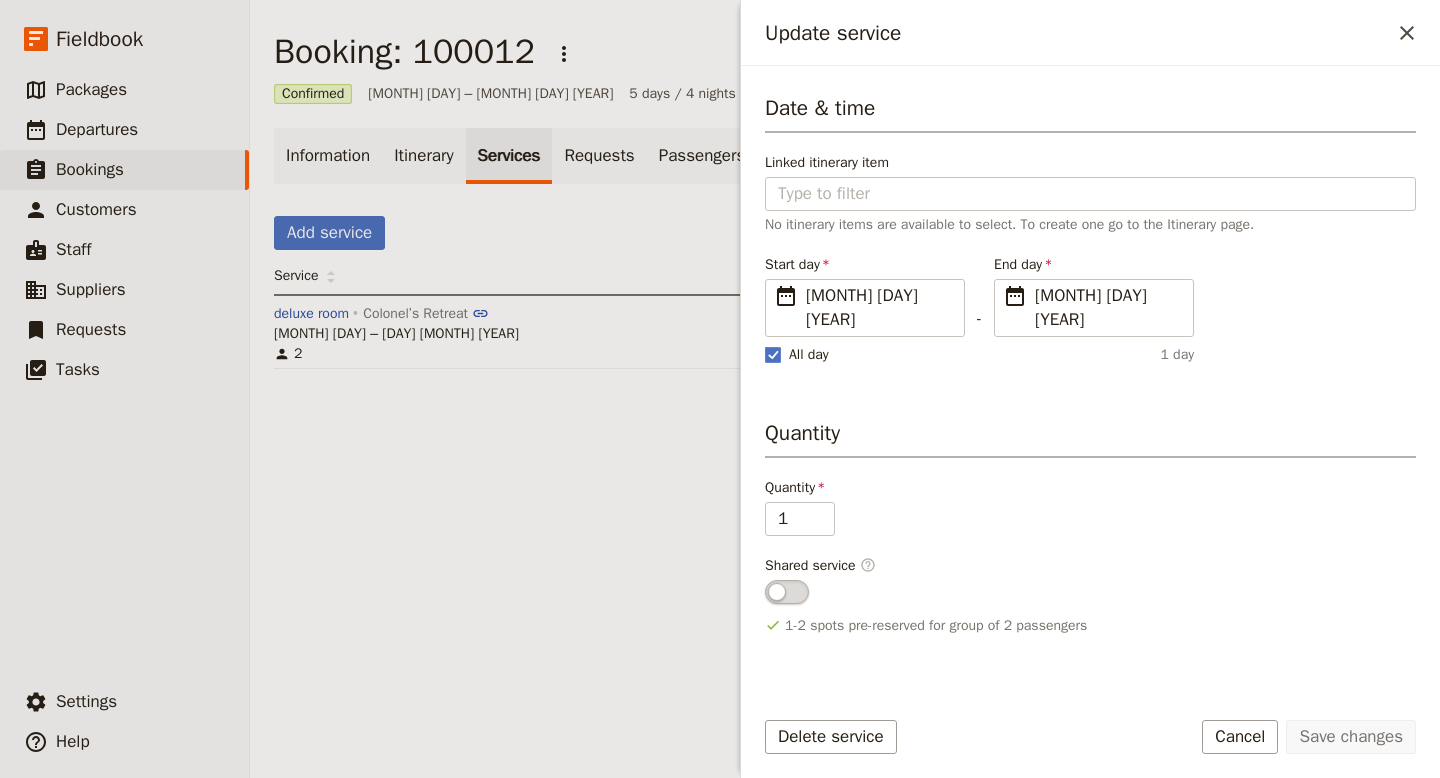 scroll, scrollTop: 191, scrollLeft: 0, axis: vertical 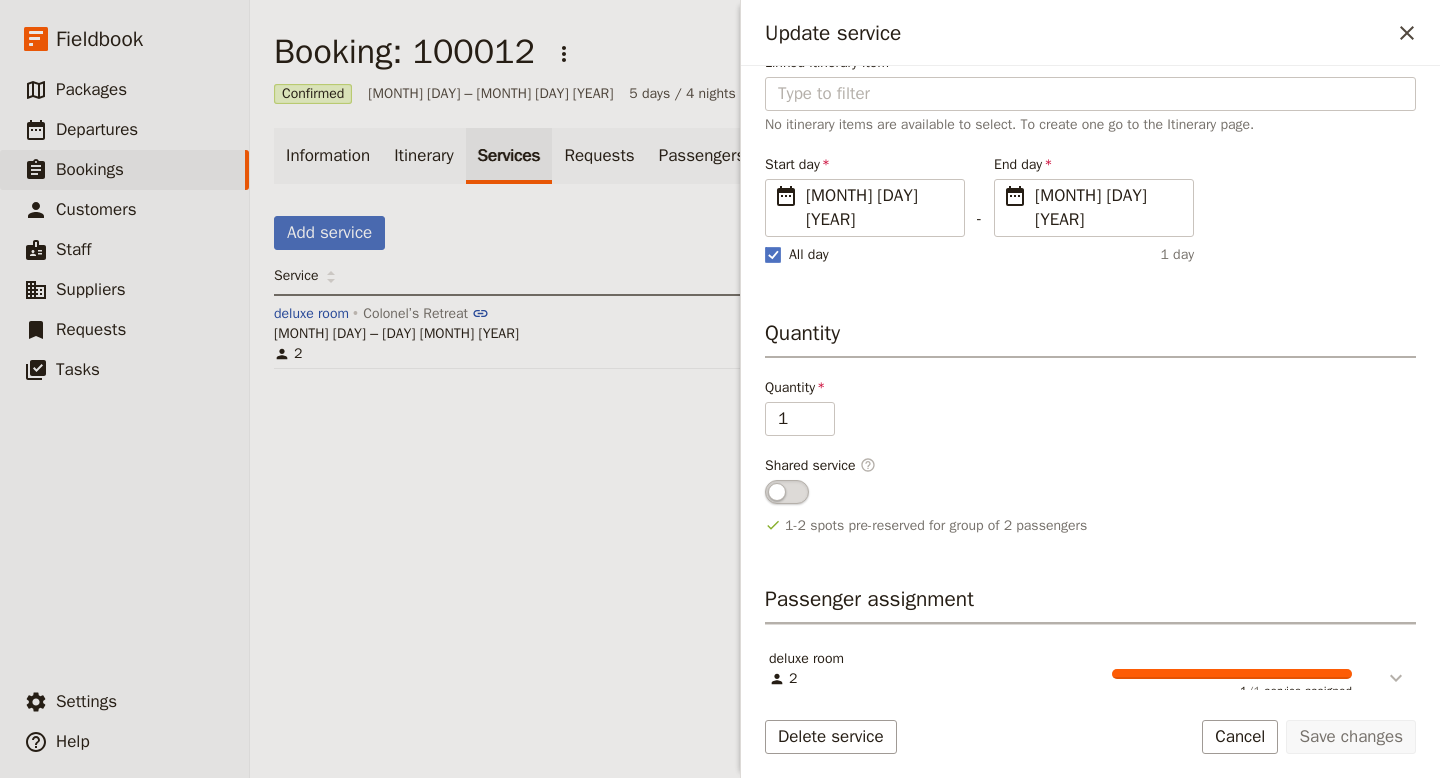 click 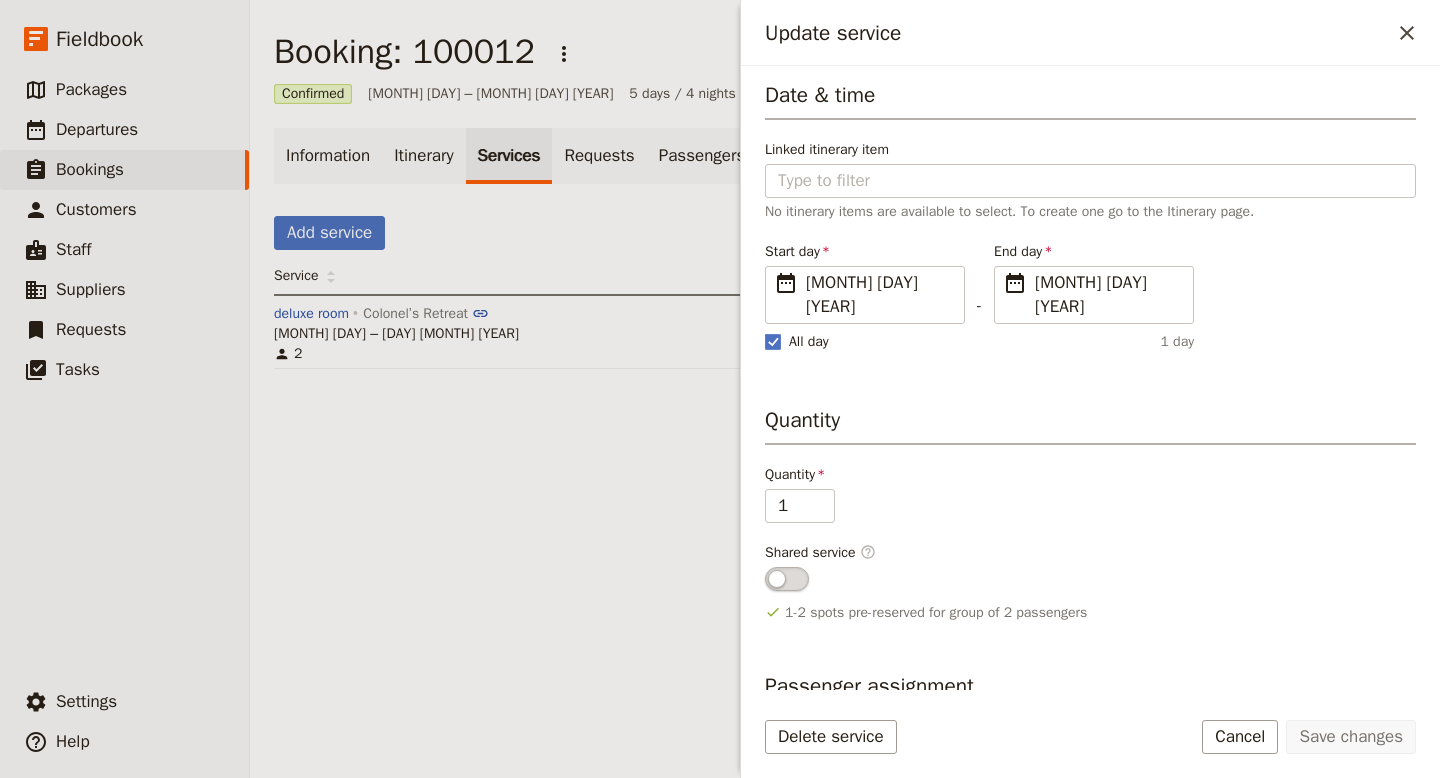 scroll, scrollTop: 0, scrollLeft: 0, axis: both 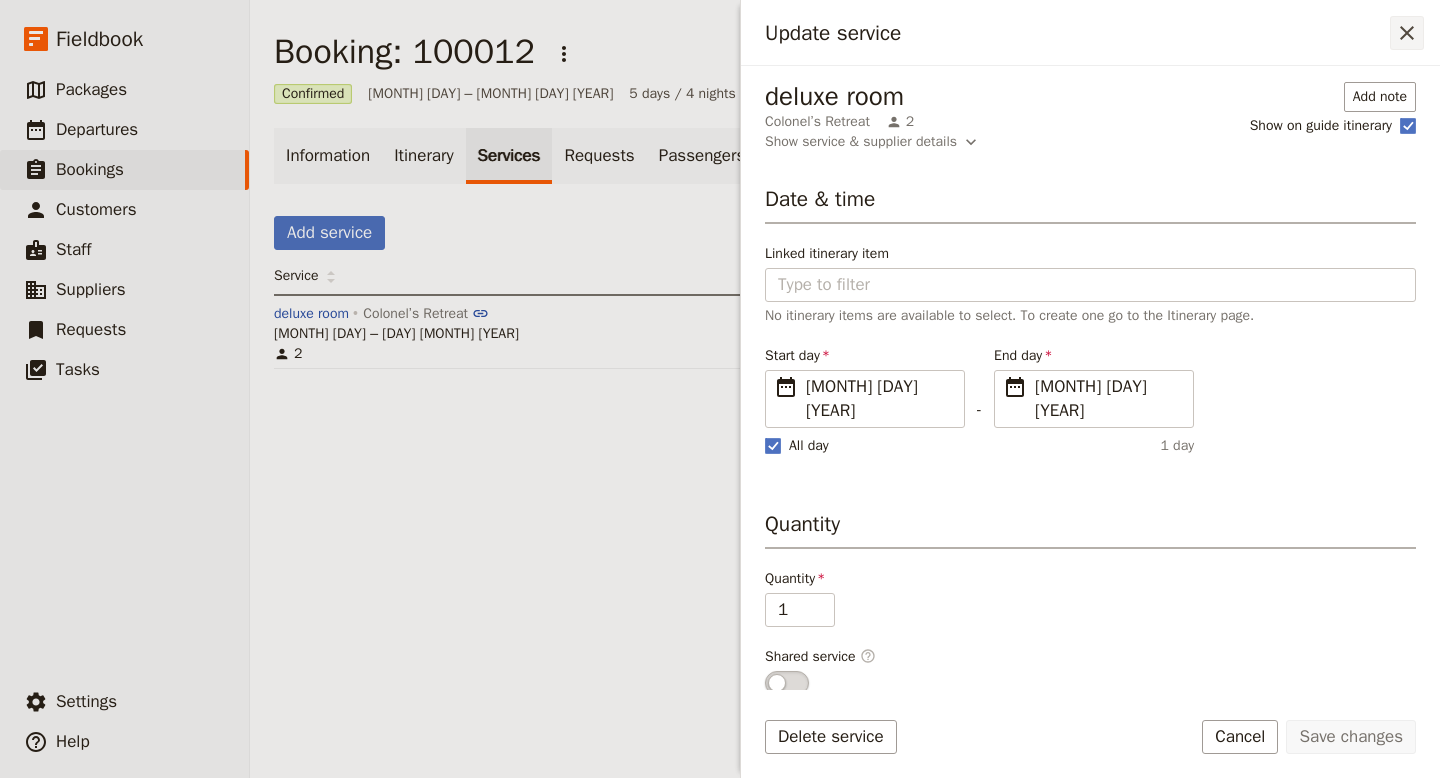 click 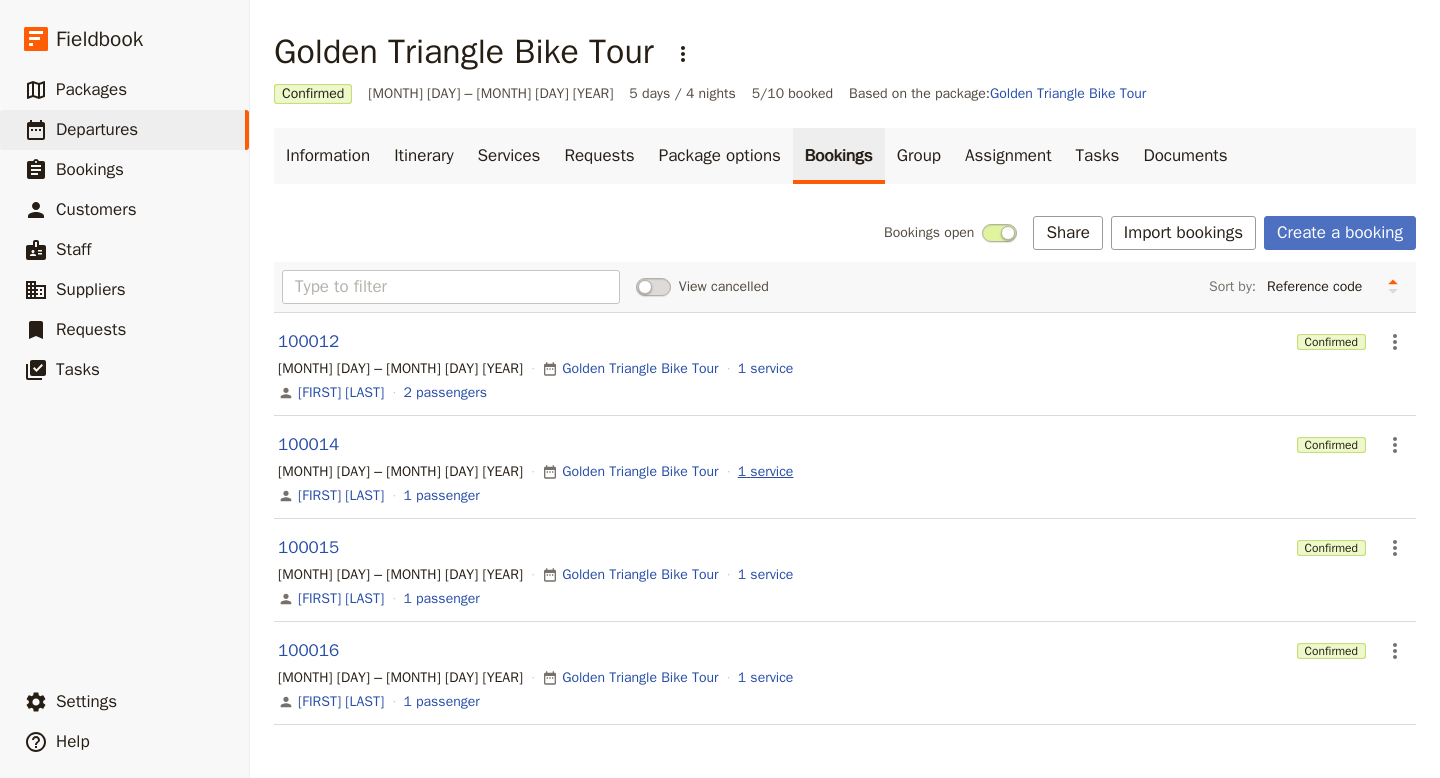 click on "1   service" at bounding box center (766, 472) 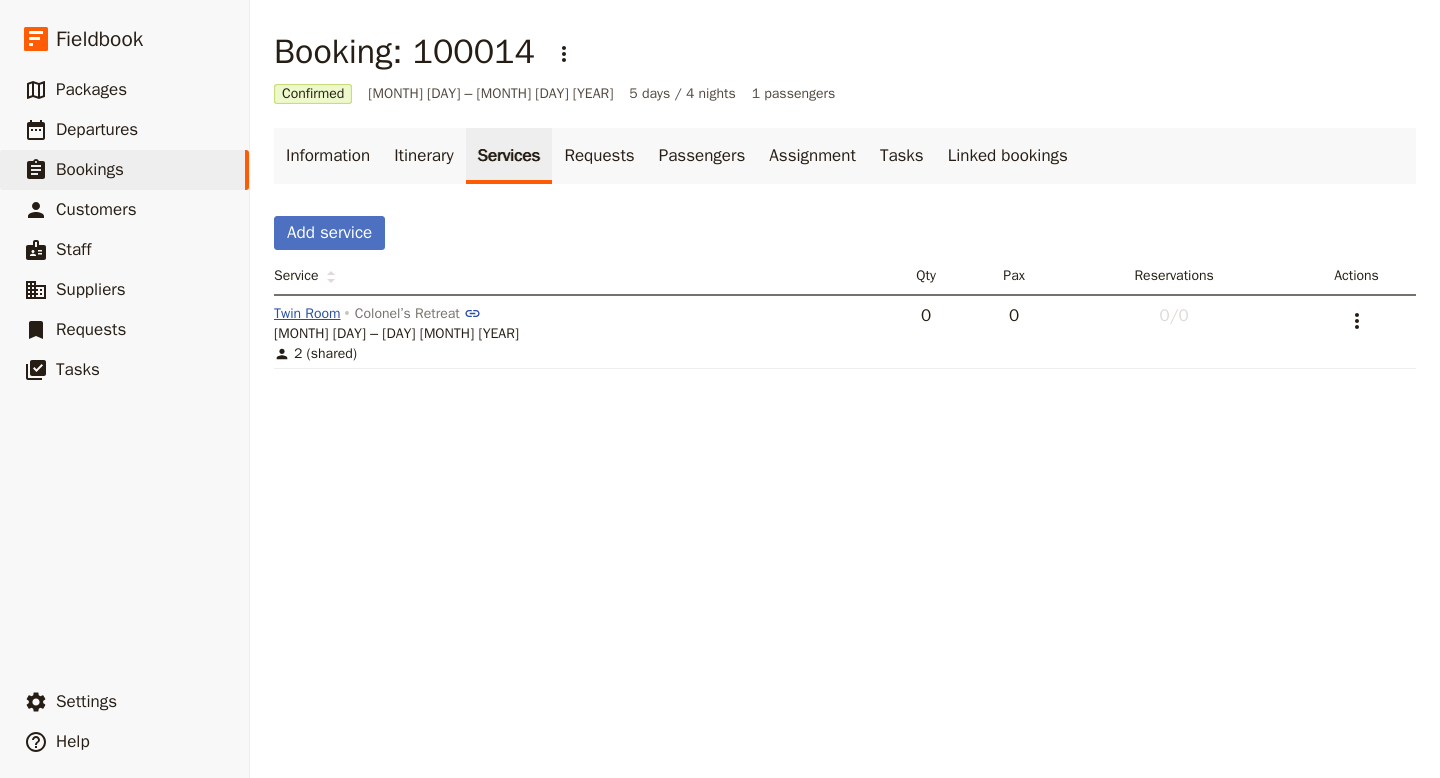 click on "Twin Room" at bounding box center (307, 314) 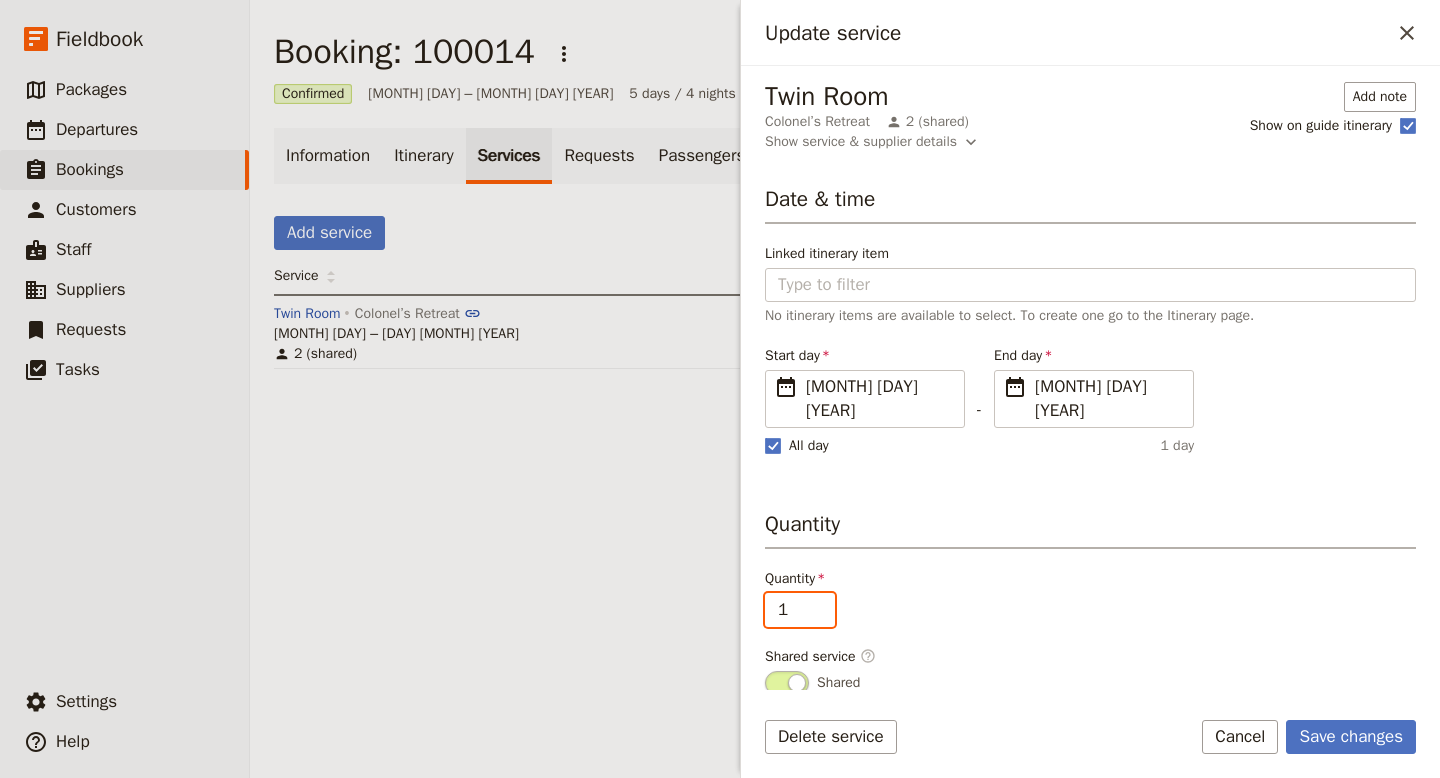 type on "1" 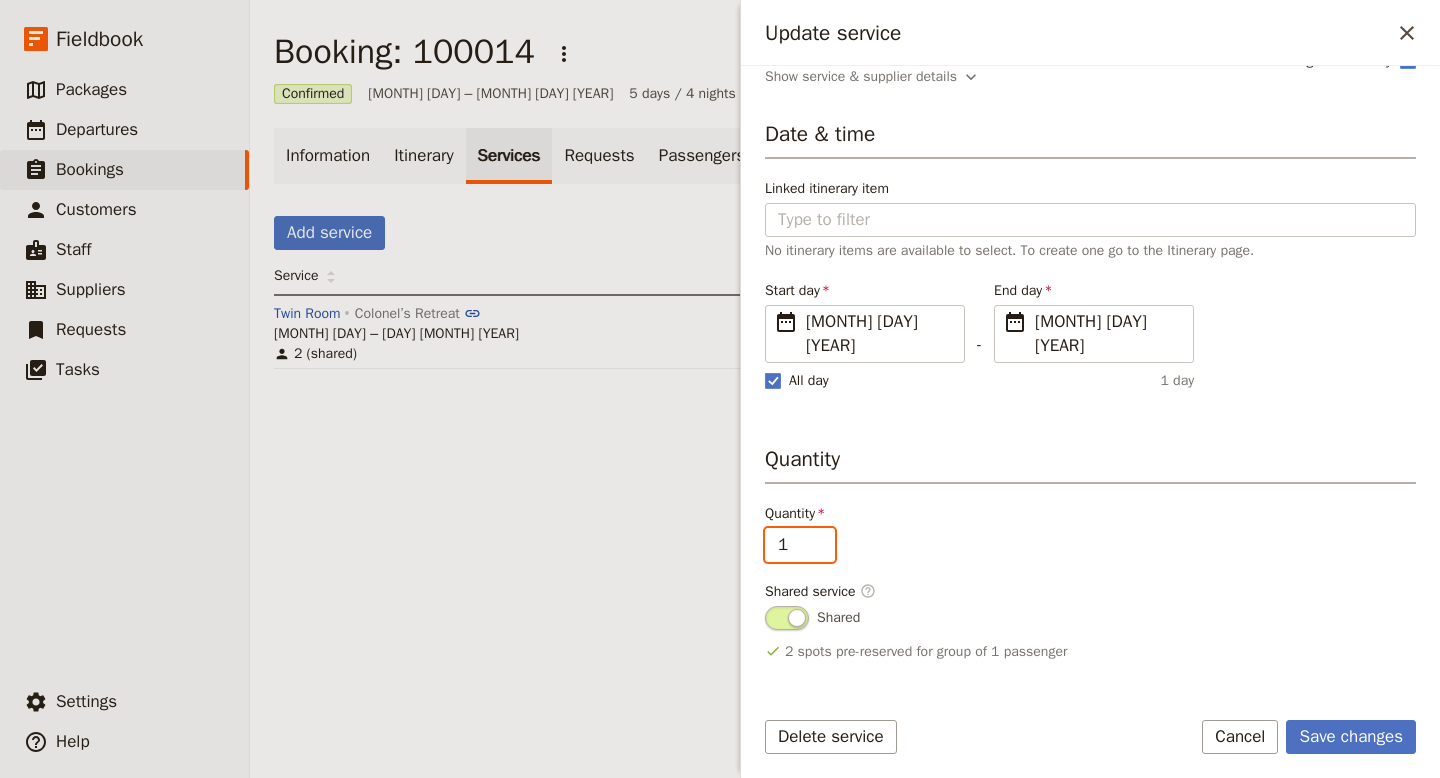 scroll, scrollTop: 183, scrollLeft: 0, axis: vertical 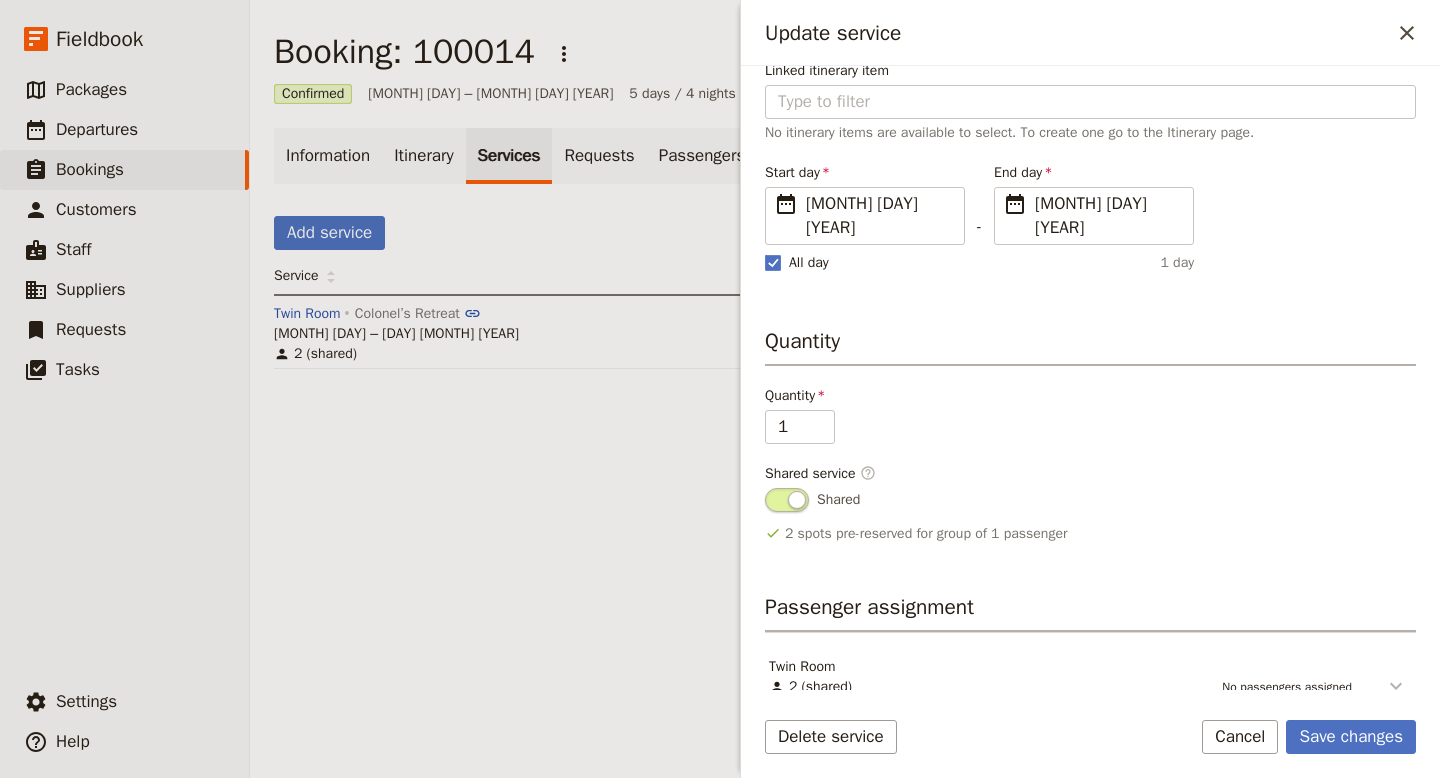 click 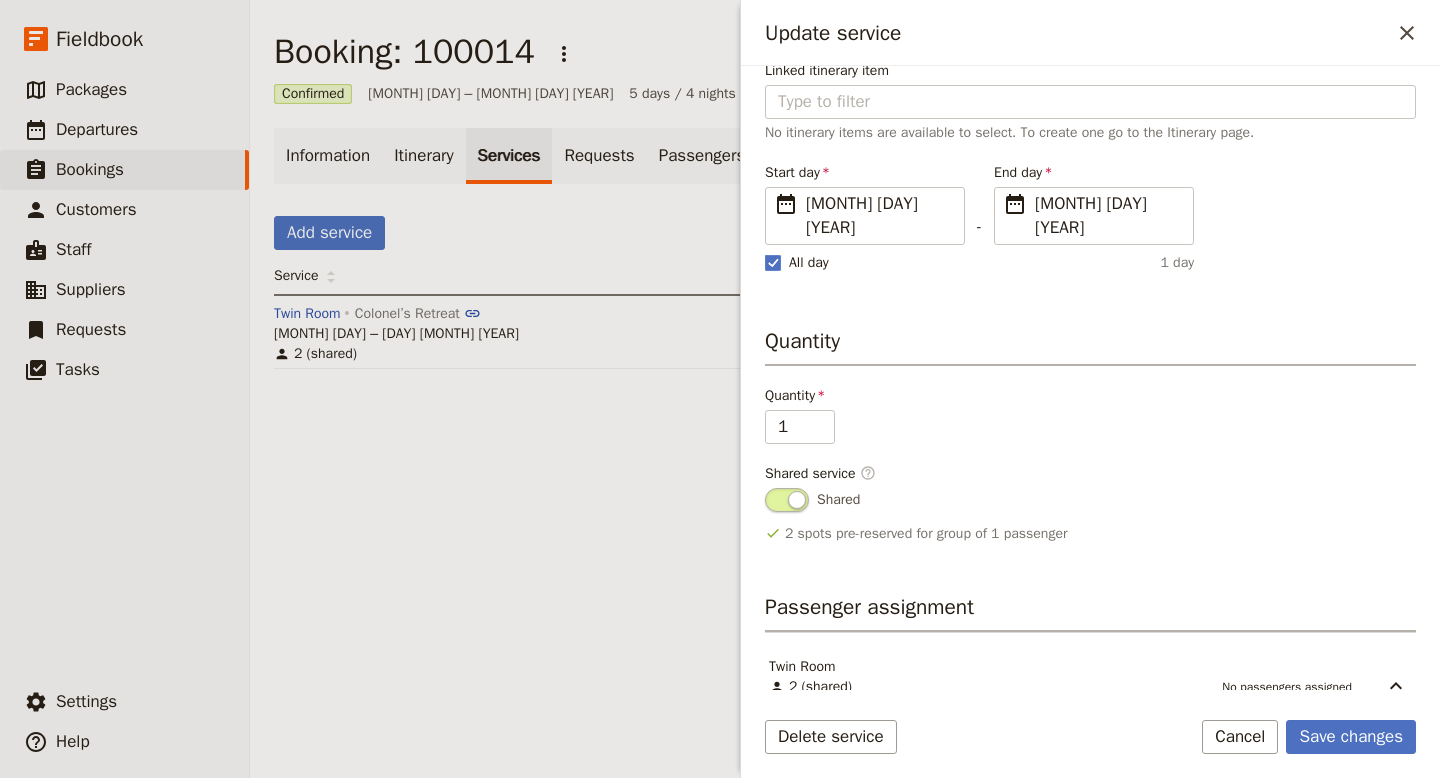 scroll, scrollTop: 276, scrollLeft: 0, axis: vertical 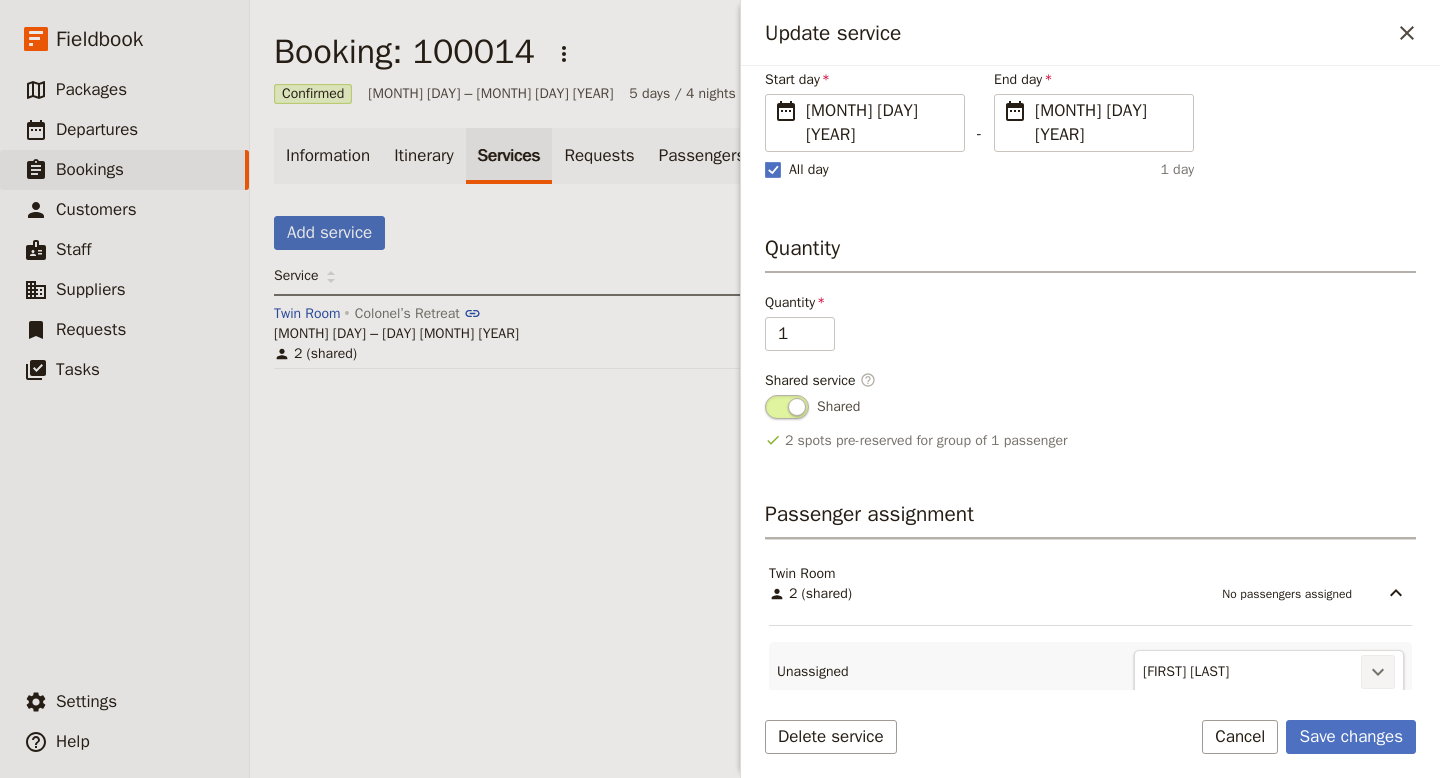 click 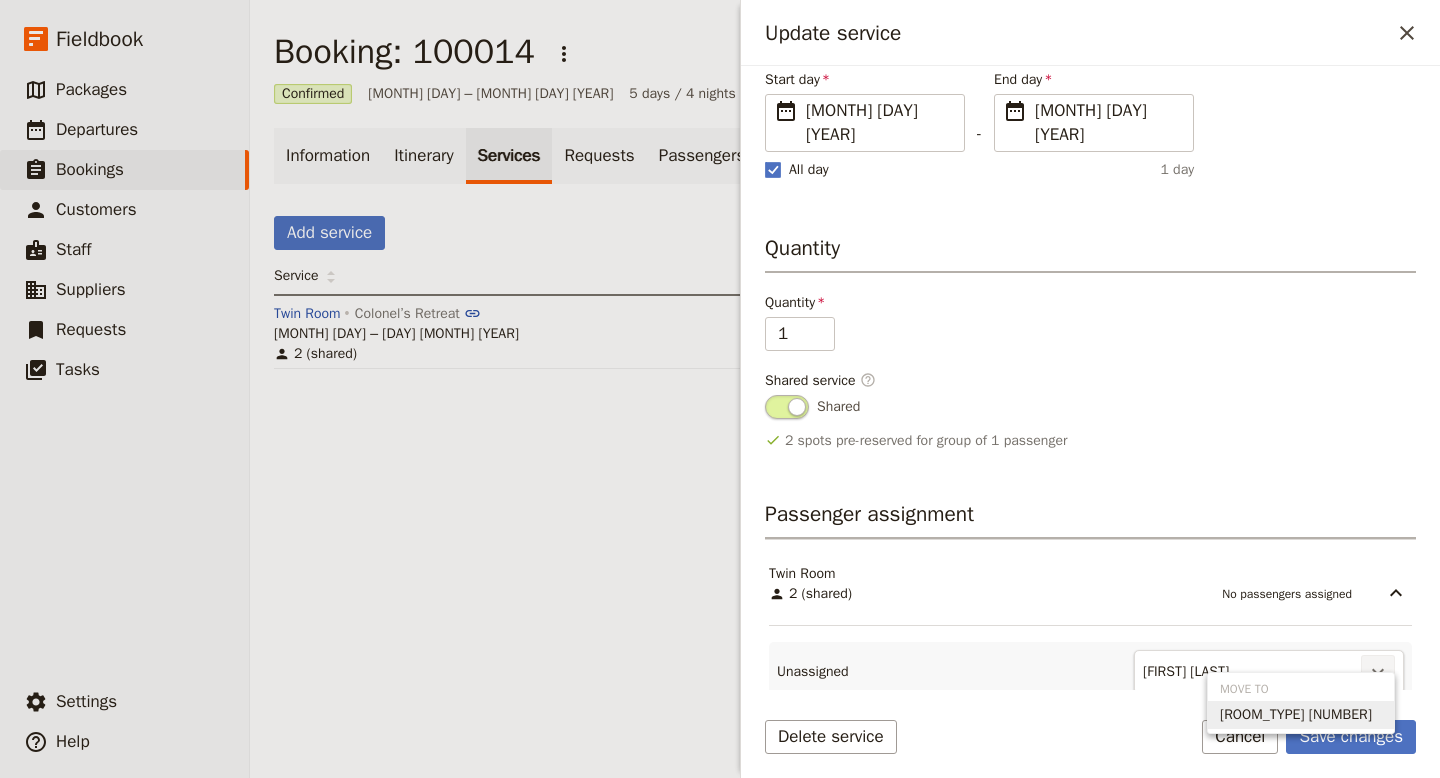 click on "Twin Room #1" at bounding box center [1296, 715] 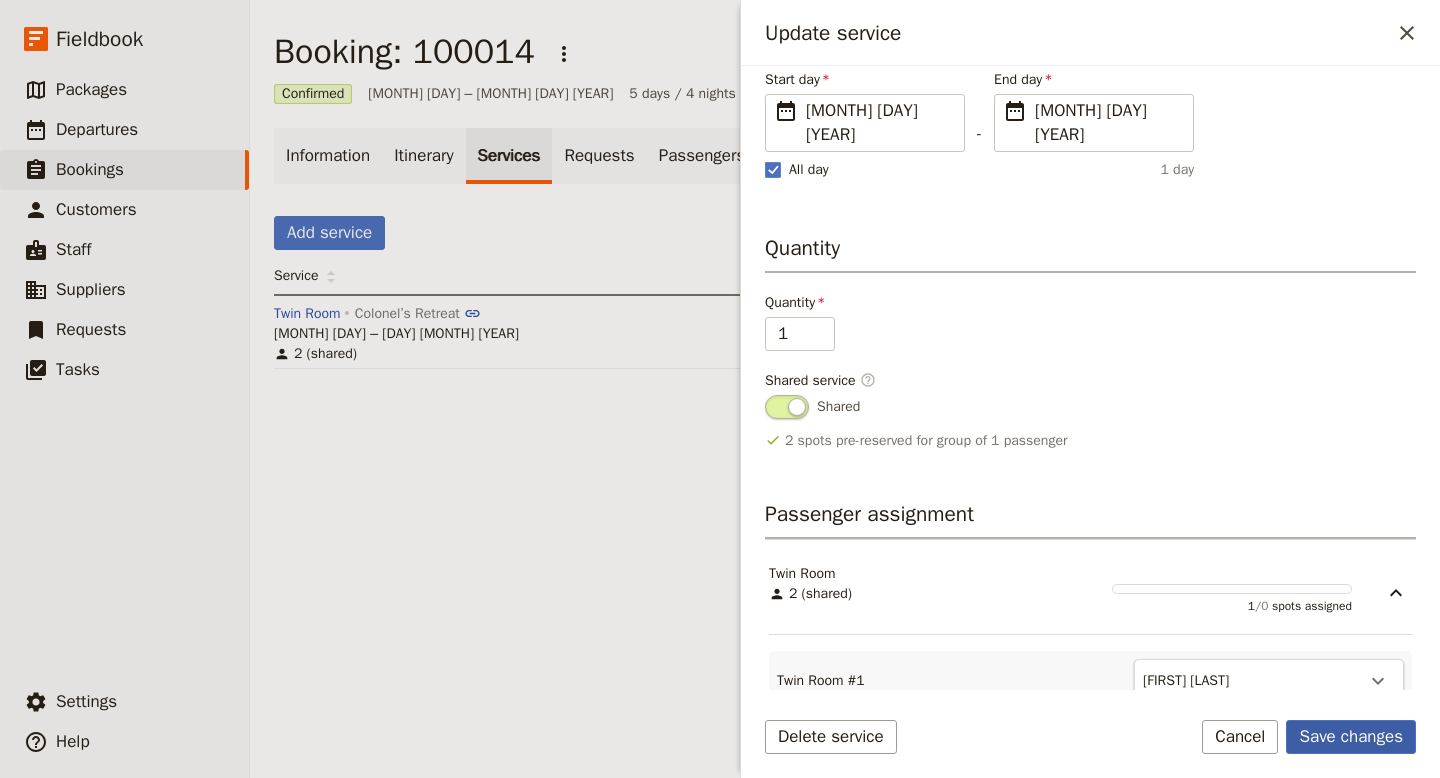 click on "Save changes" at bounding box center (1351, 737) 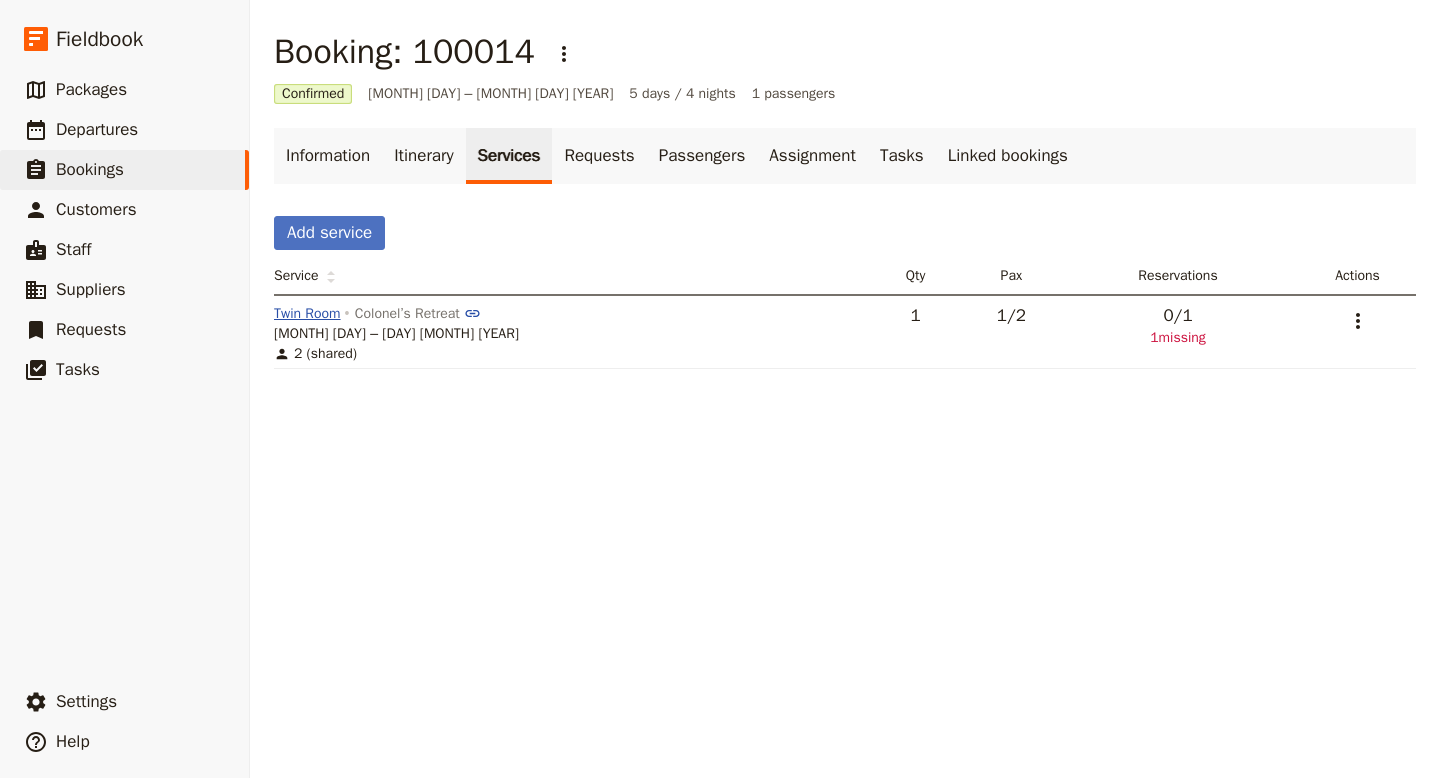 click on "Twin Room" at bounding box center (307, 314) 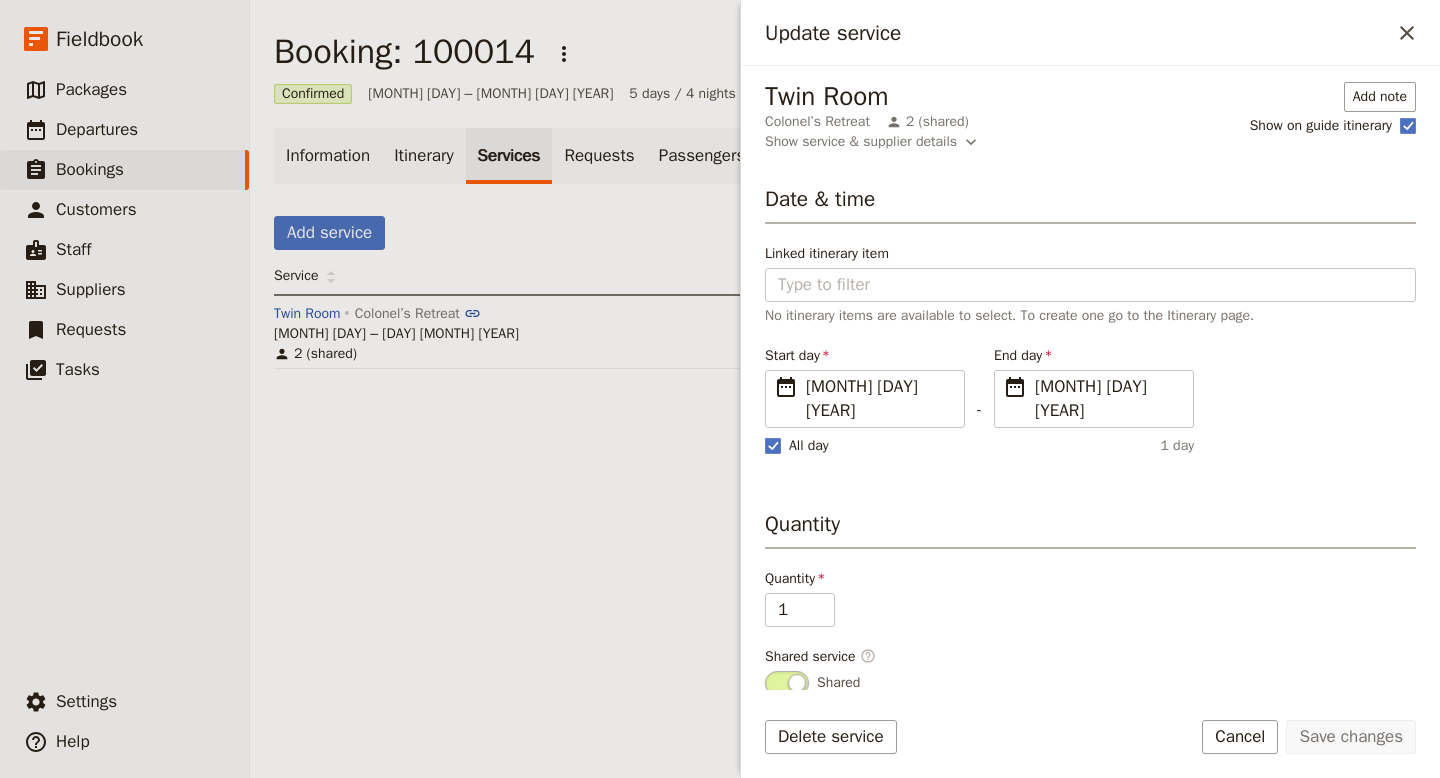 scroll, scrollTop: 191, scrollLeft: 0, axis: vertical 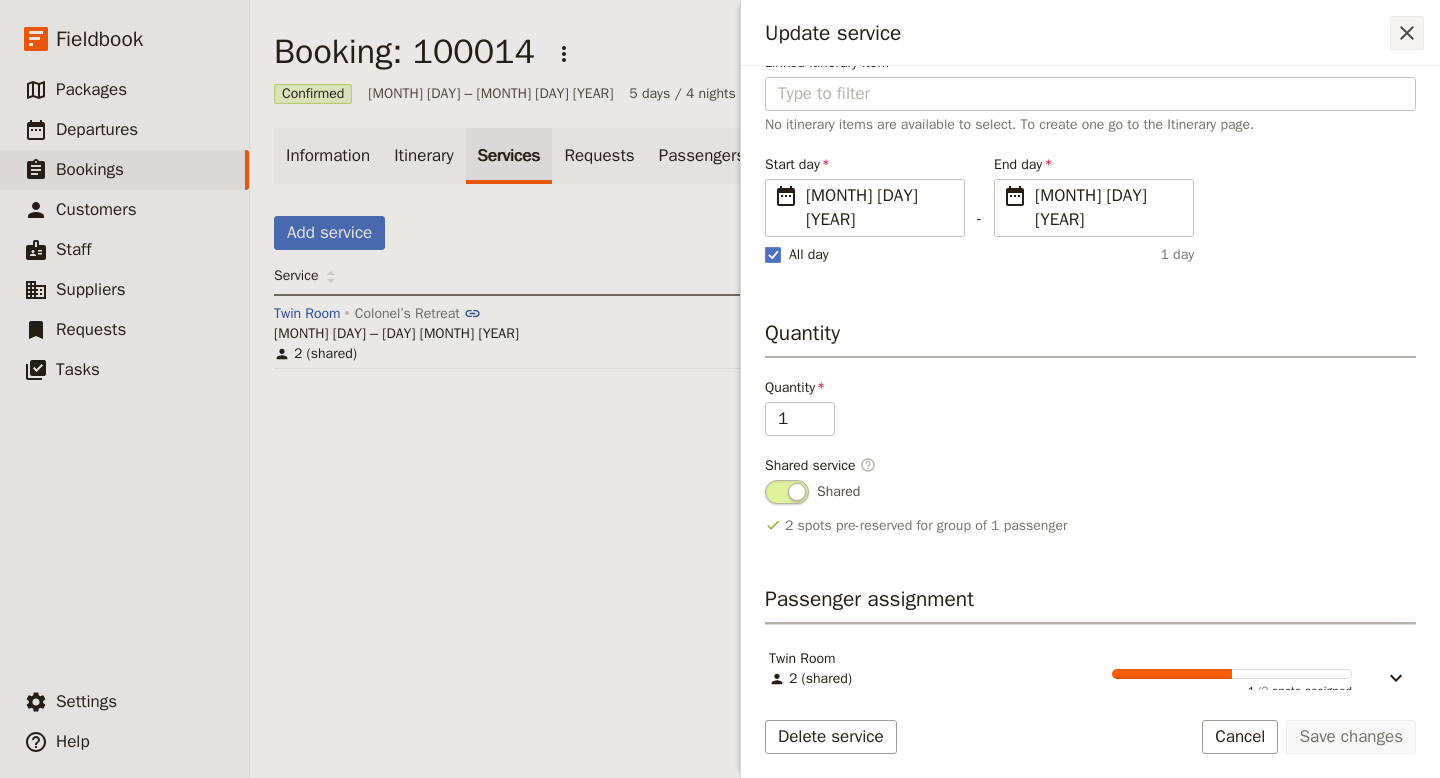 click 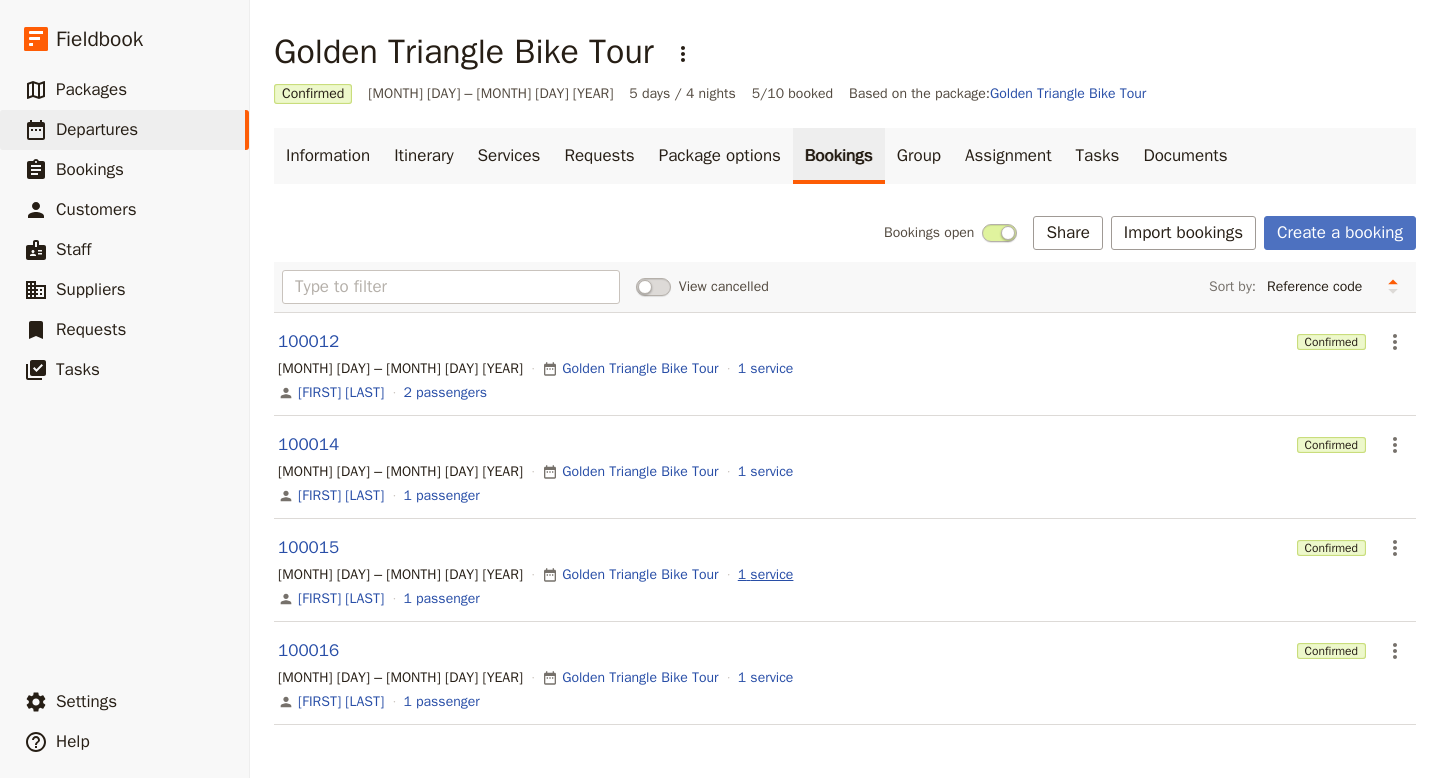 click on "1   service" at bounding box center [766, 575] 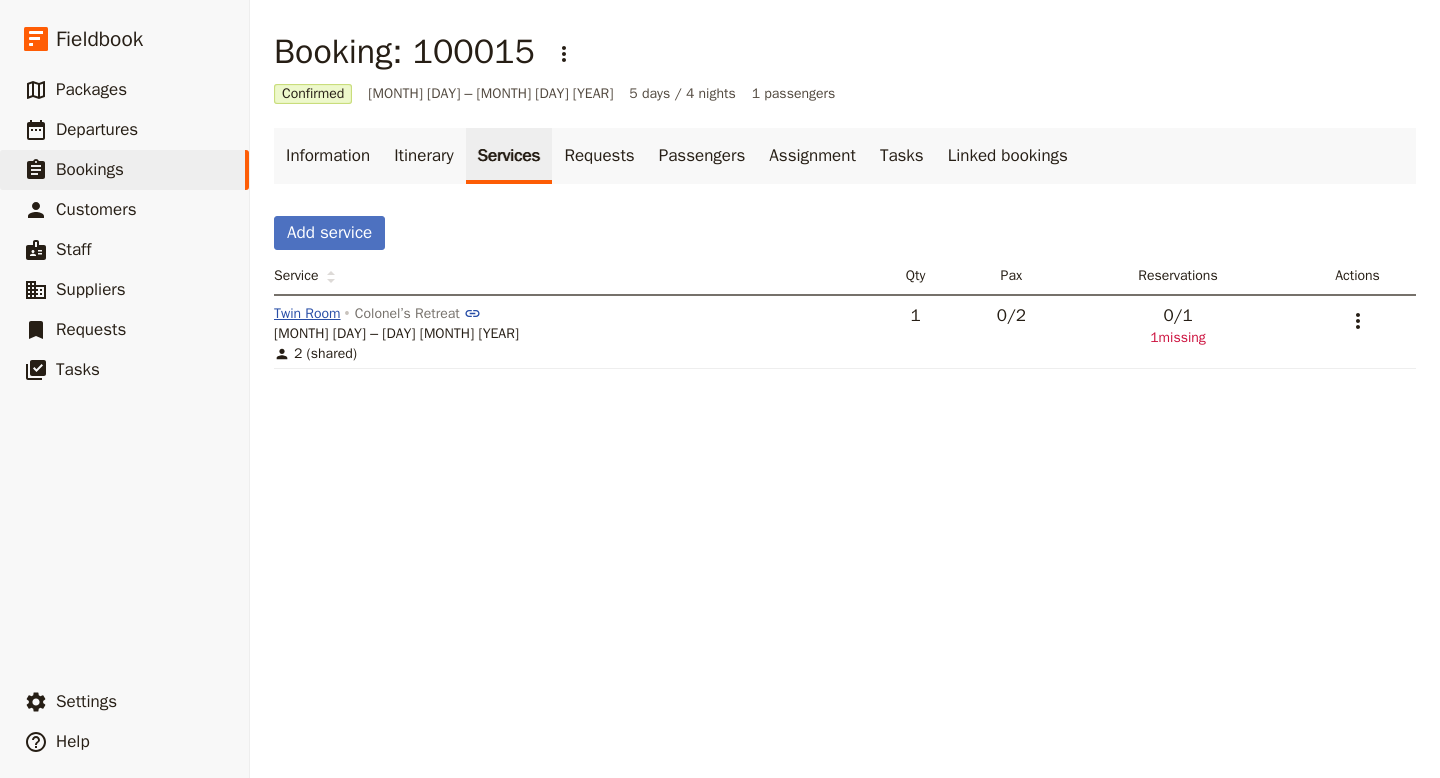 click on "Twin Room" at bounding box center [307, 314] 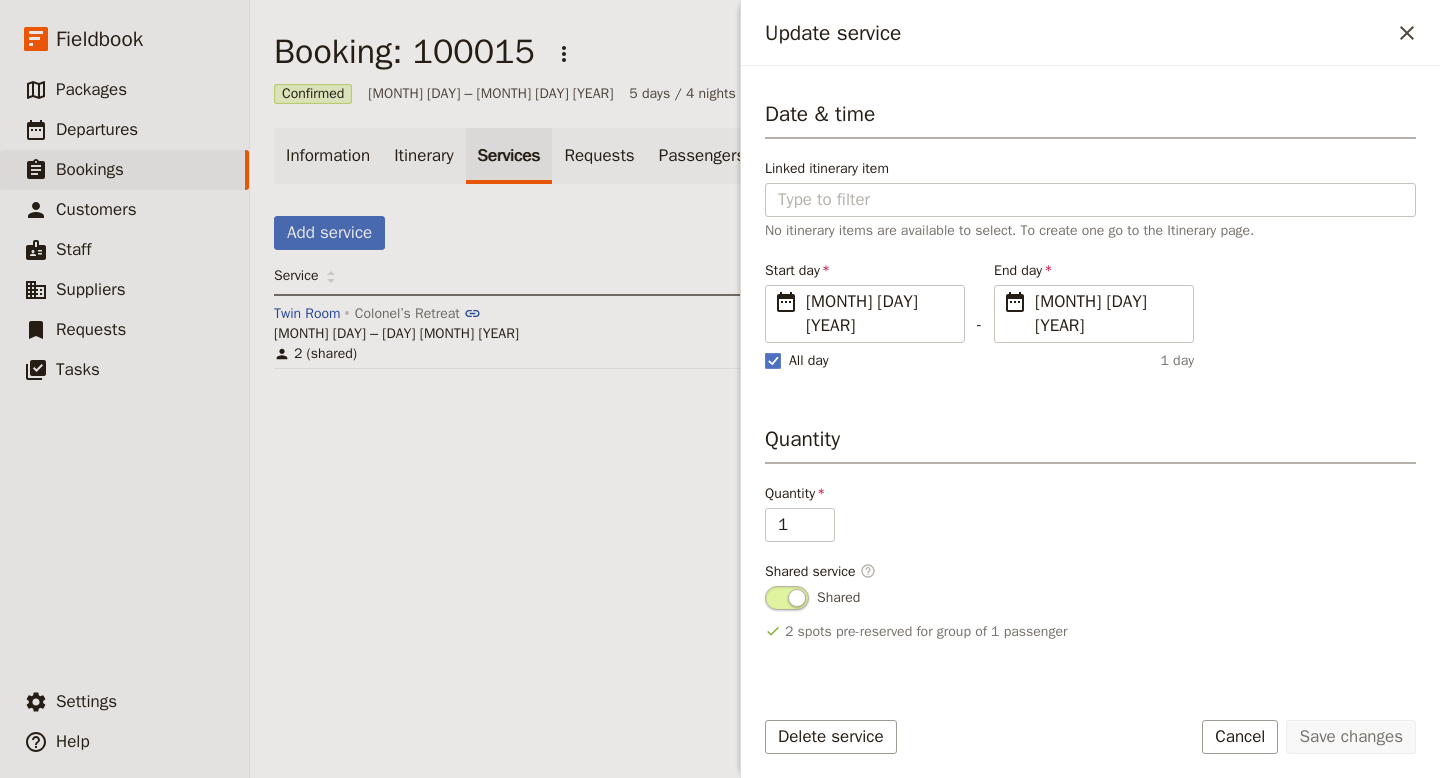 scroll, scrollTop: 191, scrollLeft: 0, axis: vertical 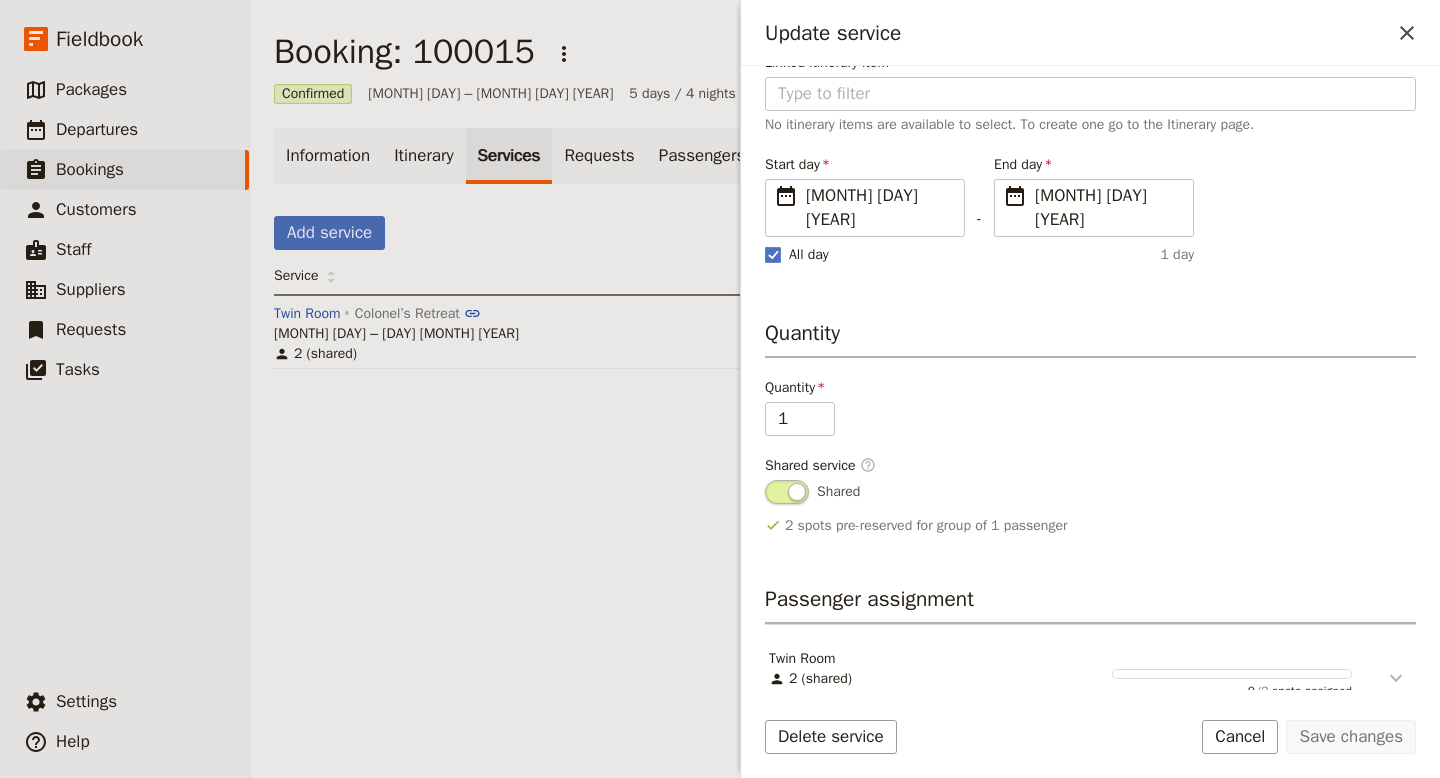 click 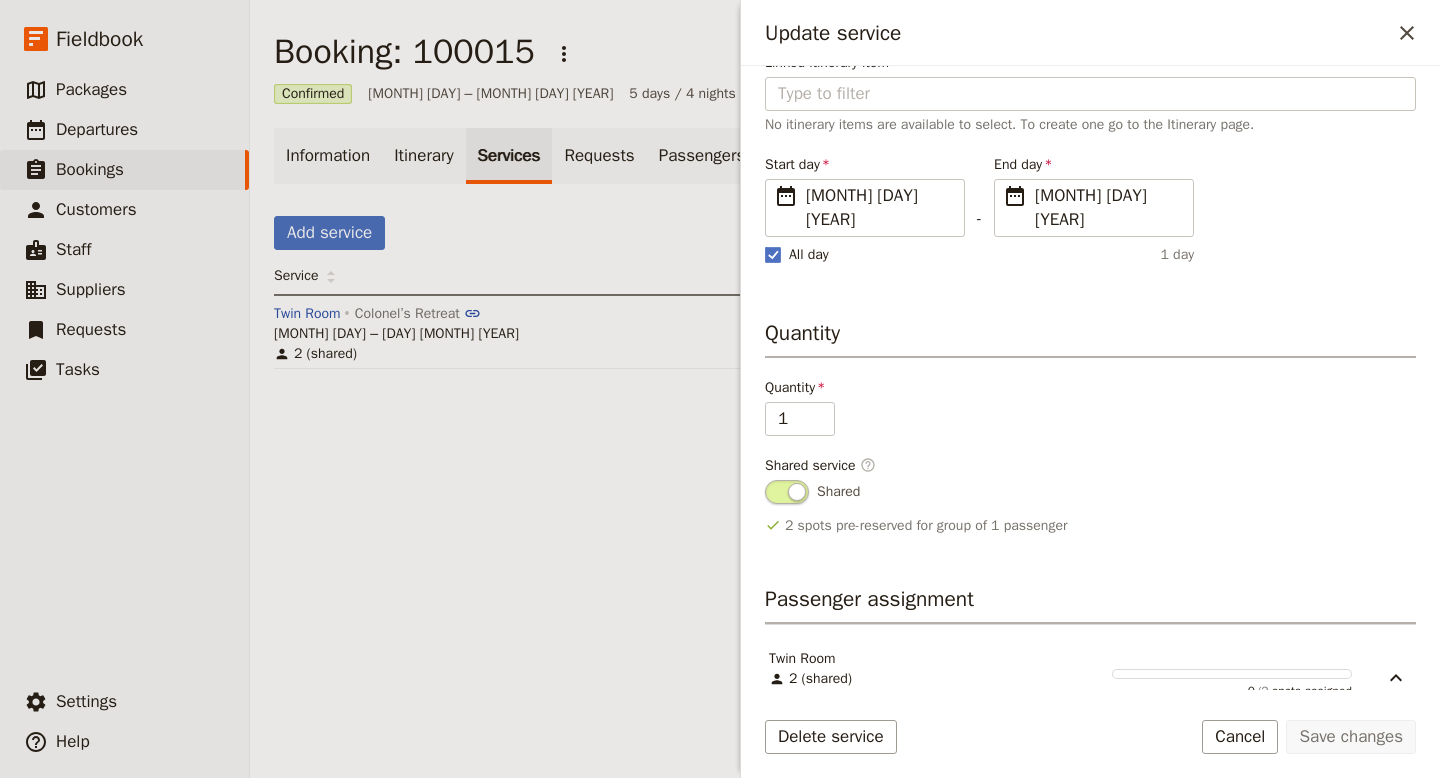 scroll, scrollTop: 404, scrollLeft: 0, axis: vertical 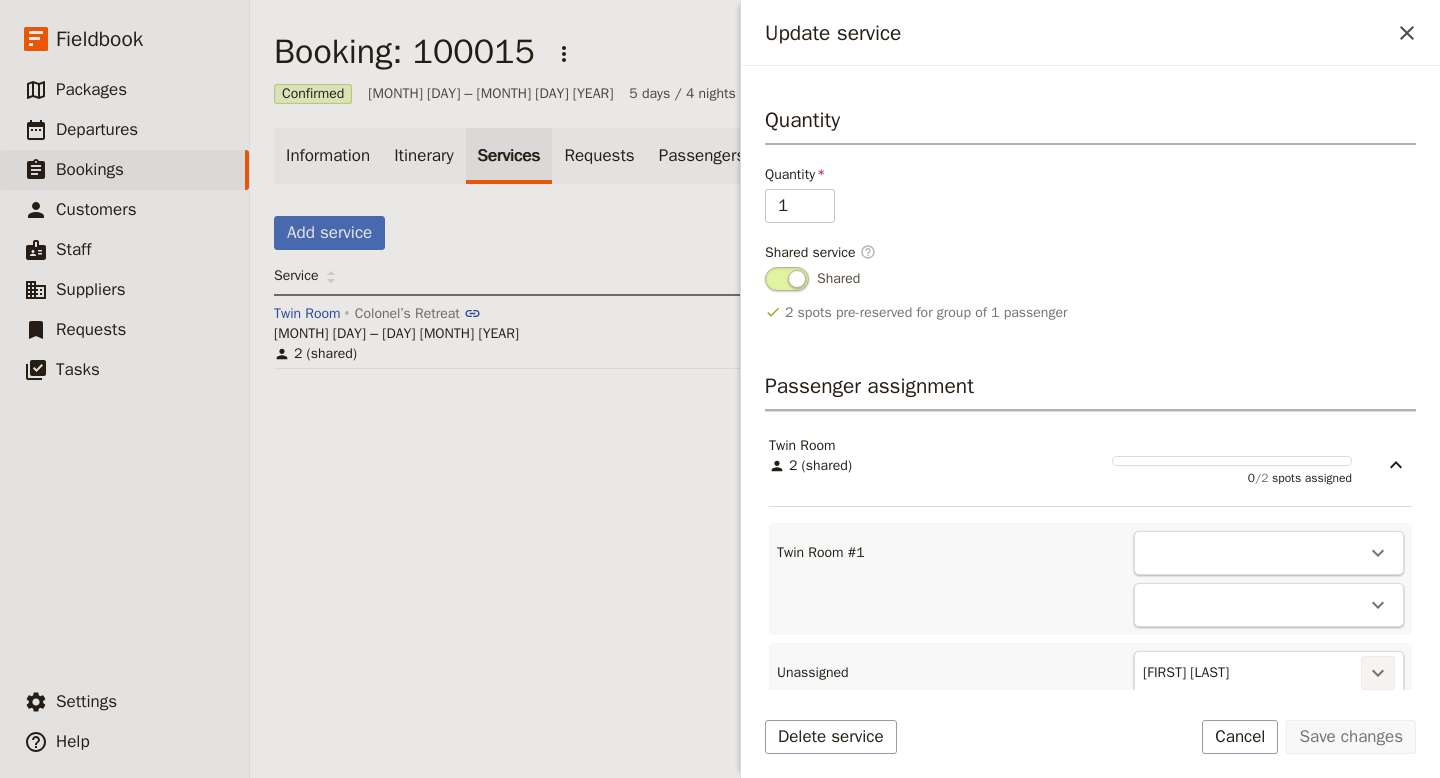 click 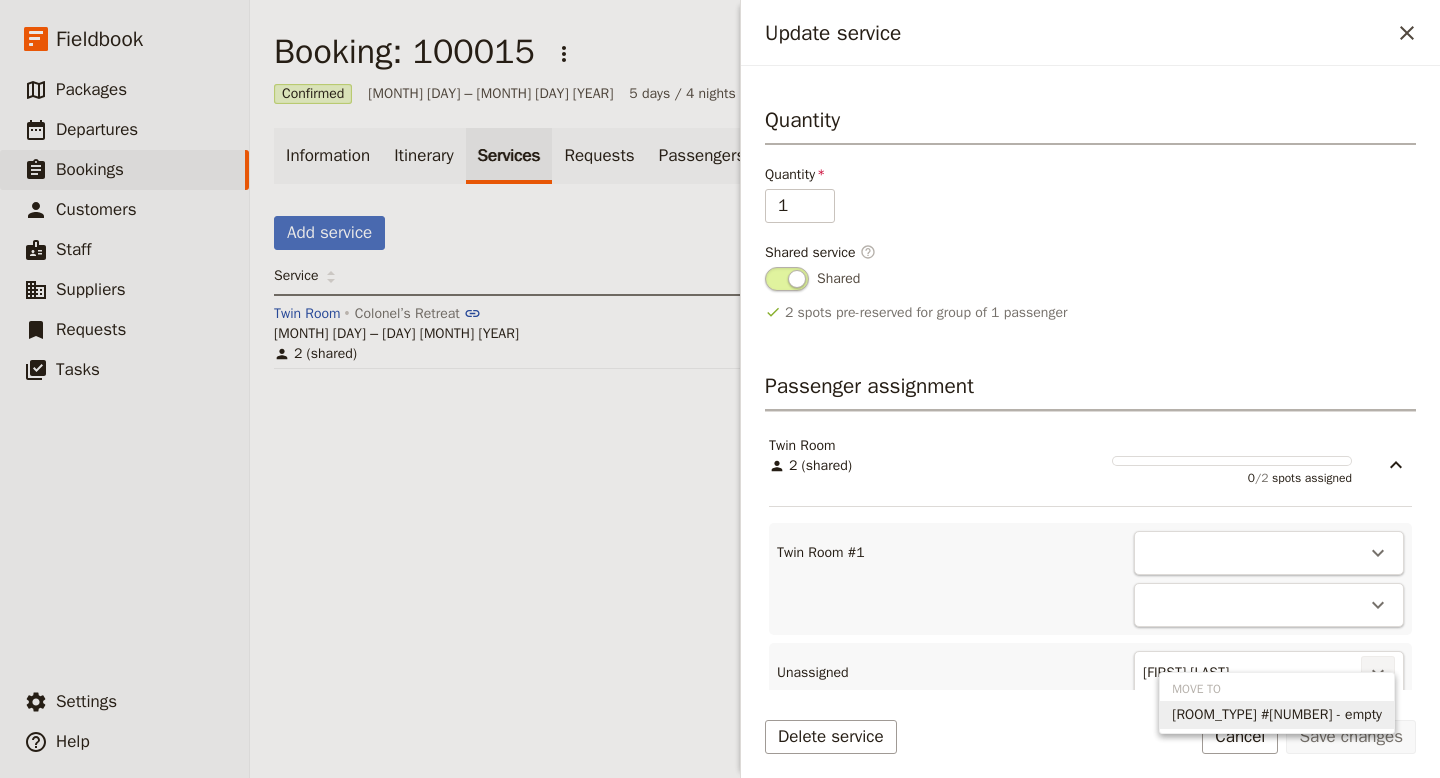 click on "Twin Room #1 - empty" at bounding box center (1277, 715) 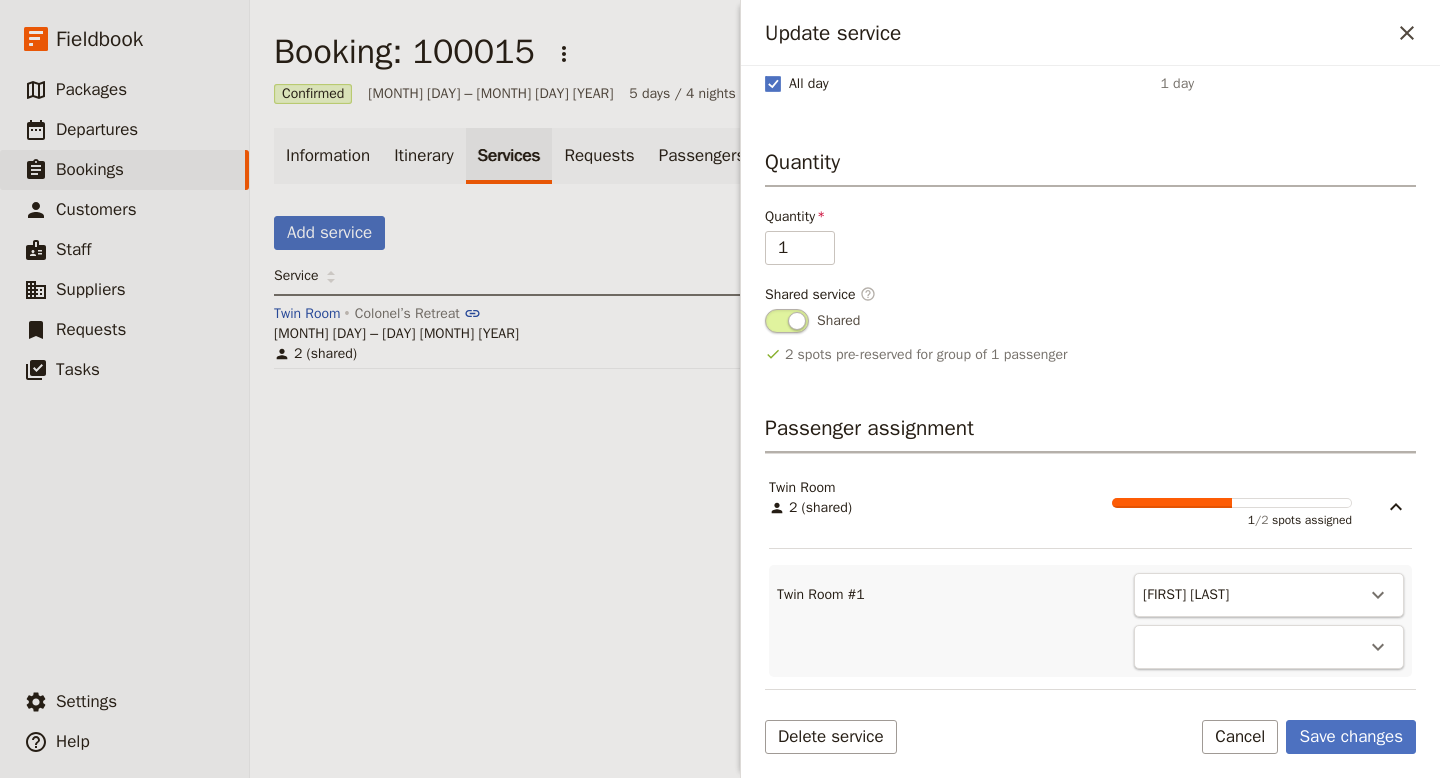 scroll, scrollTop: 336, scrollLeft: 0, axis: vertical 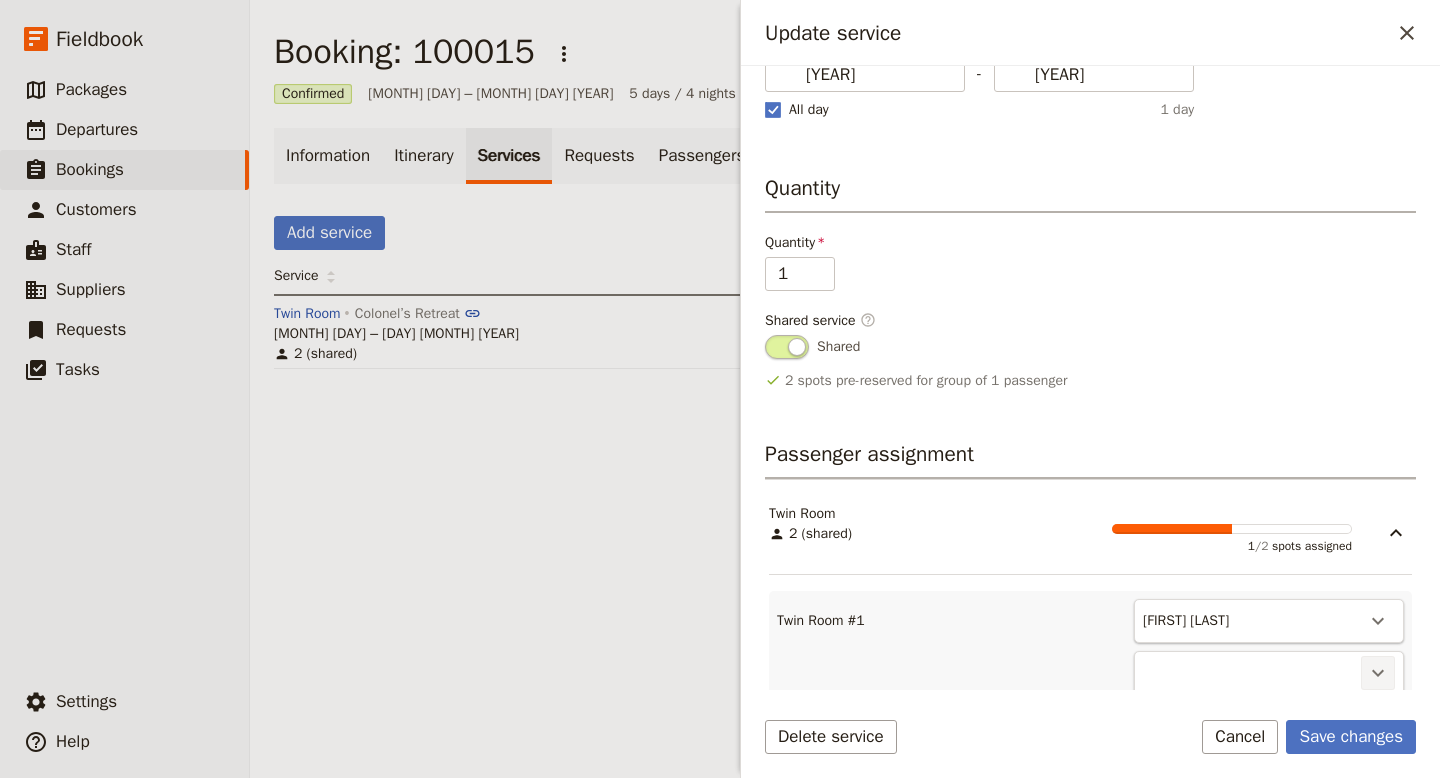 click 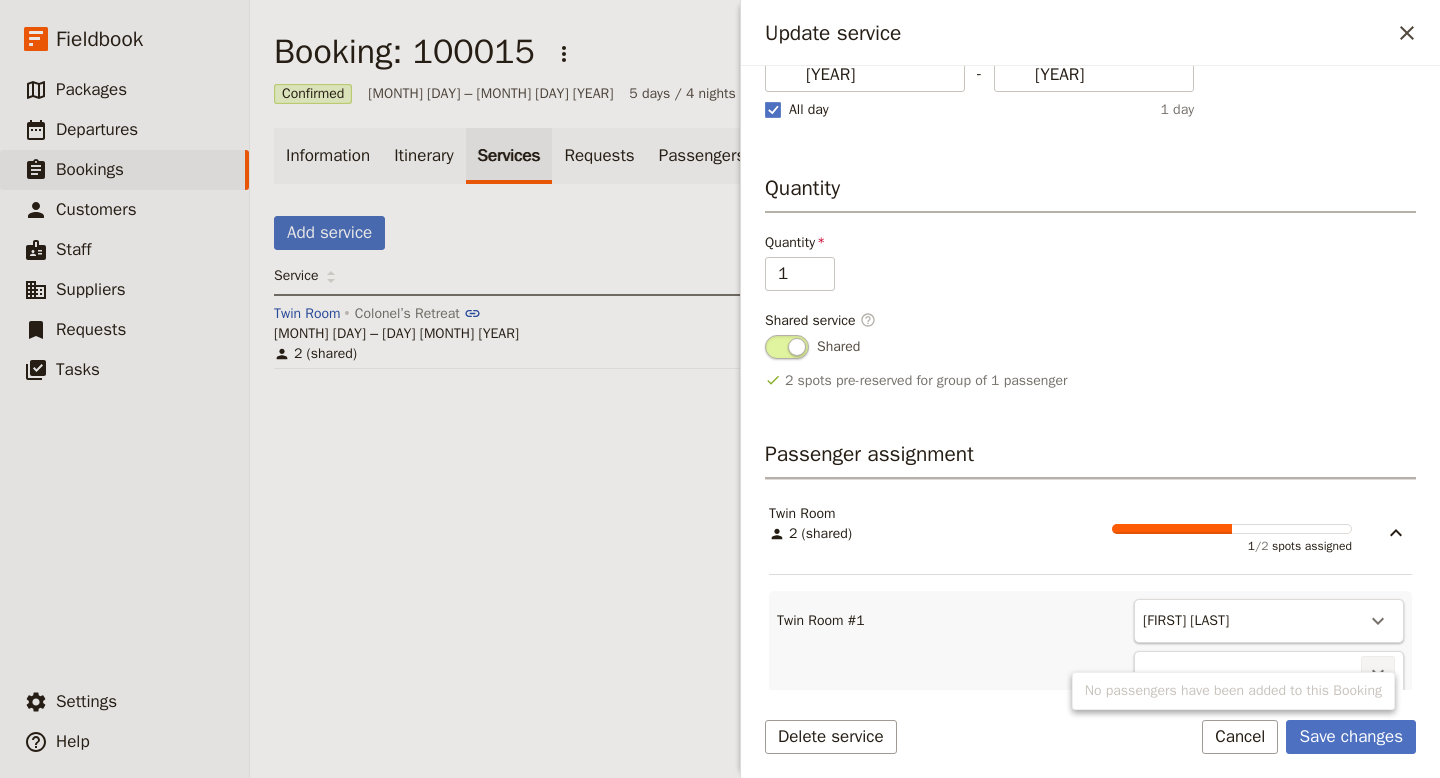 click 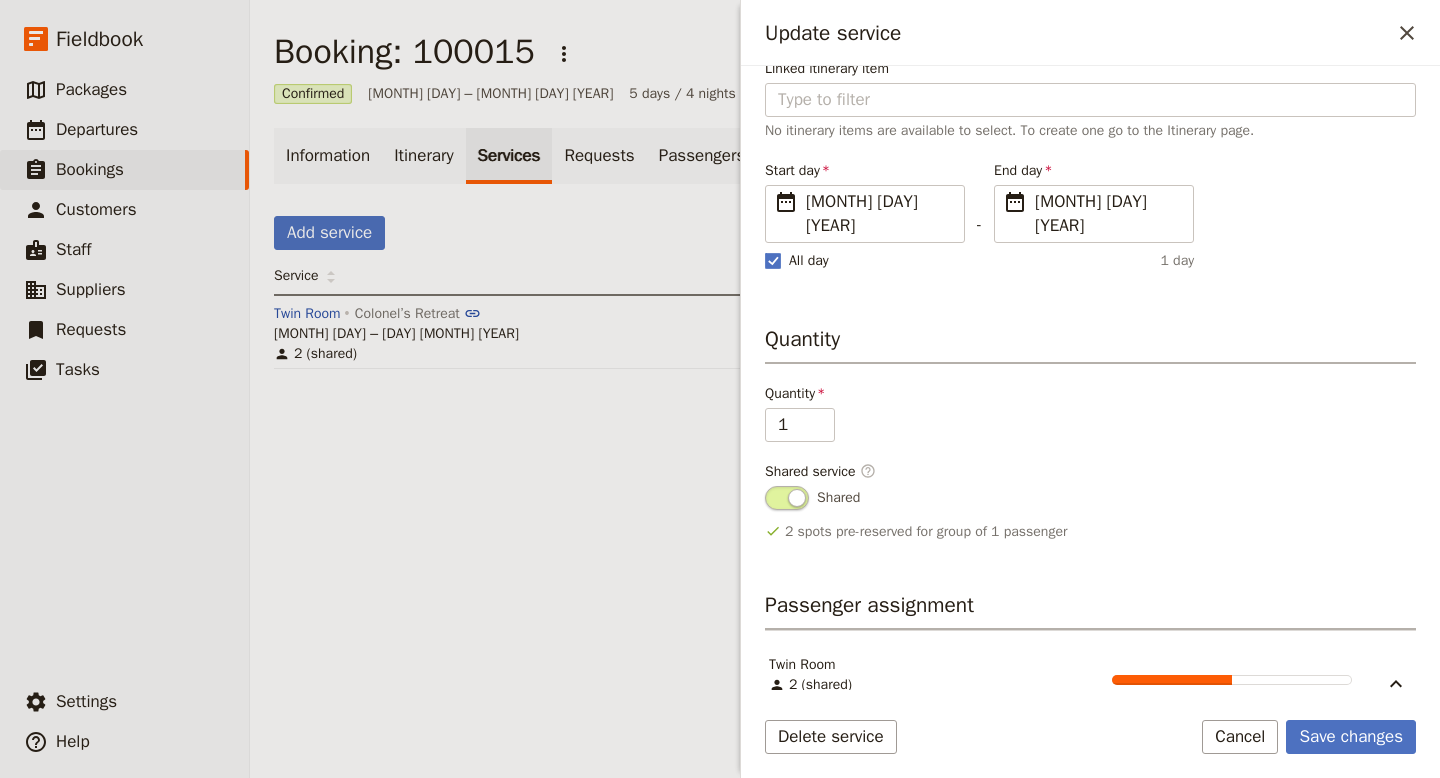scroll, scrollTop: 91, scrollLeft: 0, axis: vertical 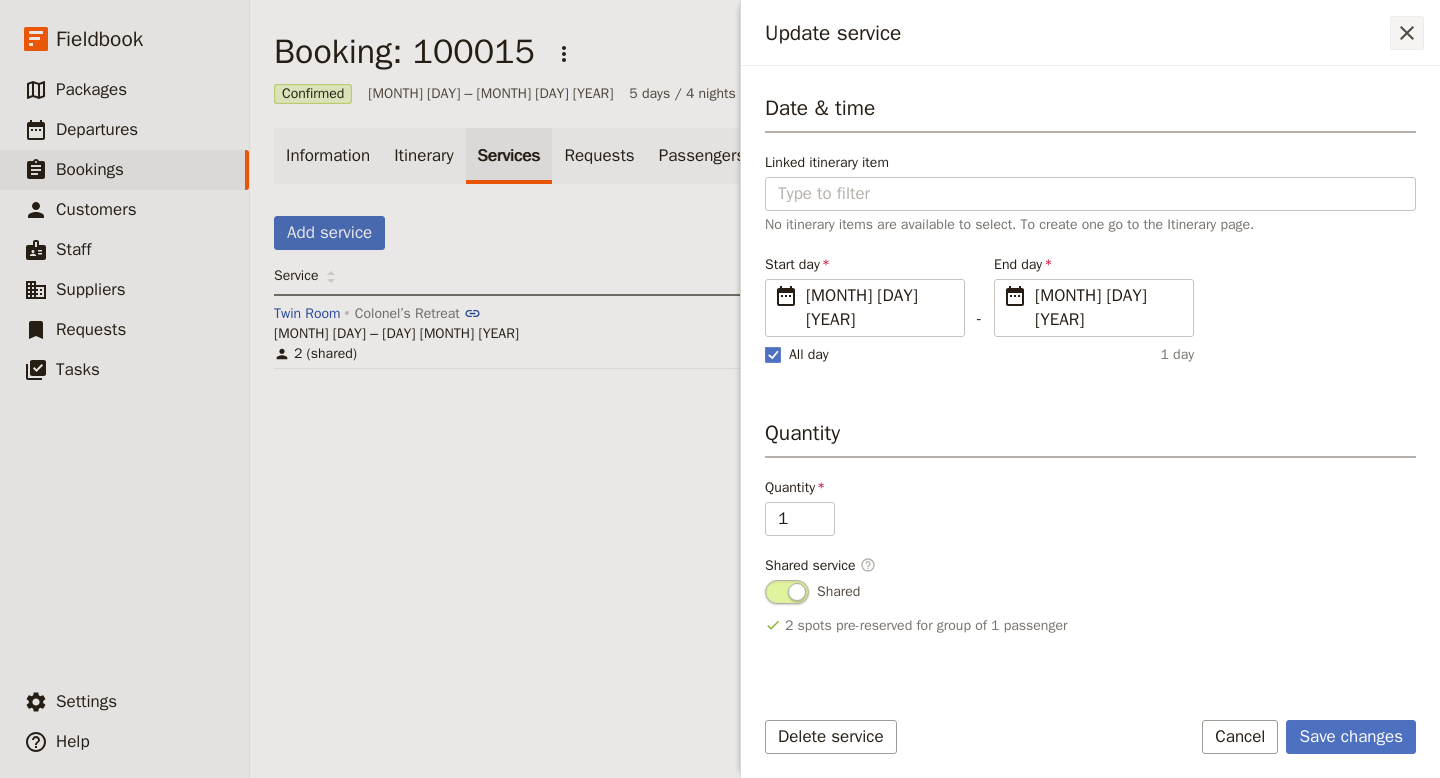 click 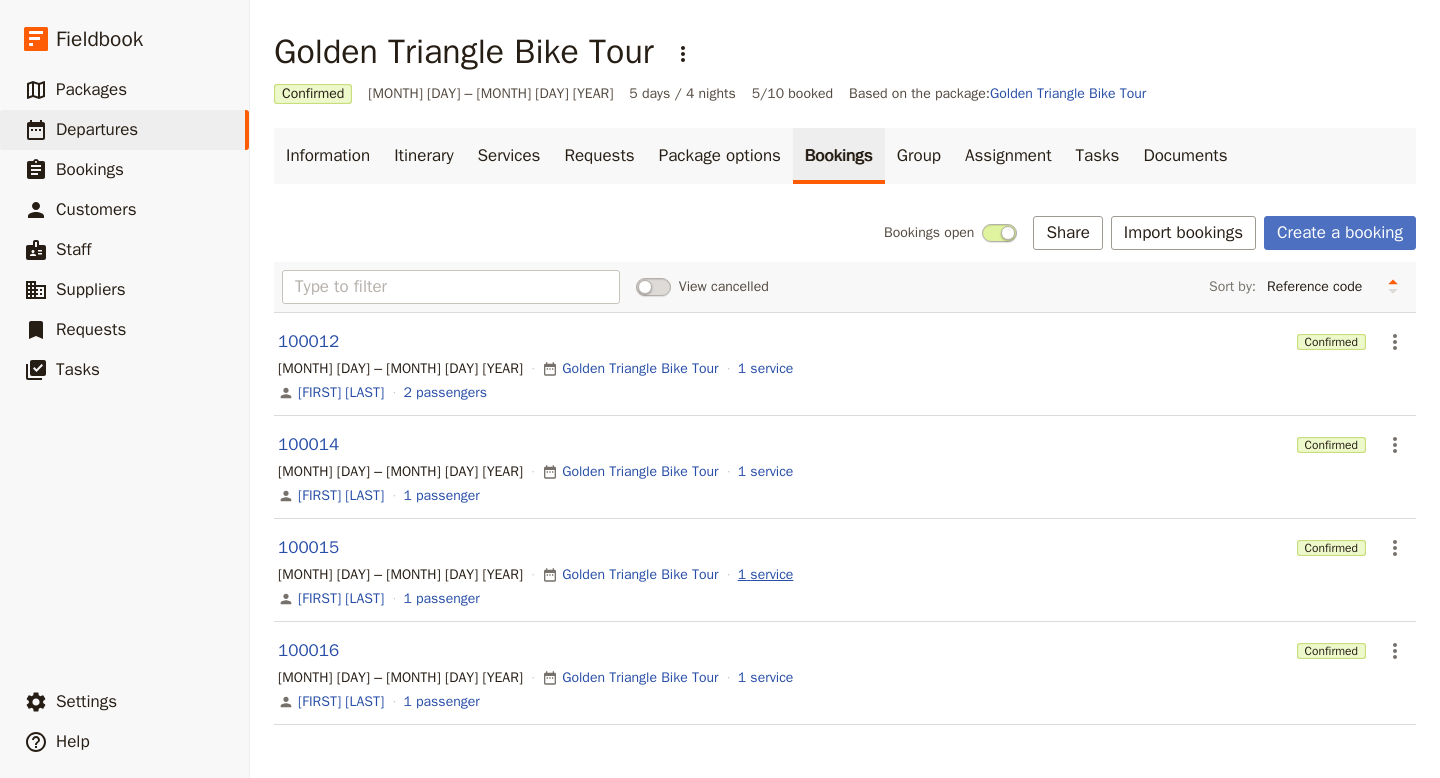 click on "1   service" at bounding box center (766, 575) 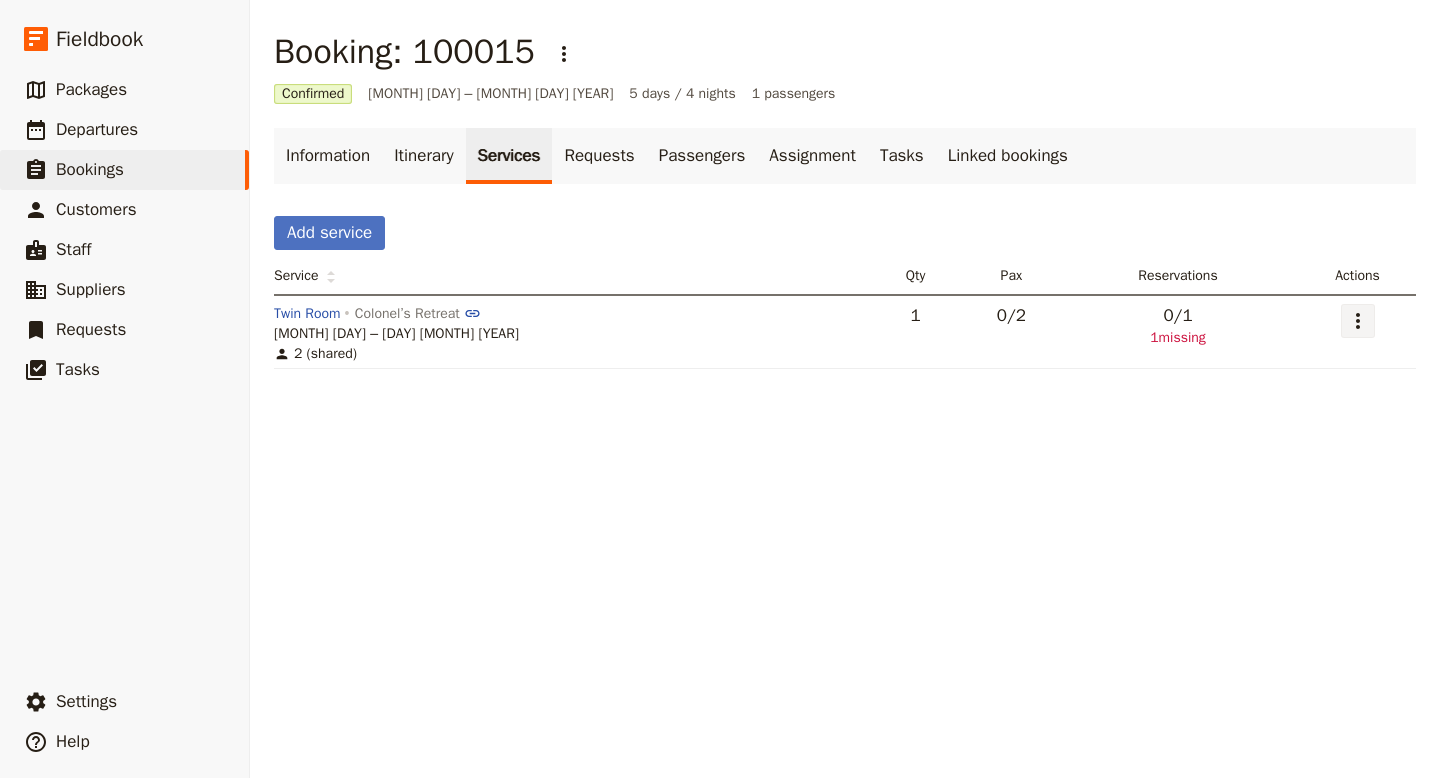 click 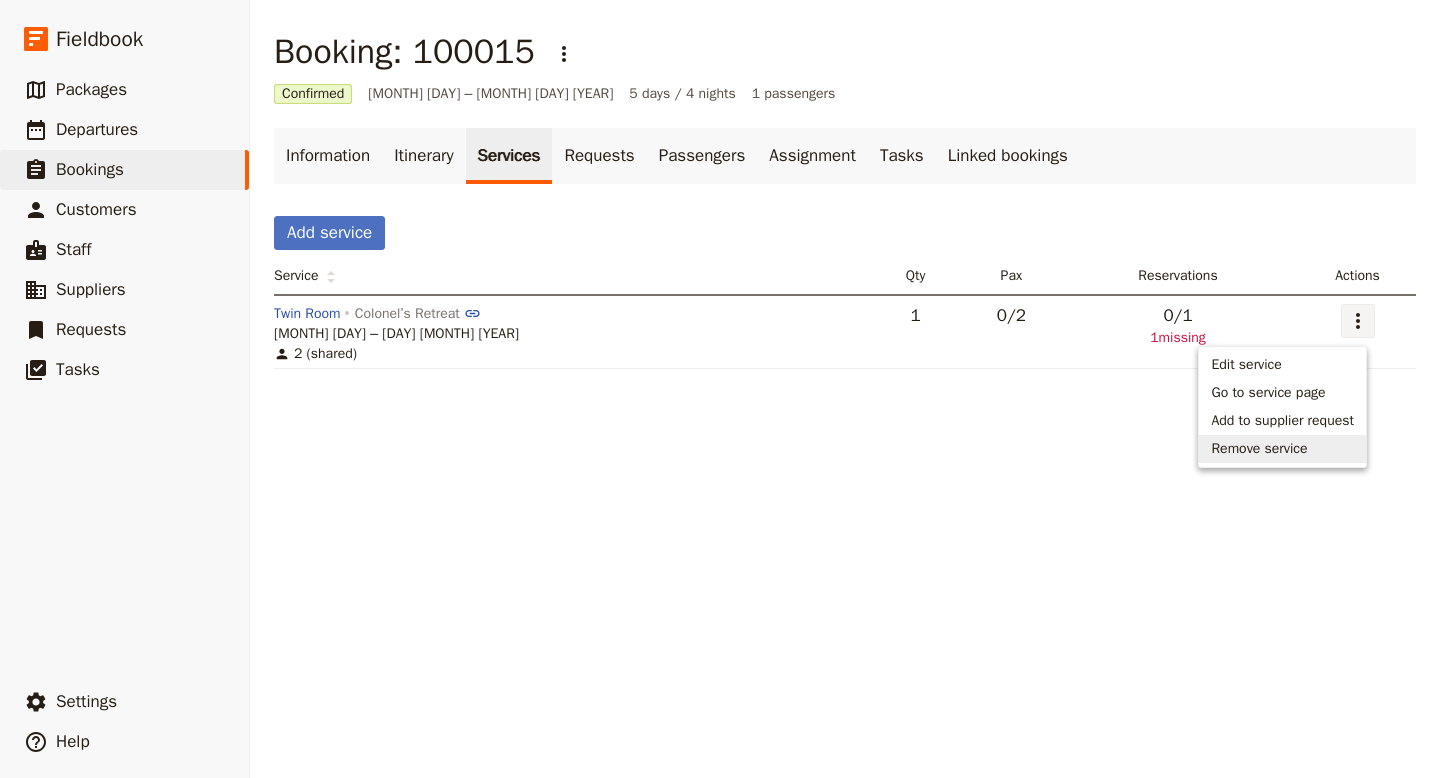 click on "Remove service" at bounding box center [1259, 449] 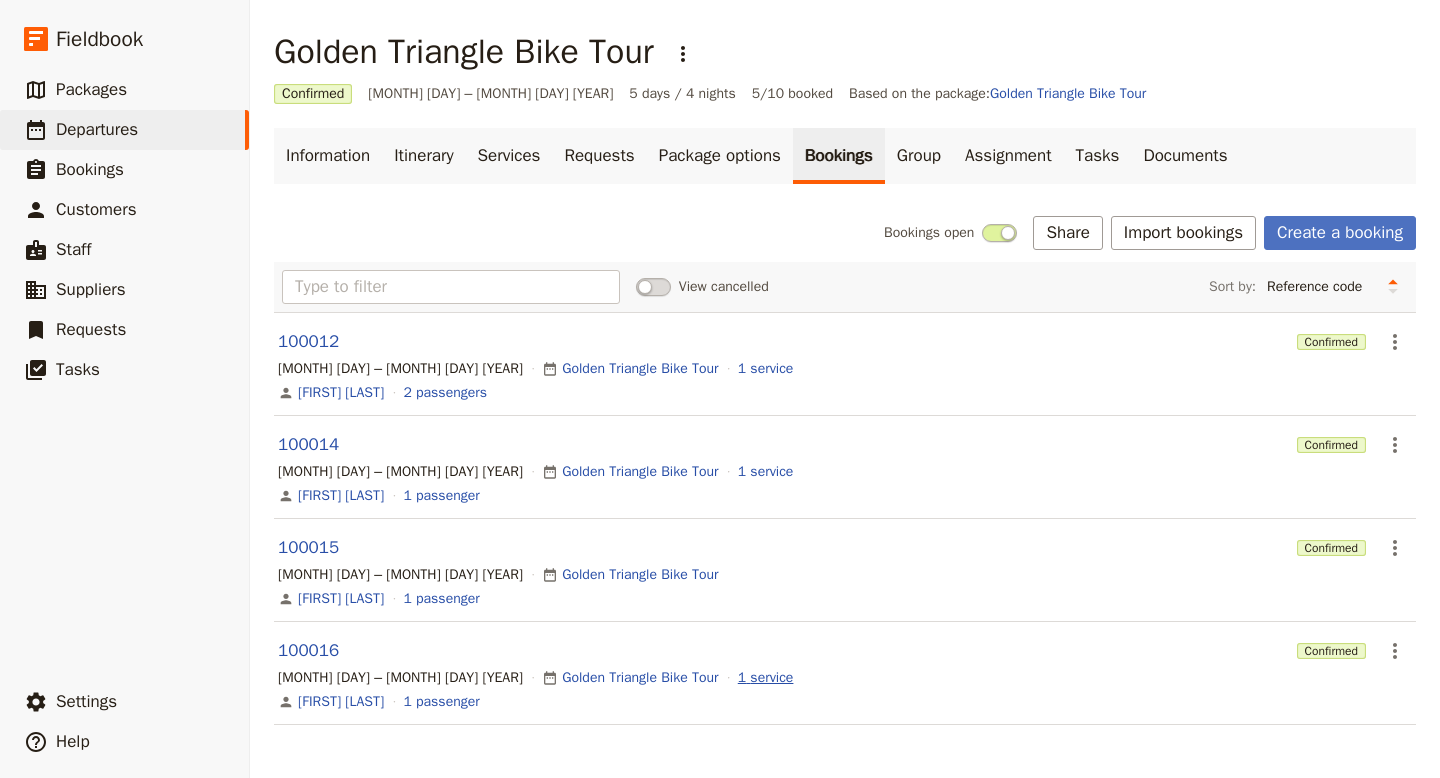 click on "1   service" at bounding box center [766, 678] 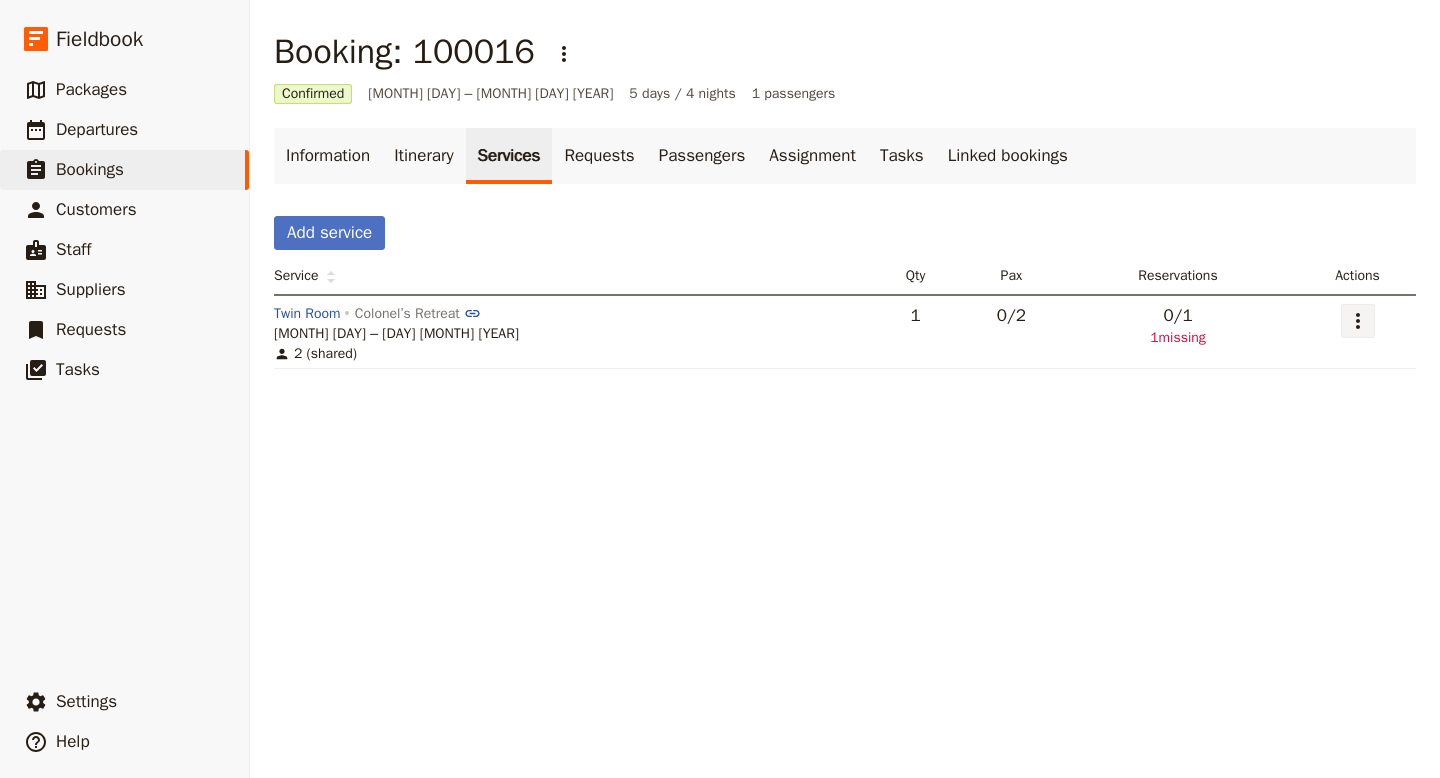click on "​" at bounding box center (1358, 321) 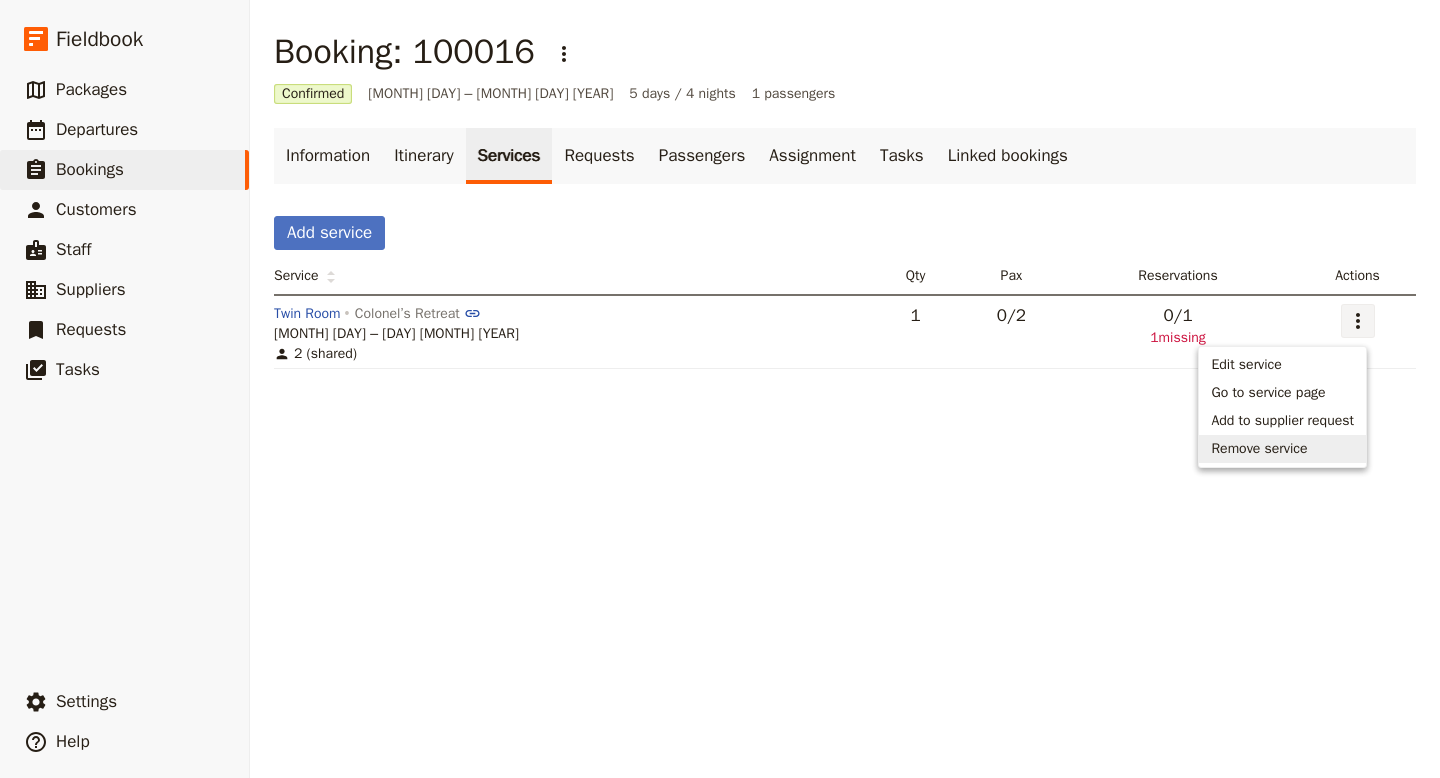 click on "Remove service" at bounding box center (1259, 449) 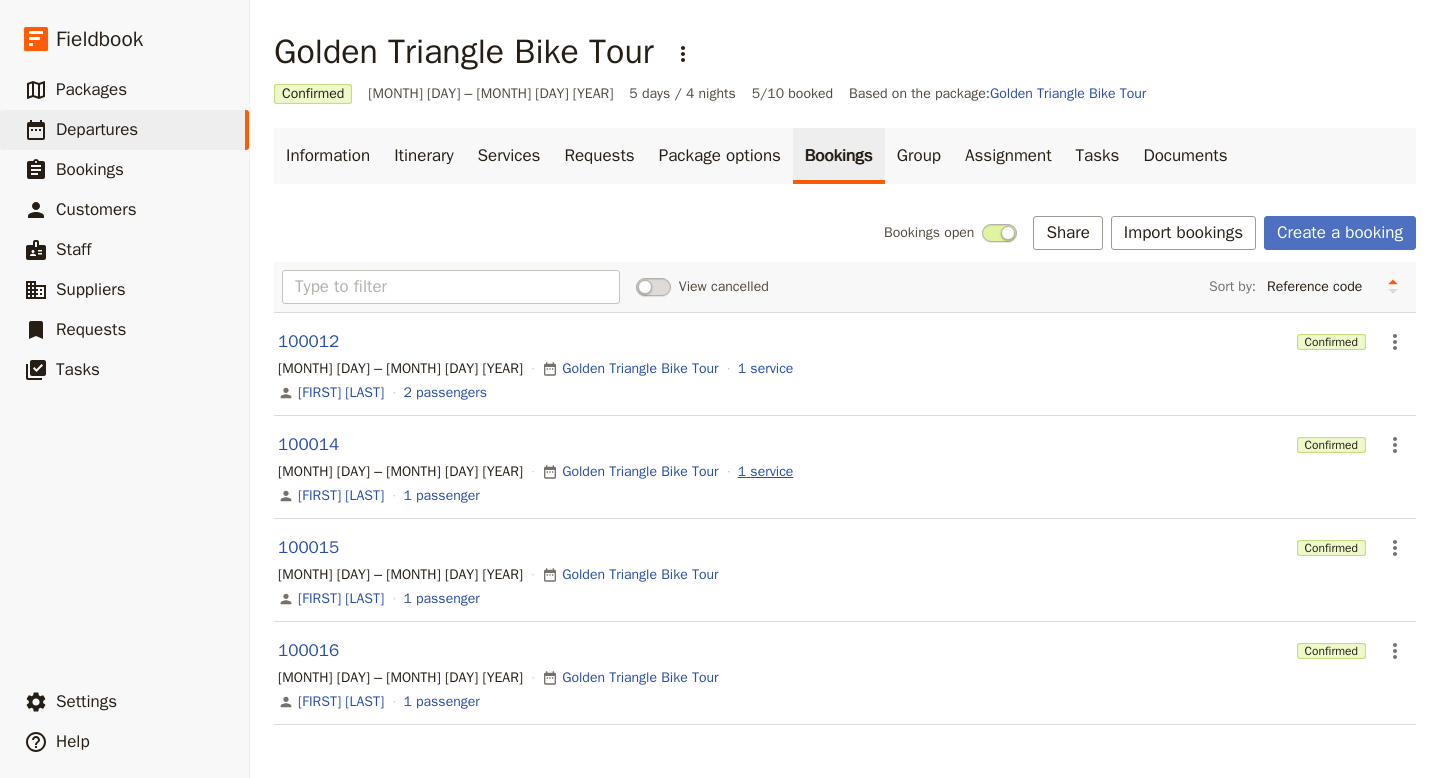 click on "1   service" at bounding box center [766, 472] 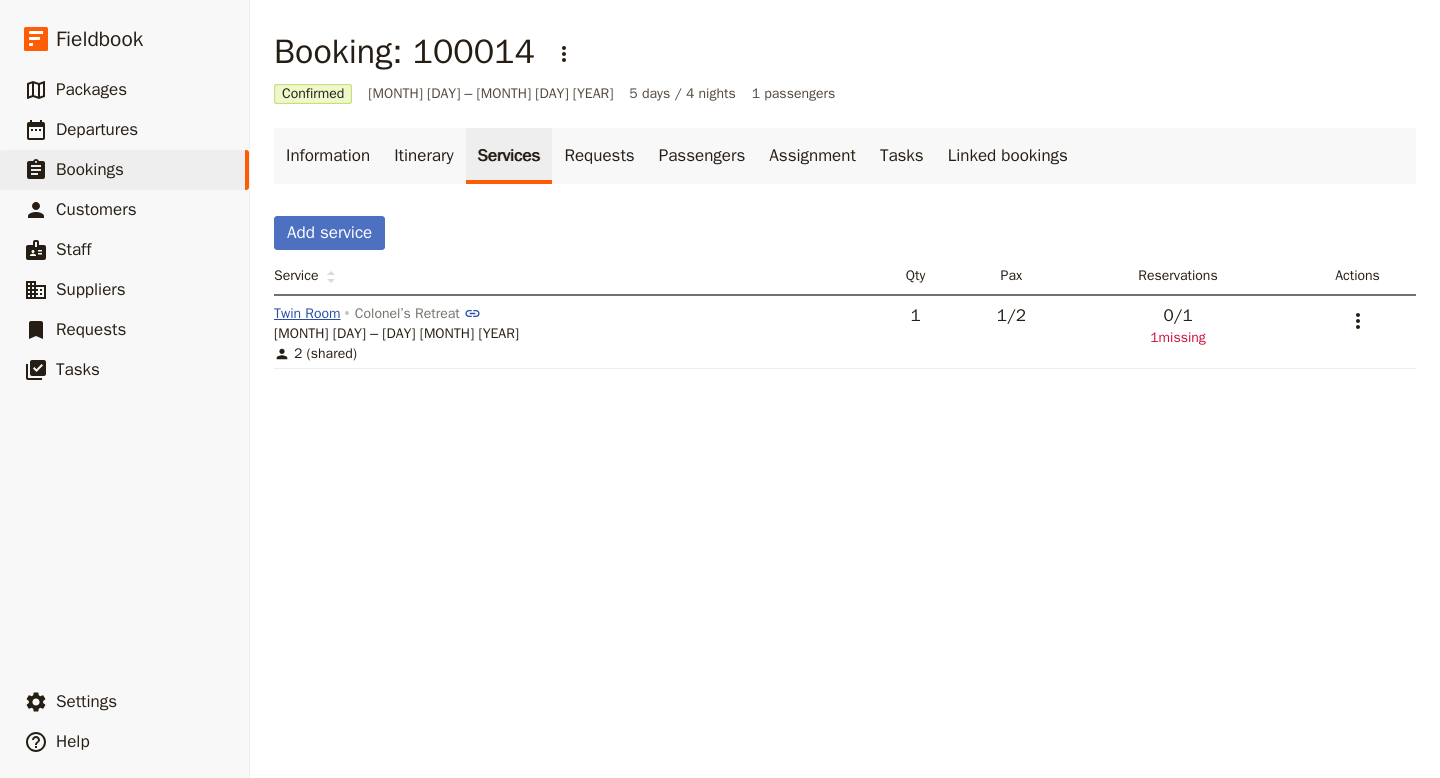 click on "Twin Room" at bounding box center [307, 314] 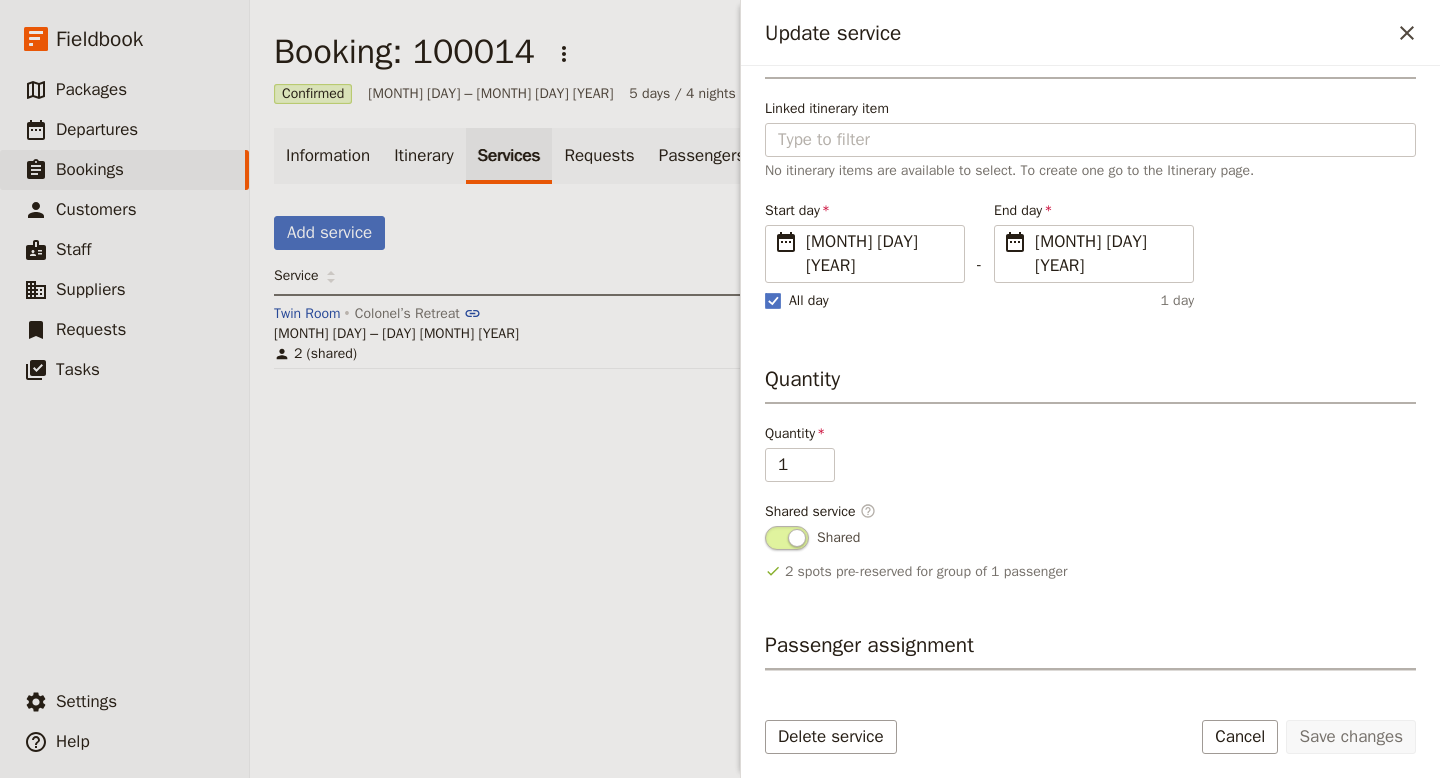 scroll, scrollTop: 191, scrollLeft: 0, axis: vertical 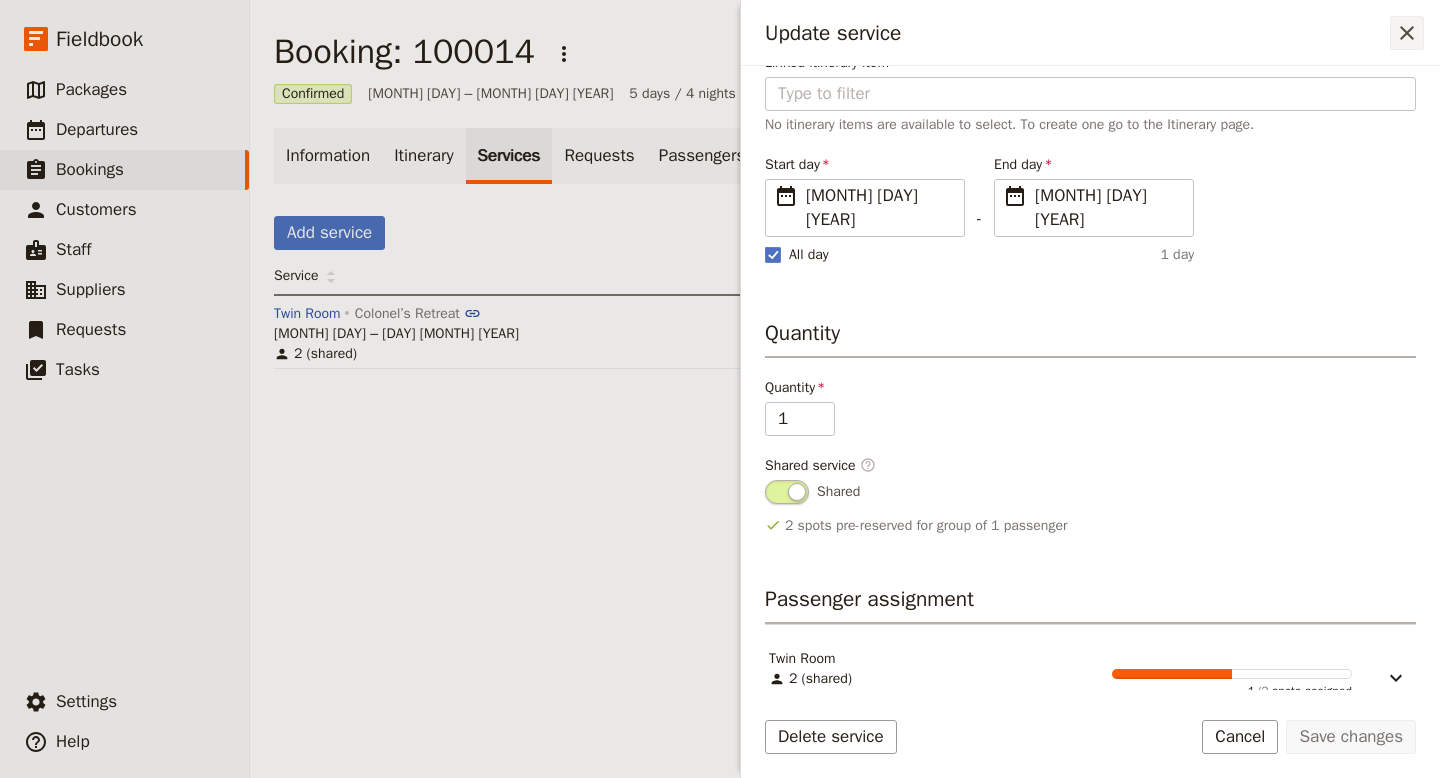click 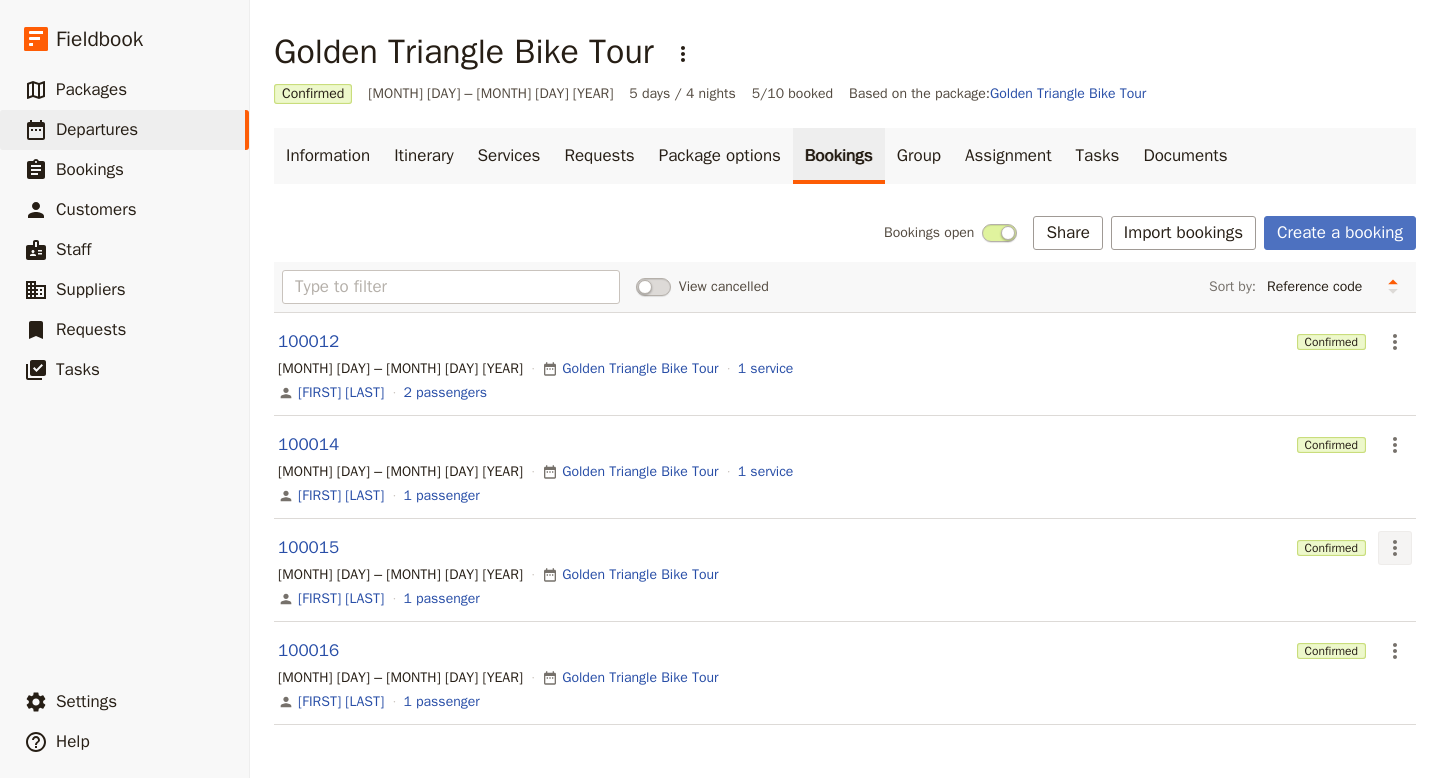 click 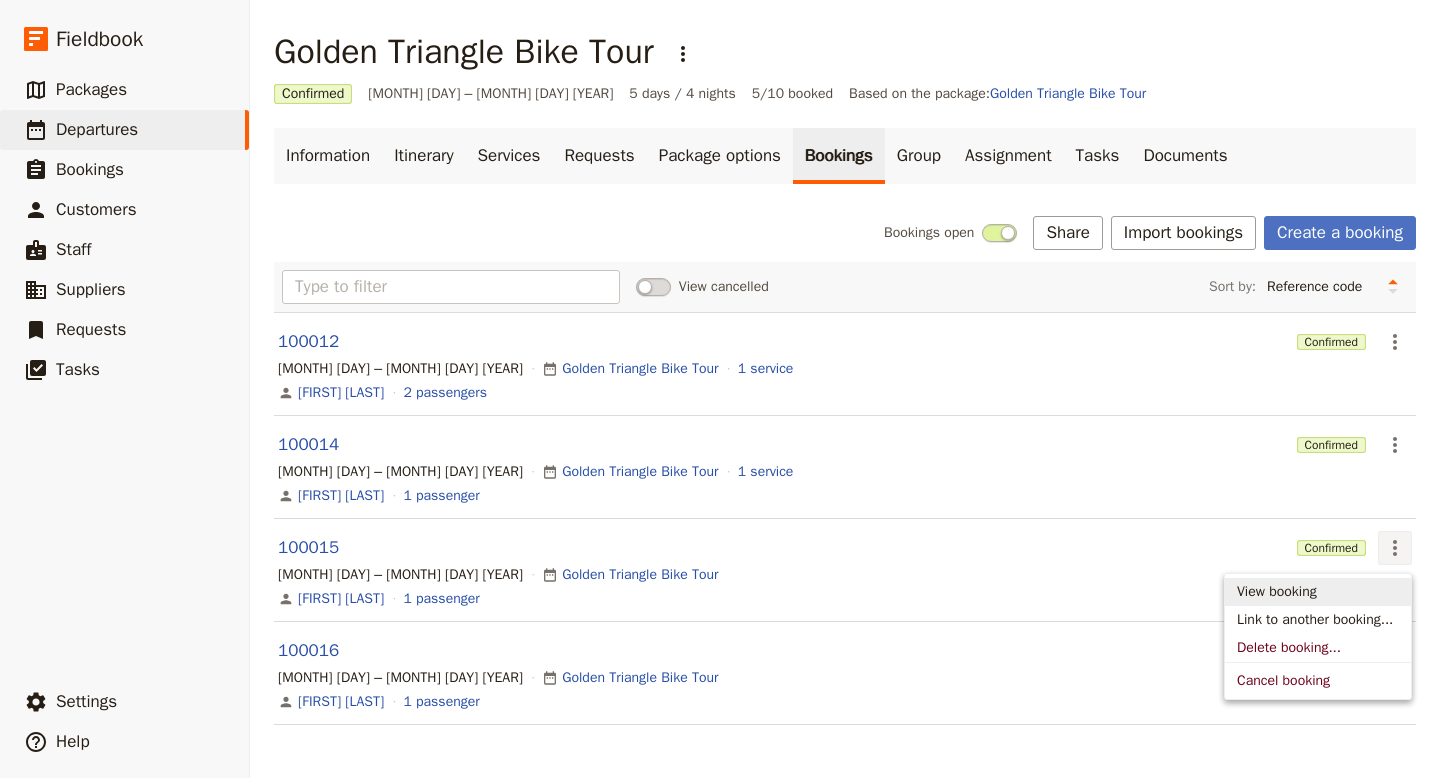 click on "View booking" at bounding box center (1277, 592) 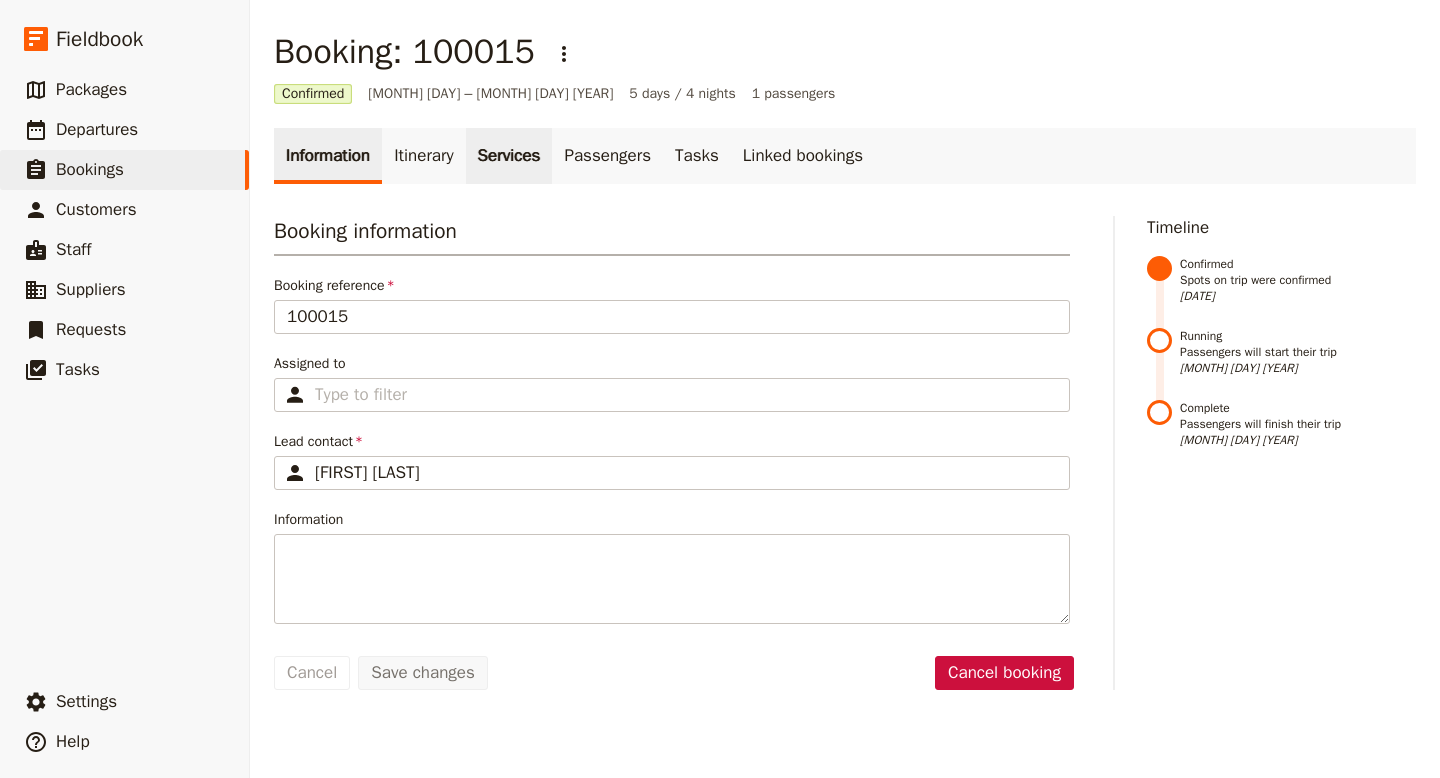 click on "Services" at bounding box center (509, 156) 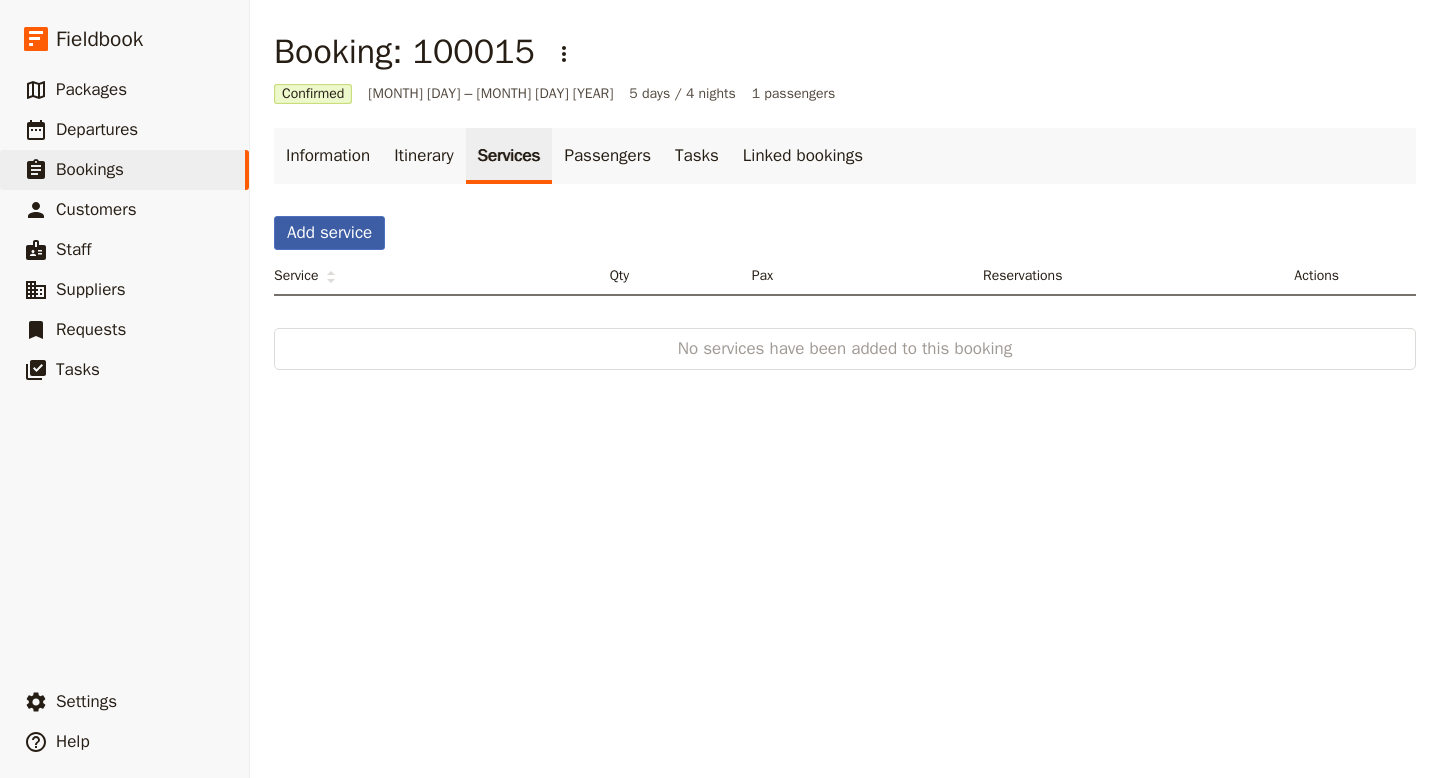 click on "Add service" at bounding box center [329, 233] 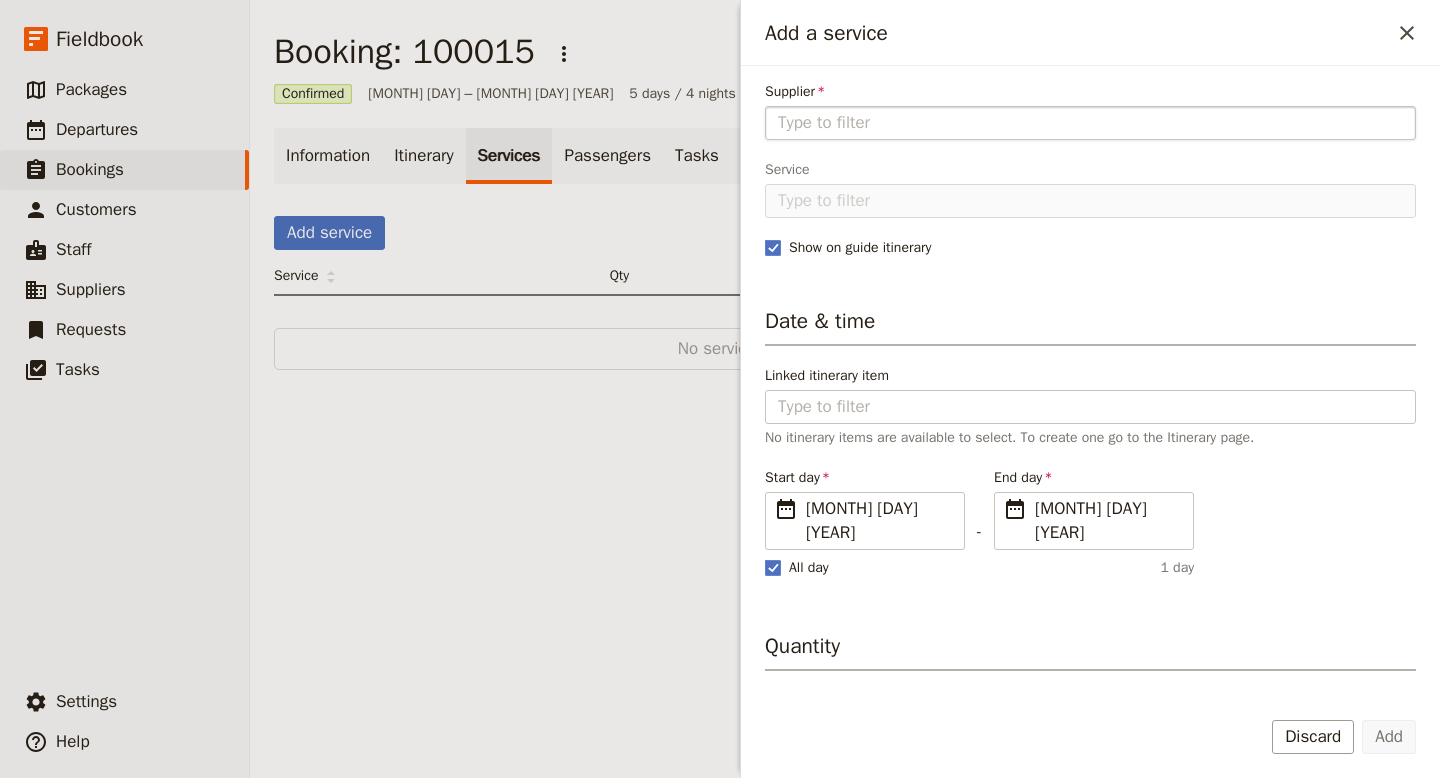 click on "Supplier" at bounding box center (1090, 123) 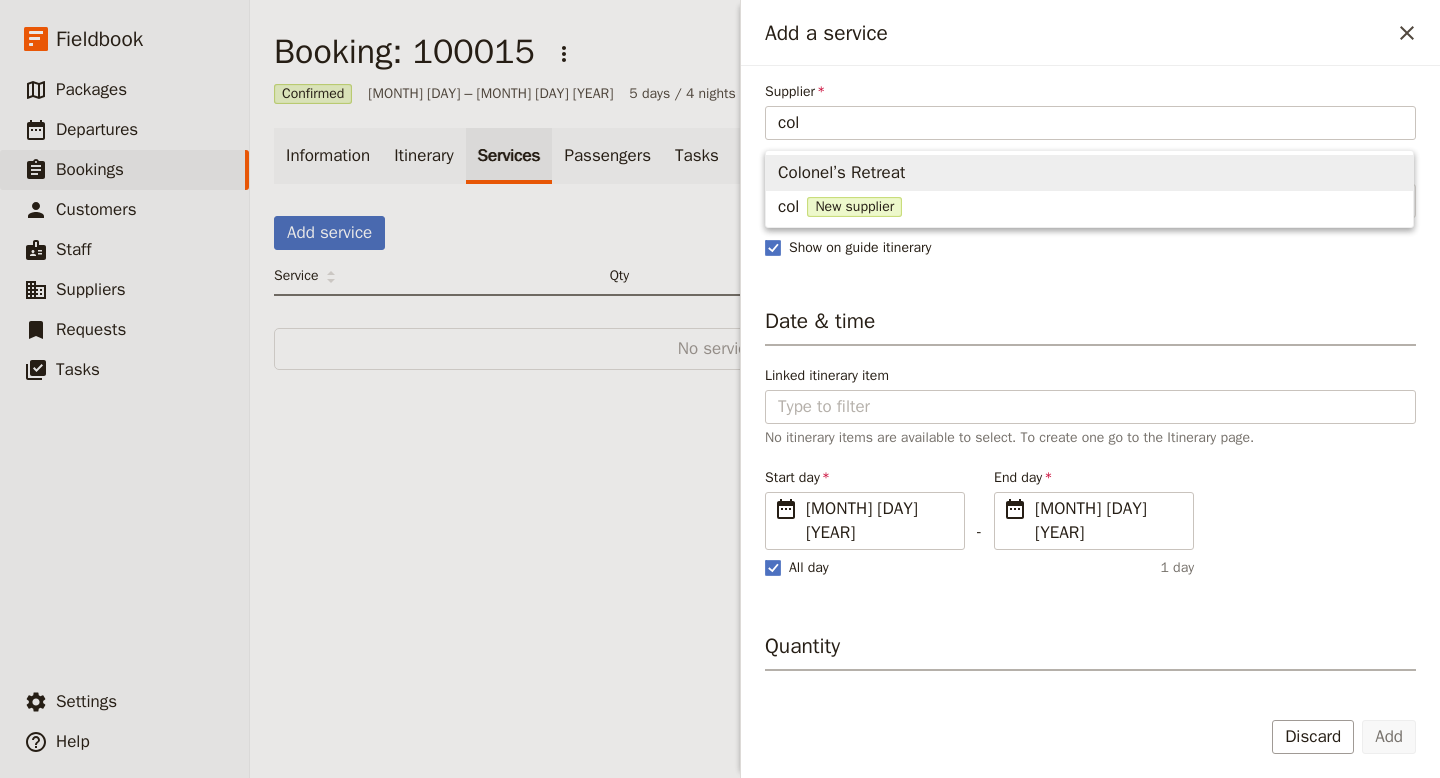 click on "Colonel’s Retreat" at bounding box center (841, 173) 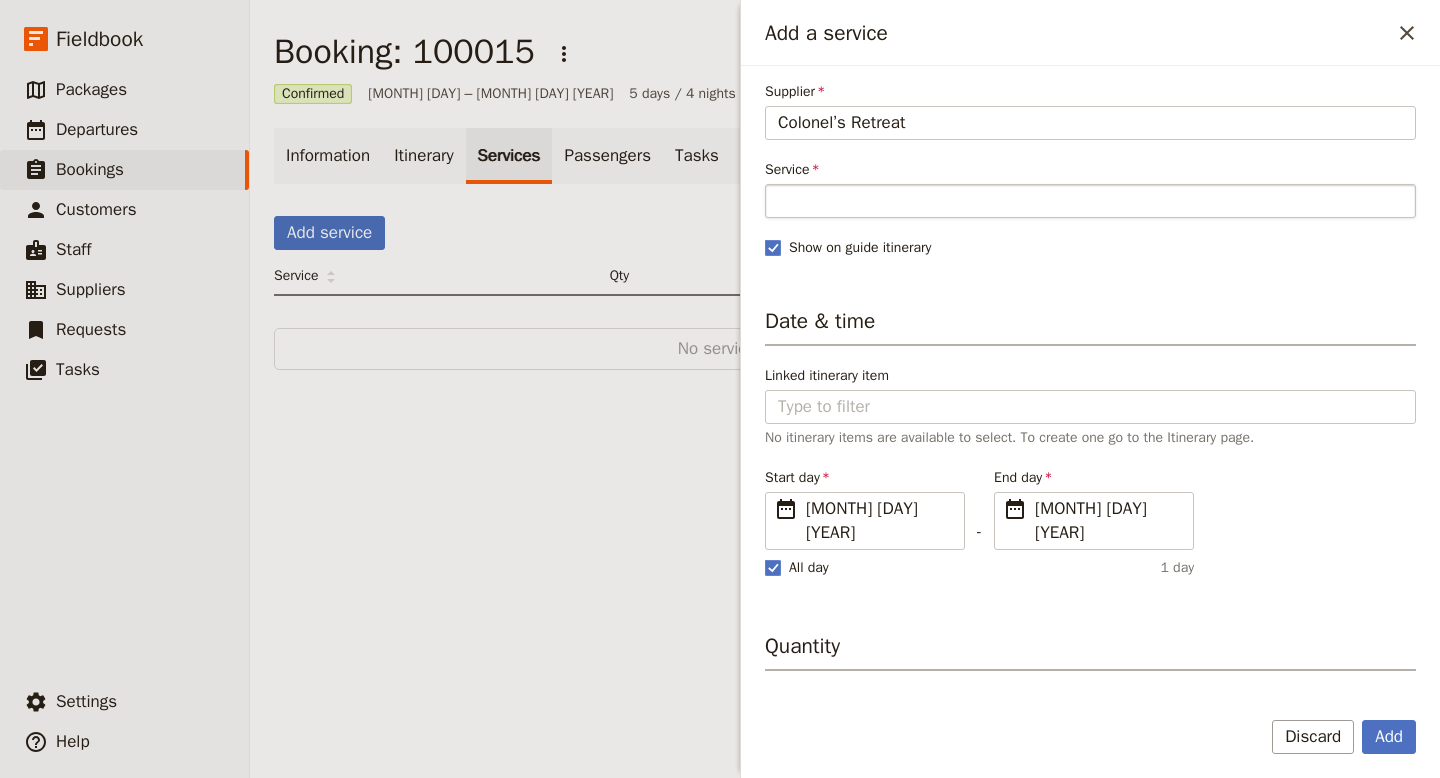 type on "Colonel’s Retreat" 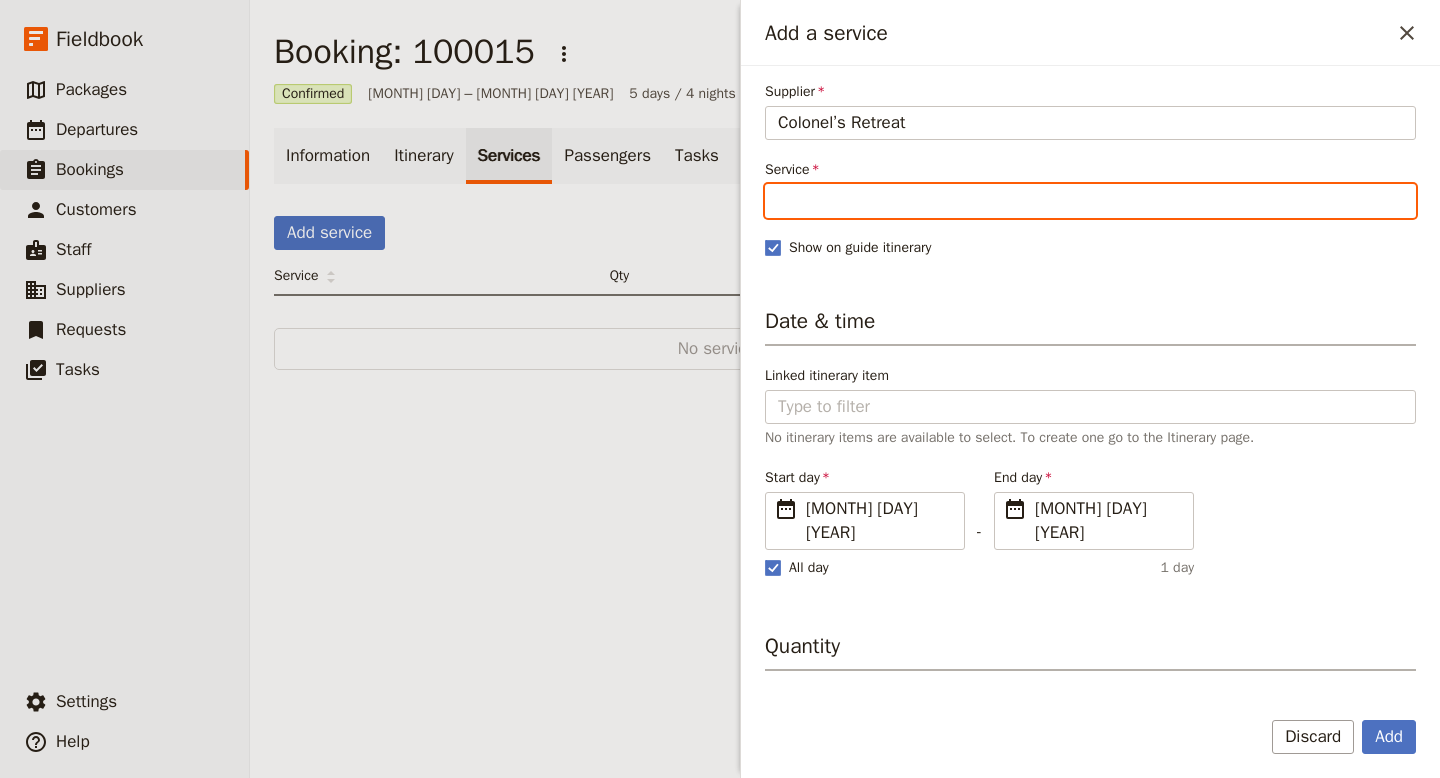 click on "Service" at bounding box center (1090, 201) 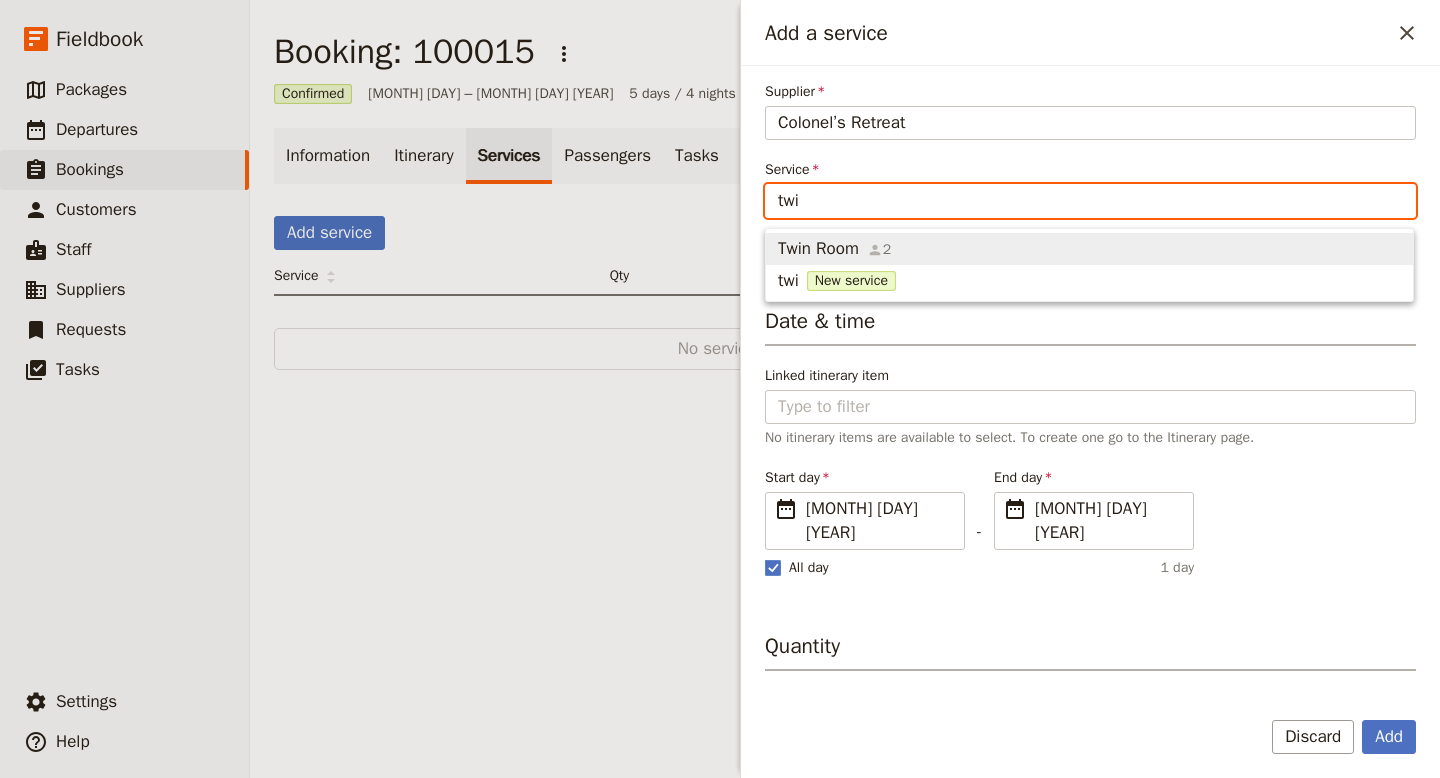 type on "twin" 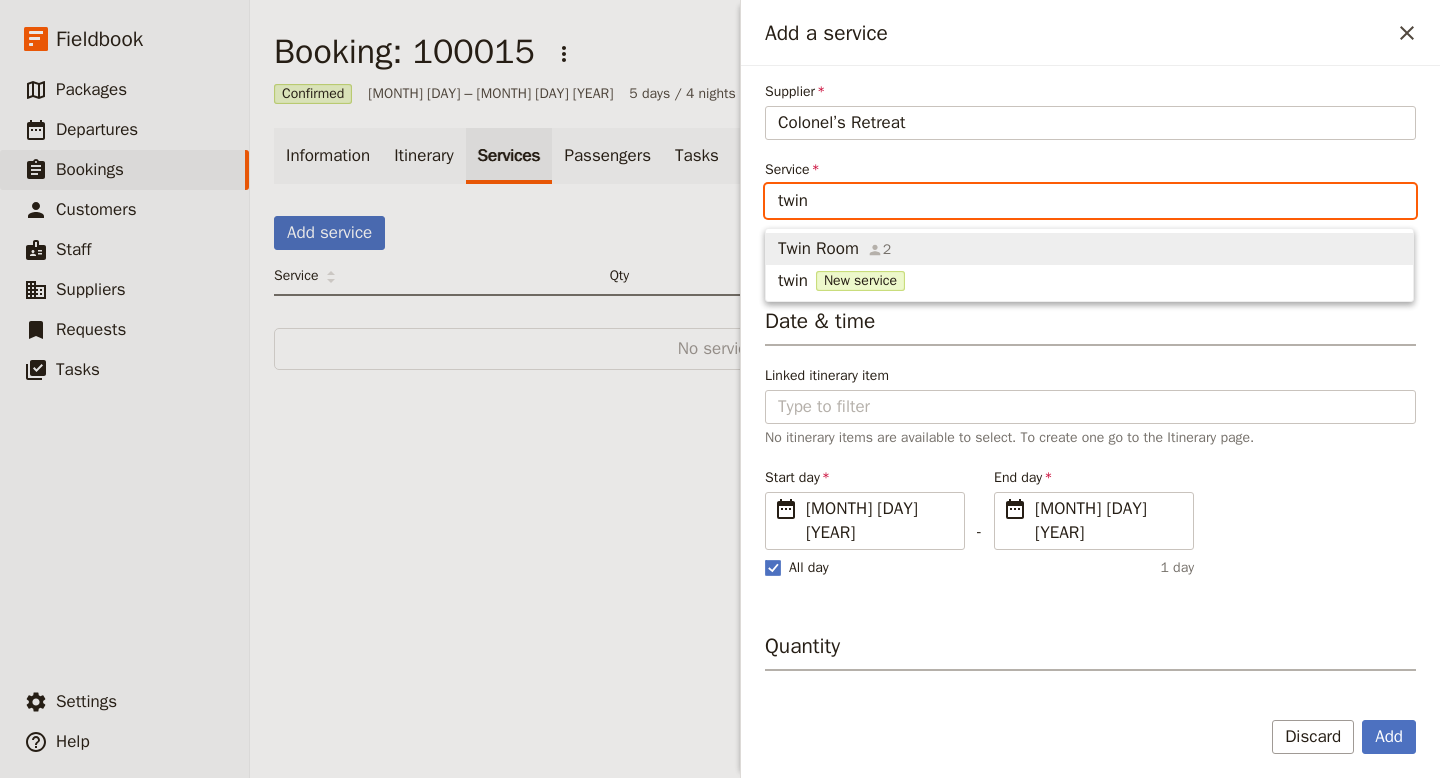 click on "Twin Room" at bounding box center [818, 249] 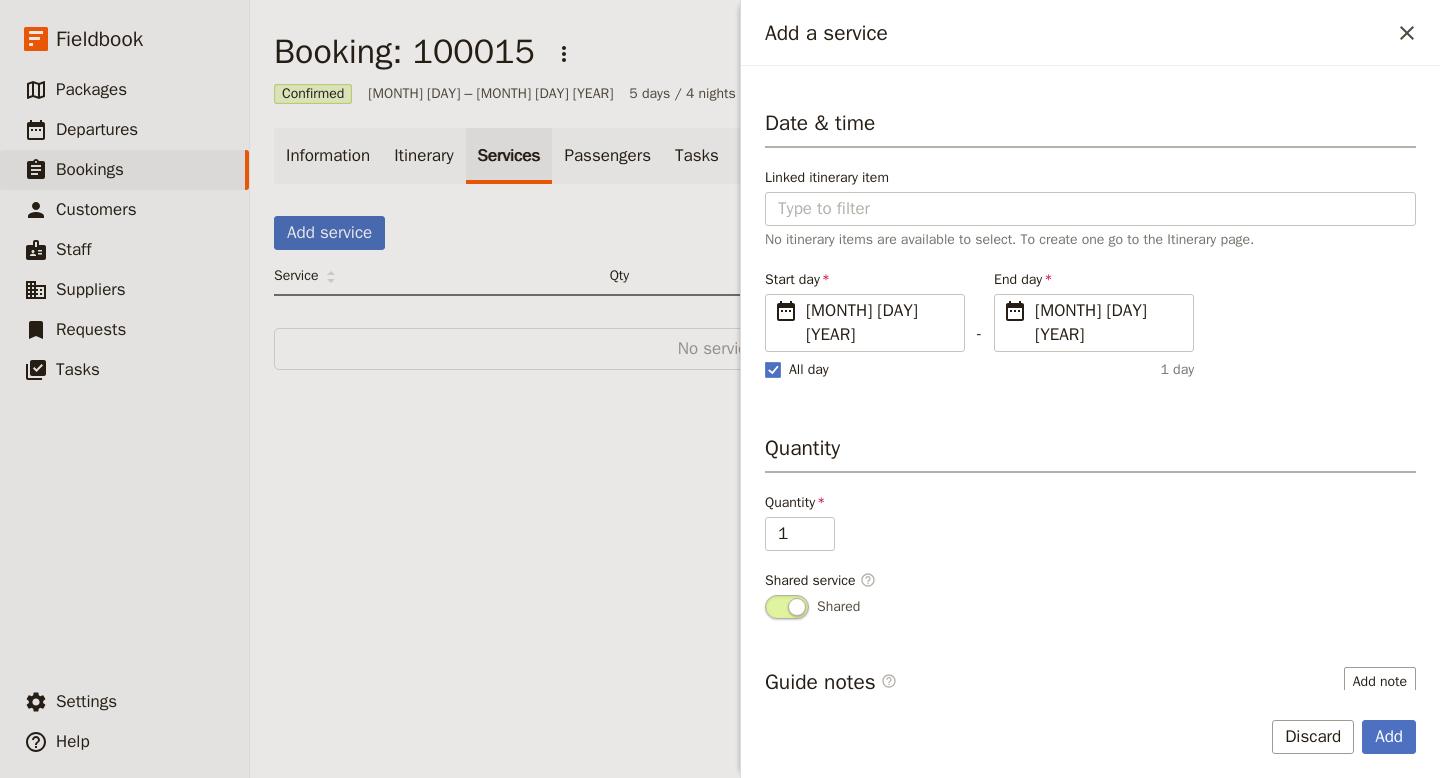scroll, scrollTop: 385, scrollLeft: 0, axis: vertical 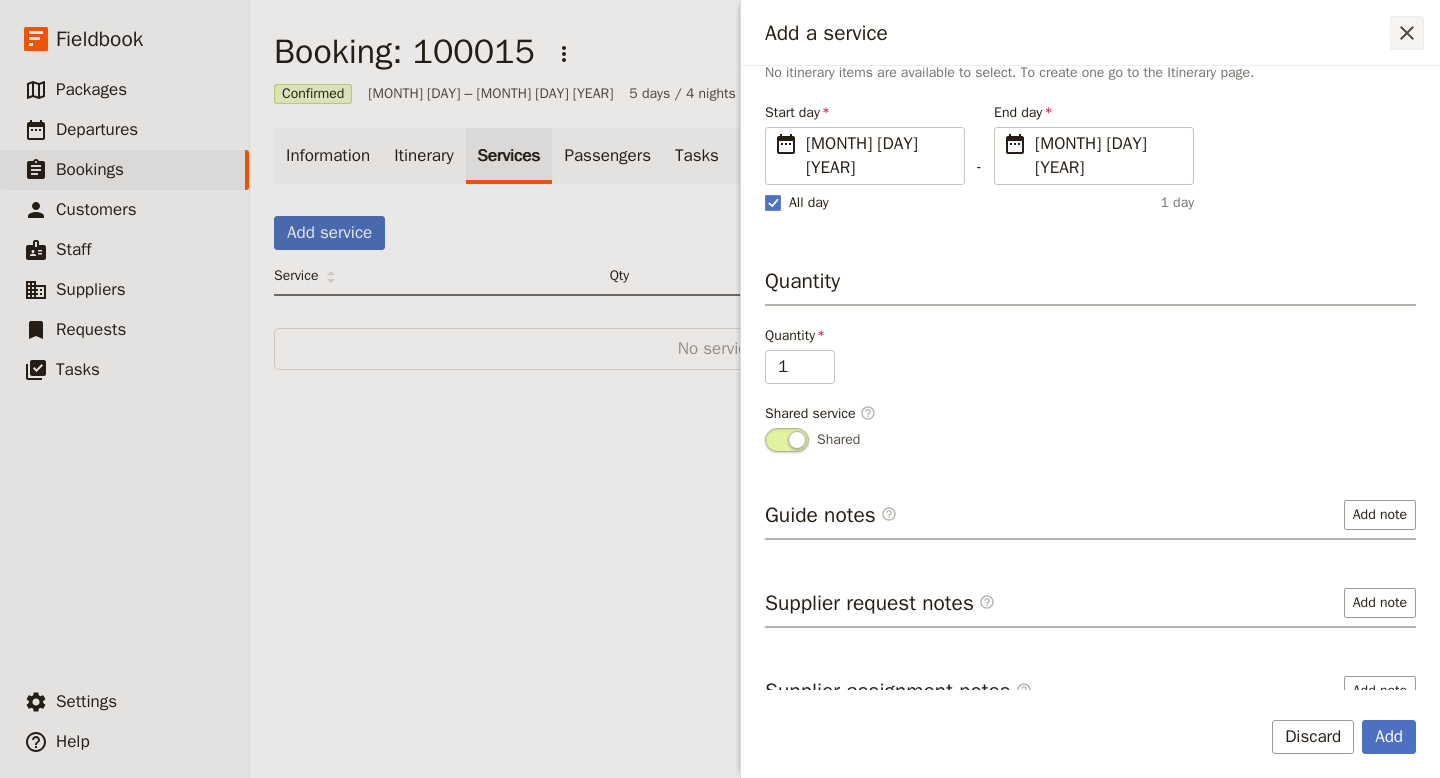 click 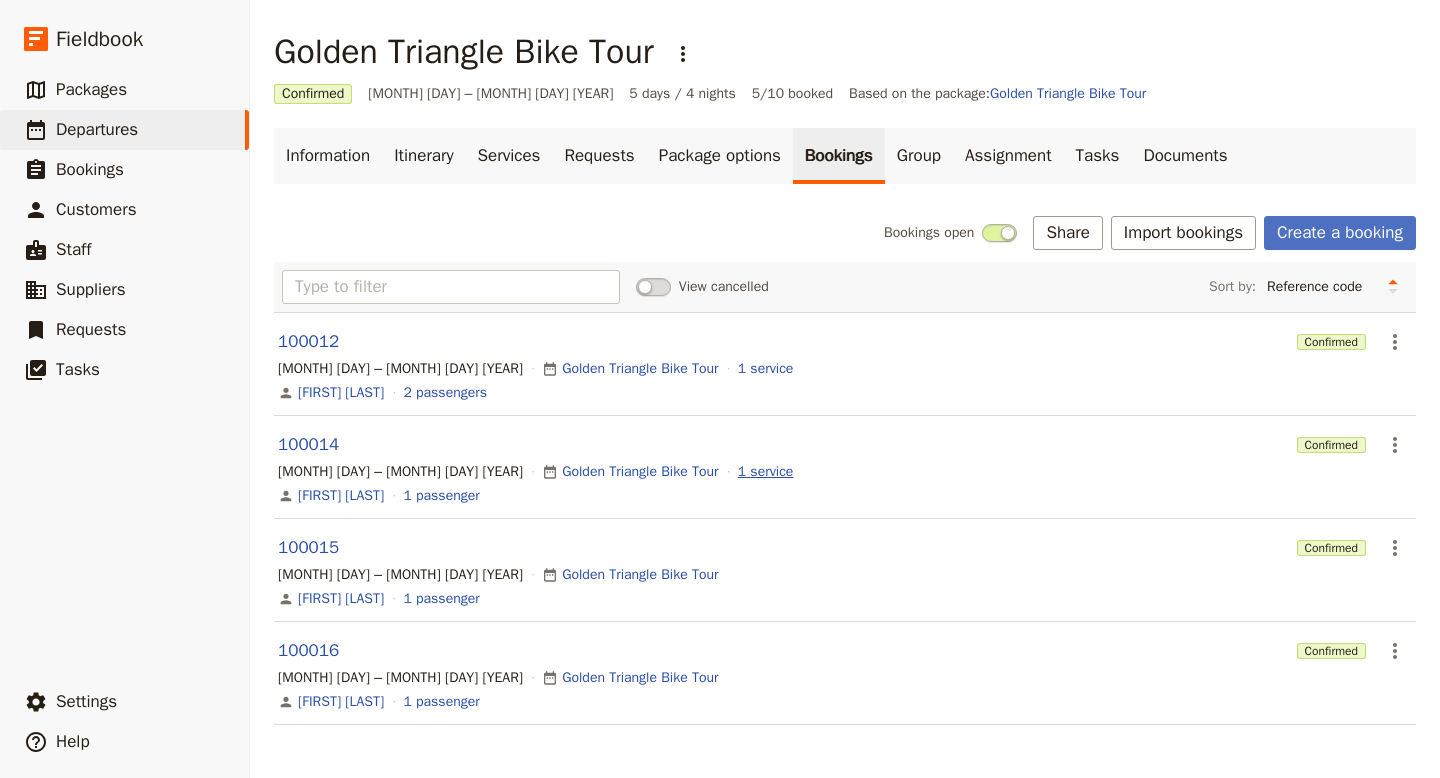 click on "1   service" at bounding box center (766, 472) 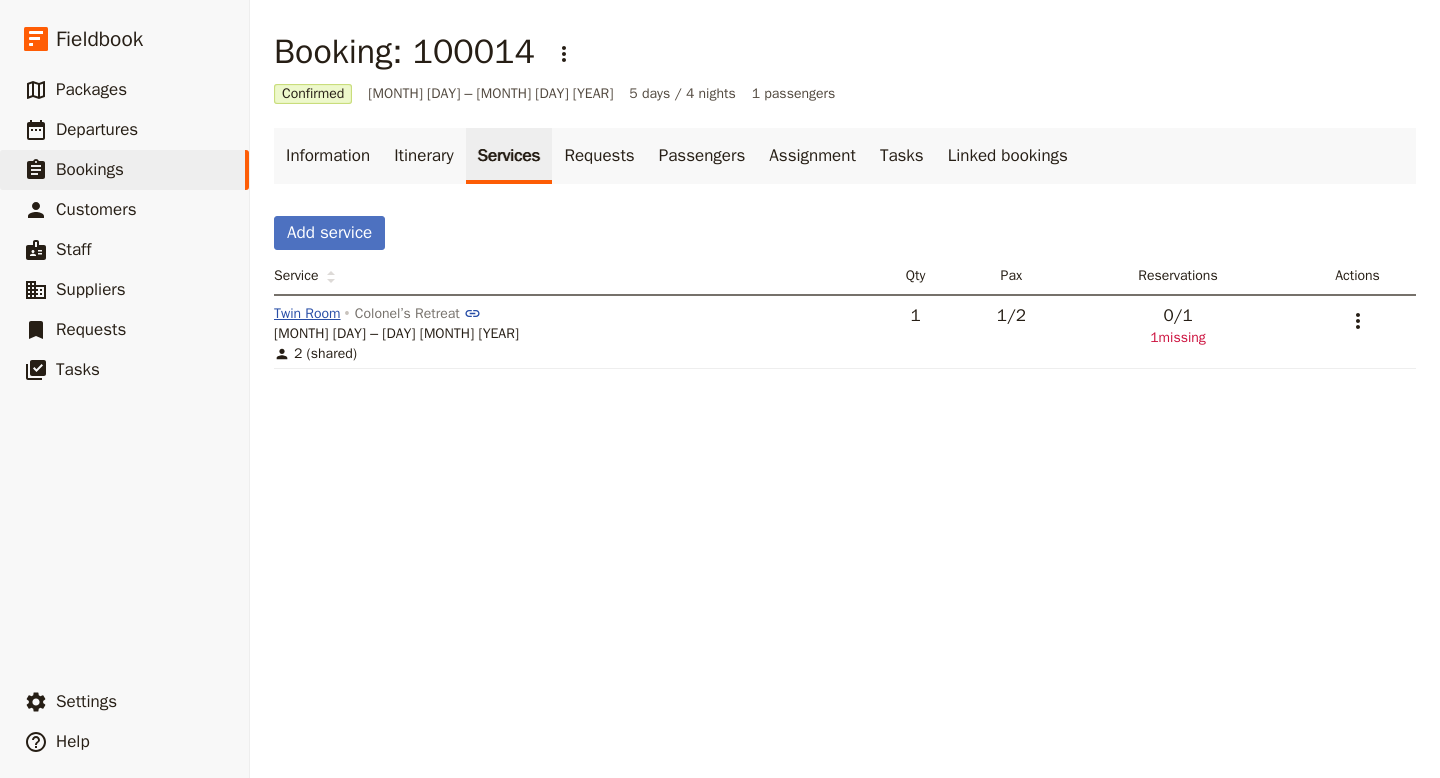 click on "Twin Room" at bounding box center [307, 314] 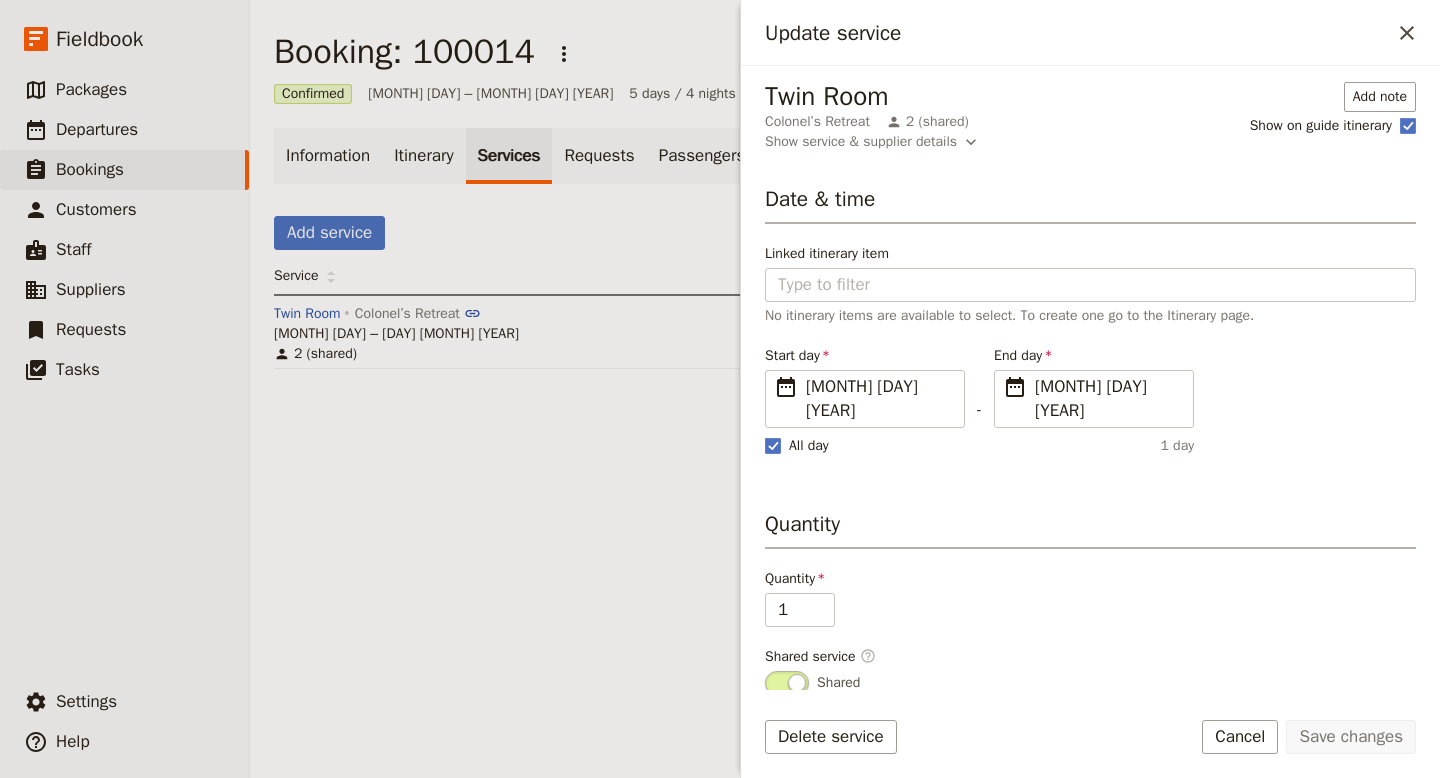 scroll, scrollTop: 191, scrollLeft: 0, axis: vertical 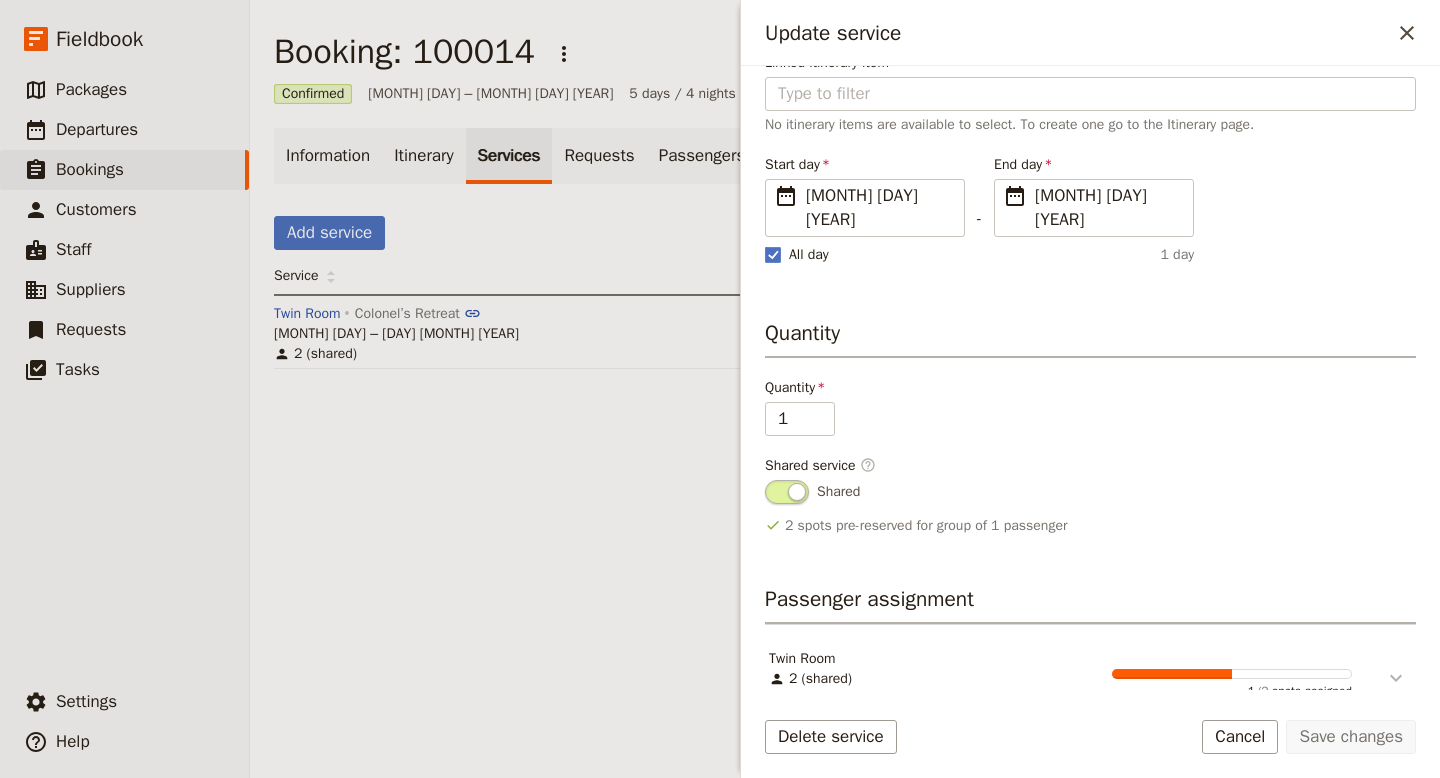 click 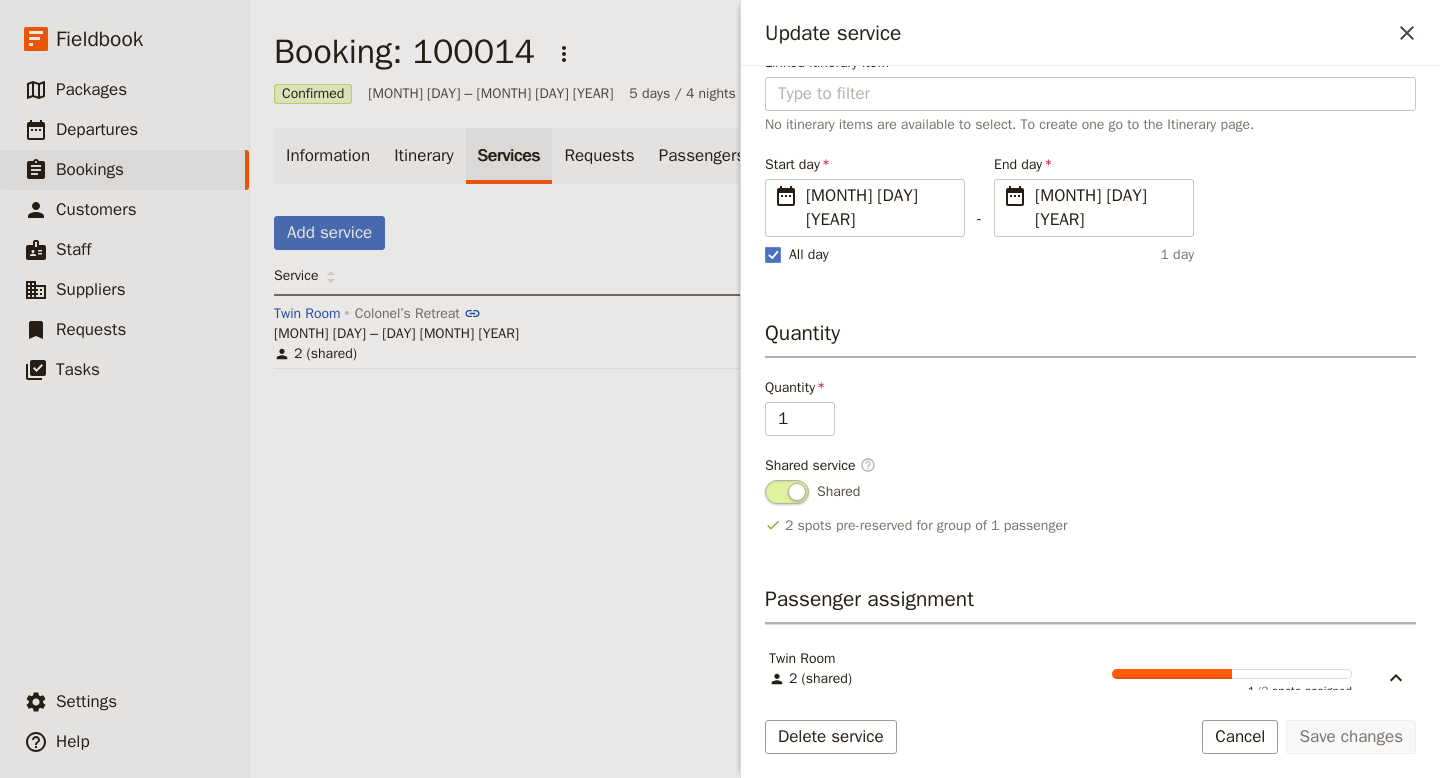 scroll, scrollTop: 336, scrollLeft: 0, axis: vertical 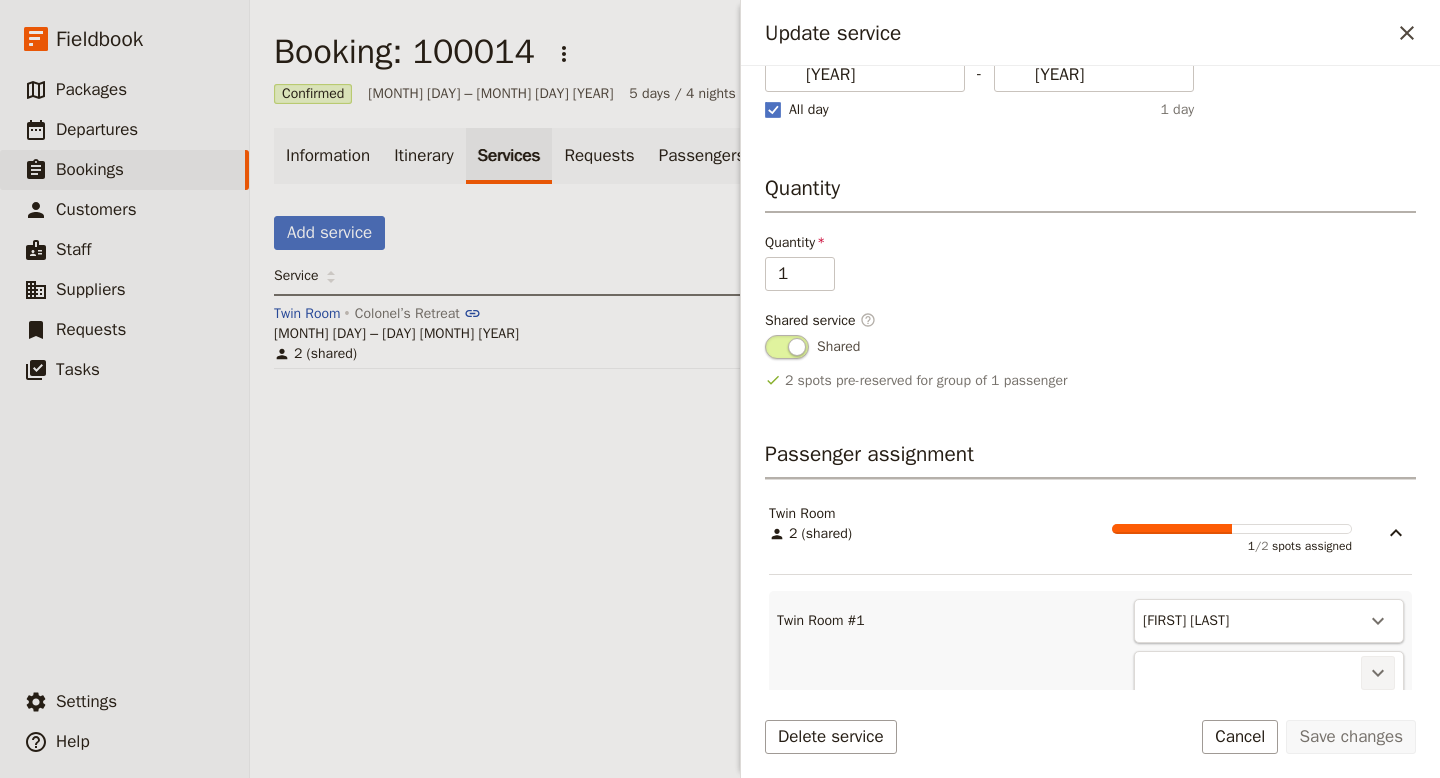 click 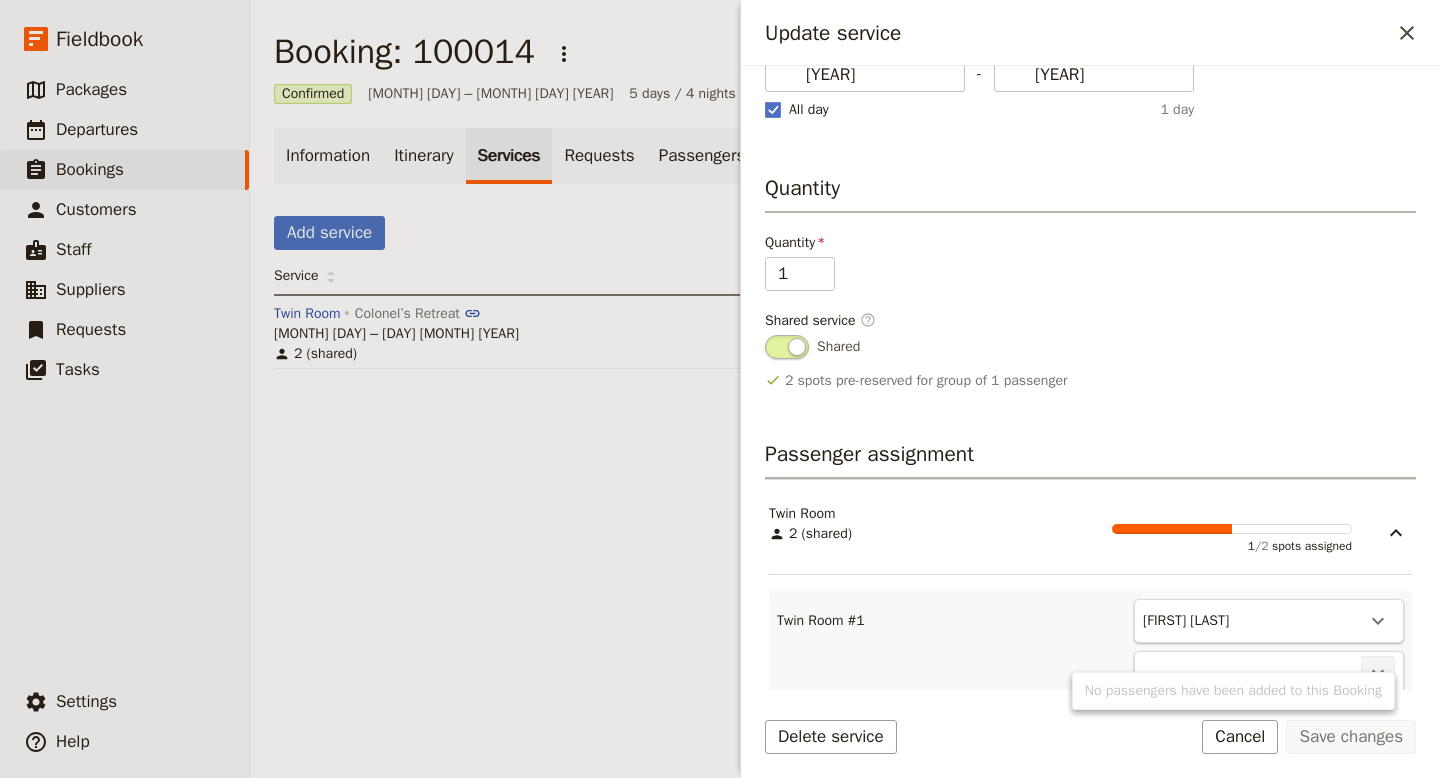 click 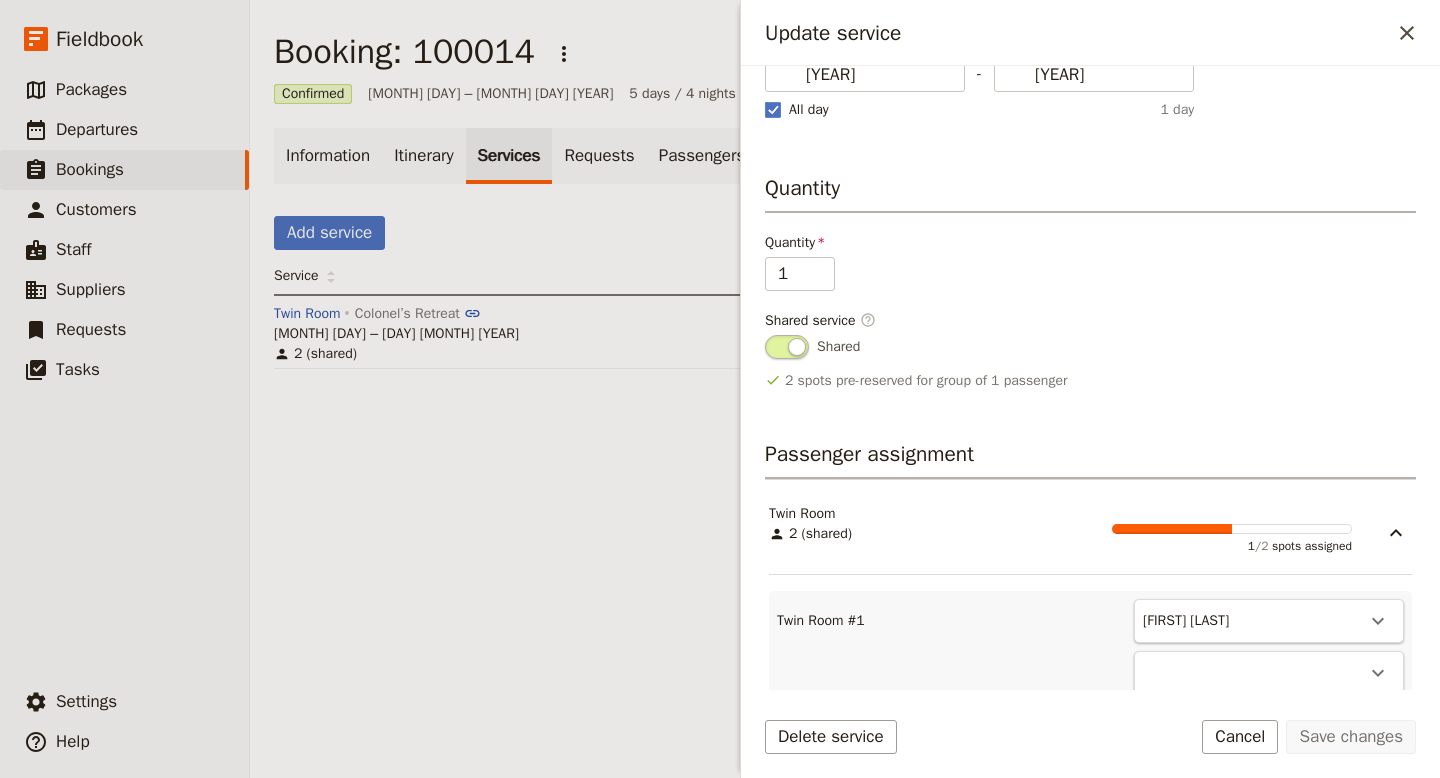 click on "Booking: 100014 ​ Confirmed 16 – 20 Oct 2025 5 days   /   4 nights 1 passengers Information Itinerary Services Requests Passengers Assignment Tasks Linked bookings Add service Service Qty Pax Reservations Actions Twin Room Colonel’s Retreat 16 – 15 Oct 2025 2 (shared) 1 1  /  2 0  /  1 1  missing ​" at bounding box center (845, 389) 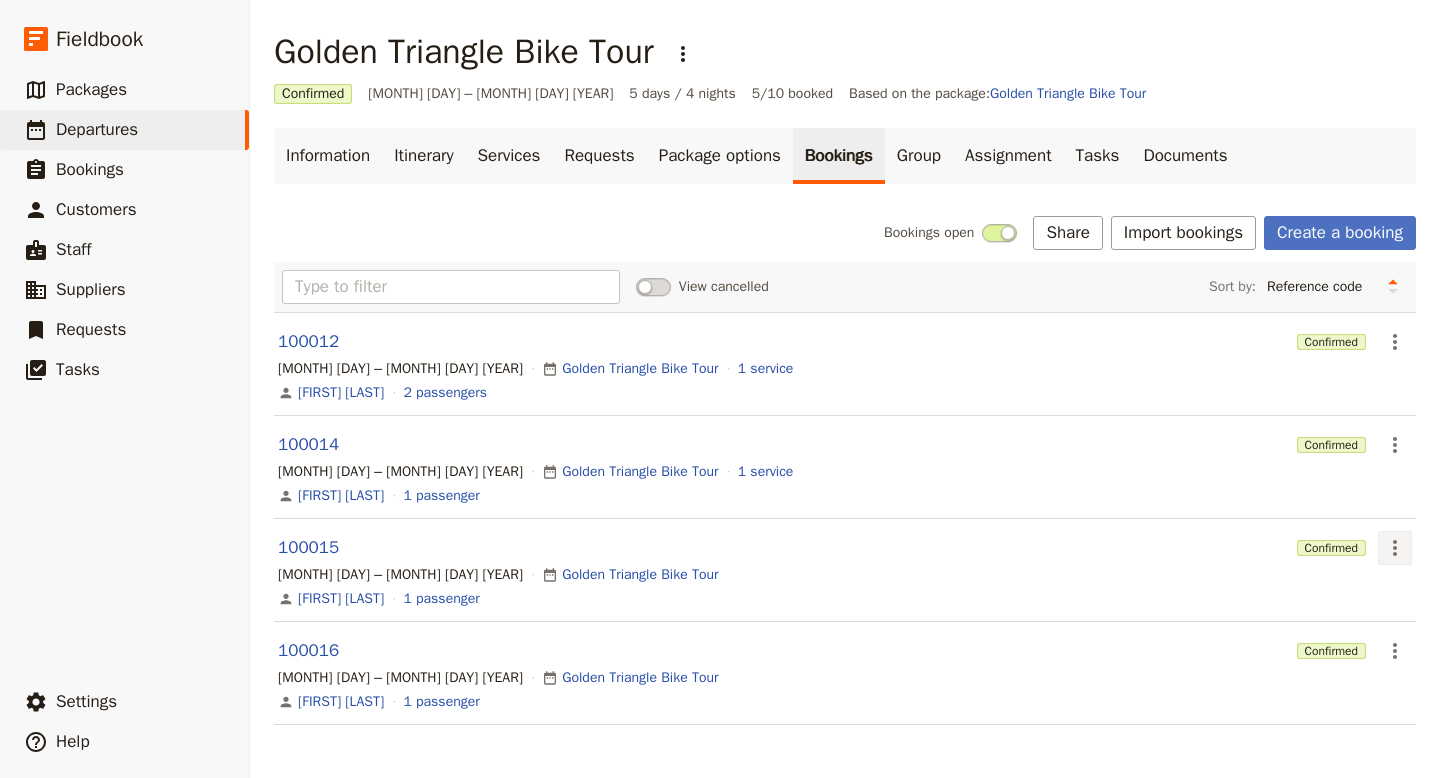 click 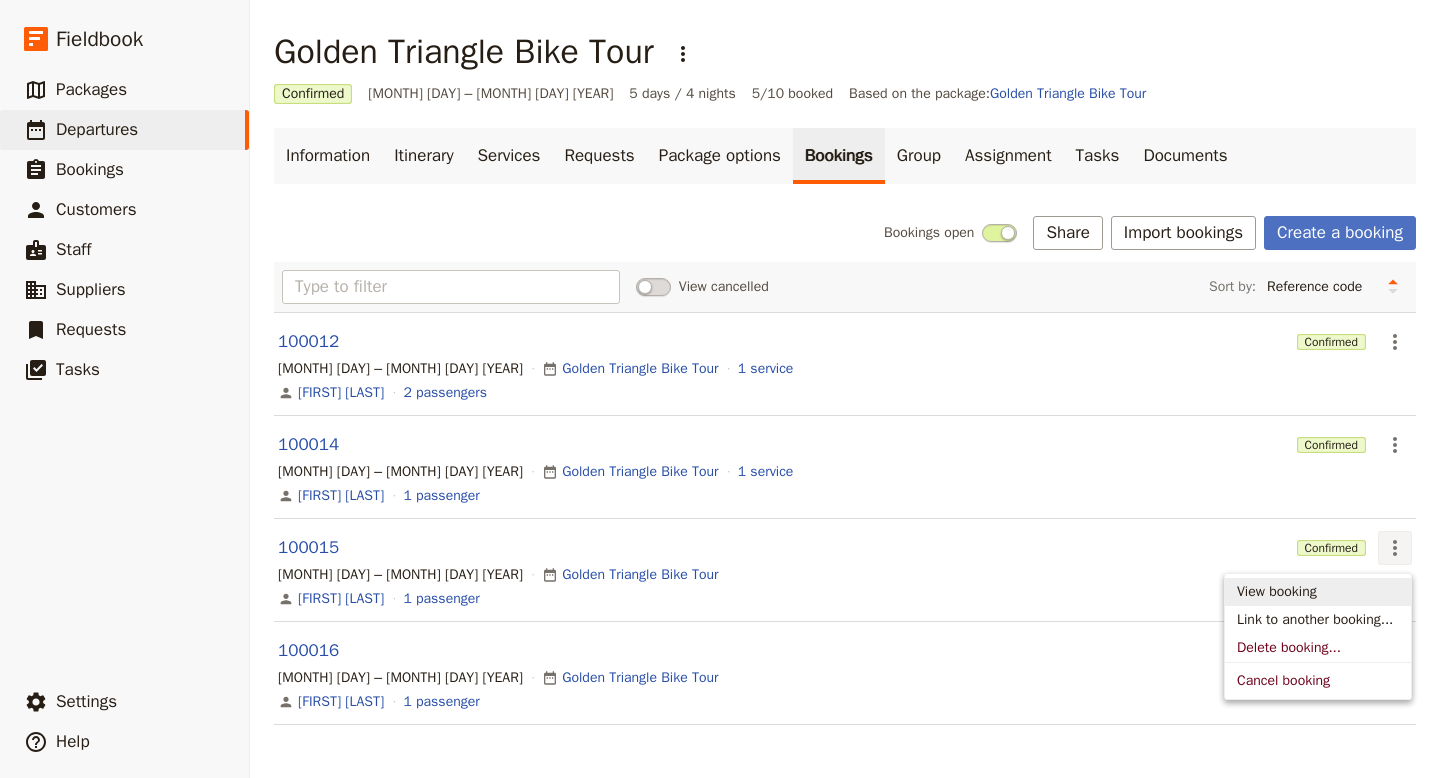 click on "View booking" at bounding box center (1277, 592) 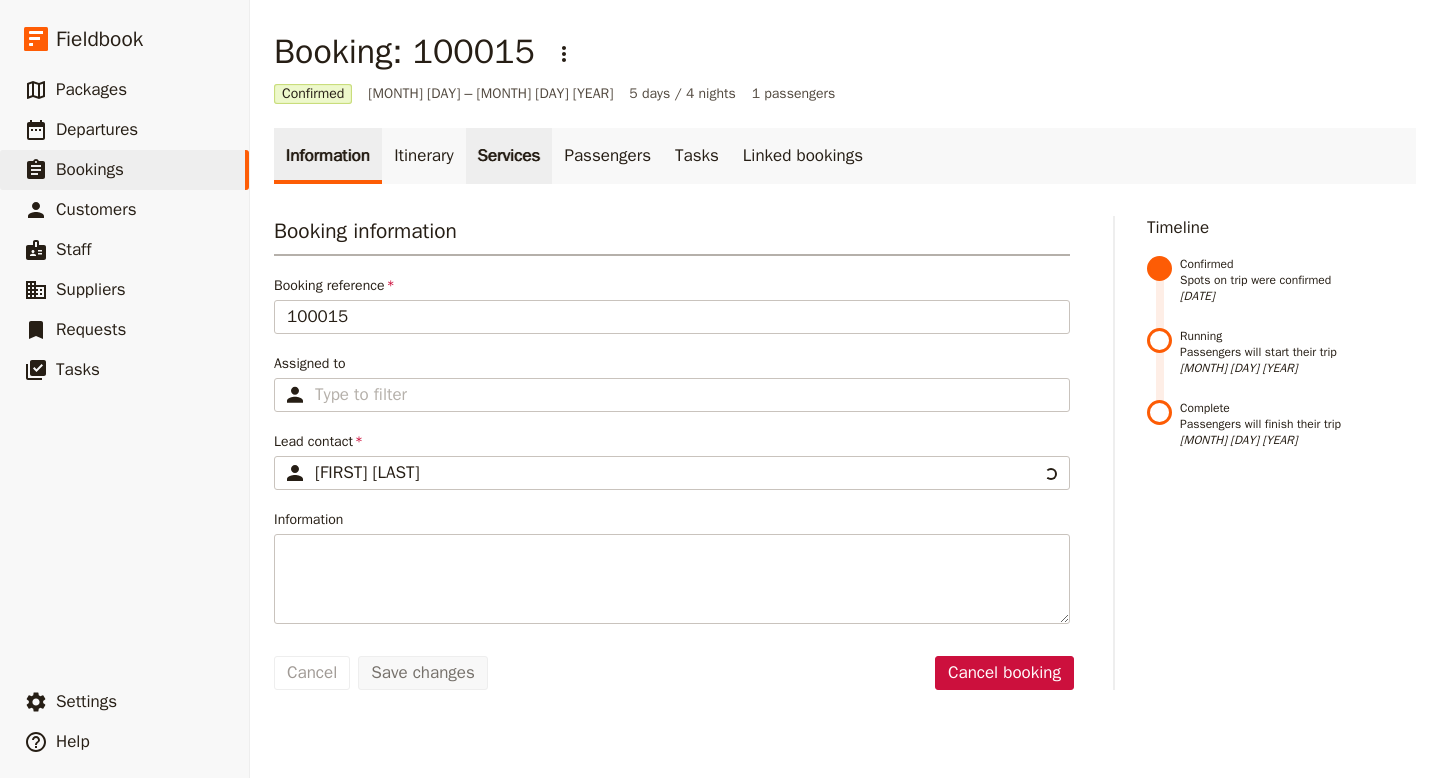 click on "Services" at bounding box center (509, 156) 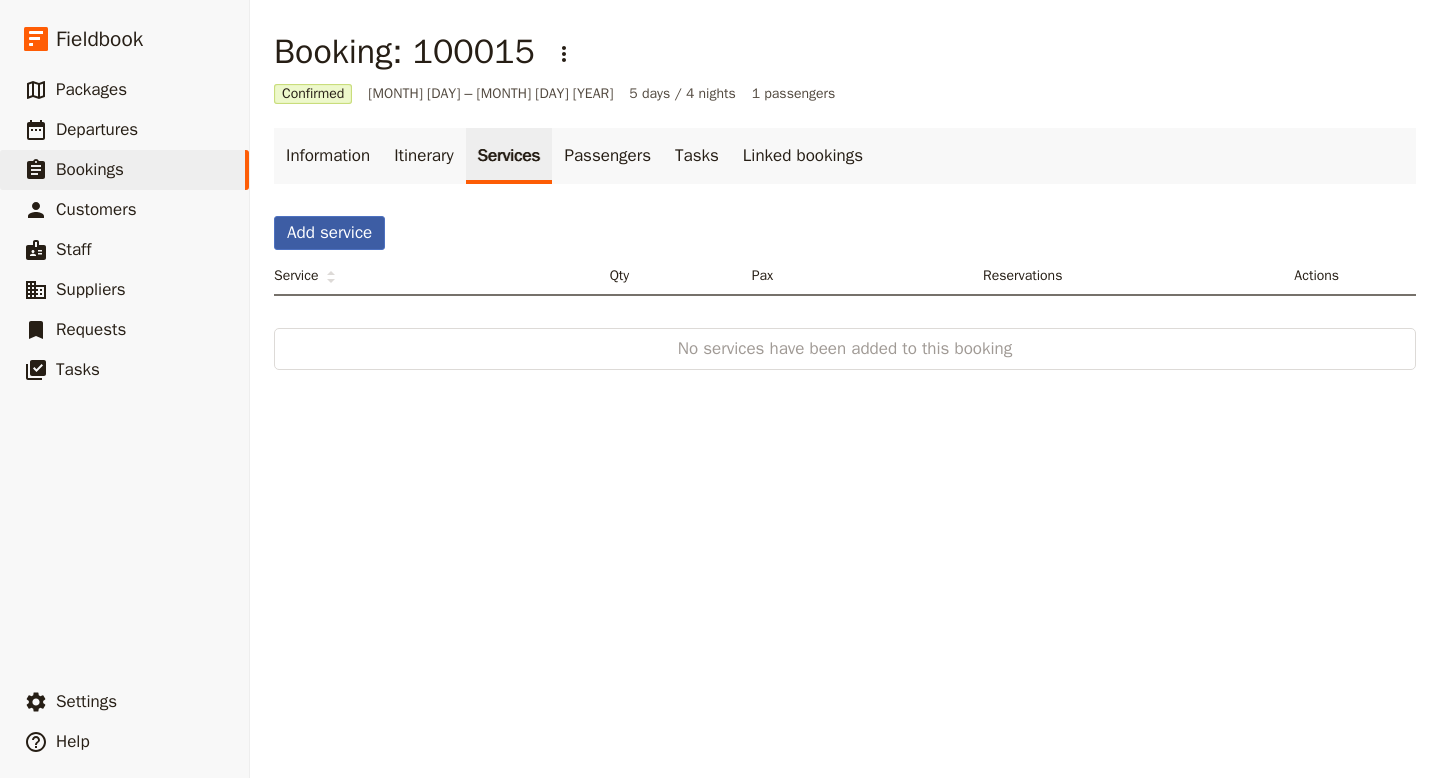 click on "Add service" at bounding box center [329, 233] 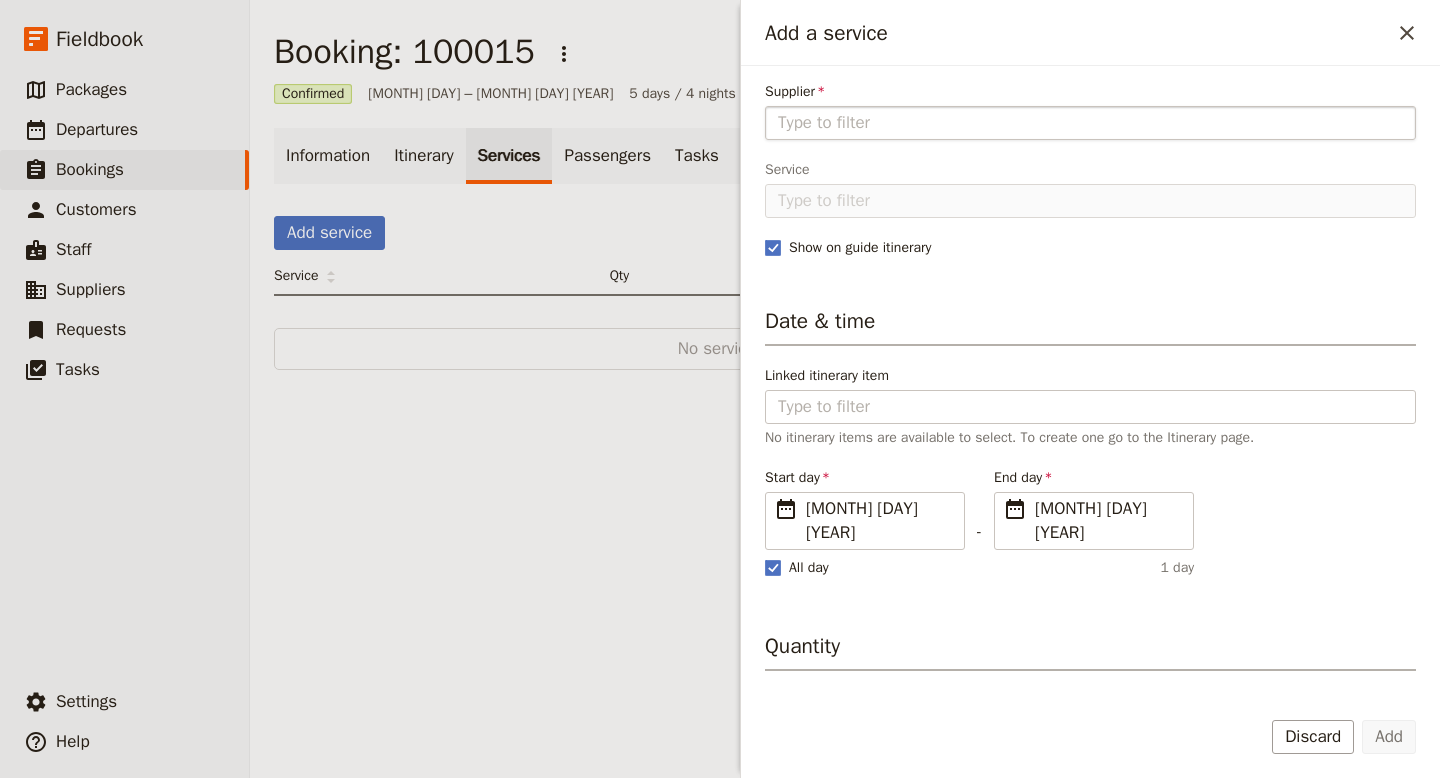 click on "Supplier" at bounding box center [1090, 123] 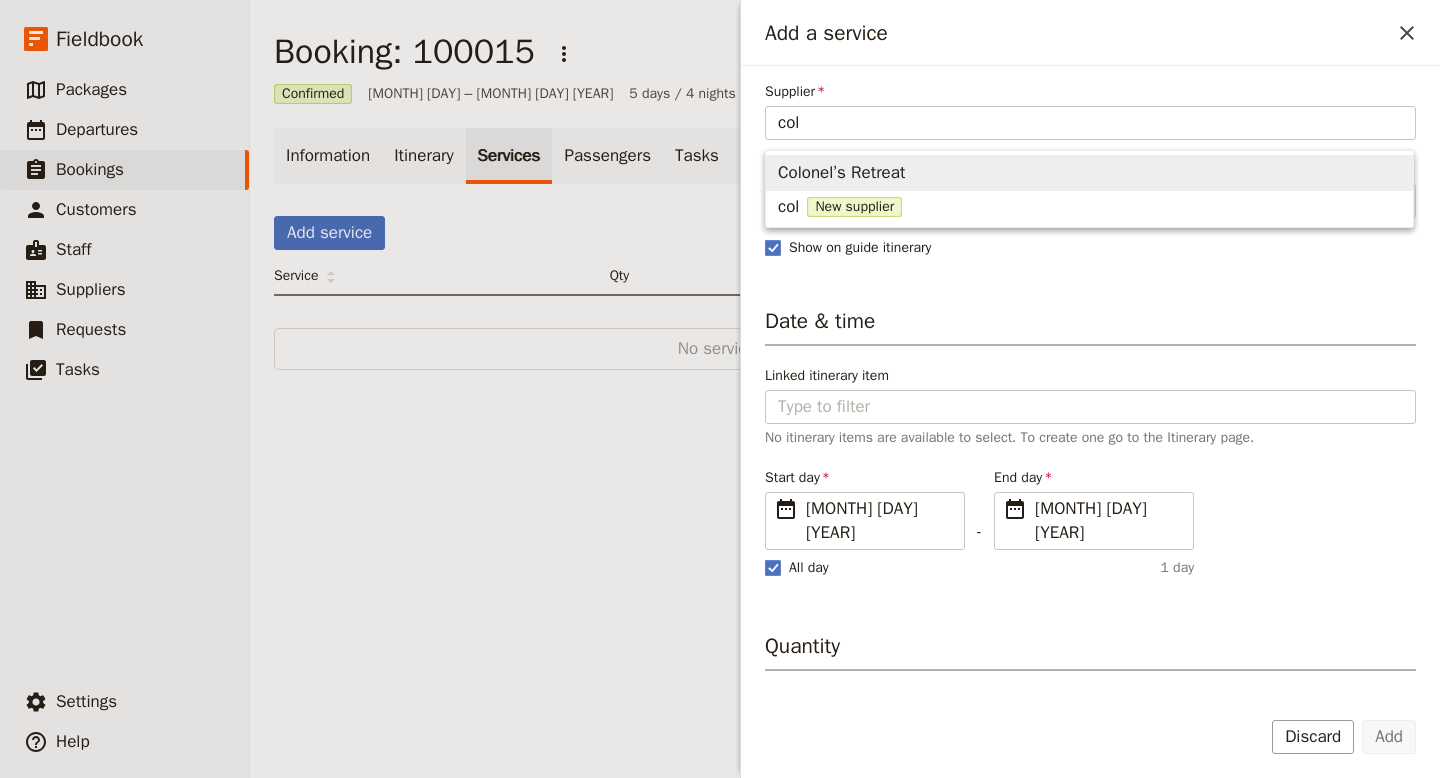 click on "Colonel’s Retreat" at bounding box center [841, 173] 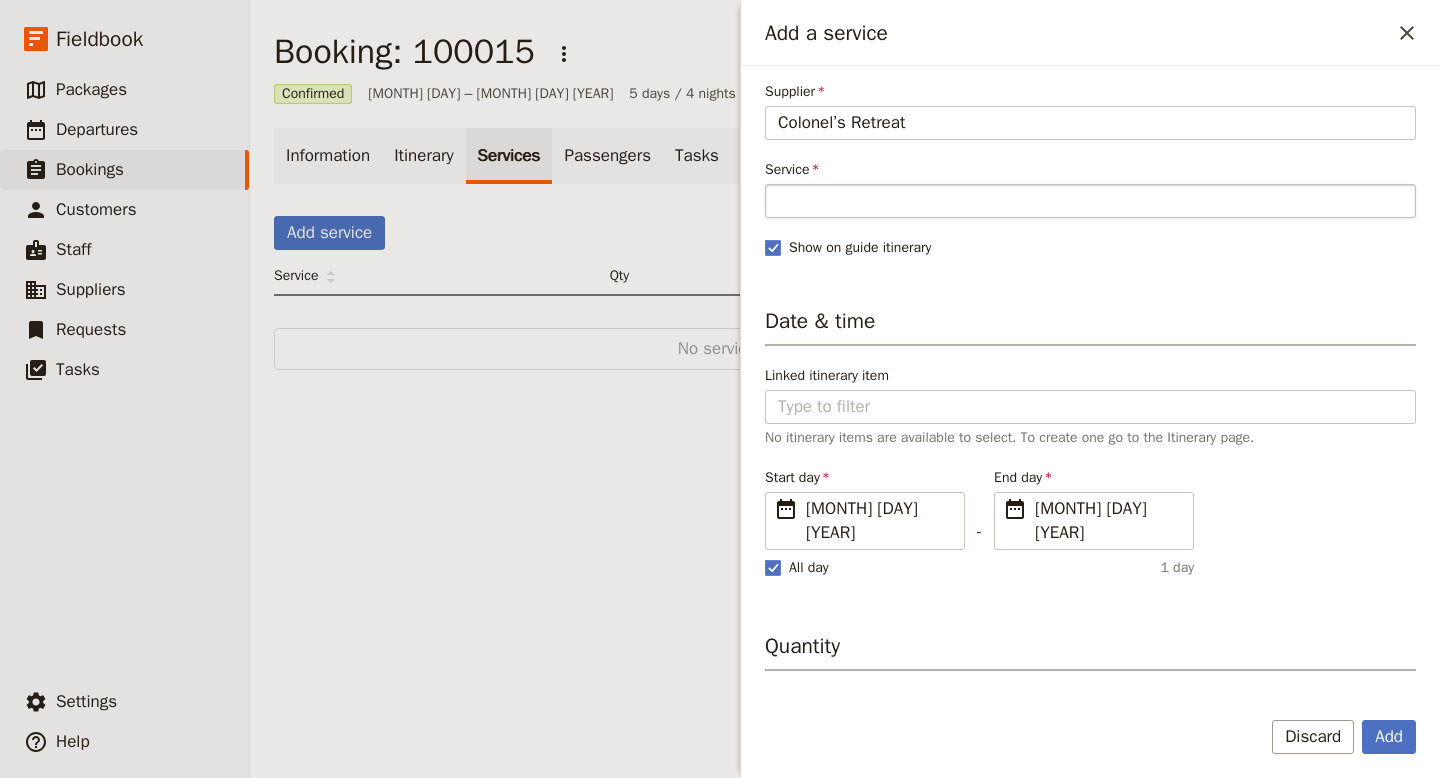type on "Colonel’s Retreat" 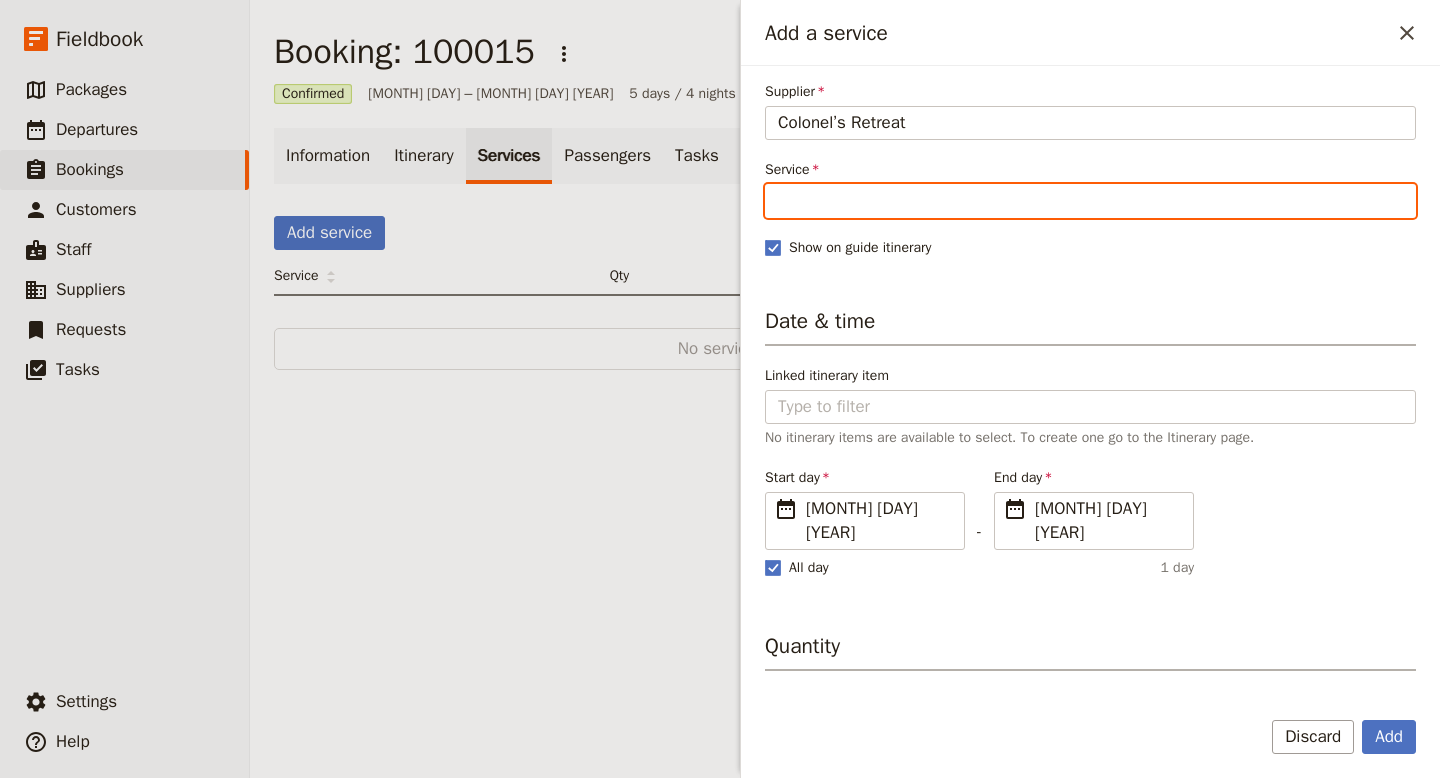 click on "Service" at bounding box center [1090, 201] 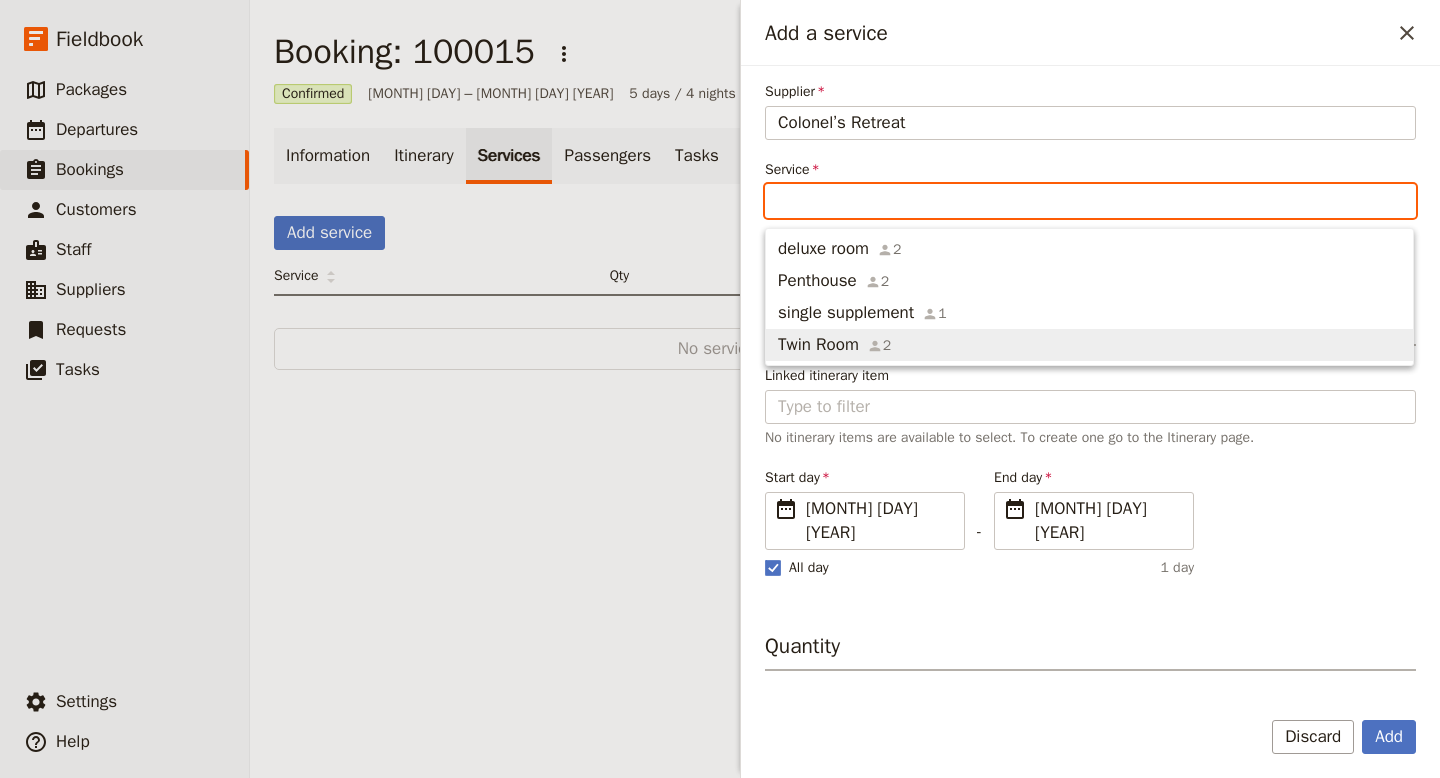 click on "Twin Room" at bounding box center (818, 345) 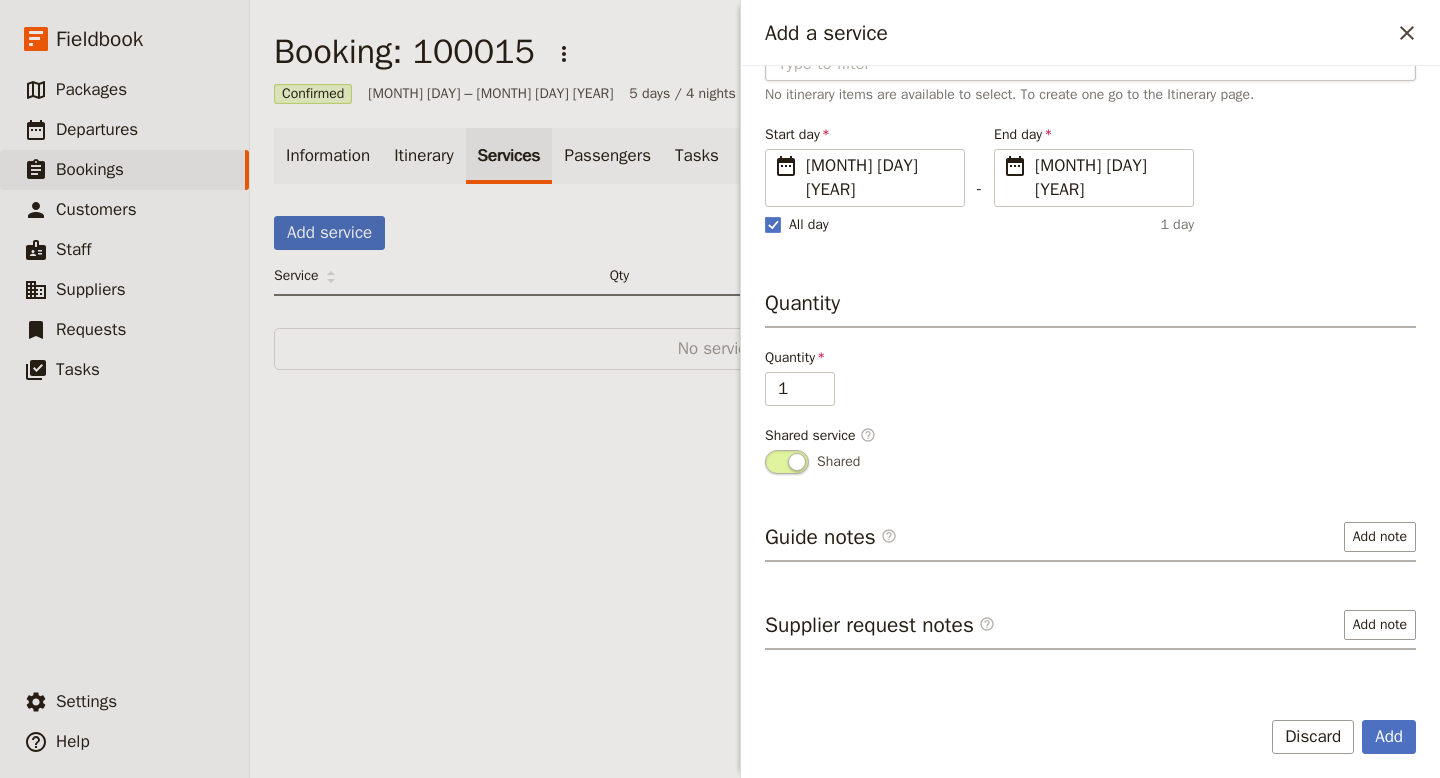 scroll, scrollTop: 371, scrollLeft: 0, axis: vertical 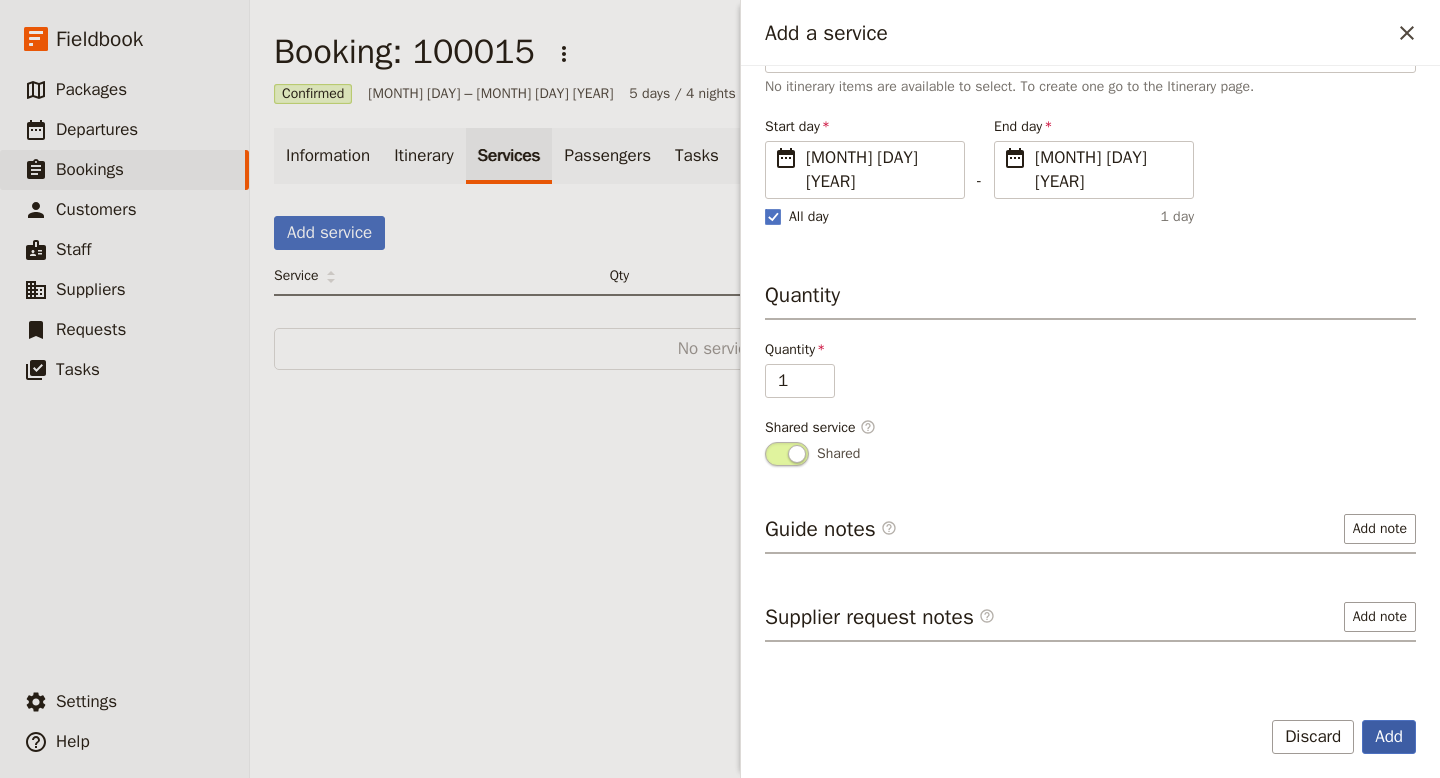 click on "Add" at bounding box center (1389, 737) 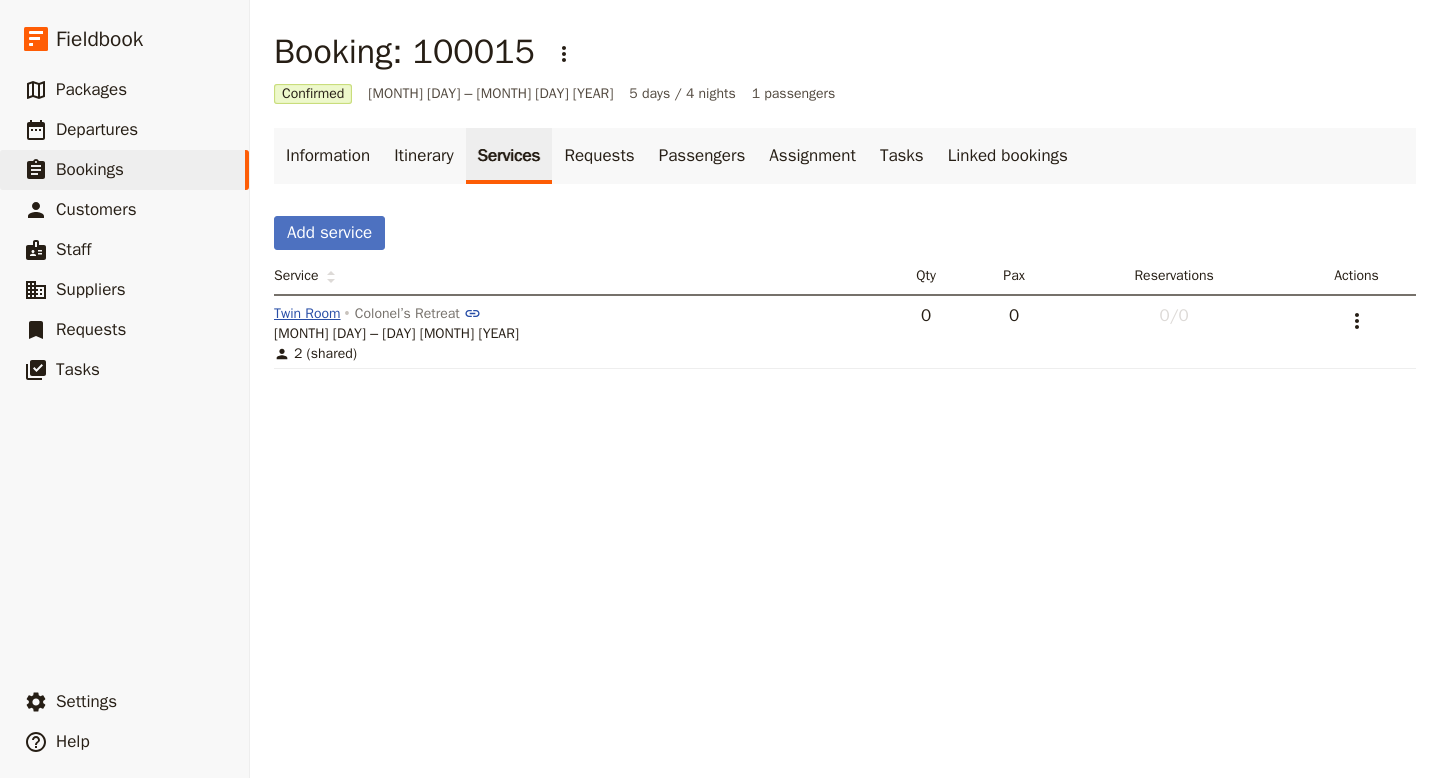 click on "Twin Room" at bounding box center (307, 314) 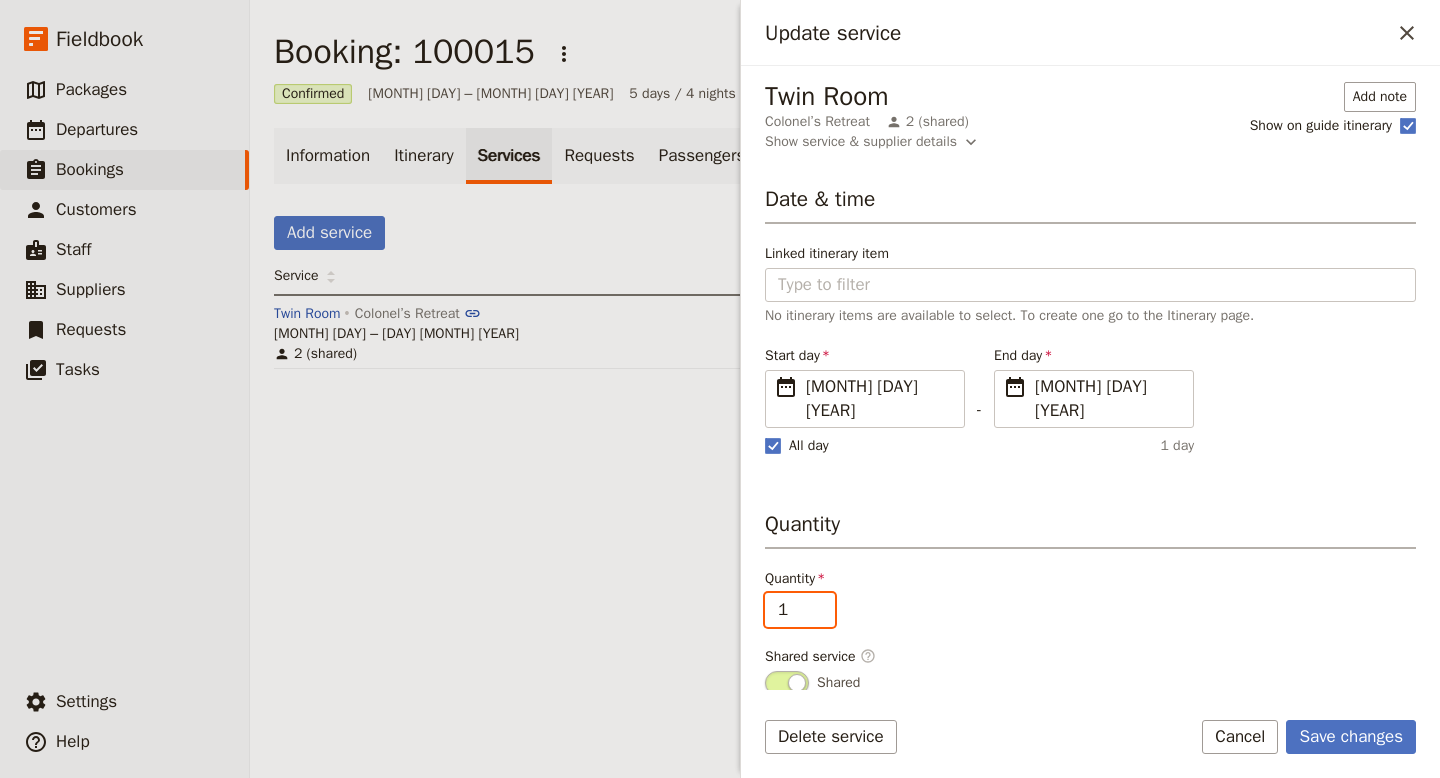 type on "1" 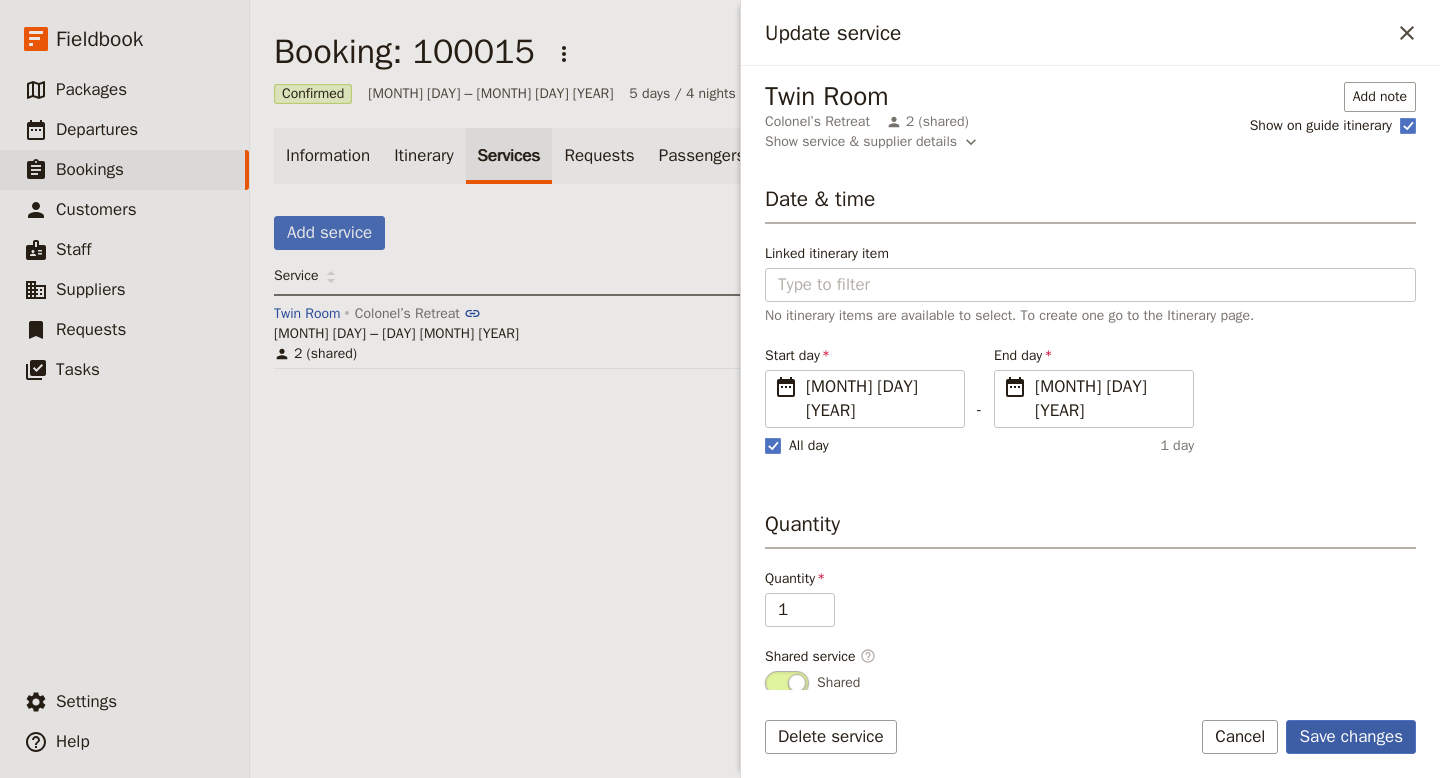 click on "Save changes" at bounding box center (1351, 737) 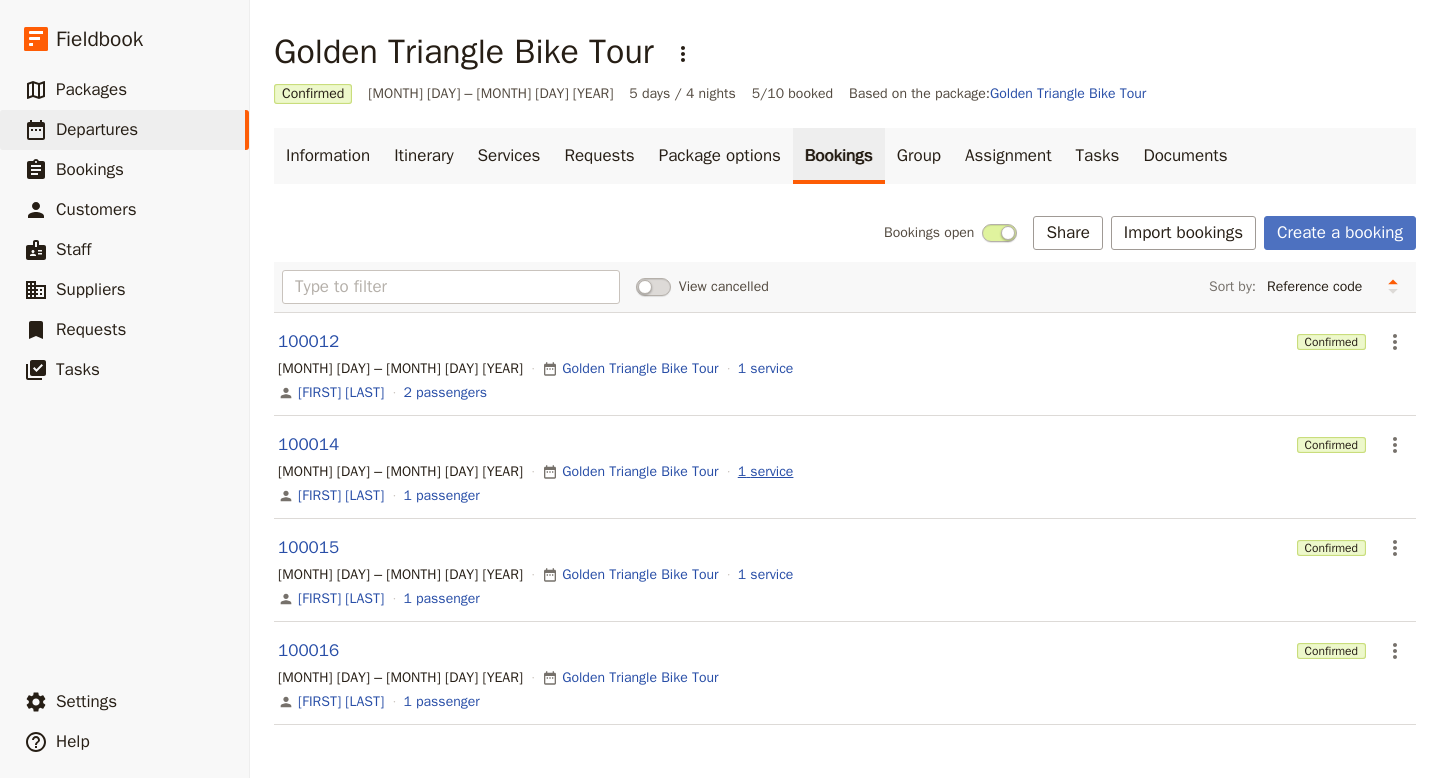 click on "1   service" at bounding box center [766, 472] 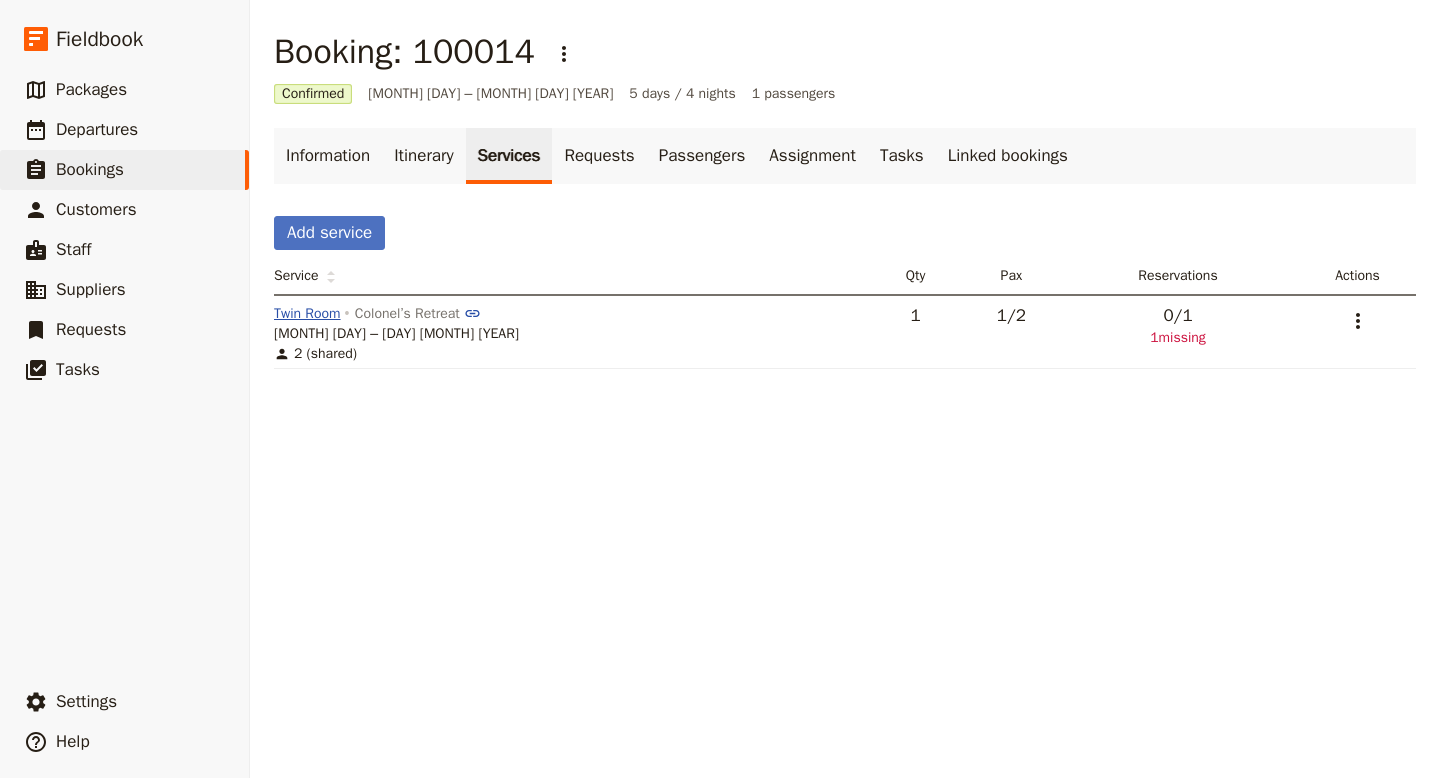 click on "Twin Room" at bounding box center [307, 314] 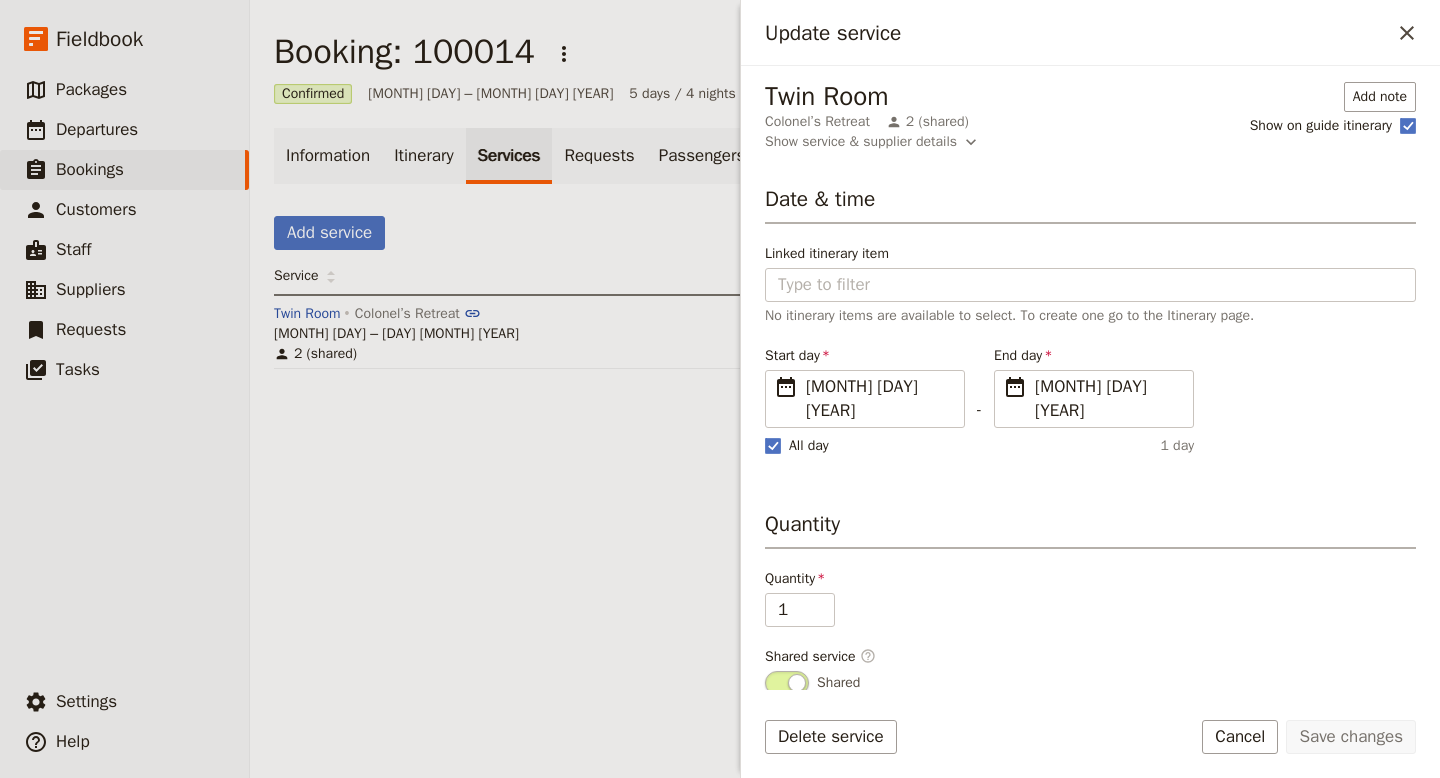 scroll, scrollTop: 191, scrollLeft: 0, axis: vertical 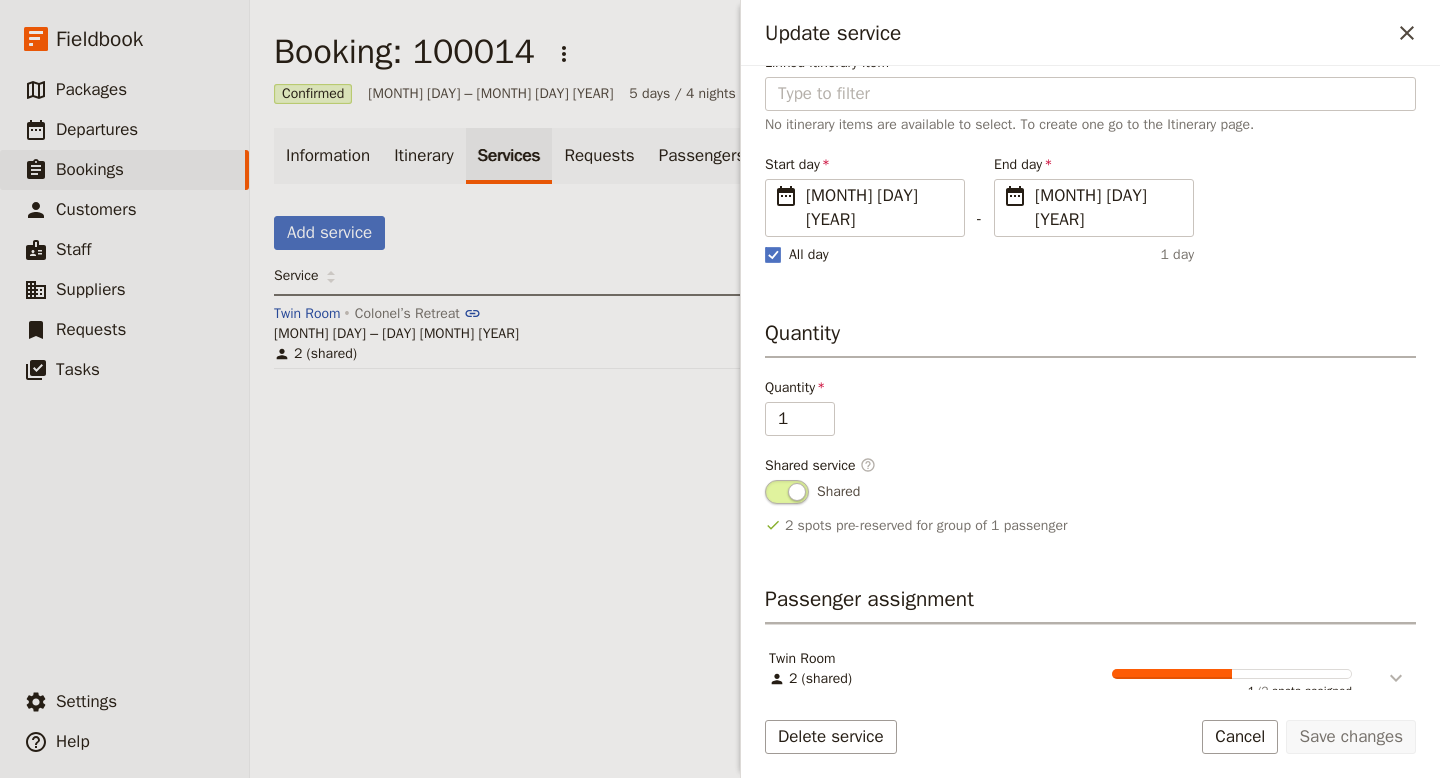 click 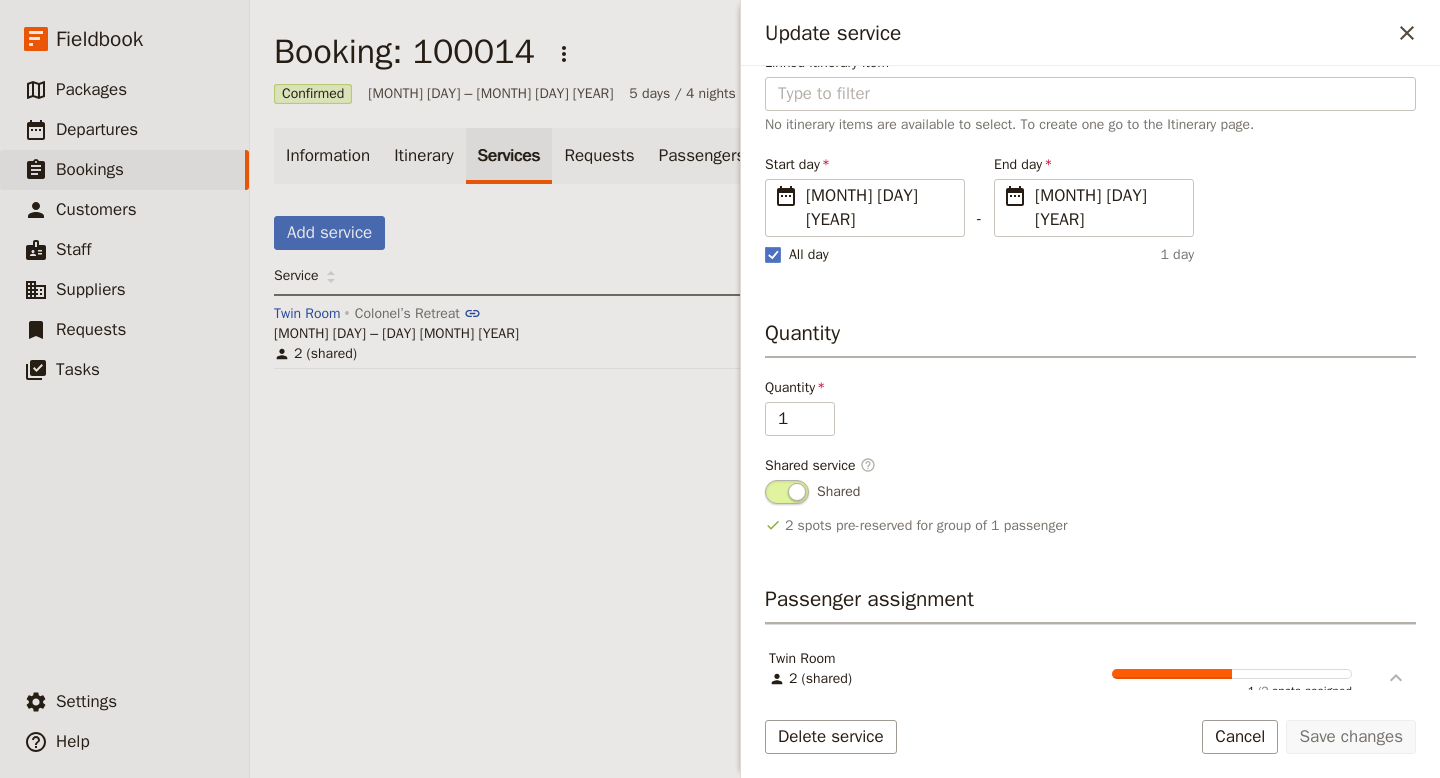 scroll, scrollTop: 336, scrollLeft: 0, axis: vertical 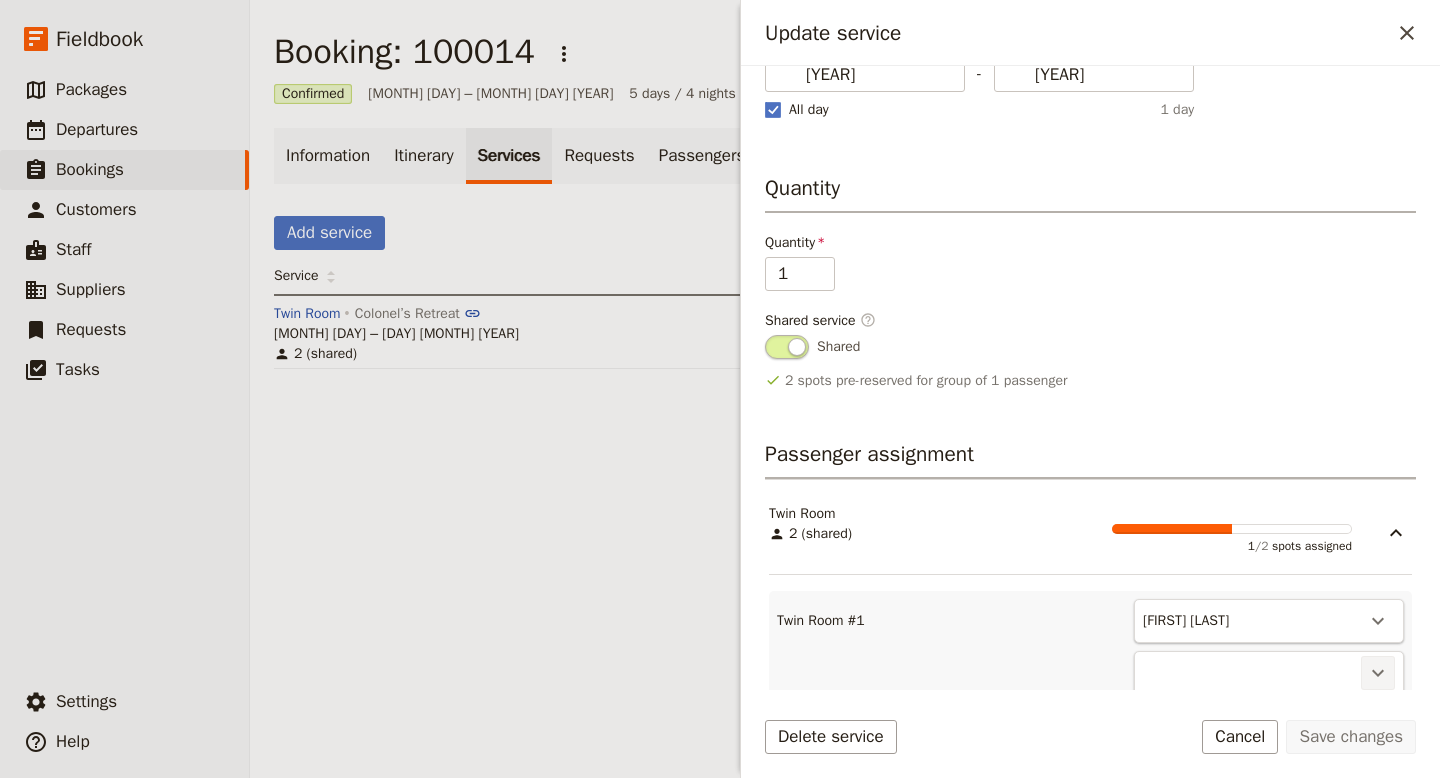 click 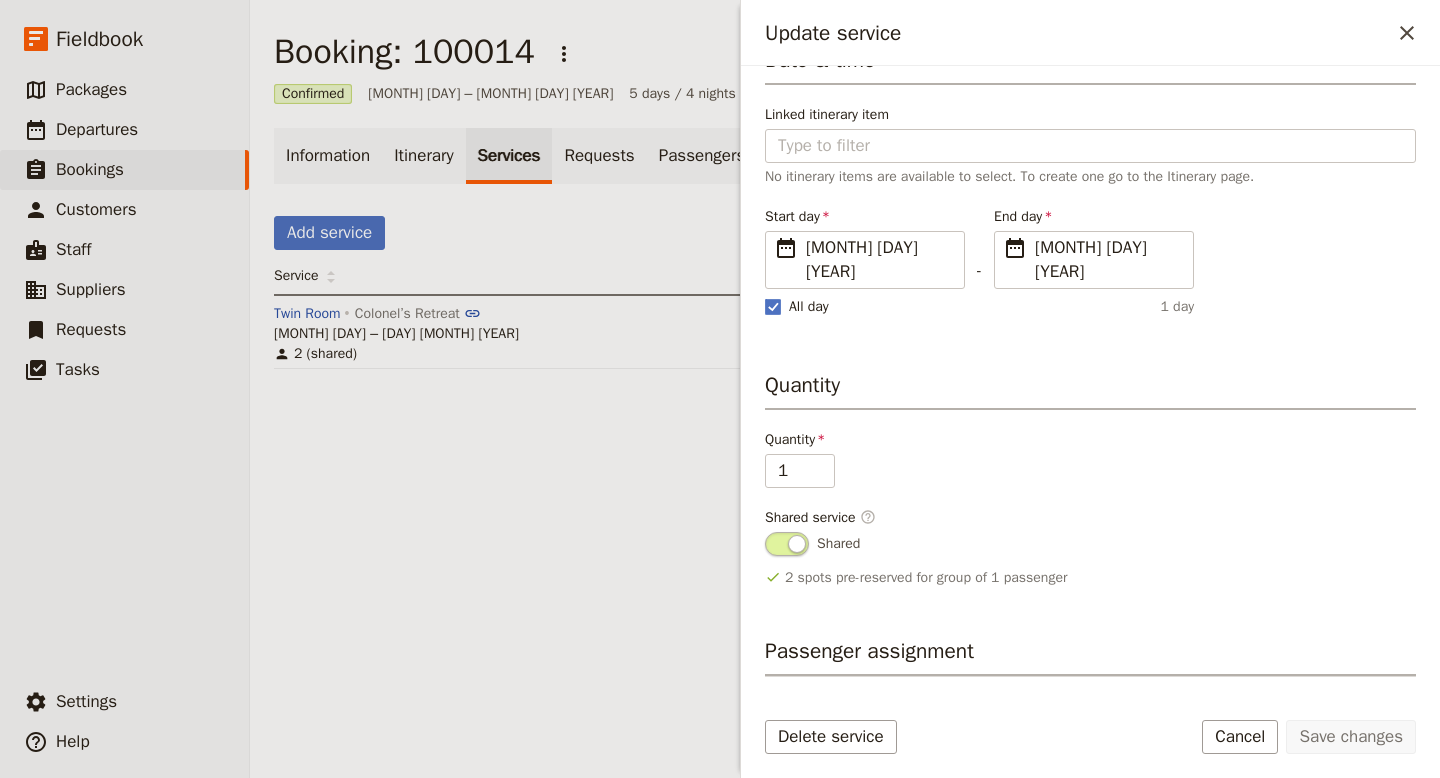 scroll, scrollTop: 121, scrollLeft: 0, axis: vertical 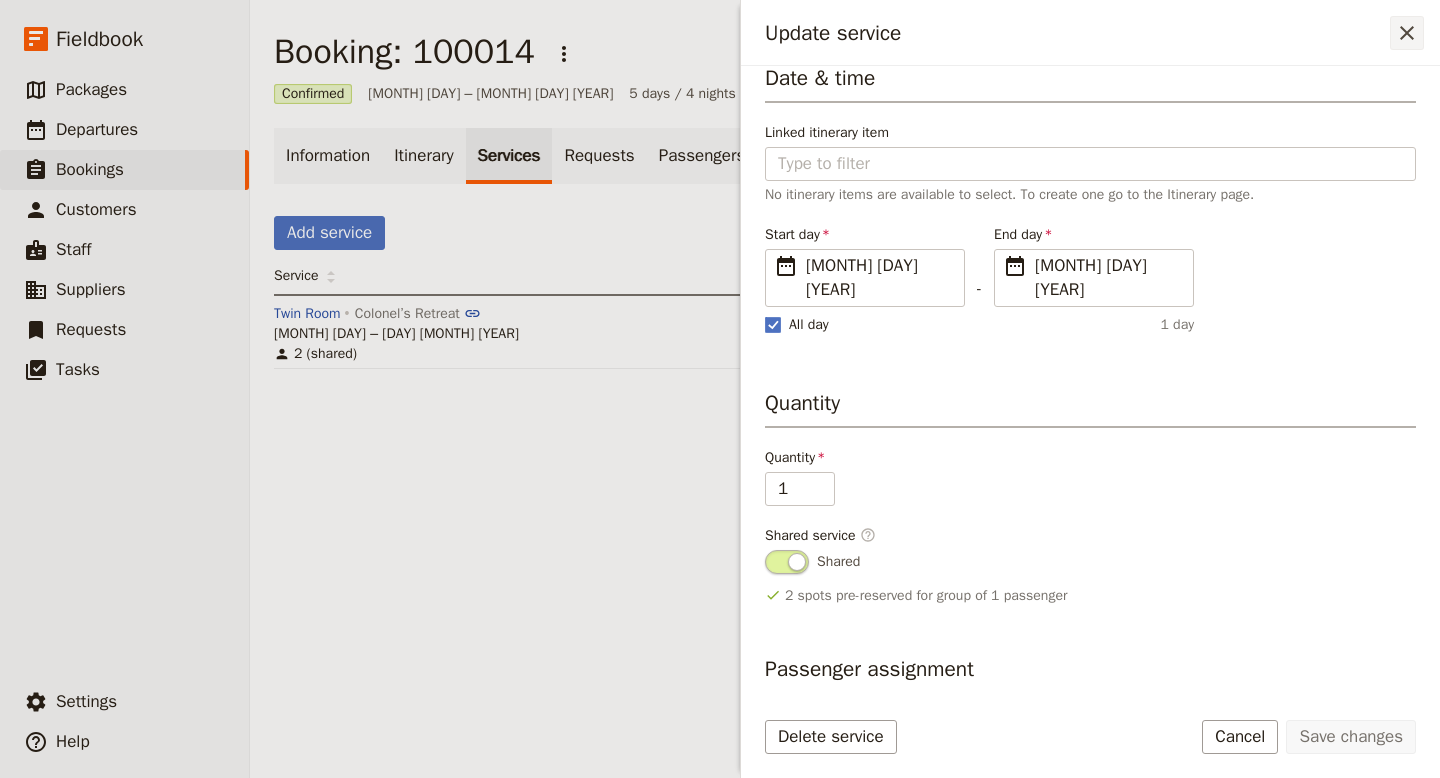 click 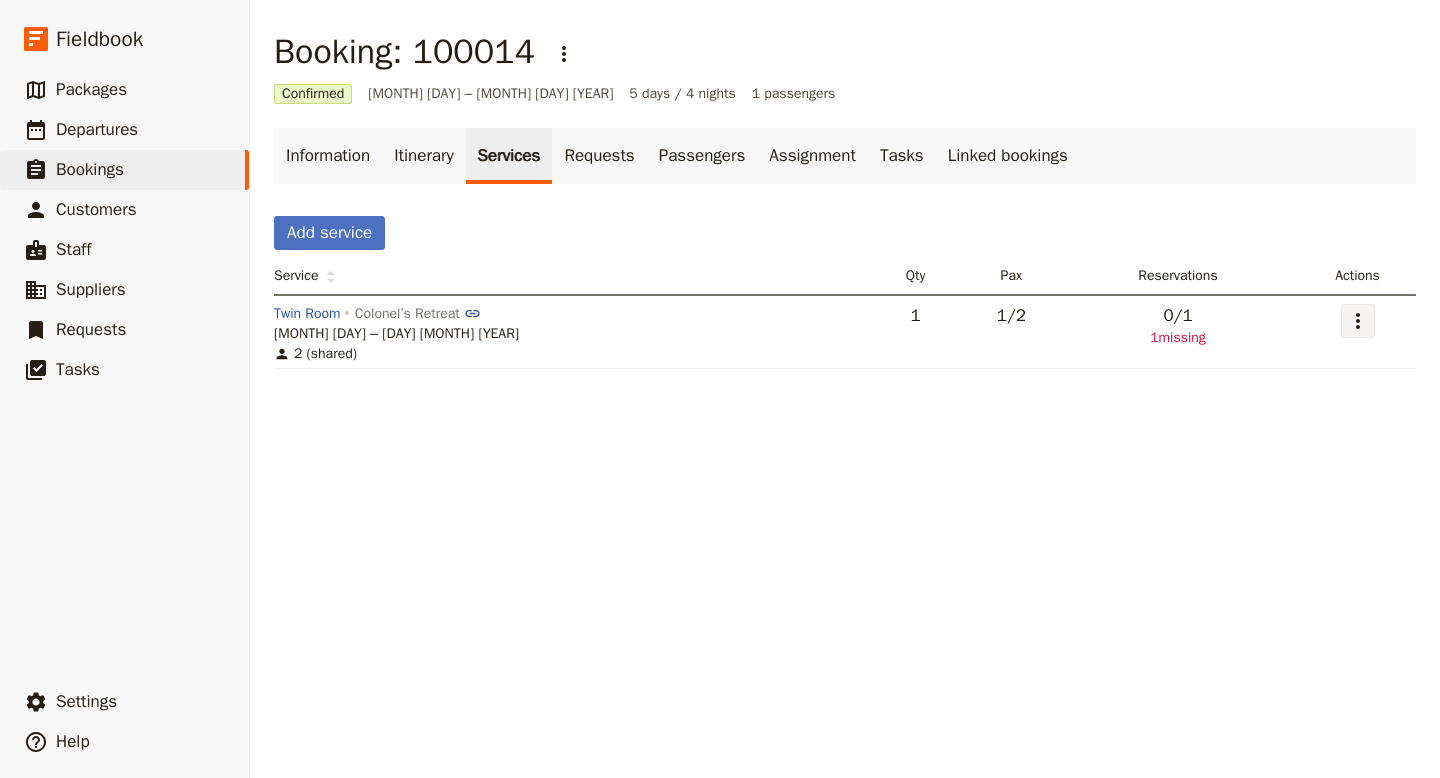 click 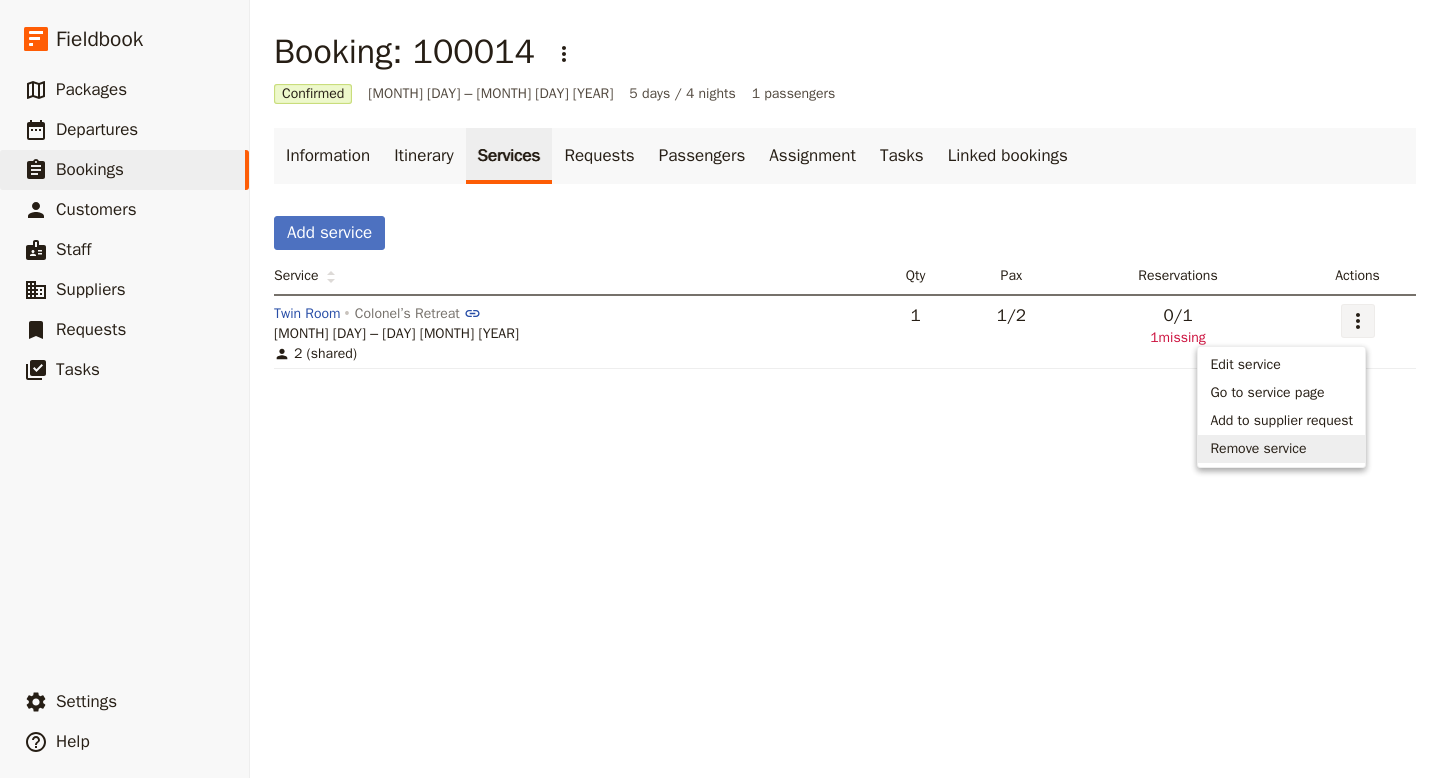 click on "Remove service" at bounding box center [1258, 449] 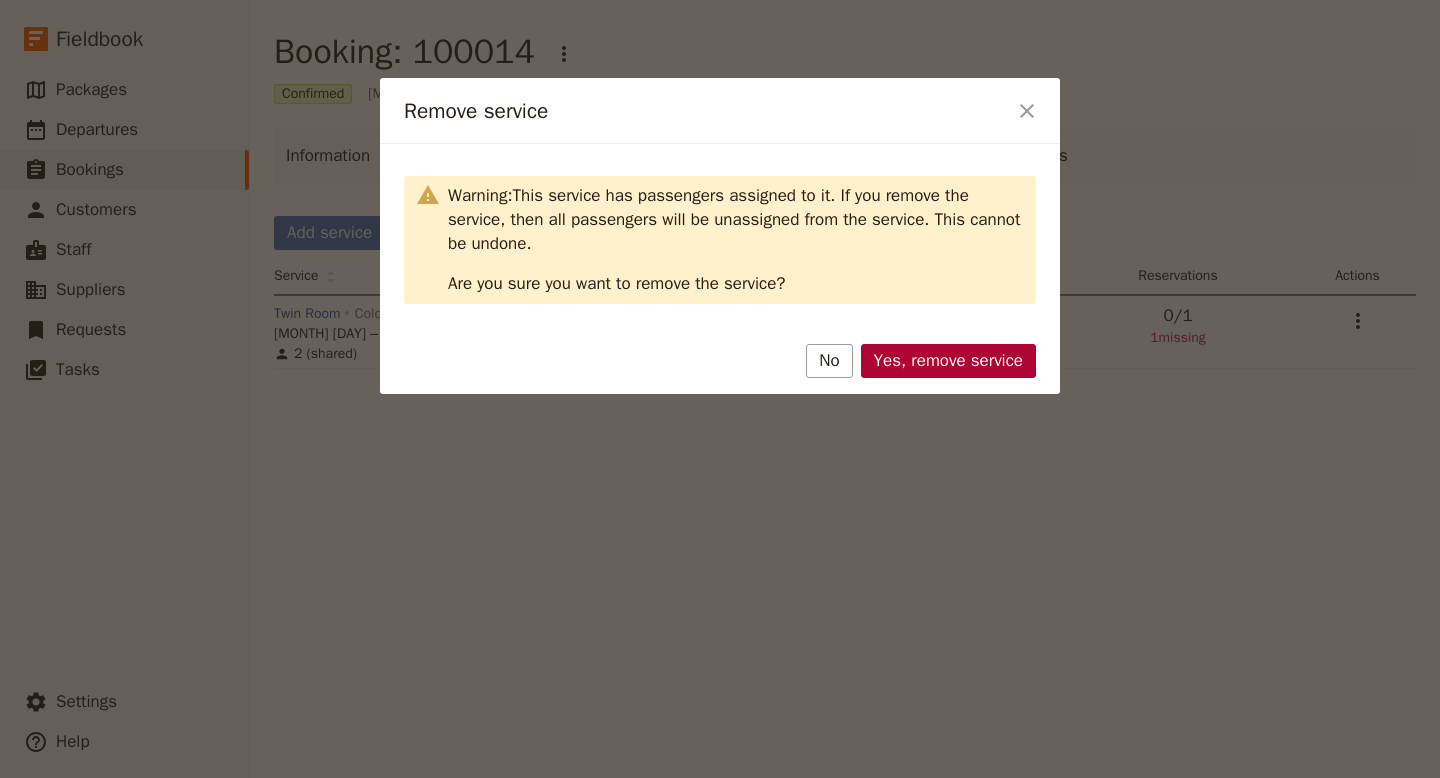 click on "Yes, remove service" at bounding box center (948, 361) 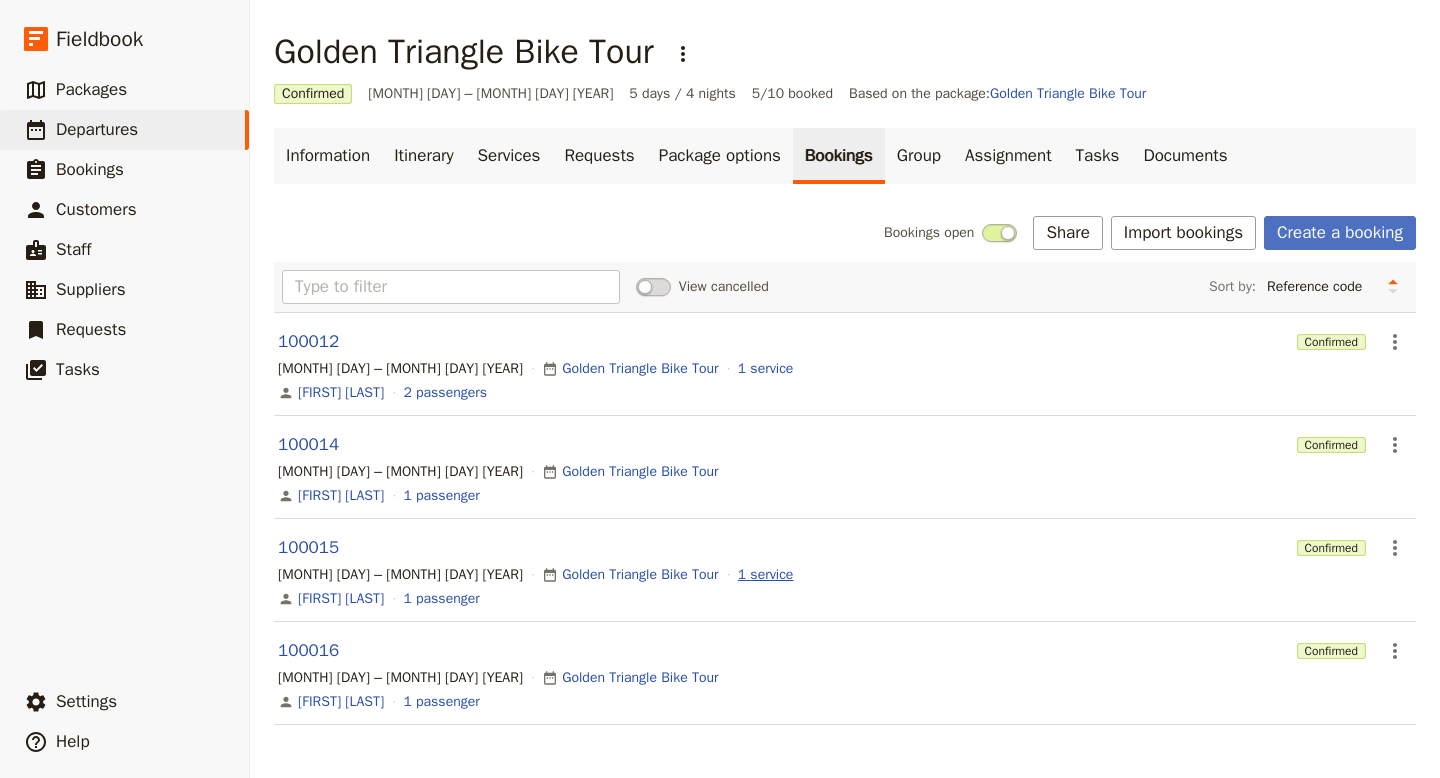 click on "1   service" at bounding box center [766, 575] 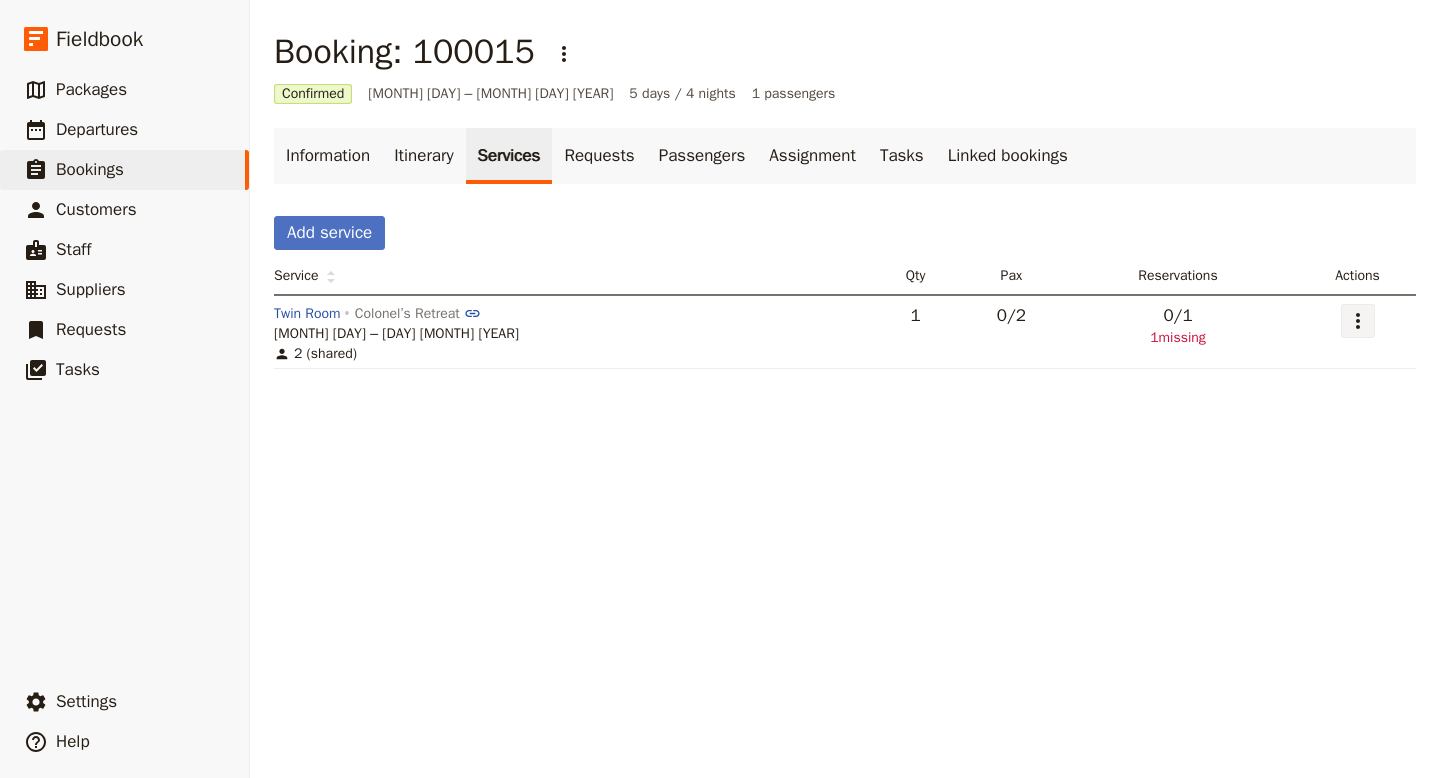 click 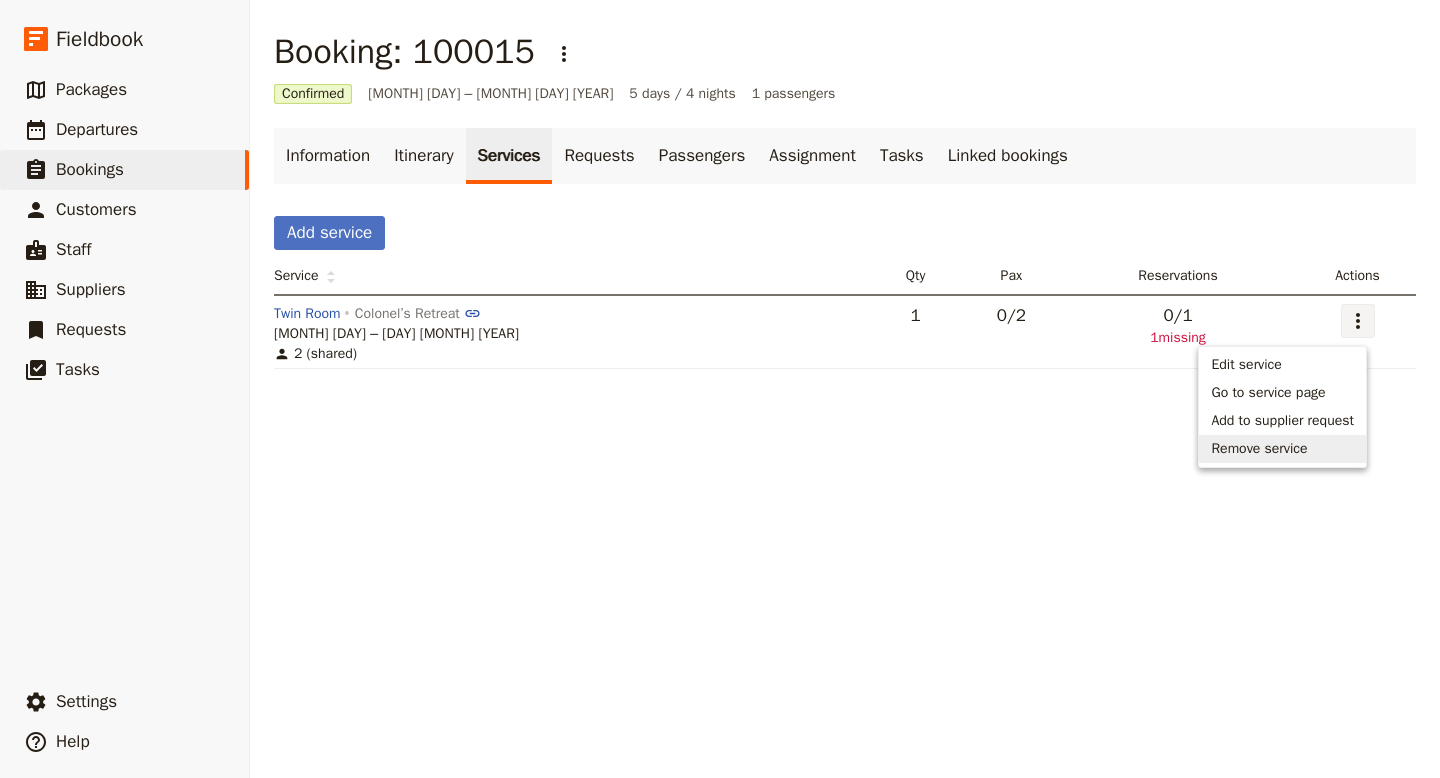 click on "Remove service" at bounding box center [1259, 449] 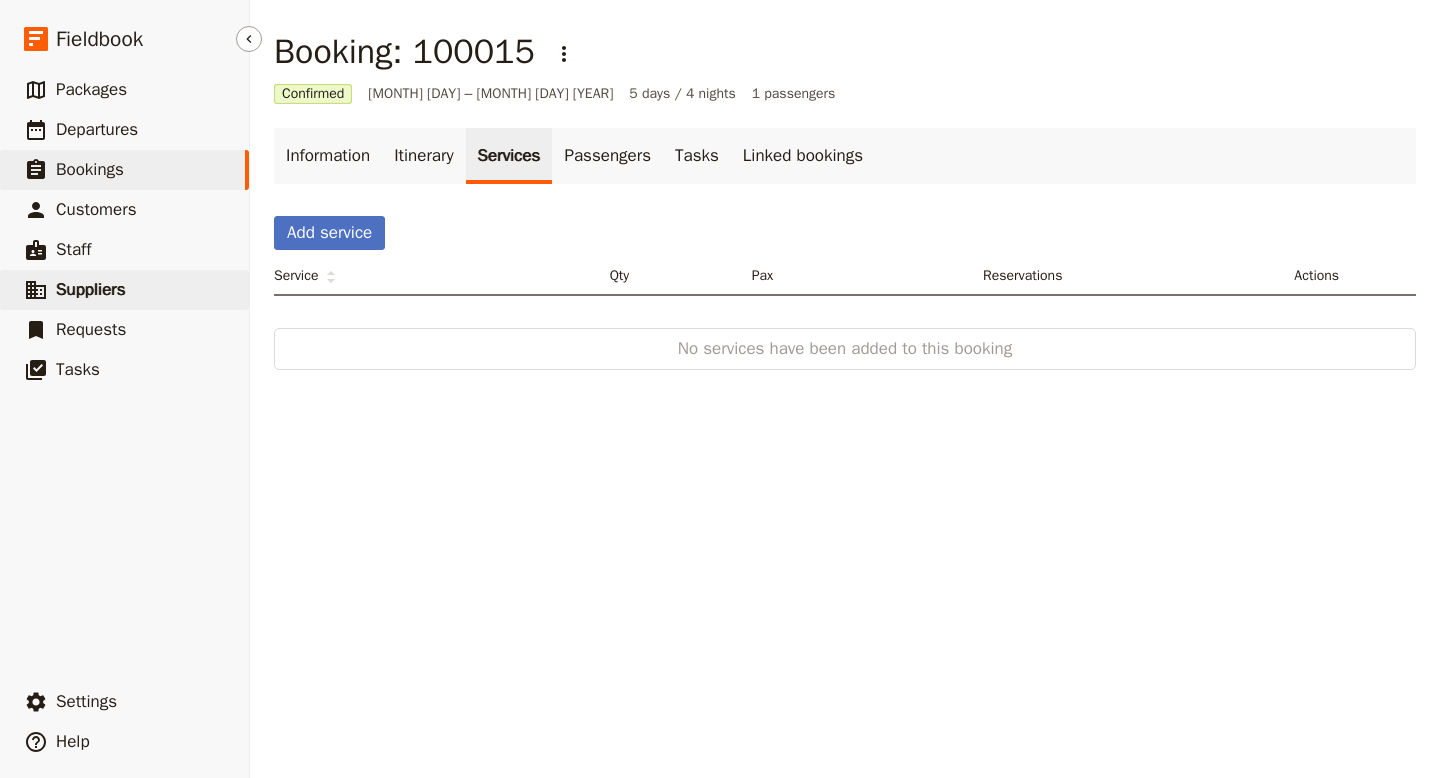 click on "Suppliers" at bounding box center [91, 289] 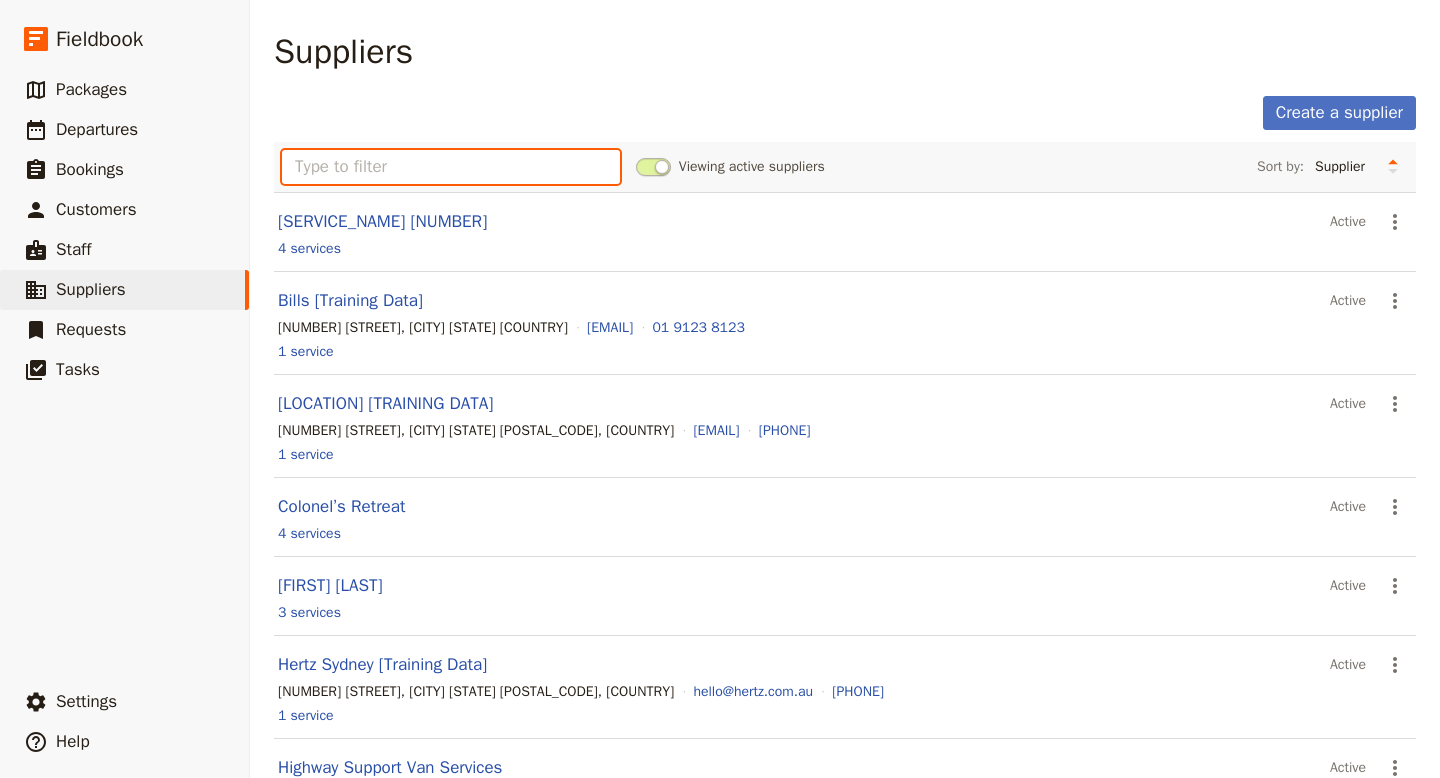 click at bounding box center [451, 167] 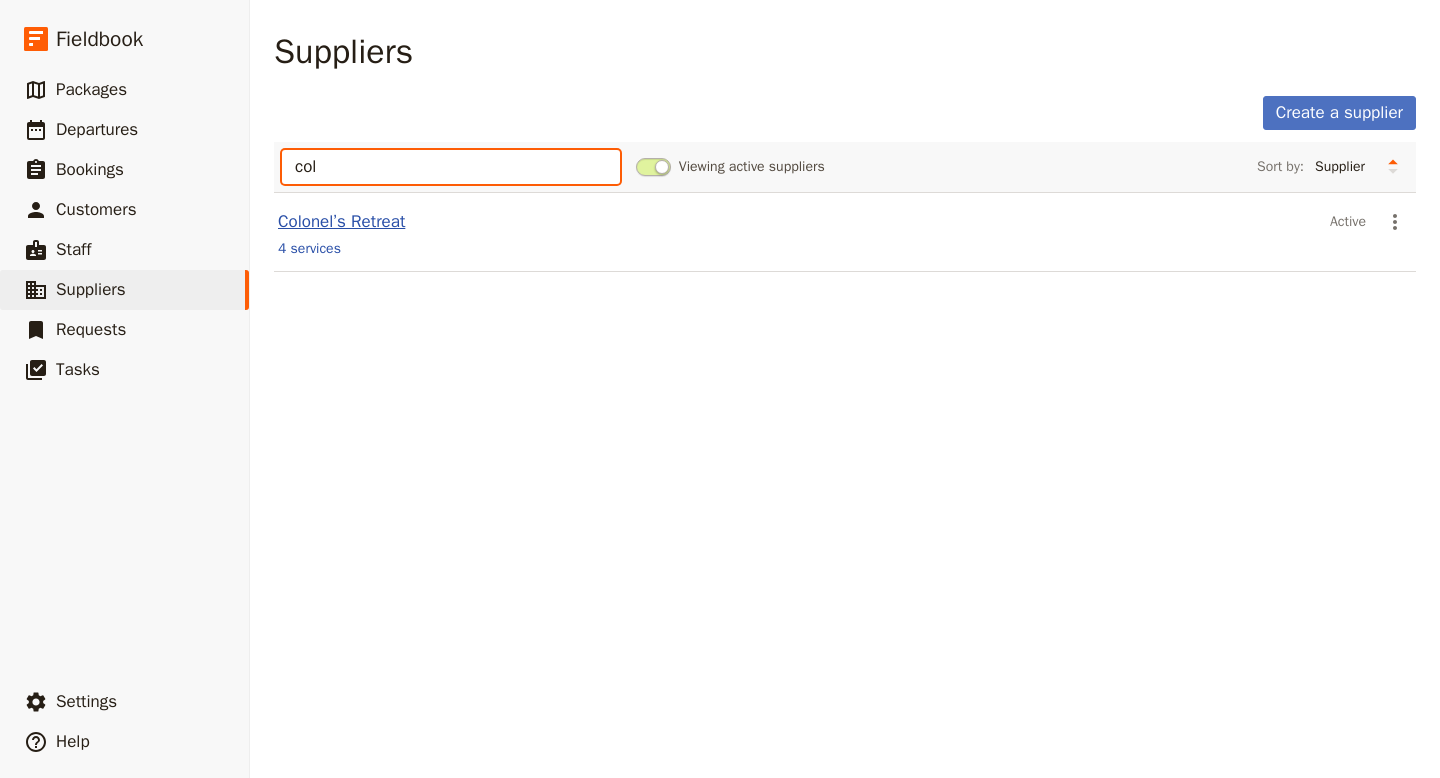 type on "col" 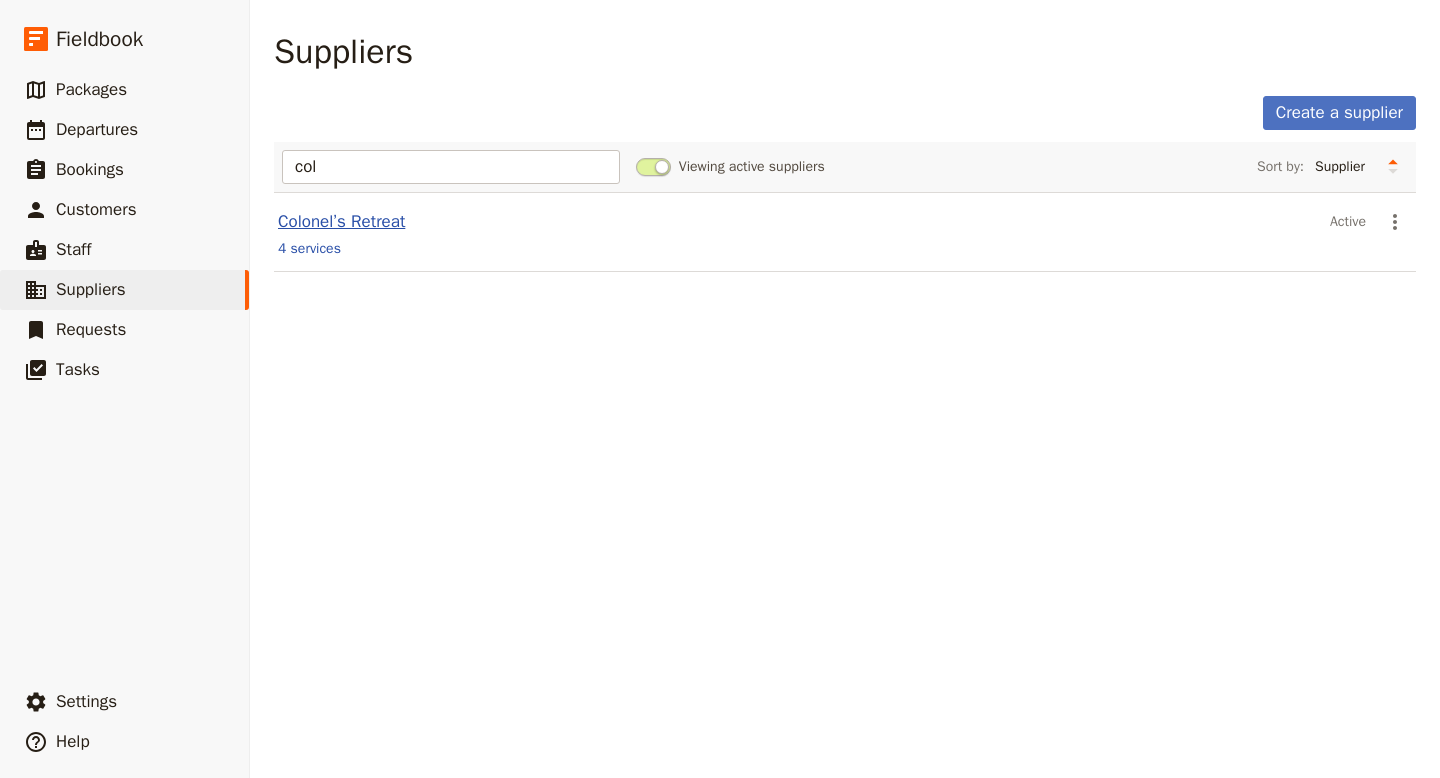 click on "Colonel’s Retreat" at bounding box center [341, 221] 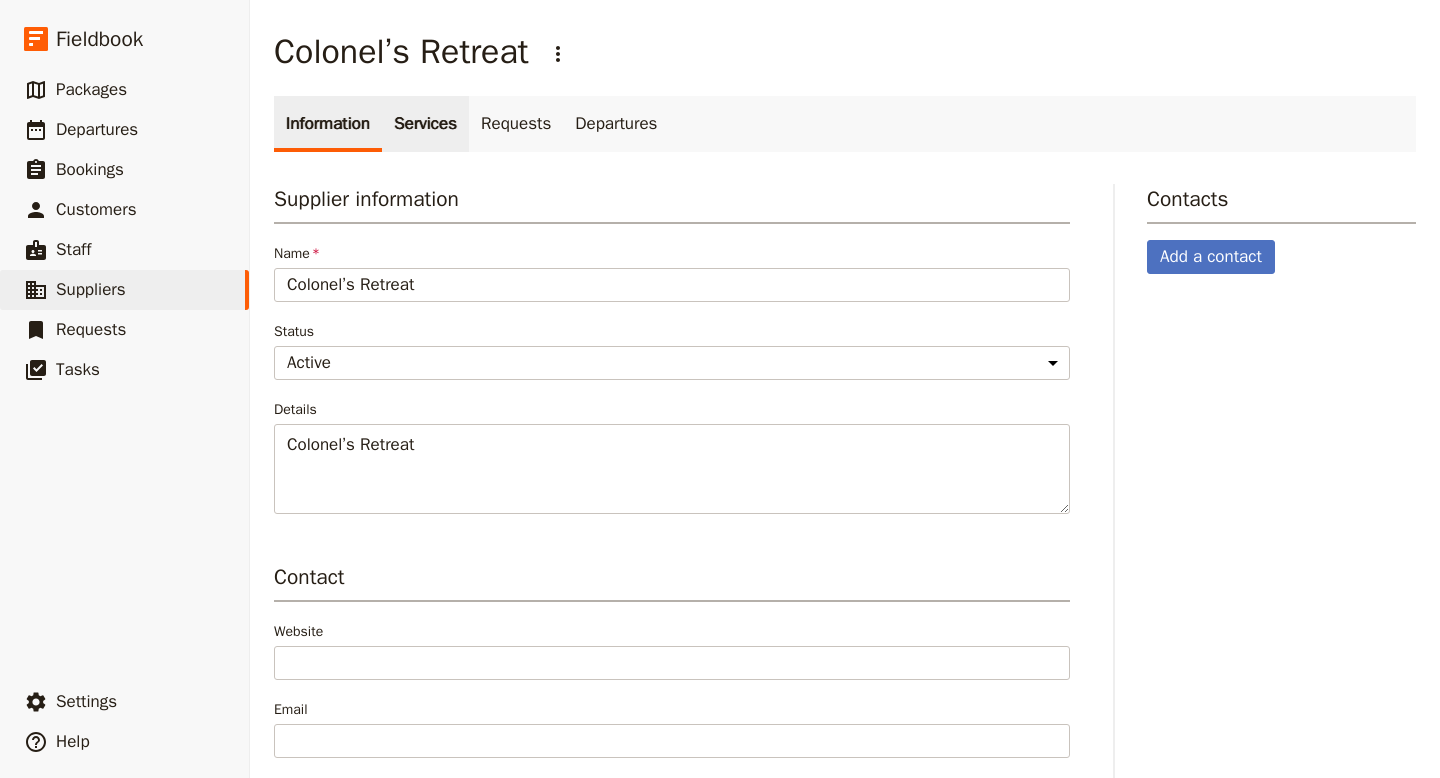 click on "Services" at bounding box center (425, 124) 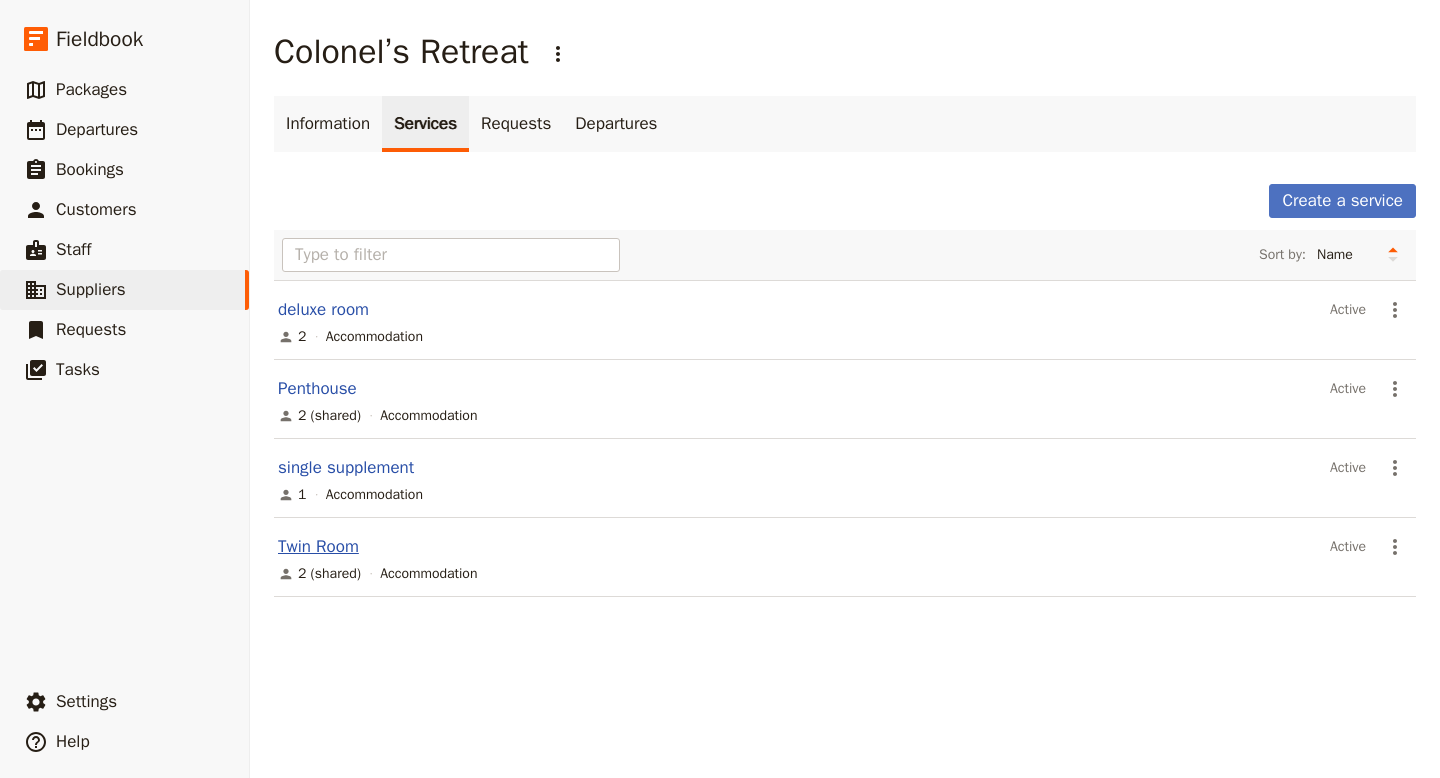 click on "Twin Room" at bounding box center [318, 546] 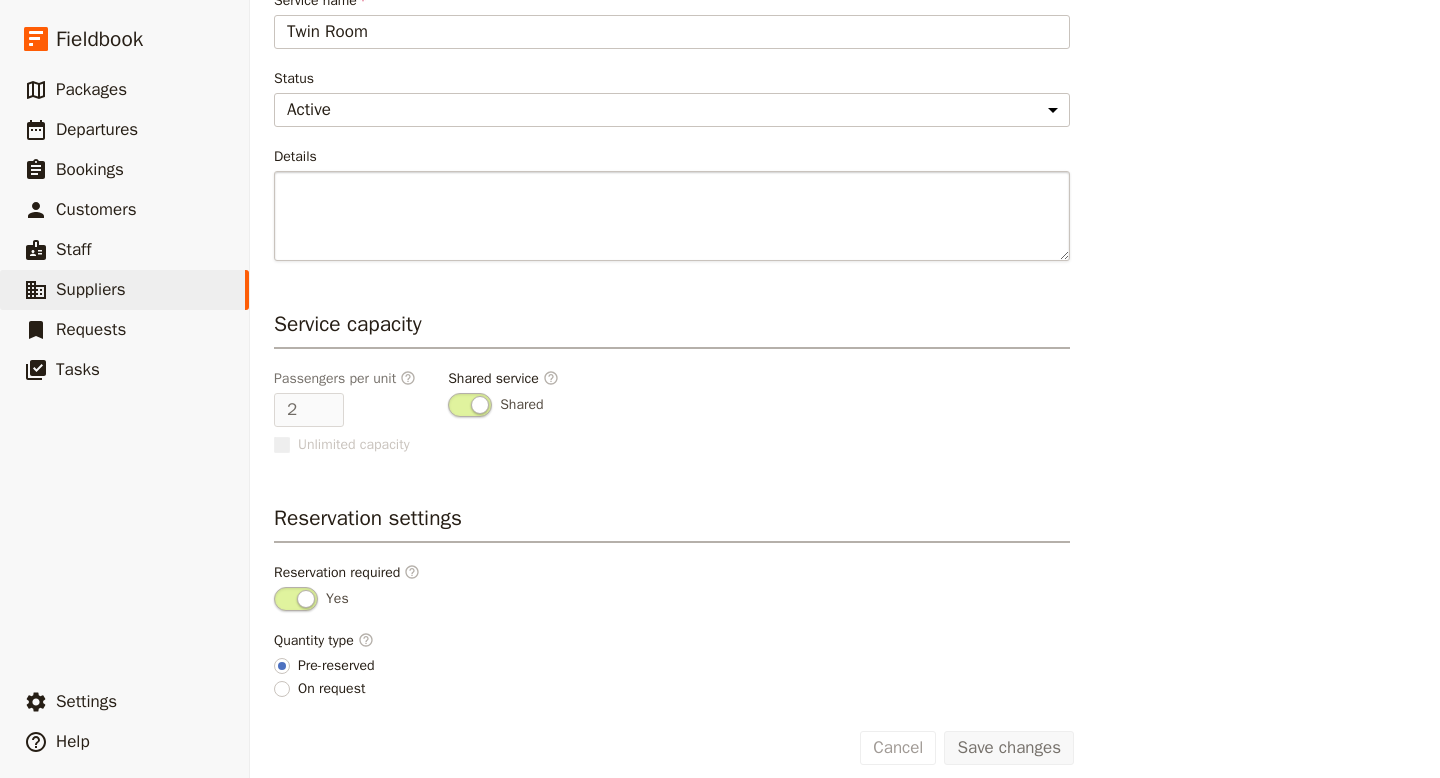 scroll, scrollTop: 365, scrollLeft: 0, axis: vertical 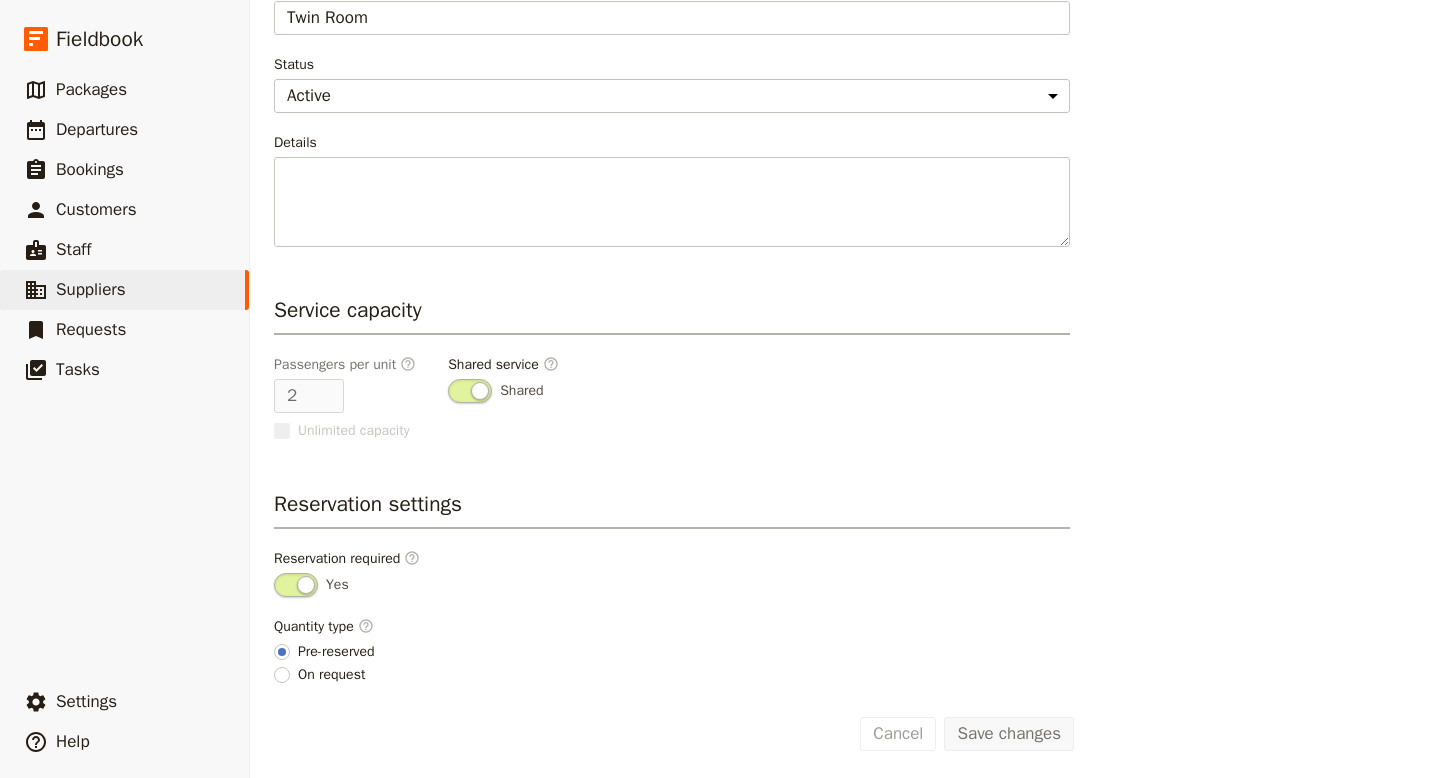 click on "On request" at bounding box center (331, 675) 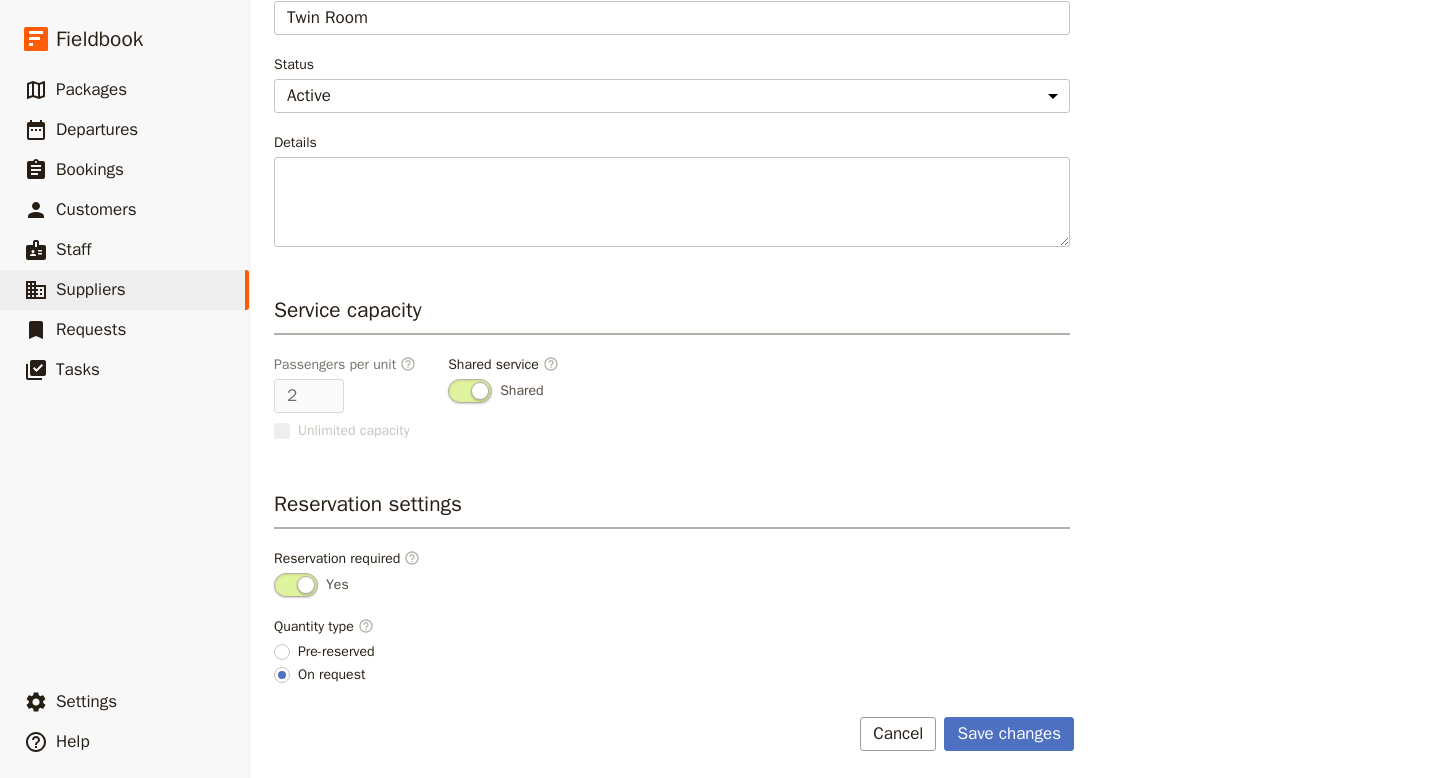 click on "Pre-reserved" at bounding box center [336, 652] 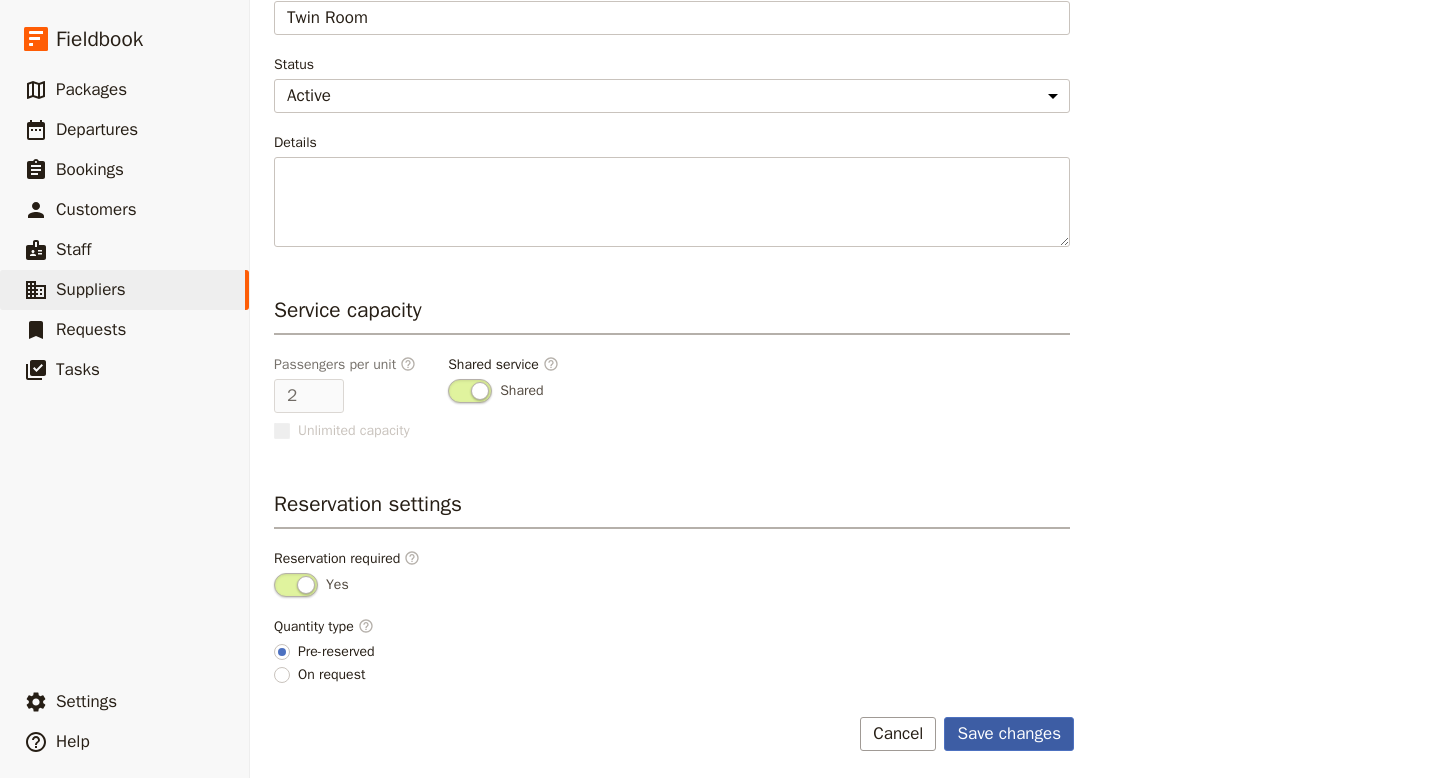 click on "Save changes" at bounding box center (1009, 734) 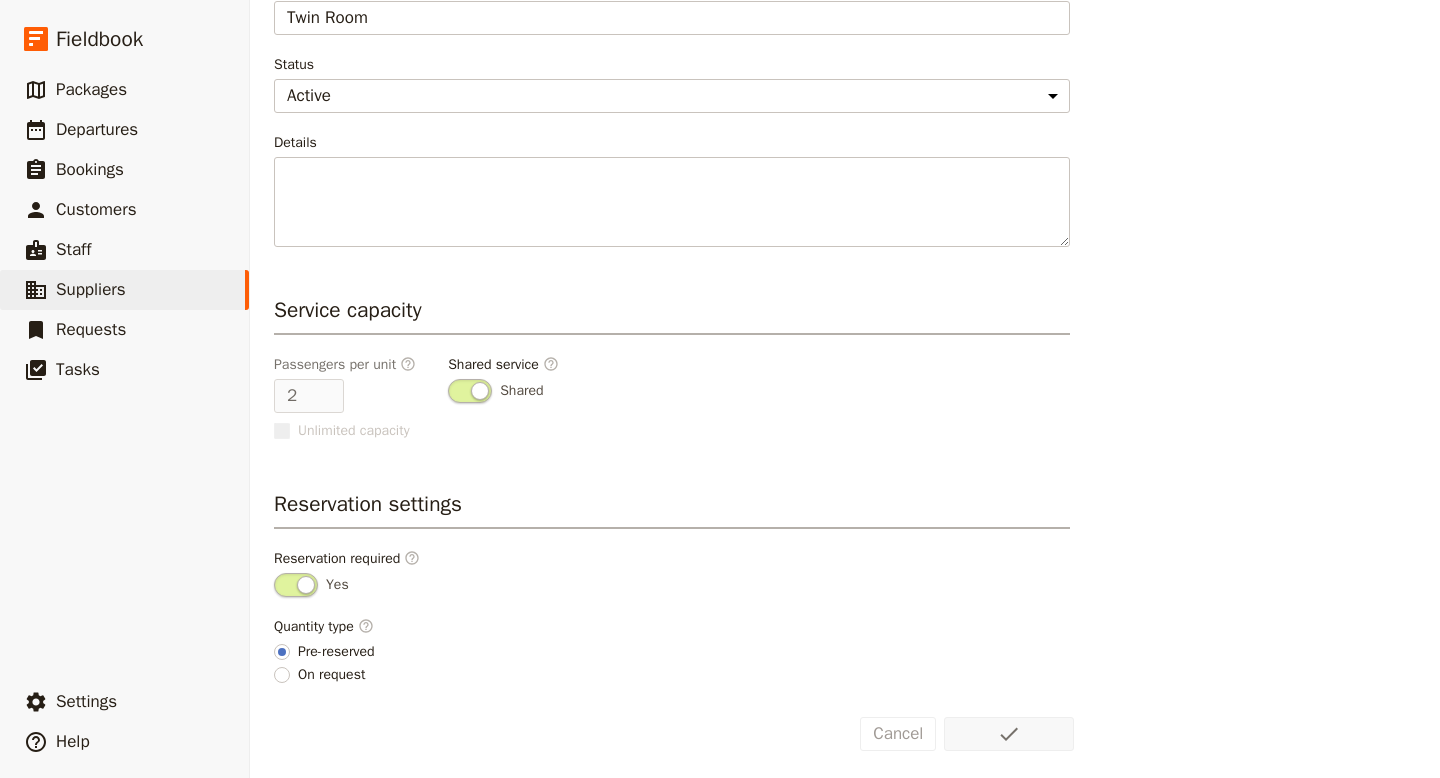 click on "On request" at bounding box center [331, 675] 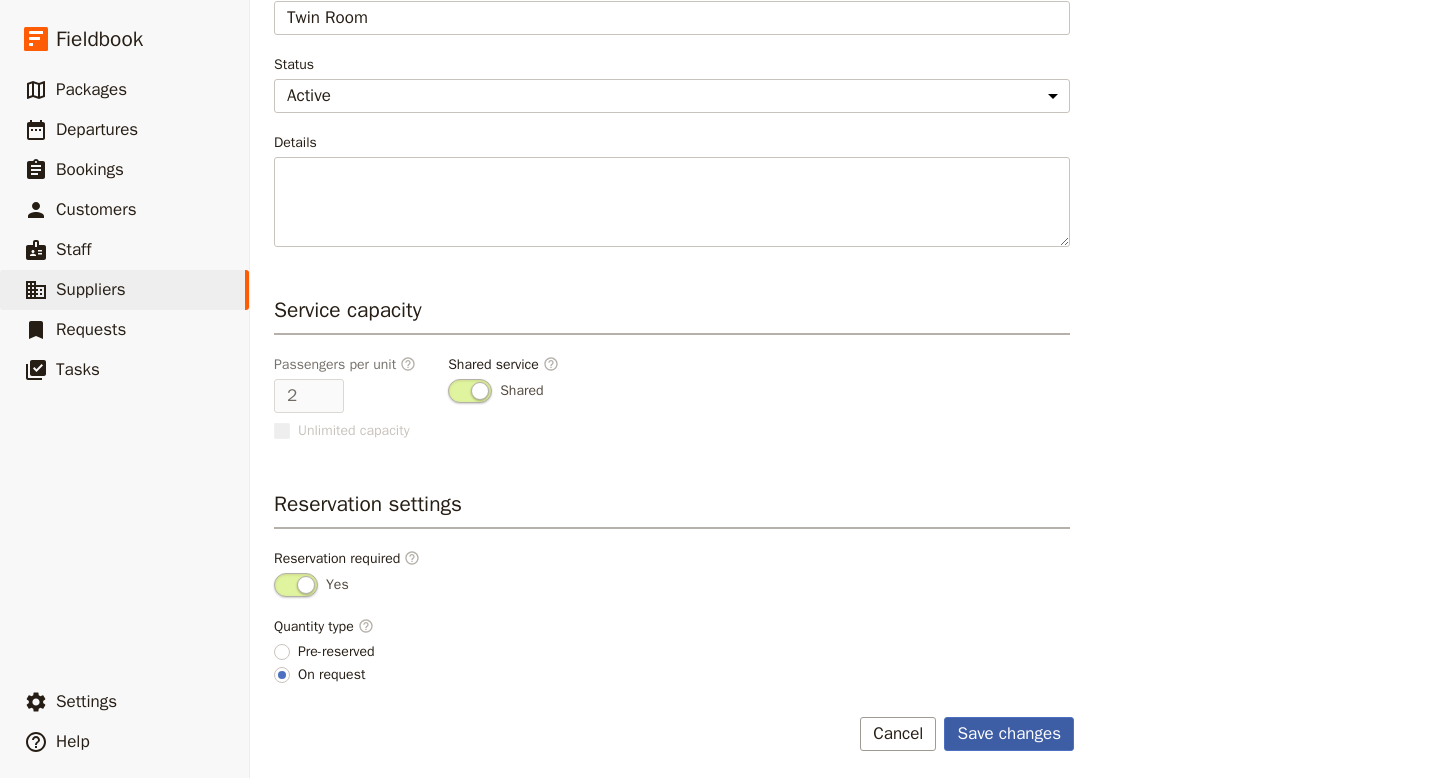 click on "Save changes" at bounding box center (1009, 734) 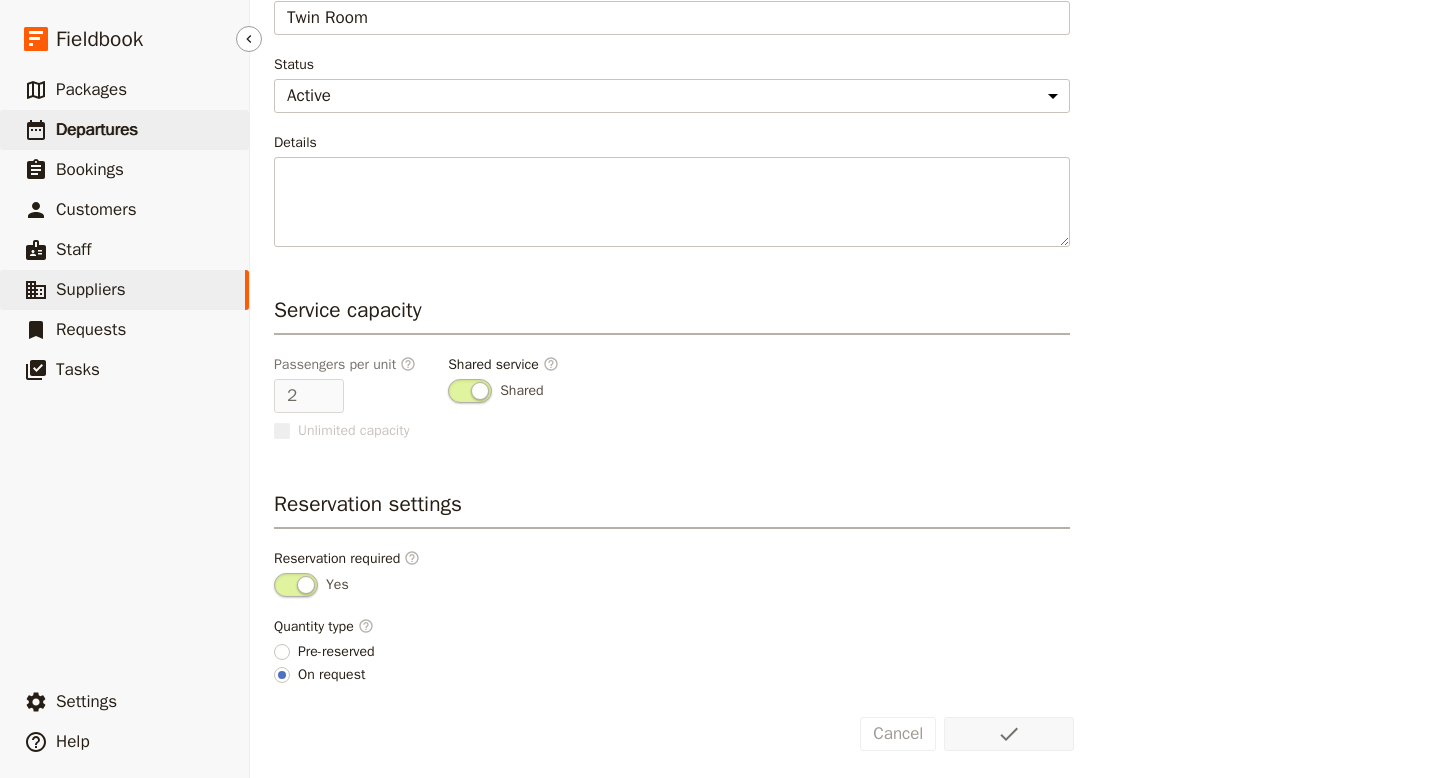 click on "Departures" at bounding box center (97, 129) 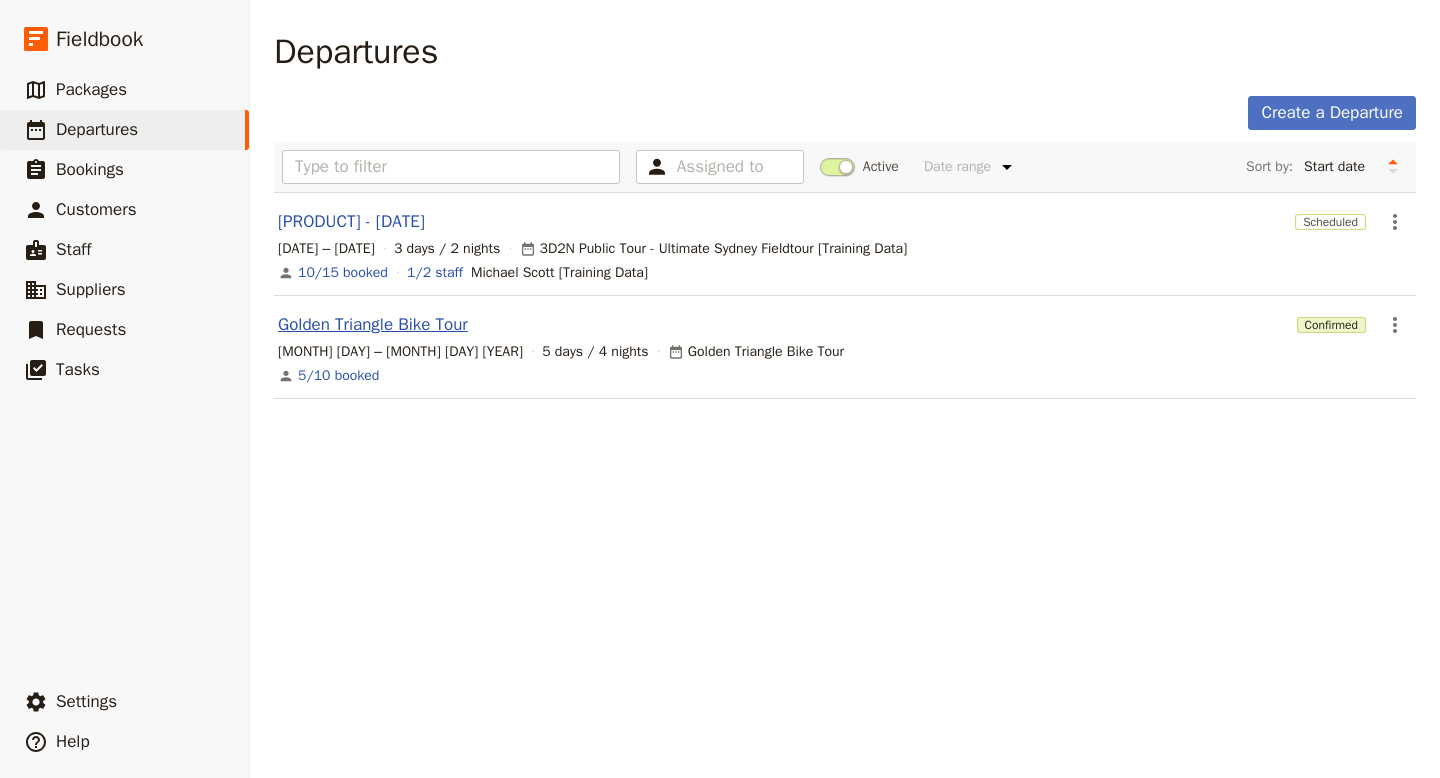 click on "[TOUR NAME]" at bounding box center [373, 325] 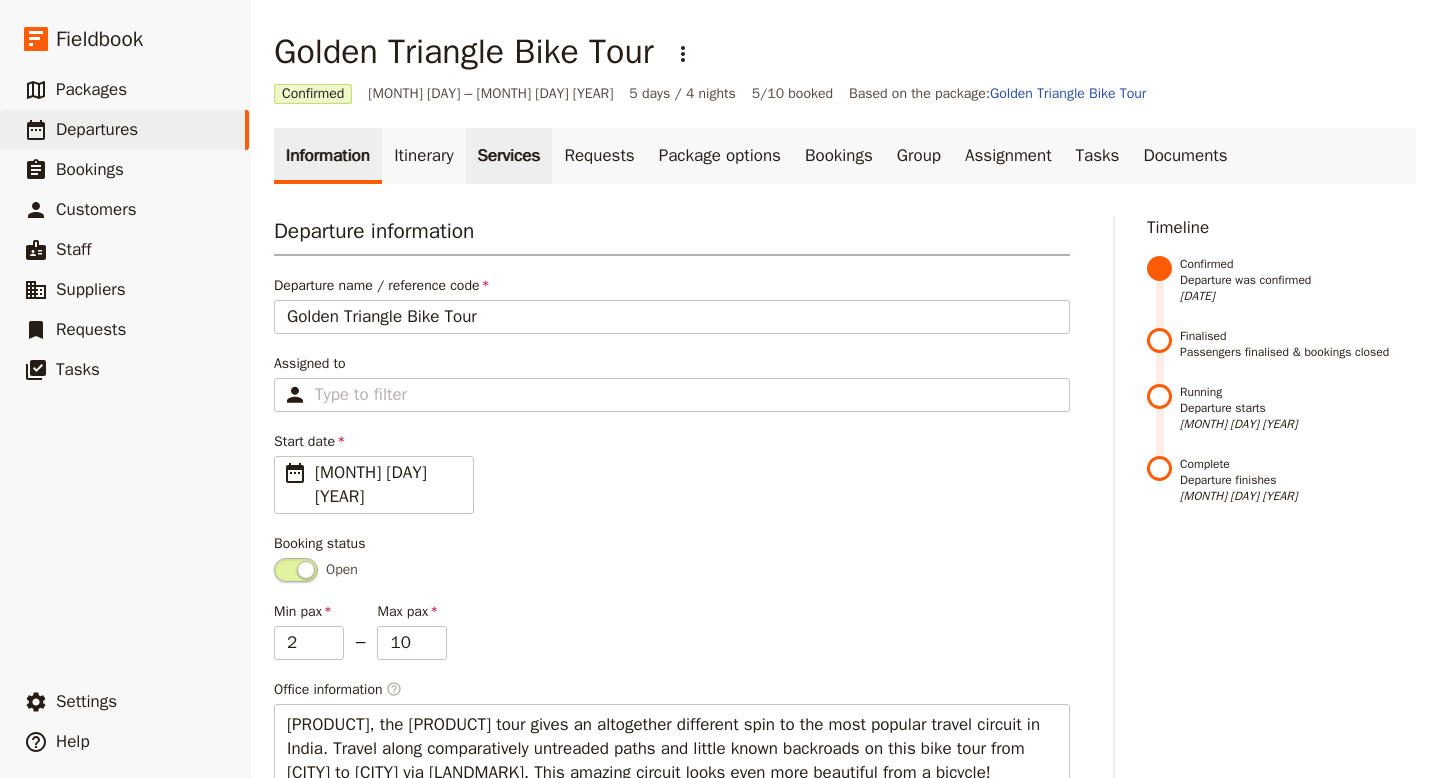 click on "Services" at bounding box center [509, 156] 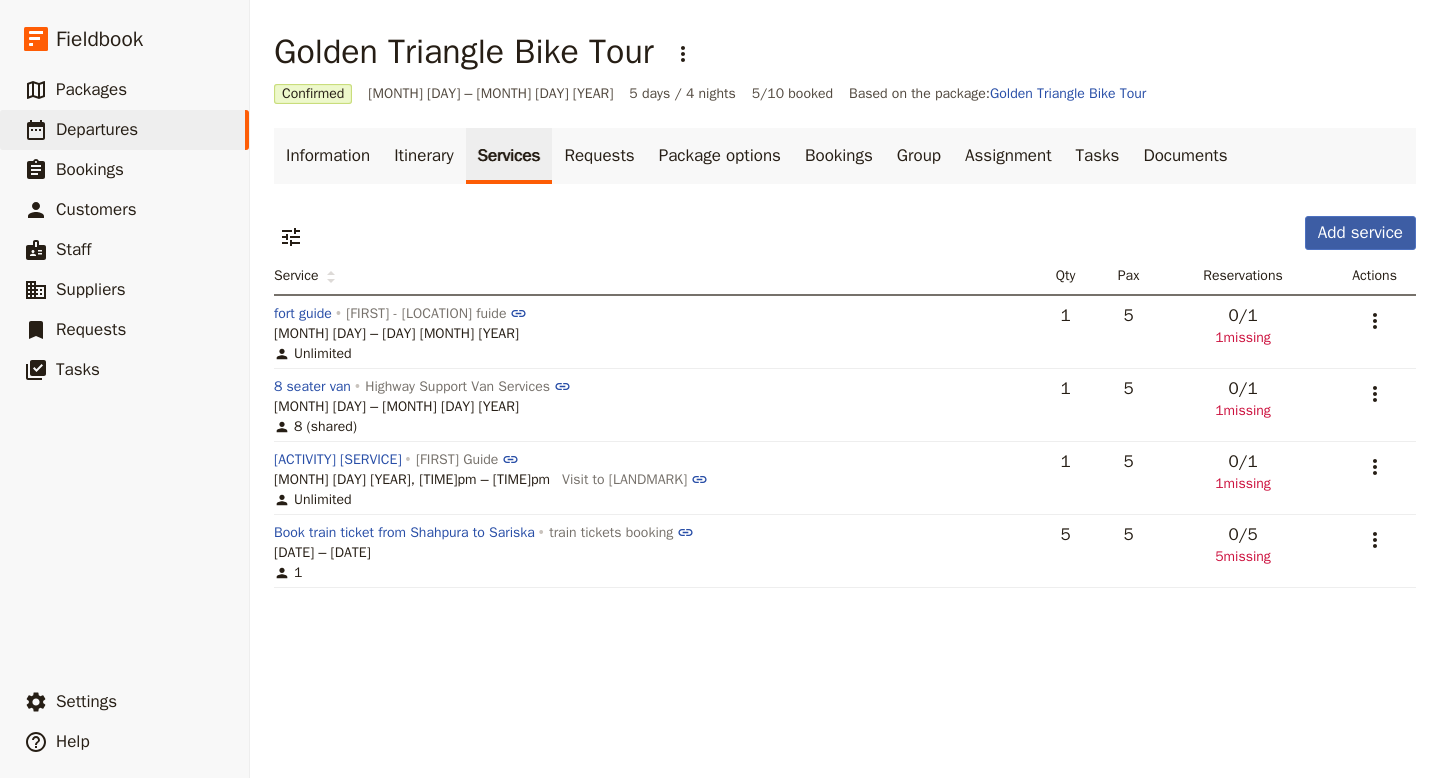 click on "Add service" at bounding box center (1360, 233) 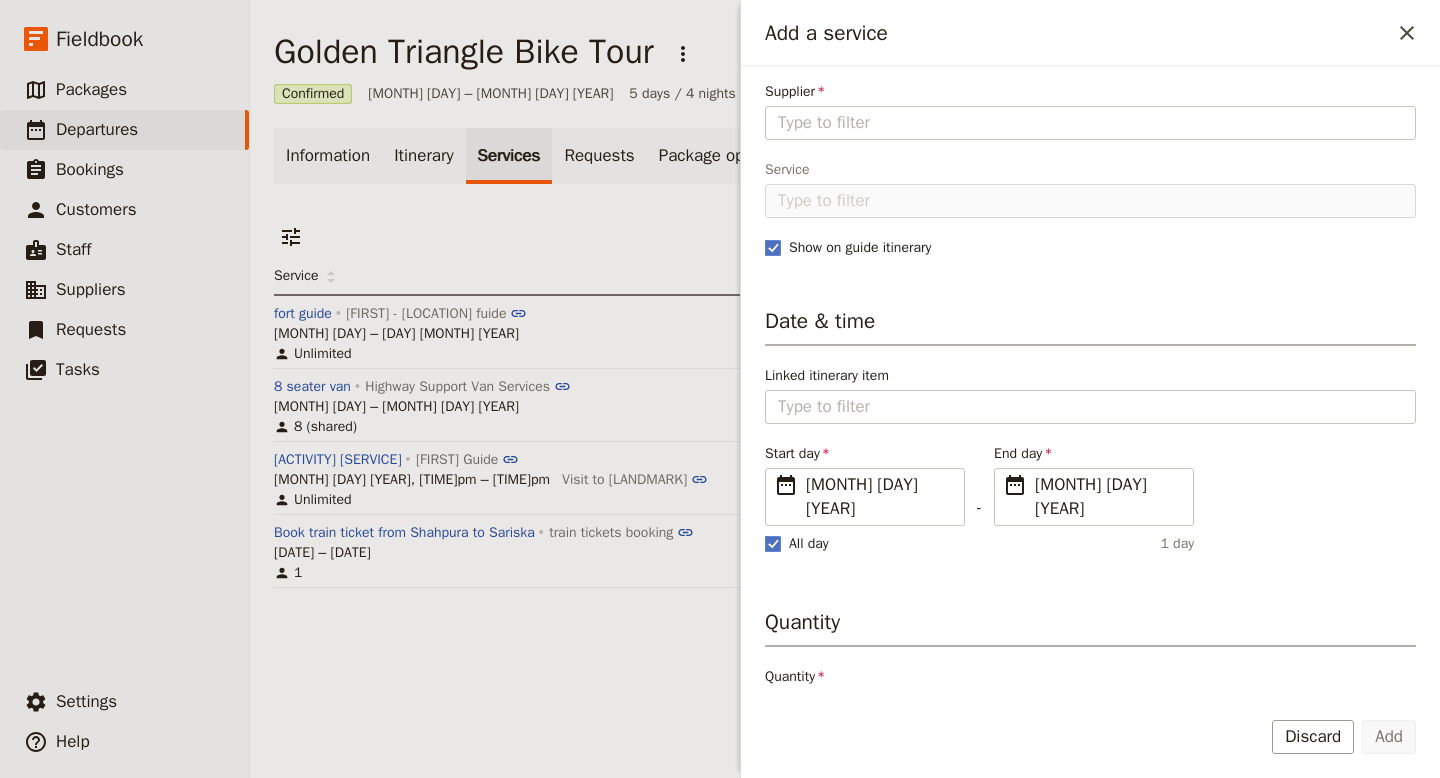 click on "​ Add service" at bounding box center [845, 237] 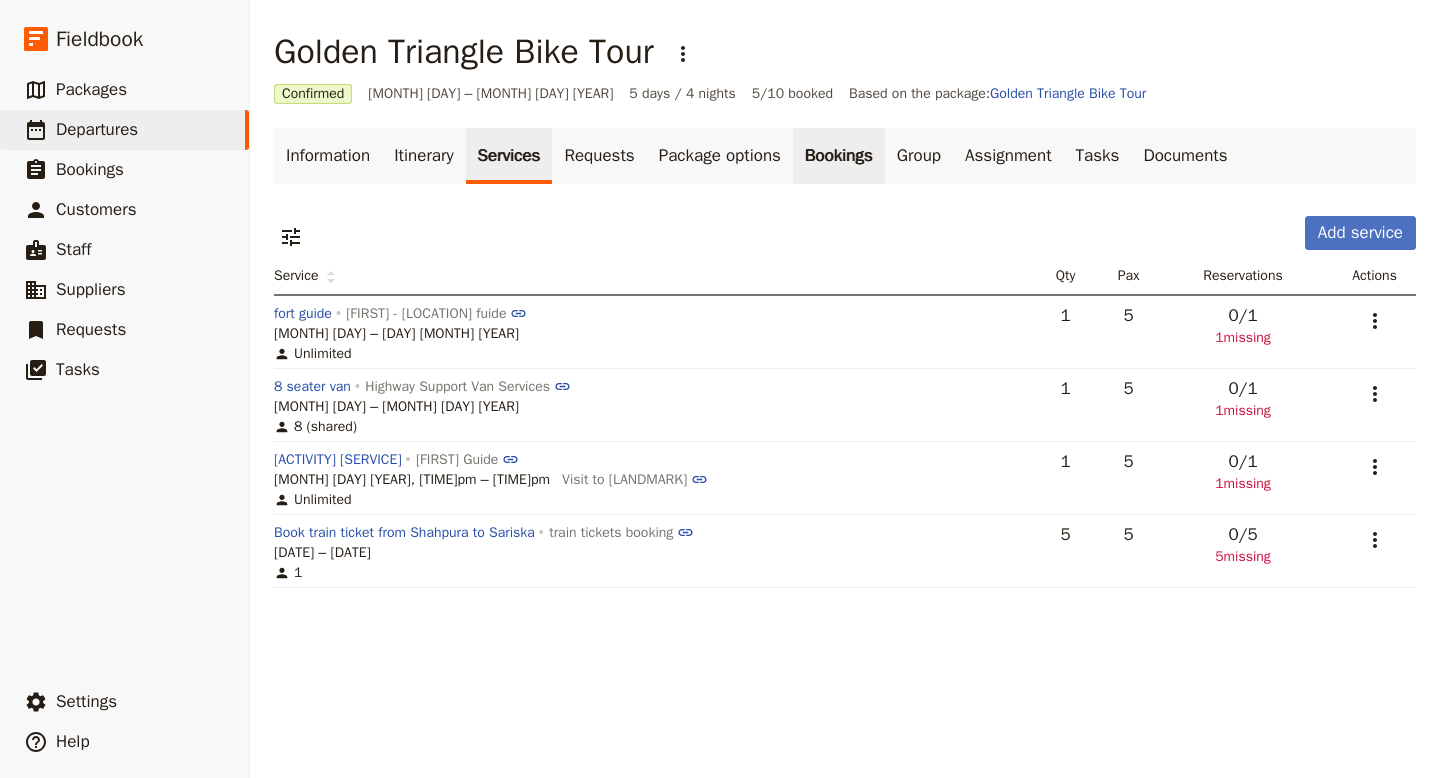 click on "Bookings" at bounding box center [839, 156] 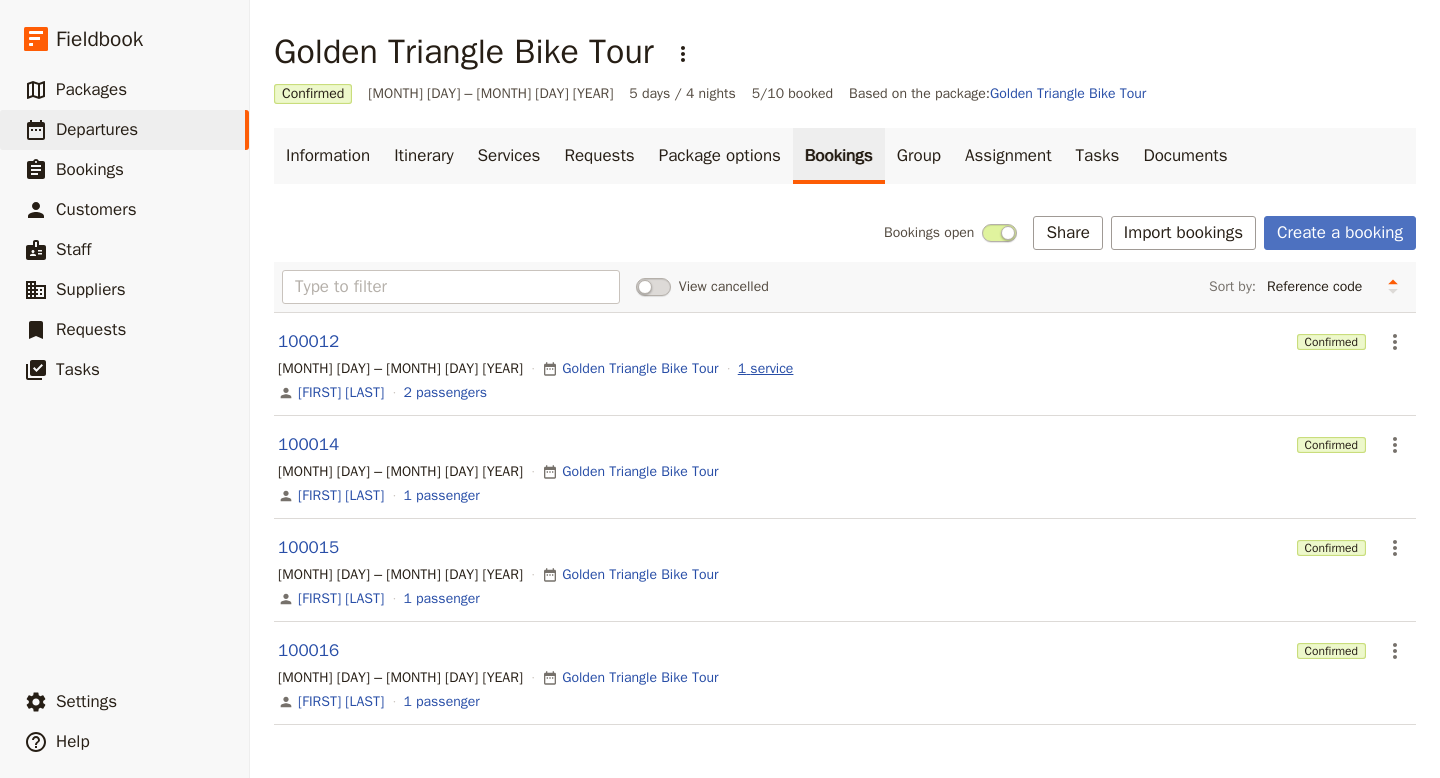 click on "1   service" at bounding box center [766, 369] 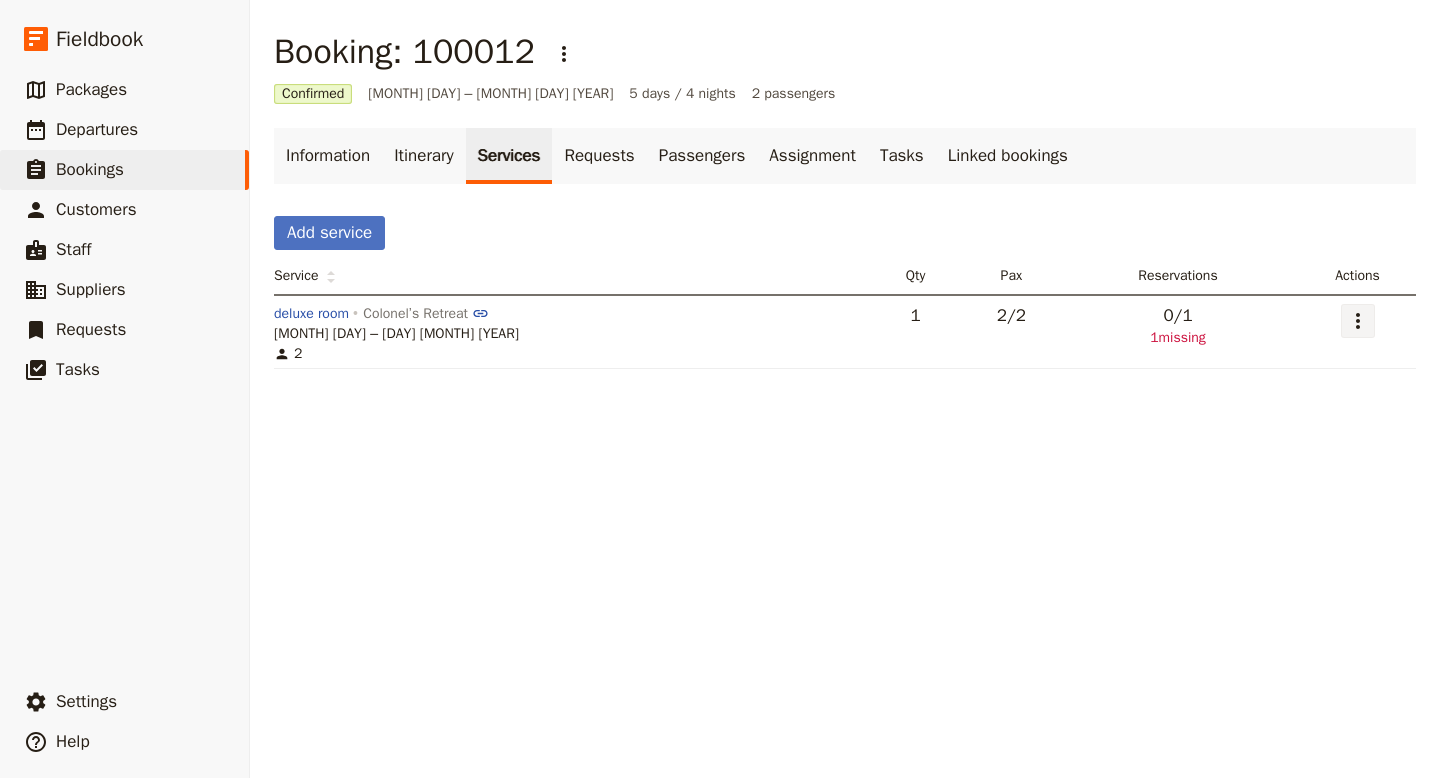click 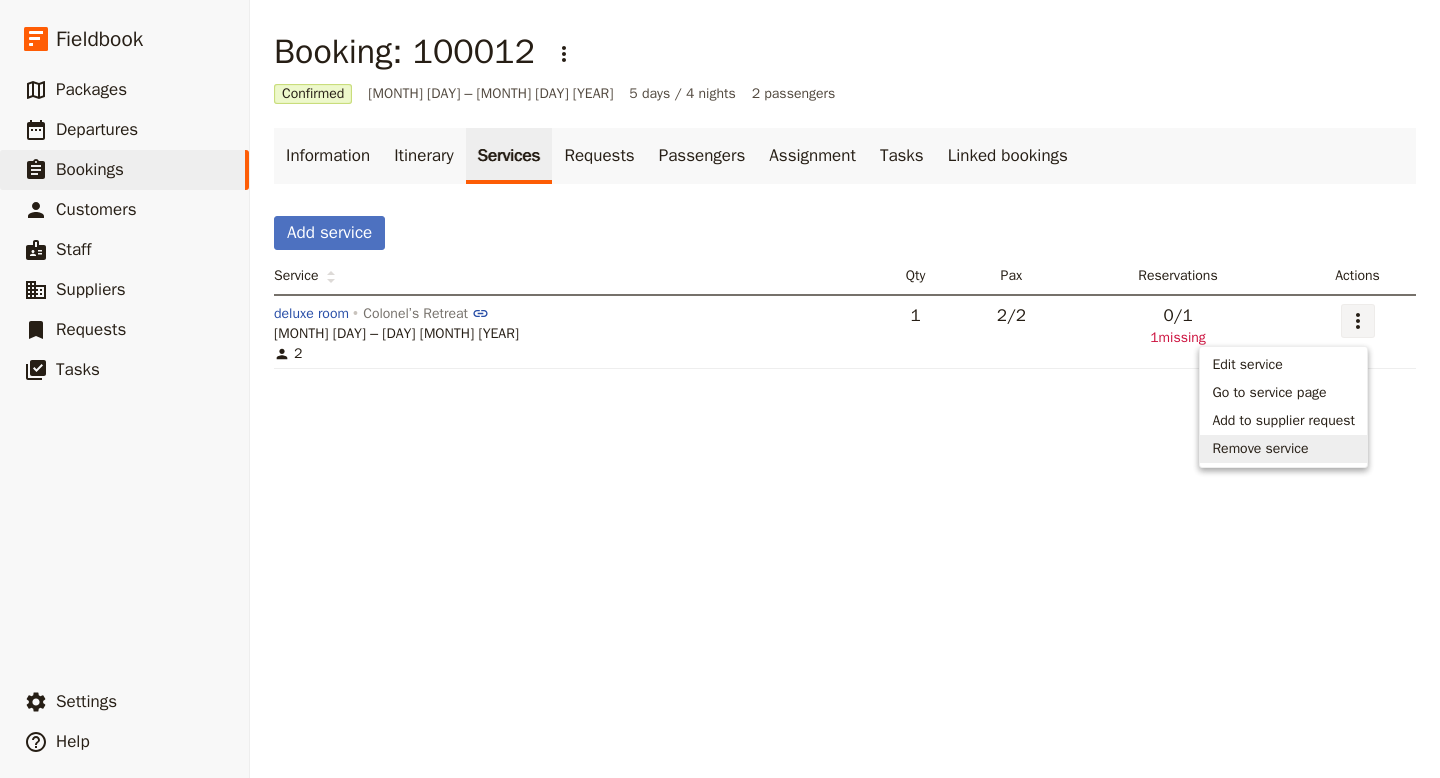 click on "Remove service" at bounding box center [1260, 449] 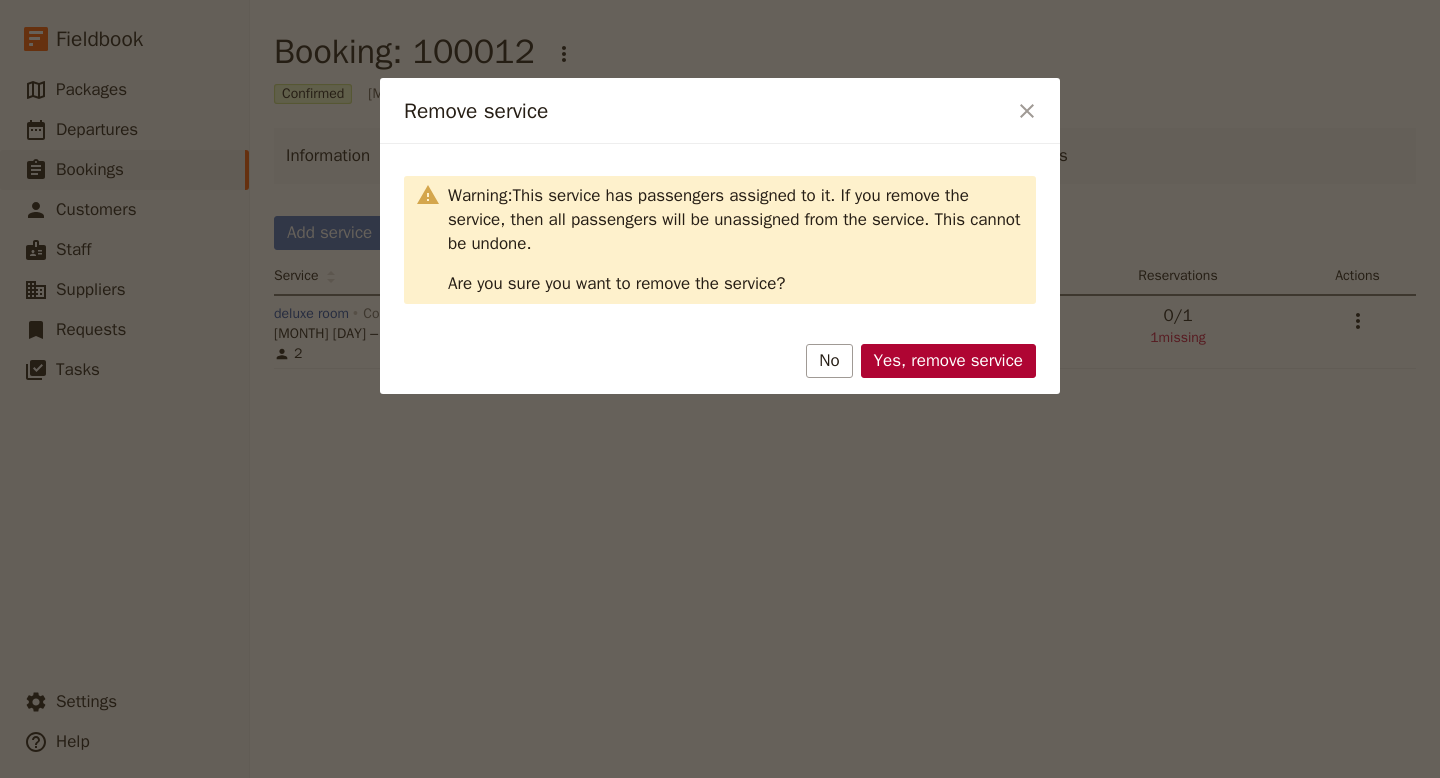 click on "Yes, remove service" at bounding box center (948, 361) 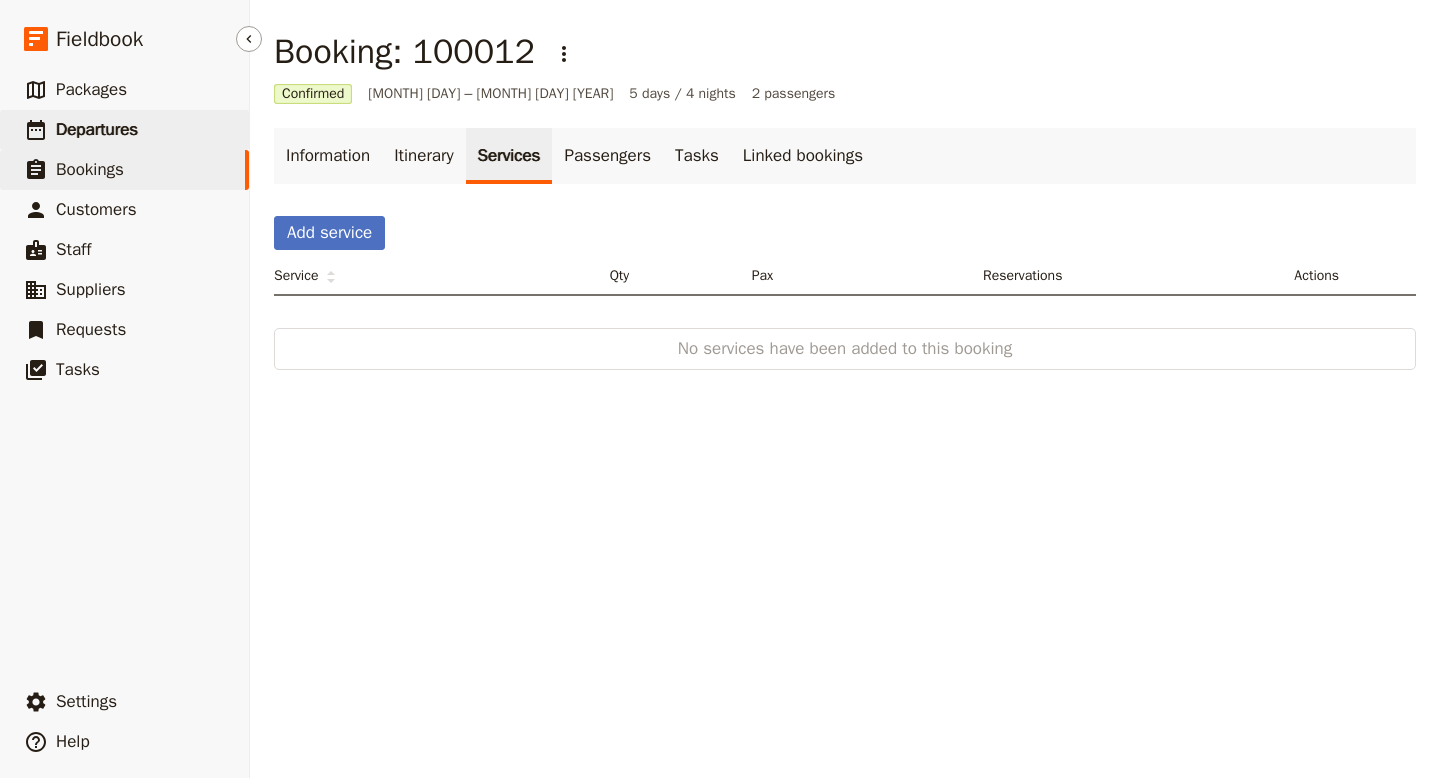 click on "Departures" at bounding box center (97, 129) 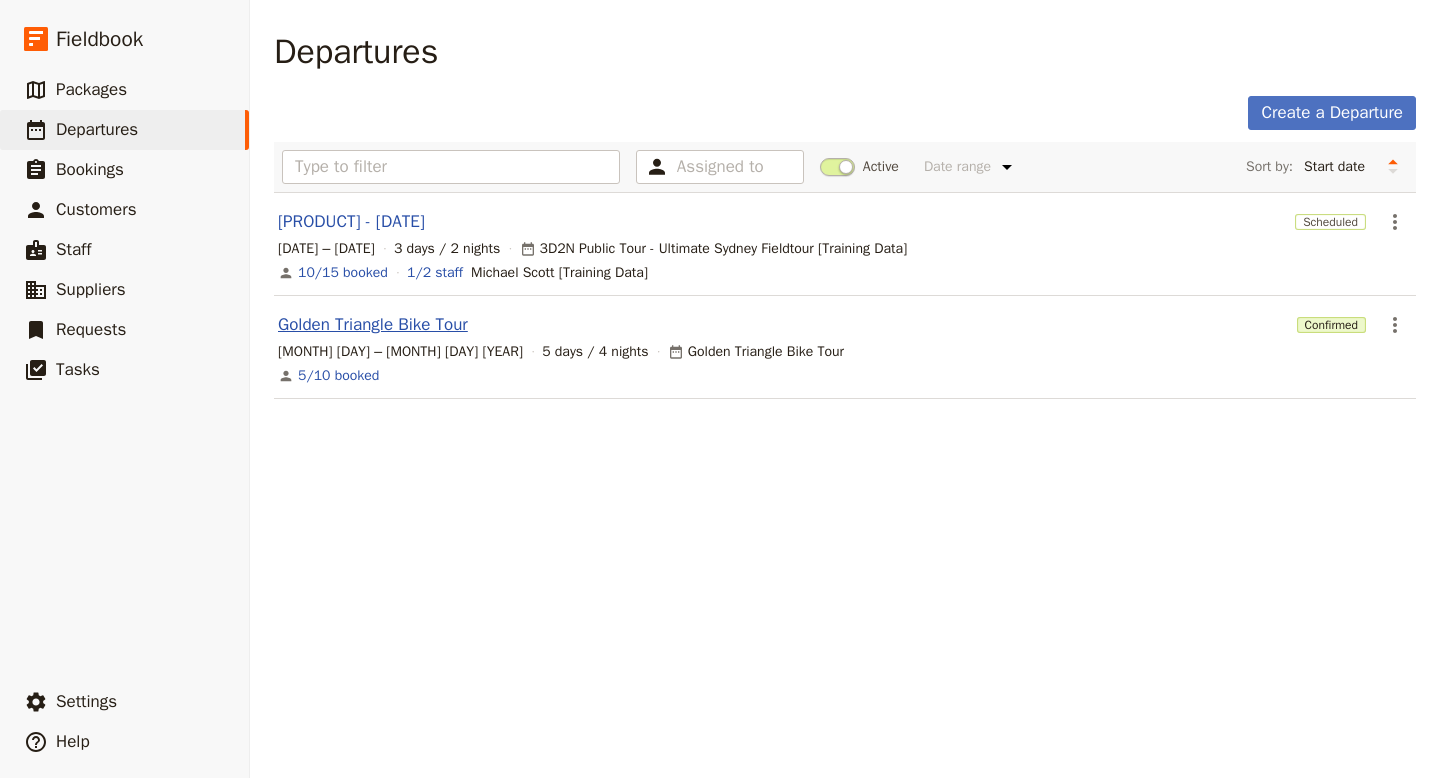 click on "[TOUR NAME]" at bounding box center [373, 325] 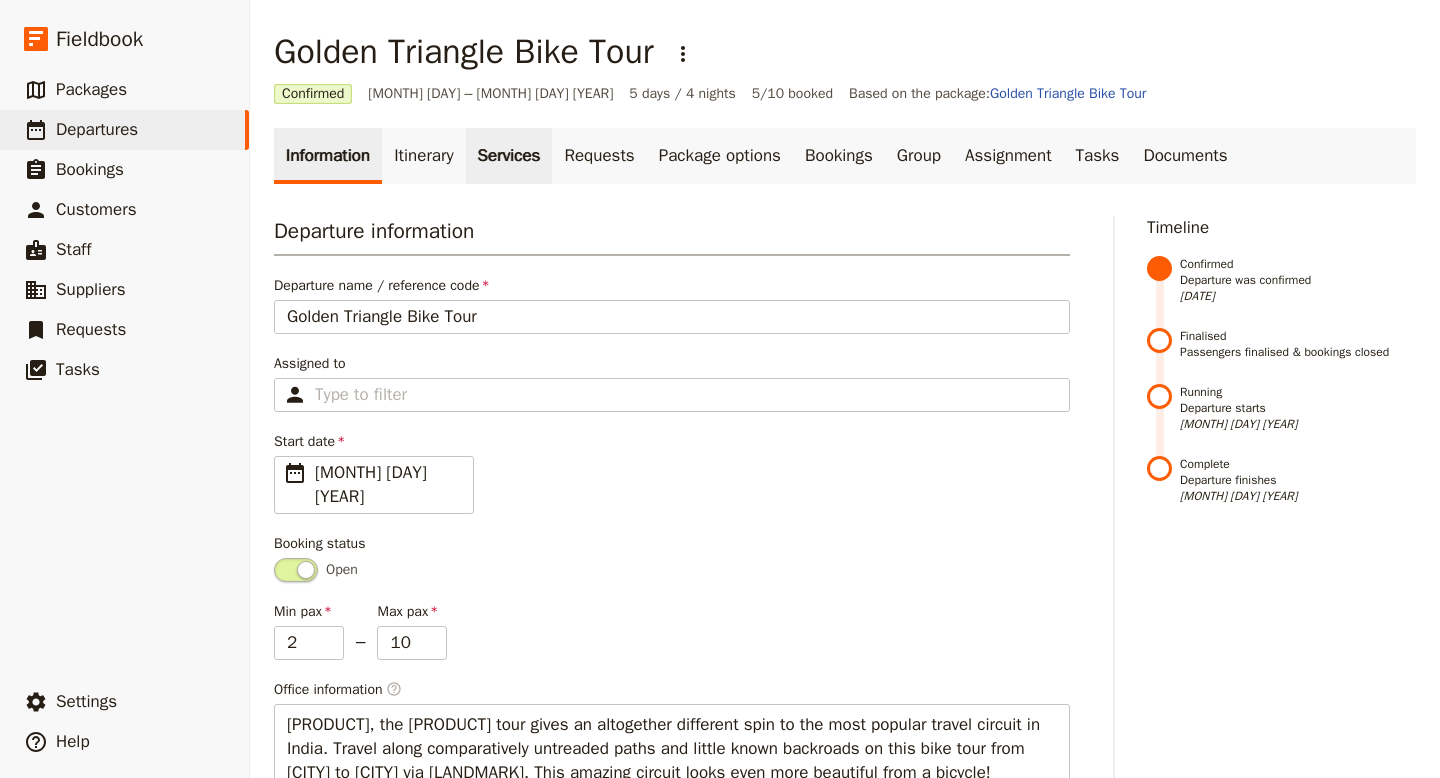 click on "Services" at bounding box center [509, 156] 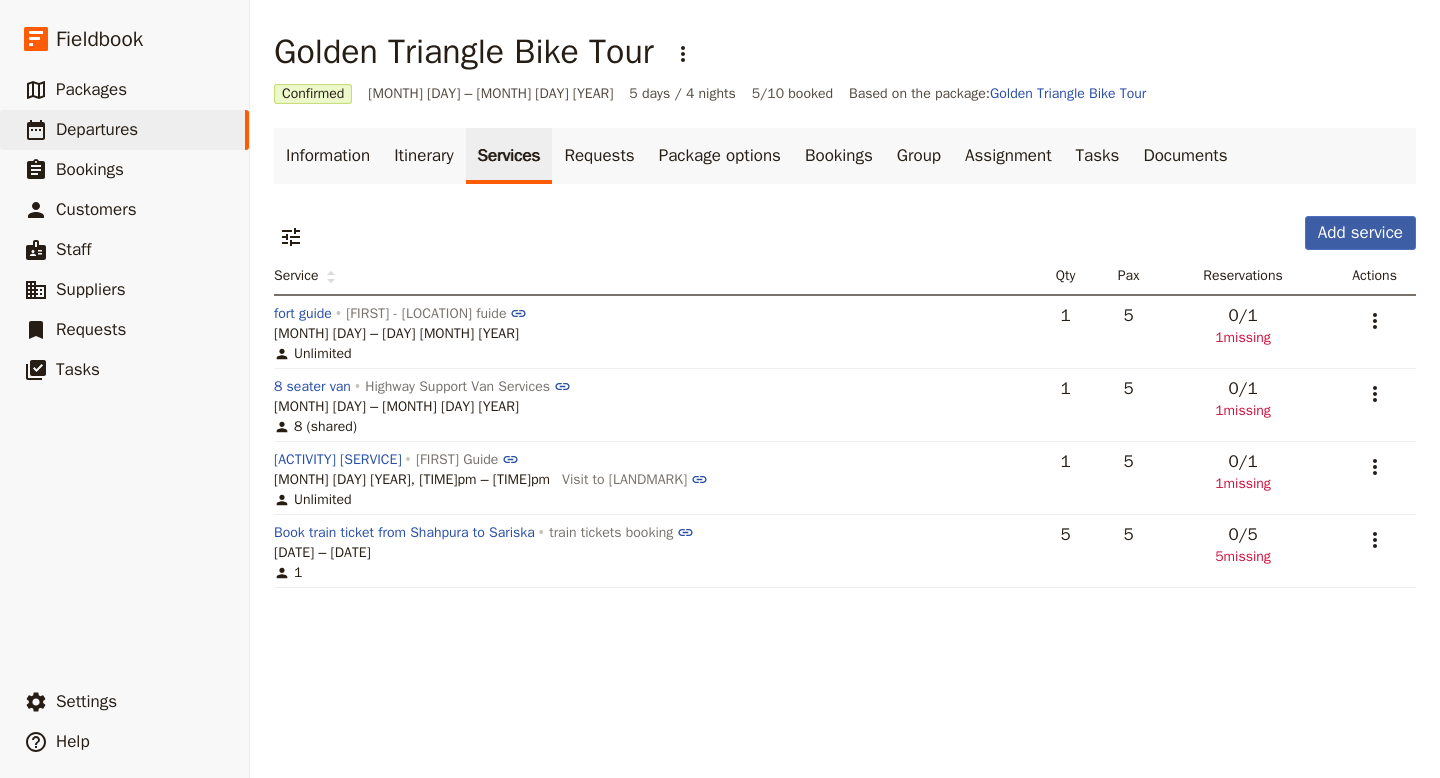 click on "Add service" at bounding box center (1360, 233) 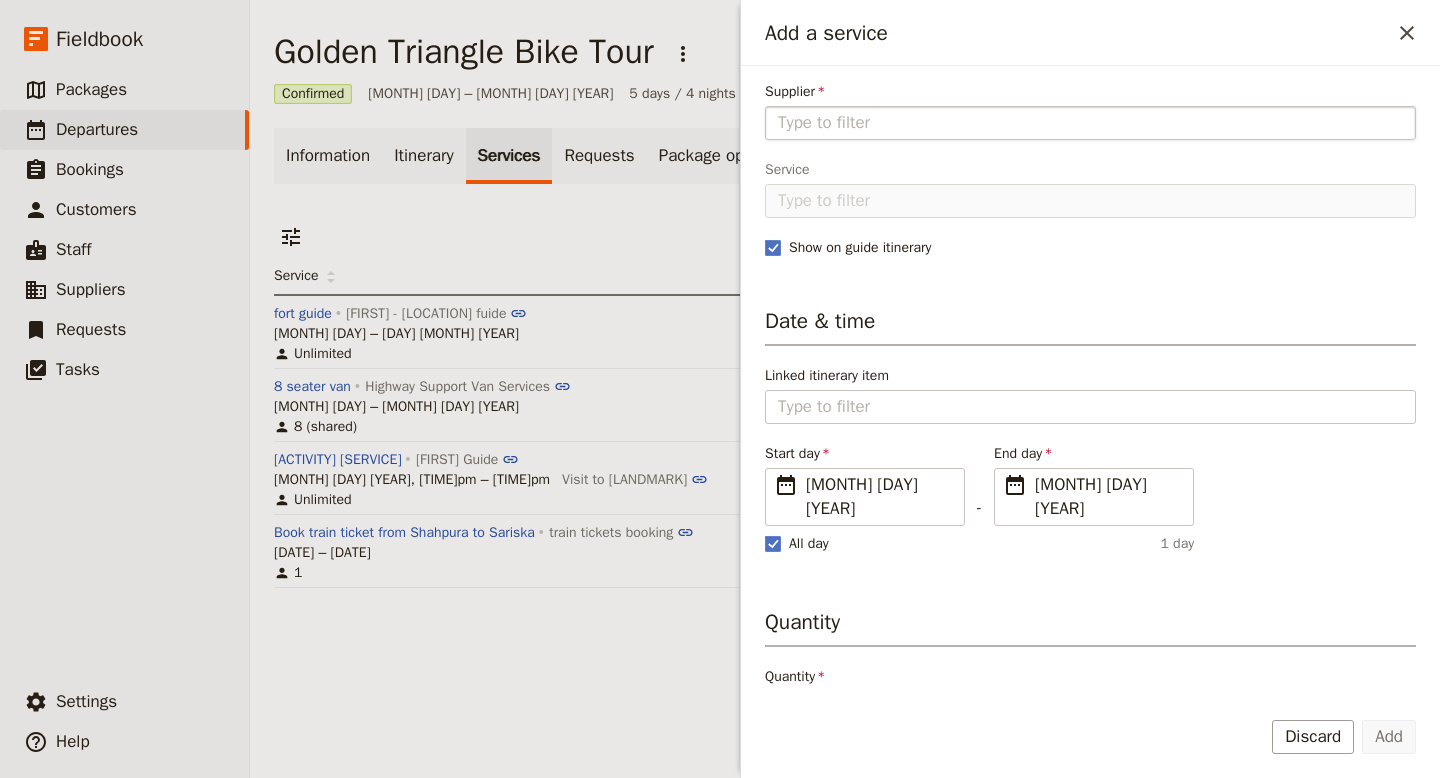 click on "Supplier" at bounding box center (1090, 123) 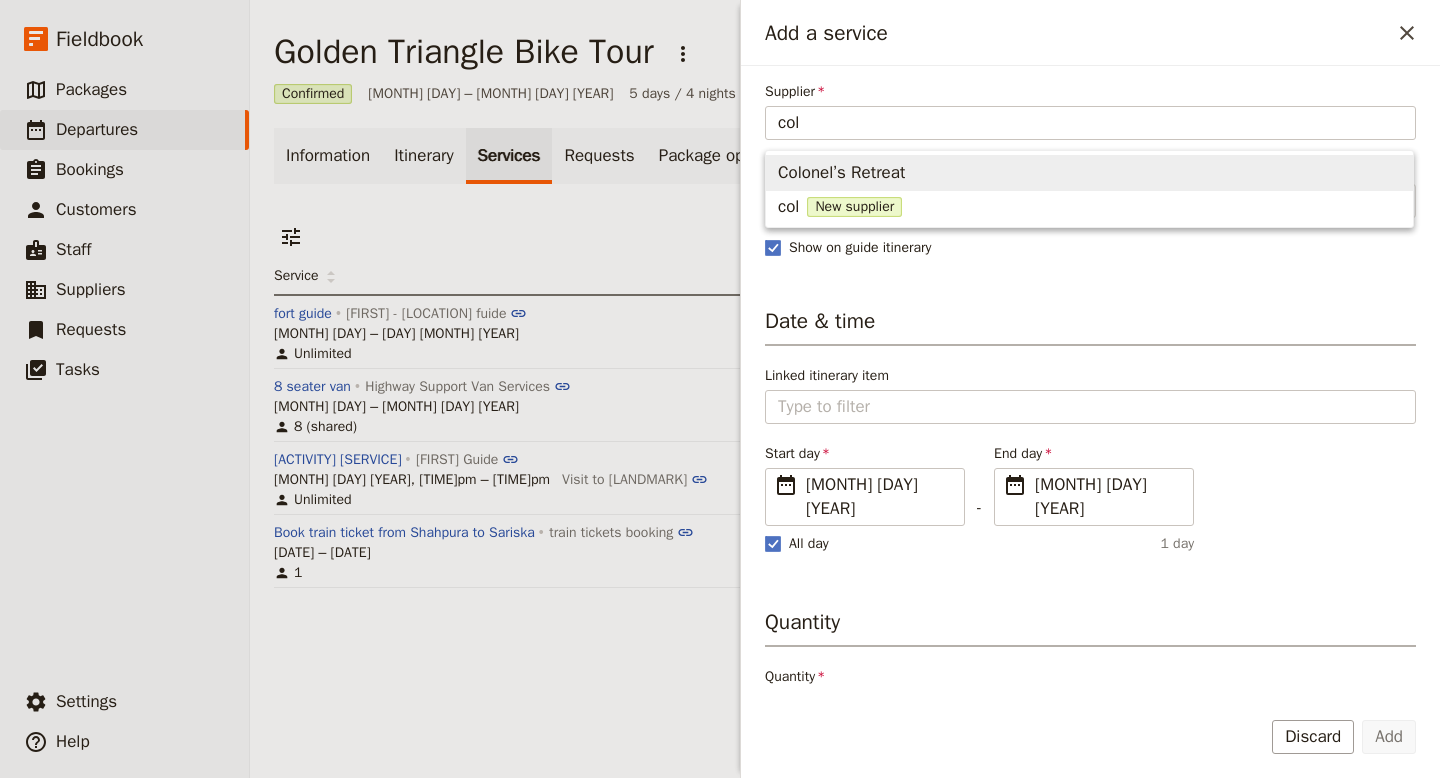 click on "Colonel’s Retreat" at bounding box center (841, 173) 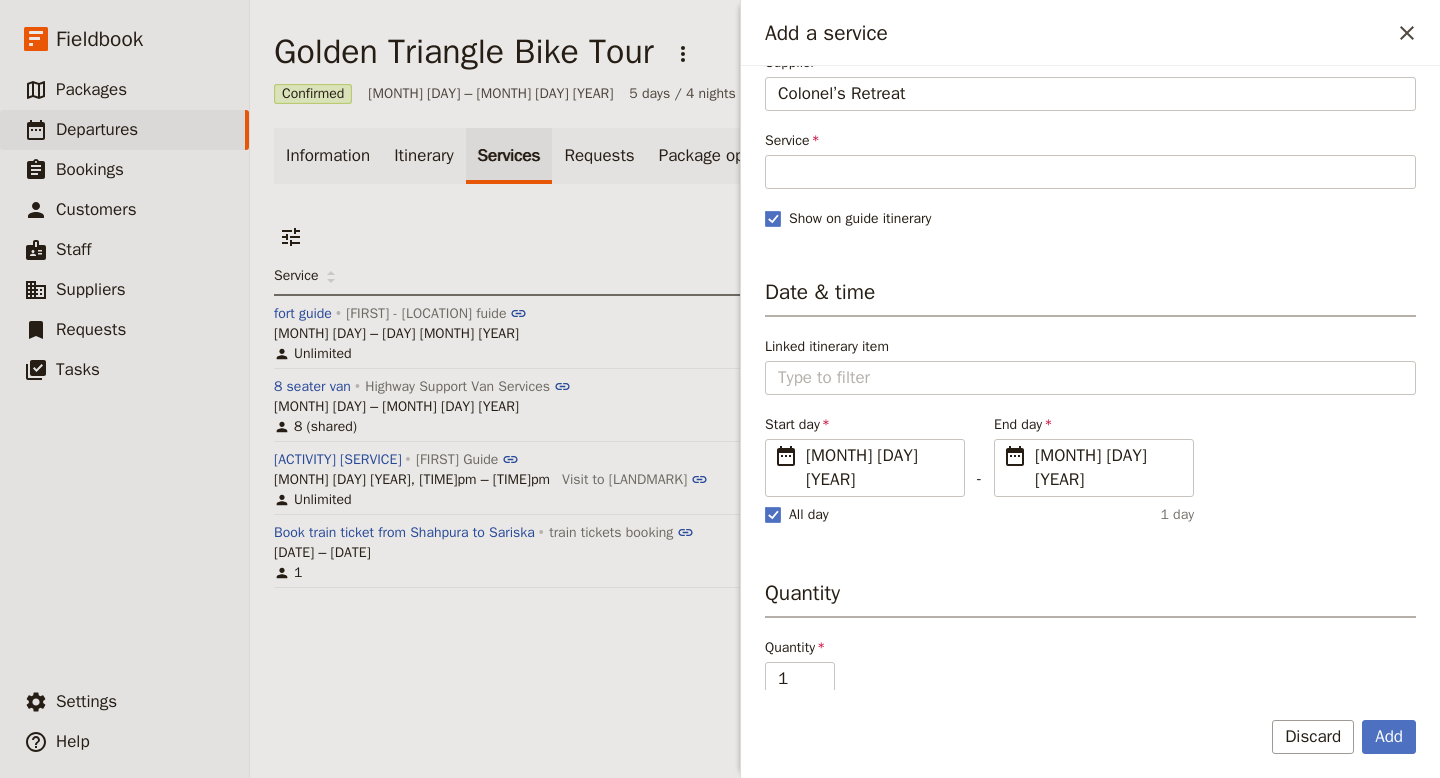 scroll, scrollTop: 0, scrollLeft: 0, axis: both 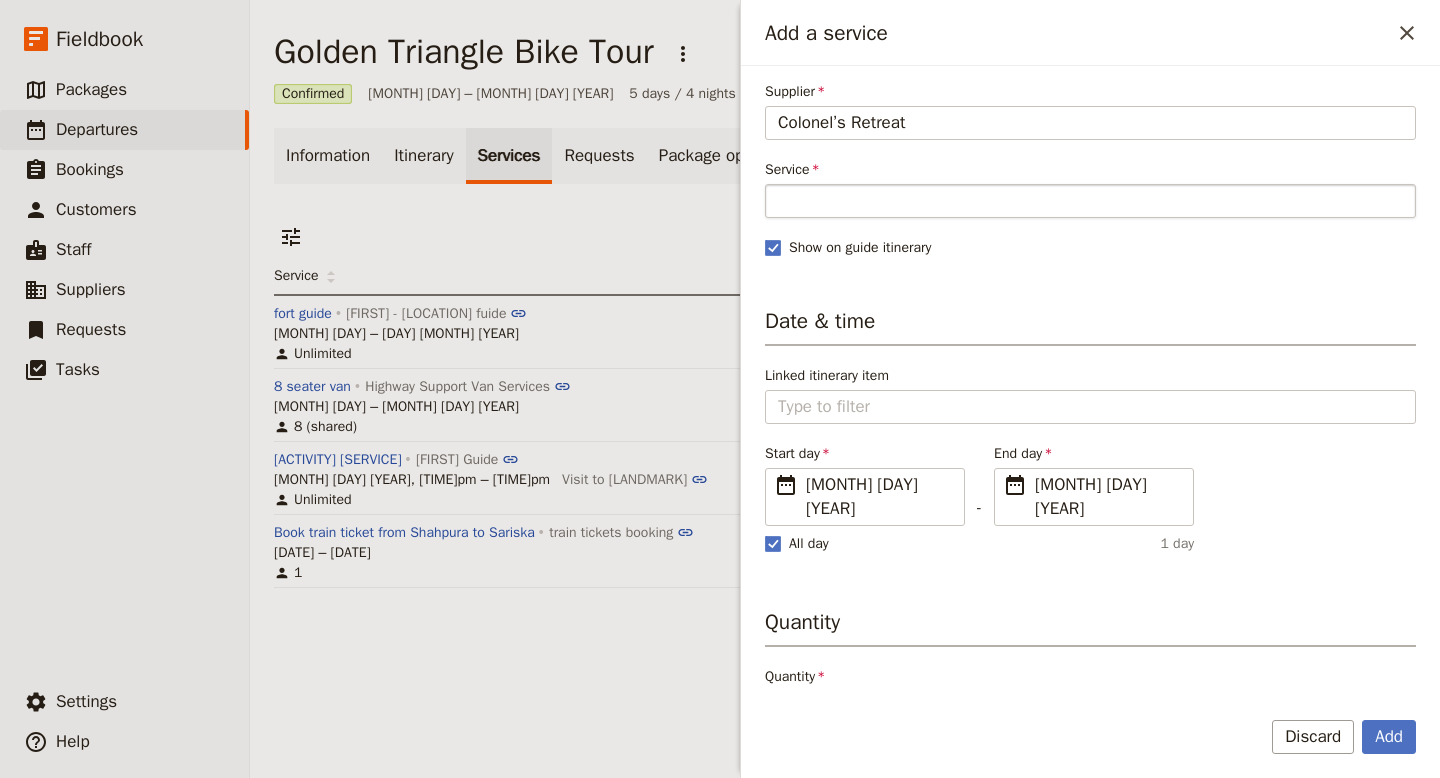 type on "Colonel’s Retreat" 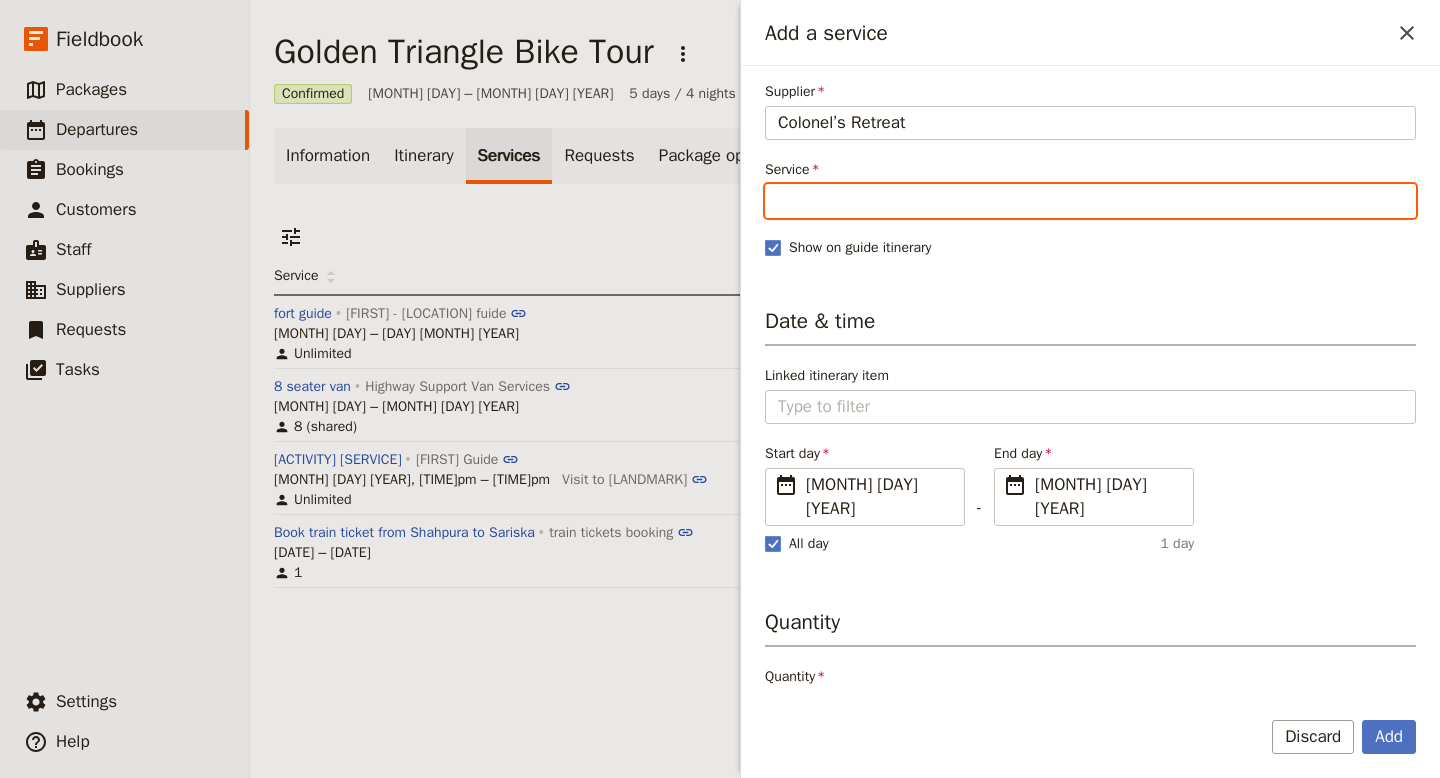 click on "Service" at bounding box center [1090, 201] 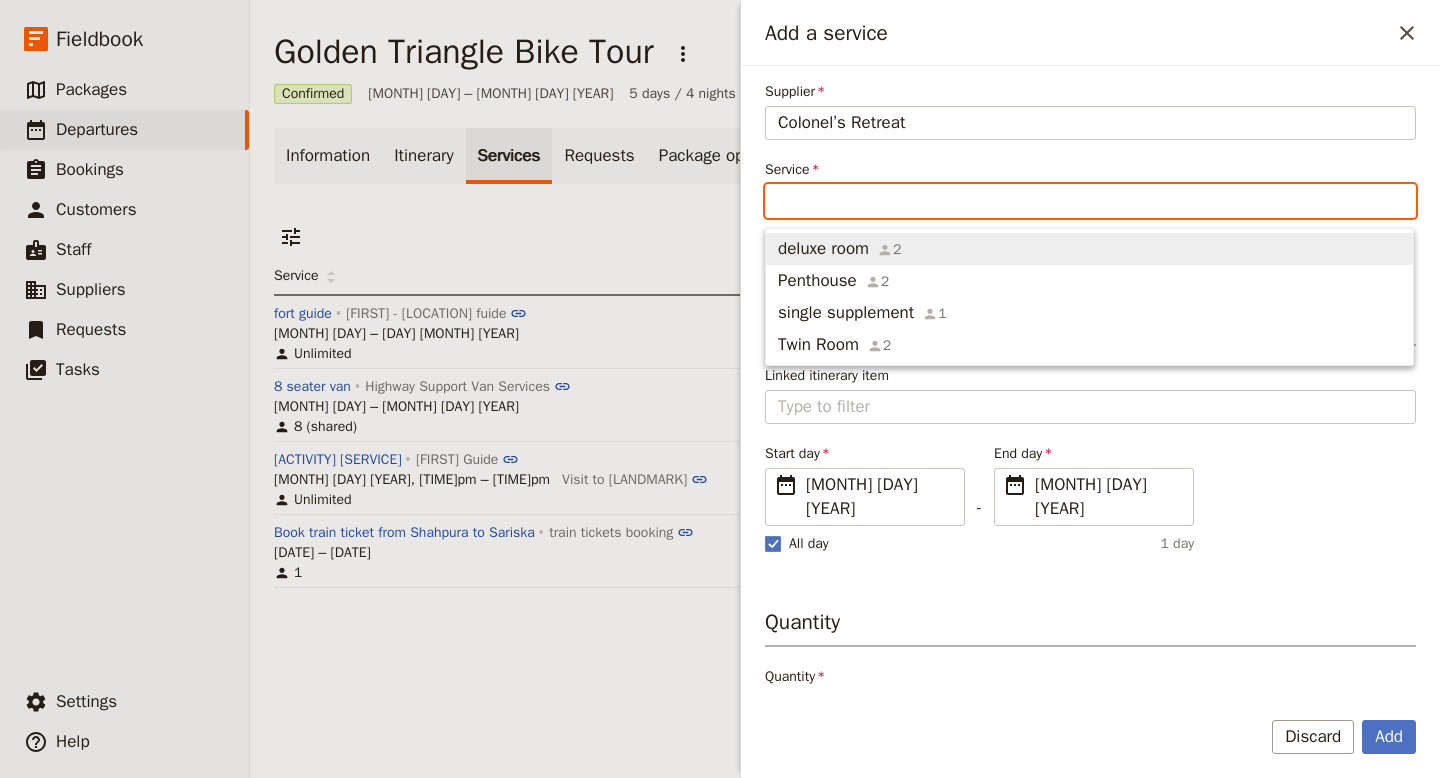 click on "deluxe room" at bounding box center [823, 249] 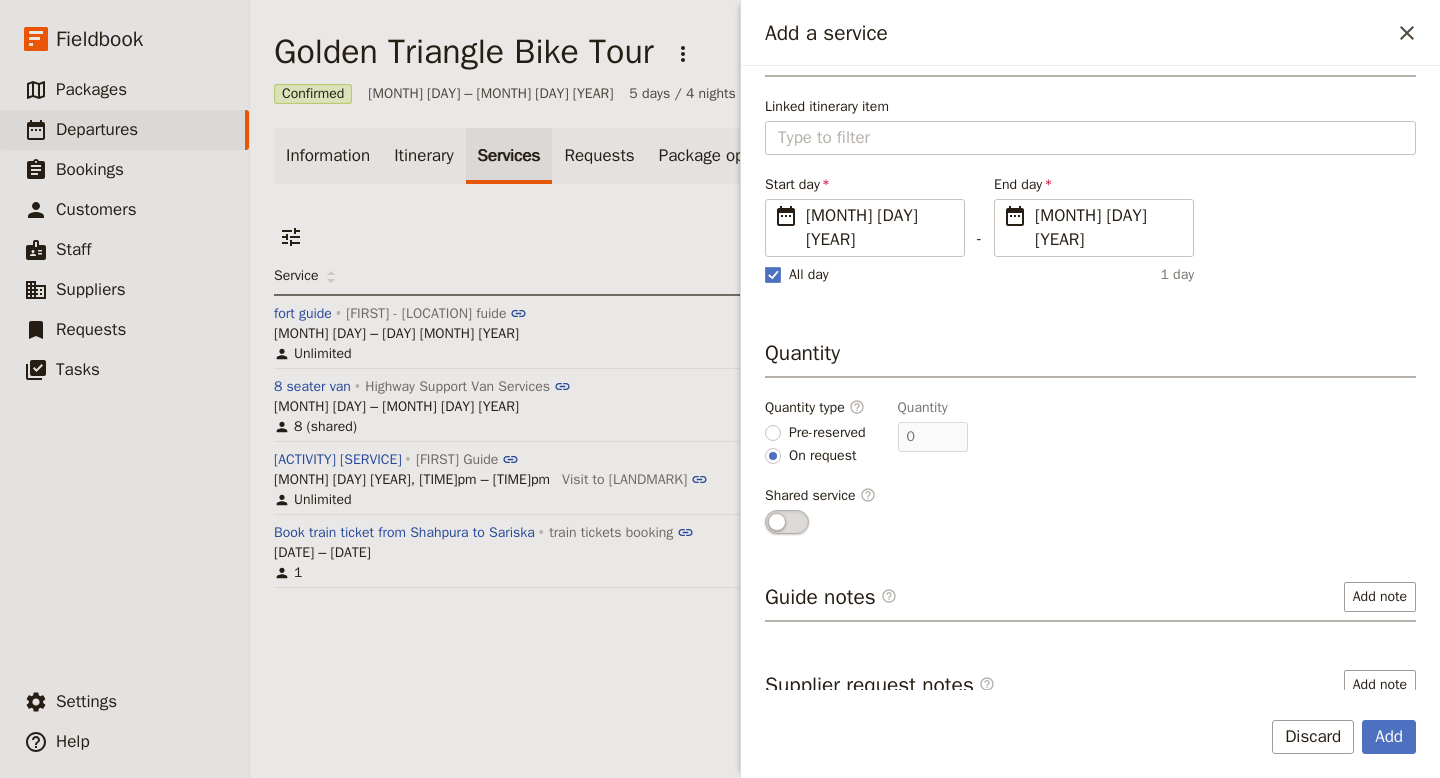 scroll, scrollTop: 295, scrollLeft: 0, axis: vertical 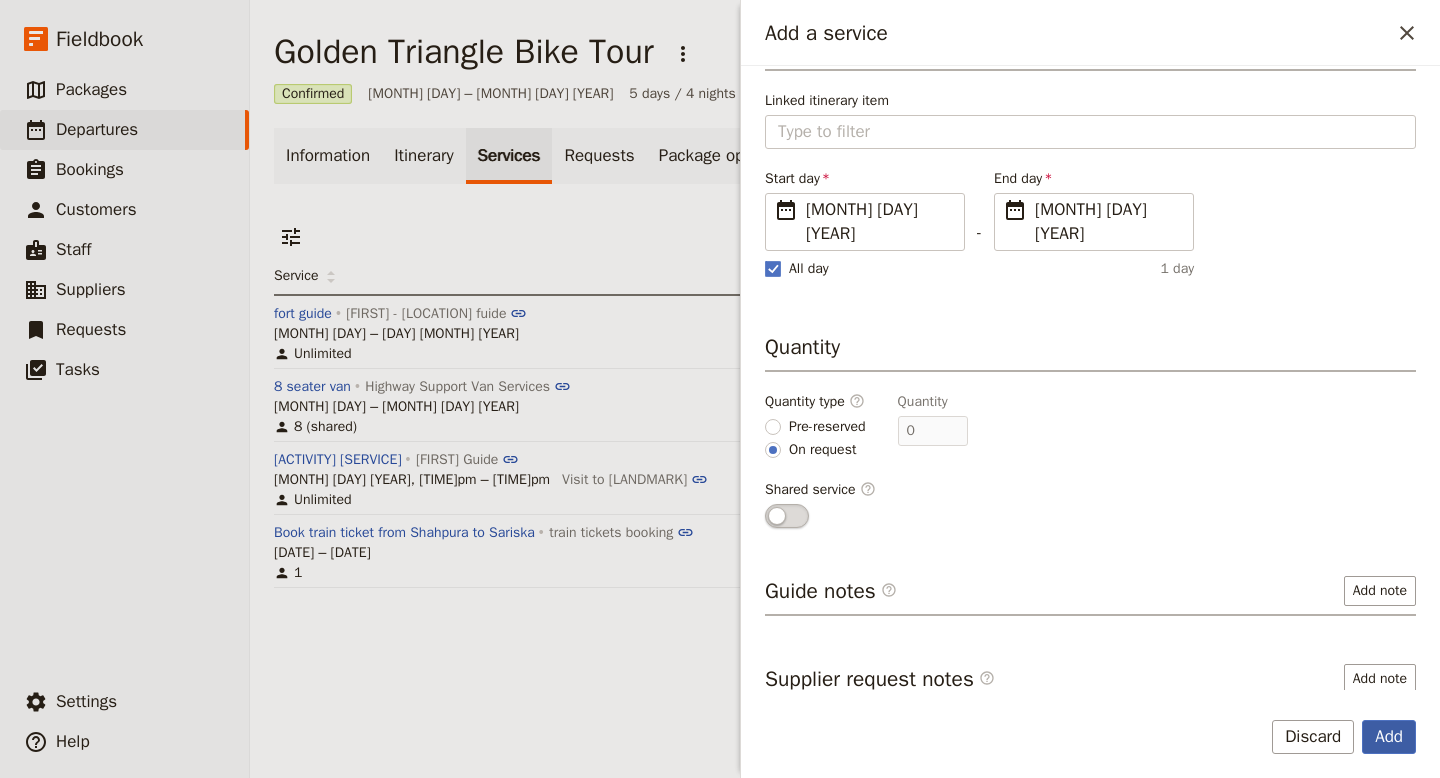 click on "Add" at bounding box center [1389, 737] 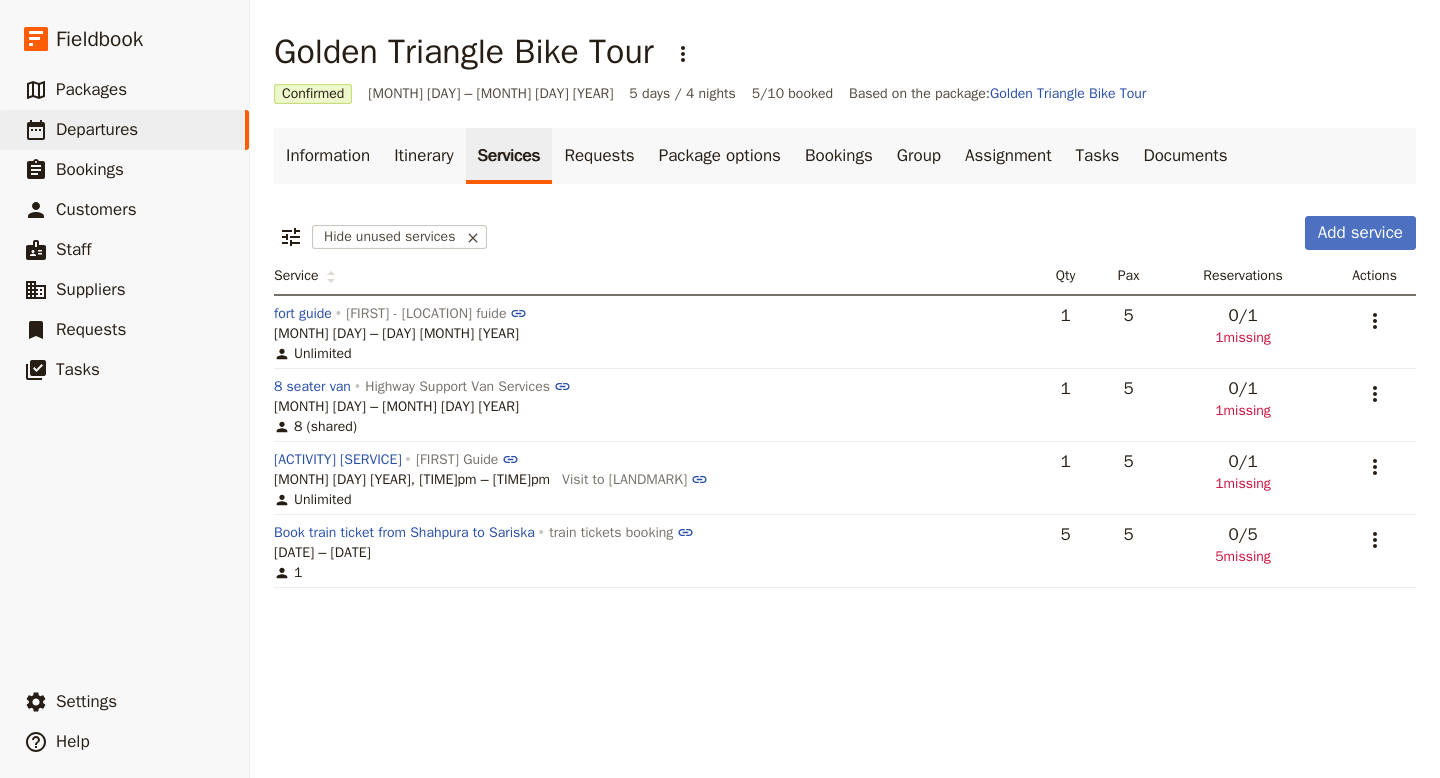 type 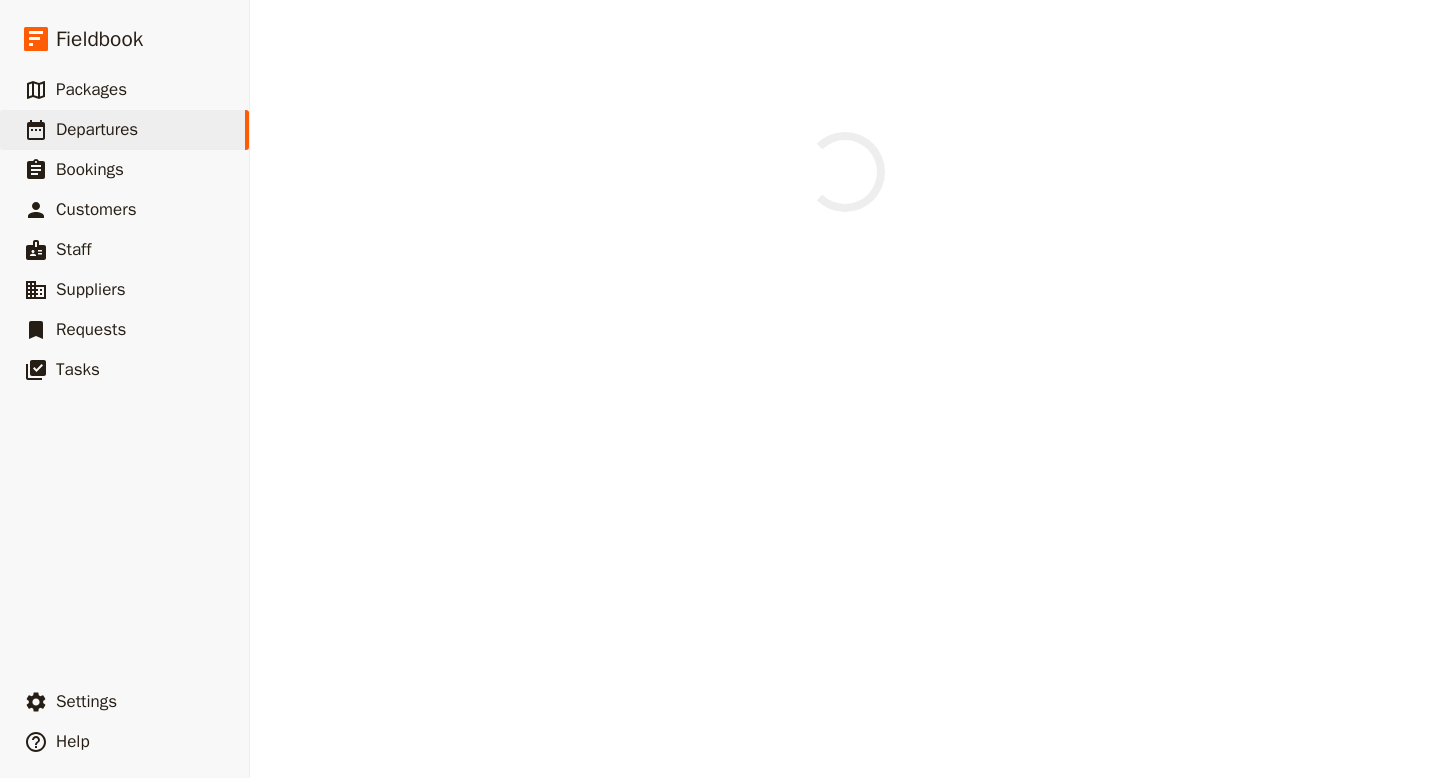 scroll, scrollTop: 0, scrollLeft: 0, axis: both 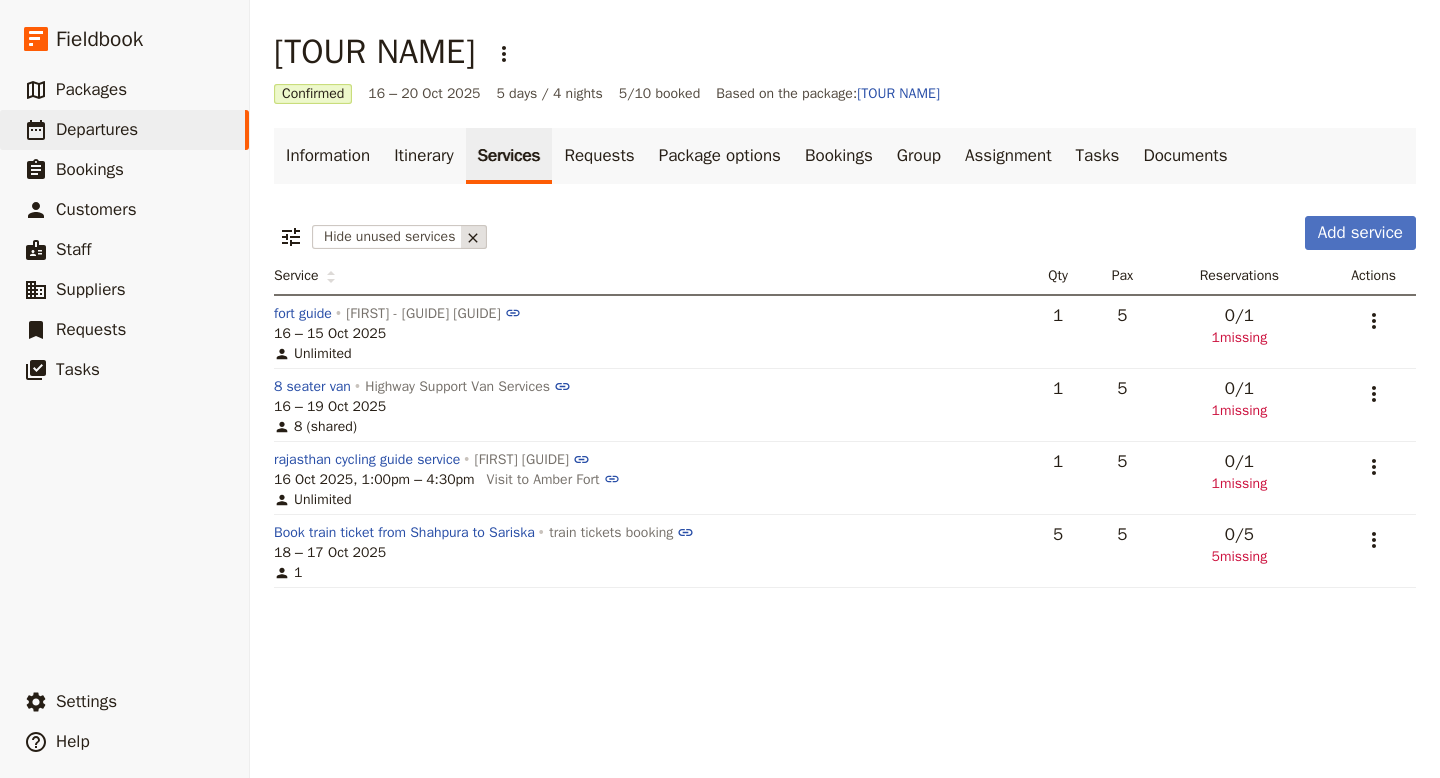 click 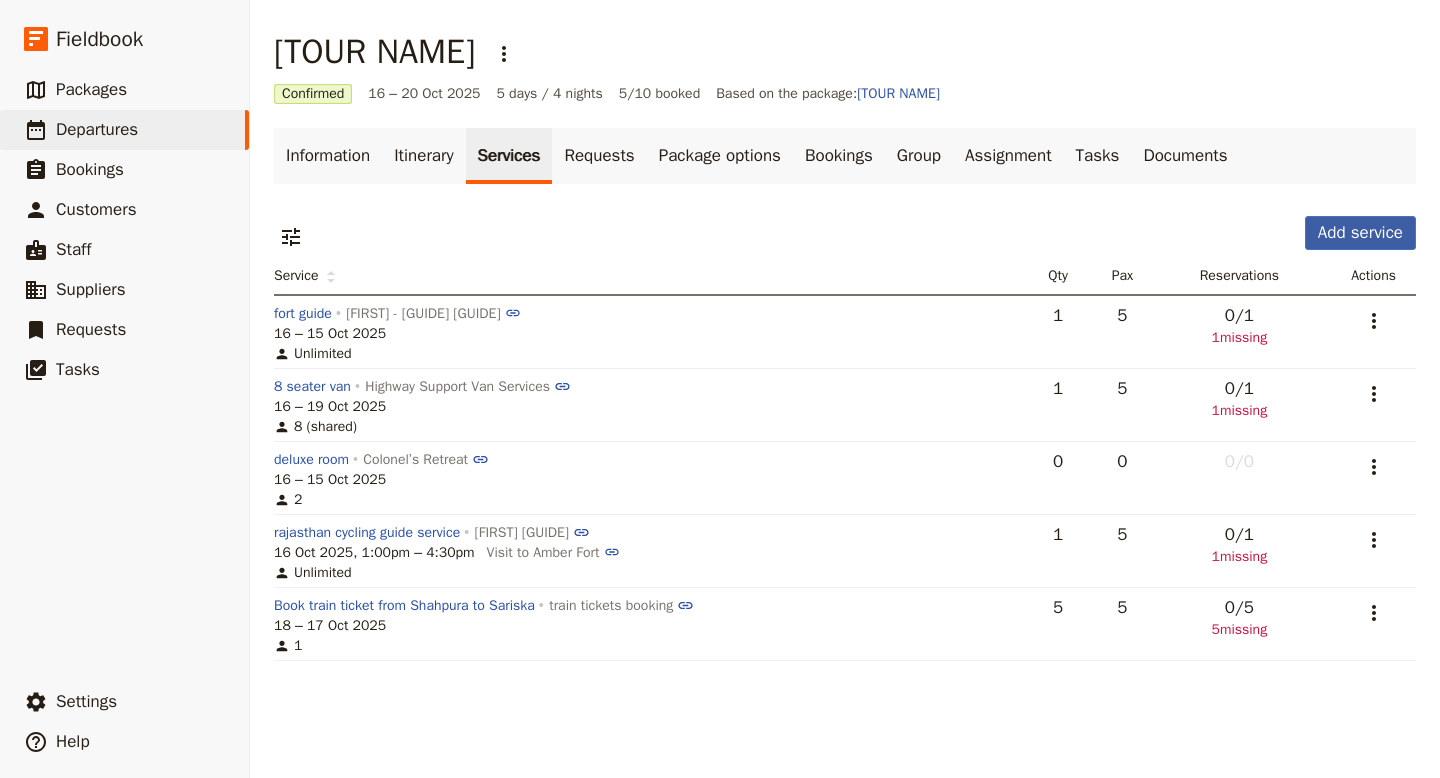 click on "Add service" at bounding box center (1360, 233) 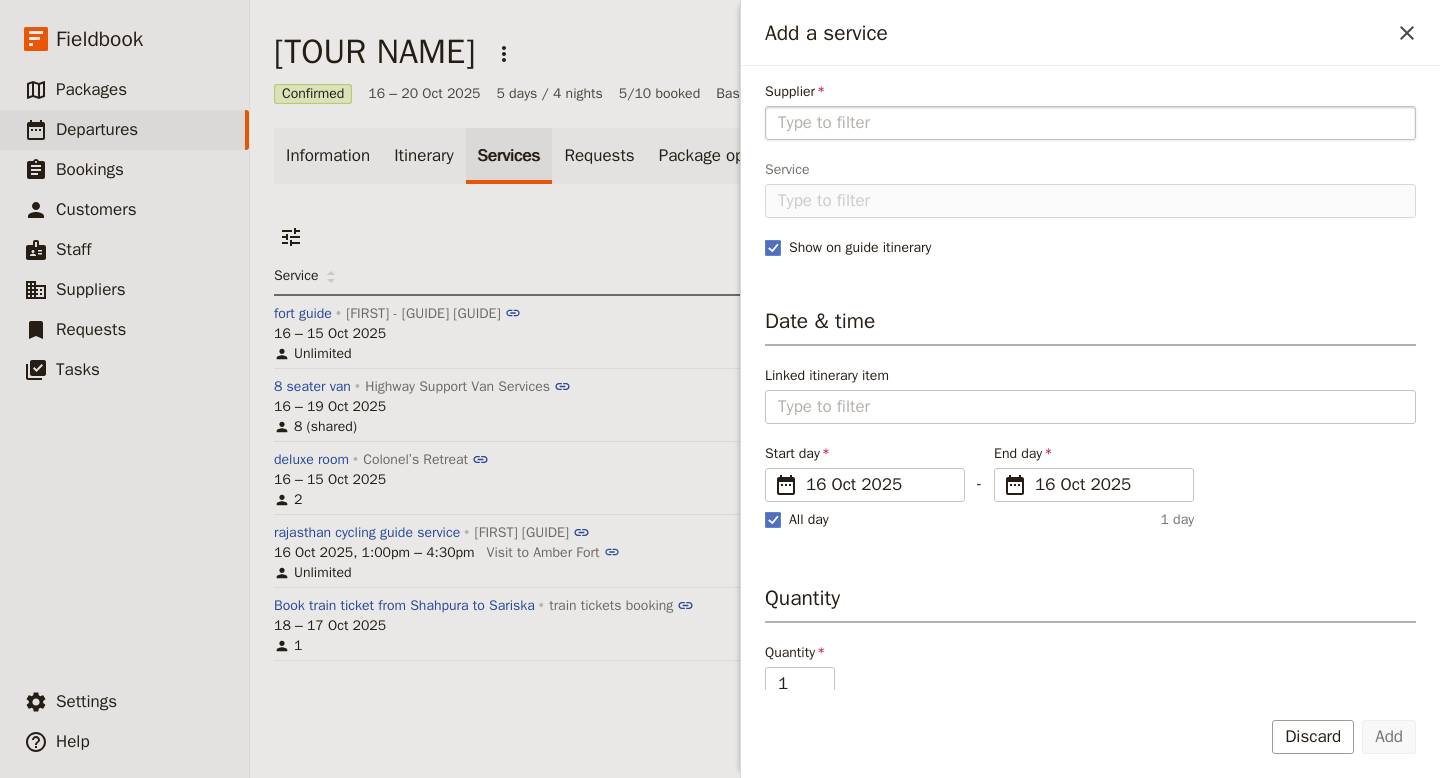 click on "Supplier" at bounding box center (1090, 123) 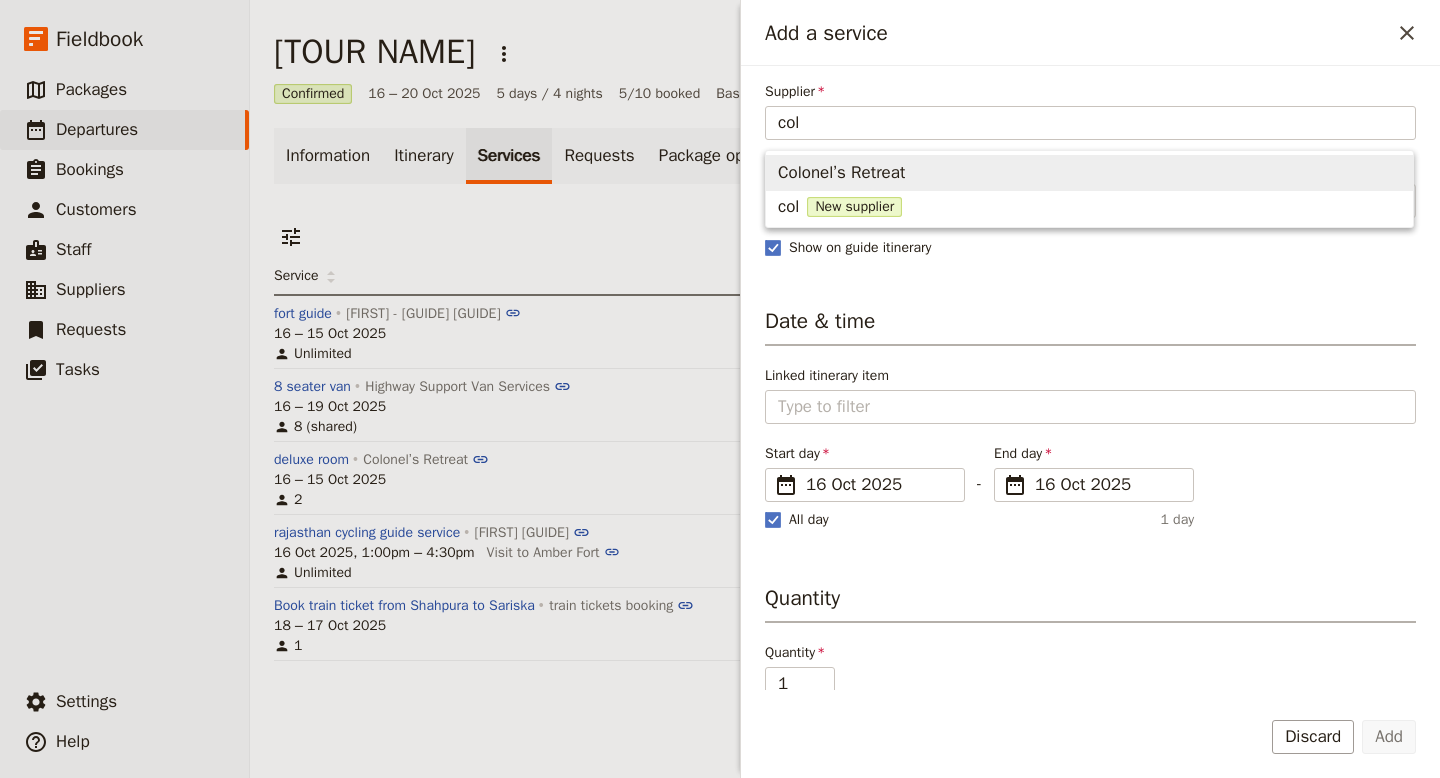 click on "Colonel’s Retreat" at bounding box center [841, 173] 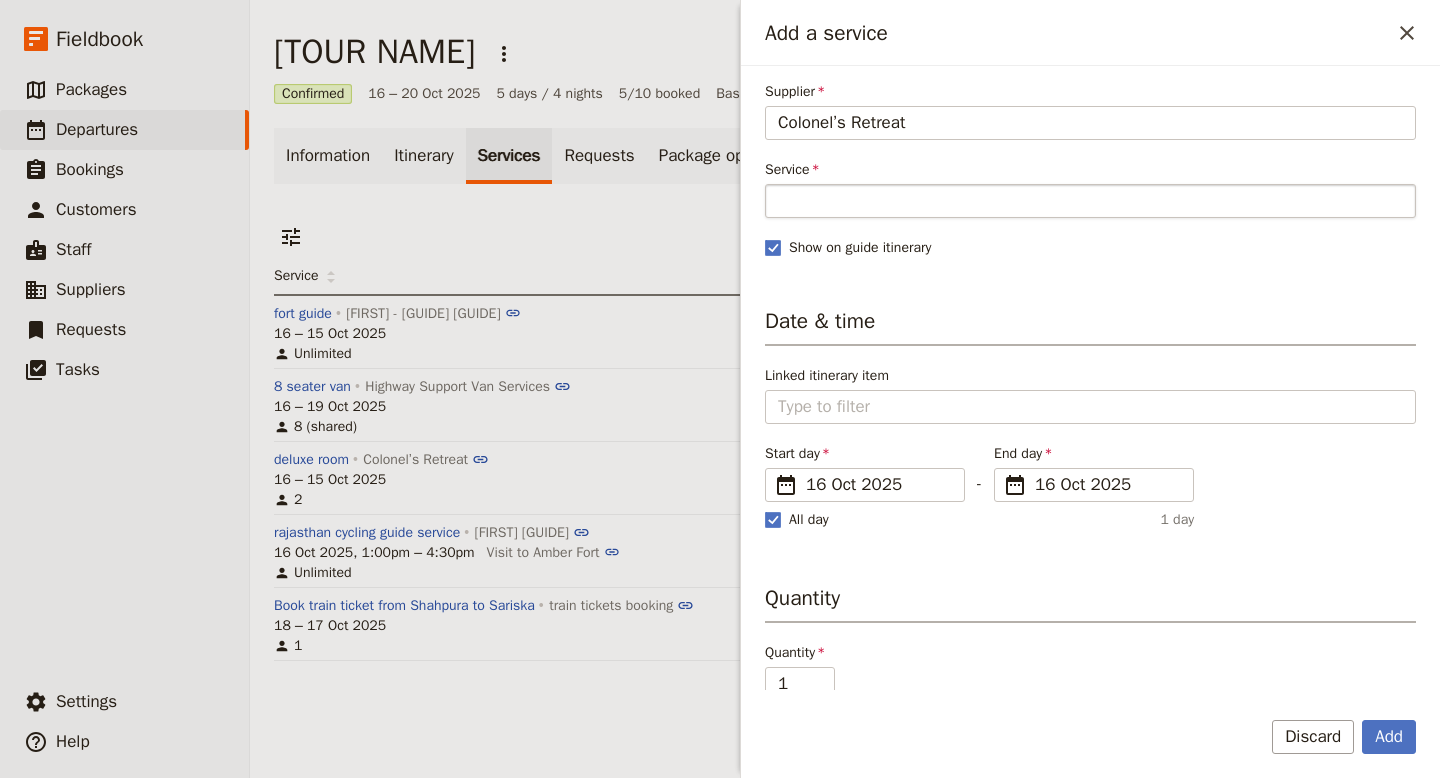 type on "Colonel’s Retreat" 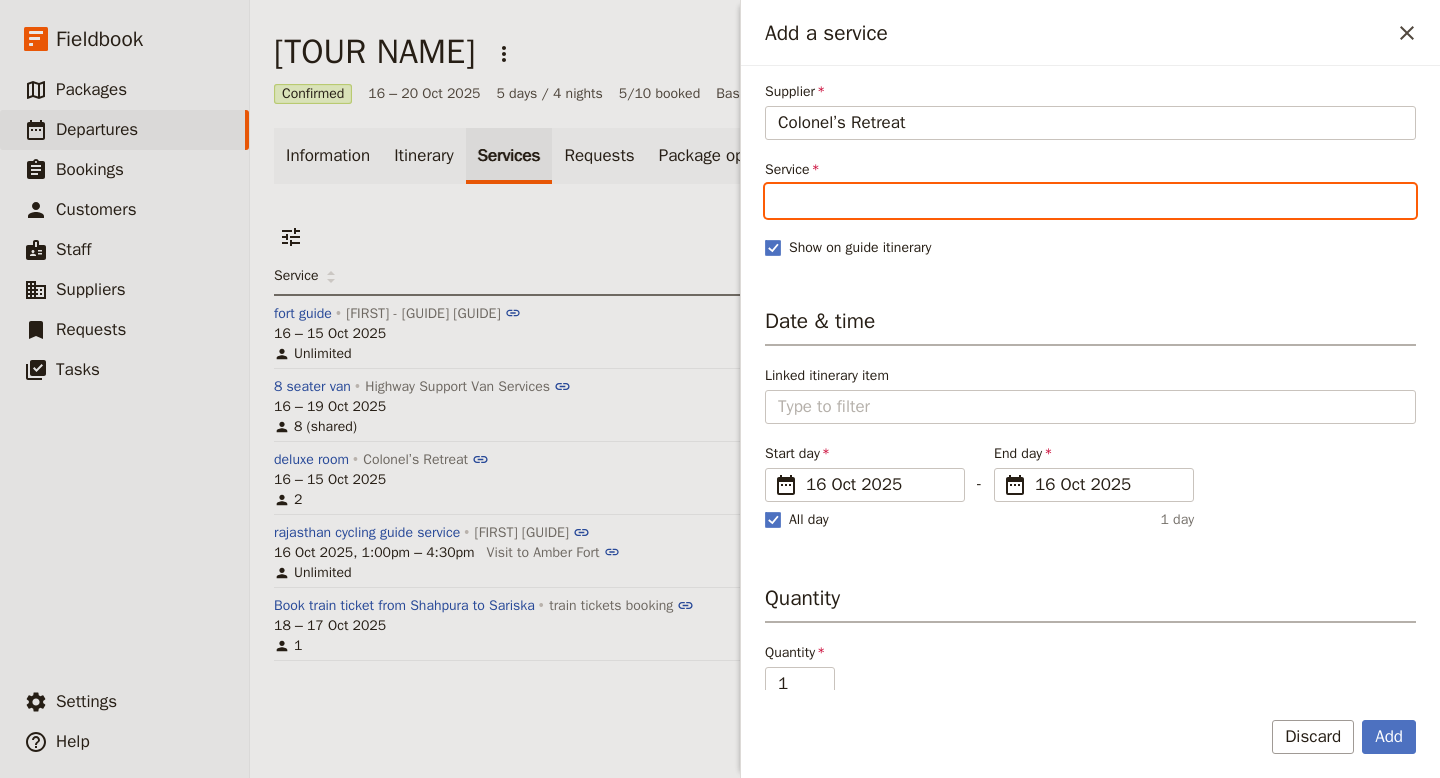 click on "Service" at bounding box center [1090, 201] 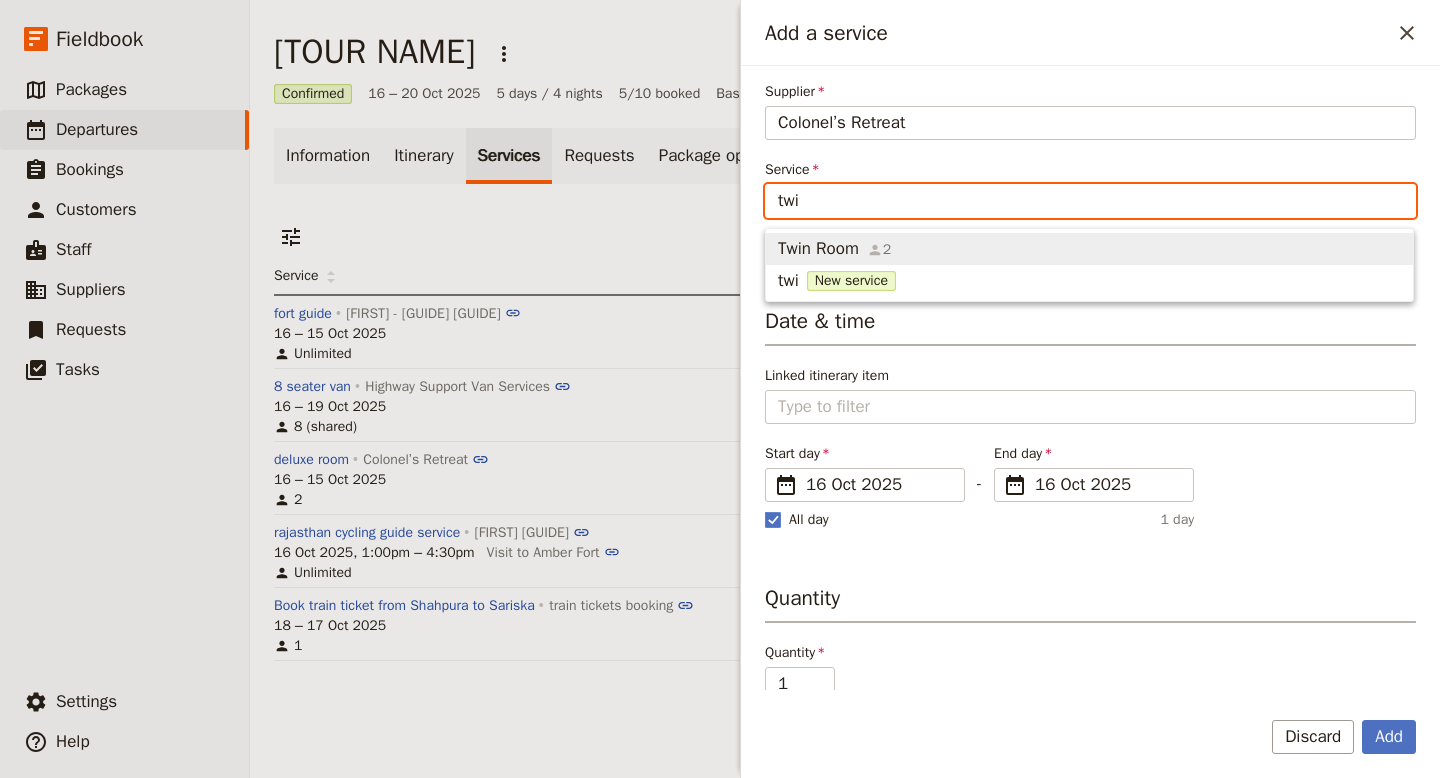 type on "twin" 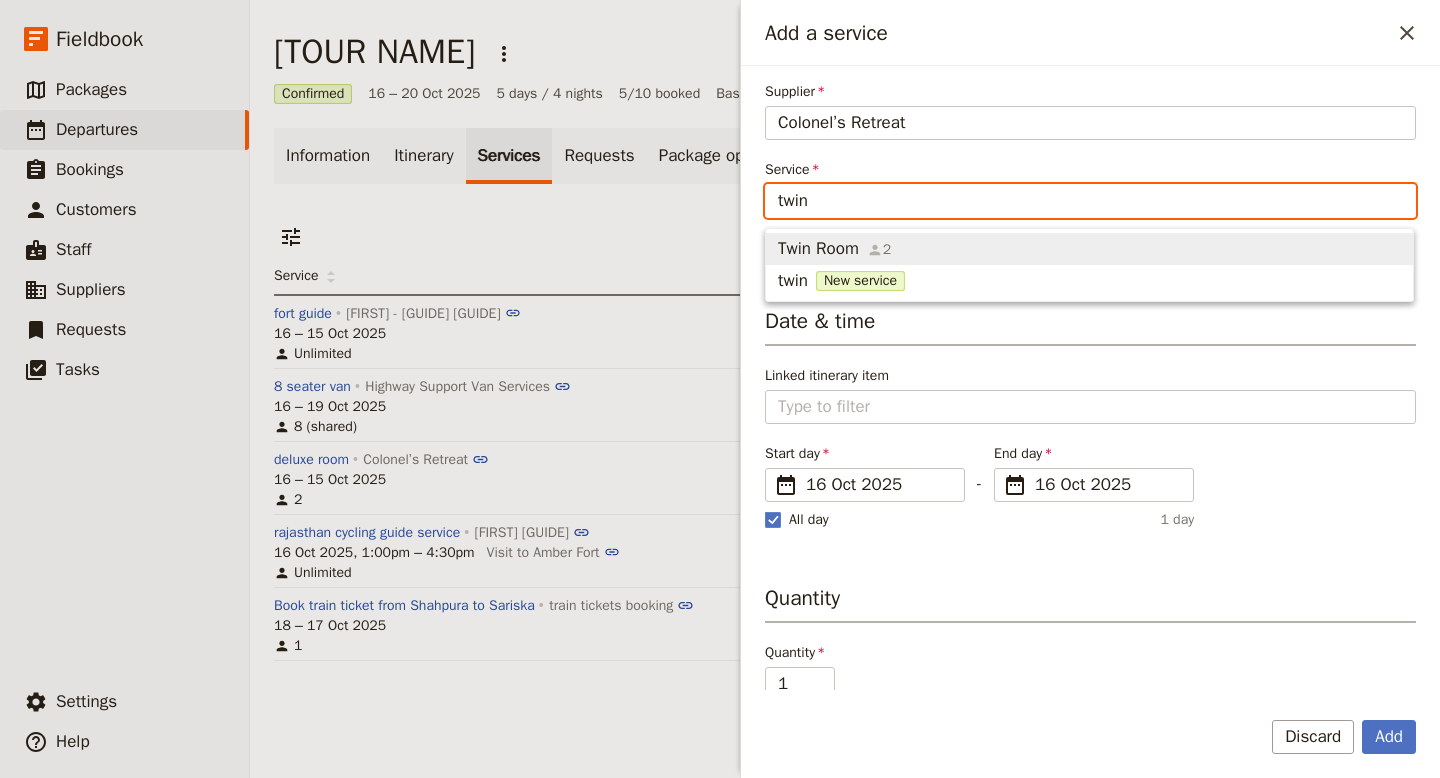 click on "Twin Room" at bounding box center [818, 249] 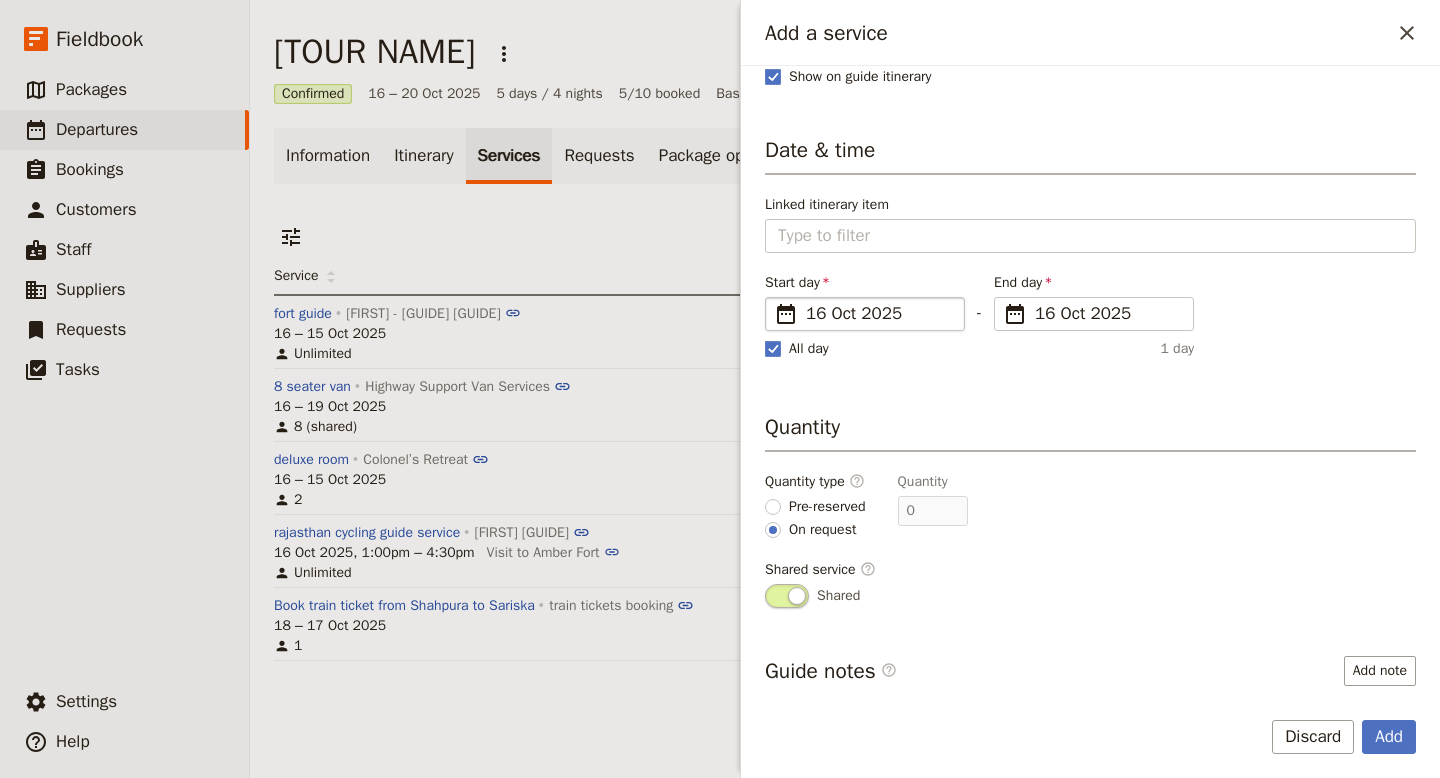 scroll, scrollTop: 302, scrollLeft: 0, axis: vertical 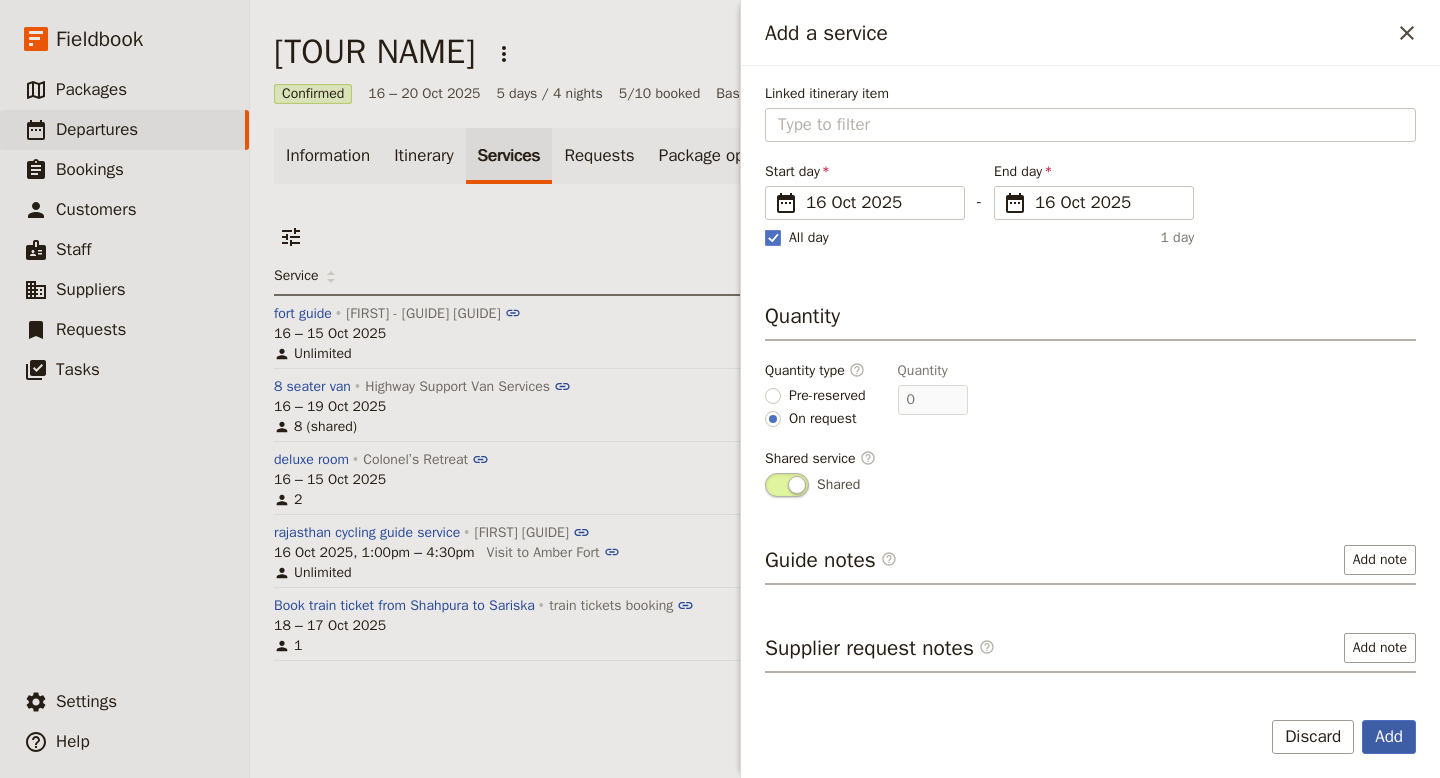 click on "Add" at bounding box center (1389, 737) 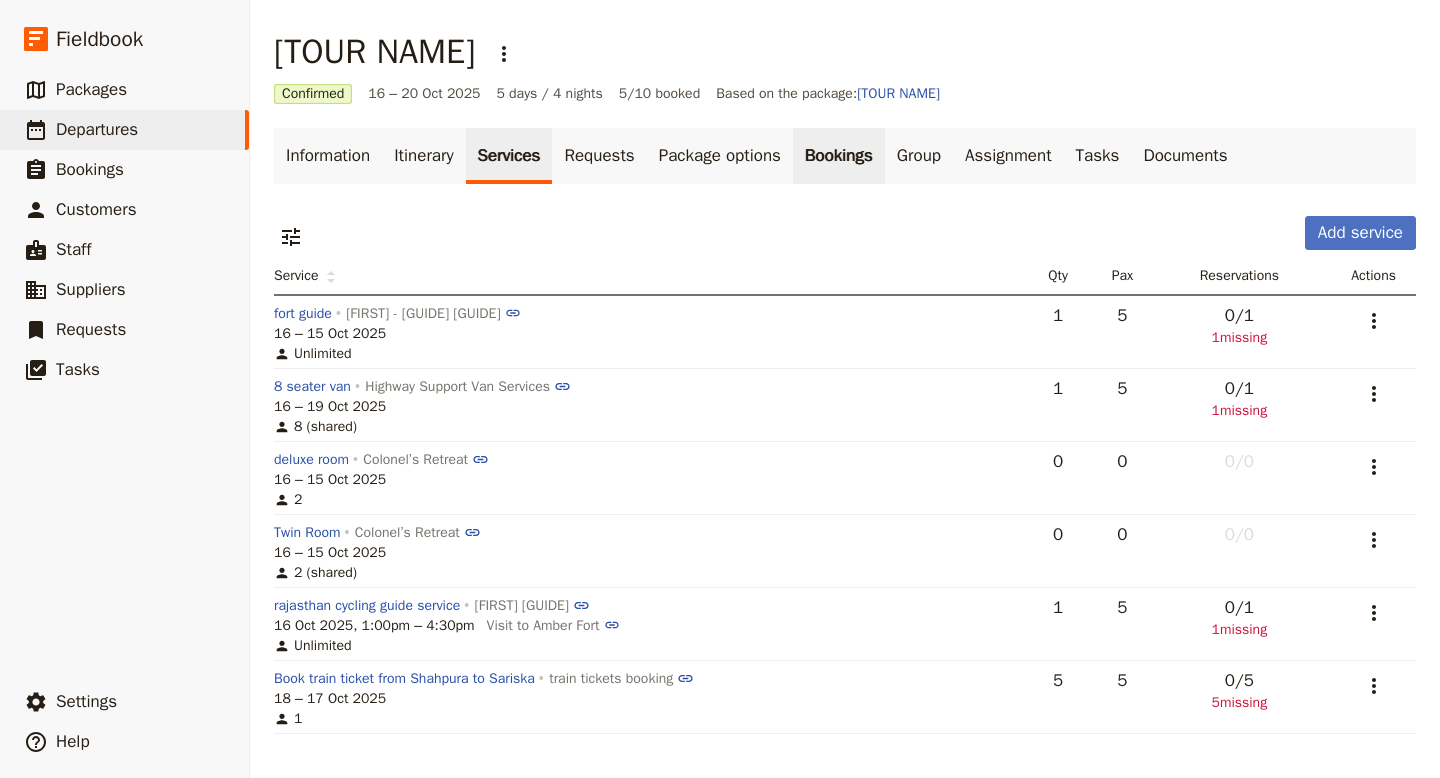 click on "Bookings" at bounding box center (839, 156) 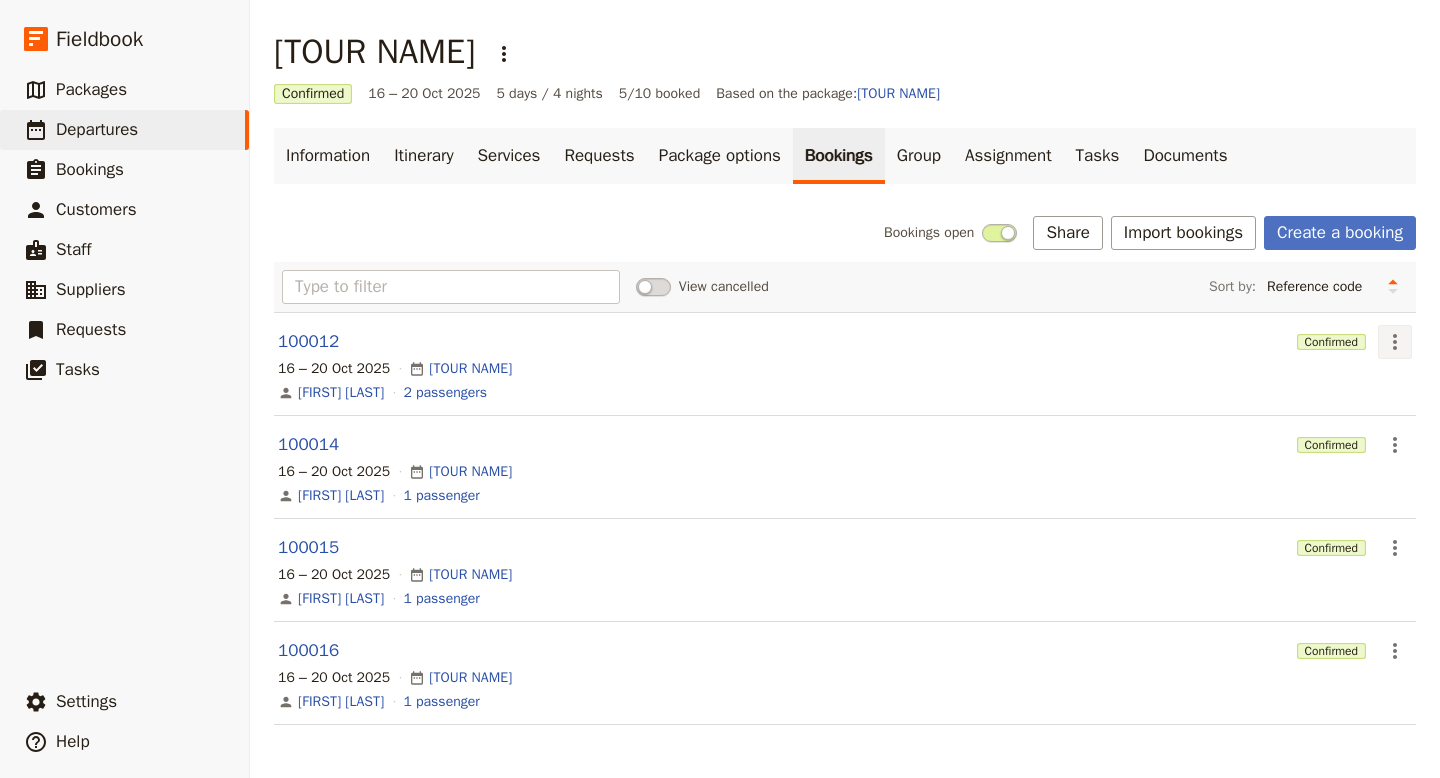 click 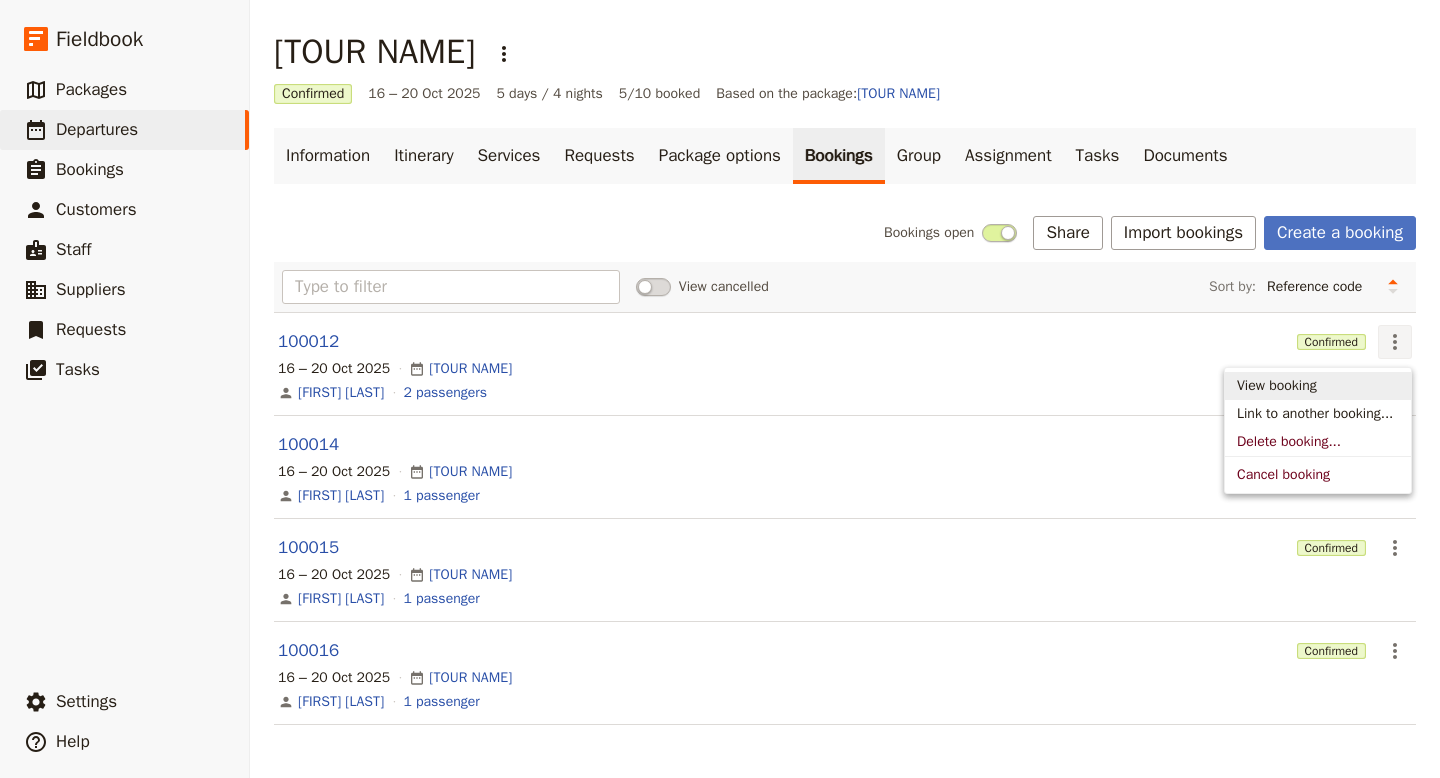 click on "View booking" at bounding box center [1277, 386] 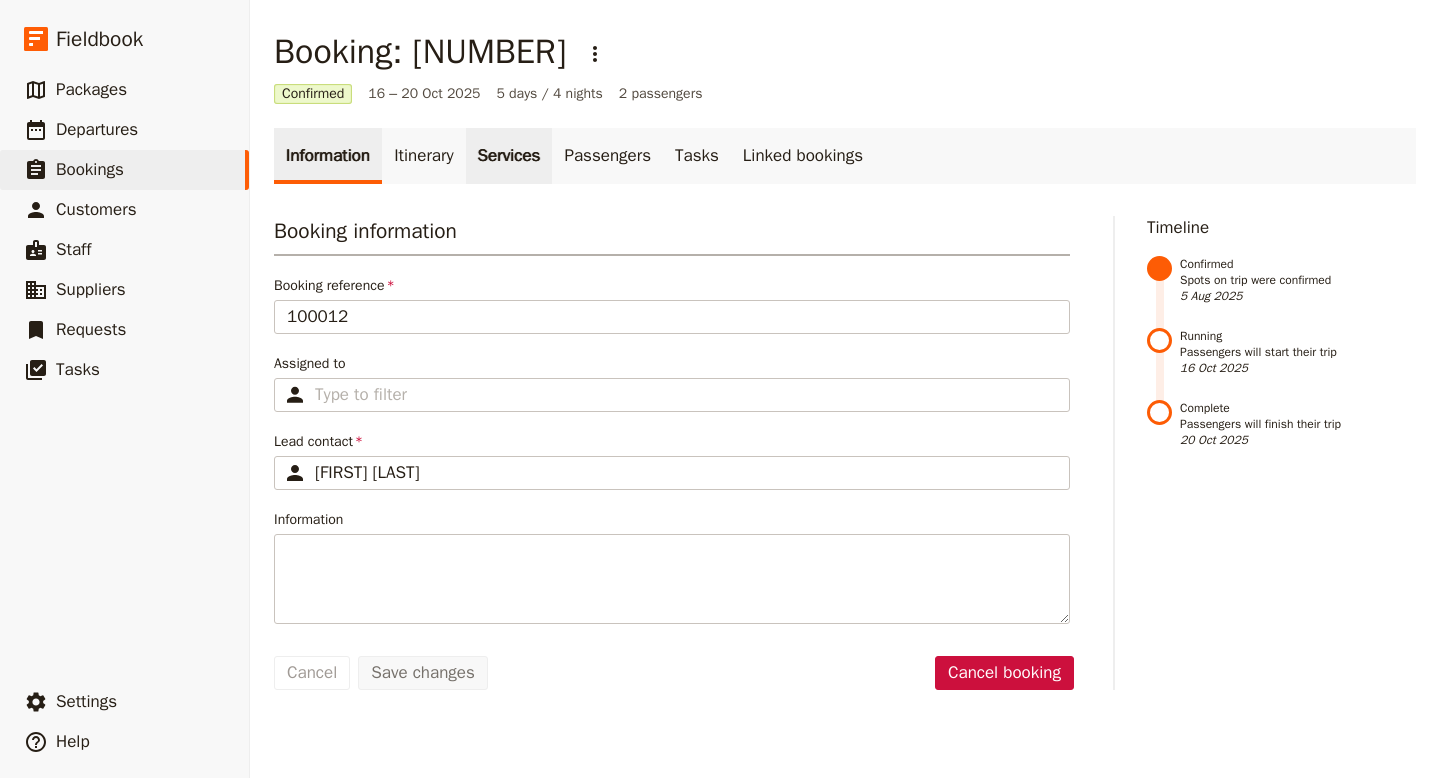 click on "Services" at bounding box center [509, 156] 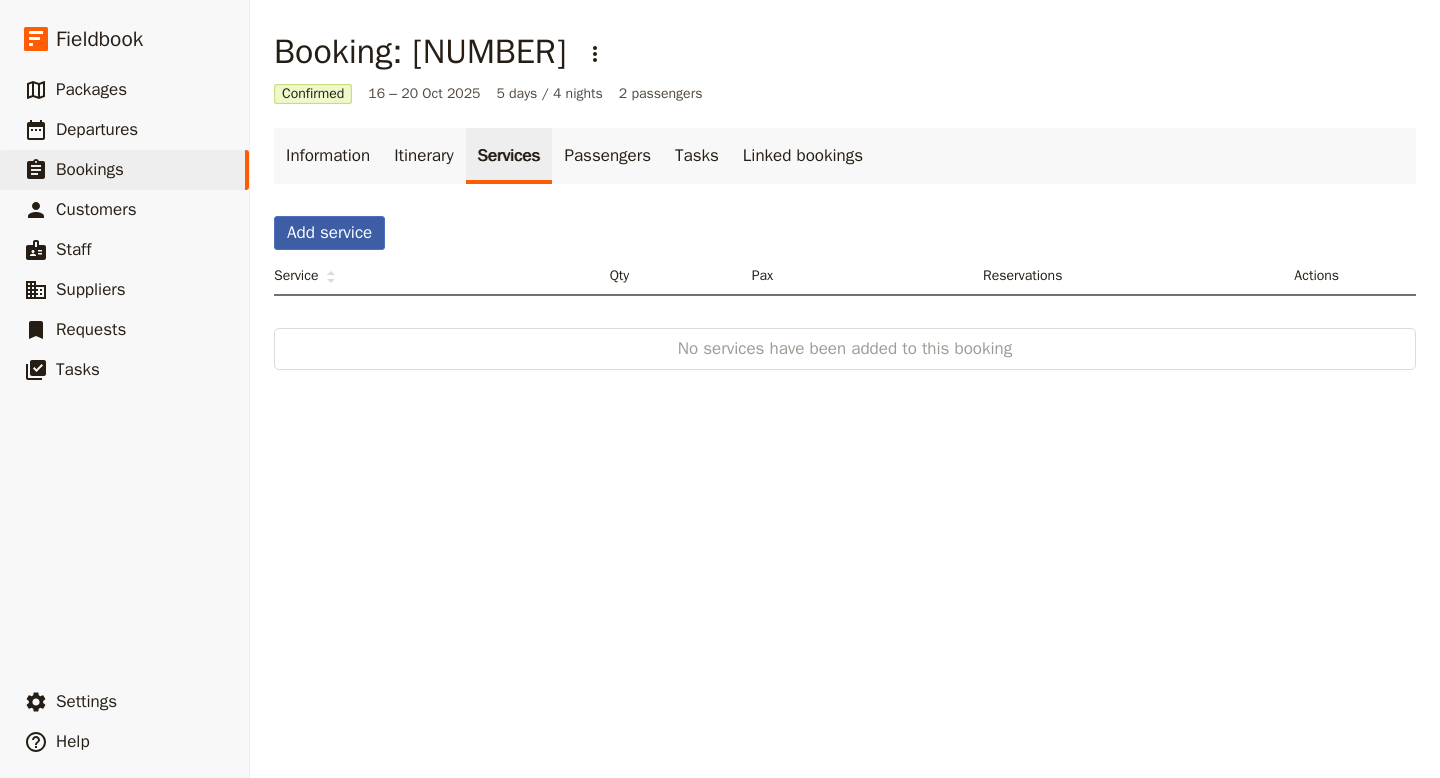click on "Add service" at bounding box center [329, 233] 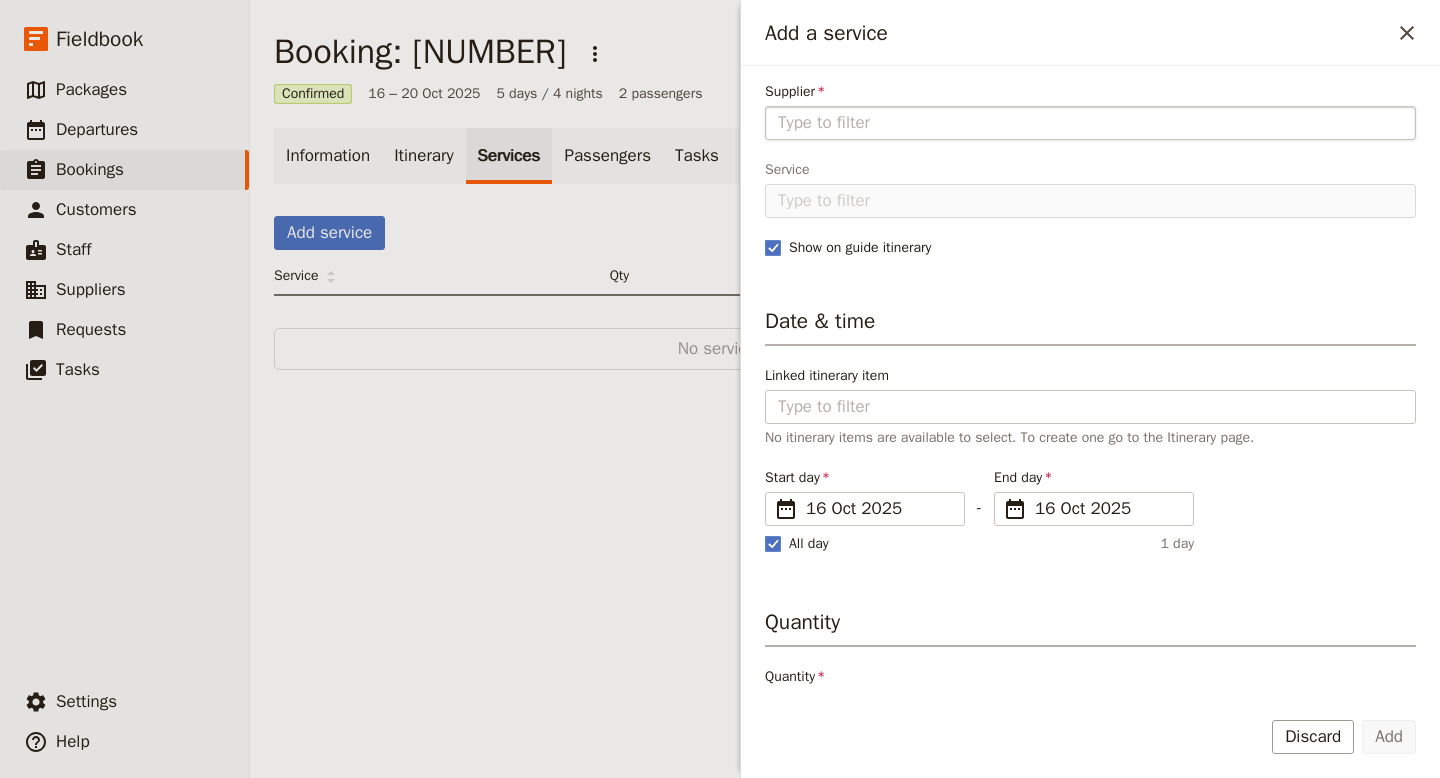 click on "Supplier" at bounding box center (1090, 123) 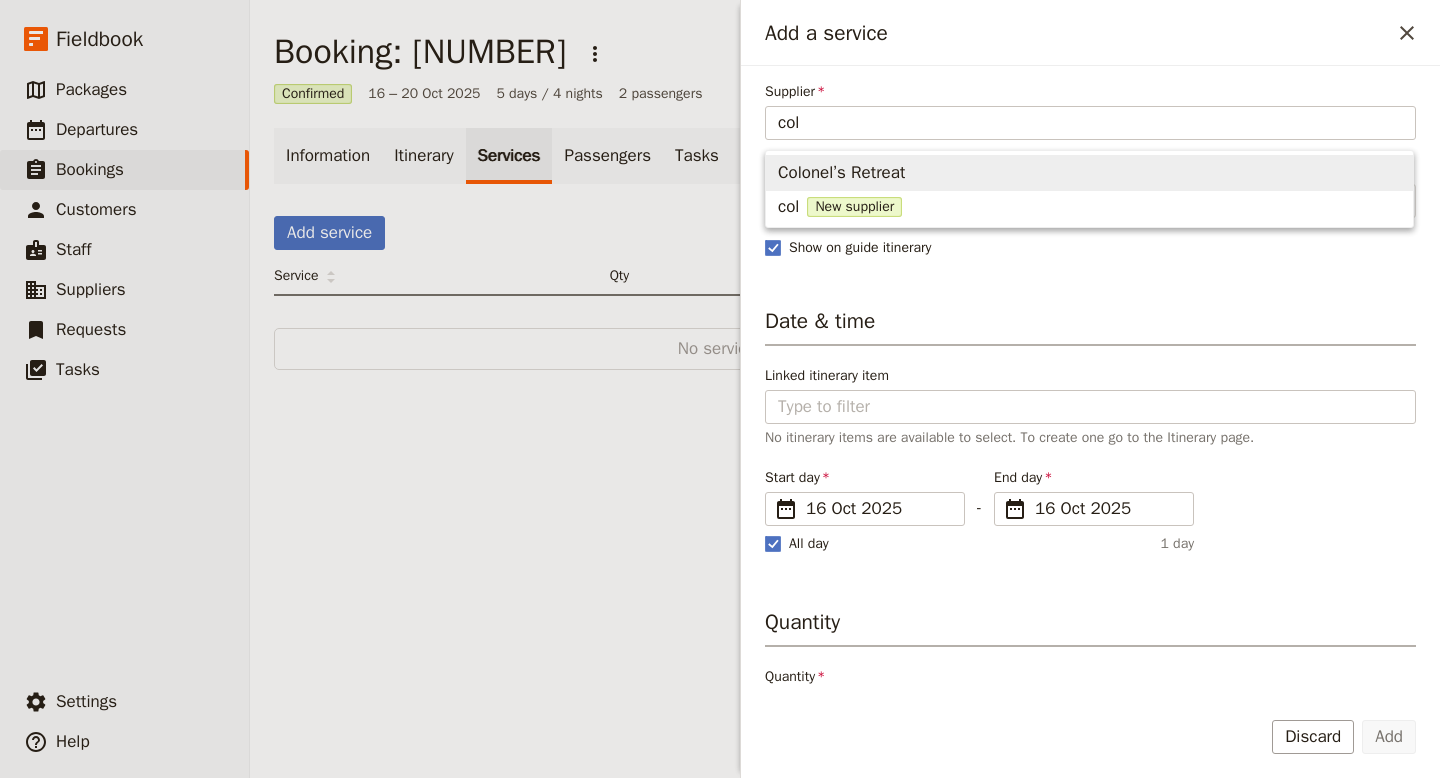 click on "Colonel’s Retreat" at bounding box center [841, 173] 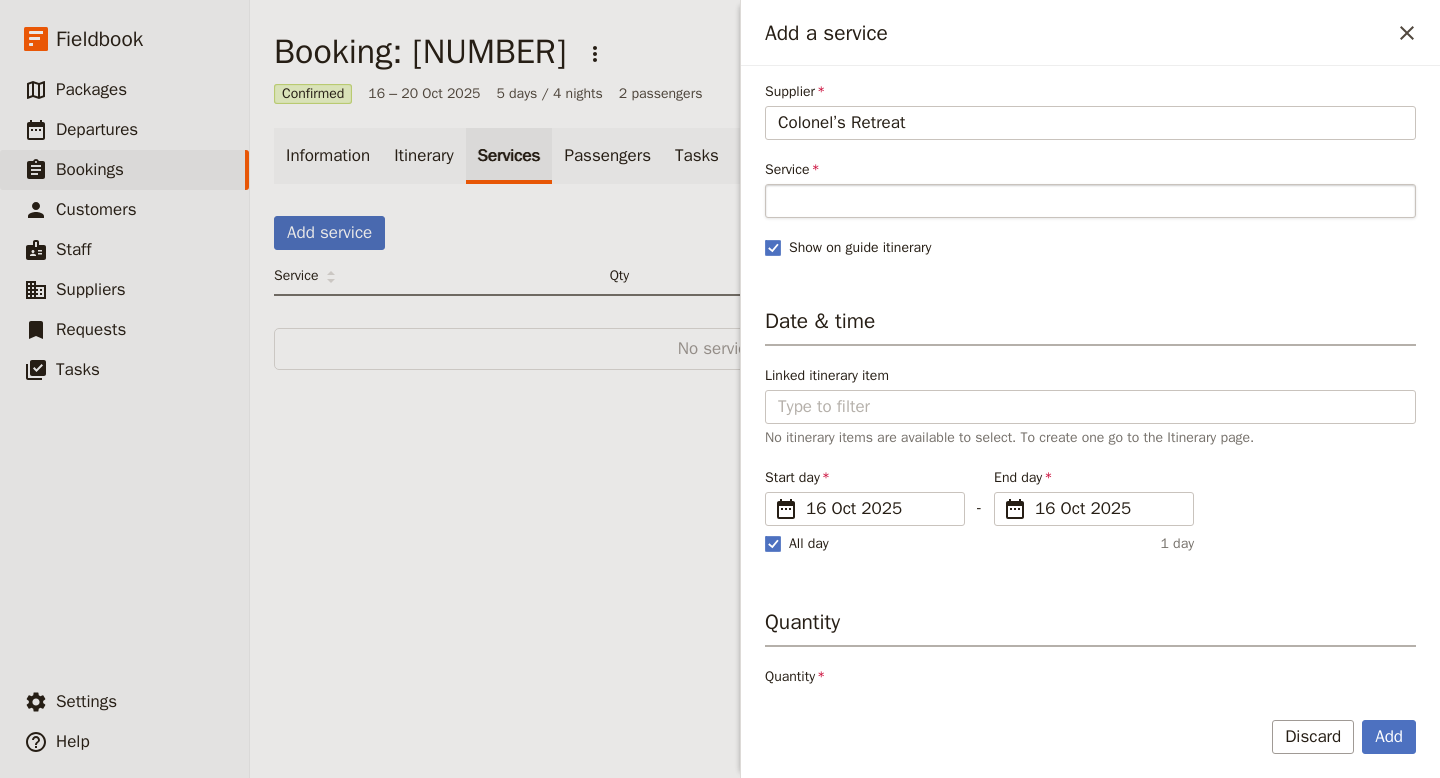 type on "Colonel’s Retreat" 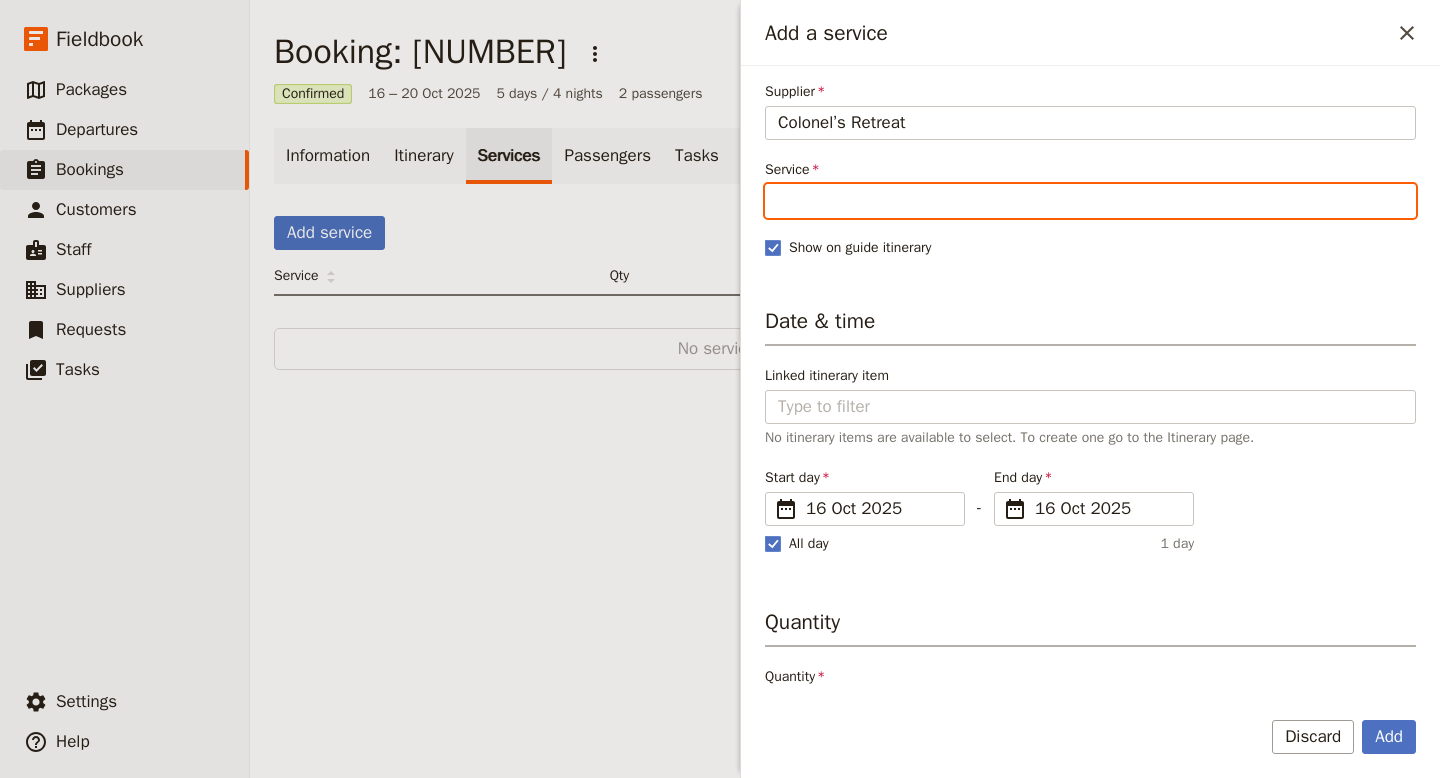 click on "Service" at bounding box center [1090, 201] 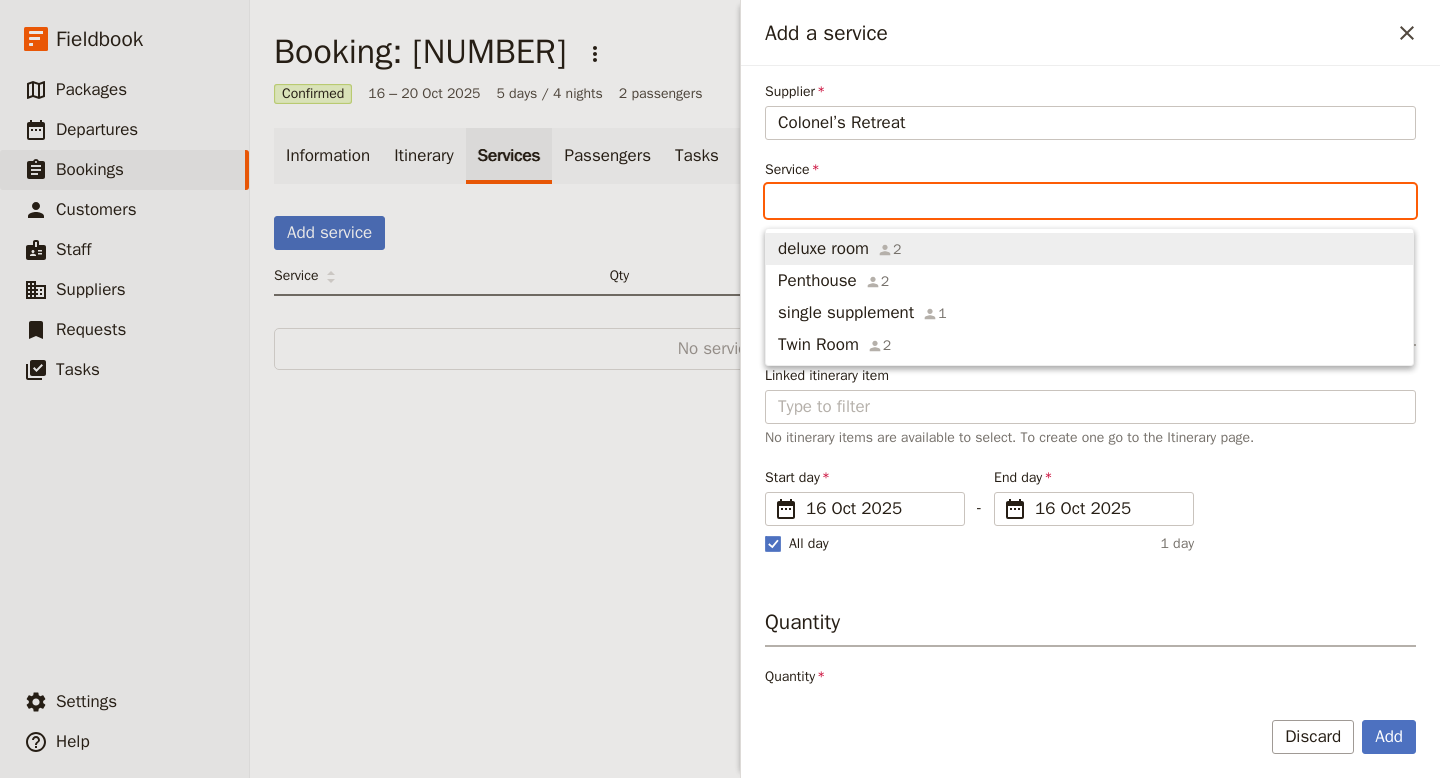 click on "deluxe room" at bounding box center (823, 249) 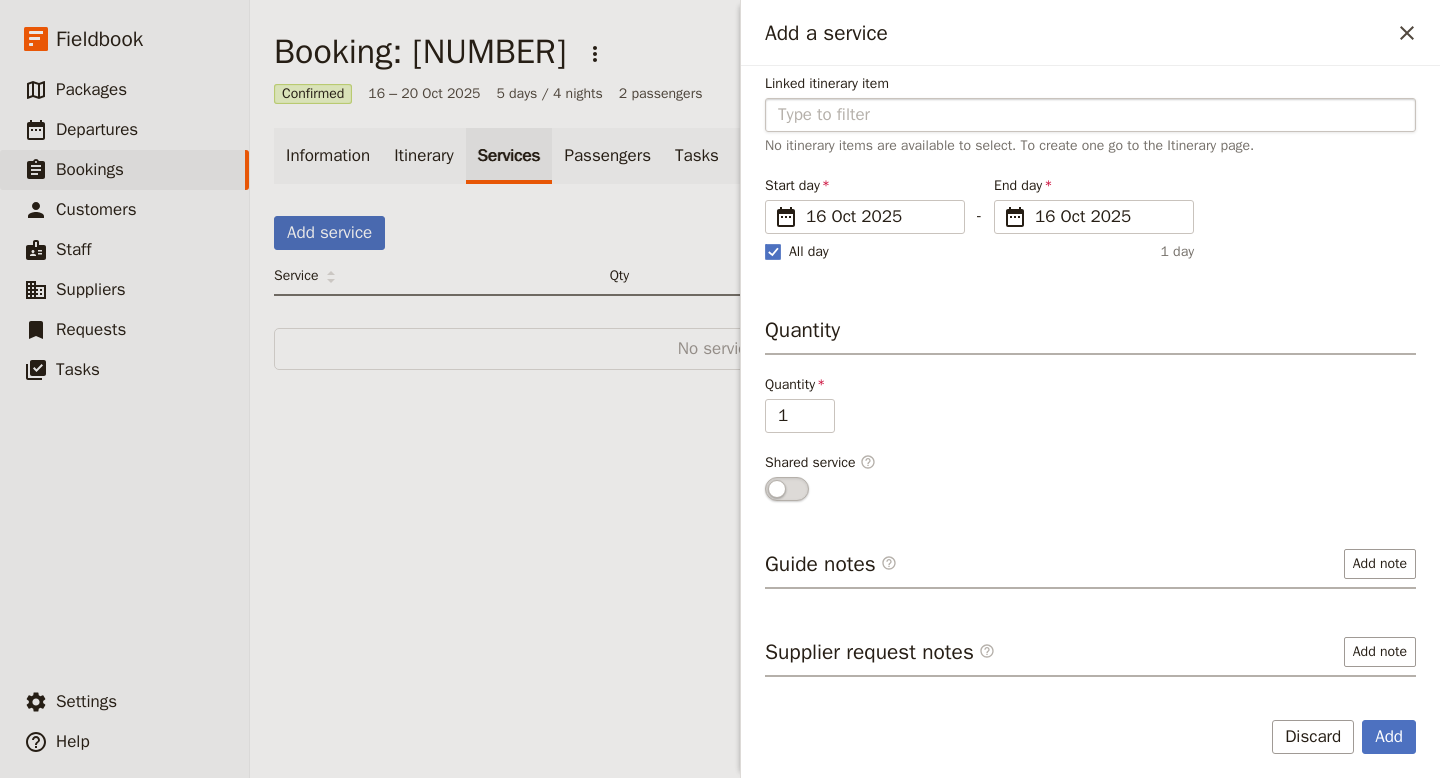 scroll, scrollTop: 385, scrollLeft: 0, axis: vertical 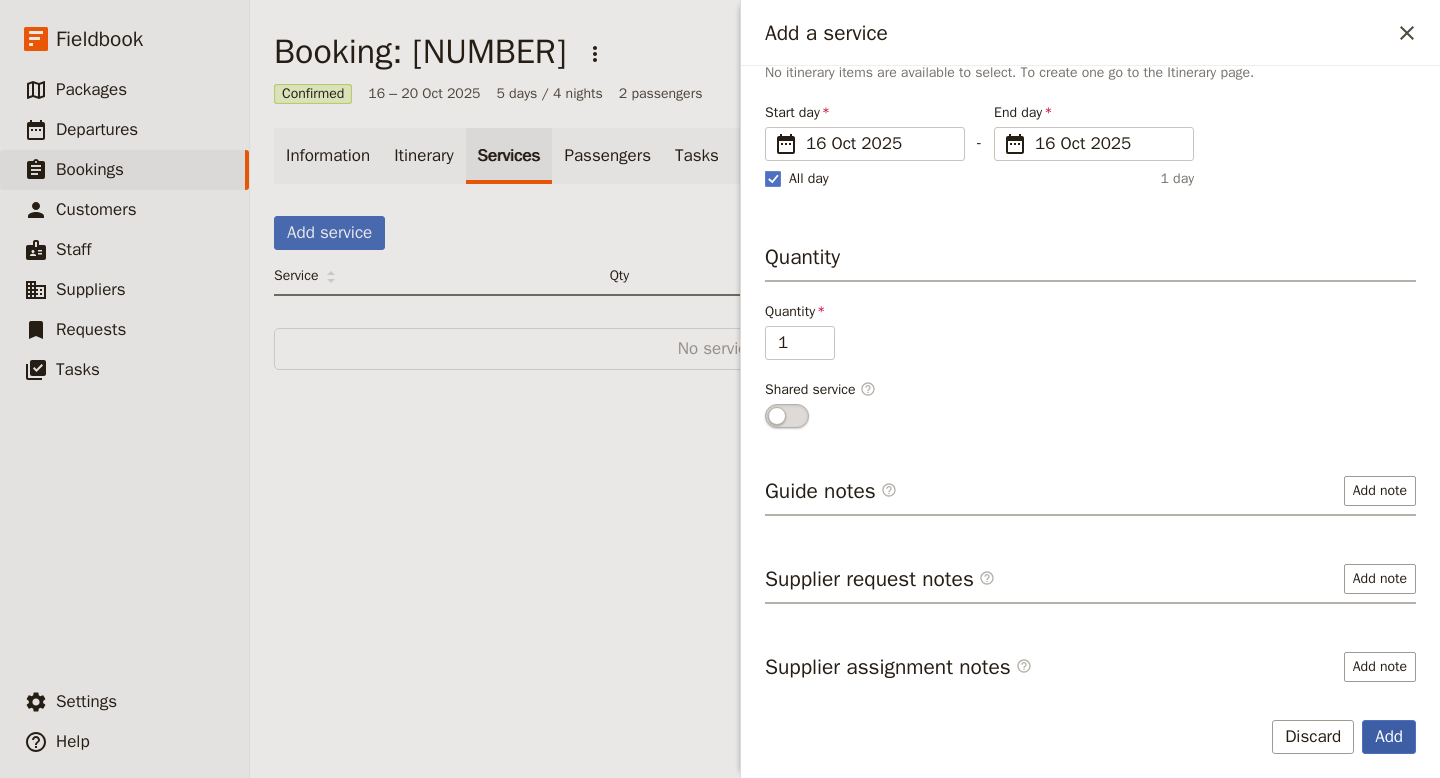 click on "Add" at bounding box center (1389, 737) 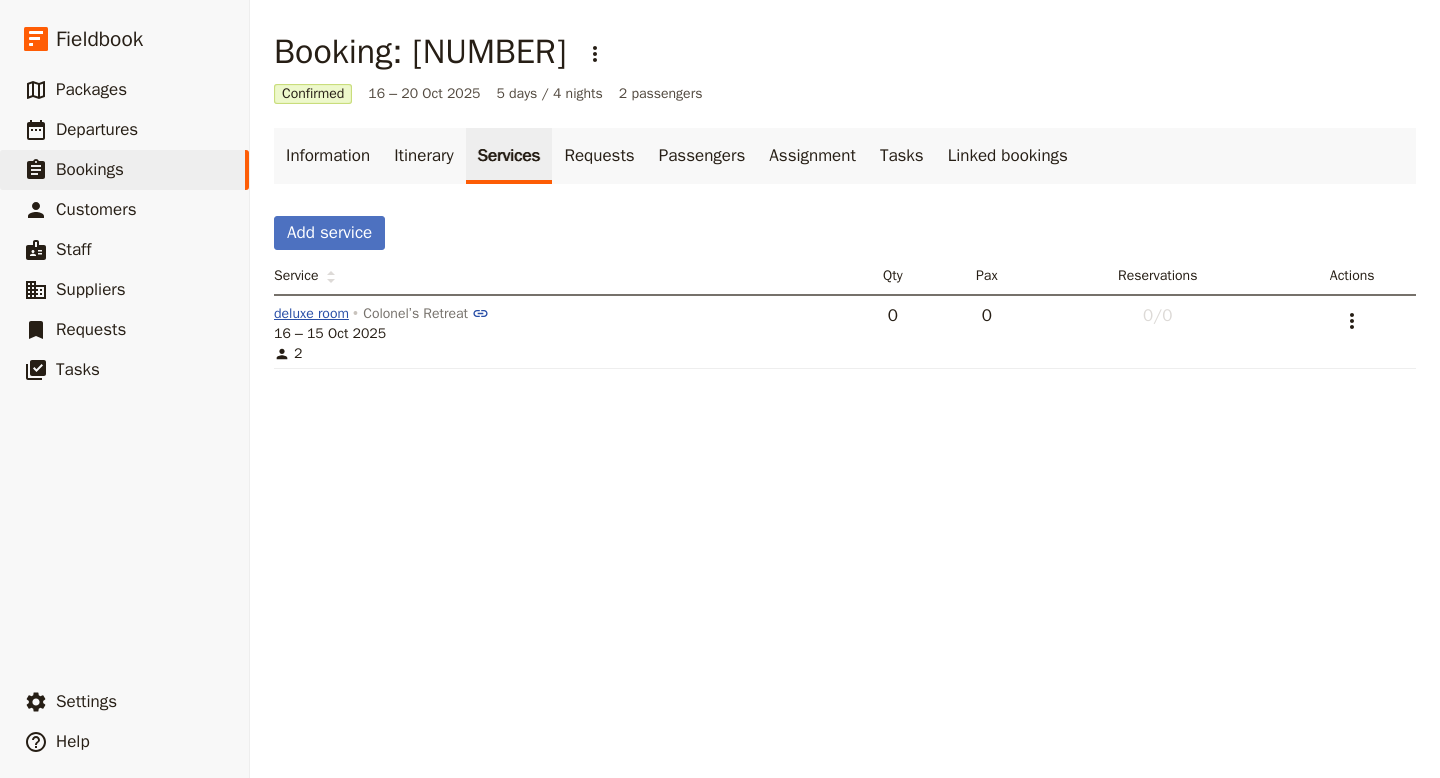click on "deluxe room" at bounding box center [311, 314] 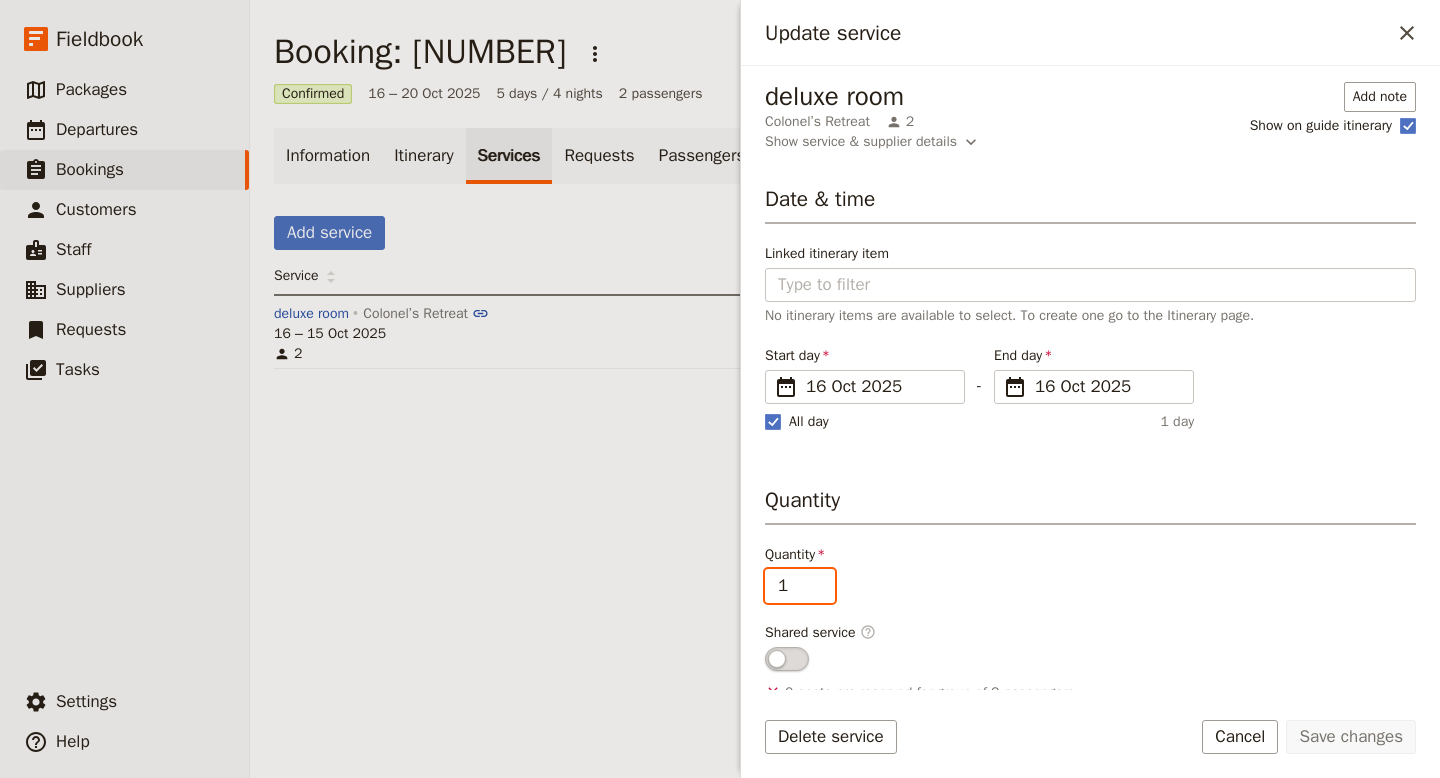type on "1" 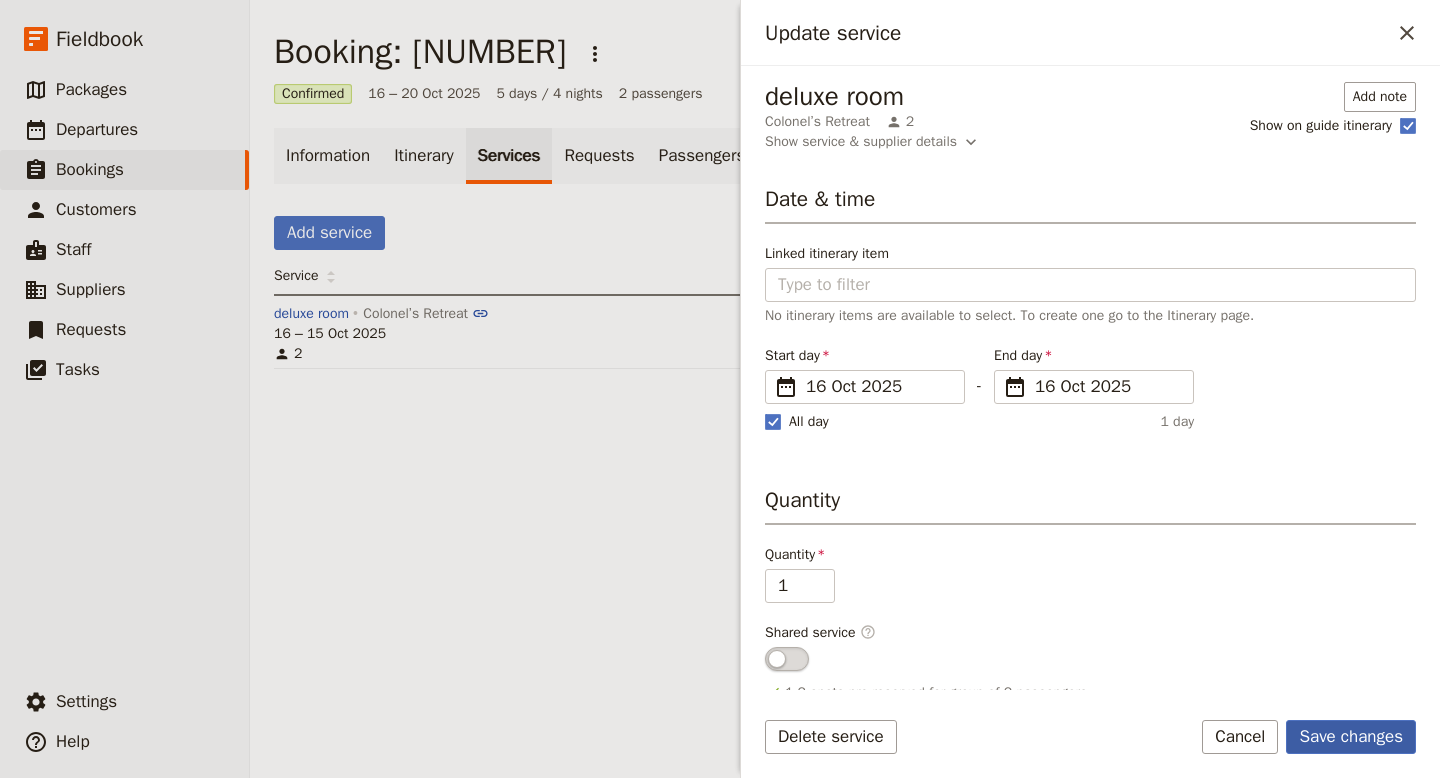 click on "Save changes" at bounding box center [1351, 737] 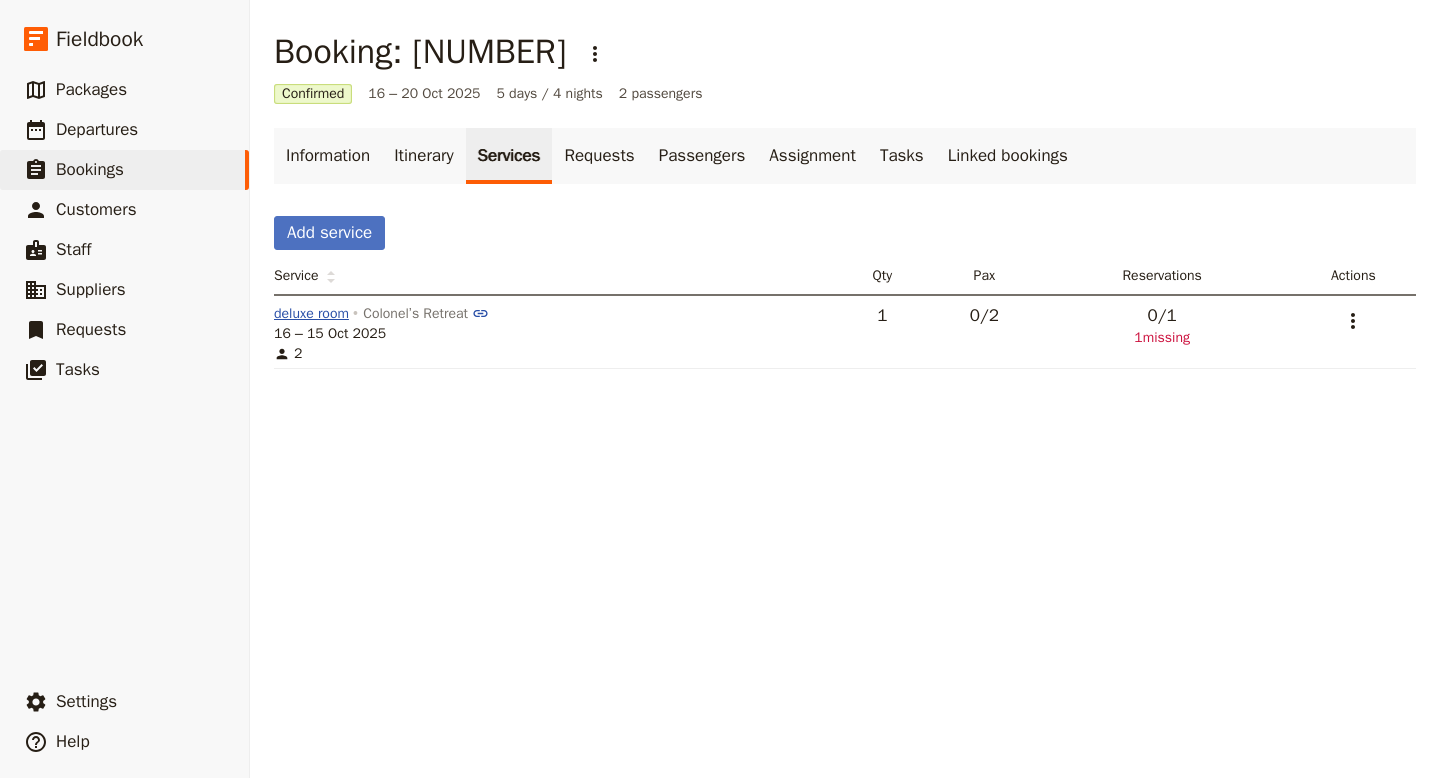 click on "deluxe room" at bounding box center [311, 314] 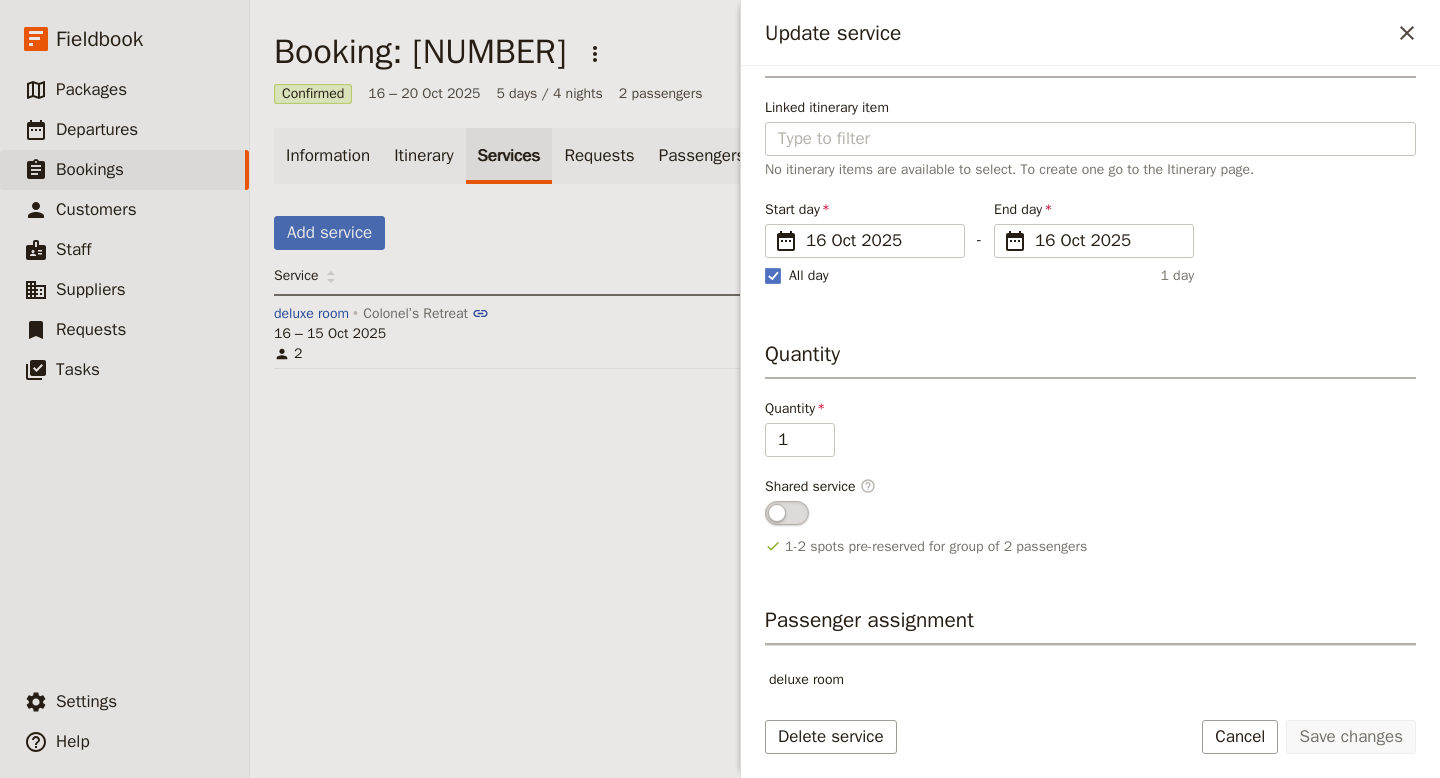 scroll, scrollTop: 191, scrollLeft: 0, axis: vertical 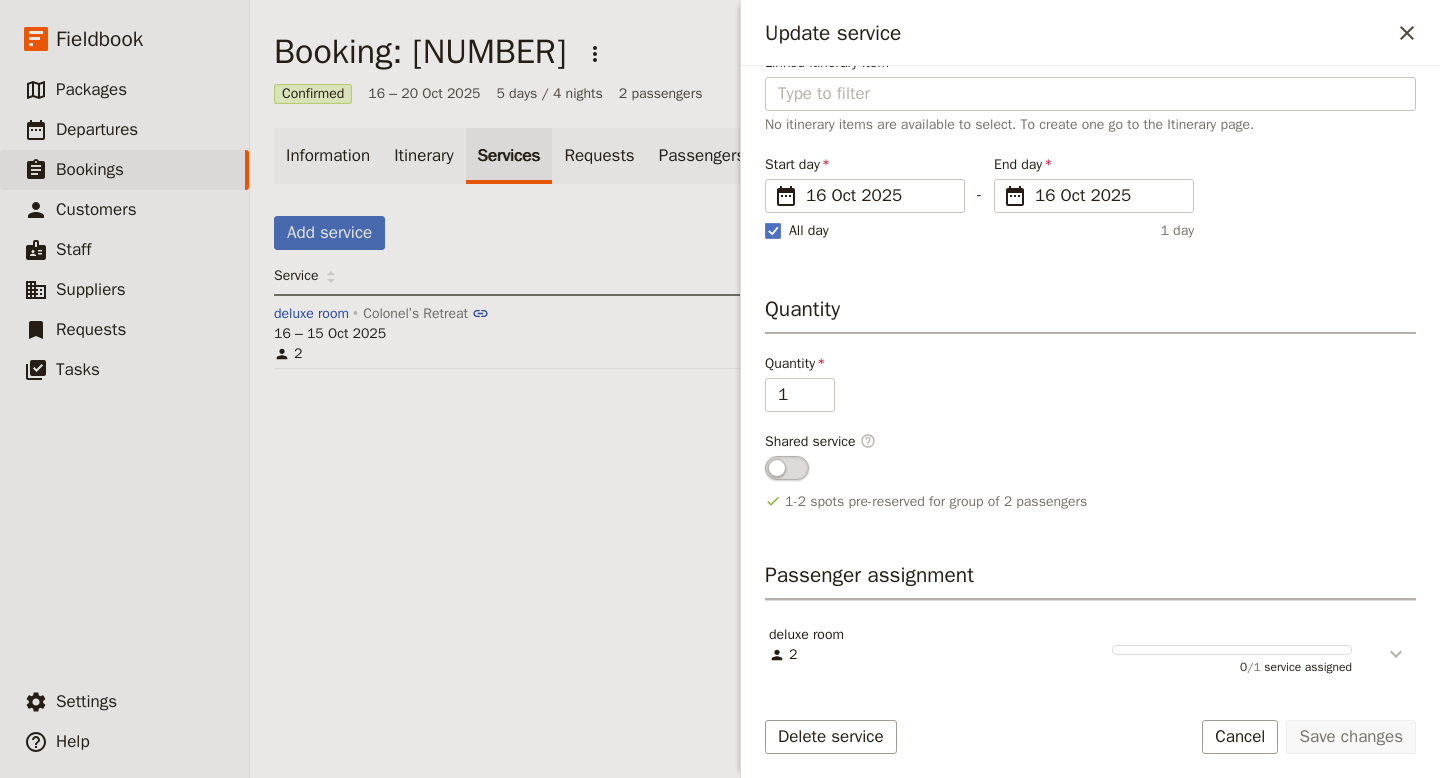 click 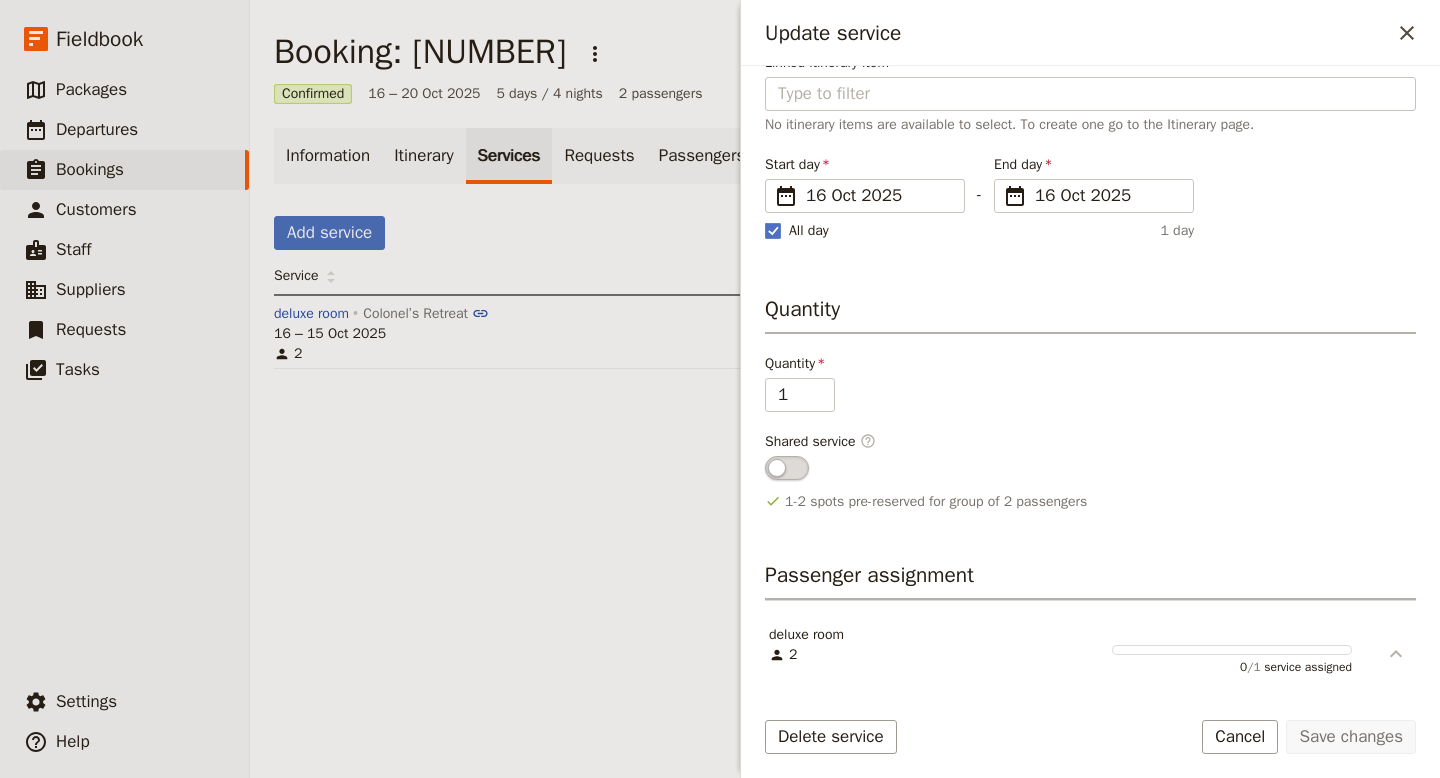 scroll, scrollTop: 456, scrollLeft: 0, axis: vertical 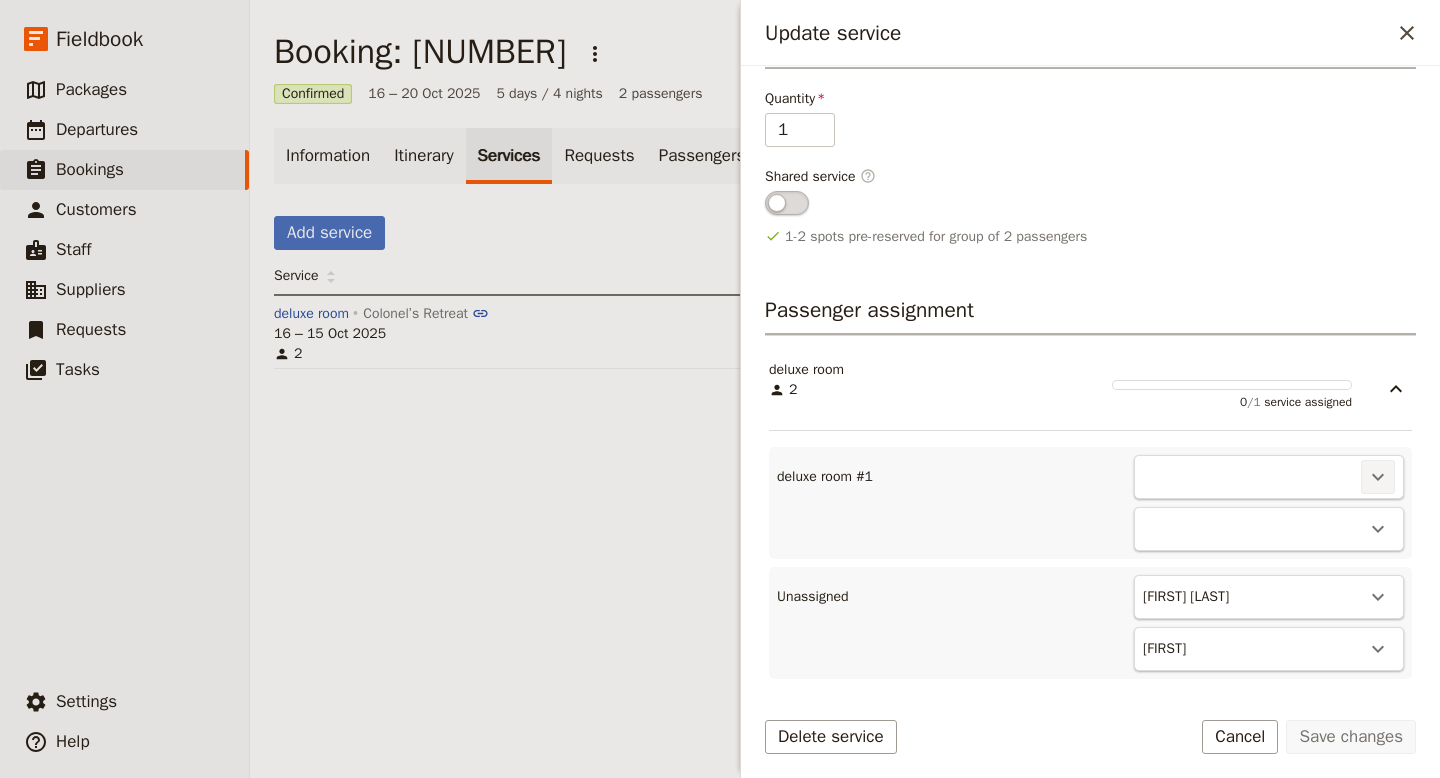 click 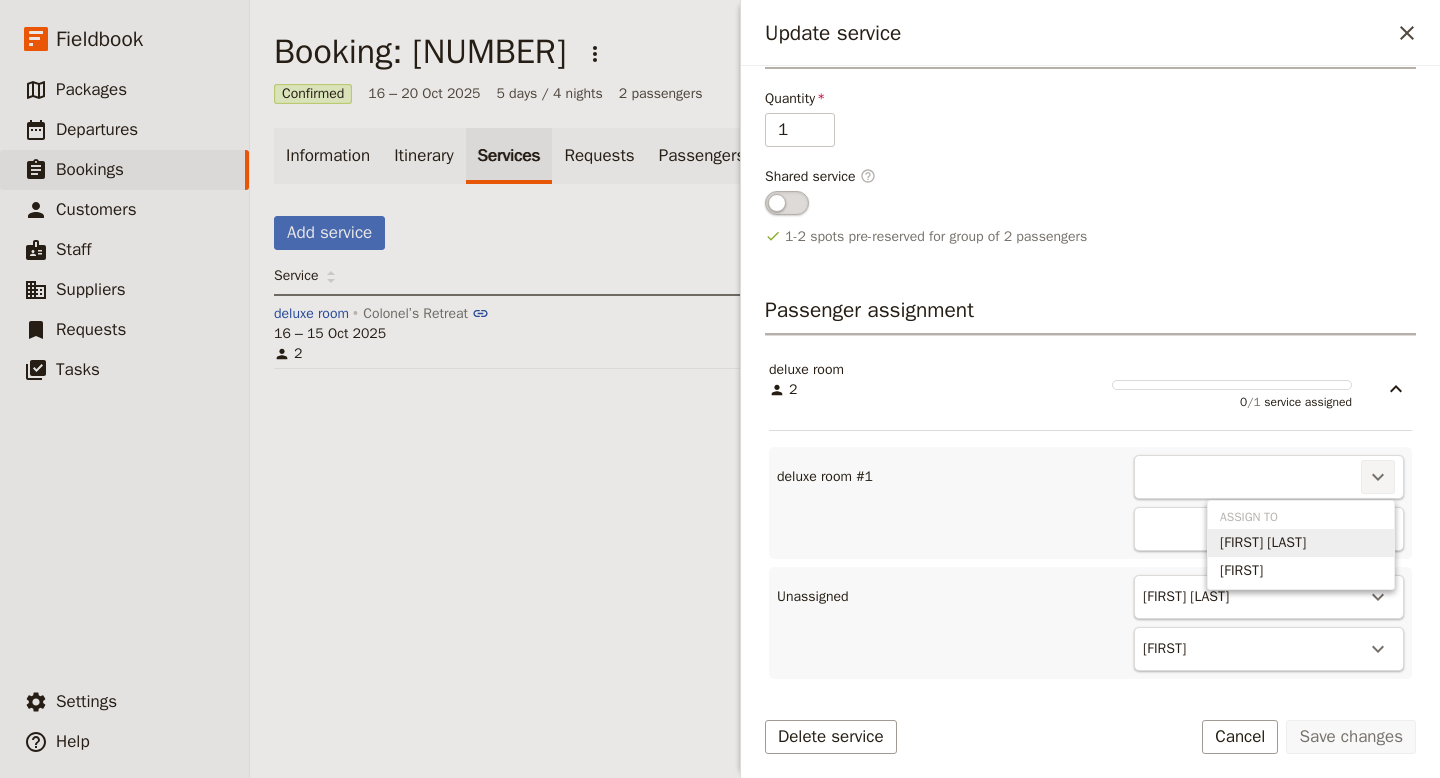 click on "[FIRST] [LAST]" at bounding box center [1263, 543] 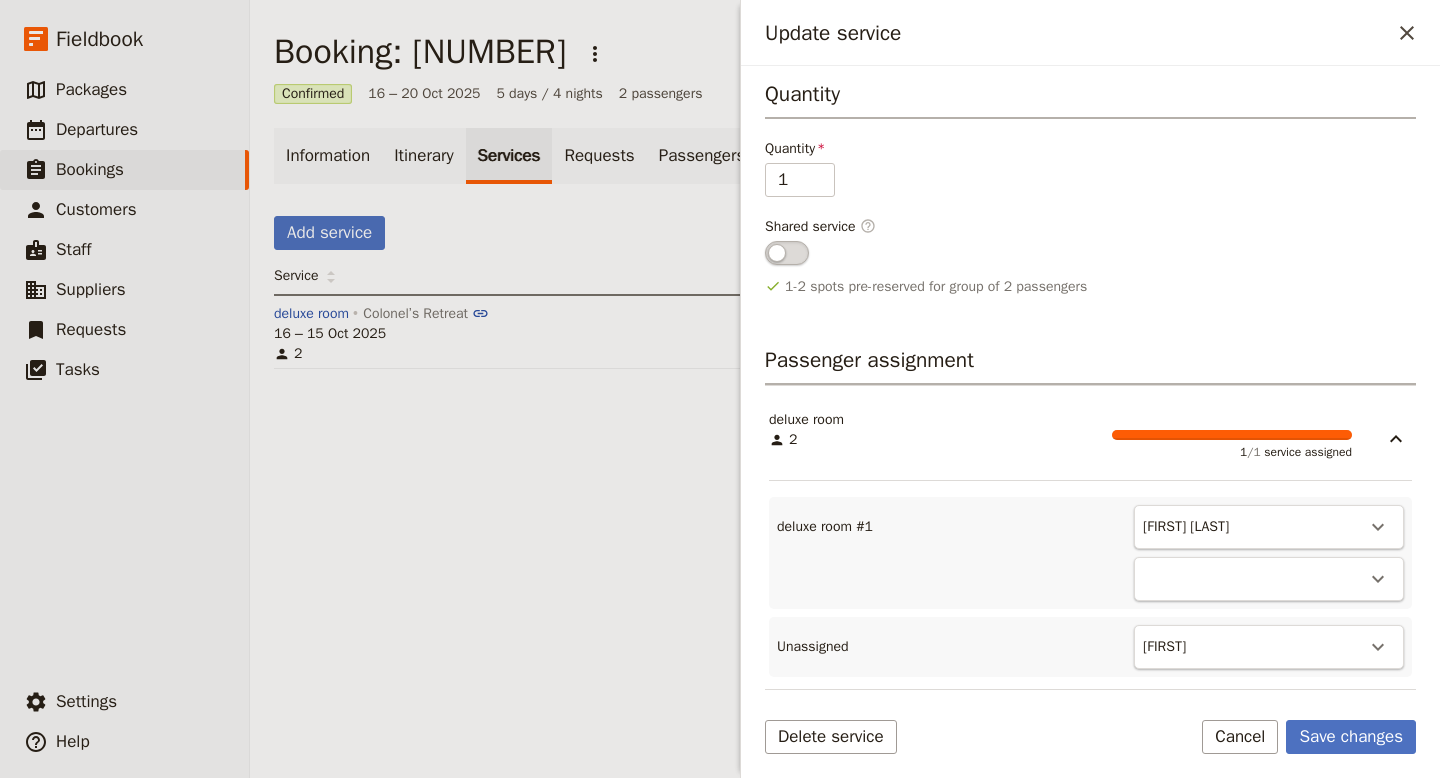 scroll, scrollTop: 404, scrollLeft: 0, axis: vertical 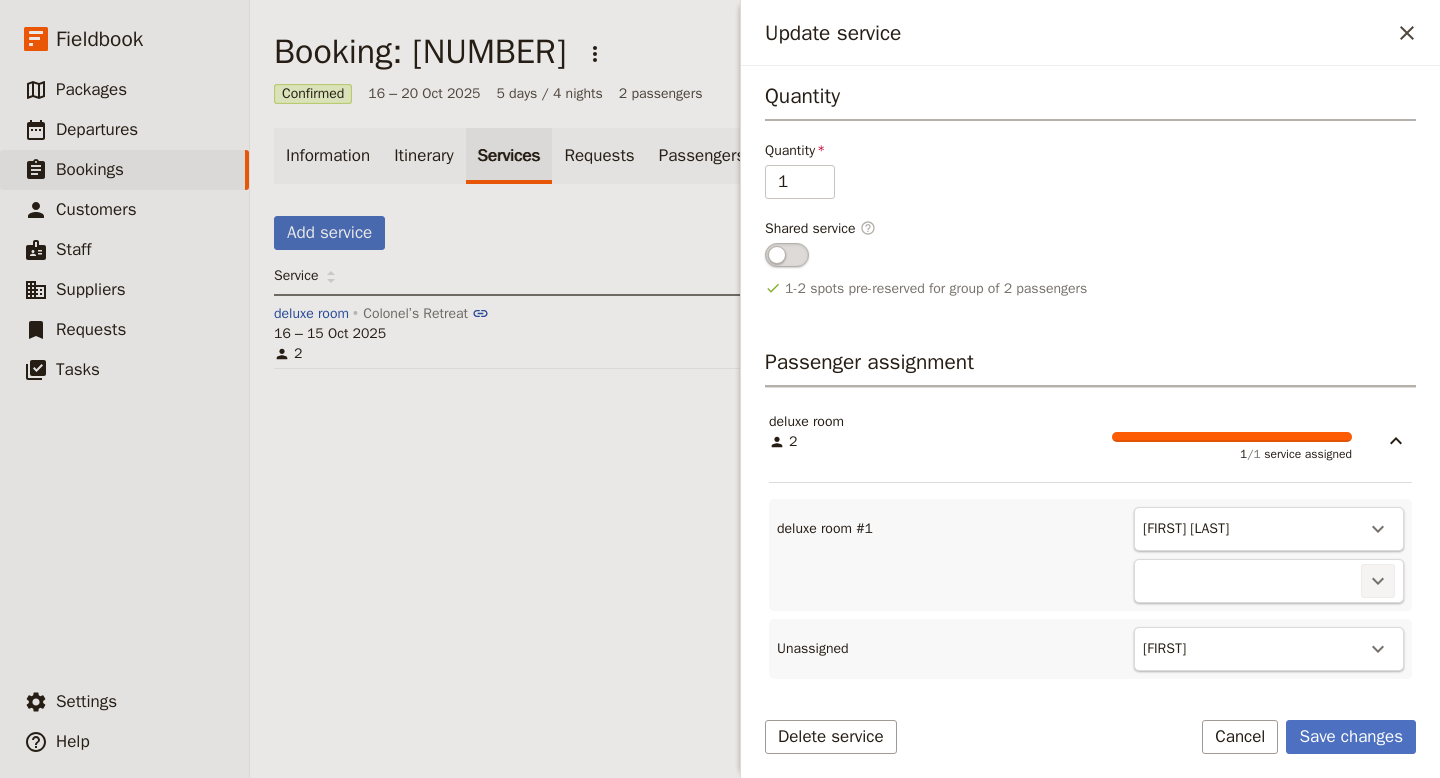click 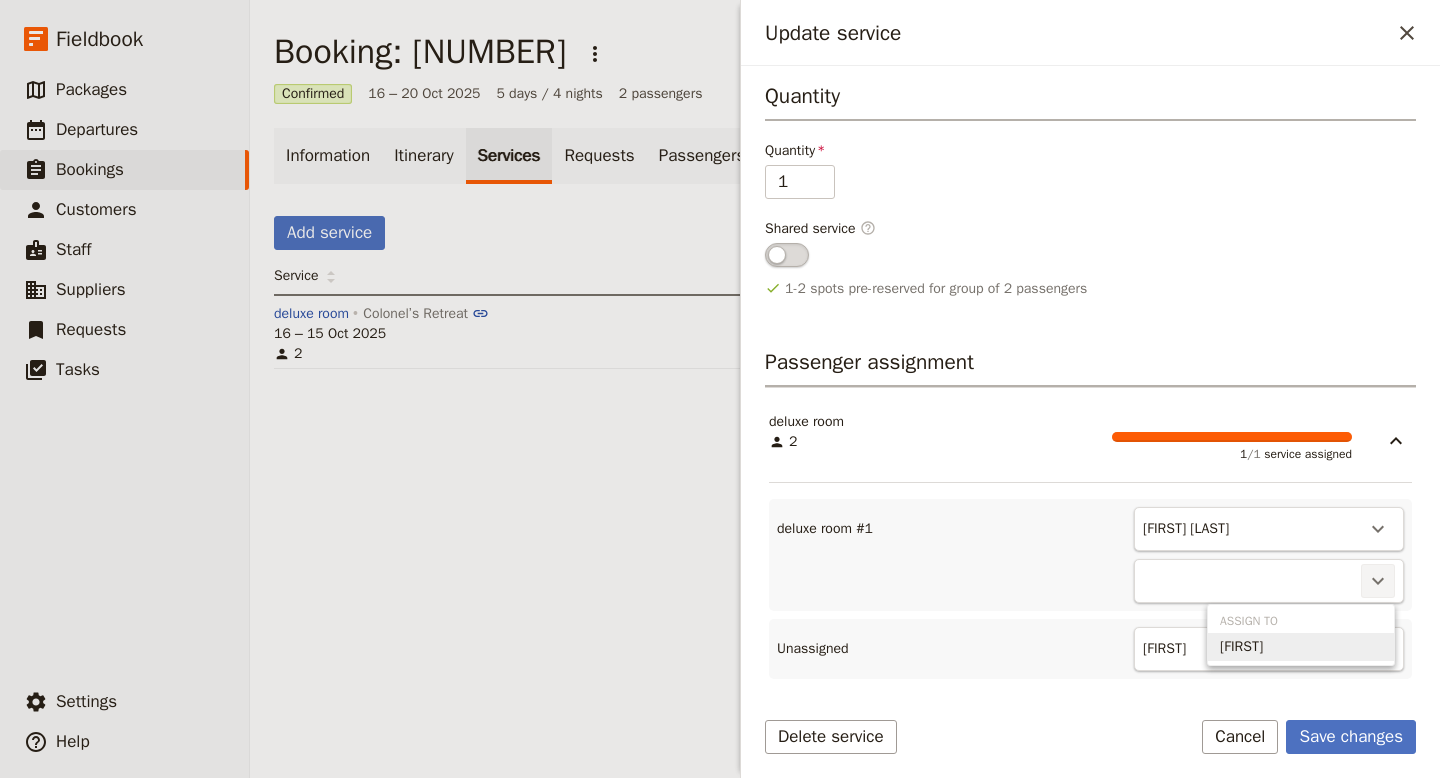 click on "[FIRST]" at bounding box center (1301, 647) 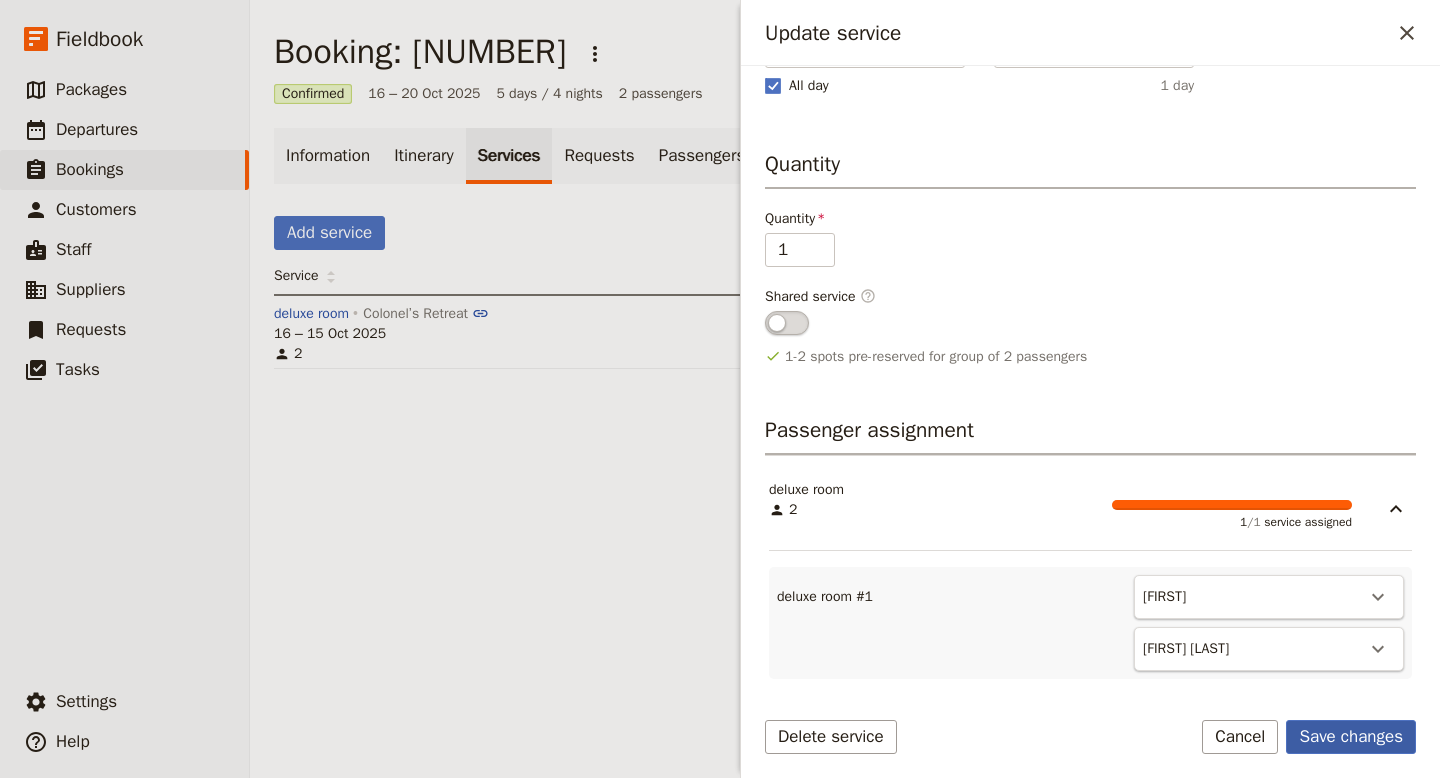 click on "Save changes" at bounding box center (1351, 737) 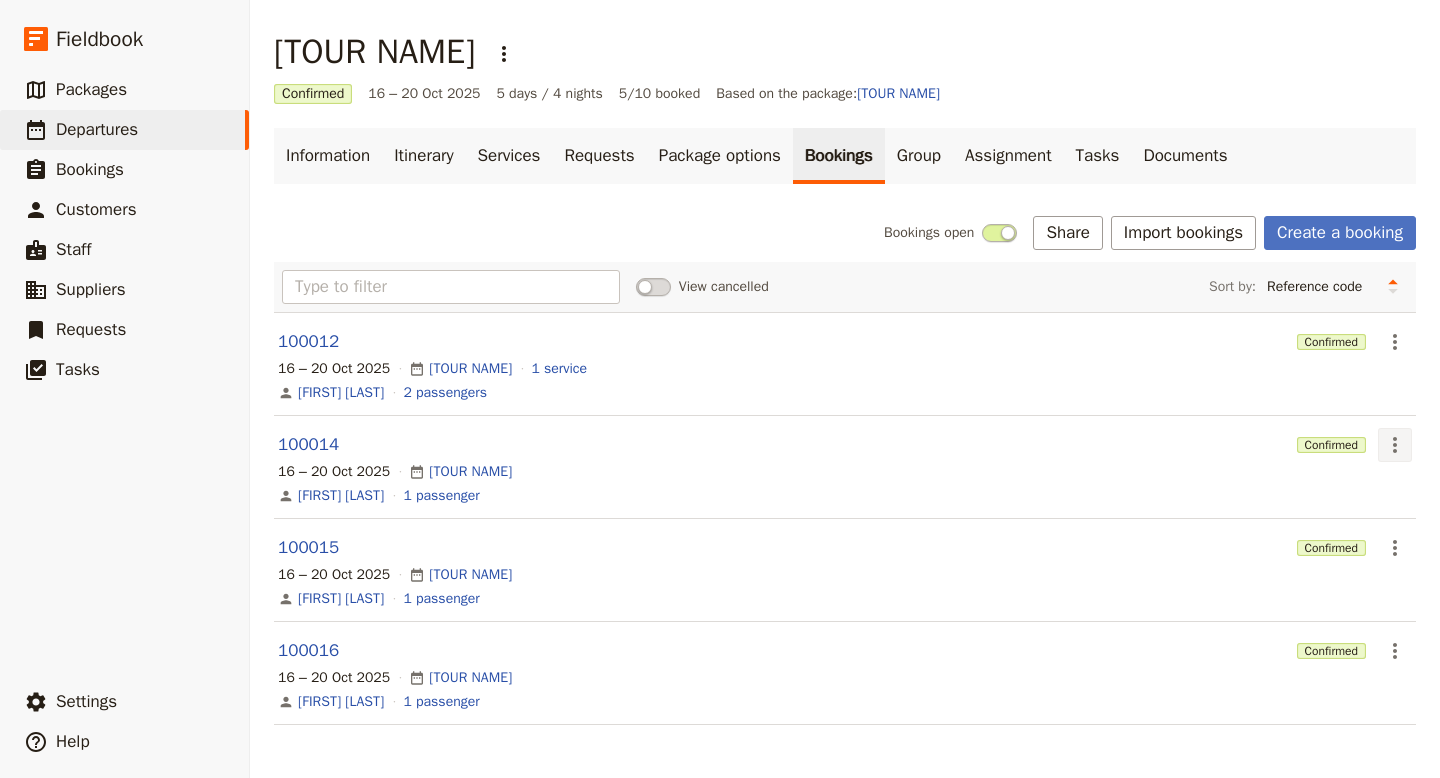 click 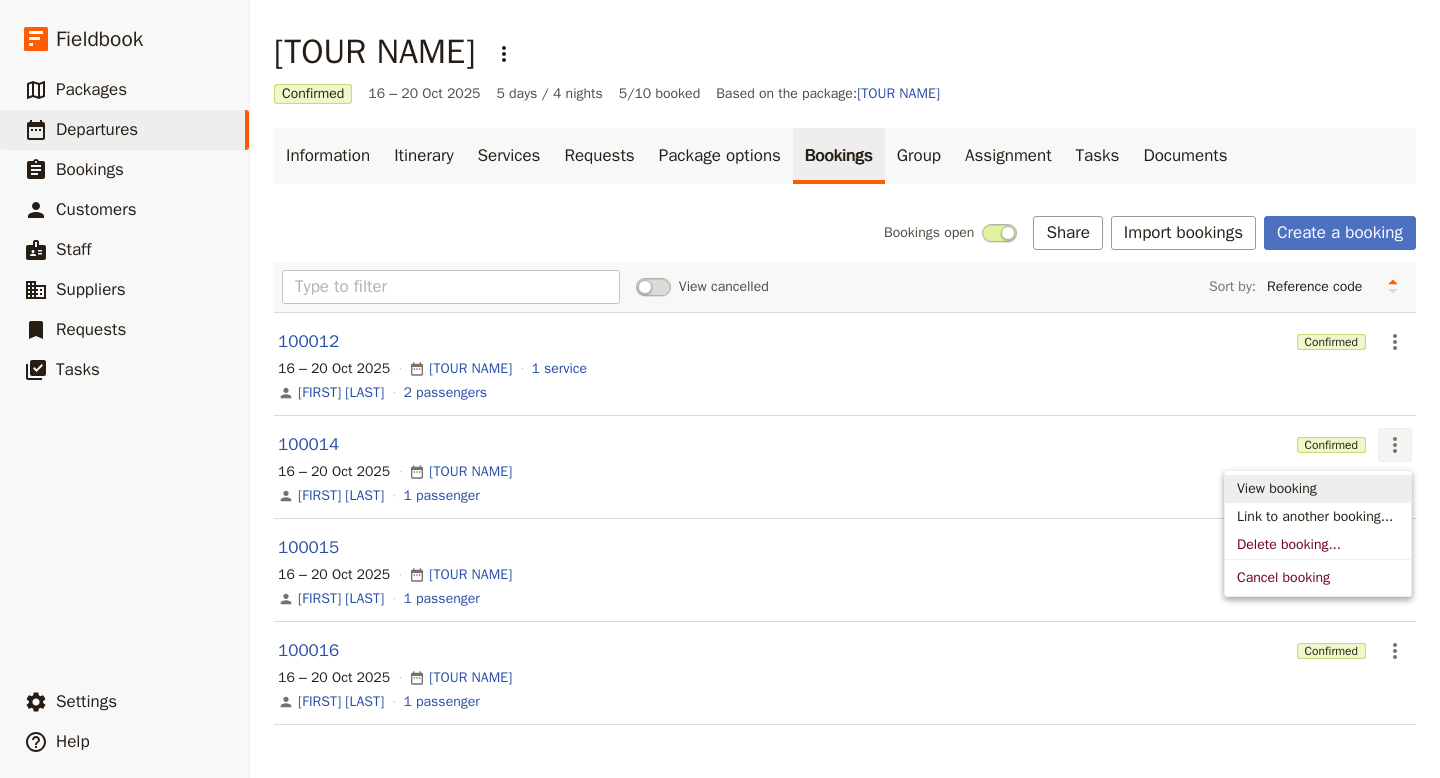 click on "View booking" at bounding box center [1277, 489] 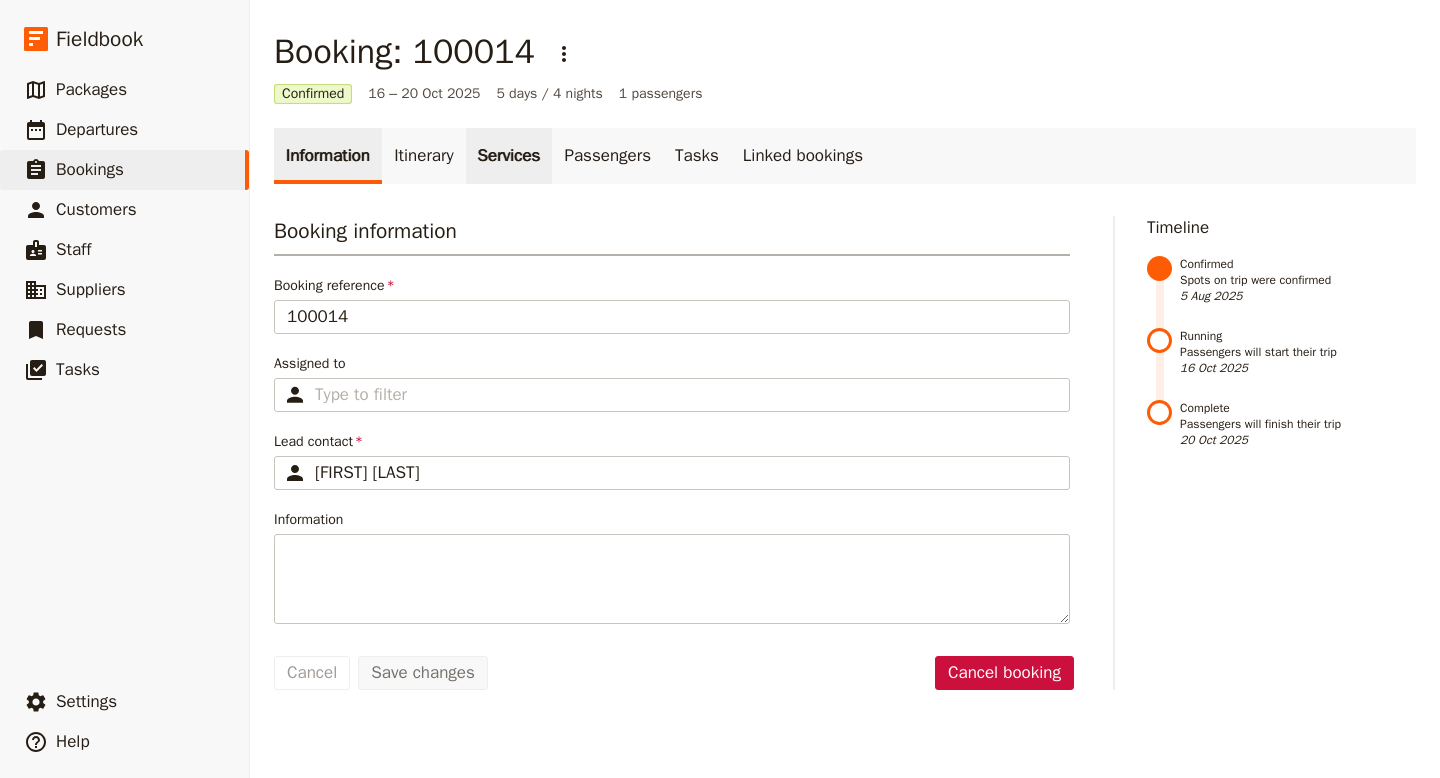 click on "Services" at bounding box center (509, 156) 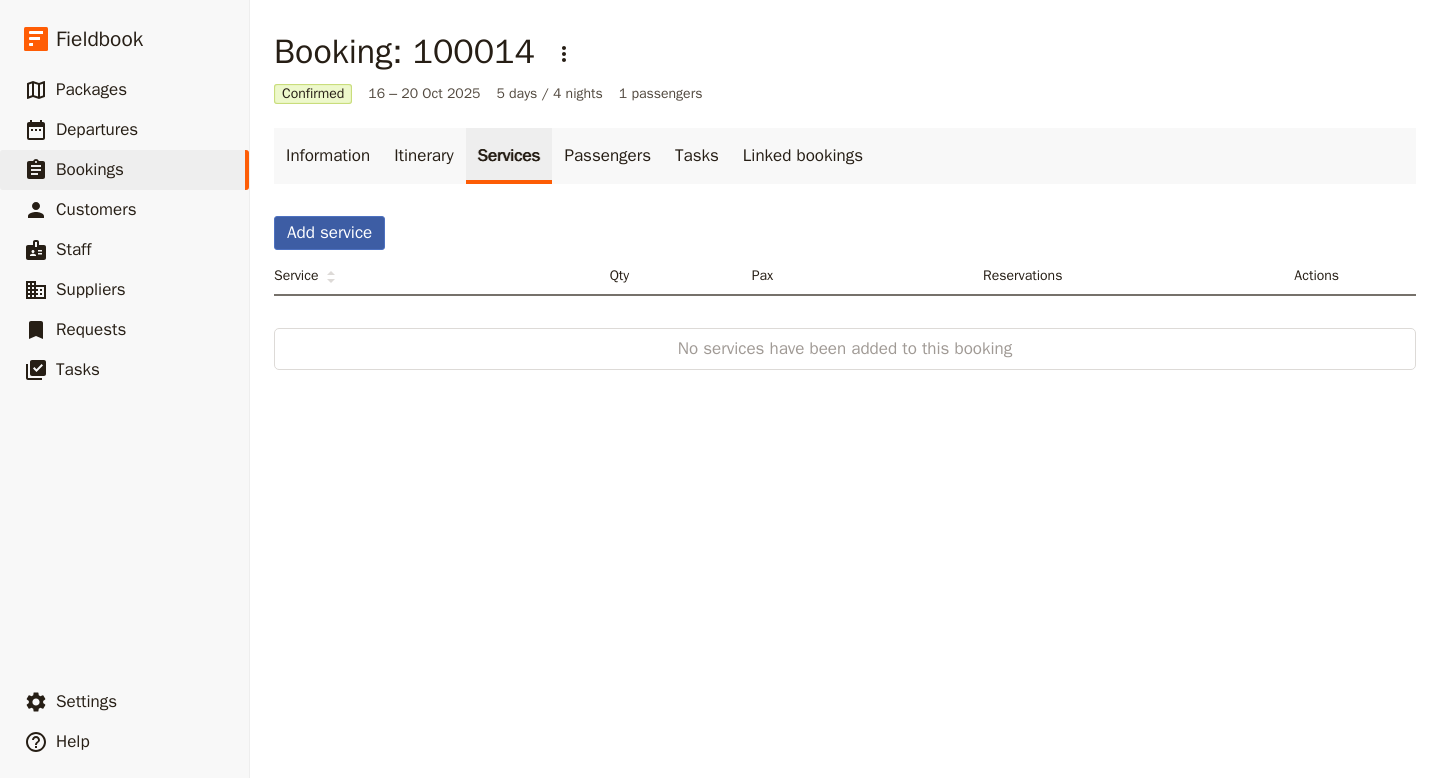 click on "Add service" at bounding box center (329, 233) 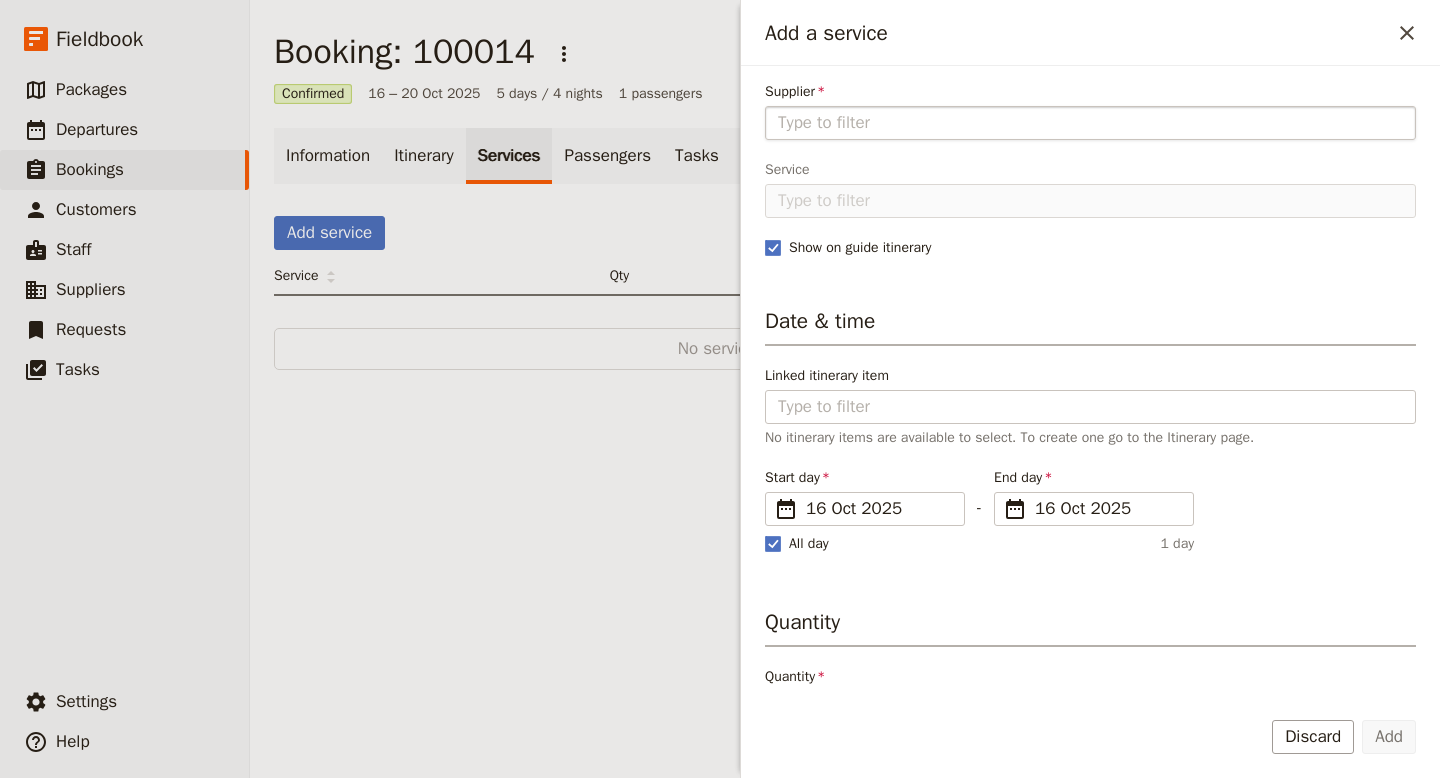 click on "Supplier" at bounding box center (1090, 123) 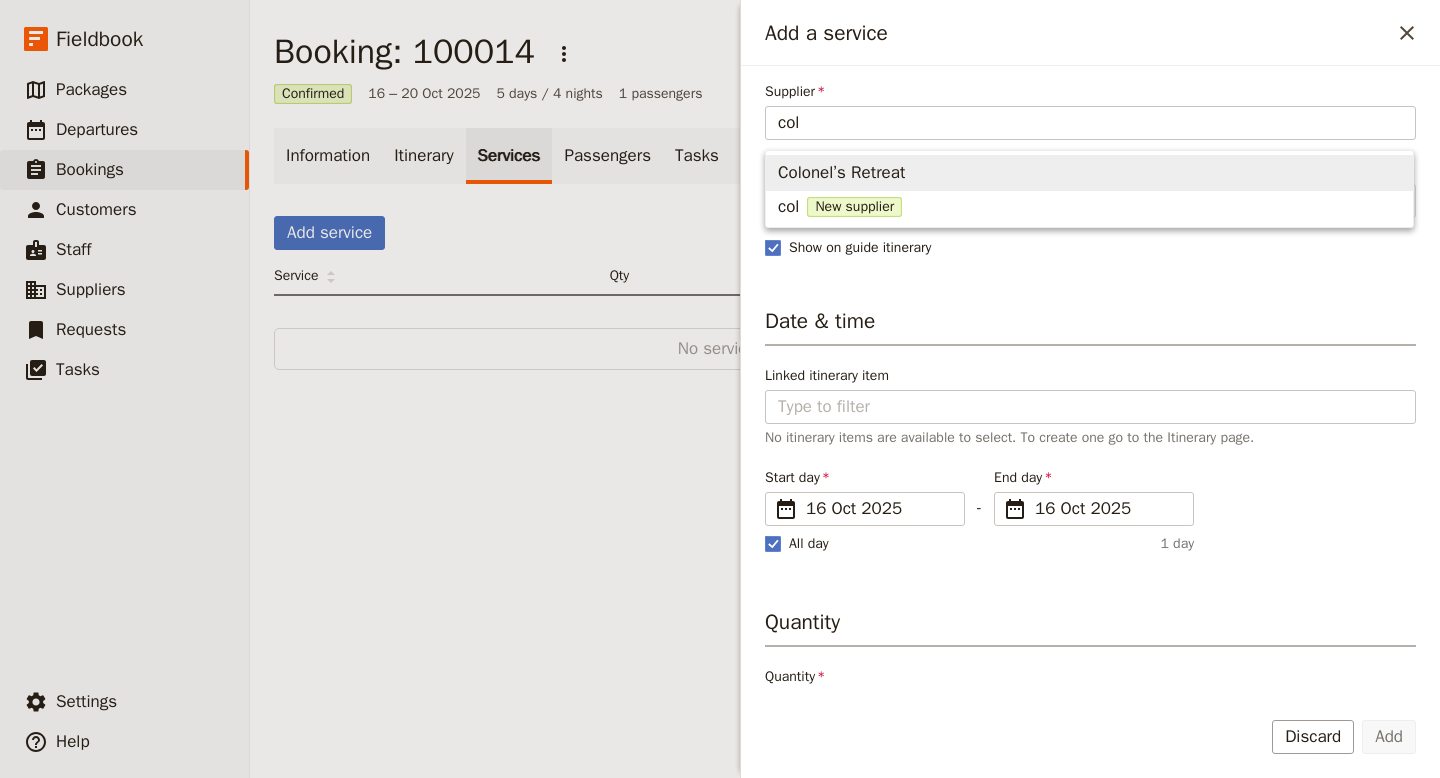 click on "Colonel’s Retreat" at bounding box center [841, 173] 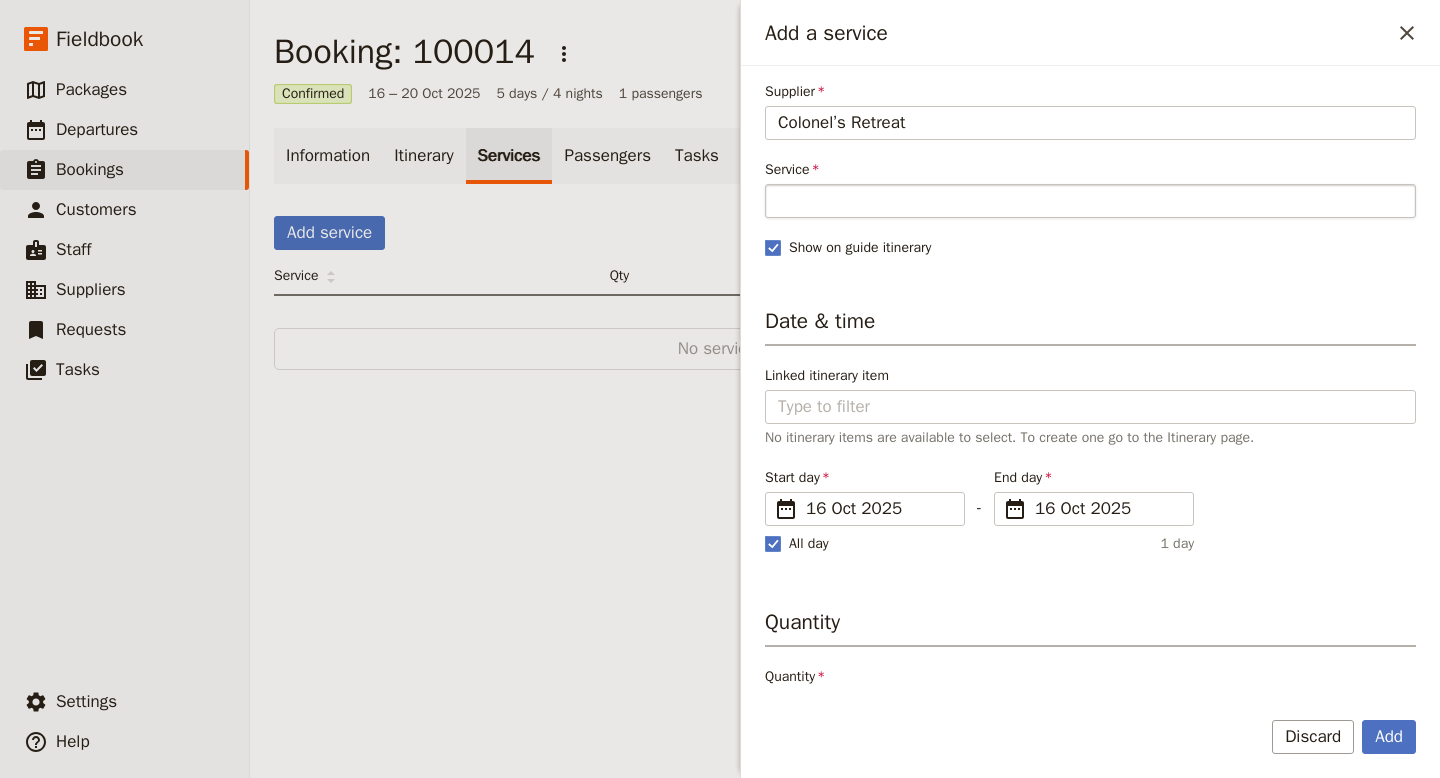 type on "Colonel’s Retreat" 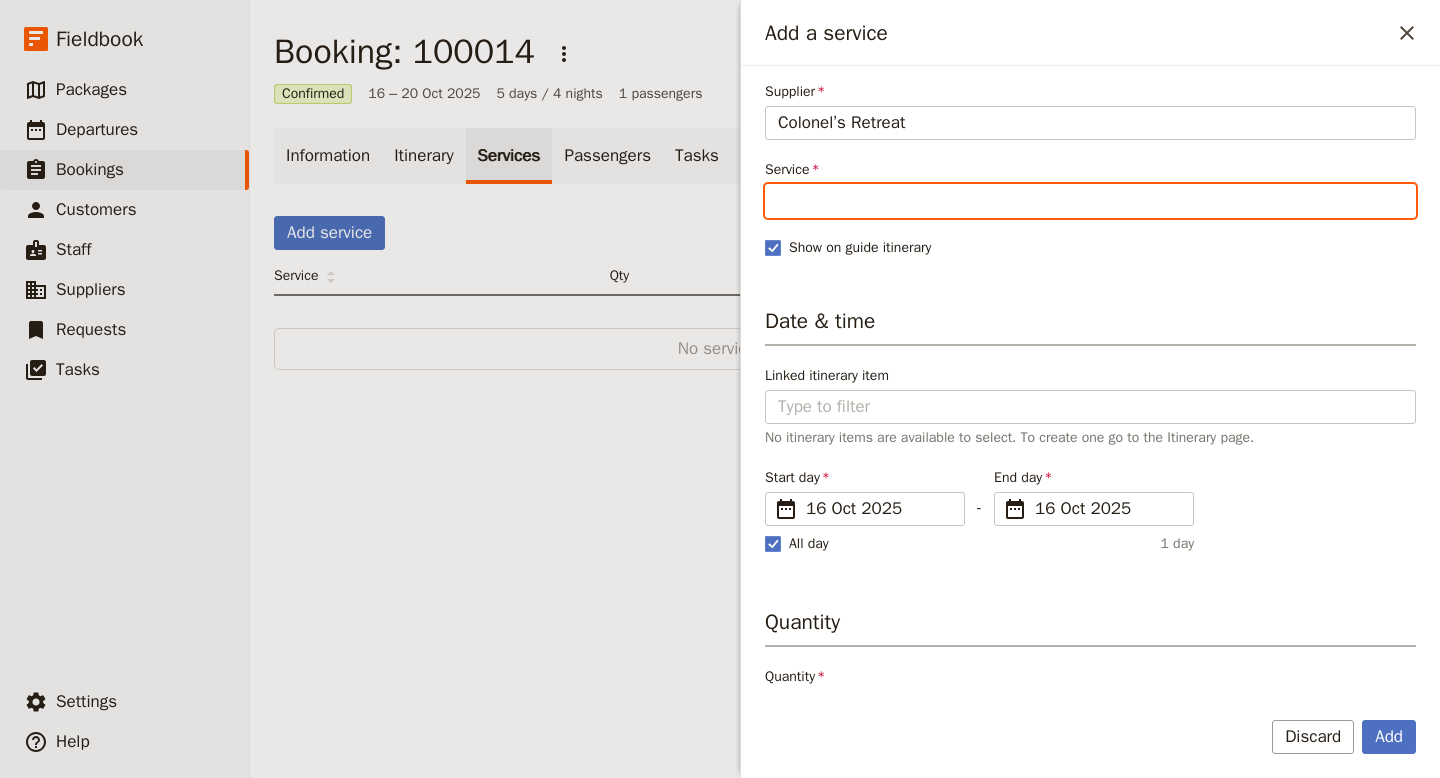 click on "Service" at bounding box center [1090, 201] 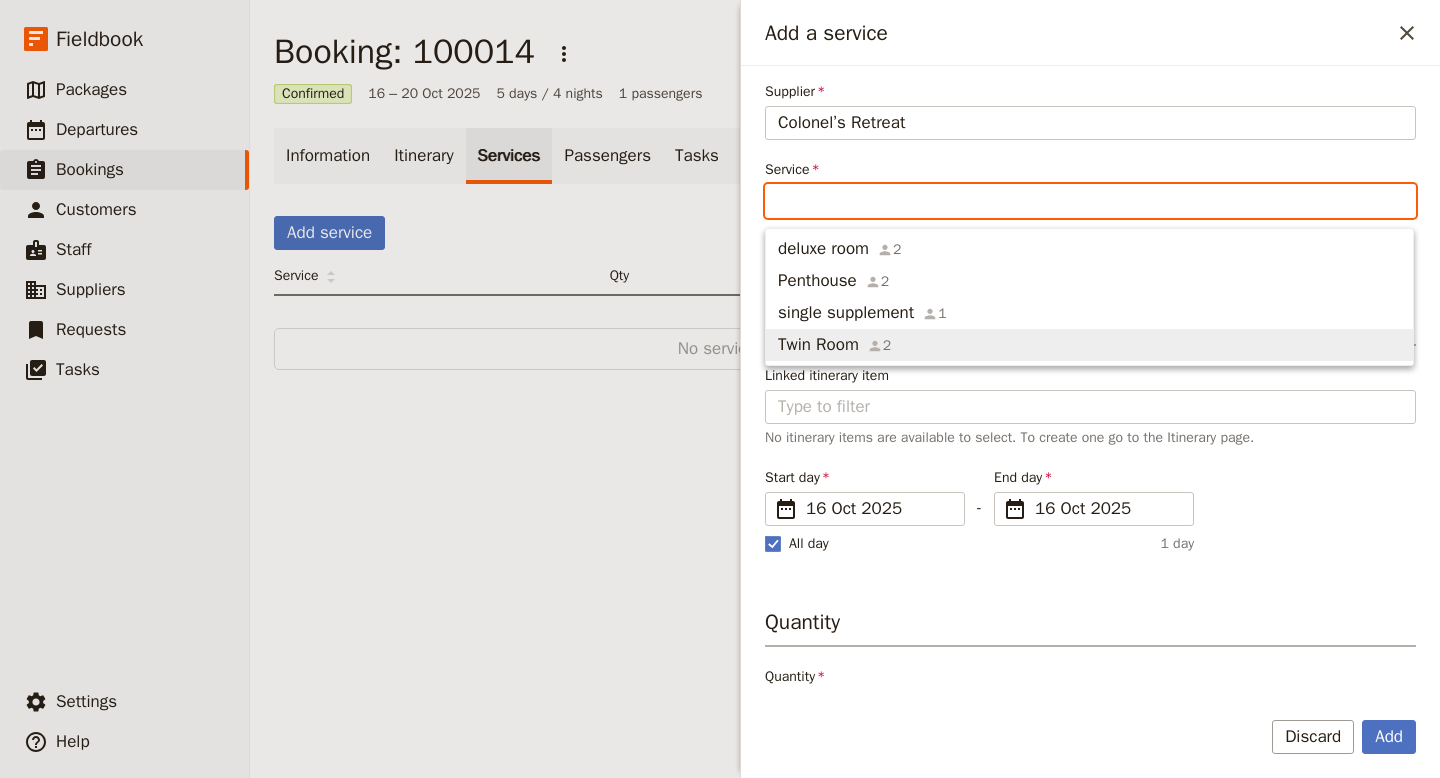 click on "Twin Room" at bounding box center (818, 345) 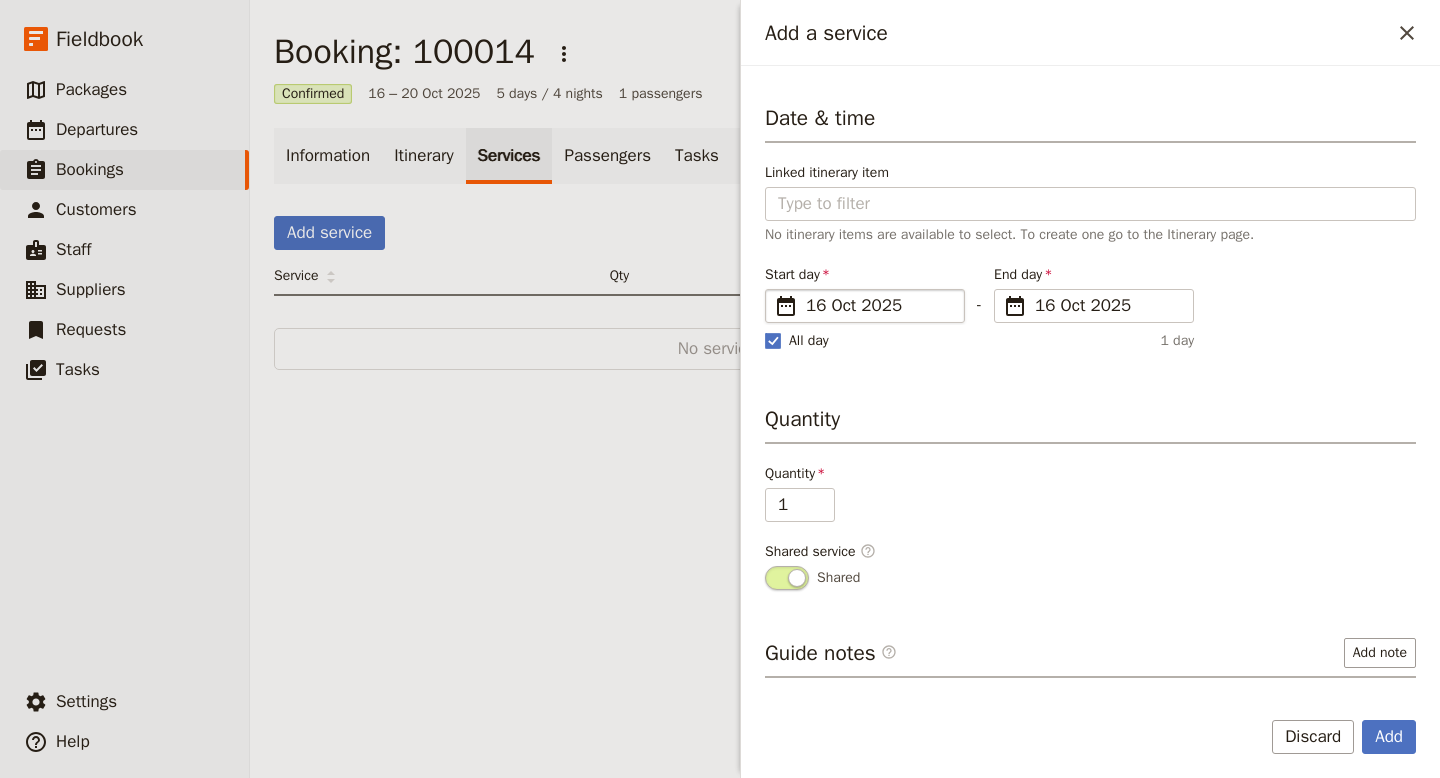 scroll, scrollTop: 247, scrollLeft: 0, axis: vertical 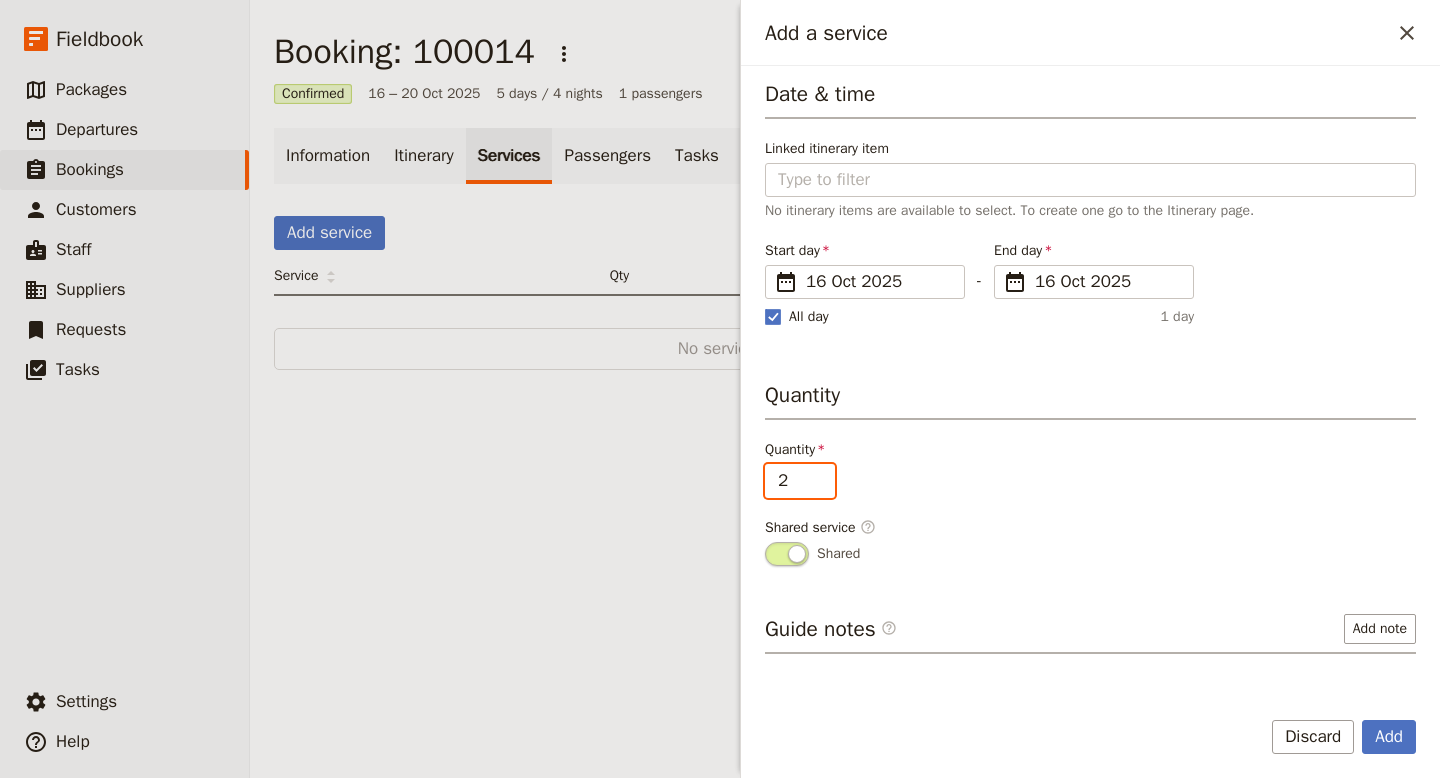 click on "2" at bounding box center (800, 481) 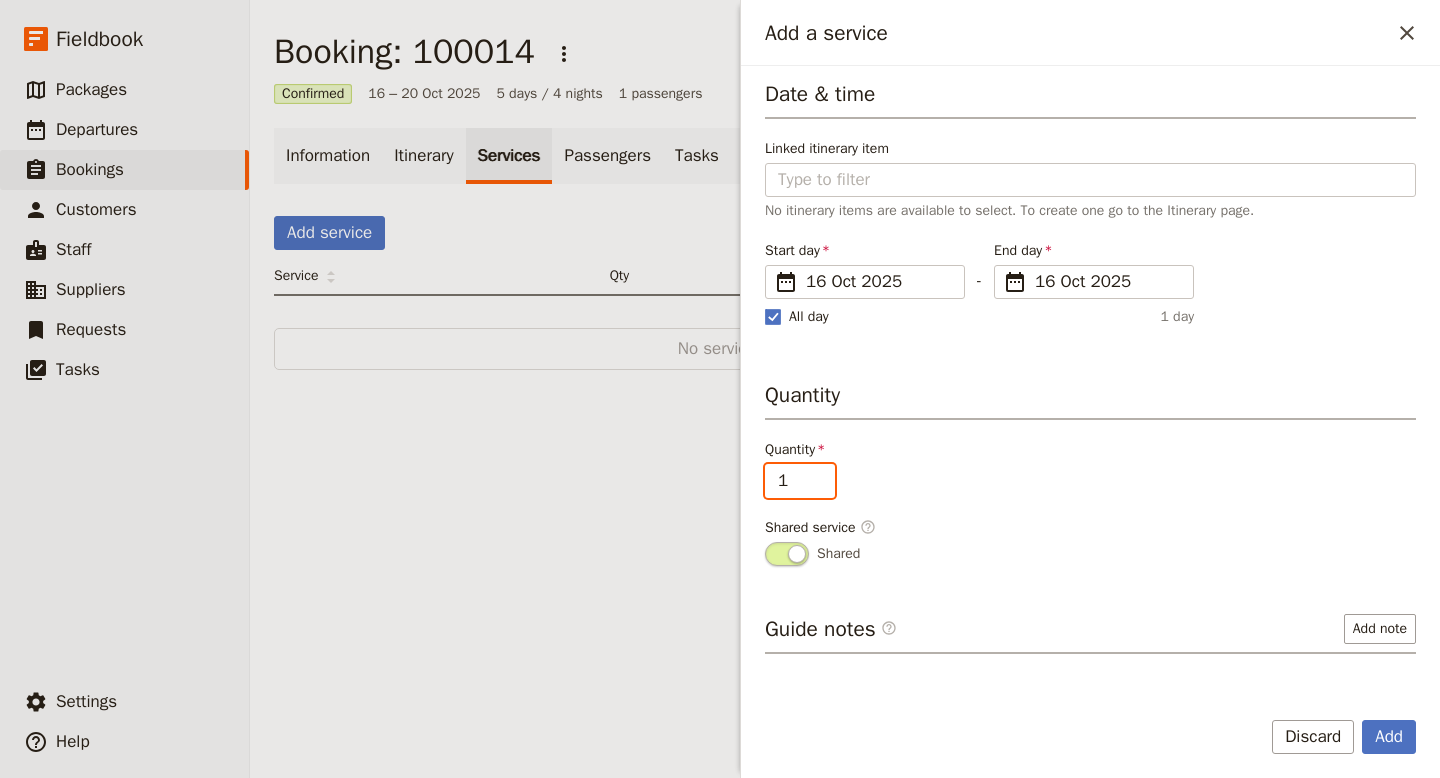 type on "1" 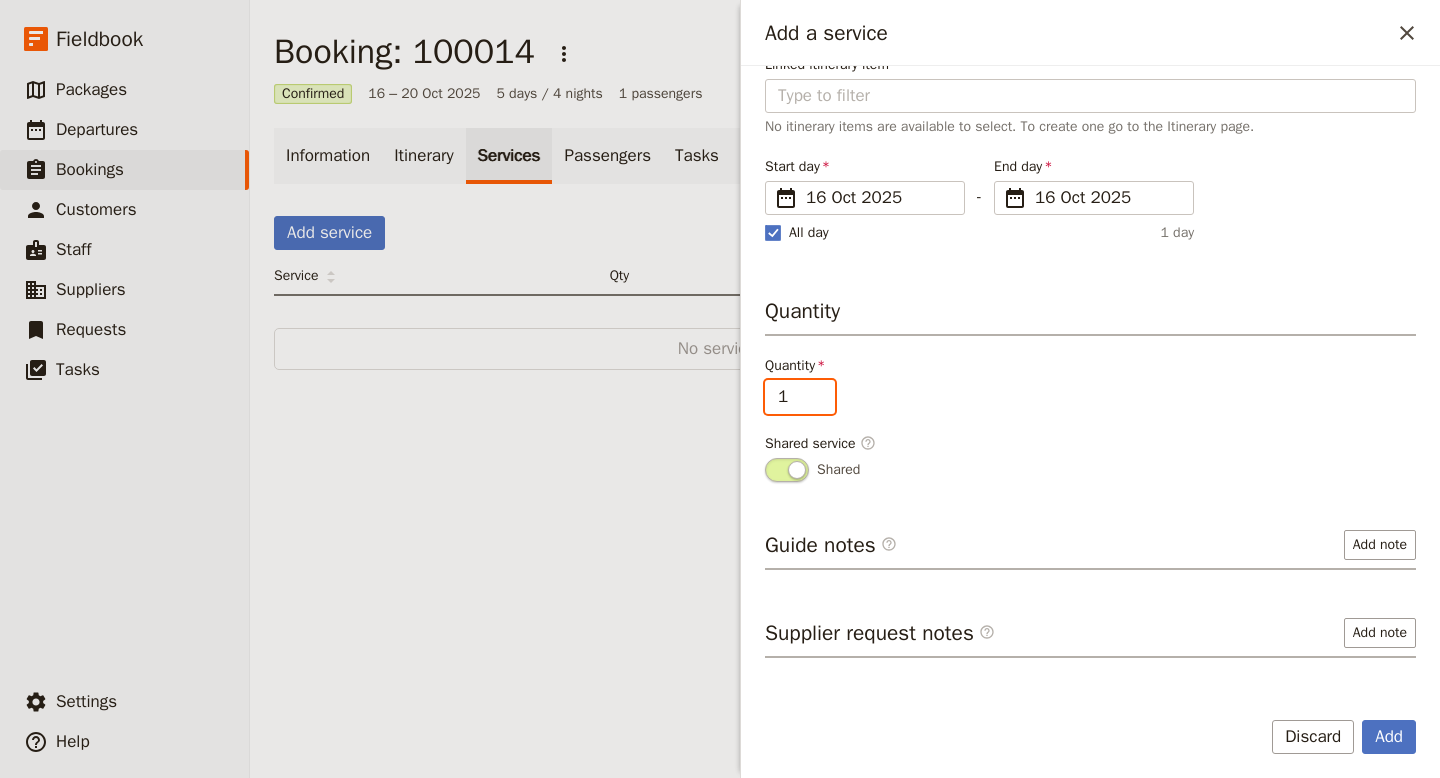 scroll, scrollTop: 385, scrollLeft: 0, axis: vertical 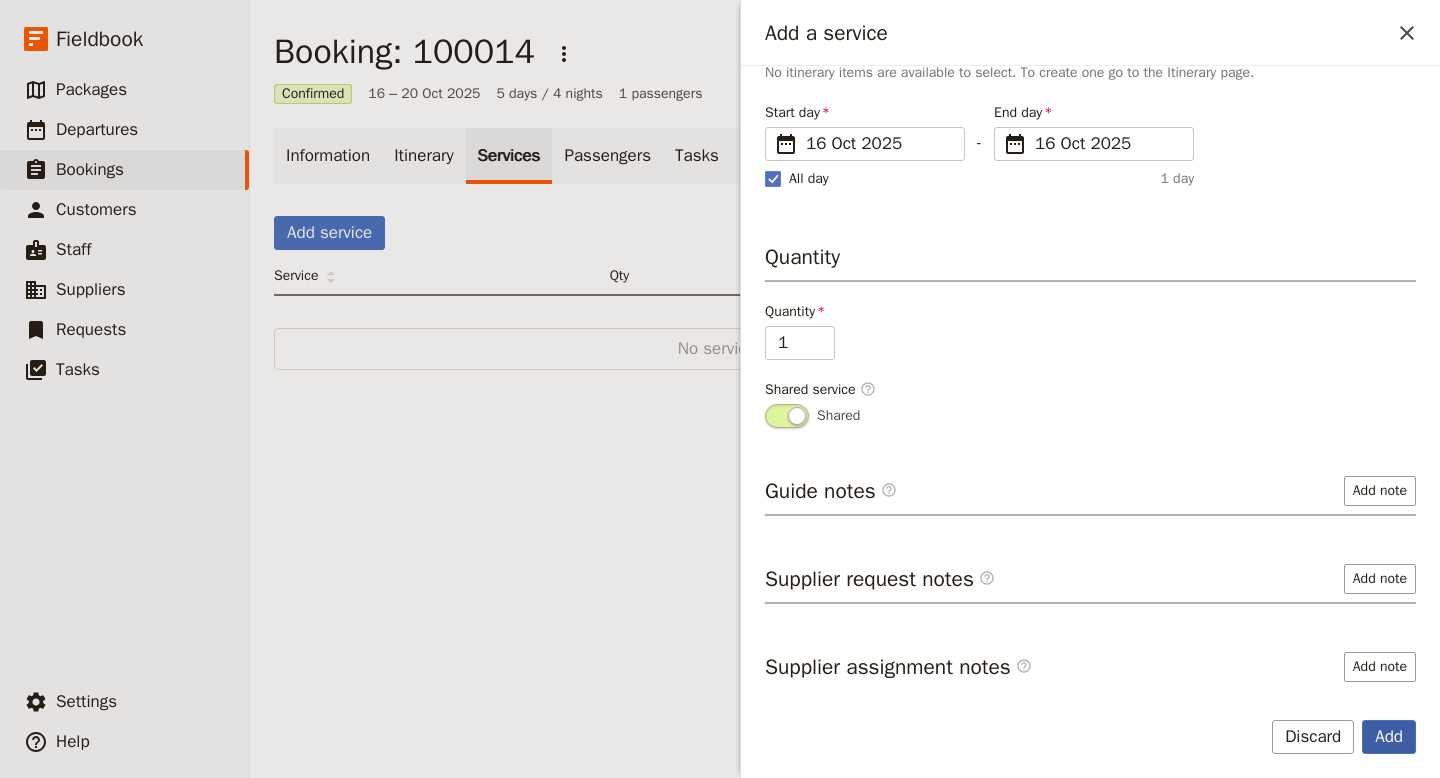 click on "Add" at bounding box center (1389, 737) 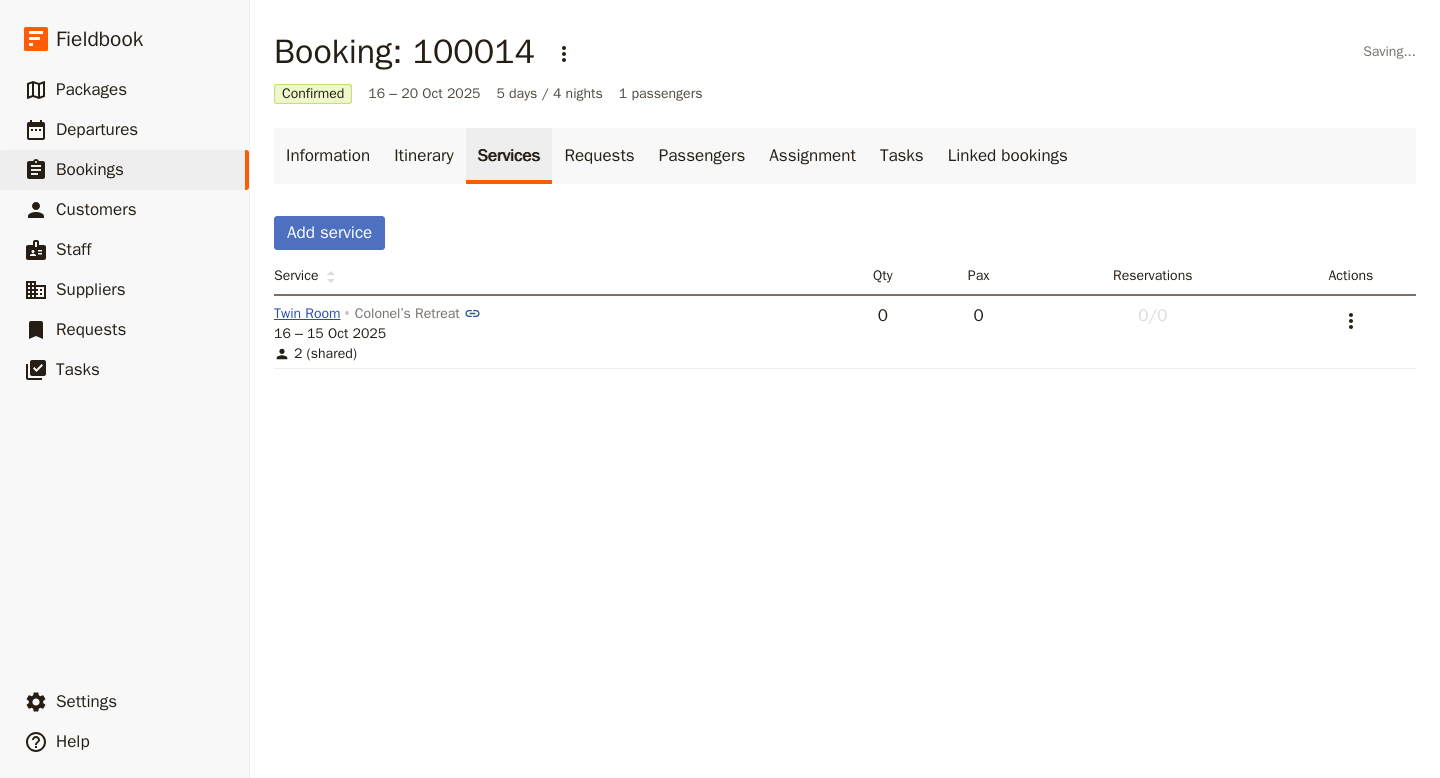 click on "Twin Room" at bounding box center (307, 314) 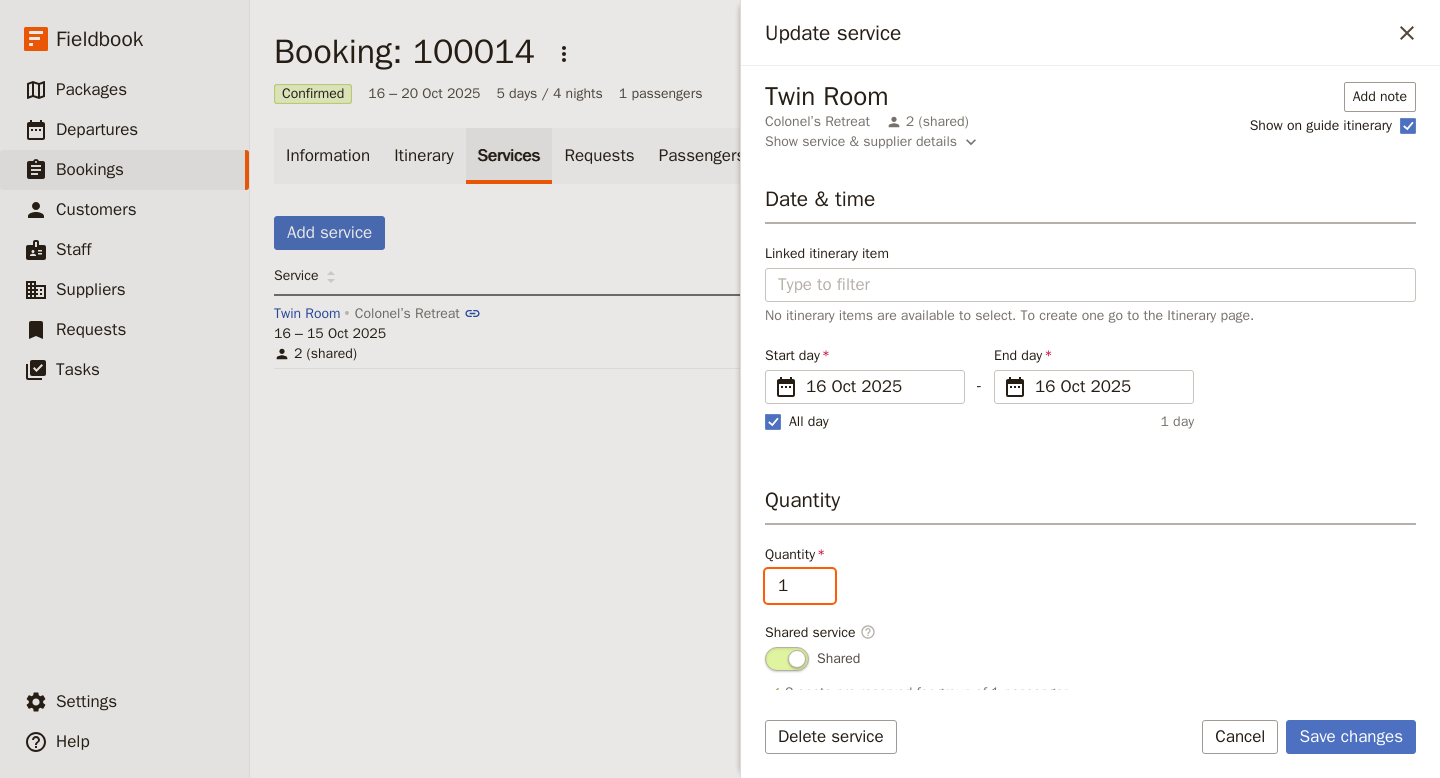 click on "1" at bounding box center (800, 586) 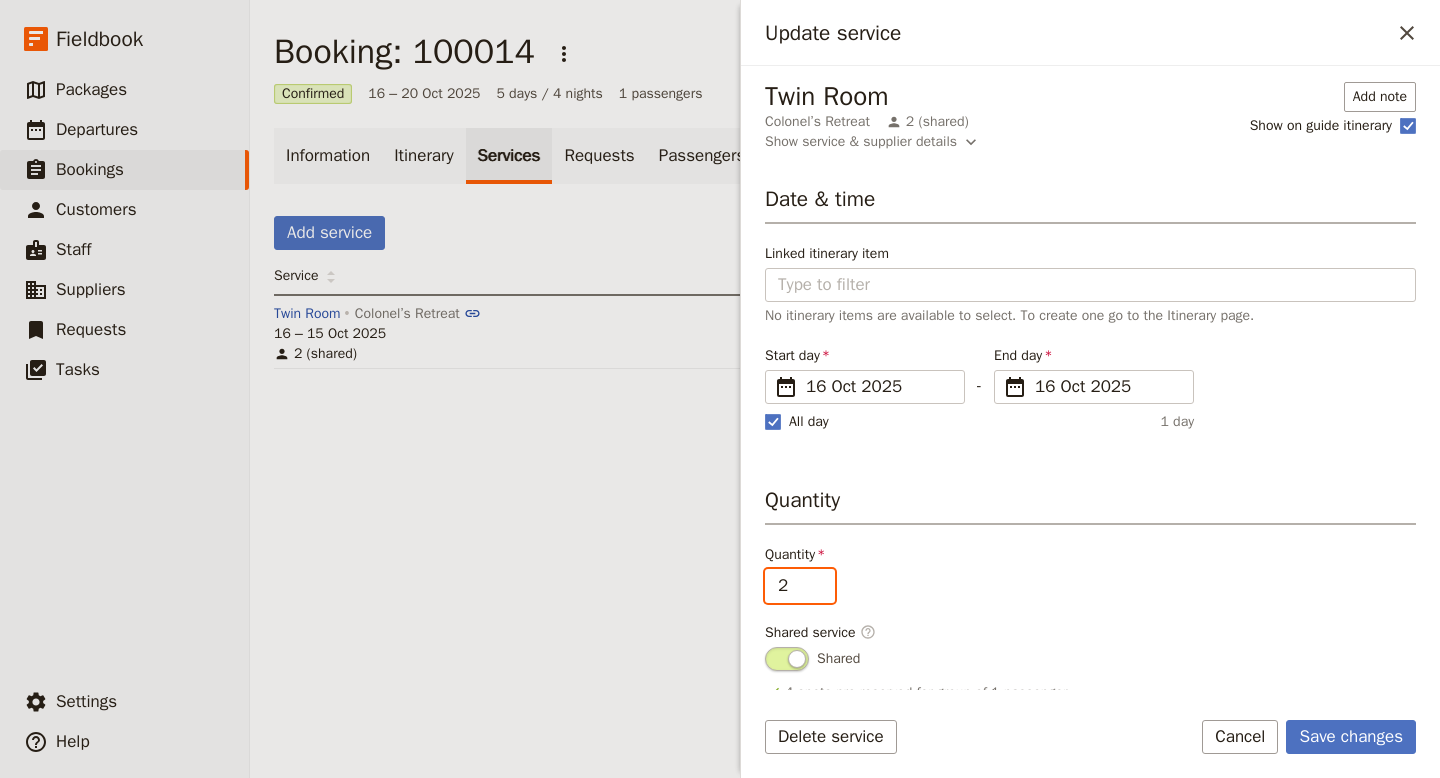 click on "2" at bounding box center [800, 586] 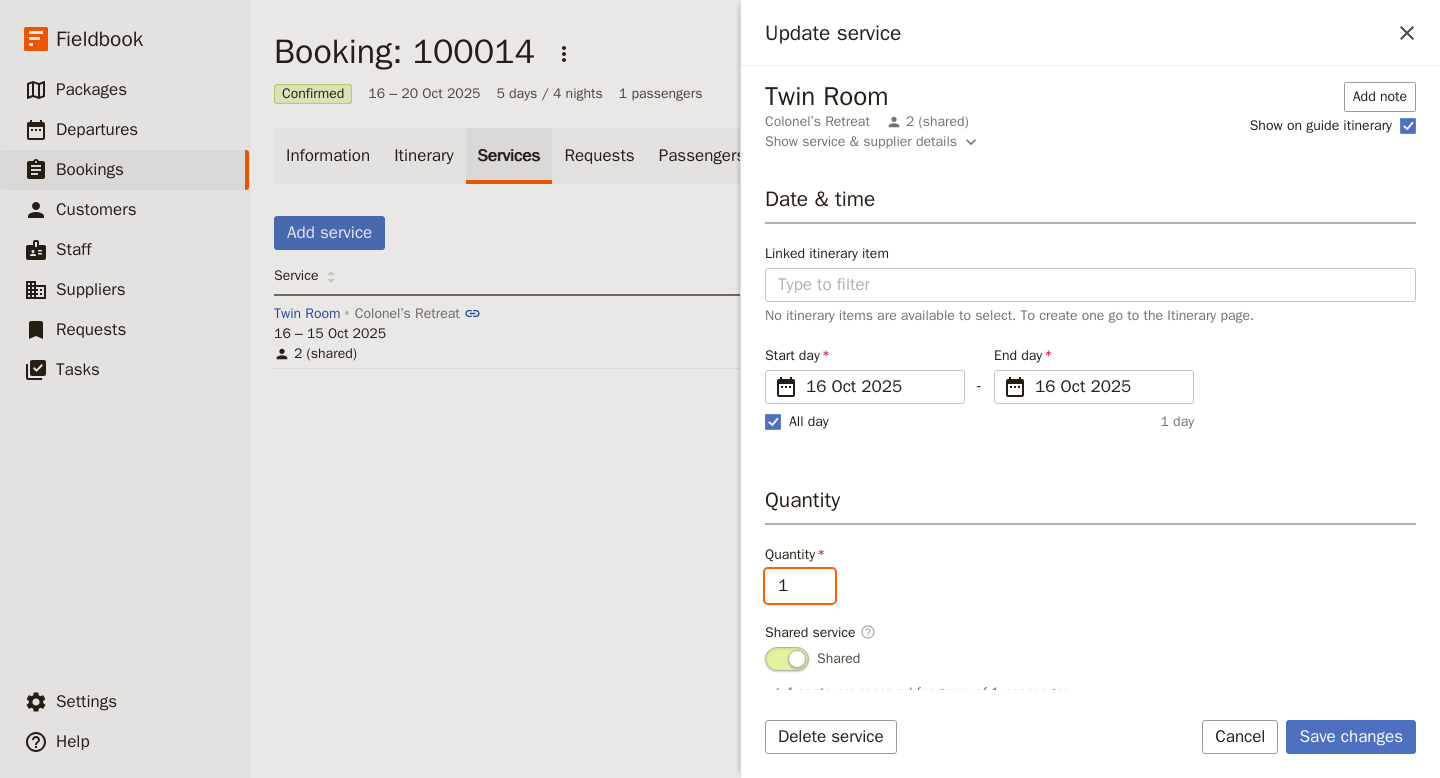 type on "1" 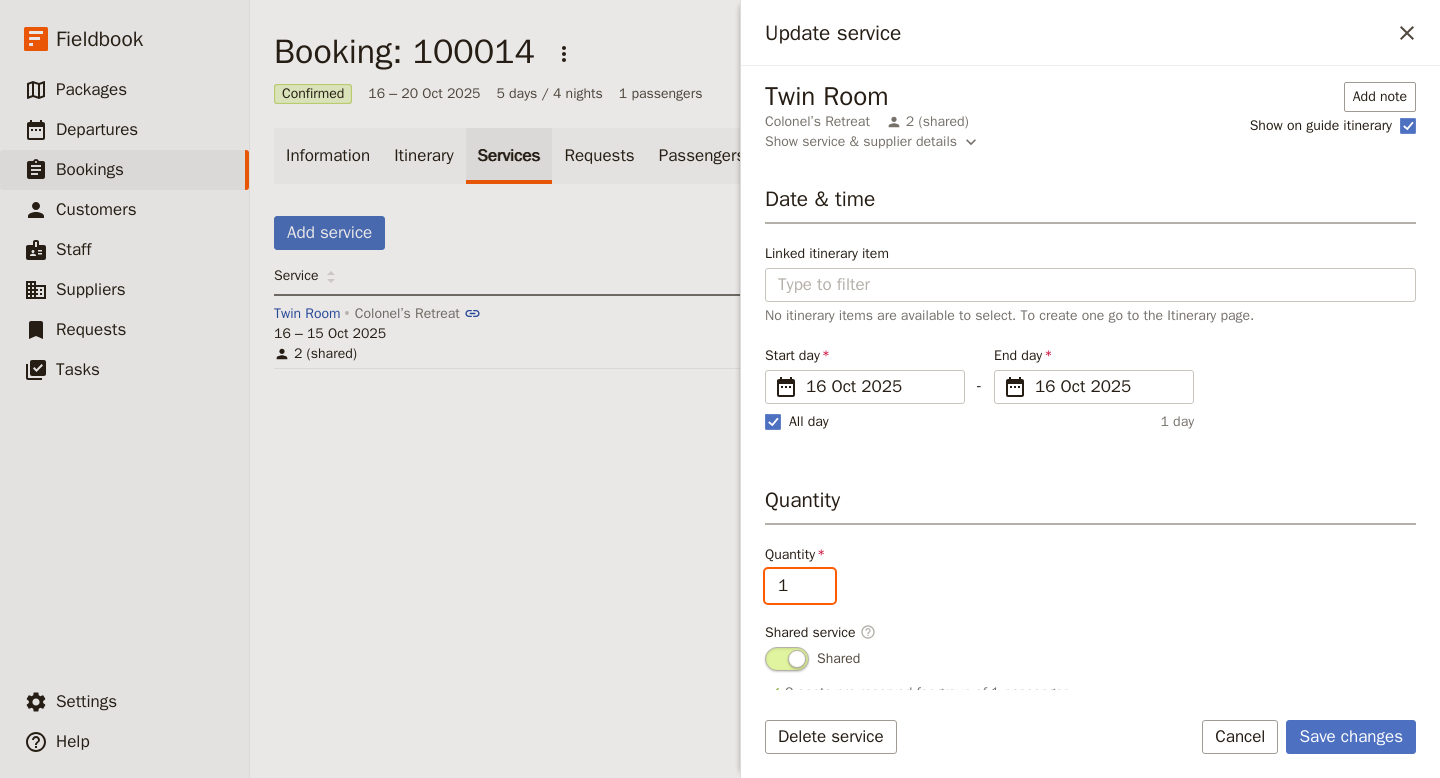 click on "Booking: [NUMBER] ​ Confirmed [DD] – [DD] [MON] [YYYY] [NUM] days   /   [NUM] nights [NUM] passengers Information Itinerary Services Requests Passengers Assignment Tasks Linked bookings Add service Service Qty Pax Reservations Actions Twin Room Colonel’s Retreat [DD] – [DD] [MON] [YYYY] [NUM] (shared) [NUM] [NUM] [NUM] ​" at bounding box center (845, 389) 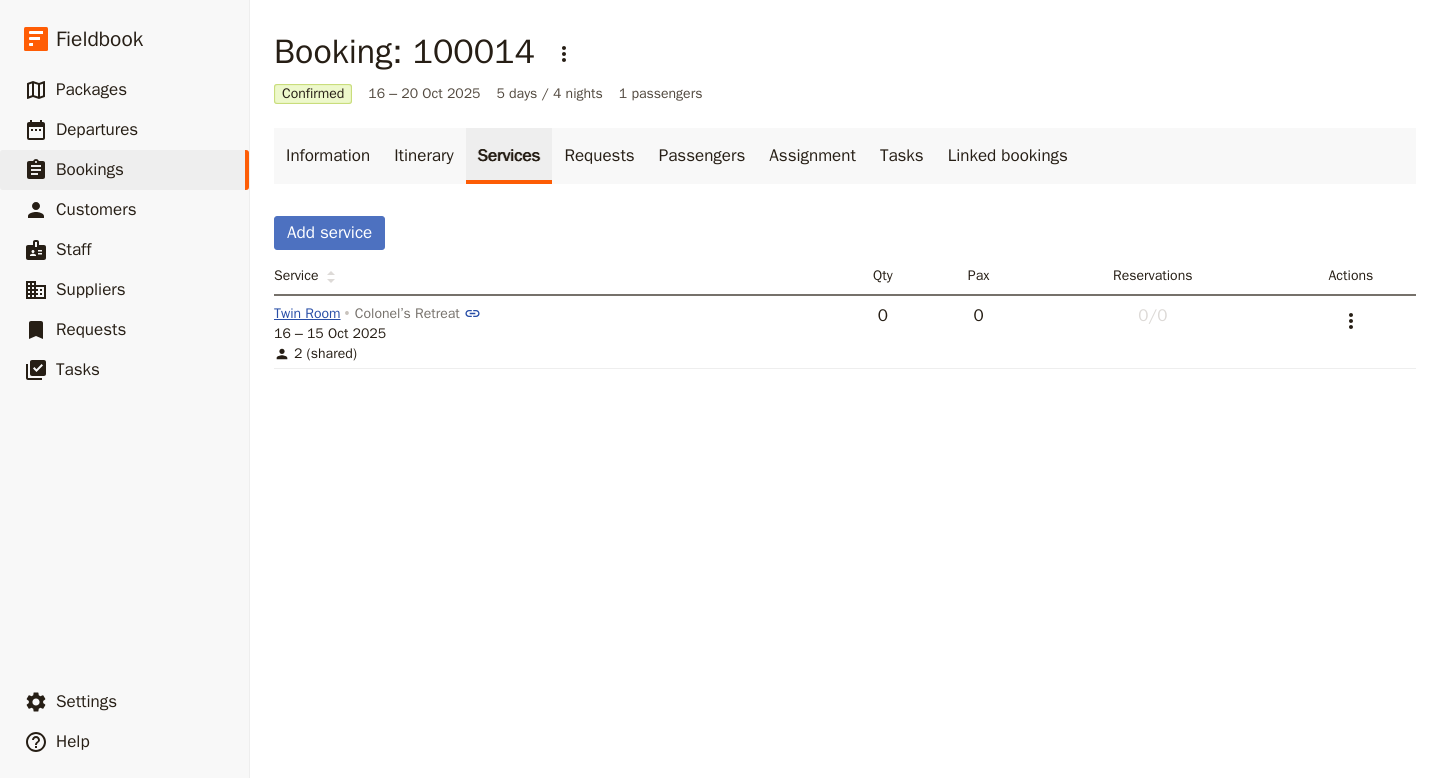 click on "Twin Room" at bounding box center (307, 314) 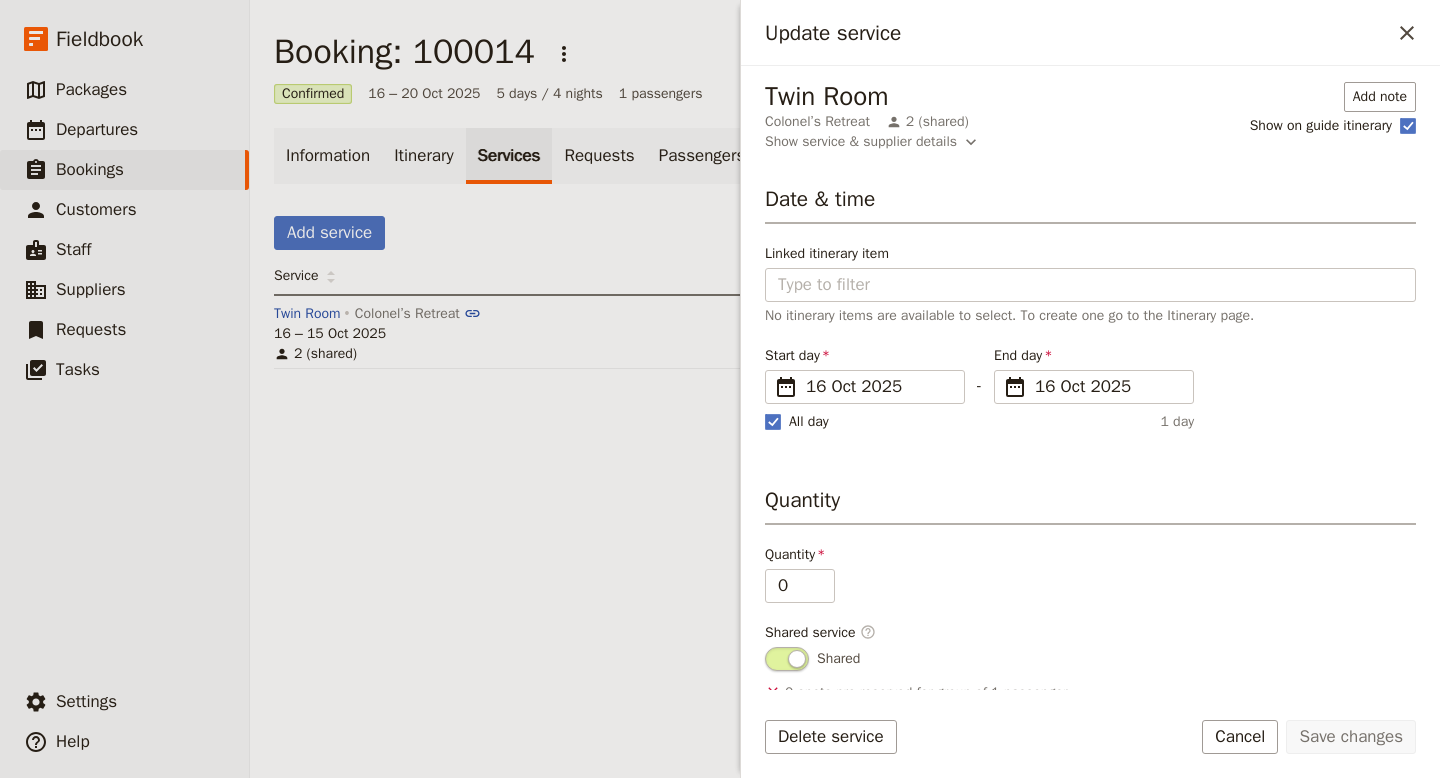 scroll, scrollTop: 183, scrollLeft: 0, axis: vertical 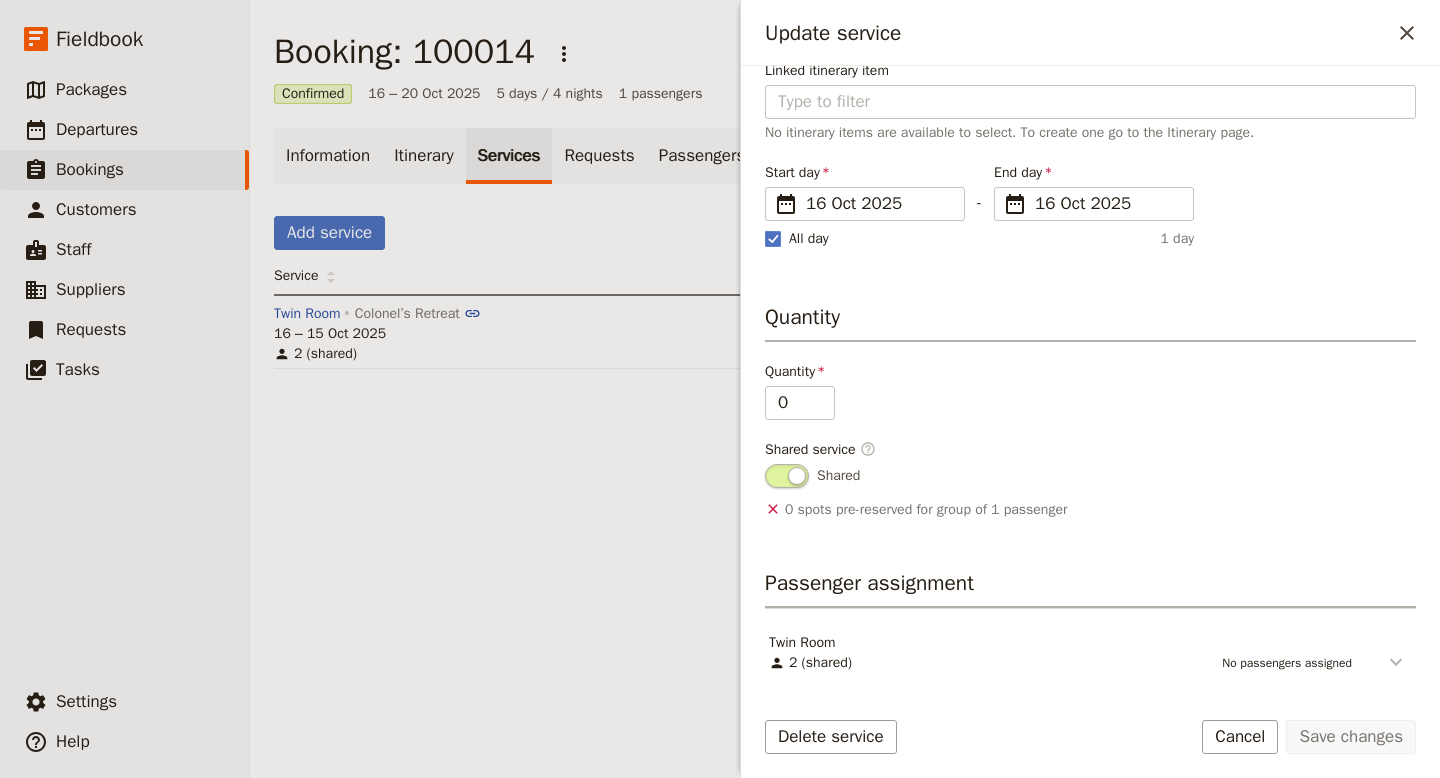 click 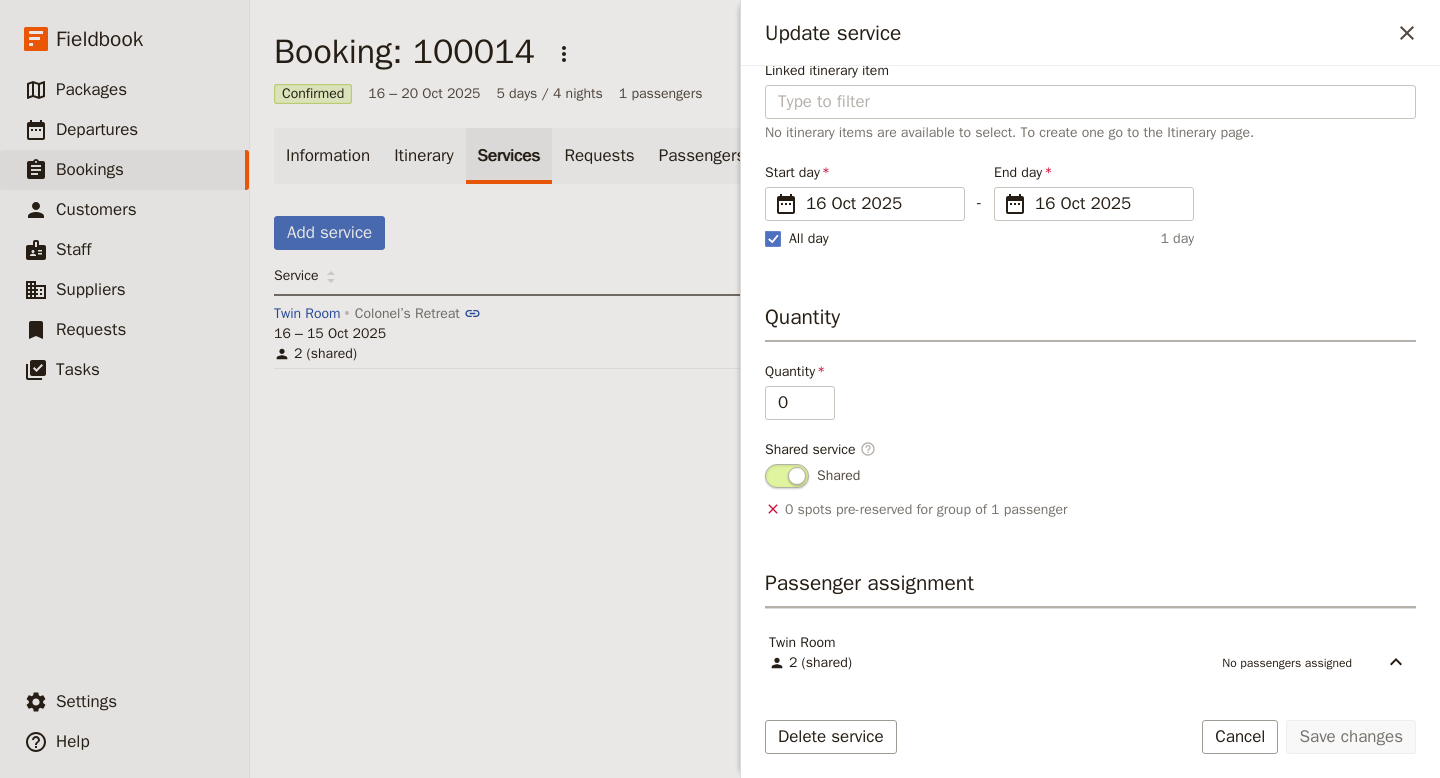 scroll, scrollTop: 276, scrollLeft: 0, axis: vertical 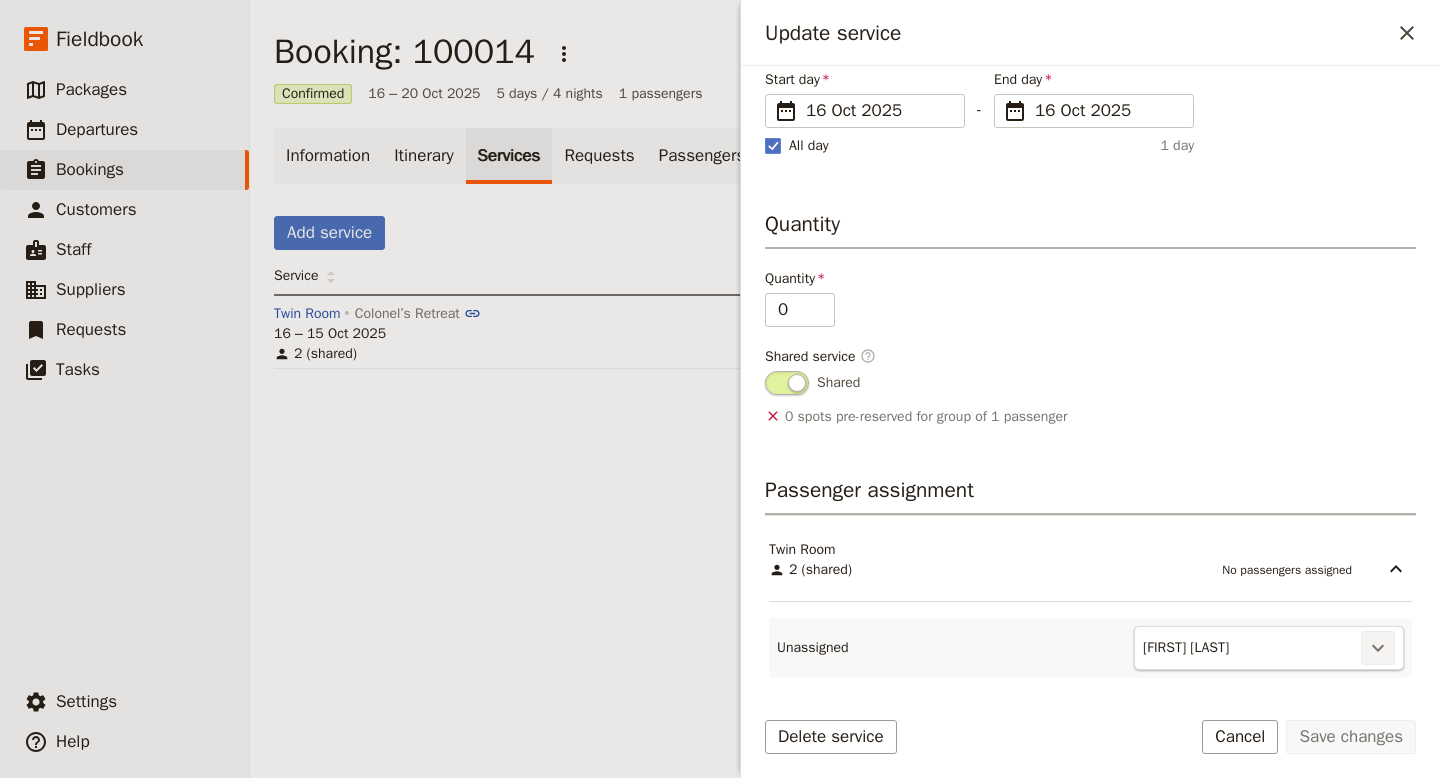 click on "​" at bounding box center (1378, 648) 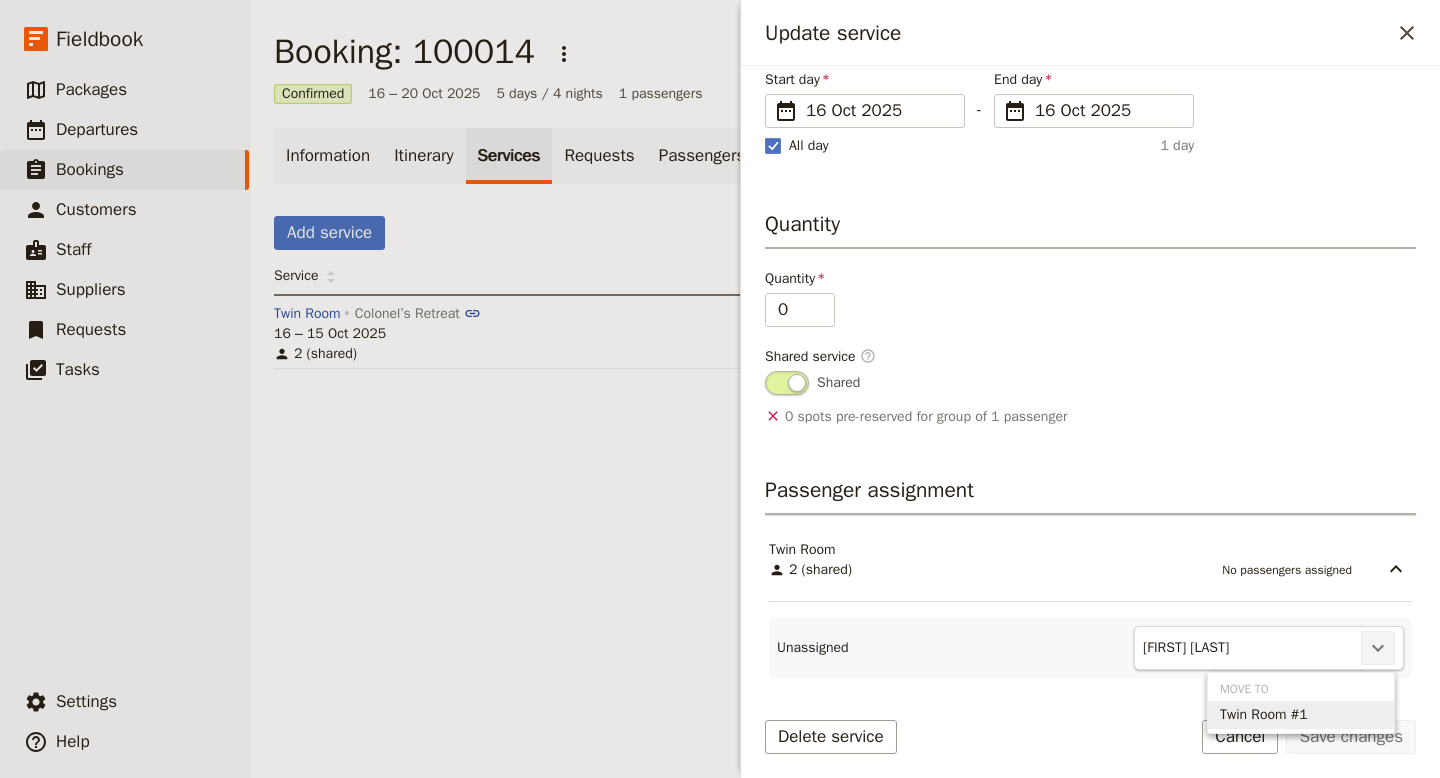 click on "Twin Room #1" at bounding box center (1301, 715) 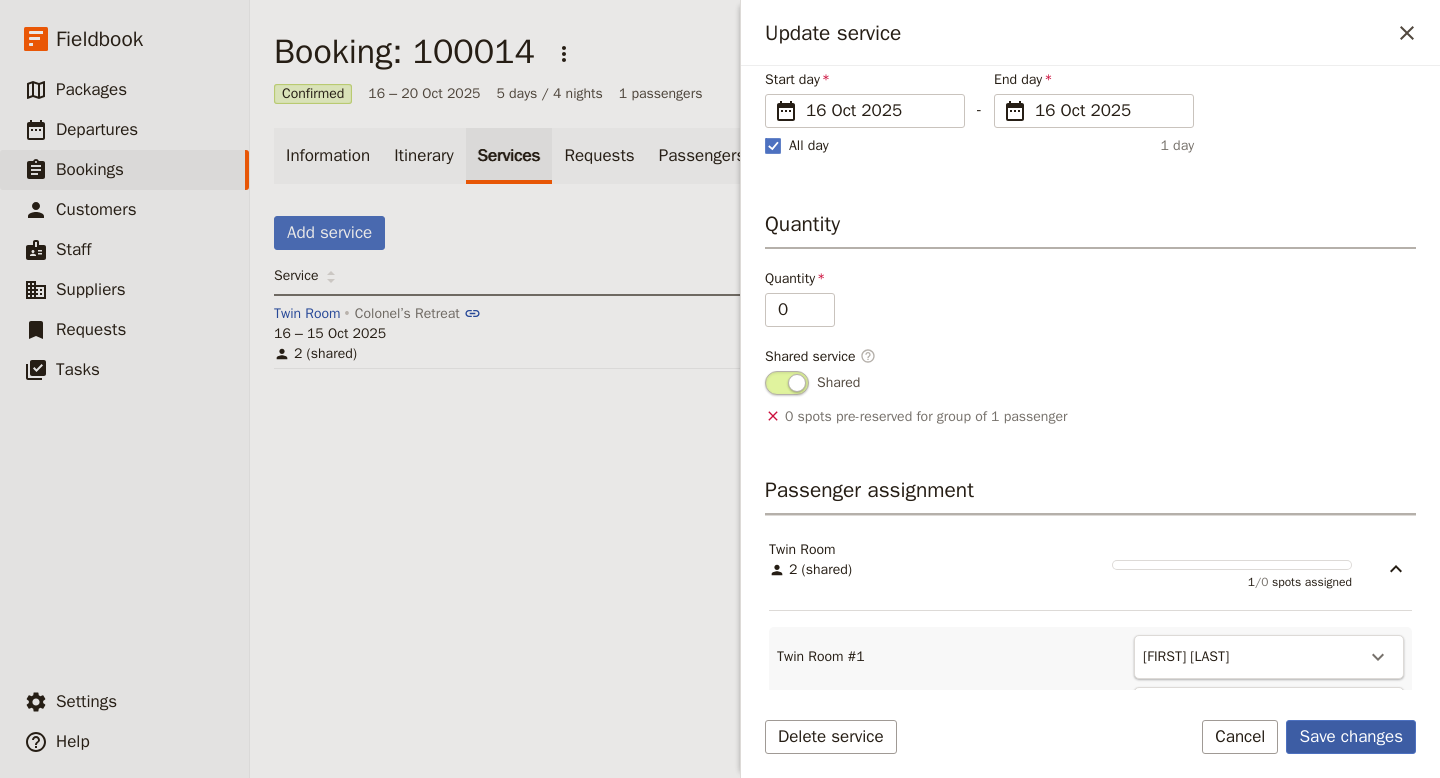 click on "Save changes" at bounding box center [1351, 737] 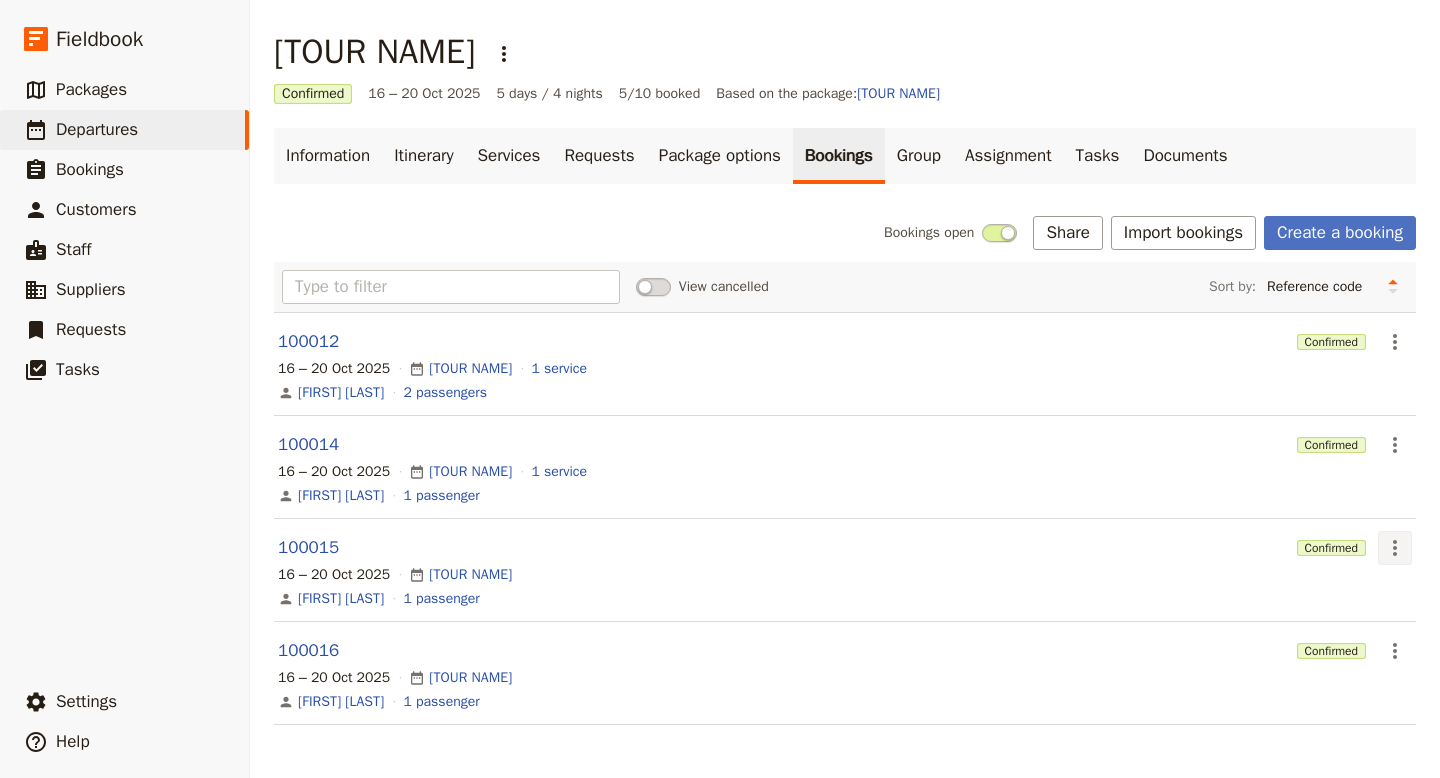 click 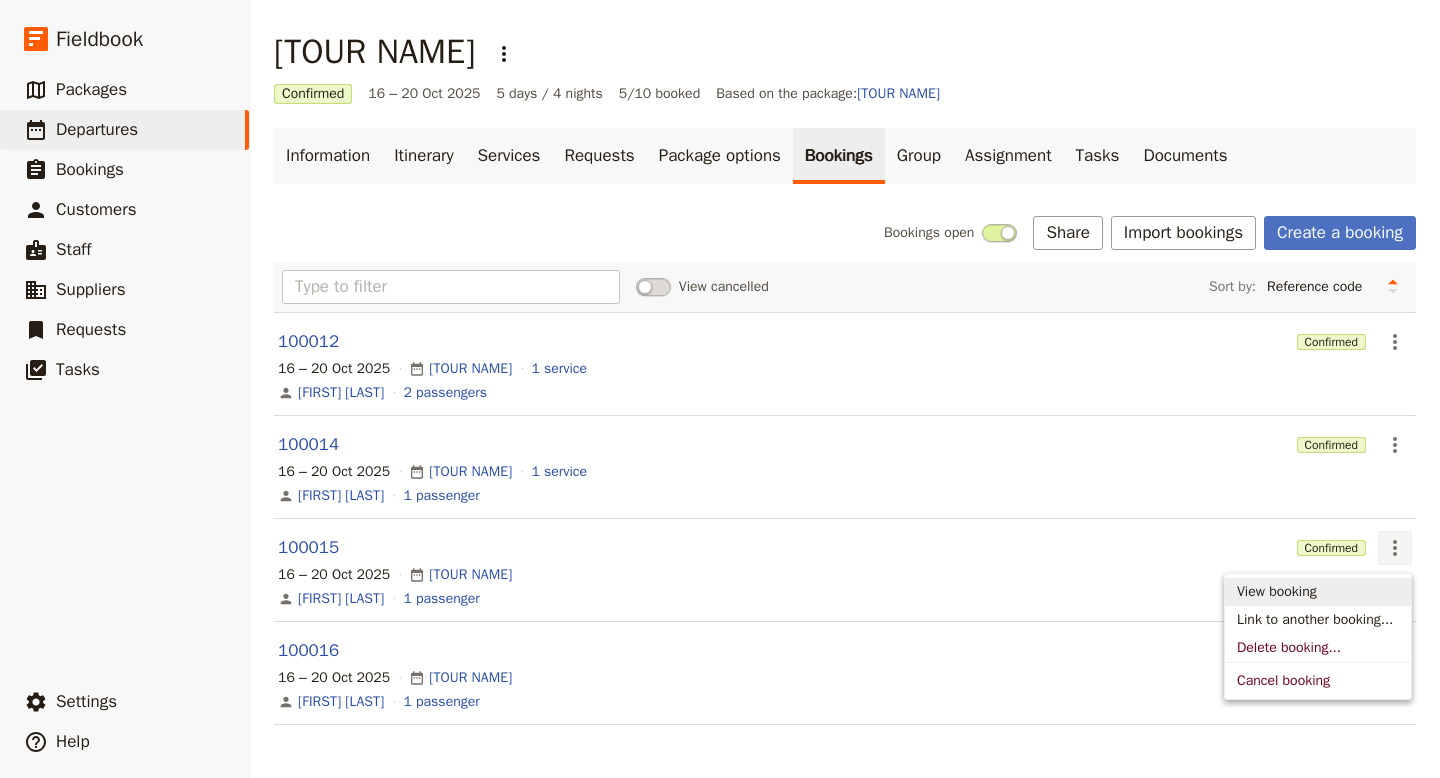 click on "View booking" at bounding box center [1277, 592] 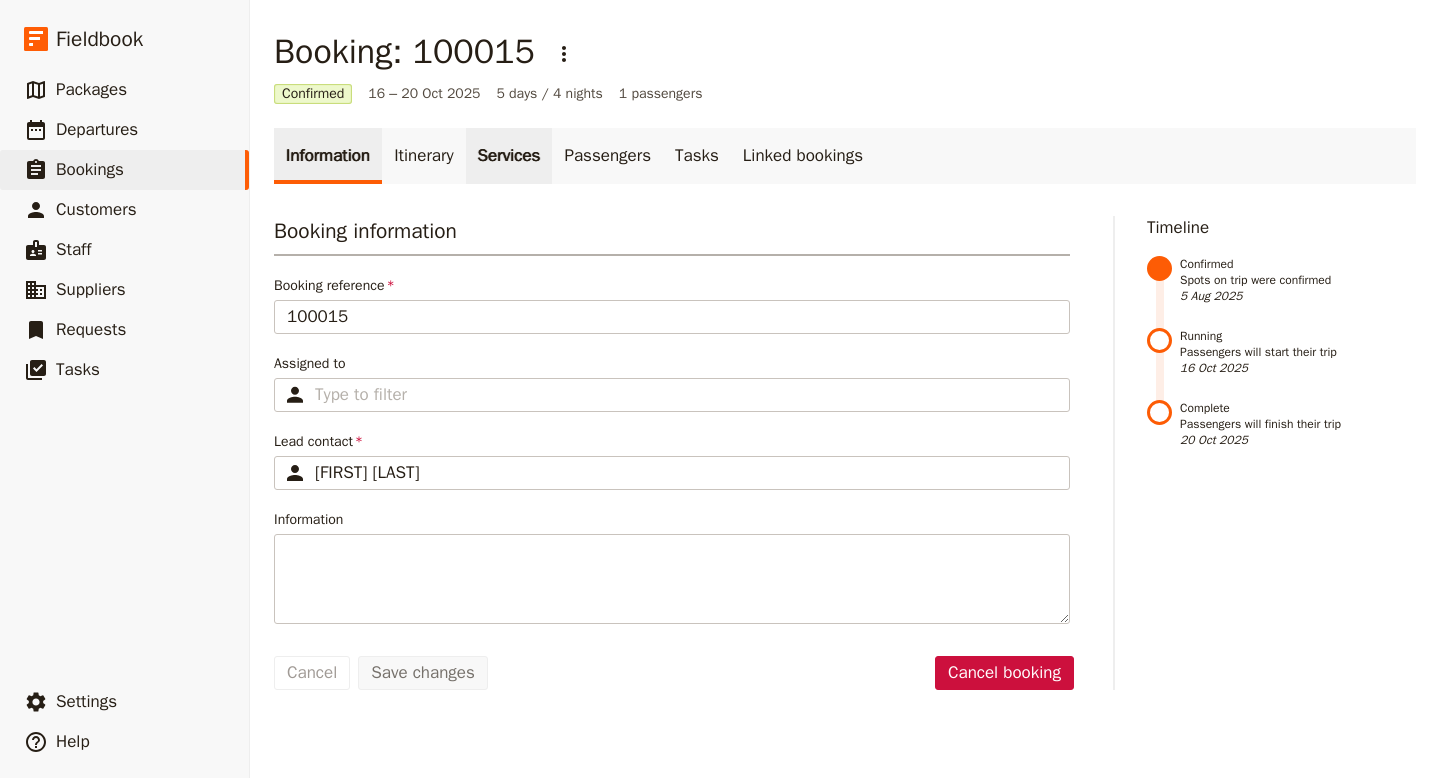 click on "Services" at bounding box center (509, 156) 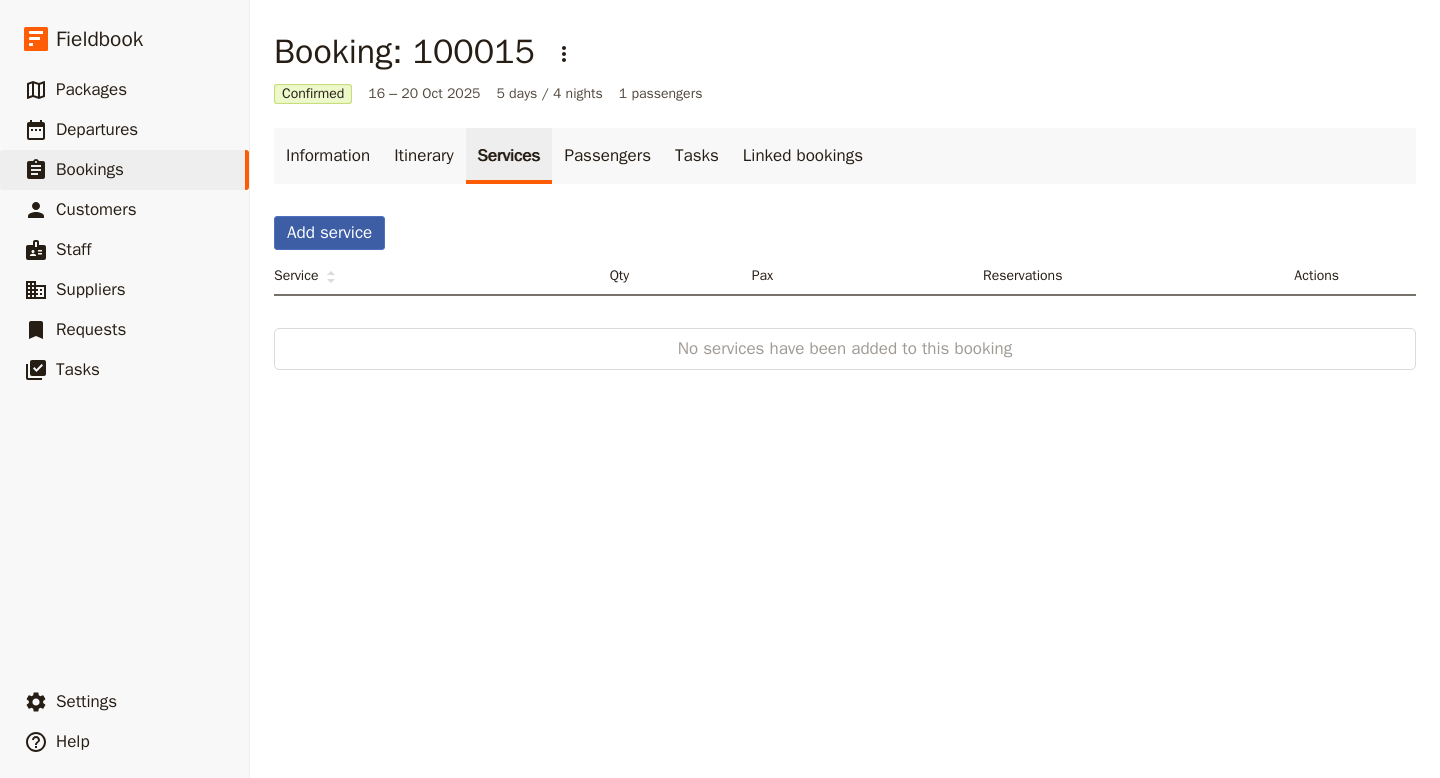 click on "Add service" at bounding box center [329, 233] 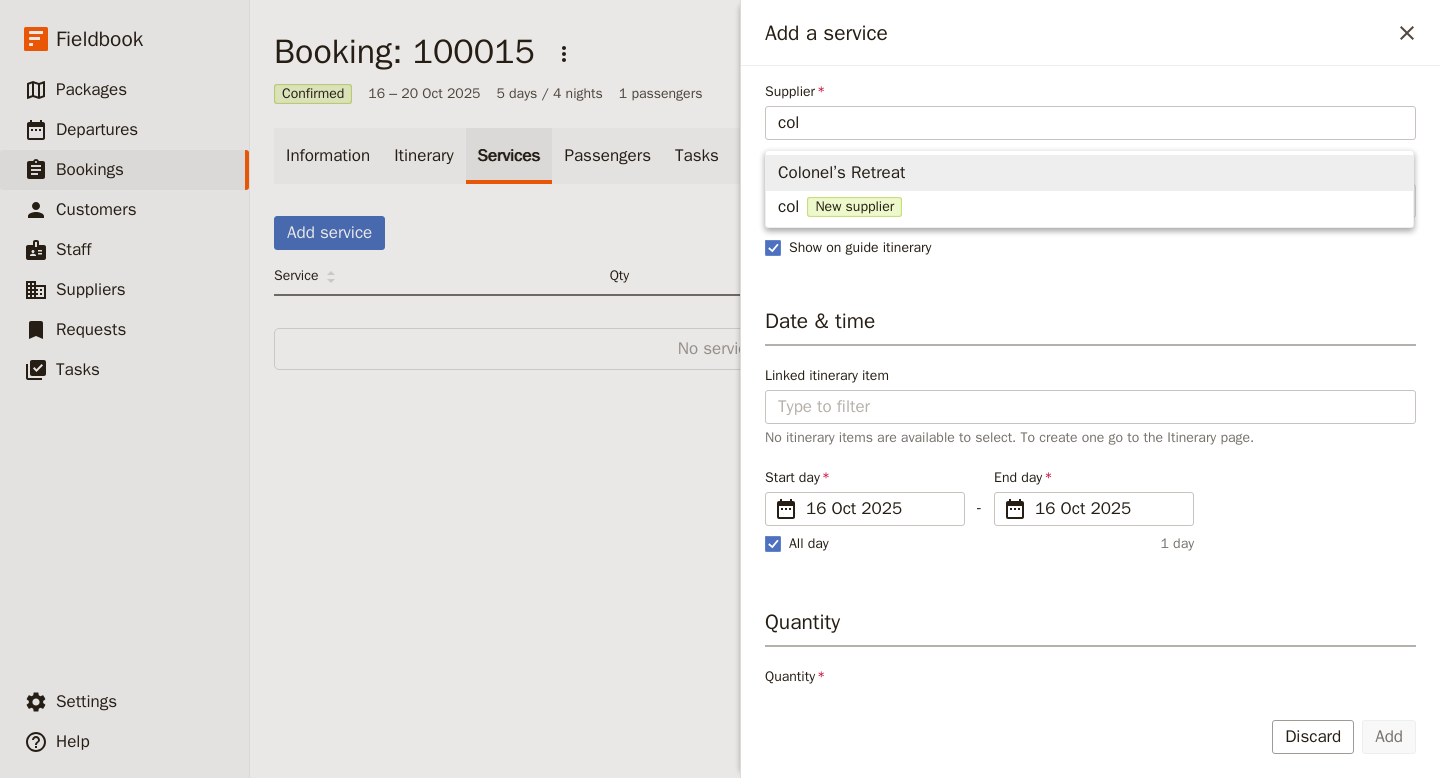 click on "Colonel’s Retreat" at bounding box center [841, 173] 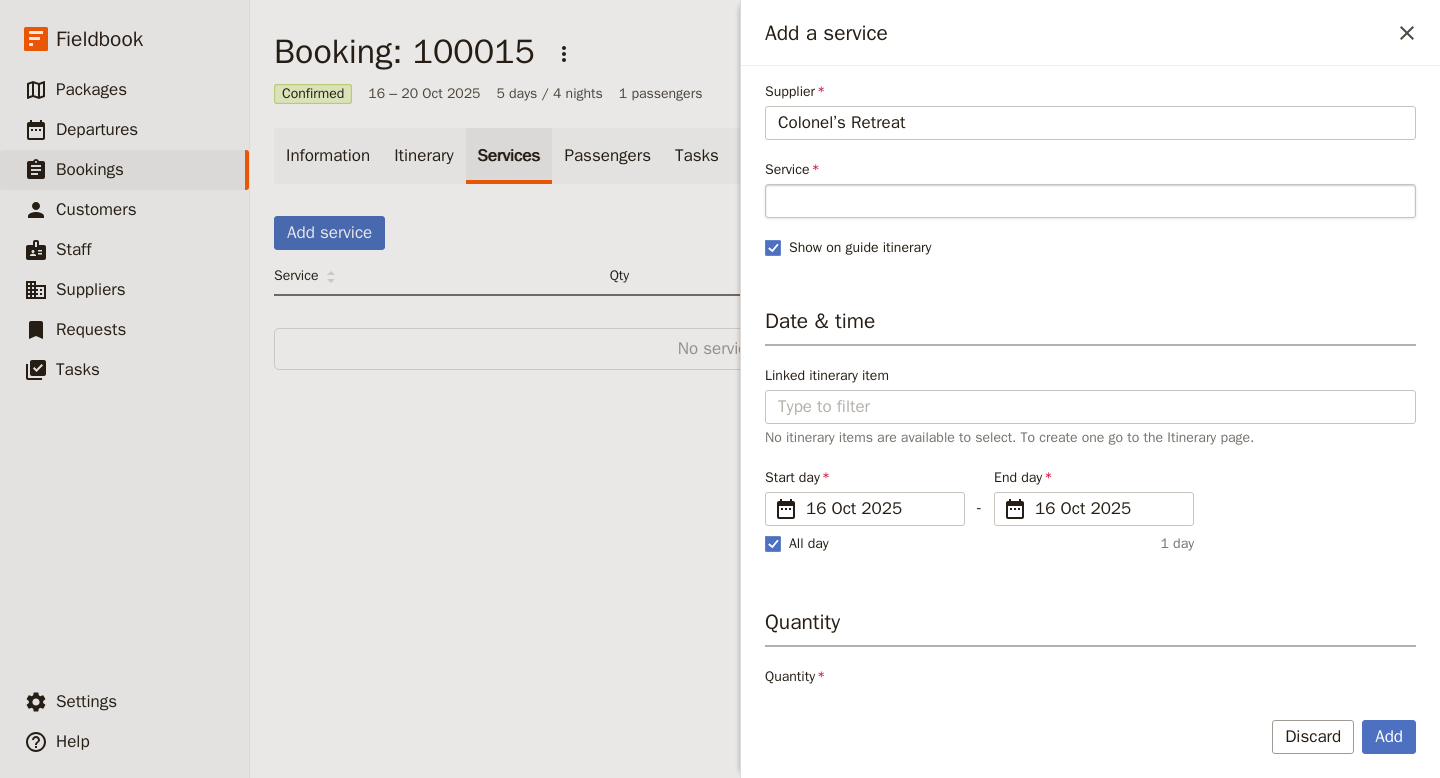 type on "Colonel’s Retreat" 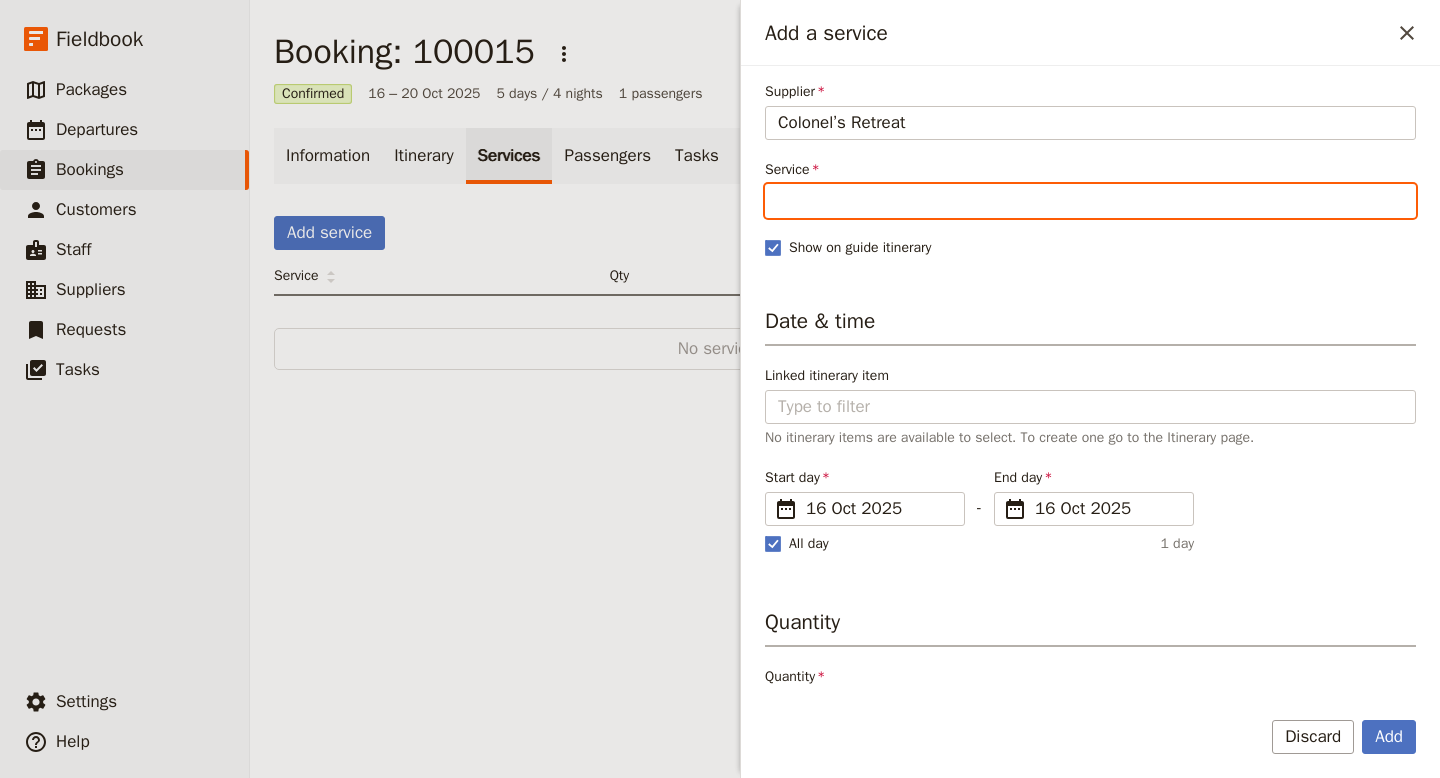 click on "Service" at bounding box center (1090, 201) 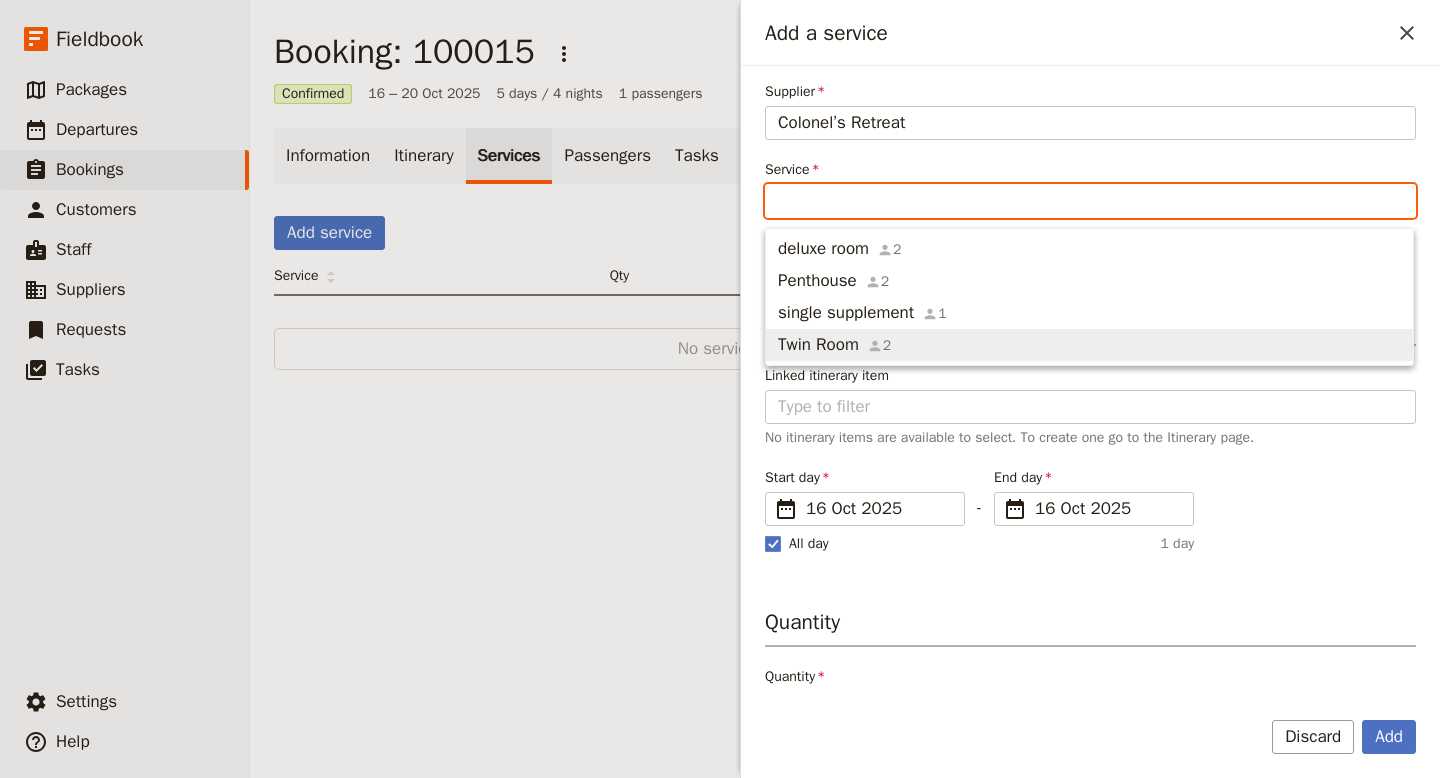click on "Twin Room" at bounding box center [818, 345] 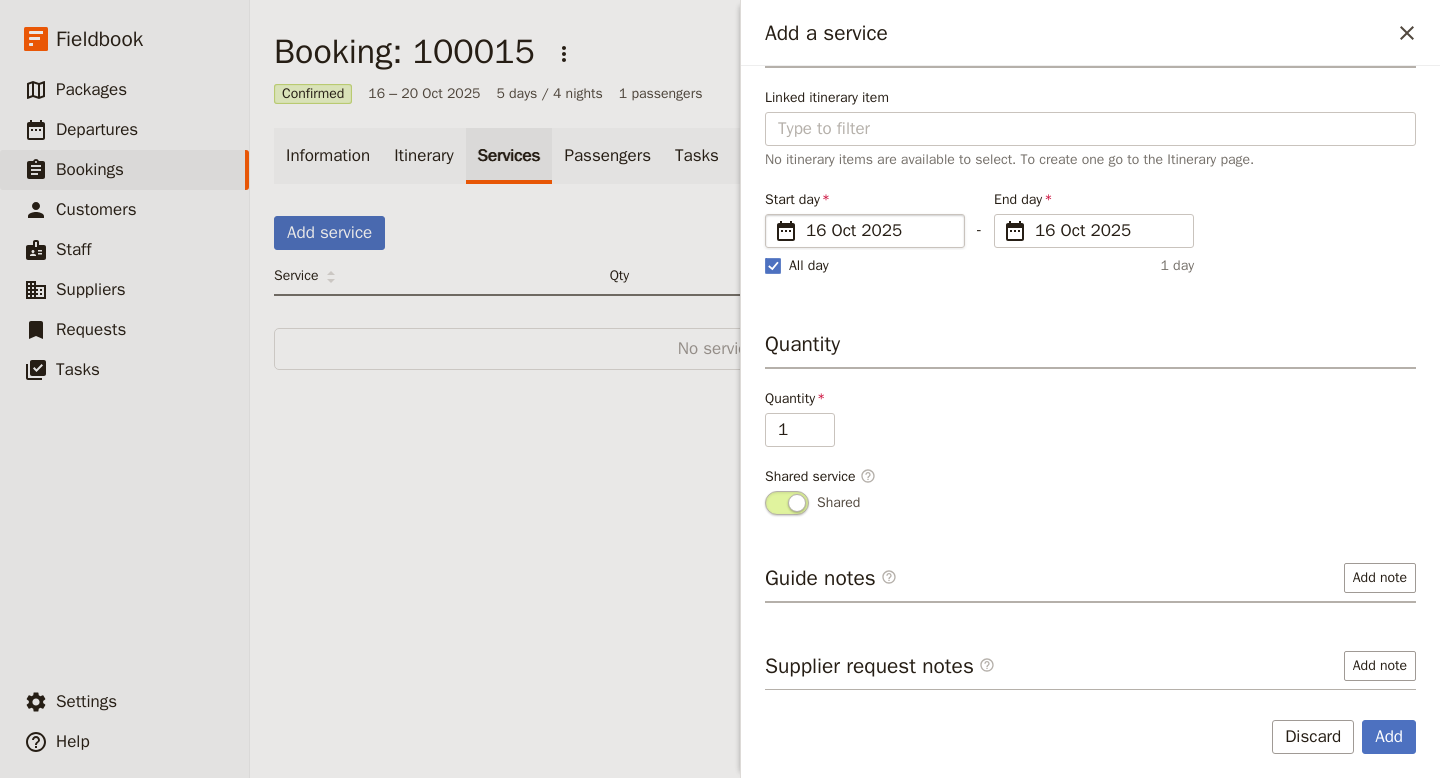 scroll, scrollTop: 385, scrollLeft: 0, axis: vertical 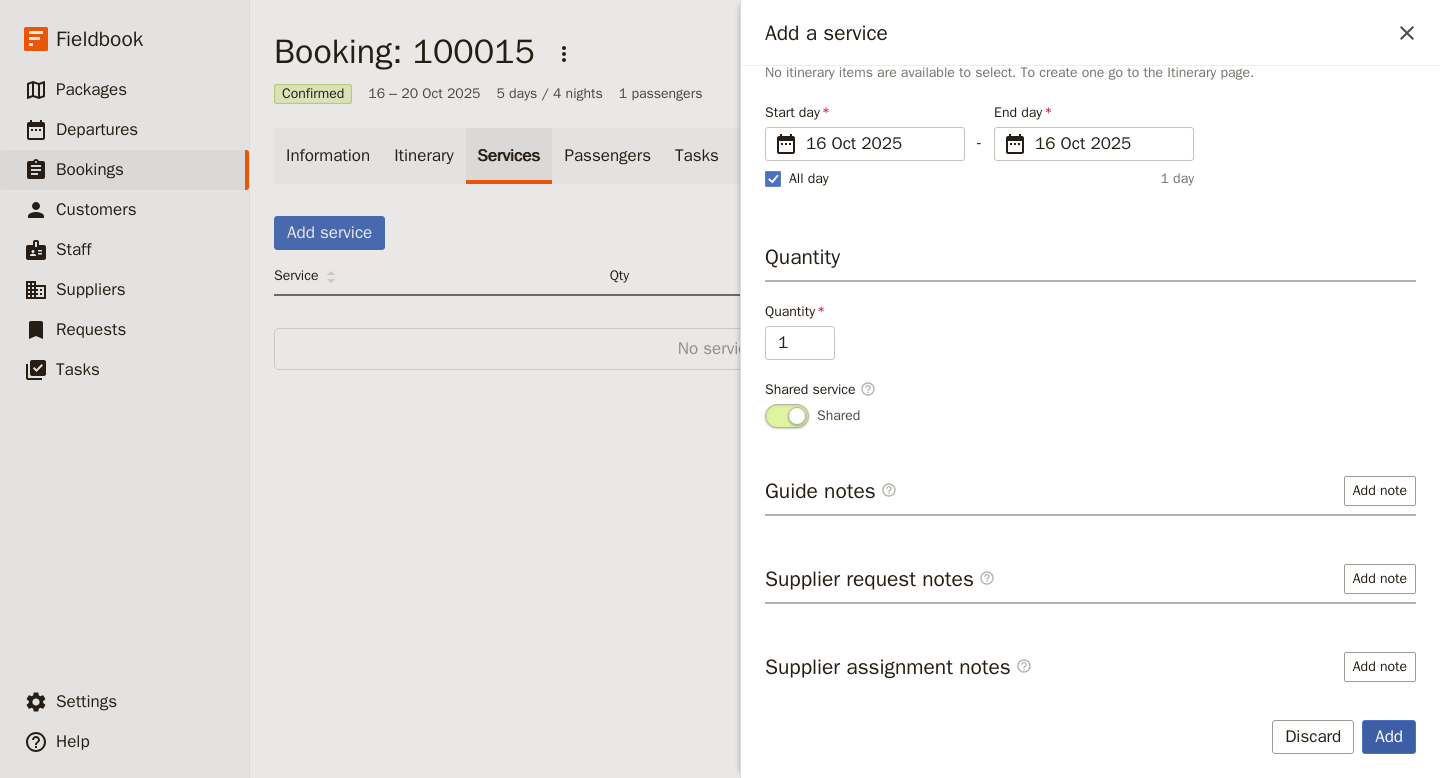 click on "Add" at bounding box center [1389, 737] 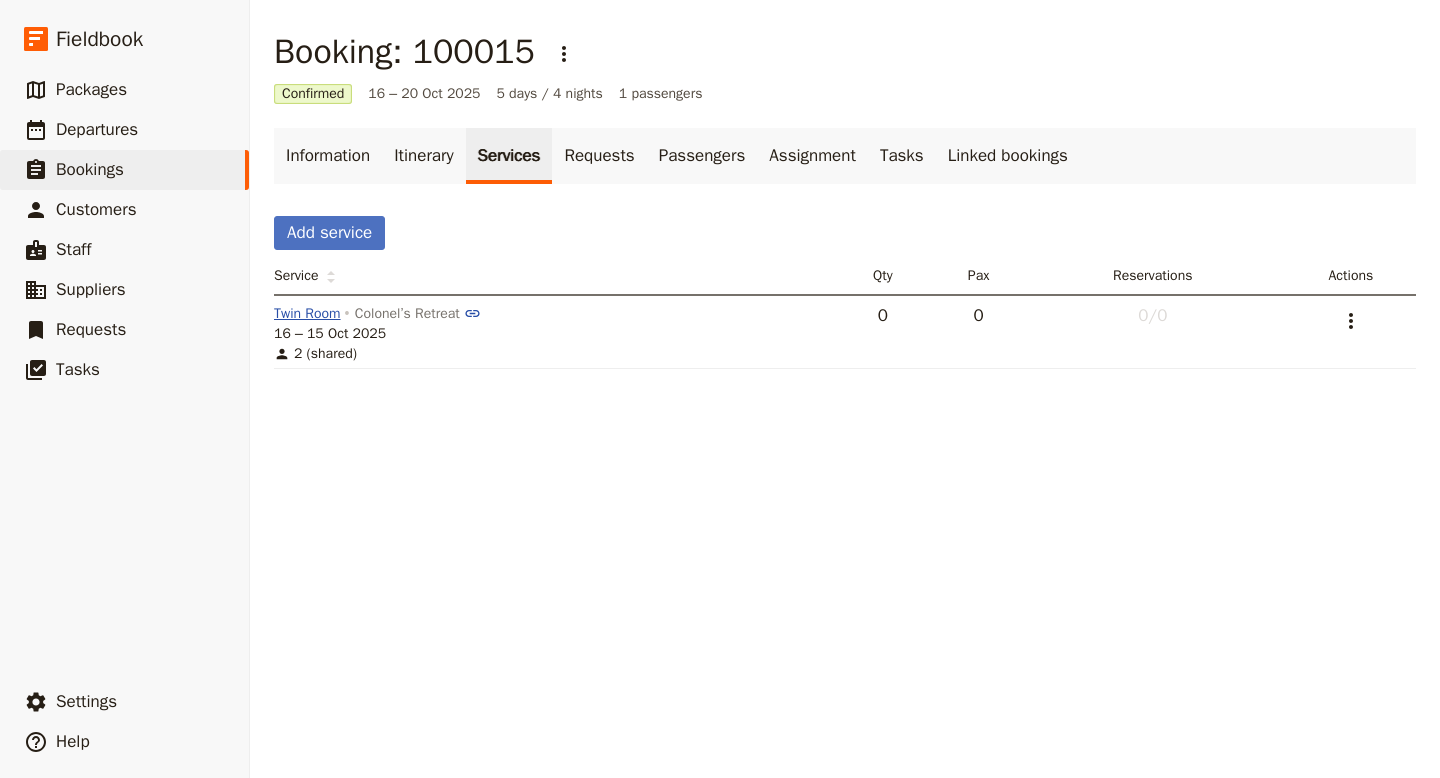 click on "Twin Room" at bounding box center (307, 314) 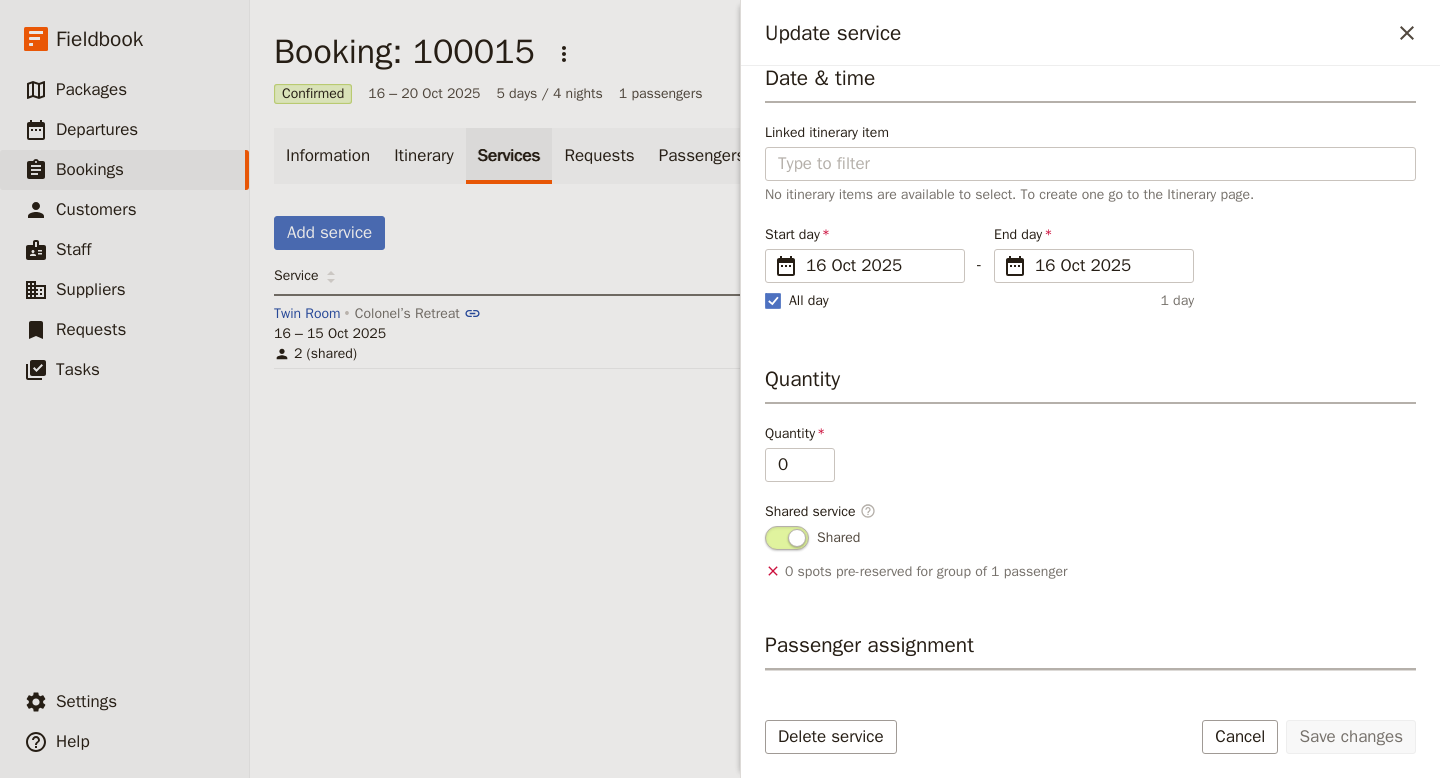 scroll, scrollTop: 183, scrollLeft: 0, axis: vertical 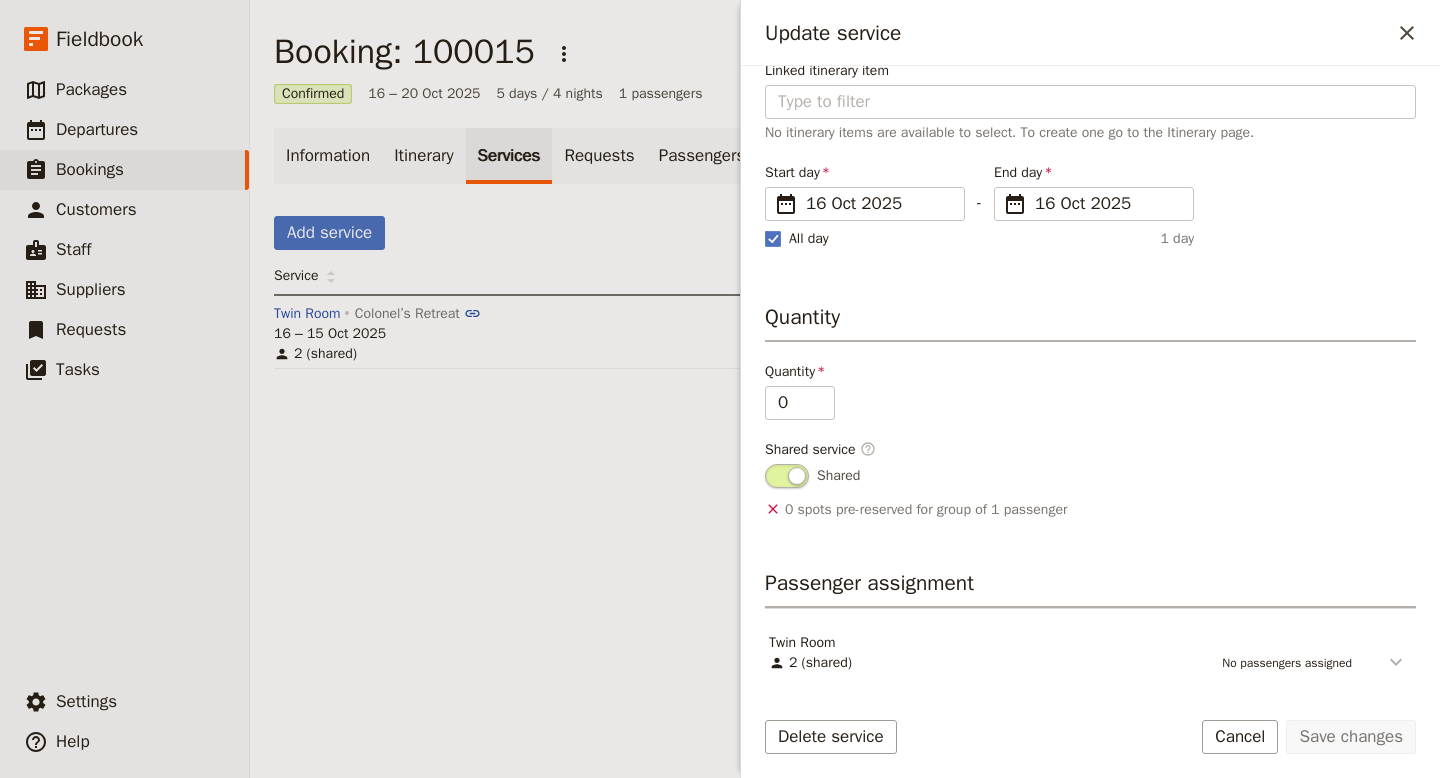 click 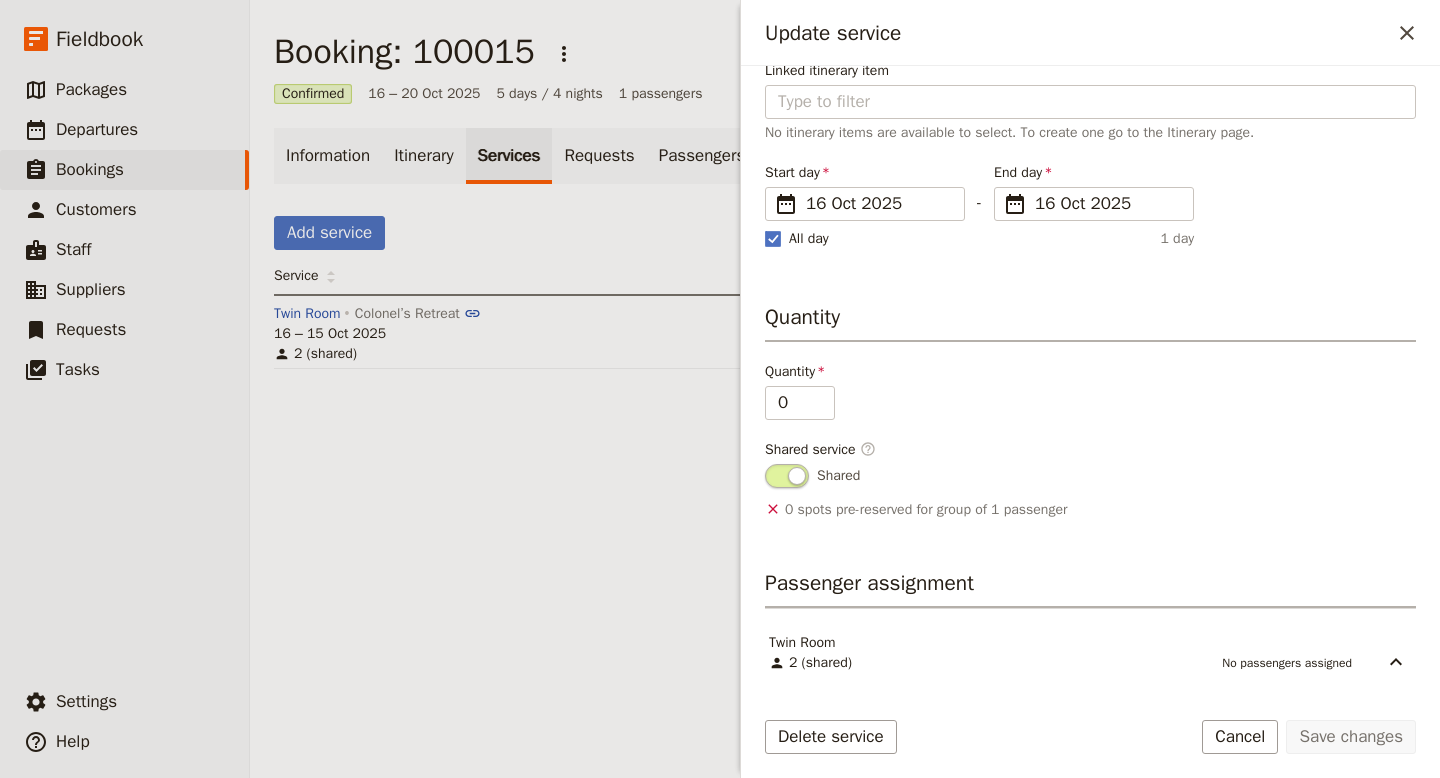 scroll, scrollTop: 276, scrollLeft: 0, axis: vertical 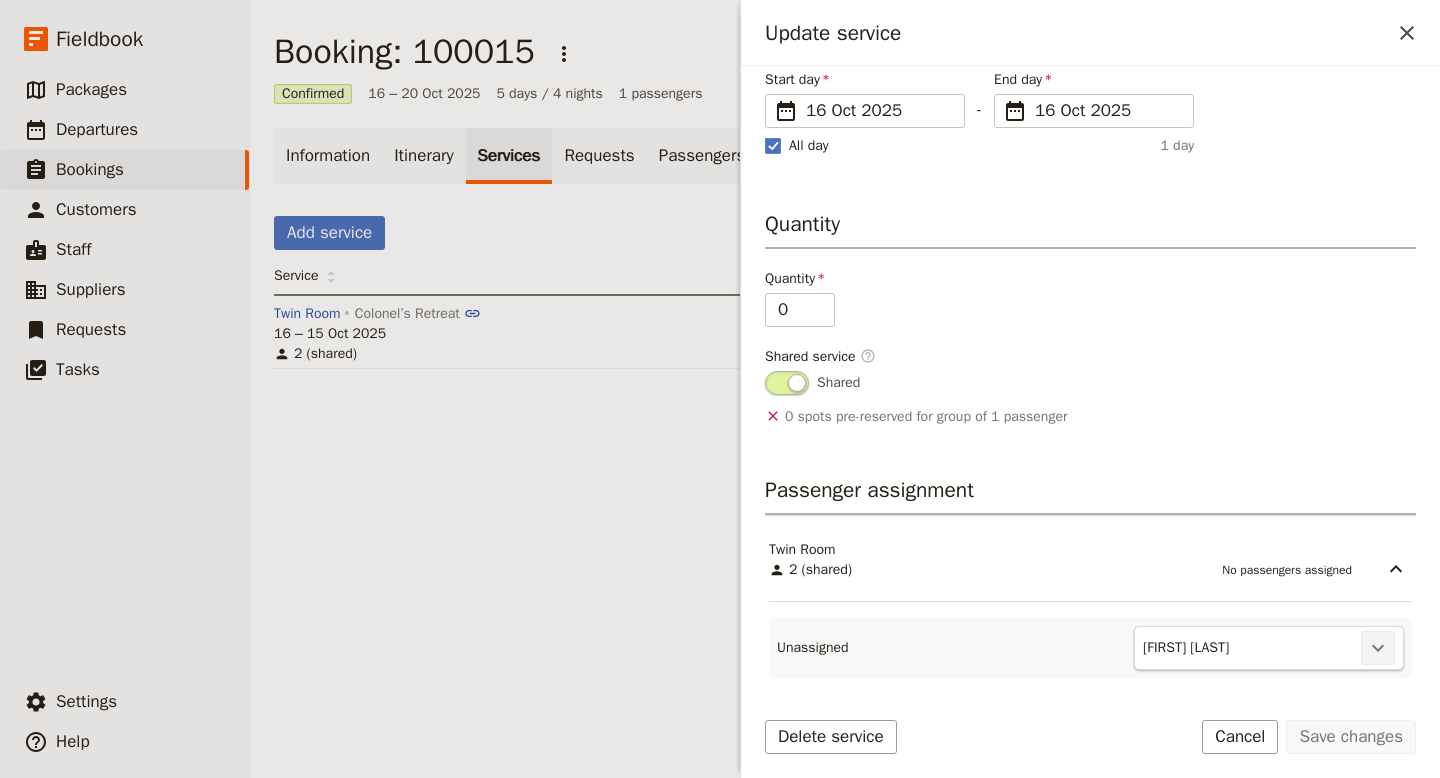 click 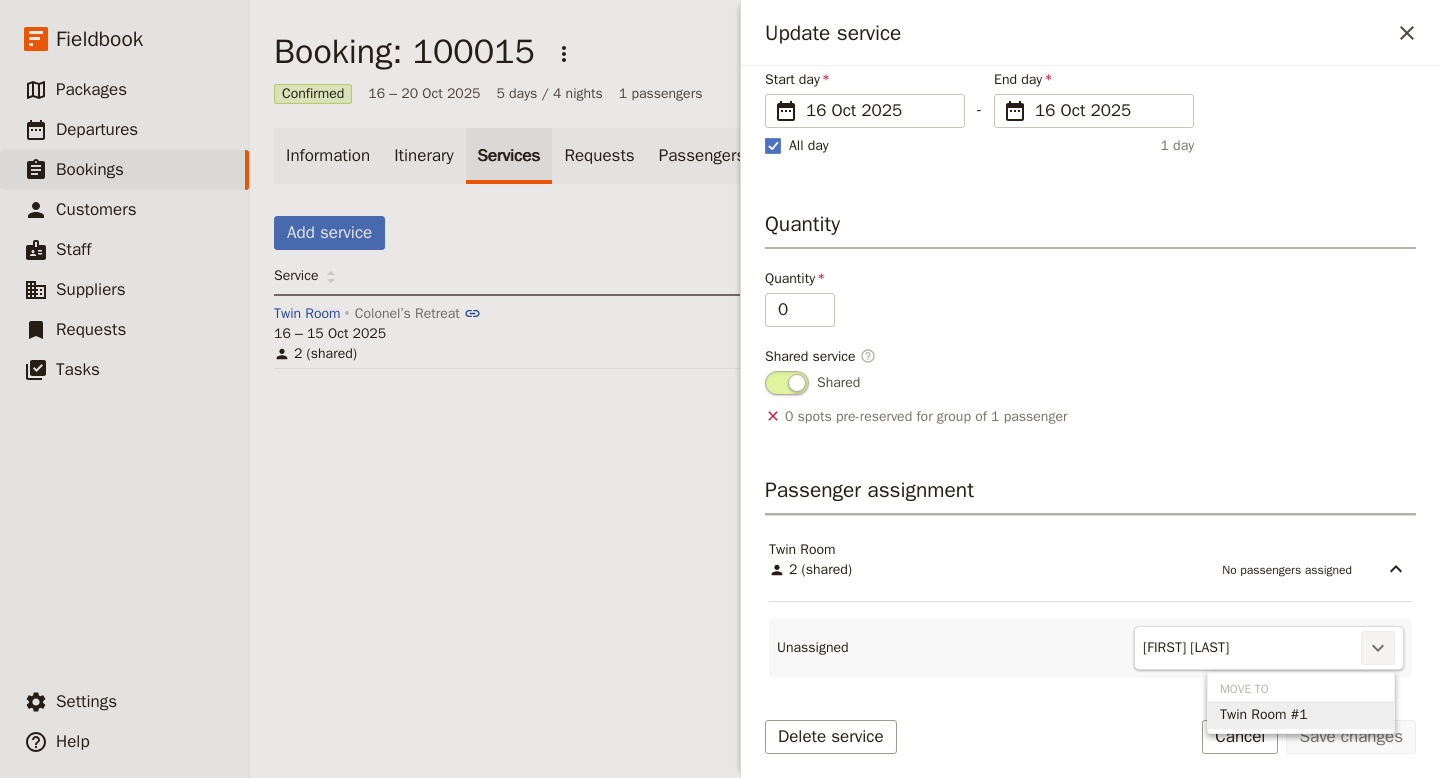 click on "Twin Room #1" at bounding box center (1301, 715) 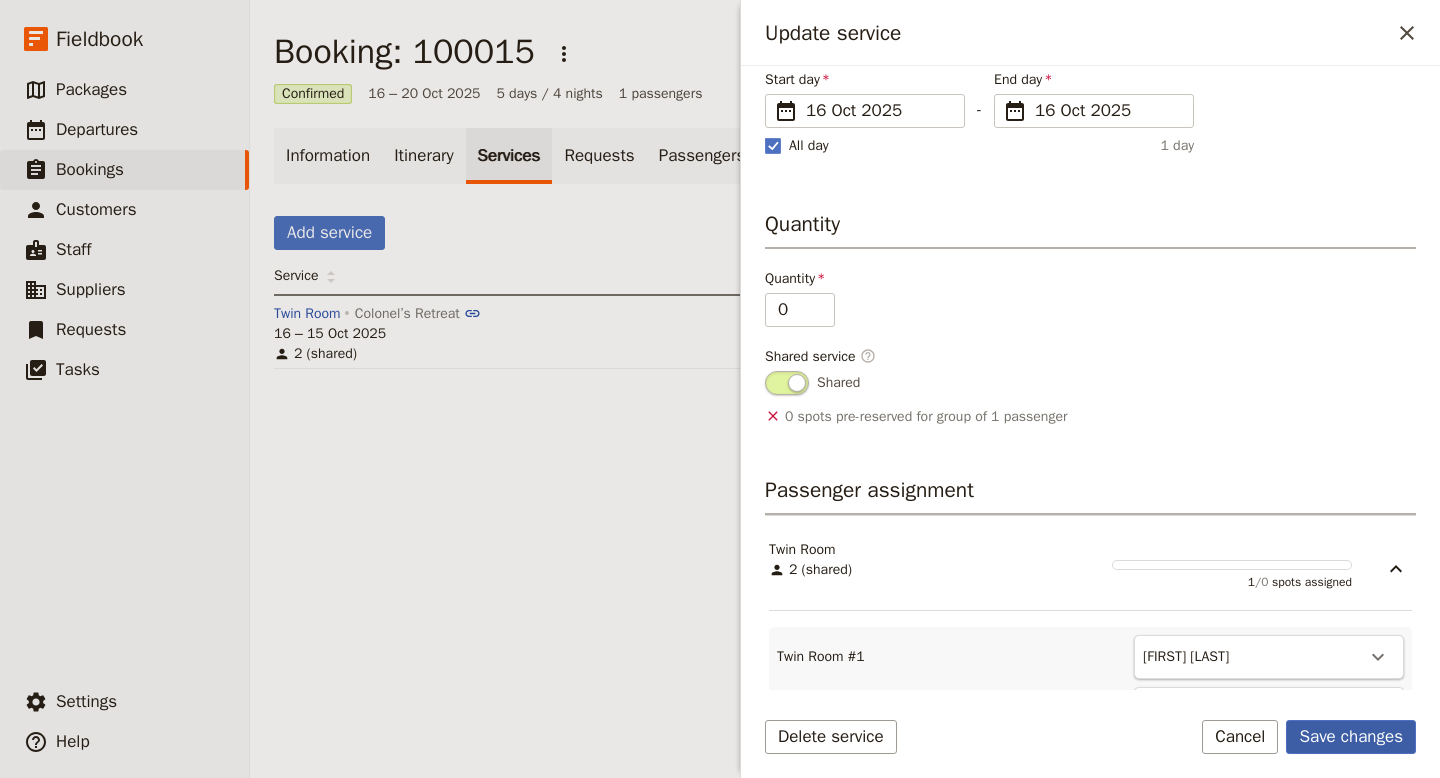 click on "Save changes" at bounding box center [1351, 737] 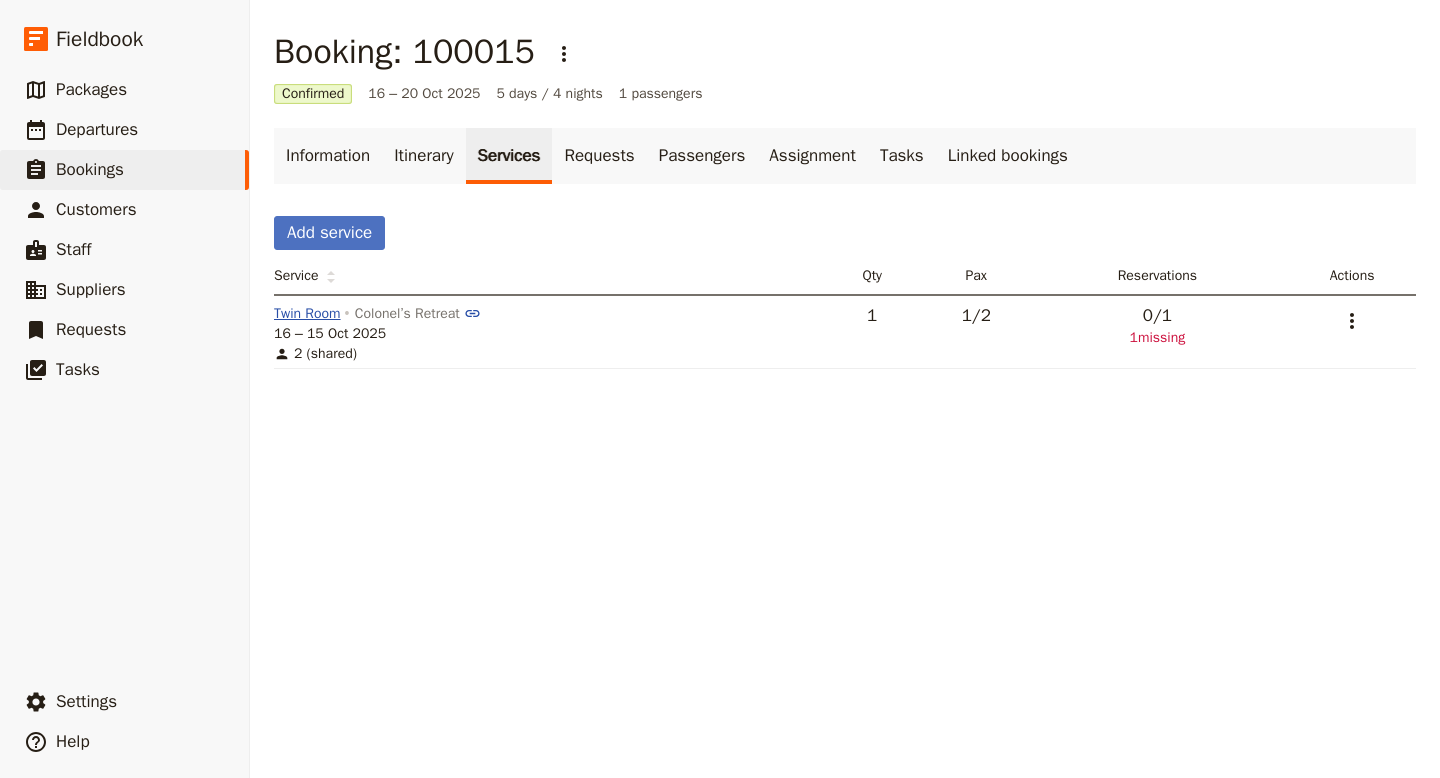 click on "Twin Room" at bounding box center (307, 314) 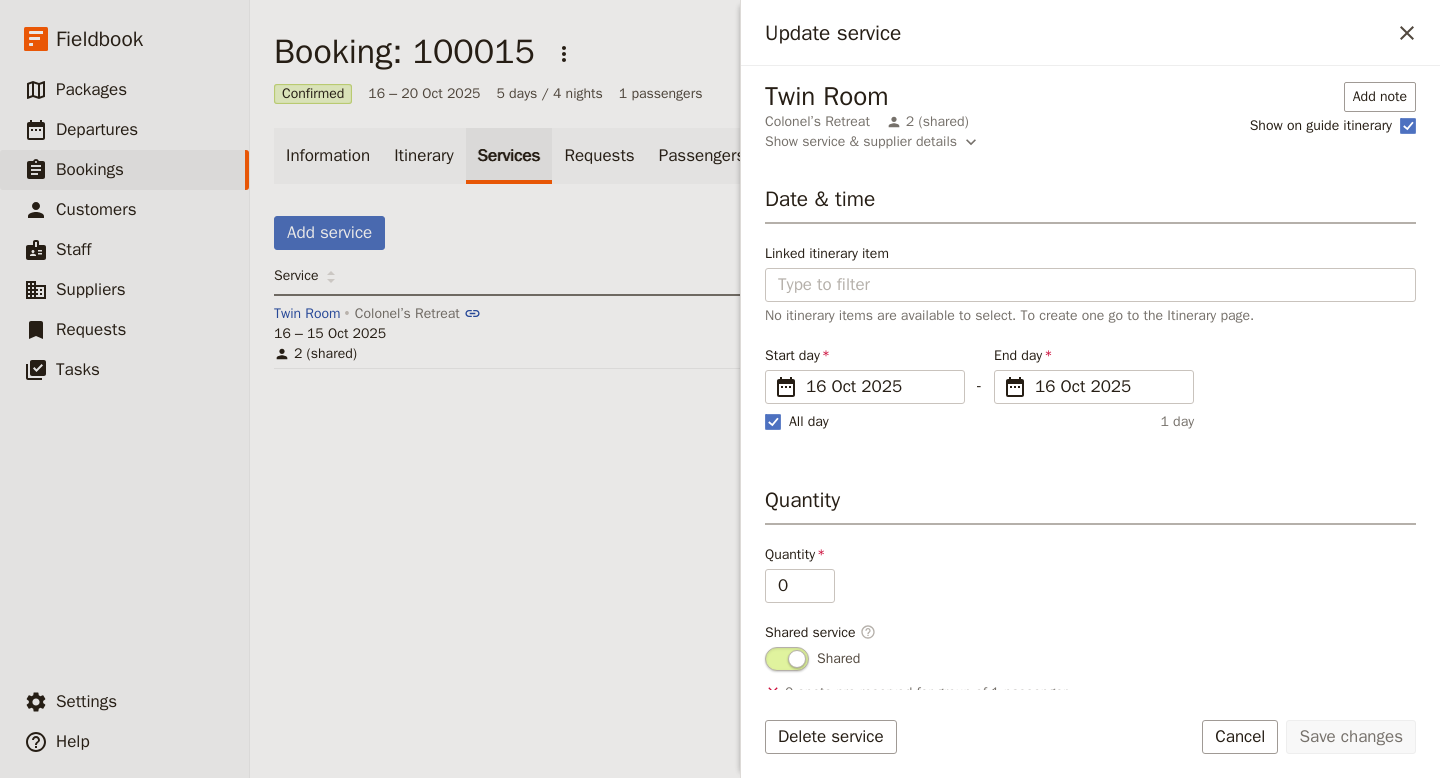 scroll, scrollTop: 191, scrollLeft: 0, axis: vertical 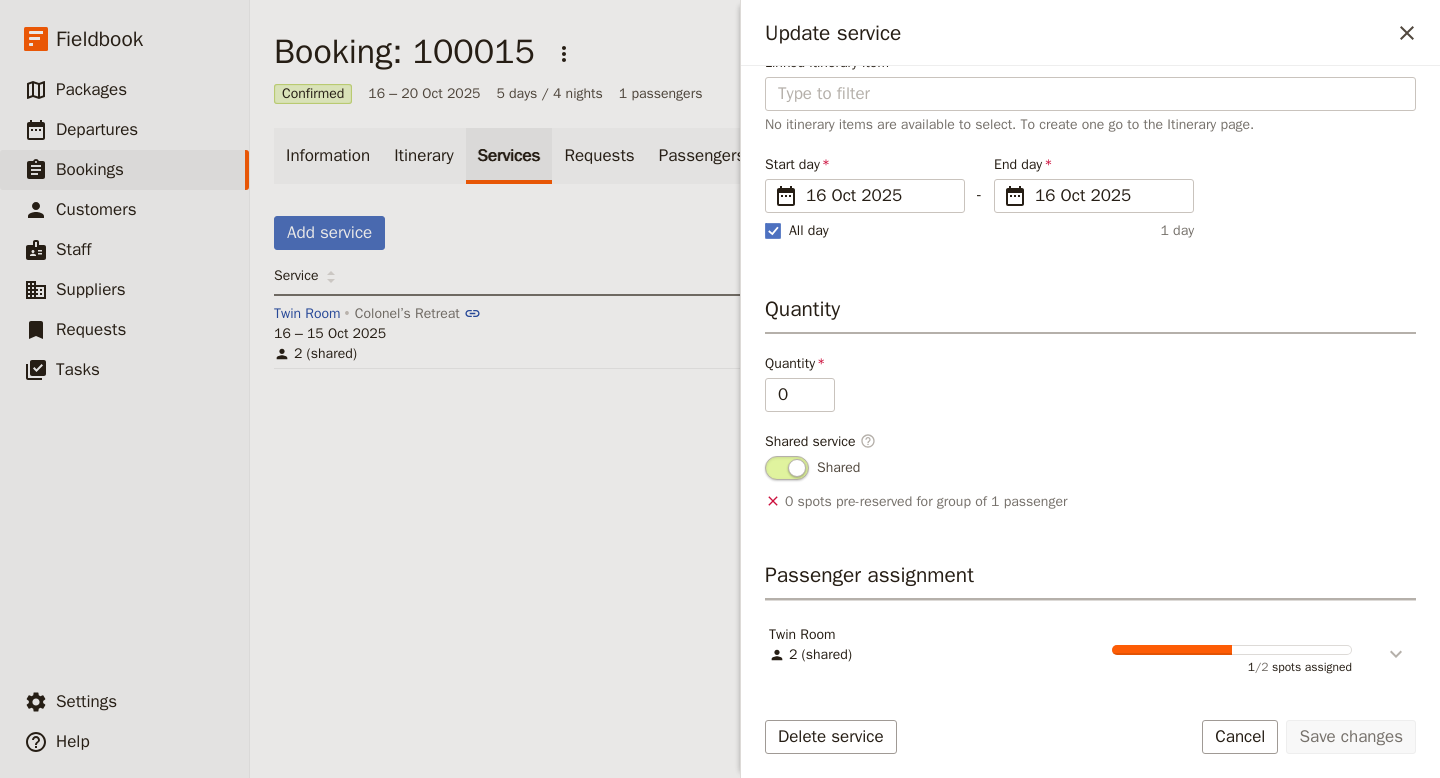click 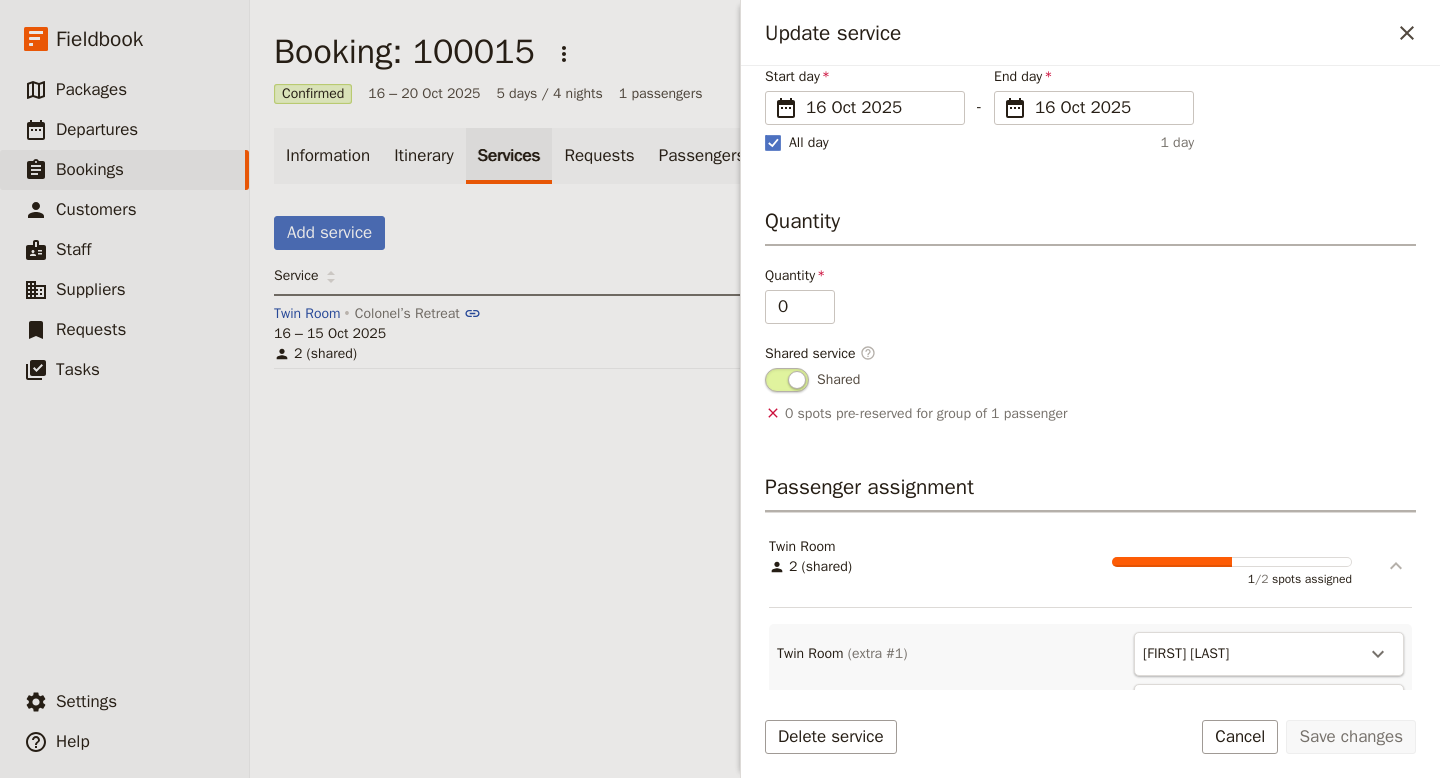 scroll, scrollTop: 404, scrollLeft: 0, axis: vertical 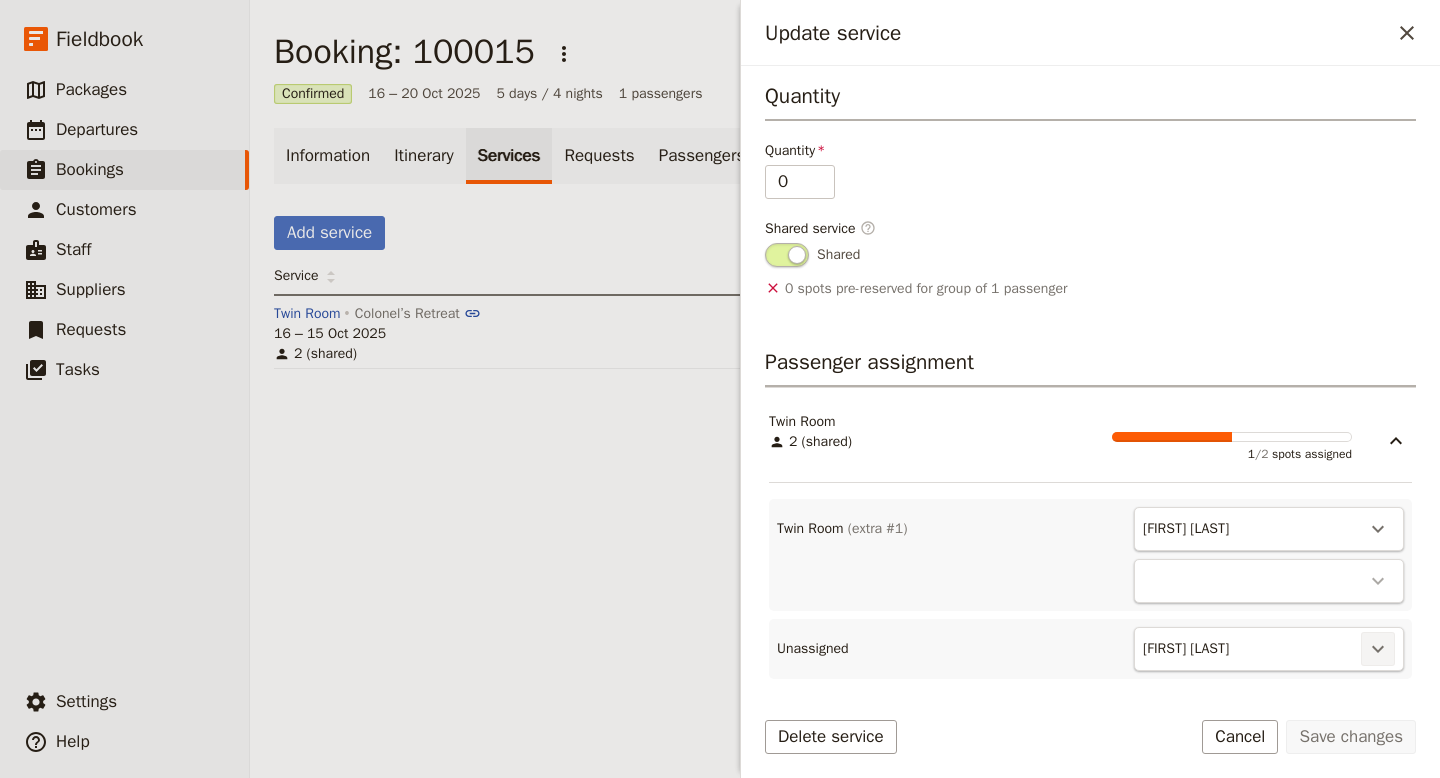 click 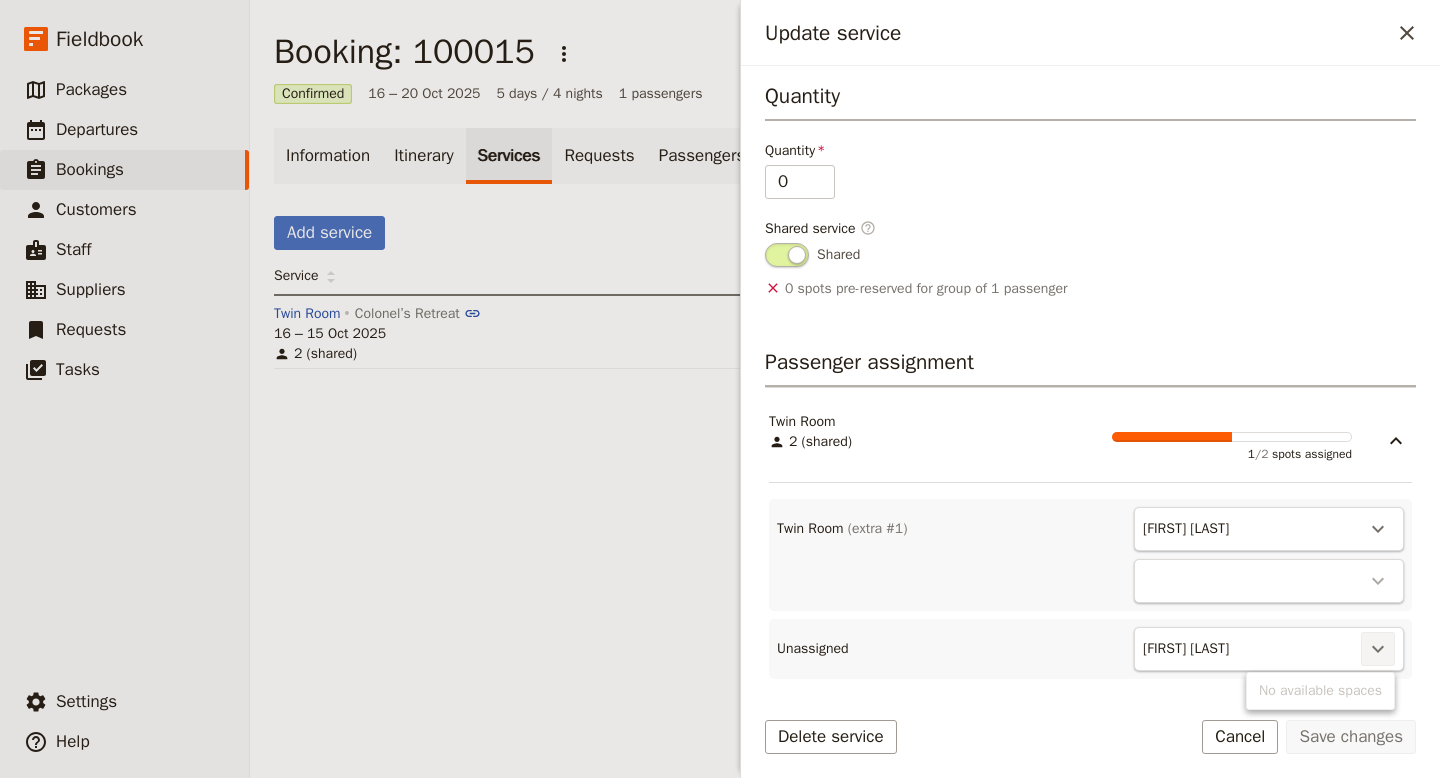 click on "Booking: 100015 ​ Confirmed 16 – 20 Oct 2025 5 days   /   4 nights 1 passengers Information Itinerary Services Requests Passengers Assignment Tasks Linked bookings Add service Service Qty Pax Reservations Actions Twin Room Colonel’s Retreat 16 – 15 Oct 2025 2 (shared) 1 1  /  2 0  /  1 1  missing ​" at bounding box center (845, 389) 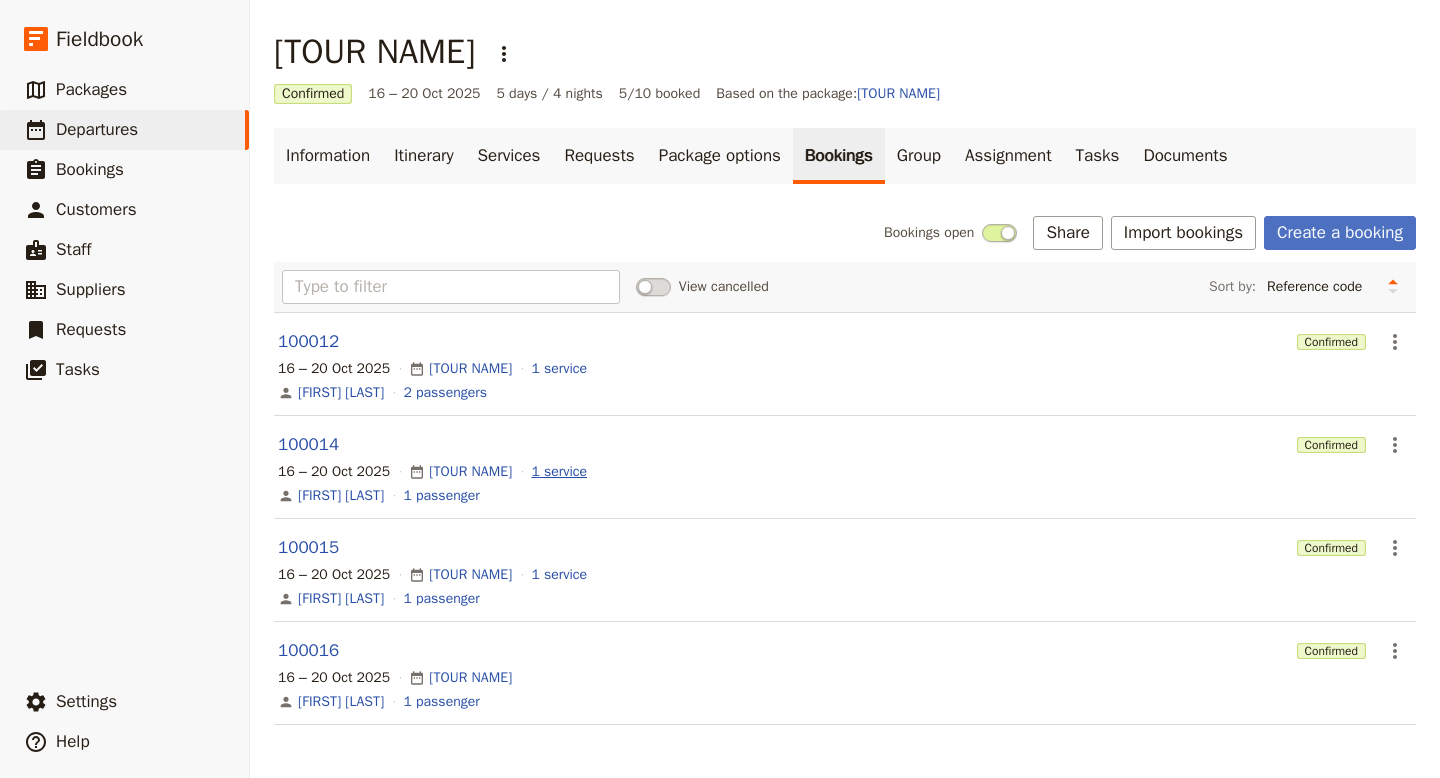 click on "1   service" at bounding box center [559, 472] 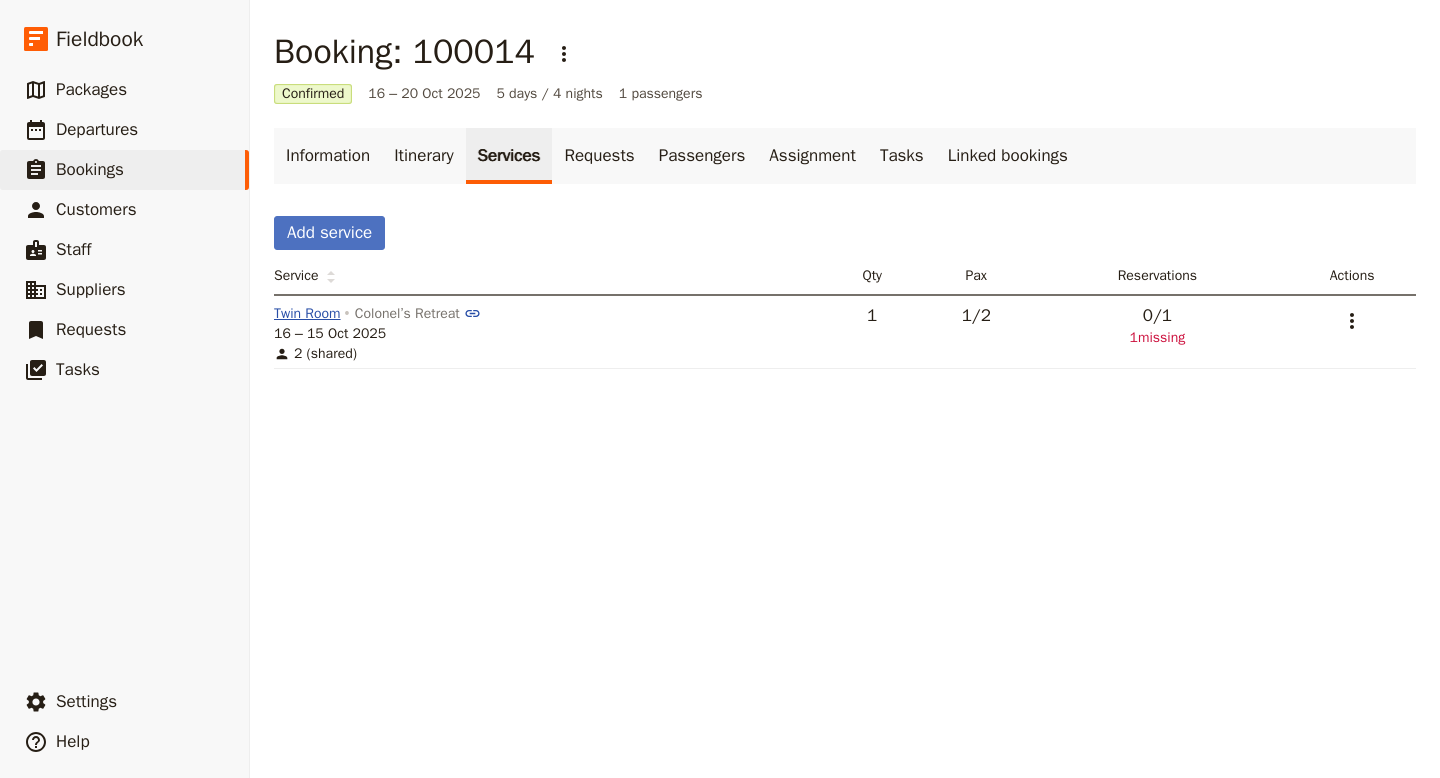 click on "Twin Room" at bounding box center (307, 314) 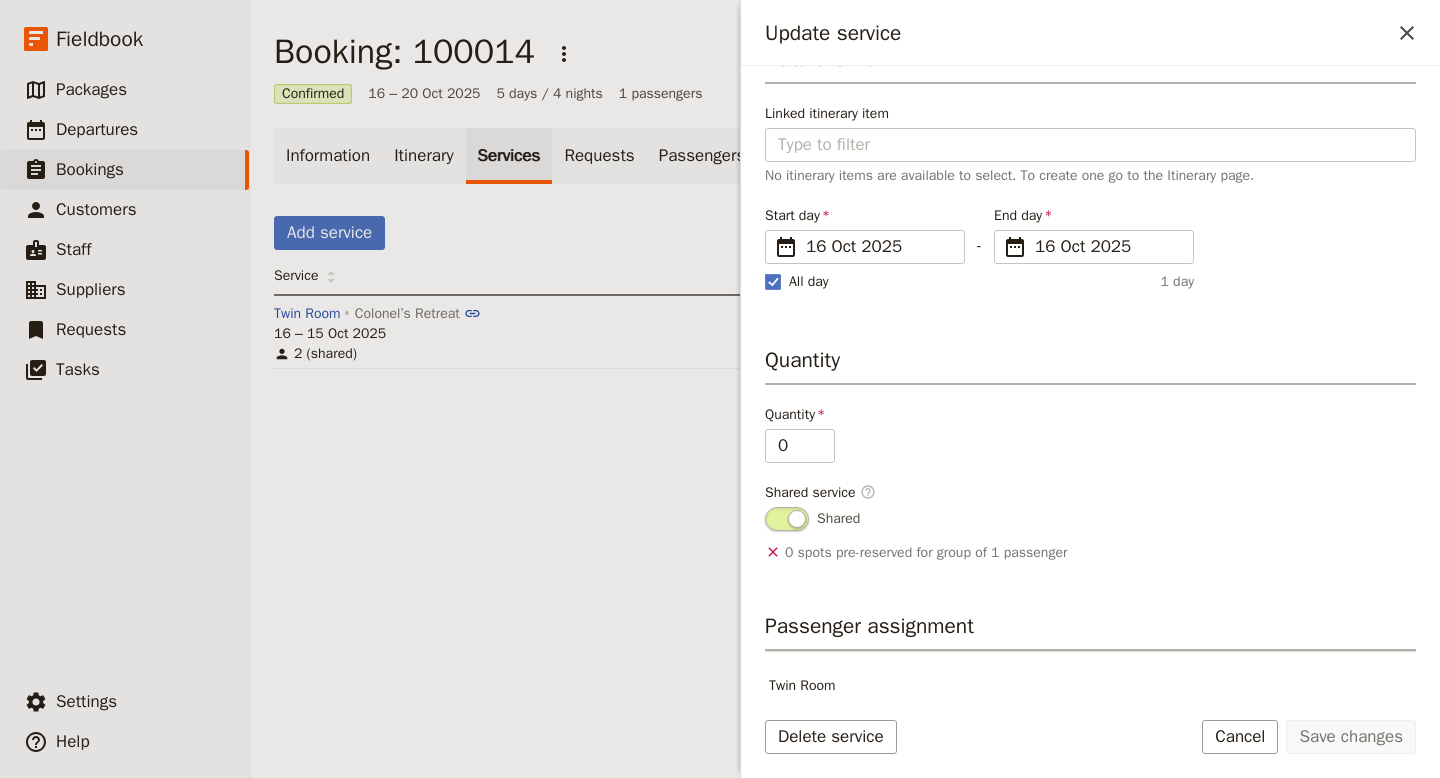 scroll, scrollTop: 191, scrollLeft: 0, axis: vertical 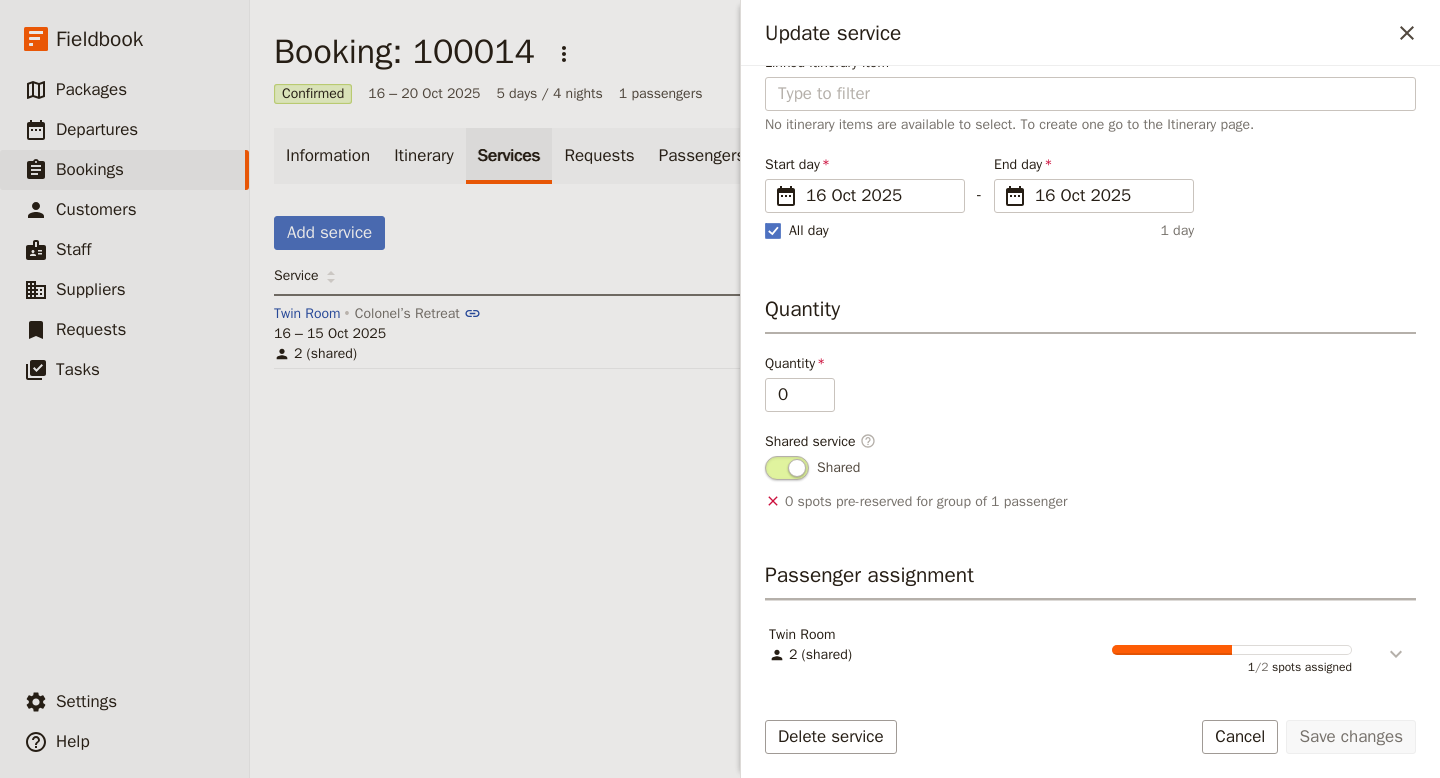 click 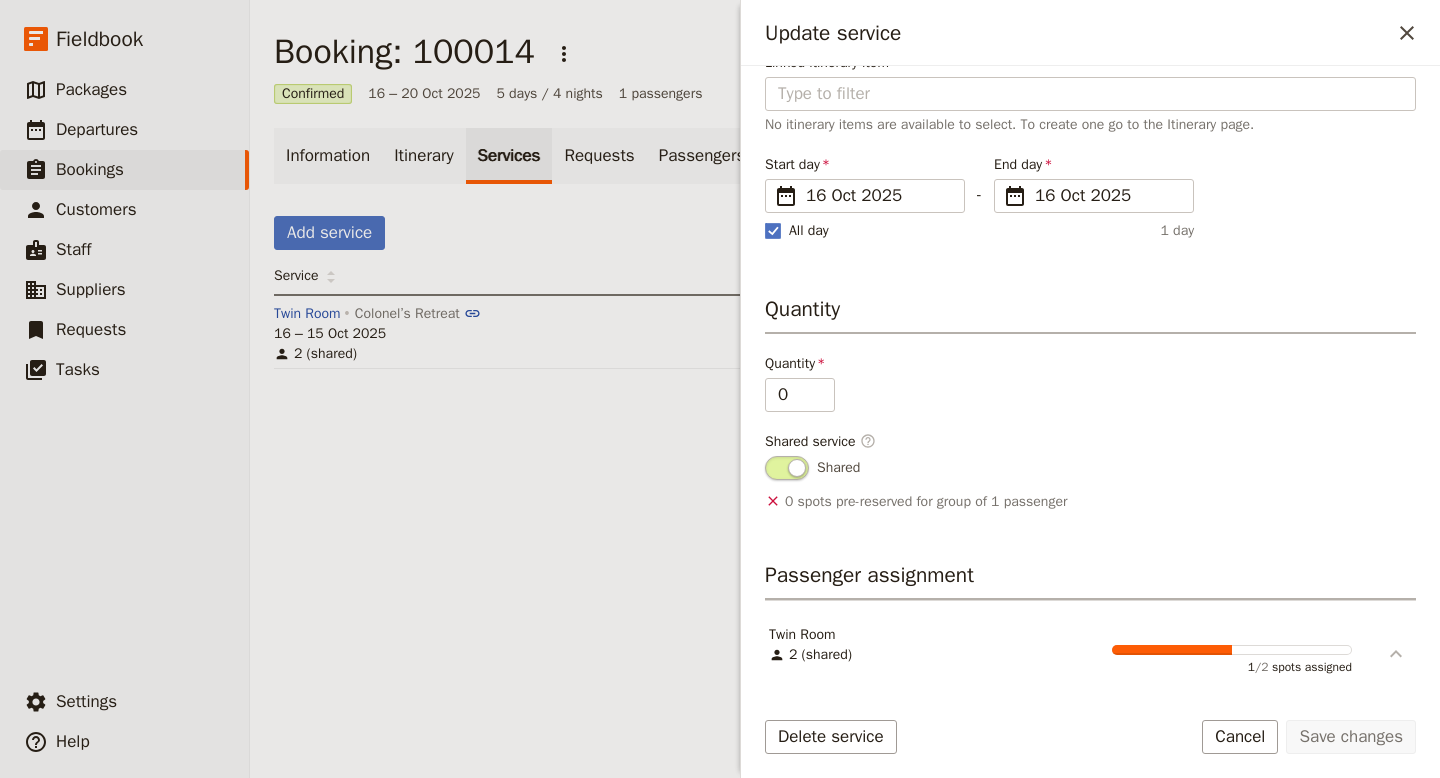 scroll, scrollTop: 404, scrollLeft: 0, axis: vertical 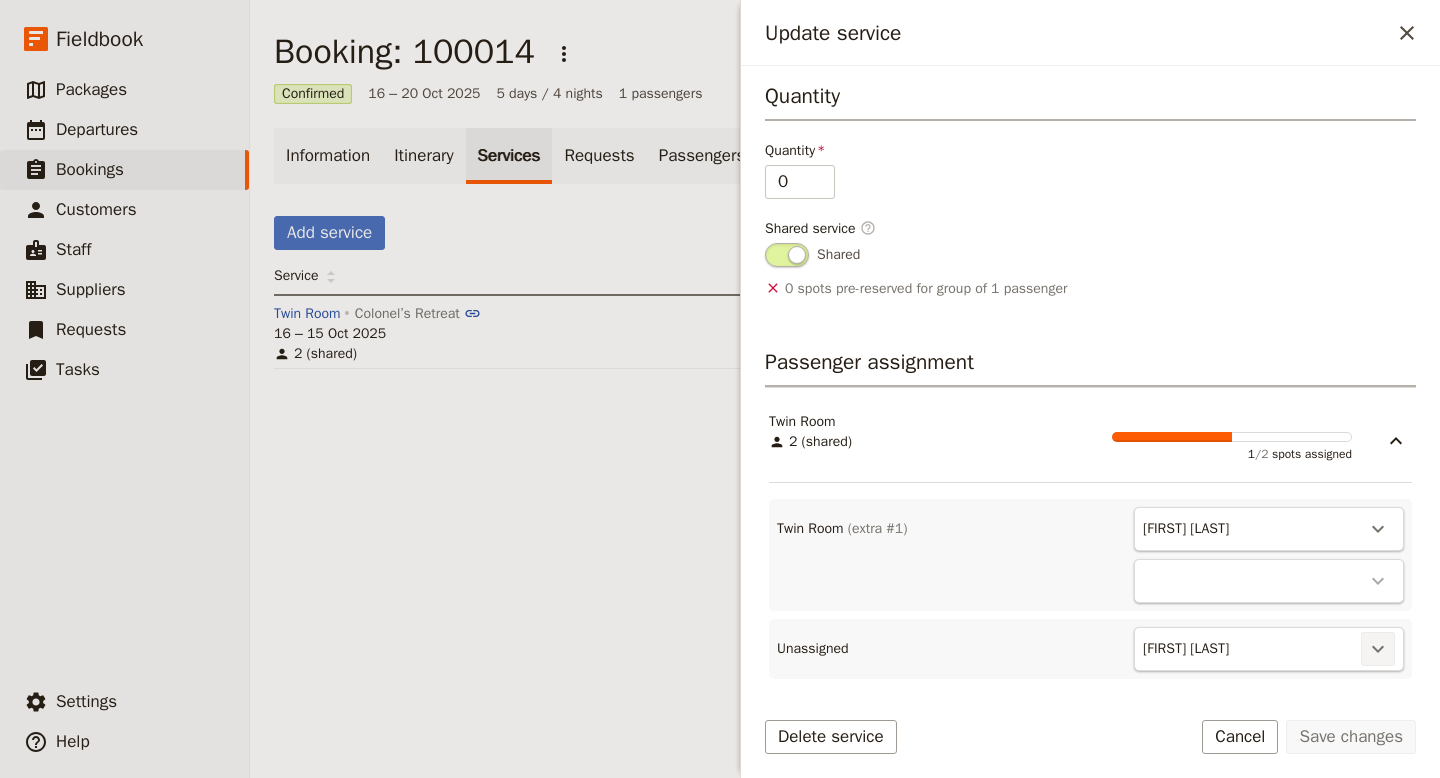 click 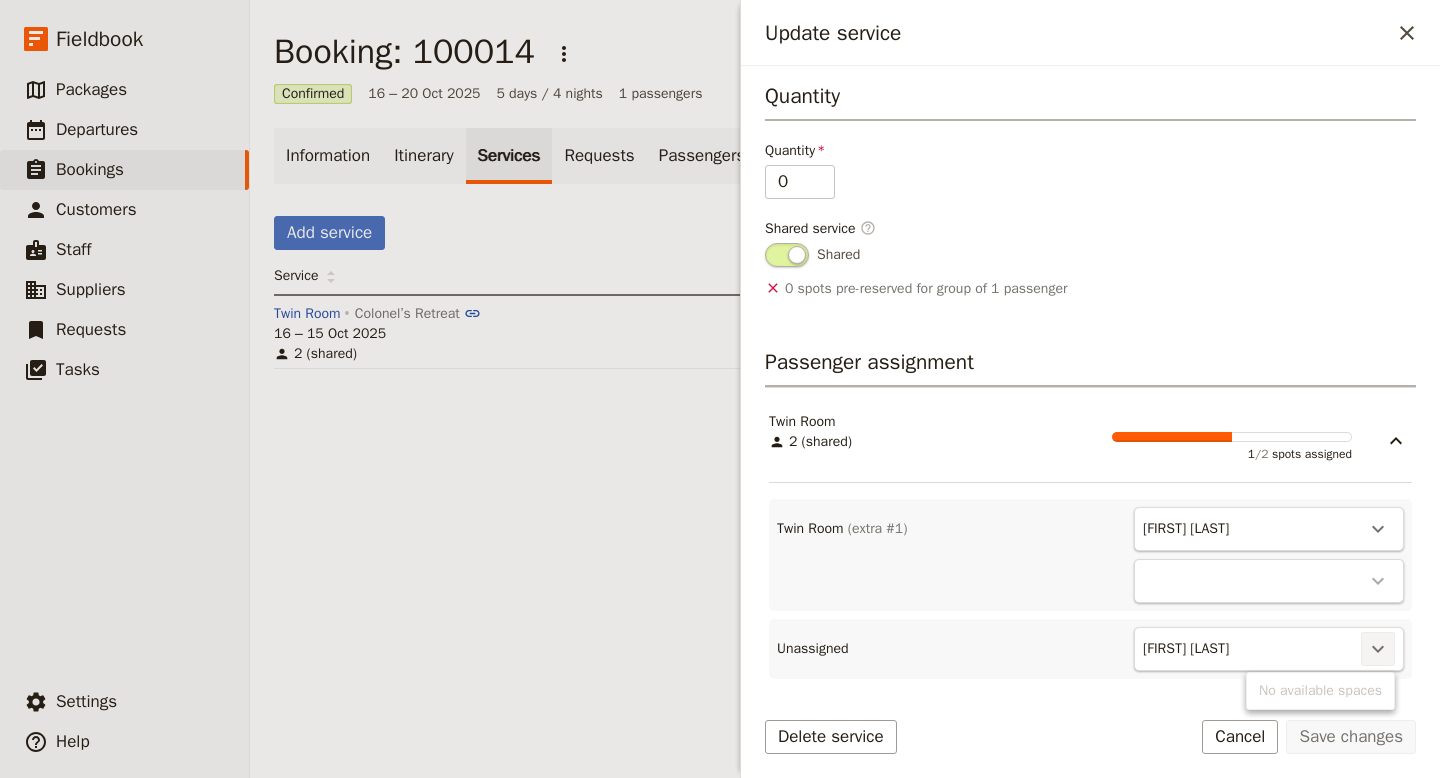 click on "[FIRST] [LAST]" at bounding box center (1186, 649) 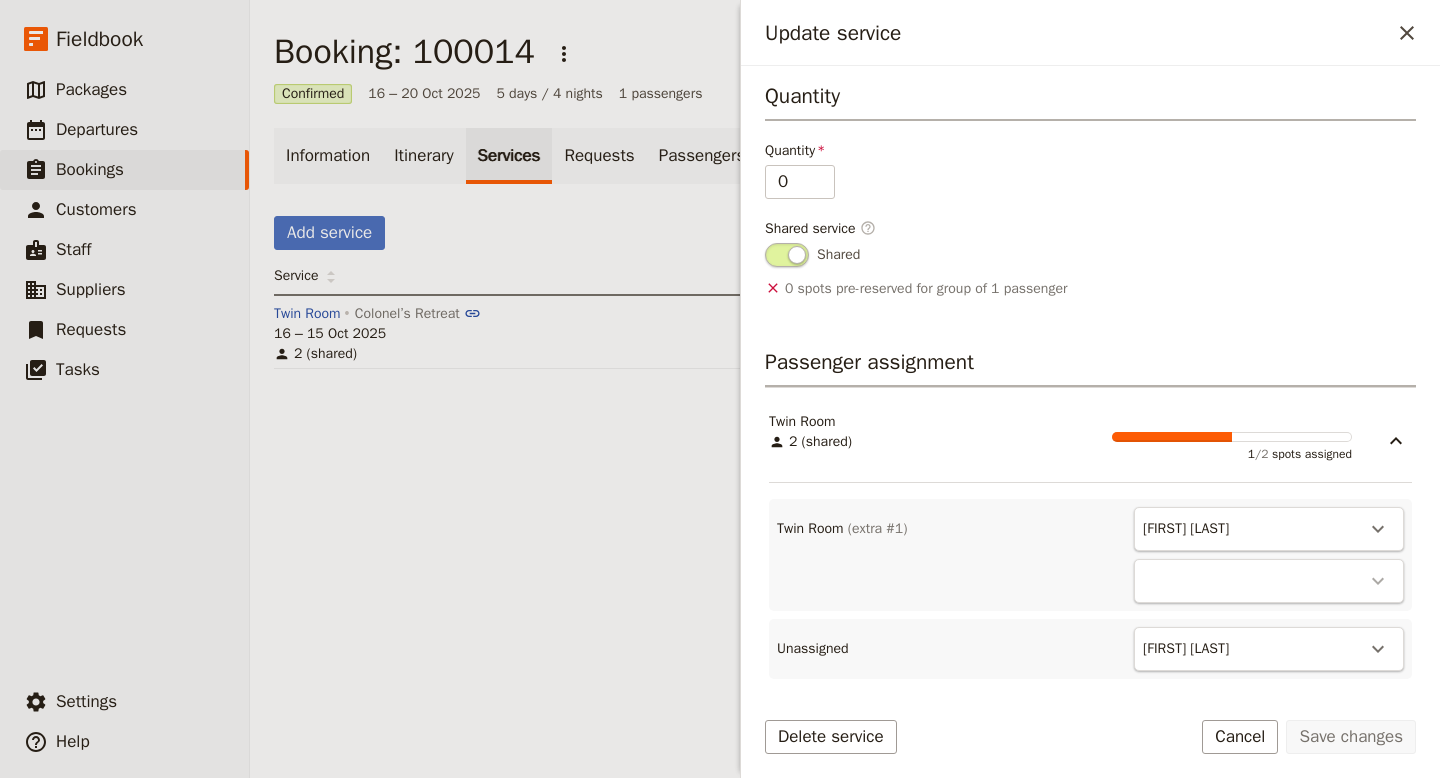 click on "[FIRST] [LAST]" at bounding box center [1186, 649] 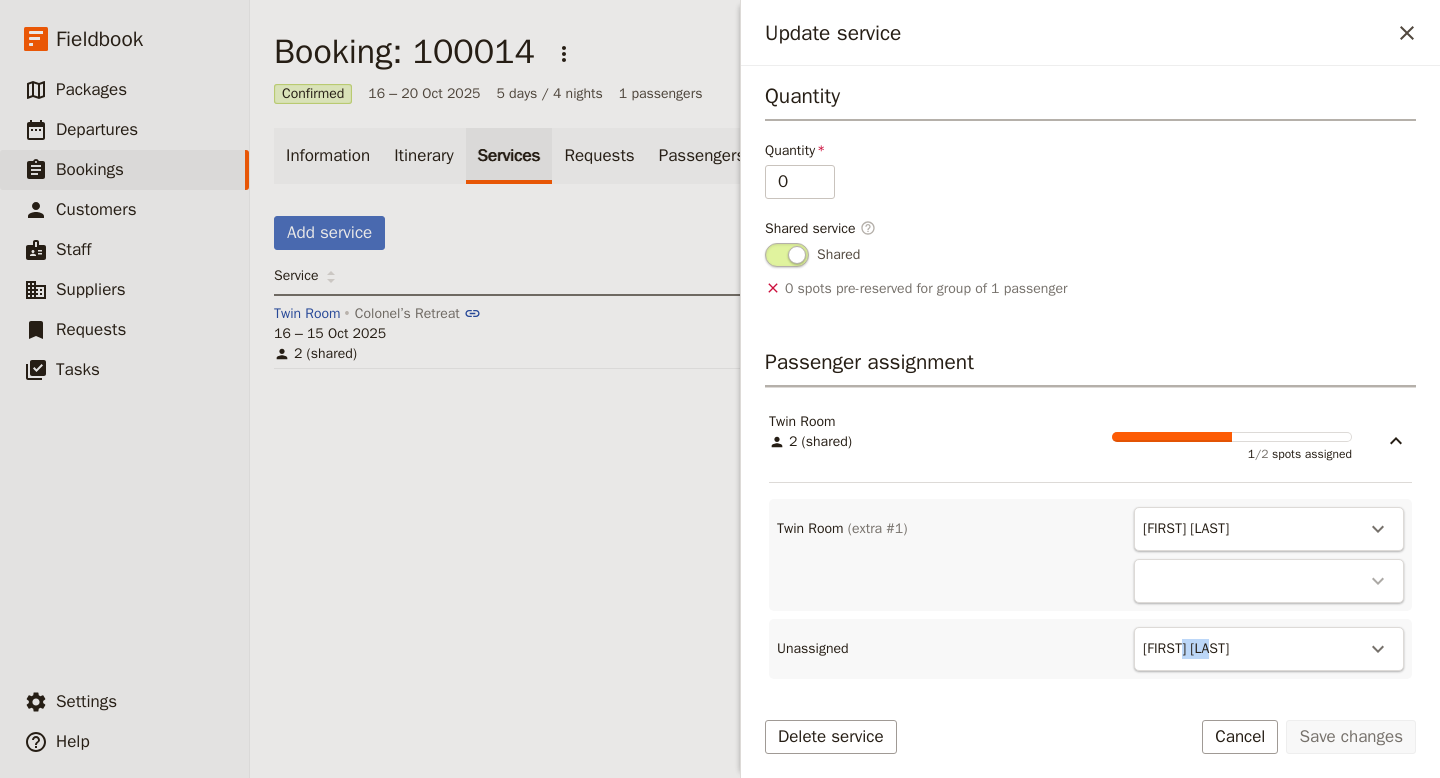 click on "[FIRST] [LAST]" at bounding box center [1186, 649] 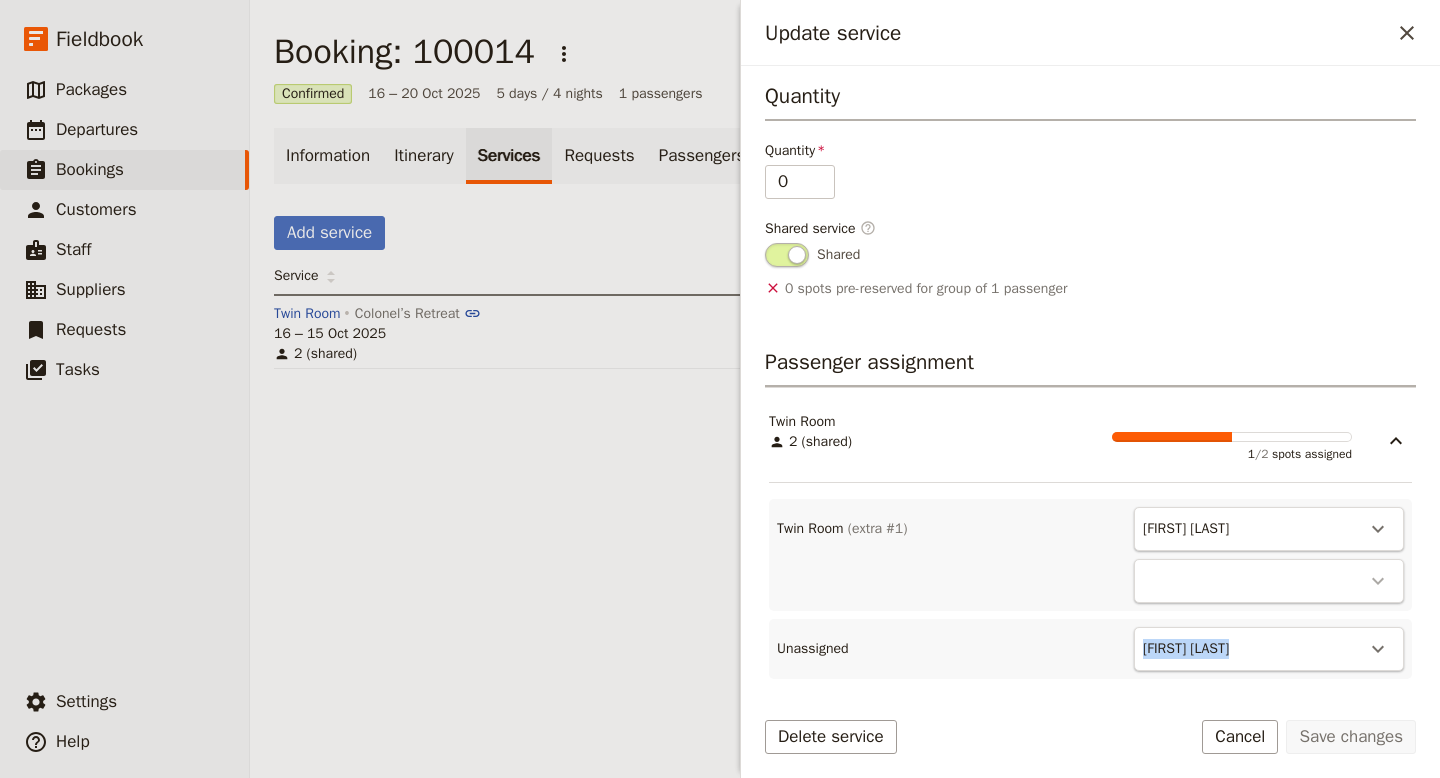 click on "[FIRST] [LAST]" at bounding box center [1186, 649] 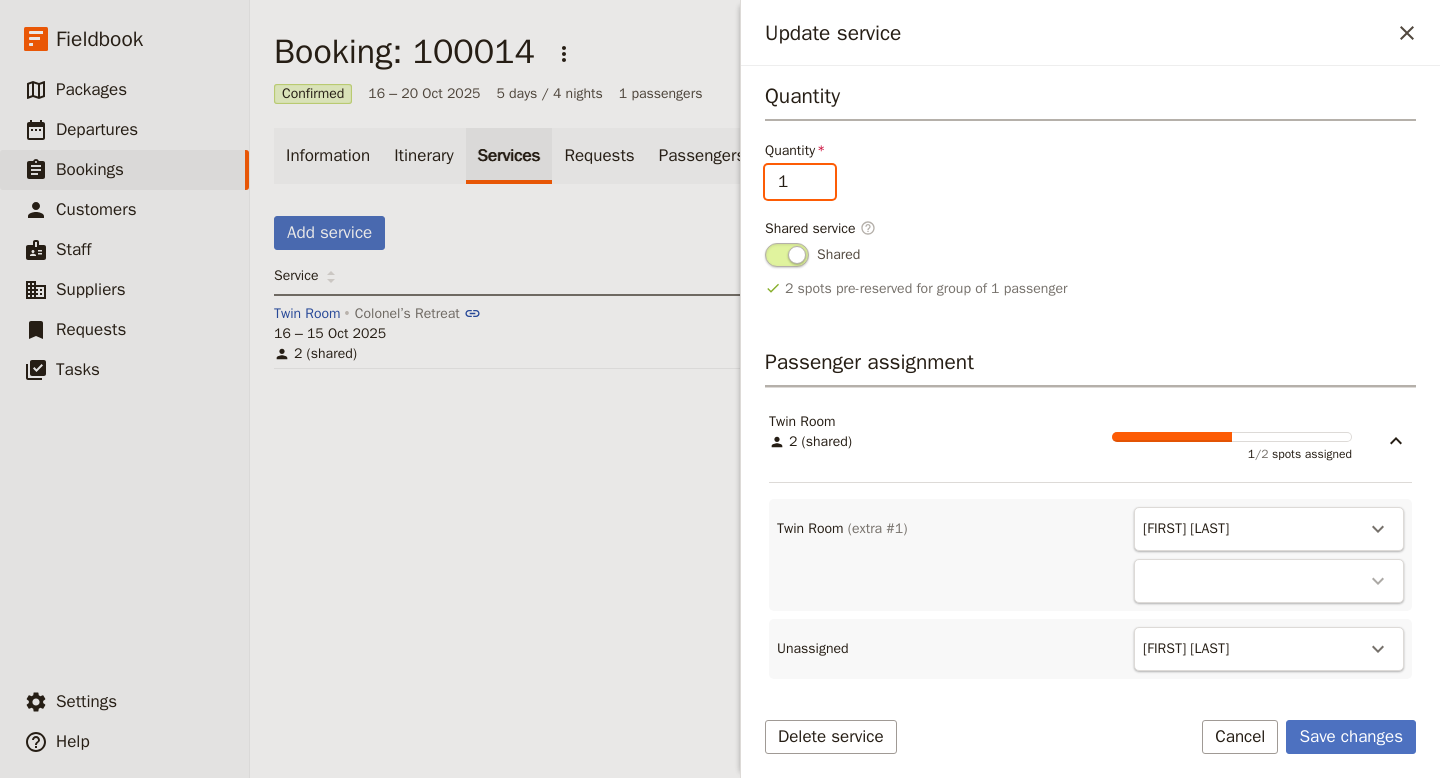 type on "1" 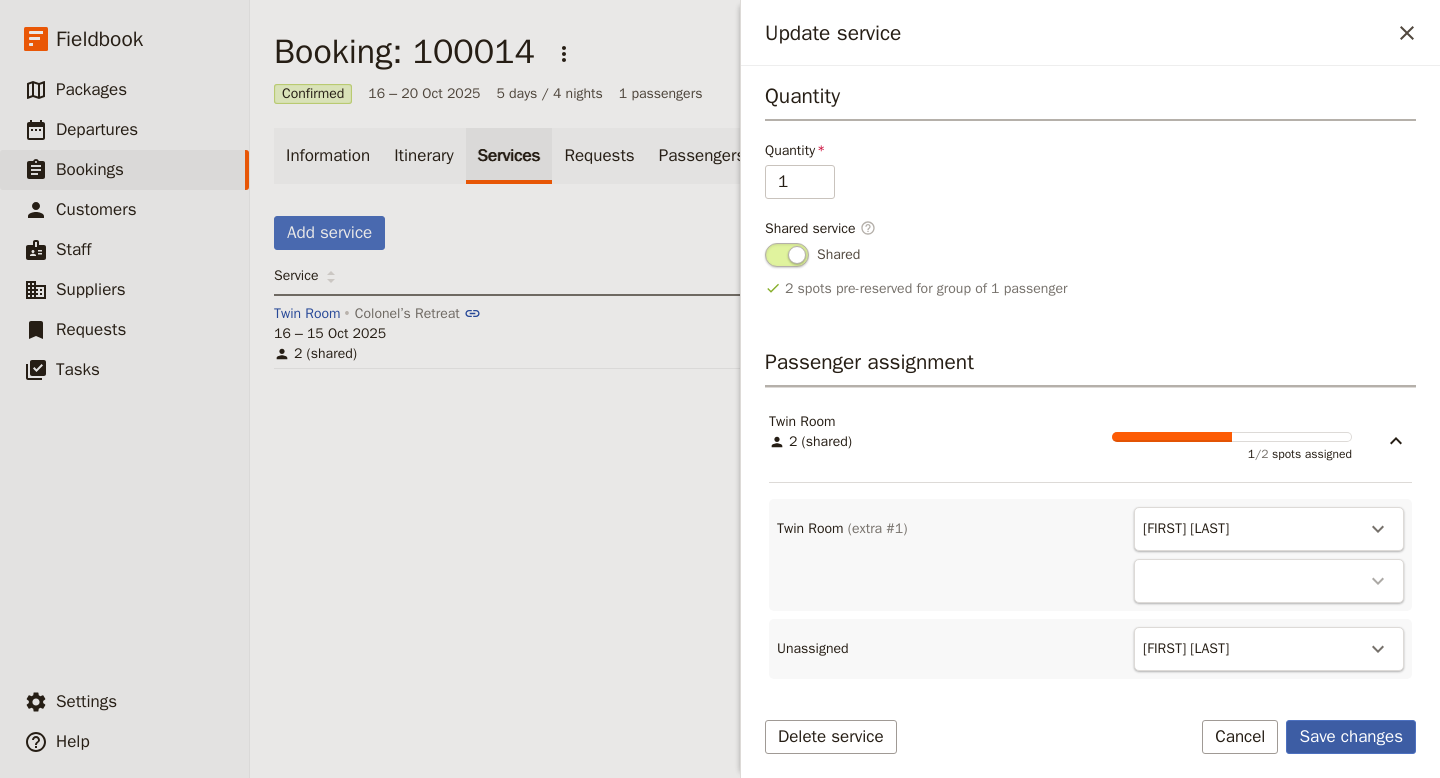 click on "Save changes" at bounding box center (1351, 737) 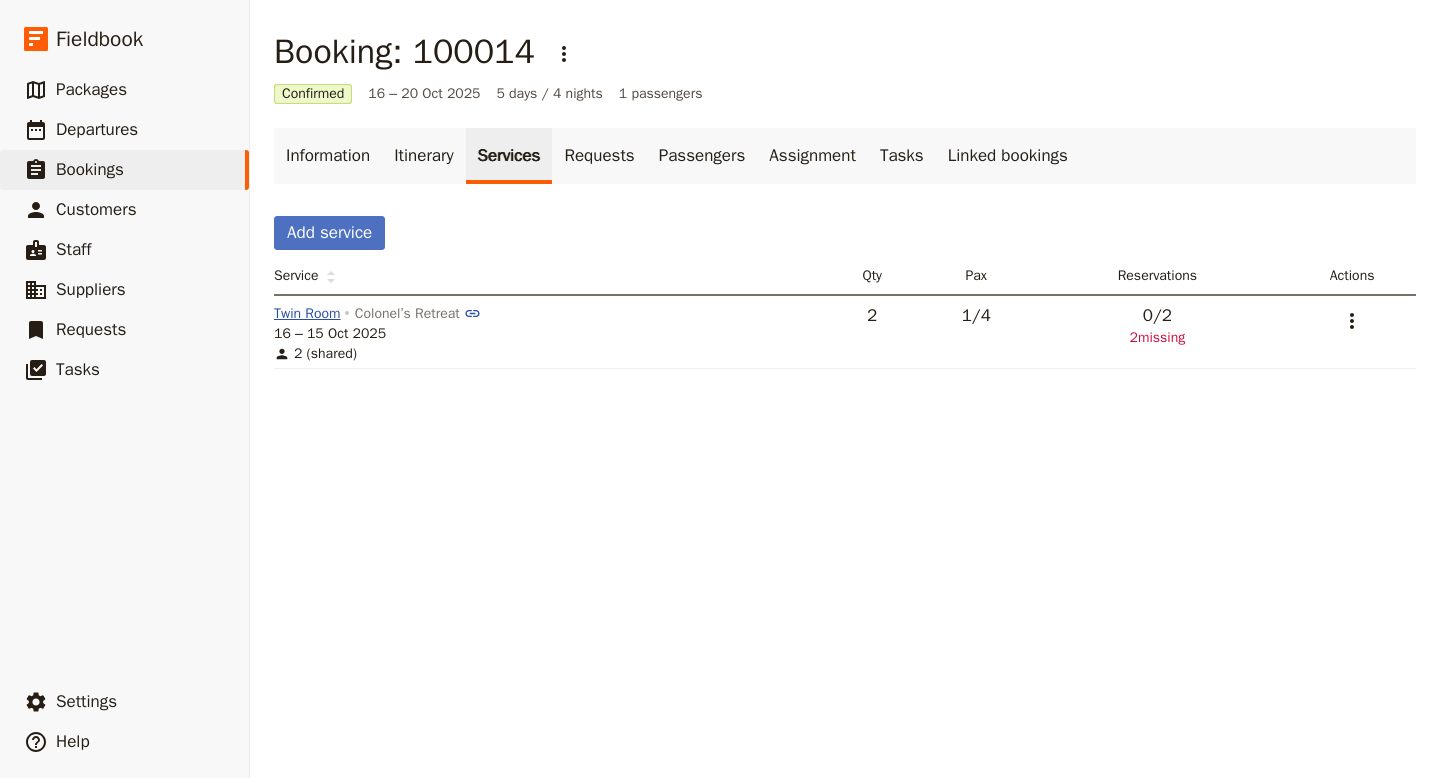 click on "Twin Room" at bounding box center [307, 314] 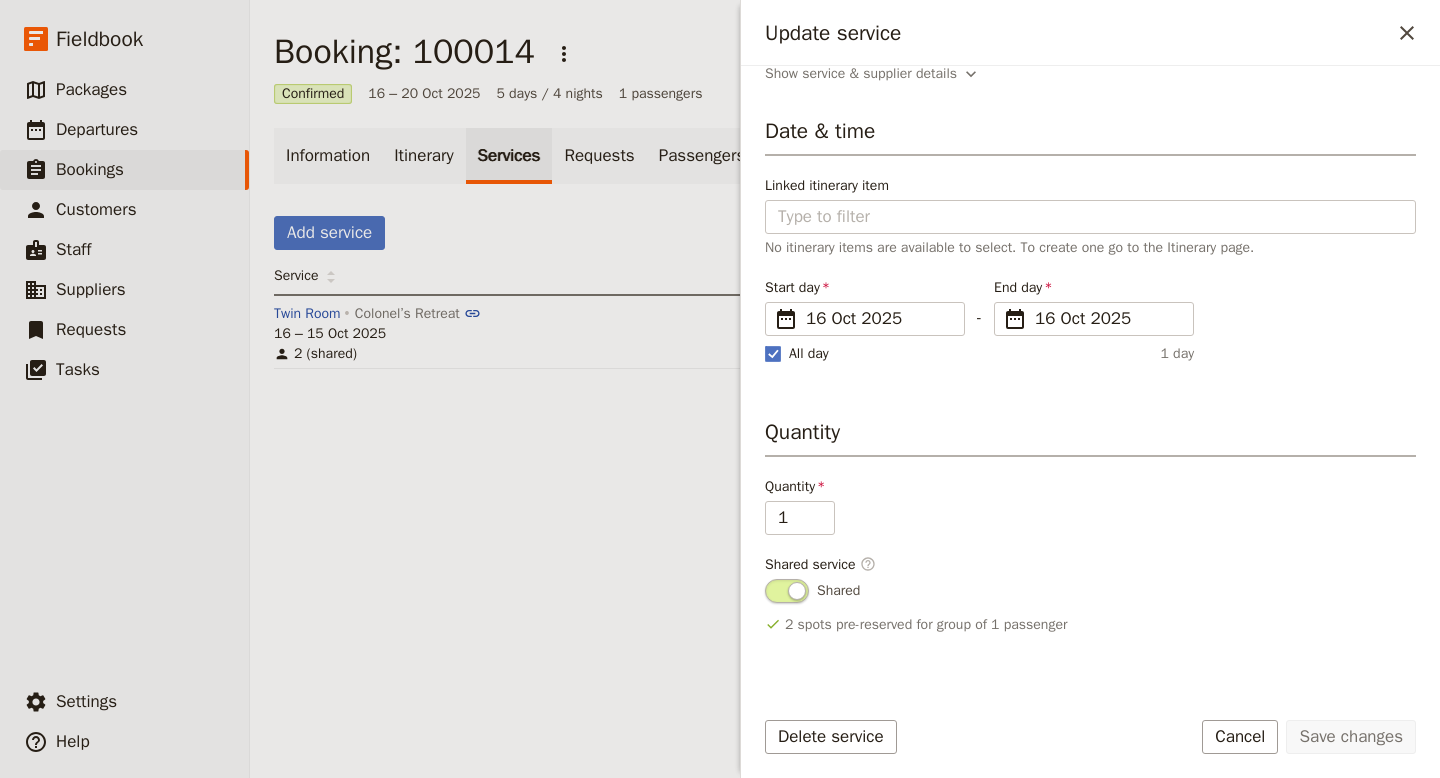 scroll, scrollTop: 191, scrollLeft: 0, axis: vertical 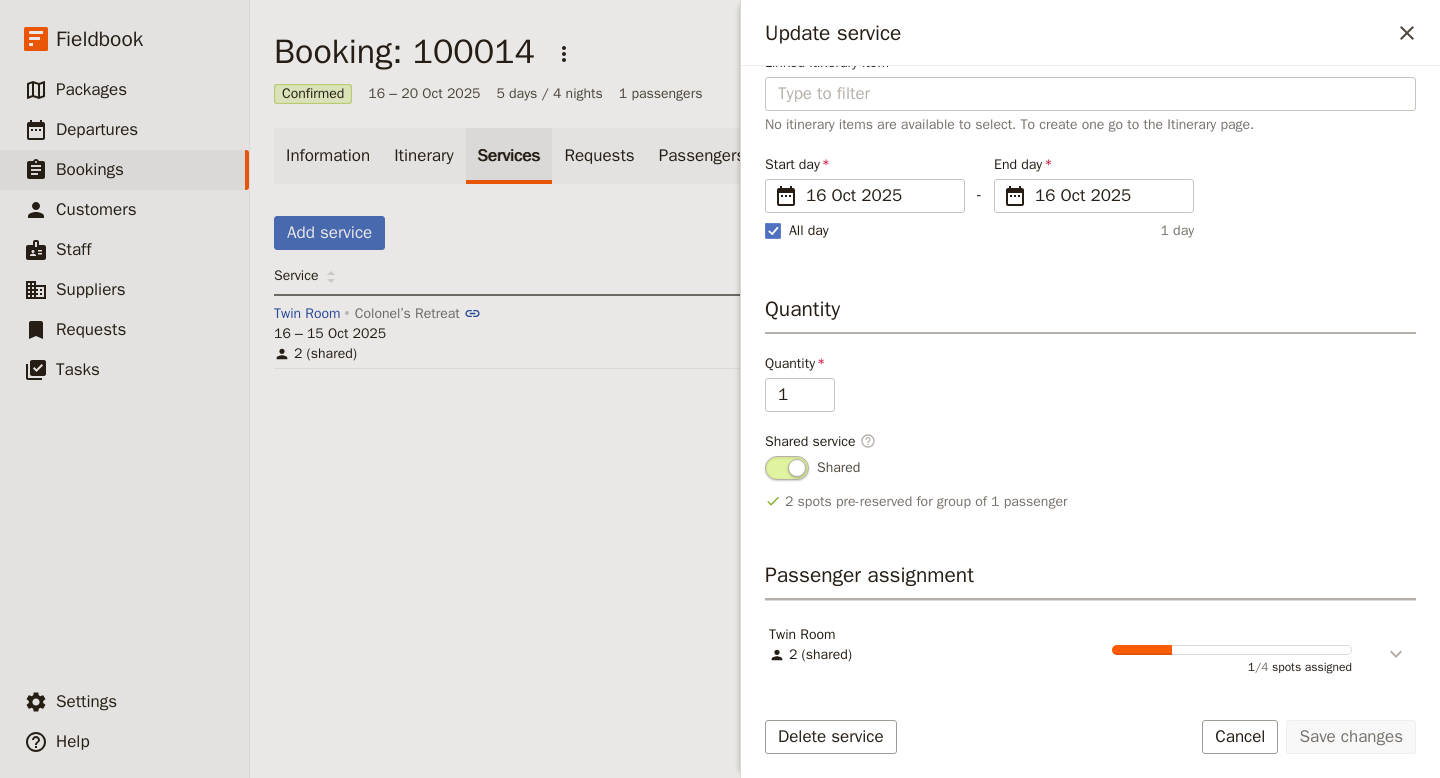 click 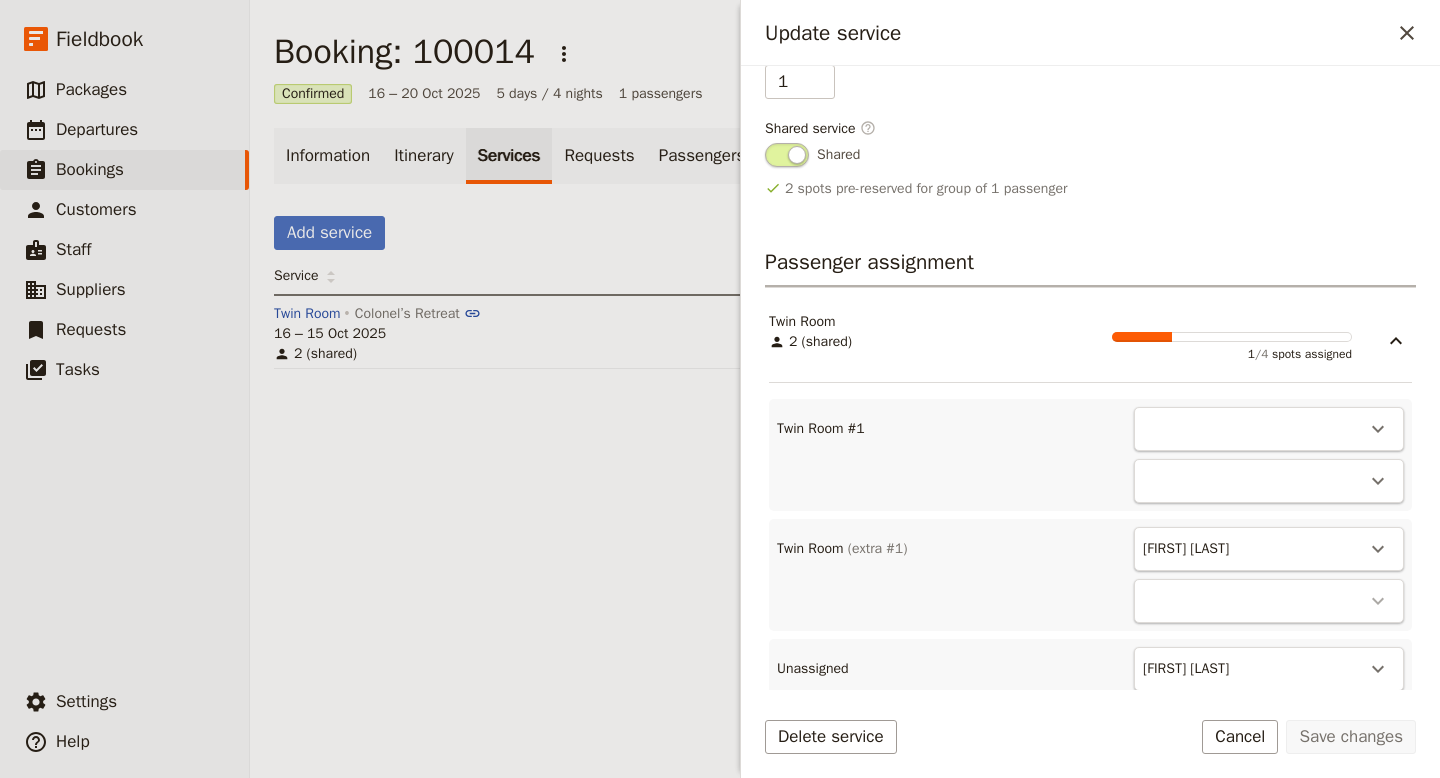 scroll, scrollTop: 524, scrollLeft: 0, axis: vertical 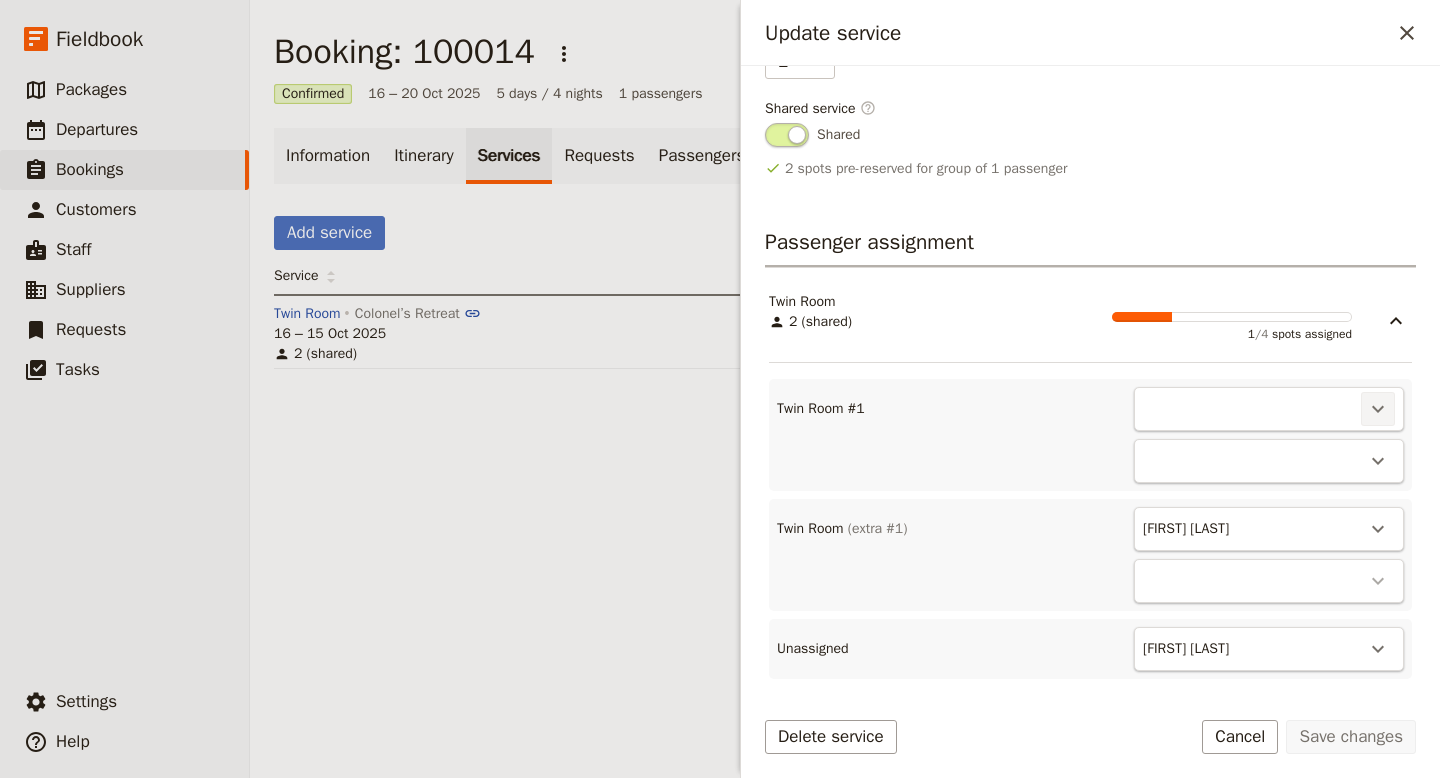 click 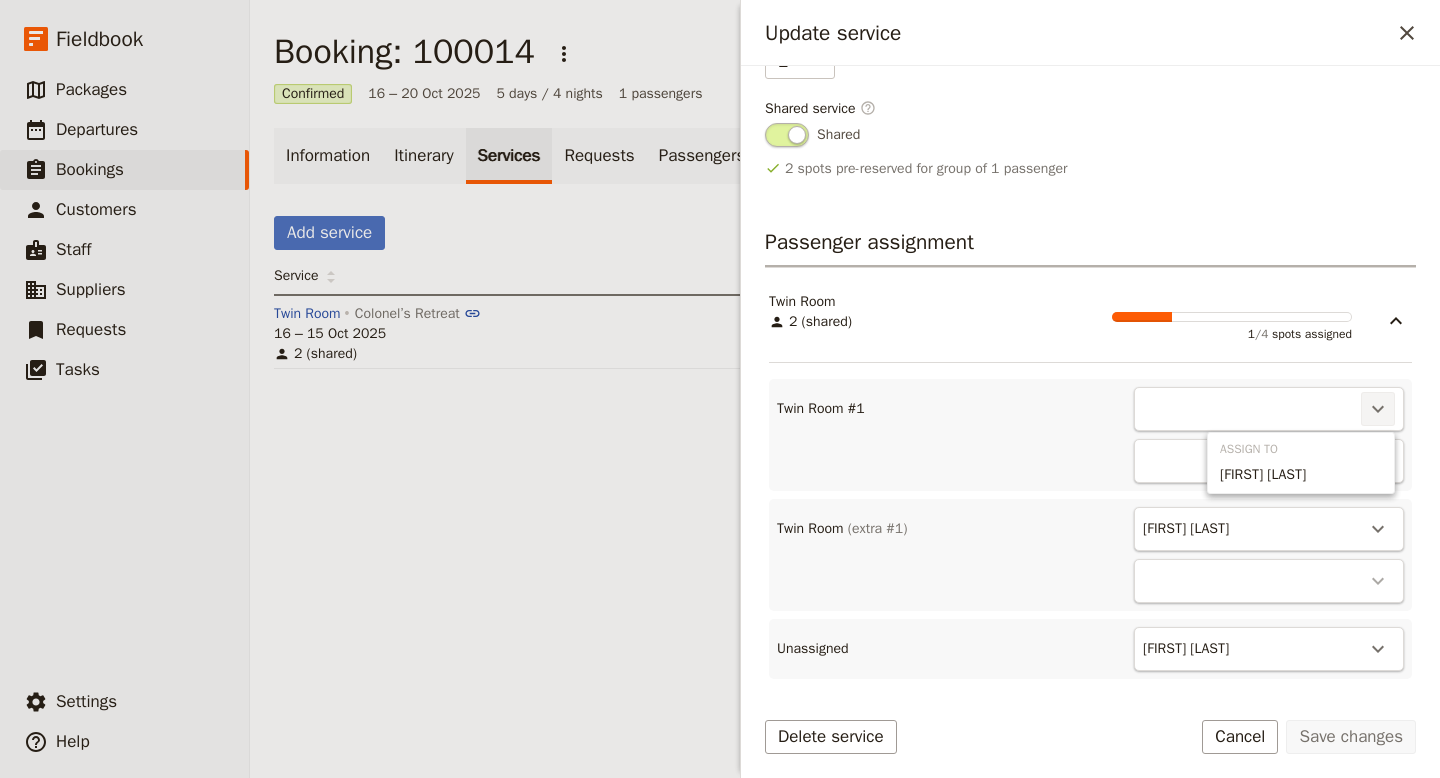 click on "Booking: 100014 ​ Confirmed 16 – 20 Oct 2025 5 days   /   4 nights 1 passengers Information Itinerary Services Requests Passengers Assignment Tasks Linked bookings Add service Service Qty Pax Reservations Actions Twin Room Colonel’s Retreat 16 – 15 Oct 2025 2 (shared) 2 1  /  4 0  /  1 1  missing ​" at bounding box center (845, 389) 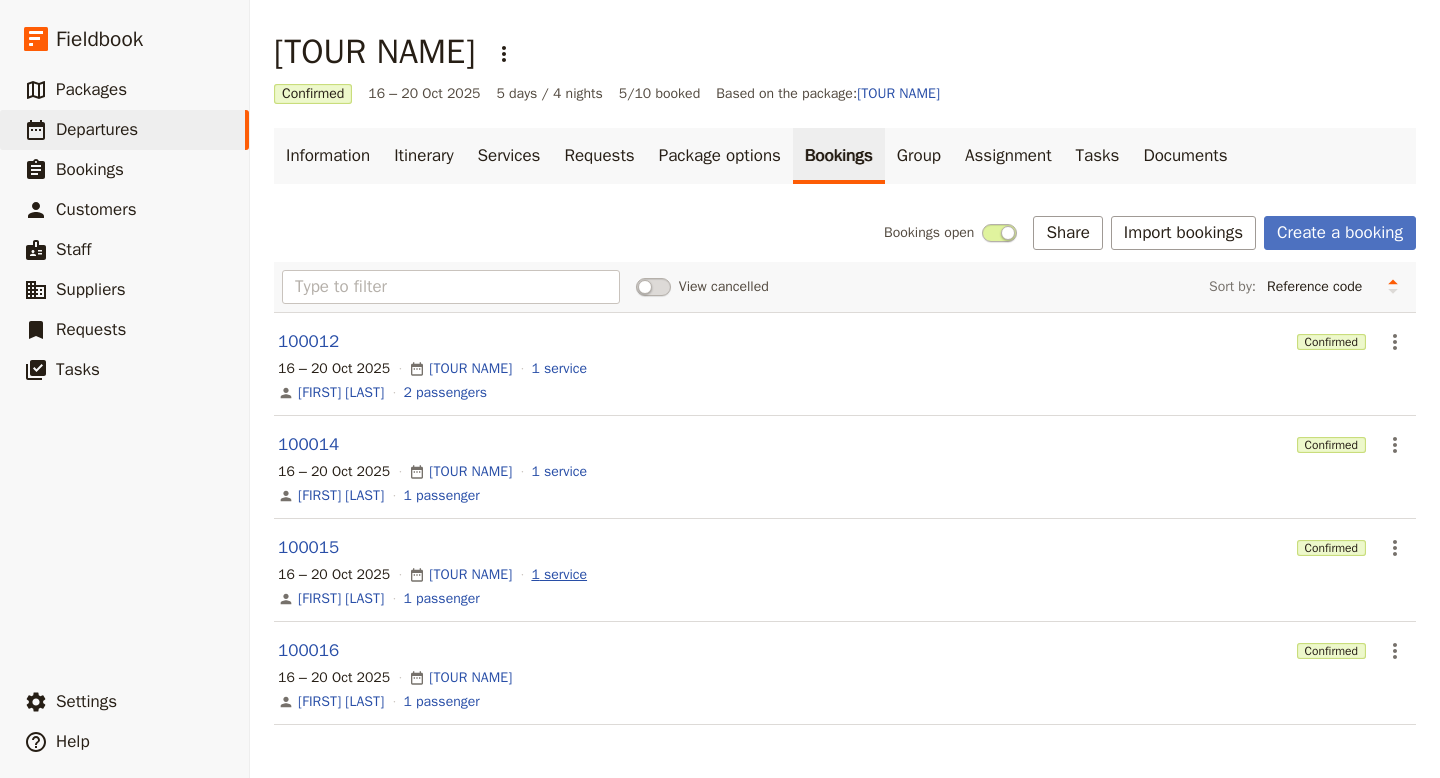 click on "1   service" at bounding box center [559, 575] 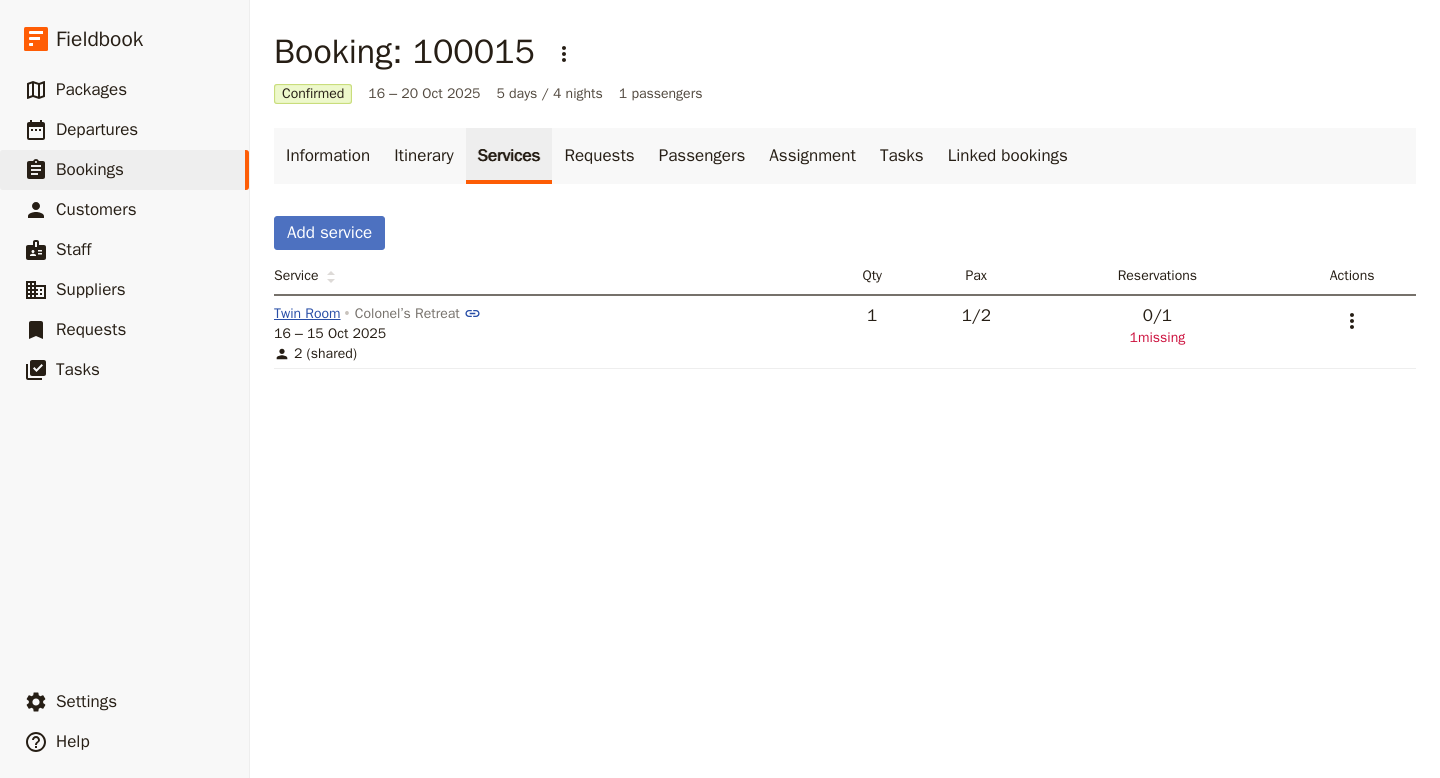 click on "Twin Room" at bounding box center [307, 314] 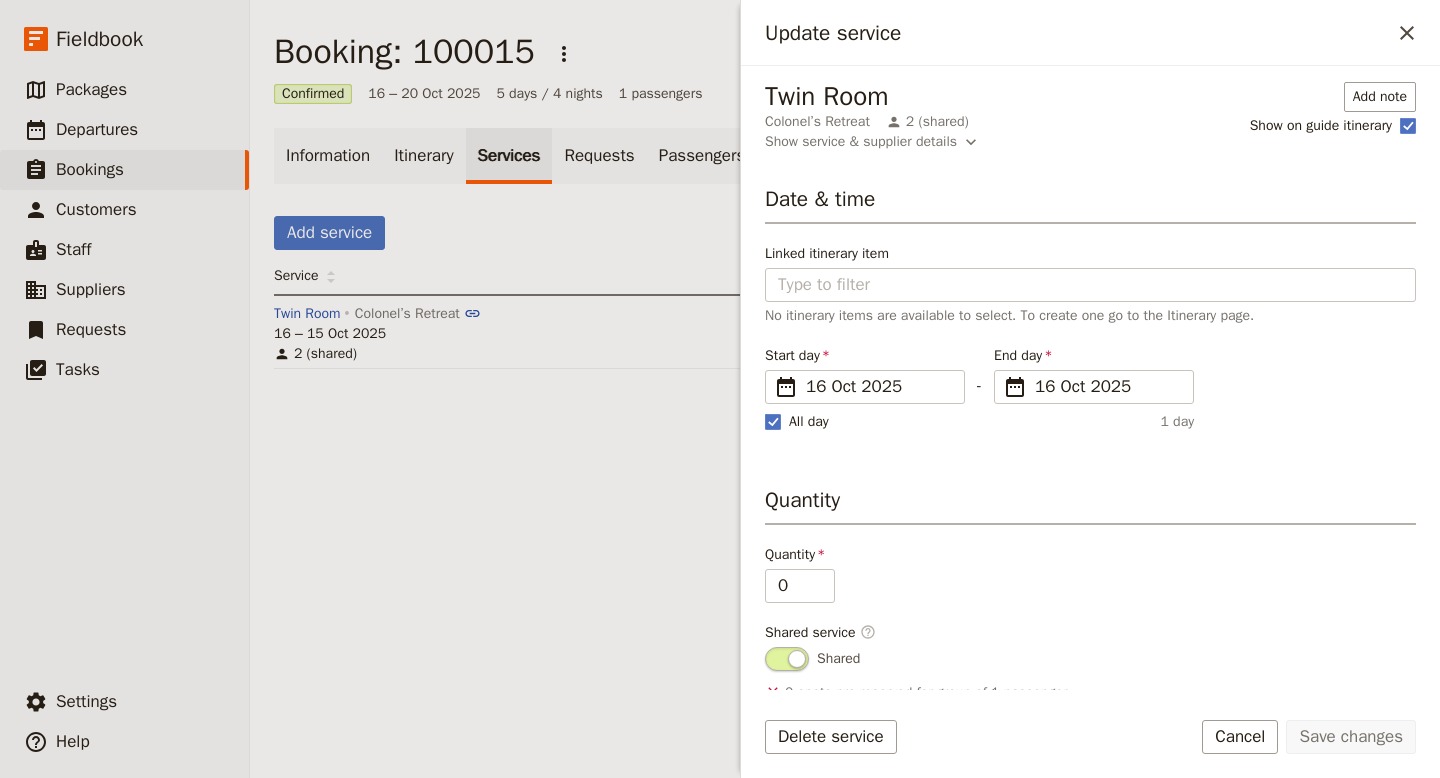 scroll, scrollTop: 191, scrollLeft: 0, axis: vertical 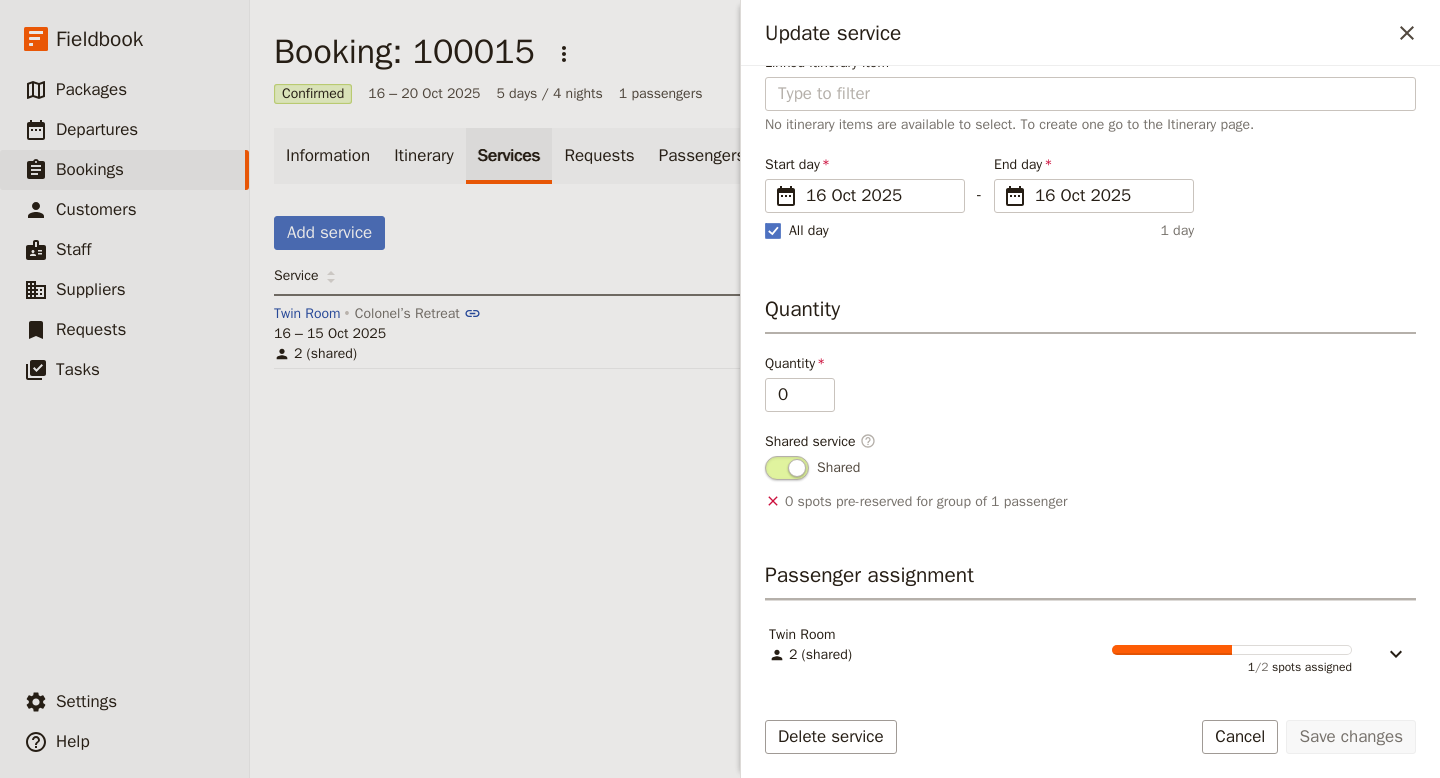 click on "Booking: 100015 ​ Confirmed 16 – 20 Oct 2025 5 days   /   4 nights 1 passengers Information Itinerary Services Requests Passengers Assignment Tasks Linked bookings Add service Service Qty Pax Reservations Actions Twin Room Colonel’s Retreat 16 – 15 Oct 2025 2 (shared) 1 1  /  2 0  /  1 1  missing ​" at bounding box center (845, 389) 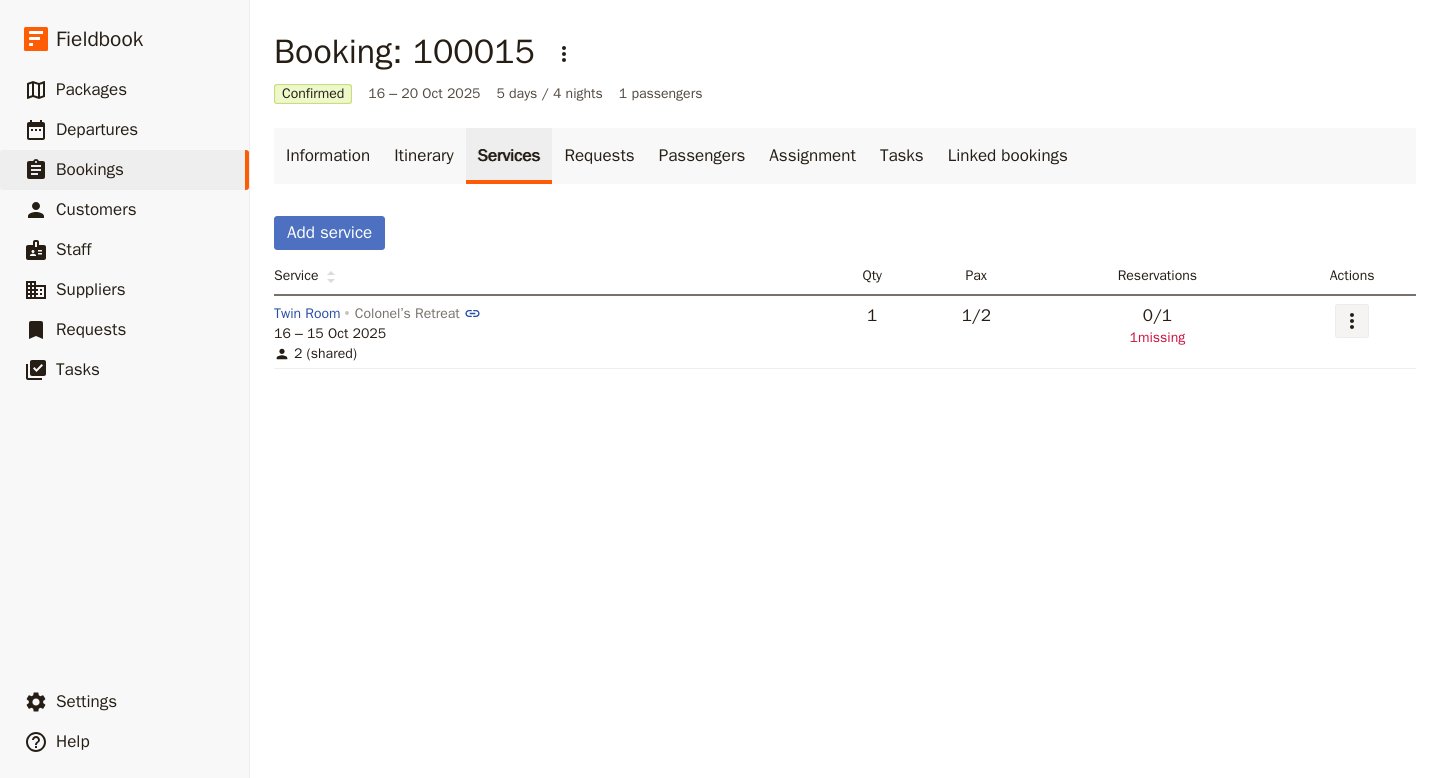 click 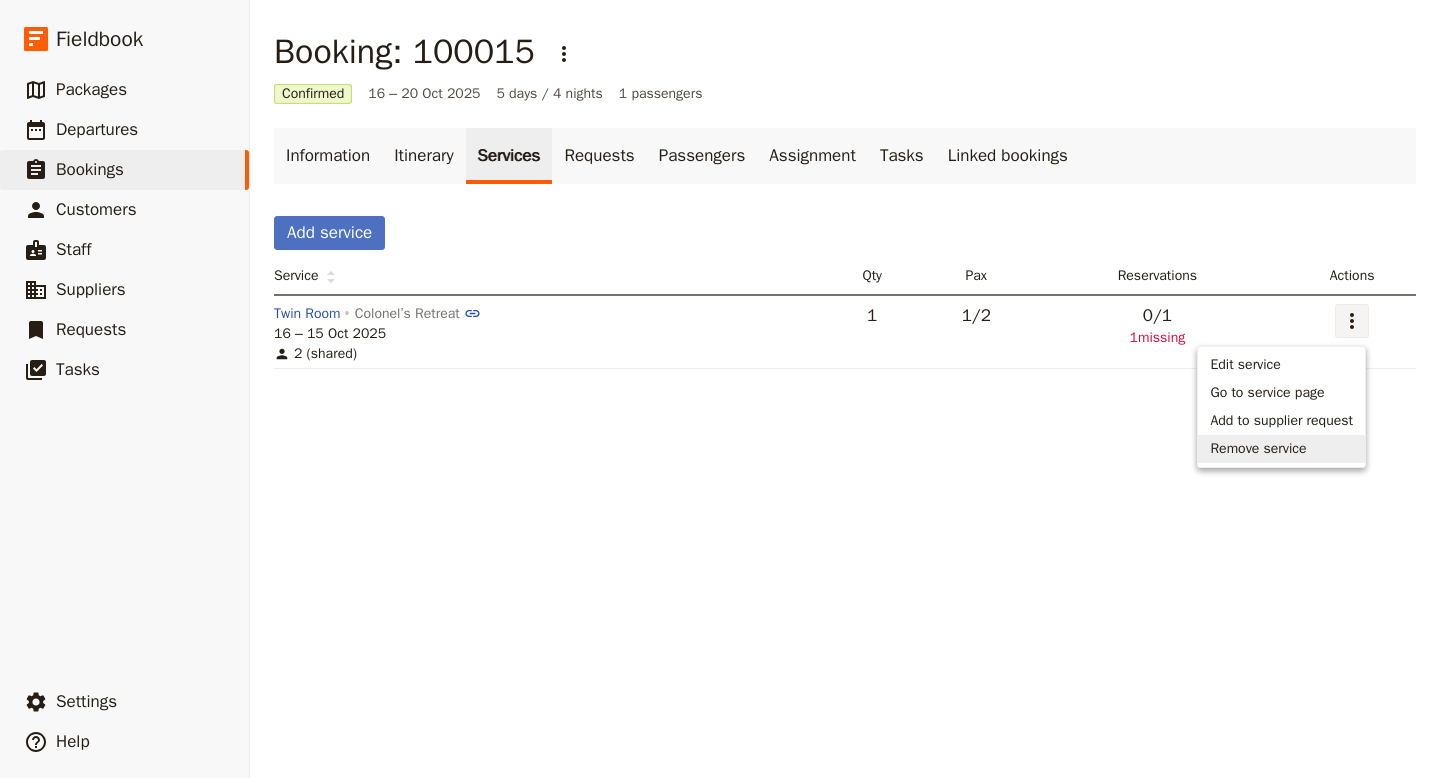 click on "Remove service" at bounding box center [1258, 449] 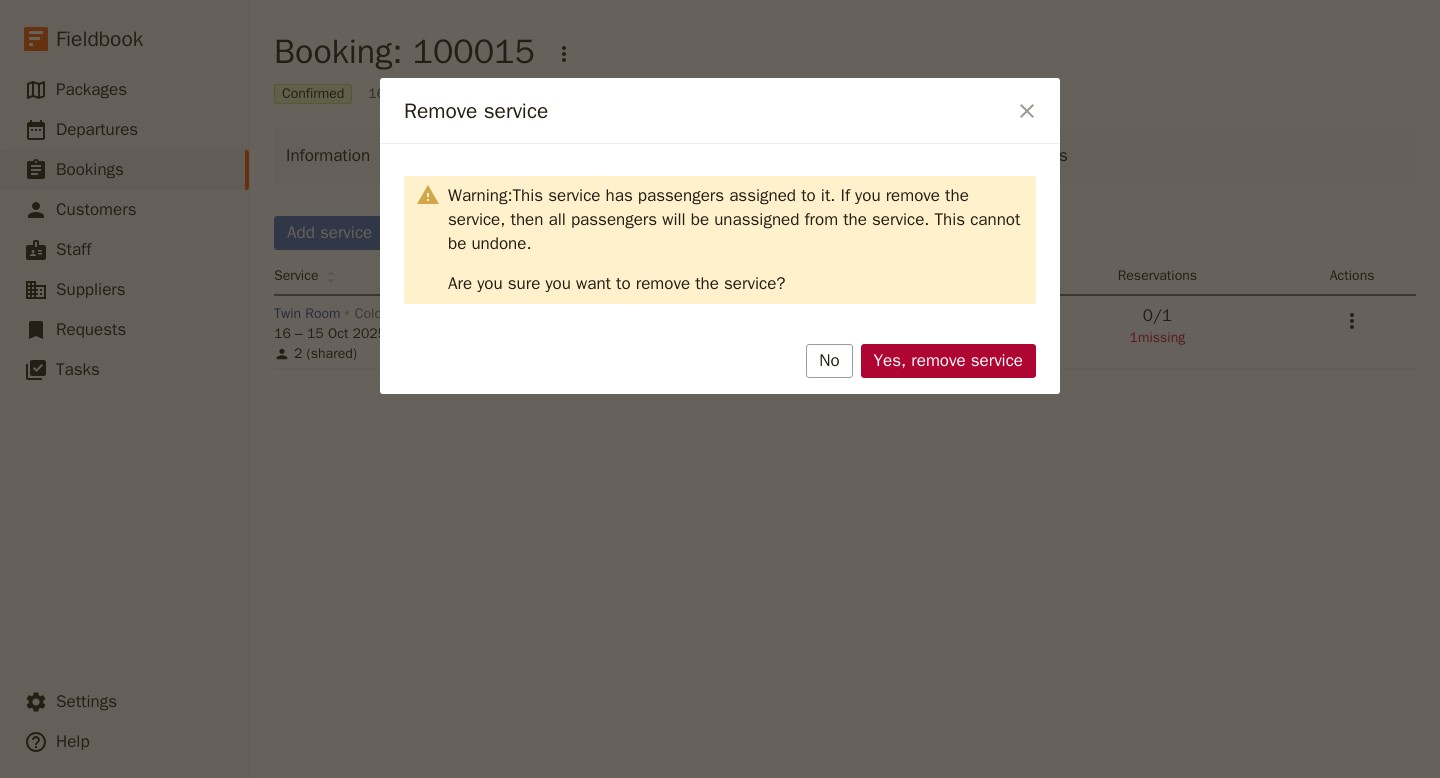 click on "Yes, remove service" at bounding box center (948, 361) 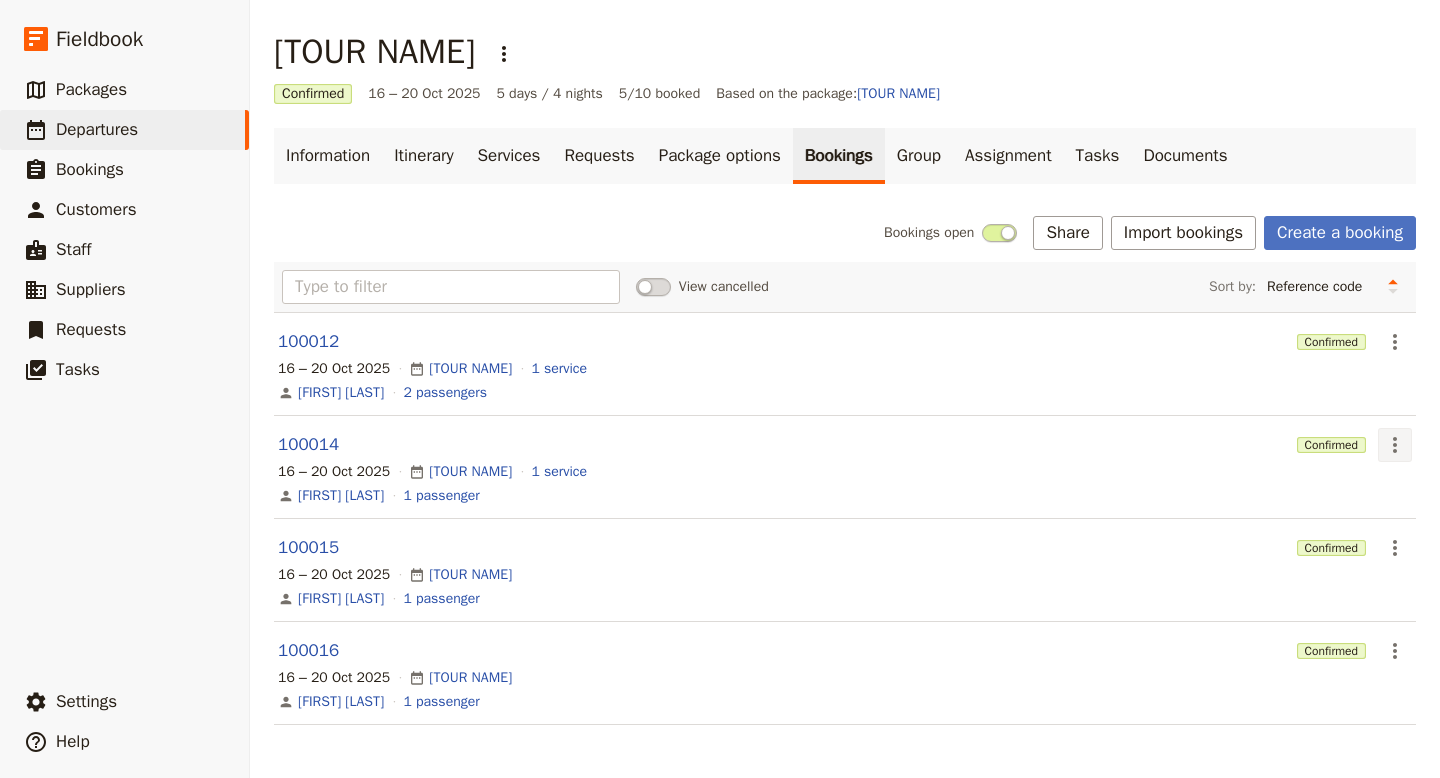 click 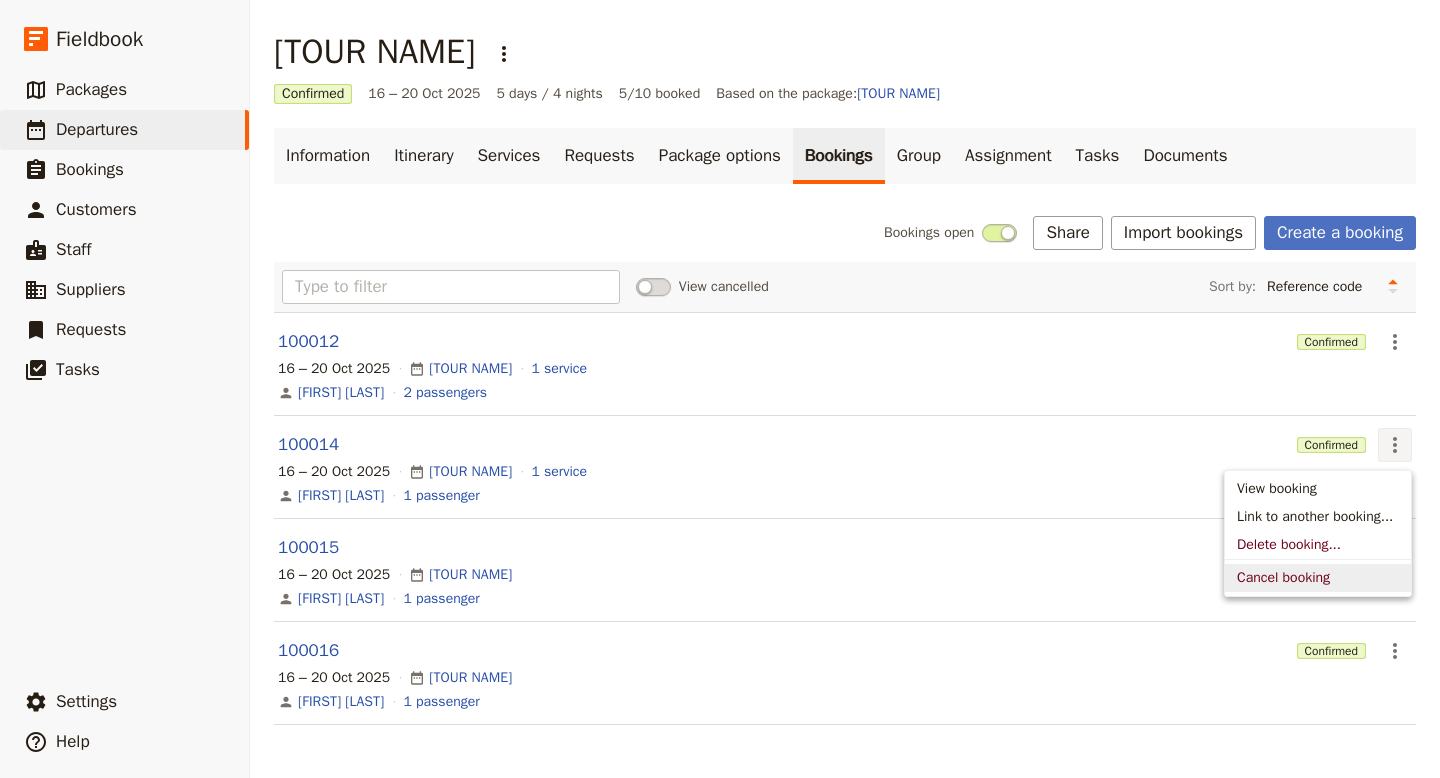 click on "Cancel booking" at bounding box center (1283, 578) 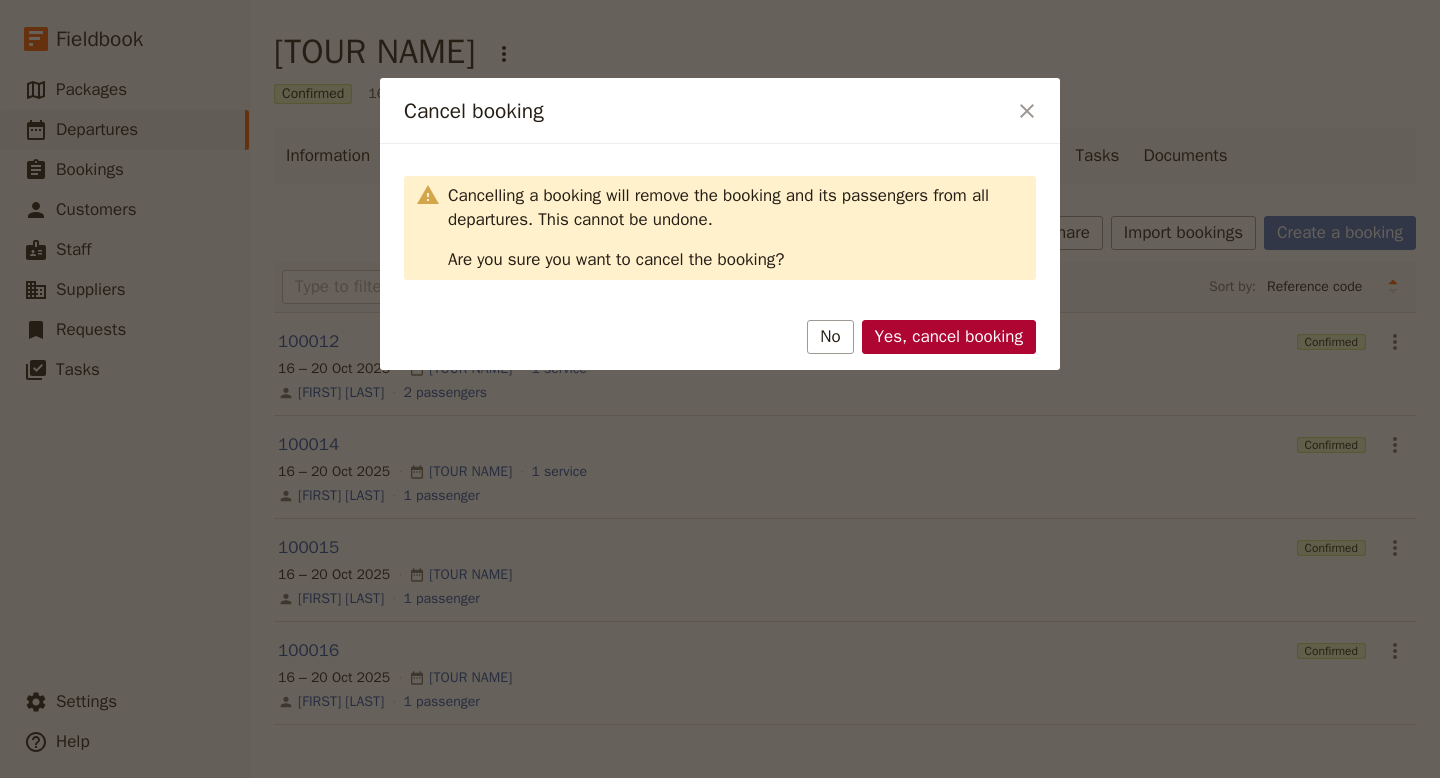 click on "Yes, cancel booking" at bounding box center [949, 337] 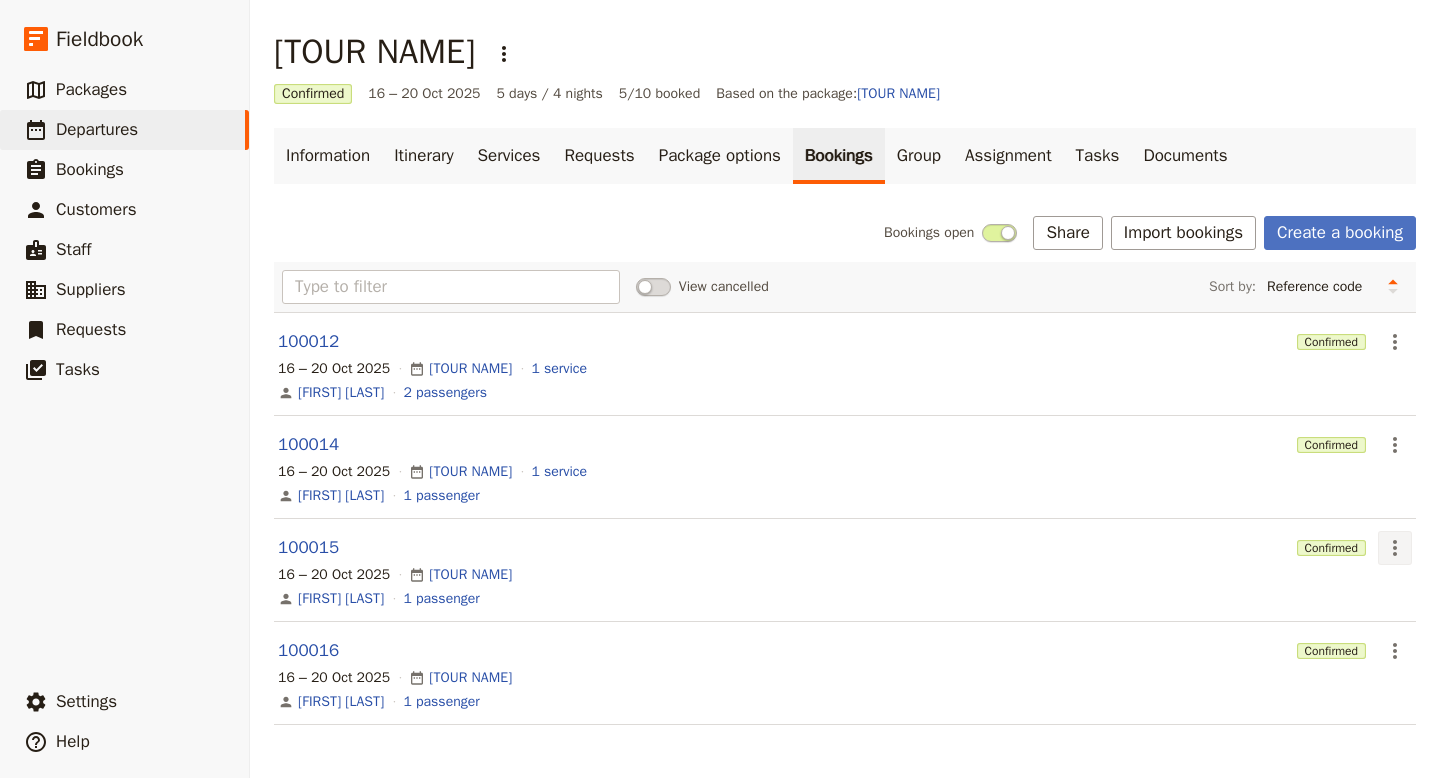 click 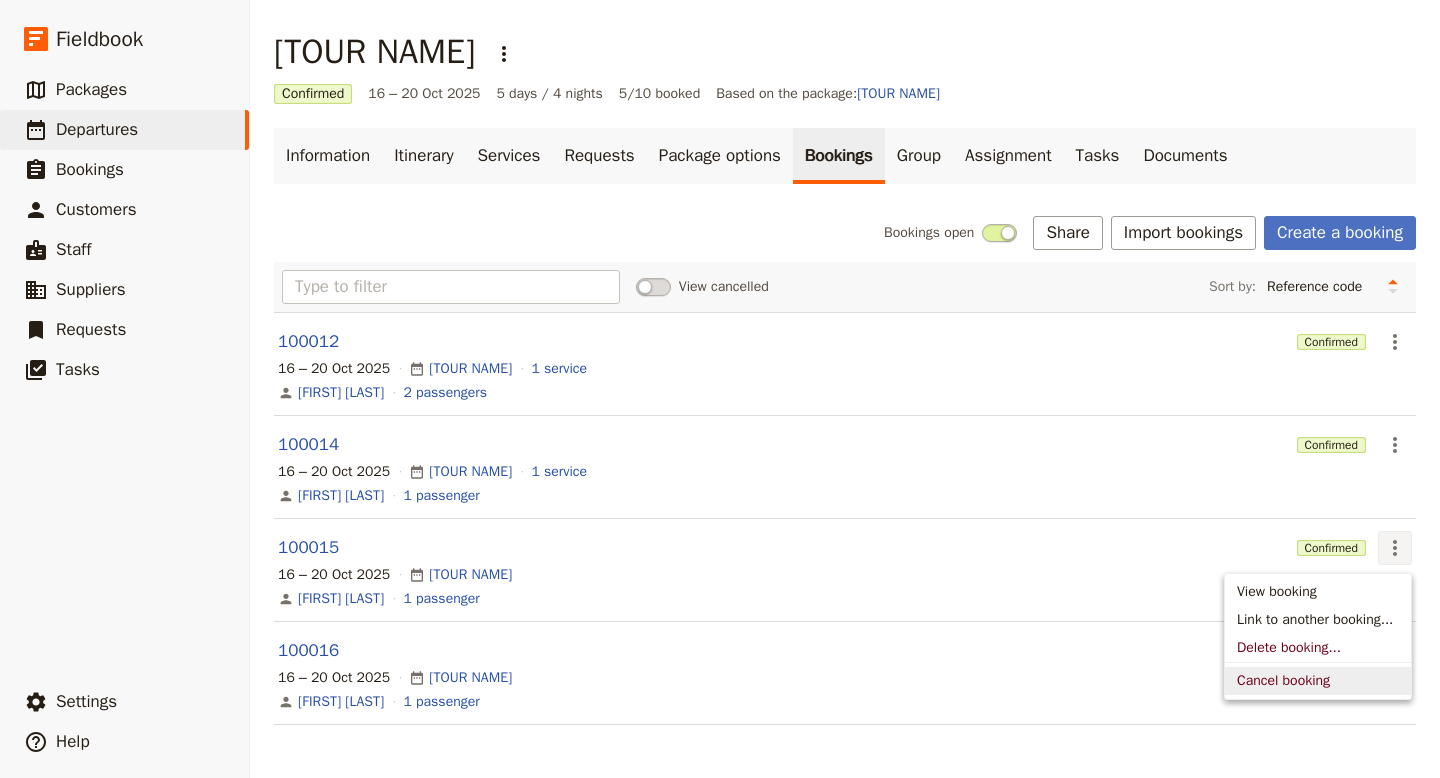 click on "Cancel booking" at bounding box center [1283, 681] 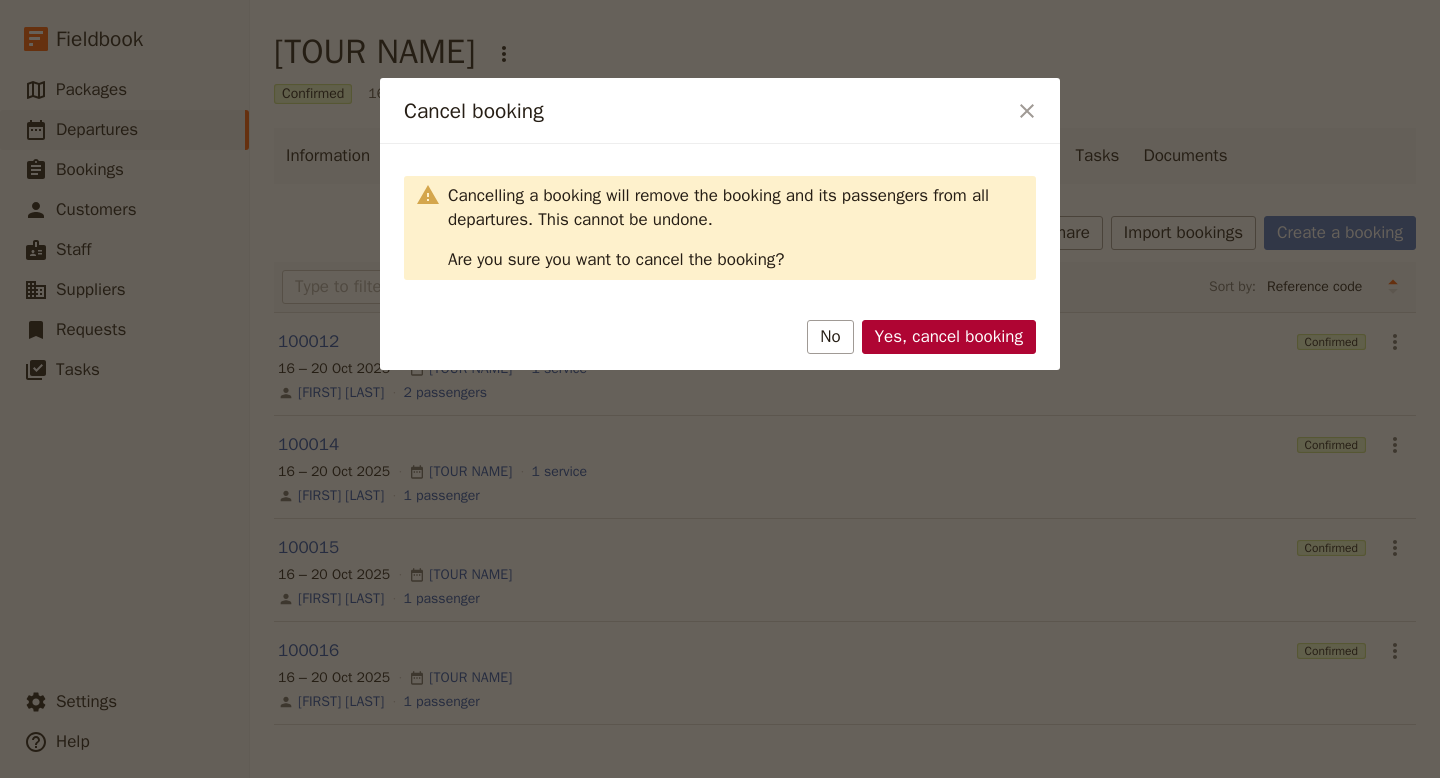 click on "Yes, cancel booking" at bounding box center (949, 337) 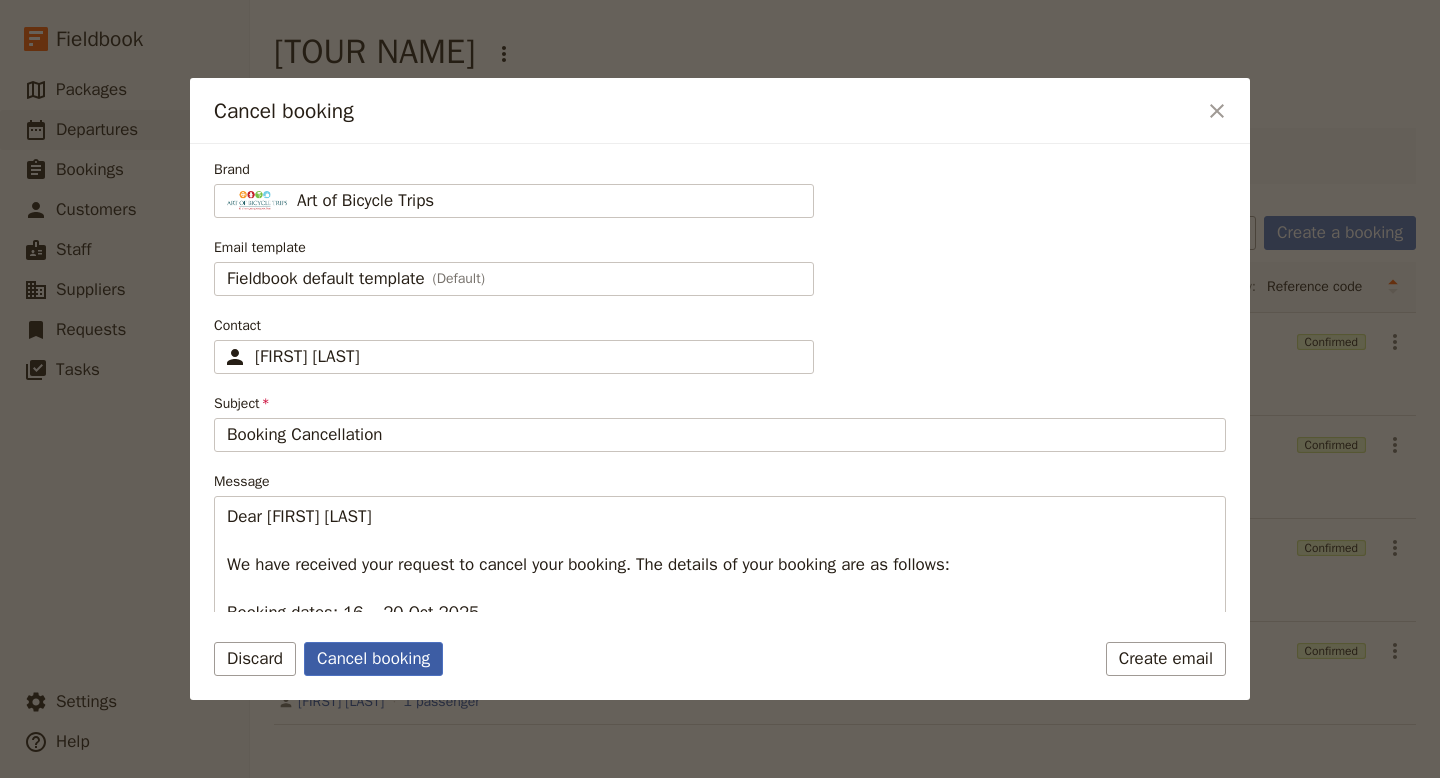 click on "Cancel booking" at bounding box center [373, 659] 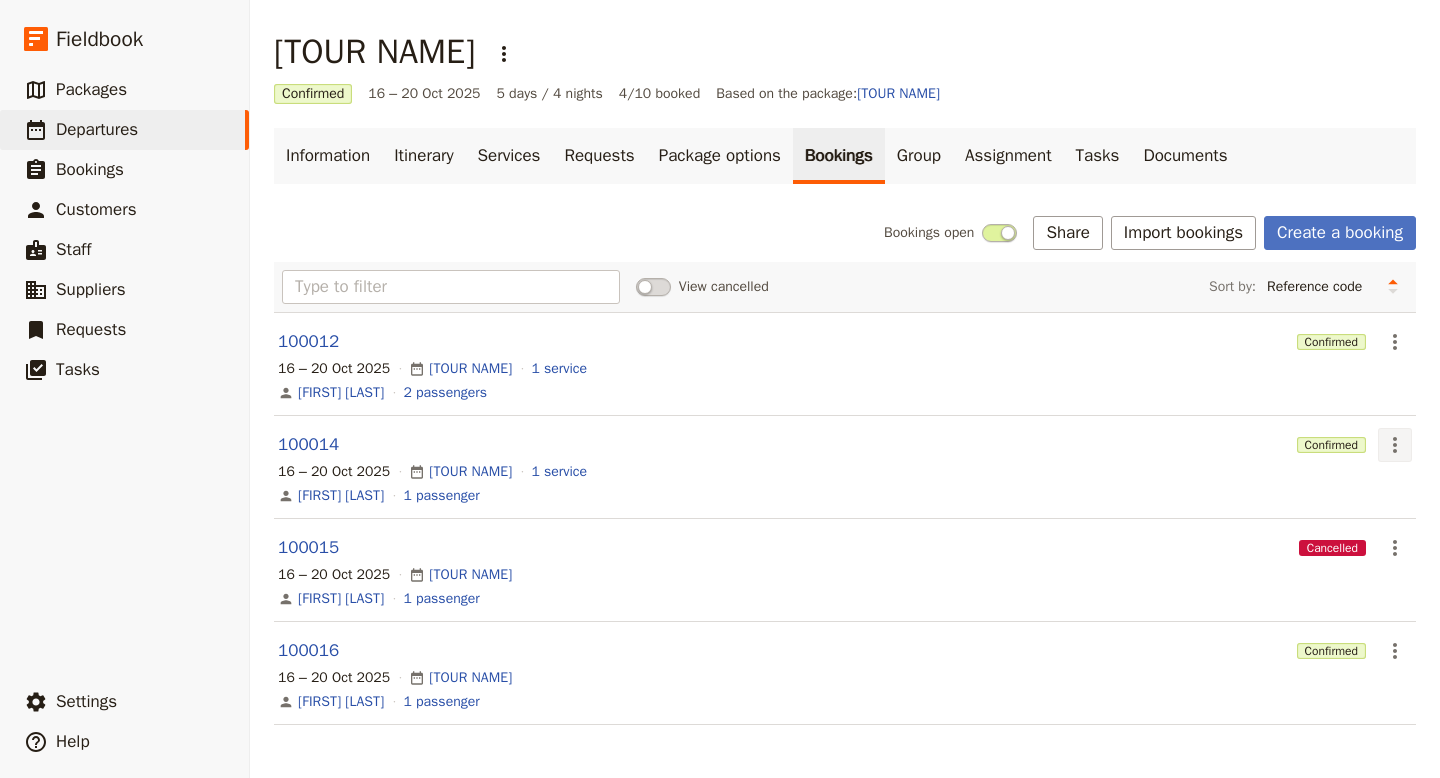 click 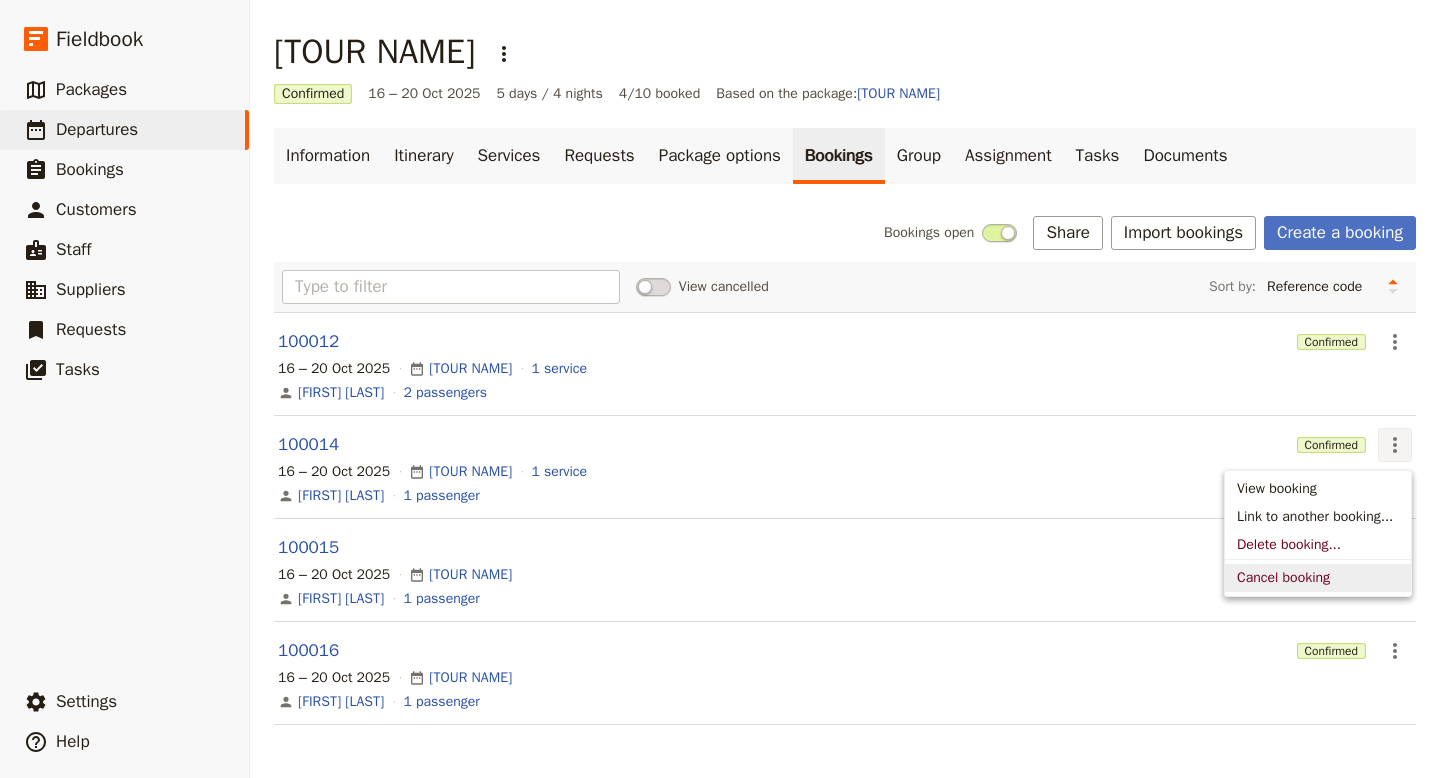 click on "Cancel booking" at bounding box center [1283, 578] 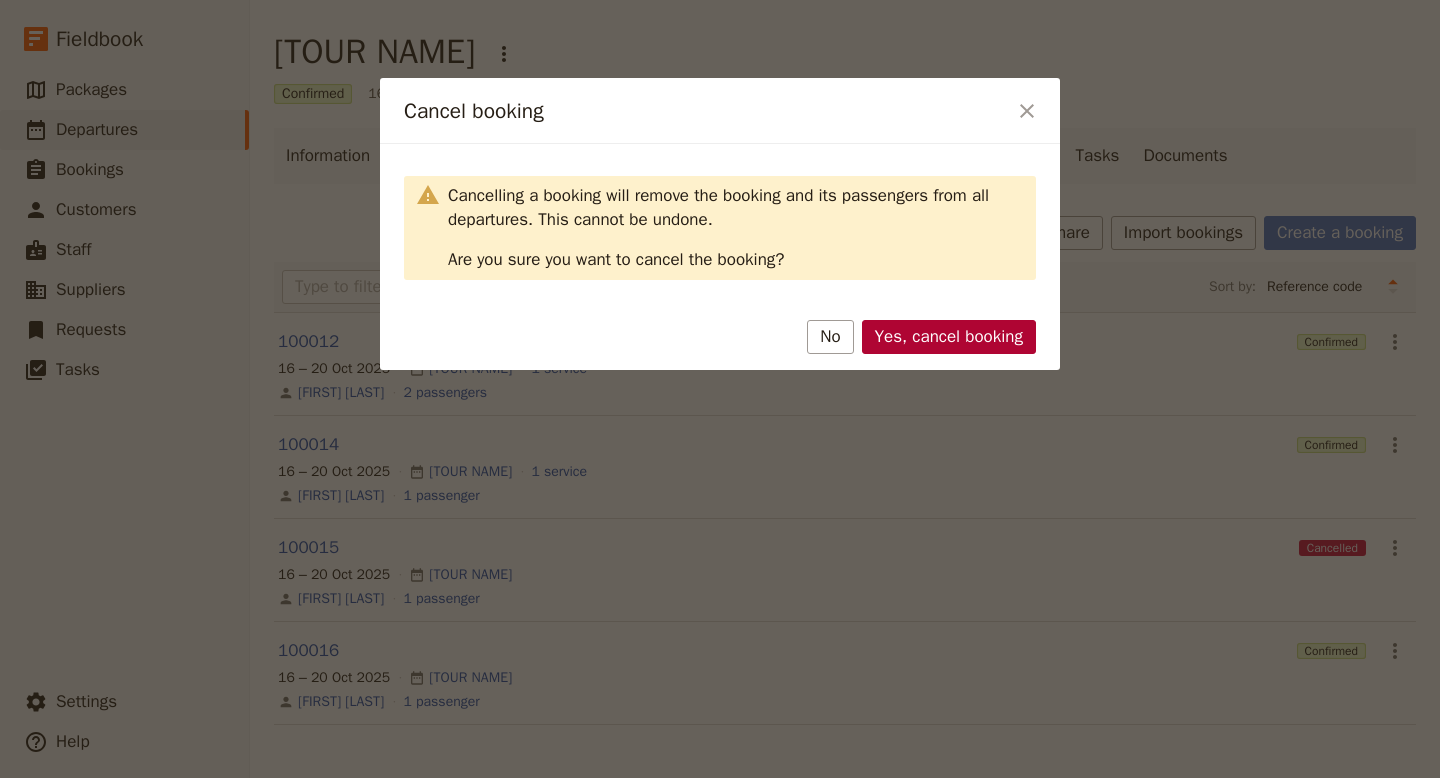click on "Yes, cancel booking" at bounding box center [949, 337] 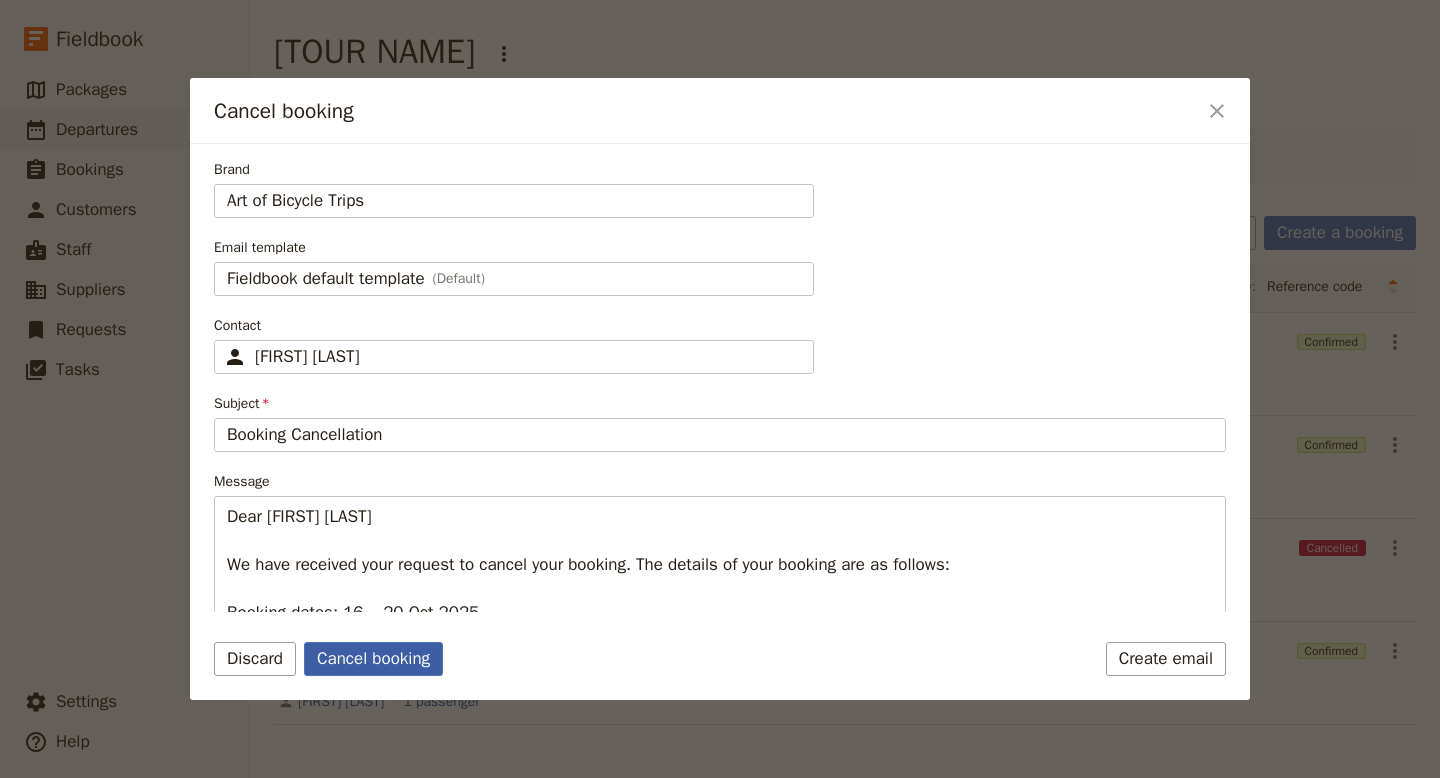 click on "Cancel booking" at bounding box center [373, 659] 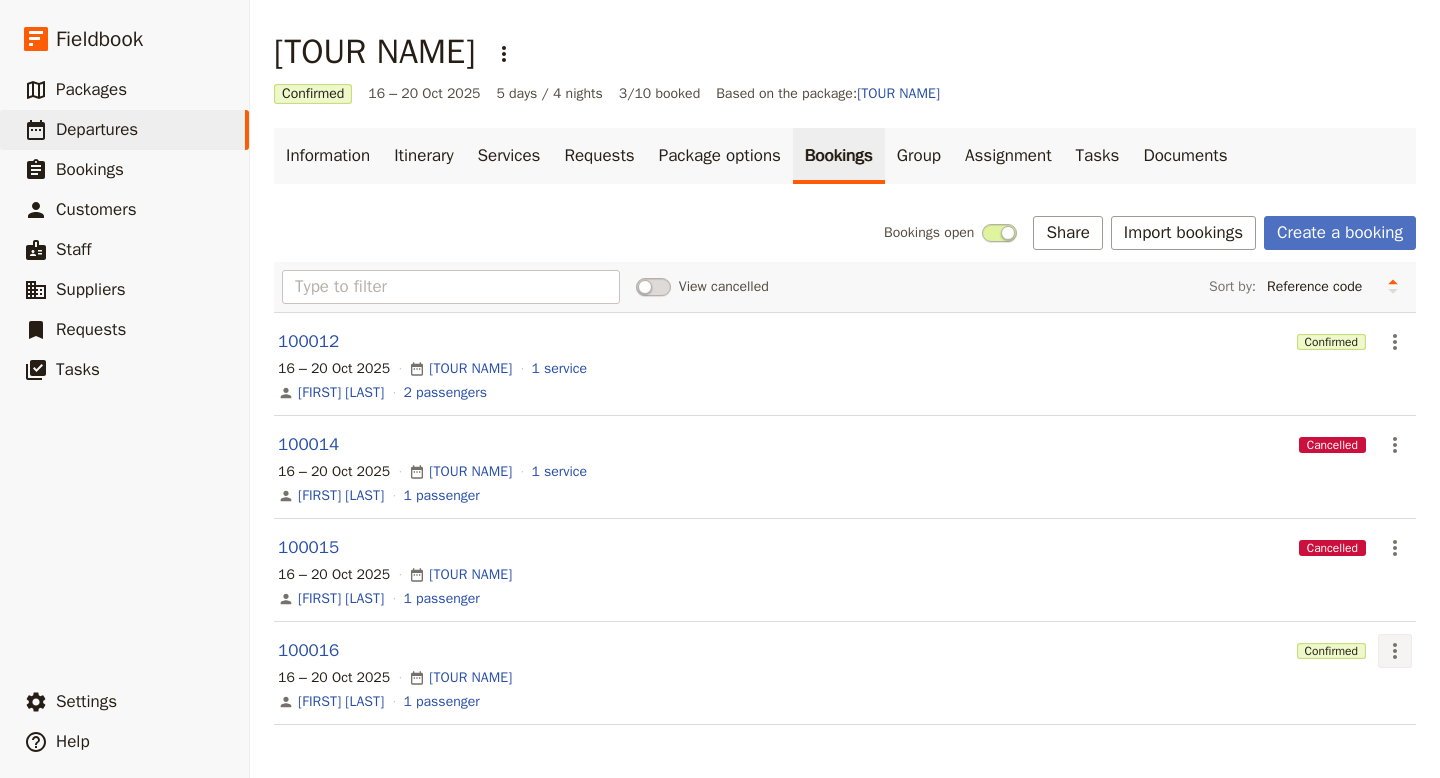 click 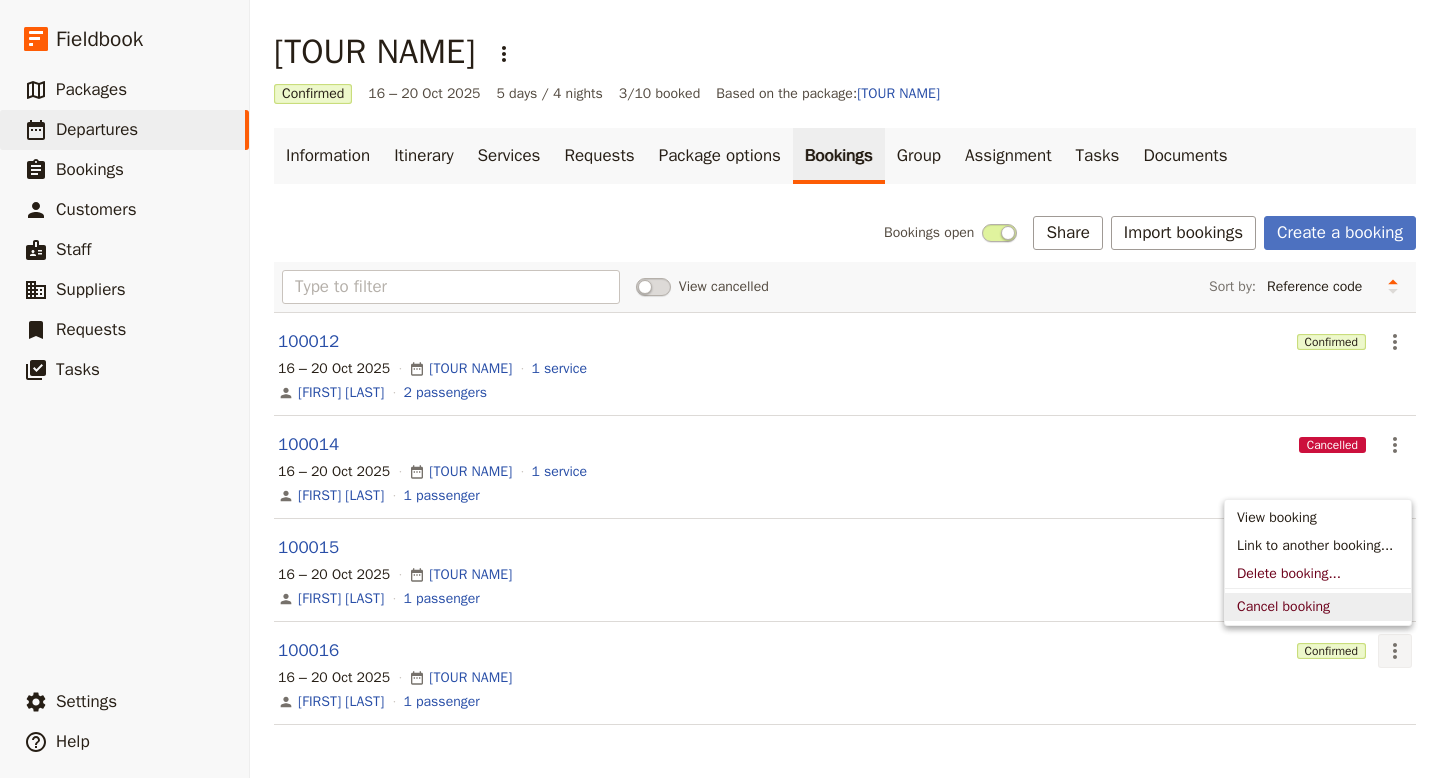 click on "Cancel booking" at bounding box center [1283, 607] 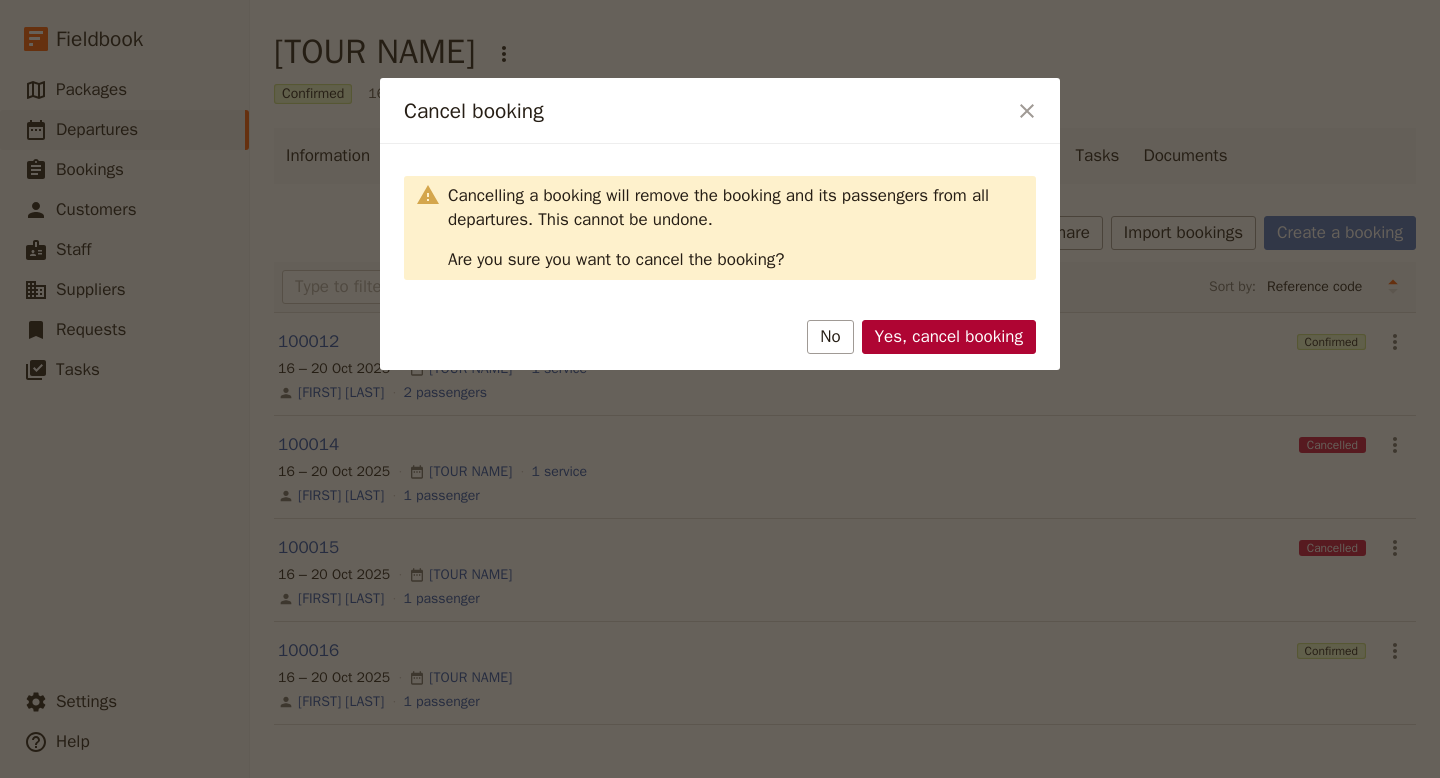 click on "Yes, cancel booking" at bounding box center (949, 337) 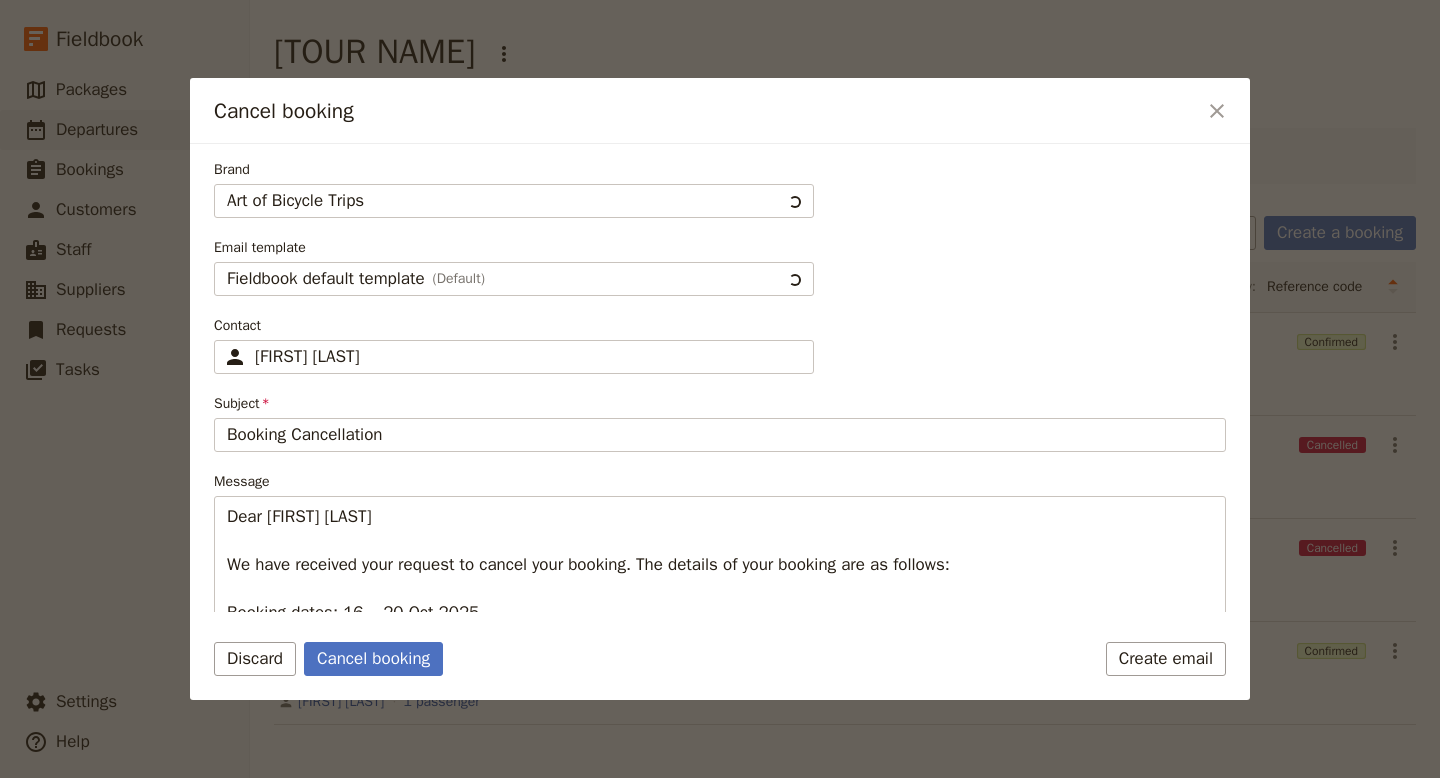 scroll, scrollTop: 0, scrollLeft: 0, axis: both 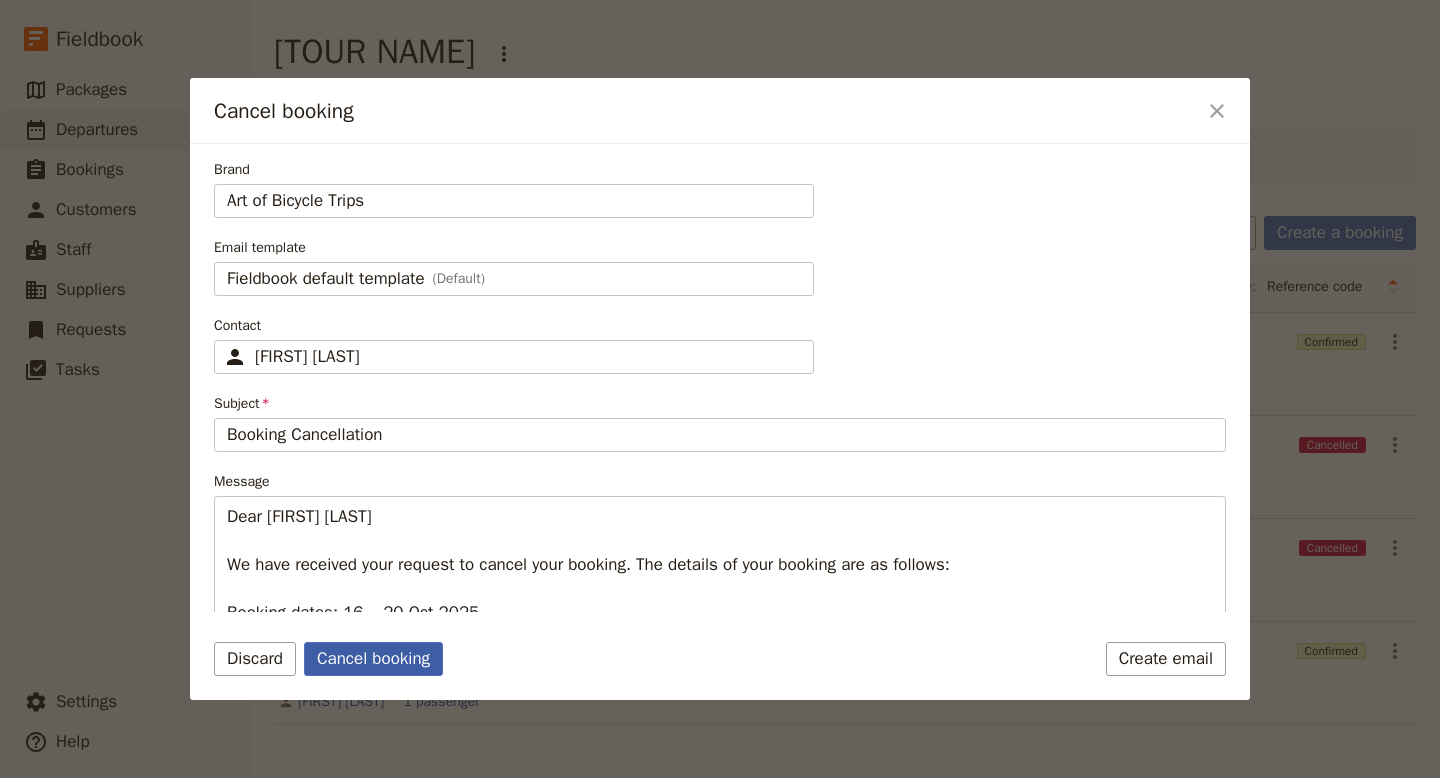 click on "Cancel booking" at bounding box center (373, 659) 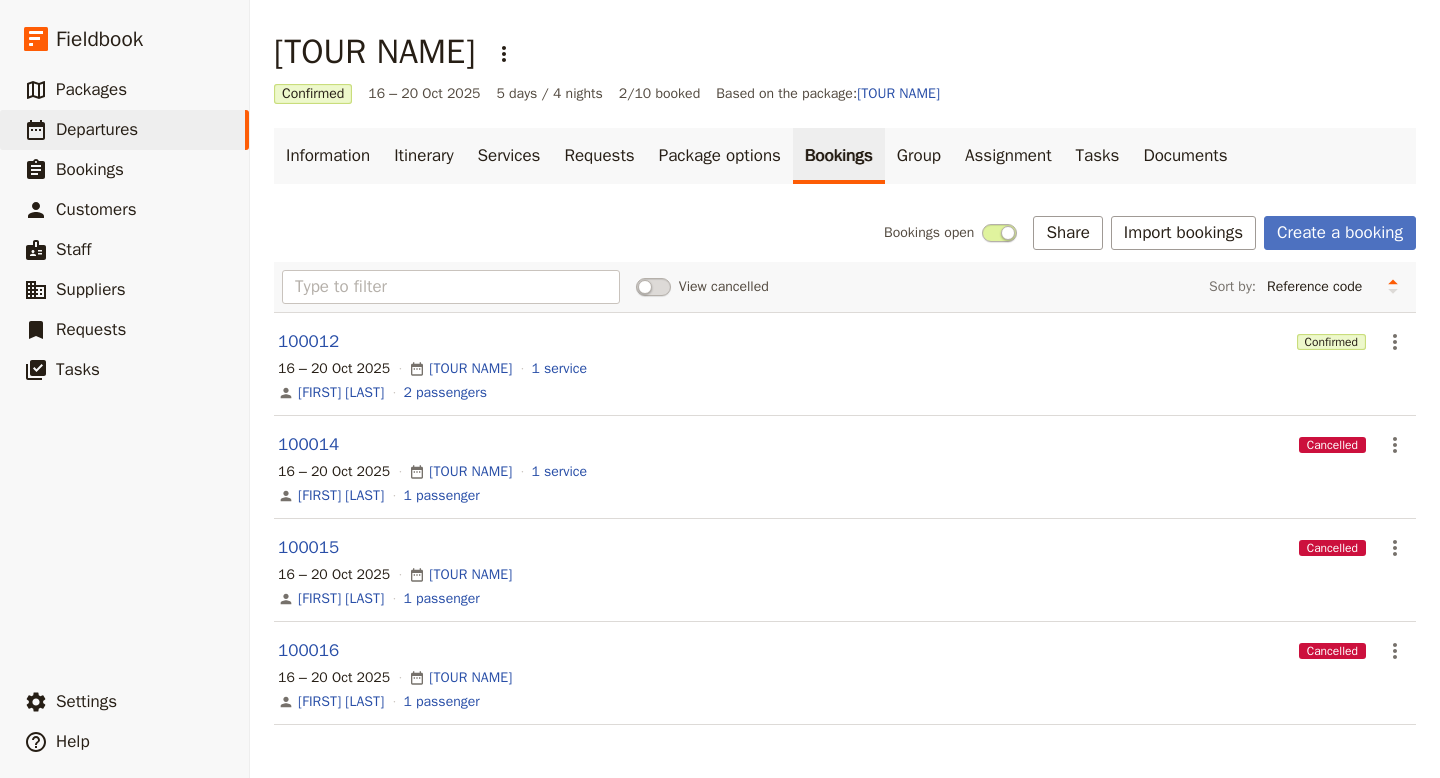 scroll, scrollTop: 3, scrollLeft: 0, axis: vertical 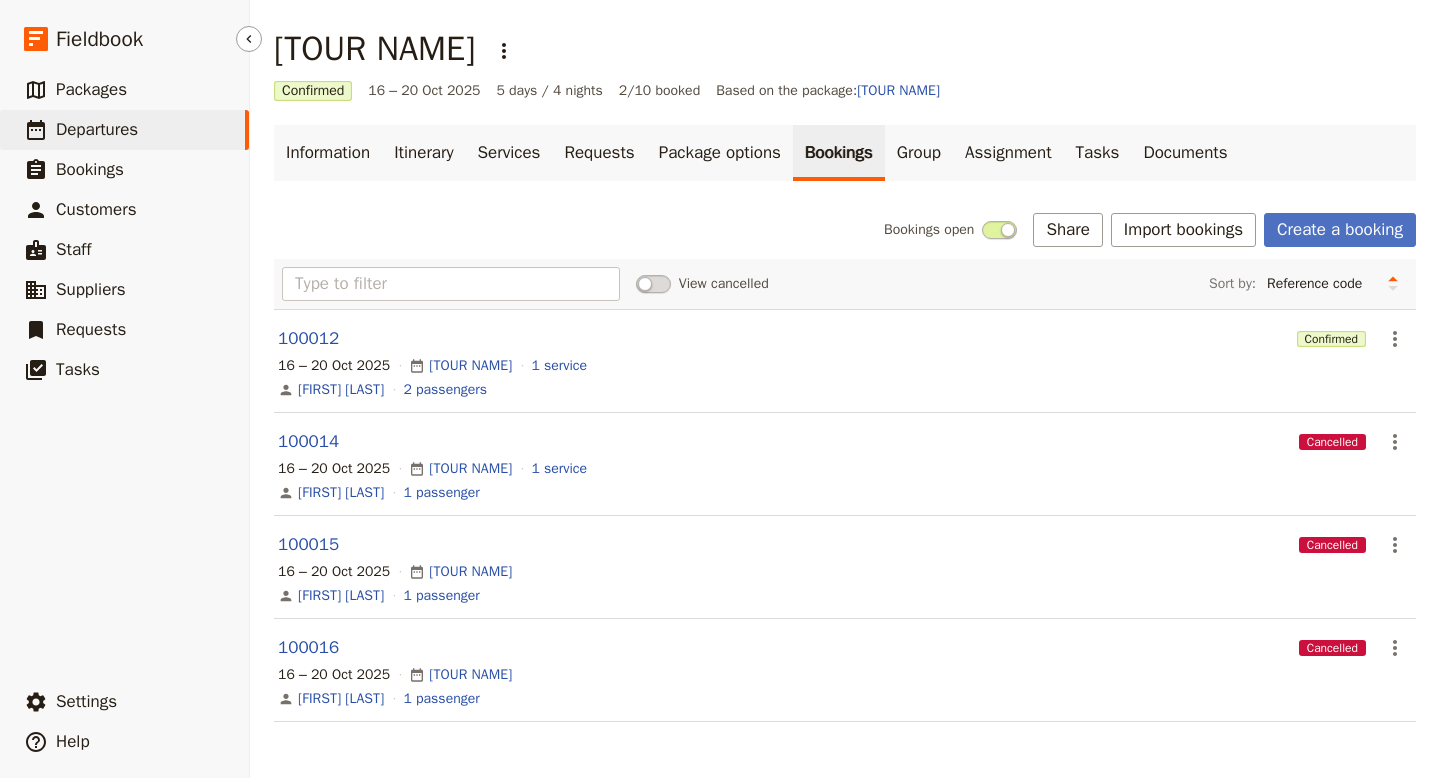 click on "Departures" at bounding box center [97, 129] 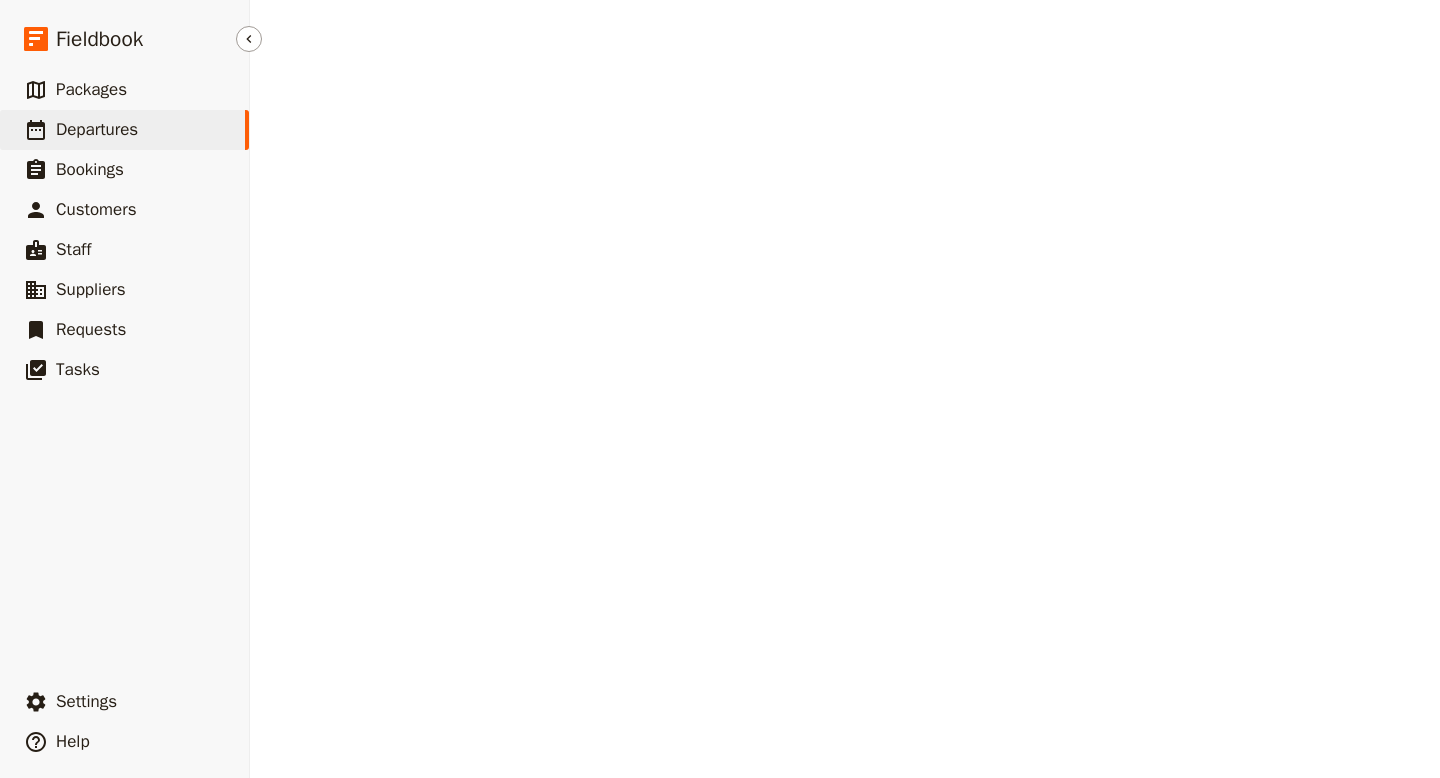 scroll, scrollTop: 0, scrollLeft: 0, axis: both 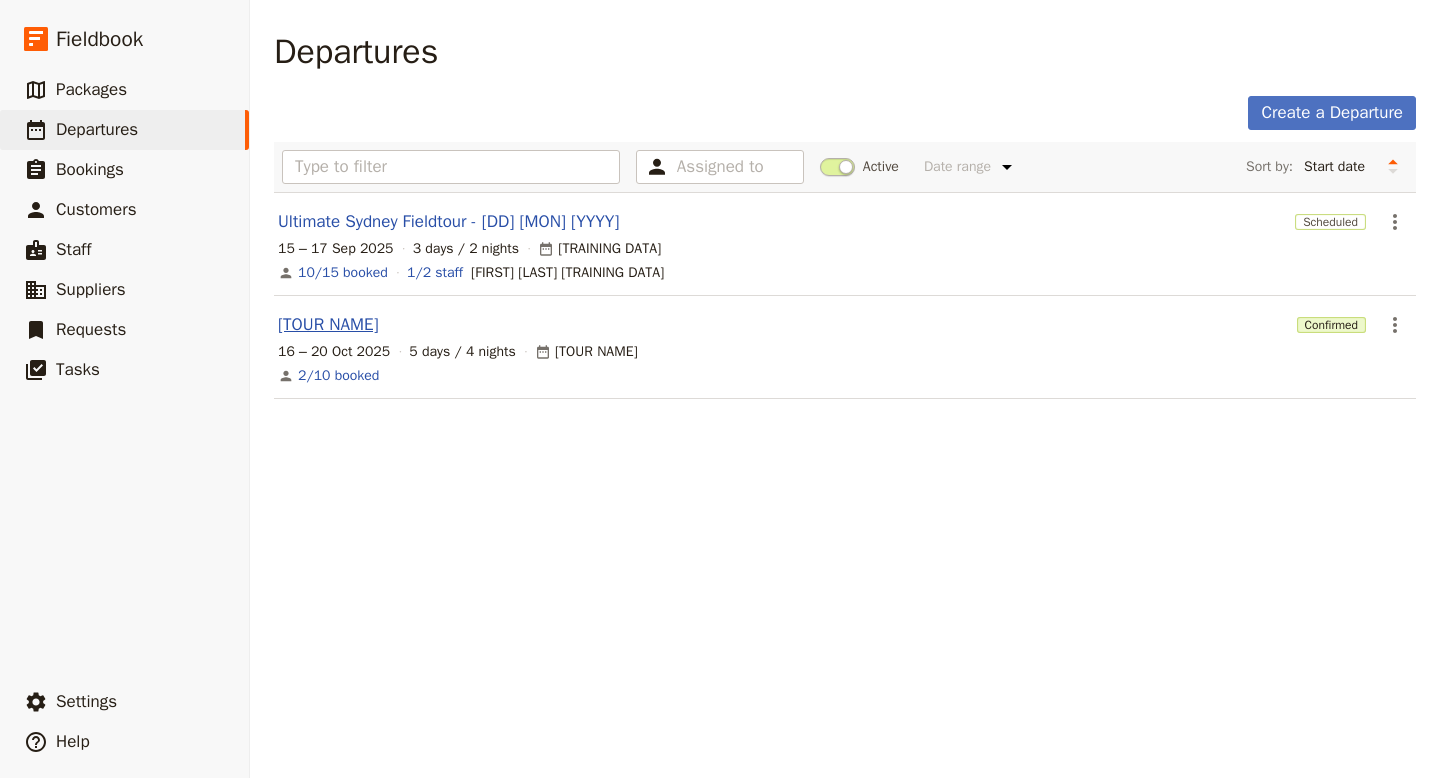 click on "[TOUR NAME]" at bounding box center [328, 325] 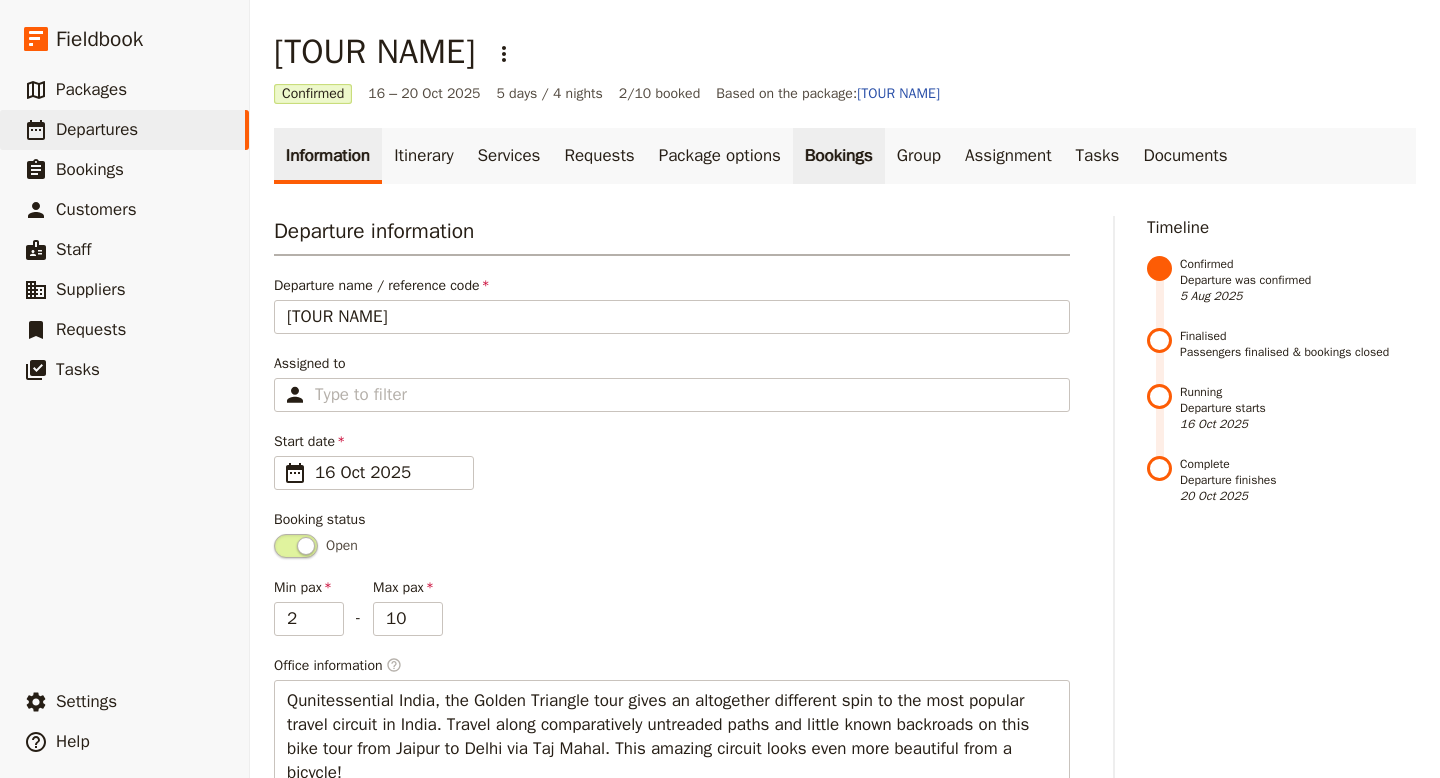 click on "Bookings" at bounding box center (839, 156) 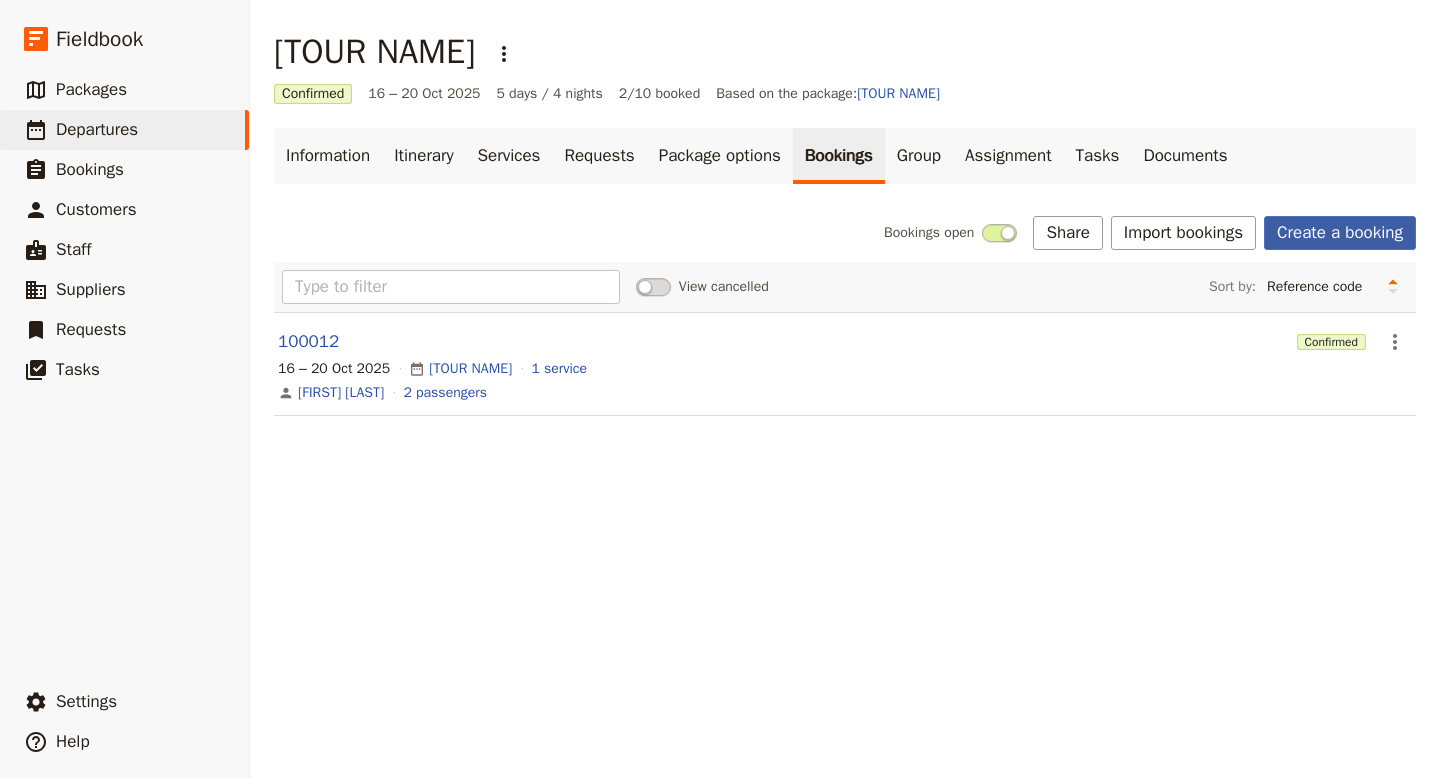 click on "Create a booking" at bounding box center [1340, 233] 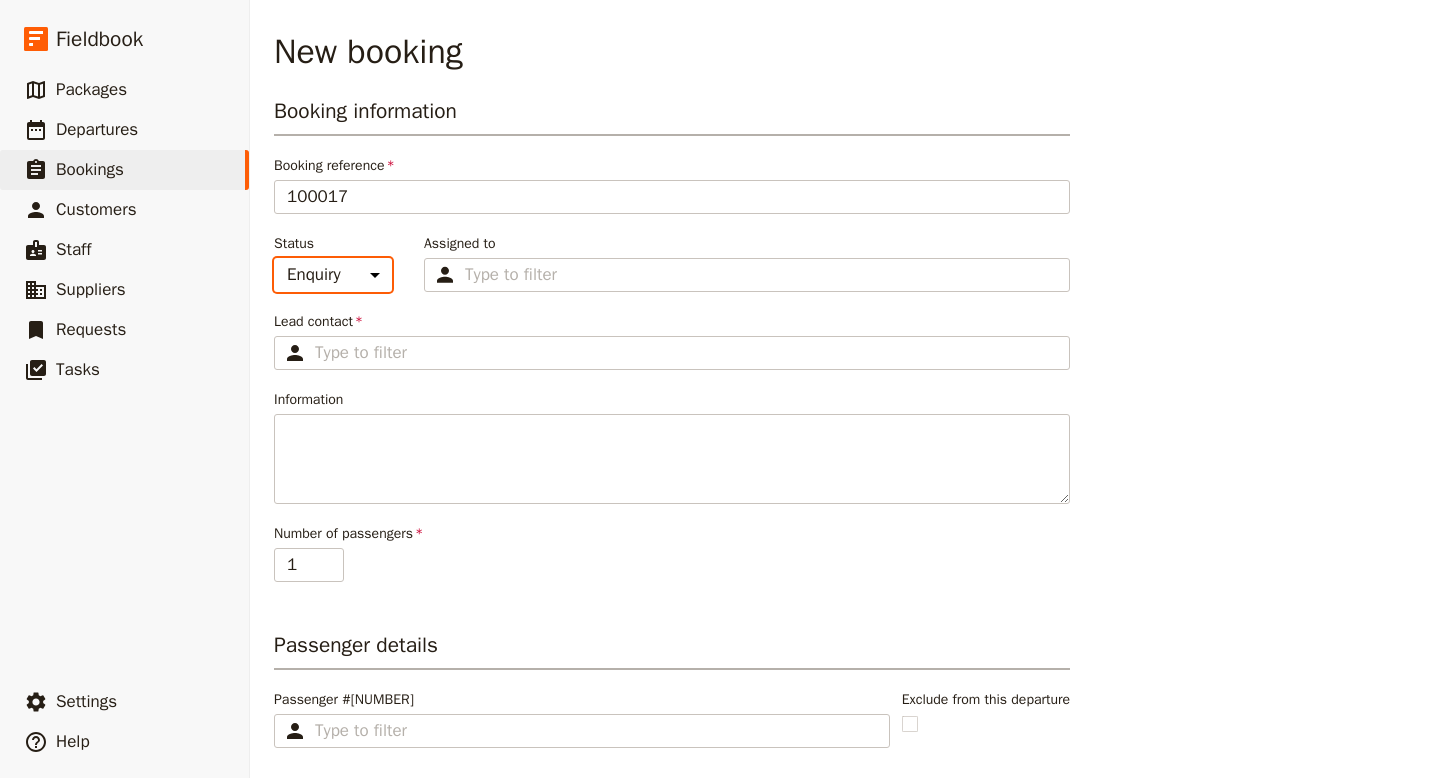 click on "Enquiry On hold Confirmed" at bounding box center (333, 275) 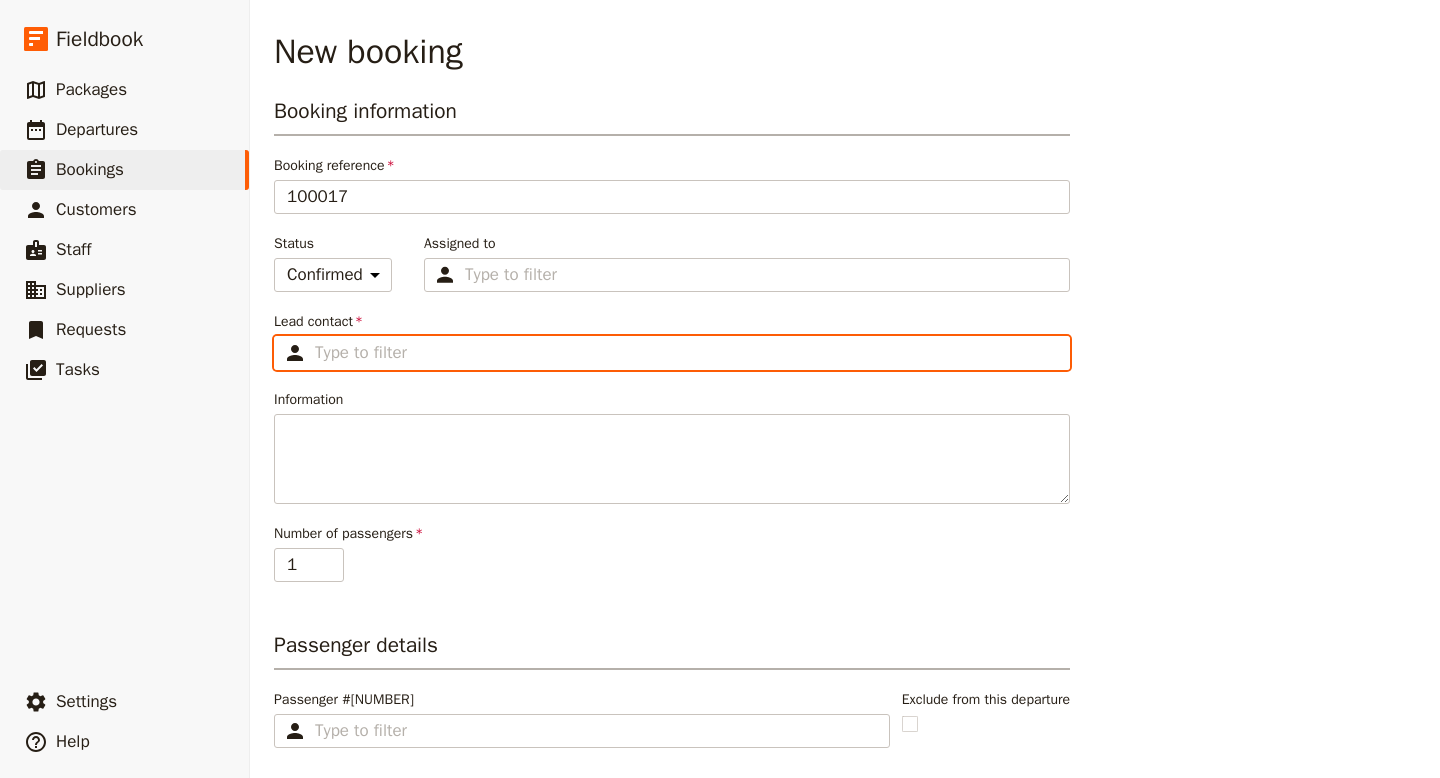 click on "Lead contact ​" at bounding box center [686, 353] 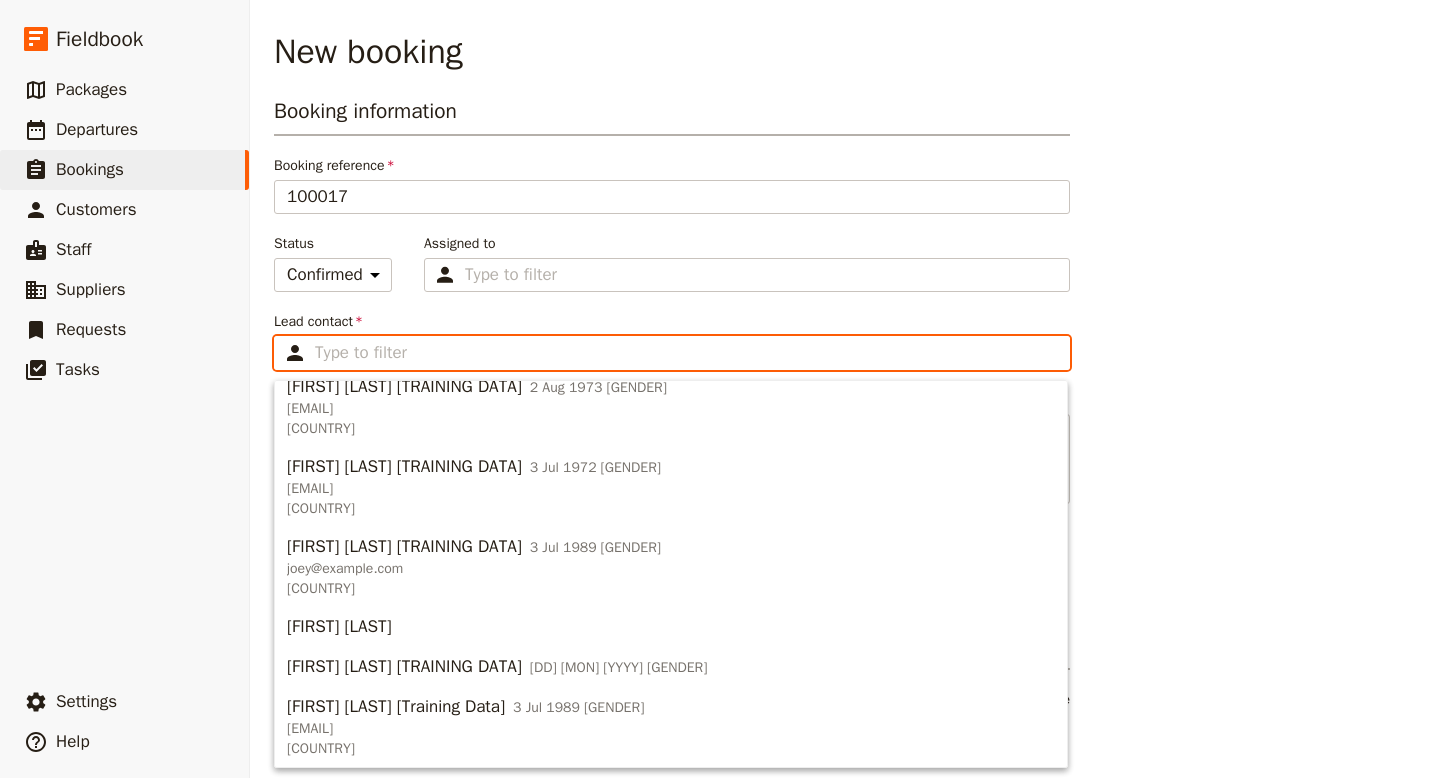 scroll, scrollTop: 822, scrollLeft: 0, axis: vertical 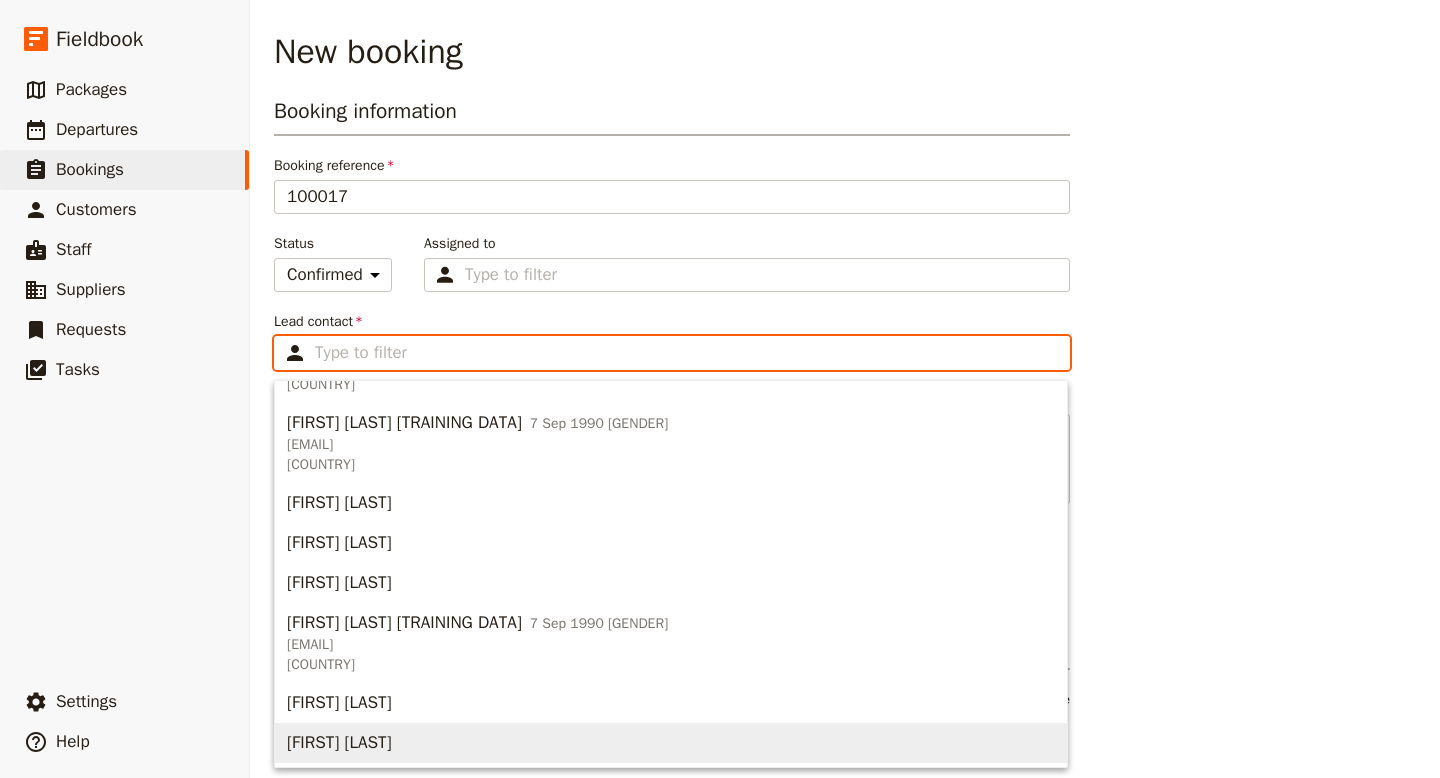 click on "[FIRST] [LAST]" at bounding box center [339, 743] 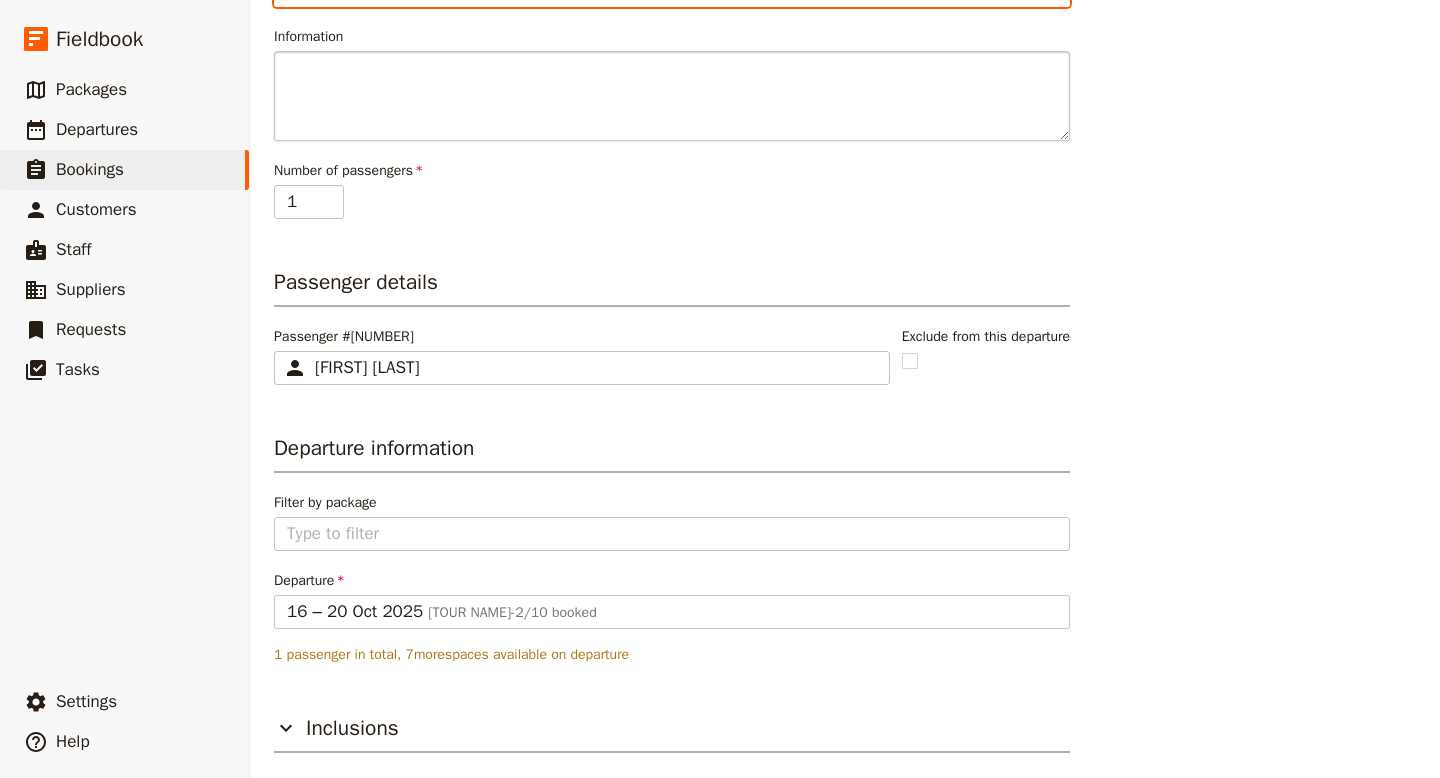 scroll, scrollTop: 436, scrollLeft: 0, axis: vertical 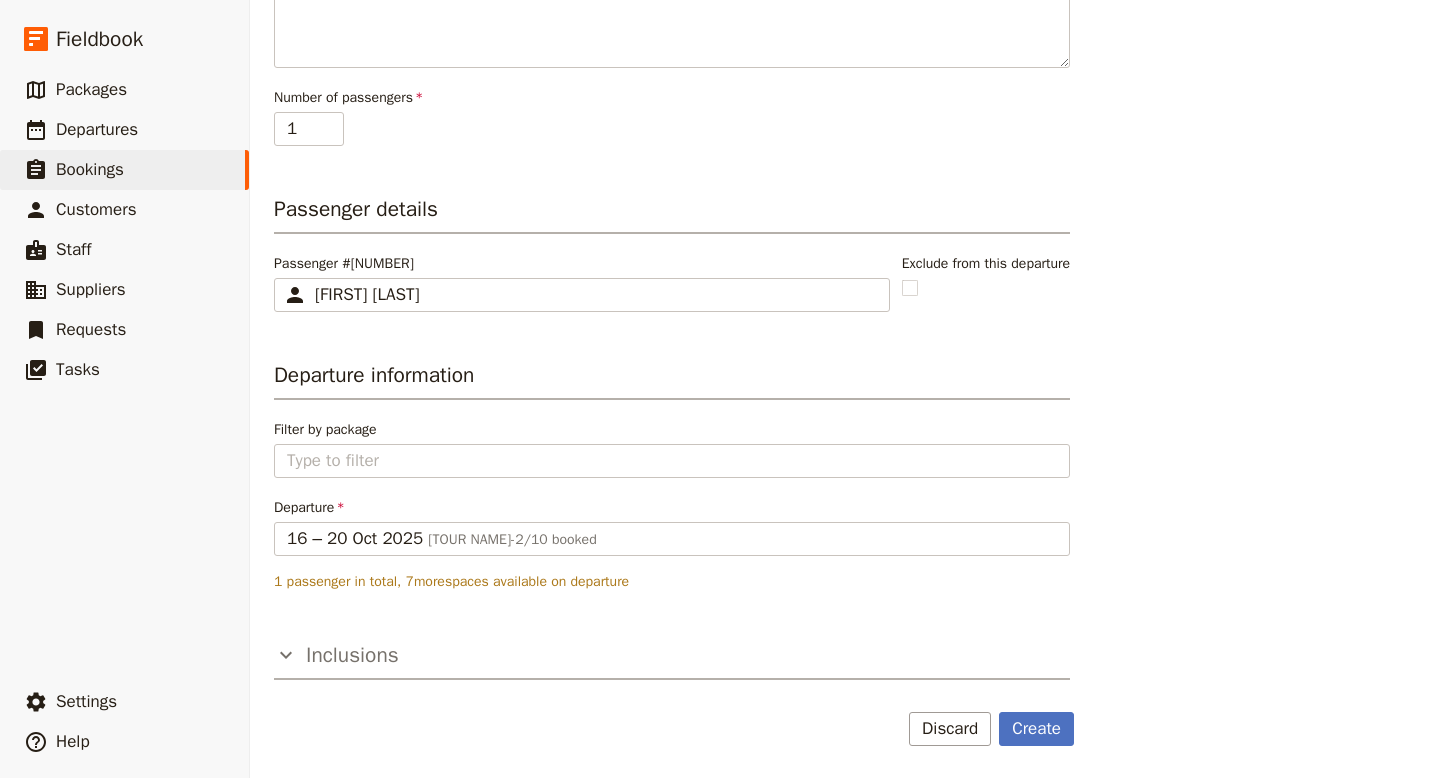 click 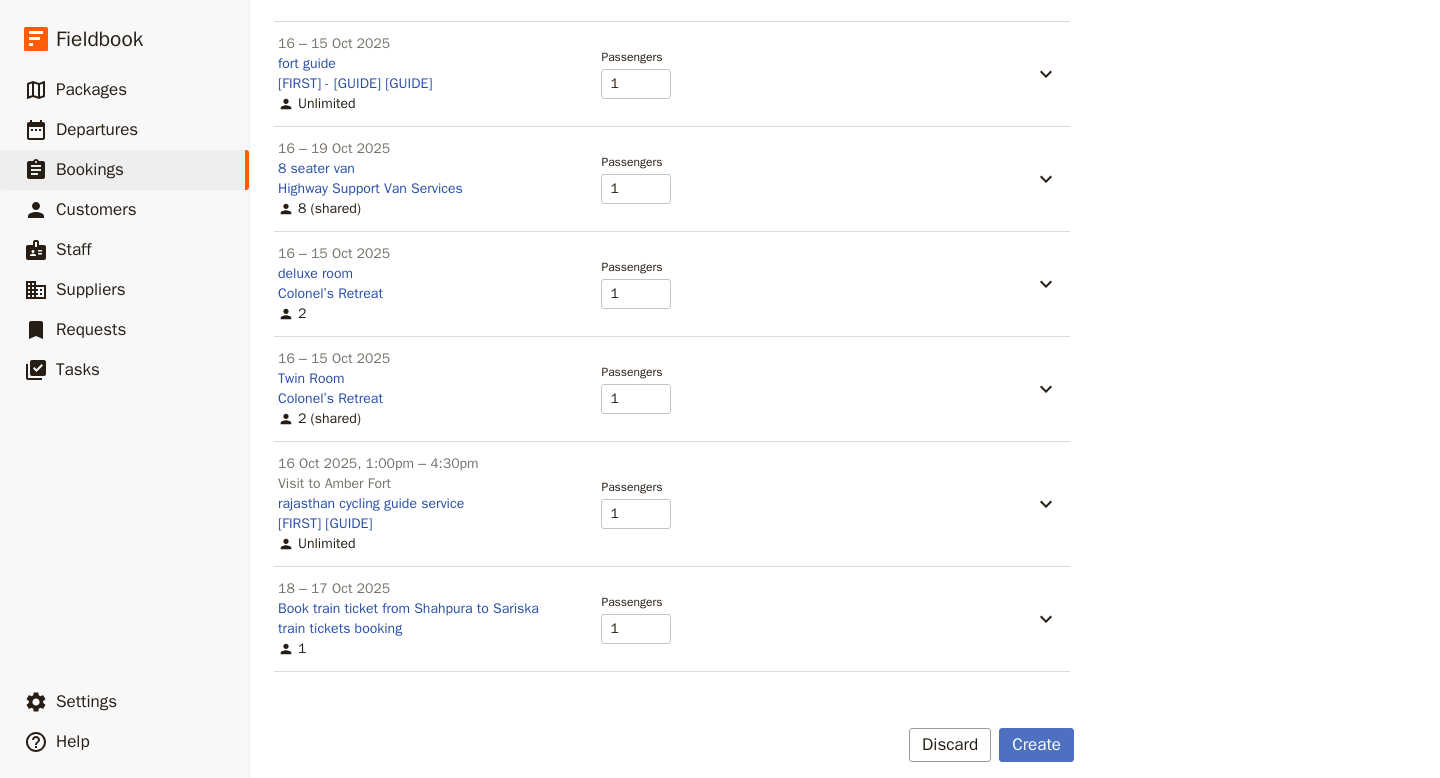 scroll, scrollTop: 1150, scrollLeft: 0, axis: vertical 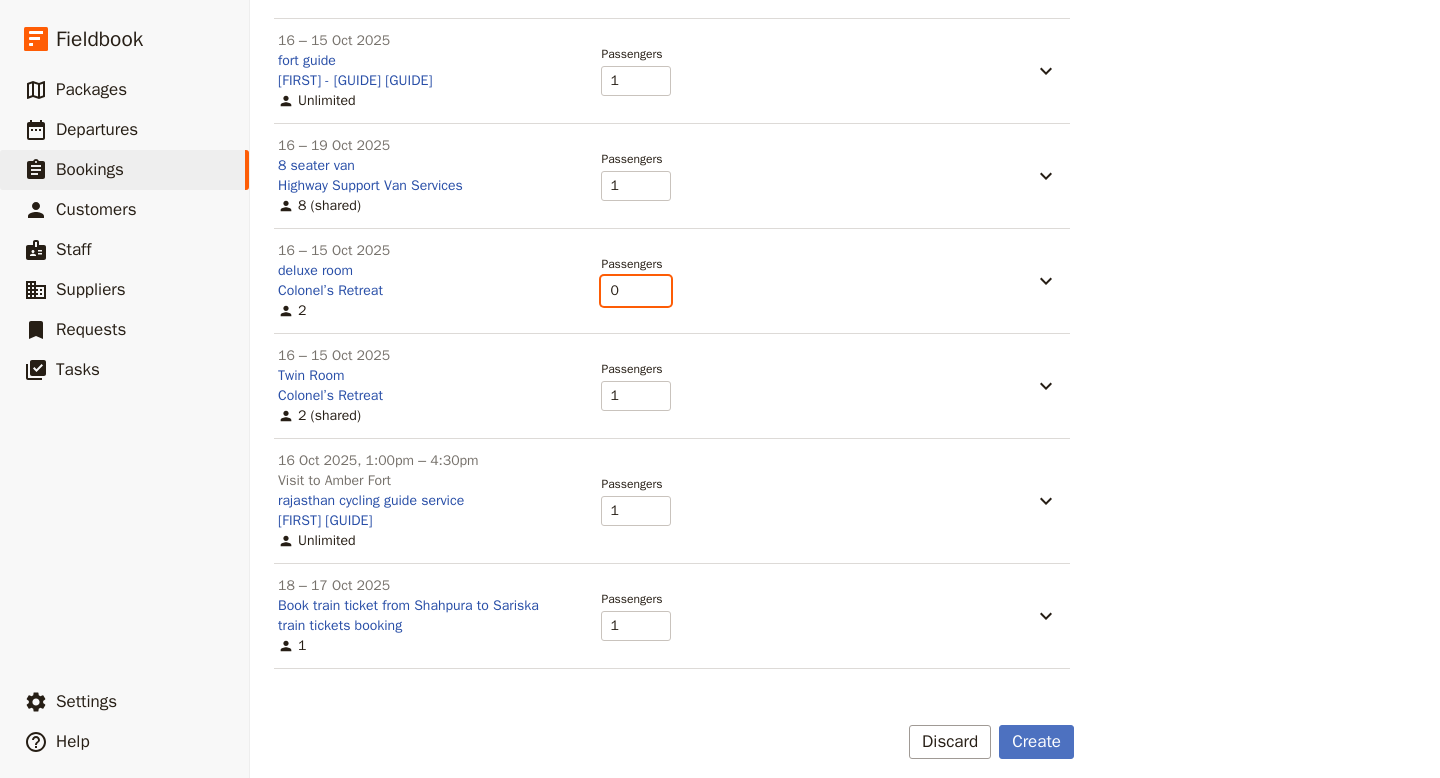 type on "0" 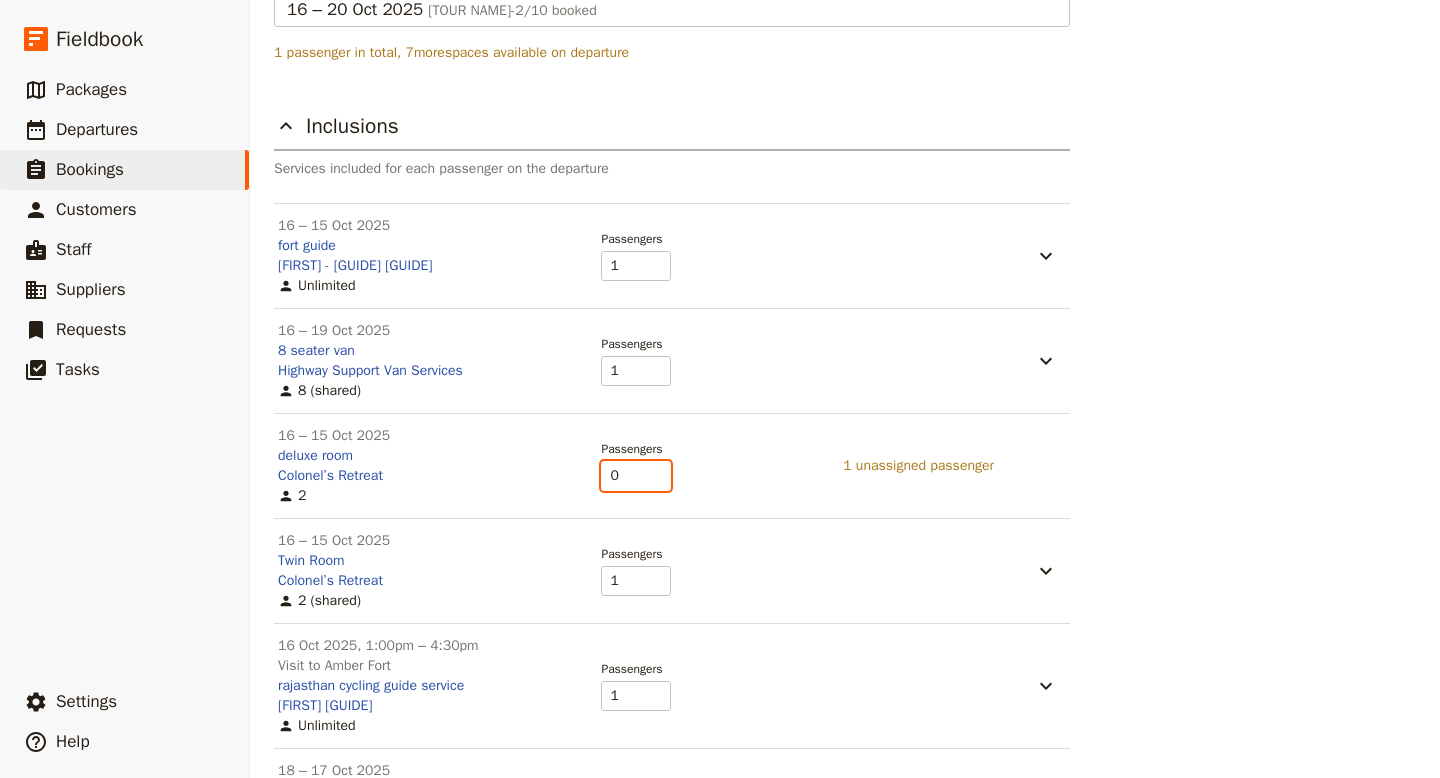 scroll, scrollTop: 1163, scrollLeft: 0, axis: vertical 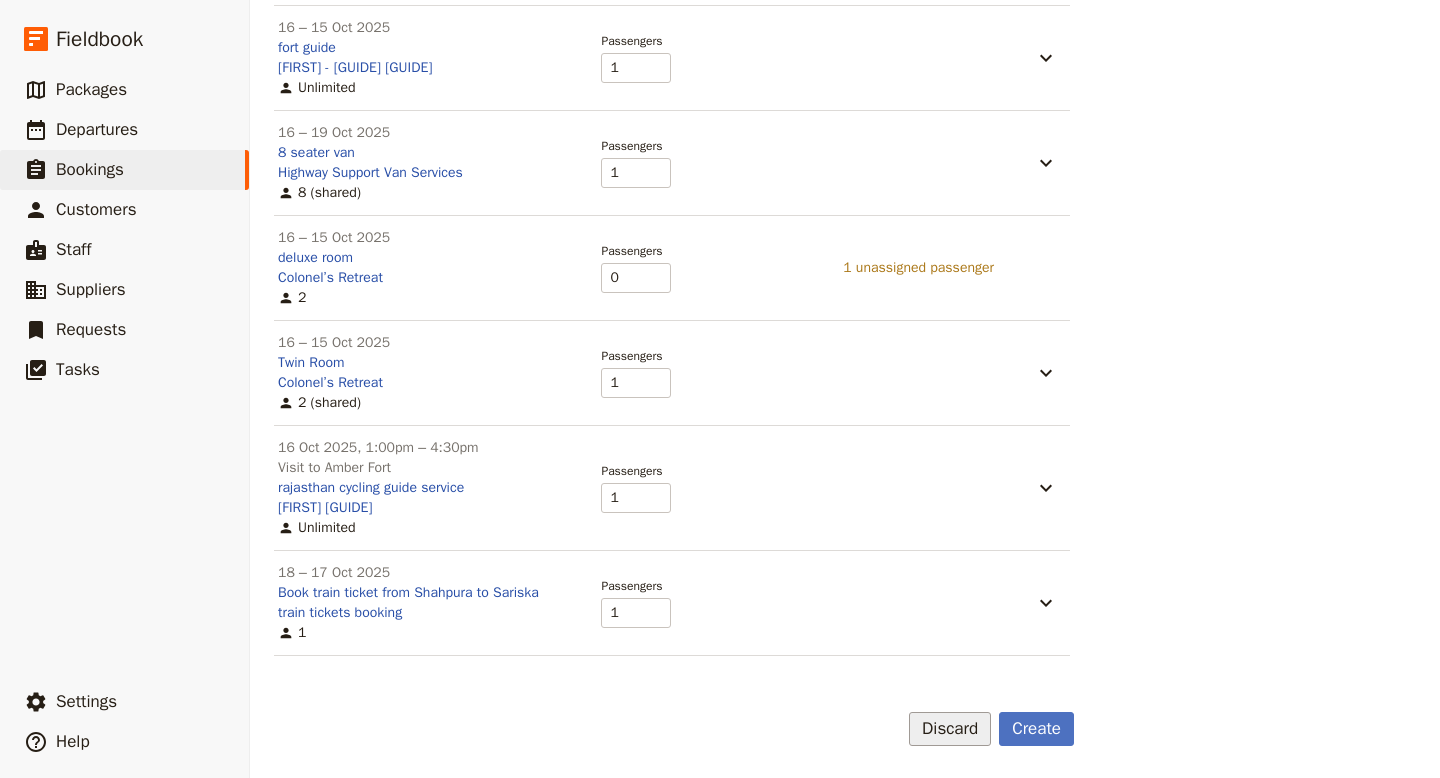 click on "Discard" at bounding box center (950, 729) 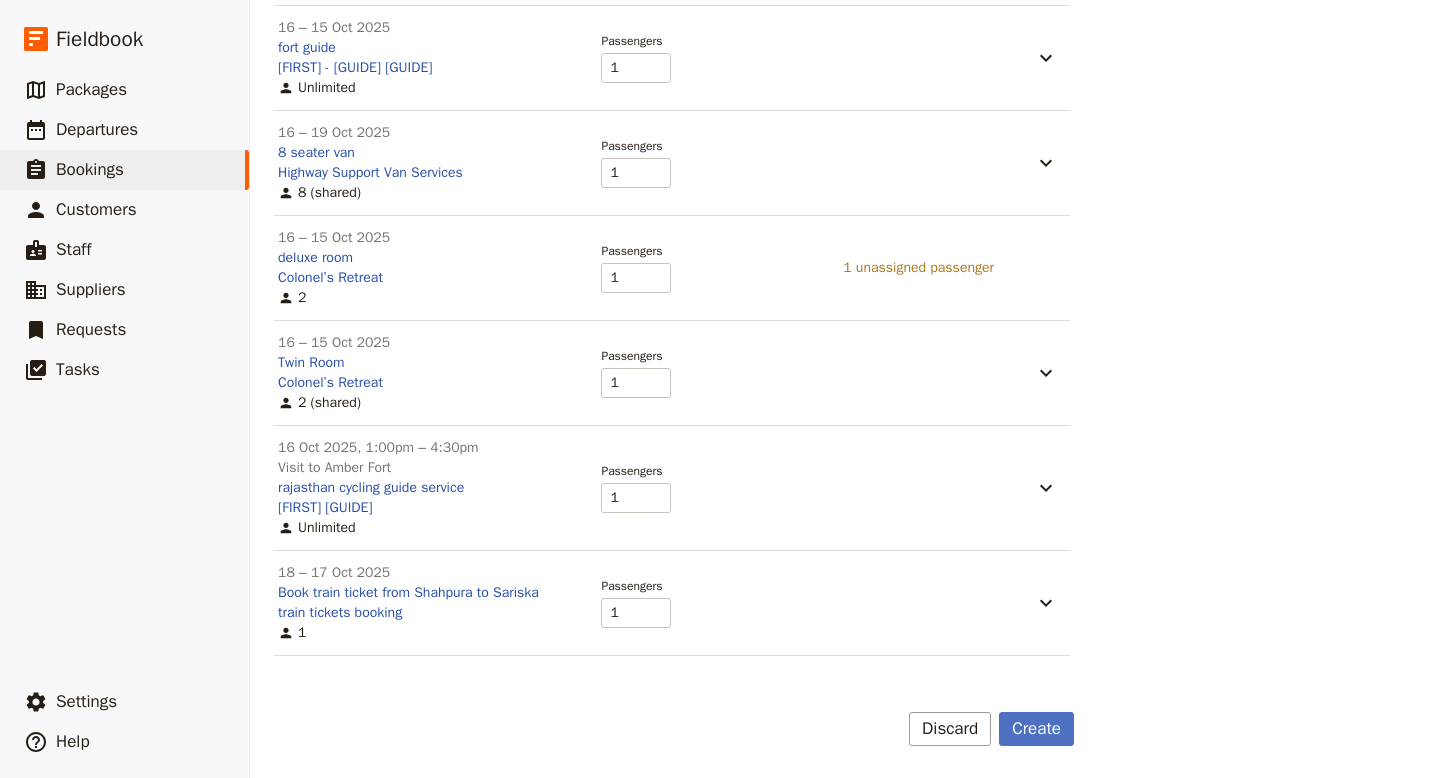 scroll, scrollTop: 0, scrollLeft: 0, axis: both 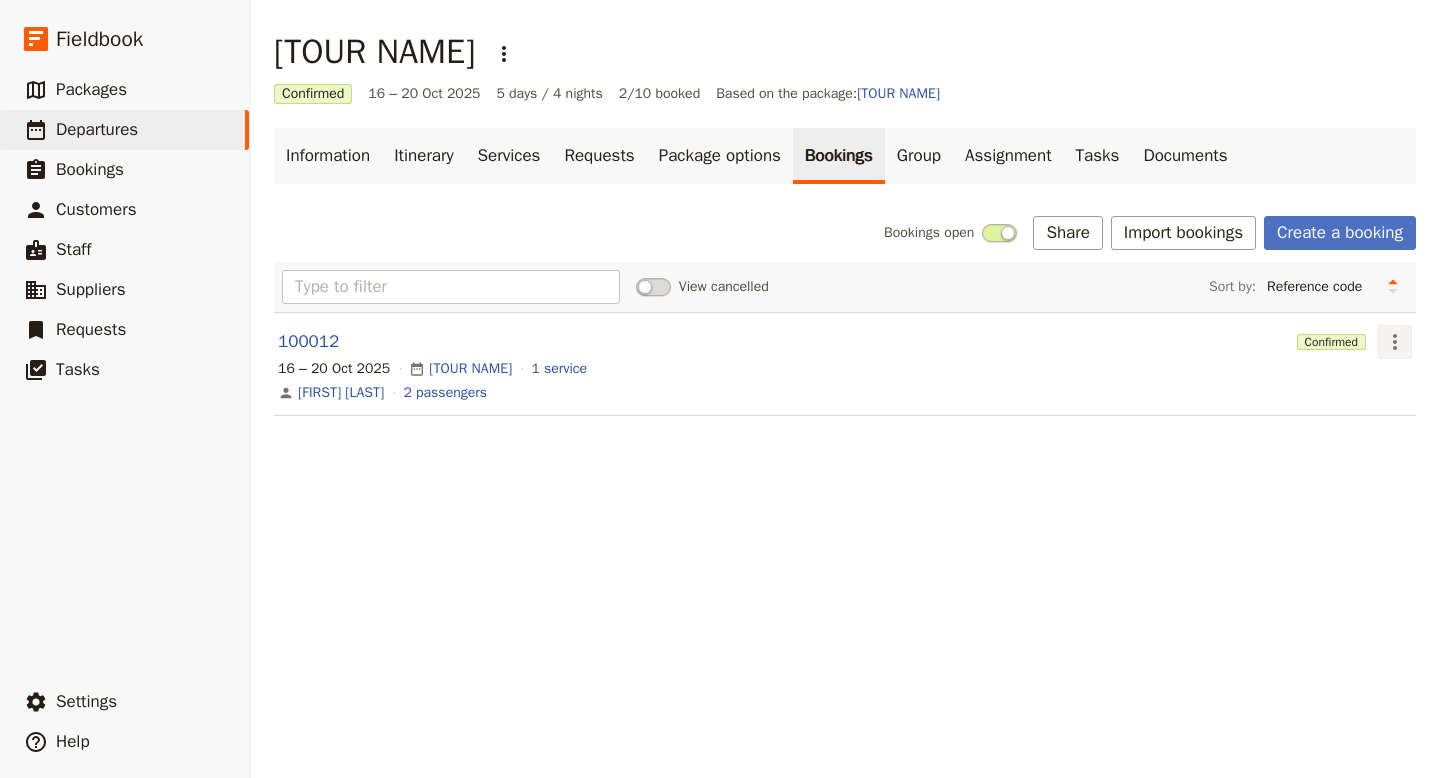click 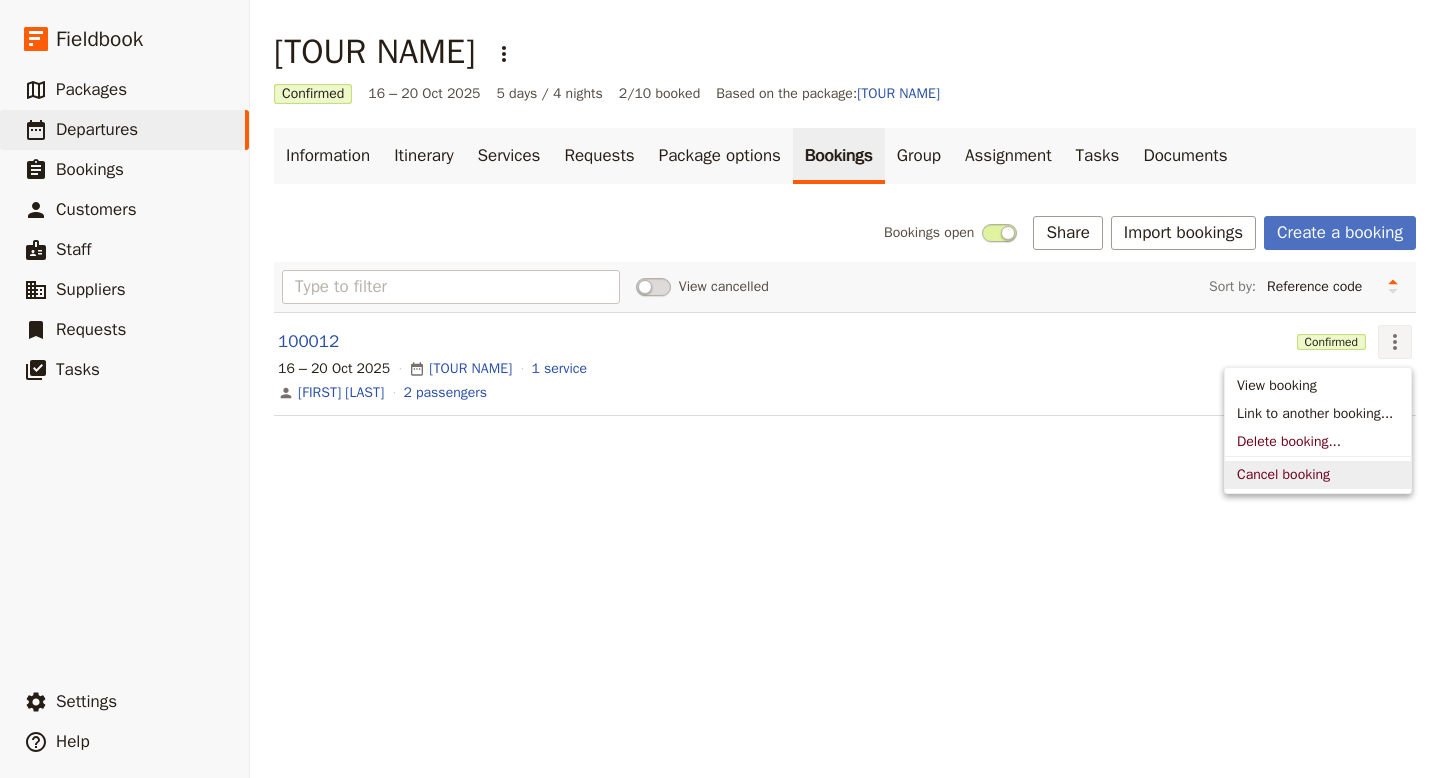 click on "Cancel booking" at bounding box center [1283, 475] 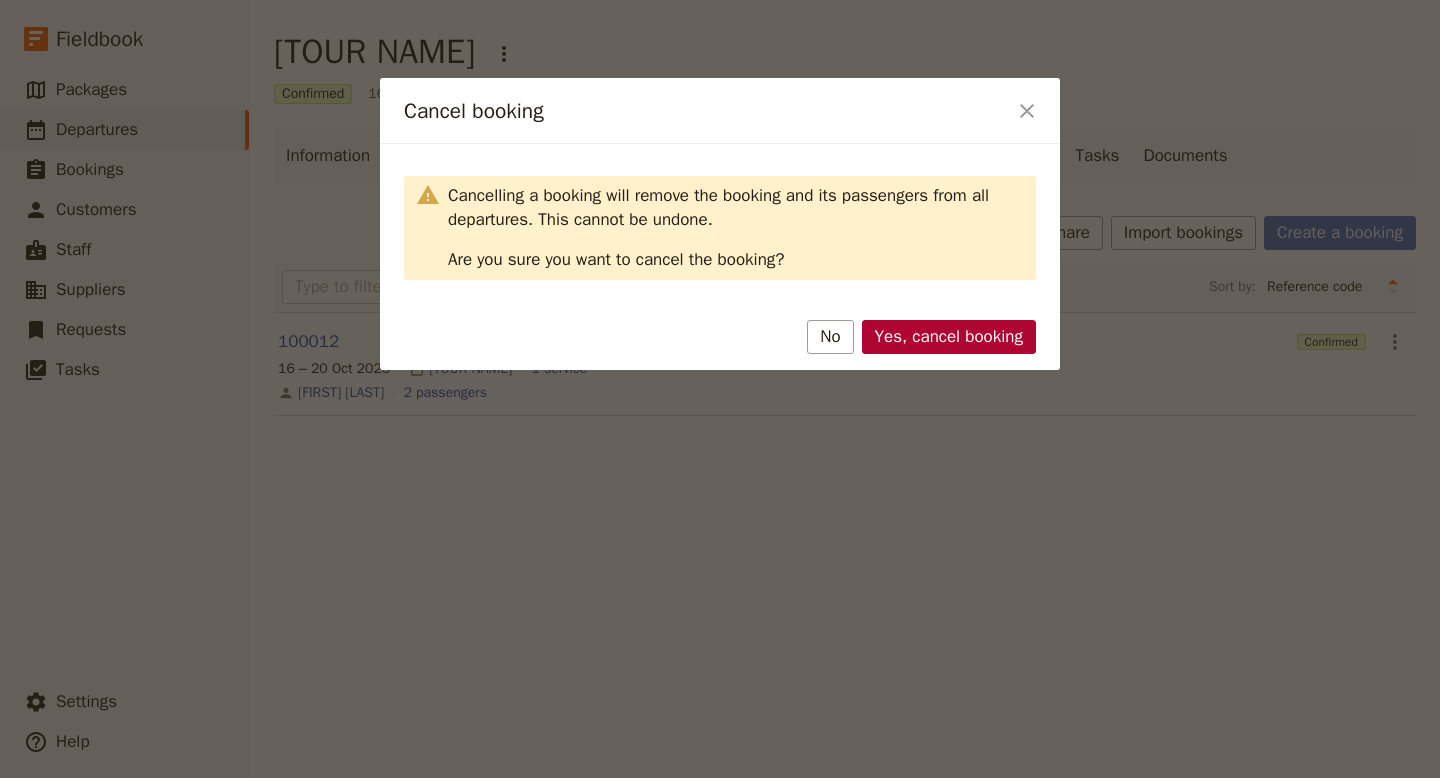 click on "Yes, cancel booking" at bounding box center (949, 337) 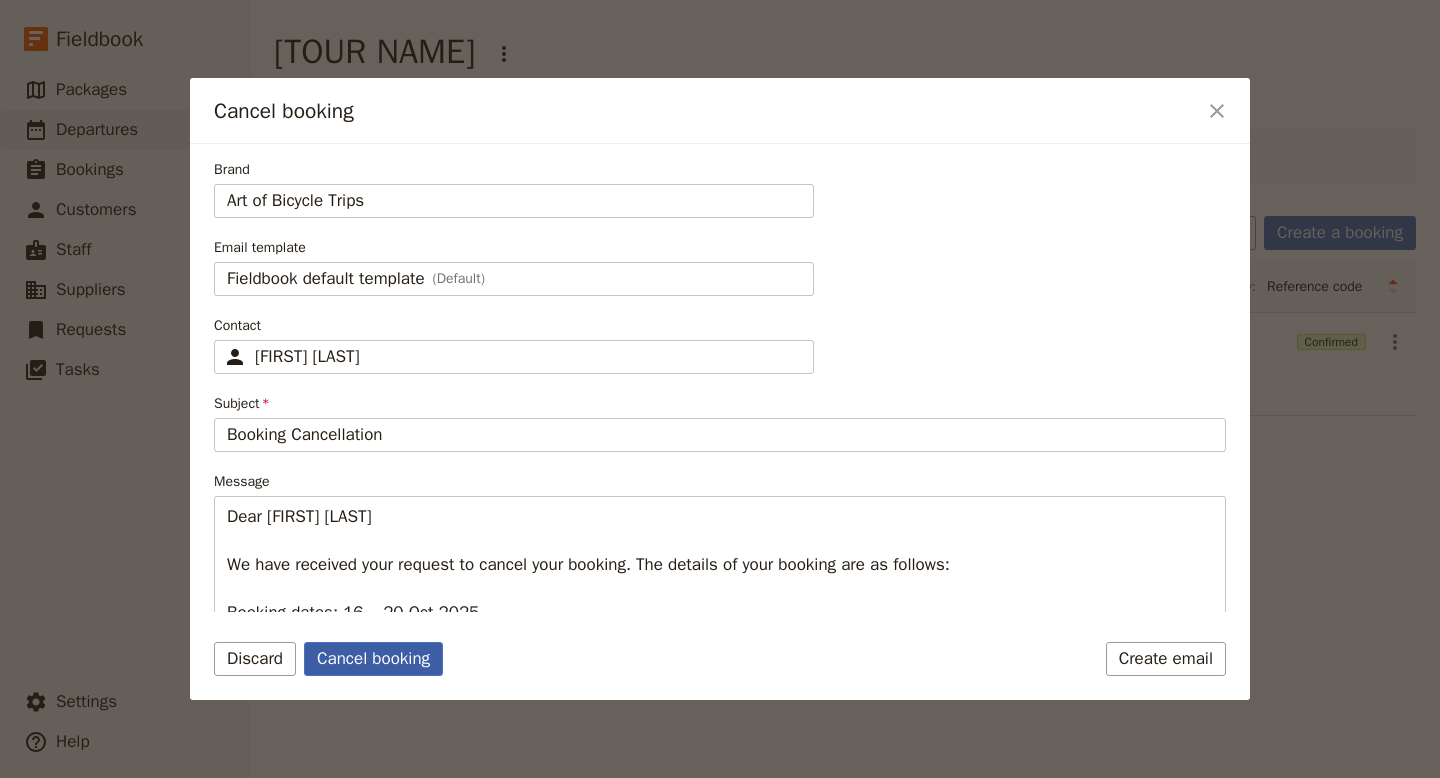click on "Cancel booking" at bounding box center [373, 659] 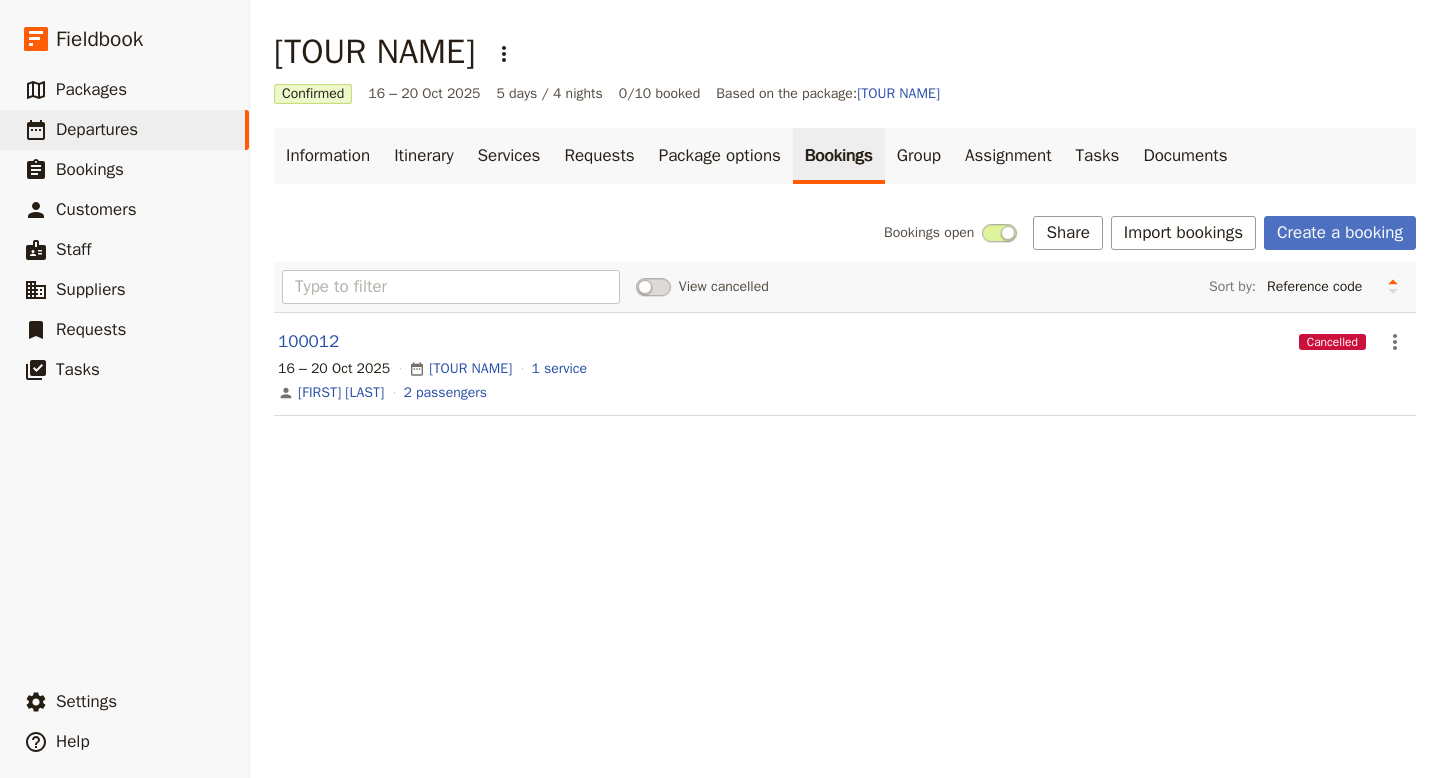 type 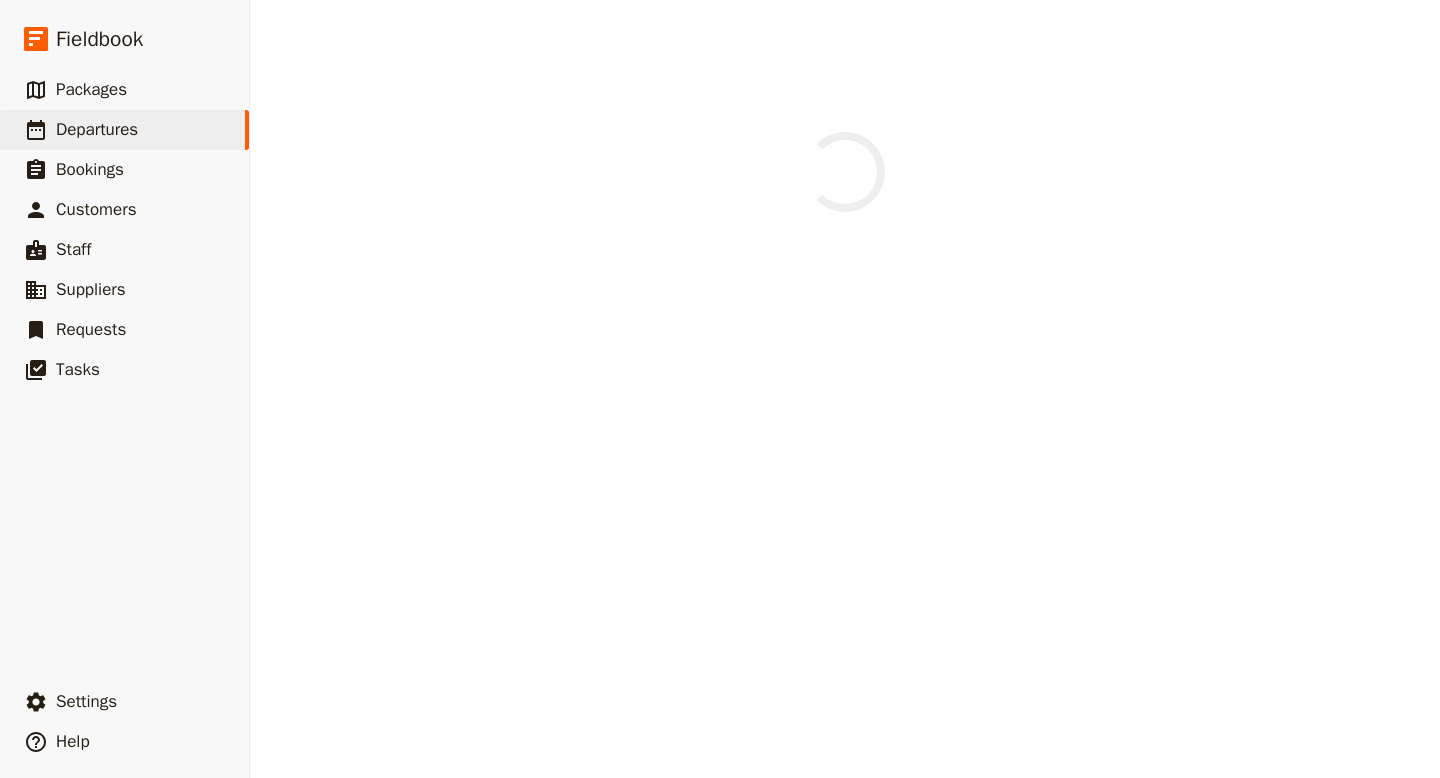 scroll, scrollTop: 0, scrollLeft: 0, axis: both 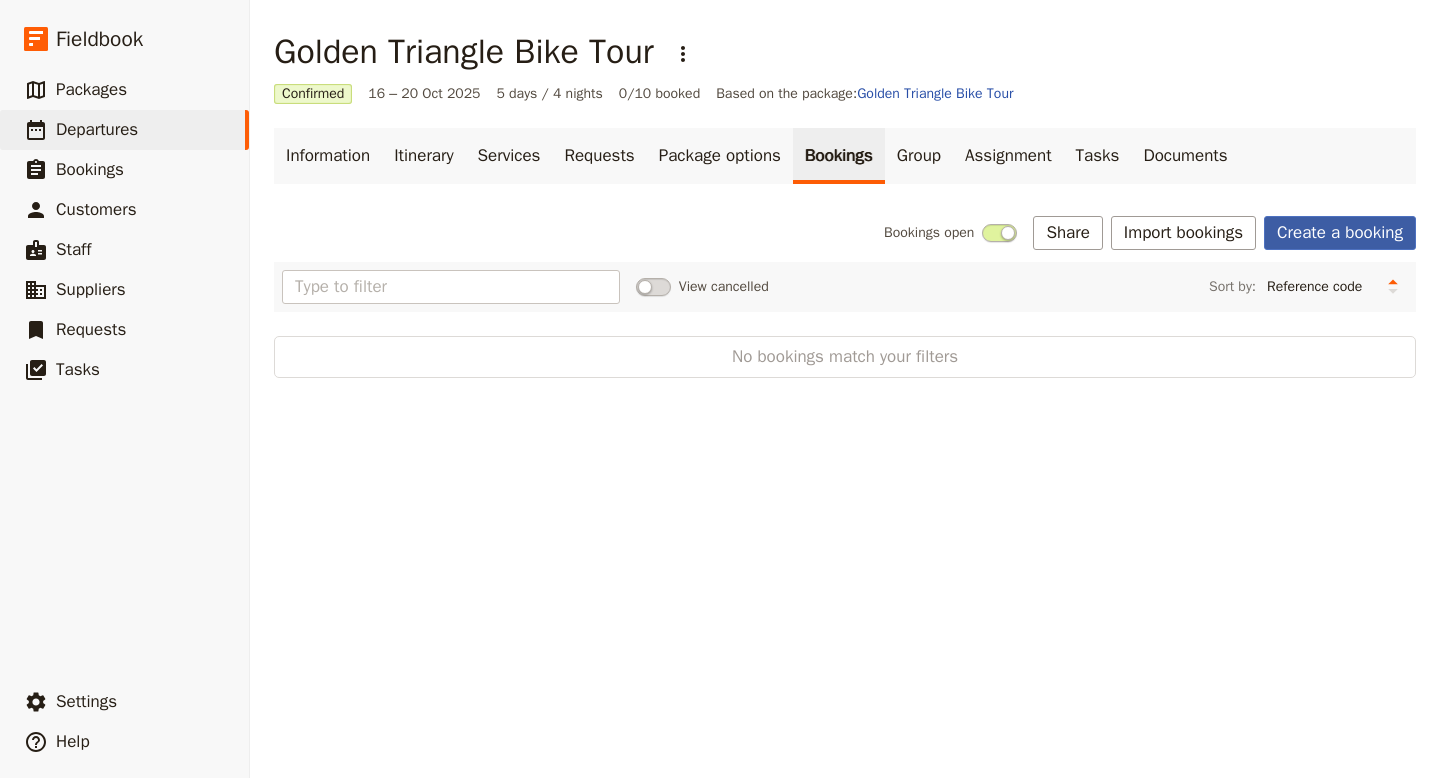 click on "Create a booking" at bounding box center (1340, 233) 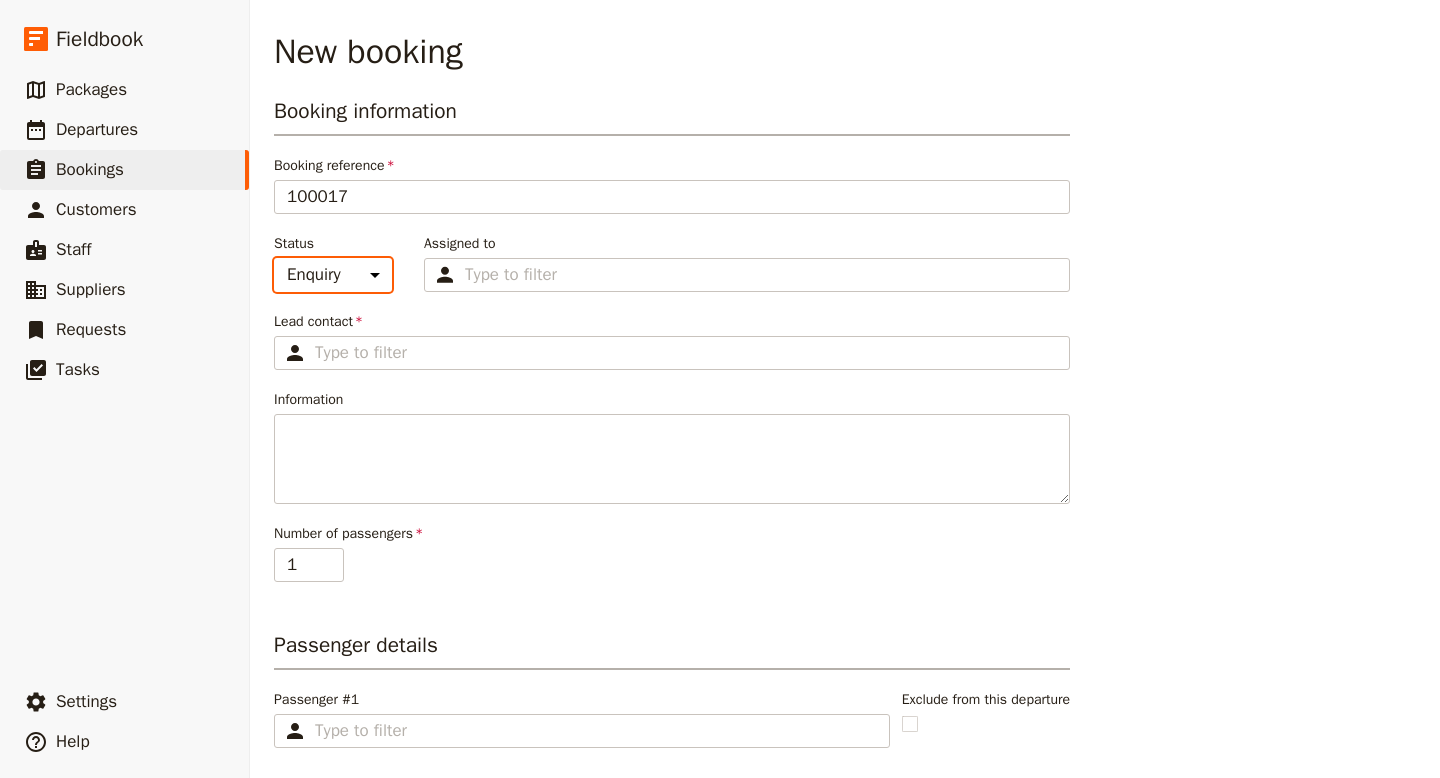 click on "Enquiry On hold Confirmed" at bounding box center [333, 275] 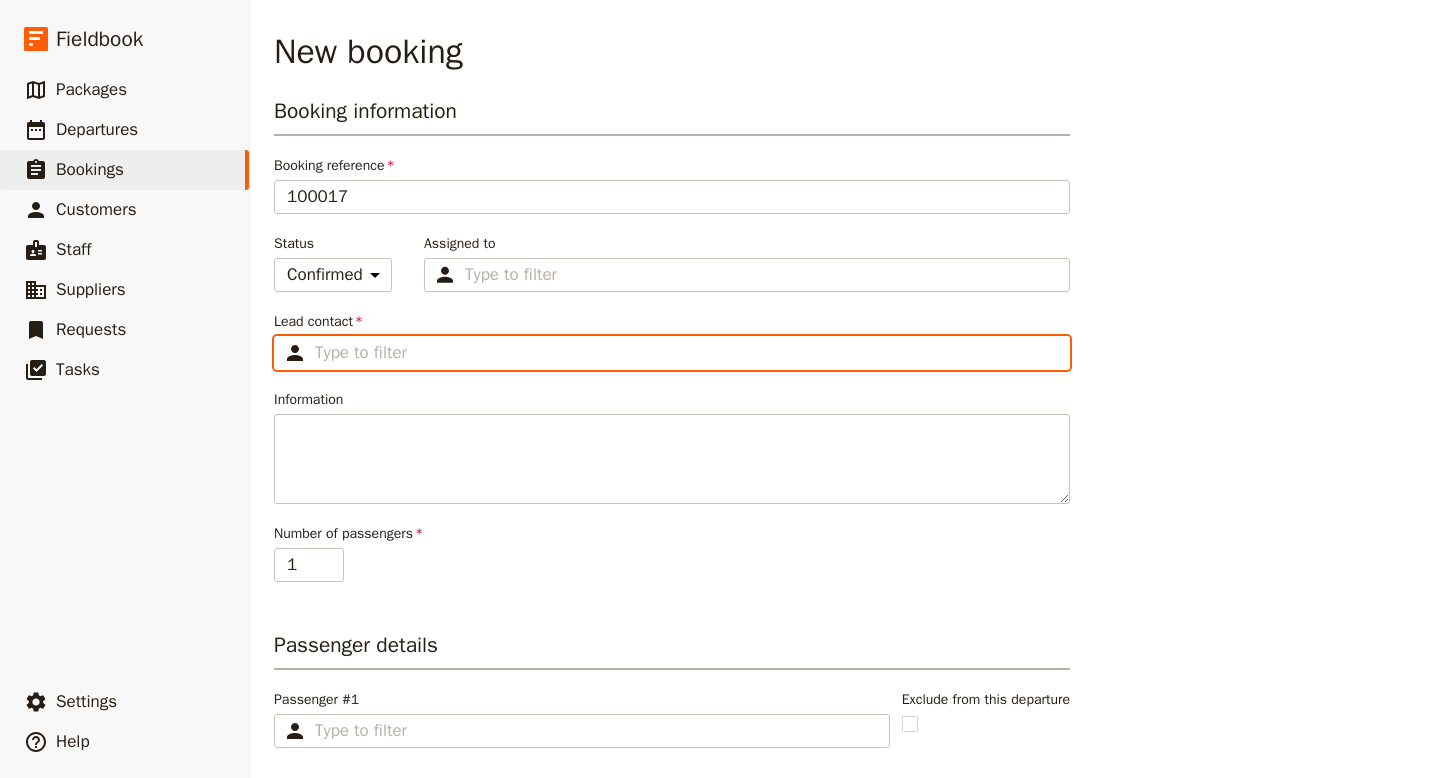click on "Lead contact ​" at bounding box center (686, 353) 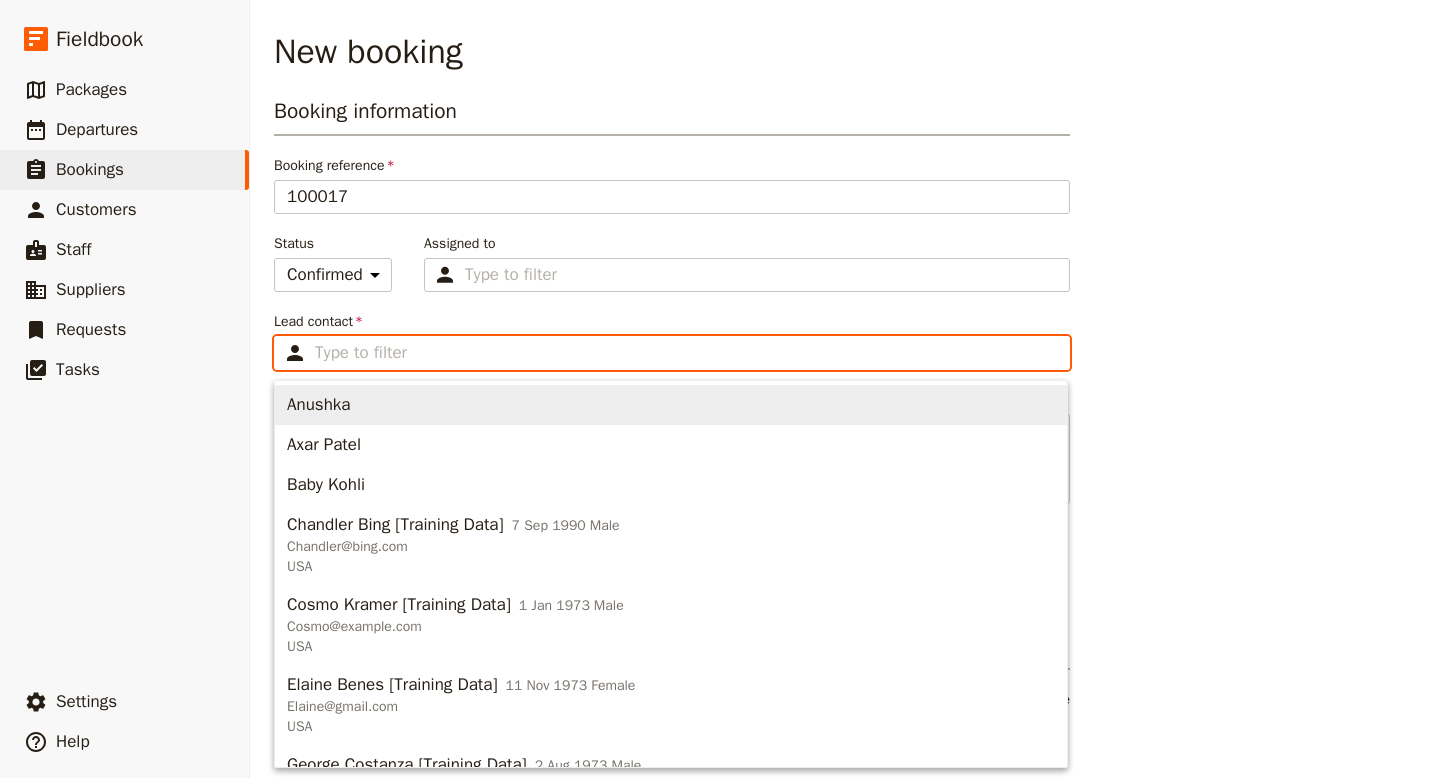 click on "[FIRST]" at bounding box center (319, 405) 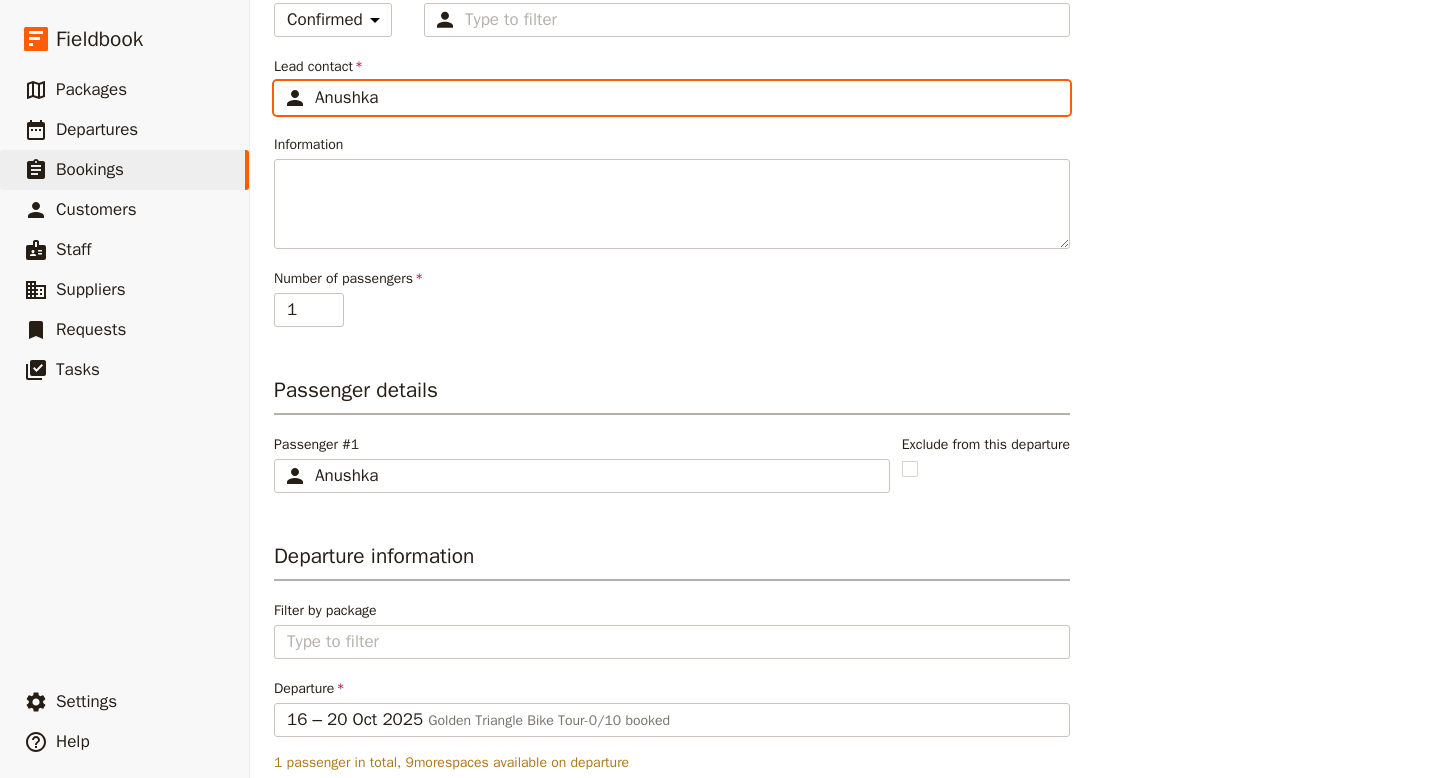 scroll, scrollTop: 277, scrollLeft: 0, axis: vertical 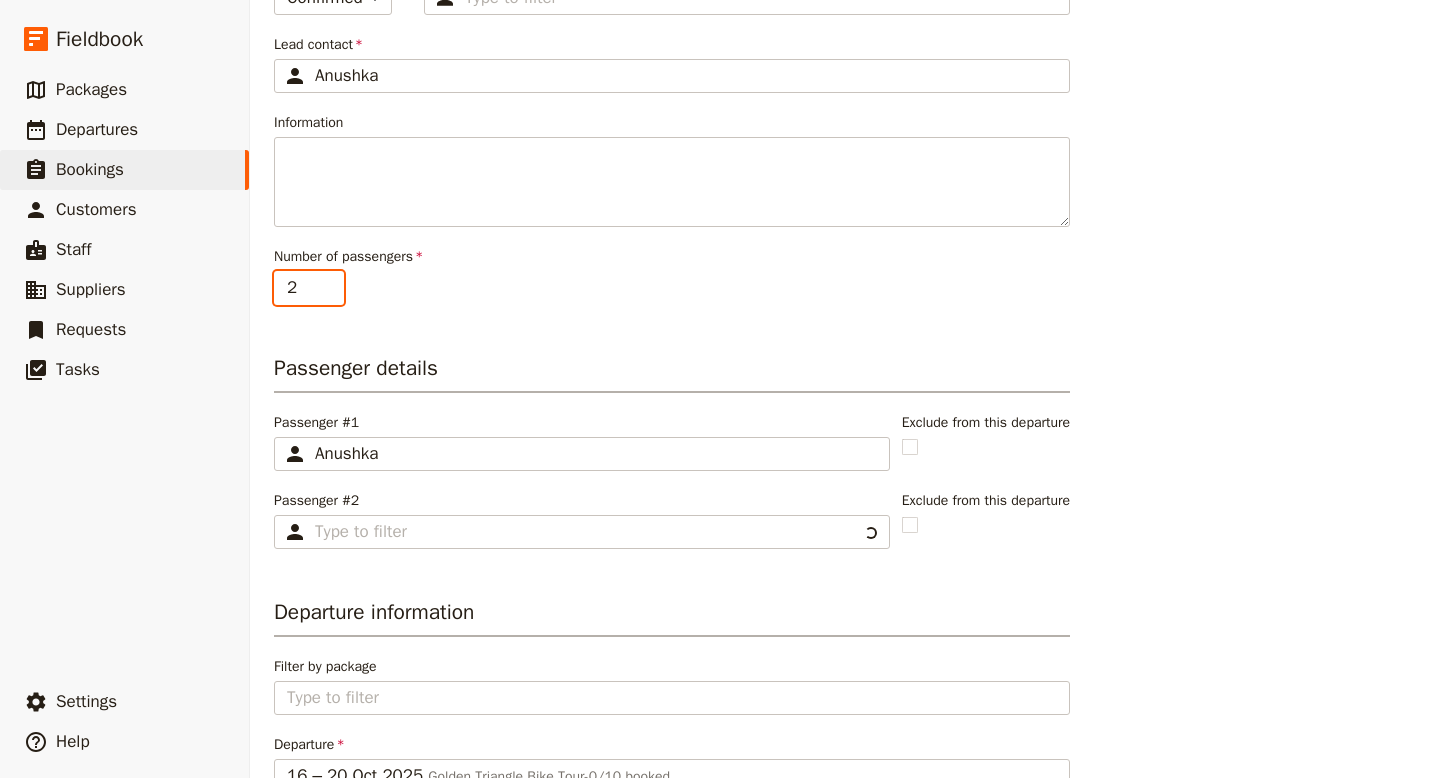 type on "2" 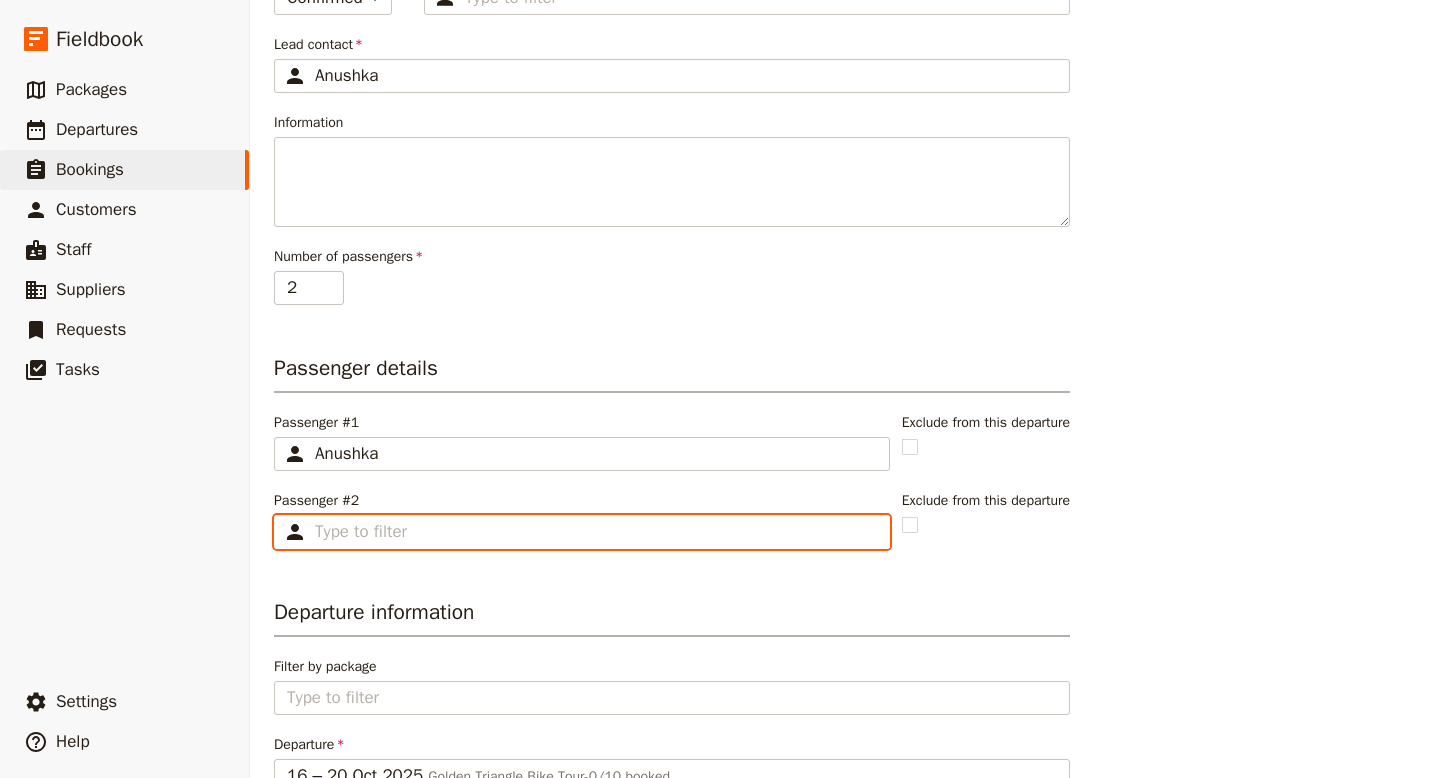 click on "Passenger #2 ​" at bounding box center (596, 532) 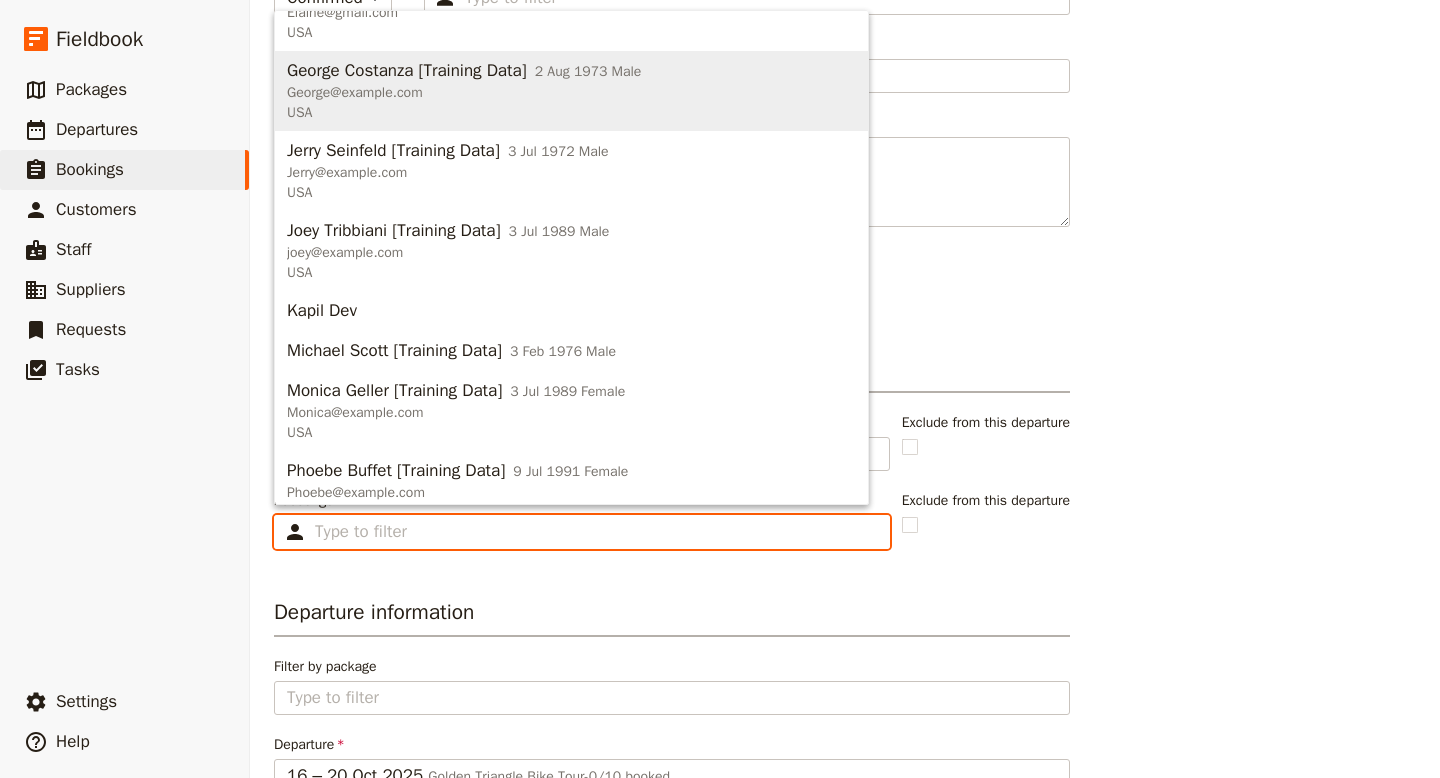 scroll, scrollTop: 675, scrollLeft: 0, axis: vertical 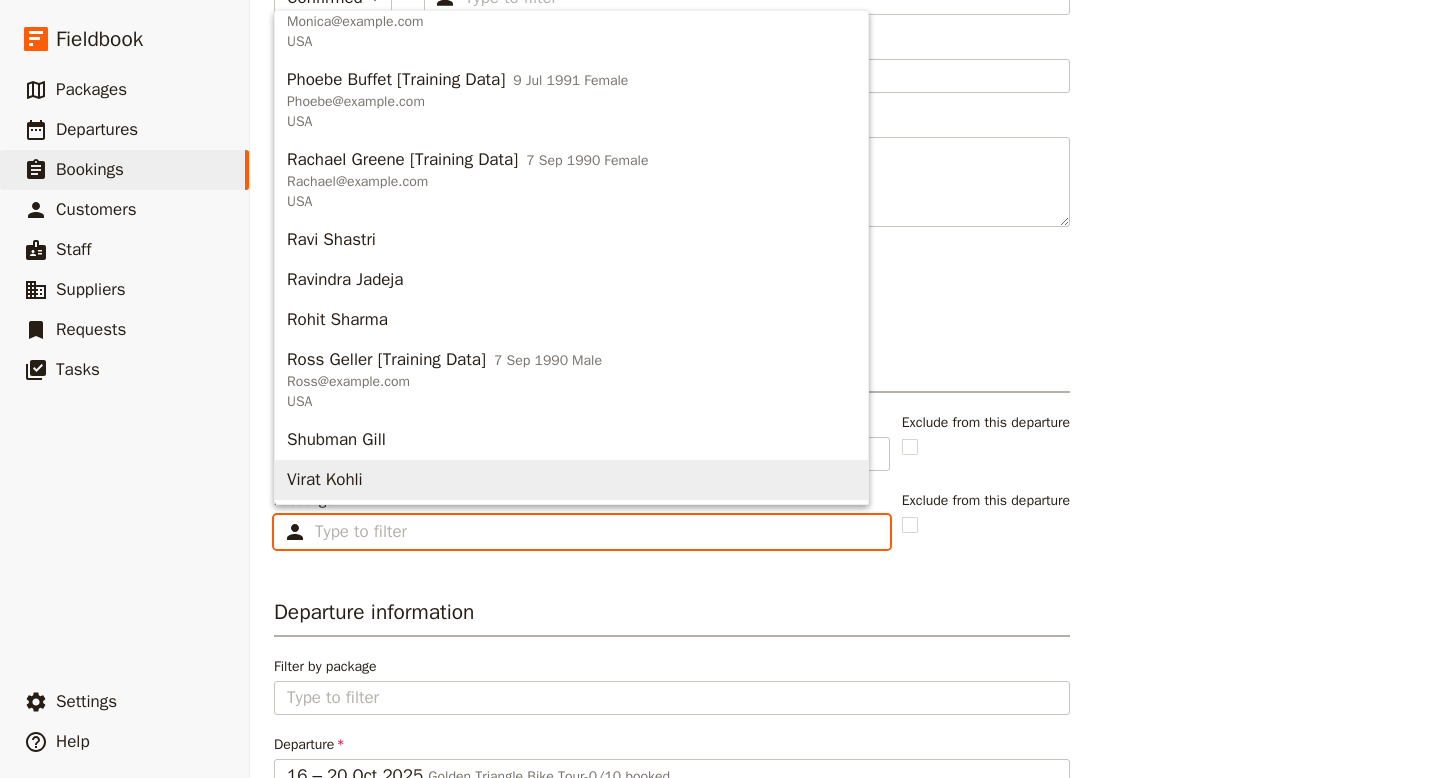 click on "[FIRST] [LAST]" at bounding box center [325, 480] 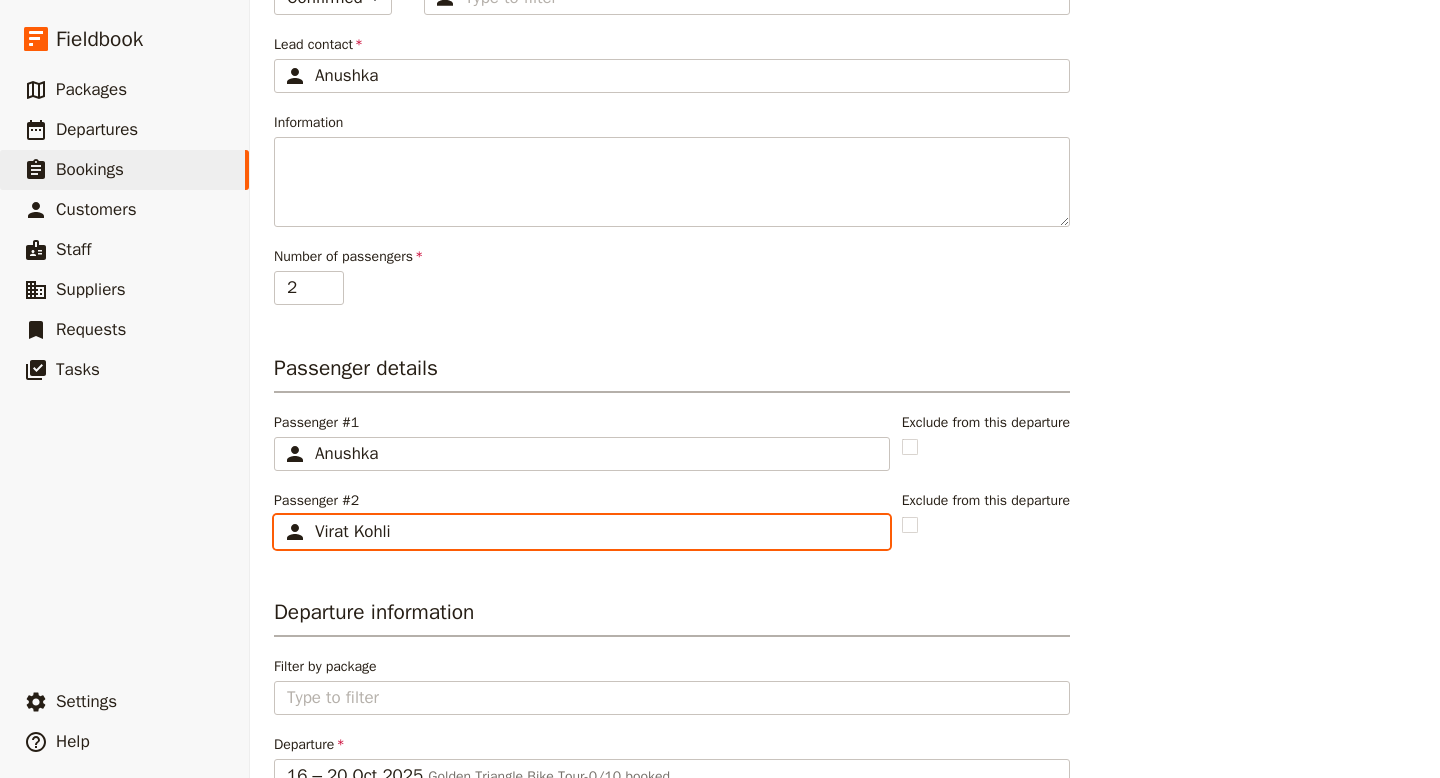 scroll, scrollTop: 514, scrollLeft: 0, axis: vertical 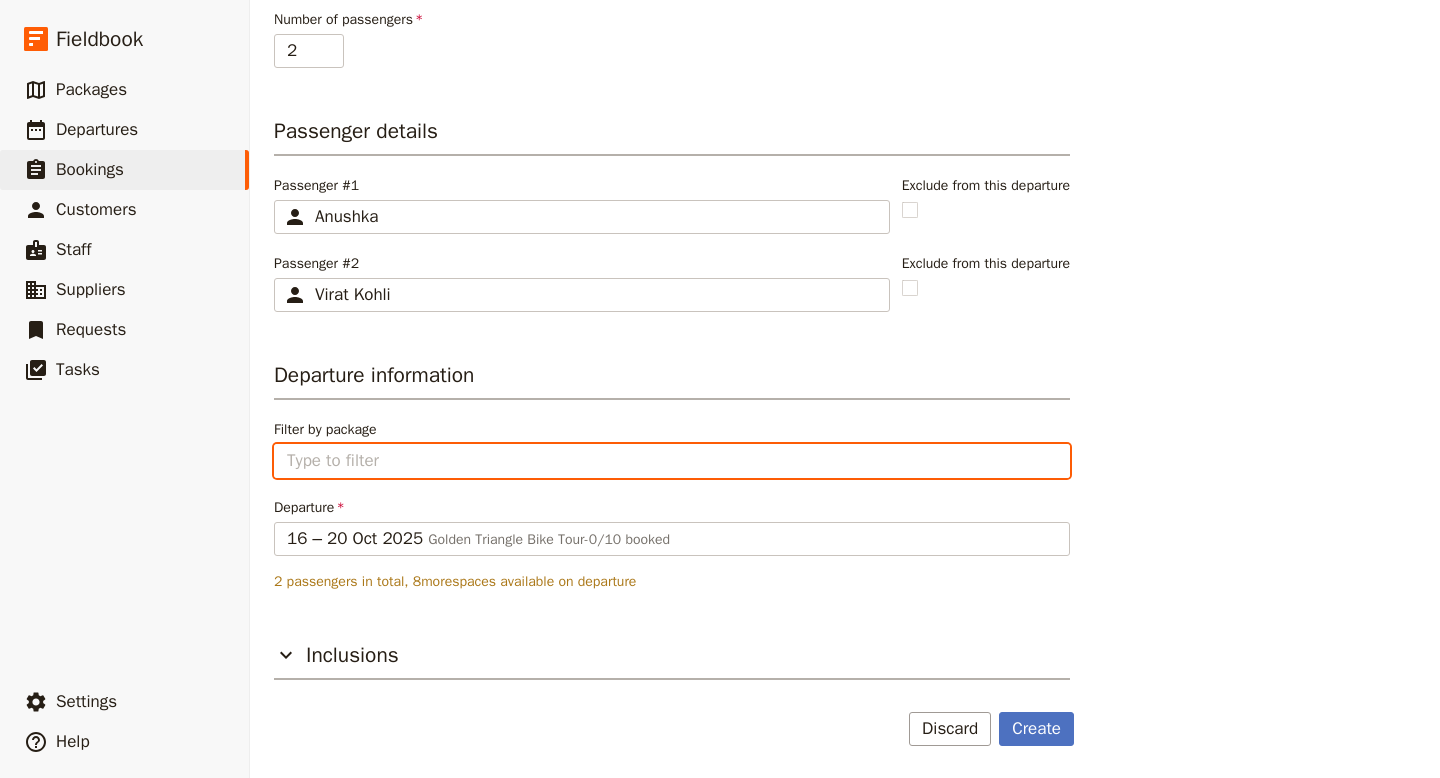click on "Filter by package" at bounding box center [672, 461] 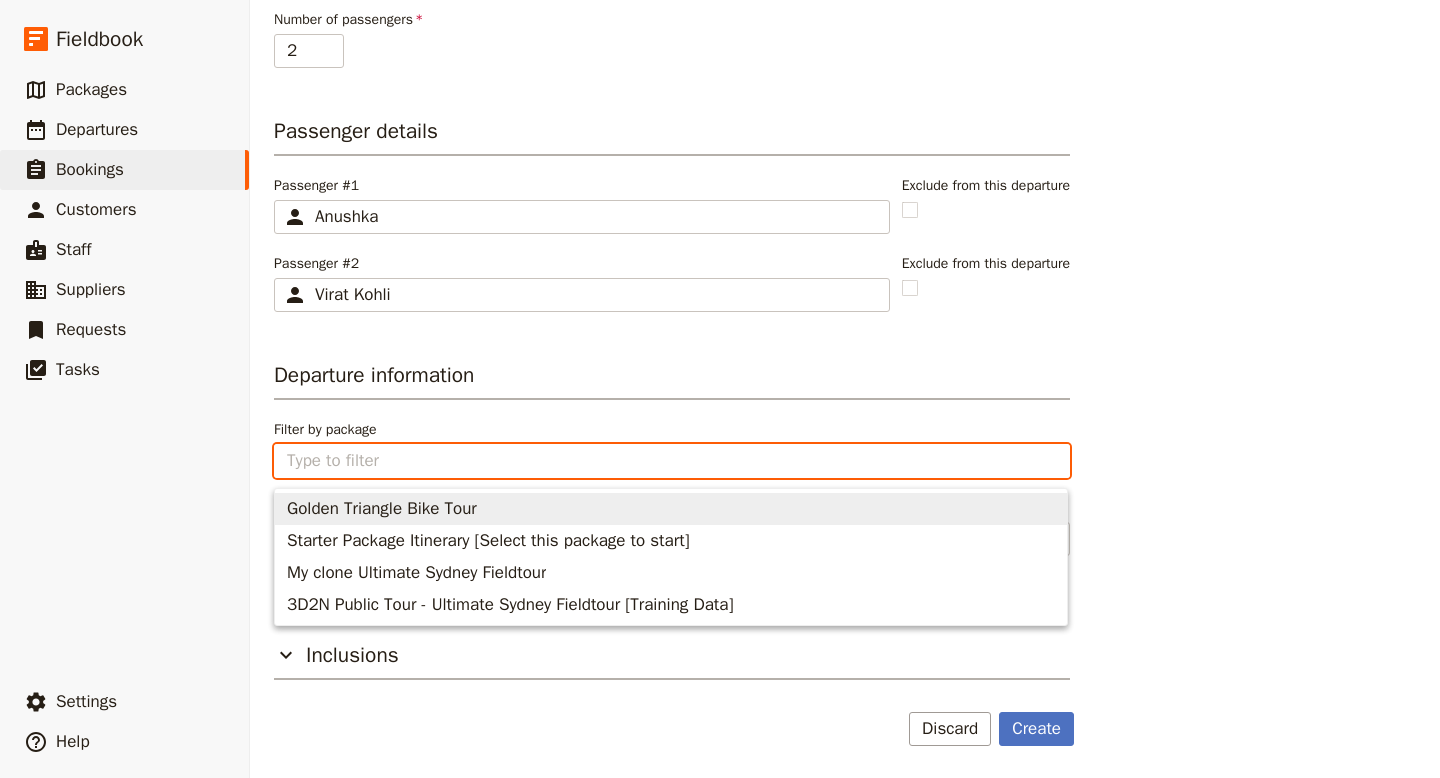 click on "[TOUR NAME]" at bounding box center (382, 509) 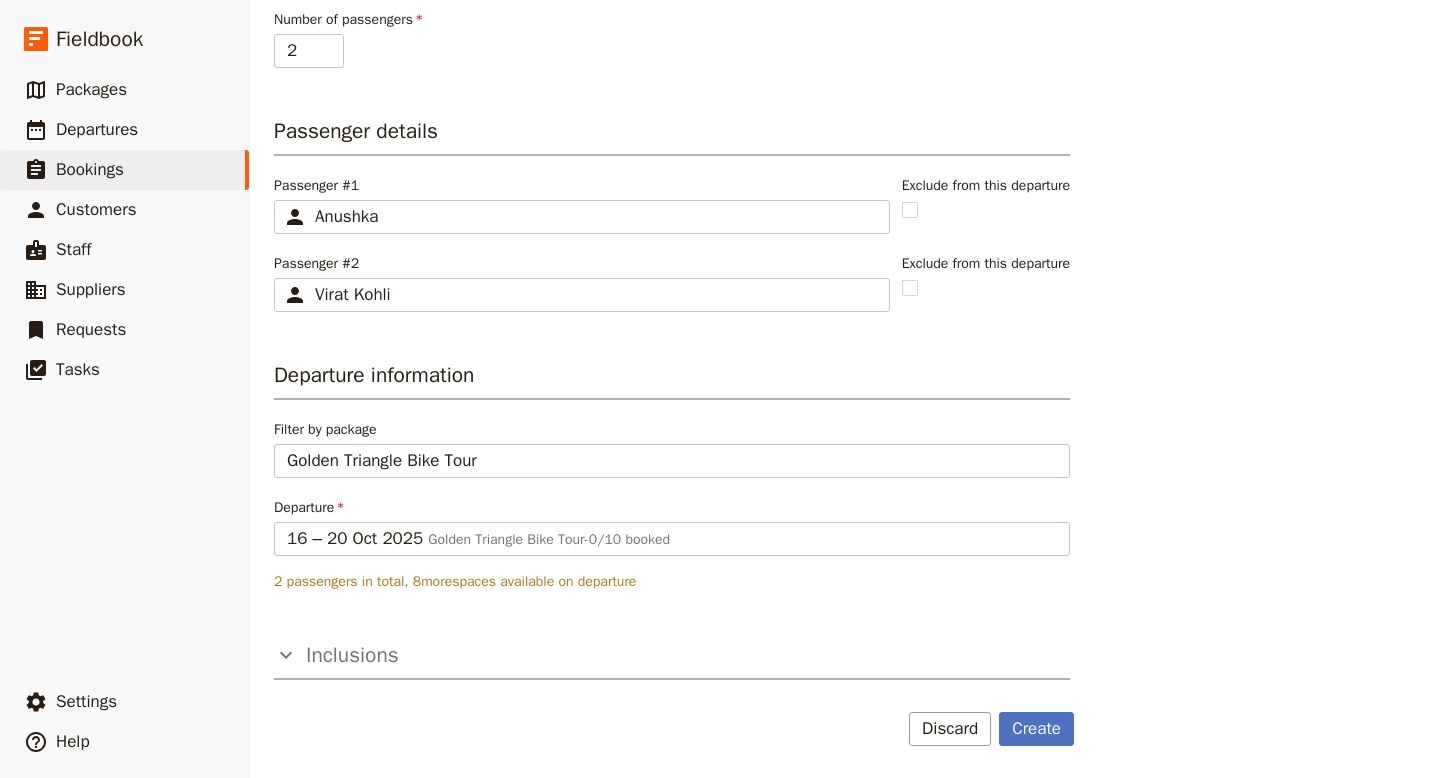 click 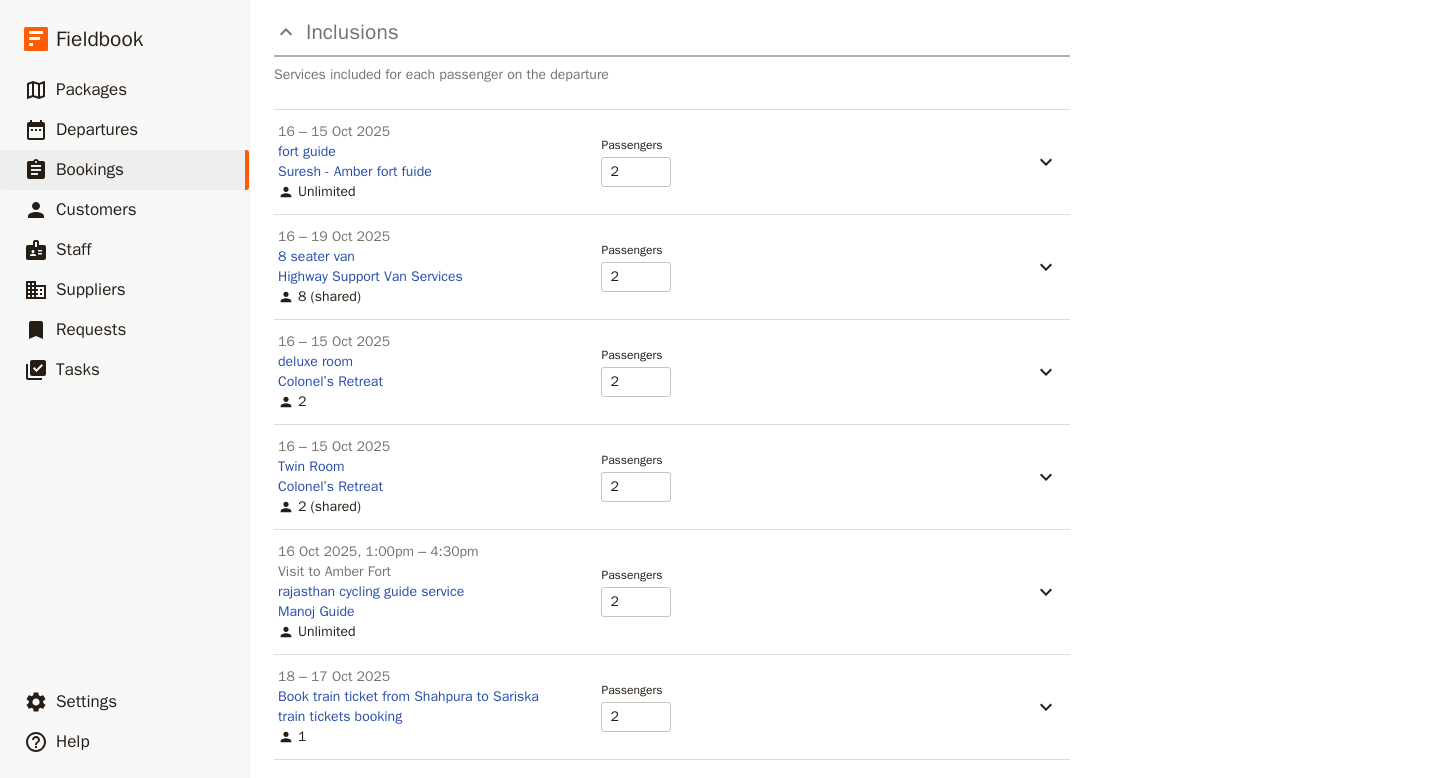 scroll, scrollTop: 1241, scrollLeft: 0, axis: vertical 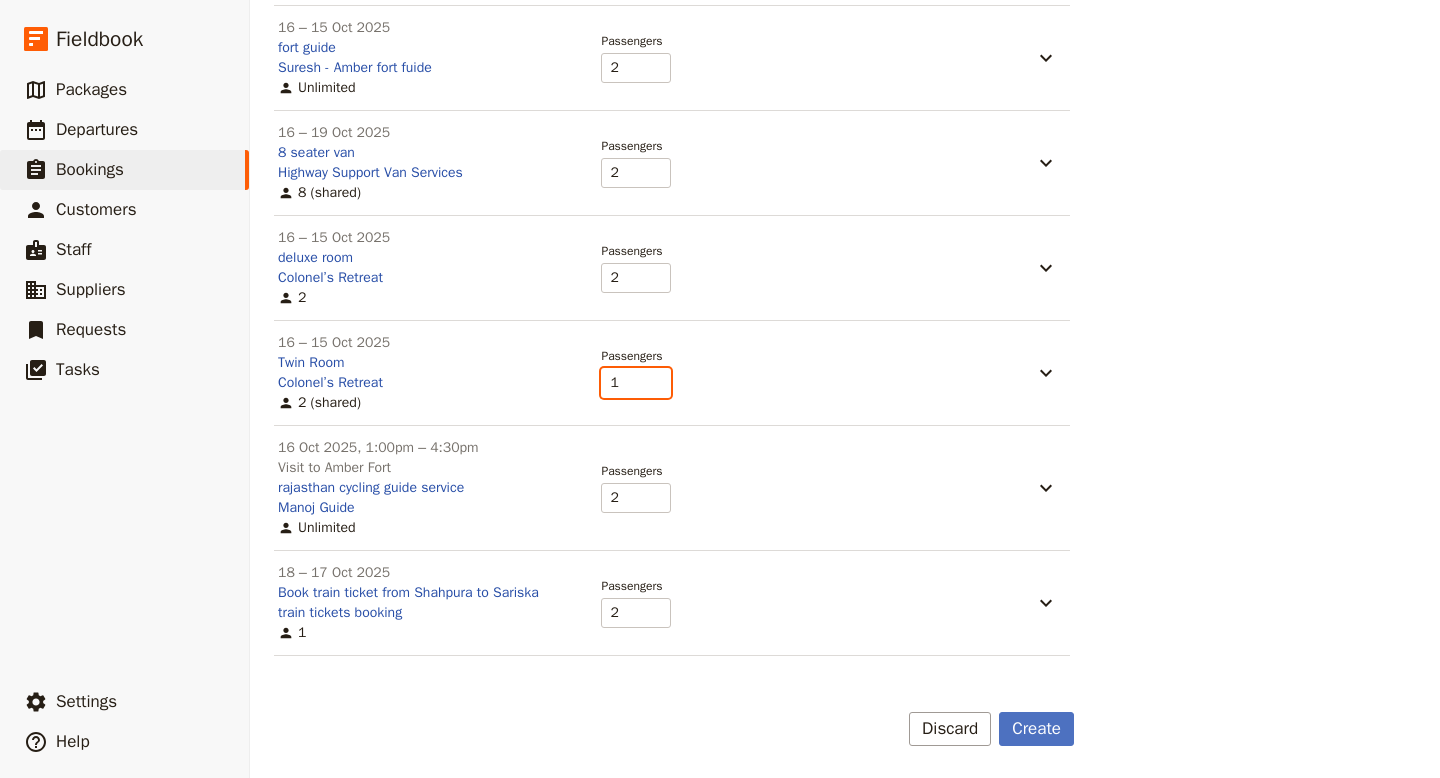 click on "1" at bounding box center (636, 383) 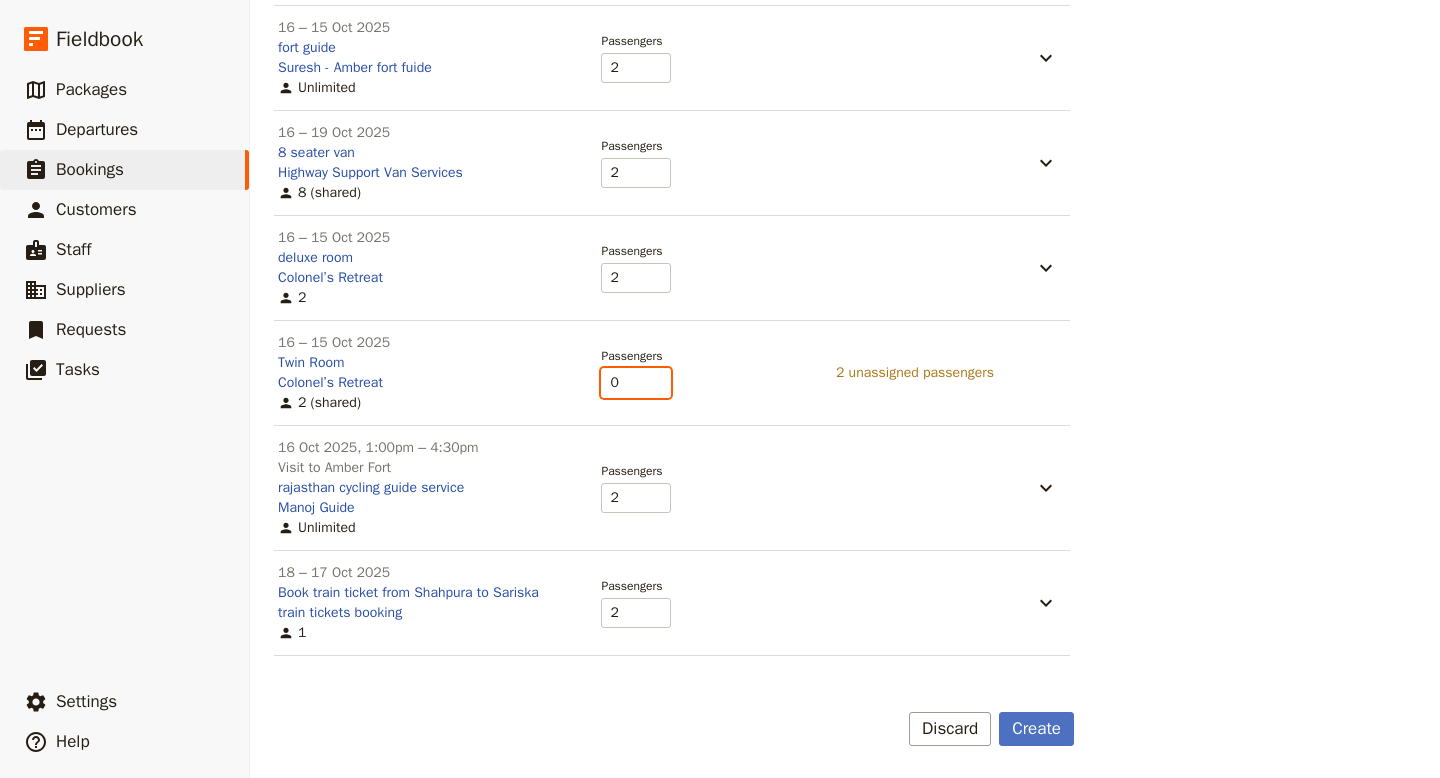 type on "0" 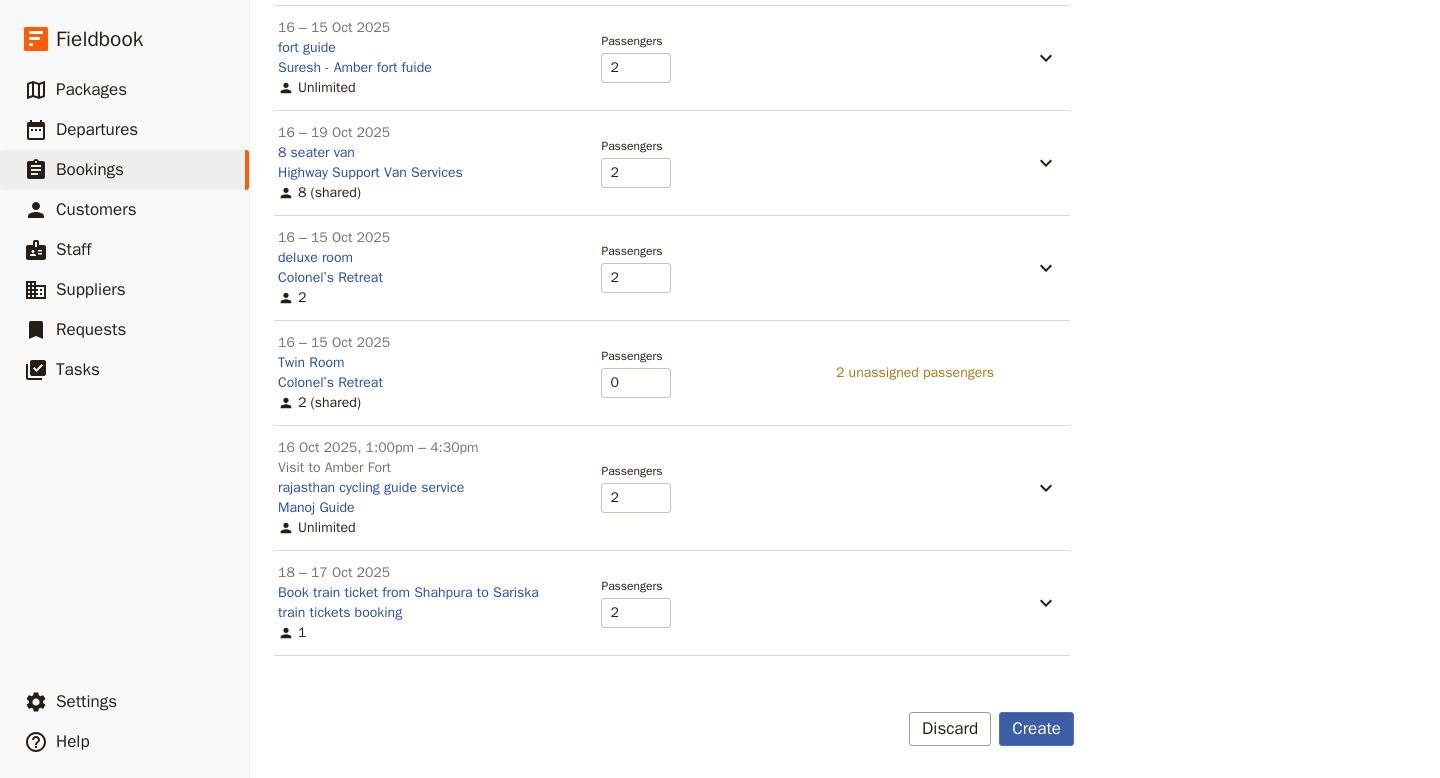 click on "Create" at bounding box center [1036, 729] 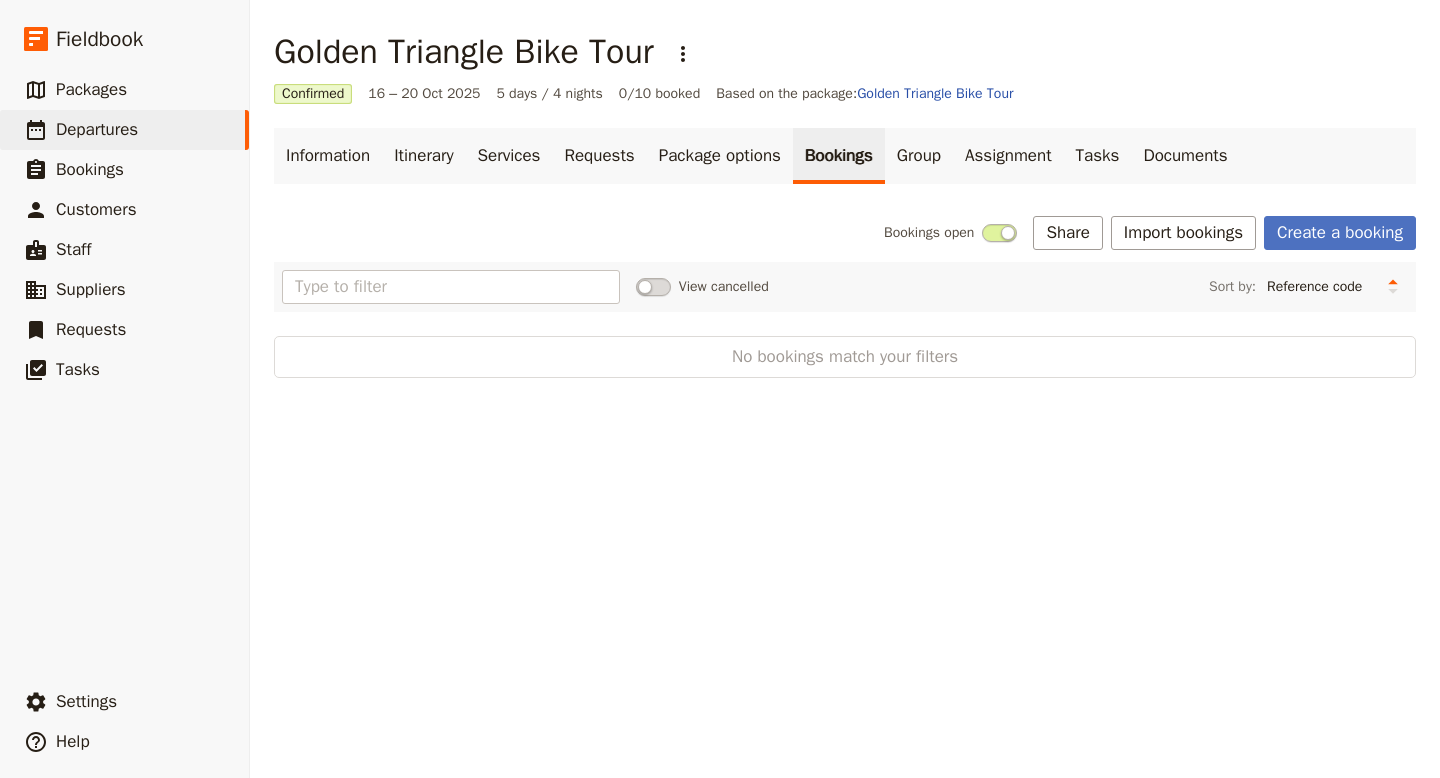scroll, scrollTop: 0, scrollLeft: 0, axis: both 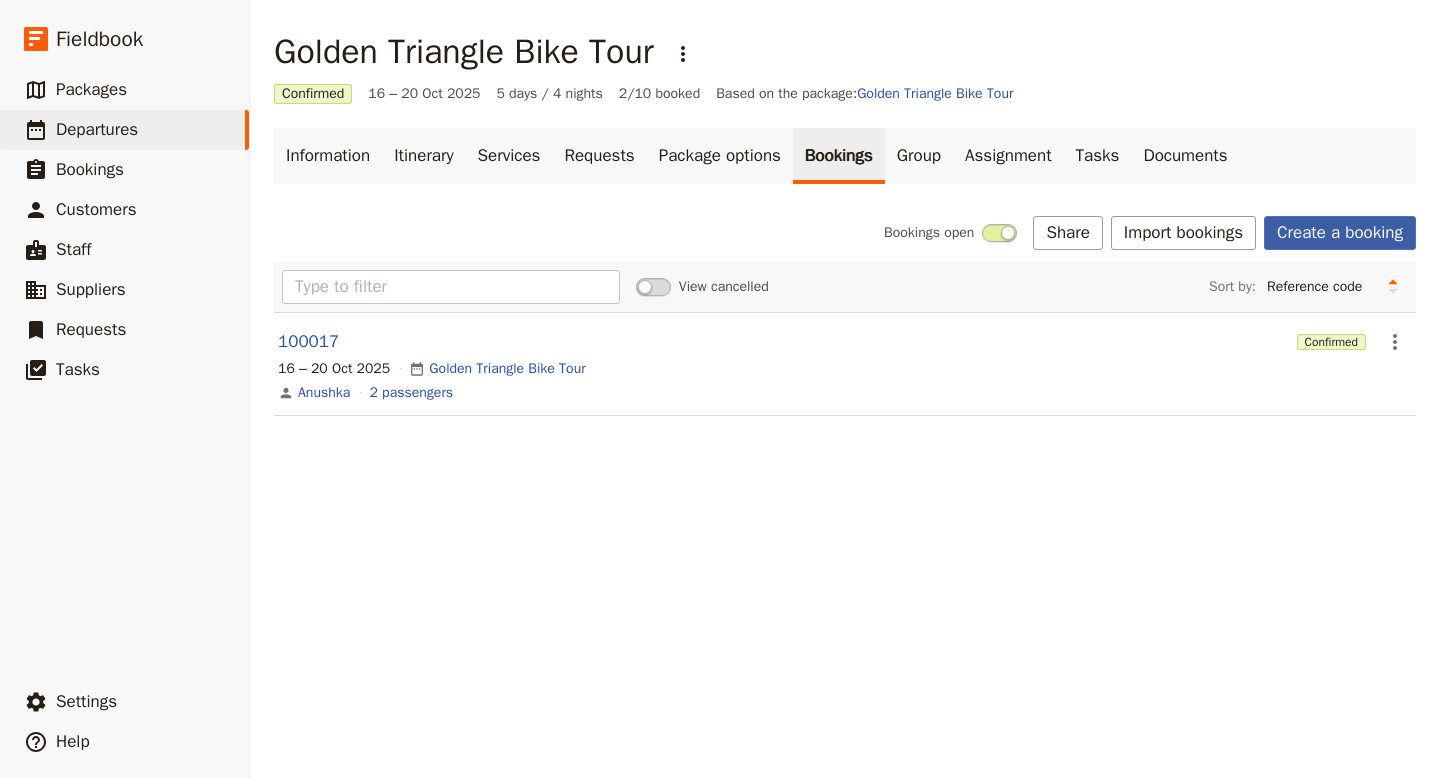 click on "Create a booking" at bounding box center (1340, 233) 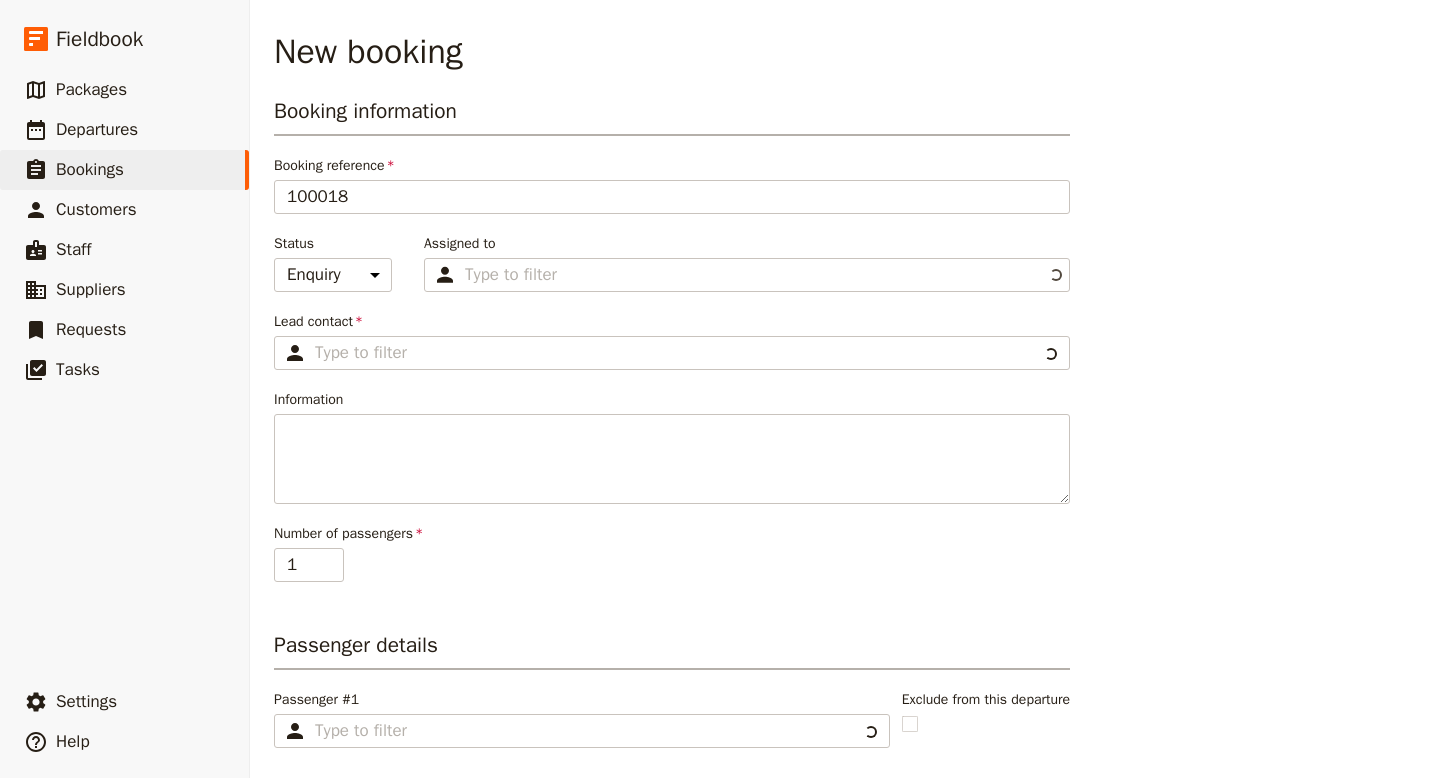 type on "[TOUR NAME]" 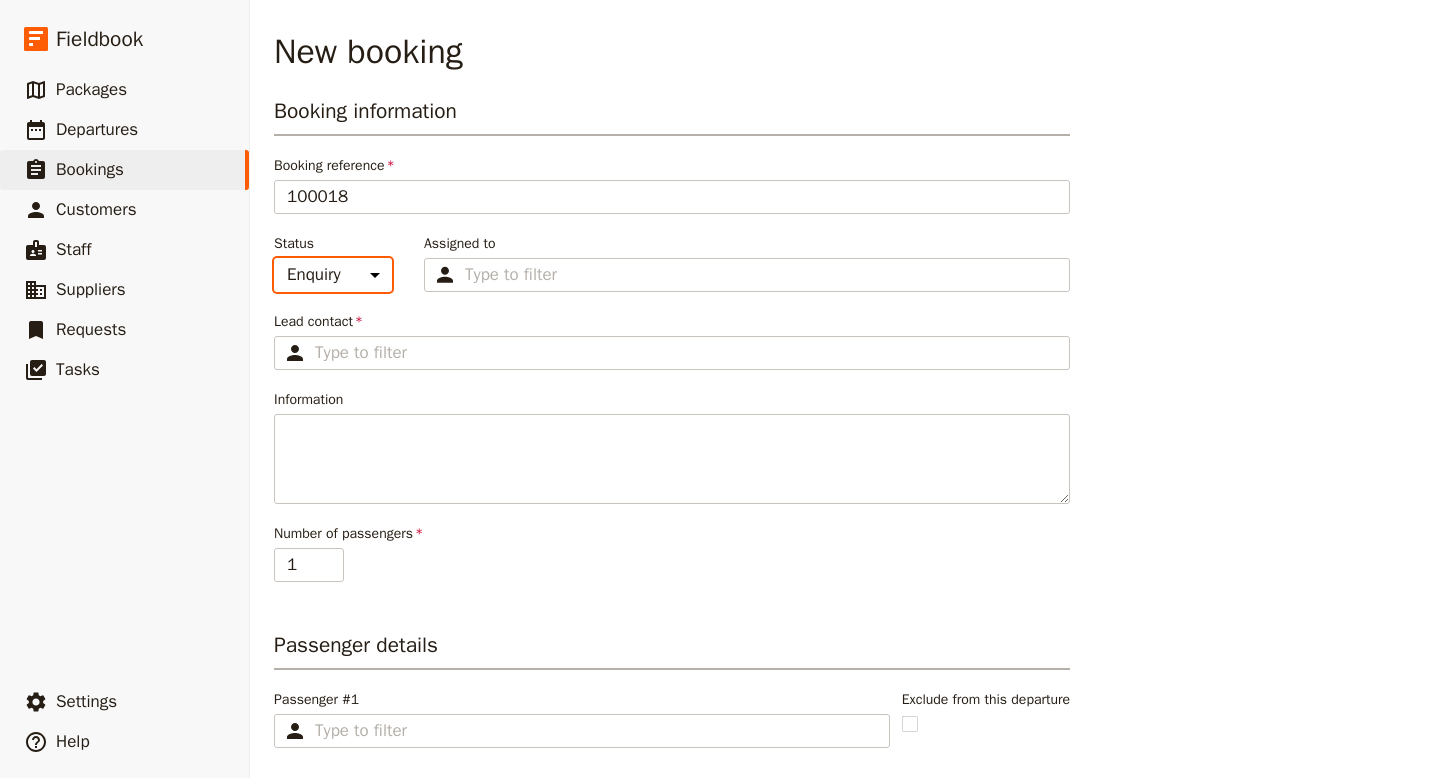 click on "Enquiry On hold Confirmed" at bounding box center [333, 275] 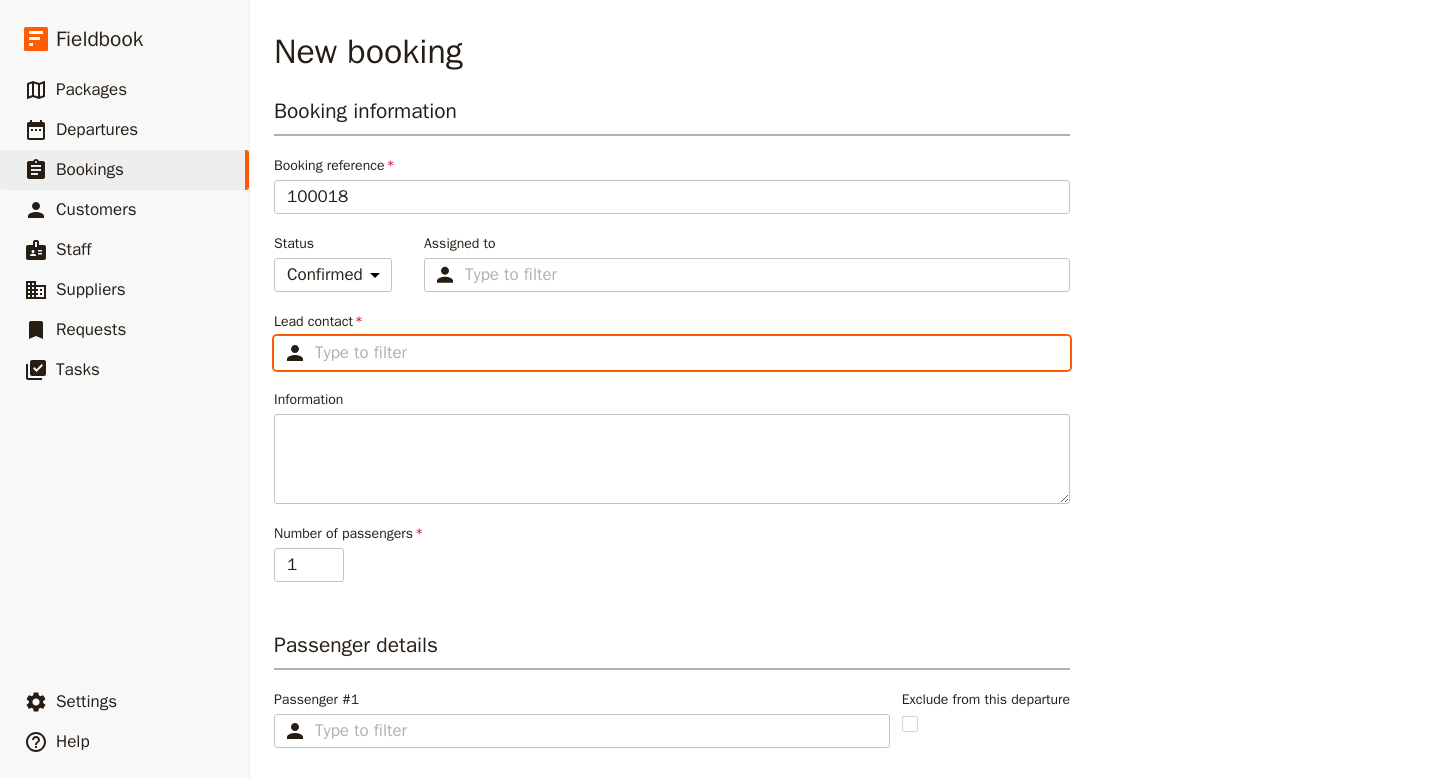 click on "Lead contact ​" at bounding box center [686, 353] 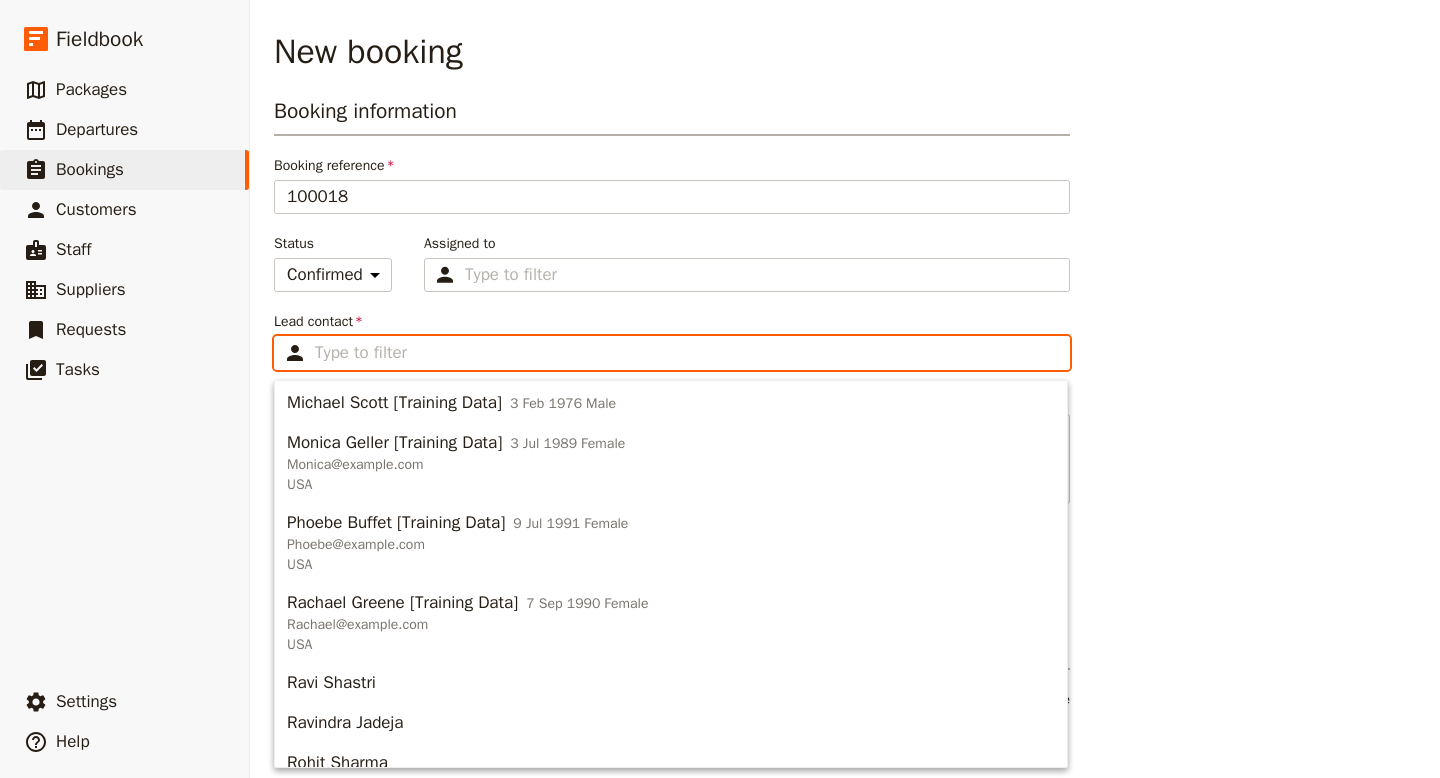 scroll, scrollTop: 822, scrollLeft: 0, axis: vertical 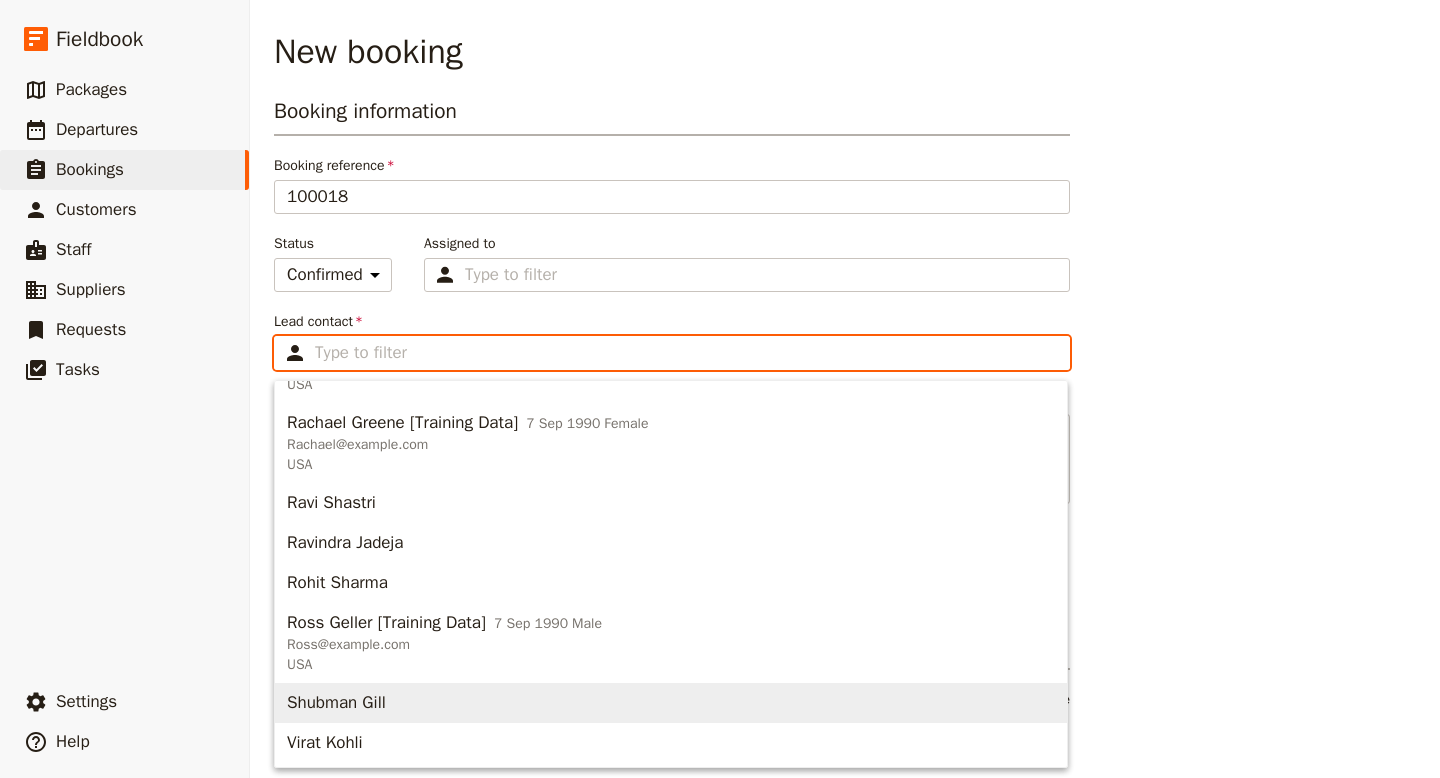 click on "[FIRST] [LAST]" at bounding box center (336, 703) 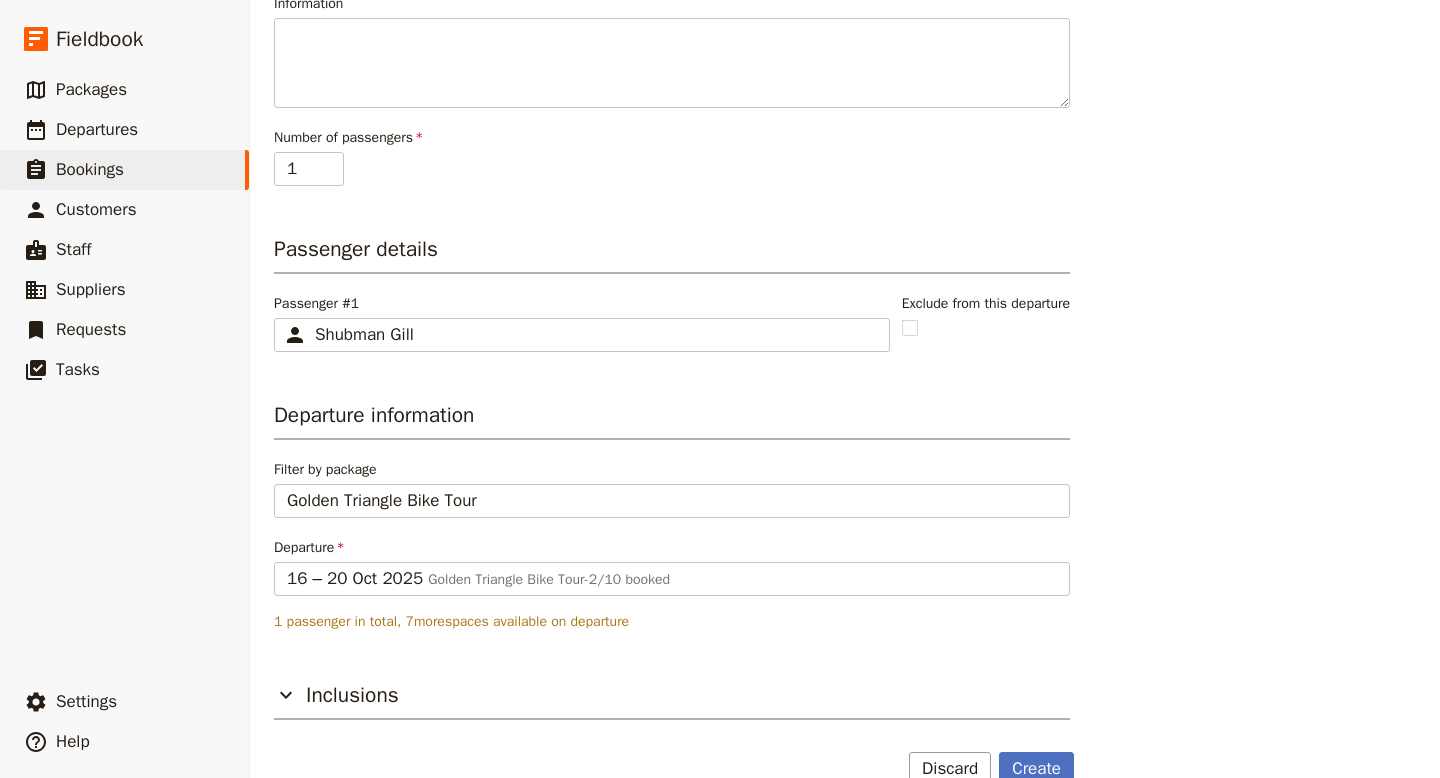 scroll, scrollTop: 436, scrollLeft: 0, axis: vertical 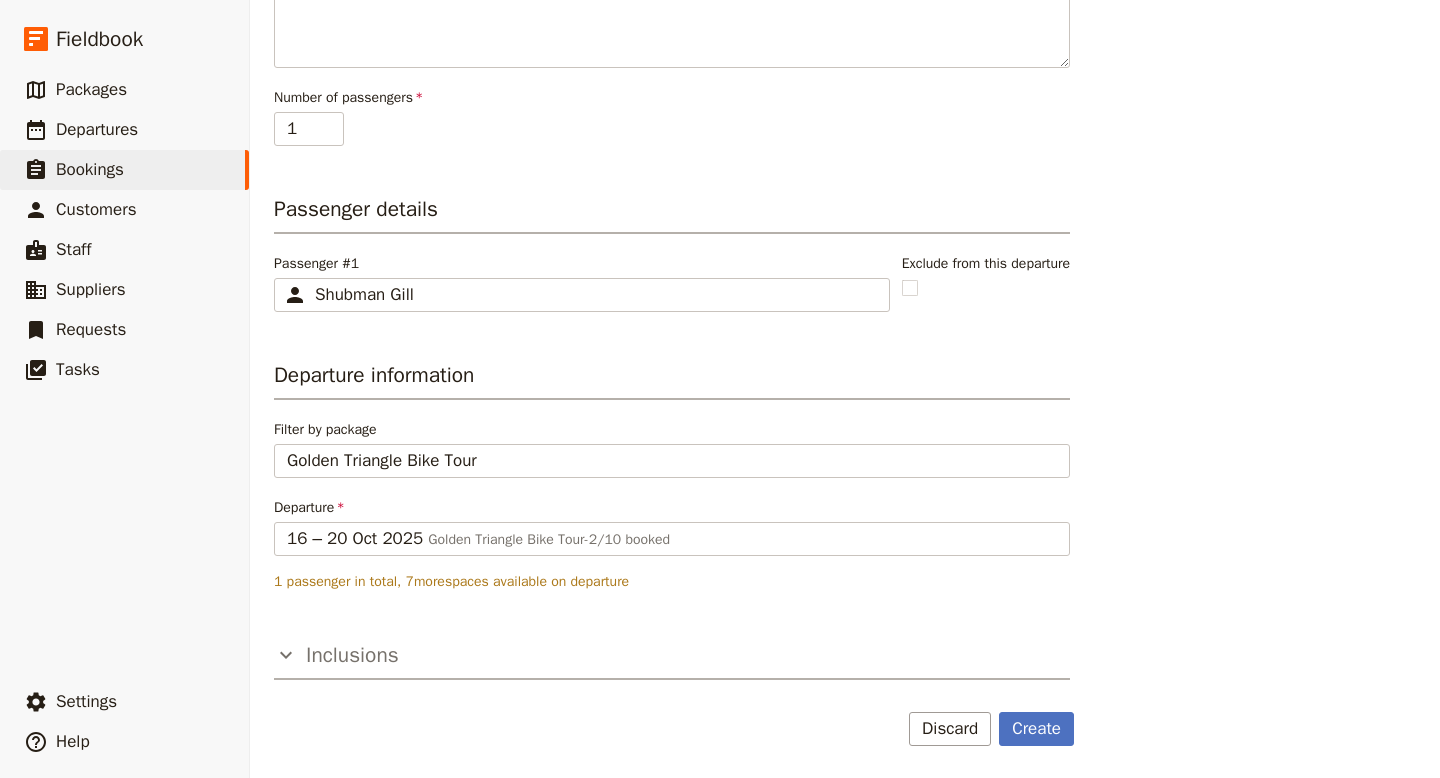 click on "Inclusions" at bounding box center (352, 655) 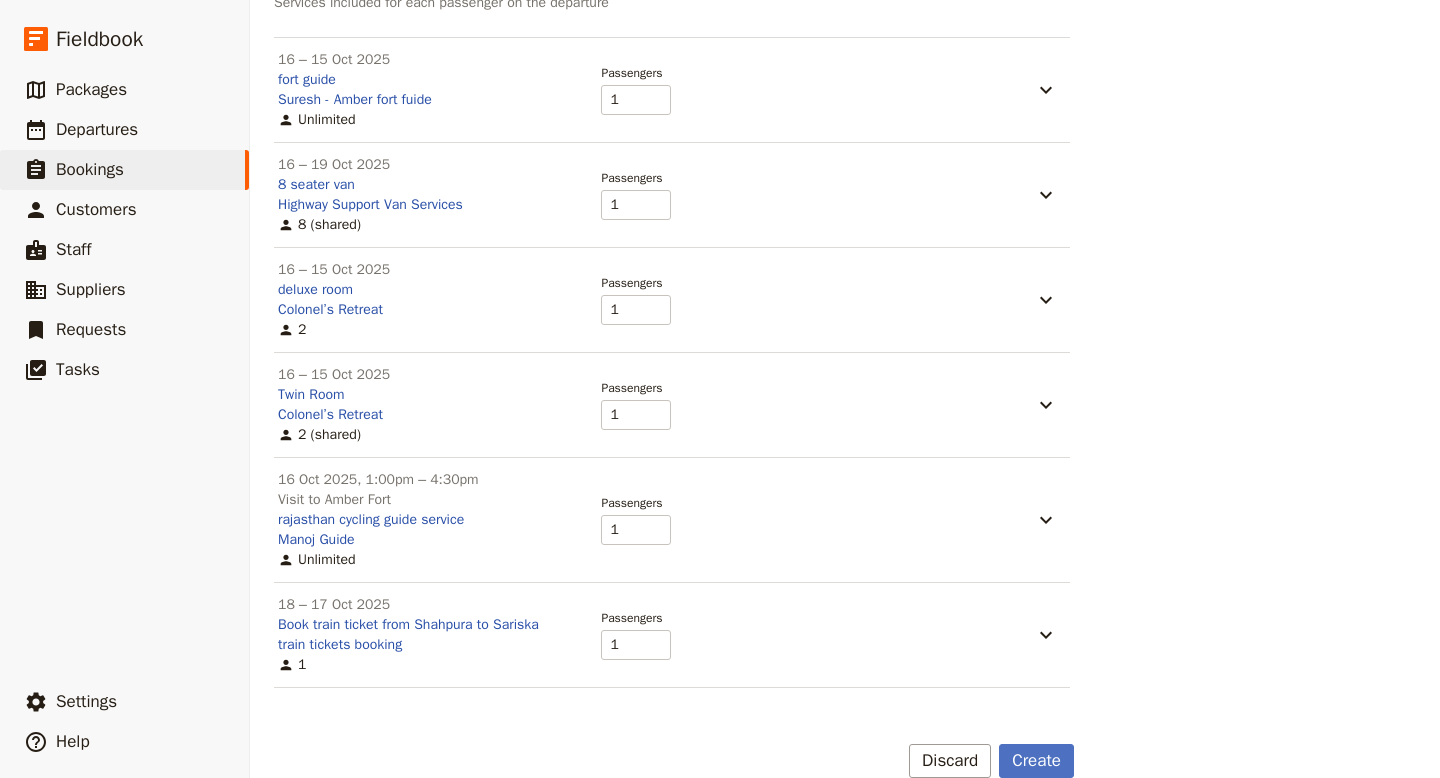 scroll, scrollTop: 1163, scrollLeft: 0, axis: vertical 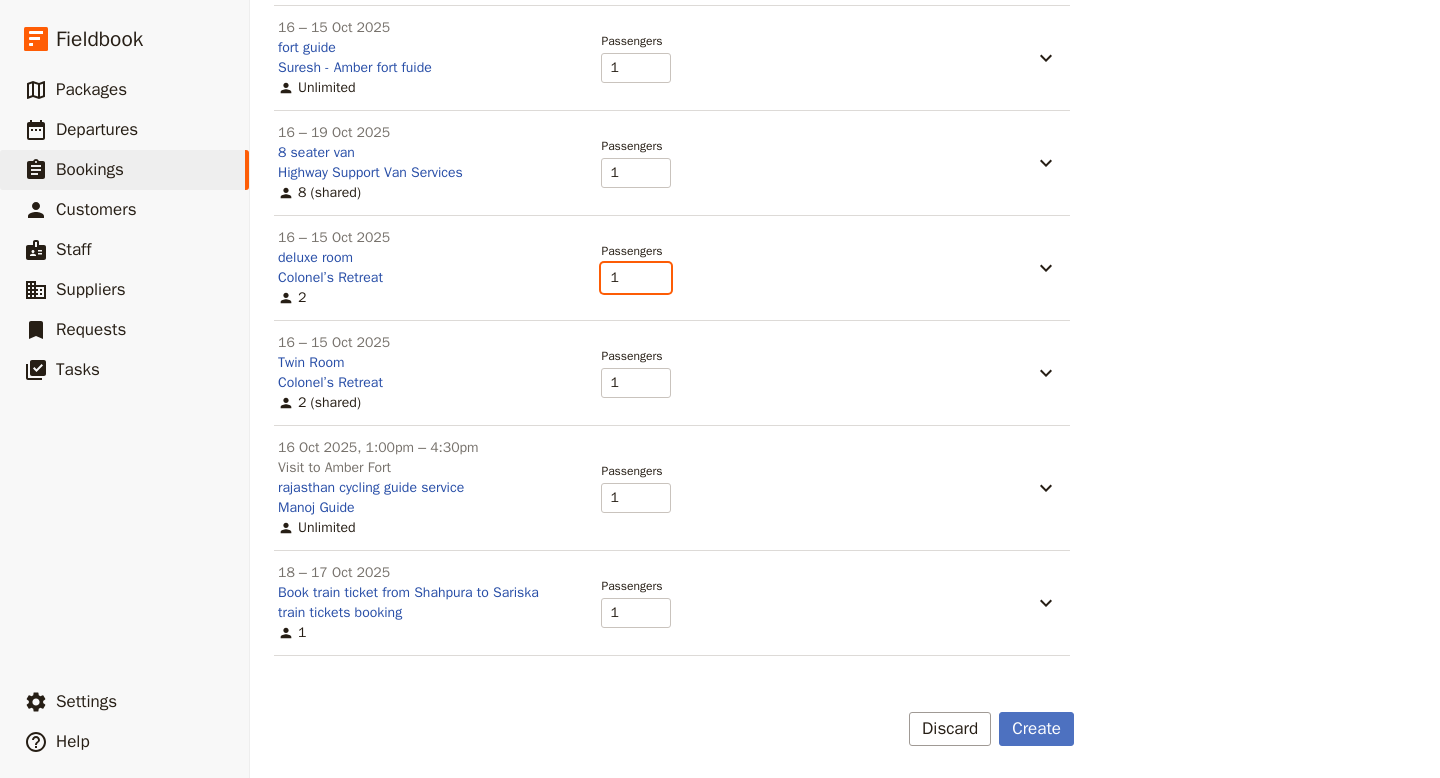click on "1" at bounding box center [636, 278] 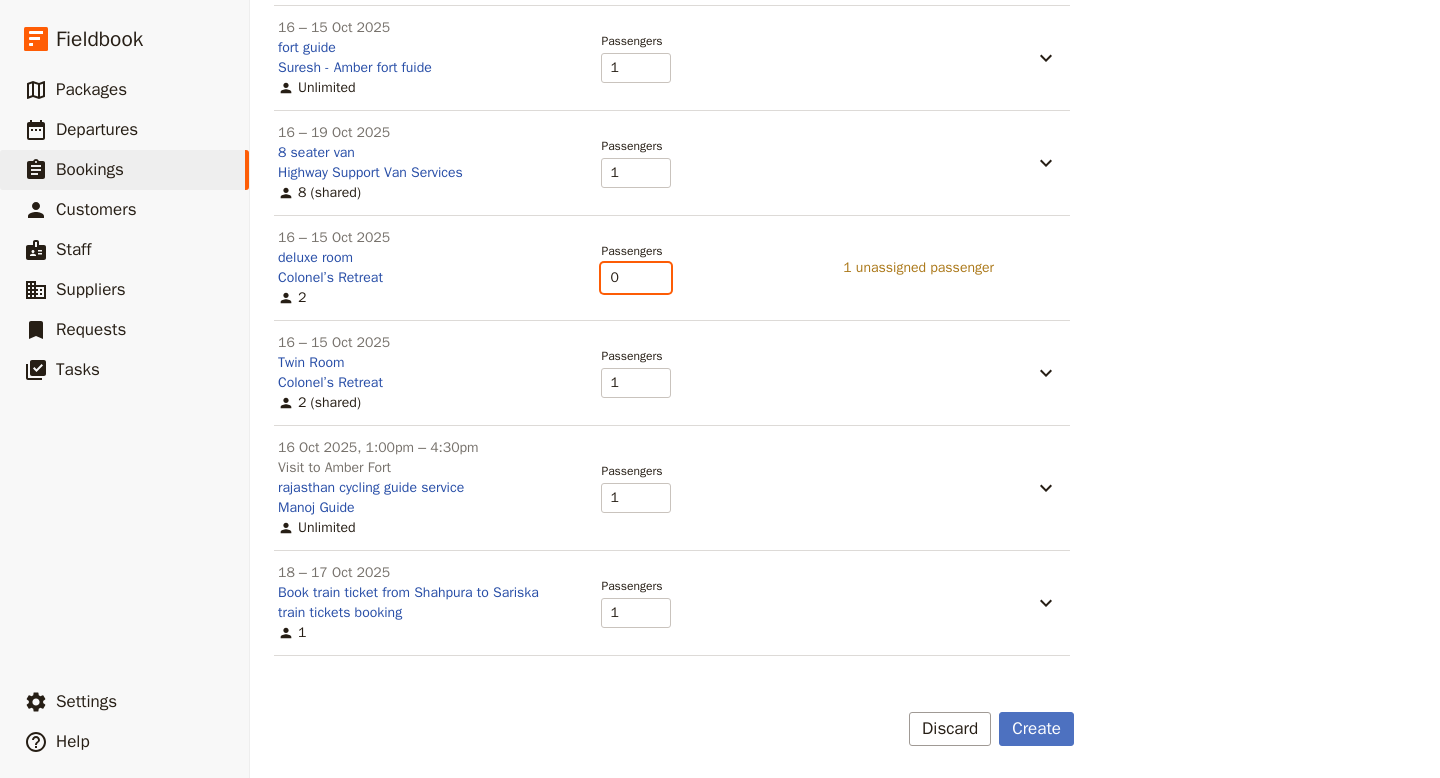 type on "0" 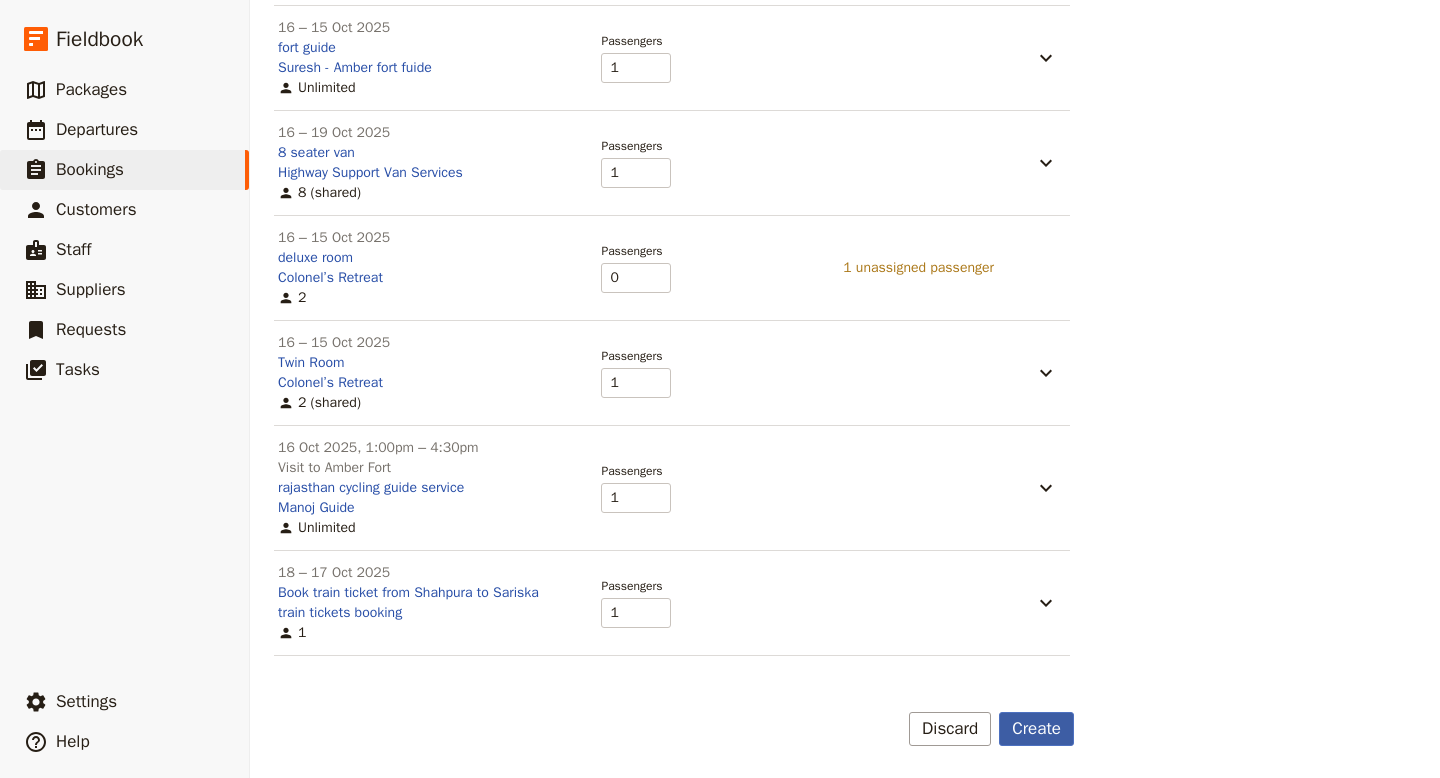 click on "Create" at bounding box center (1036, 729) 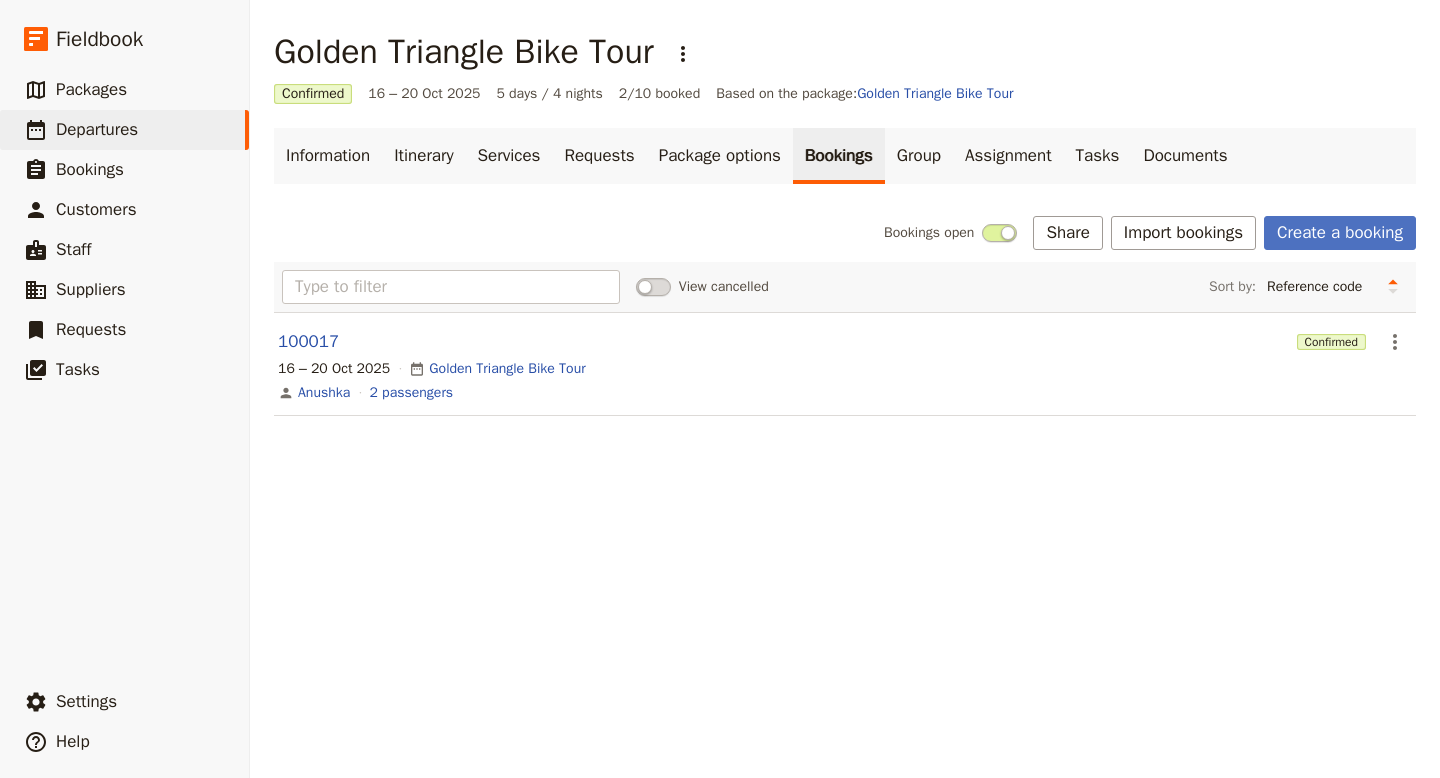 scroll, scrollTop: 0, scrollLeft: 0, axis: both 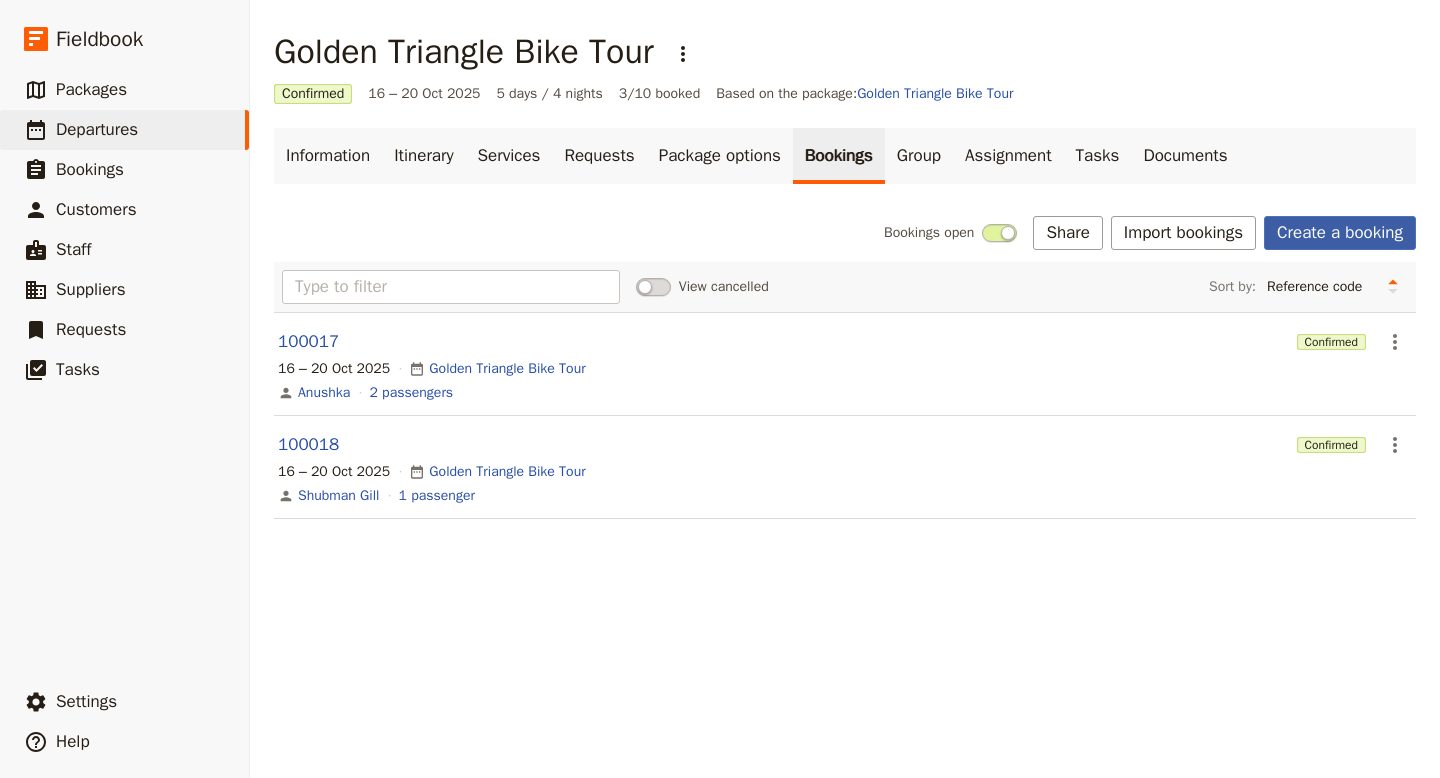 click on "Create a booking" at bounding box center (1340, 233) 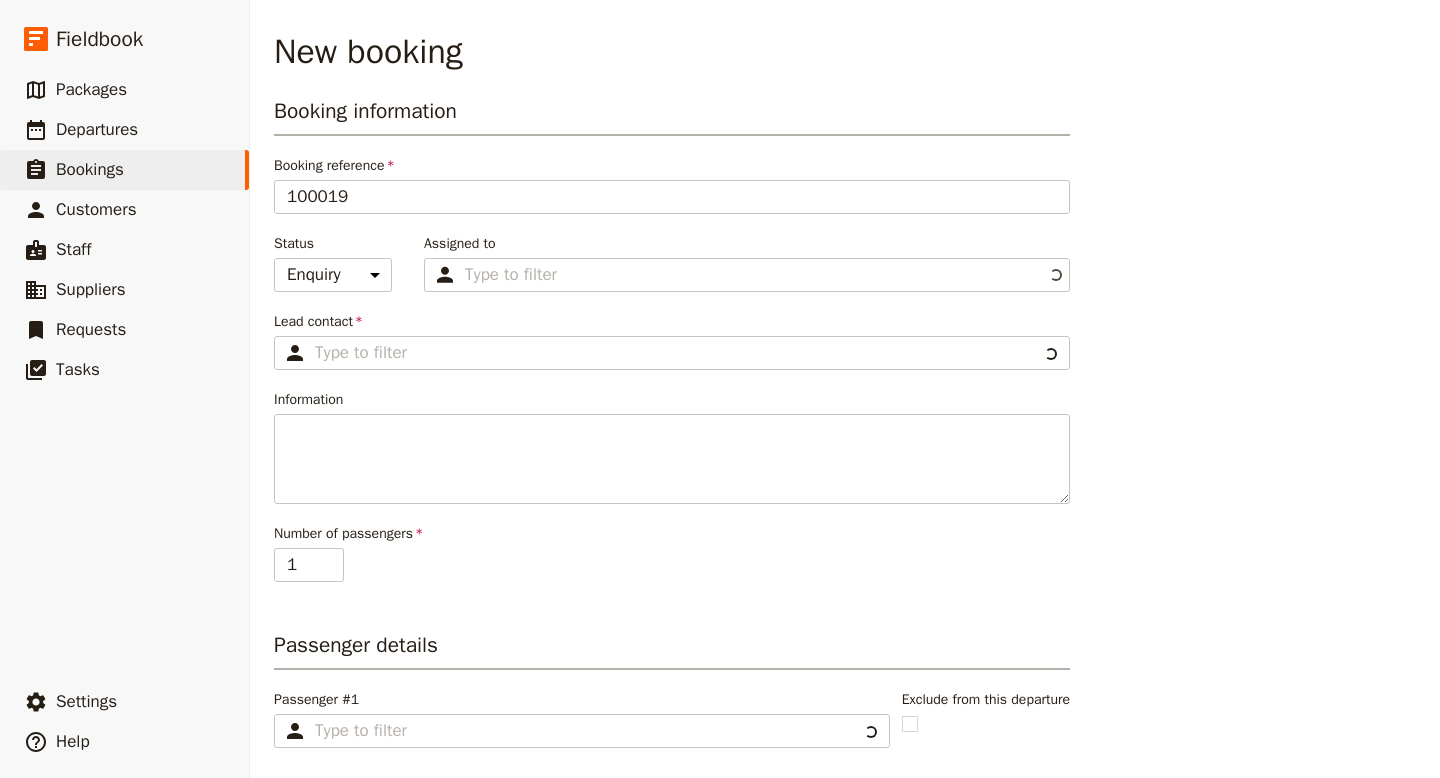 type on "[TOUR NAME]" 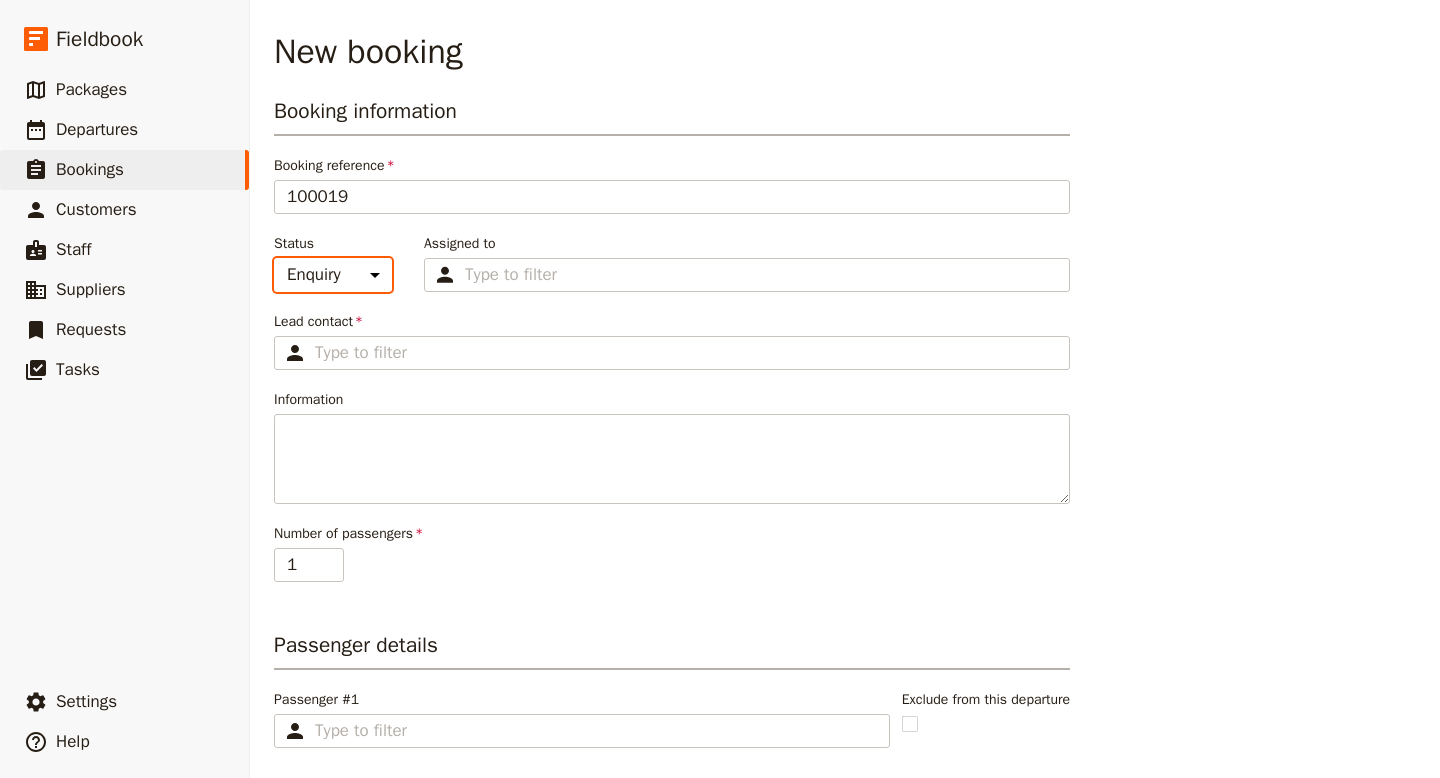 click on "Enquiry On hold Confirmed" at bounding box center [333, 275] 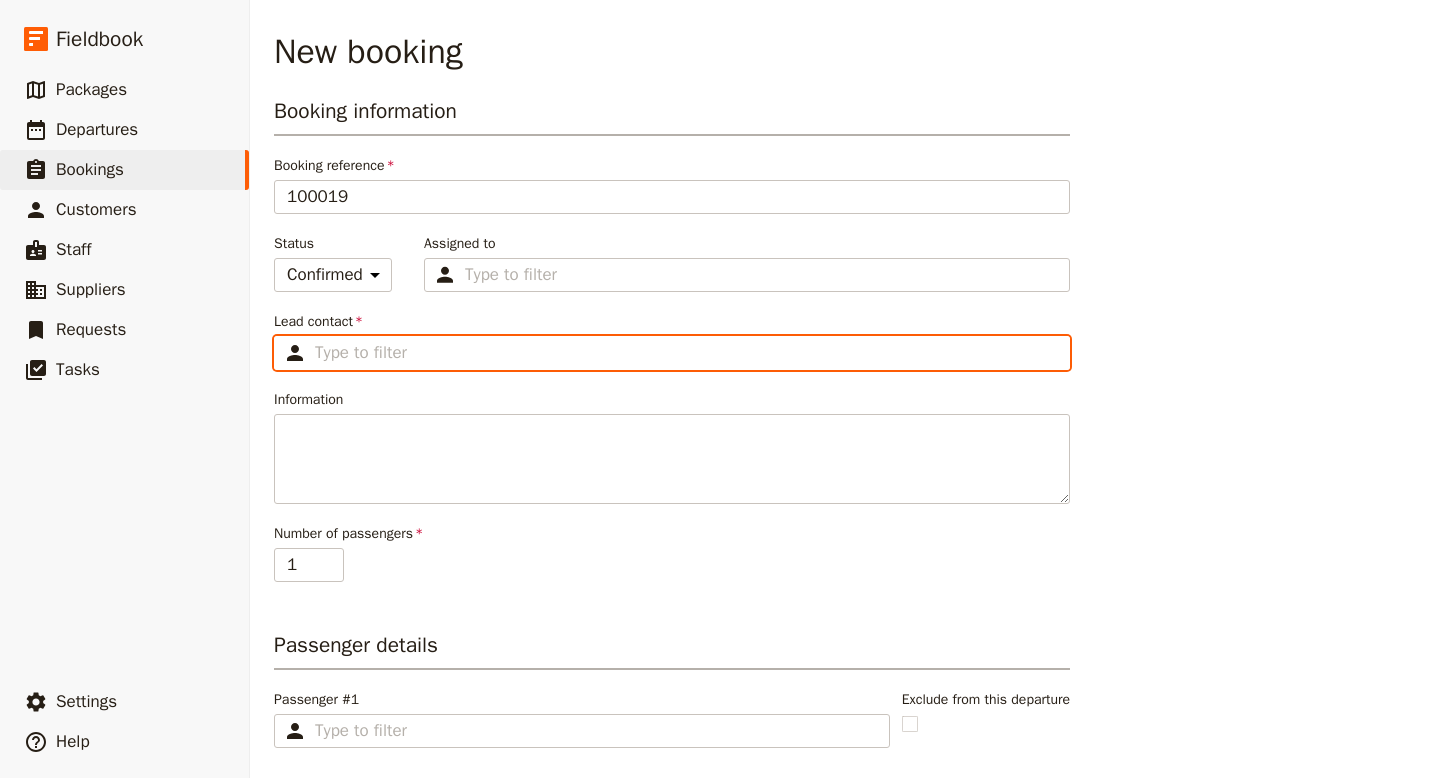 click on "Lead contact ​" at bounding box center (686, 353) 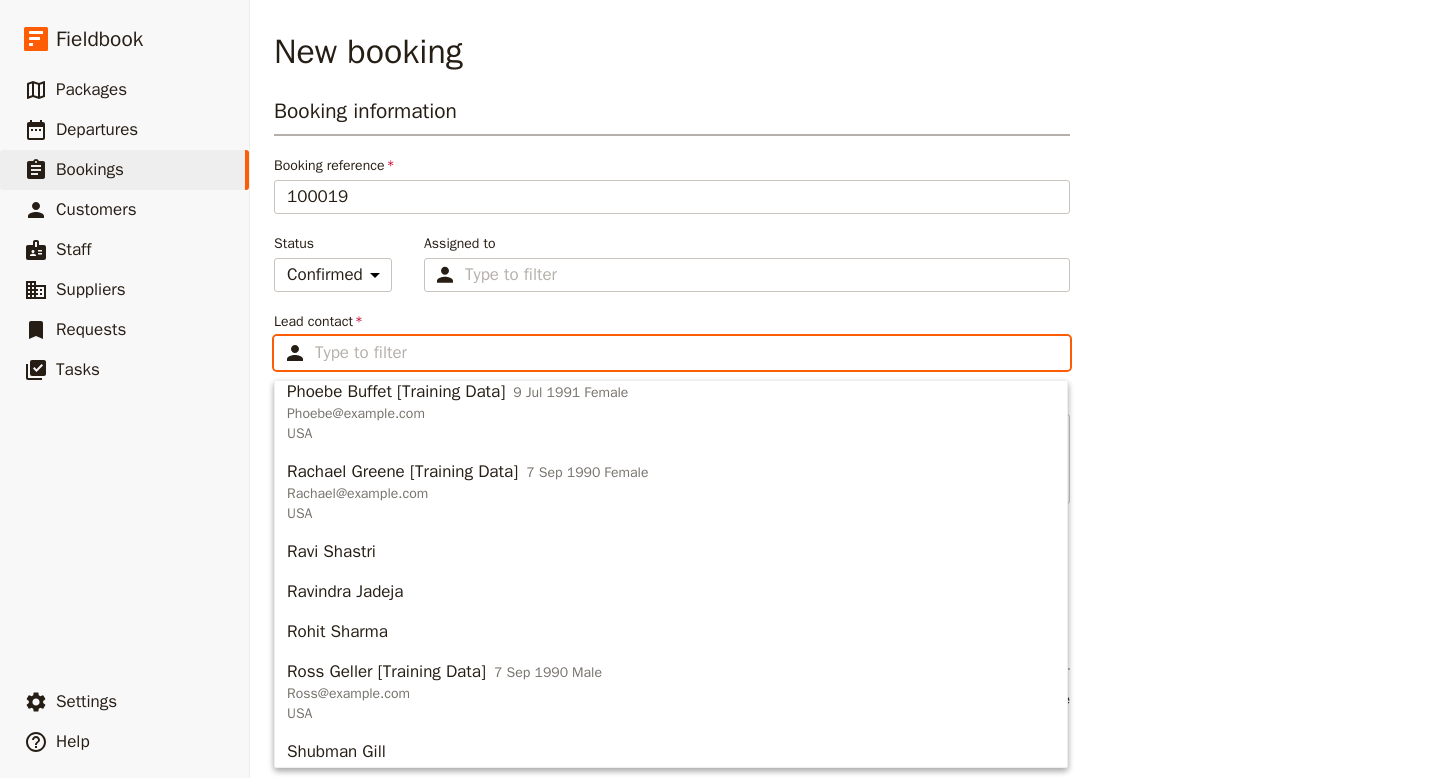 scroll, scrollTop: 822, scrollLeft: 0, axis: vertical 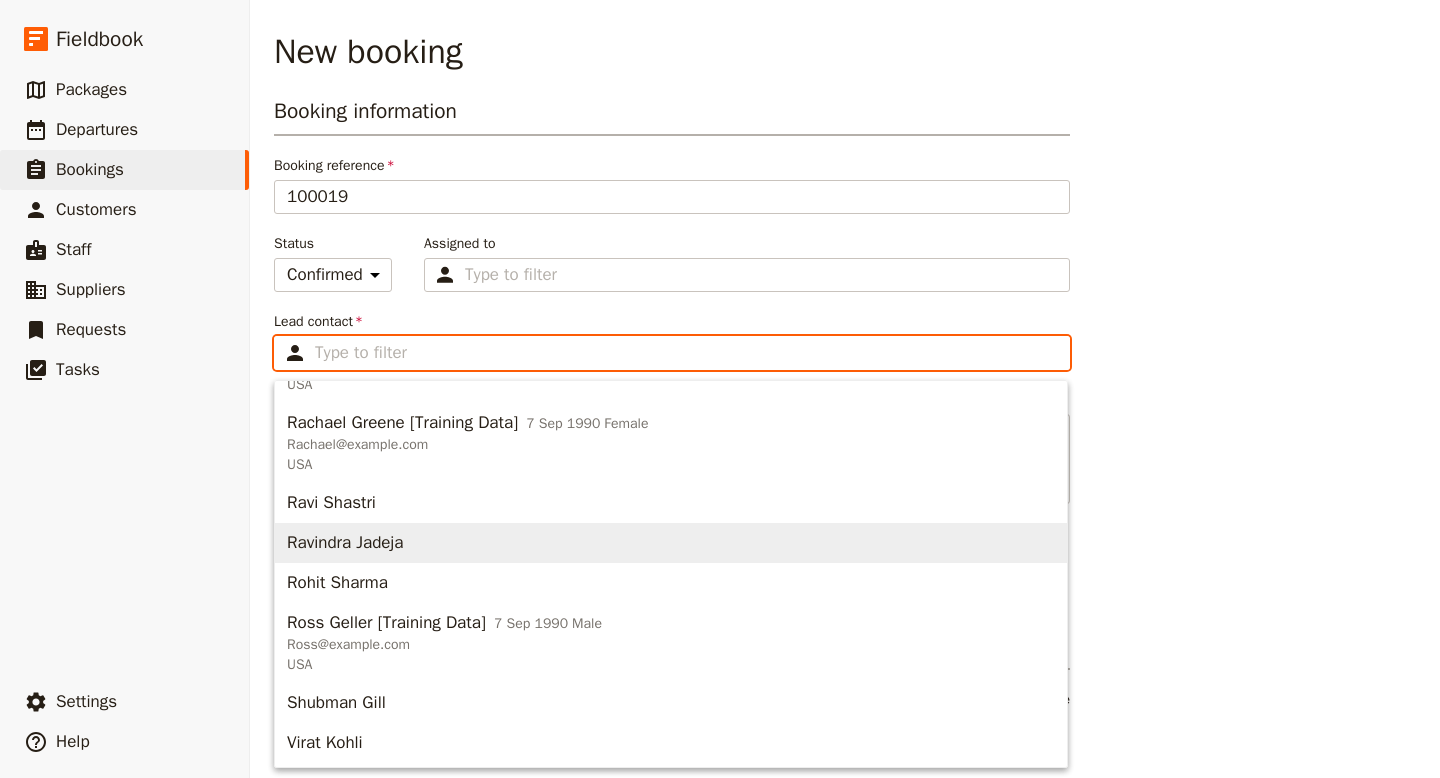 click on "[FIRST] [LAST]" at bounding box center (671, 543) 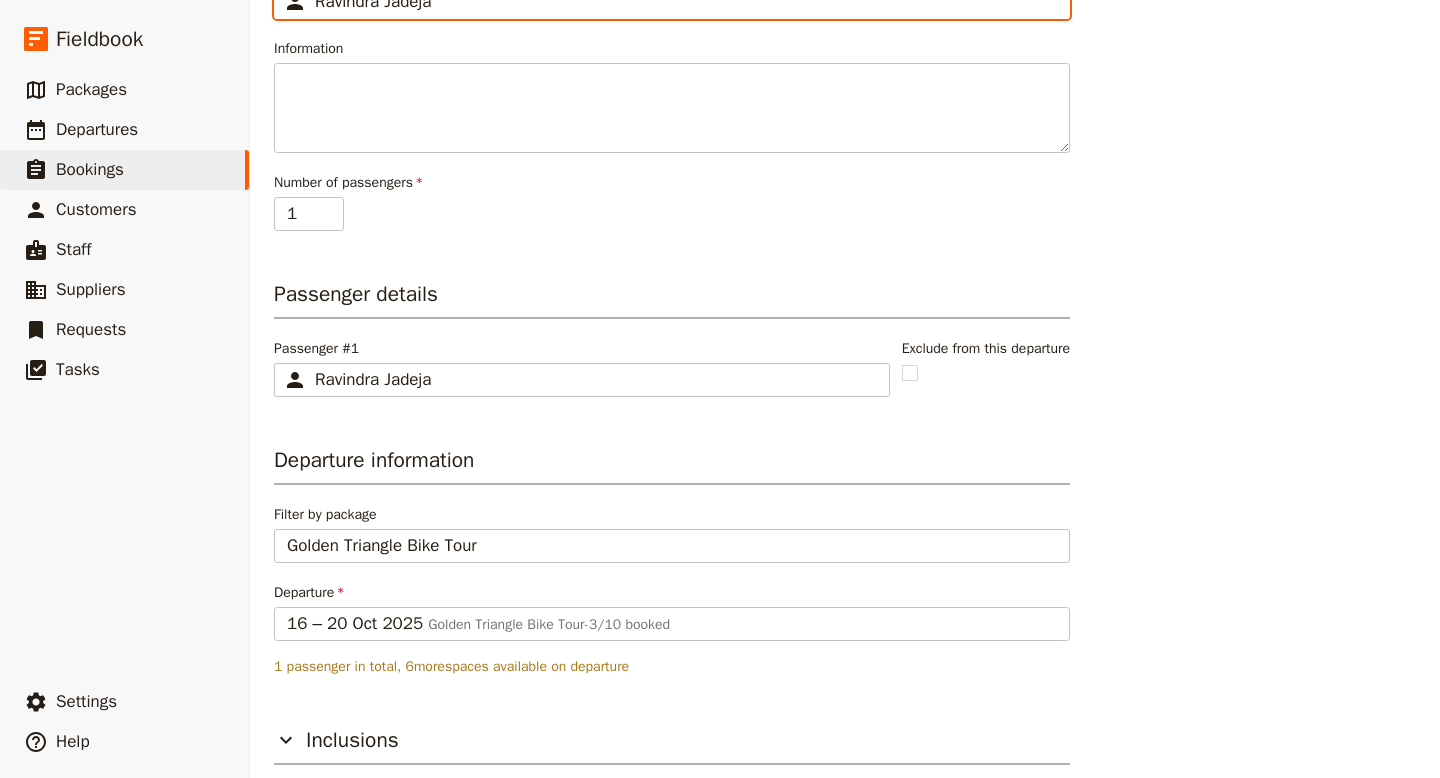 scroll, scrollTop: 436, scrollLeft: 0, axis: vertical 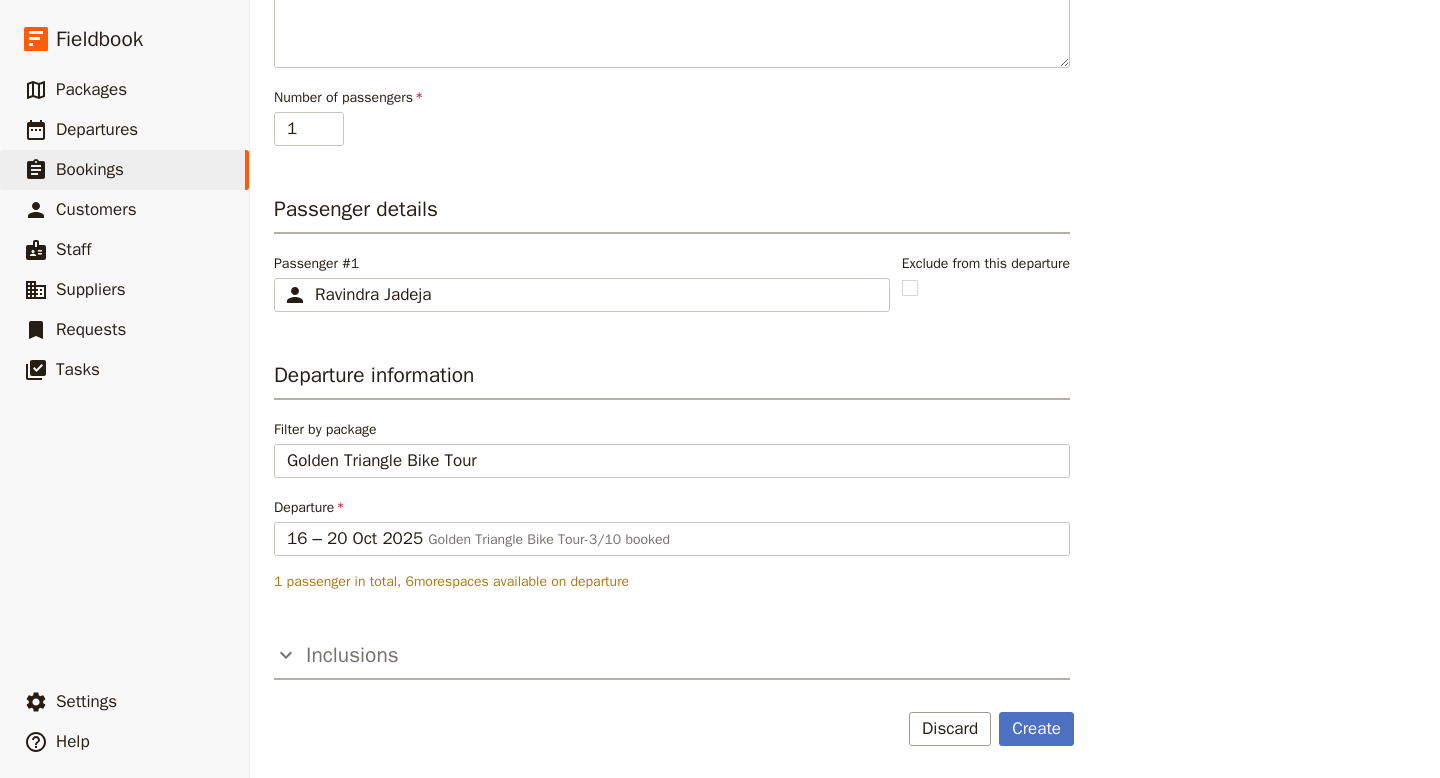 click 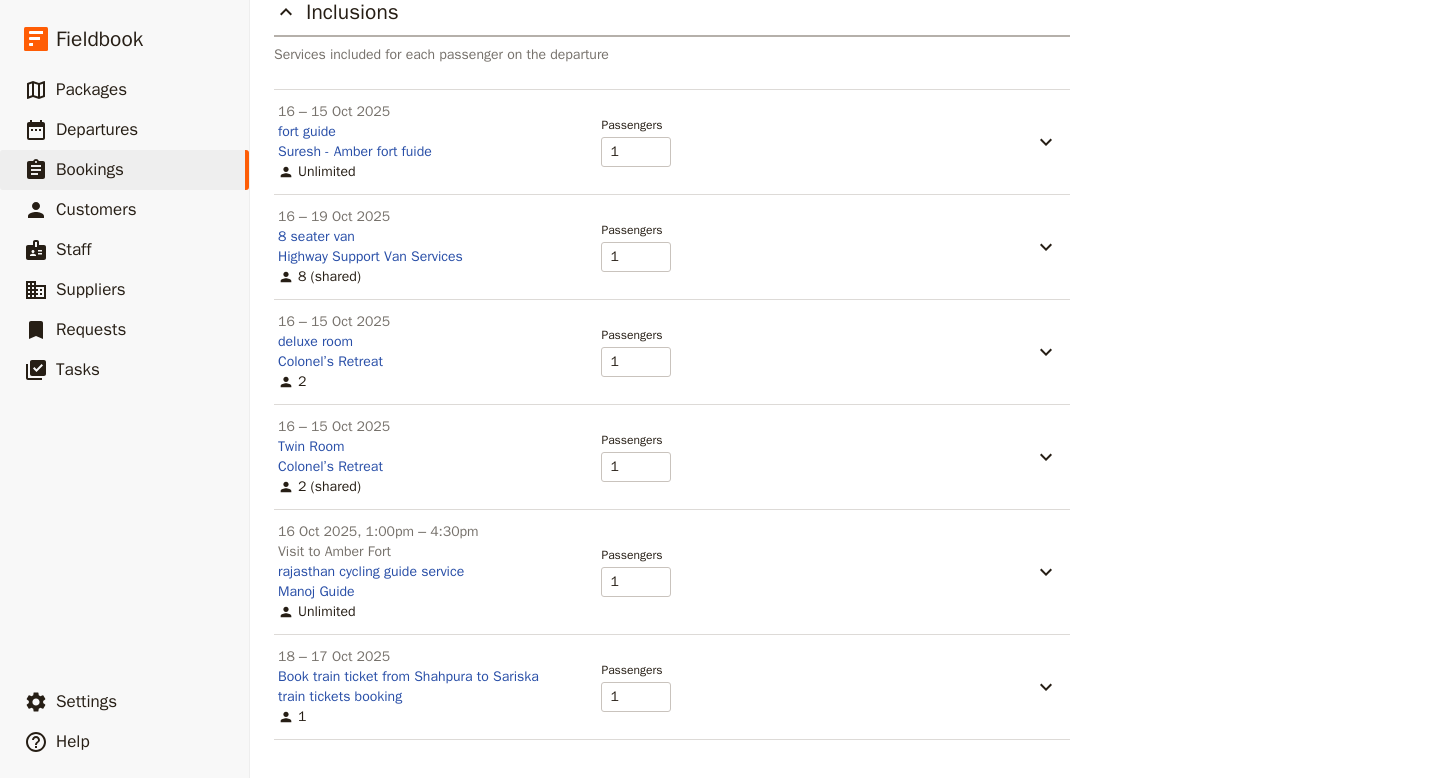 scroll, scrollTop: 1103, scrollLeft: 0, axis: vertical 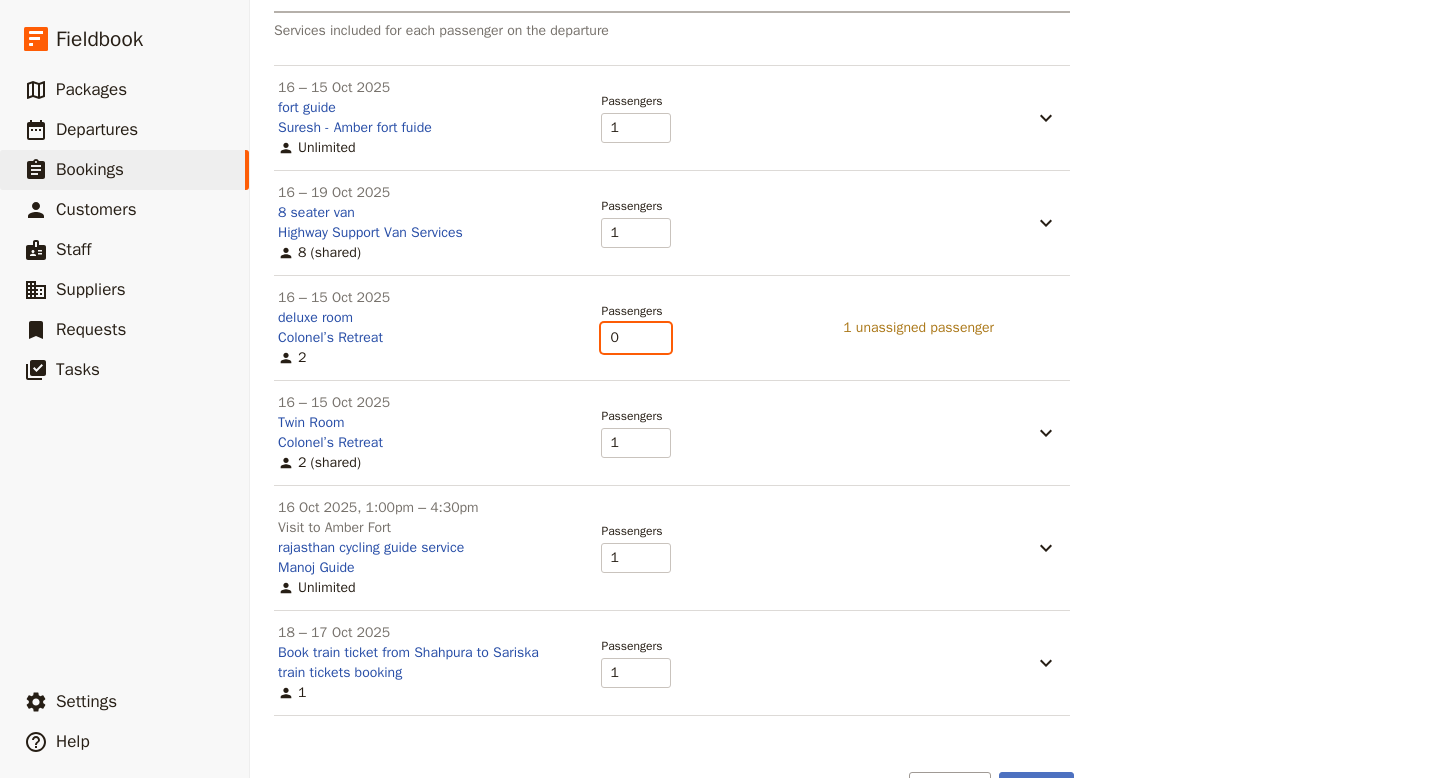 type on "0" 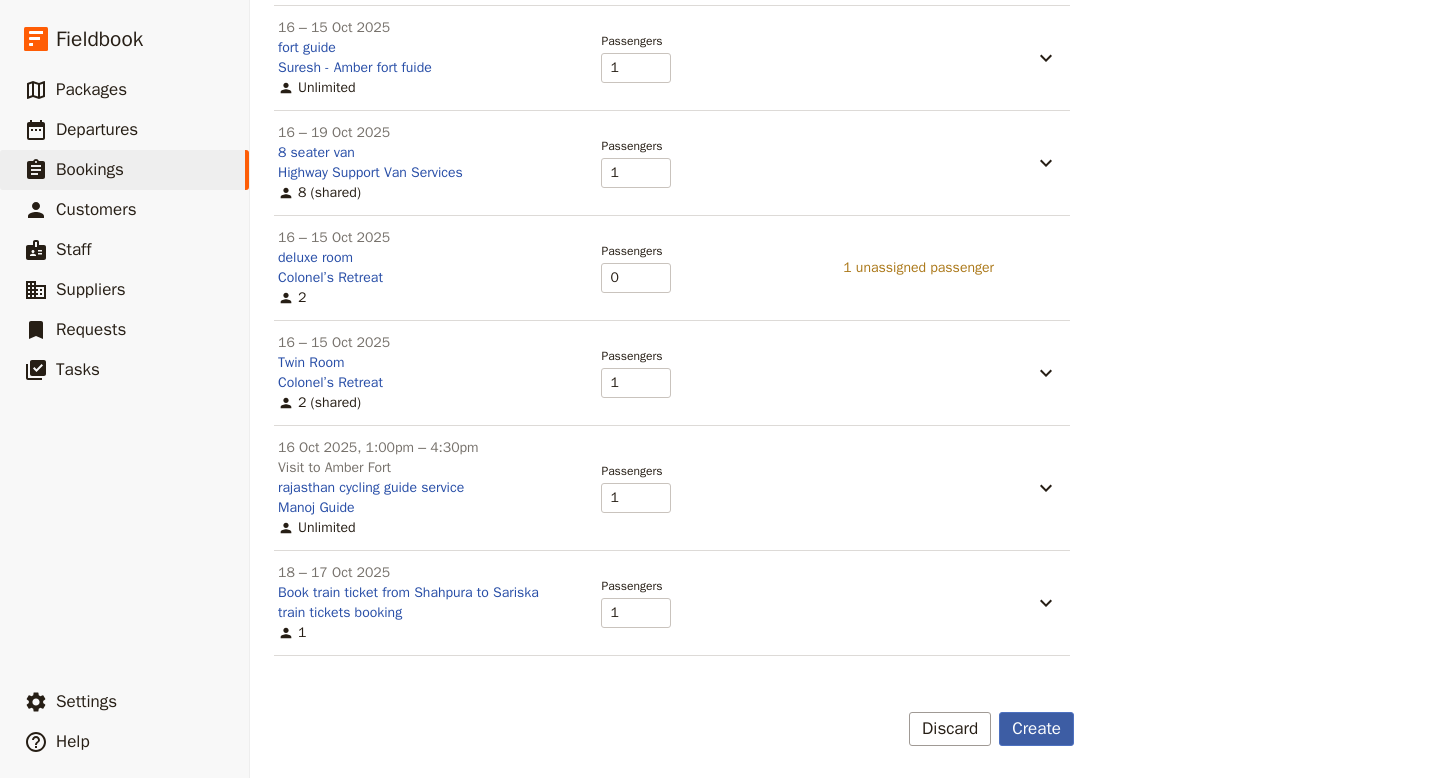 click on "Create" at bounding box center [1036, 729] 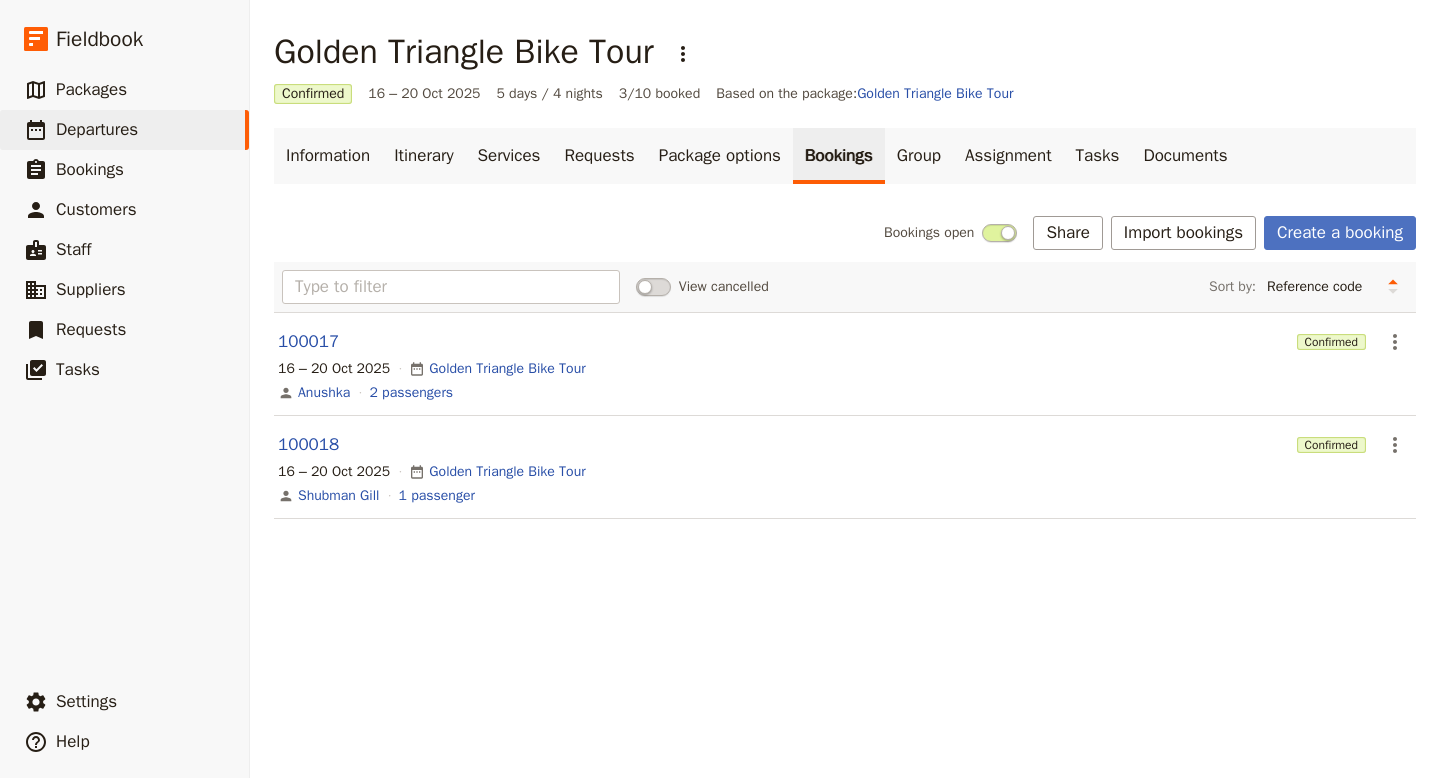scroll, scrollTop: 0, scrollLeft: 0, axis: both 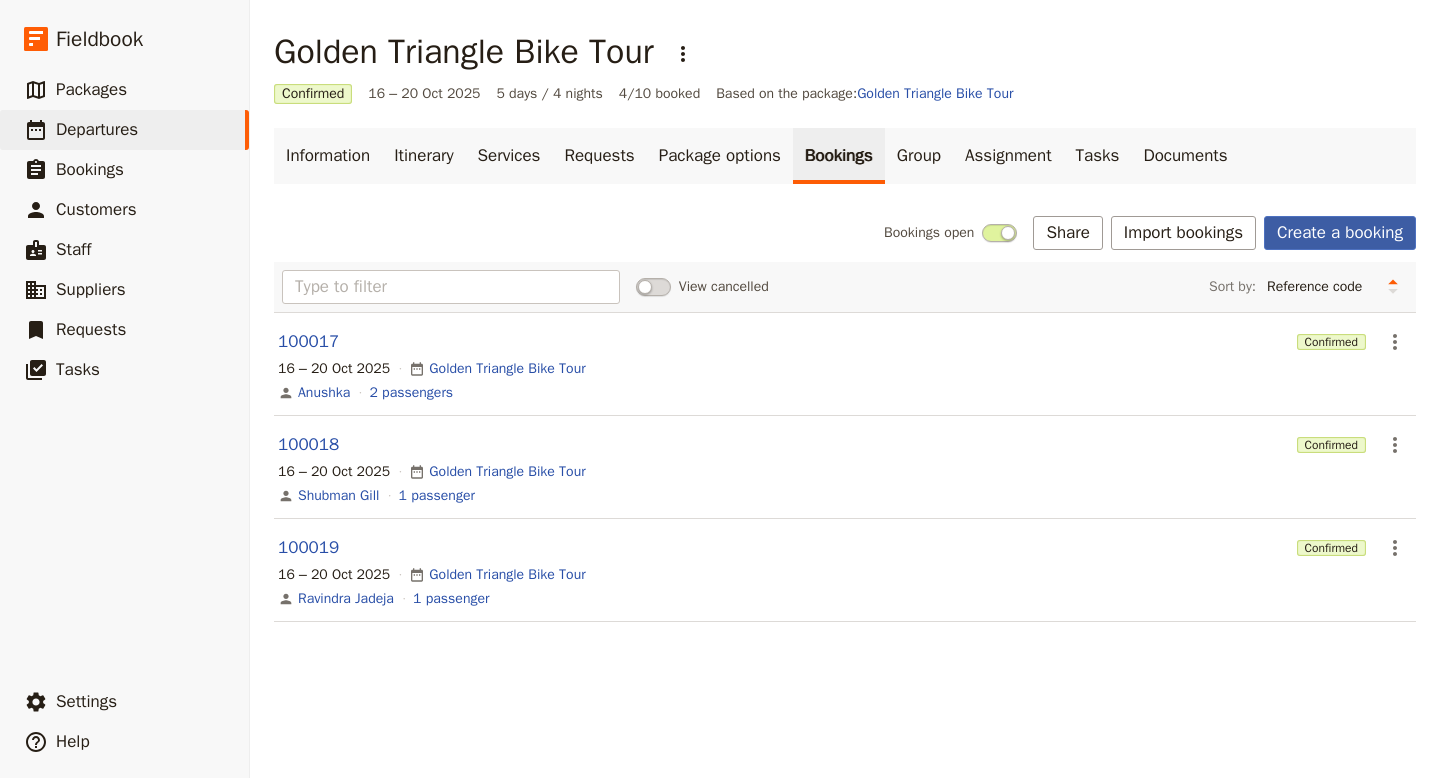 click on "Create a booking" at bounding box center [1340, 233] 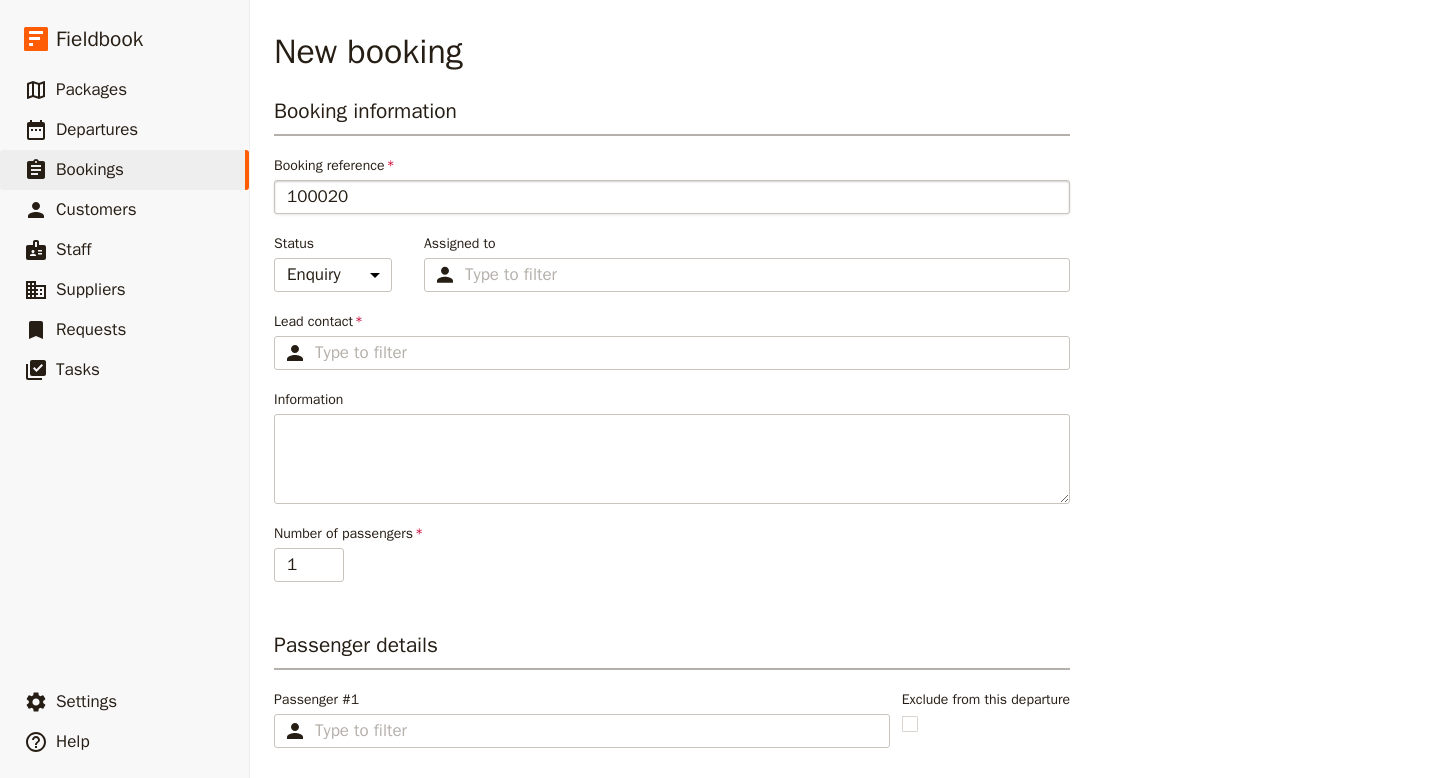 type on "[TOUR NAME]" 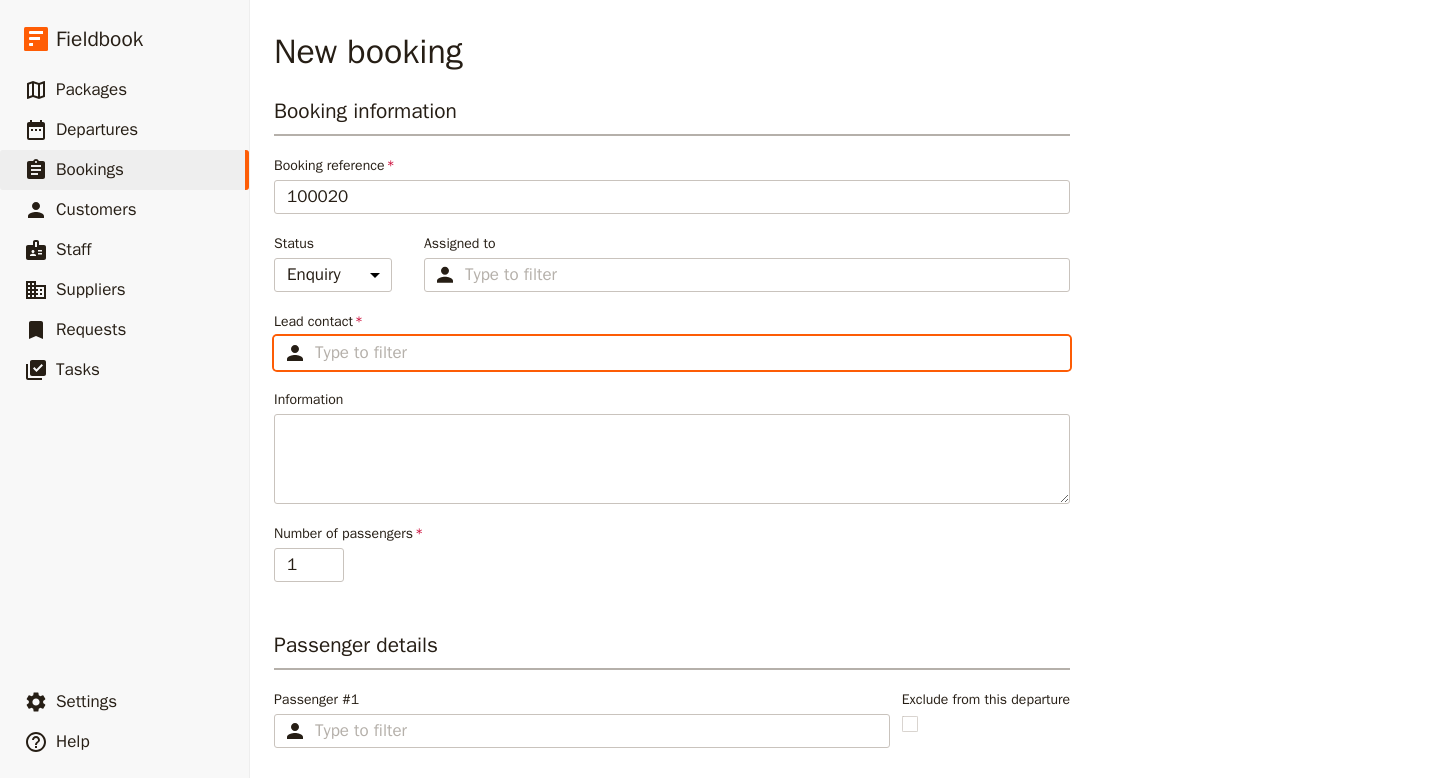 click on "Lead contact ​" at bounding box center [686, 353] 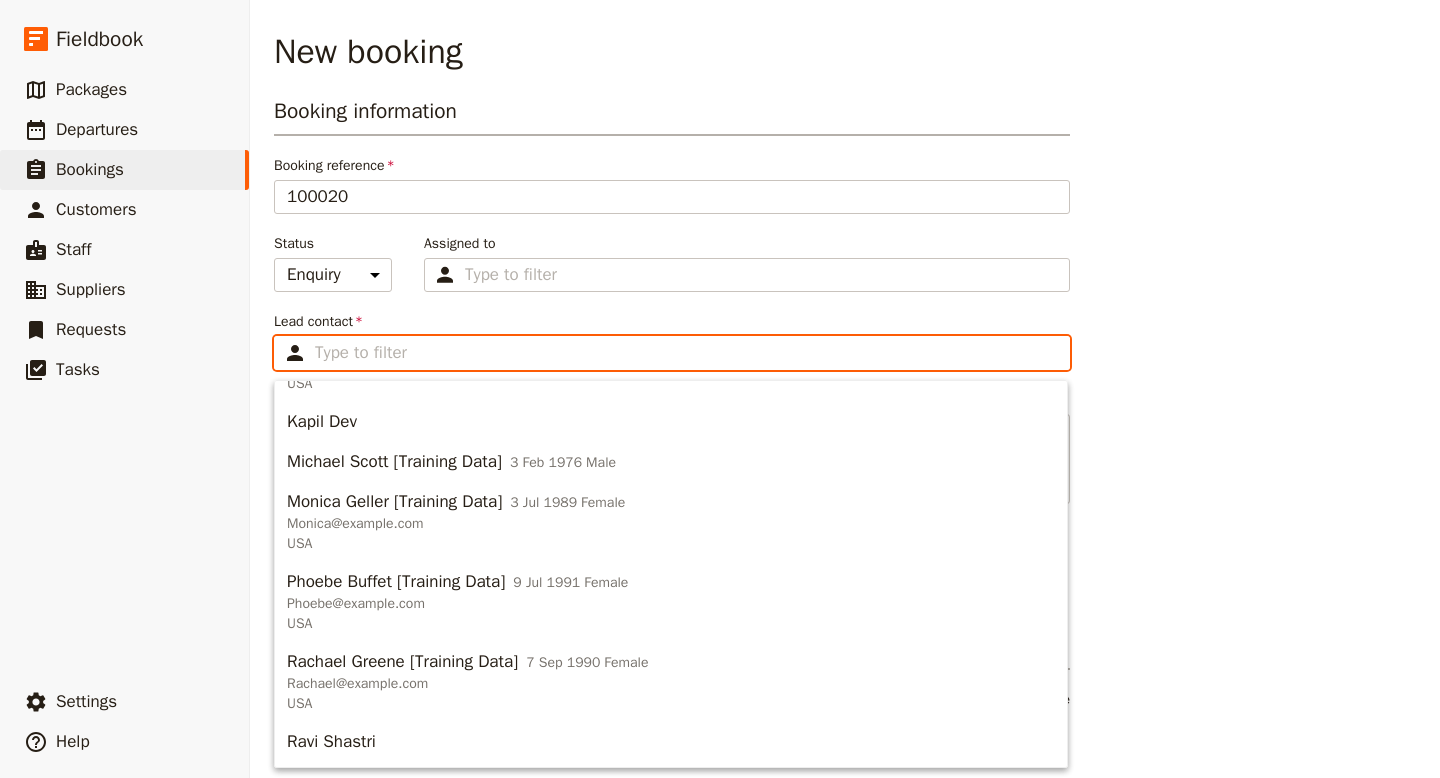 scroll, scrollTop: 822, scrollLeft: 0, axis: vertical 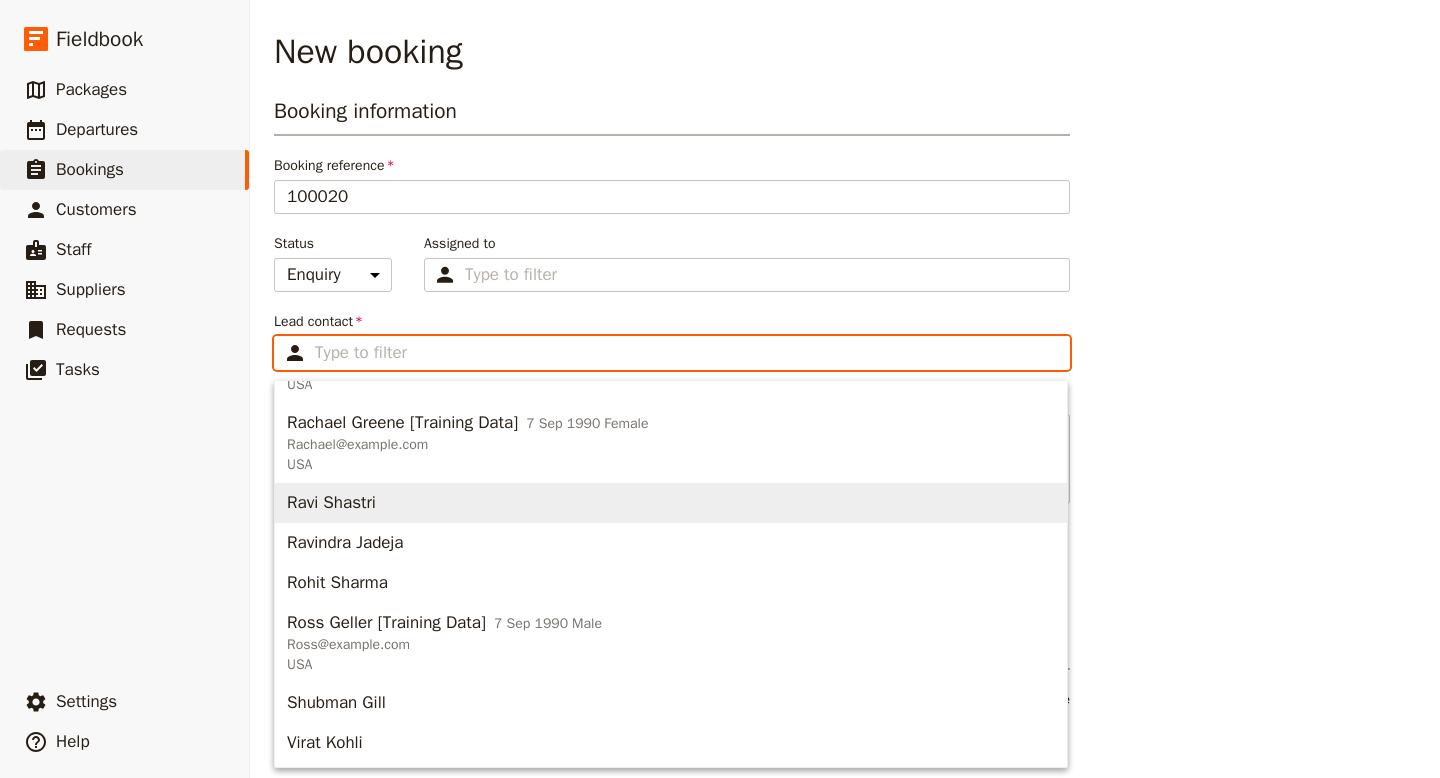 click on "[FIRST] [LAST]" at bounding box center (331, 503) 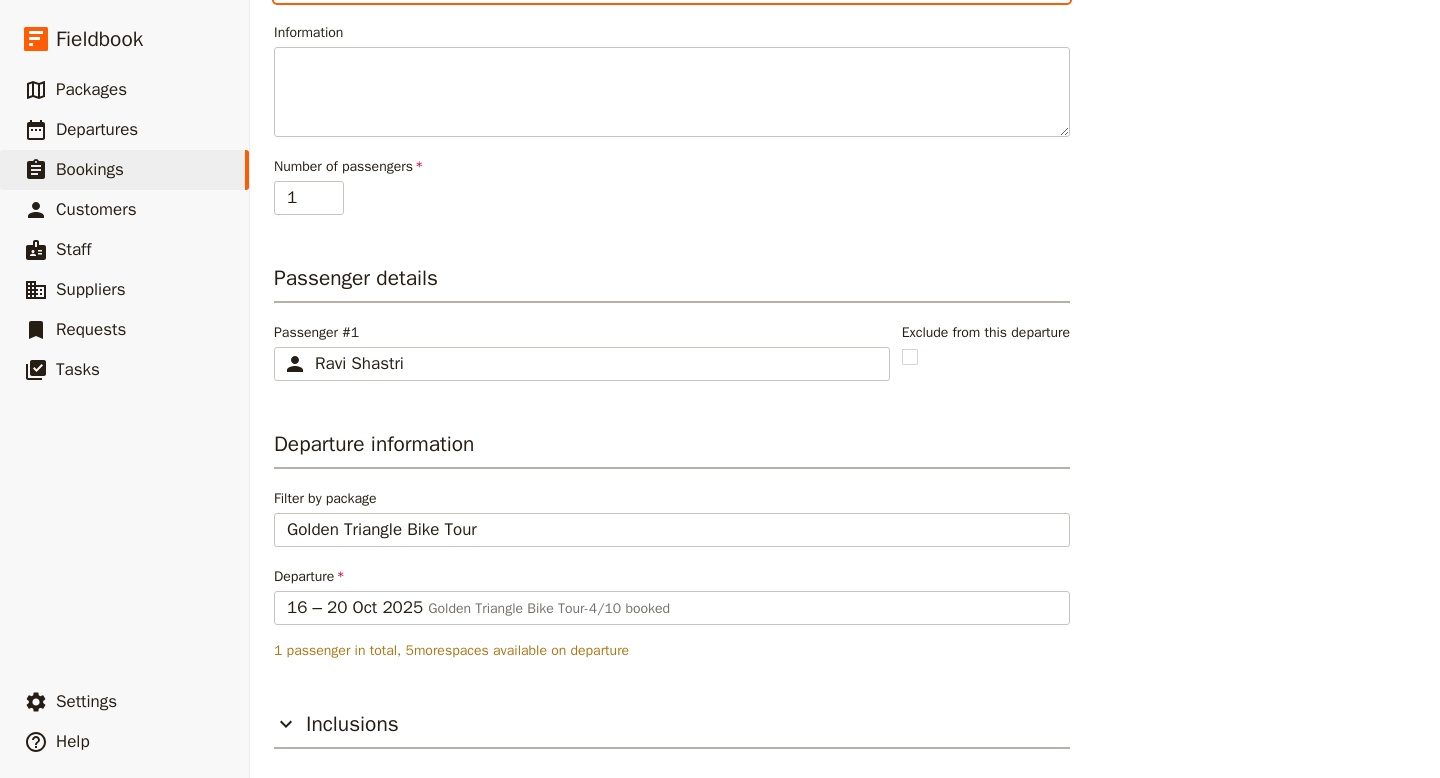 scroll, scrollTop: 436, scrollLeft: 0, axis: vertical 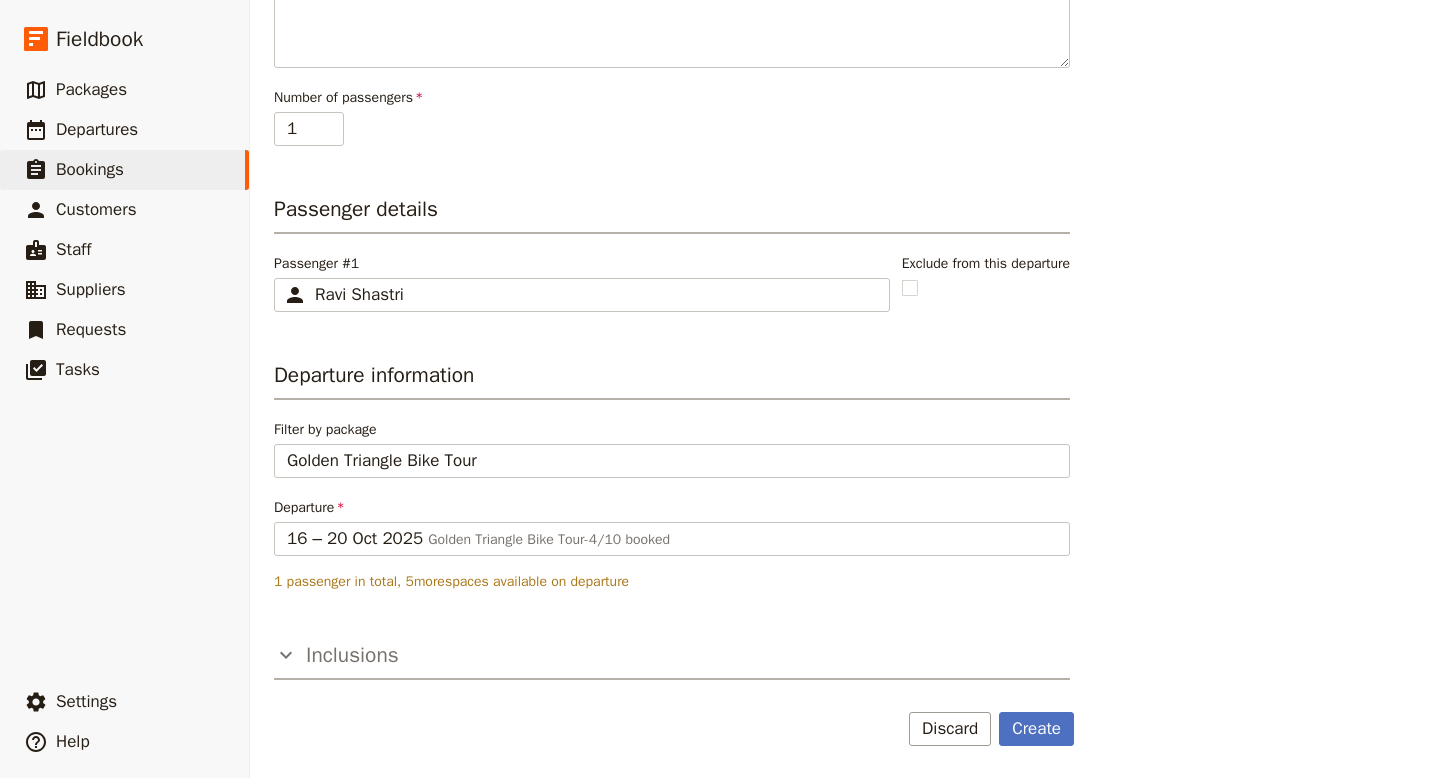 click 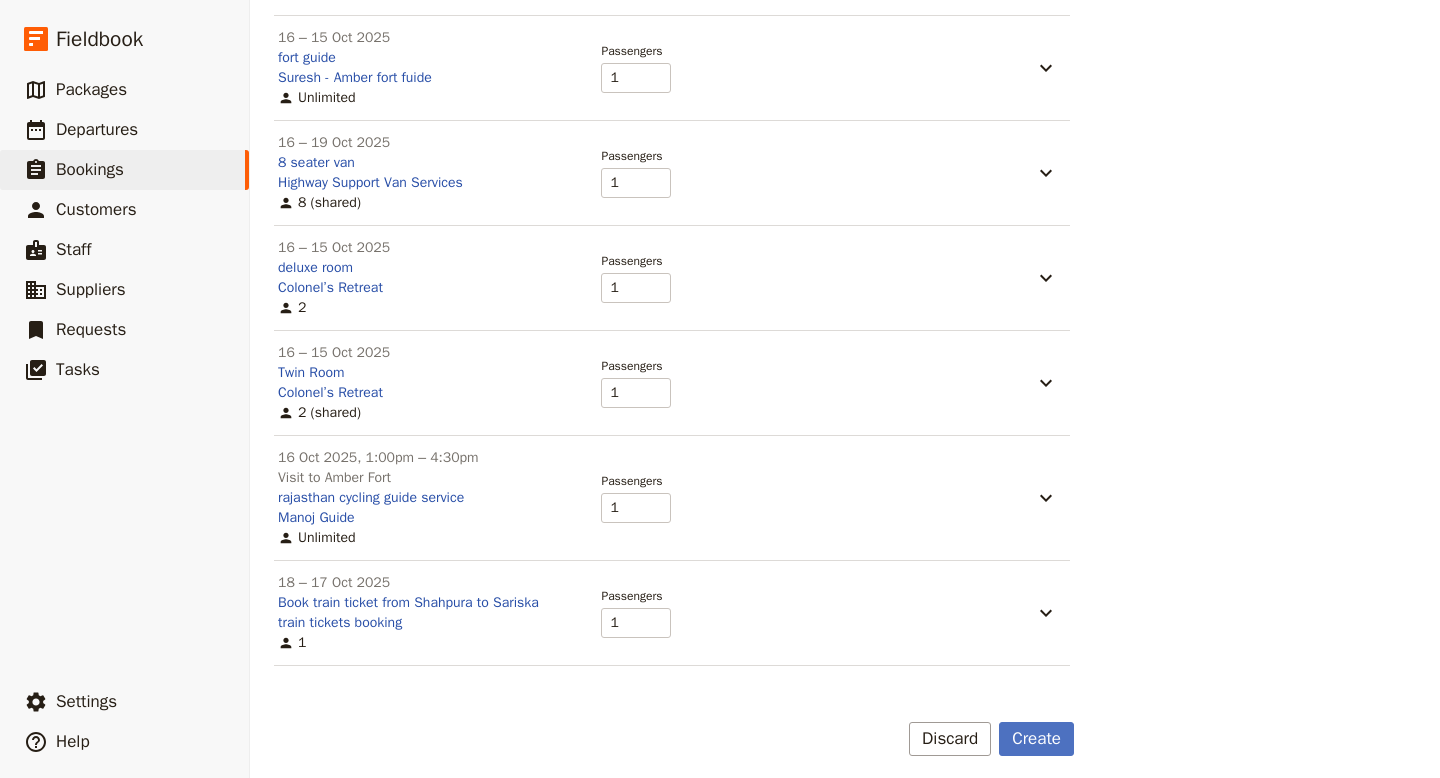scroll, scrollTop: 1161, scrollLeft: 0, axis: vertical 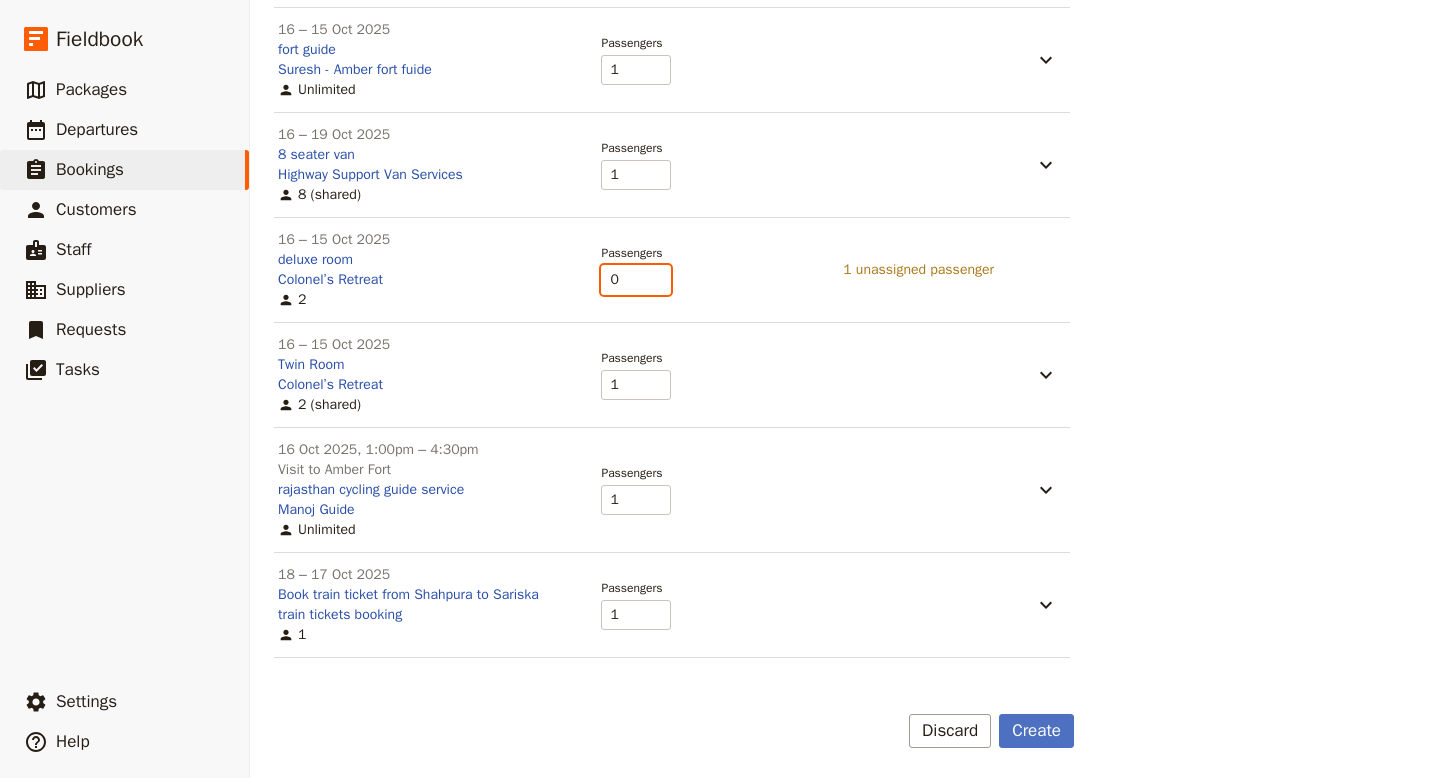 type on "0" 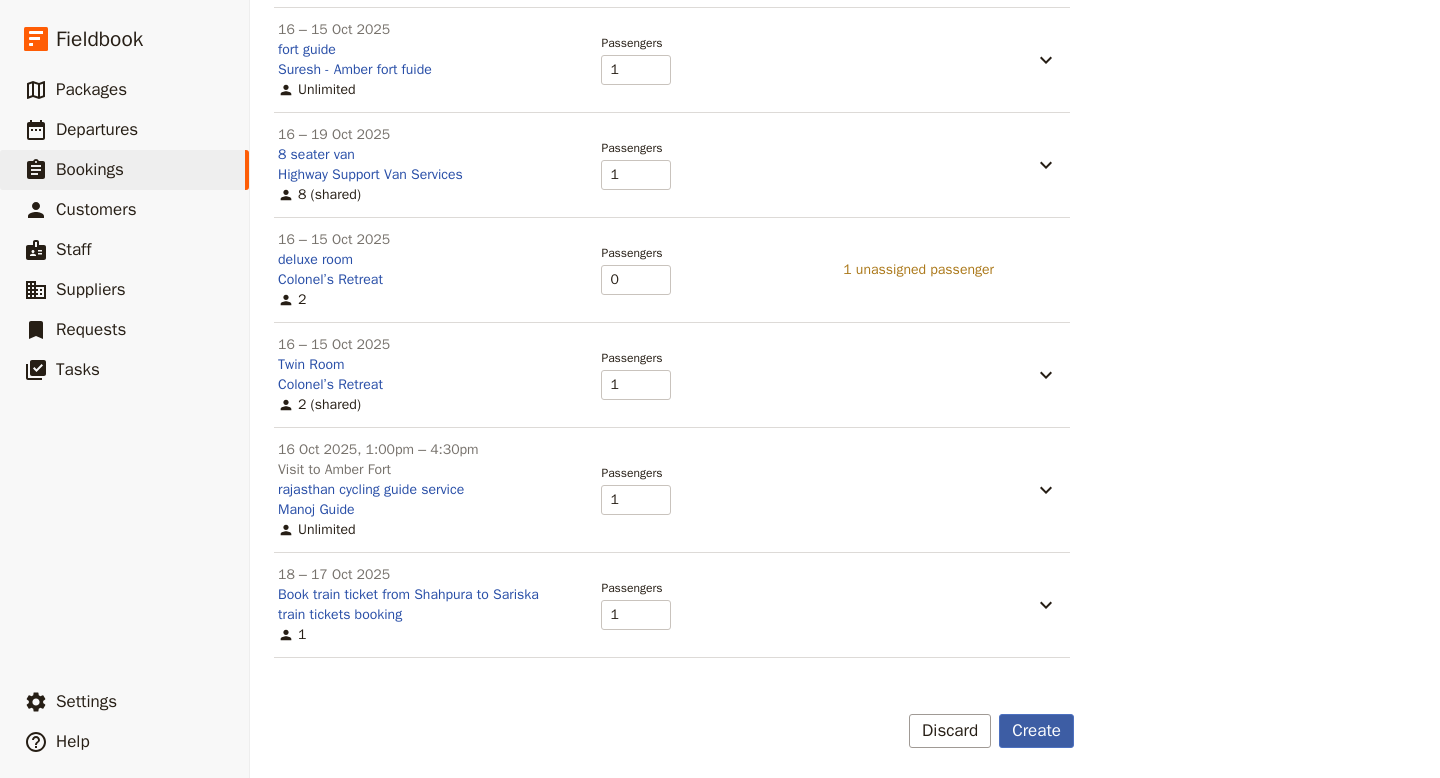 click on "Create" at bounding box center [1036, 731] 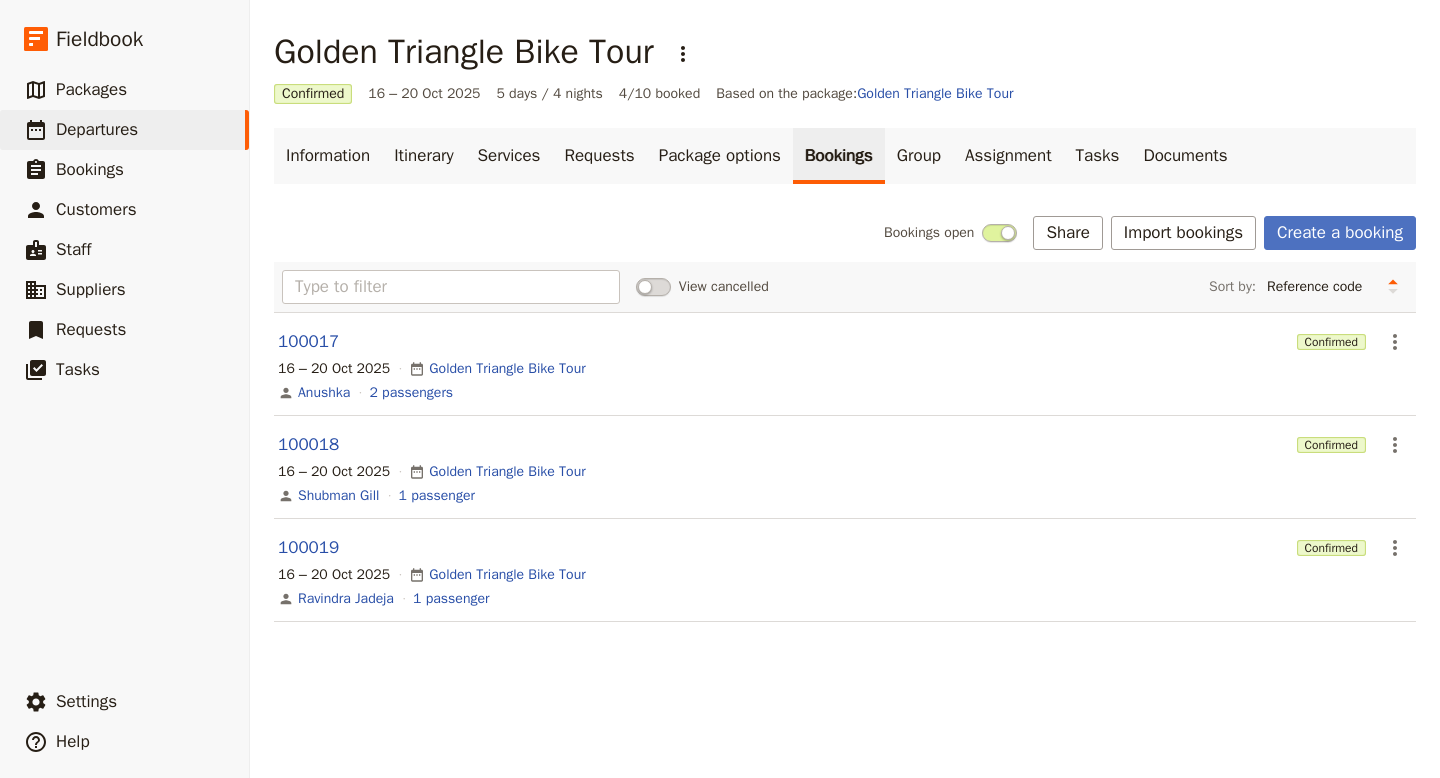 scroll, scrollTop: 0, scrollLeft: 0, axis: both 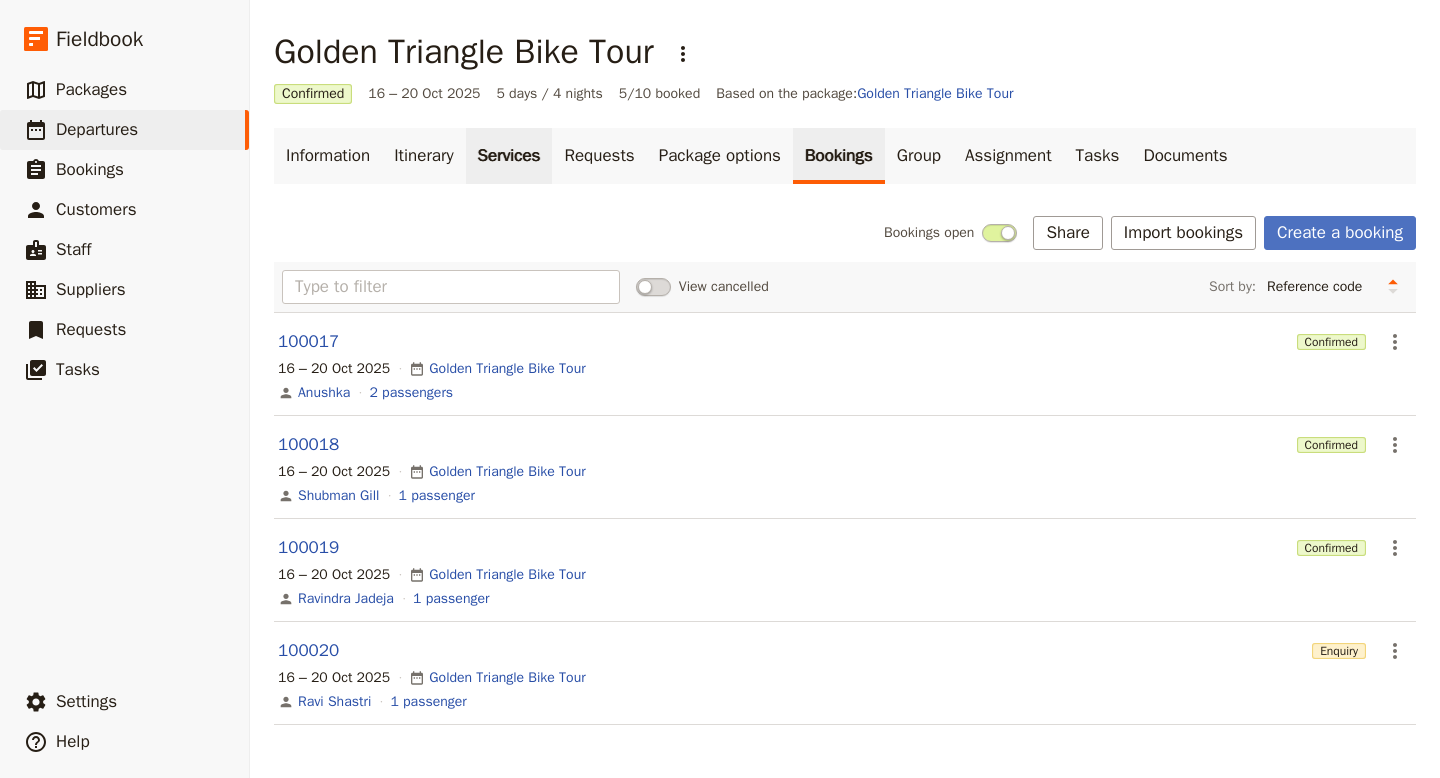 click on "Services" at bounding box center [509, 156] 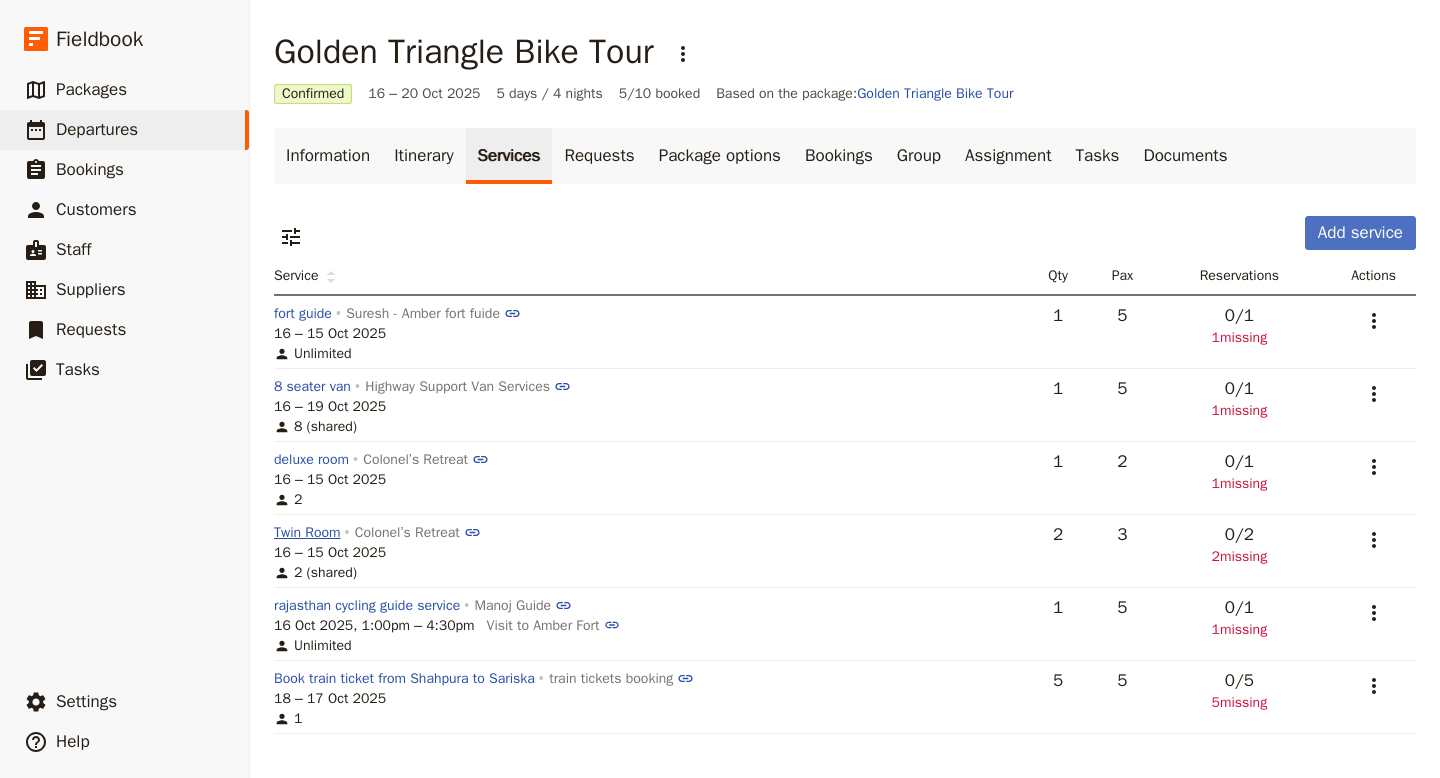 click on "Twin Room" at bounding box center (307, 533) 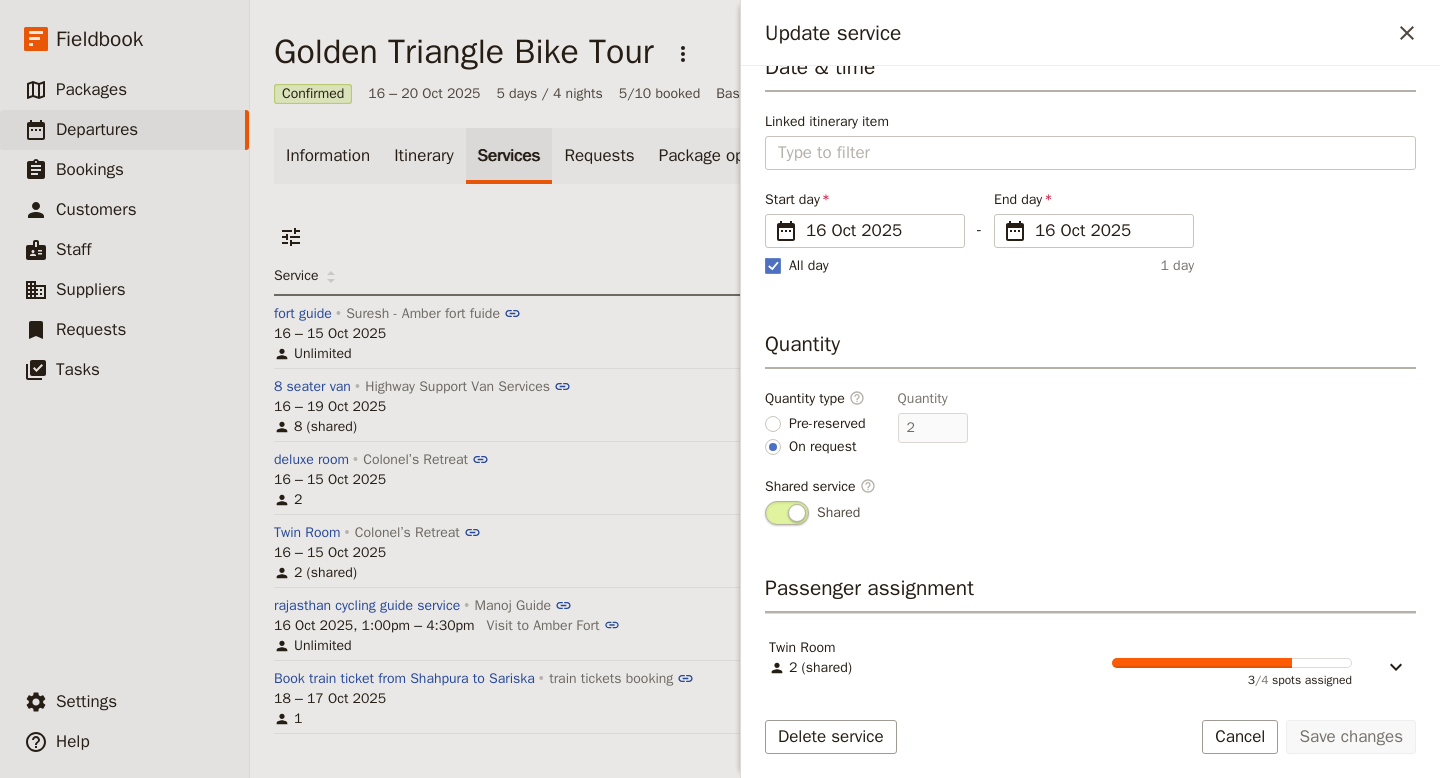 scroll, scrollTop: 145, scrollLeft: 0, axis: vertical 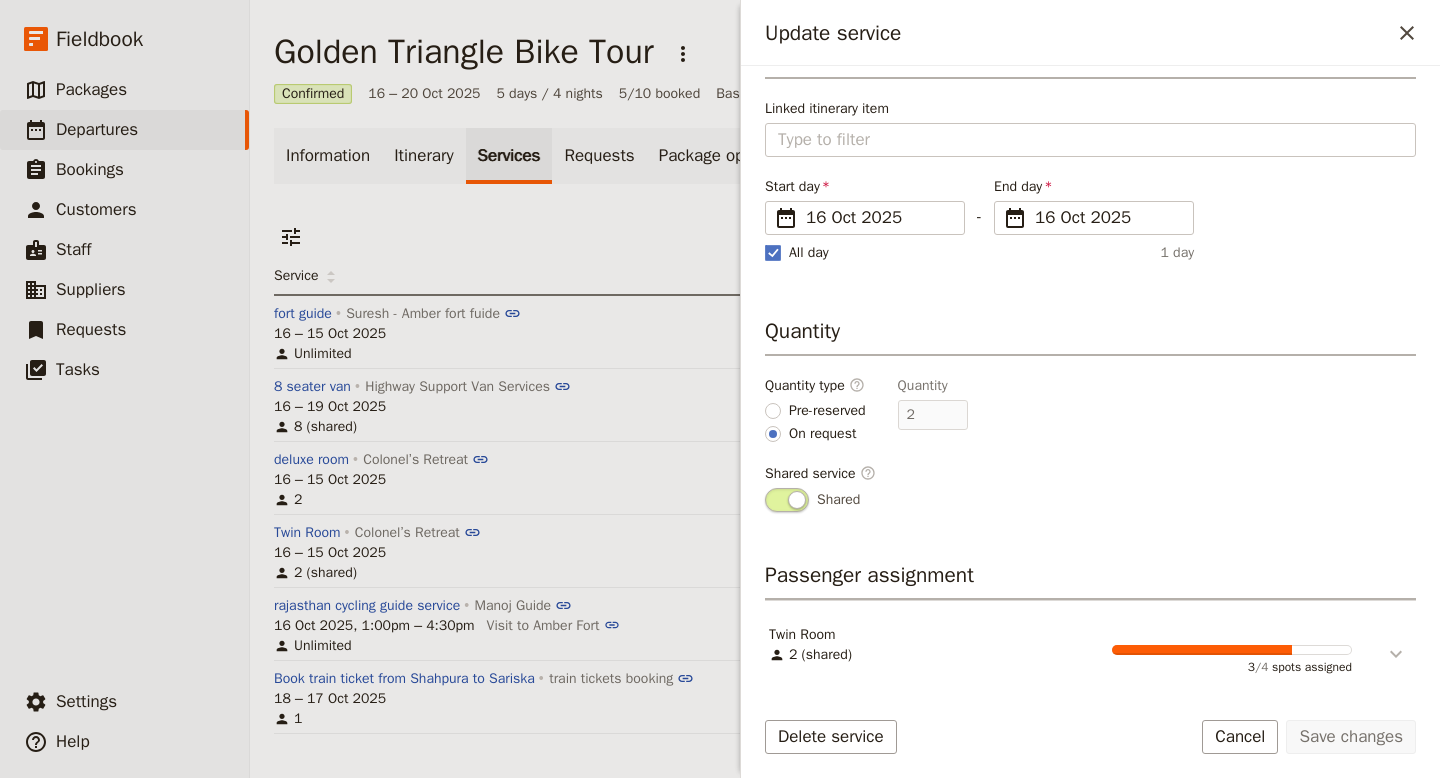 click 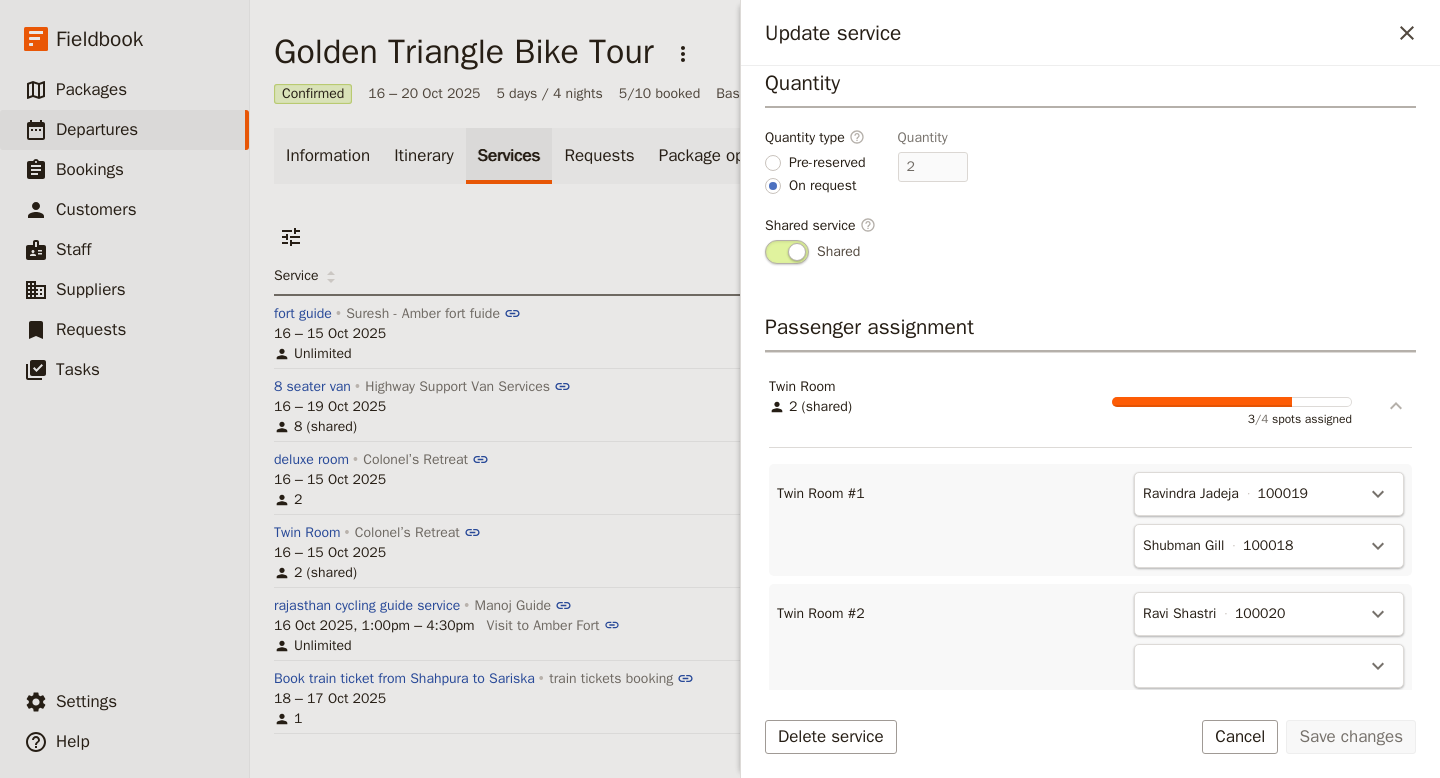 scroll, scrollTop: 530, scrollLeft: 0, axis: vertical 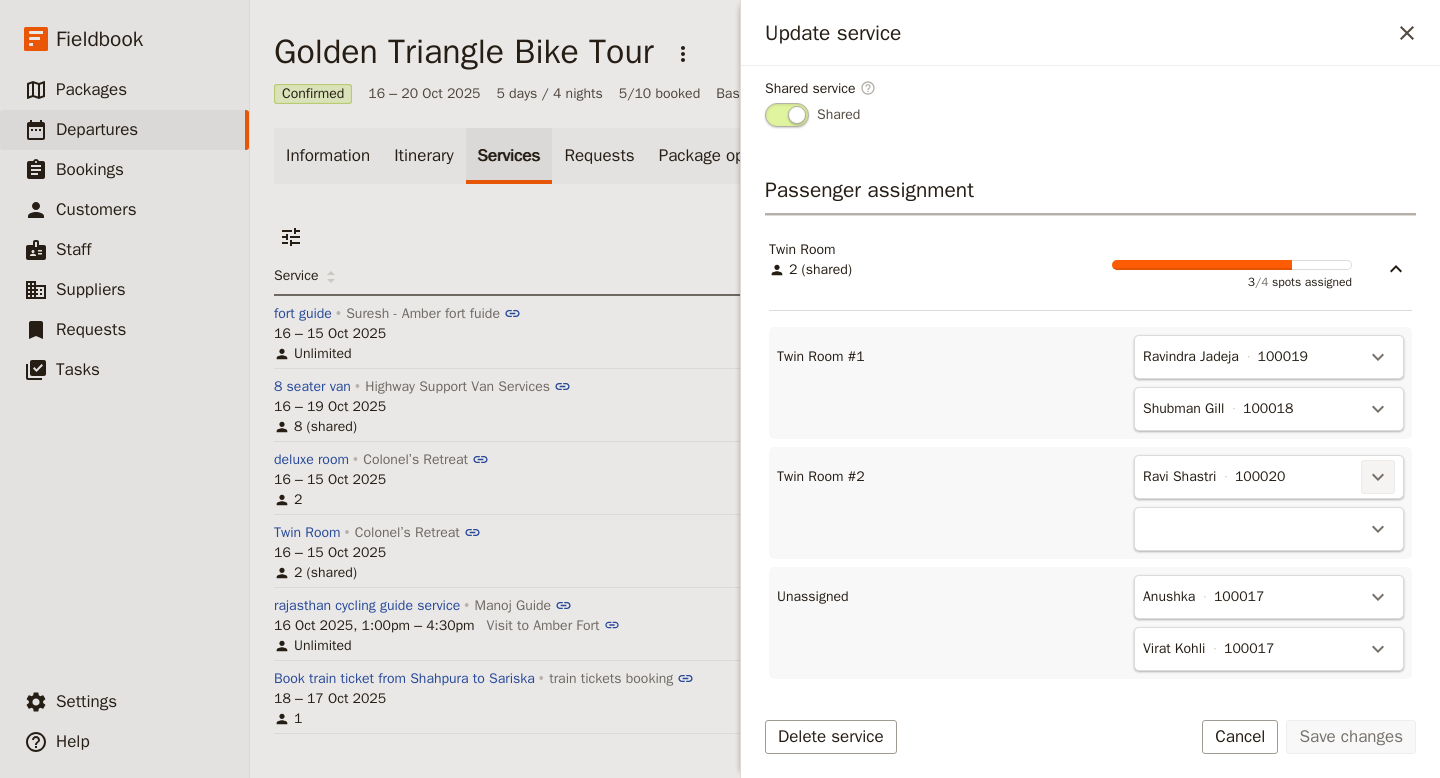 click 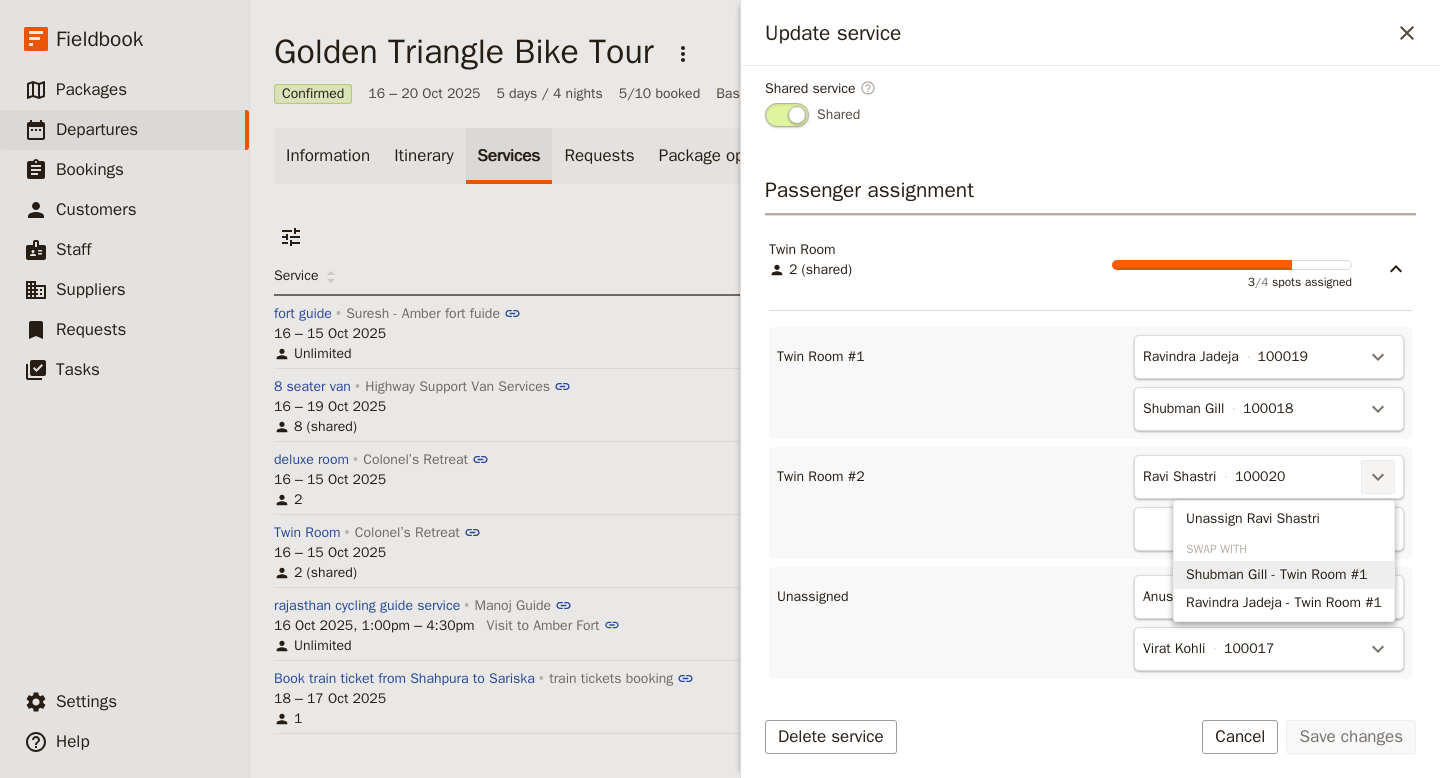 click on "Shubman Gill - Twin Room #1" at bounding box center [1276, 575] 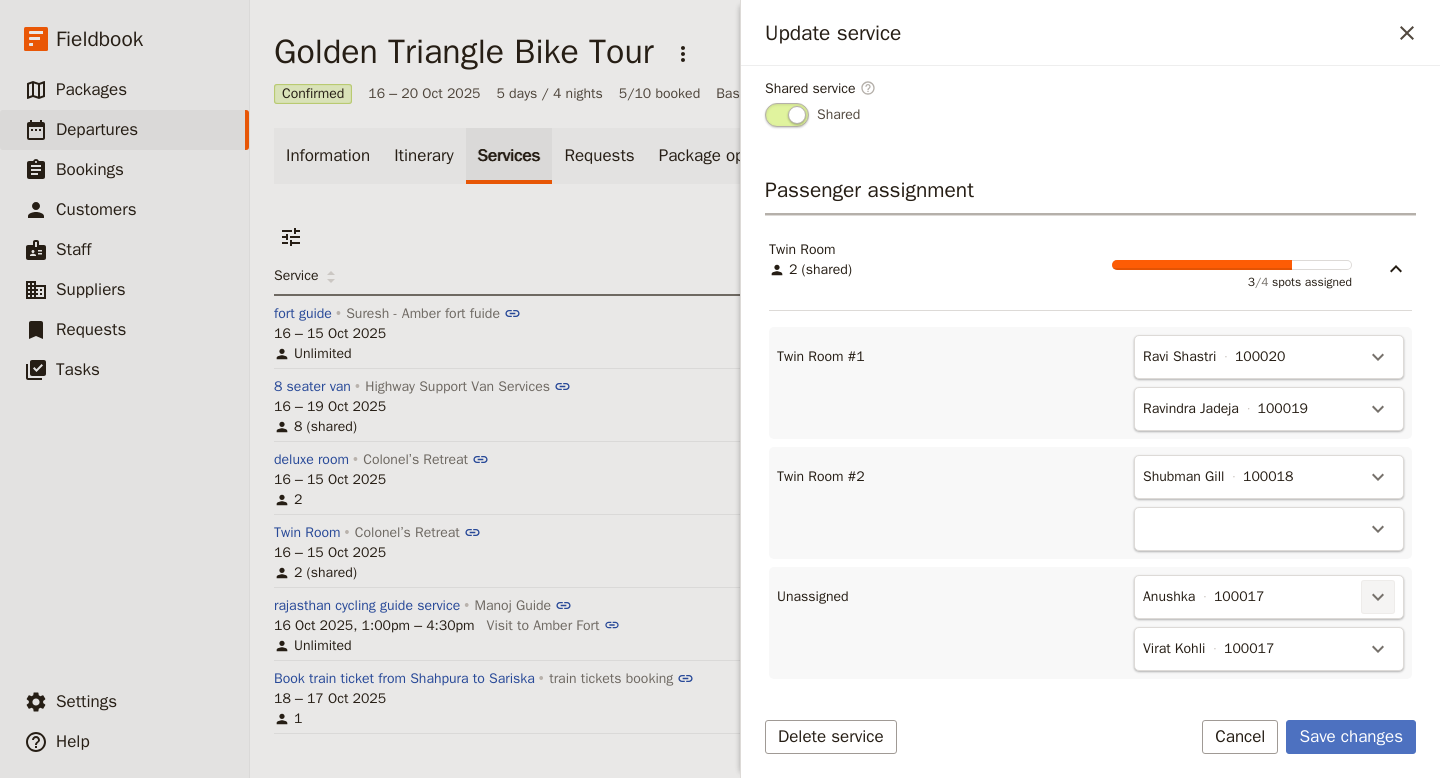 click 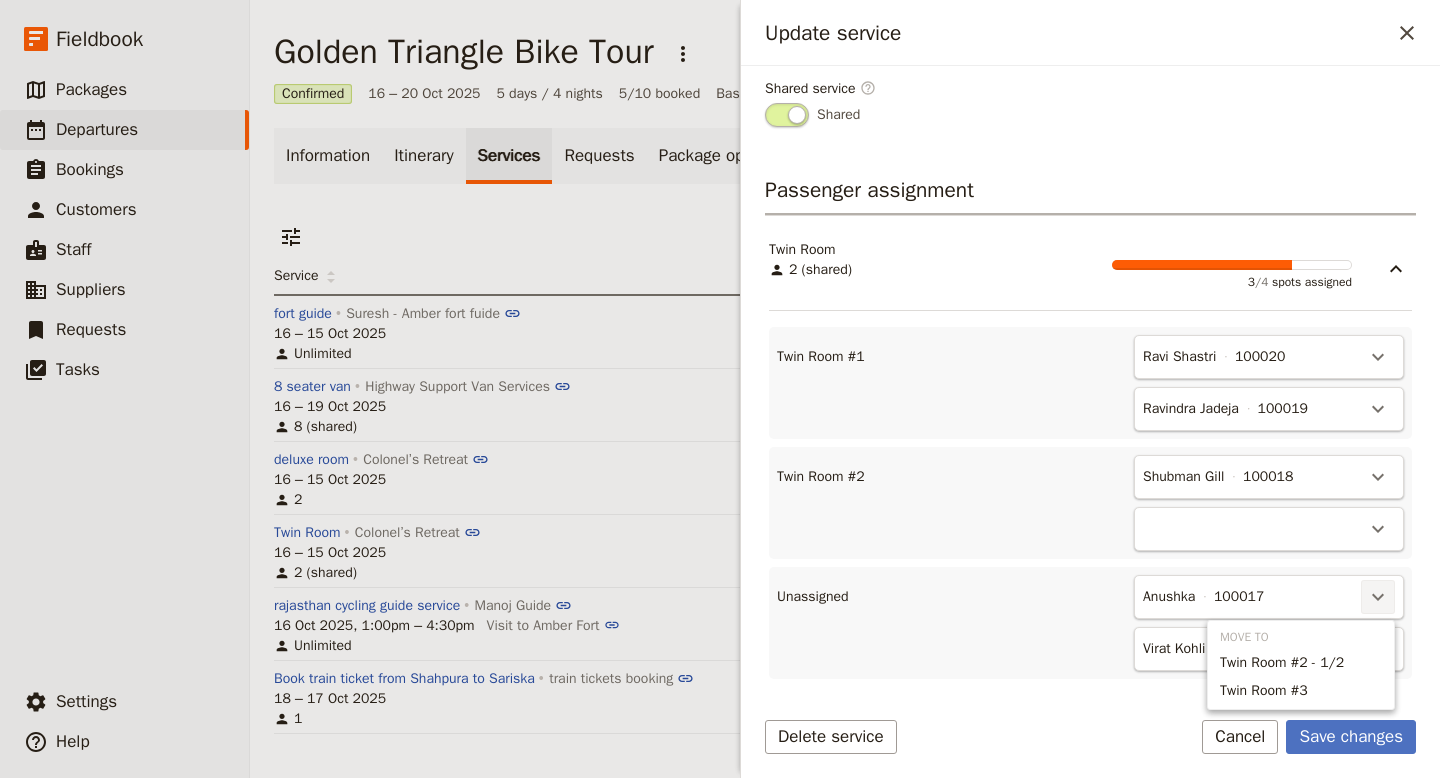 click 